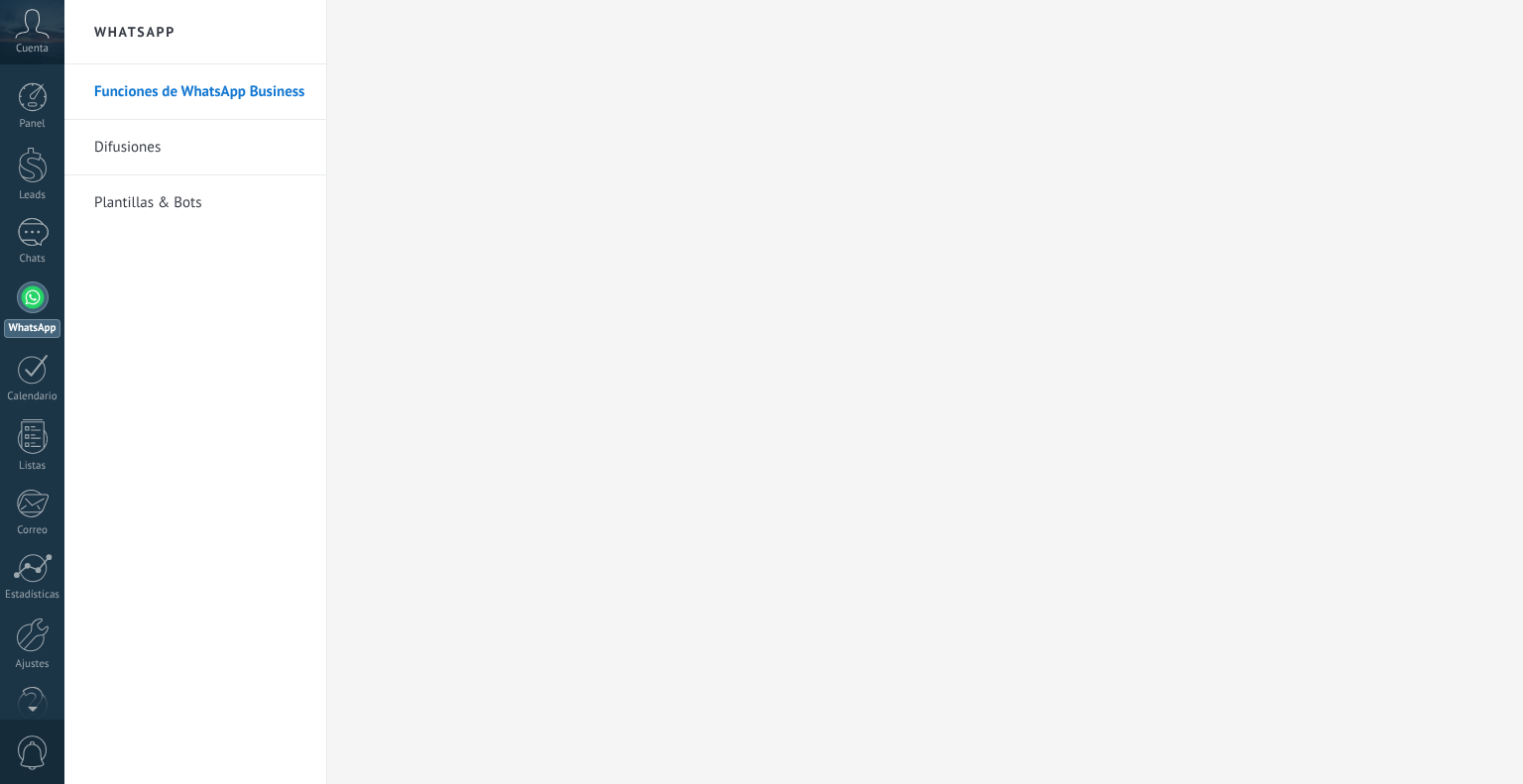 scroll, scrollTop: 0, scrollLeft: 0, axis: both 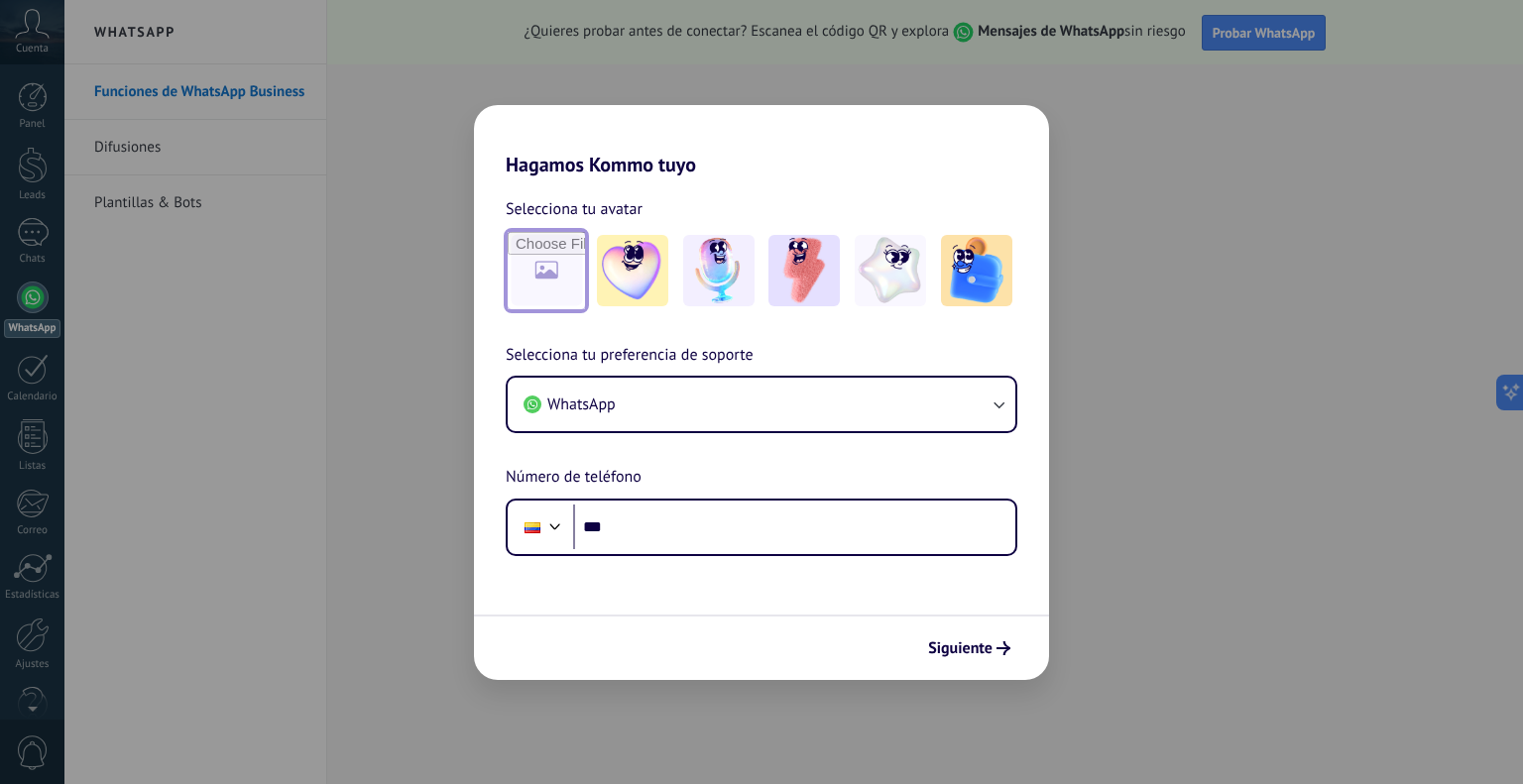 click at bounding box center (546, 271) 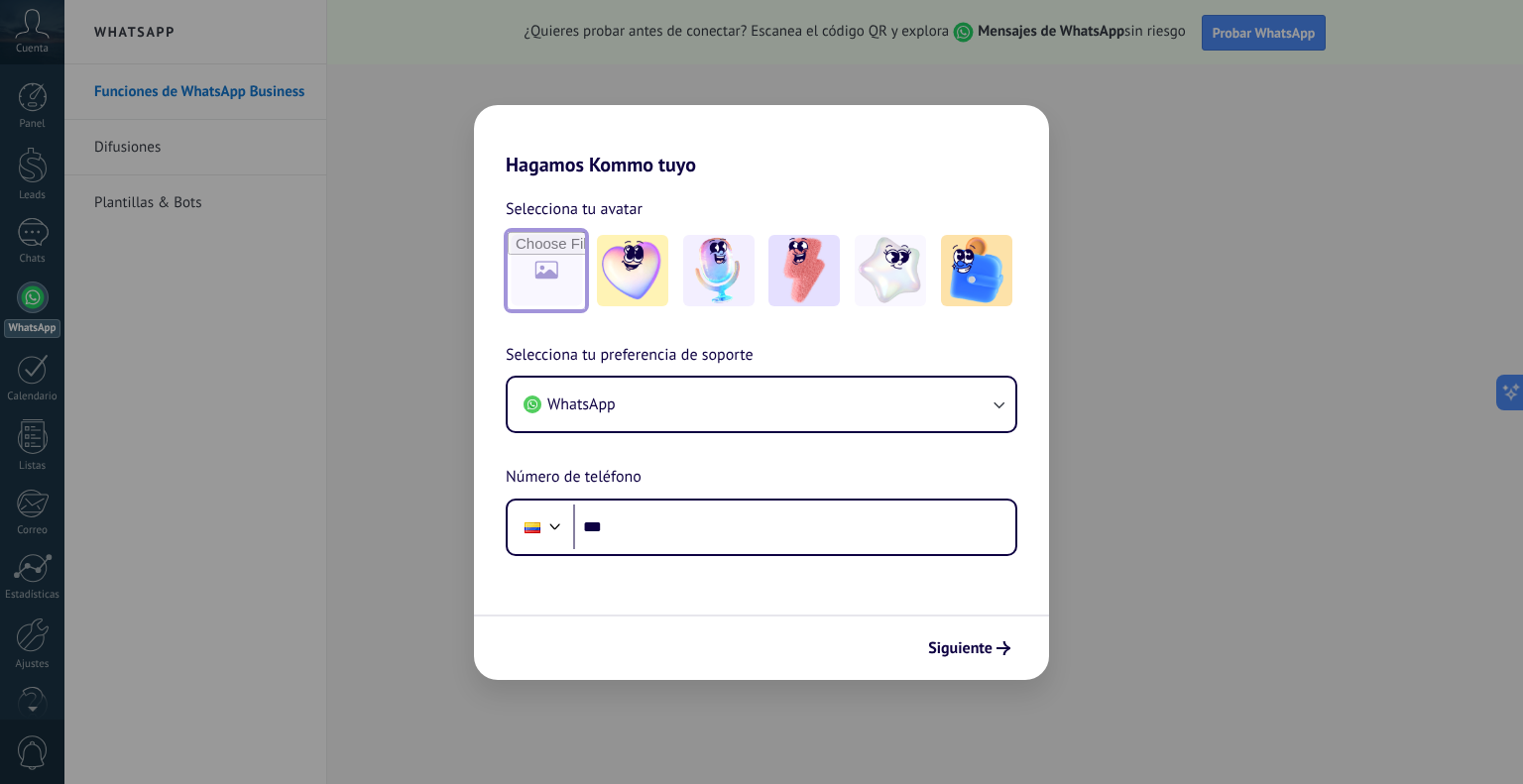 type on "**********" 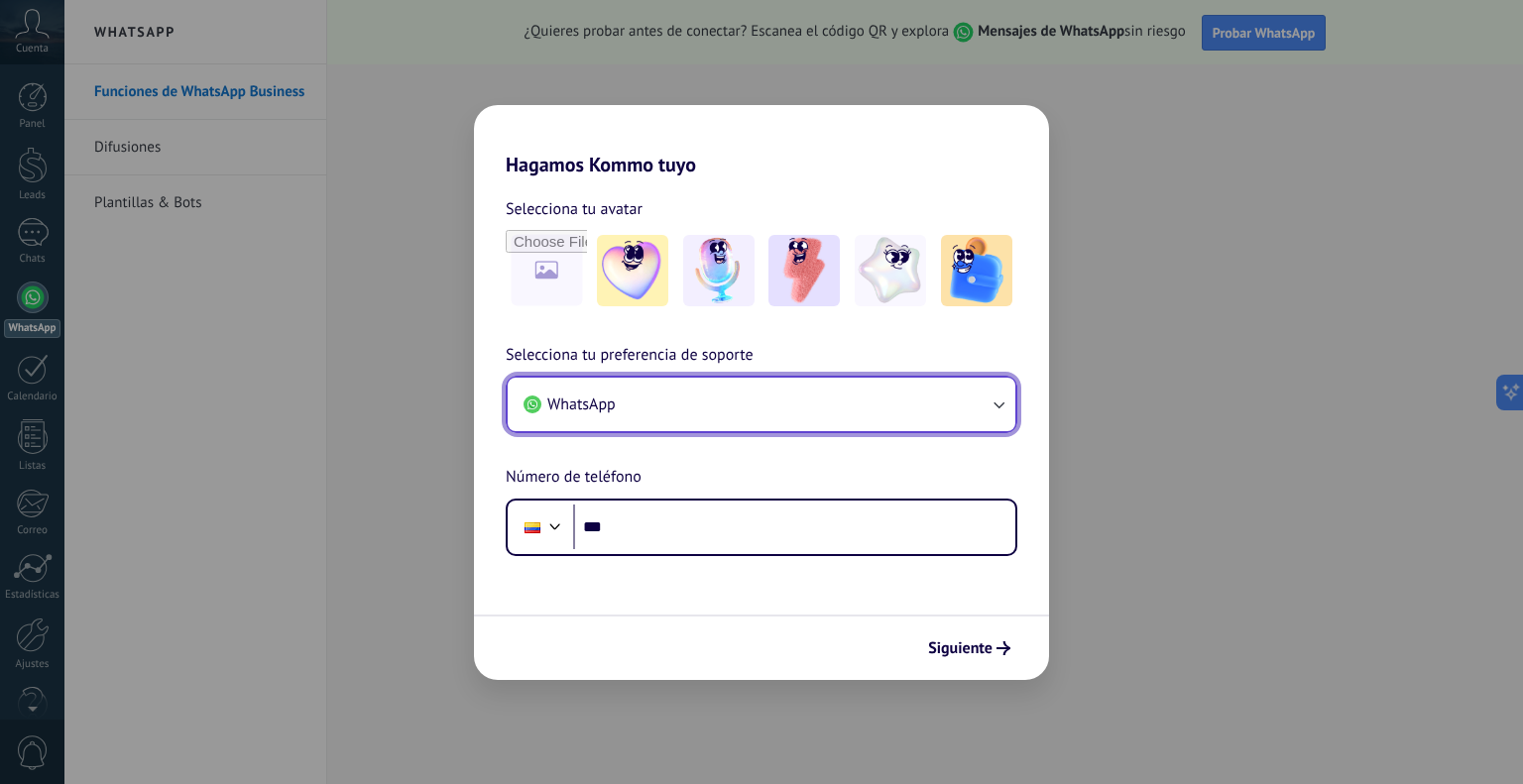 click on "WhatsApp" at bounding box center (762, 404) 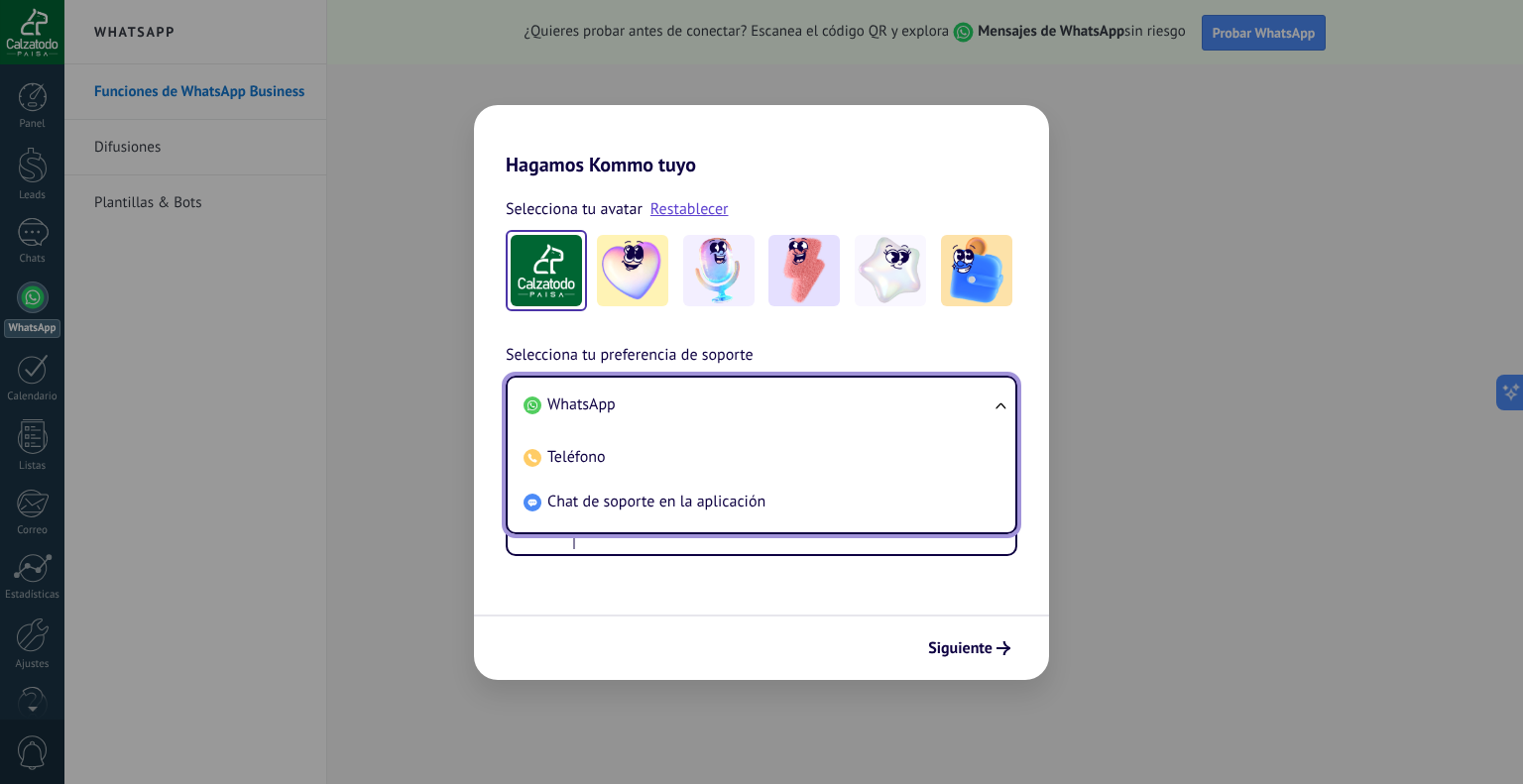 click on "WhatsApp" at bounding box center (758, 404) 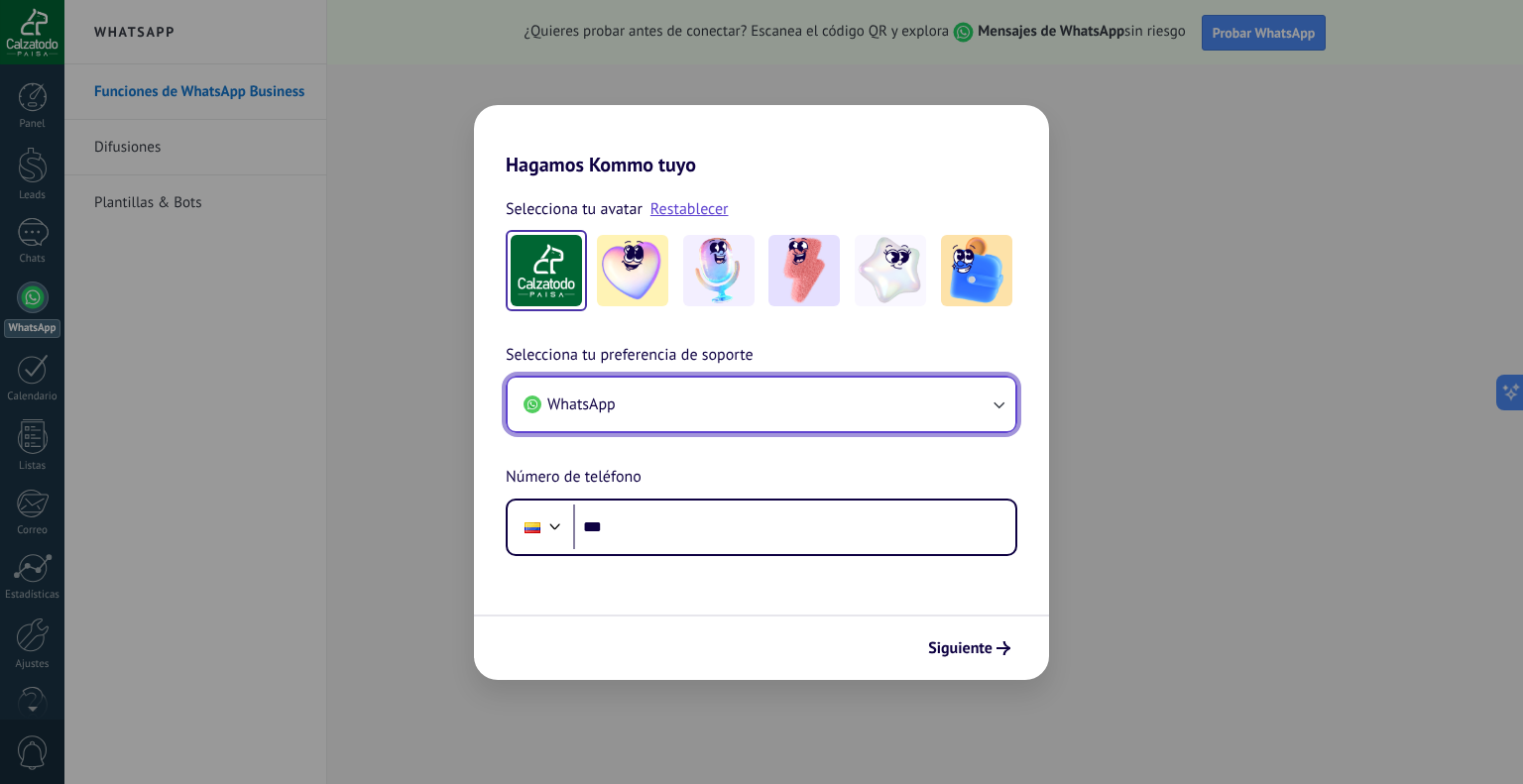 click on "WhatsApp" at bounding box center [762, 404] 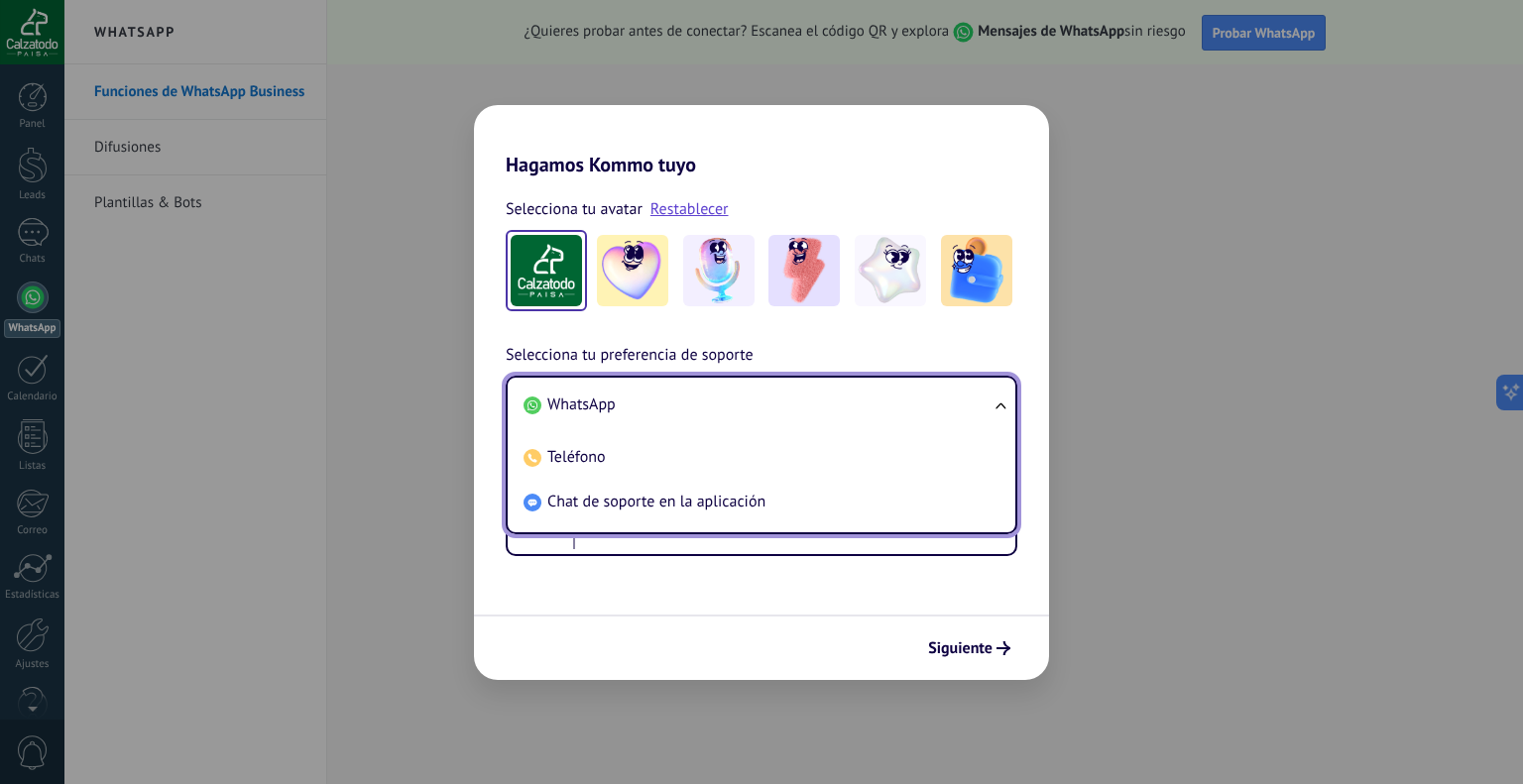 click on "WhatsApp" at bounding box center (758, 404) 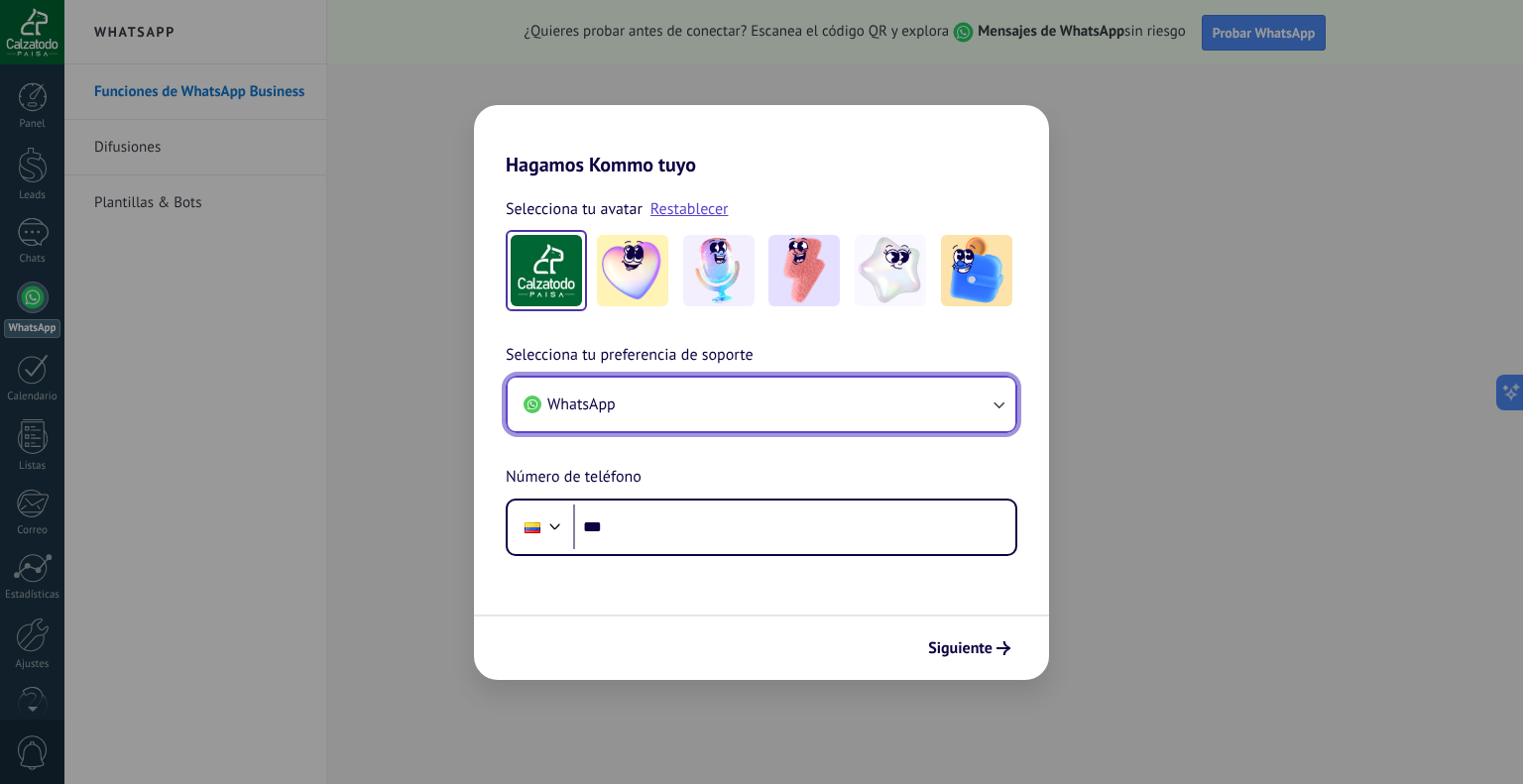 click on "WhatsApp" at bounding box center (762, 404) 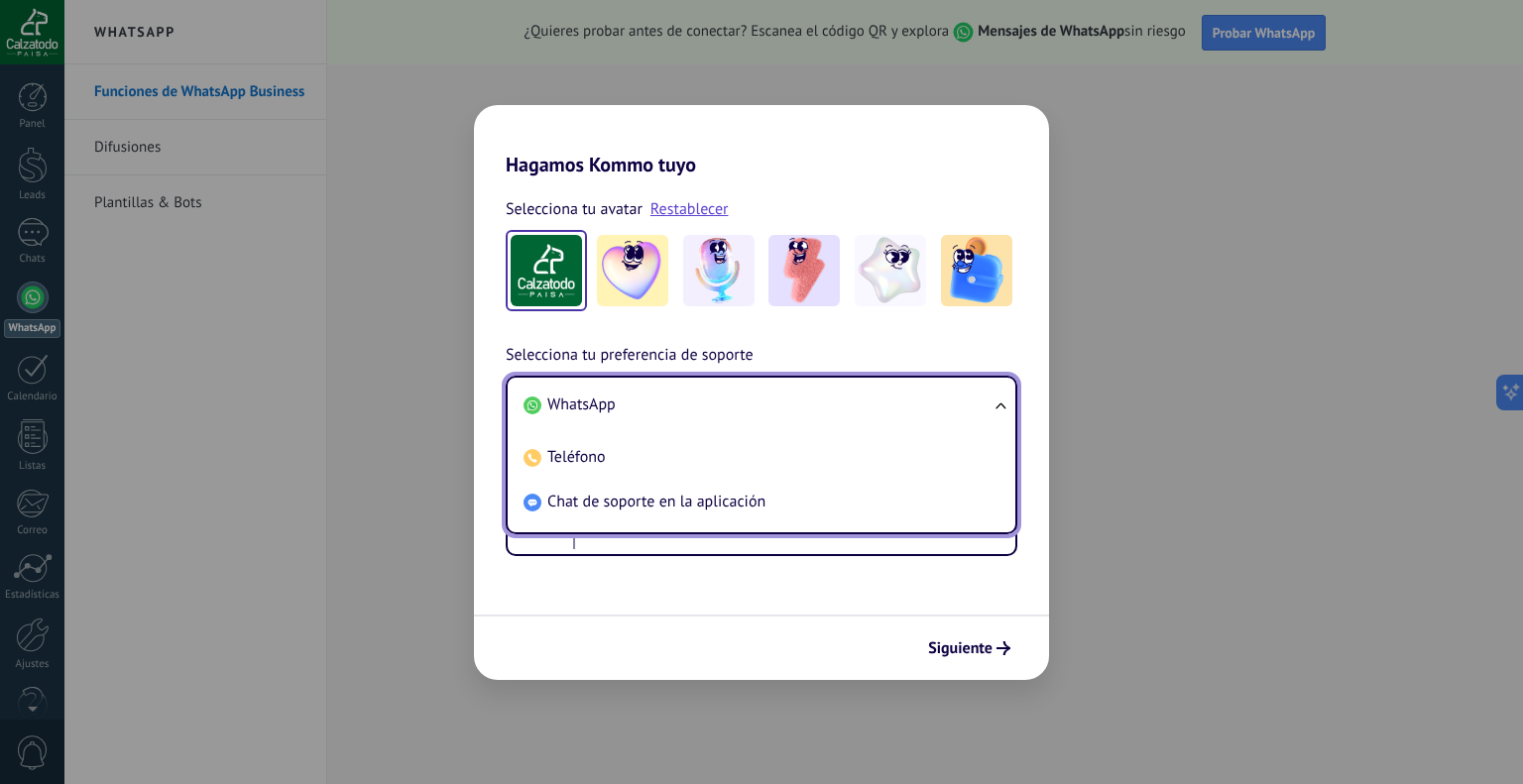 click on "WhatsApp" at bounding box center (758, 404) 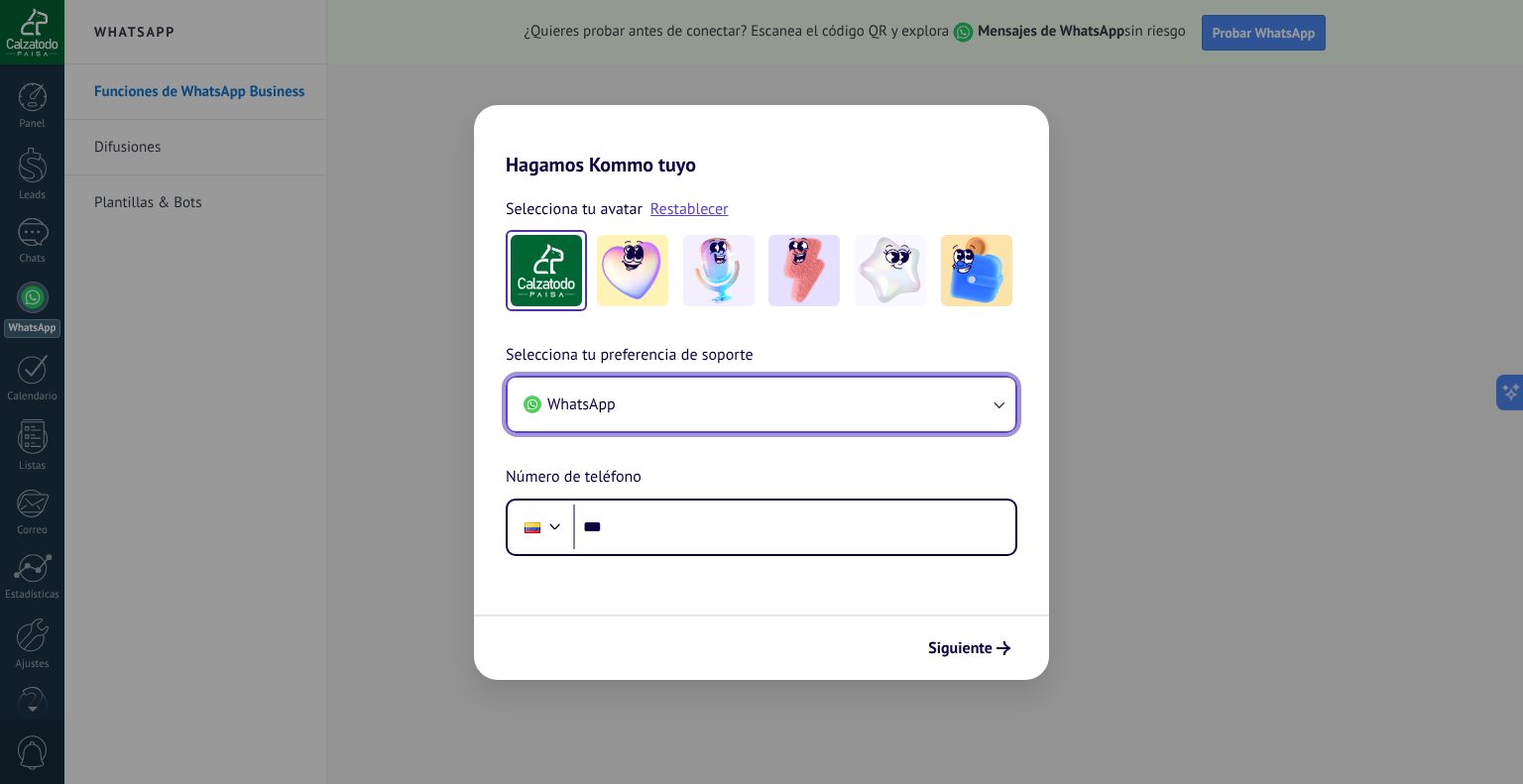 click on "WhatsApp" at bounding box center [762, 404] 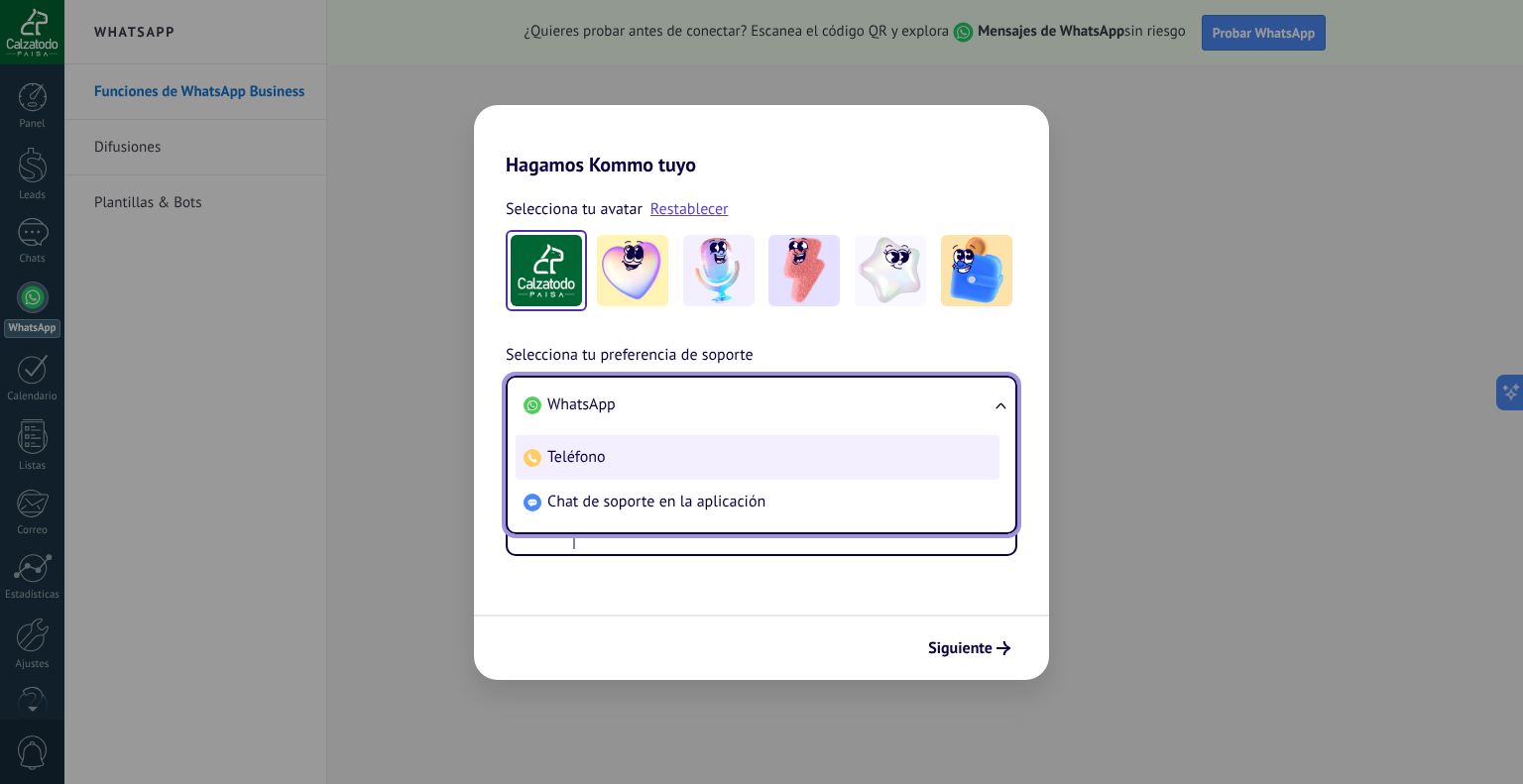 click on "Teléfono" at bounding box center (758, 457) 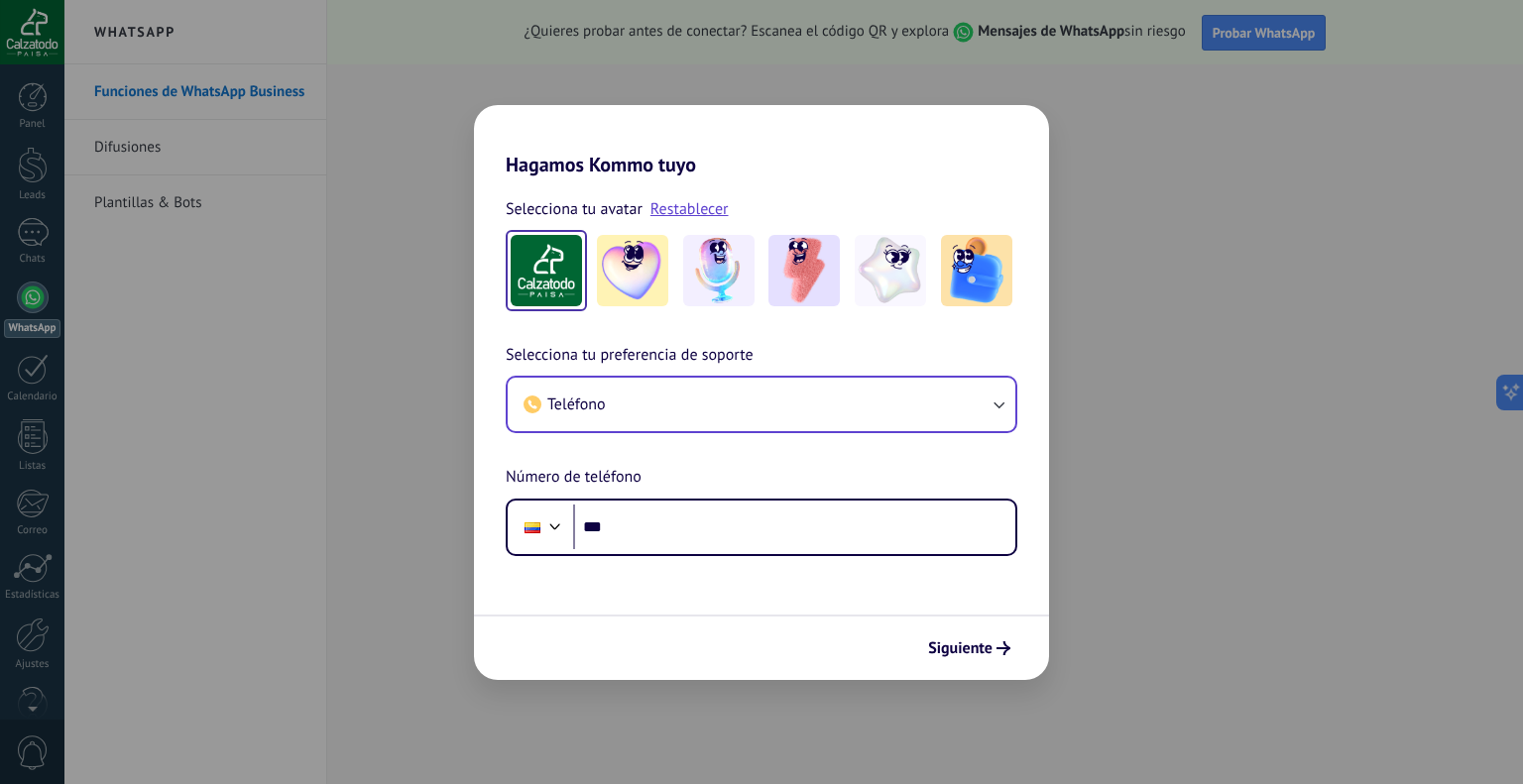 click on "Selecciona tu preferencia de soporte Teléfono Número de teléfono Phone ***" at bounding box center [762, 449] 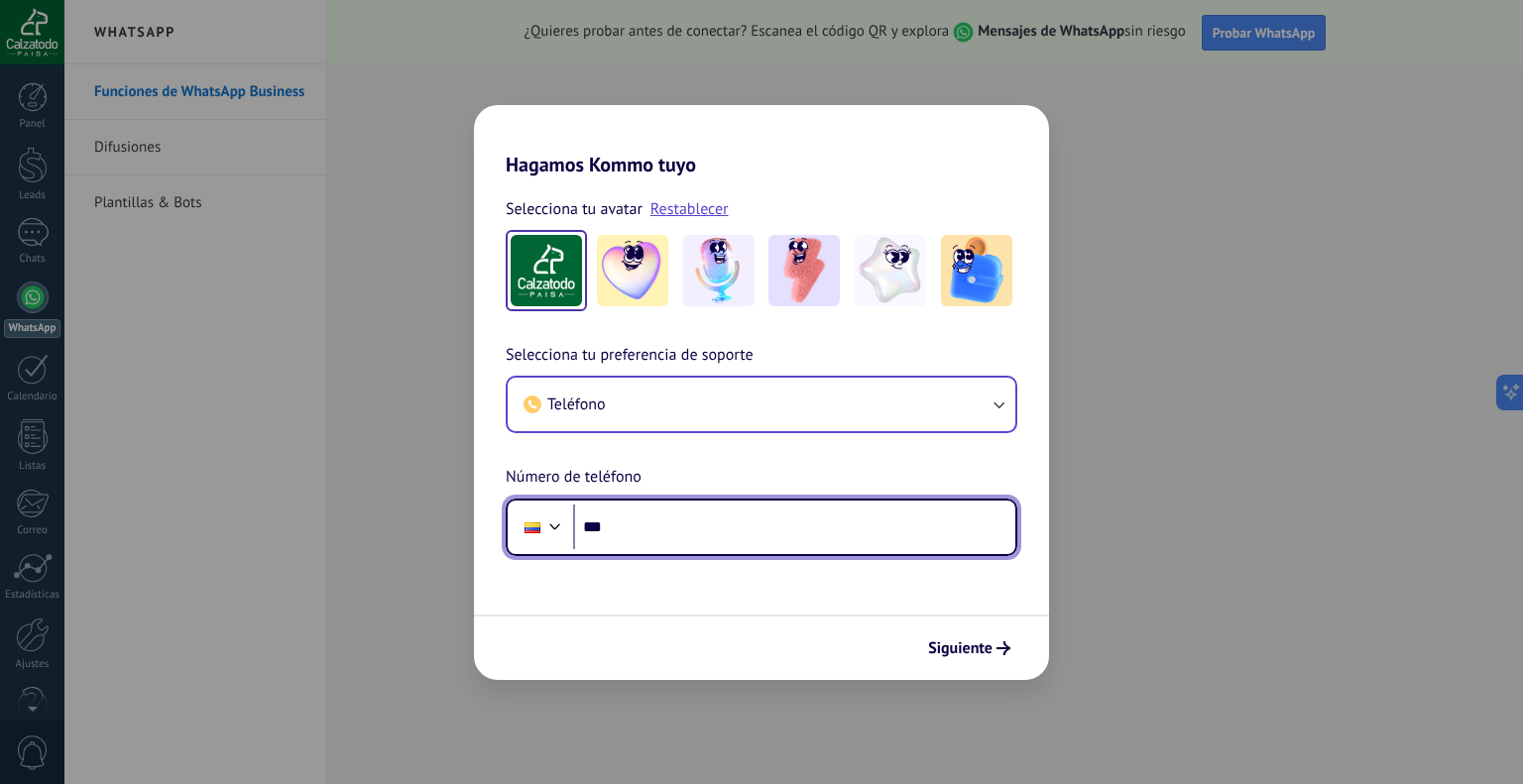 click on "***" at bounding box center (794, 527) 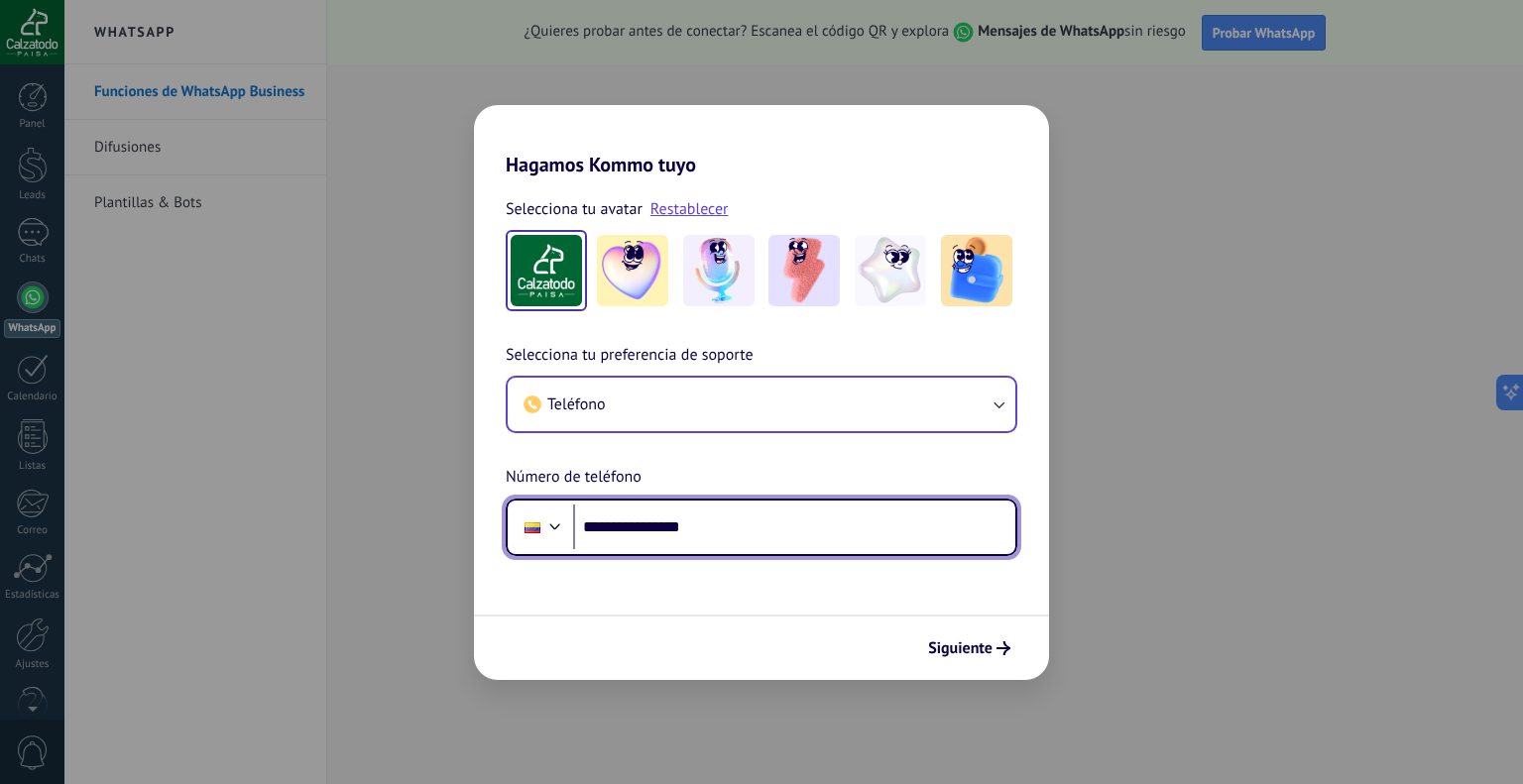 type on "**********" 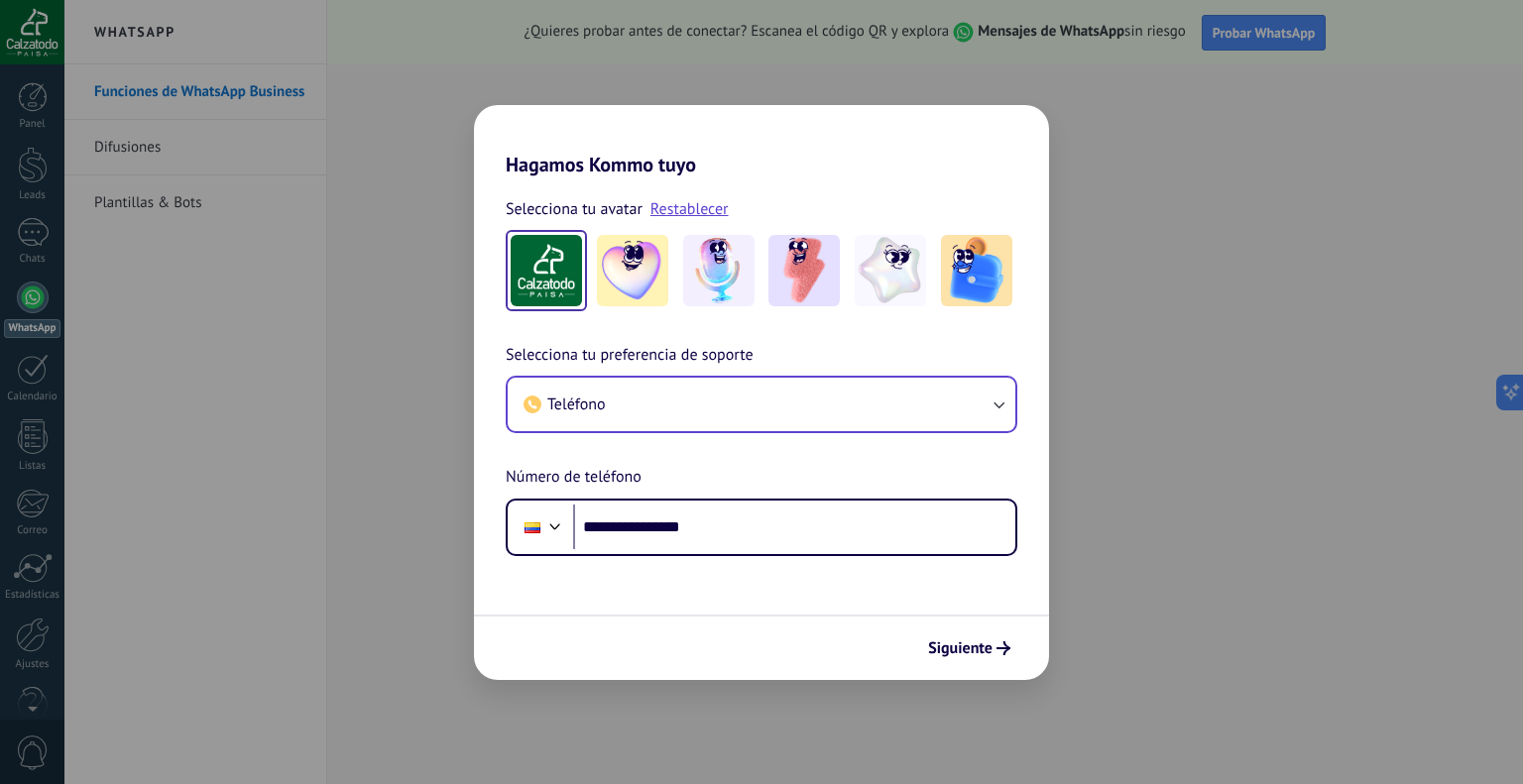 click on "**********" at bounding box center (762, 428) 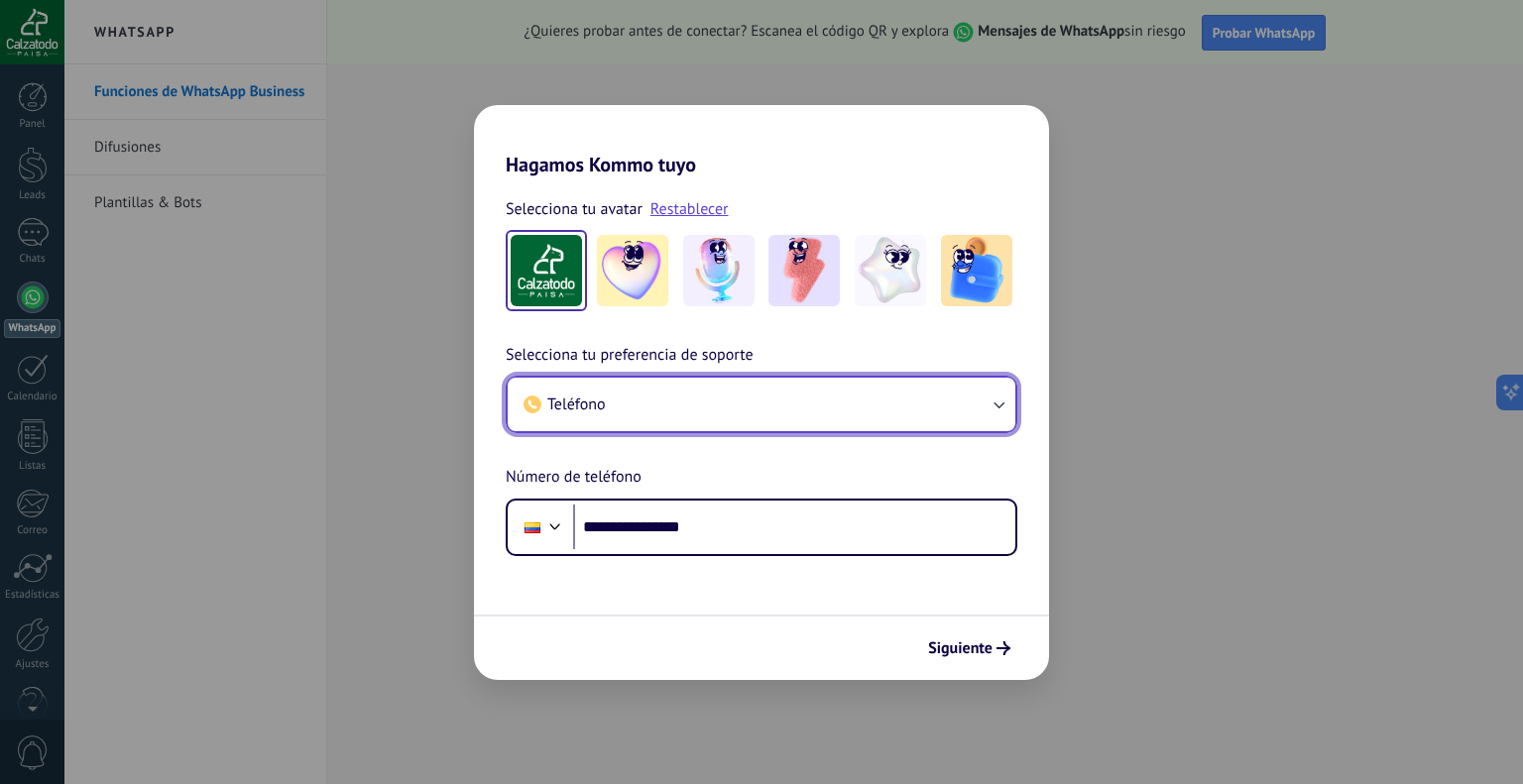 click on "Teléfono" at bounding box center [762, 404] 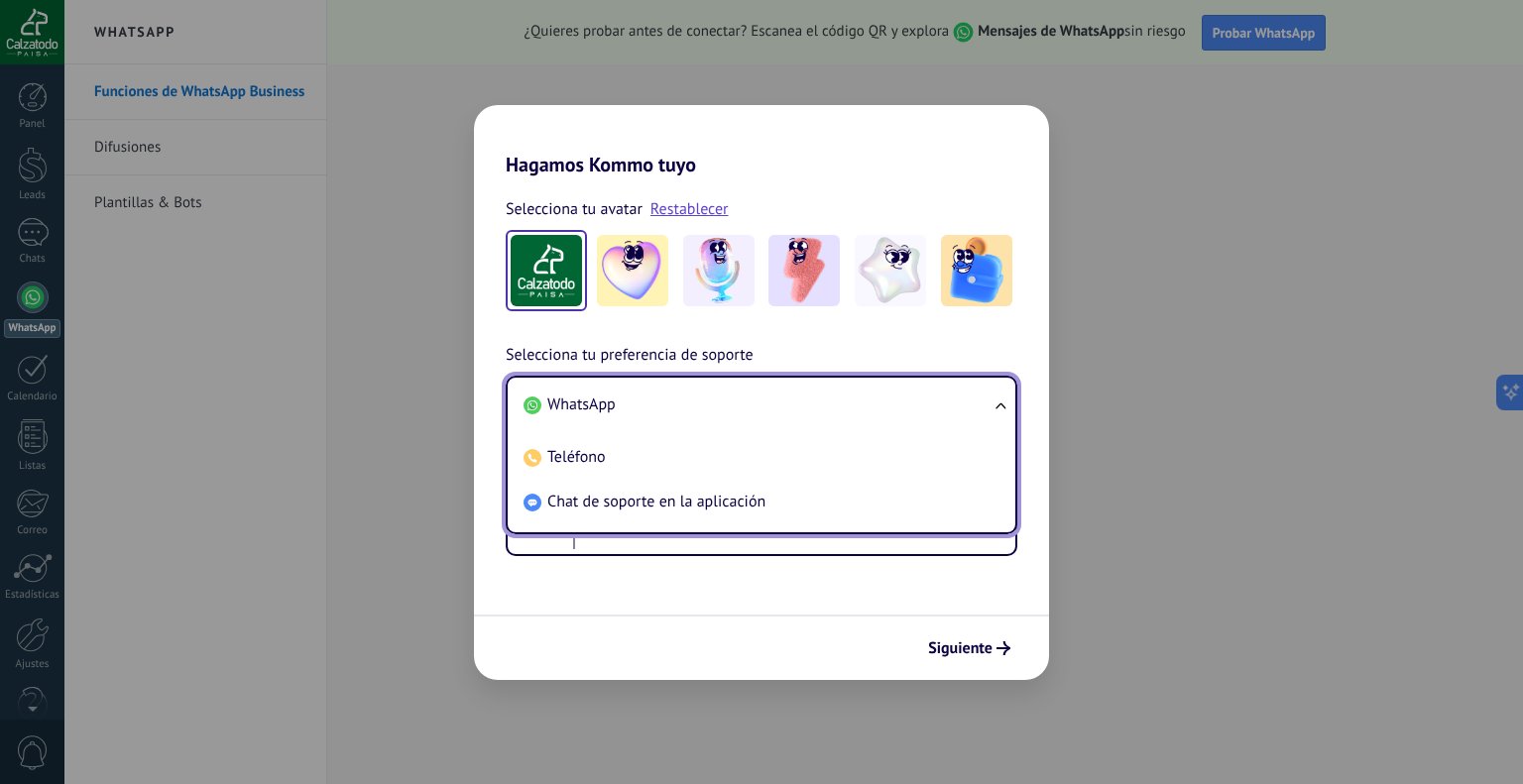 click on "WhatsApp" at bounding box center [581, 404] 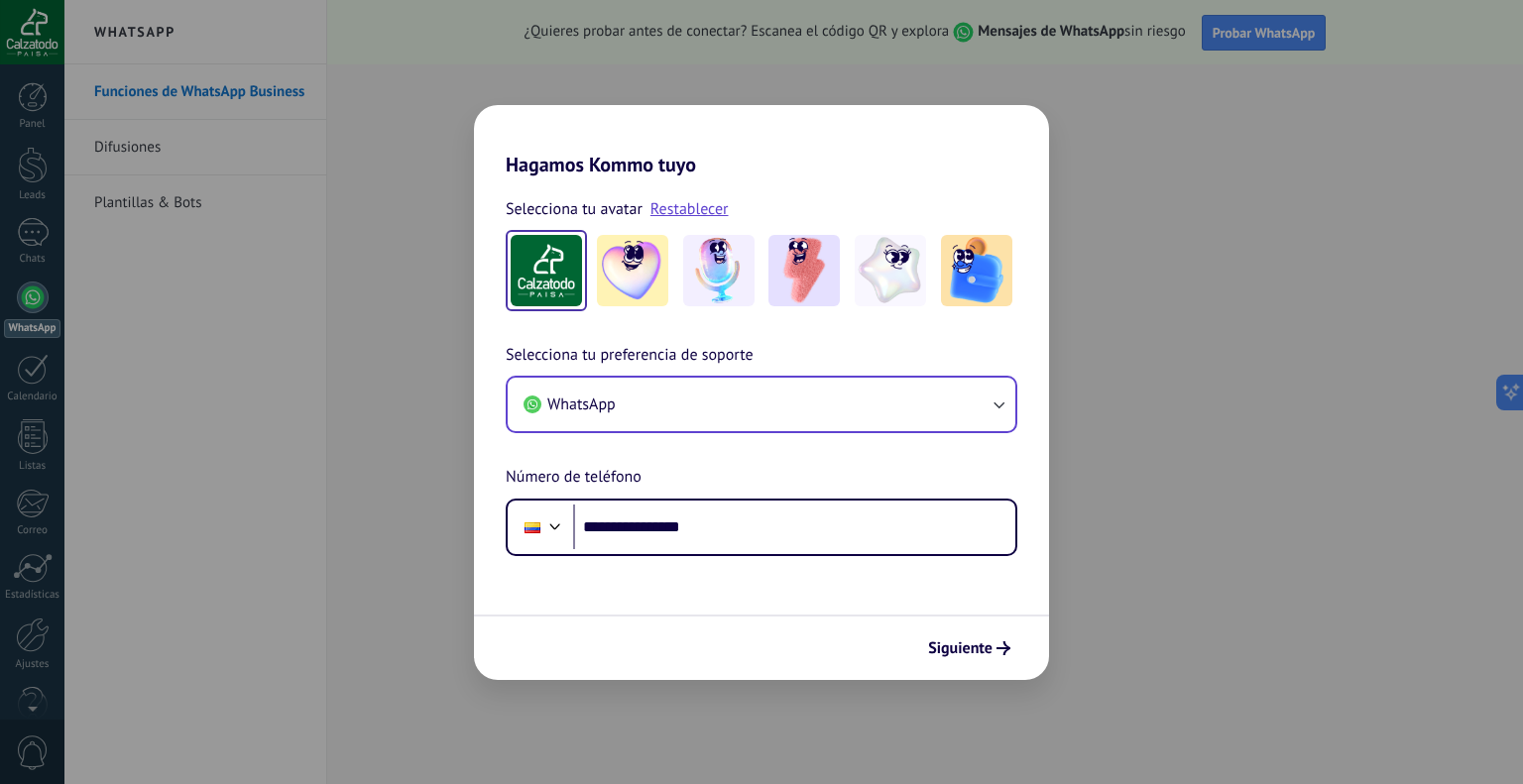 click on "**********" at bounding box center (762, 428) 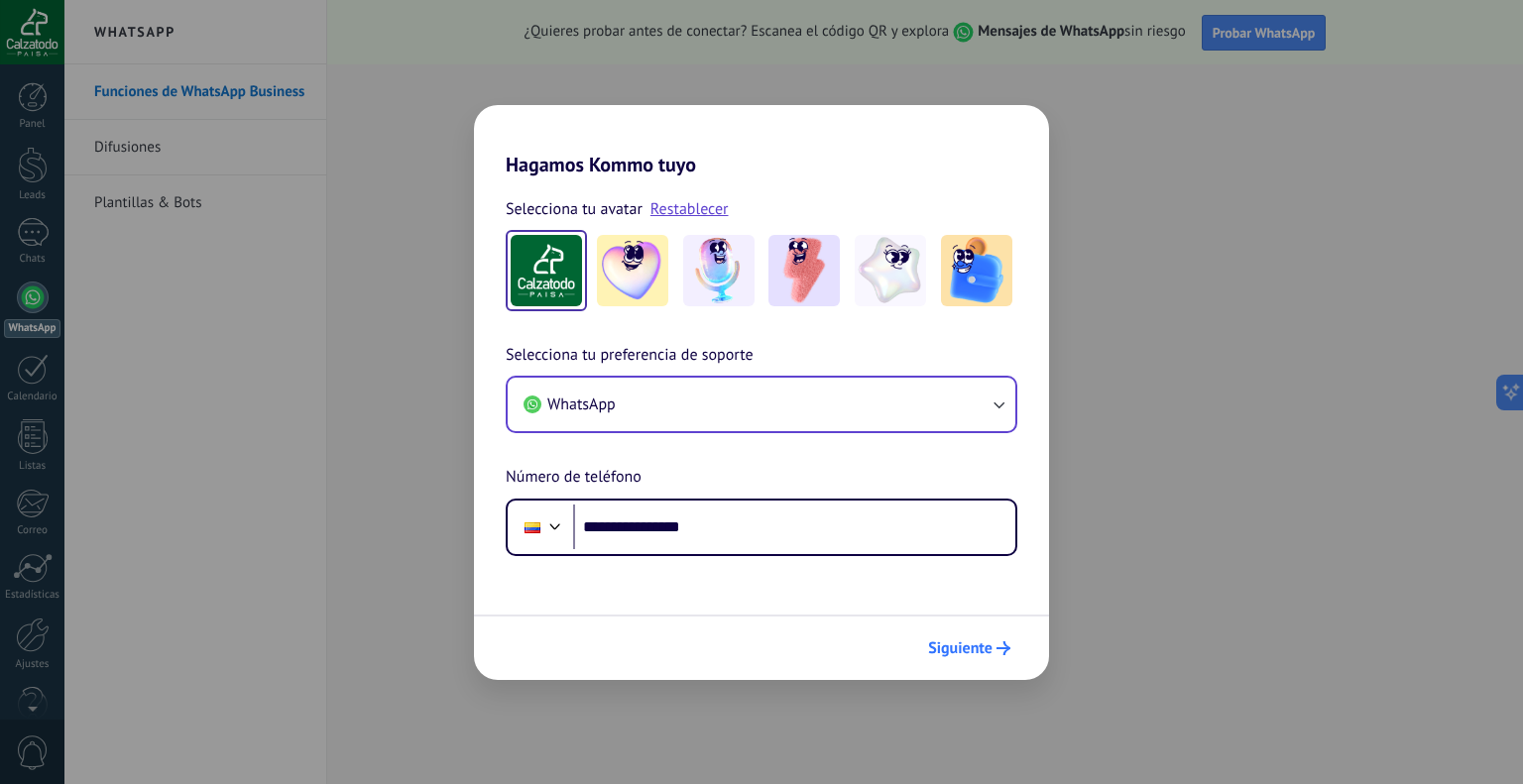 click on "Siguiente" at bounding box center (969, 648) 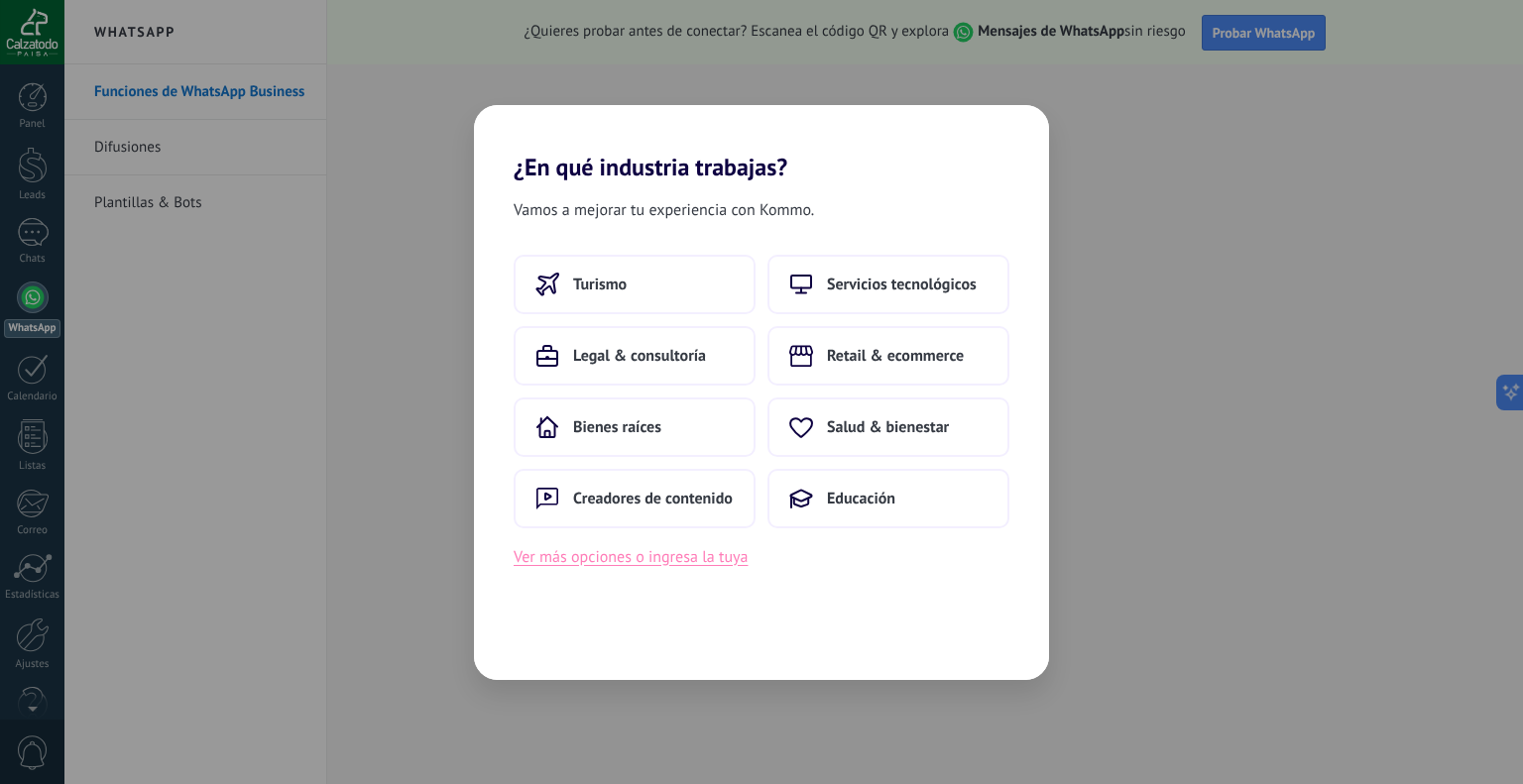 click on "Ver más opciones o ingresa la tuya" at bounding box center (631, 557) 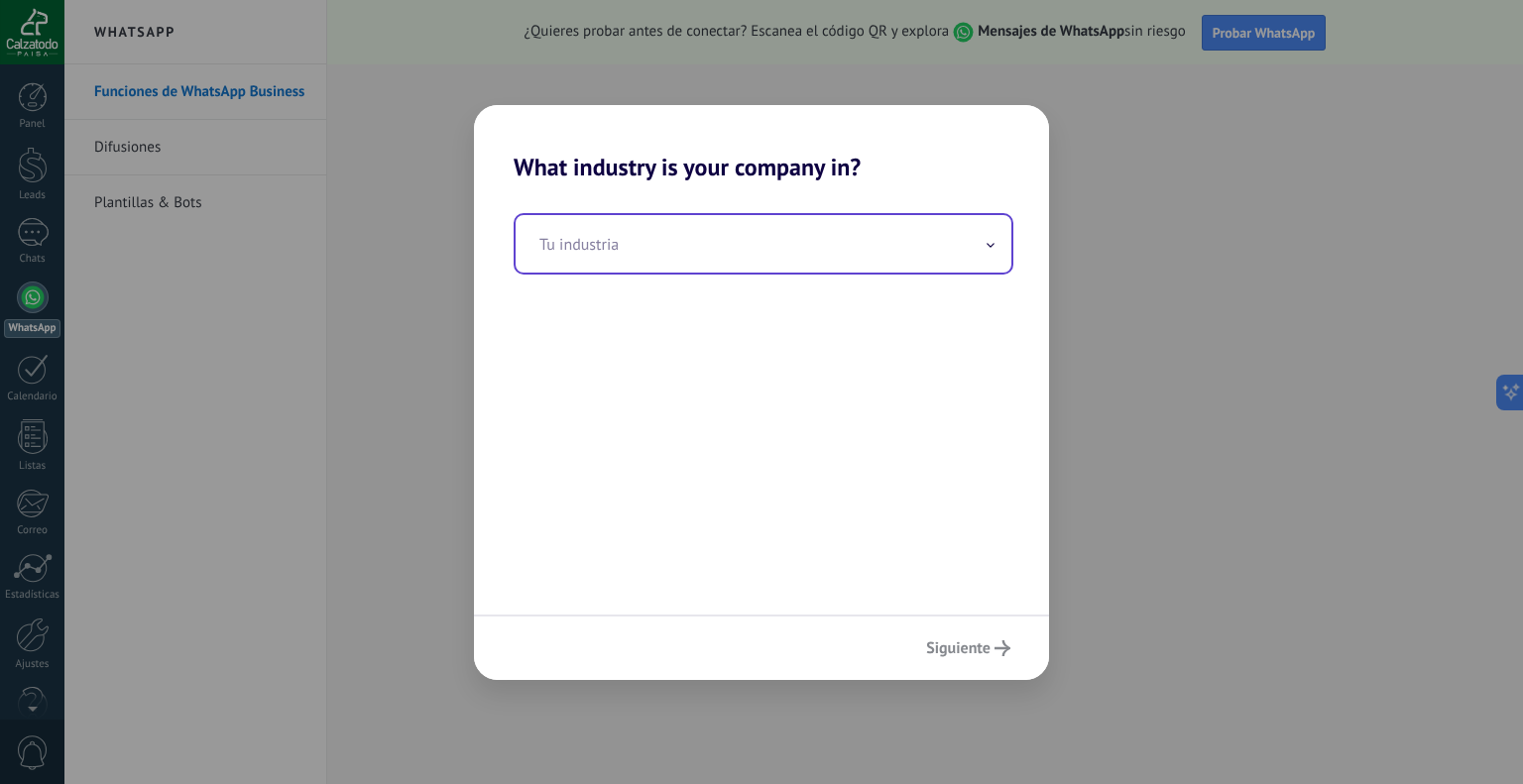 click at bounding box center (763, 244) 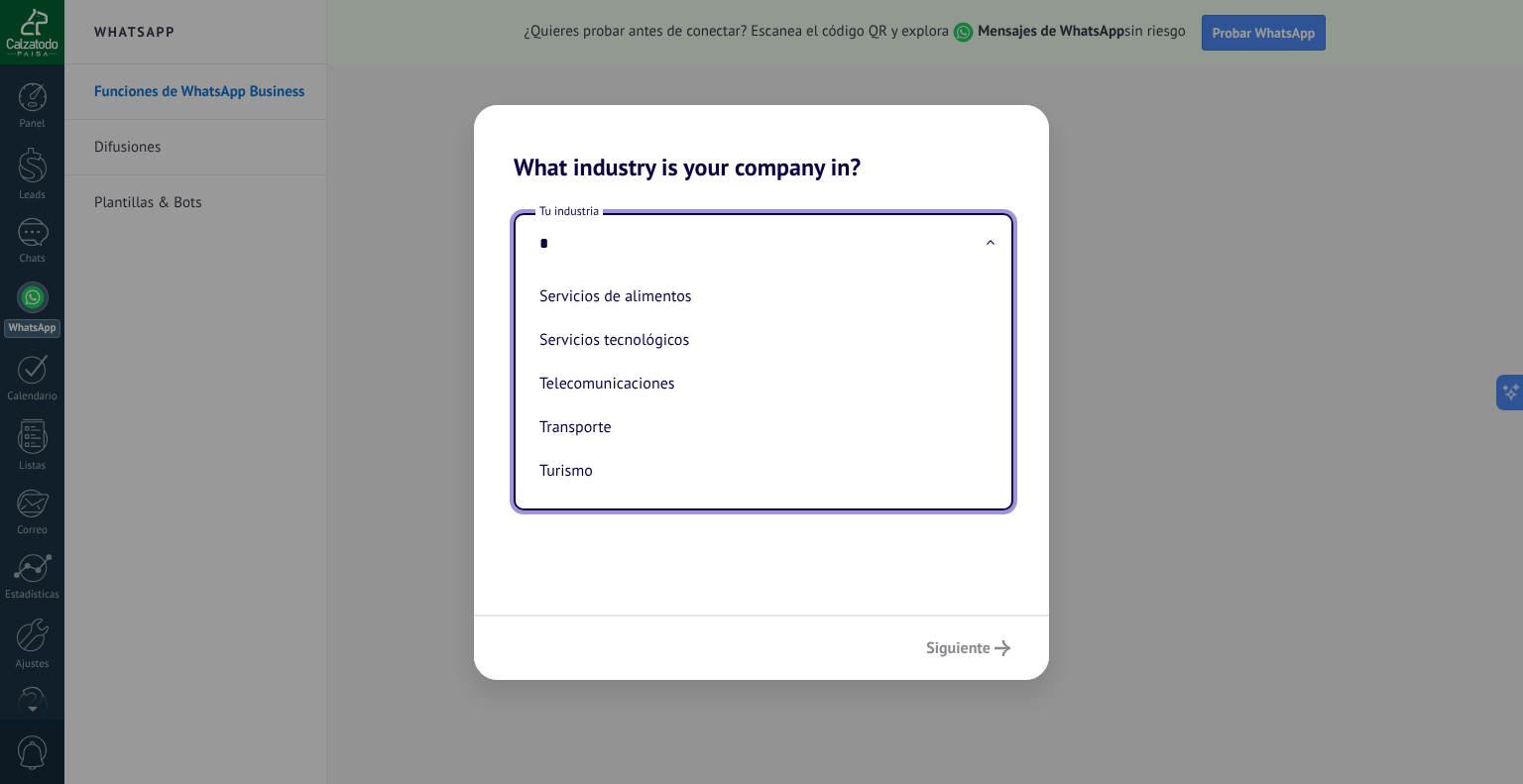 scroll, scrollTop: 0, scrollLeft: 0, axis: both 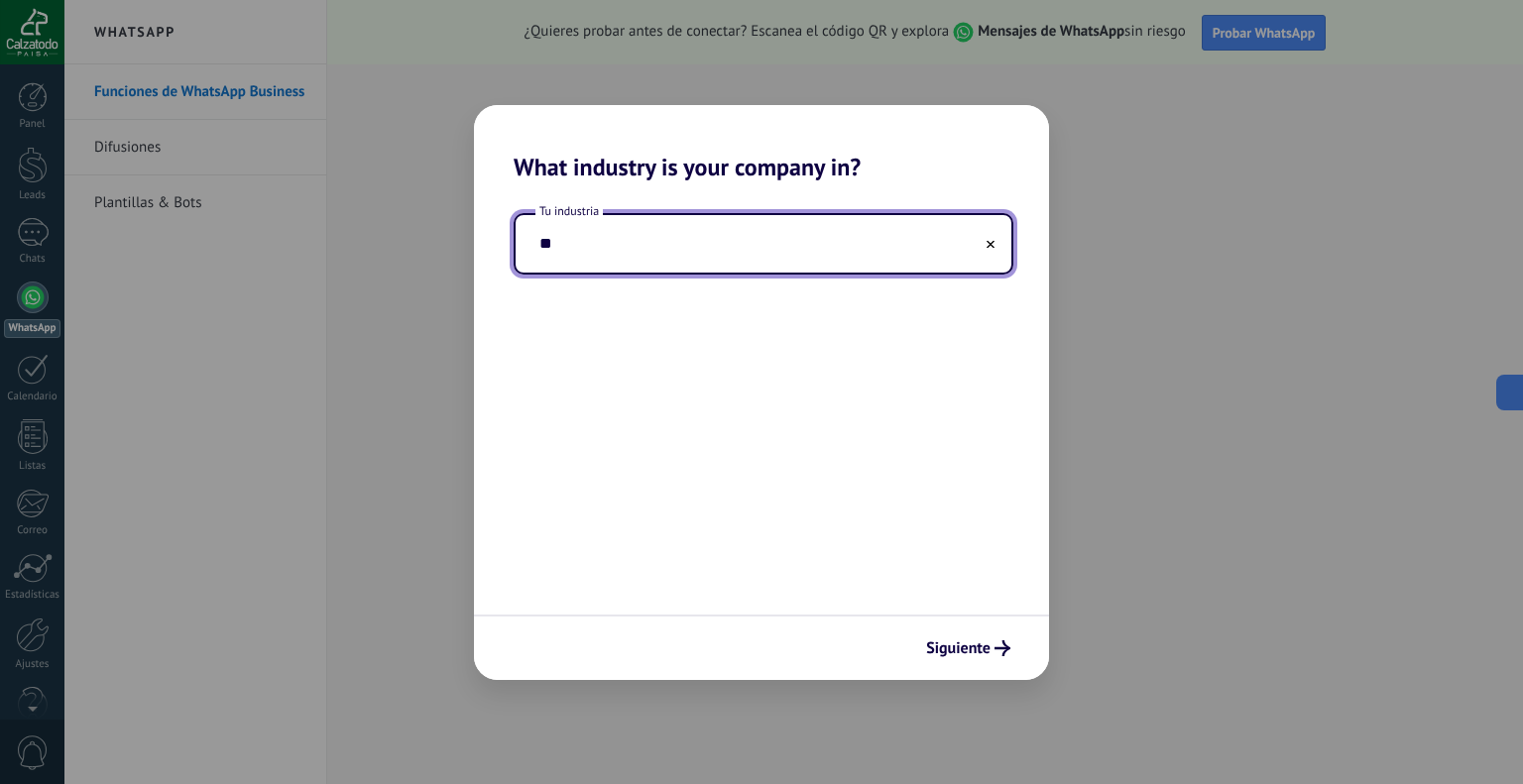 type on "*" 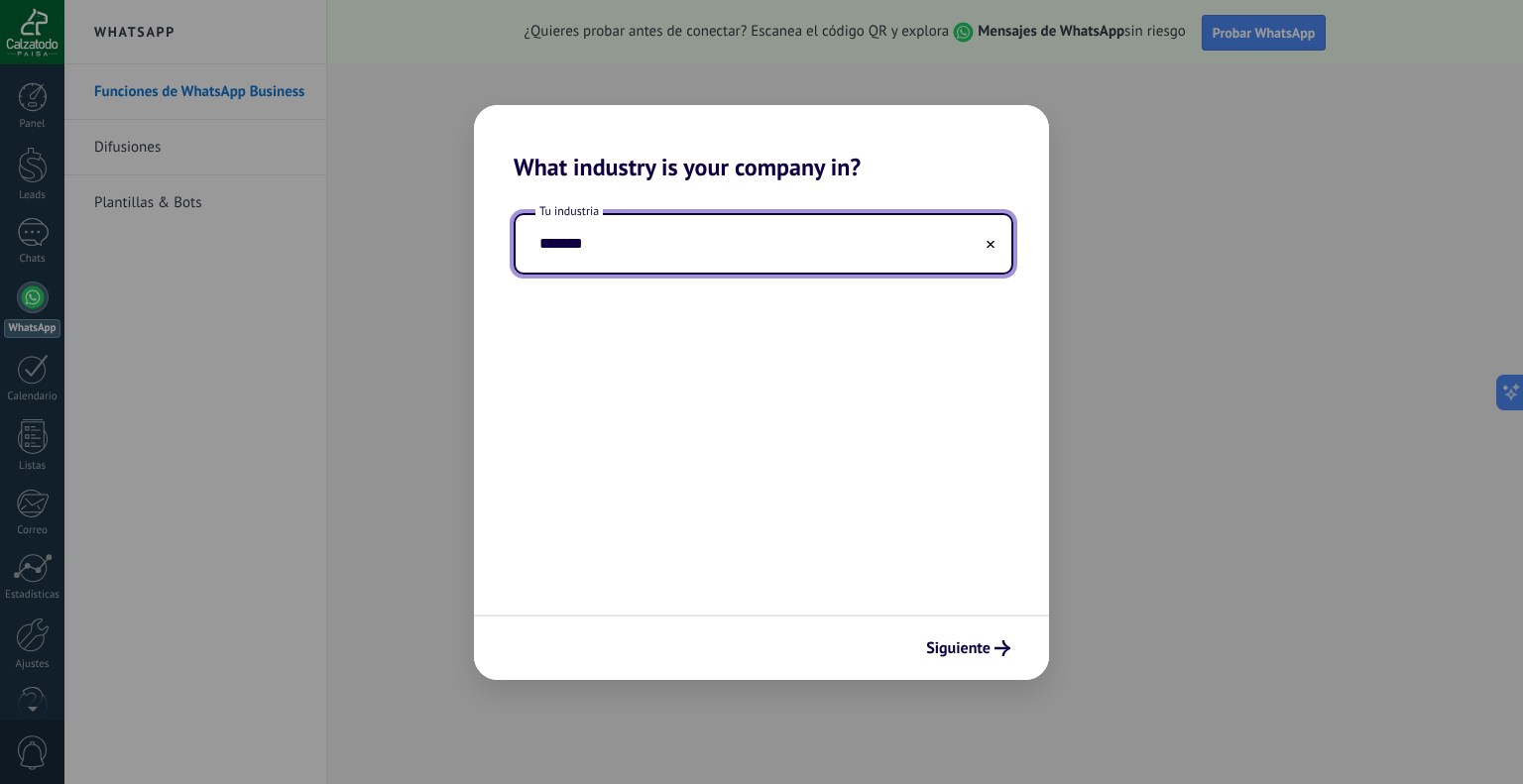 type on "*******" 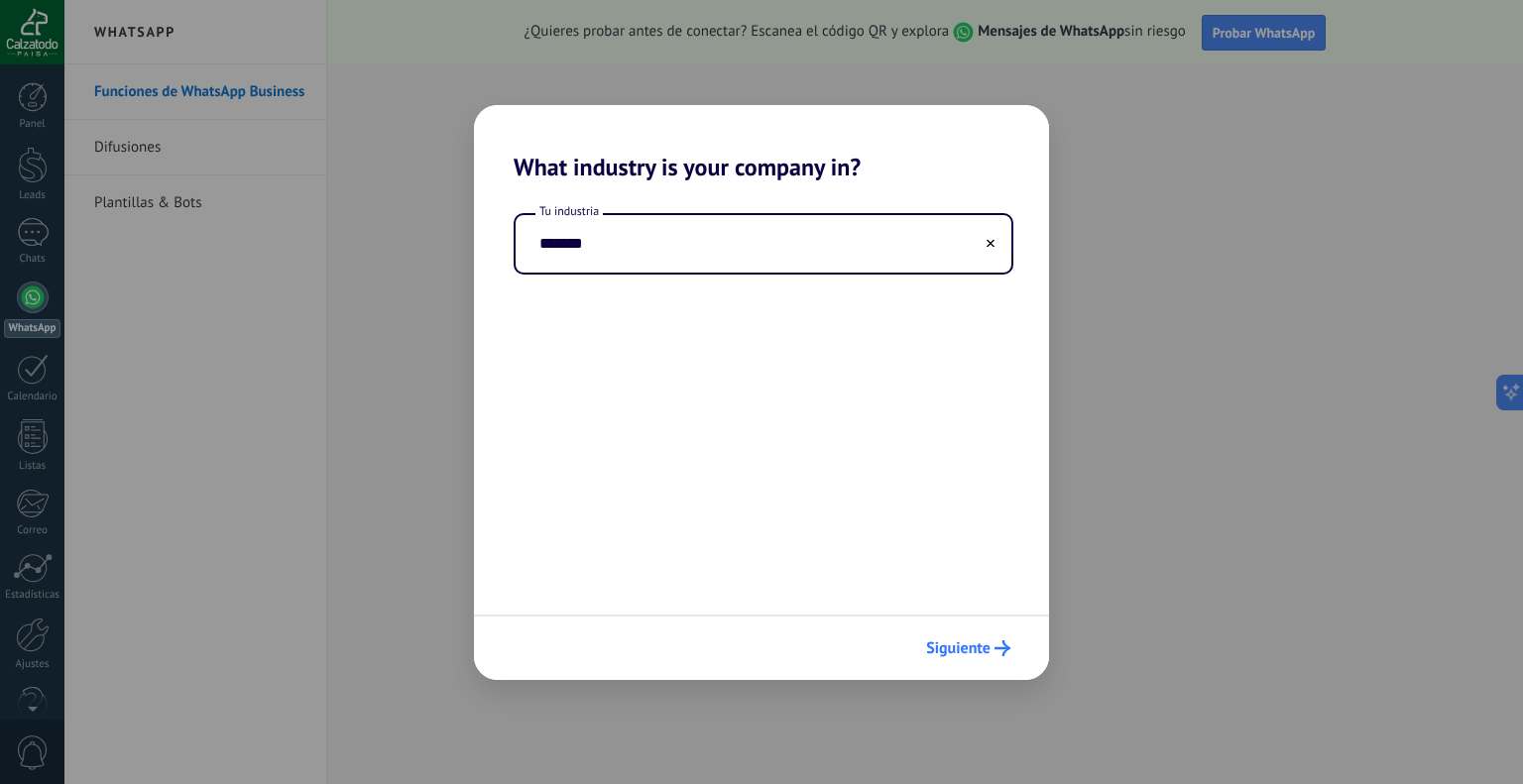 click on "Siguiente" at bounding box center [968, 648] 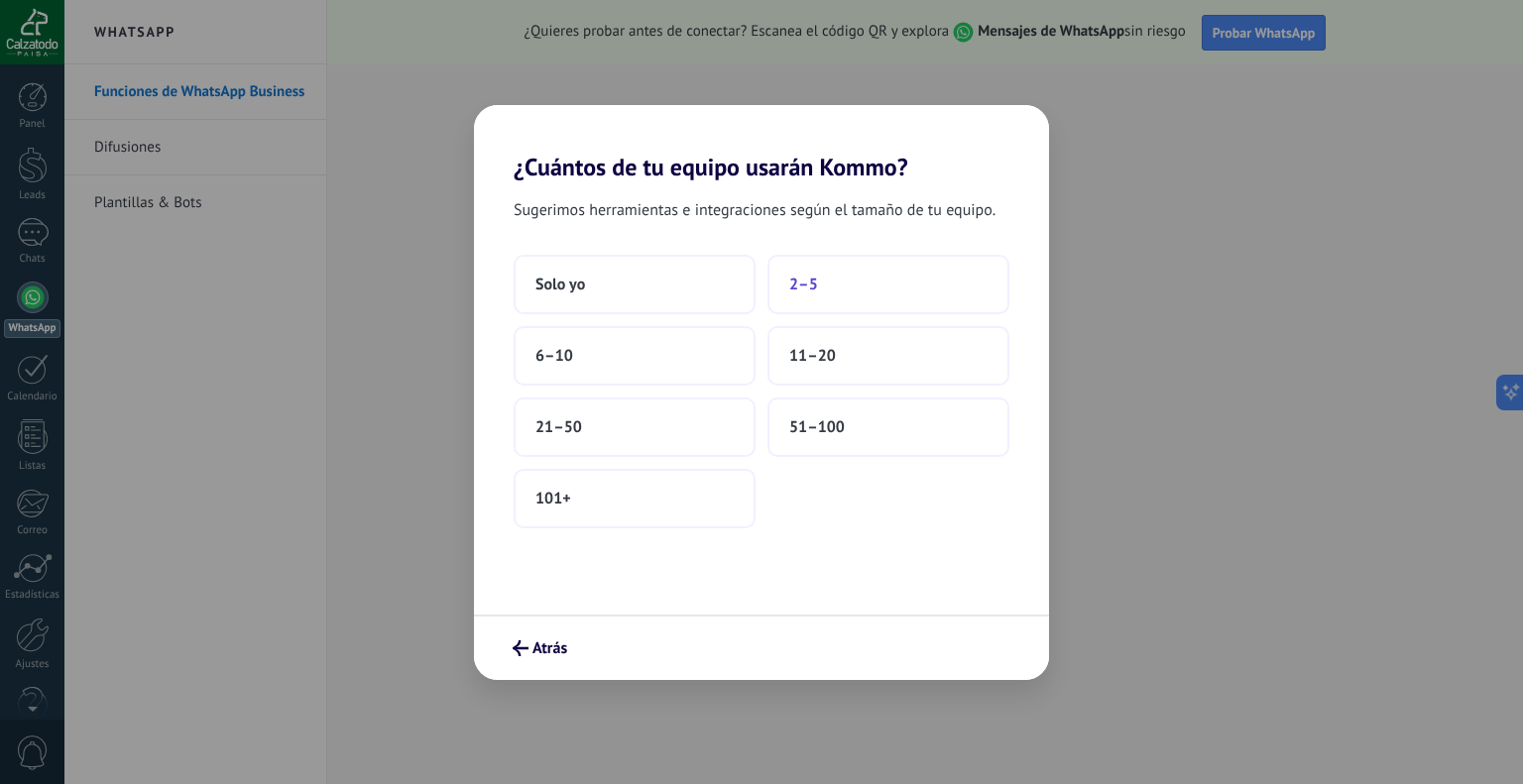 click on "2–5" at bounding box center [888, 284] 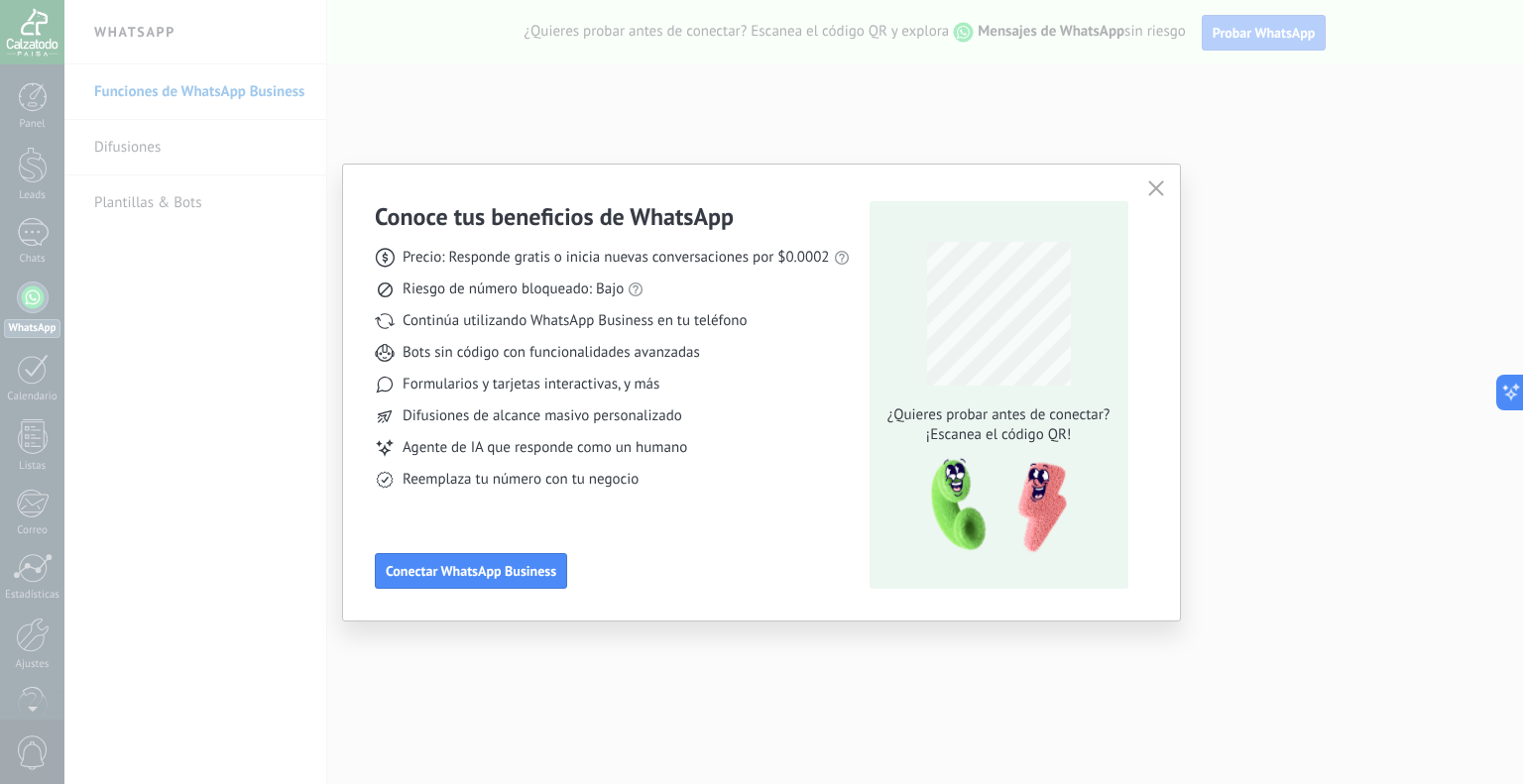 click on "Reemplaza tu número con tu negocio" at bounding box center [612, 480] 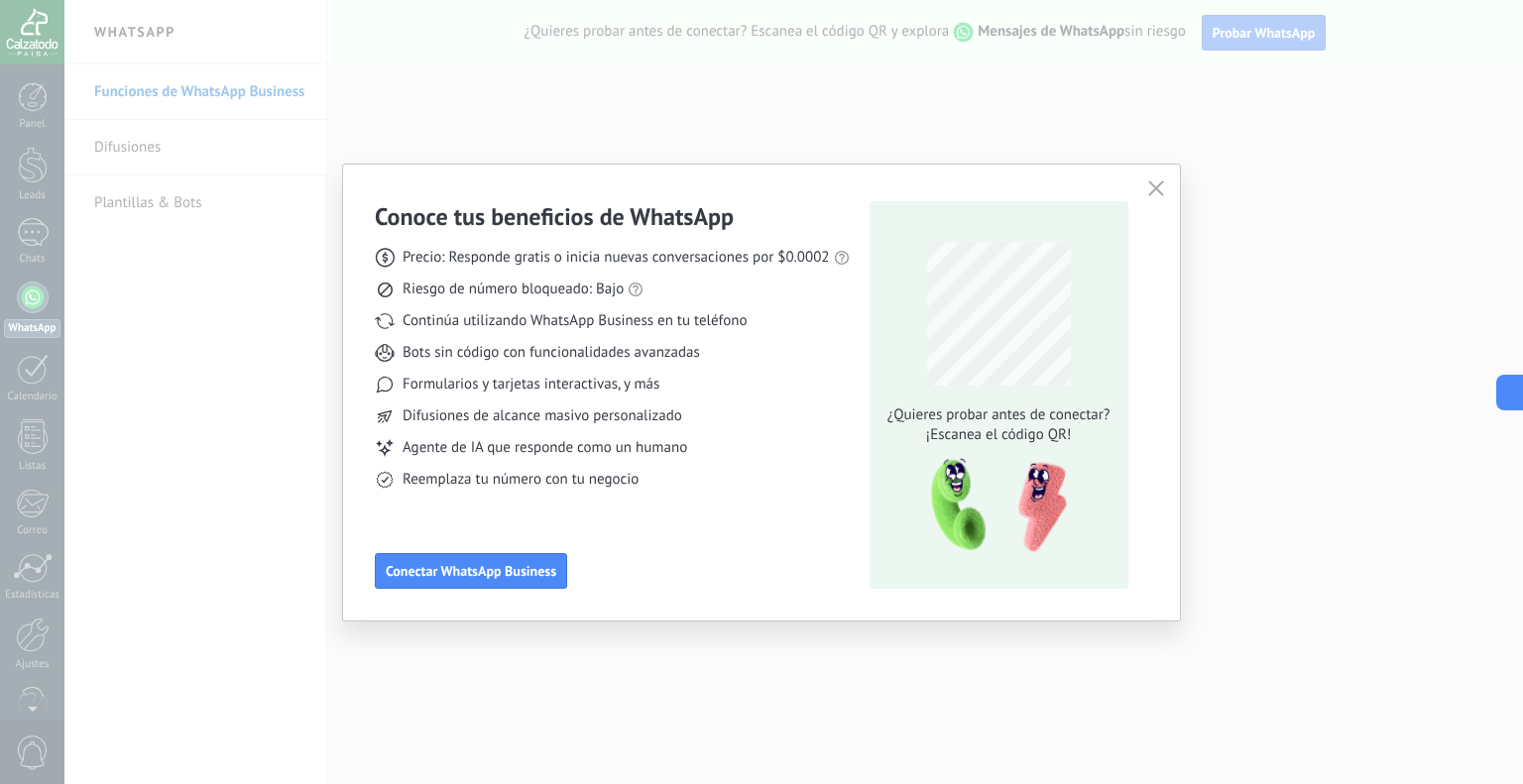click on "Reemplaza tu número con tu negocio" at bounding box center (612, 480) 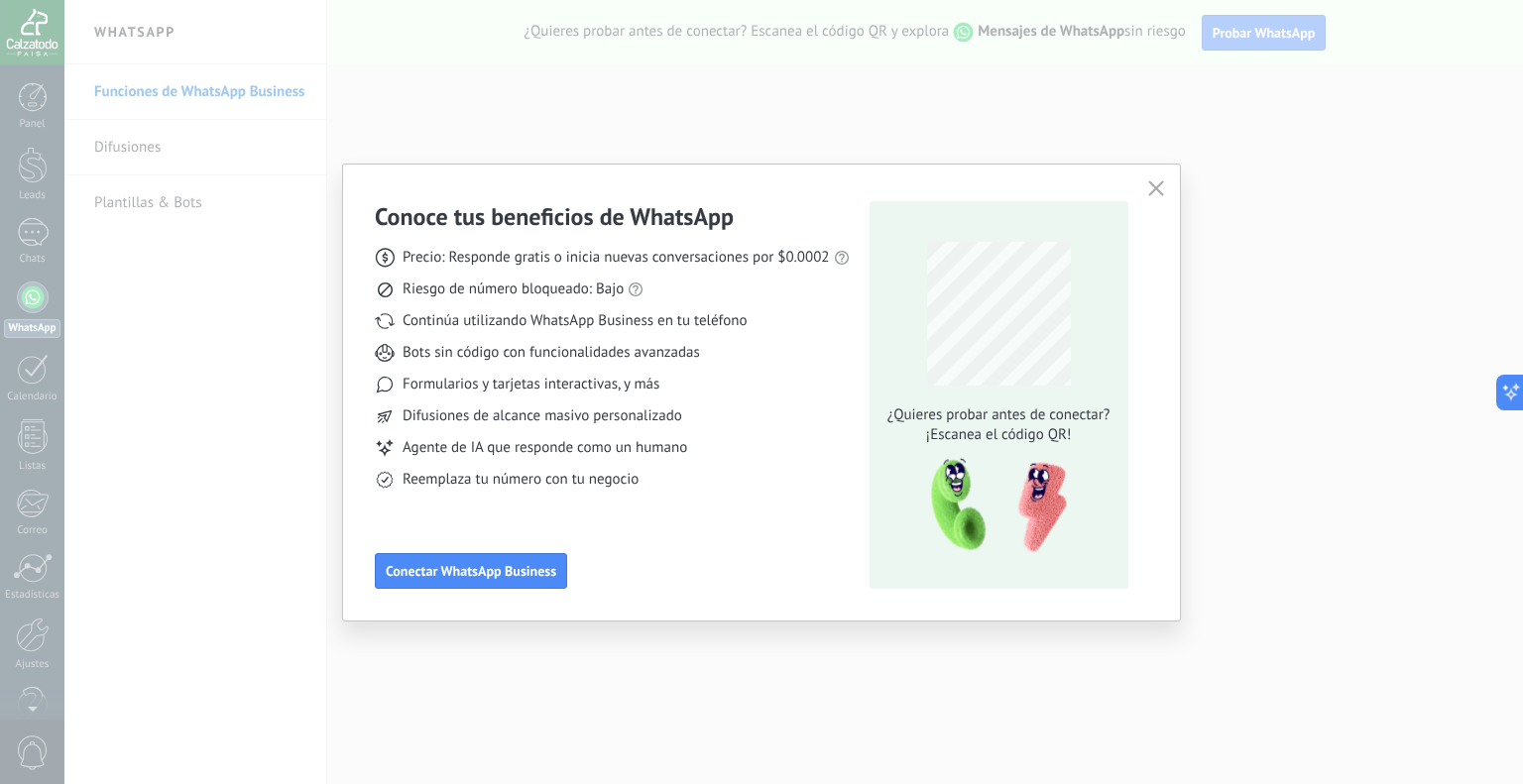 click on "Conoce tus beneficios de WhatsApp Precio: Responde gratis o inicia nuevas conversaciones por $0.0002 Riesgo de número bloqueado: Bajo Continúa utilizando WhatsApp Business en tu teléfono Bots sin código con funcionalidades avanzadas Formularios y tarjetas interactivas, y más Difusiones de alcance masivo personalizado Agente de IA que responde como un humano Reemplaza tu número con tu negocio Conectar WhatsApp Business" at bounding box center (612, 394) 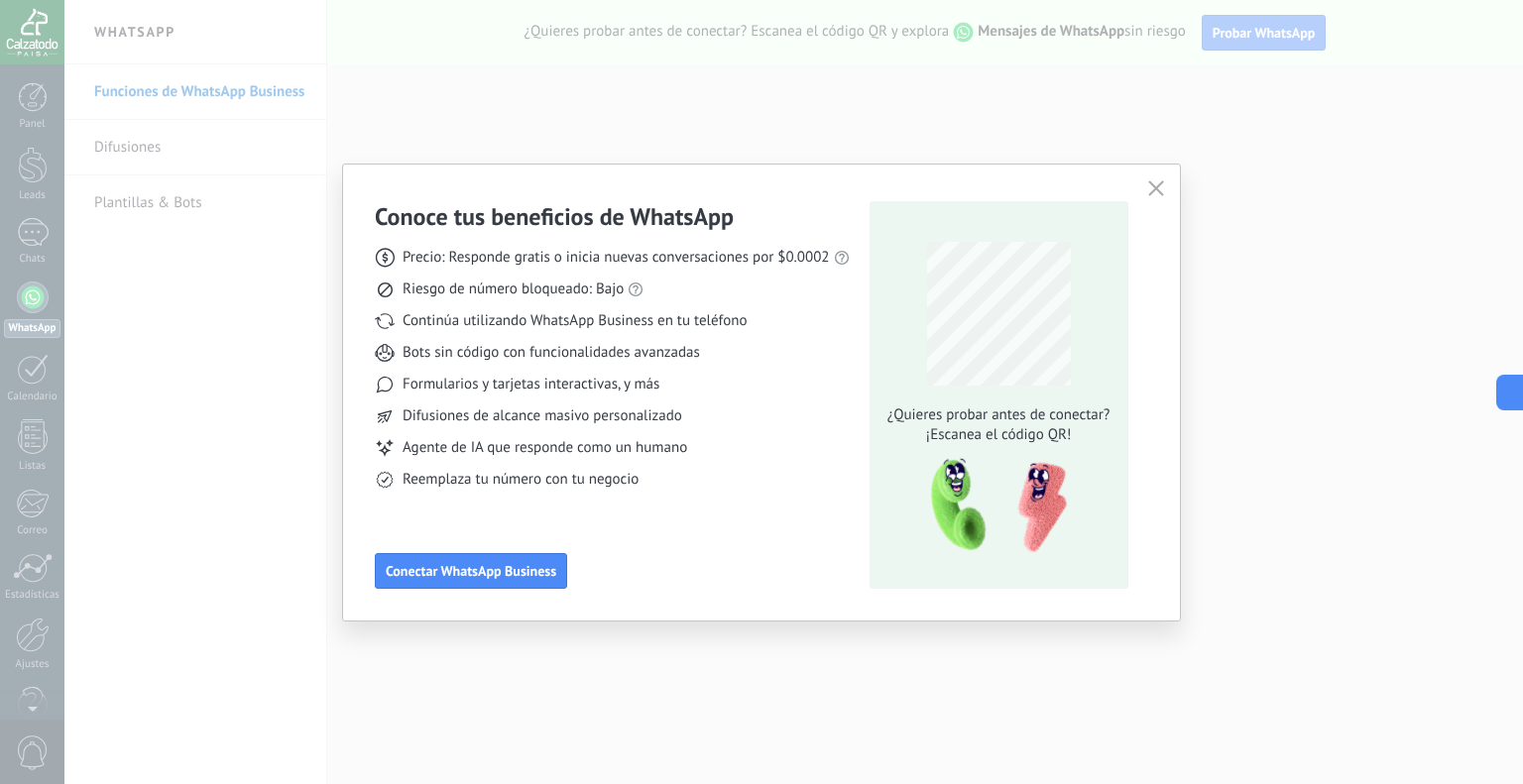 click on "Conoce tus beneficios de WhatsApp Precio: Responde gratis o inicia nuevas conversaciones por $0.0002 Riesgo de número bloqueado: Bajo Continúa utilizando WhatsApp Business en tu teléfono Bots sin código con funcionalidades avanzadas Formularios y tarjetas interactivas, y más Difusiones de alcance masivo personalizado Agente de IA que responde como un humano Reemplaza tu número con tu negocio Conectar WhatsApp Business" at bounding box center [612, 394] 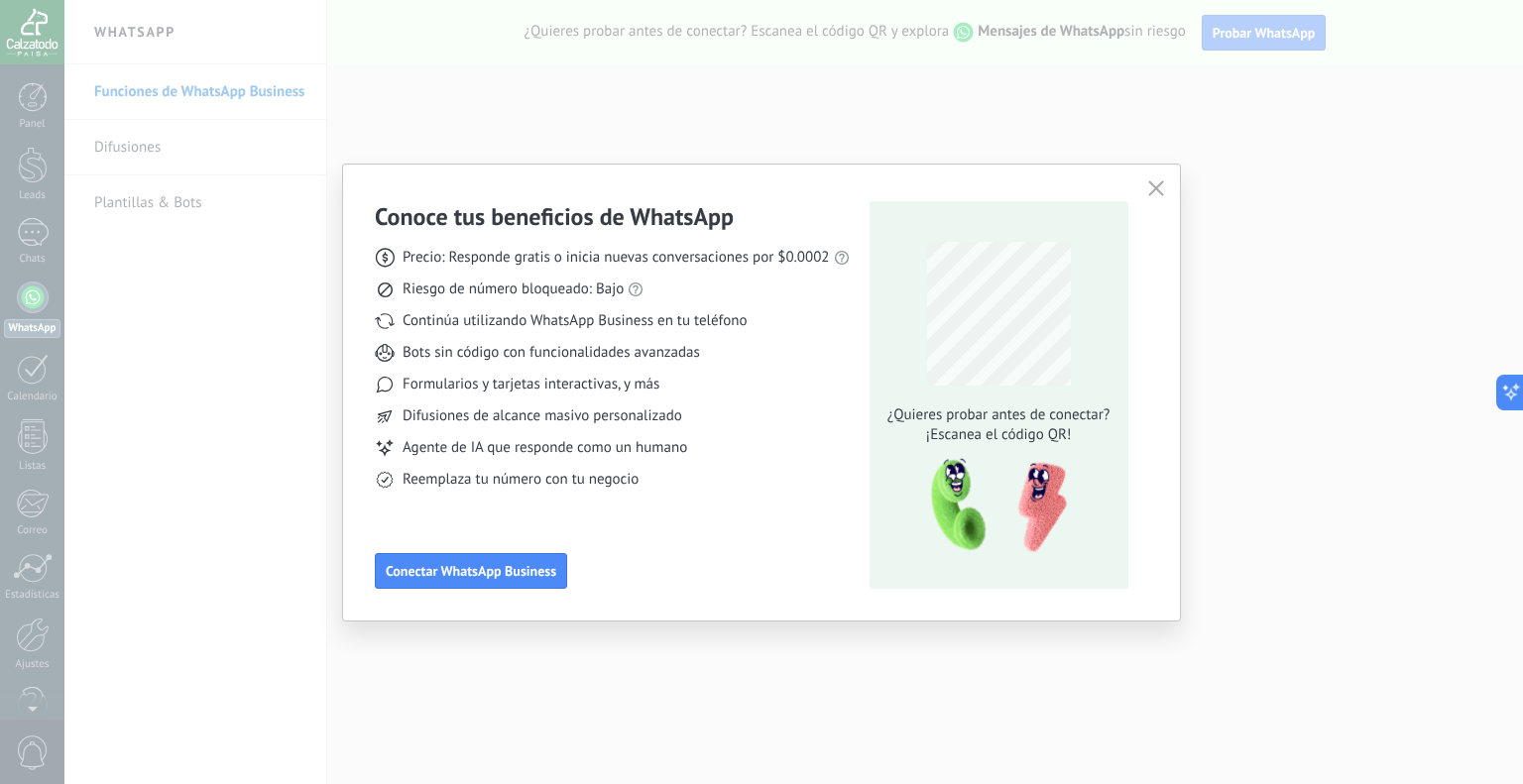 click on "Agente de IA que responde como un humano" at bounding box center (612, 448) 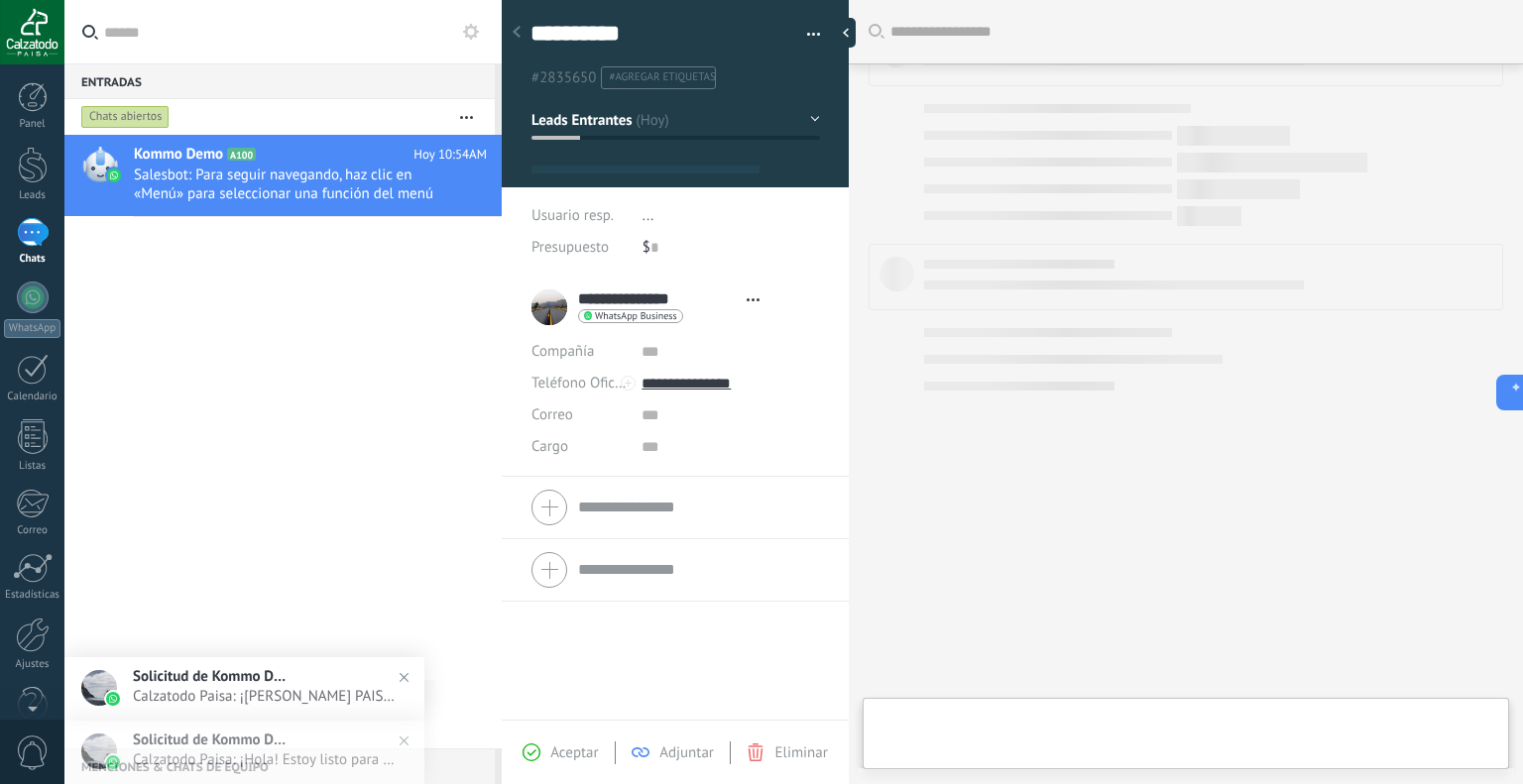 scroll, scrollTop: 1031, scrollLeft: 0, axis: vertical 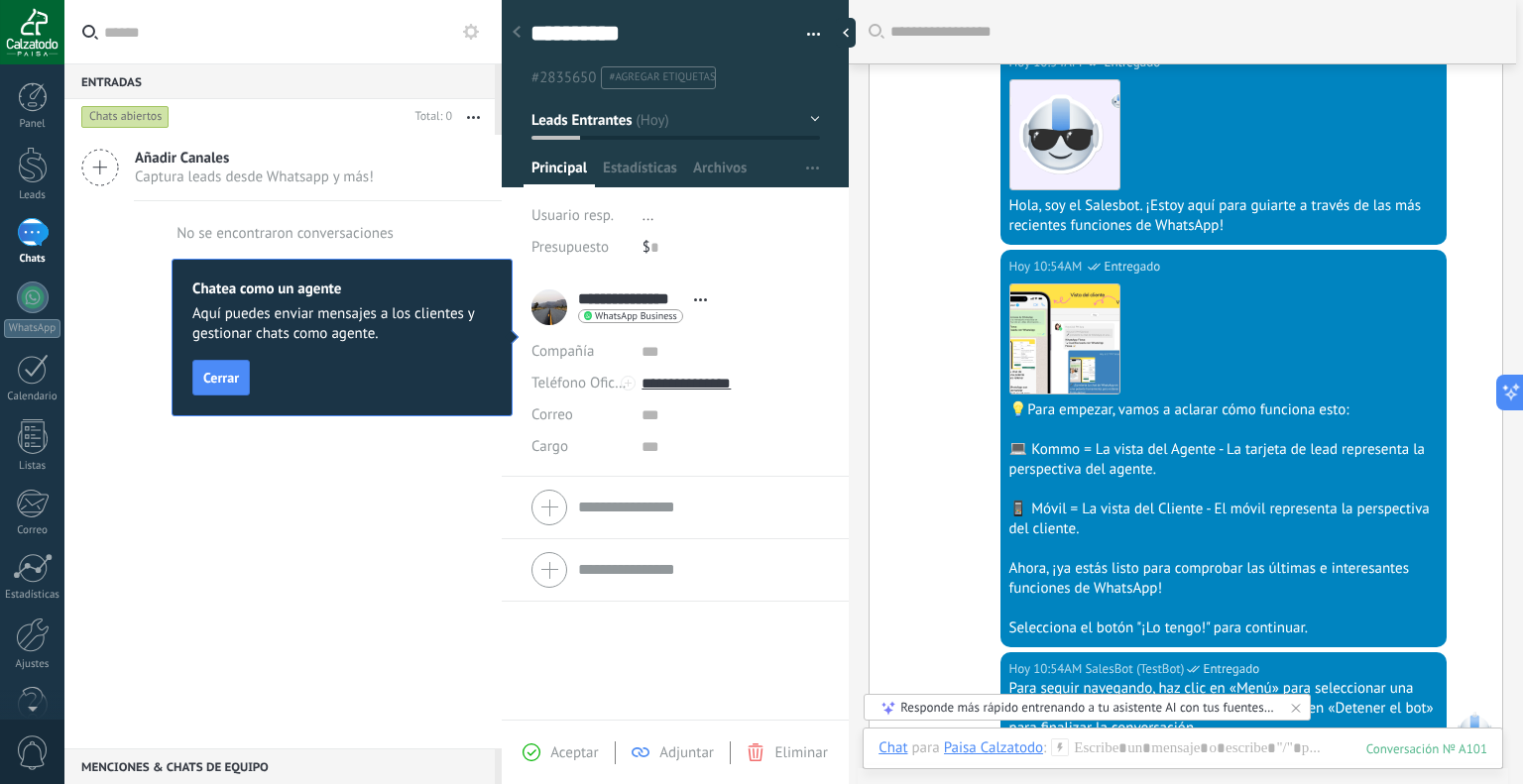 click on "Chatea como un agente" at bounding box center (342, 288) 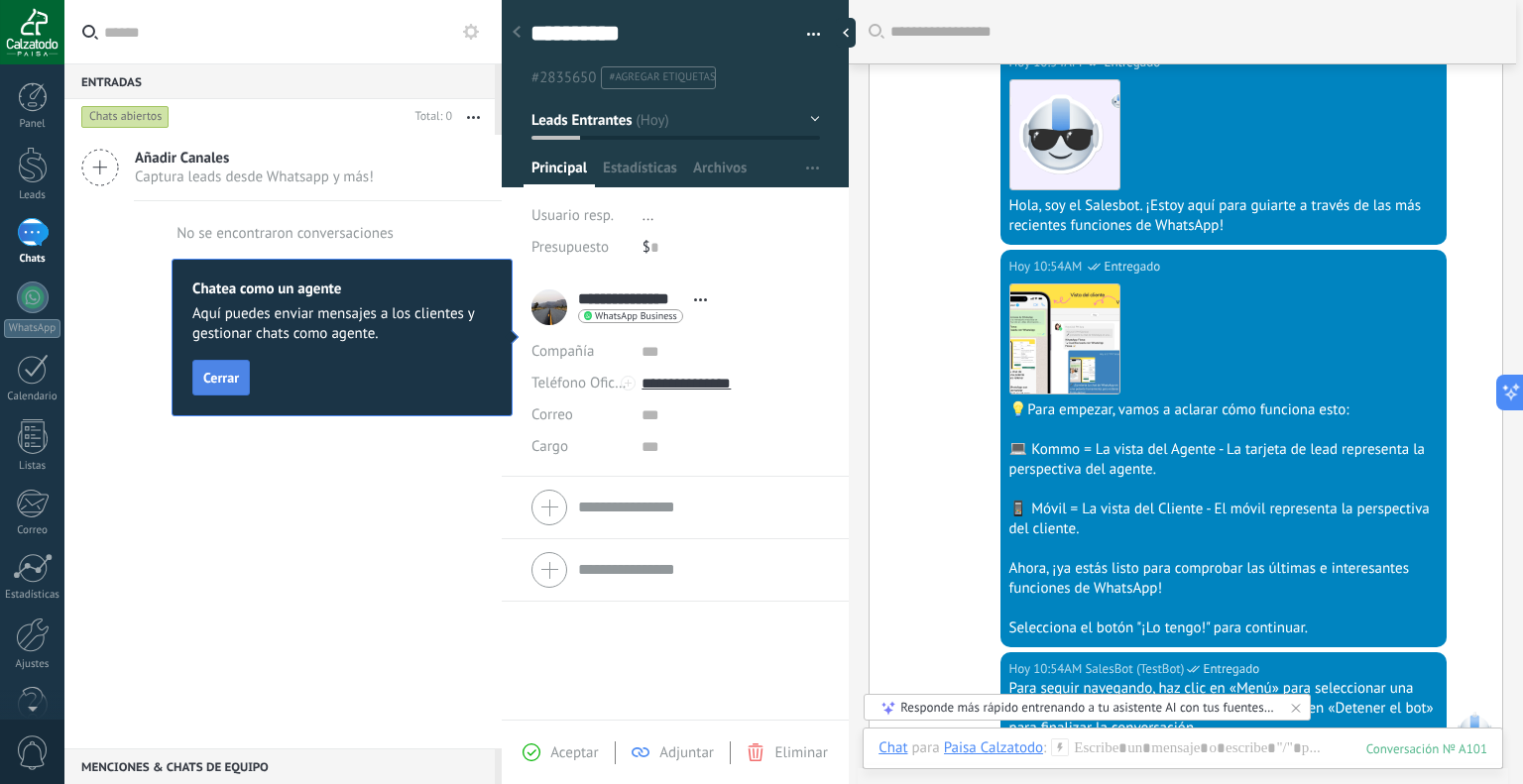 click on "Cerrar" at bounding box center [221, 378] 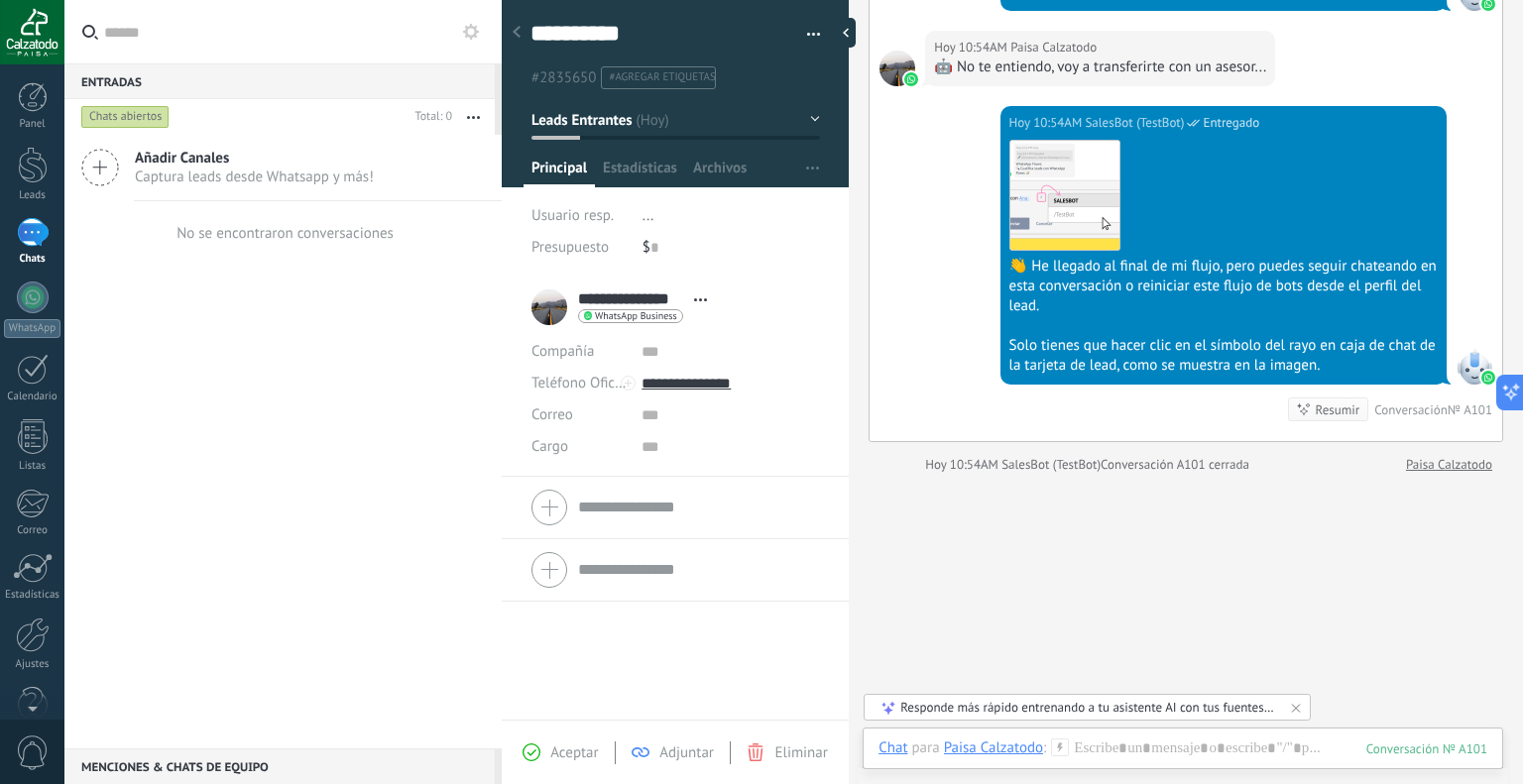scroll, scrollTop: 2829, scrollLeft: 0, axis: vertical 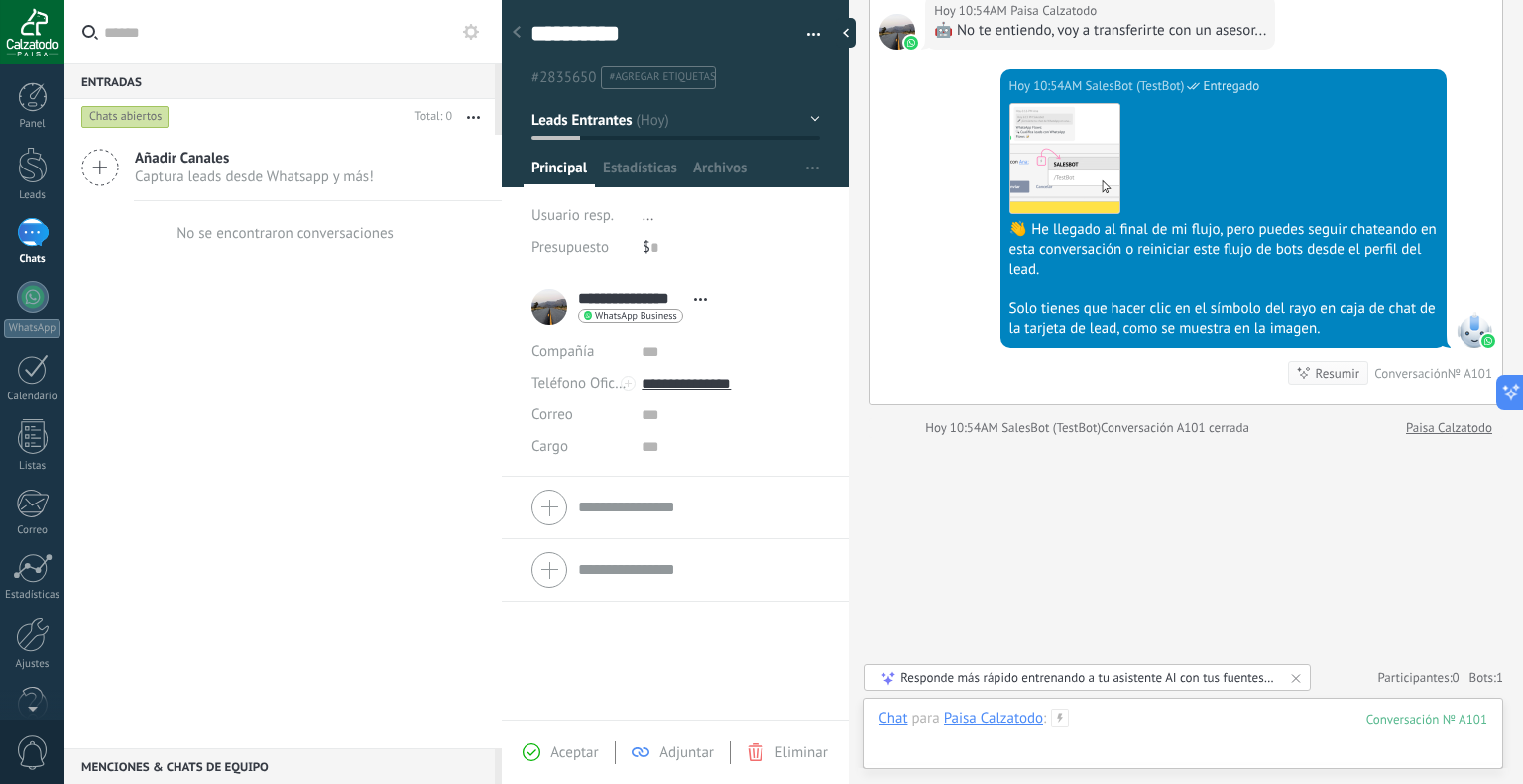 click at bounding box center [1183, 738] 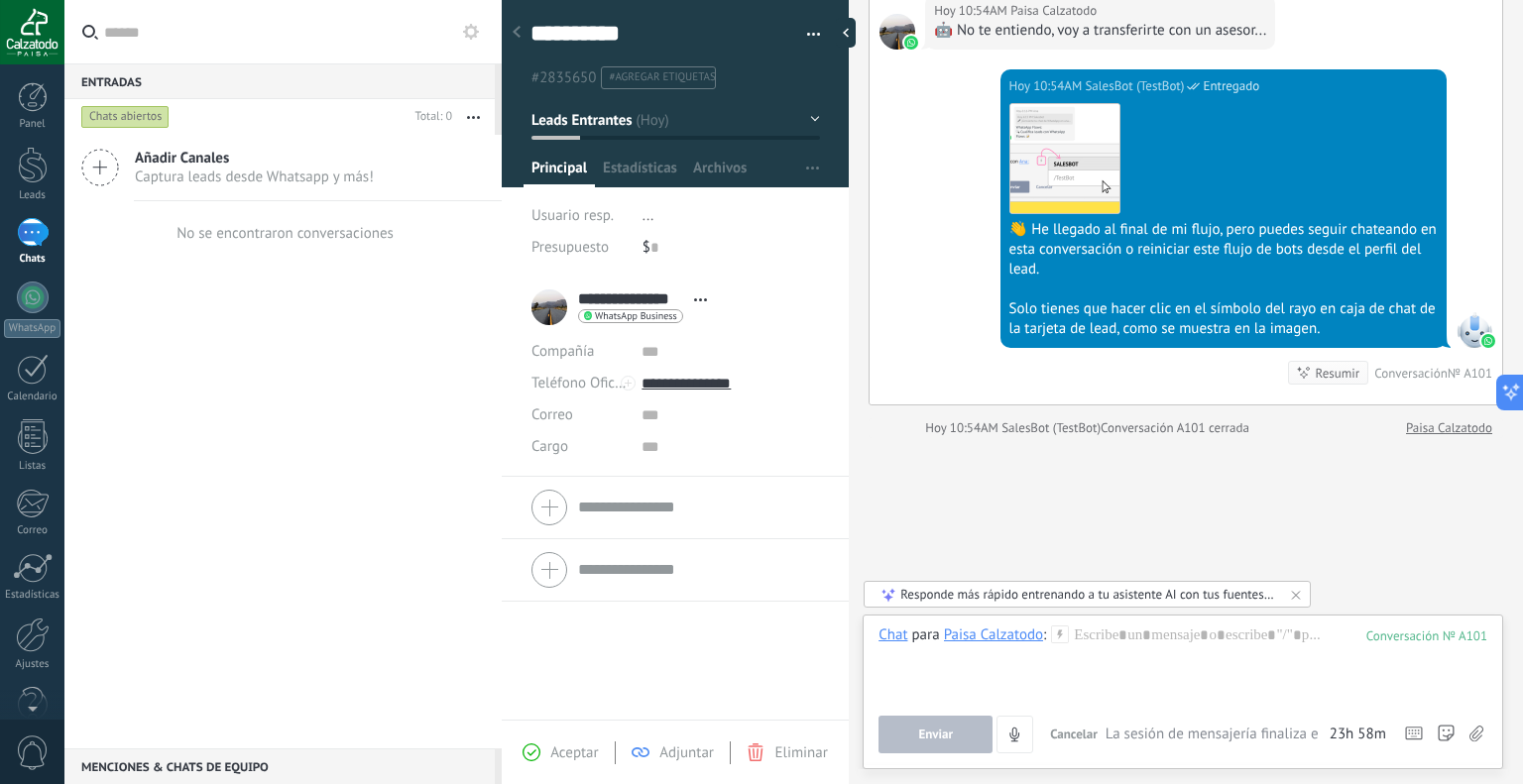 click on "Buscar Carga más Hoy Hoy Creación:  2  eventos   Expandir Hoy 10:53AM Paisa Calzatodo  ¡Hola! Estoy listo para probar WhatsApp en Kommo. Mi código de verificación es cz3FB9 Conversación  № A100 Hoy 10:54AM Robot  El valor del campo «Nombre»  se establece en «Kommo Demo» Hoy 10:54AM Robot  El valor del campo «Teléfono»  se establece en «+573115203540» Paisa Calzatodo Paisa Calzatodo  Hoy 10:54AM SalesBot (TestBot)  Entregado Descargar Hola, soy el Salesbot. ¡Estoy aquí para guiarte a través de las más recientes funciones de WhatsApp! Hoy 10:54AM SalesBot (TestBot)  Entregado Descargar 💡Para empezar, vamos a aclarar cómo funciona esto:    💻 Kommo = La vista del Agente - La tarjeta de lead representa la perspectiva del agente.   📱 Móvil = La vista del Cliente - El móvil representa la perspectiva del cliente.   Ahora, ¡ya estás listo para comprobar las últimas e interesantes funciones de WhatsApp!    Selecciona el botón "¡Lo tengo!" para continuar.       0" at bounding box center (1186, -1007) 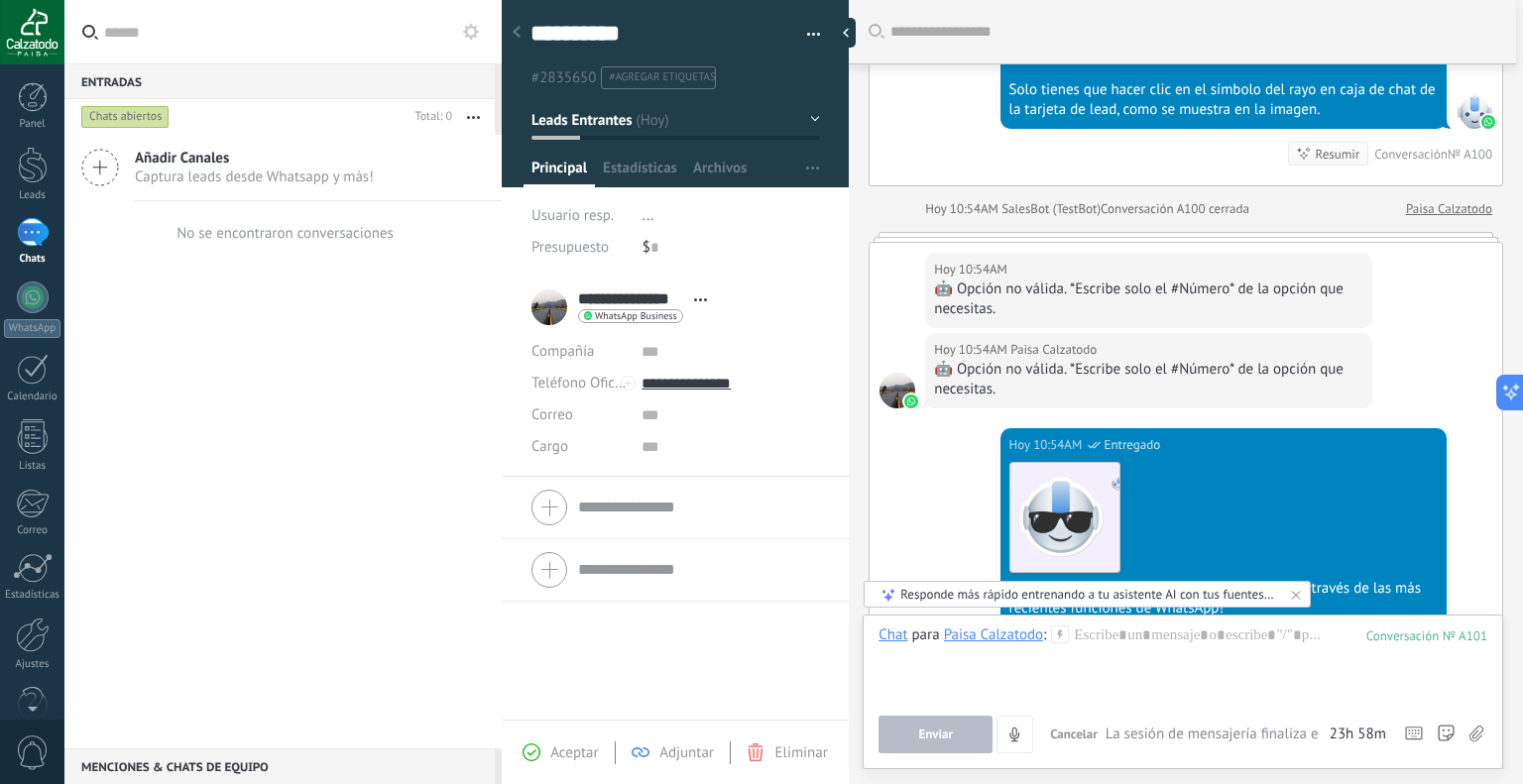 scroll, scrollTop: 1540, scrollLeft: 0, axis: vertical 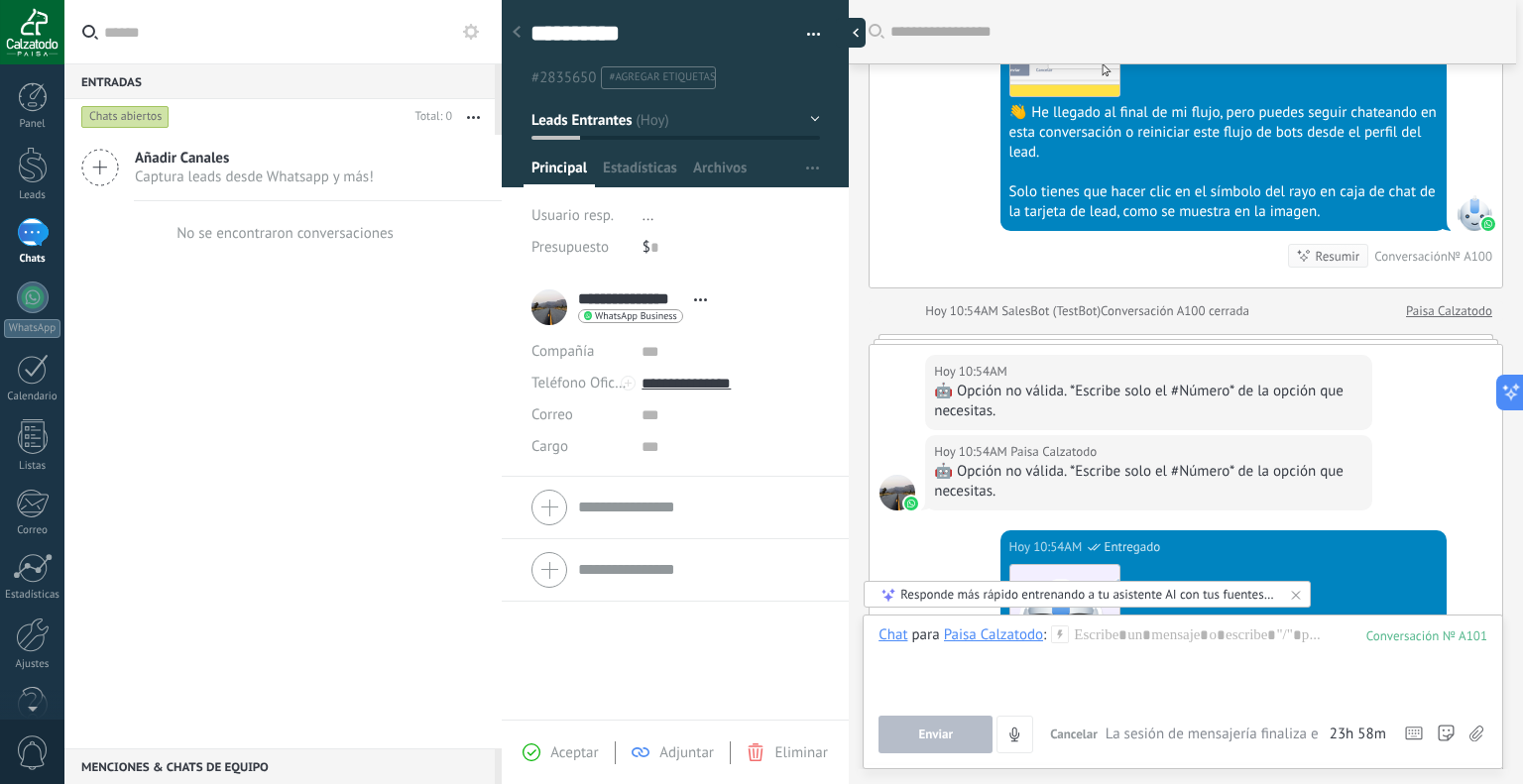 click at bounding box center [851, 33] 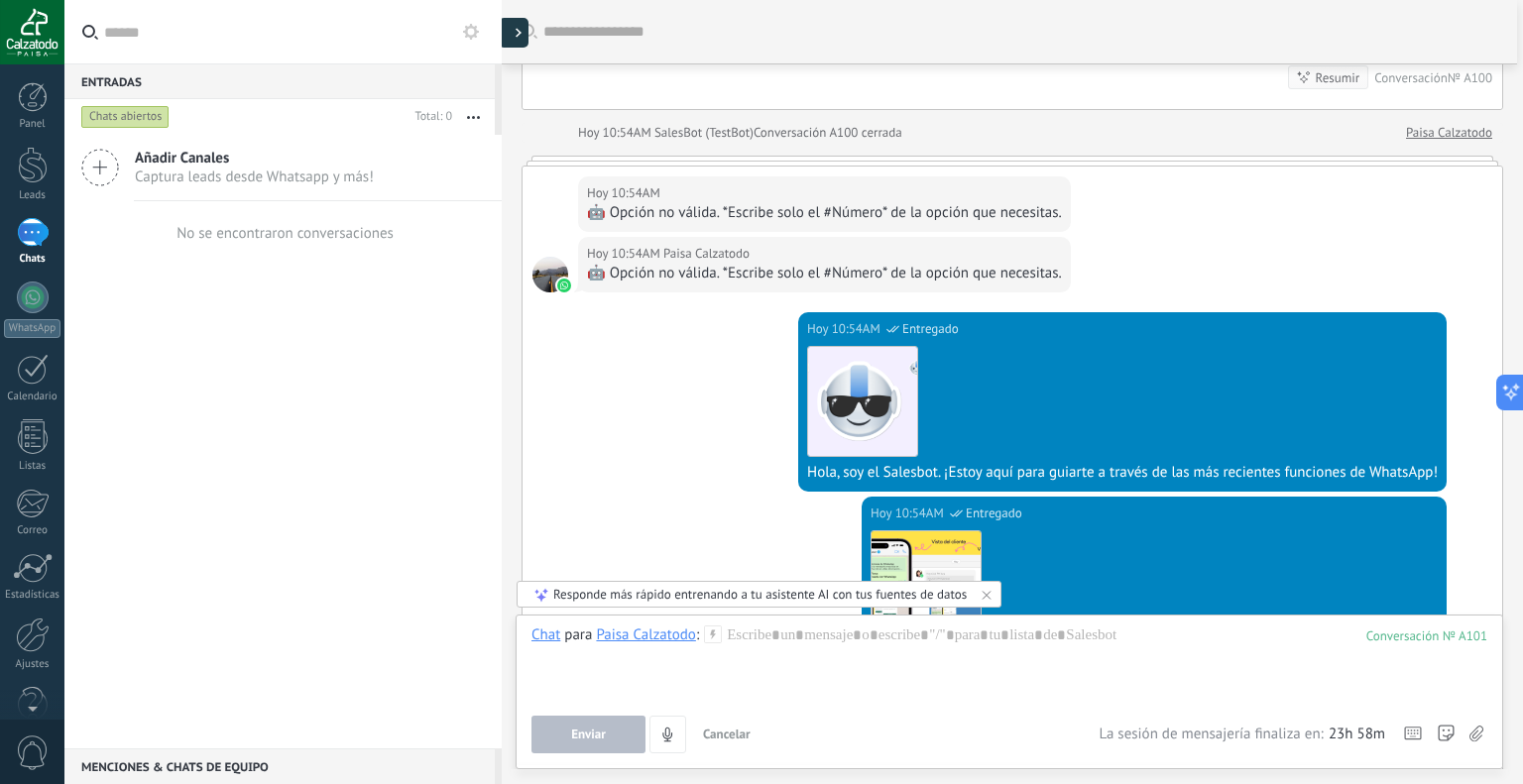 click 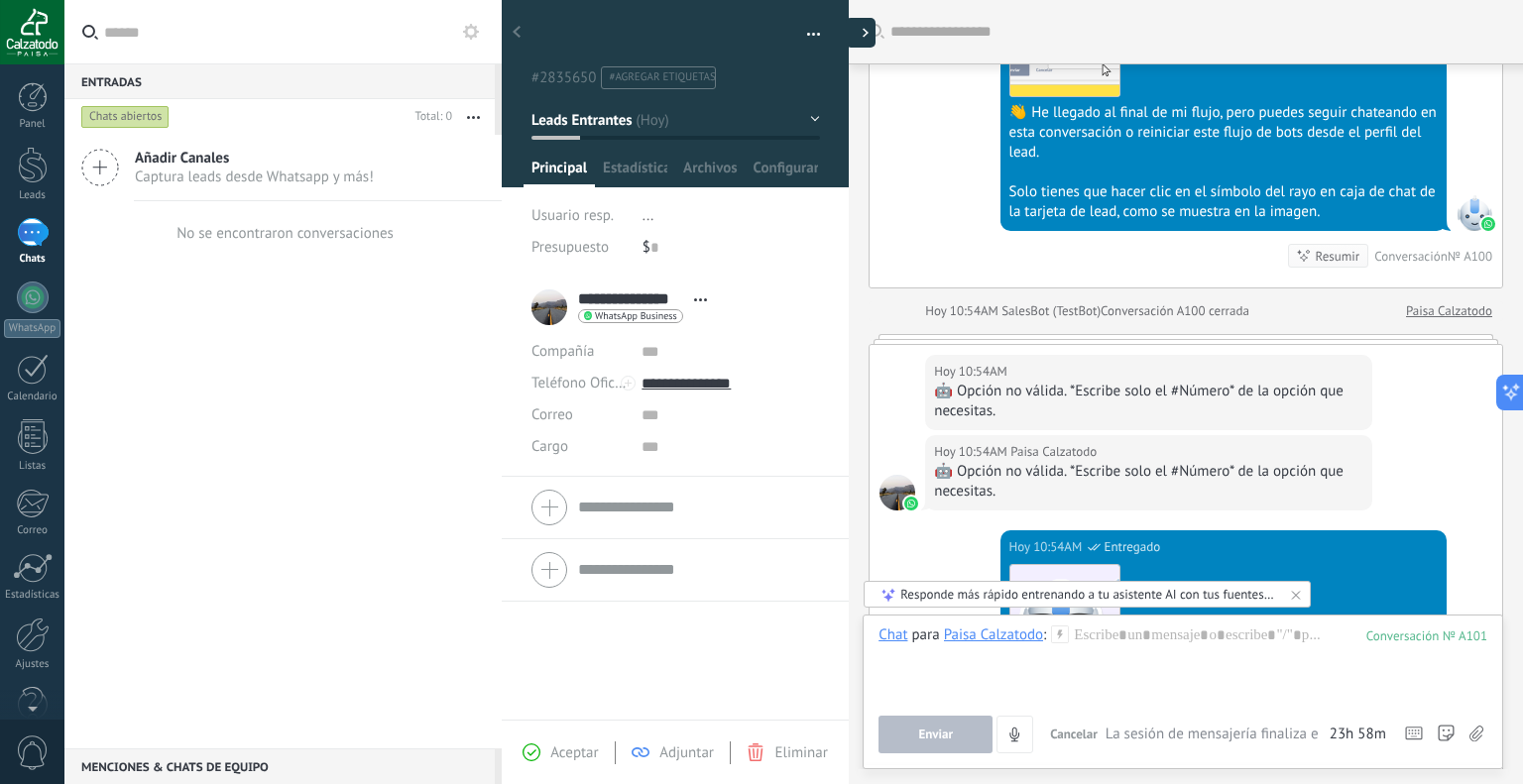 type on "**********" 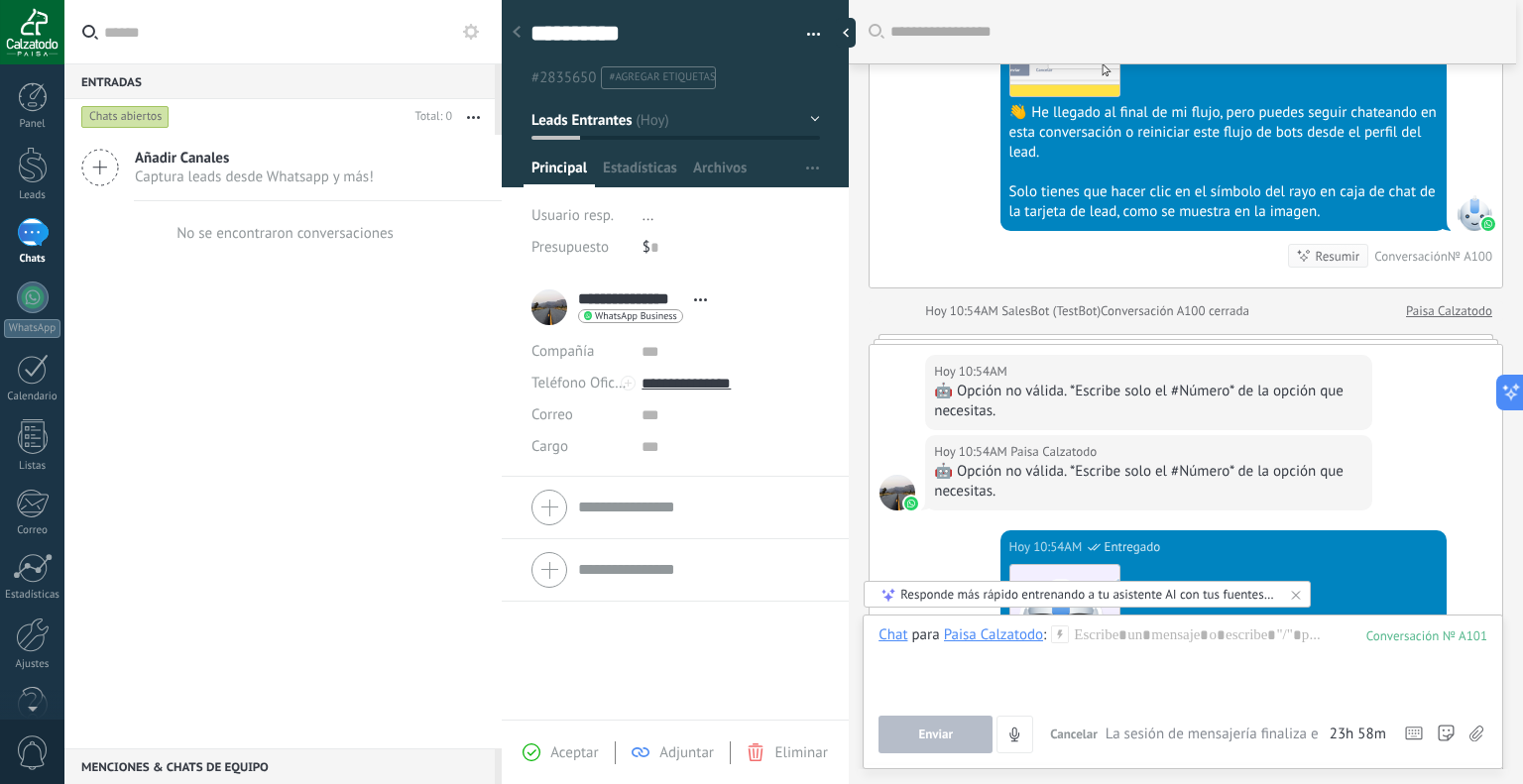 scroll, scrollTop: 29, scrollLeft: 0, axis: vertical 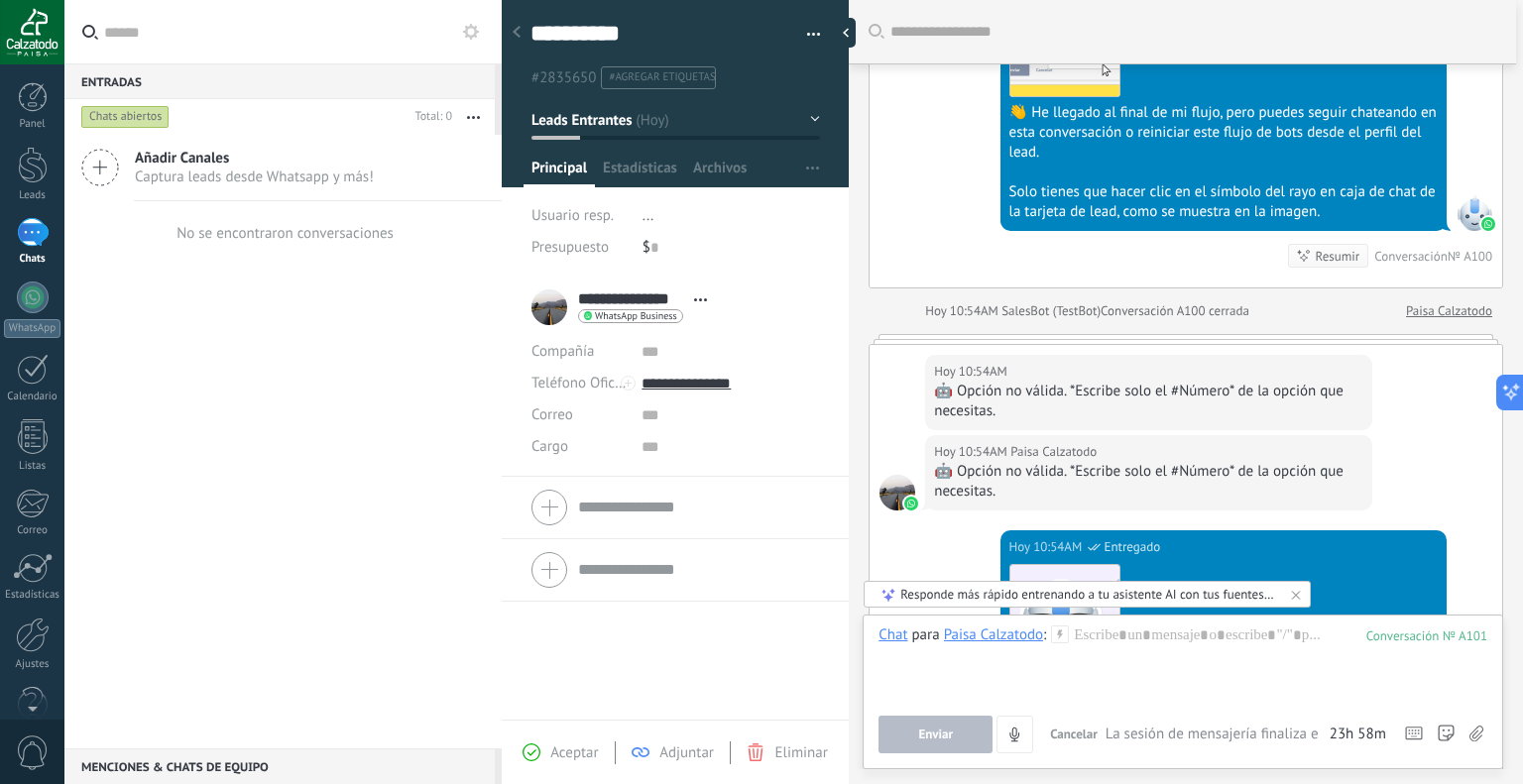 click on "Leads Entrantes" at bounding box center [675, 120] 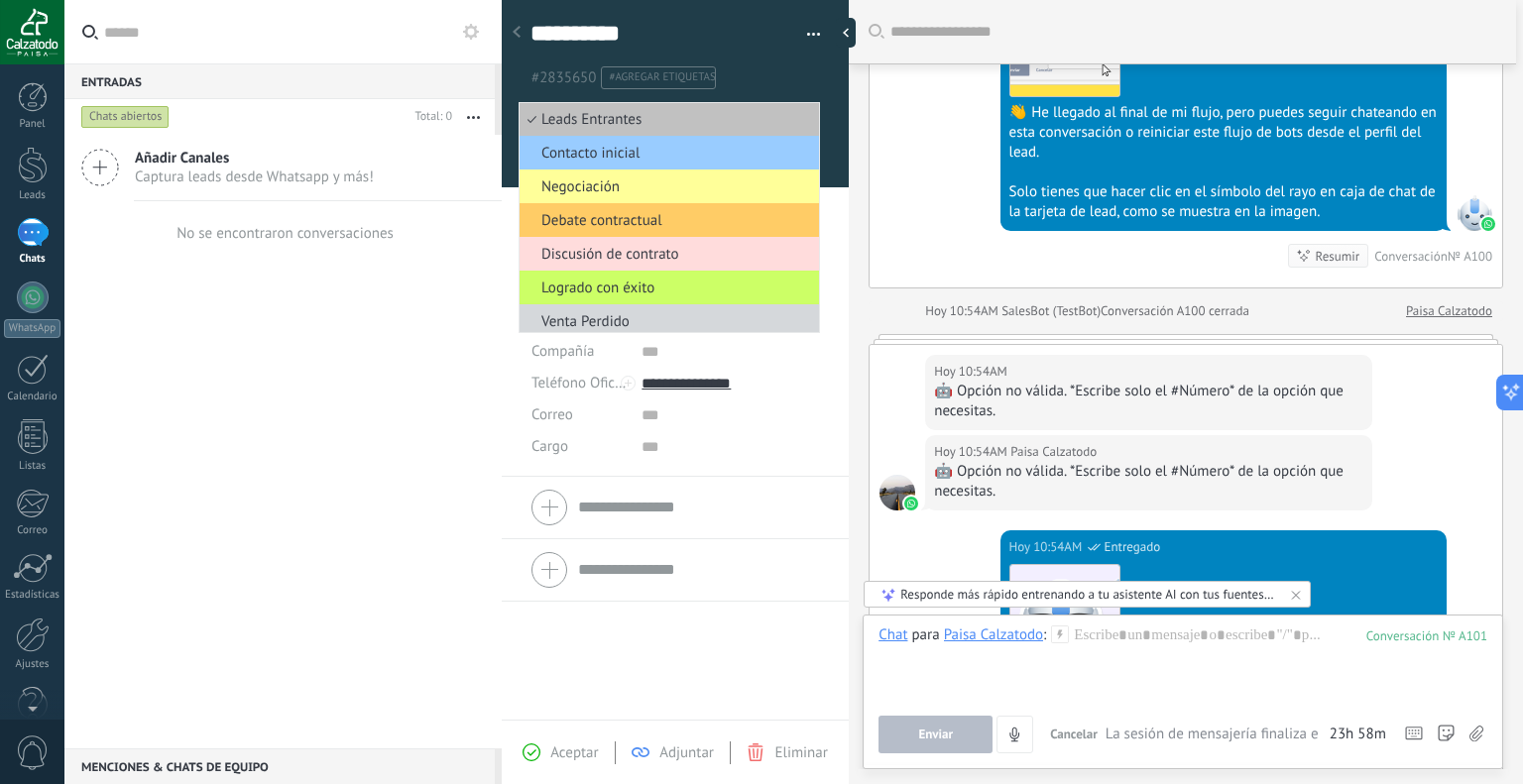 scroll, scrollTop: 0, scrollLeft: 0, axis: both 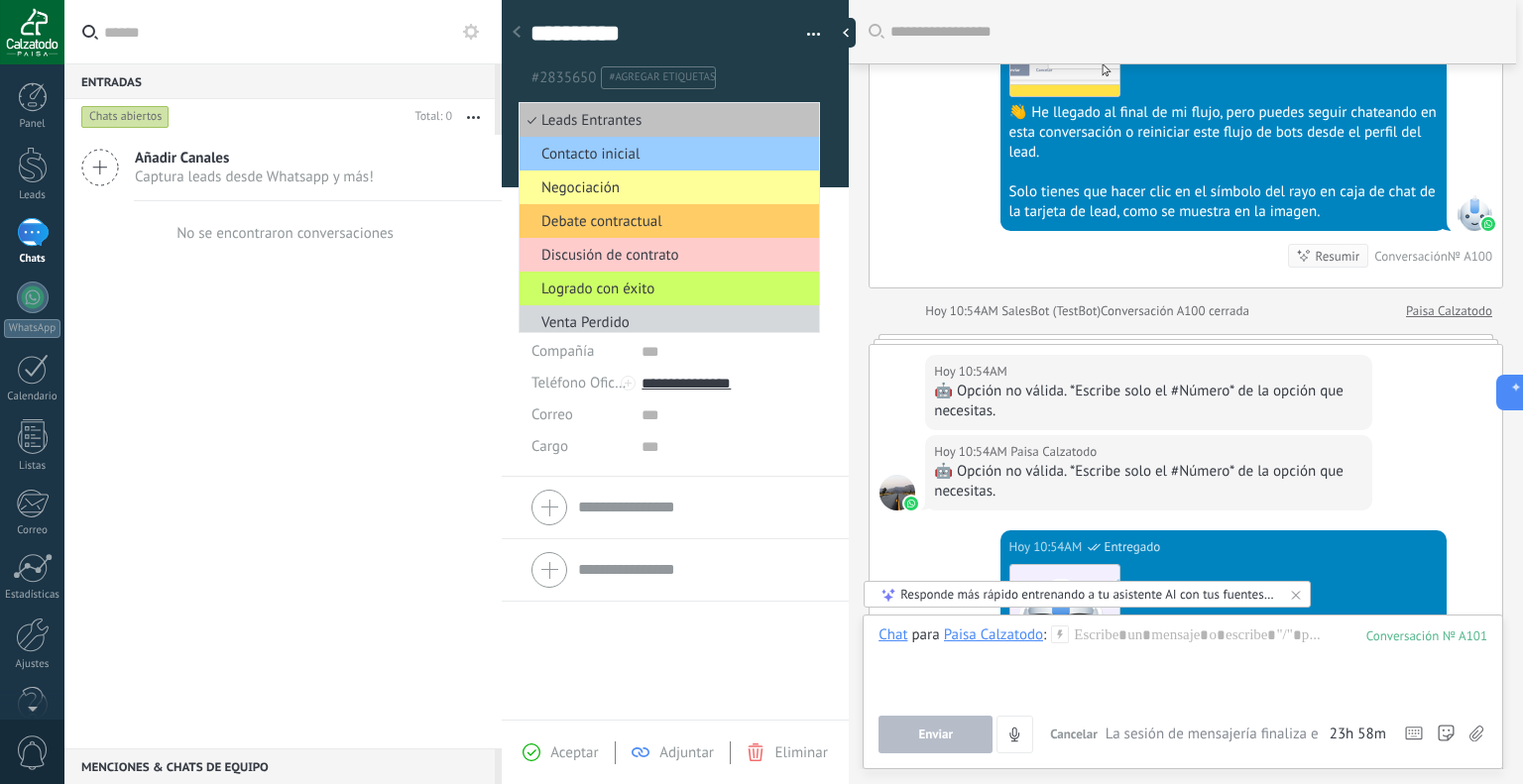 click on "**********" at bounding box center [675, 38] 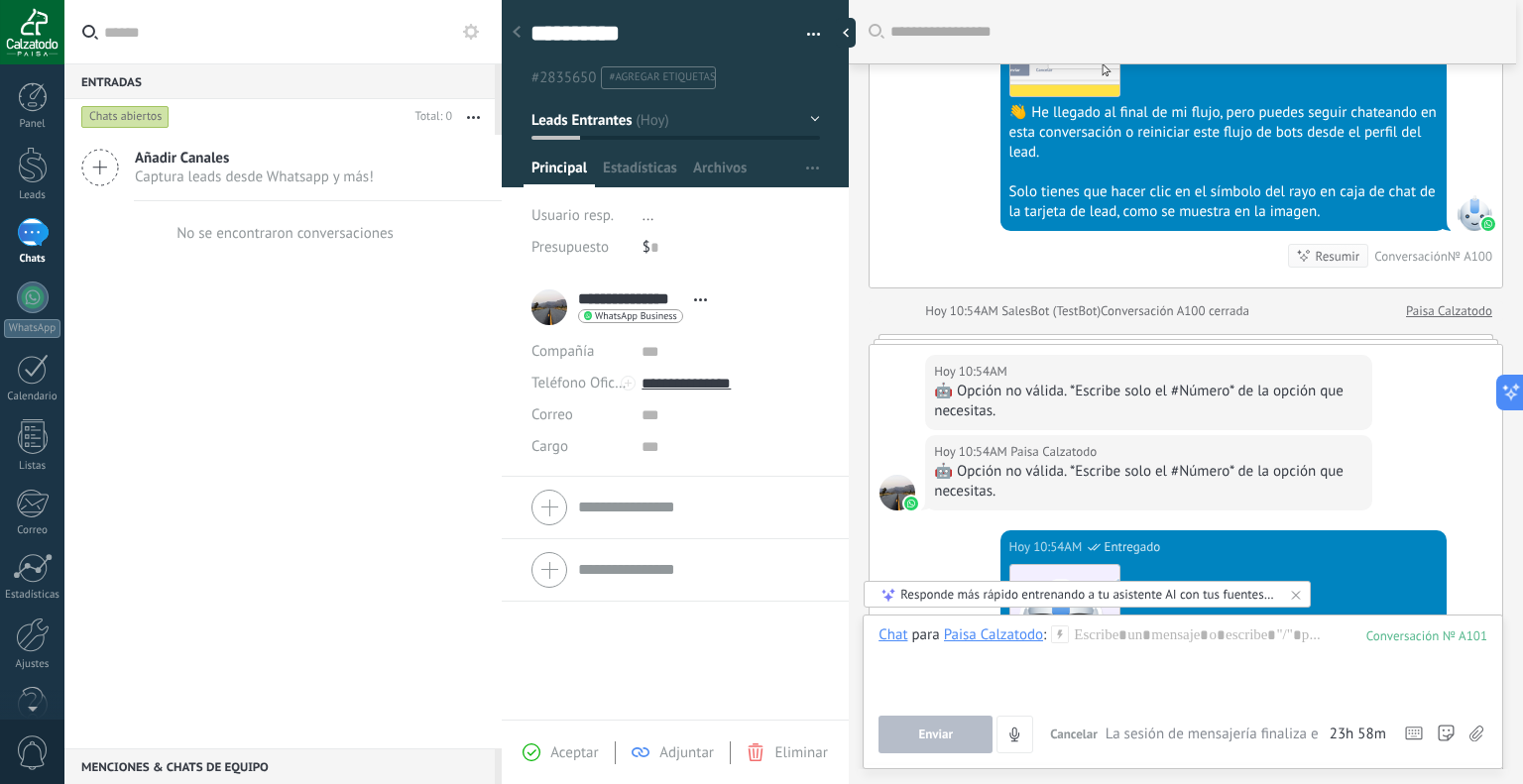 click at bounding box center (517, 33) 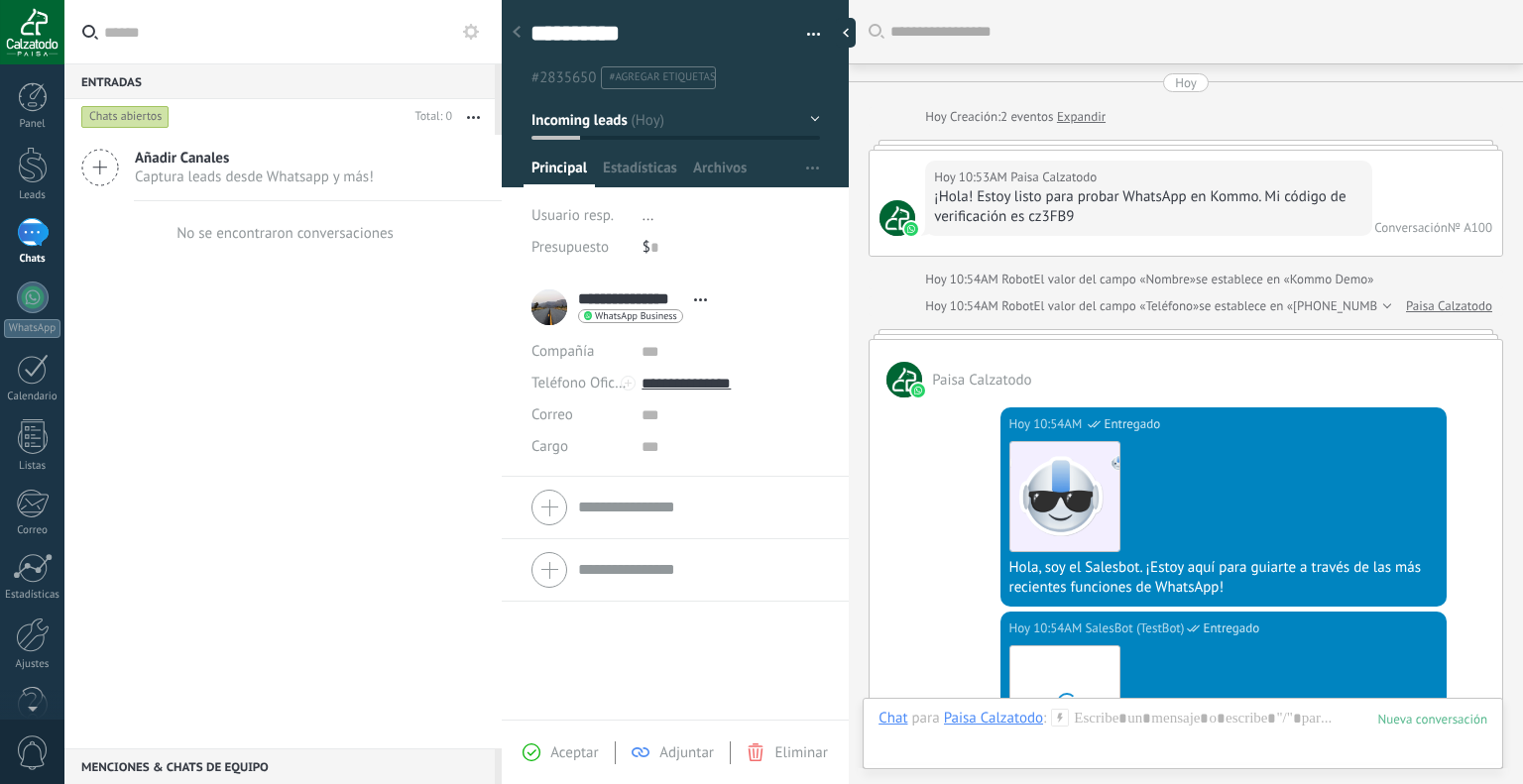 scroll, scrollTop: 0, scrollLeft: 0, axis: both 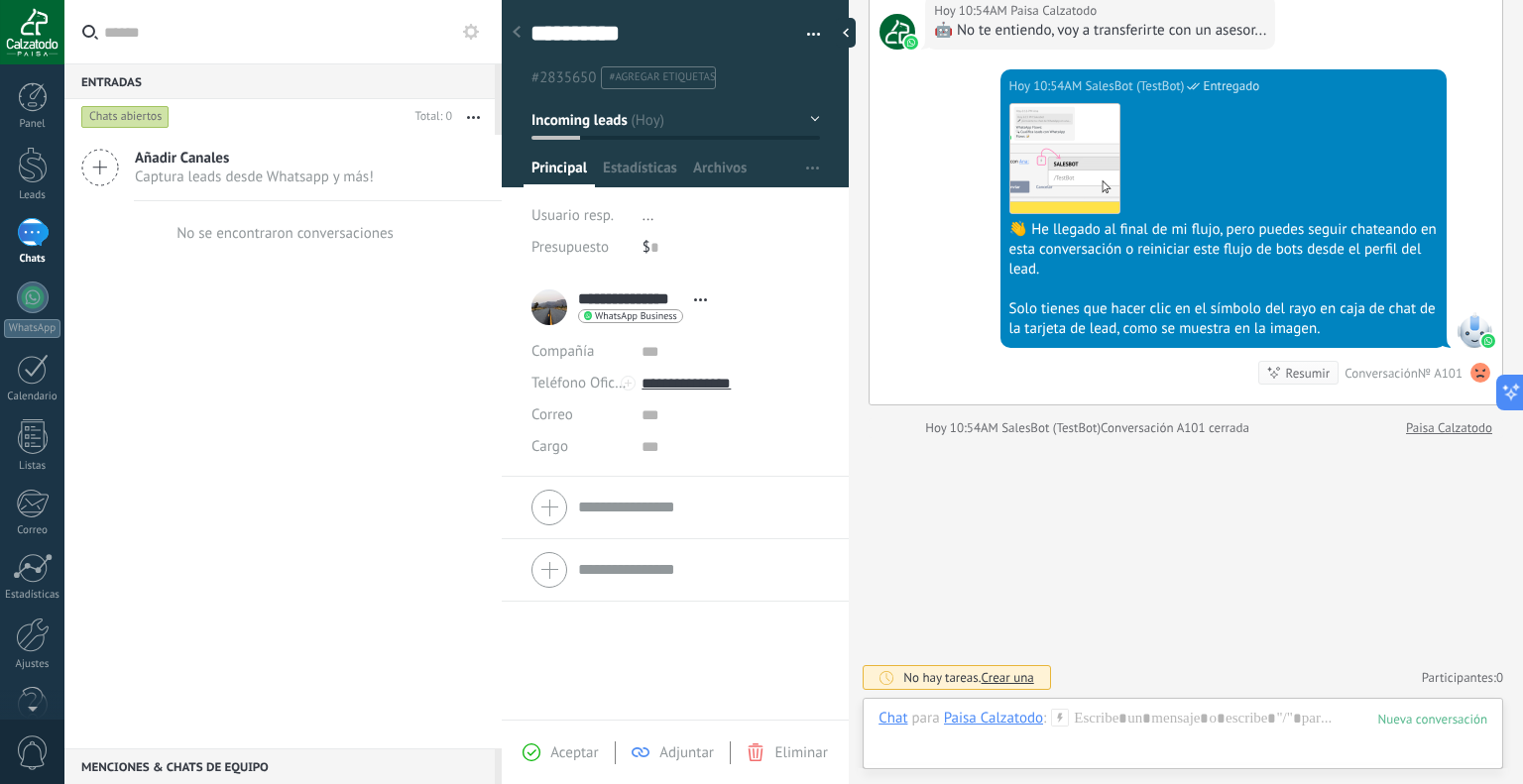 click on "Añadir Canales
Captura leads desde Whatsapp y más!
No se encontraron conversaciones" at bounding box center [283, 441] 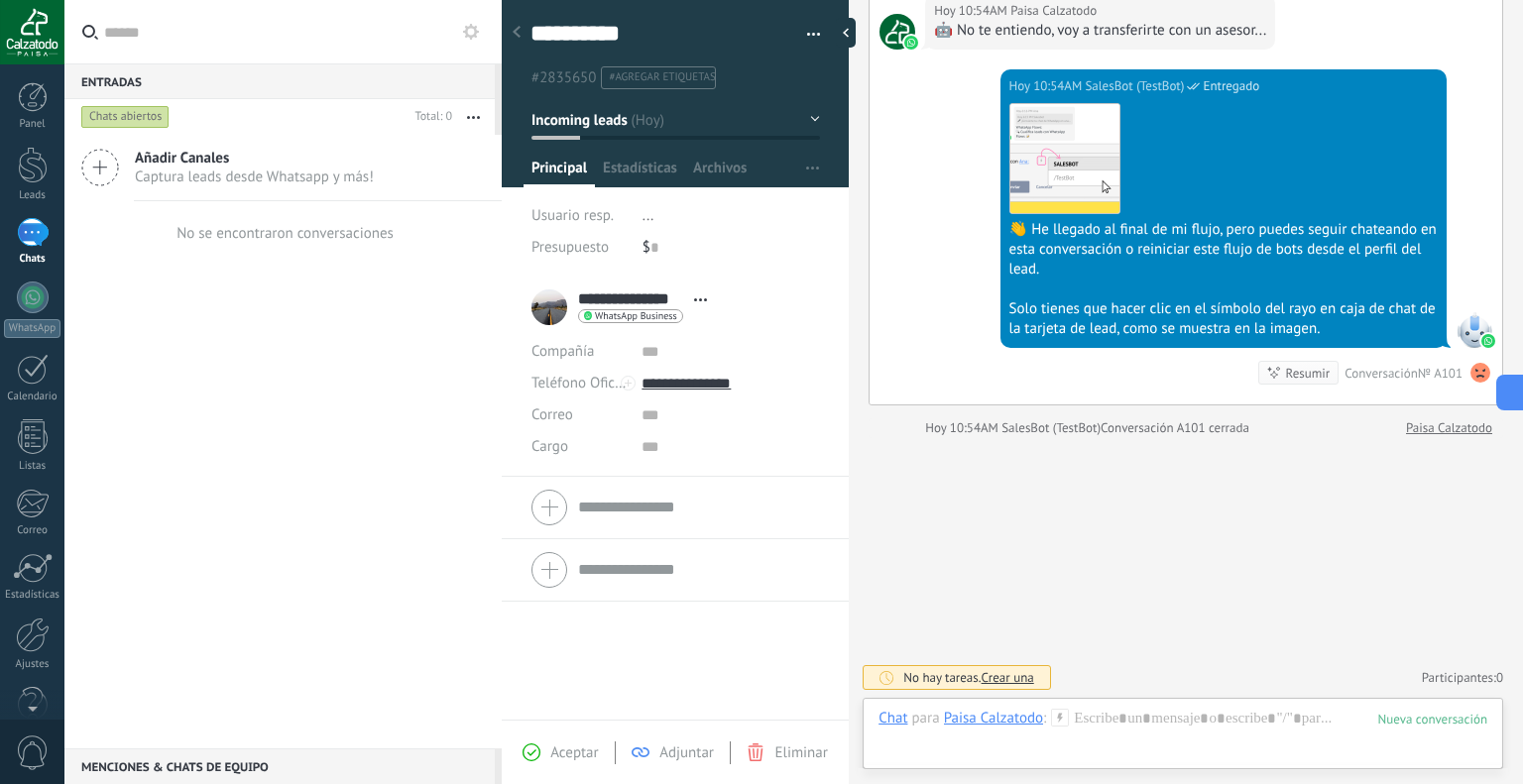 click on "Añadir Canales
Captura leads desde Whatsapp y más!
No se encontraron conversaciones" at bounding box center [283, 441] 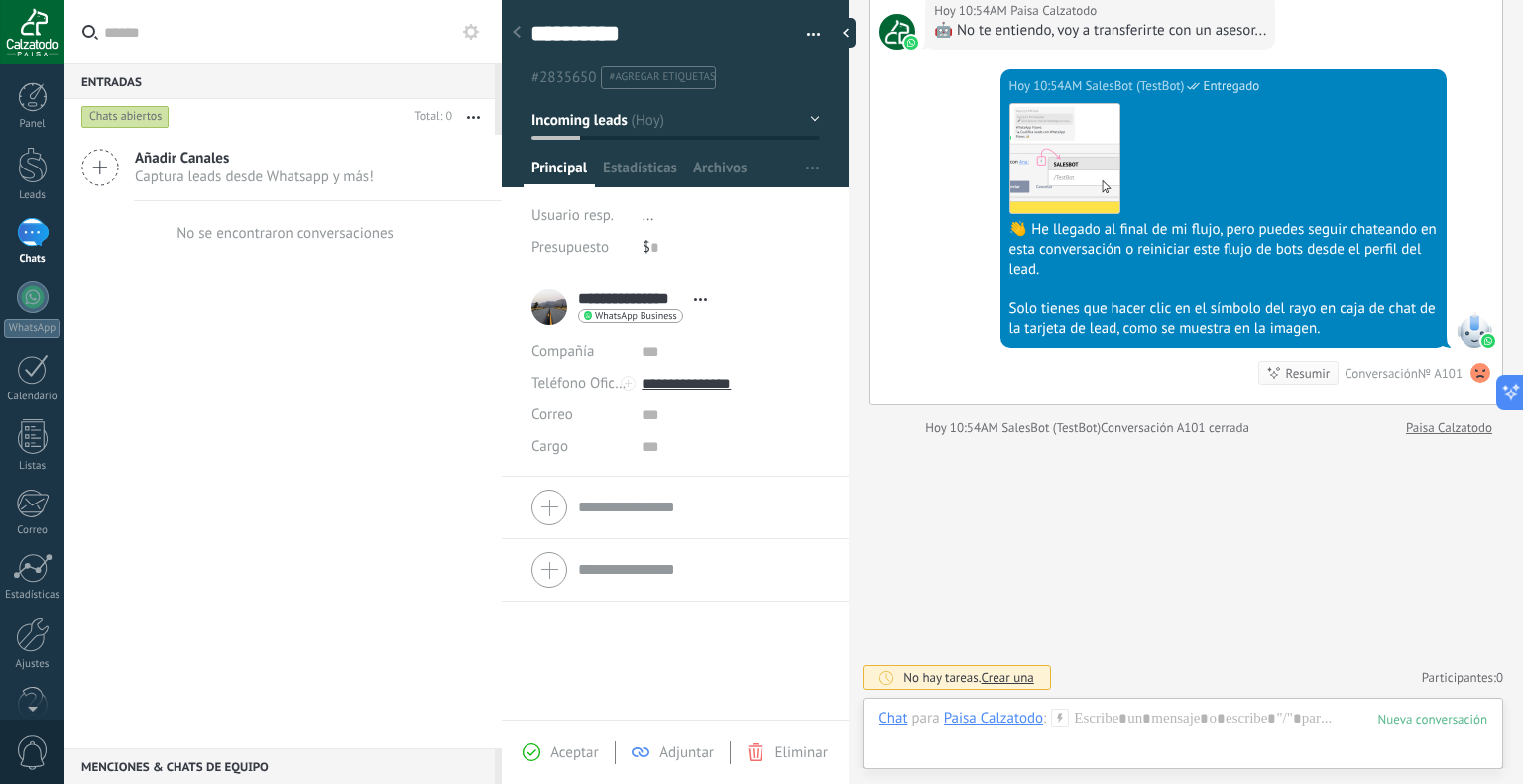 click at bounding box center [33, 232] 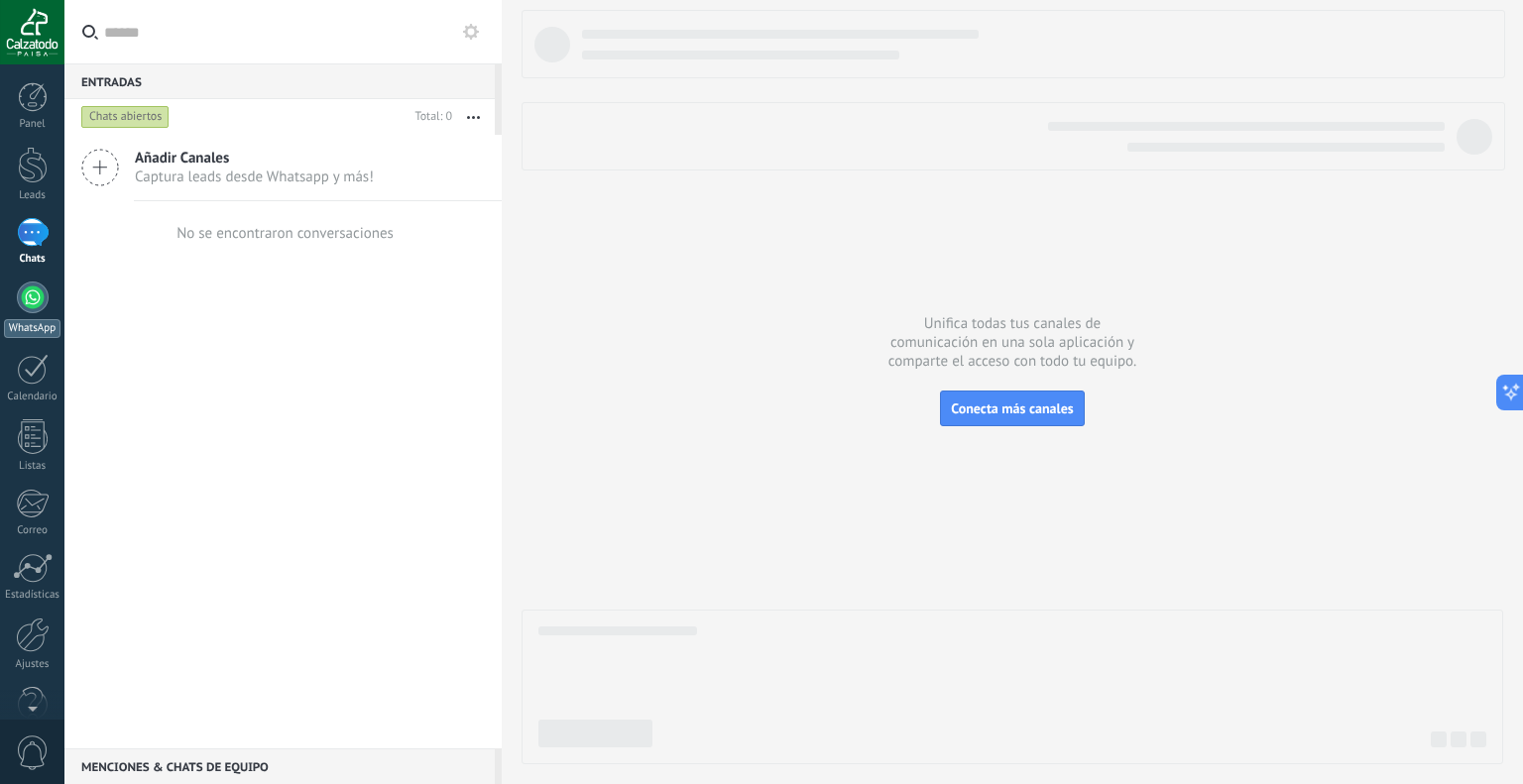 click at bounding box center [33, 297] 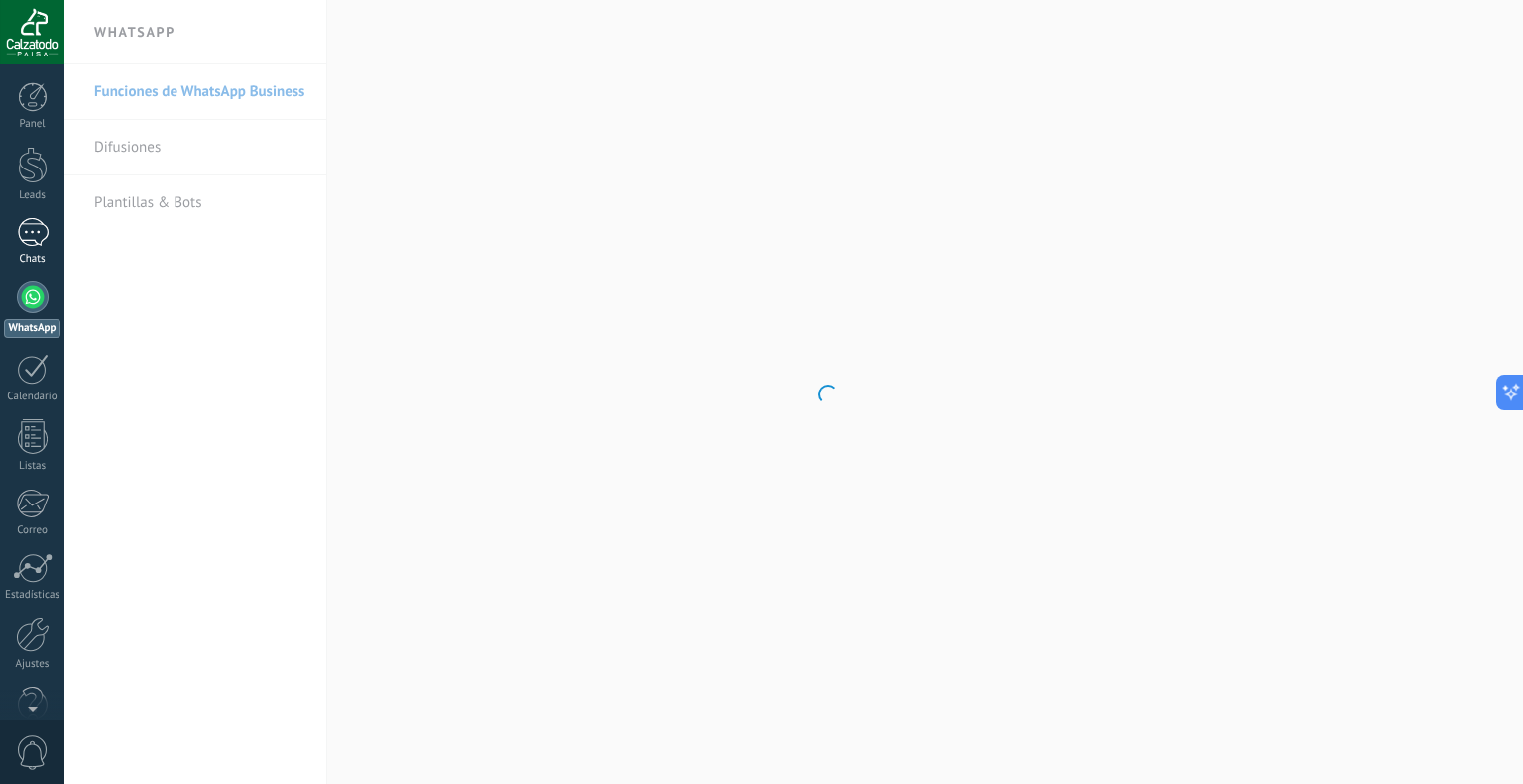 click at bounding box center (33, 232) 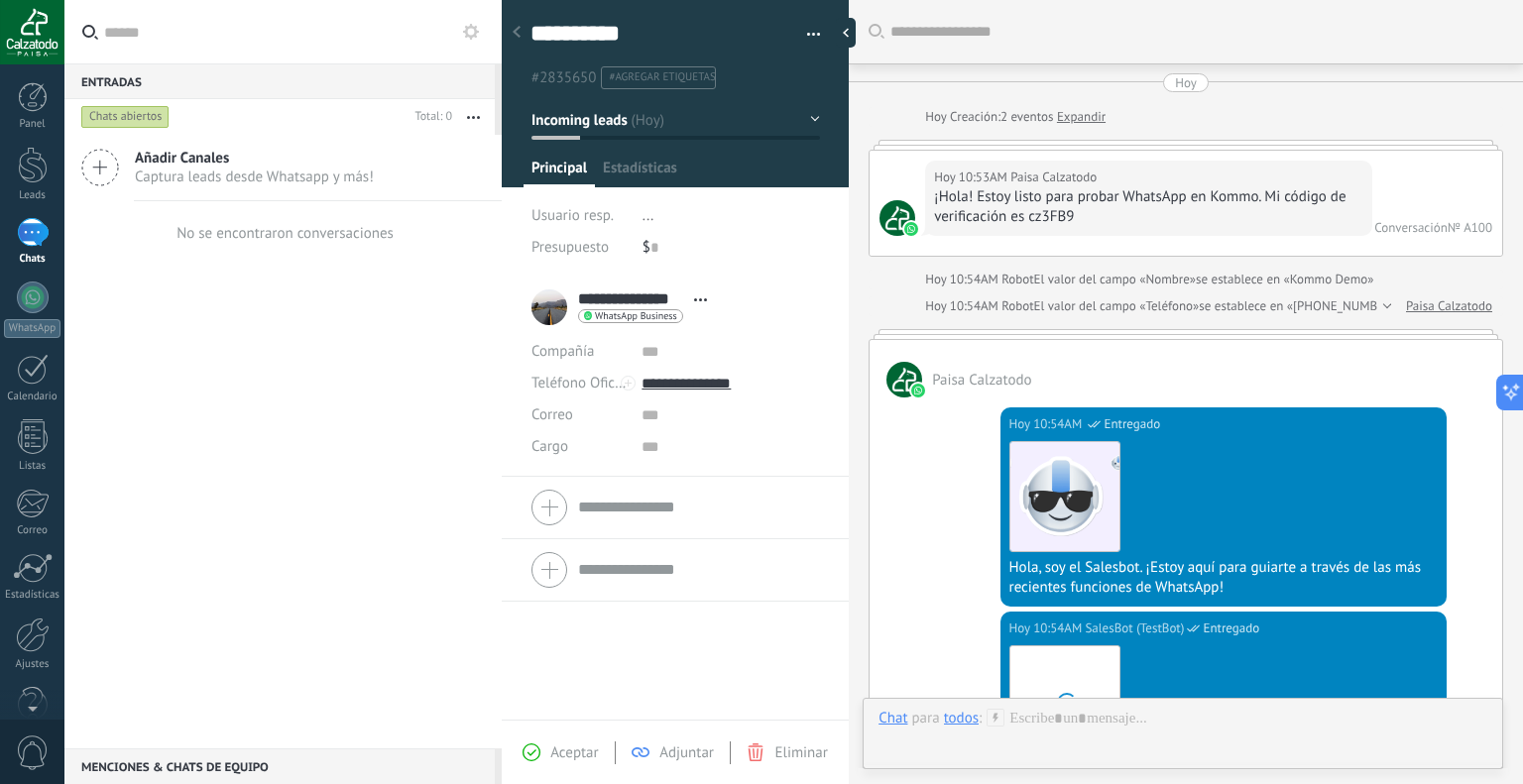 type on "**********" 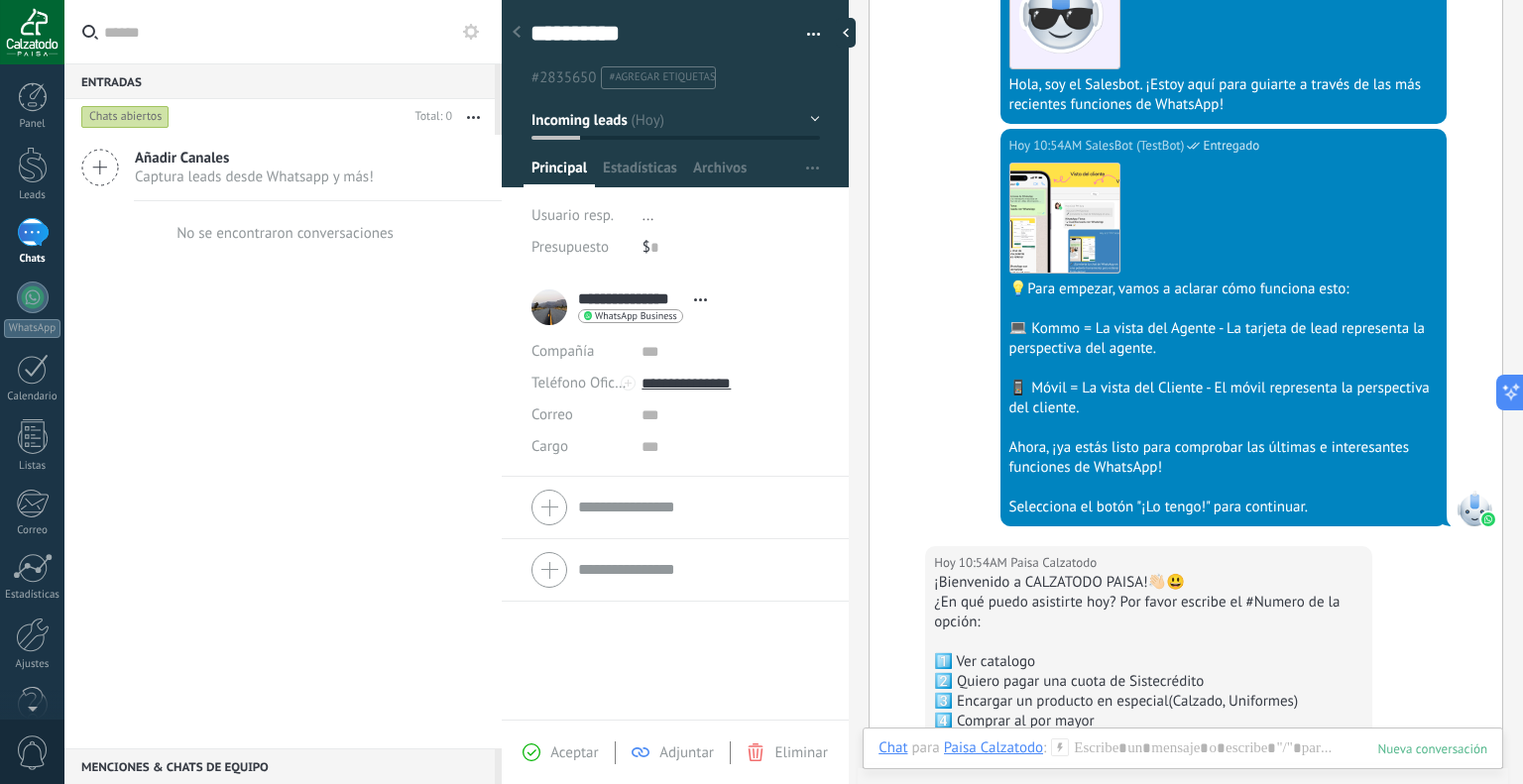 scroll, scrollTop: 496, scrollLeft: 0, axis: vertical 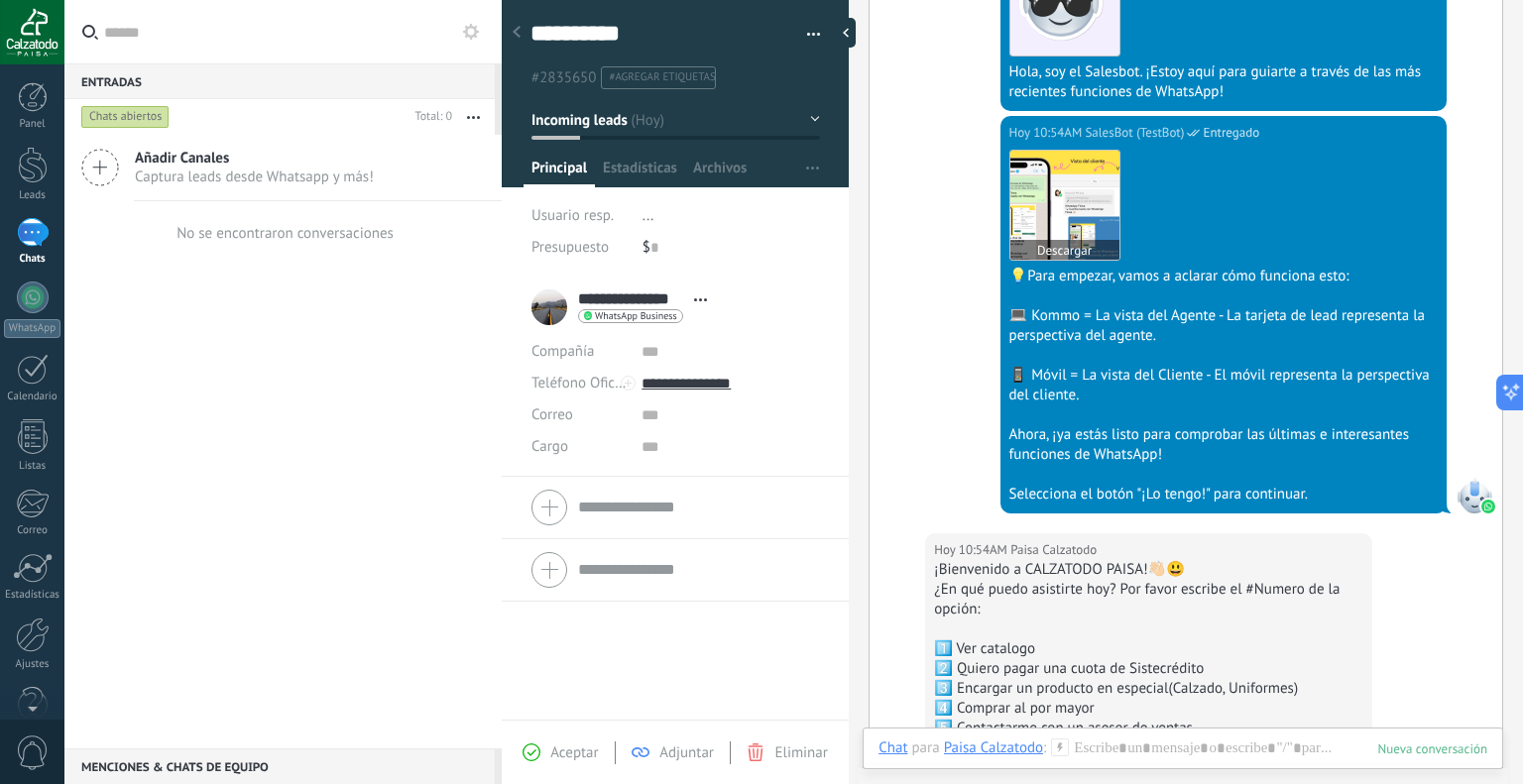 click at bounding box center [1065, 205] 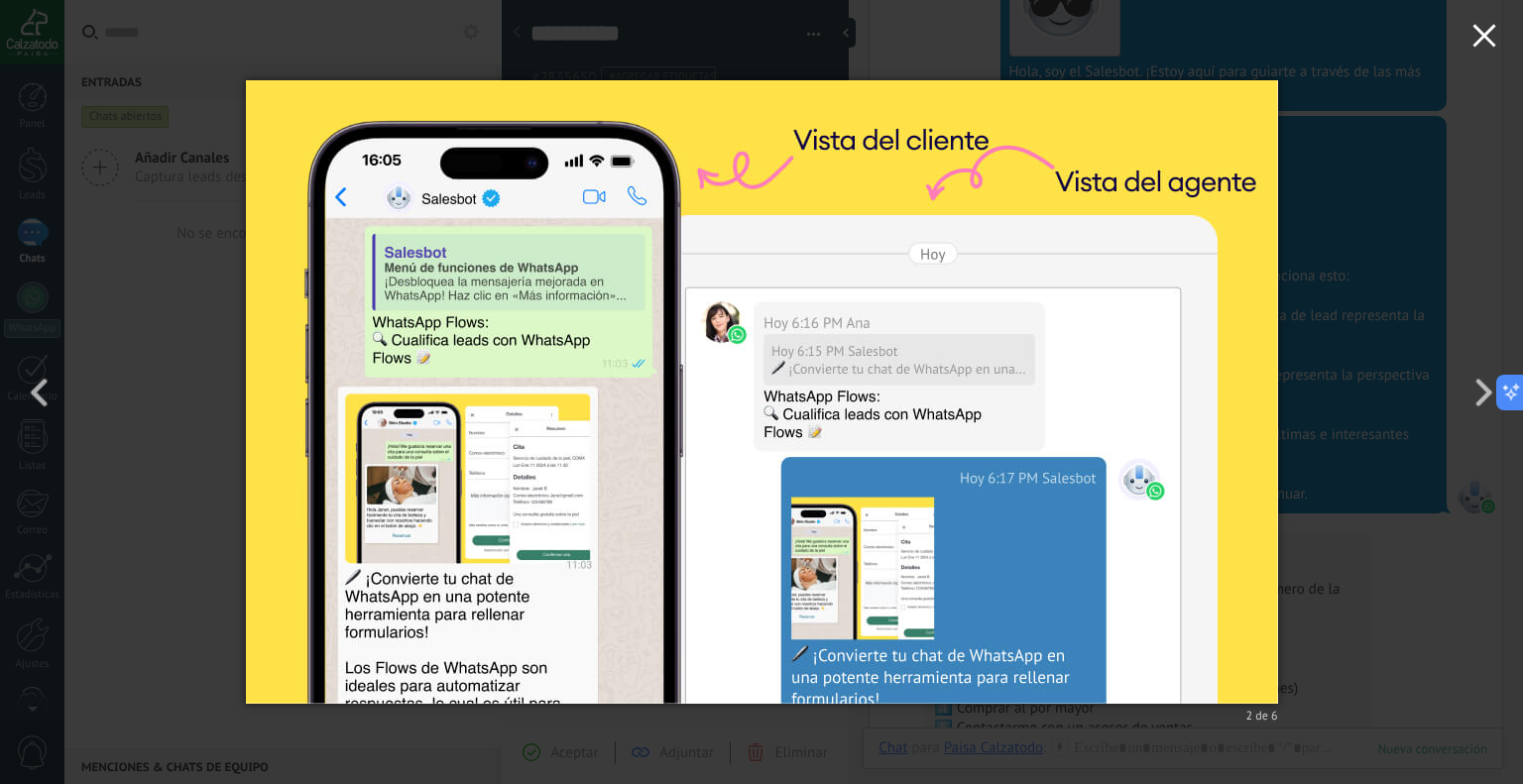 click 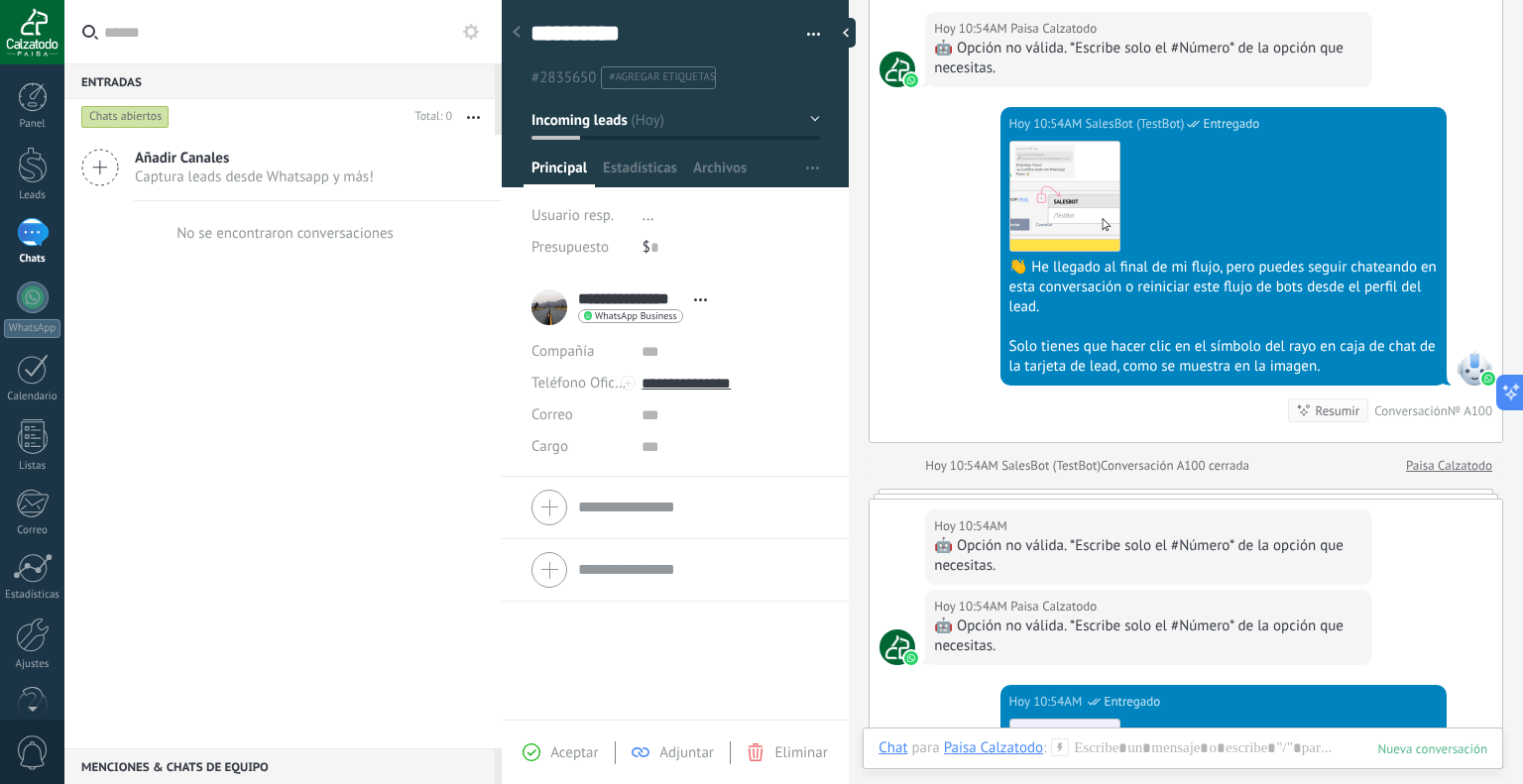 scroll, scrollTop: 1388, scrollLeft: 0, axis: vertical 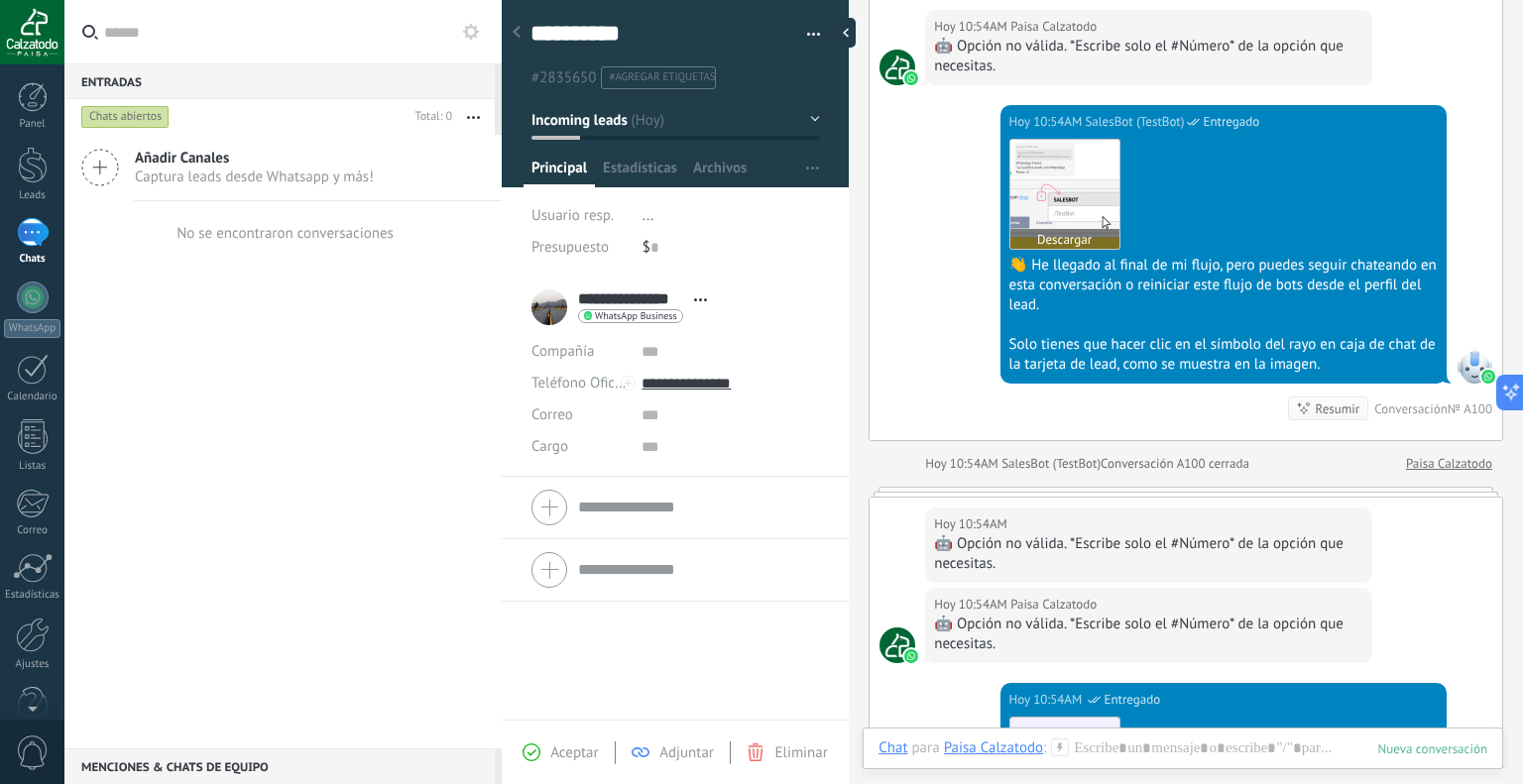 click at bounding box center (1065, 194) 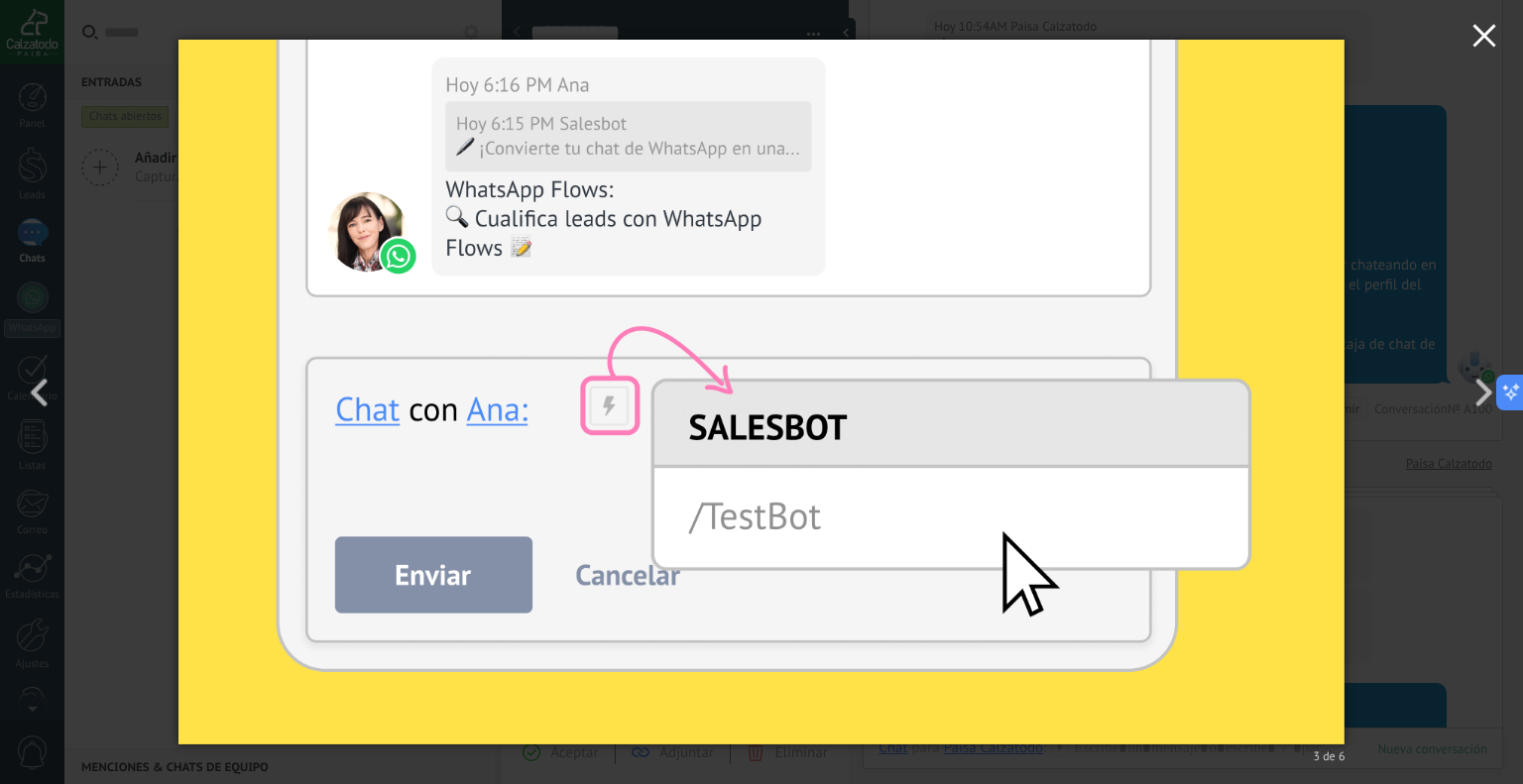 click at bounding box center [1484, 39] 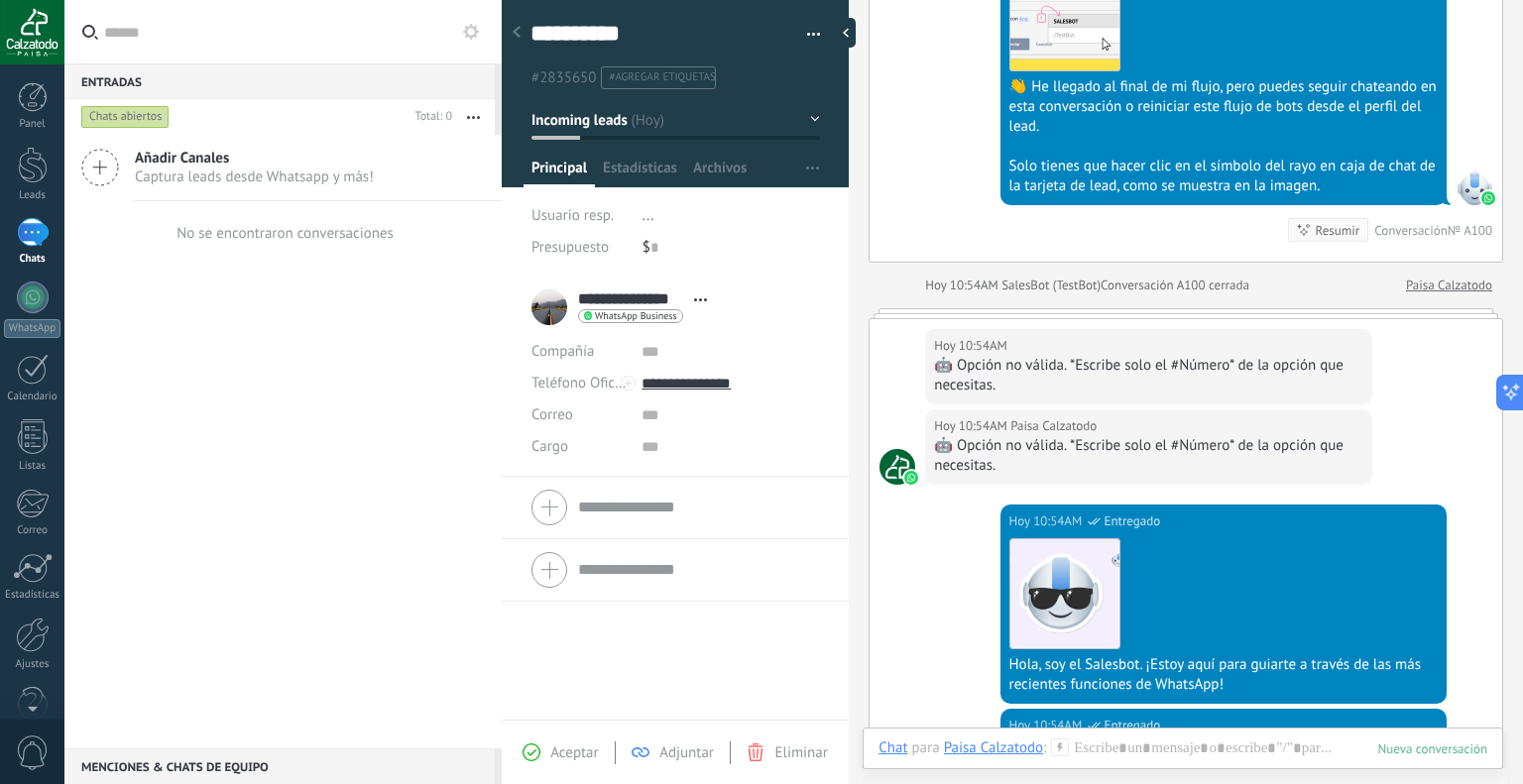 scroll, scrollTop: 1586, scrollLeft: 0, axis: vertical 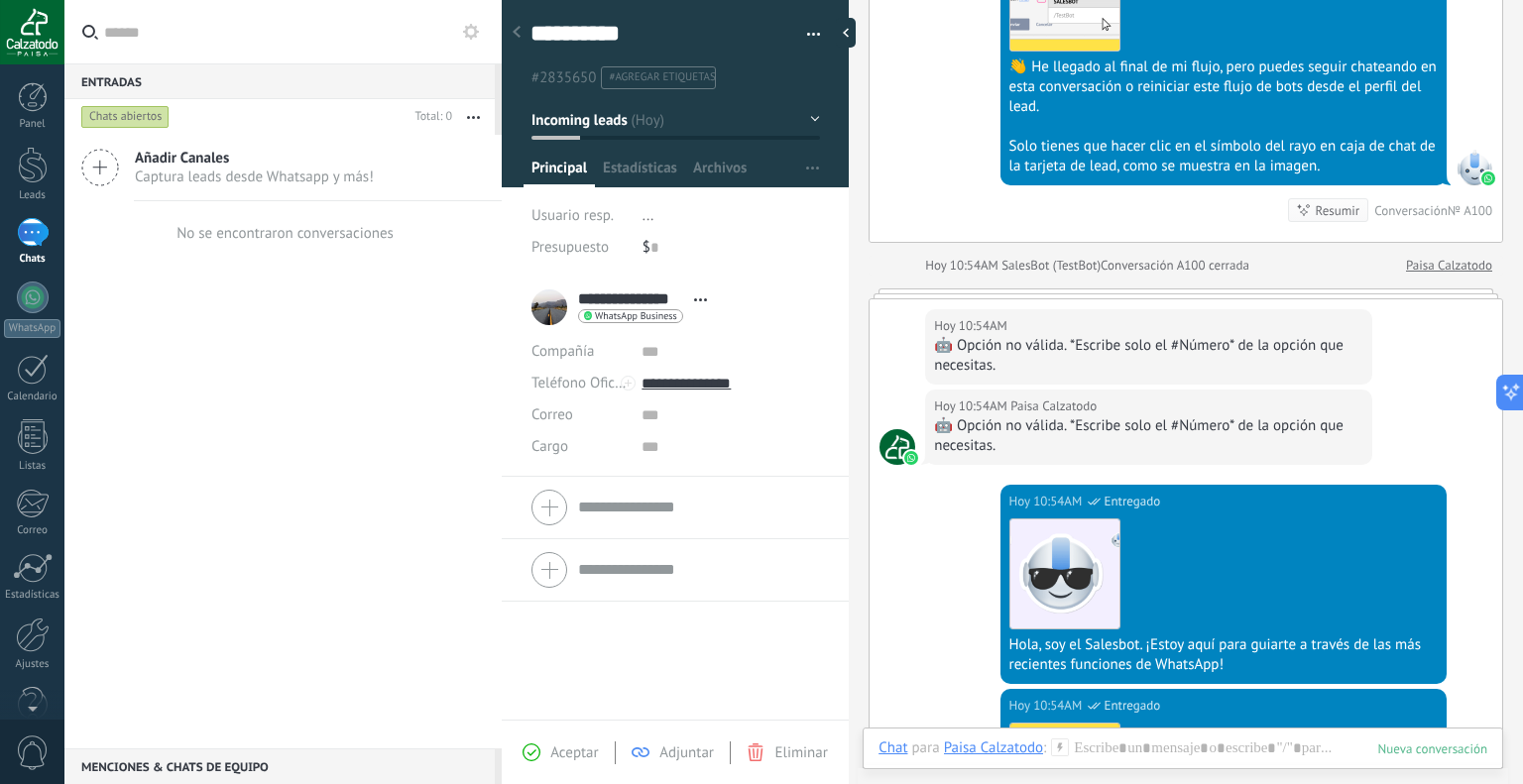 click on "[DATE] 10:54AM Paisa Calzatodo  🤖 Opción no válida. *Escribe solo el #Número* de la opción que necesitas." at bounding box center (1186, 344) 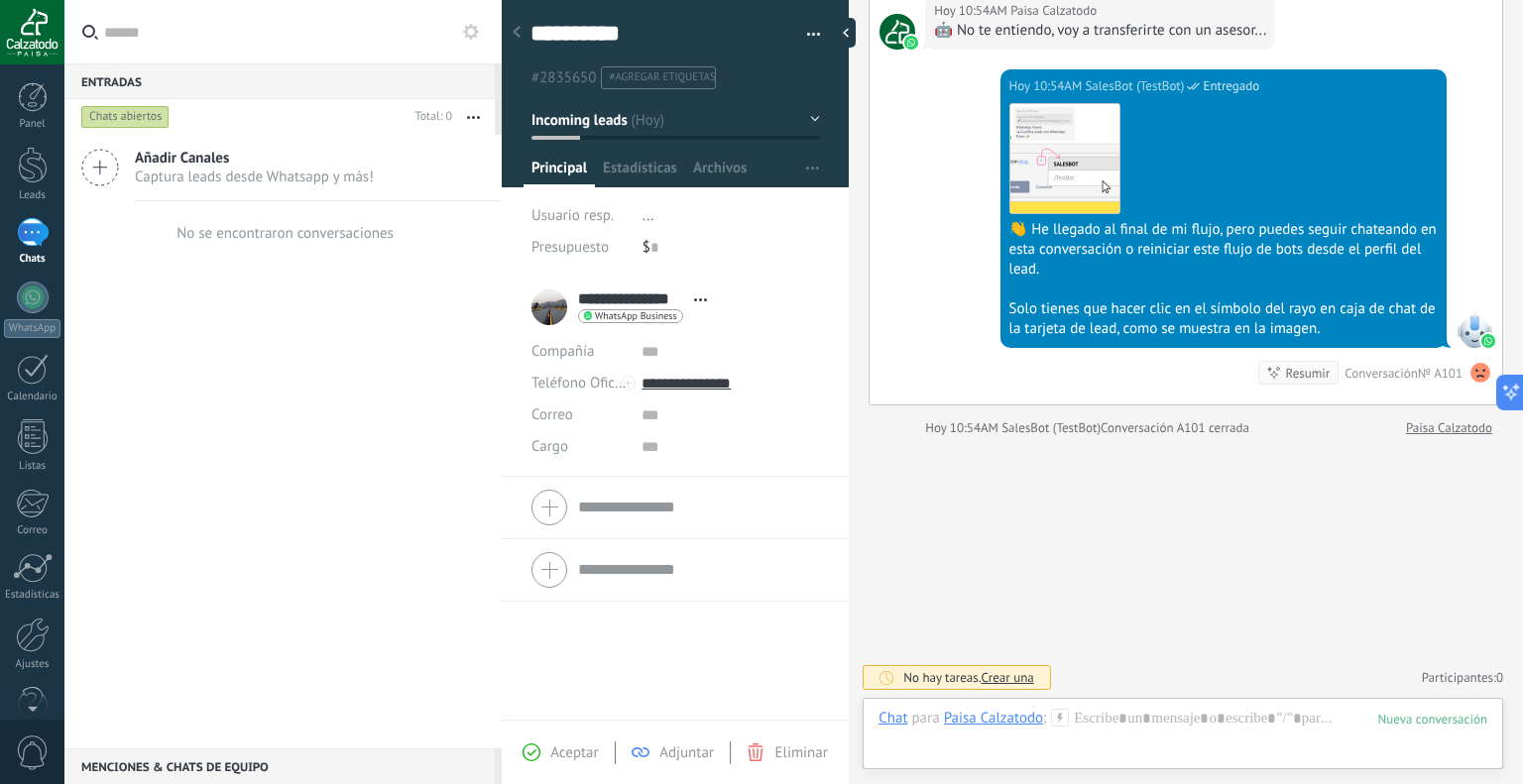 scroll, scrollTop: 2829, scrollLeft: 0, axis: vertical 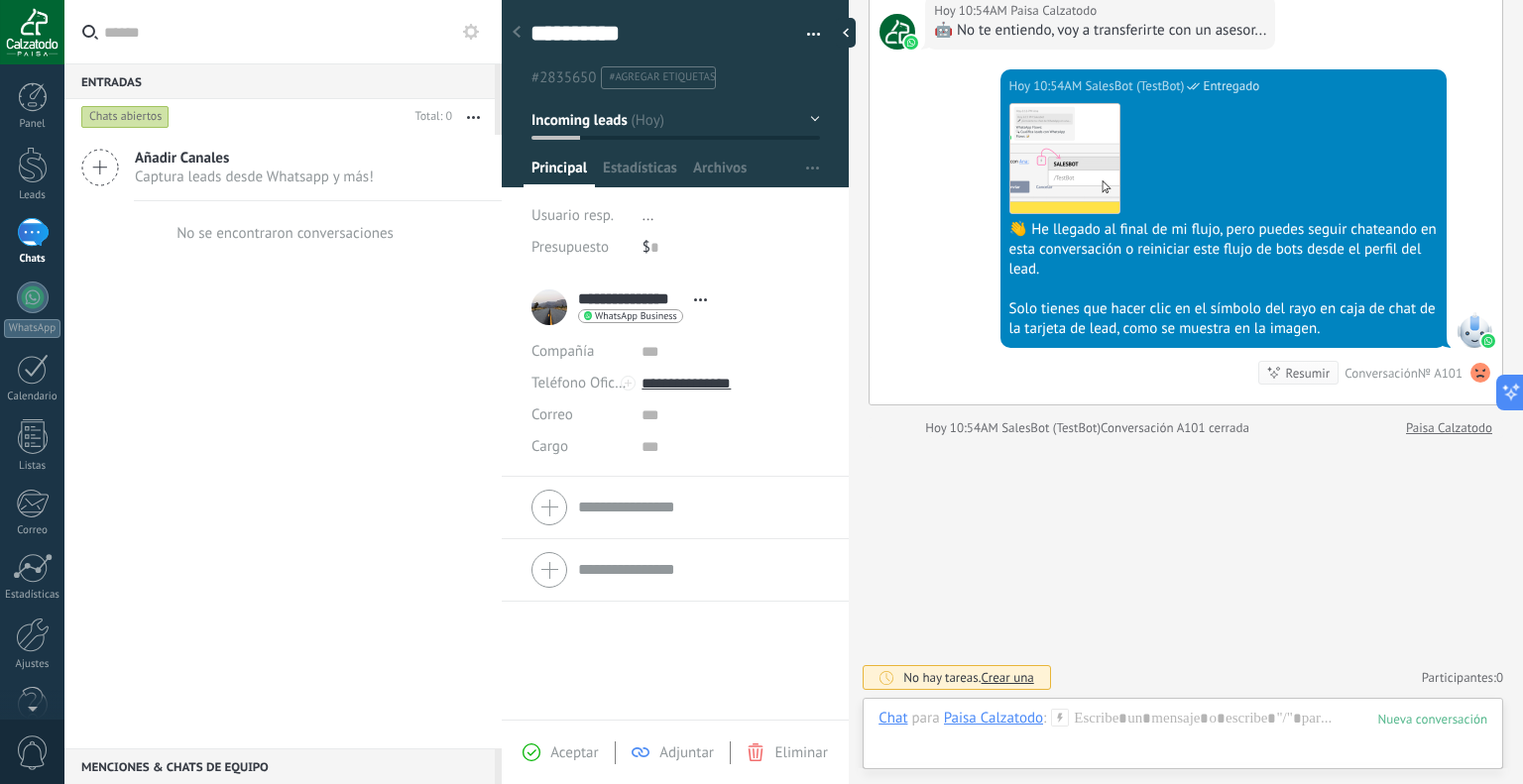 click on "[DATE] 10:54AM SalesBot (TestBot)  Entregado Descargar 👋 He llegado al final de mi flujo, pero puedes seguir chateando en esta conversación o reiniciar este flujo de bots desde el perfil del lead.    Solo tienes que hacer clic en el símbolo [PERSON_NAME] en caja de chat de la tarjeta de lead, como se muestra en la imagen. Resumir Resumir Conversación  № A101" at bounding box center (1186, 237) 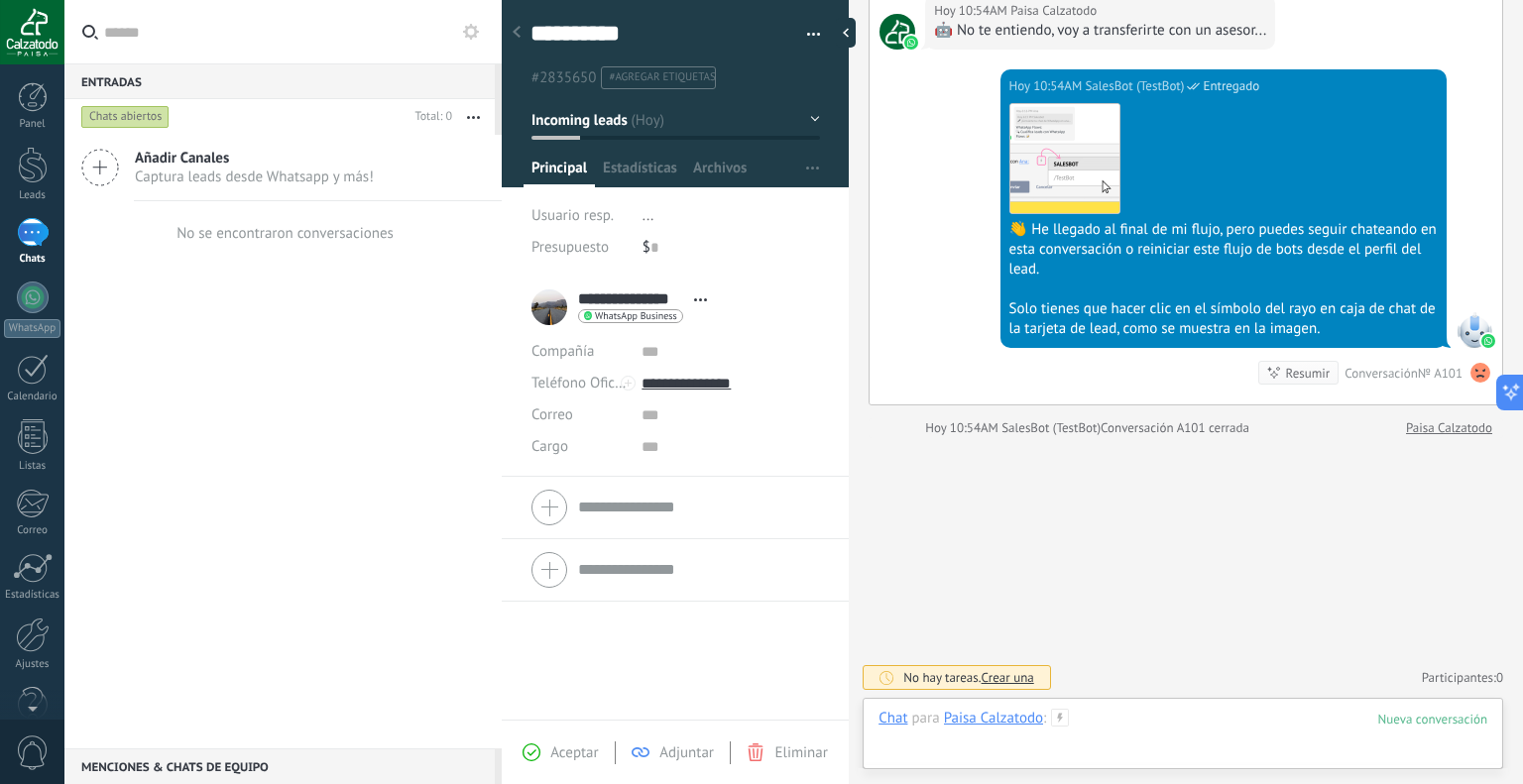 click at bounding box center [1183, 738] 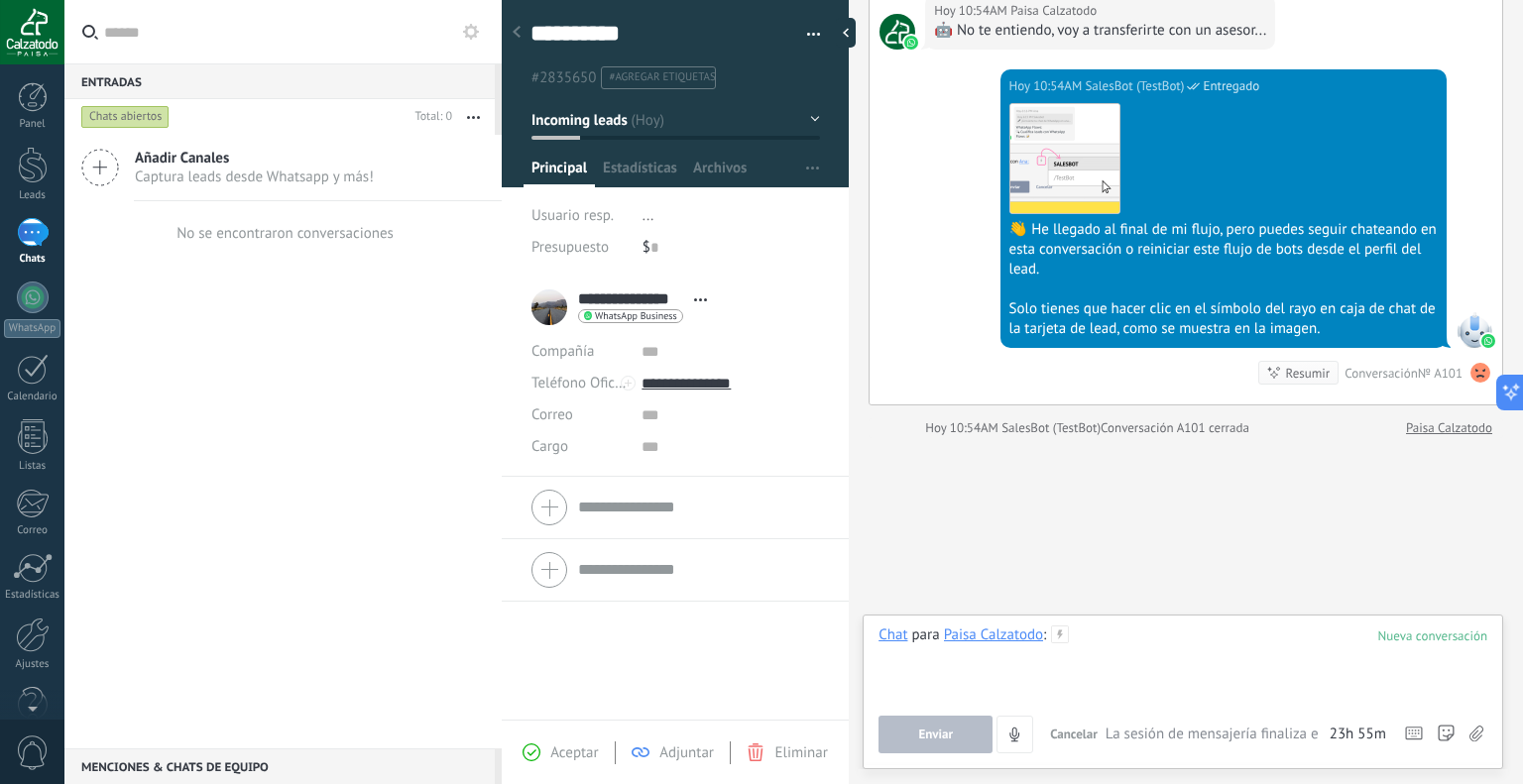 type 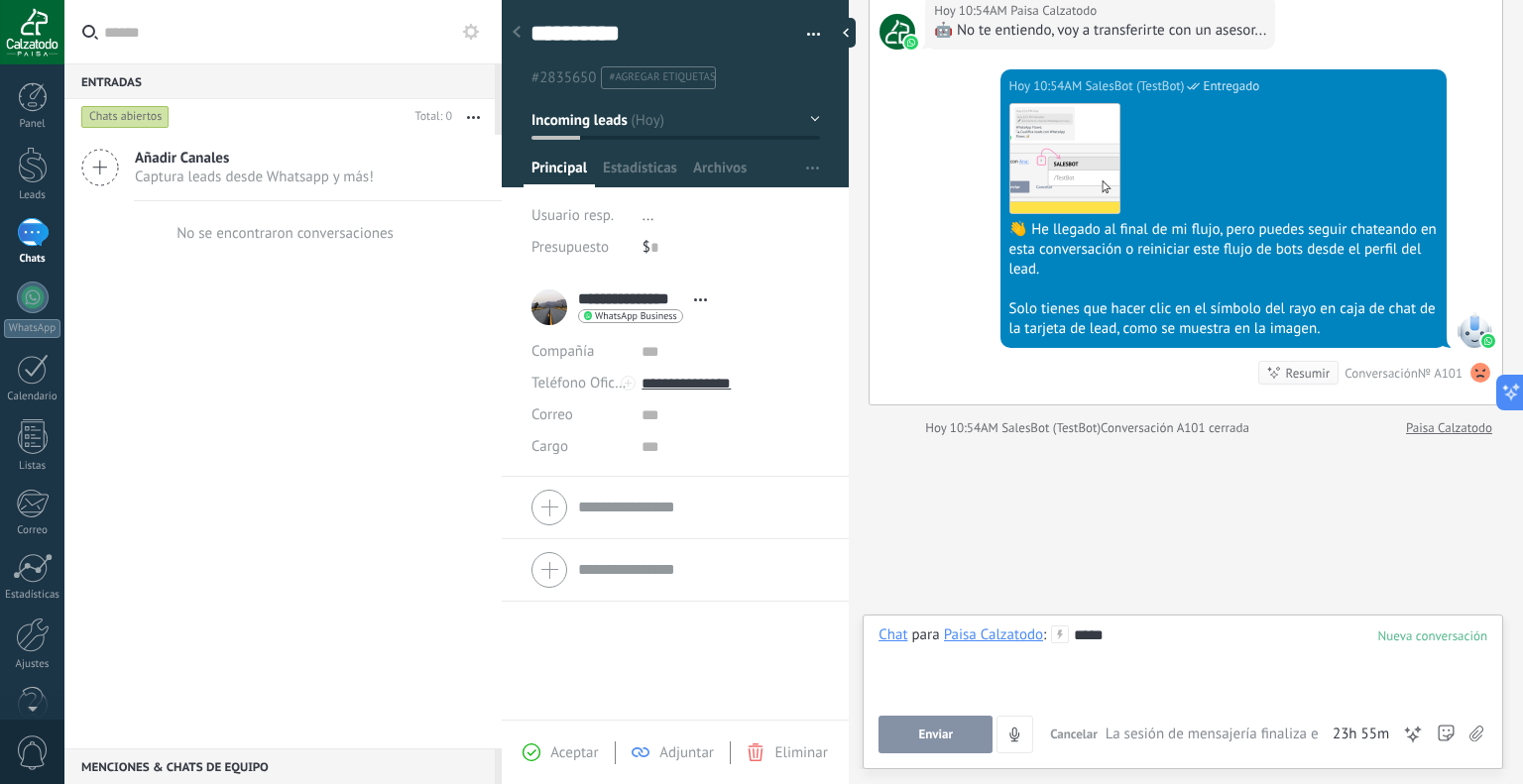 click on "Enviar" at bounding box center (935, 734) 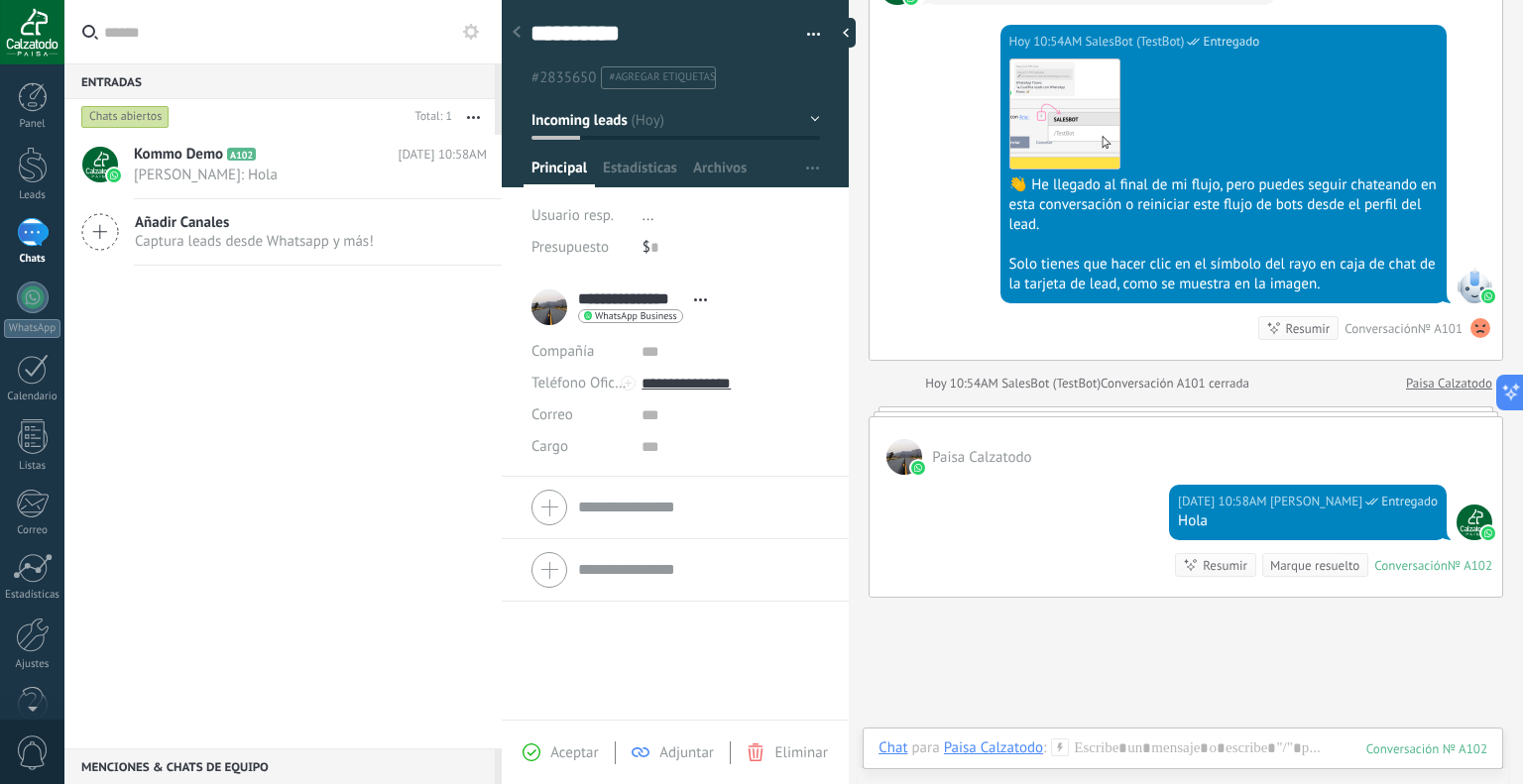 scroll, scrollTop: 2835, scrollLeft: 0, axis: vertical 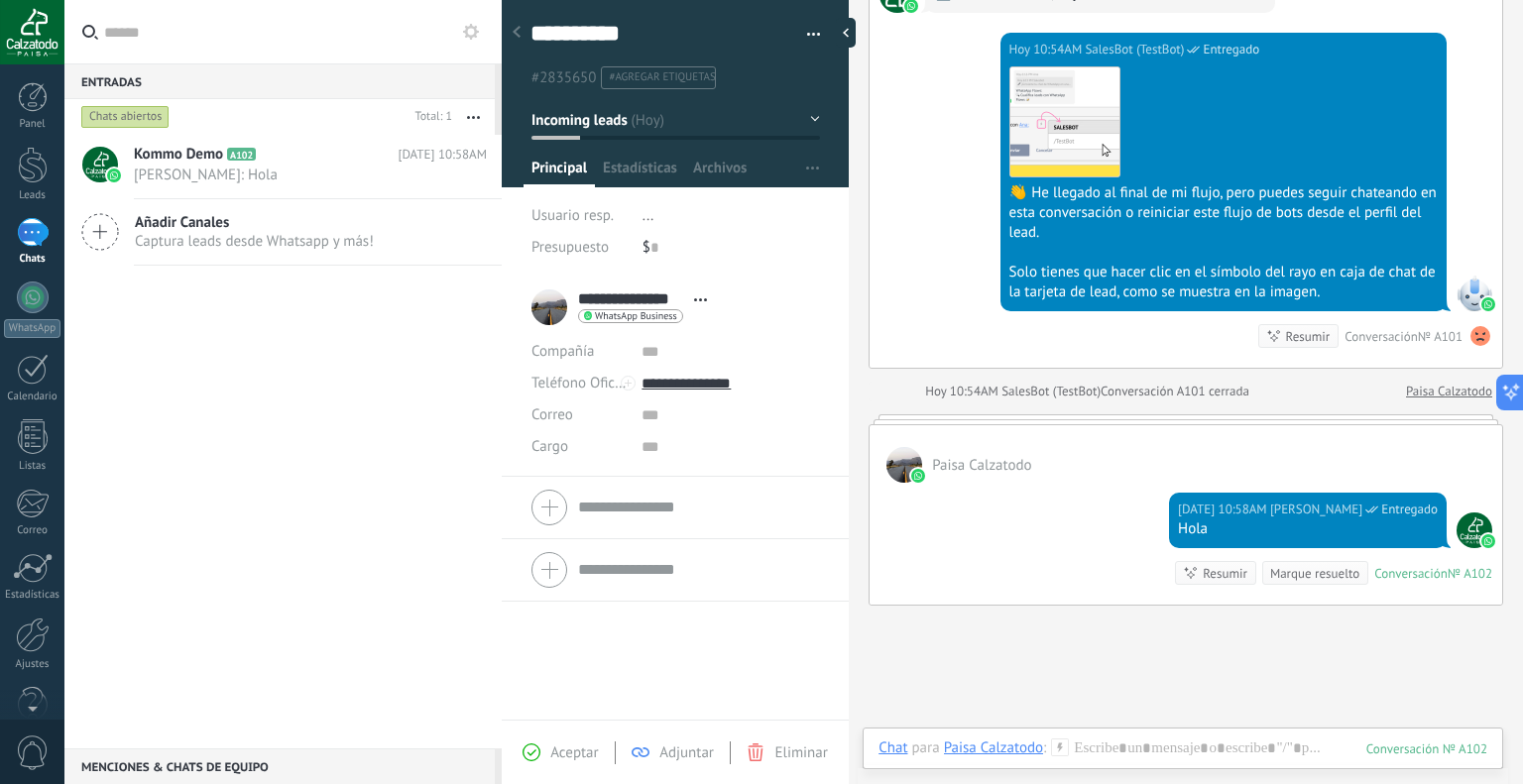click at bounding box center [904, -2455] 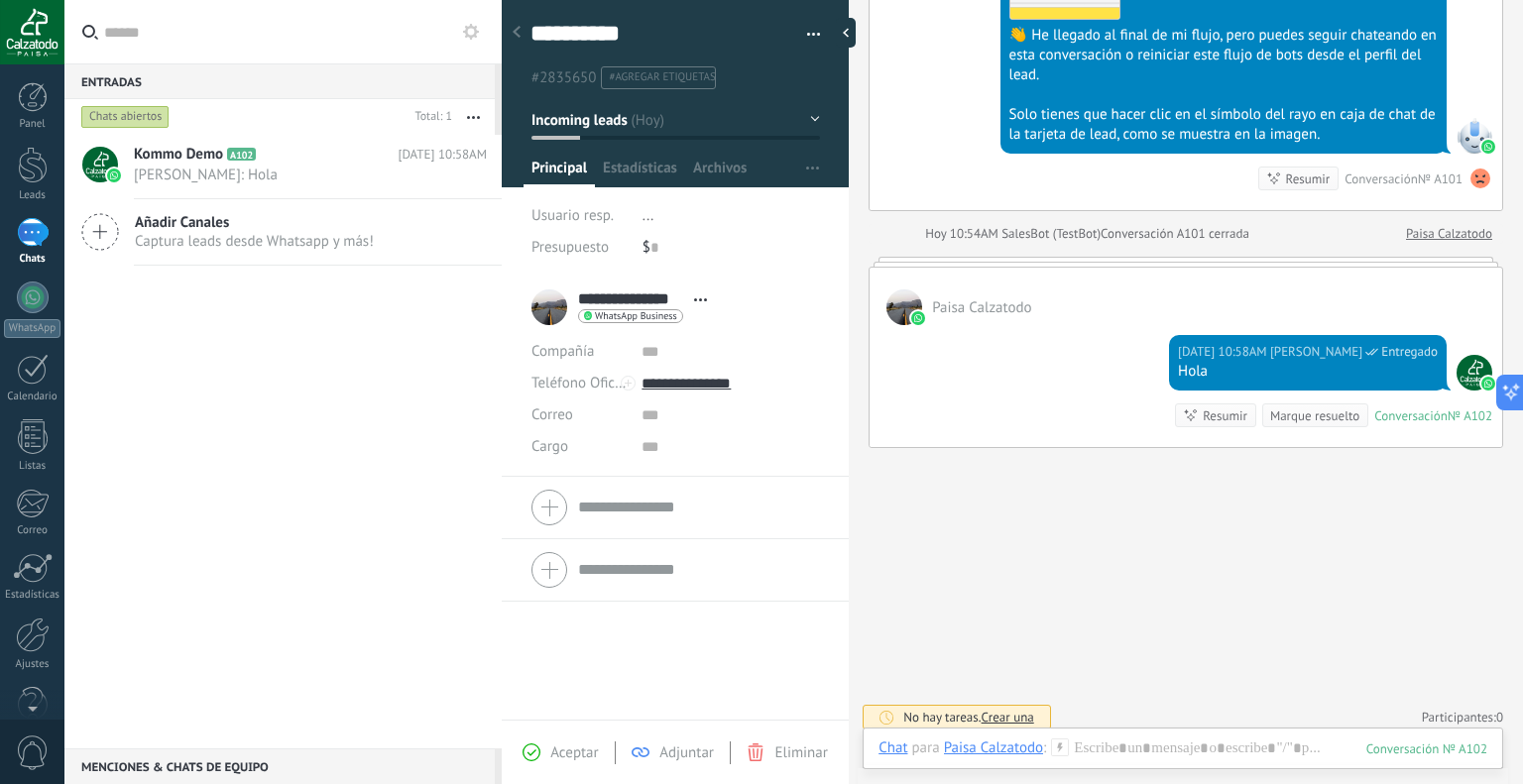scroll, scrollTop: 3033, scrollLeft: 0, axis: vertical 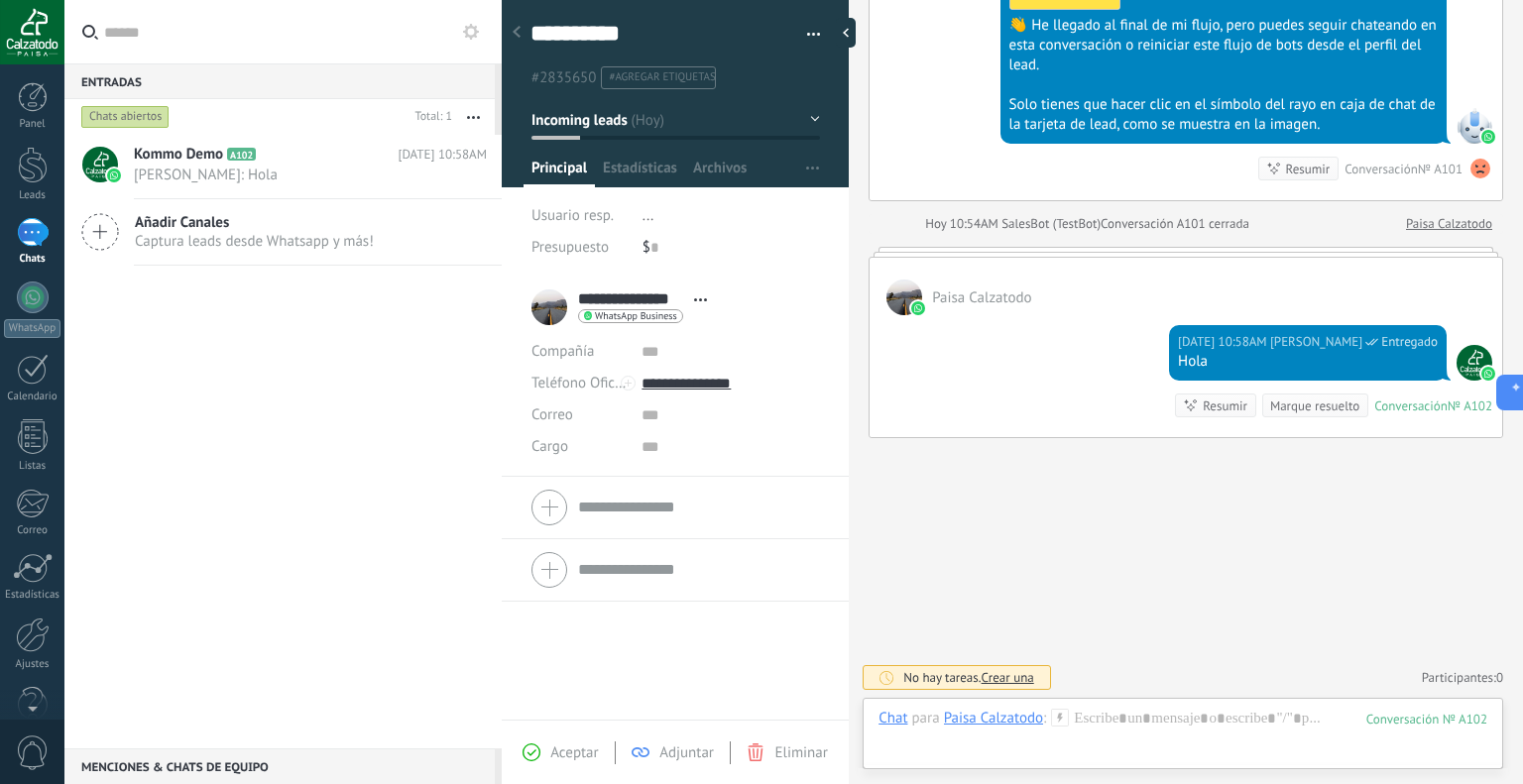 click on "Paisa Calzatodo" at bounding box center [994, 718] 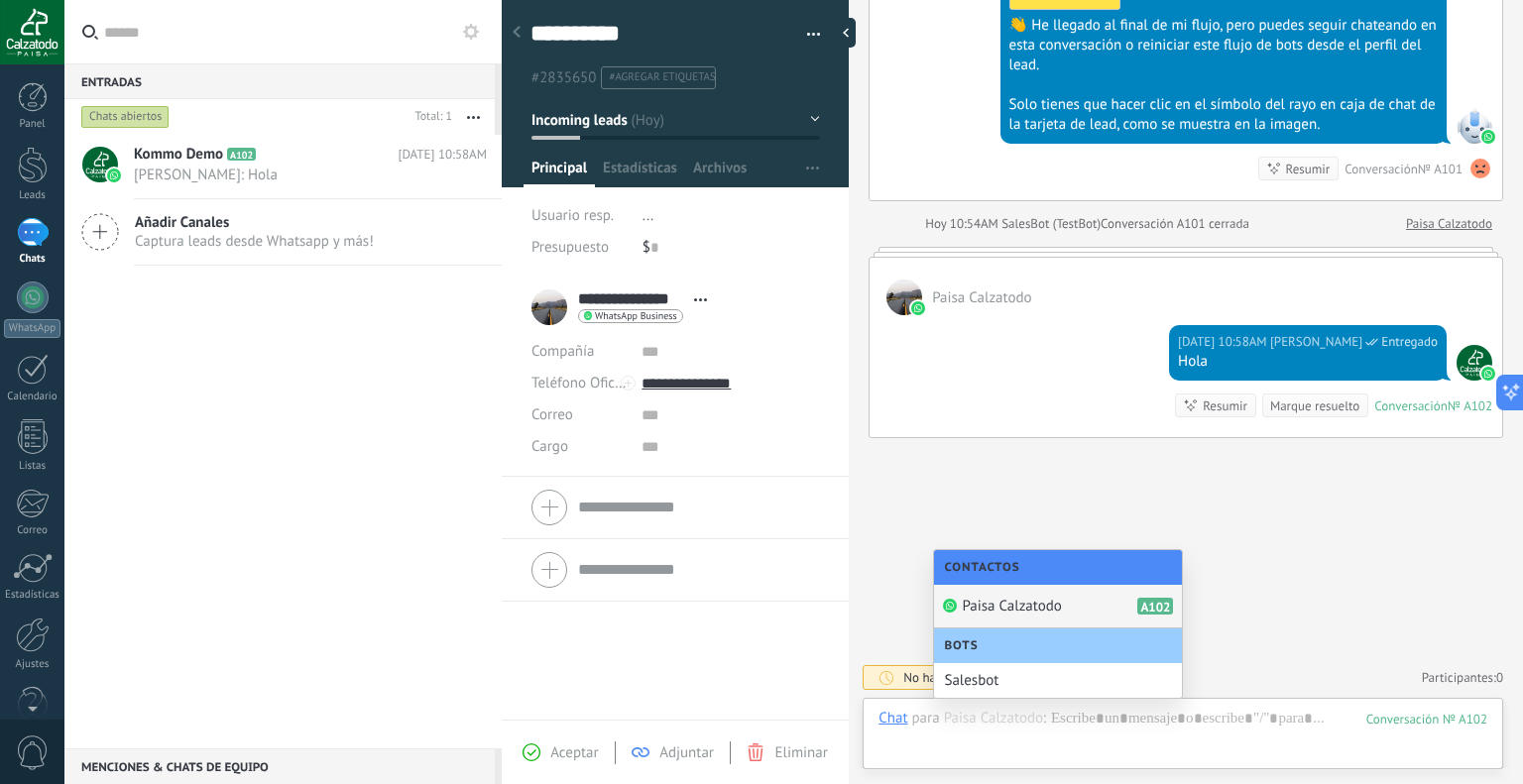 click on "Buscar Carga más Hoy Hoy Creación:  2  eventos   Expandir Hoy 10:53AM Paisa Calzatodo  ¡Hola! Estoy listo para probar WhatsApp en Kommo. Mi código de verificación es cz3FB9 Conversación  № A100 Hoy 10:54AM Robot  El valor del campo «Nombre»  se establece en «Kommo Demo» Hoy 10:54AM Robot  El valor del campo «Teléfono»  se establece en «+573115203540» Paisa Calzatodo Paisa Calzatodo  Hoy 10:54AM SalesBot (TestBot)  Entregado Descargar Hola, soy el Salesbot. ¡Estoy aquí para guiarte a través de las más recientes funciones de WhatsApp! Hoy 10:54AM SalesBot (TestBot)  Entregado Descargar 💡Para empezar, vamos a aclarar cómo funciona esto:    💻 Kommo = La vista del Agente - La tarjeta de lead representa la perspectiva del agente.   📱 Móvil = La vista del Cliente - El móvil representa la perspectiva del cliente.   Ahora, ¡ya estás listo para comprobar las últimas e interesantes funciones de WhatsApp!    Selecciona el botón "¡Lo tengo!" para continuar.       0" at bounding box center (1186, -1109) 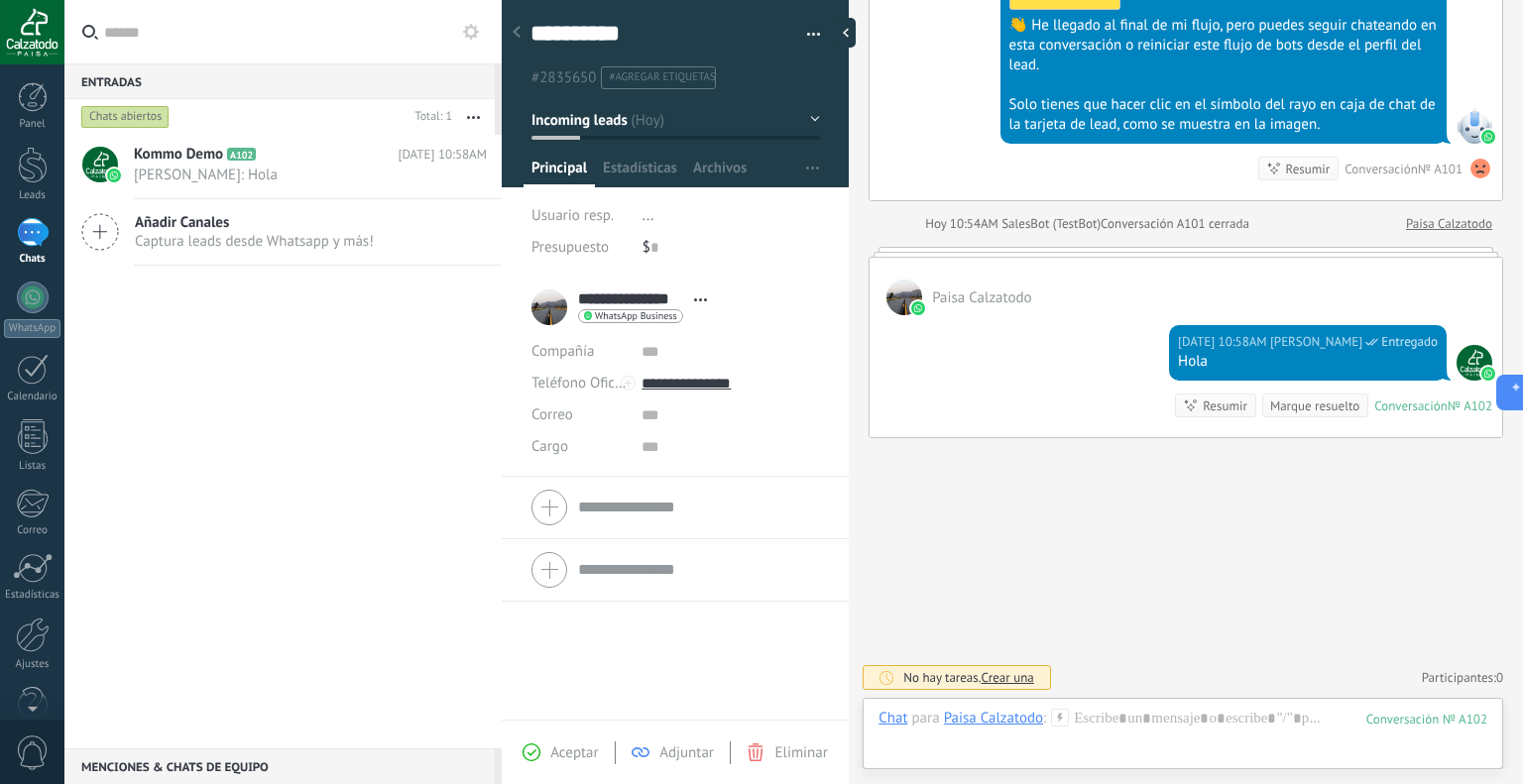click 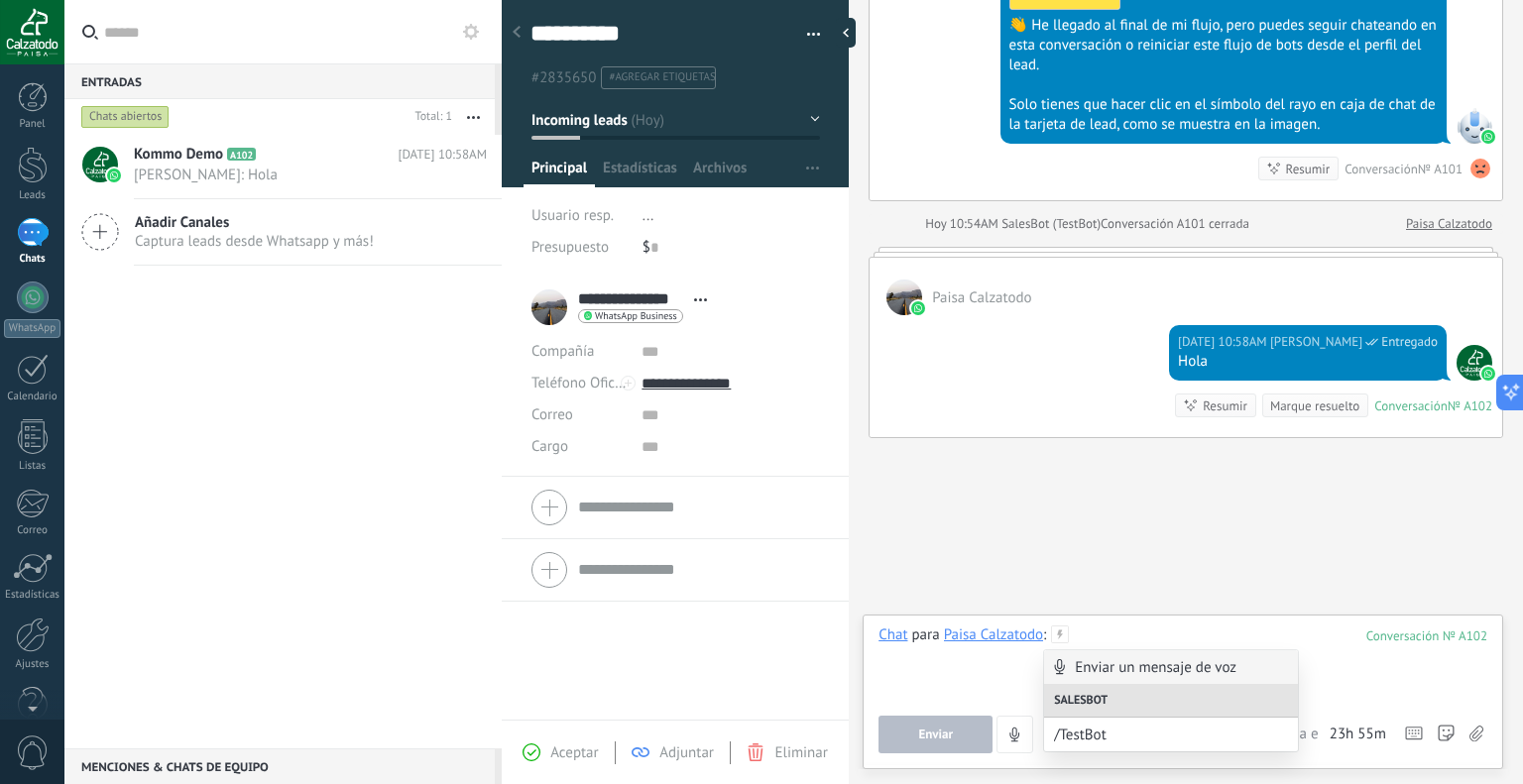 click at bounding box center [1183, 663] 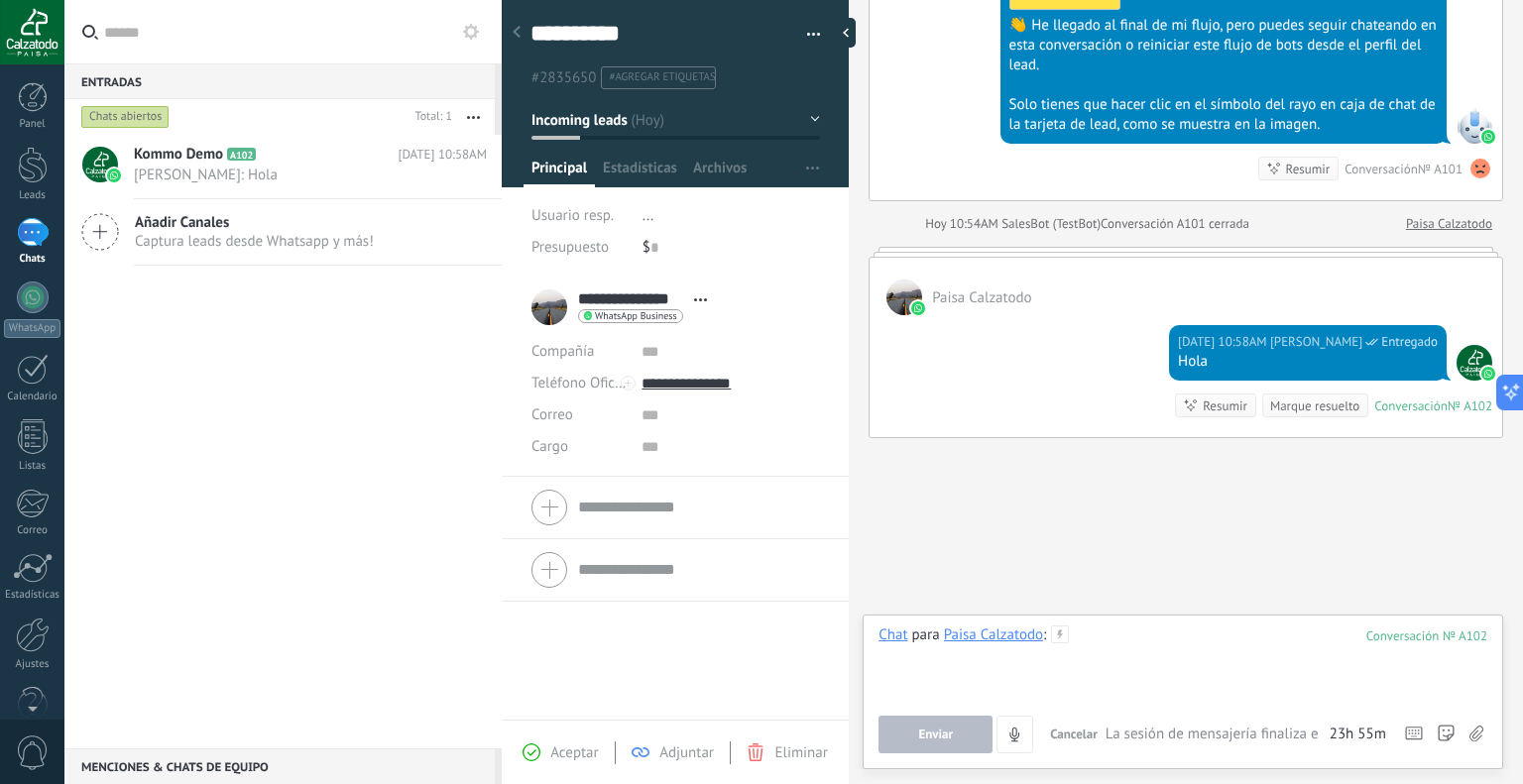 click at bounding box center [1183, 663] 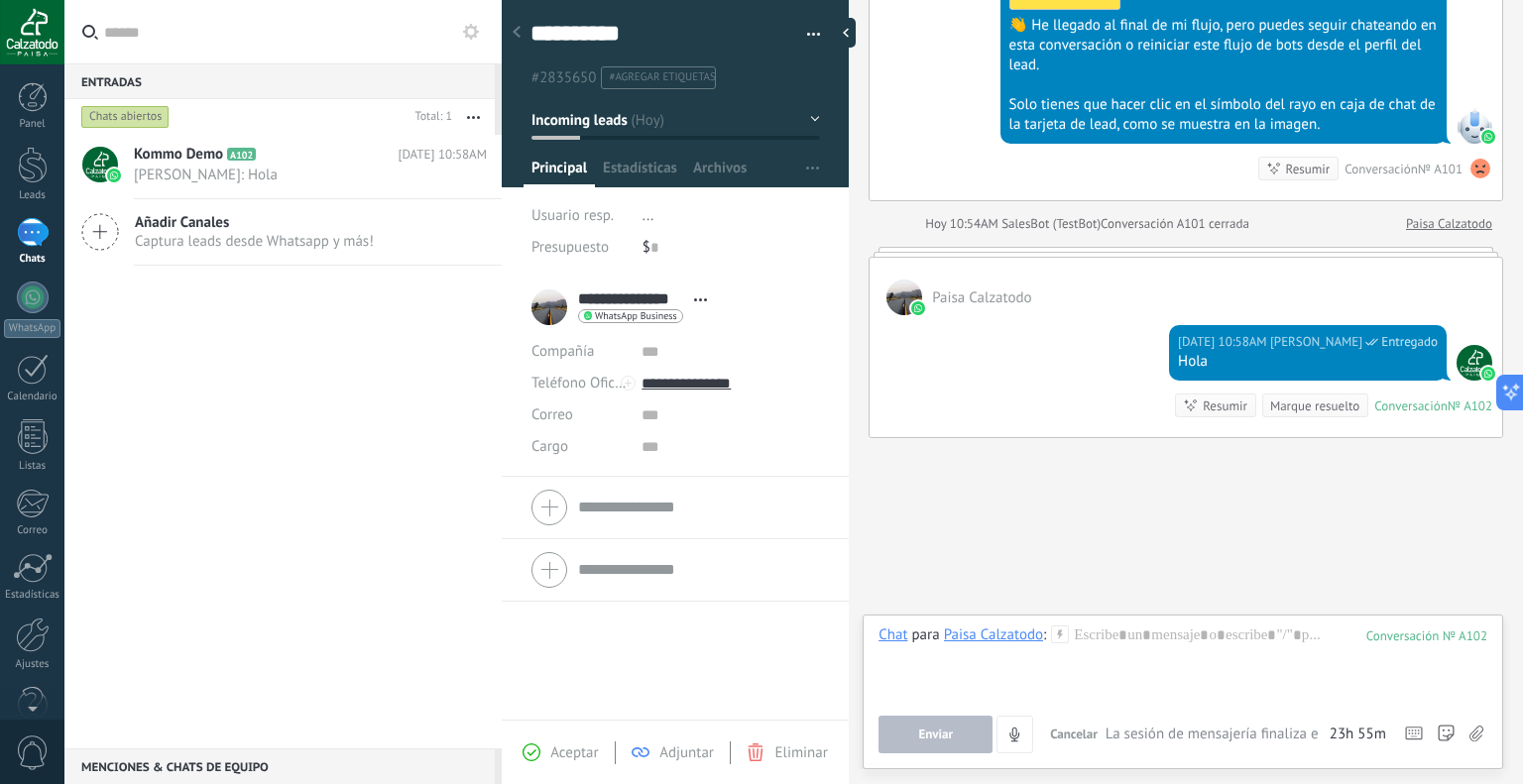 click on "Buscar Carga más Hoy Hoy Creación:  2  eventos   Expandir Hoy 10:53AM Paisa Calzatodo  ¡Hola! Estoy listo para probar WhatsApp en Kommo. Mi código de verificación es cz3FB9 Conversación  № A100 Hoy 10:54AM Robot  El valor del campo «Nombre»  se establece en «Kommo Demo» Hoy 10:54AM Robot  El valor del campo «Teléfono»  se establece en «+573115203540» Paisa Calzatodo Paisa Calzatodo  Hoy 10:54AM SalesBot (TestBot)  Entregado Descargar Hola, soy el Salesbot. ¡Estoy aquí para guiarte a través de las más recientes funciones de WhatsApp! Hoy 10:54AM SalesBot (TestBot)  Entregado Descargar 💡Para empezar, vamos a aclarar cómo funciona esto:    💻 Kommo = La vista del Agente - La tarjeta de lead representa la perspectiva del agente.   📱 Móvil = La vista del Cliente - El móvil representa la perspectiva del cliente.   Ahora, ¡ya estás listo para comprobar las últimas e interesantes funciones de WhatsApp!    Selecciona el botón "¡Lo tengo!" para continuar.       0" at bounding box center [1186, -1109] 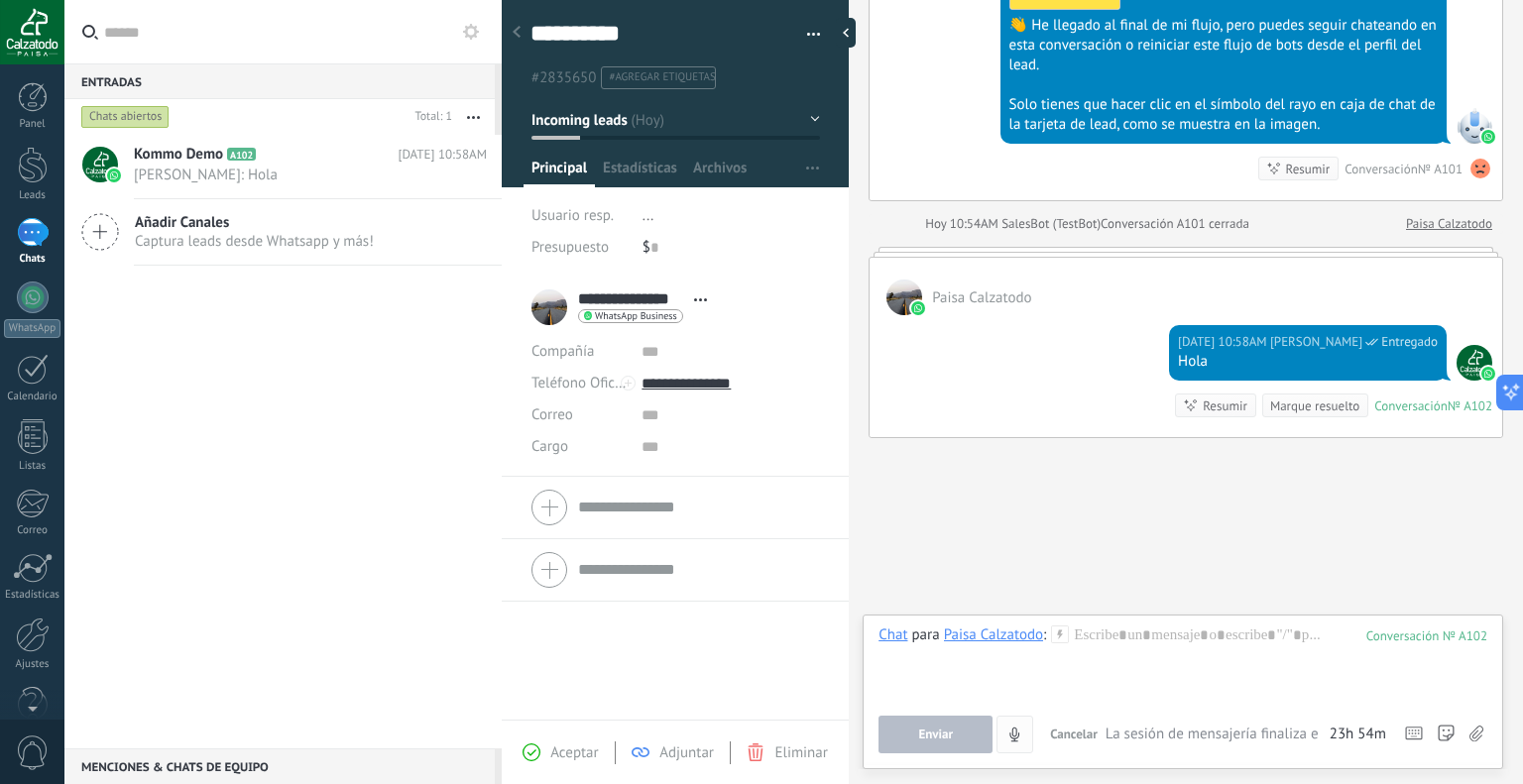 click 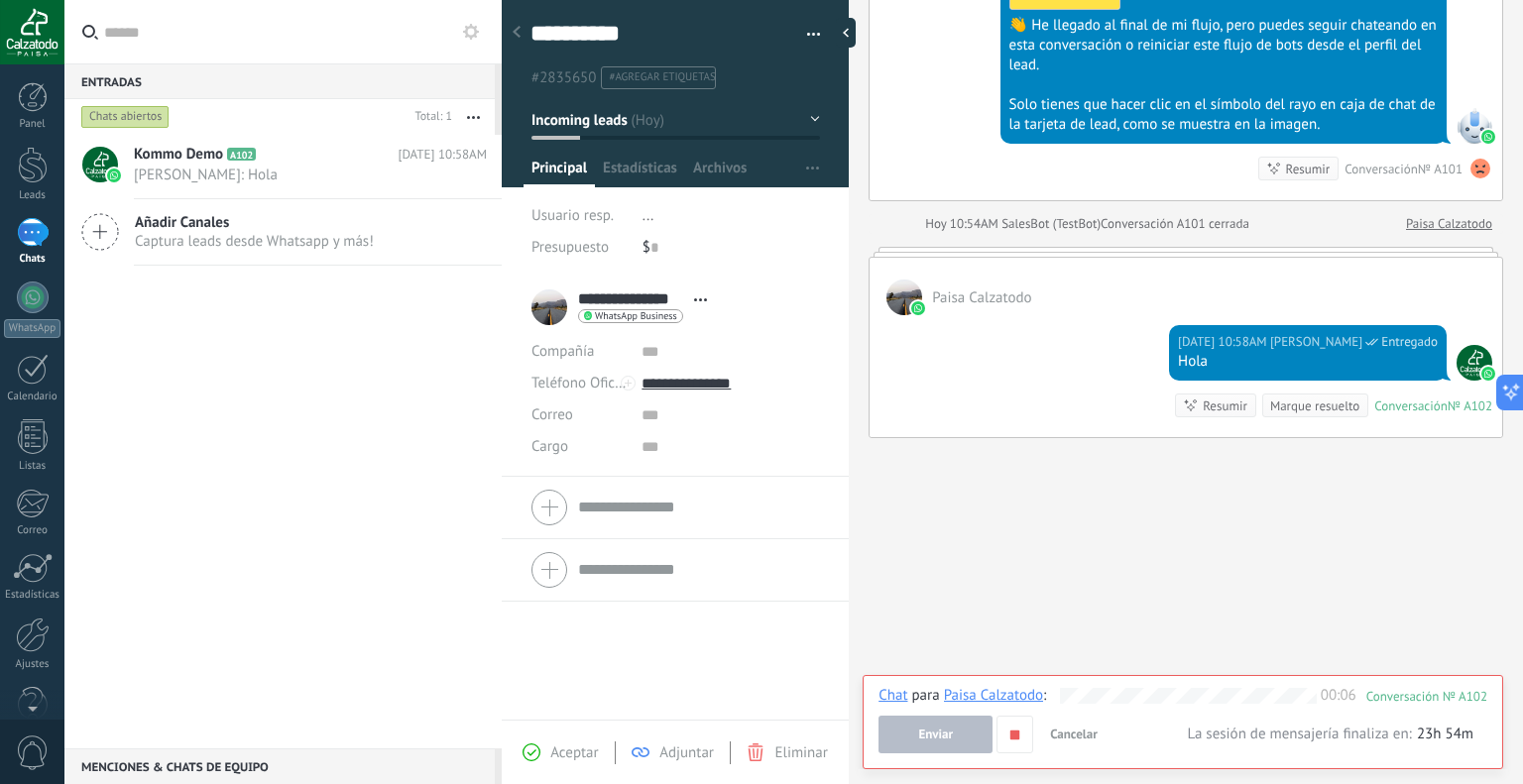 click on "Enviar" at bounding box center [935, 734] 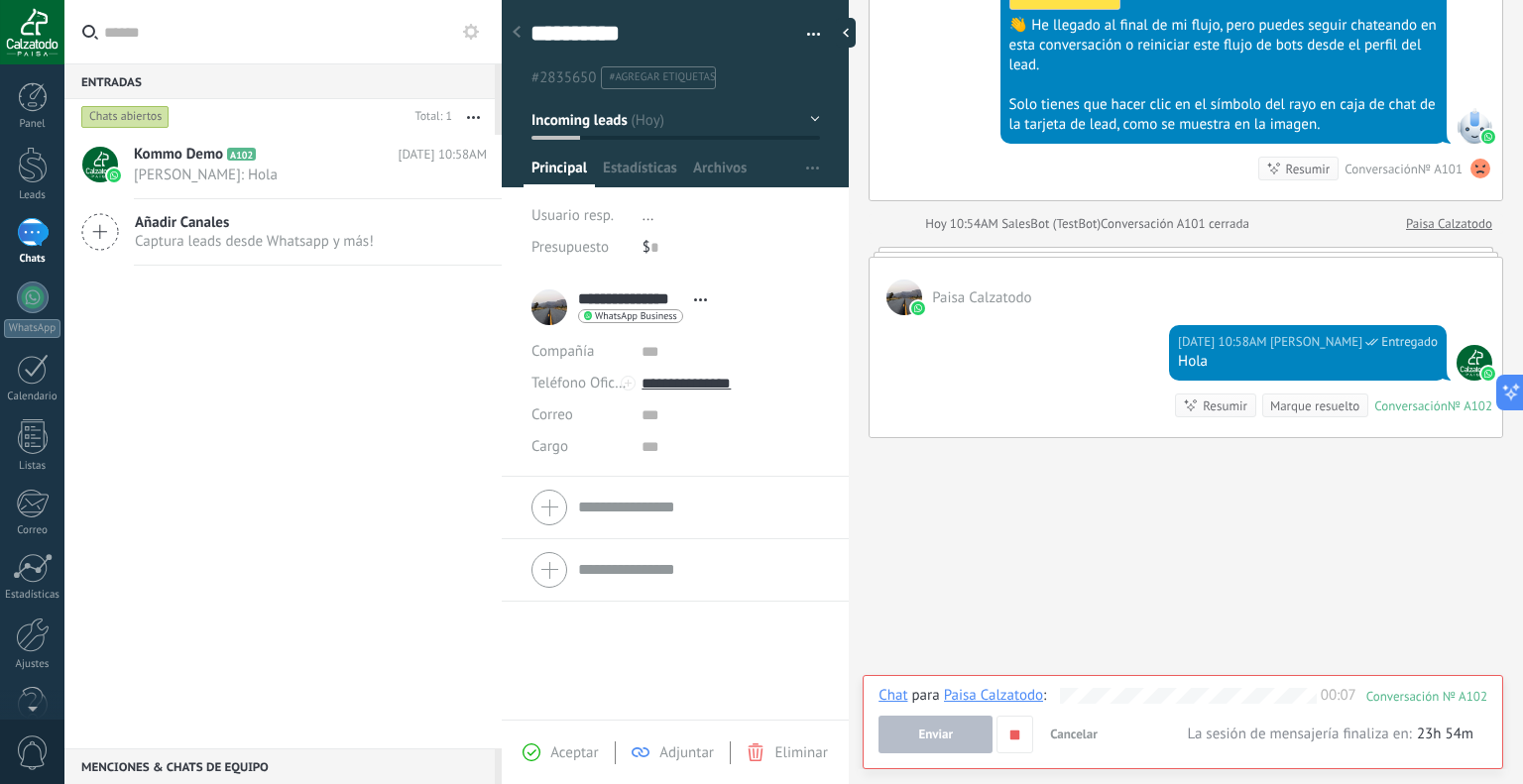 click on "Enviar" at bounding box center (935, 734) 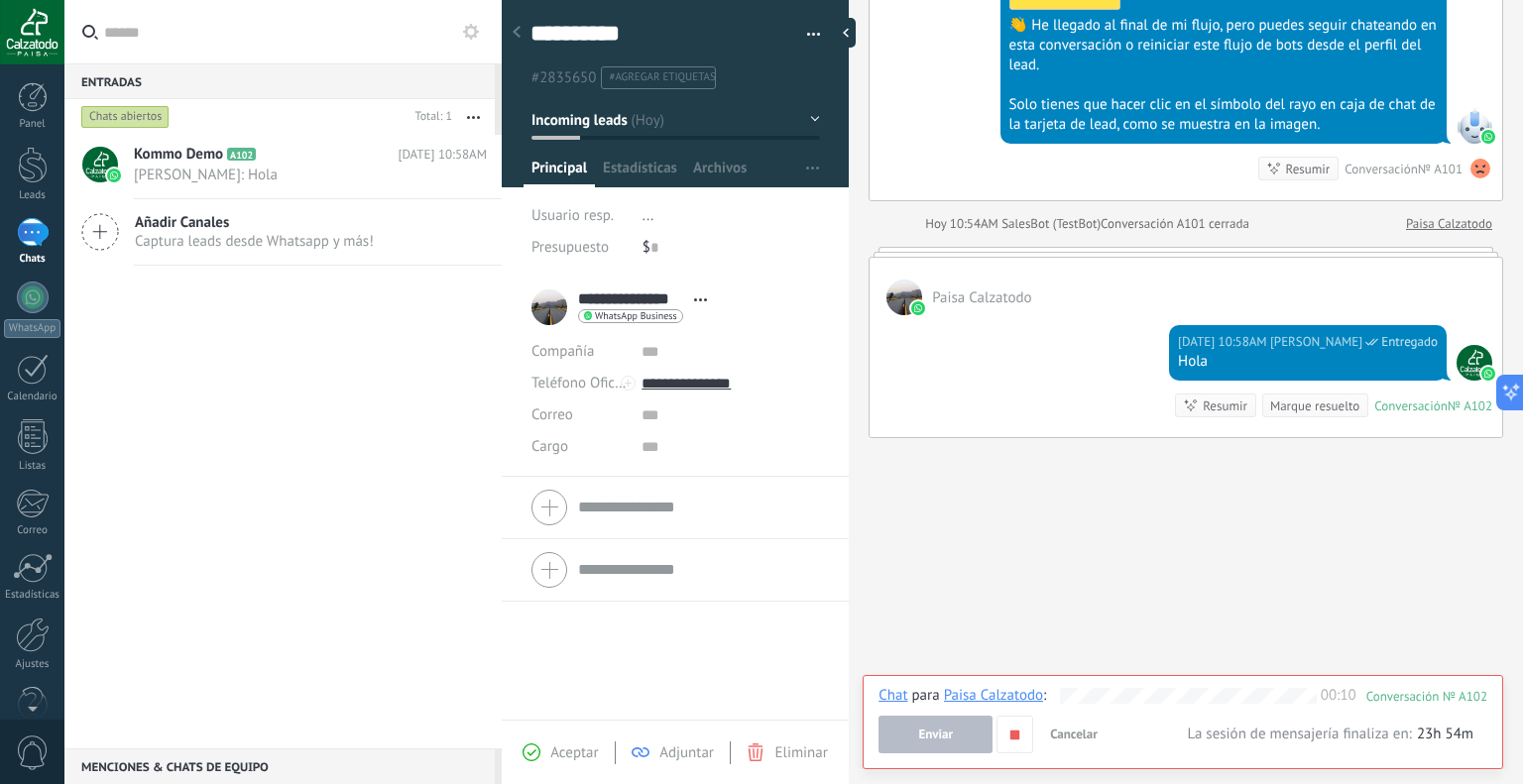 click on "Enviar" at bounding box center [935, 734] 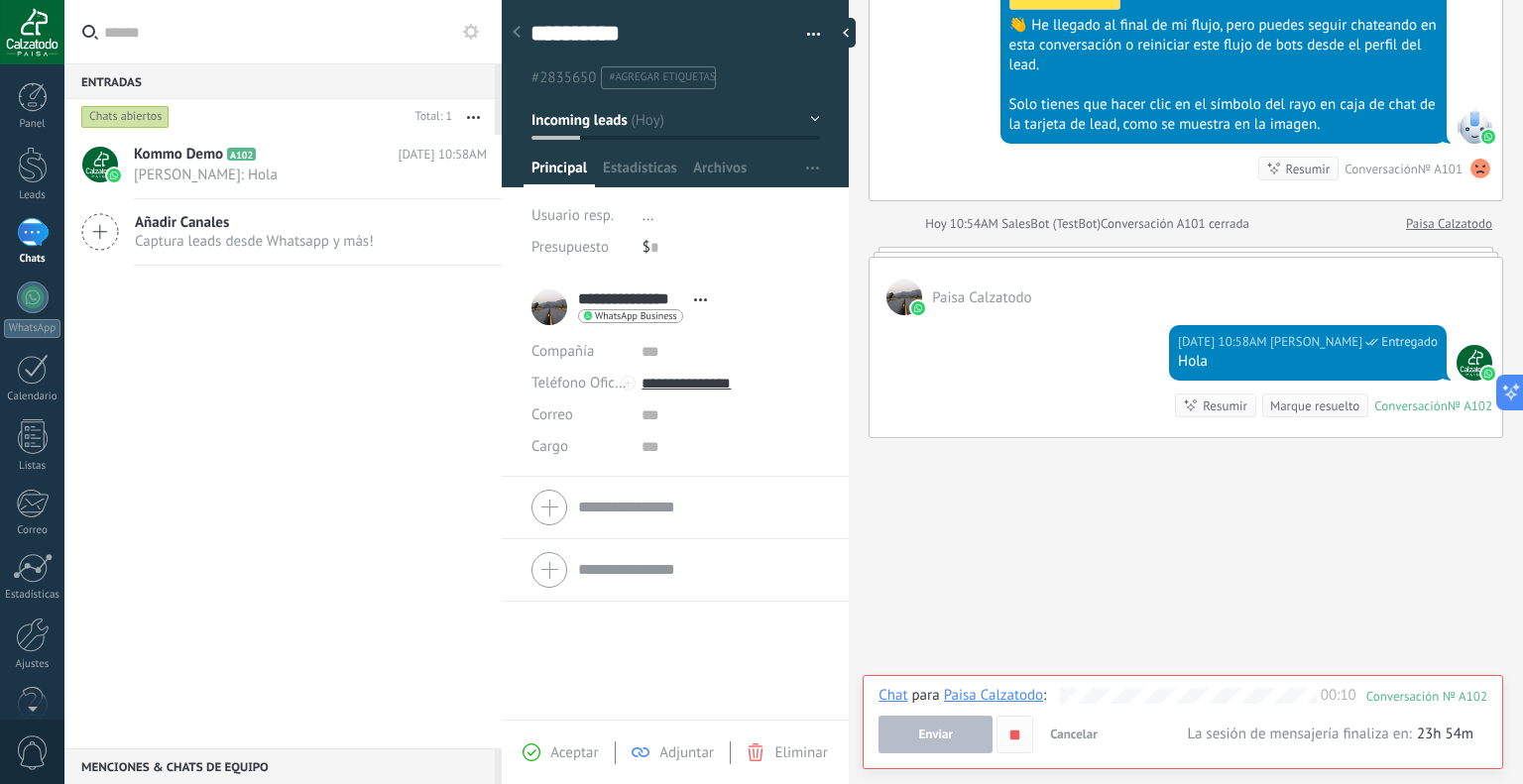 click 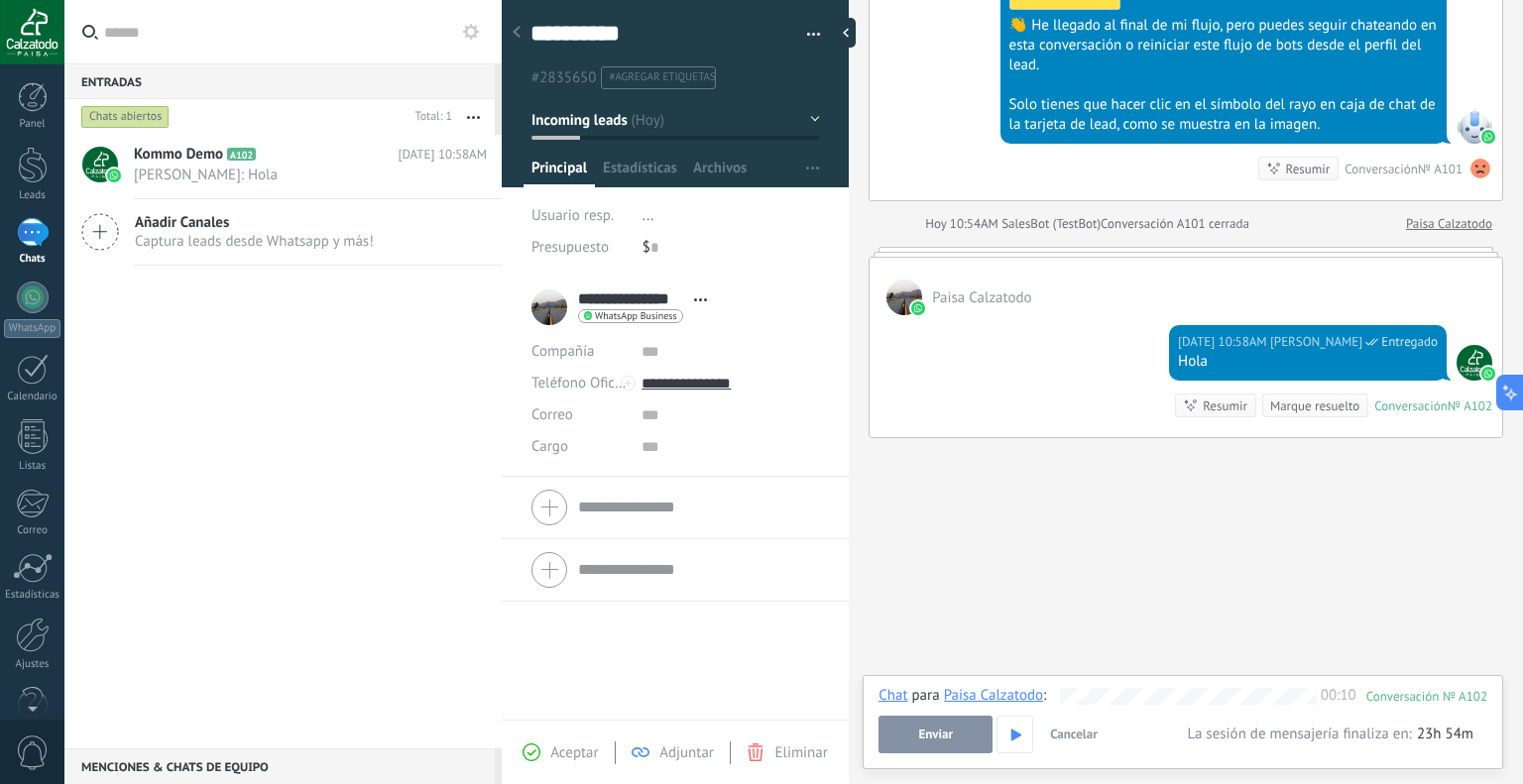 click on "Enviar" at bounding box center (935, 734) 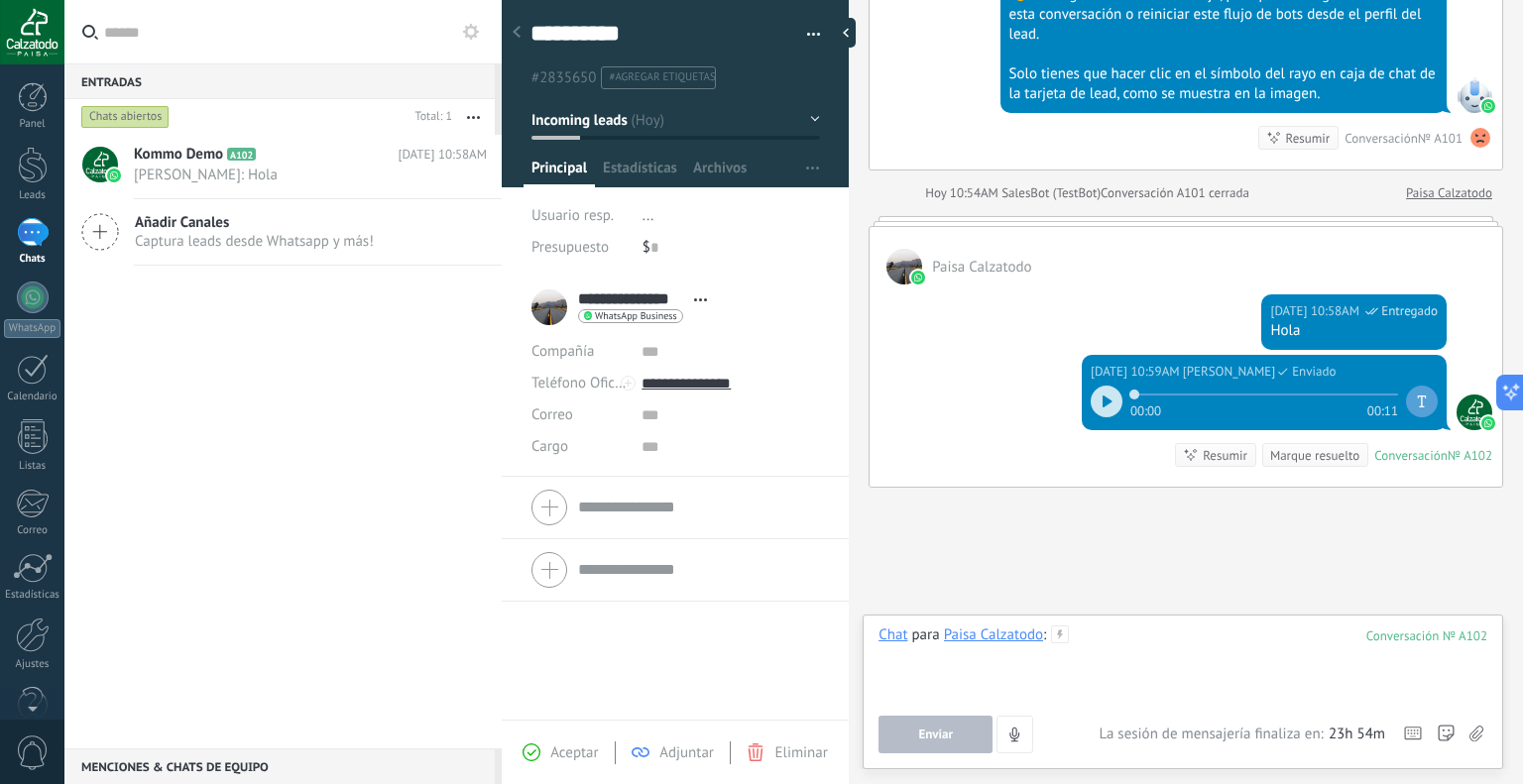 scroll, scrollTop: 3112, scrollLeft: 0, axis: vertical 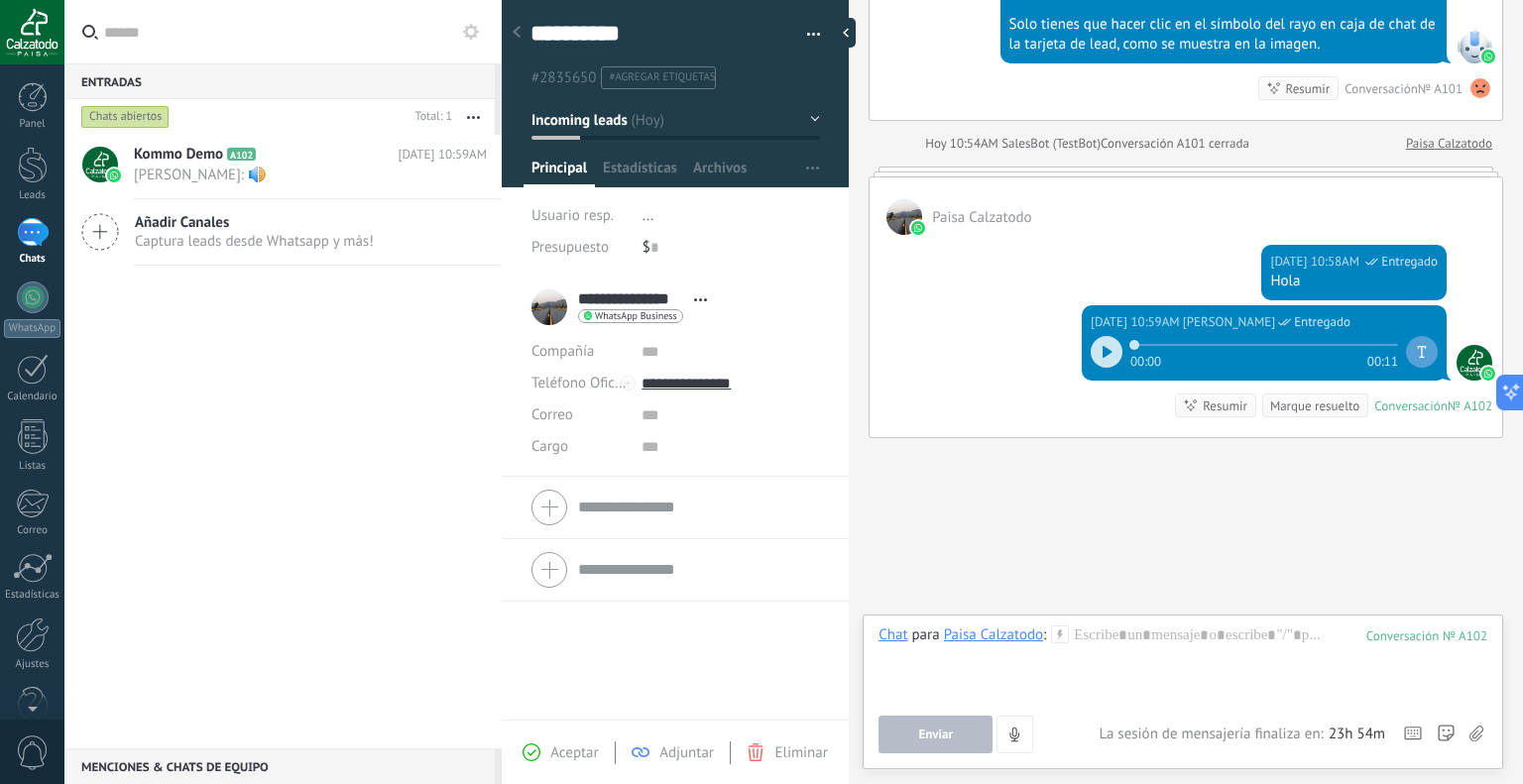 click at bounding box center [1107, 352] 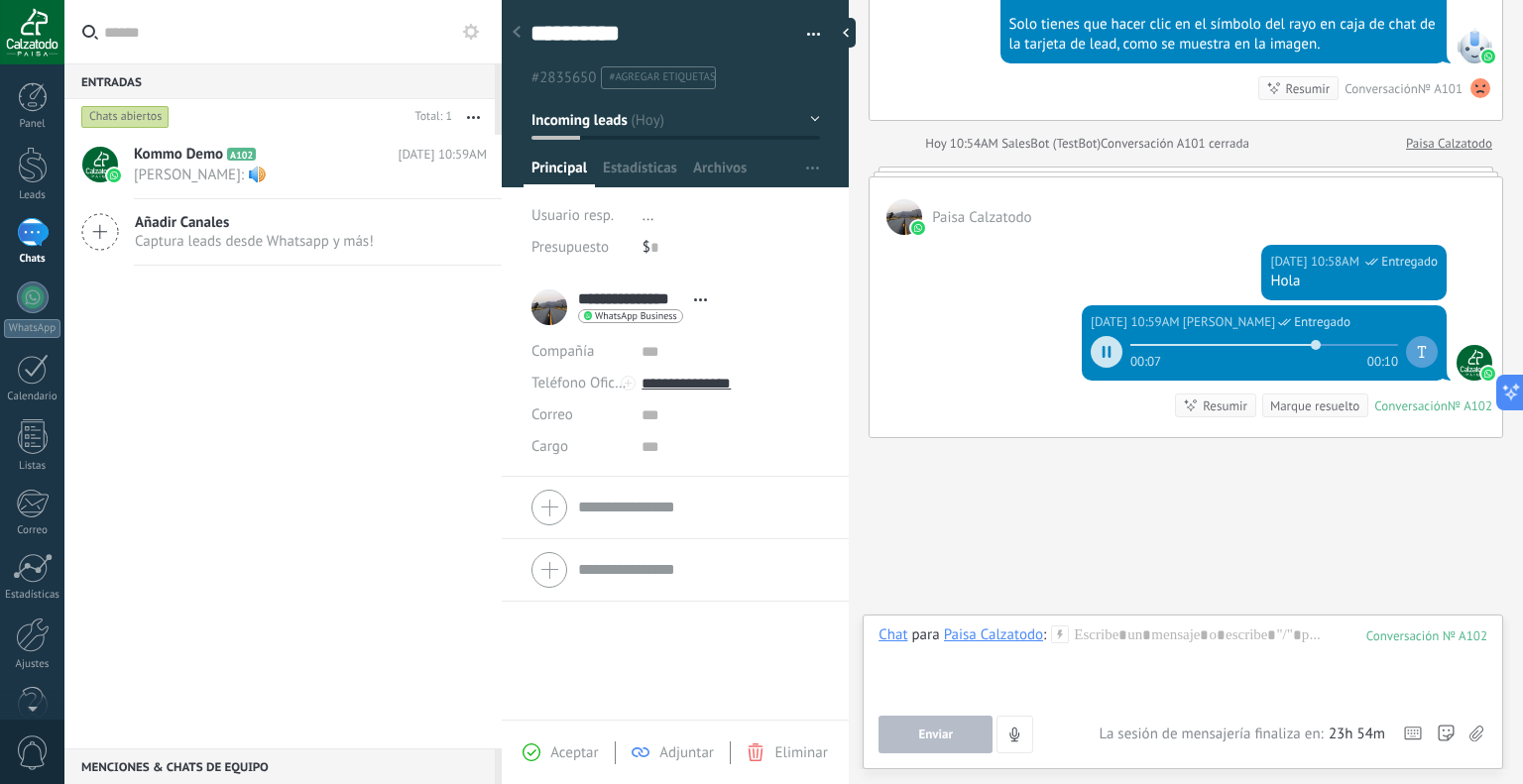 drag, startPoint x: 932, startPoint y: 530, endPoint x: 976, endPoint y: 525, distance: 44.28318 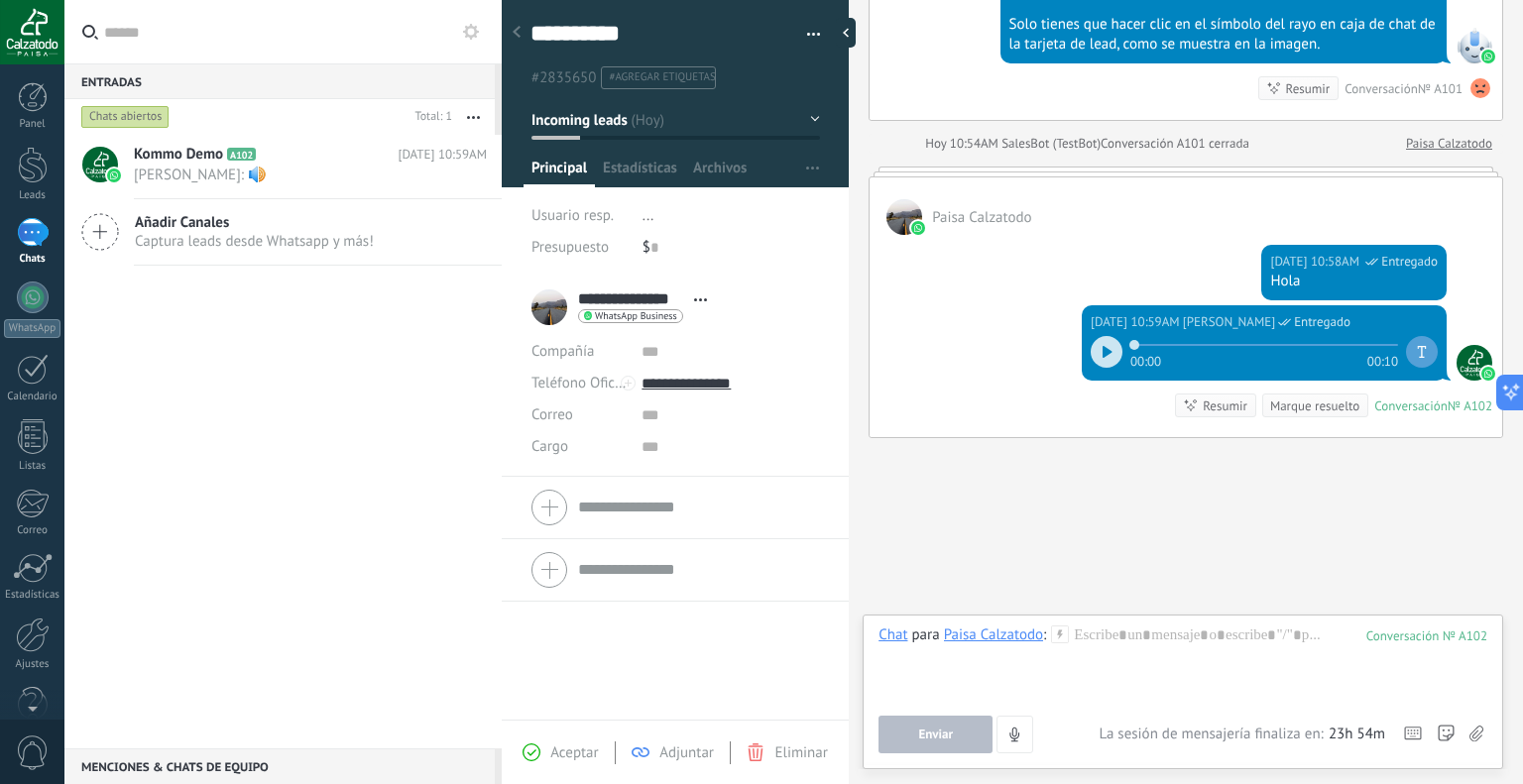 click 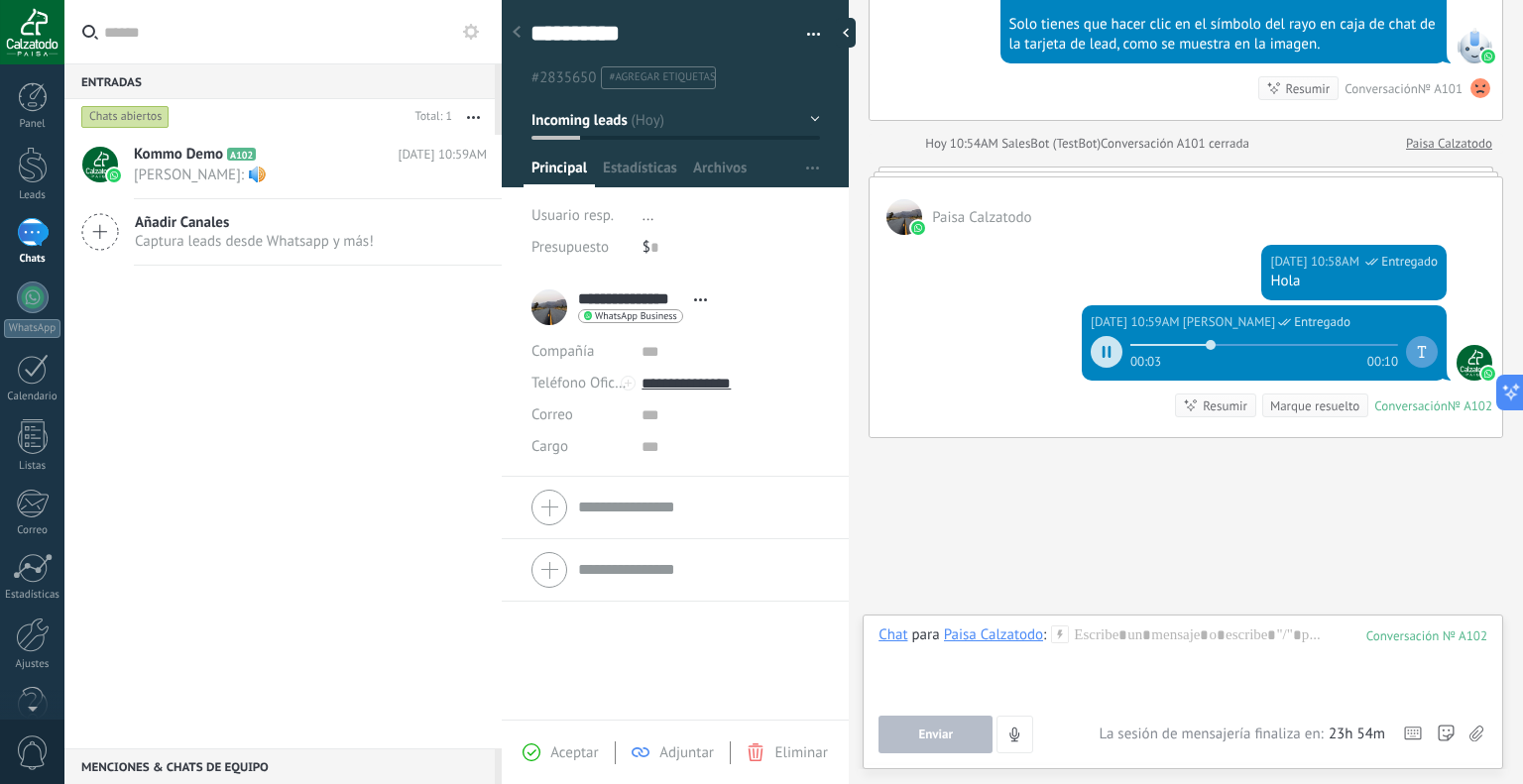 click 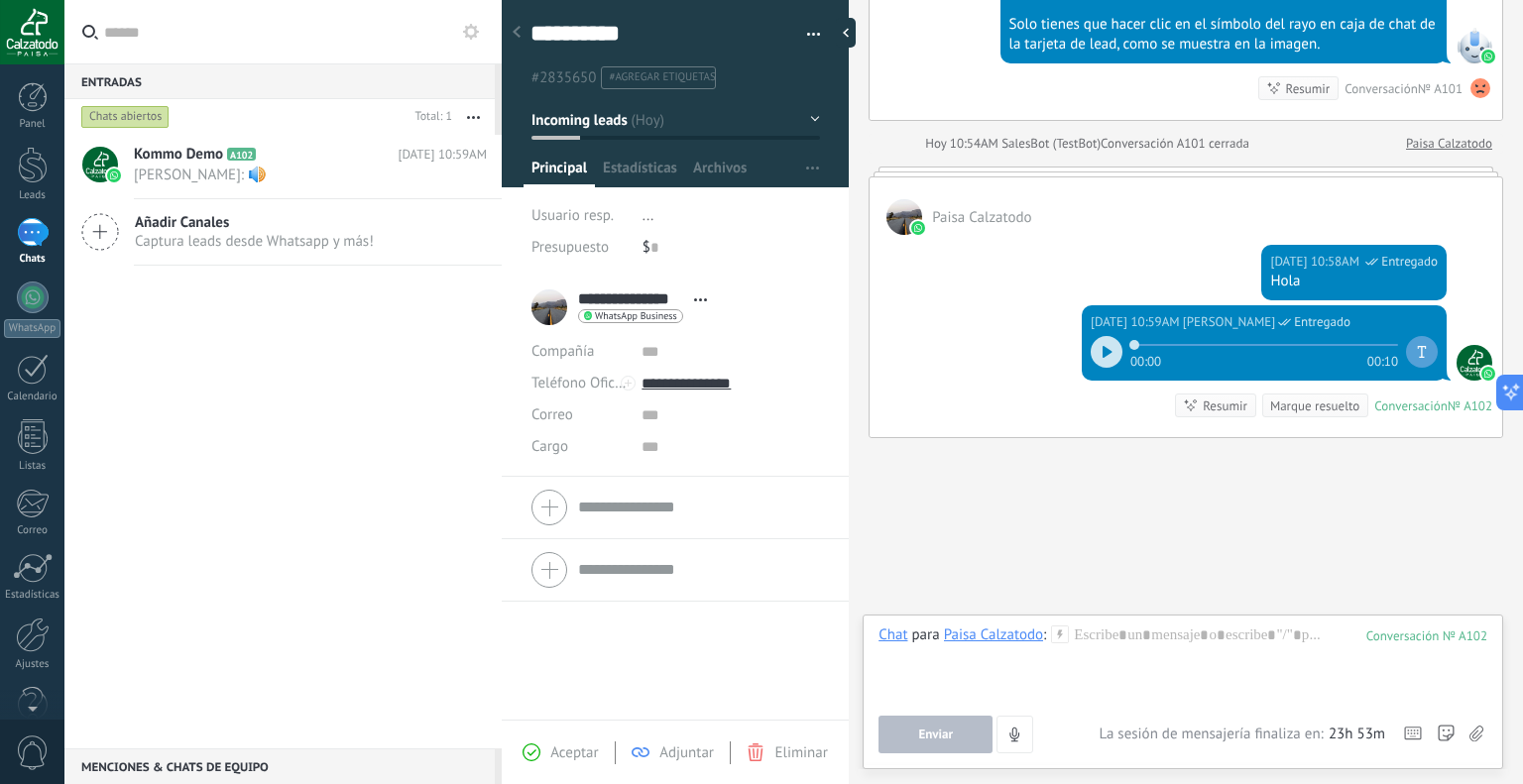 click 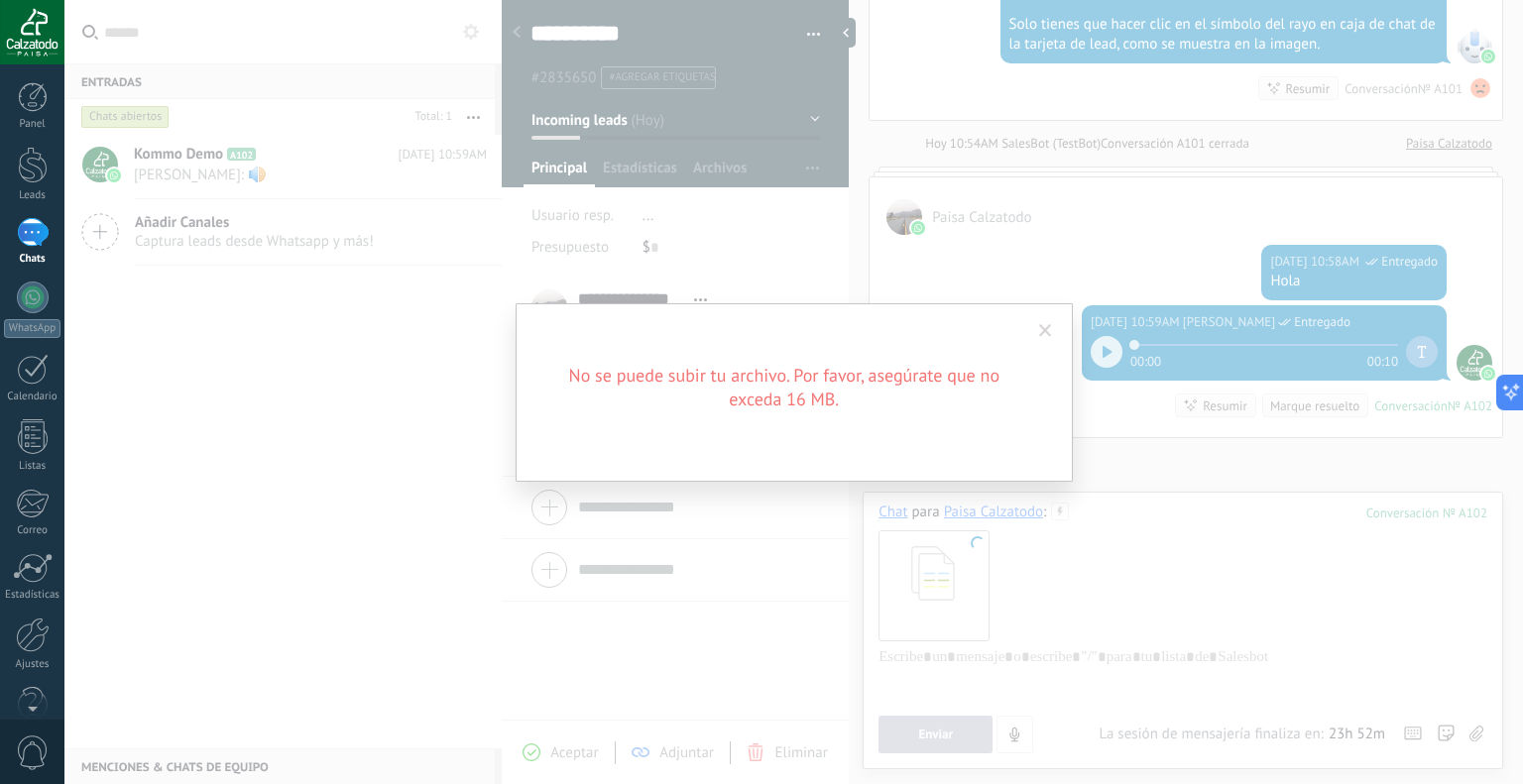 click at bounding box center [1045, 331] 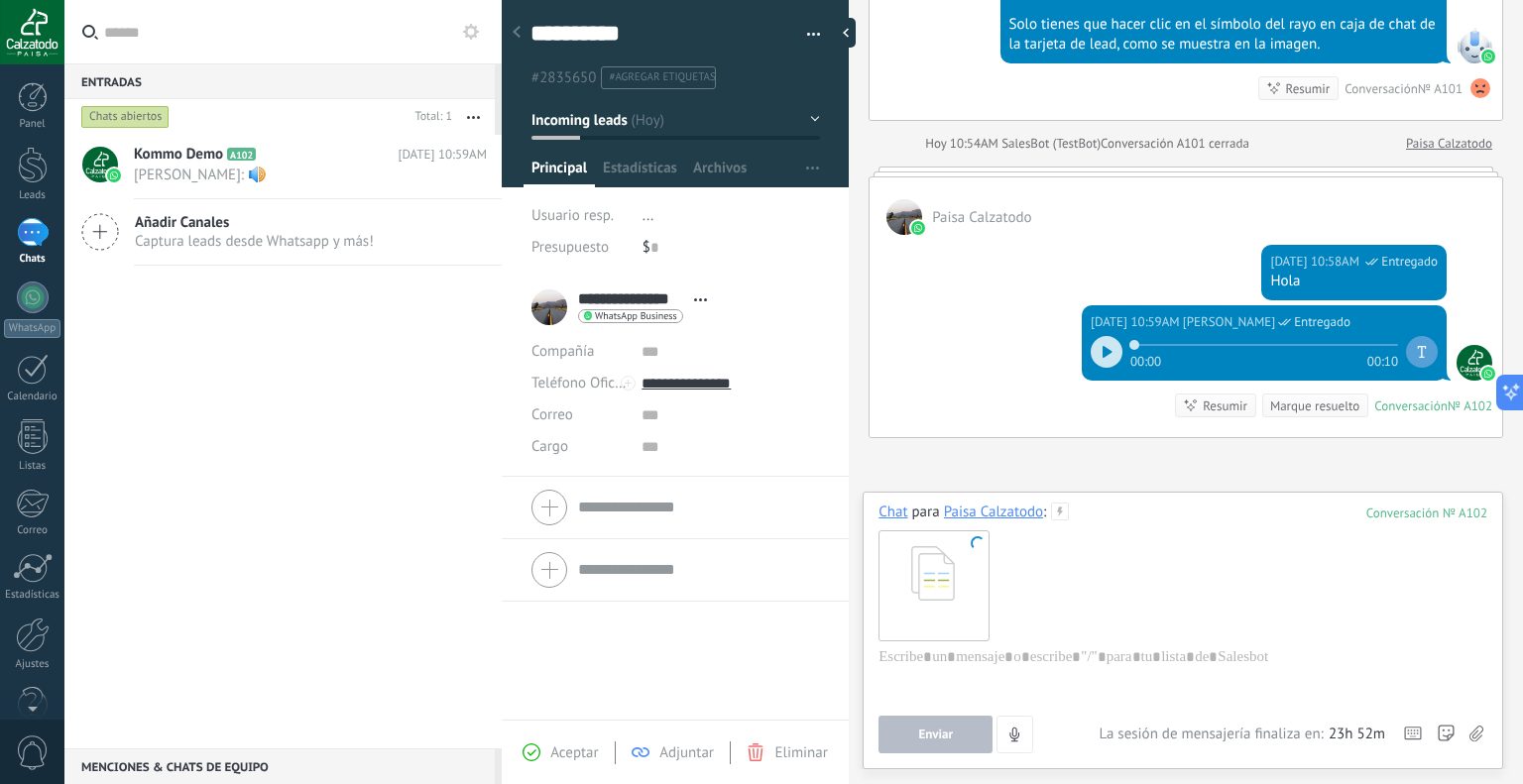 click at bounding box center [933, 585] 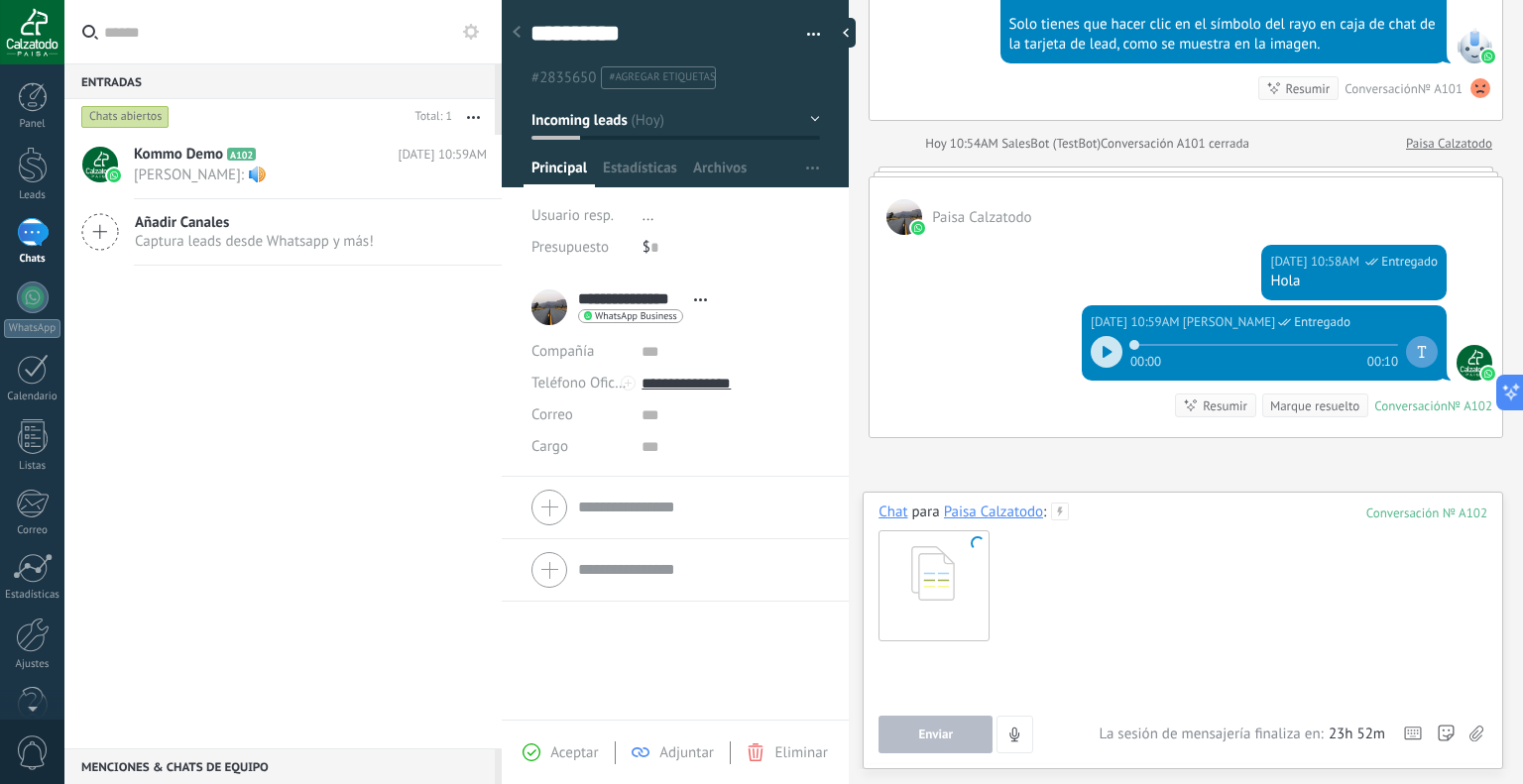 click at bounding box center (1180, 685) 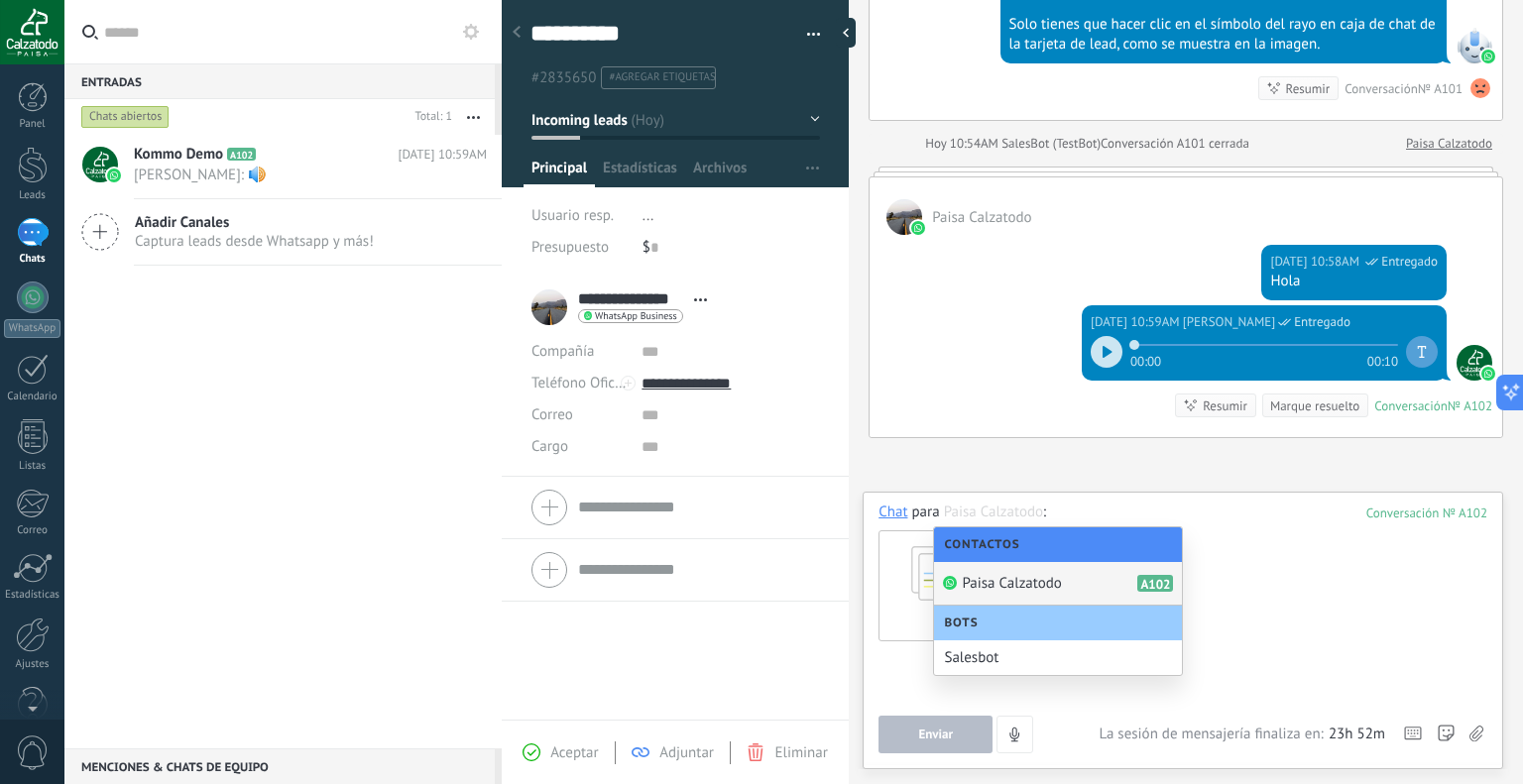 click at bounding box center [1183, 585] 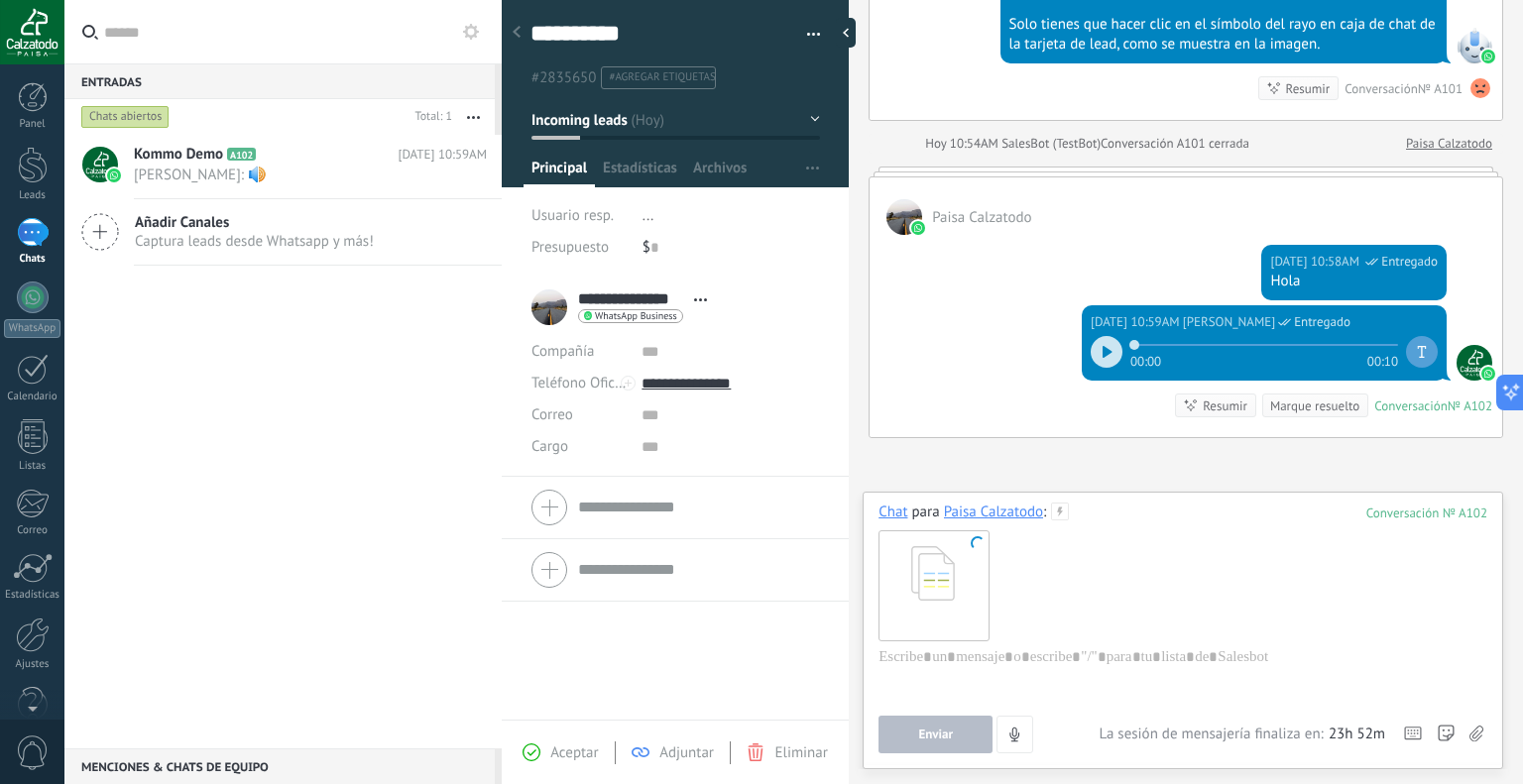 click at bounding box center (933, 585) 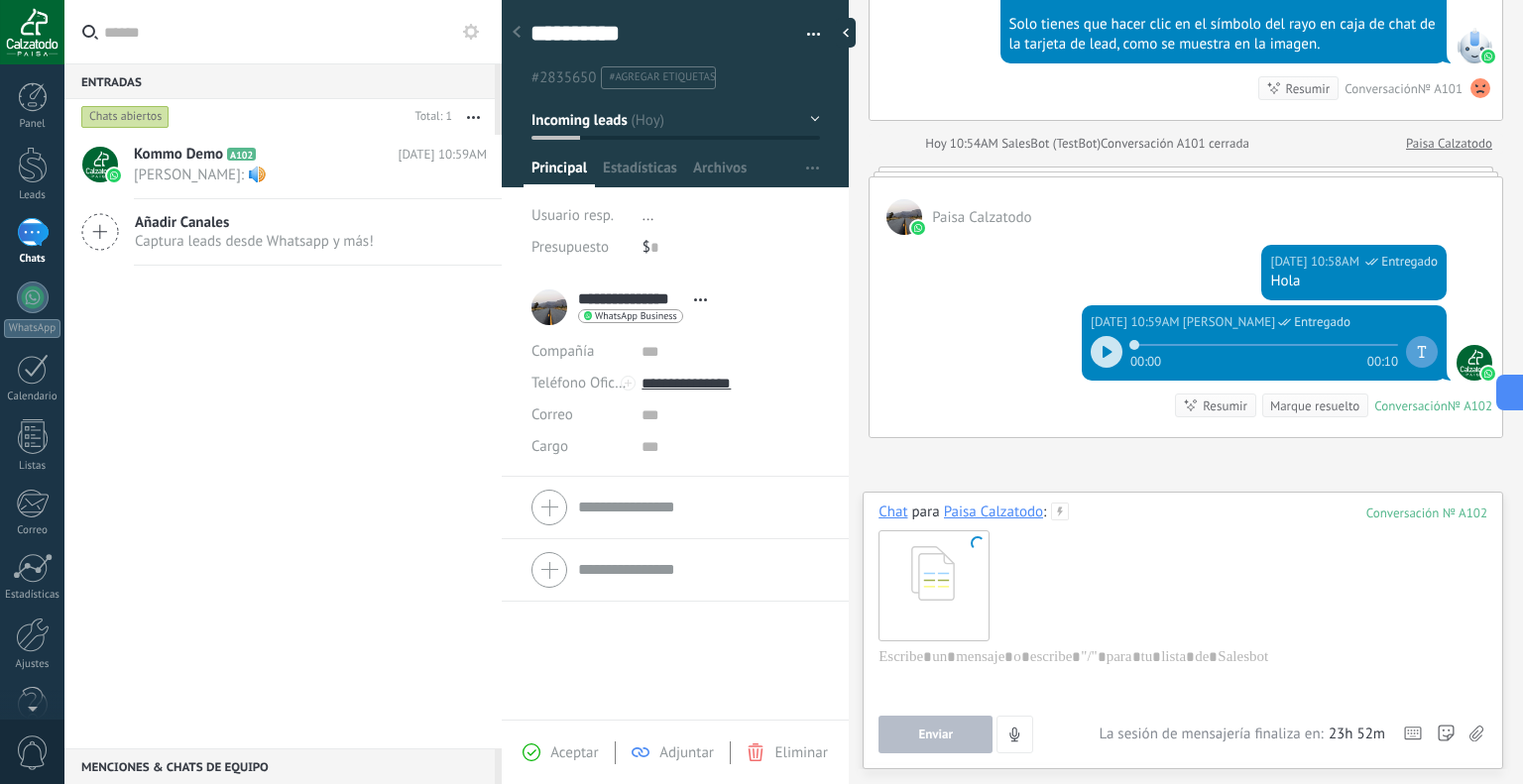 click at bounding box center [933, 585] 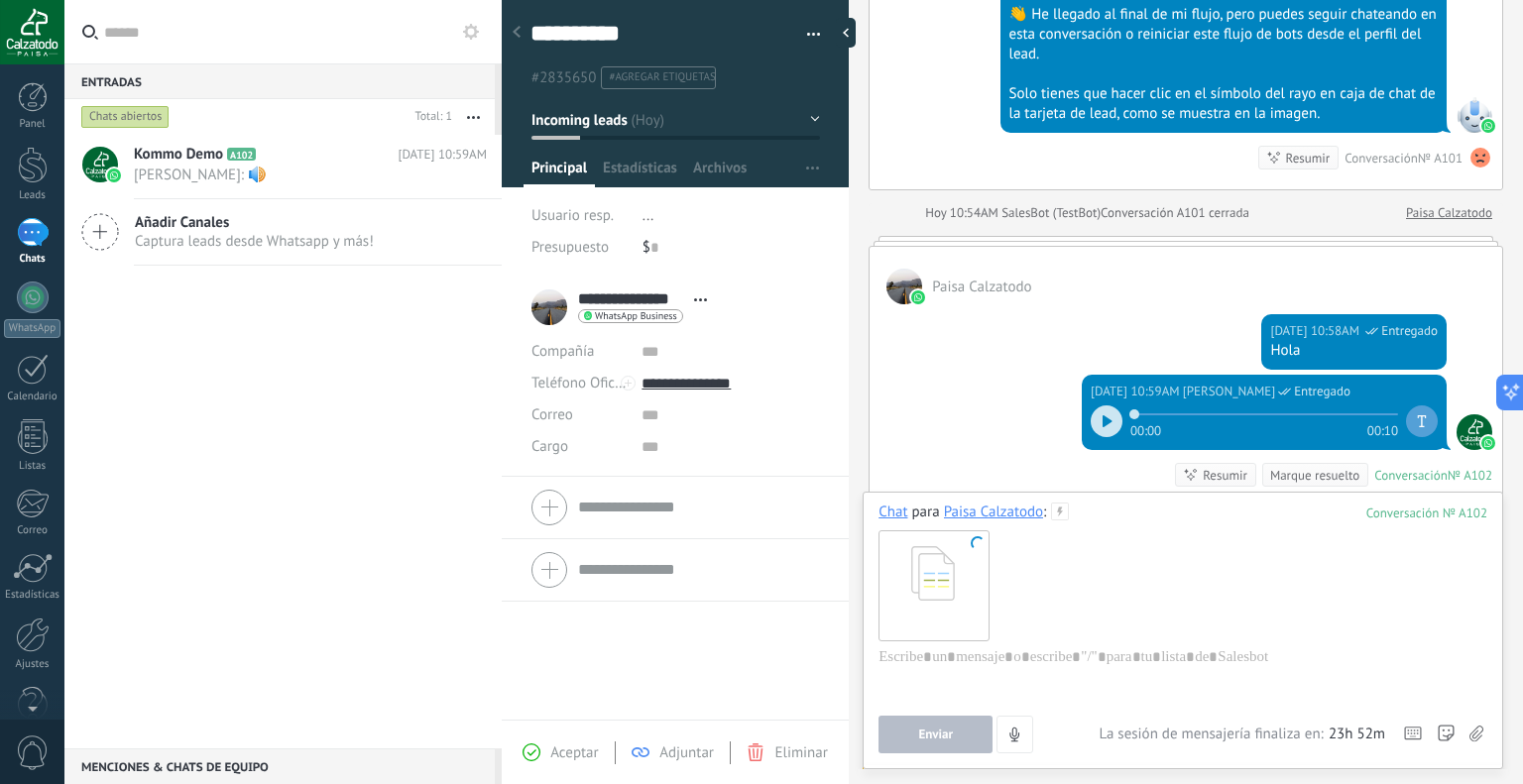 scroll, scrollTop: 3112, scrollLeft: 0, axis: vertical 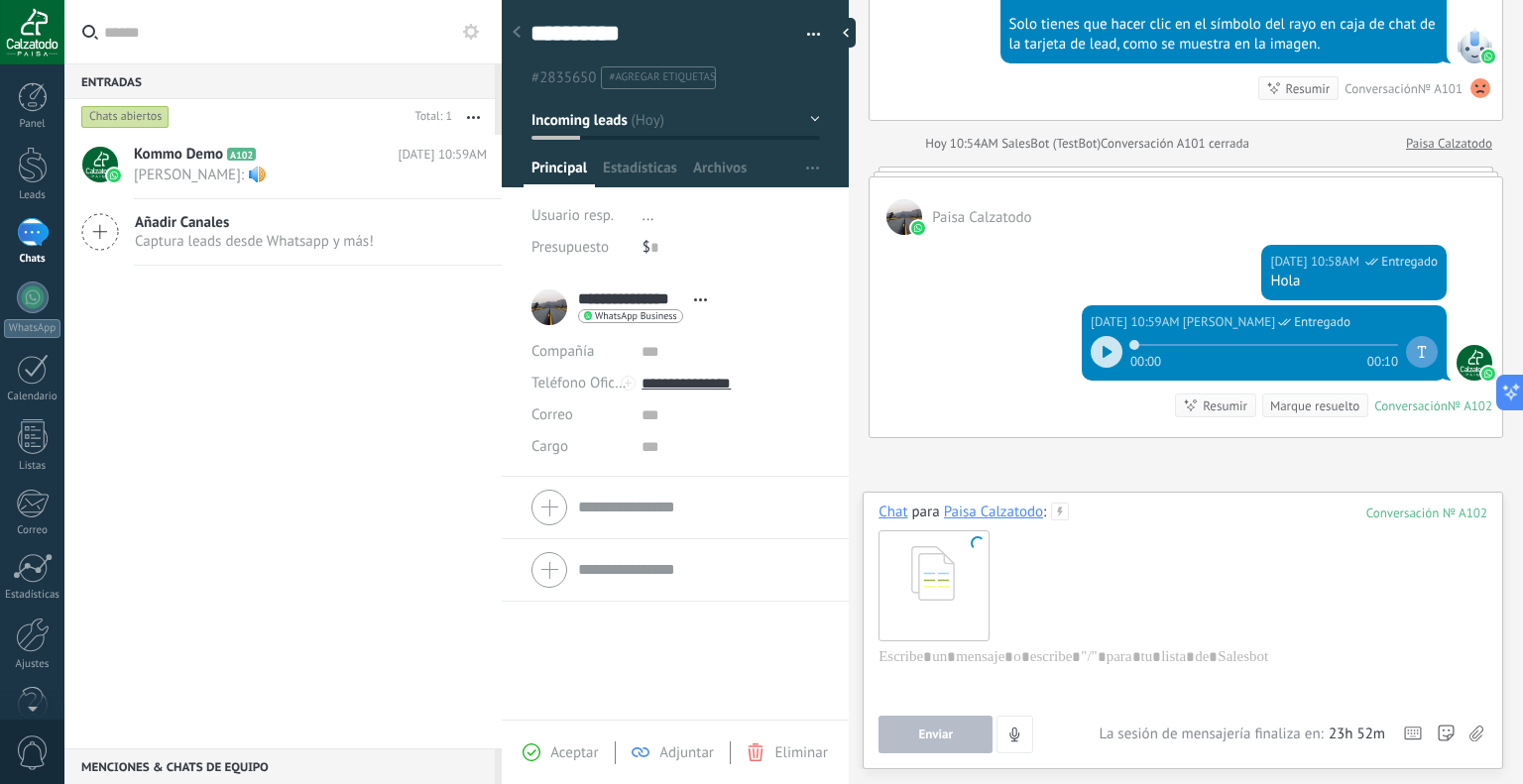 click at bounding box center [1183, 585] 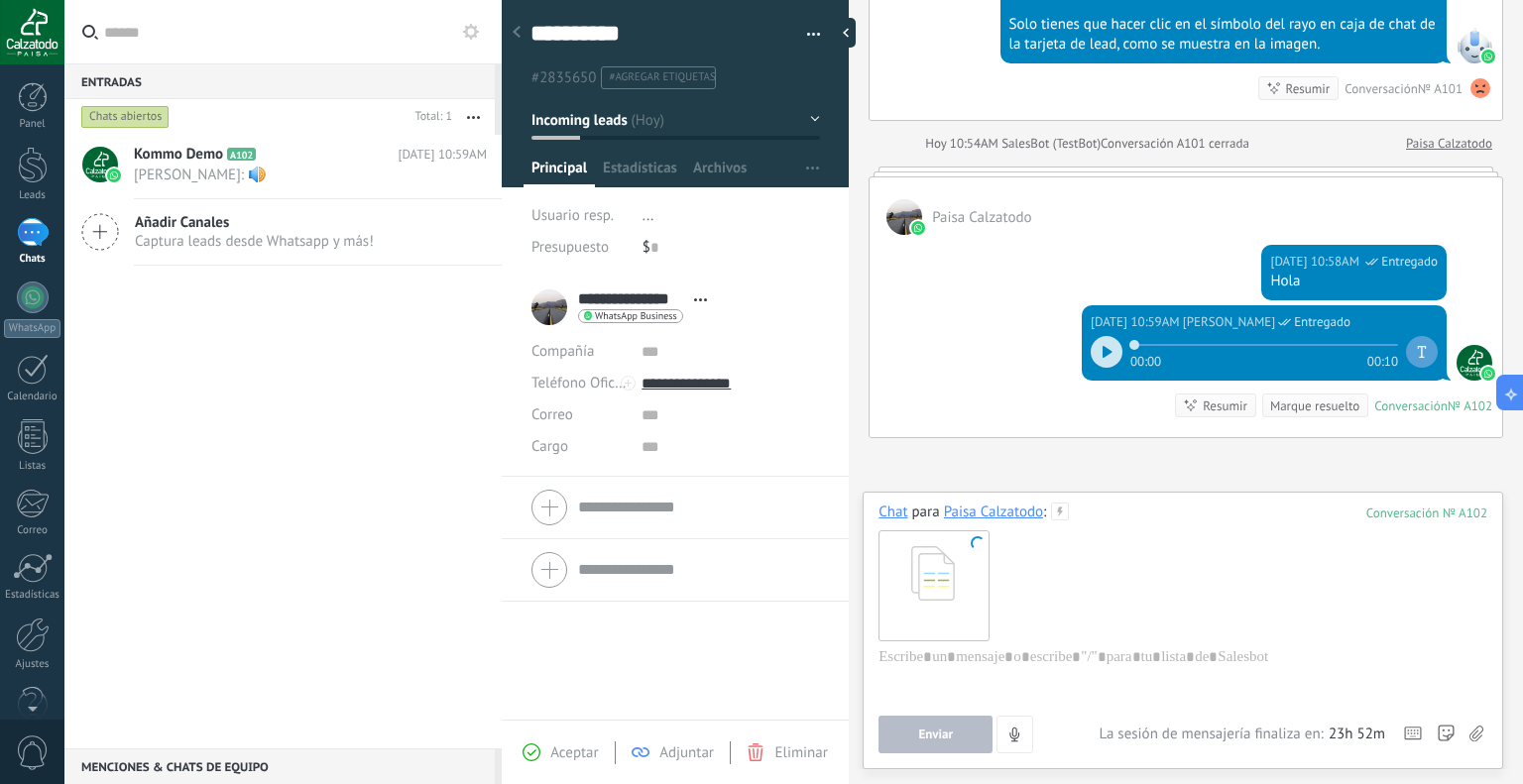 click at bounding box center [1183, 585] 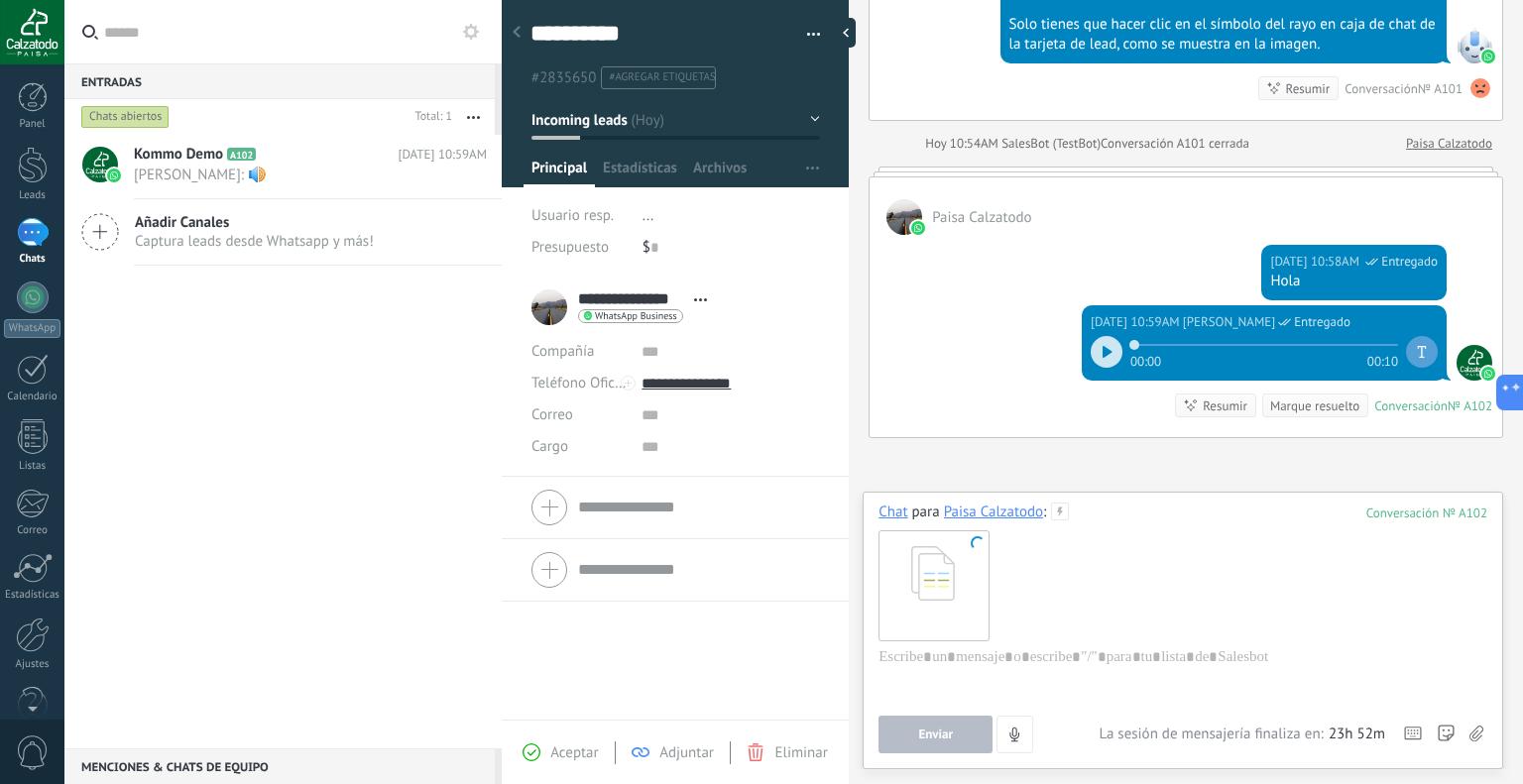 click at bounding box center (1183, 585) 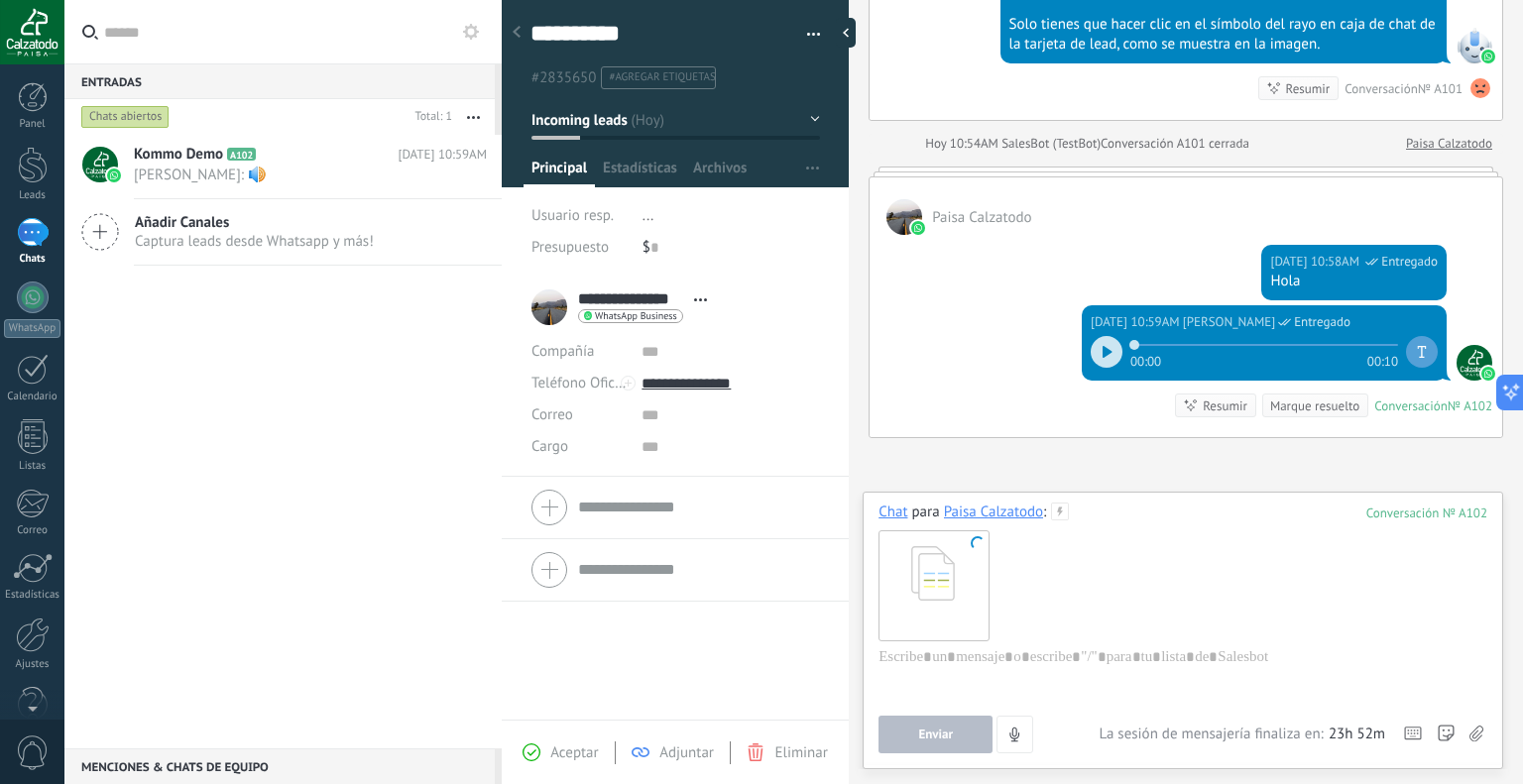 click at bounding box center [1183, 585] 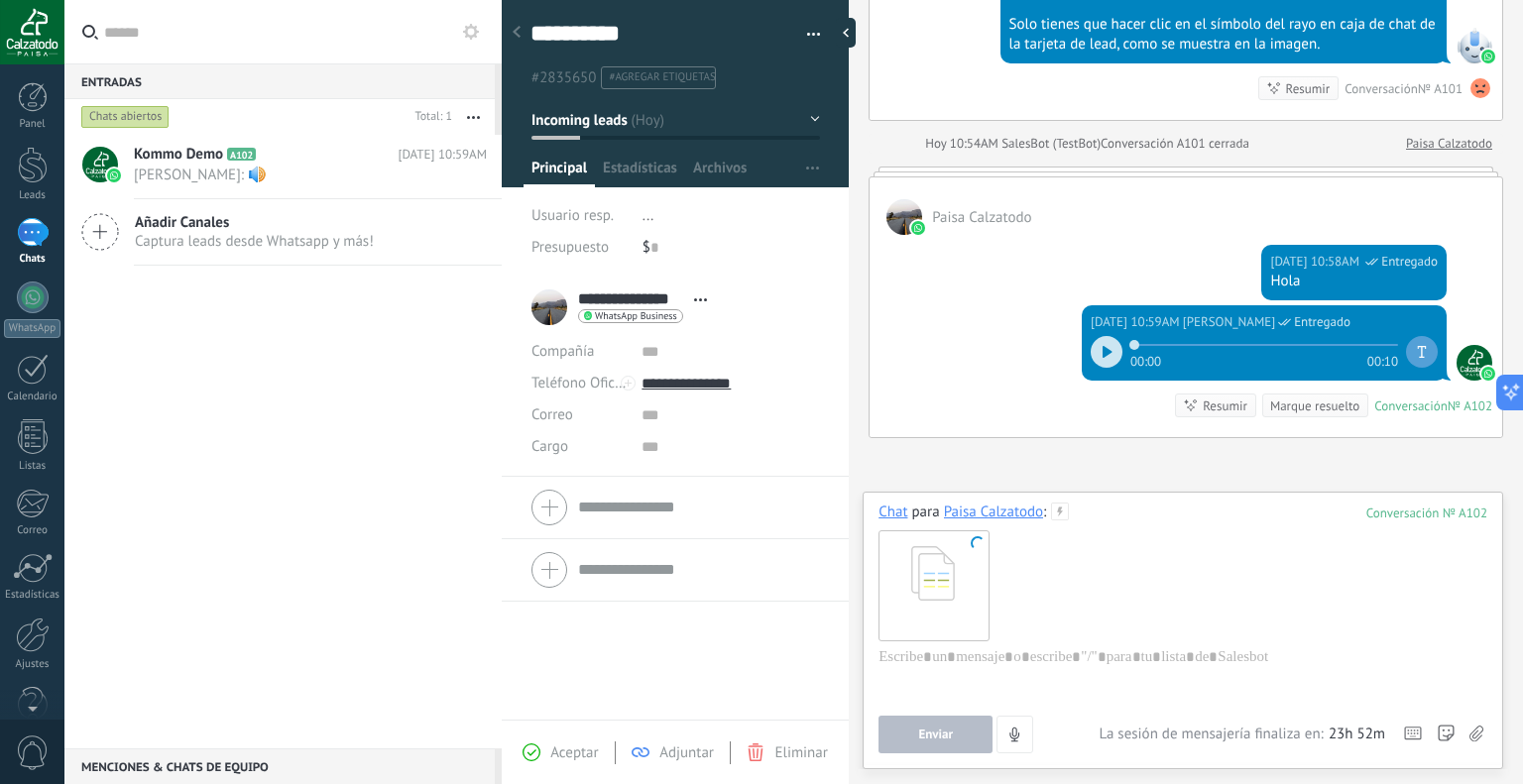 click on "Buscar Carga más Hoy Hoy Creación:  2  eventos   Expandir Hoy 10:53AM Paisa Calzatodo  ¡Hola! Estoy listo para probar WhatsApp en Kommo. Mi código de verificación es cz3FB9 Conversación  № A100 Hoy 10:54AM Robot  El valor del campo «Nombre»  se establece en «Kommo Demo» Hoy 10:54AM Robot  El valor del campo «Teléfono»  se establece en «+573115203540» Paisa Calzatodo Paisa Calzatodo  Hoy 10:54AM SalesBot (TestBot)  Entregado Descargar Hola, soy el Salesbot. ¡Estoy aquí para guiarte a través de las más recientes funciones de WhatsApp! Hoy 10:54AM SalesBot (TestBot)  Entregado Descargar 💡Para empezar, vamos a aclarar cómo funciona esto:    💻 Kommo = La vista del Agente - La tarjeta de lead representa la perspectiva del agente.   📱 Móvil = La vista del Cliente - El móvil representa la perspectiva del cliente.   Ahora, ¡ya estás listo para comprobar las últimas e interesantes funciones de WhatsApp!    Selecciona el botón "¡Lo tengo!" para continuar.       0" at bounding box center (1186, -1150) 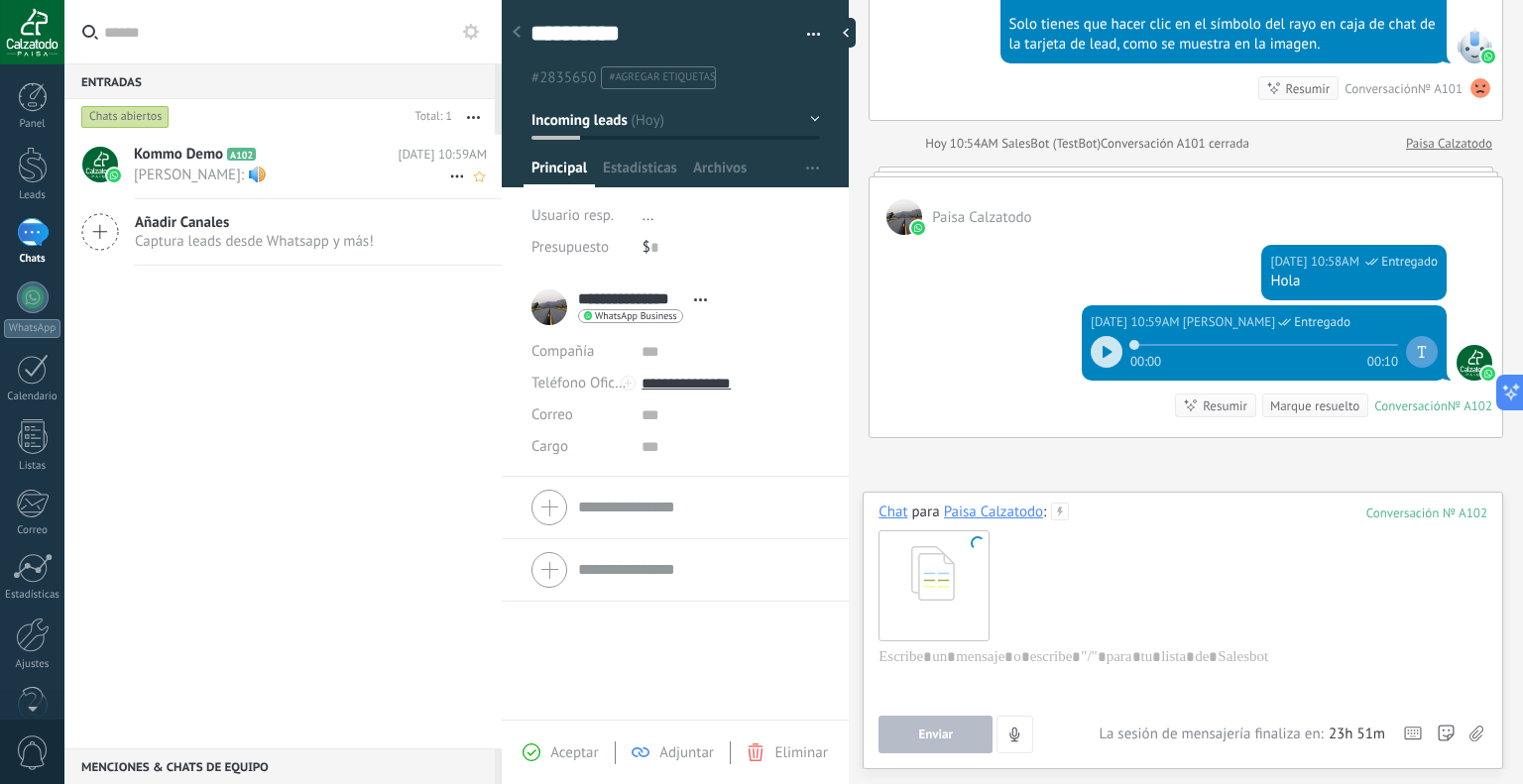 click on "David camilo Briceño Rodriguez: 🔊" at bounding box center (292, 174) 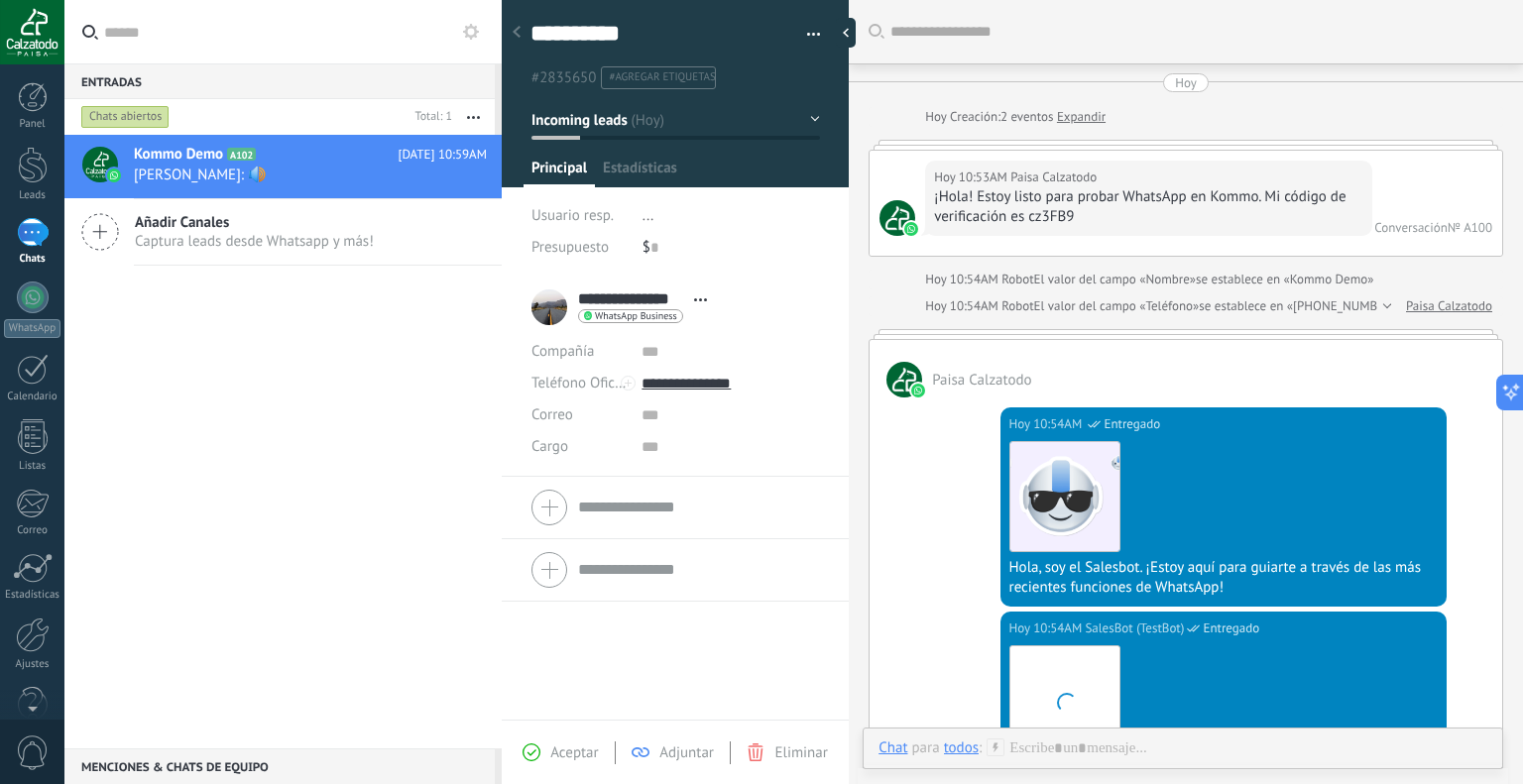 scroll, scrollTop: 29, scrollLeft: 0, axis: vertical 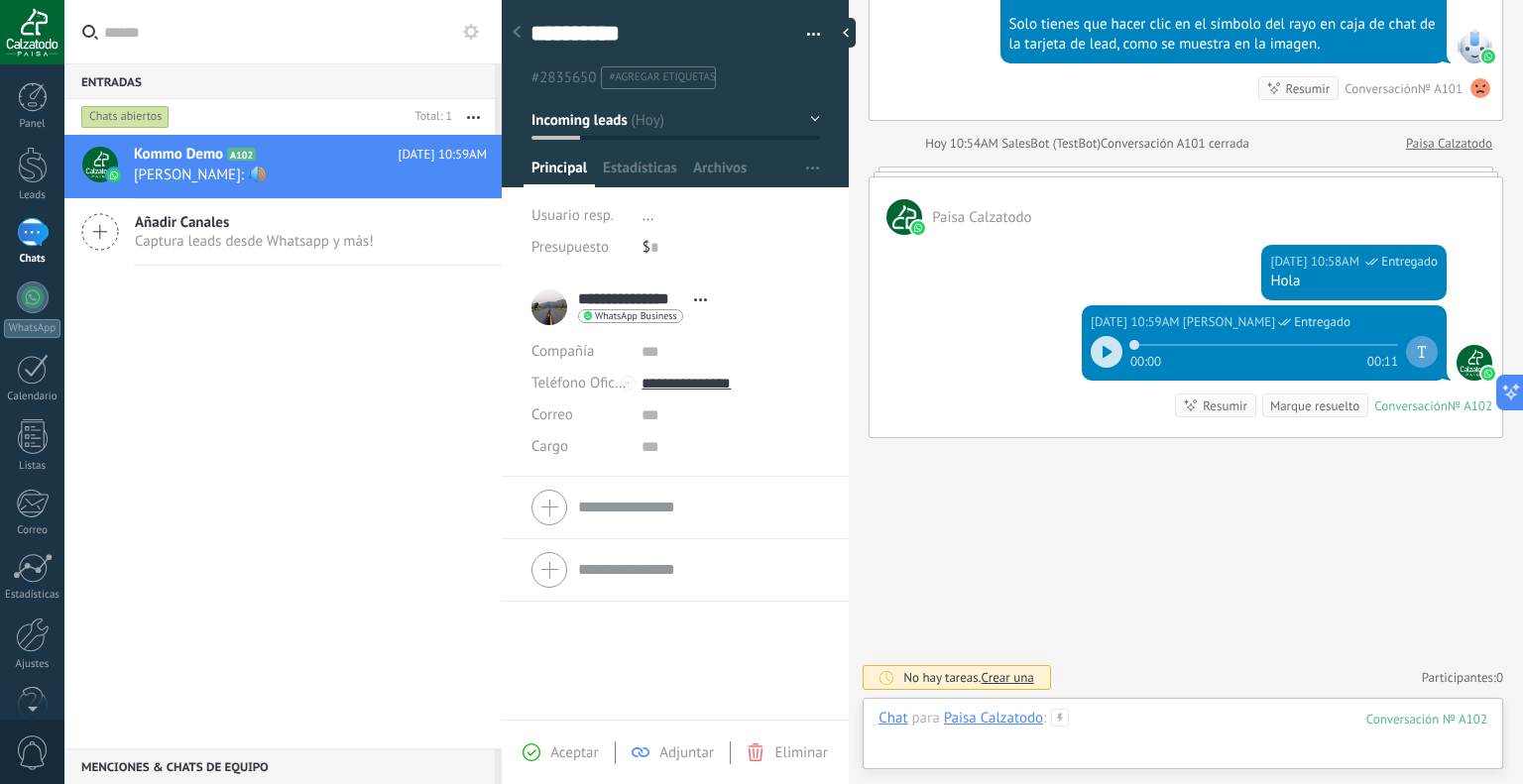 click at bounding box center (1183, 738) 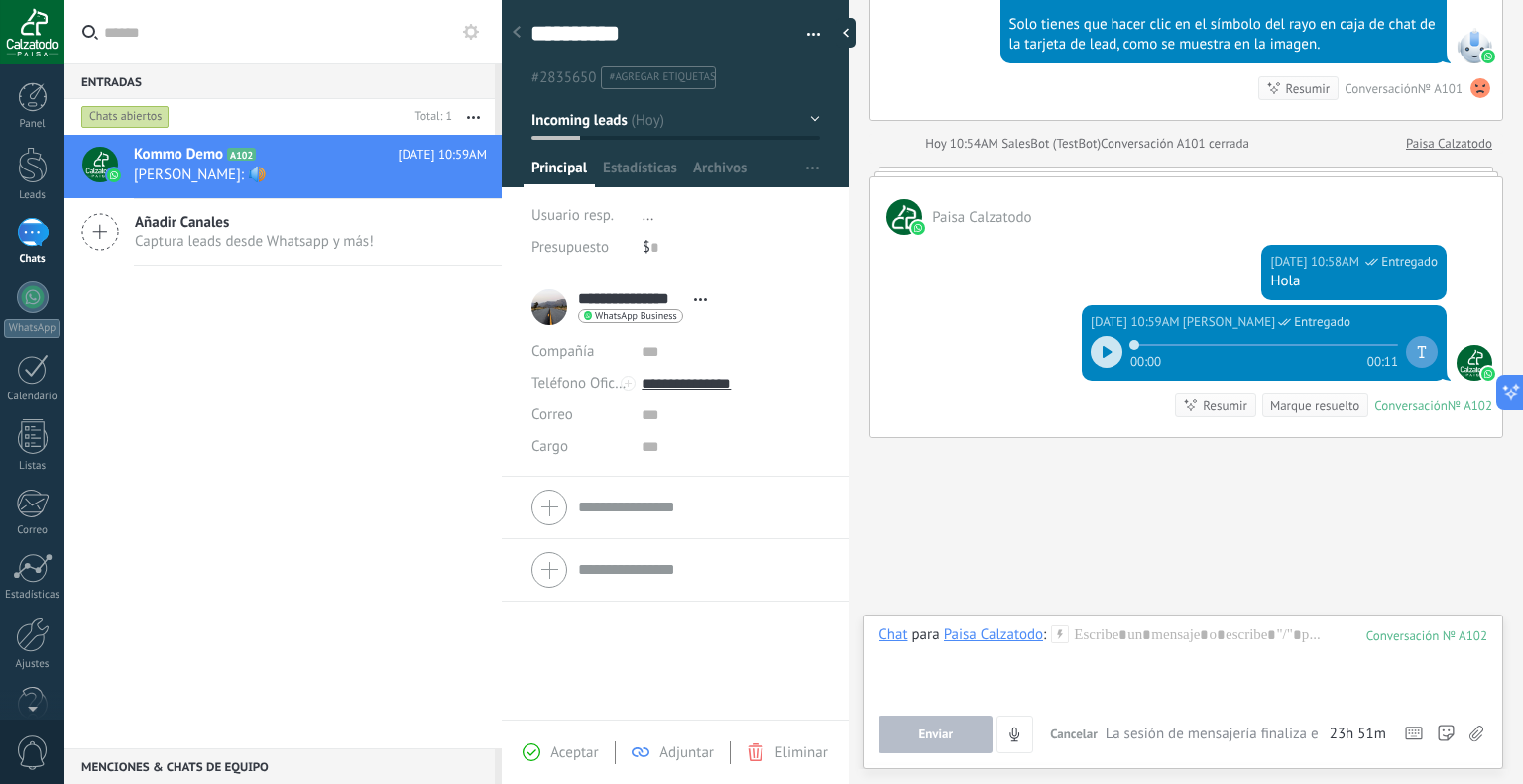 click 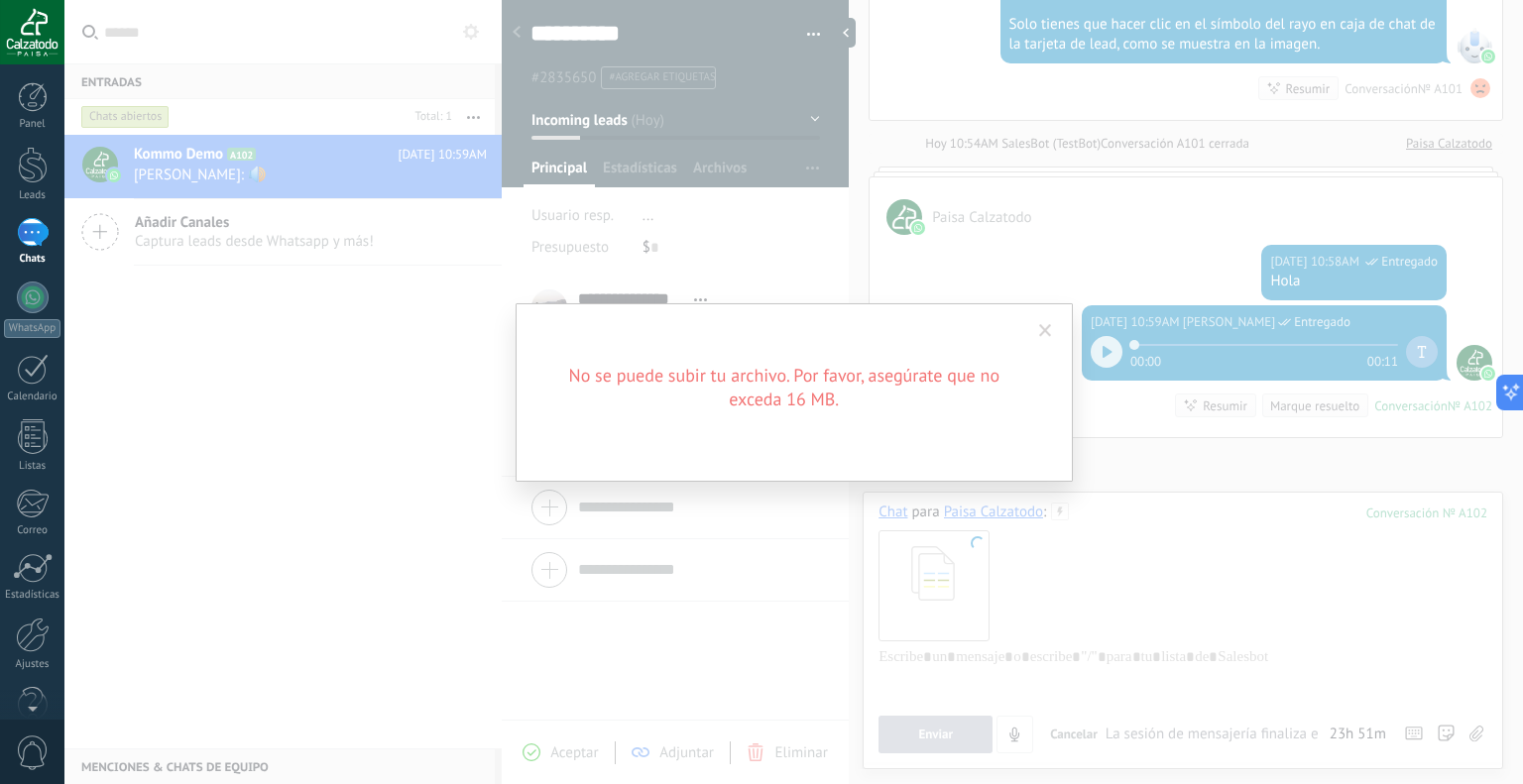click at bounding box center (1045, 331) 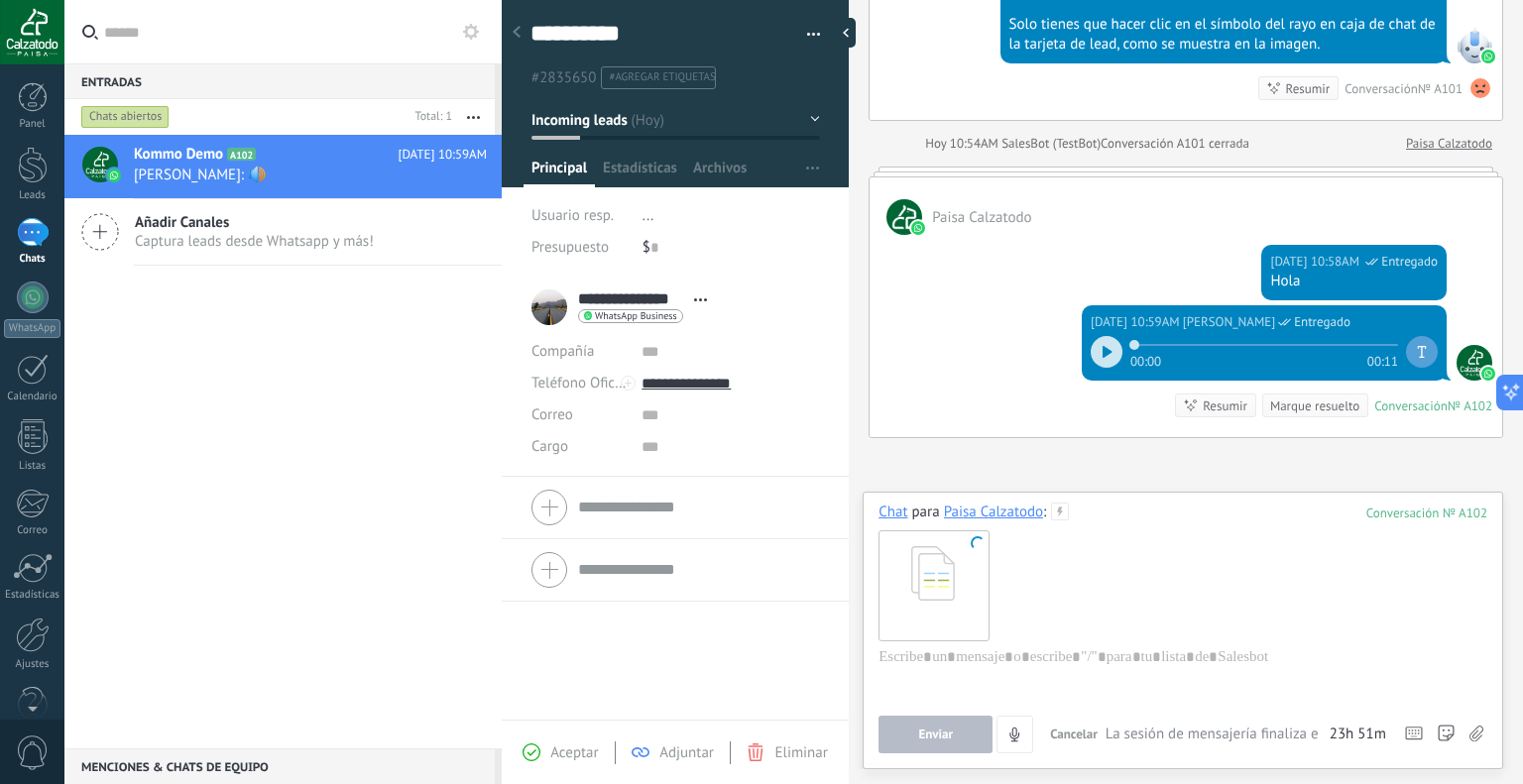 click at bounding box center (1183, 585) 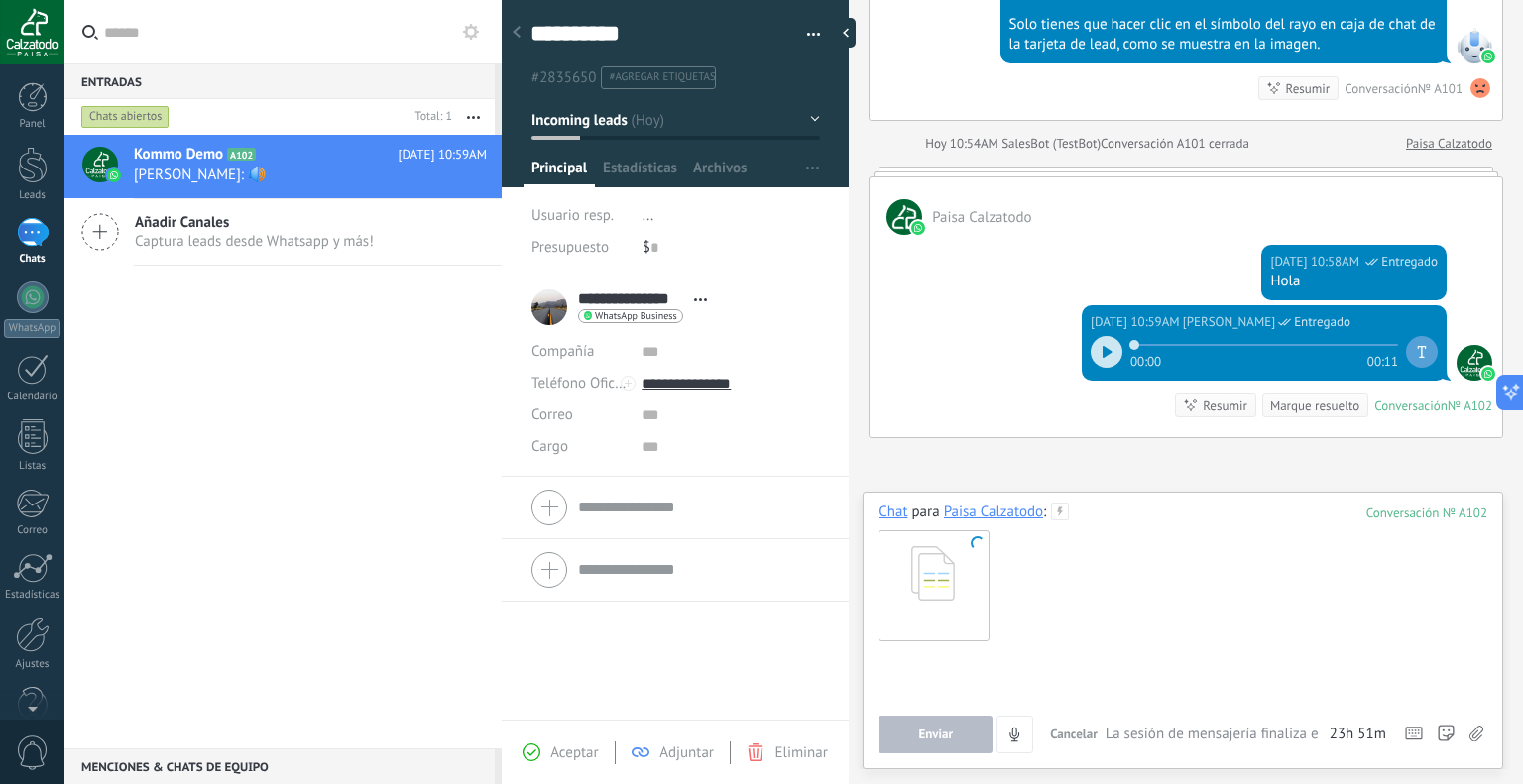 click at bounding box center [1183, 685] 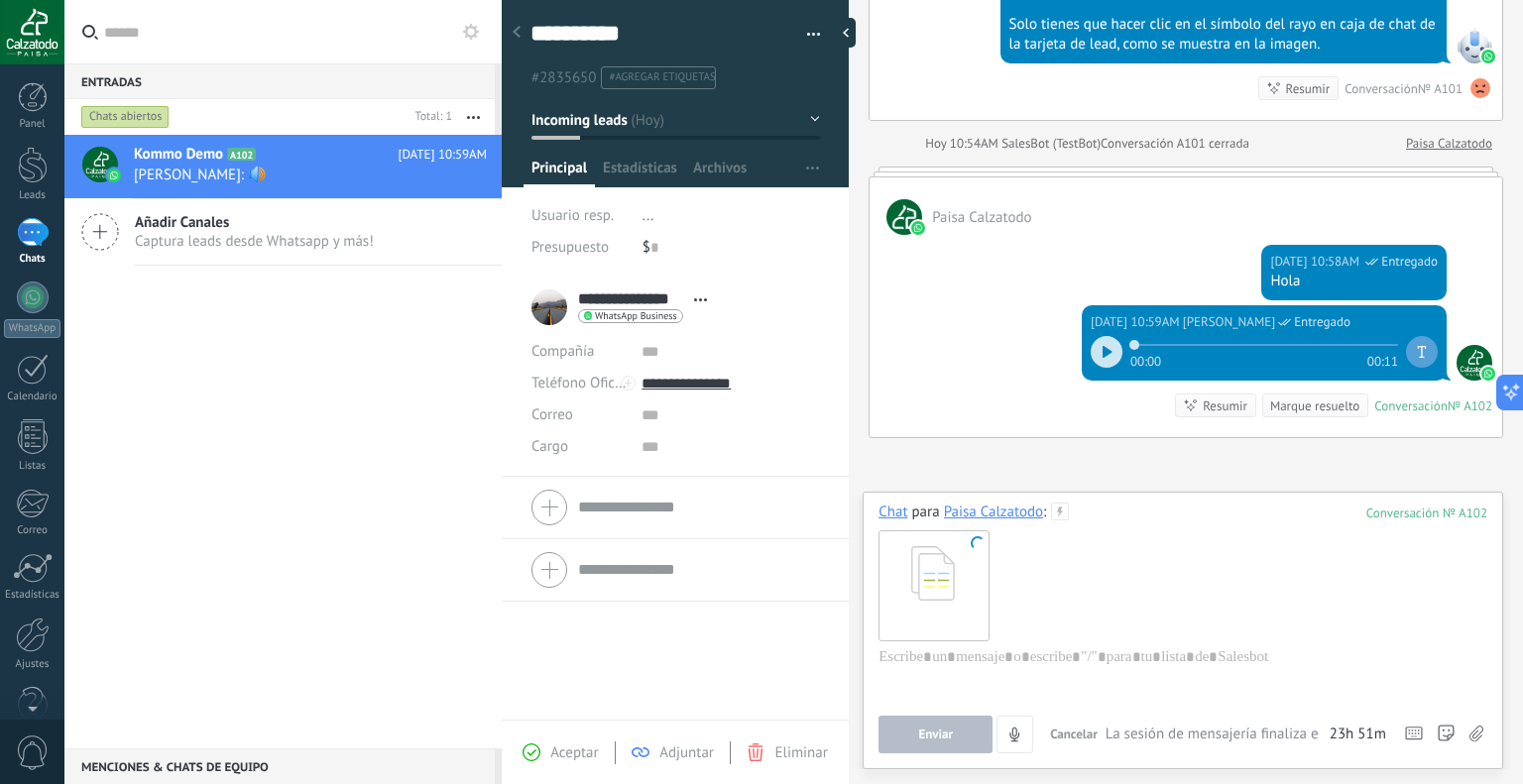 click on "Hoy 10:58AM David camilo Briceño Rodriguez  Entregado Hola" at bounding box center (1186, 270) 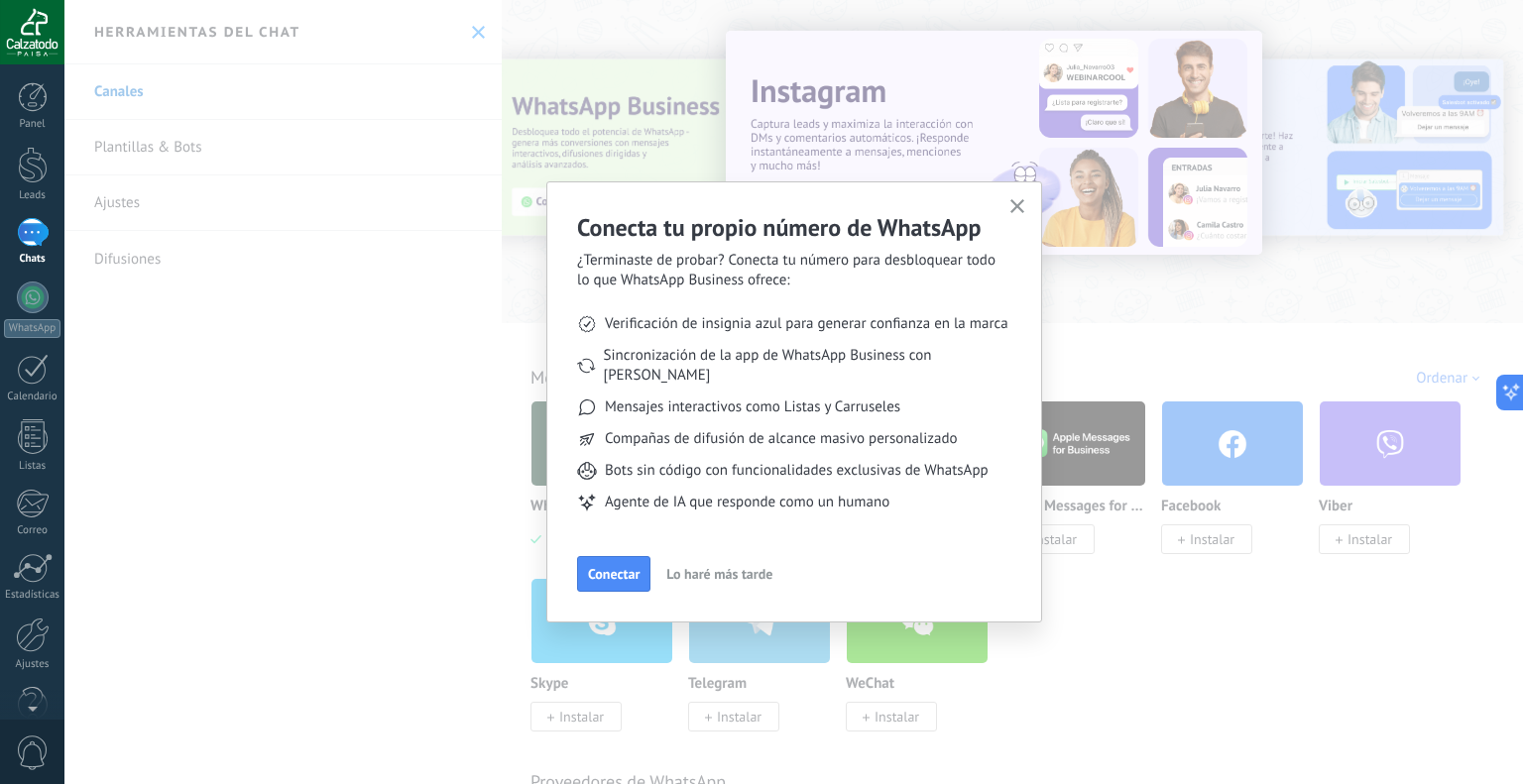 click 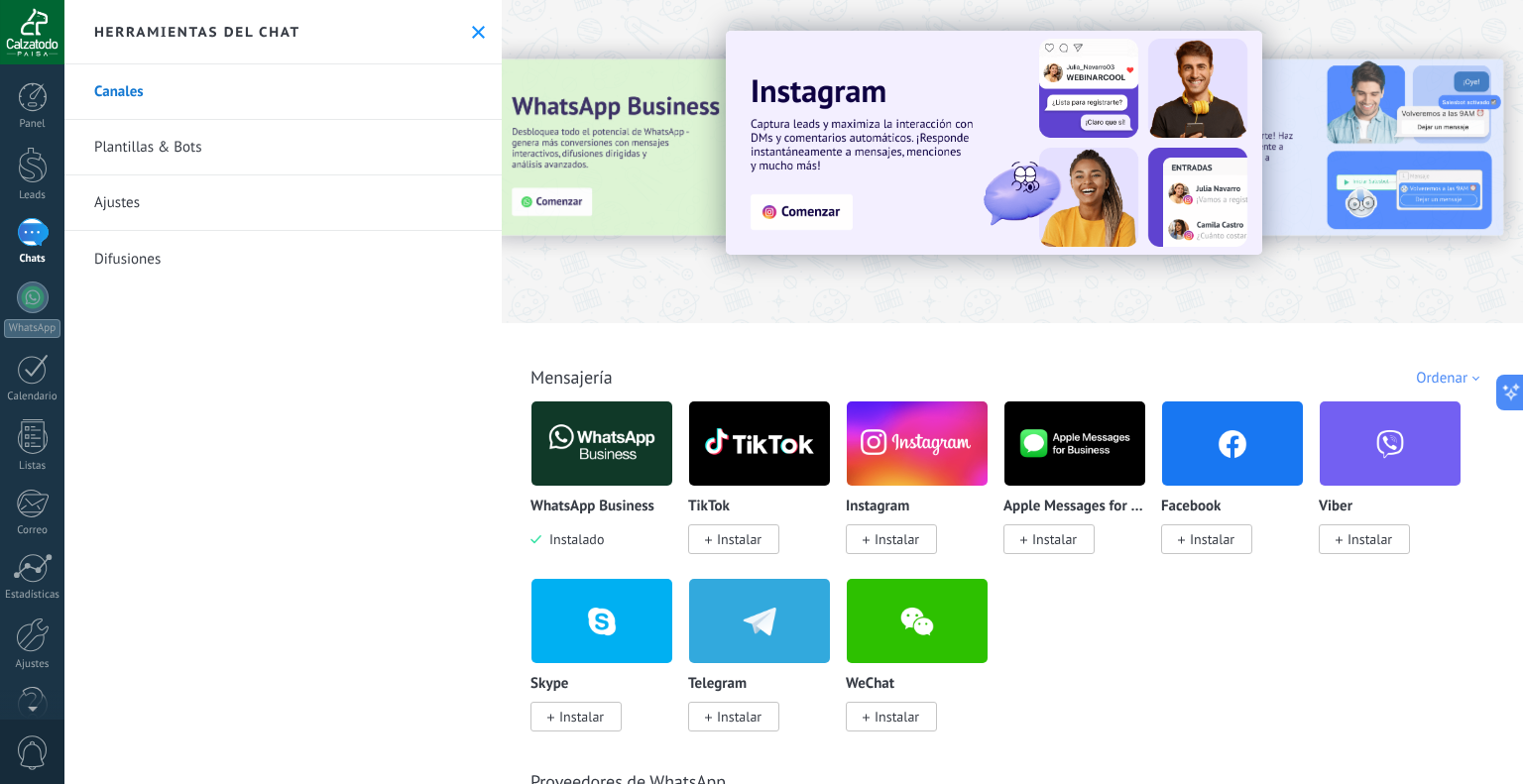 click 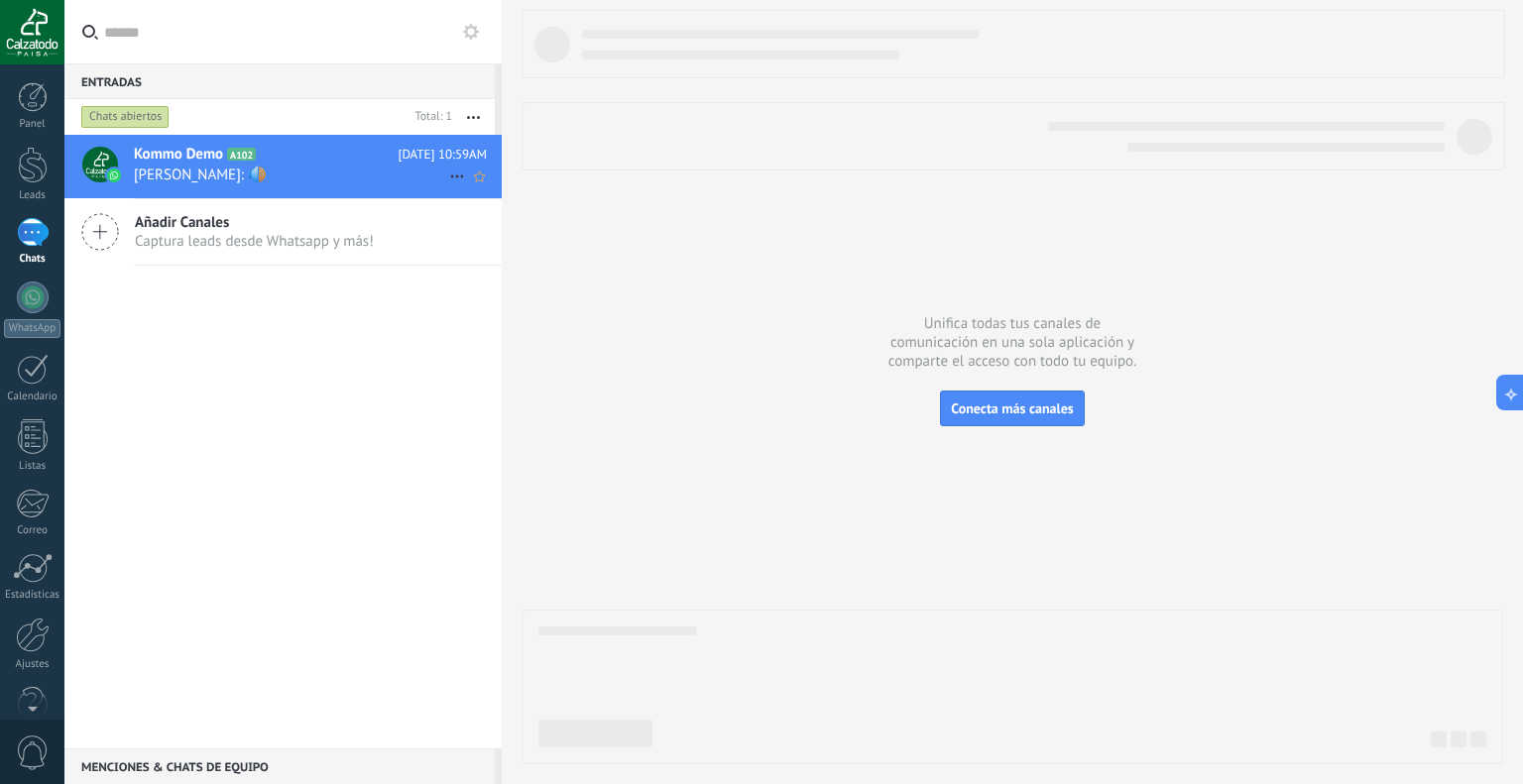 click 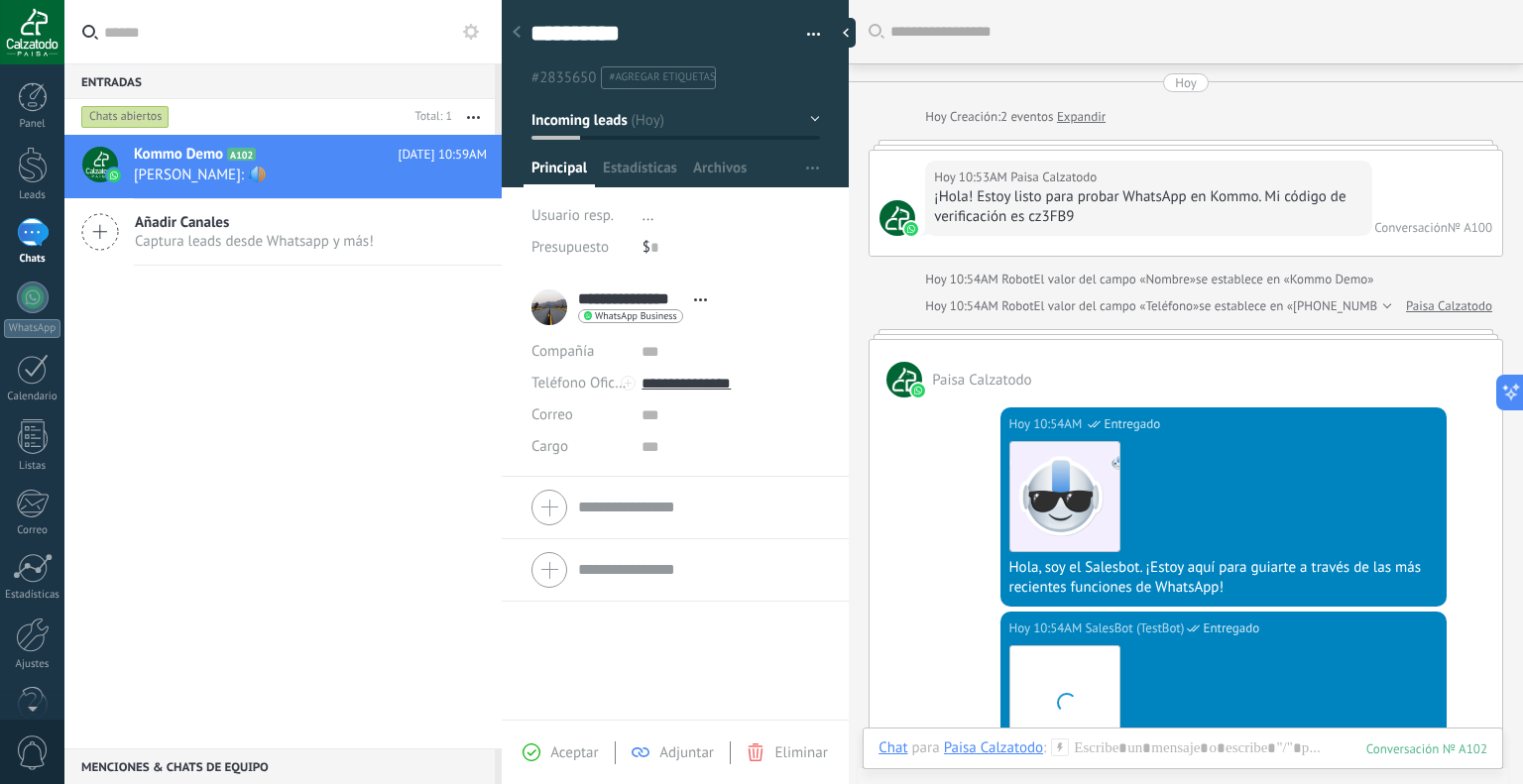 scroll, scrollTop: 29, scrollLeft: 0, axis: vertical 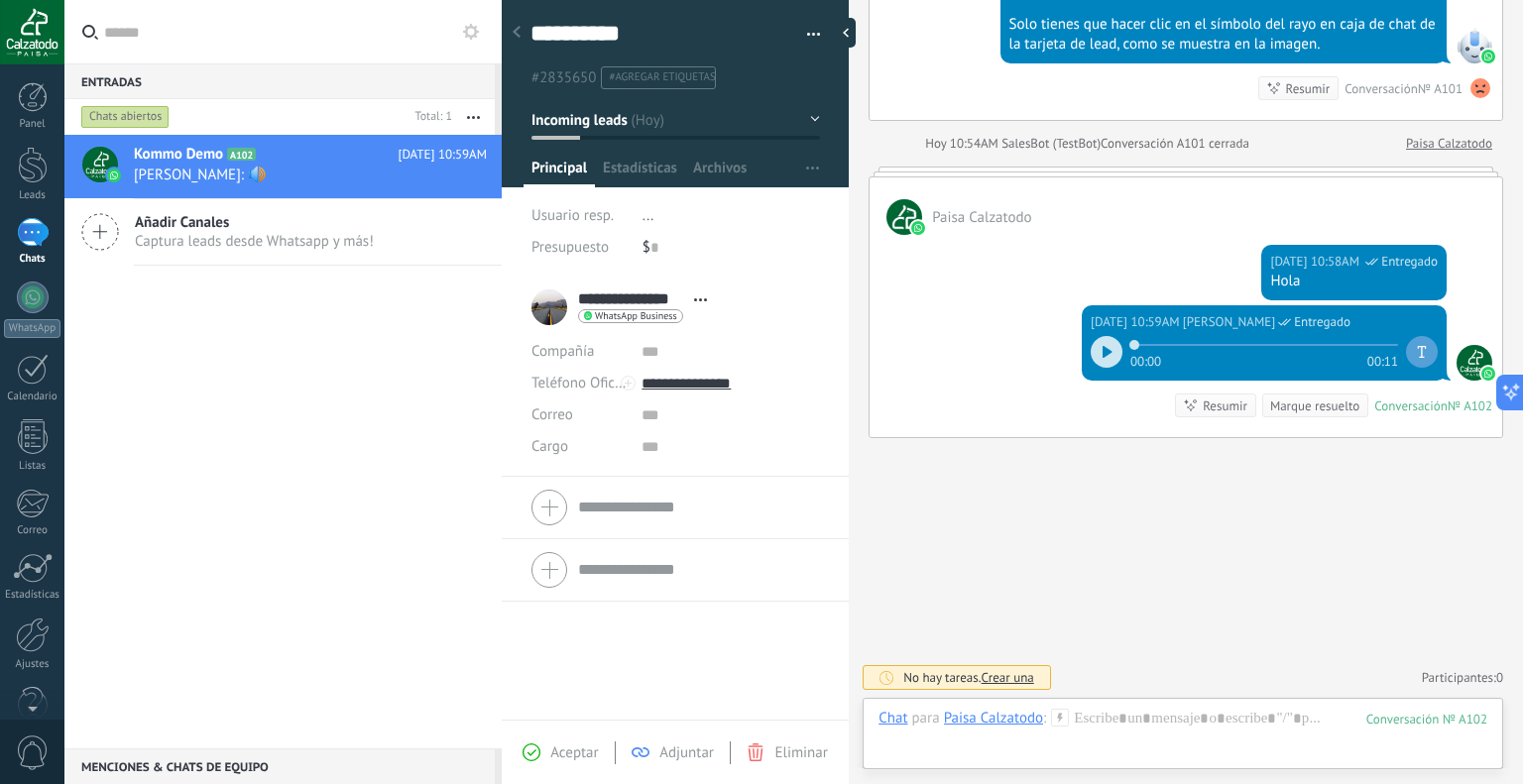 click on "#agregar etiquetas" at bounding box center (658, 77) 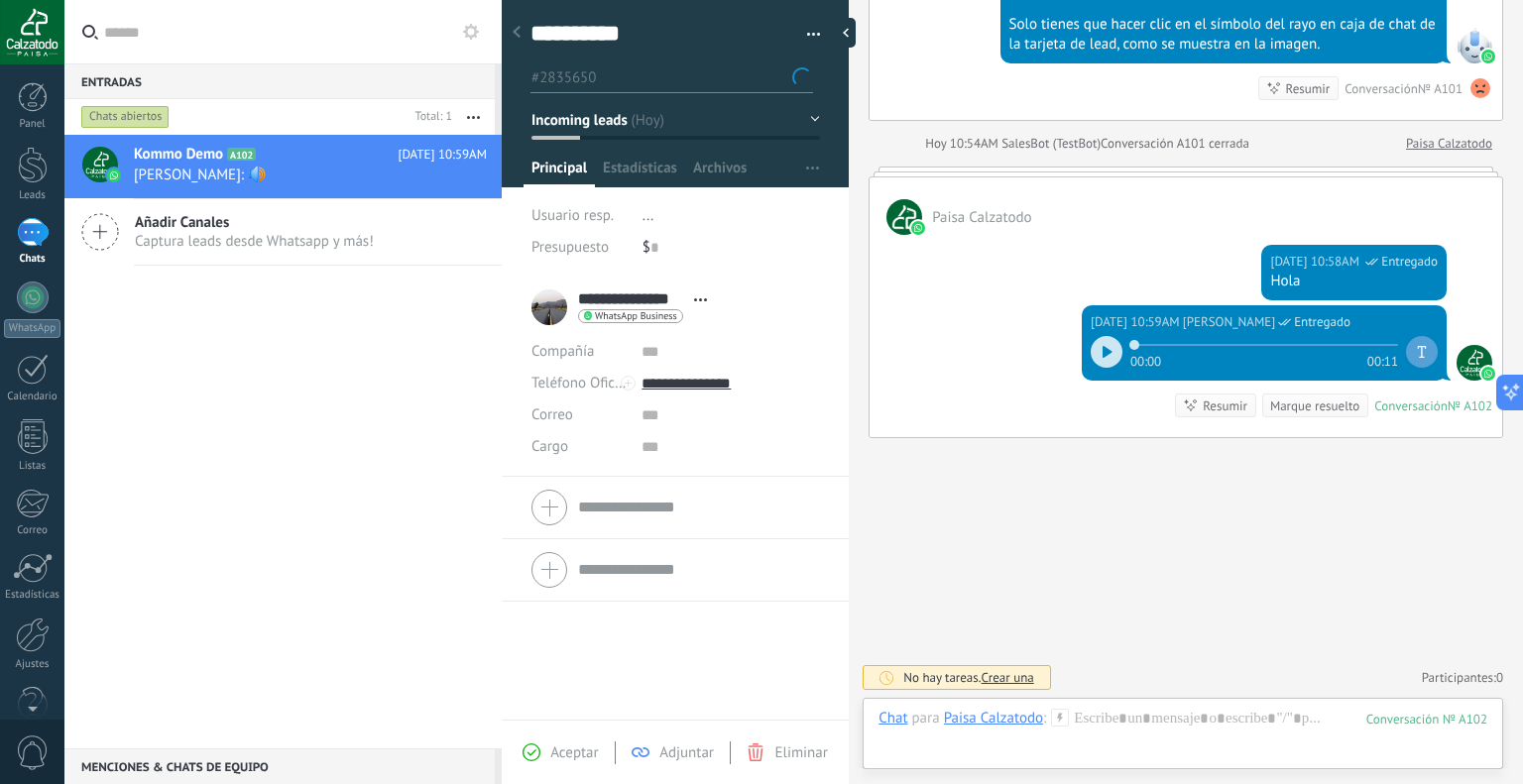 click at bounding box center (709, 77) 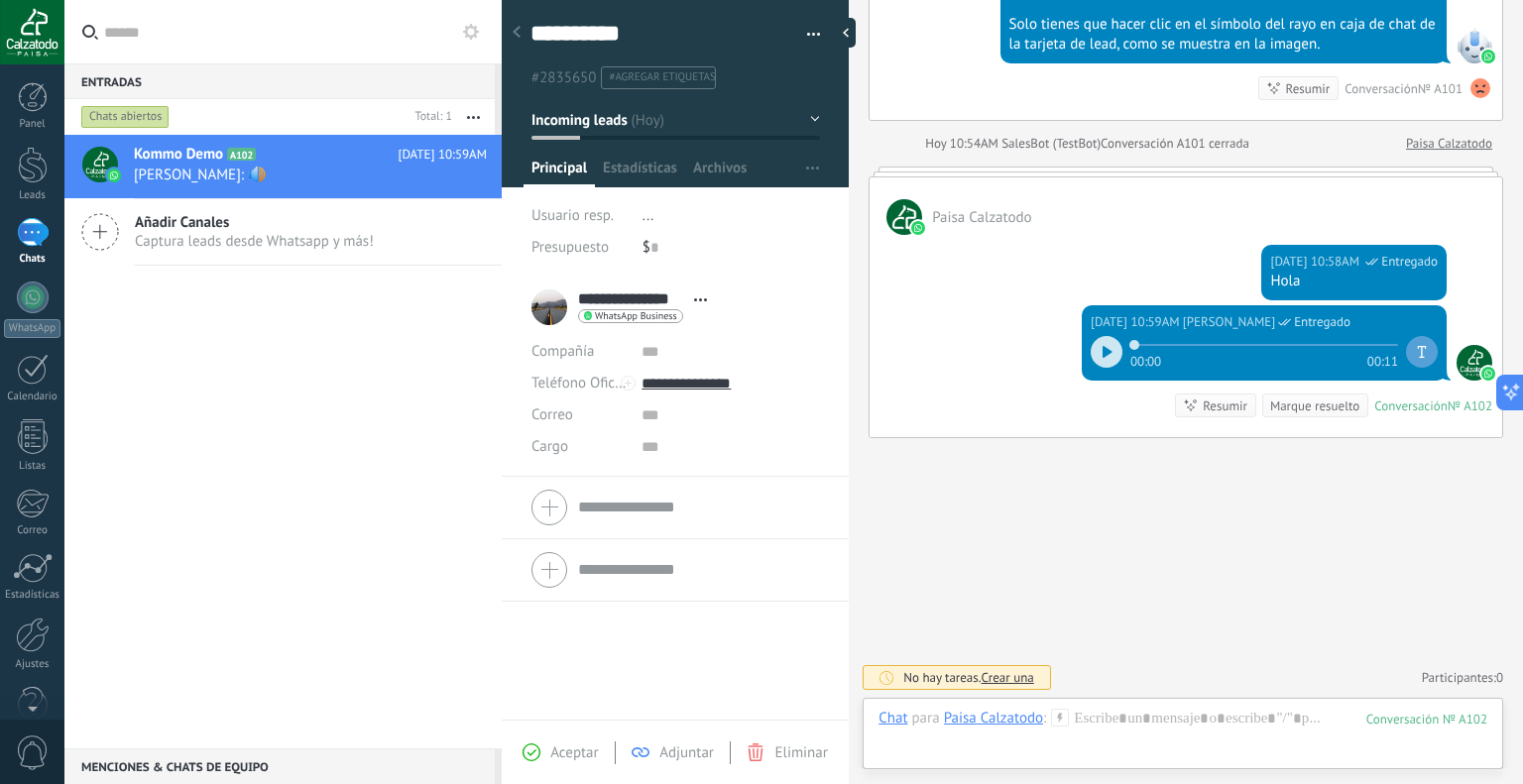 click at bounding box center [473, 117] 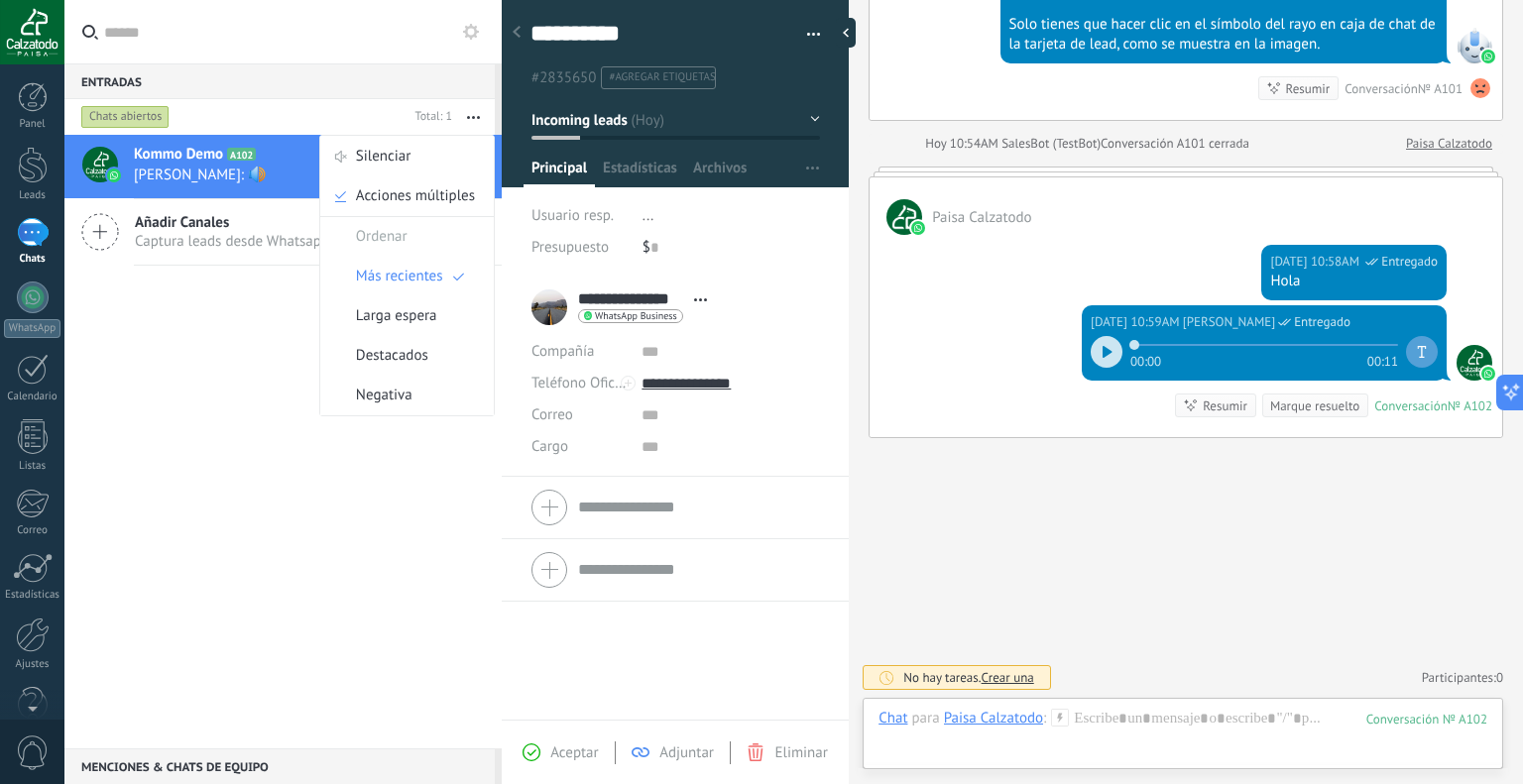 click at bounding box center (473, 117) 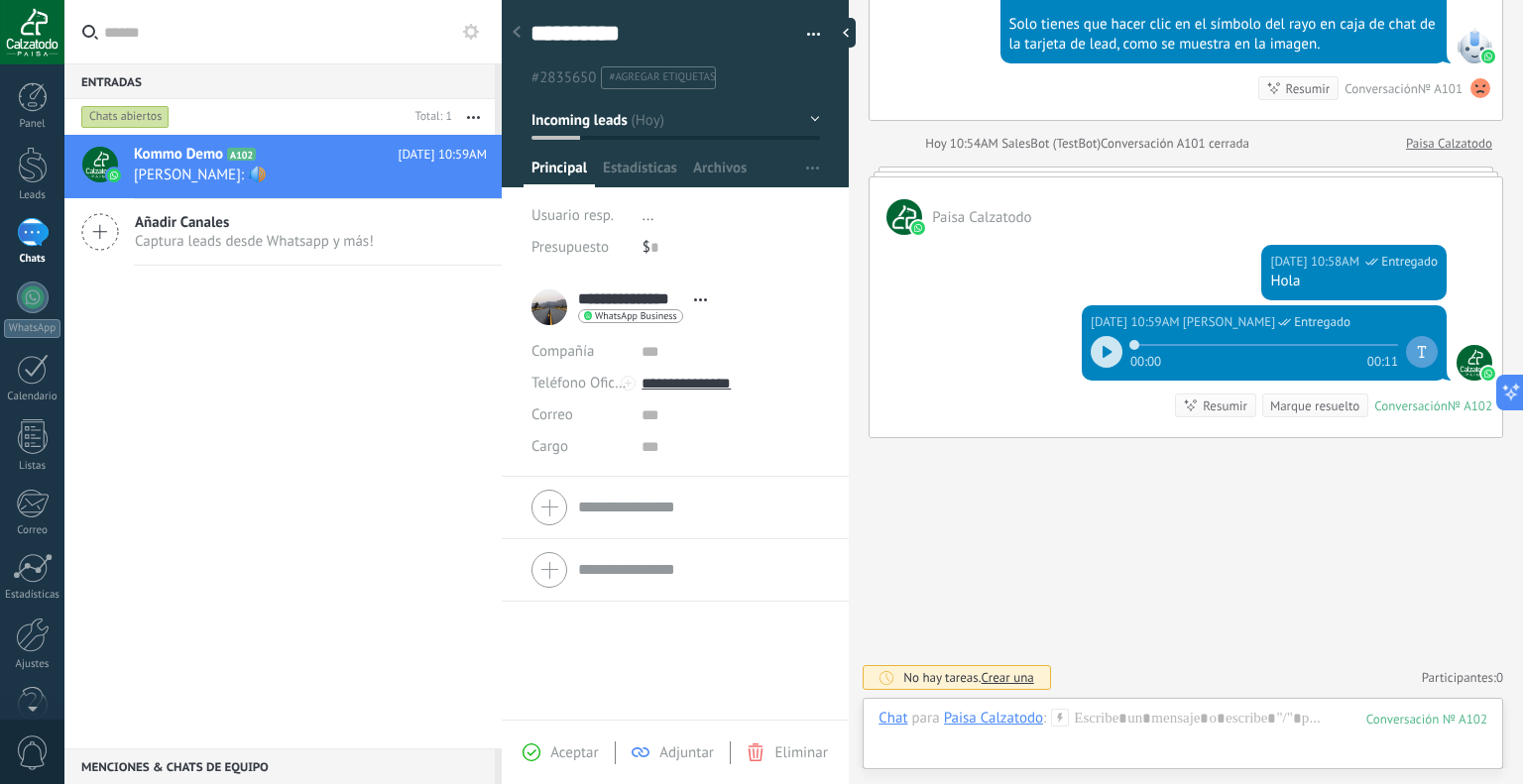 click at bounding box center (473, 117) 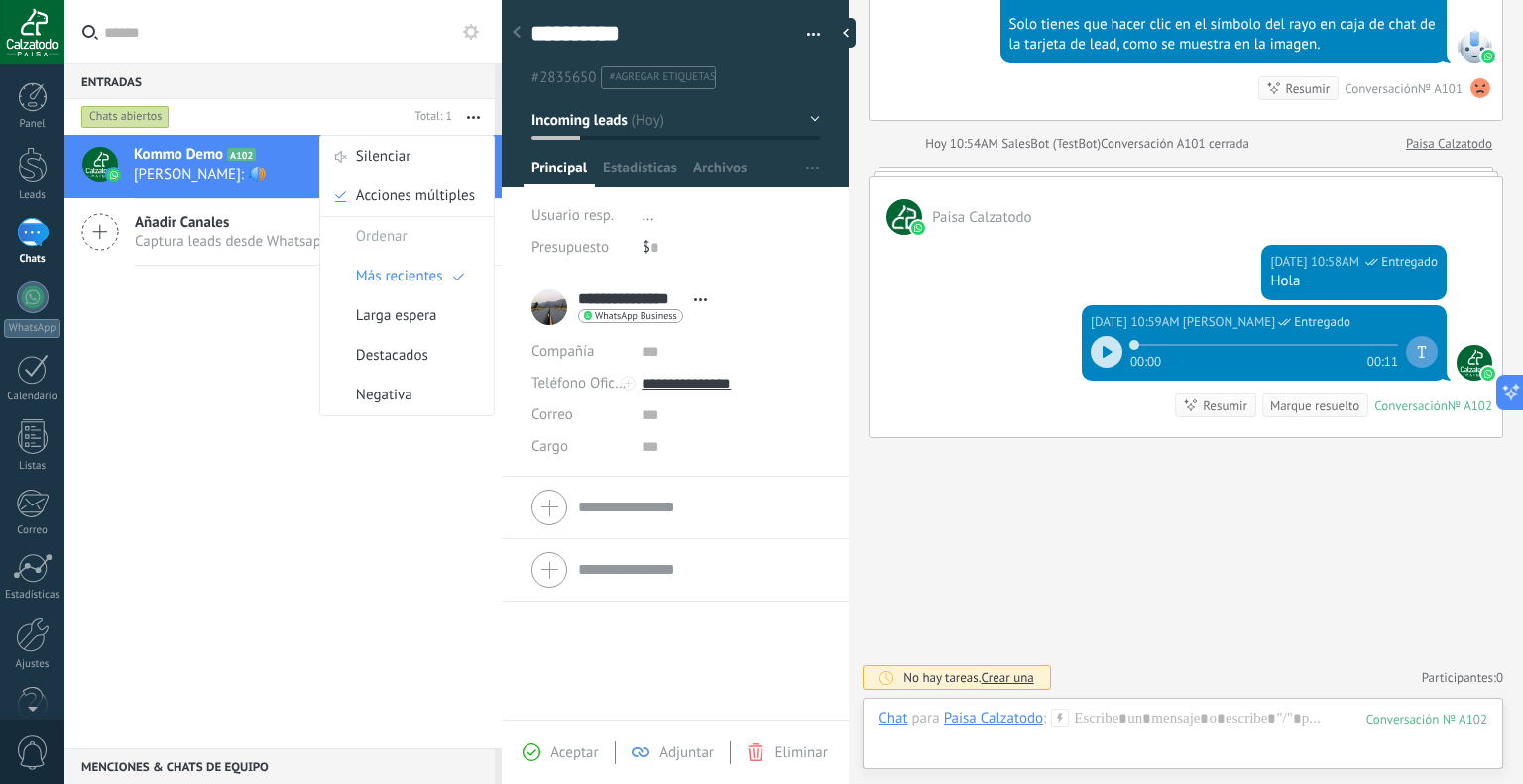 click at bounding box center (473, 117) 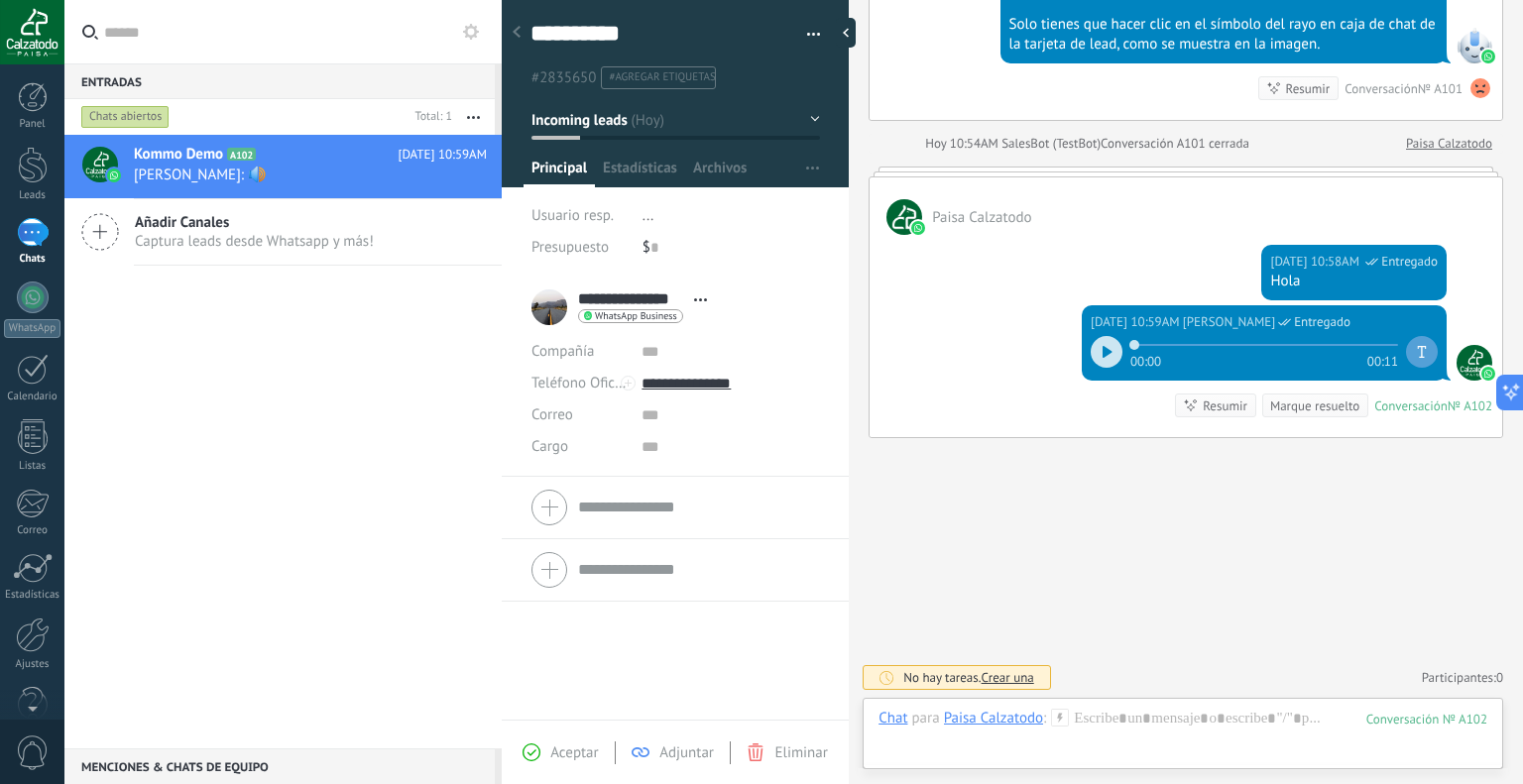 click at bounding box center [473, 117] 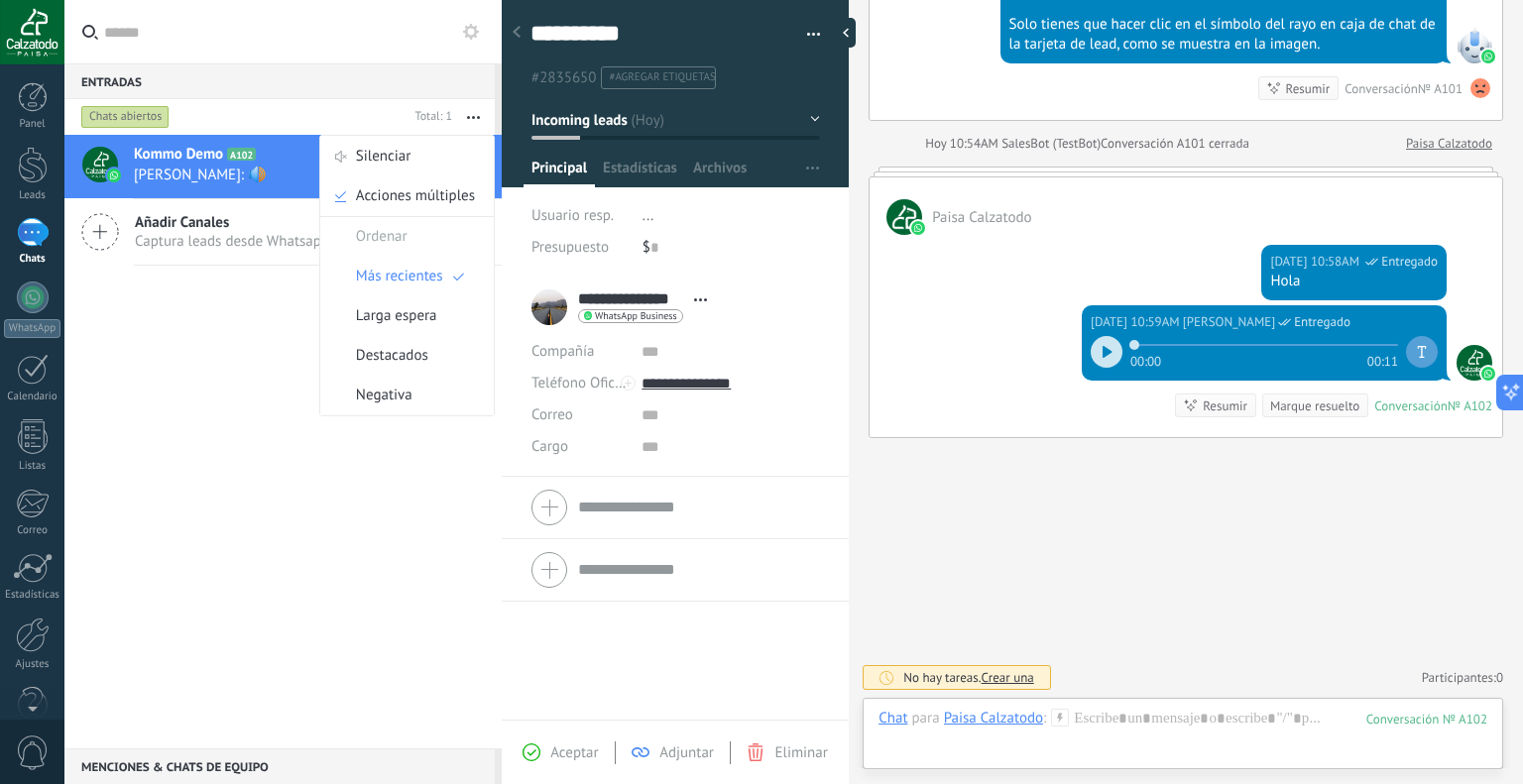click at bounding box center (473, 117) 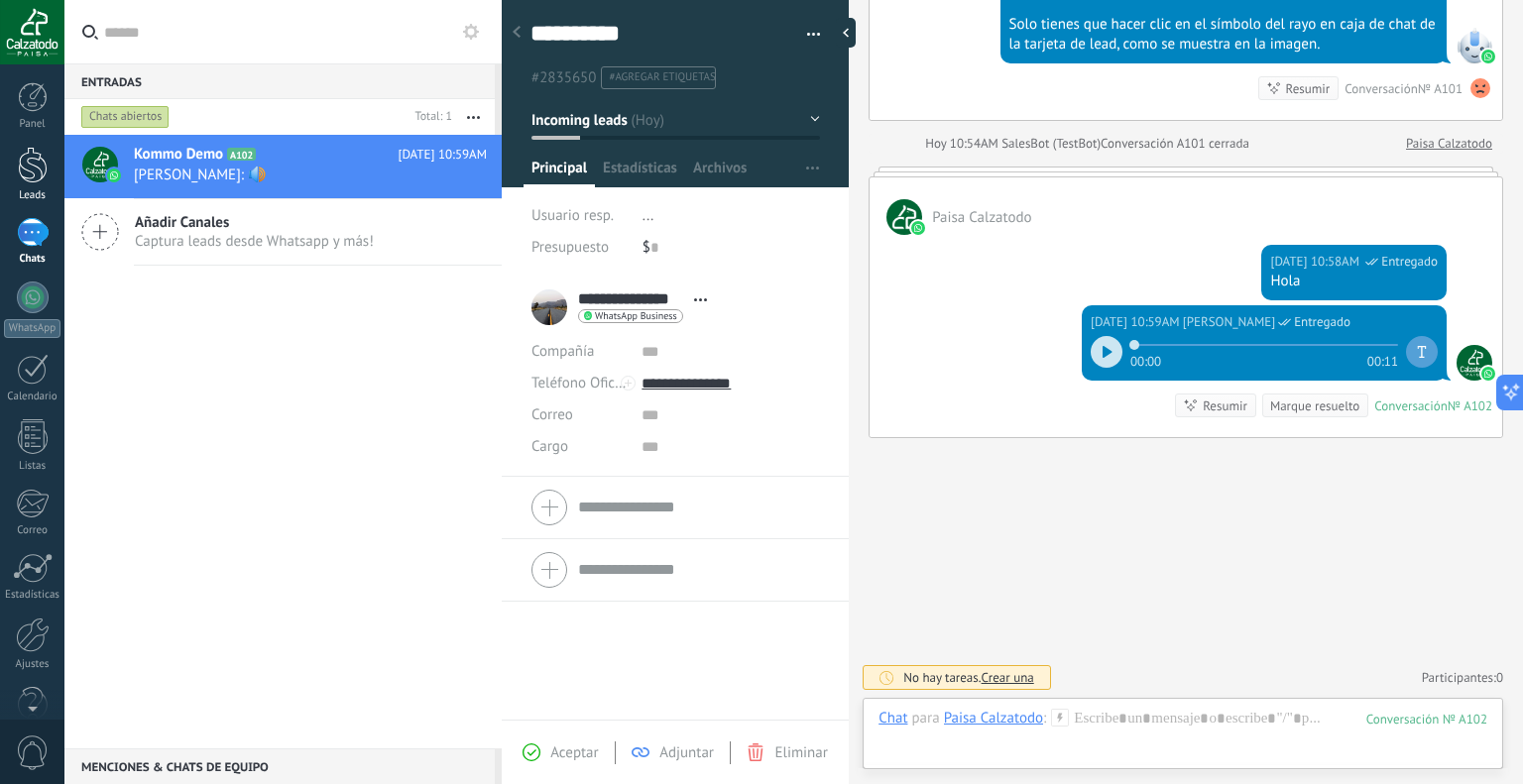 click at bounding box center (33, 165) 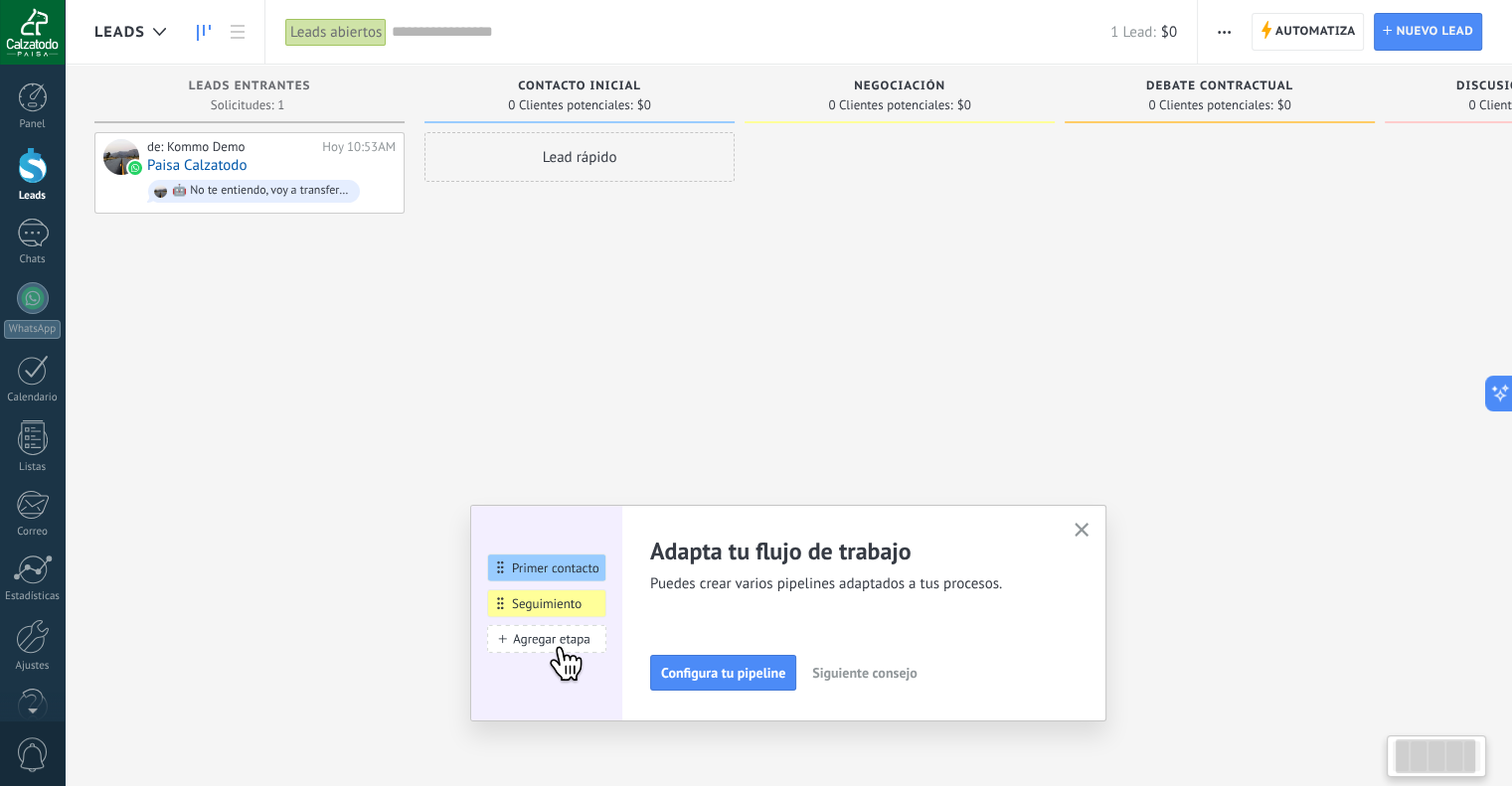 scroll, scrollTop: 0, scrollLeft: 213, axis: horizontal 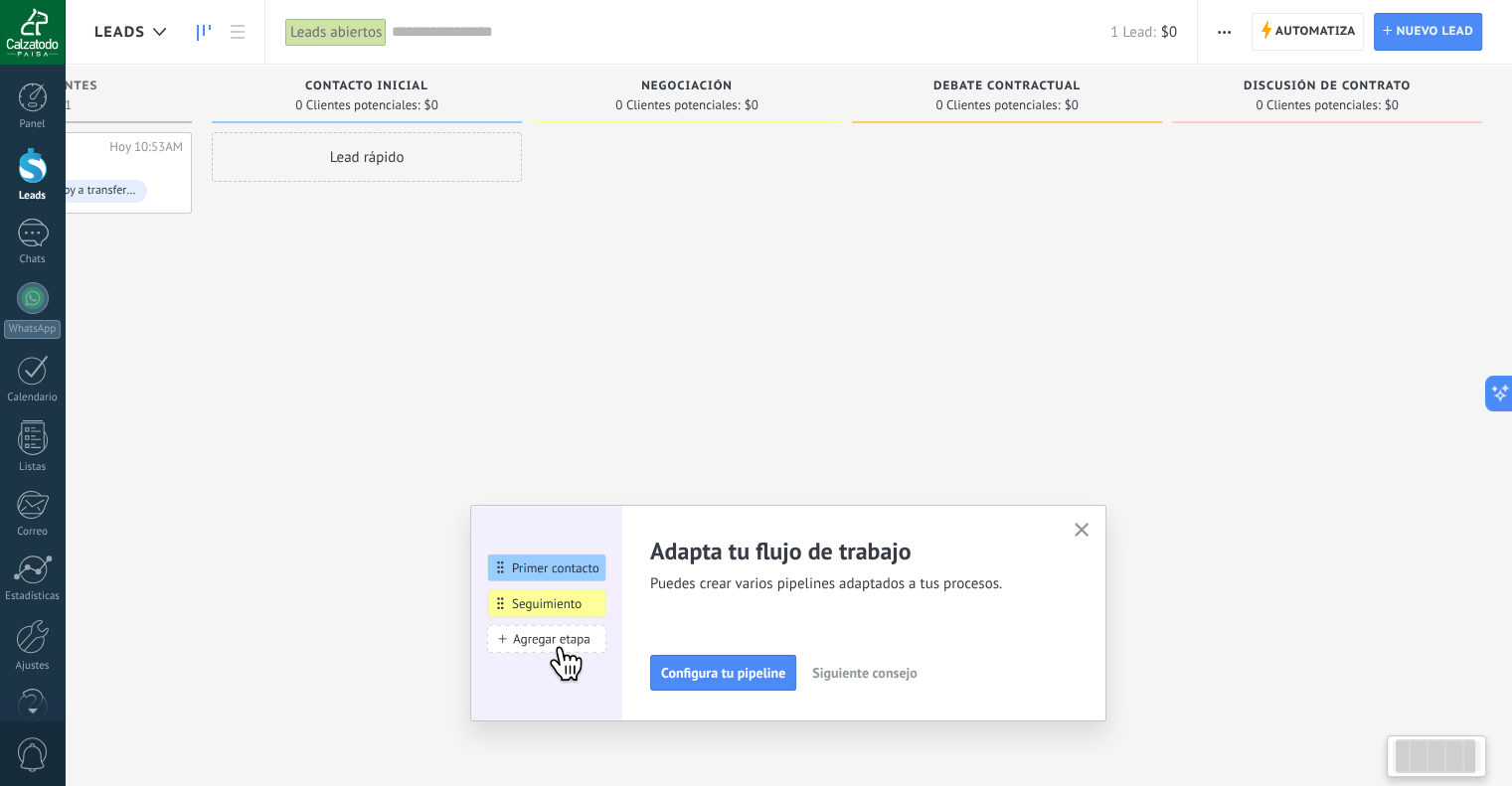 drag, startPoint x: 578, startPoint y: 71, endPoint x: 99, endPoint y: 64, distance: 479.05115 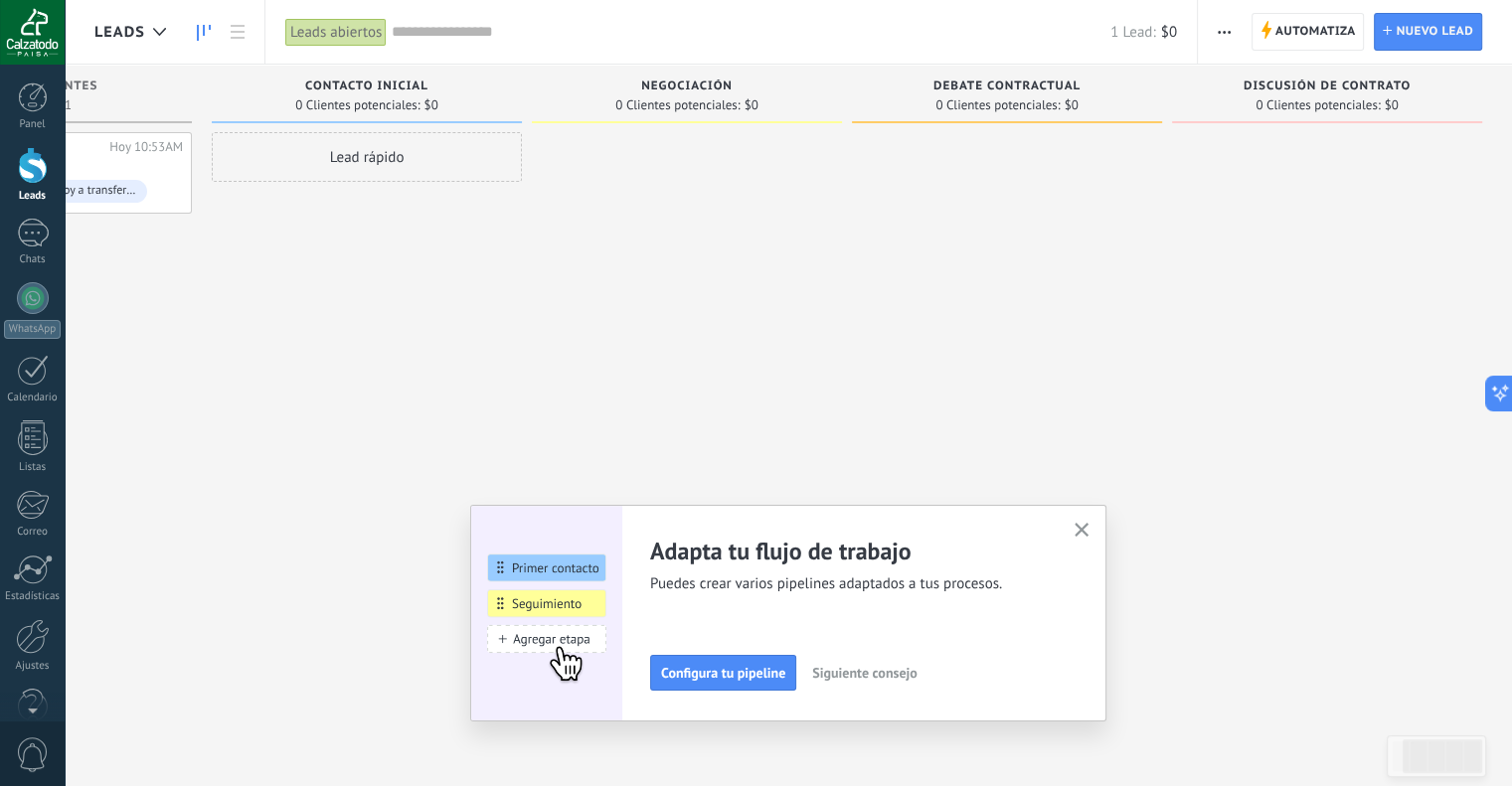 drag, startPoint x: 1010, startPoint y: 78, endPoint x: 551, endPoint y: 113, distance: 460.33249 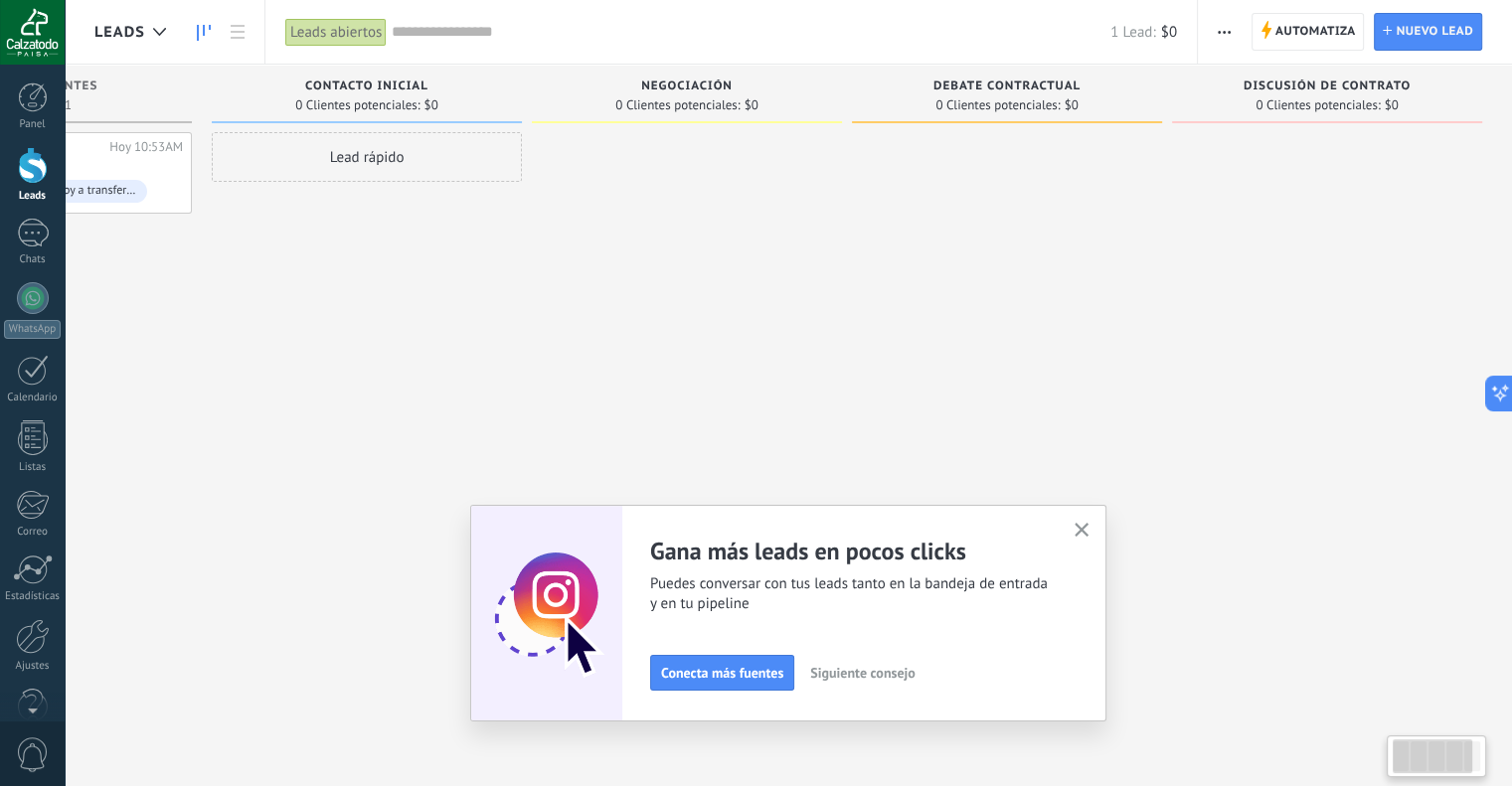 scroll, scrollTop: 0, scrollLeft: 0, axis: both 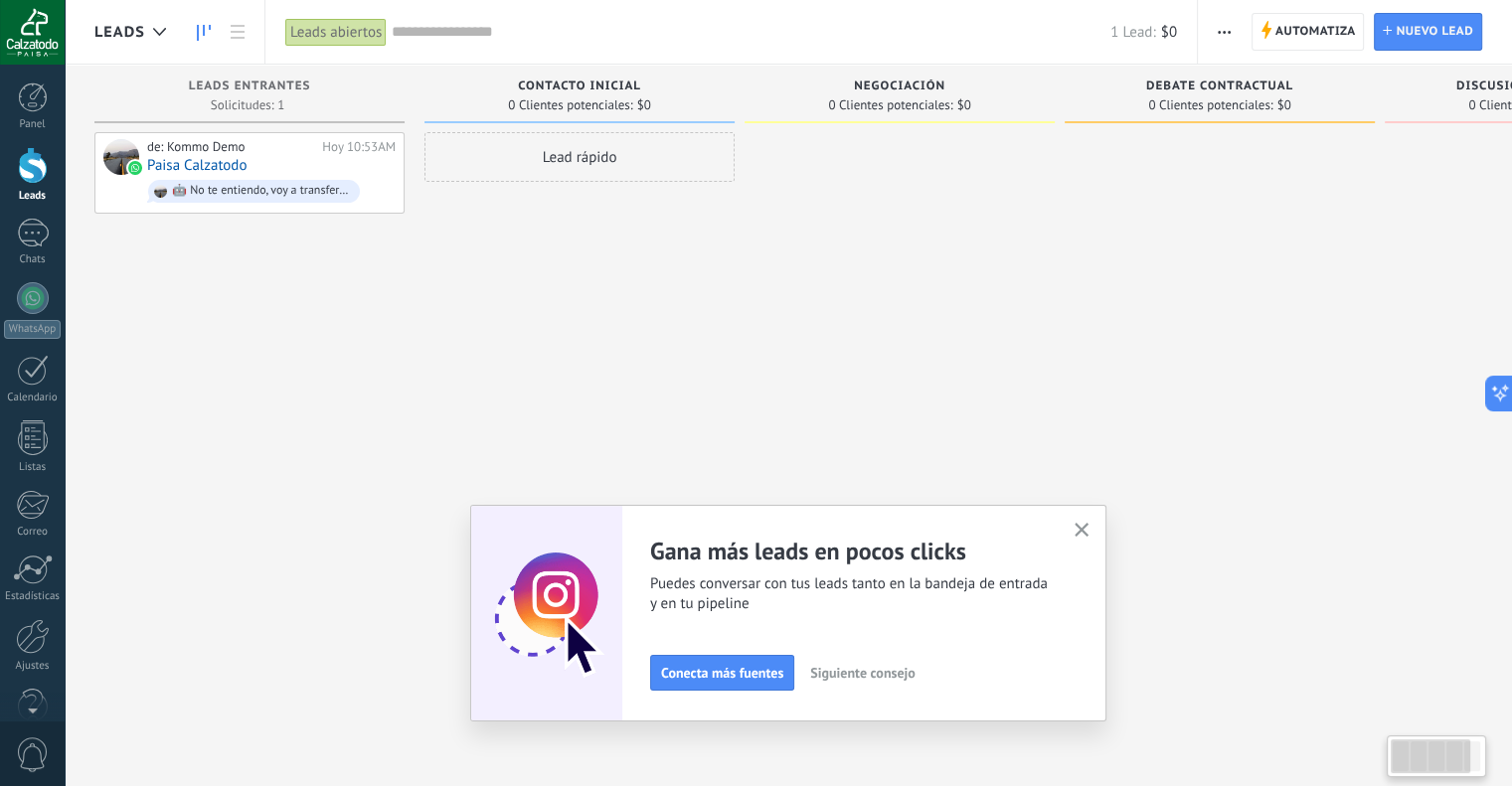drag, startPoint x: 577, startPoint y: 79, endPoint x: 1286, endPoint y: 65, distance: 709.13821 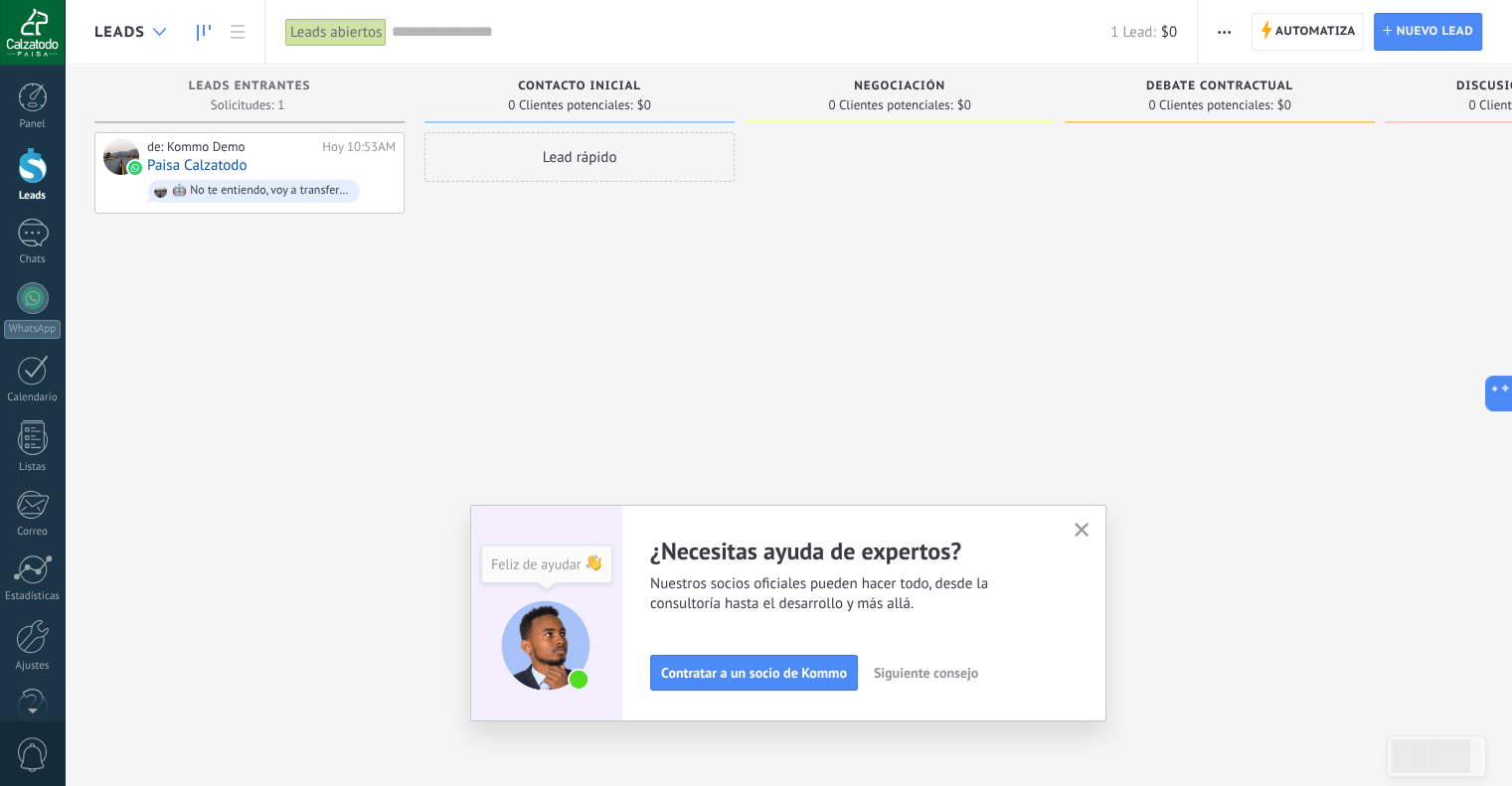 click 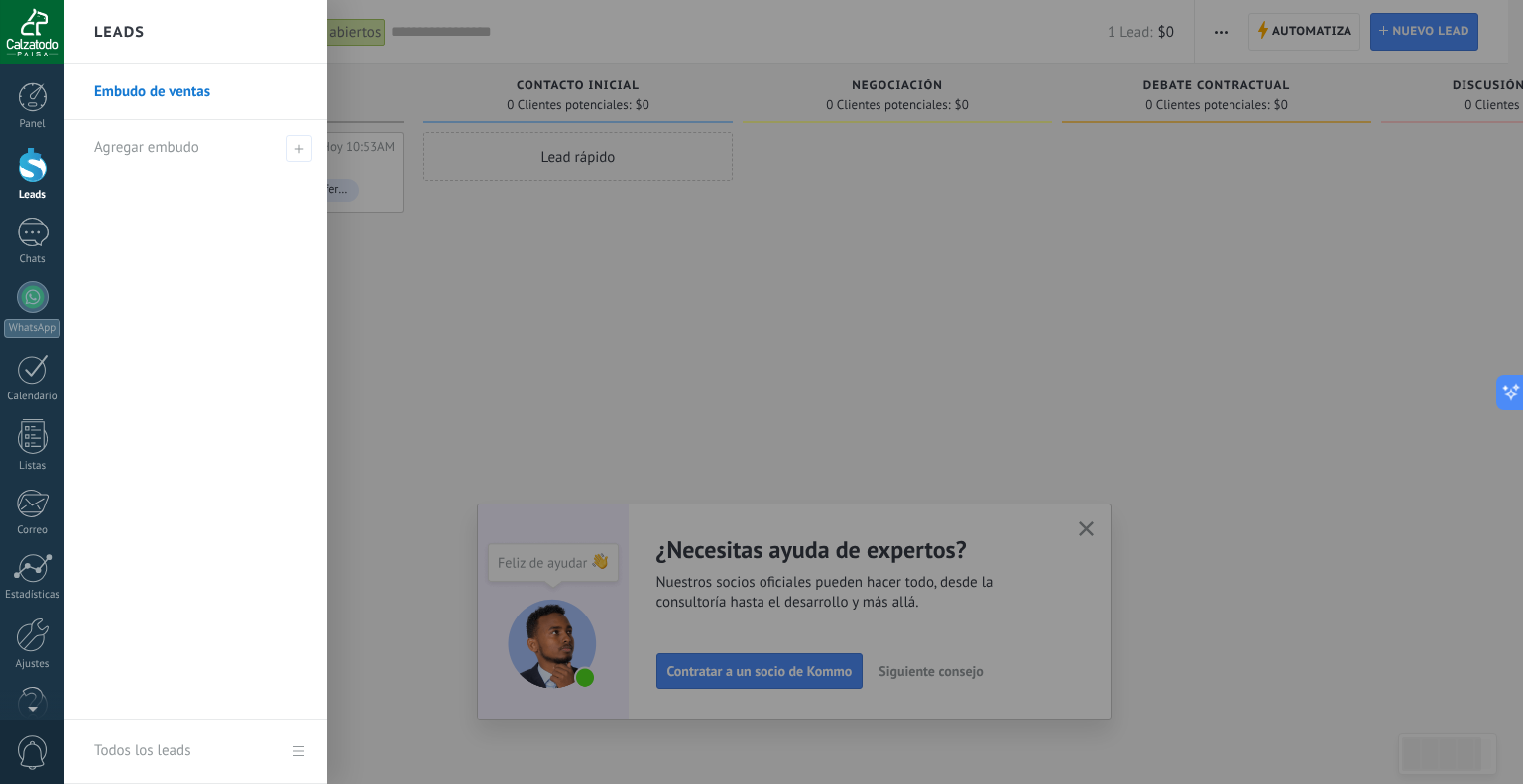 click on "Leads" at bounding box center [195, 32] 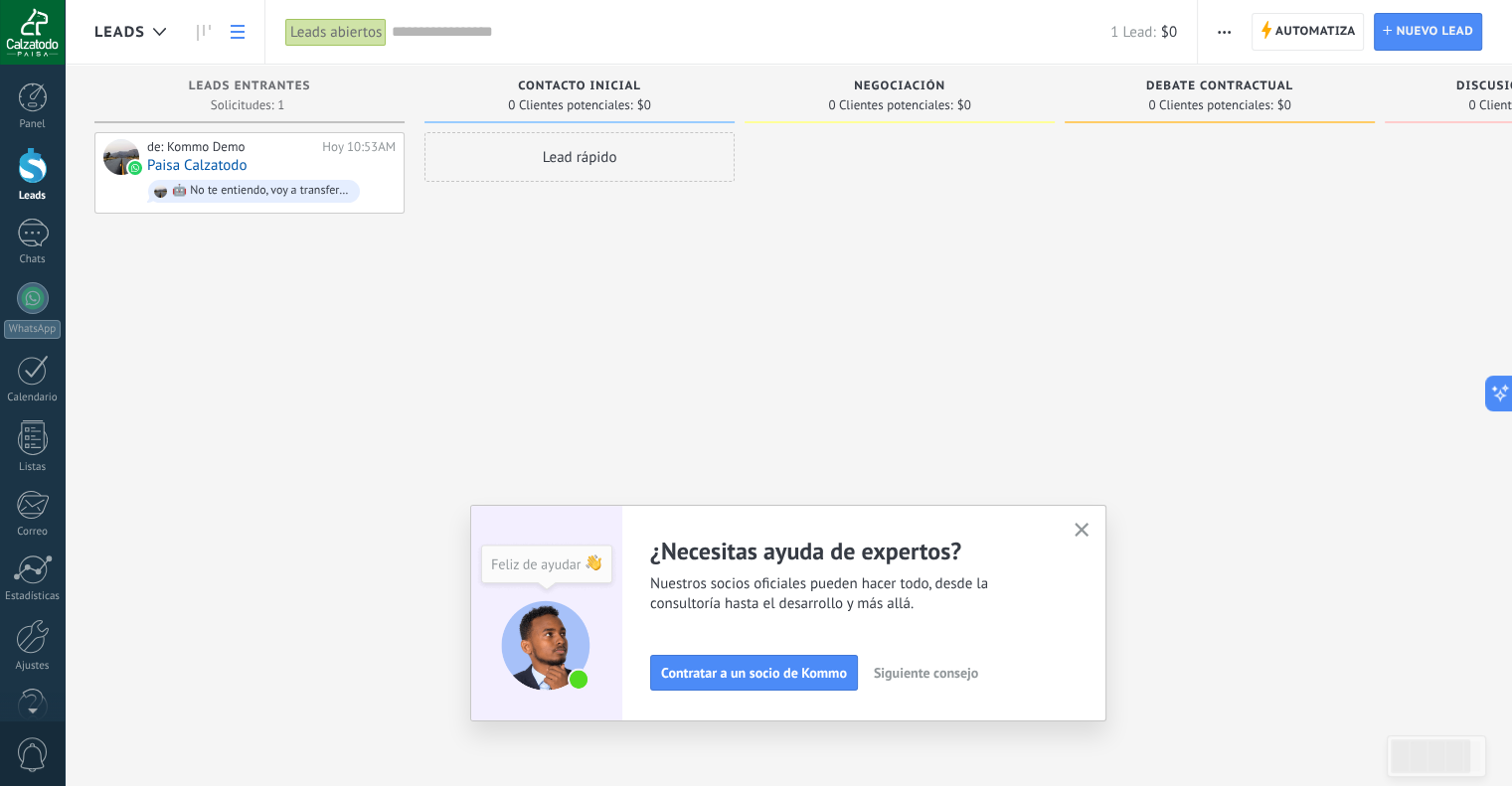 click 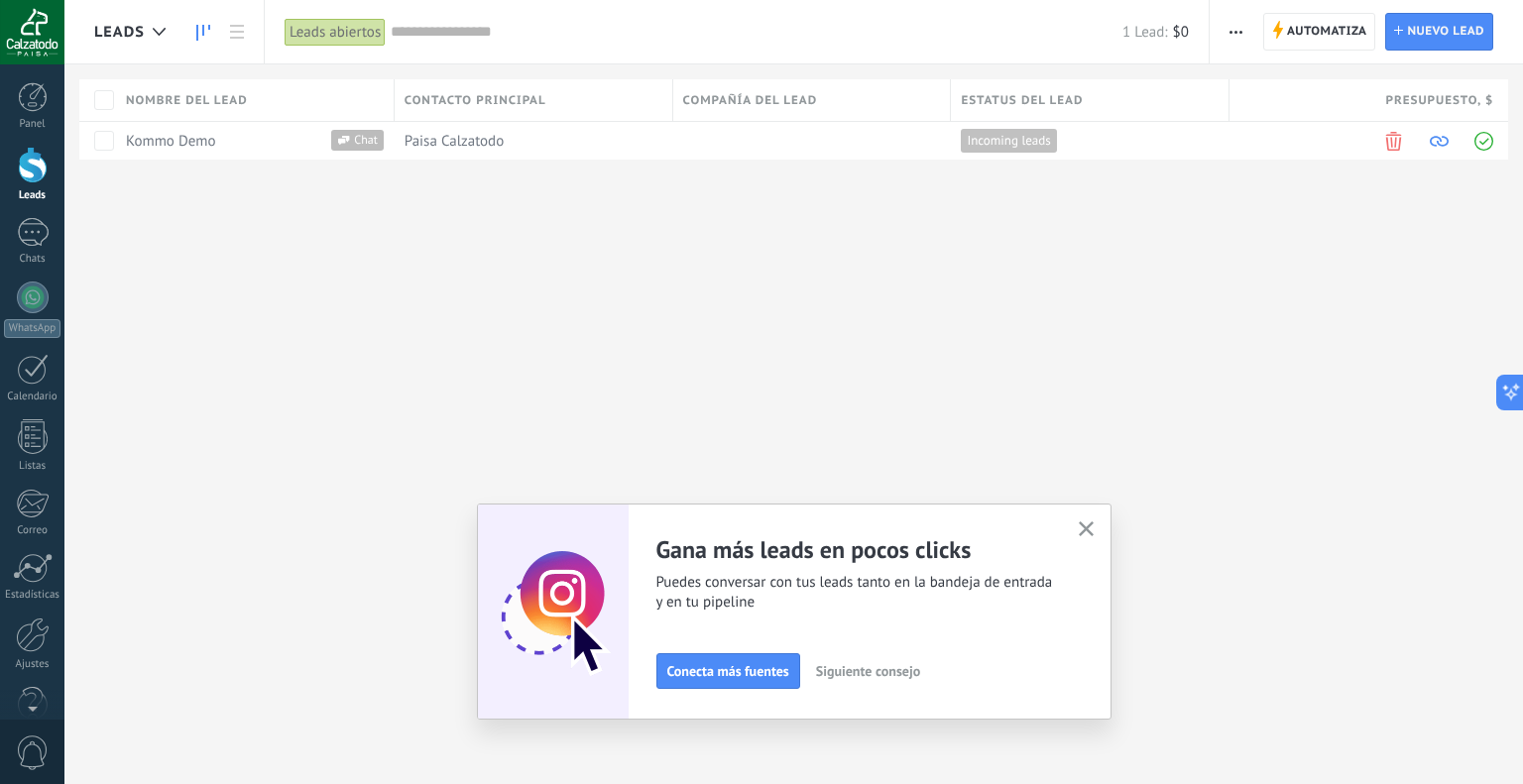 click 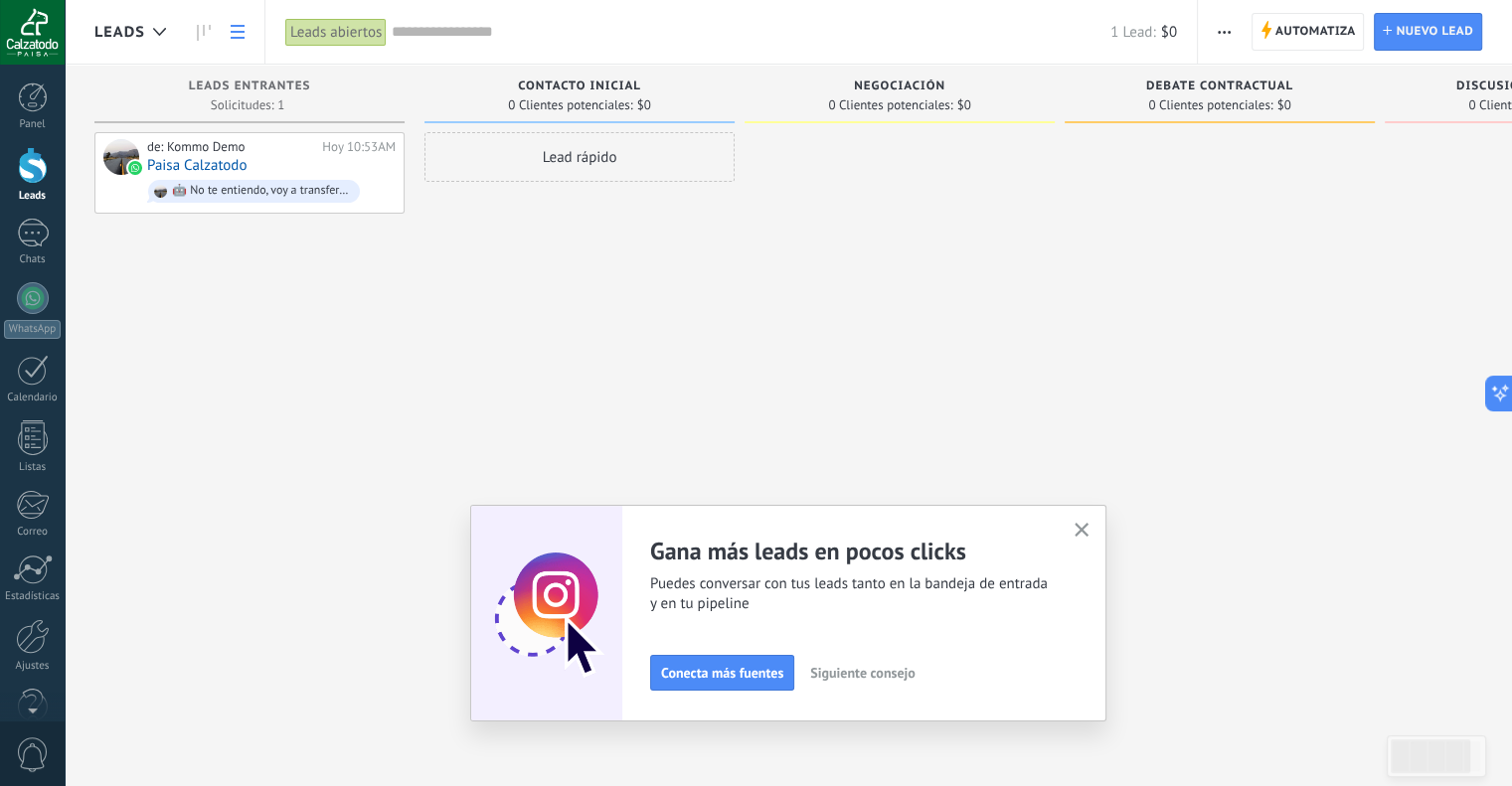 click at bounding box center [238, 32] 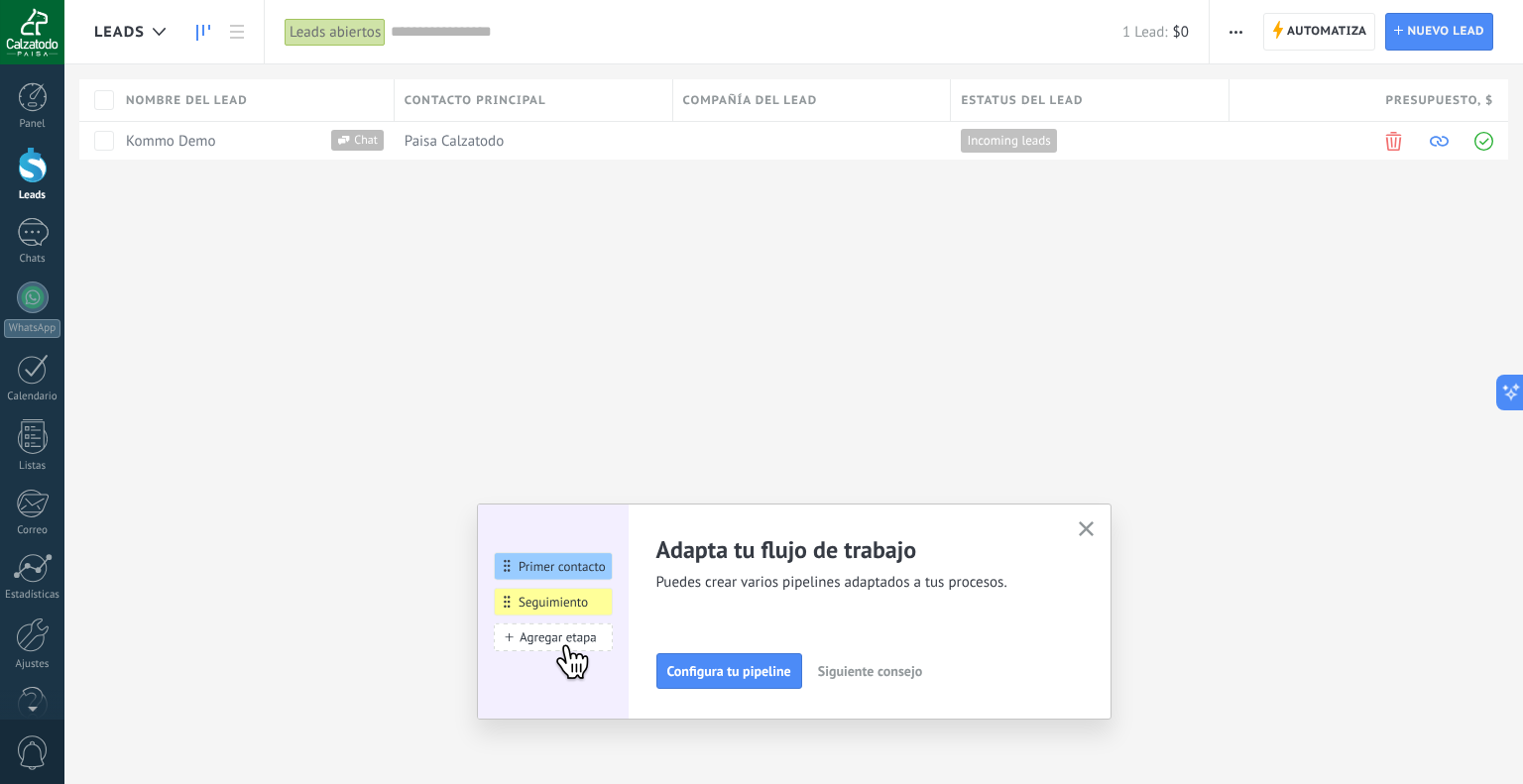 click 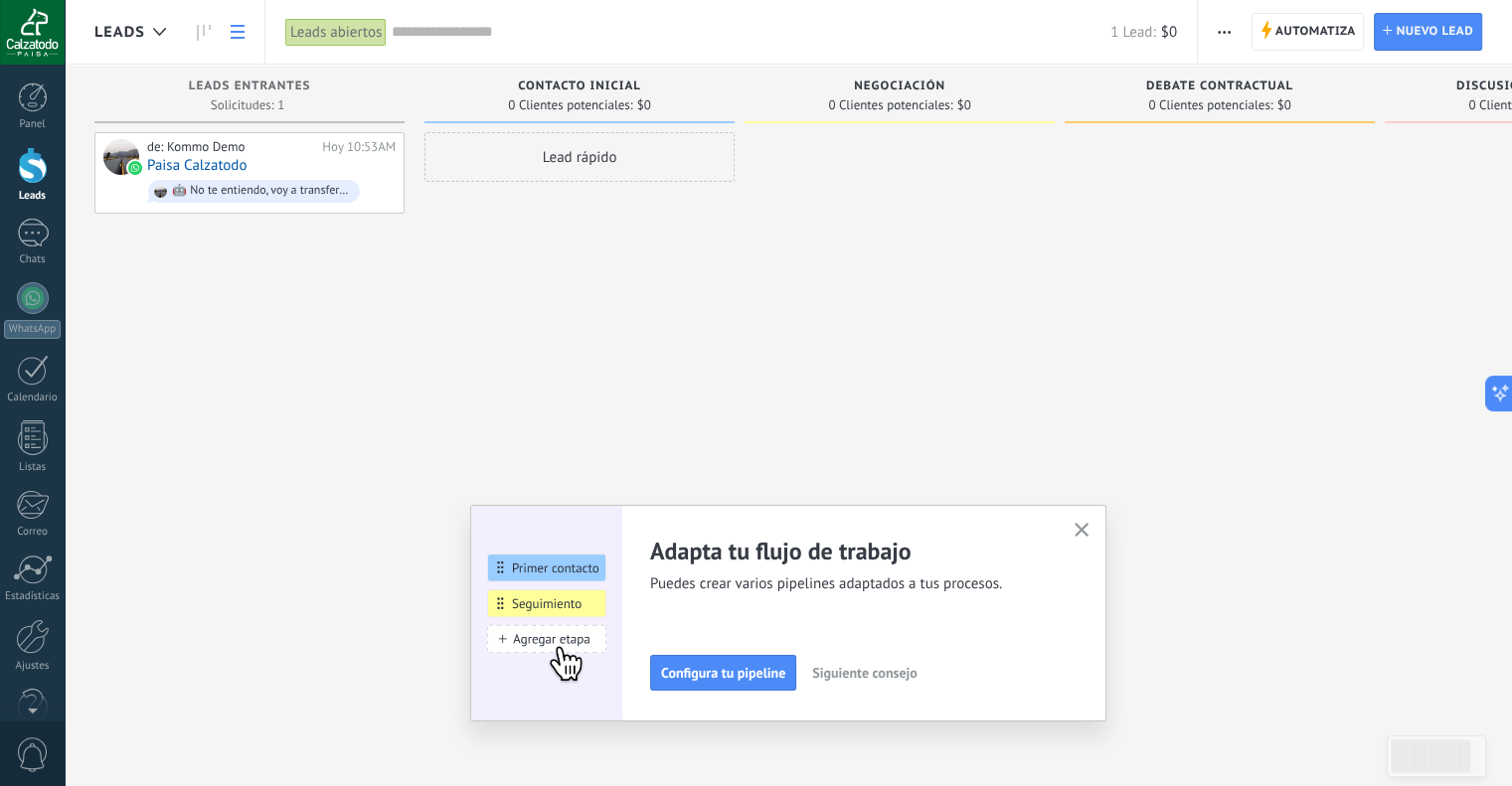 click 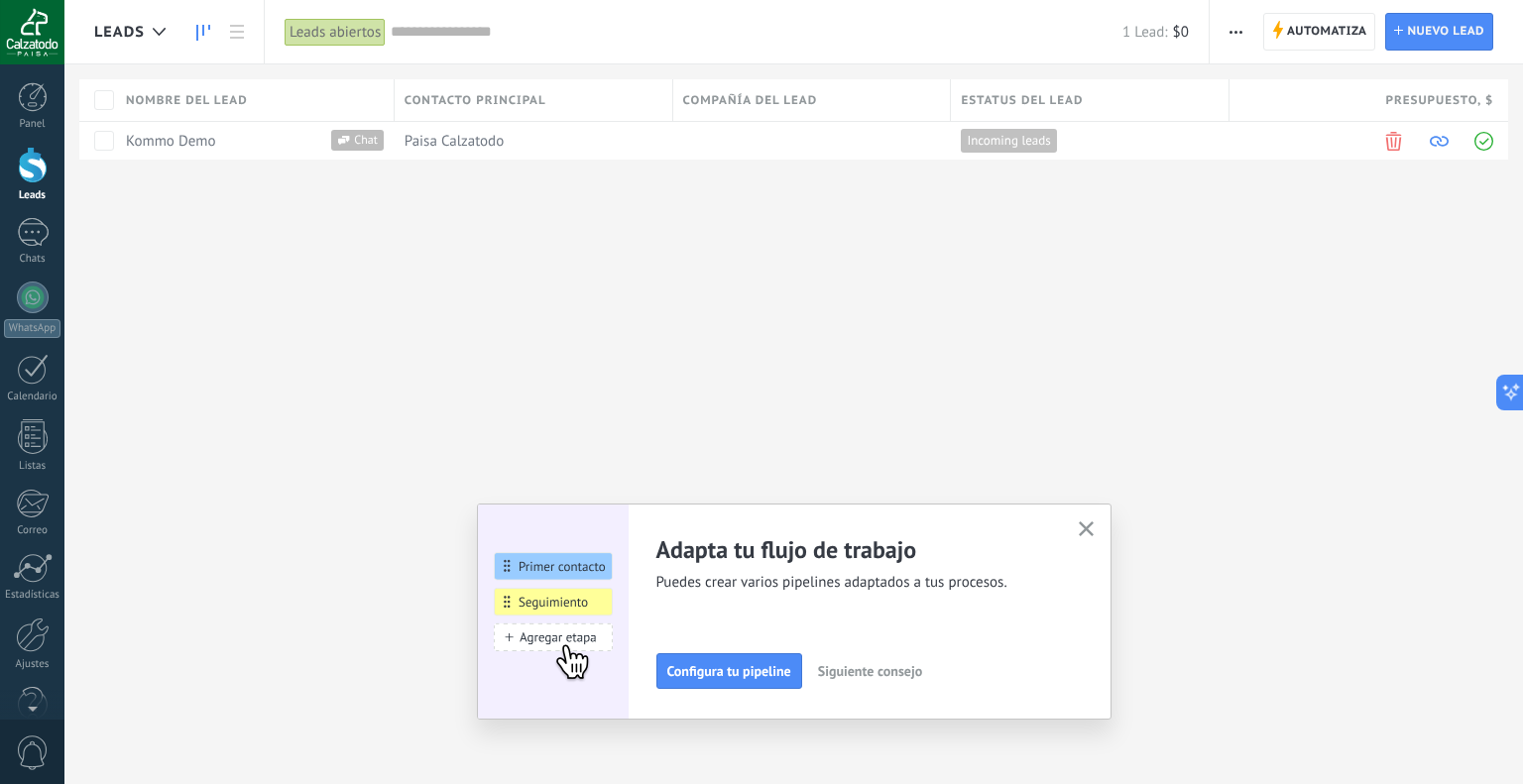 click at bounding box center (203, 32) 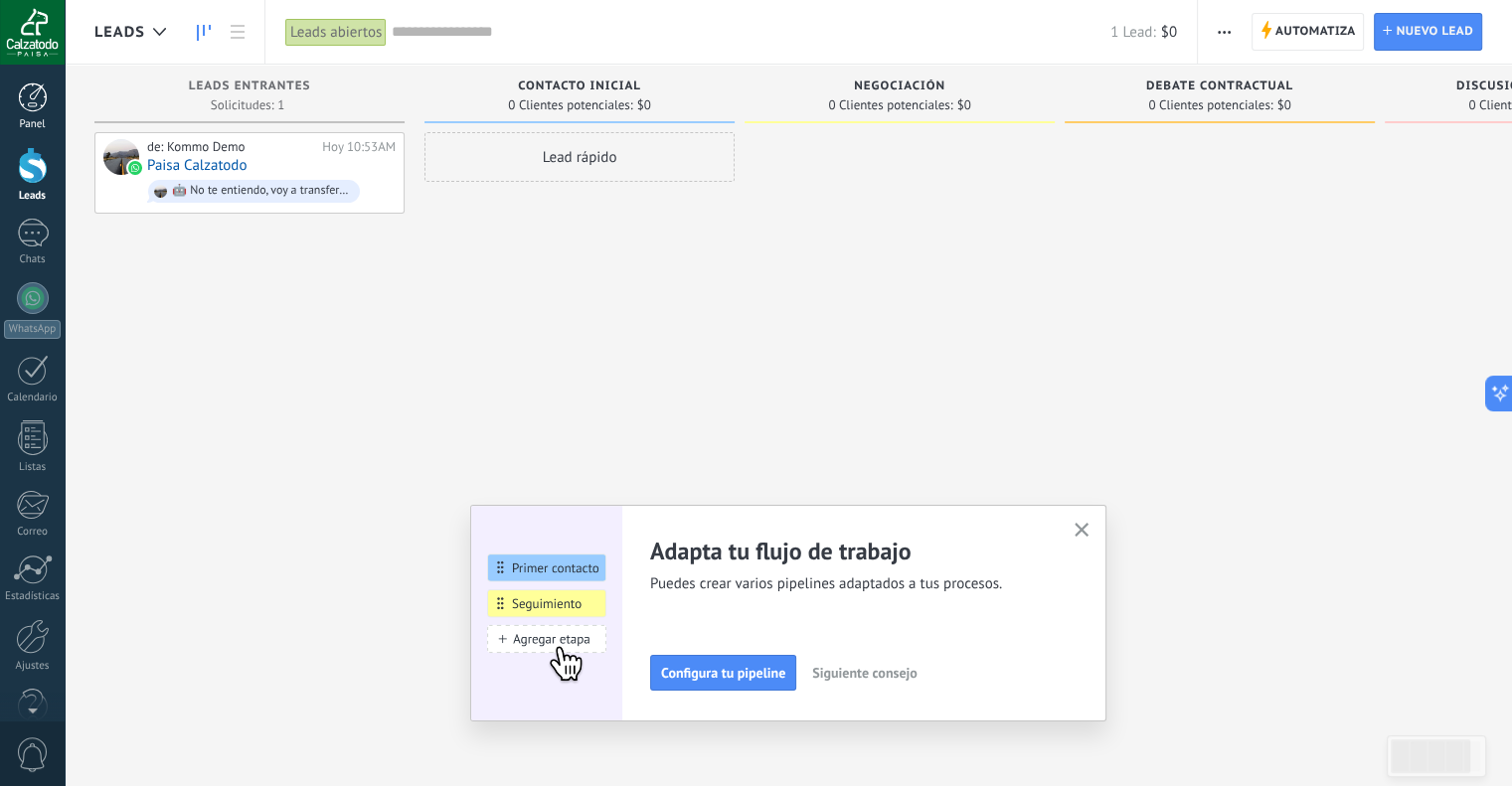 click at bounding box center (33, 97) 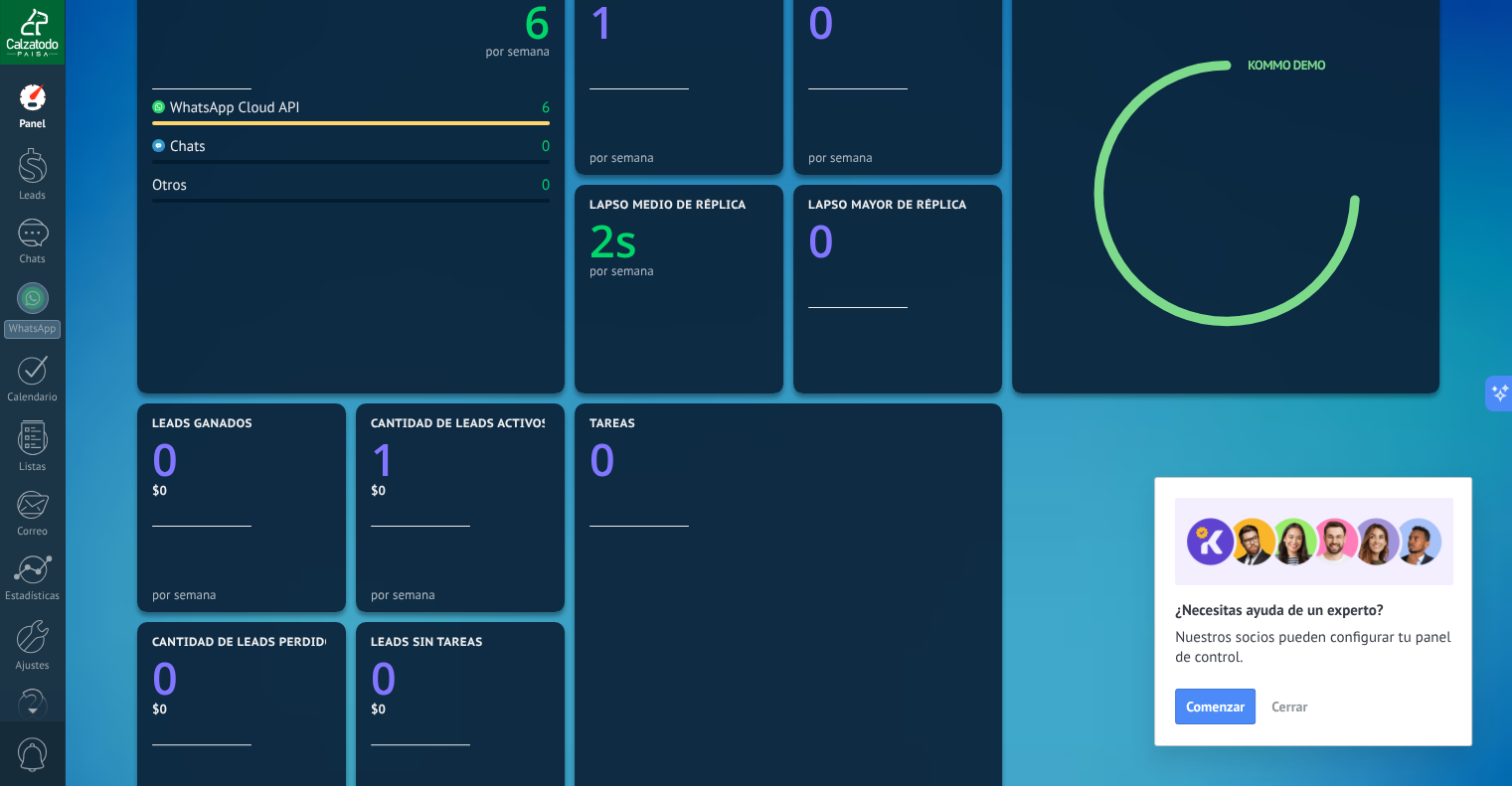 scroll, scrollTop: 298, scrollLeft: 0, axis: vertical 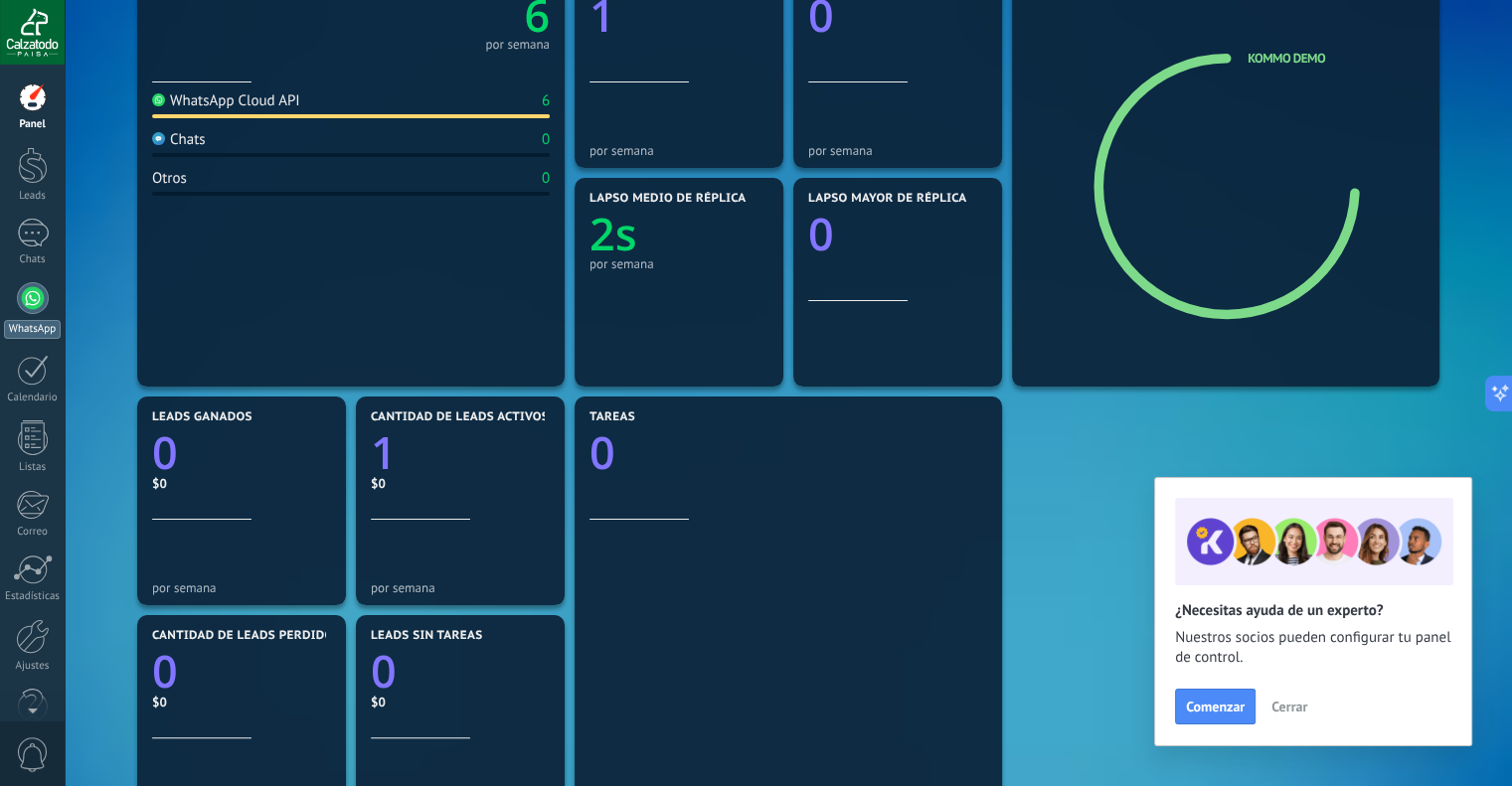 click on "WhatsApp" at bounding box center (32, 310) 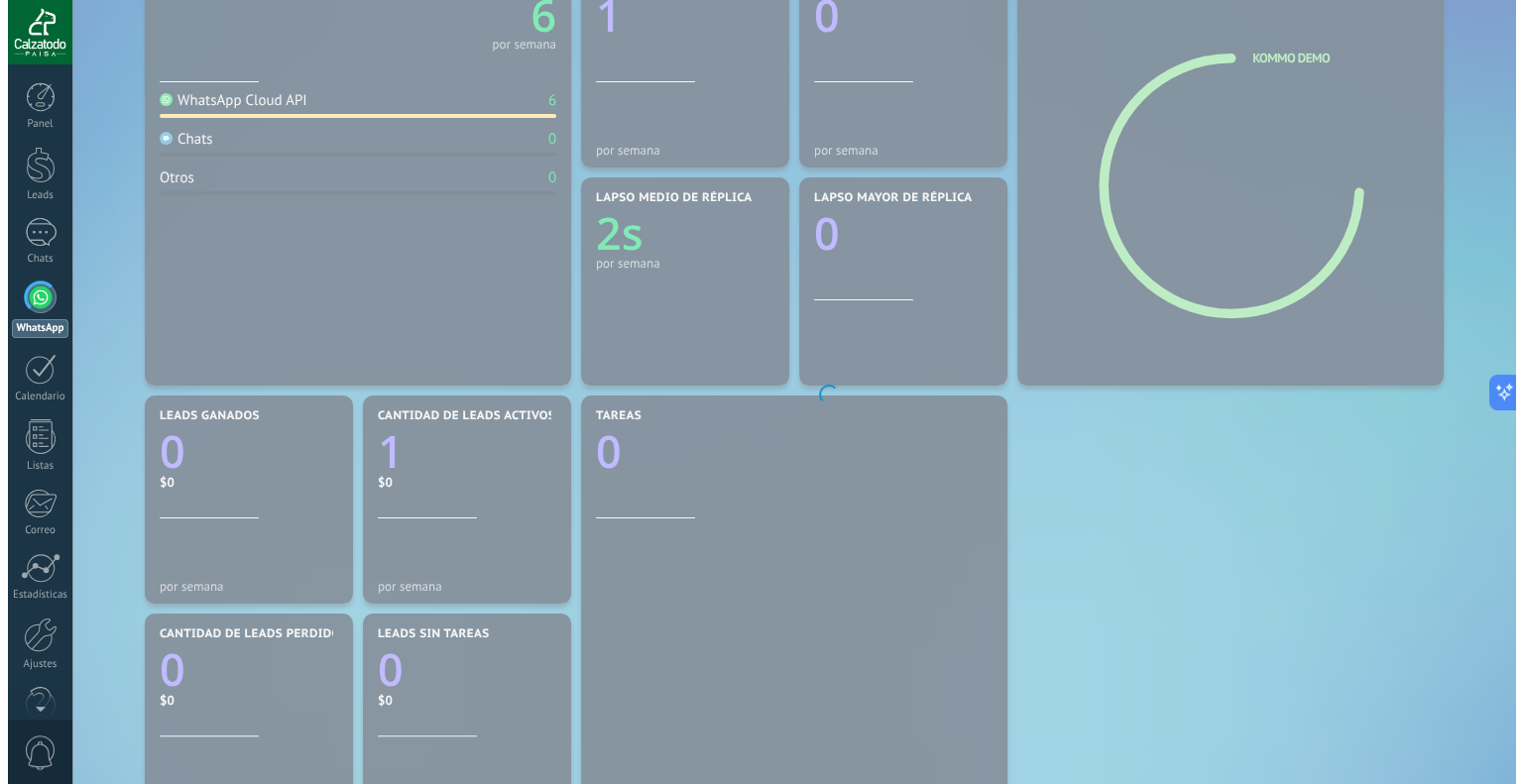 scroll, scrollTop: 0, scrollLeft: 0, axis: both 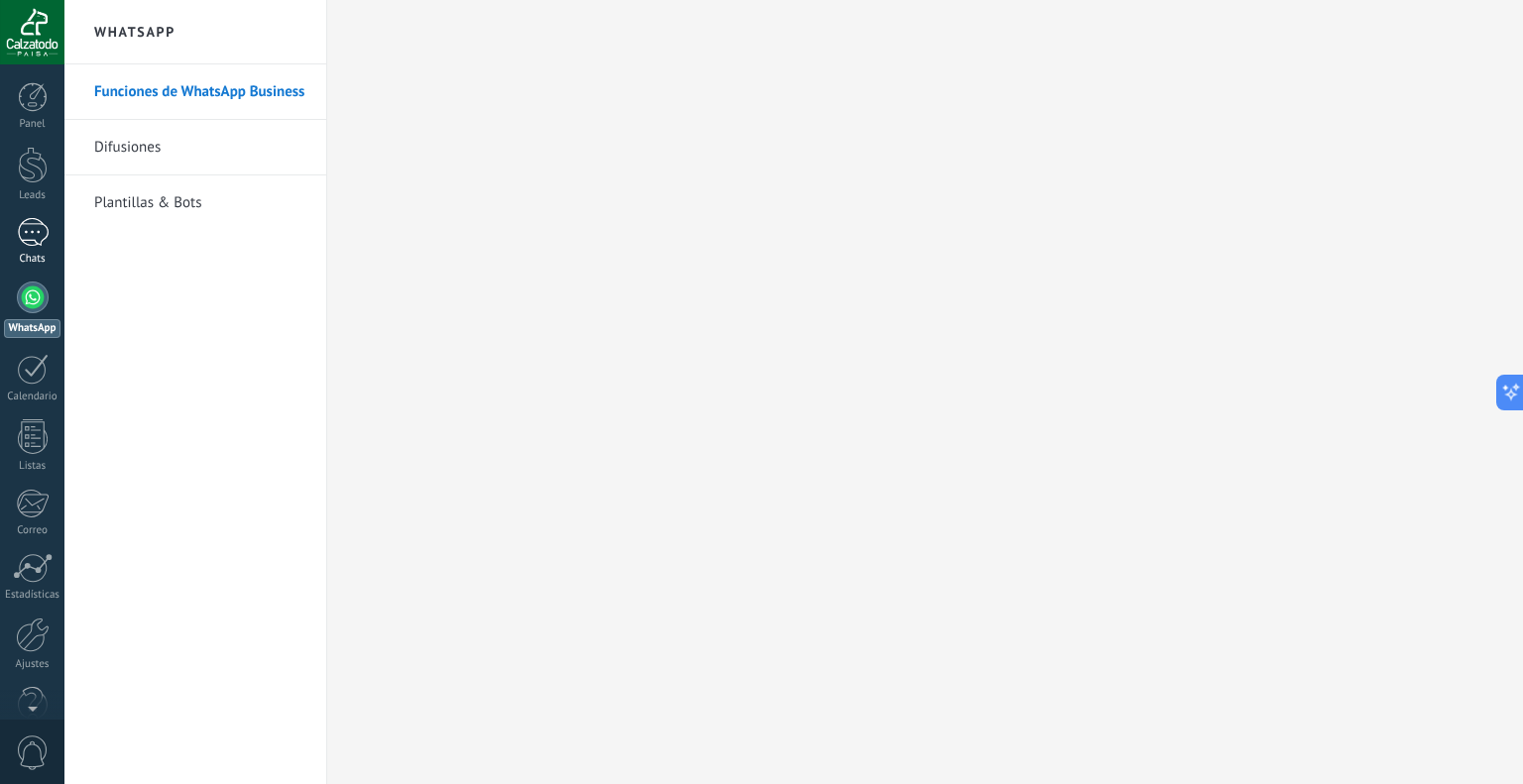 click at bounding box center [33, 232] 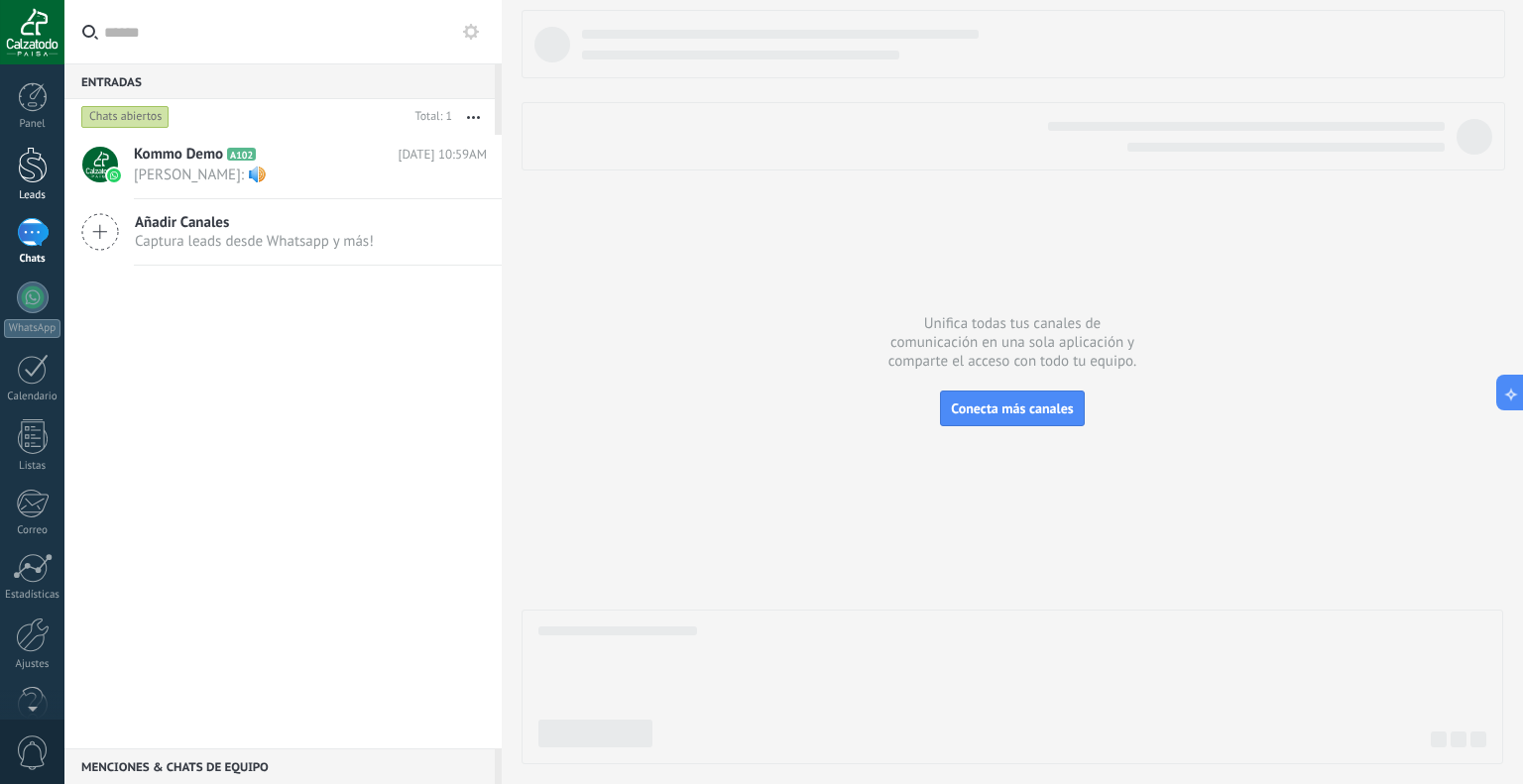 click at bounding box center (33, 165) 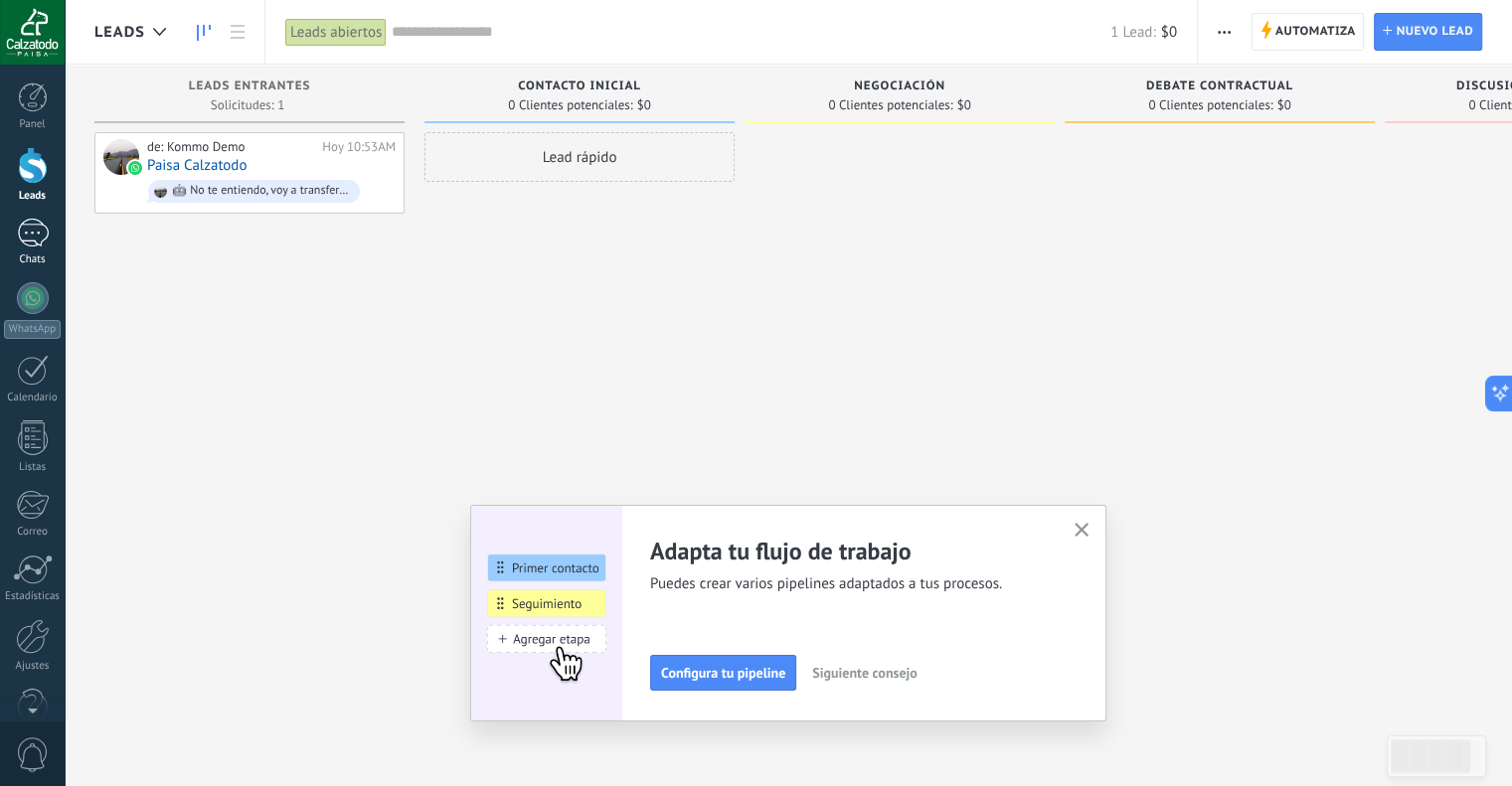click at bounding box center (33, 233) 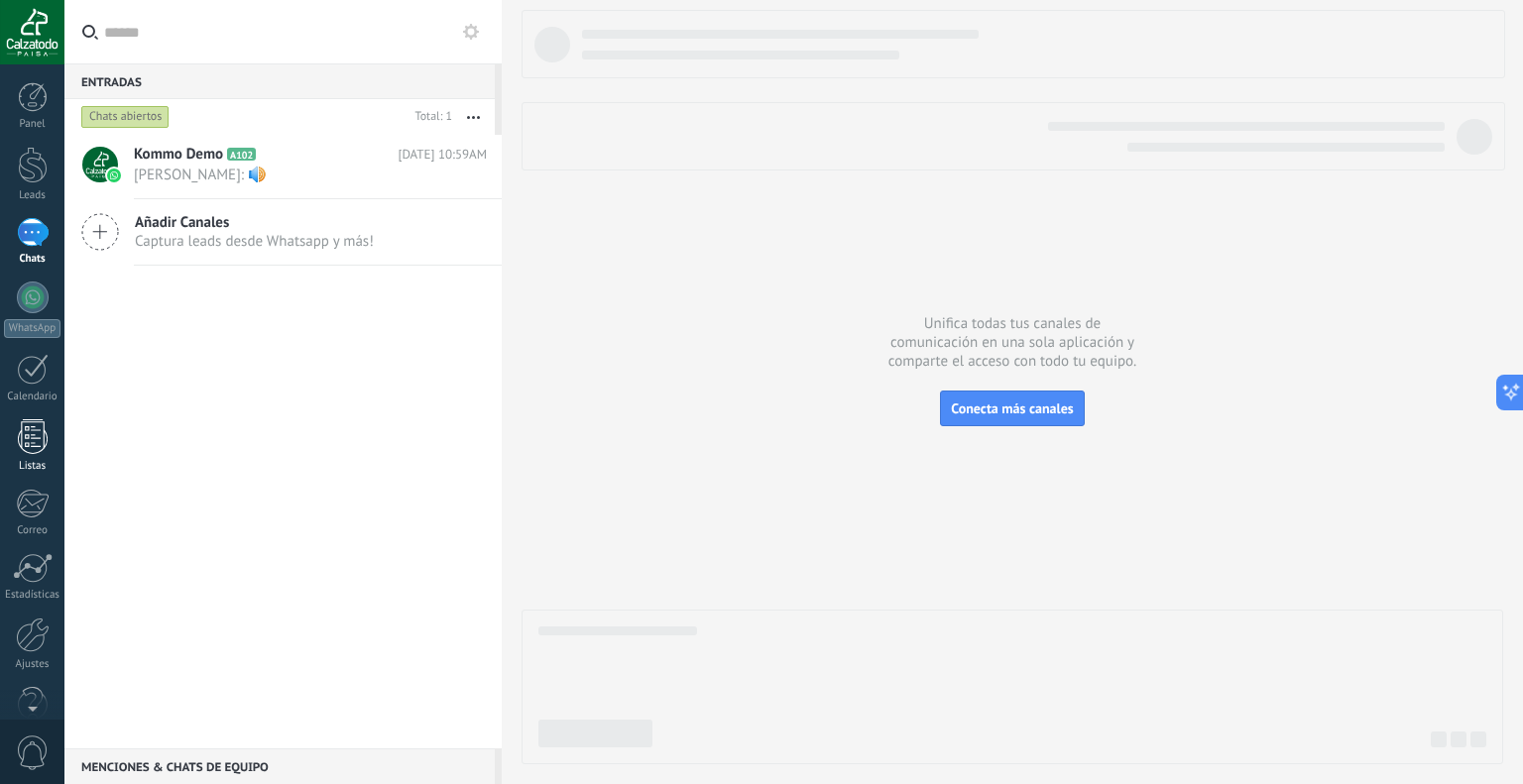 click at bounding box center [33, 436] 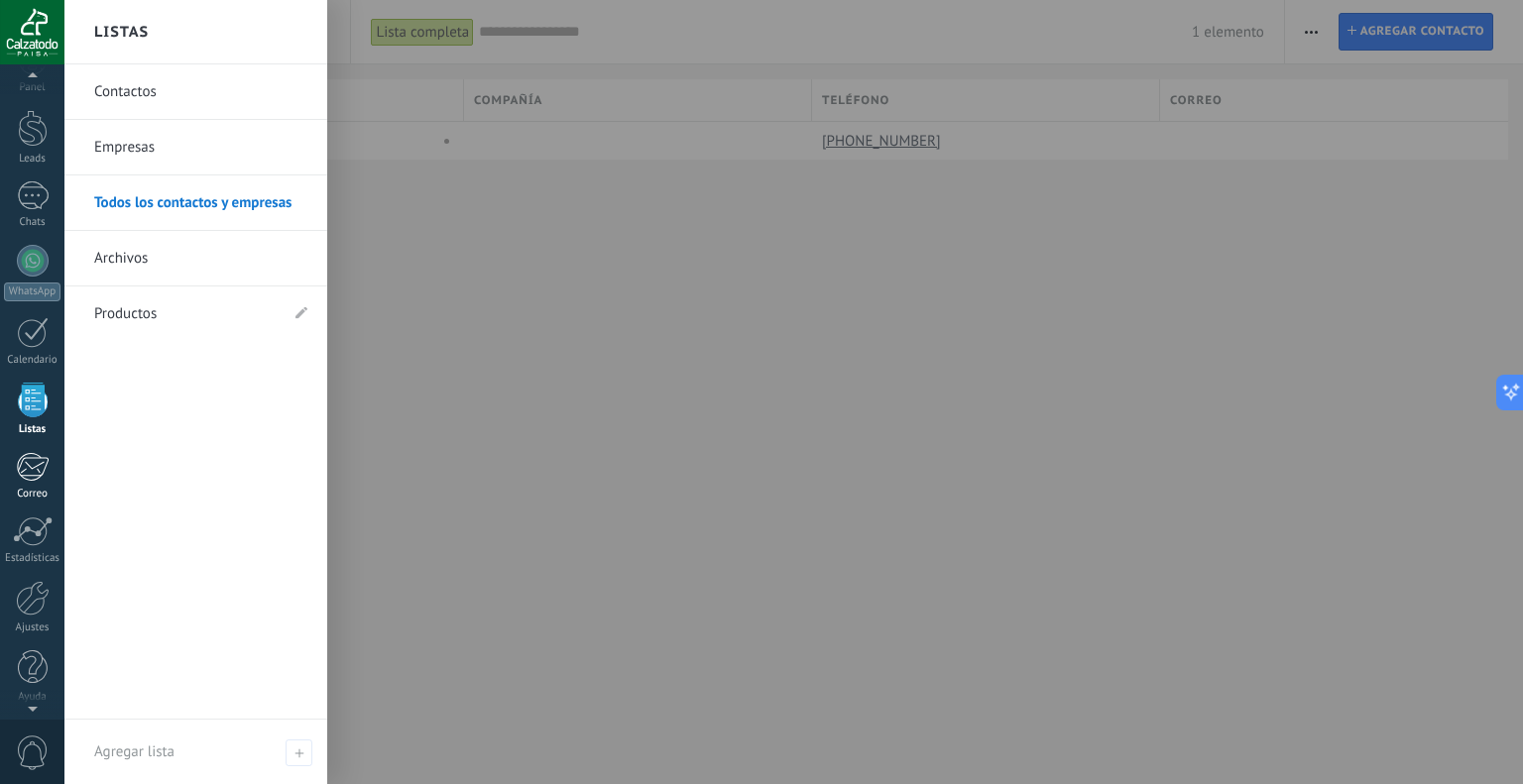 scroll, scrollTop: 40, scrollLeft: 0, axis: vertical 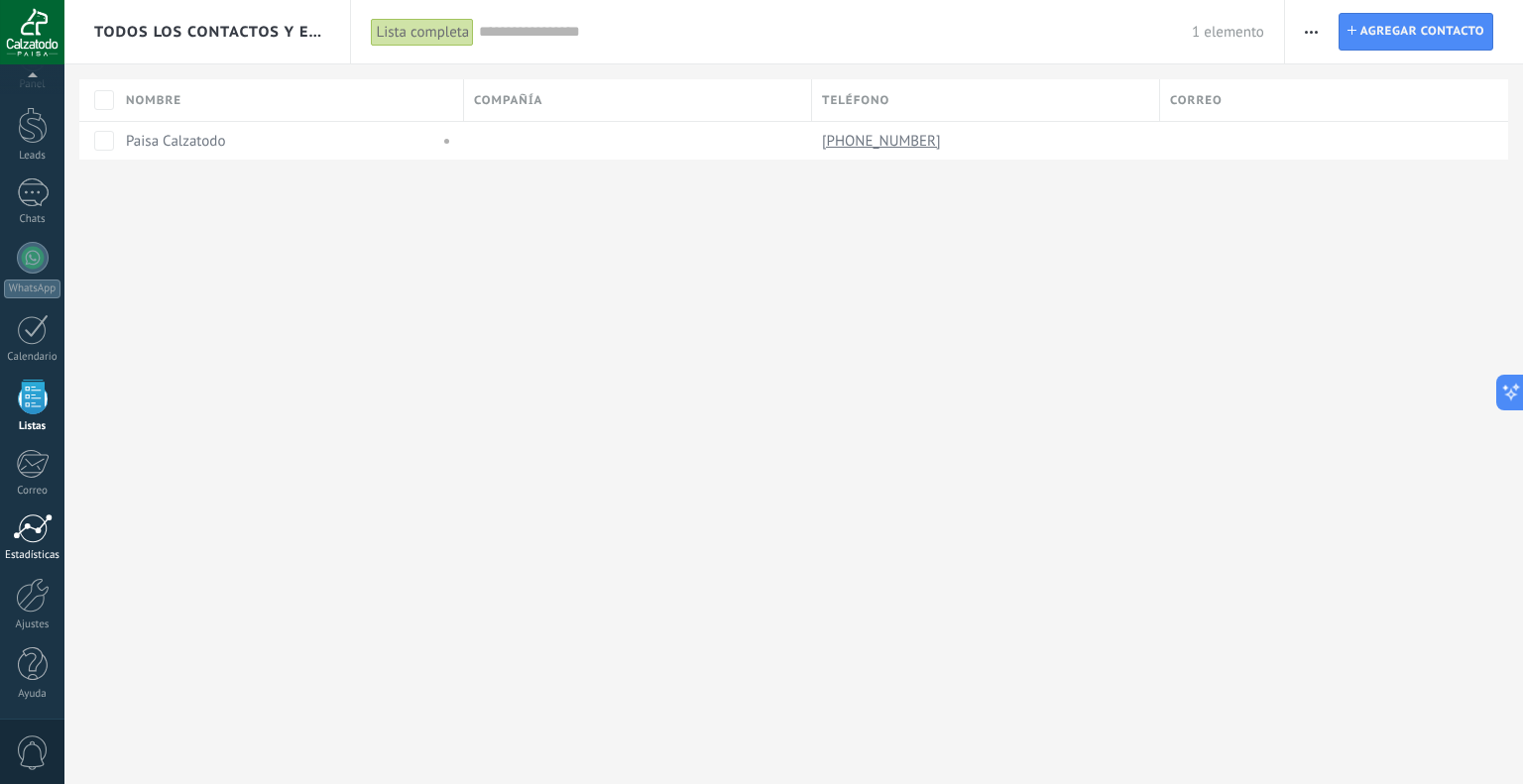 click at bounding box center [33, 528] 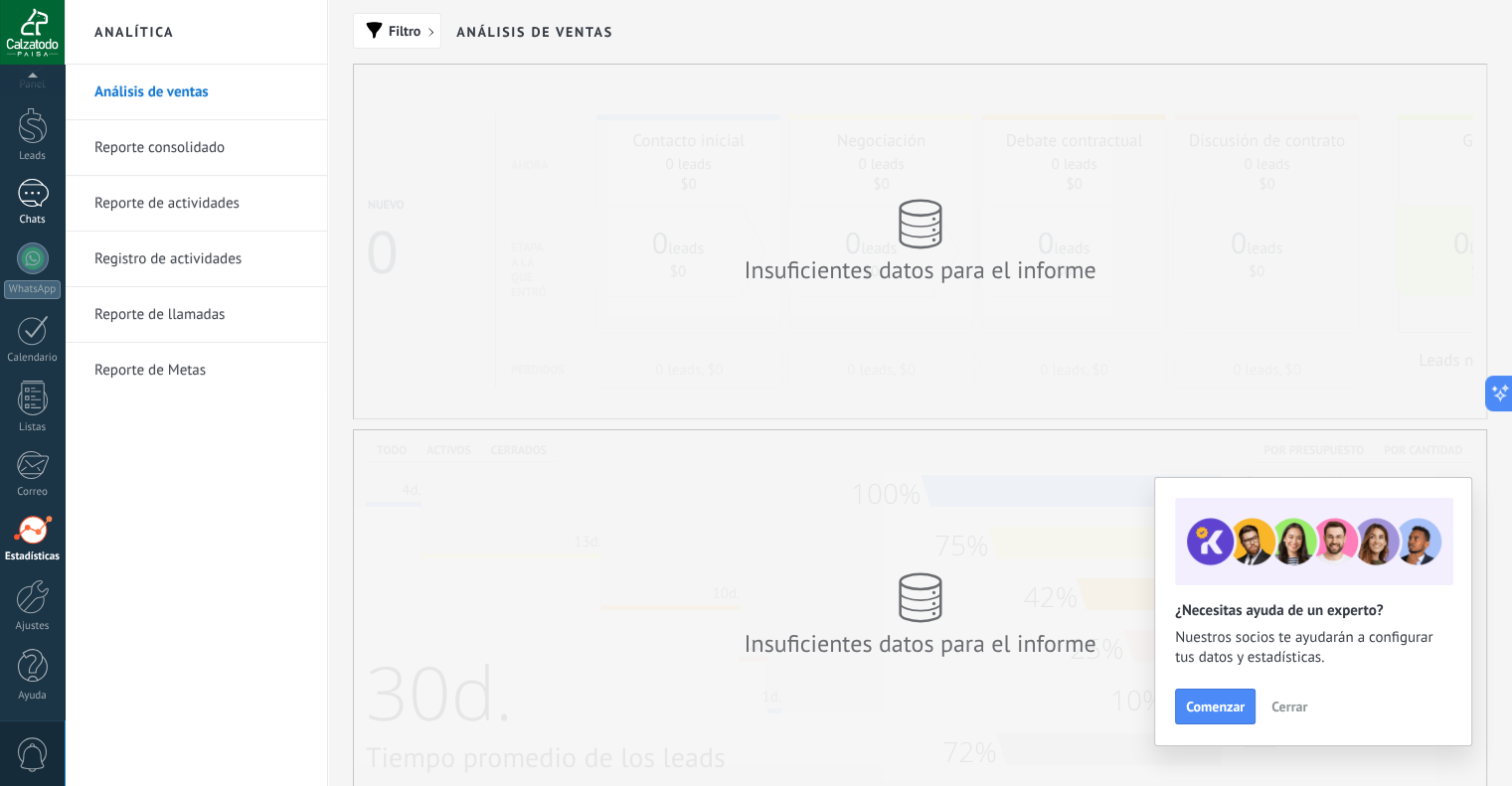 click at bounding box center [33, 193] 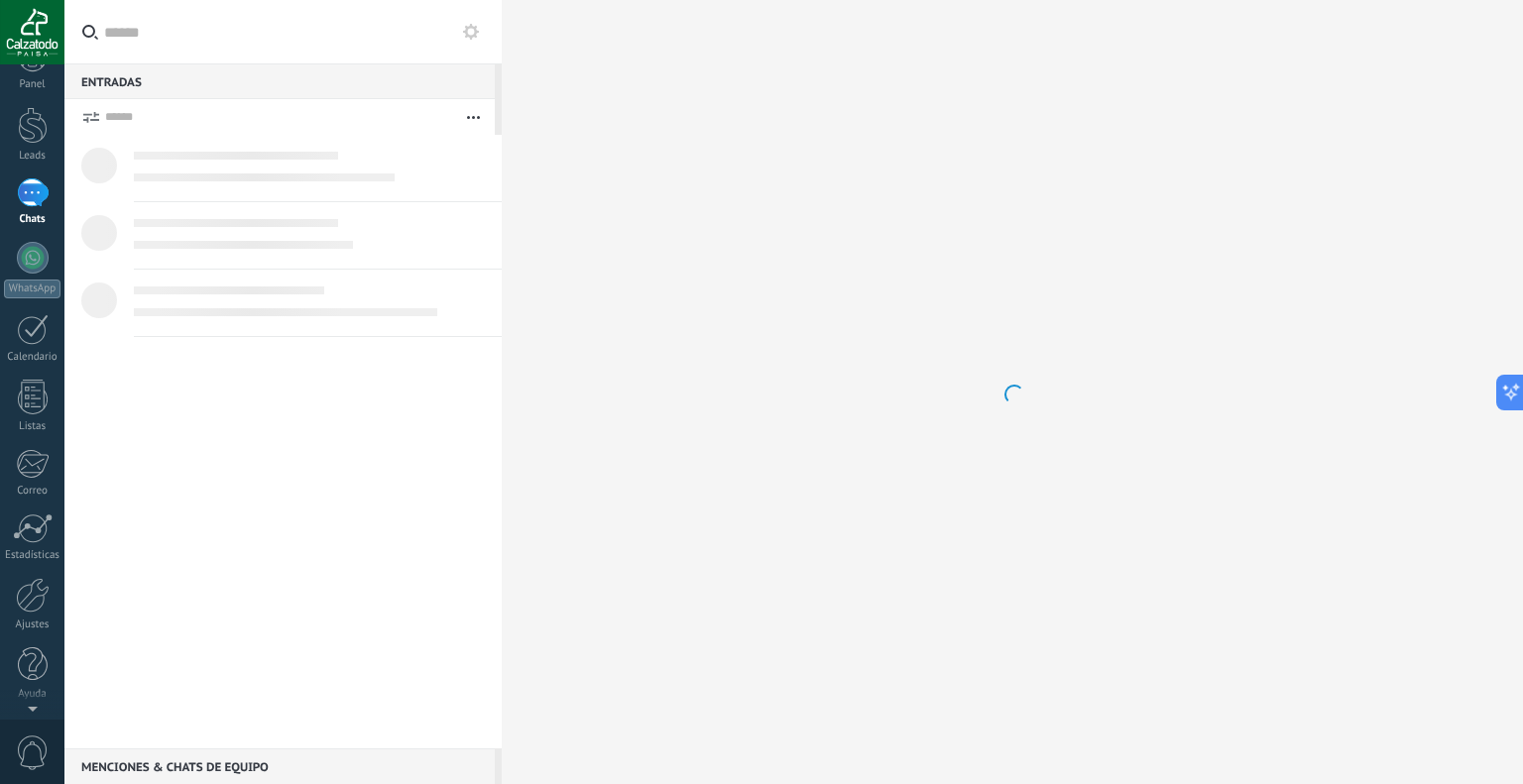 scroll, scrollTop: 0, scrollLeft: 0, axis: both 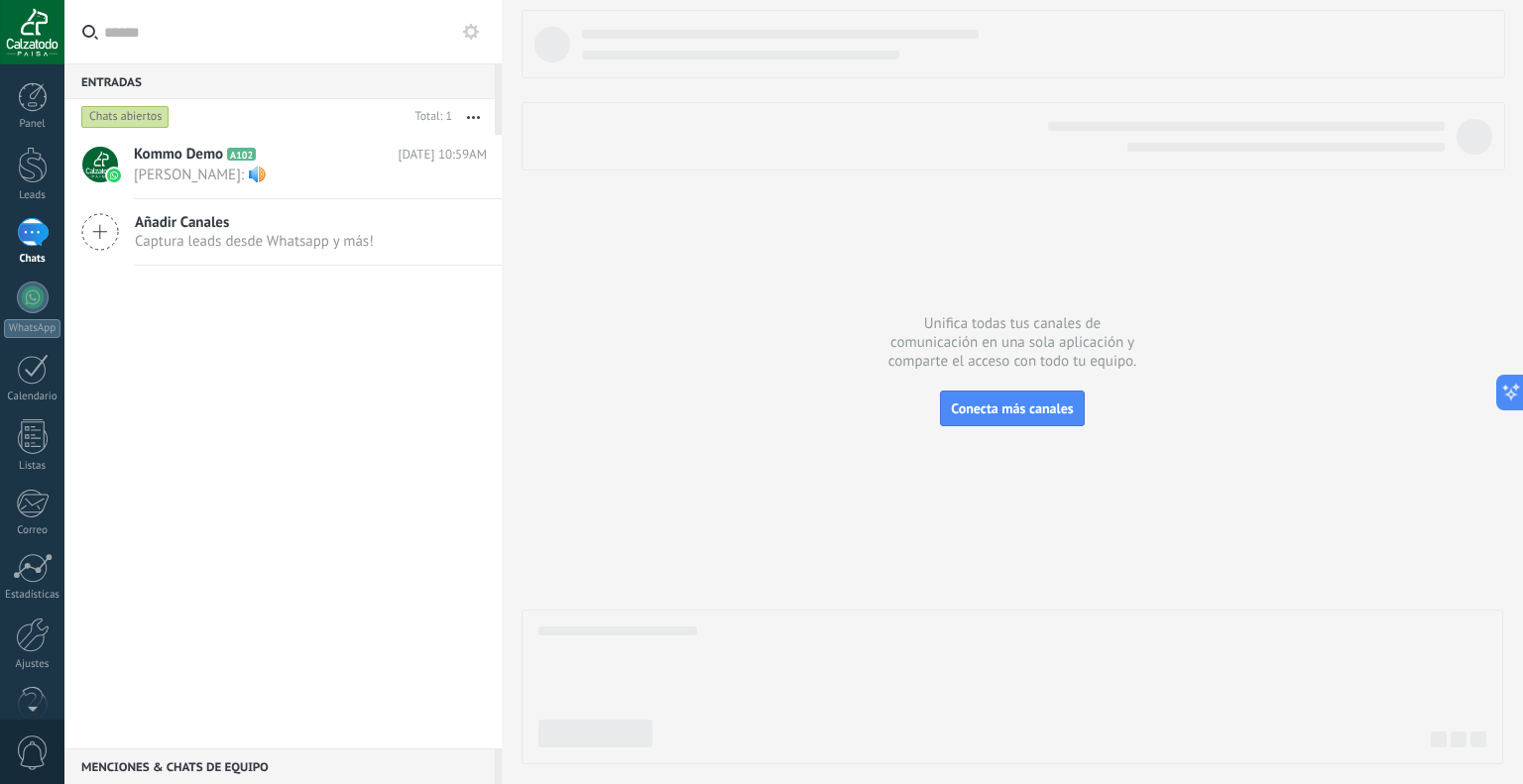 click at bounding box center (33, 232) 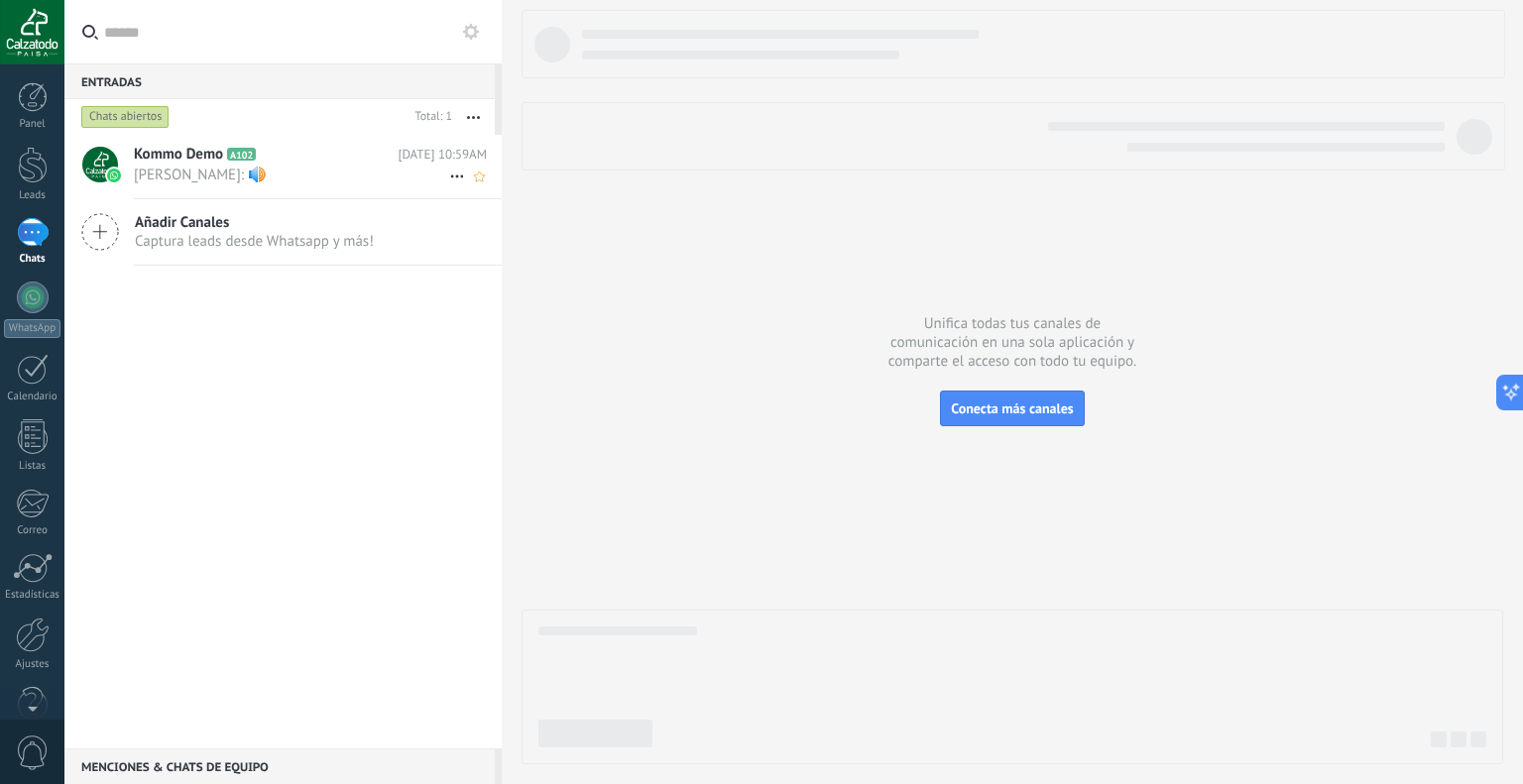 click on "David camilo Briceño Rodriguez: 🔊" at bounding box center (292, 174) 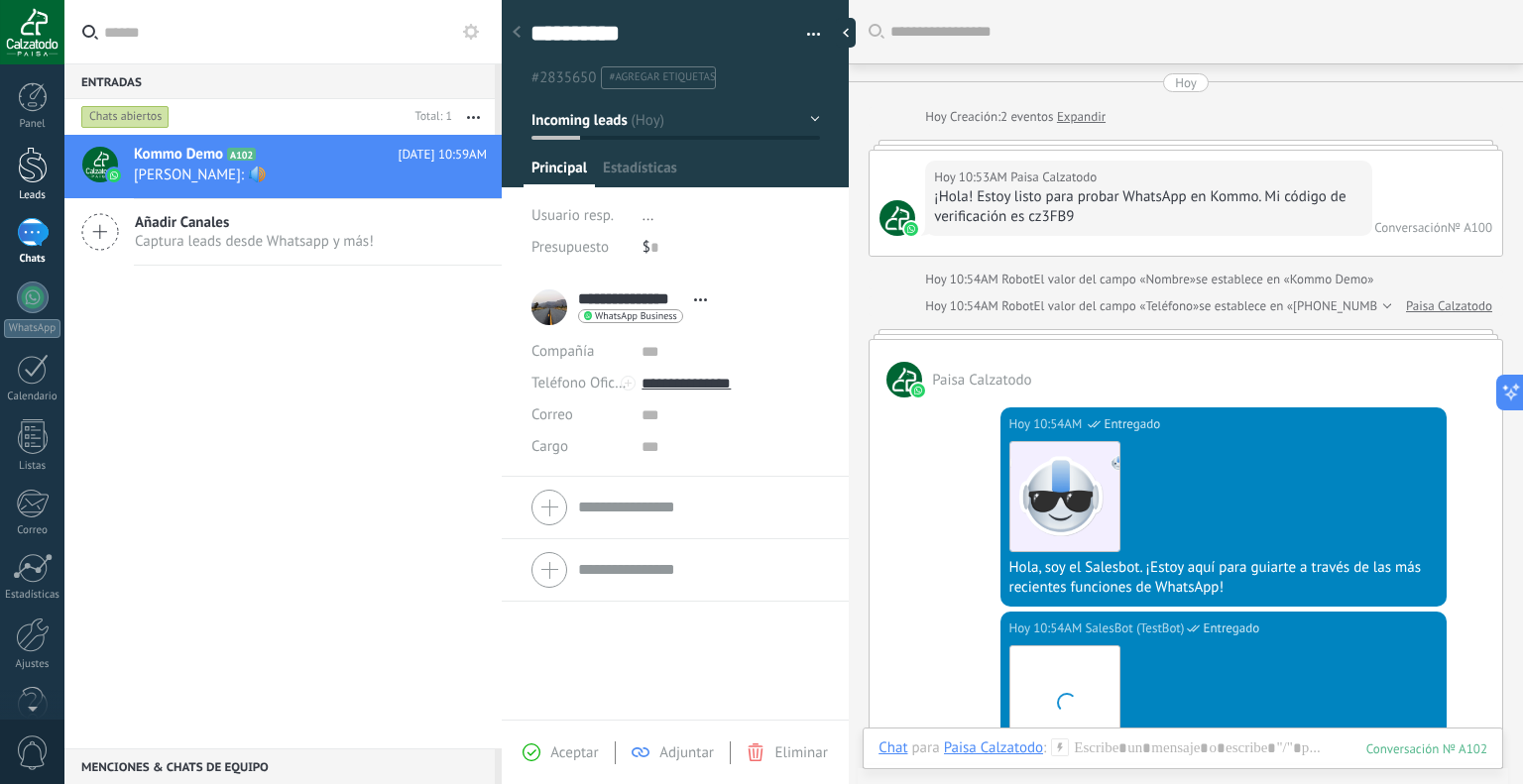 scroll, scrollTop: 3092, scrollLeft: 0, axis: vertical 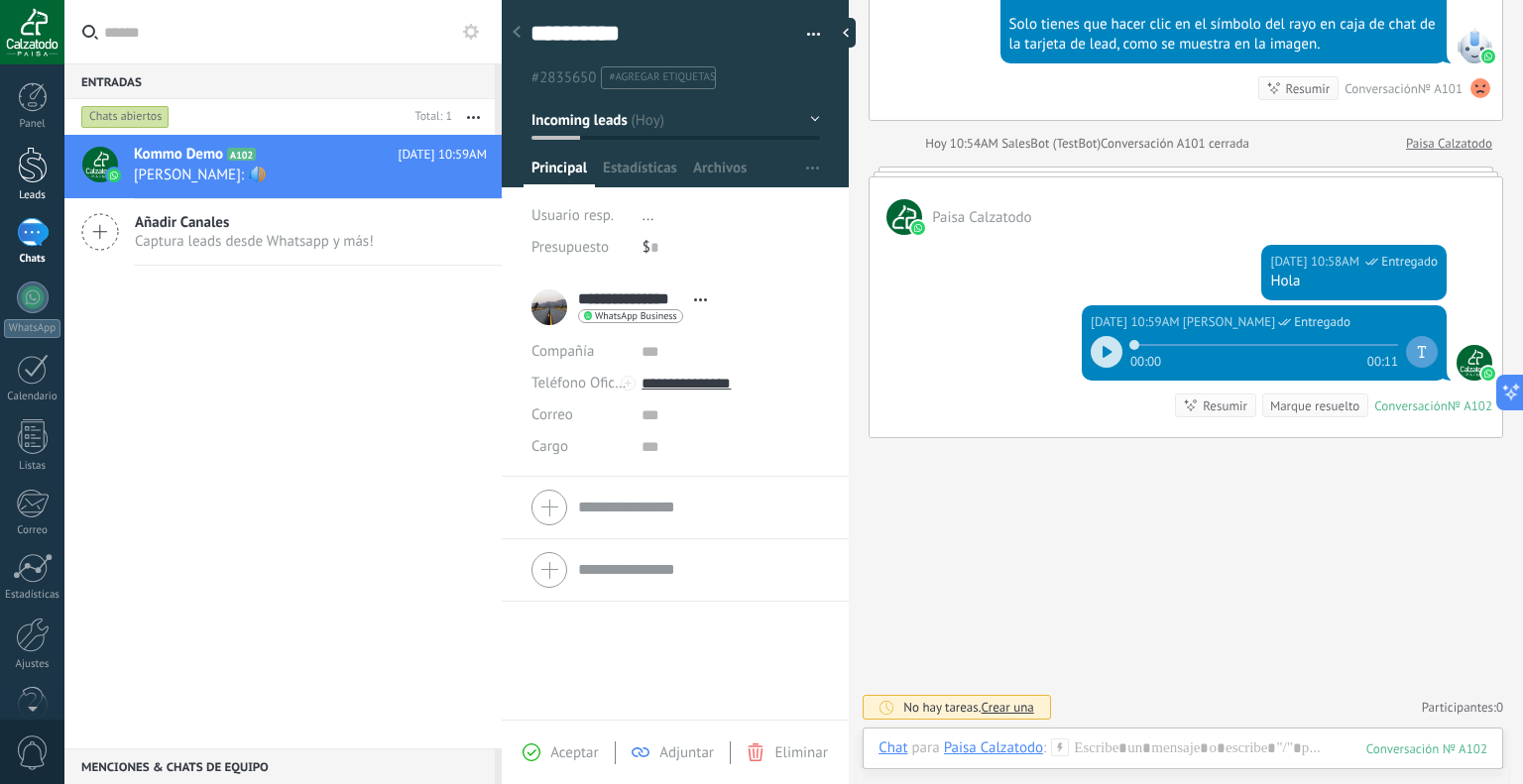 click at bounding box center [33, 165] 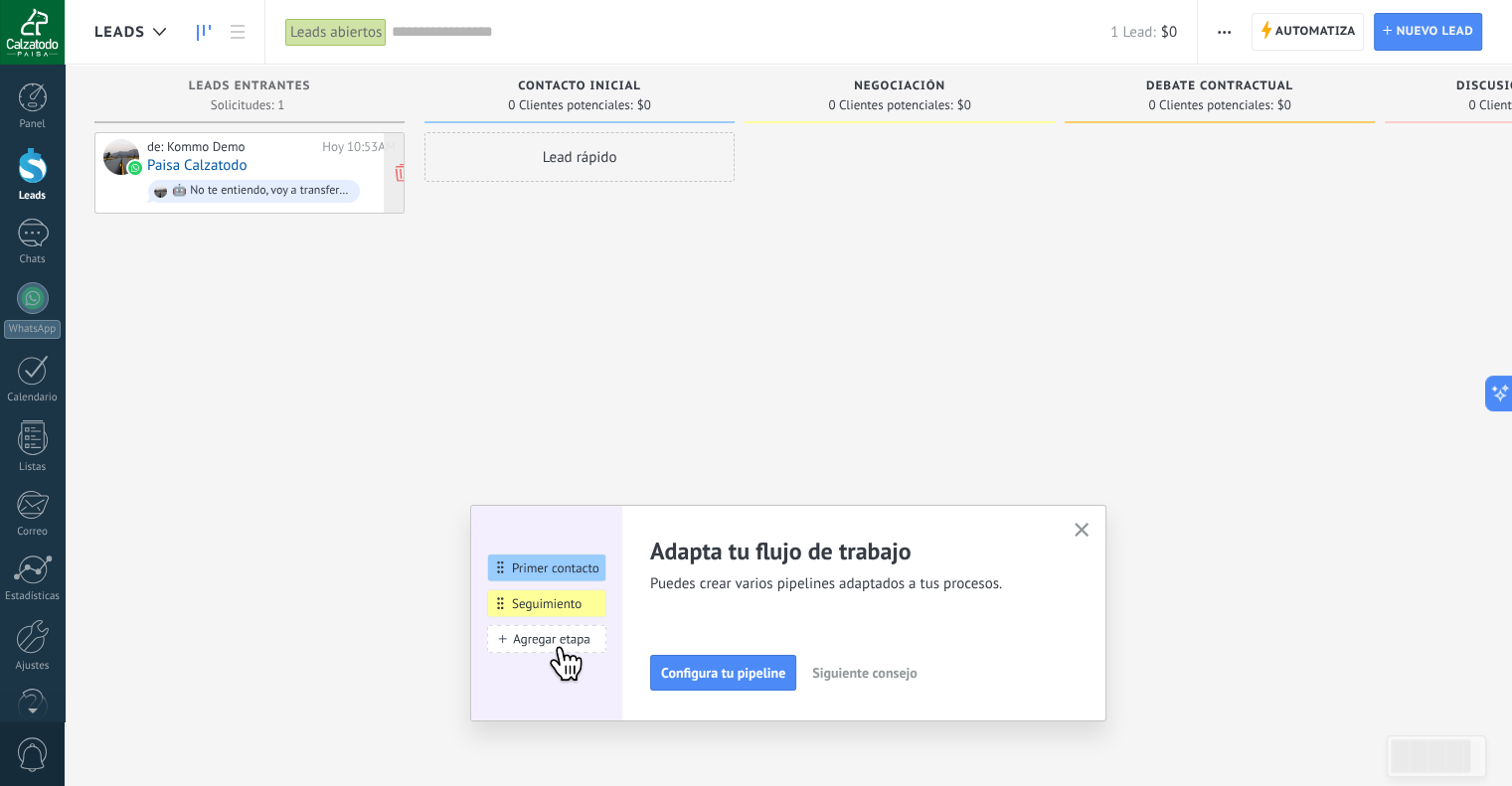 click on "de: Kommo Demo" at bounding box center (231, 147) 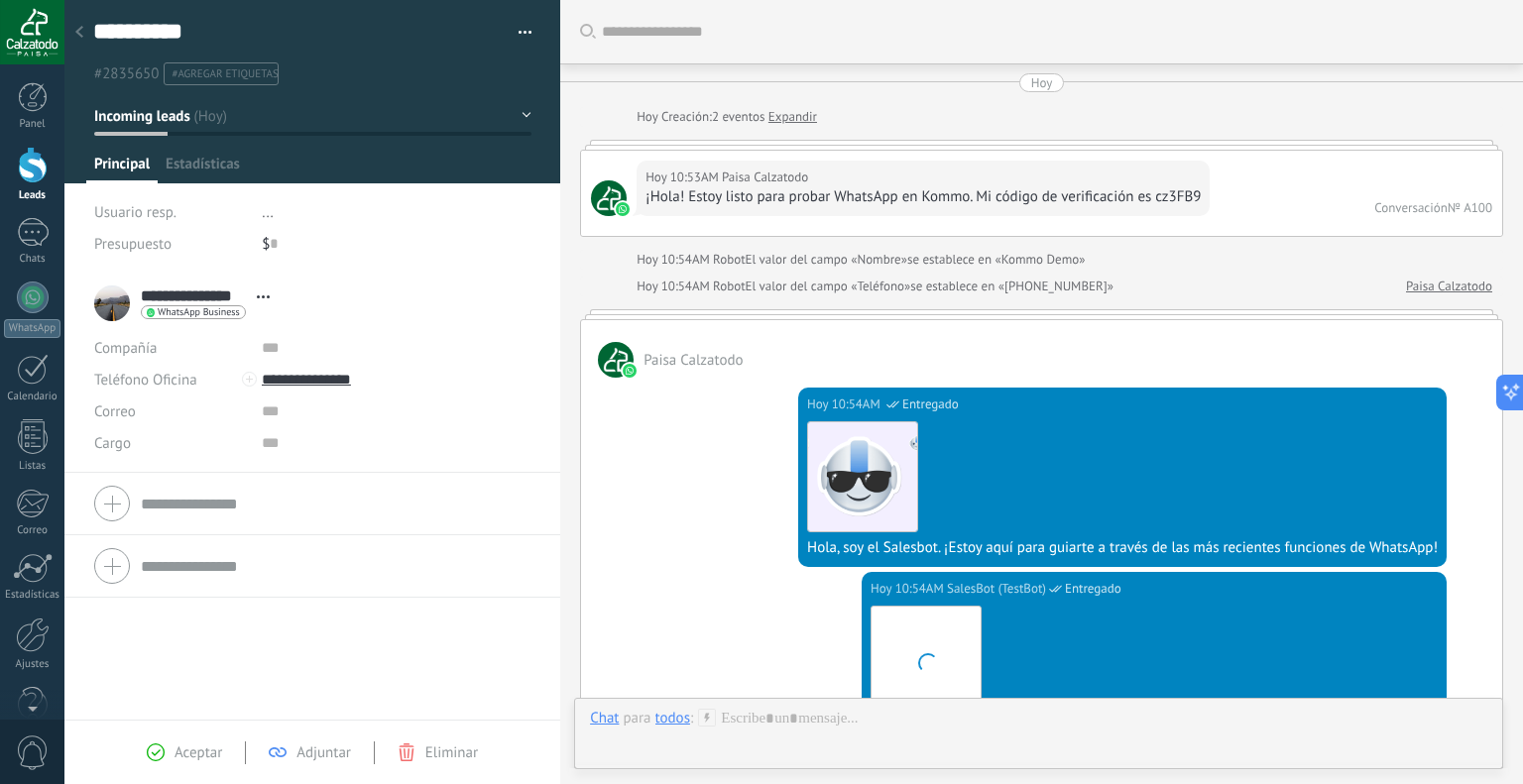 scroll, scrollTop: 29, scrollLeft: 0, axis: vertical 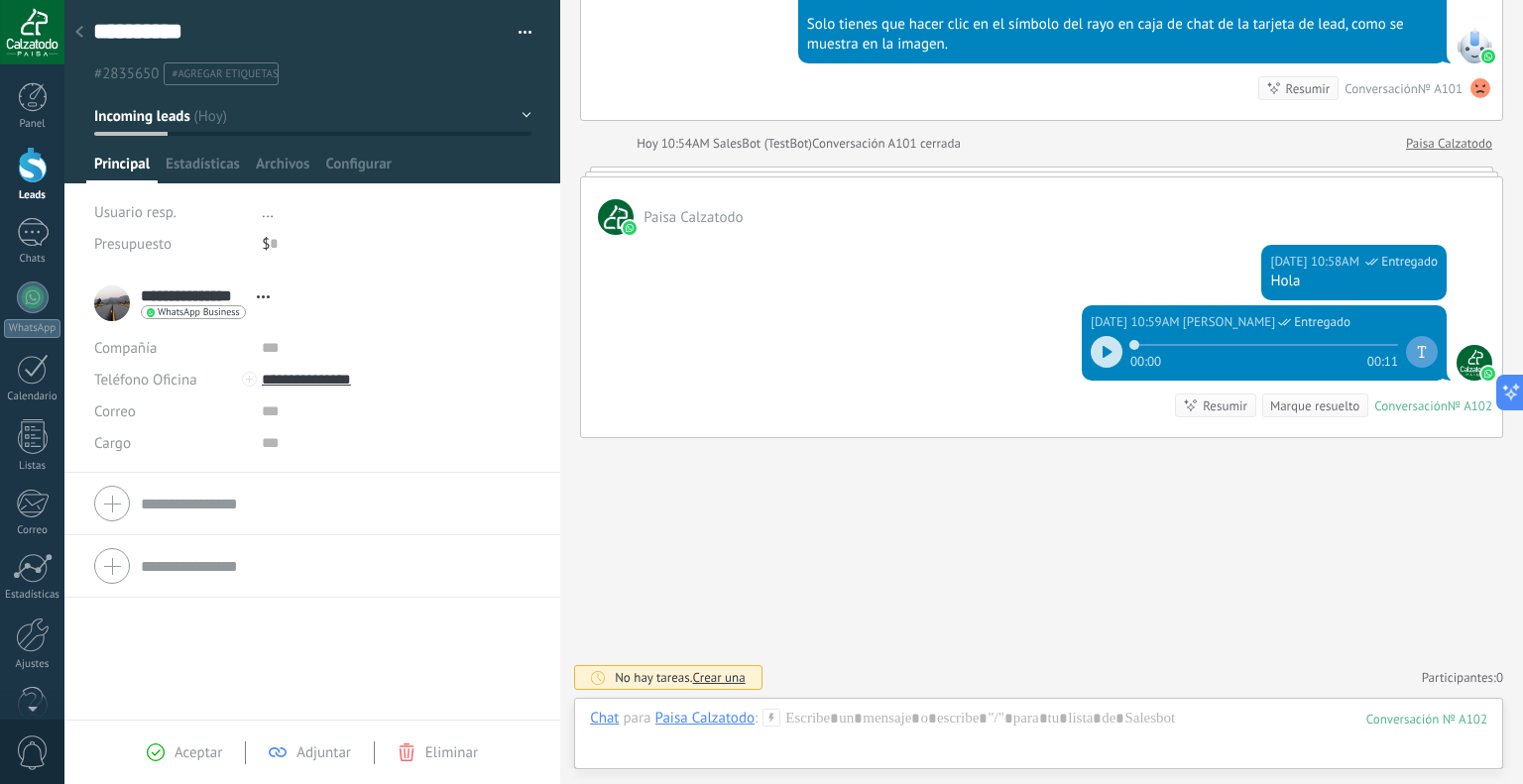 click at bounding box center (79, 33) 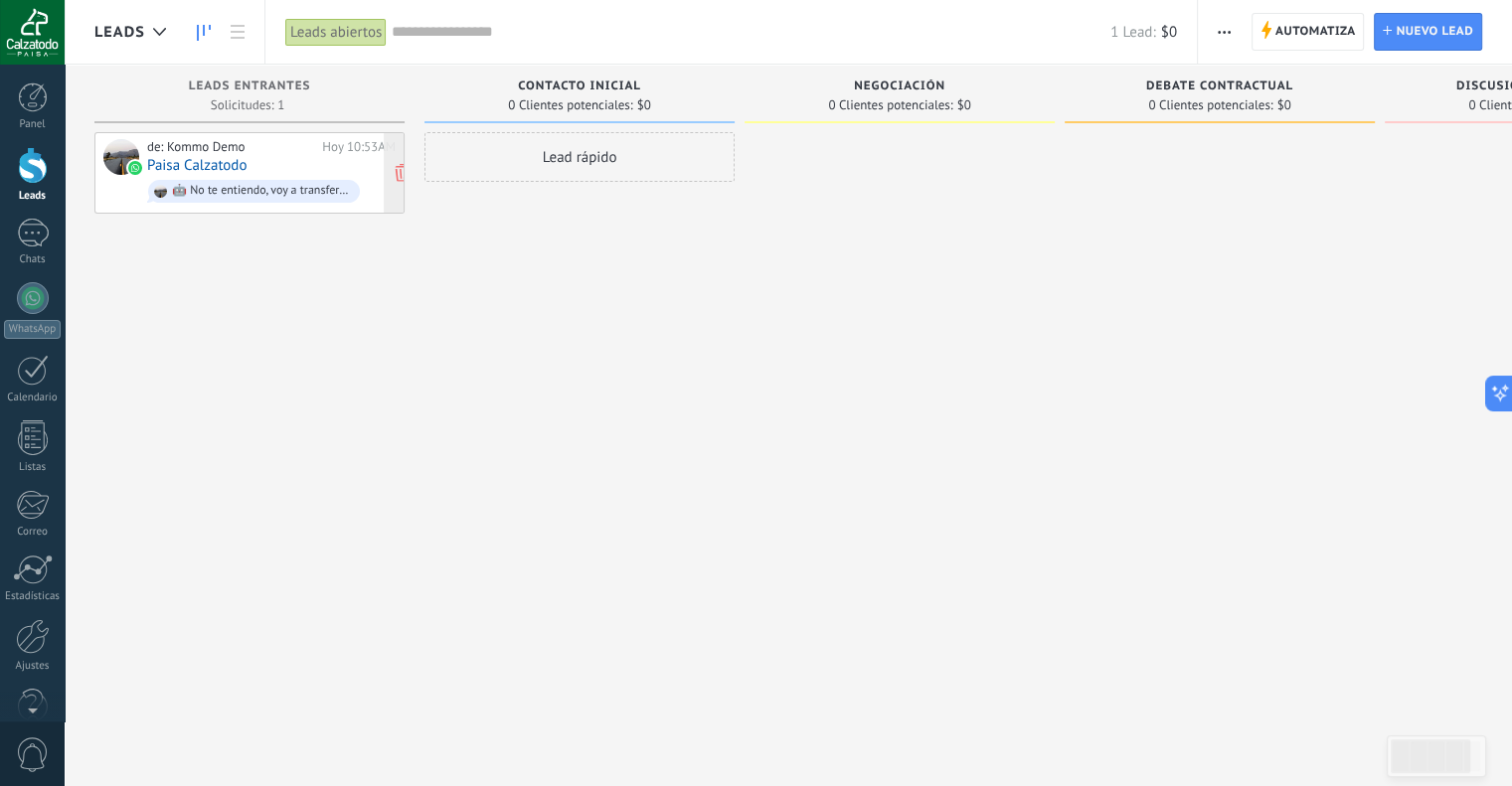 click on "de: Kommo Demo Hoy 10:53AM Paisa Calzatodo 🤖 No te entiendo, voy a transferirte con un asesor..." at bounding box center [271, 173] 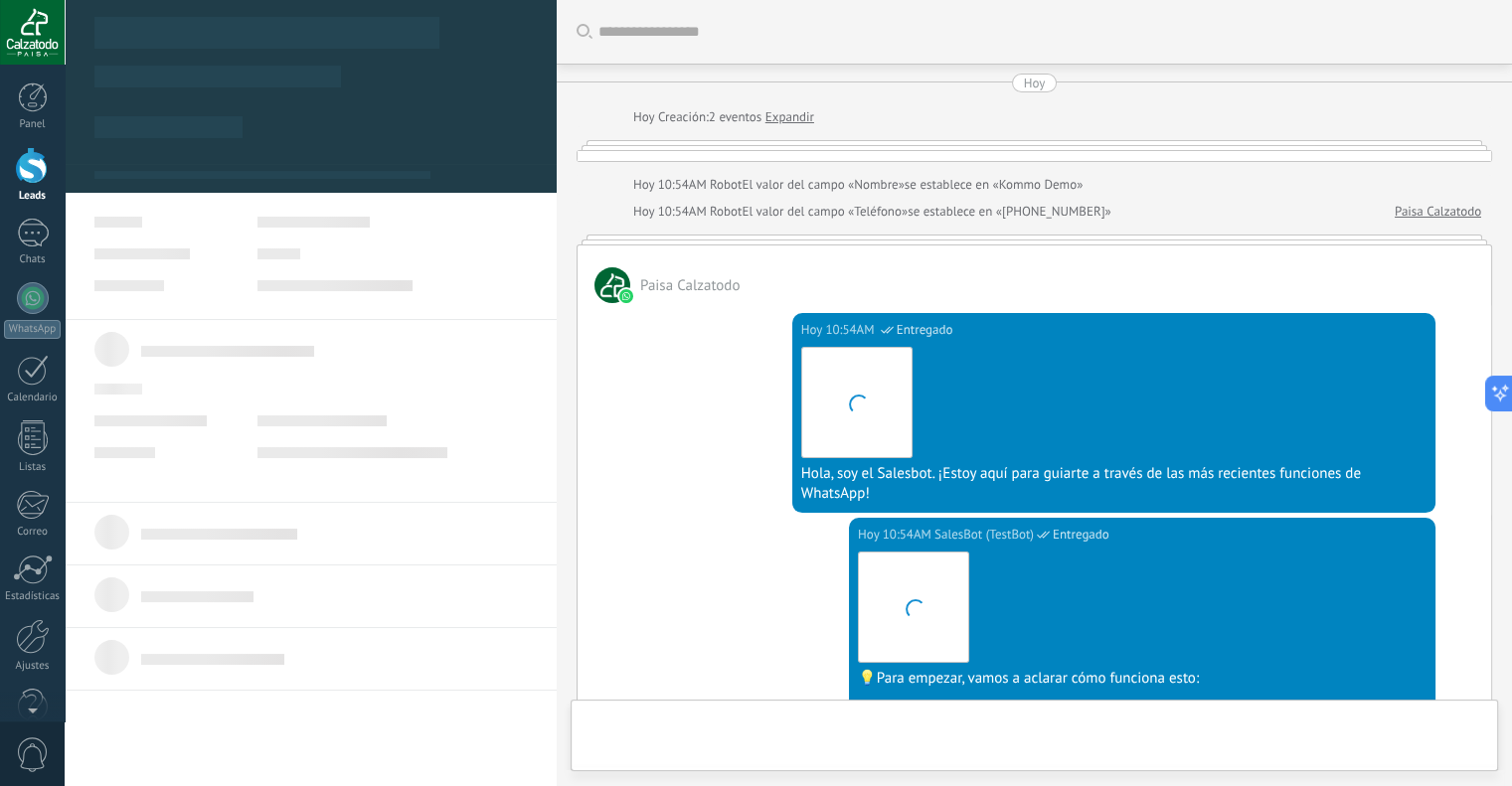 type on "**********" 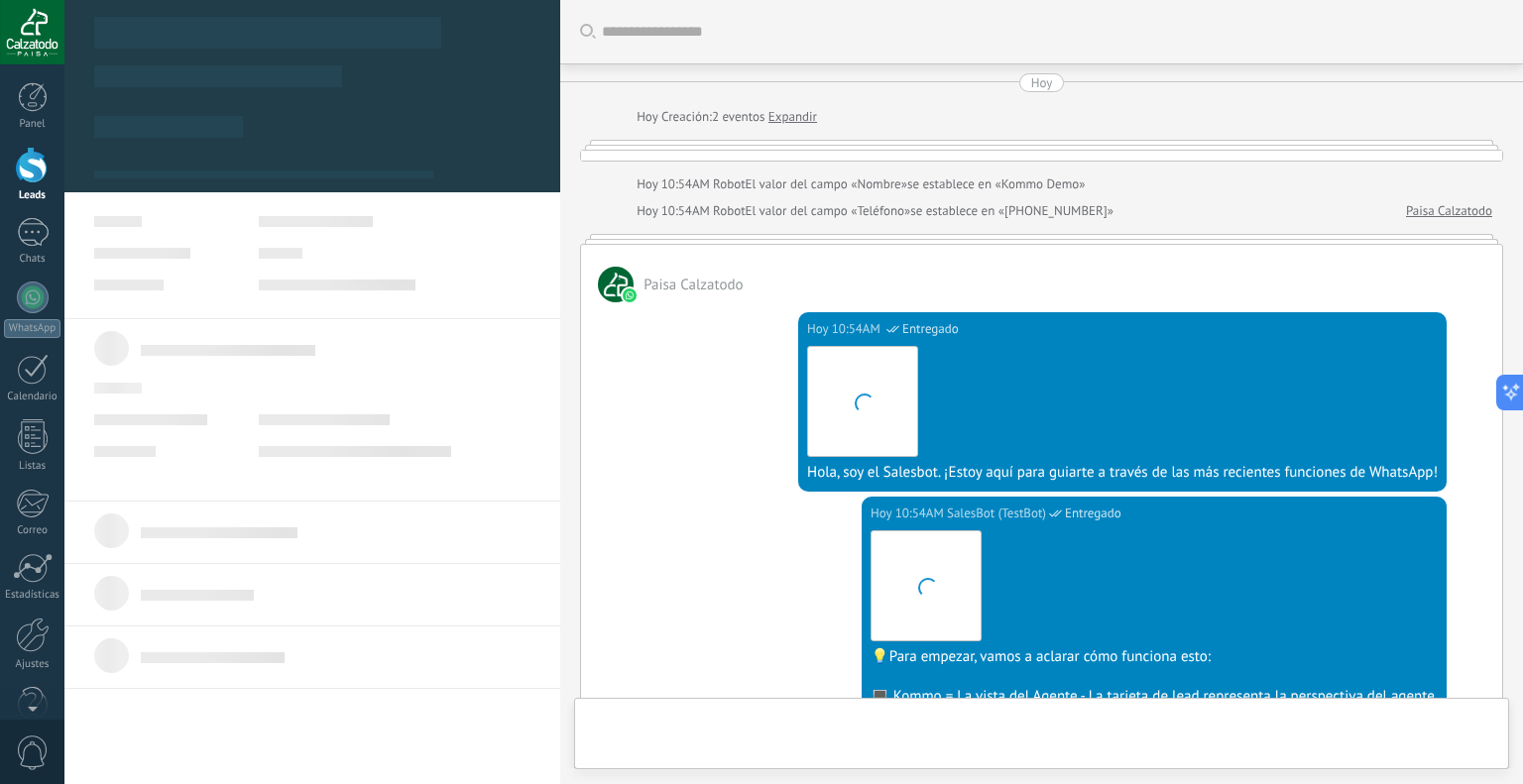 scroll, scrollTop: 29, scrollLeft: 0, axis: vertical 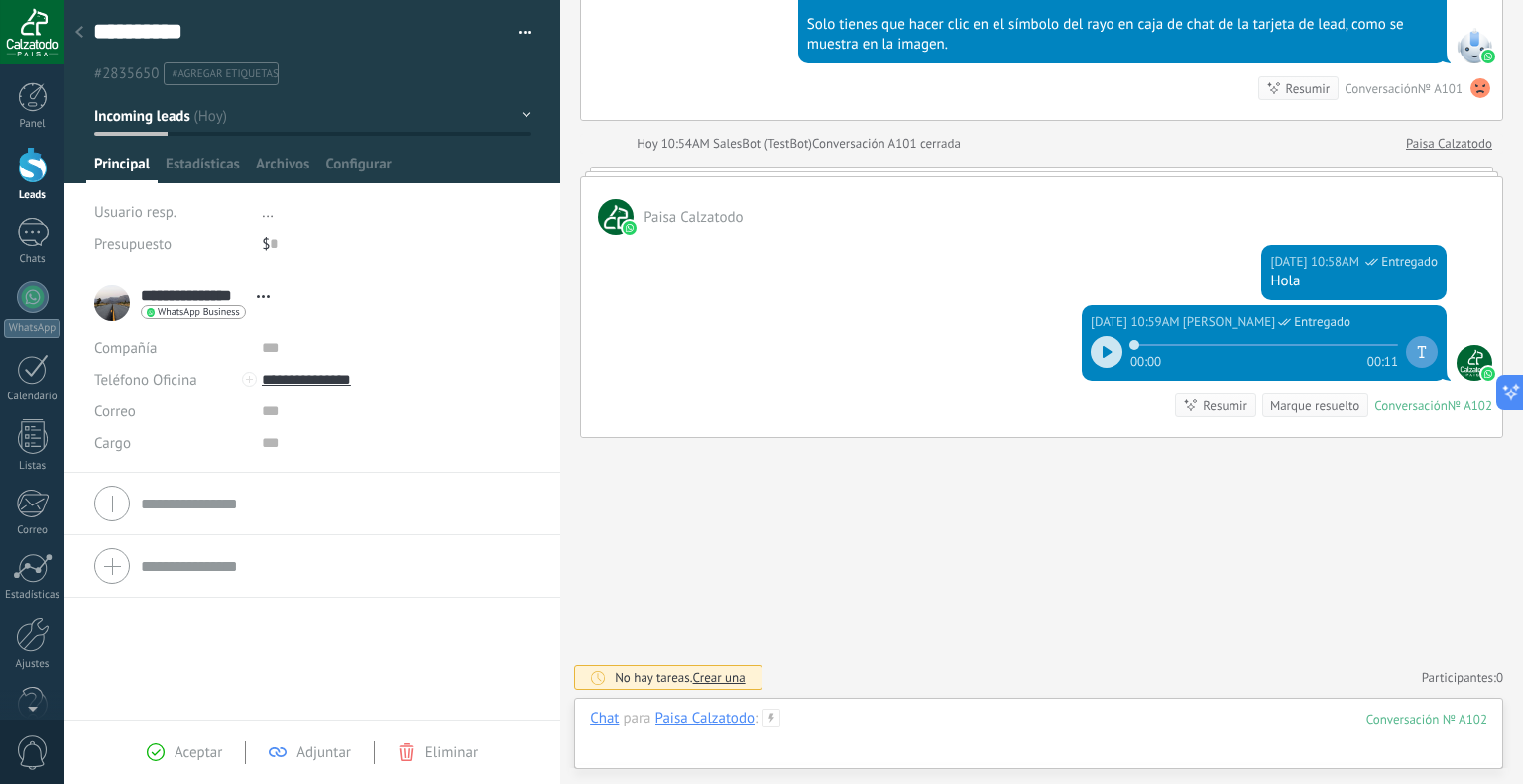 click at bounding box center (1038, 738) 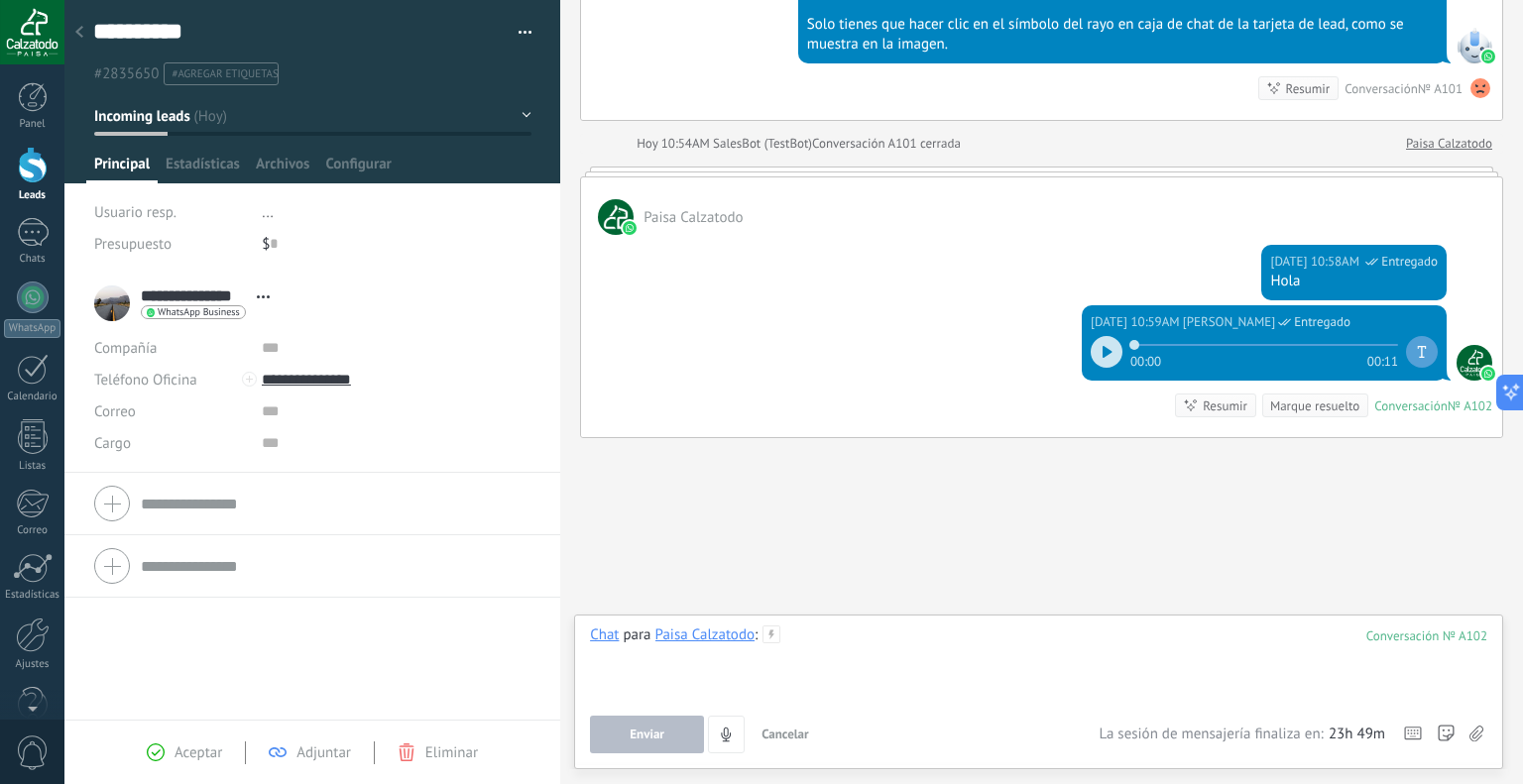click at bounding box center [1038, 663] 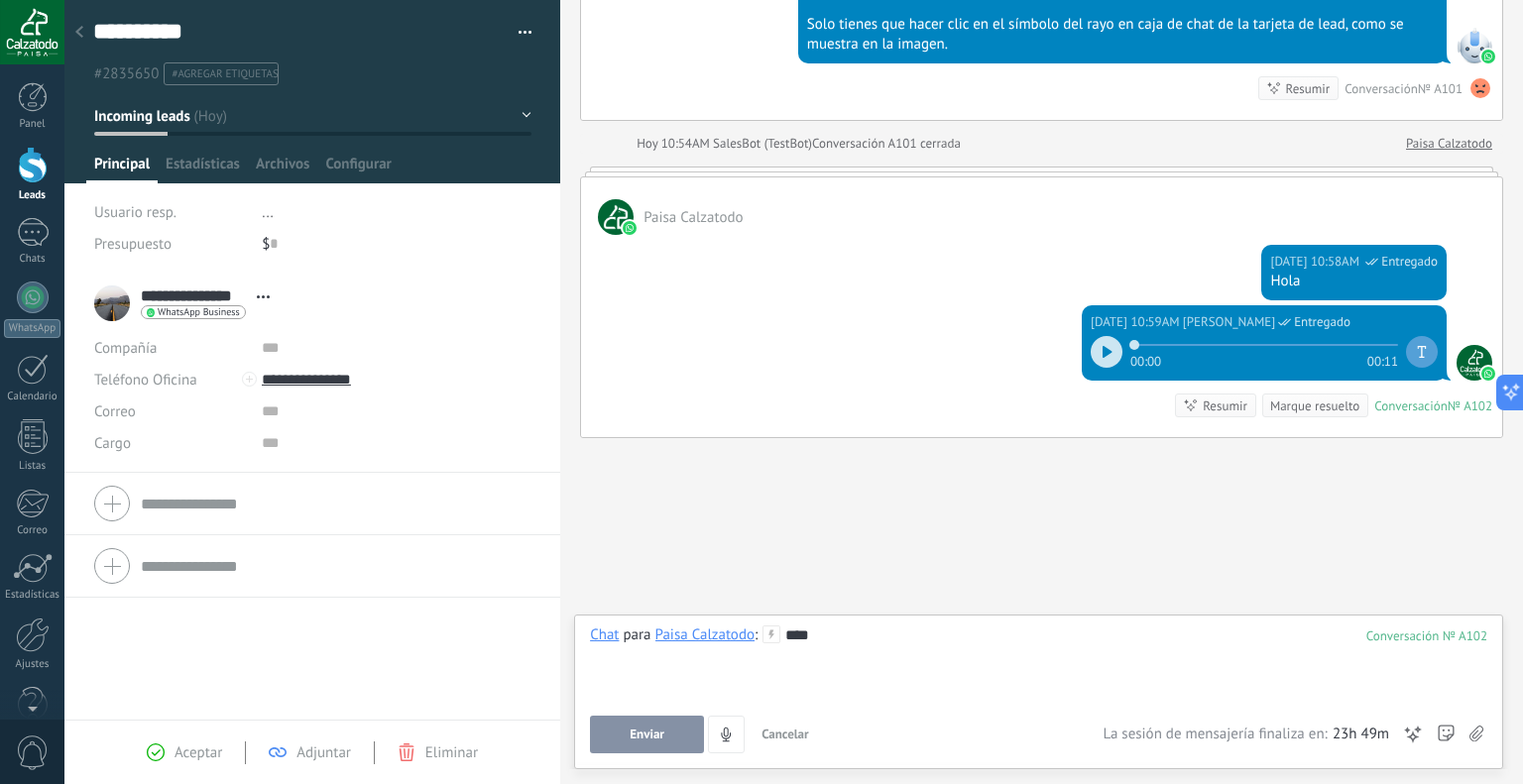 click on "Enviar" at bounding box center [646, 734] 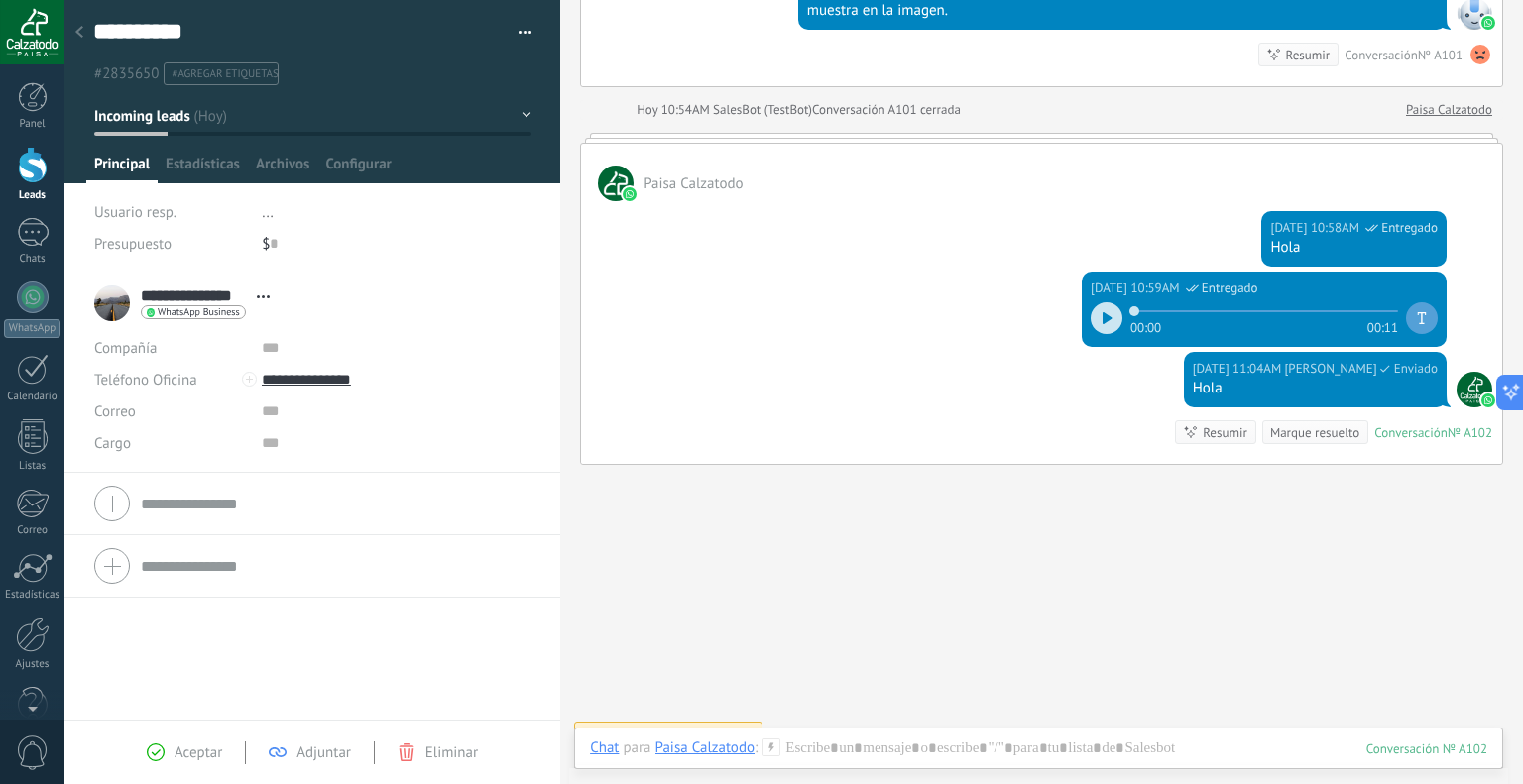 scroll, scrollTop: 2839, scrollLeft: 0, axis: vertical 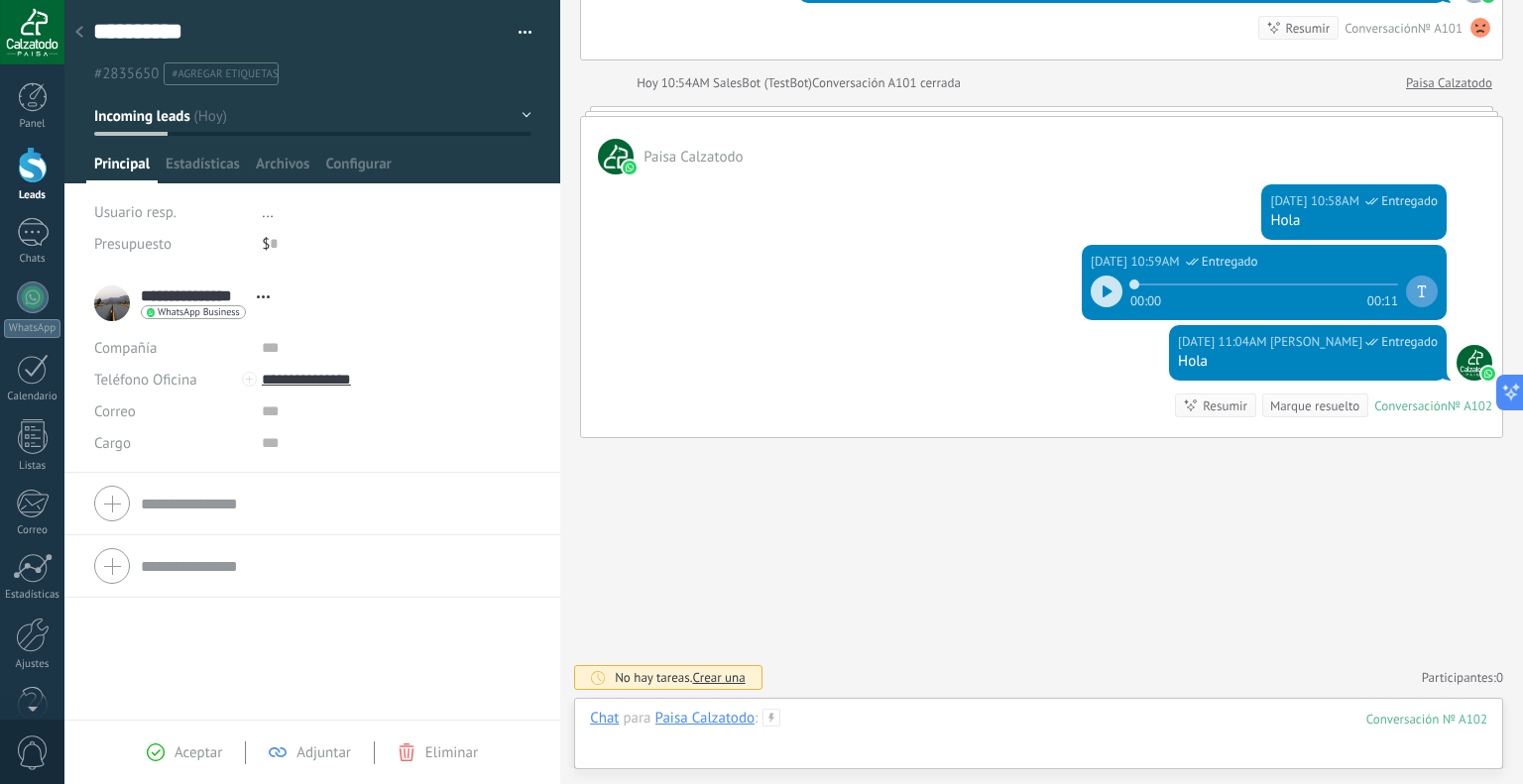click at bounding box center (1038, 738) 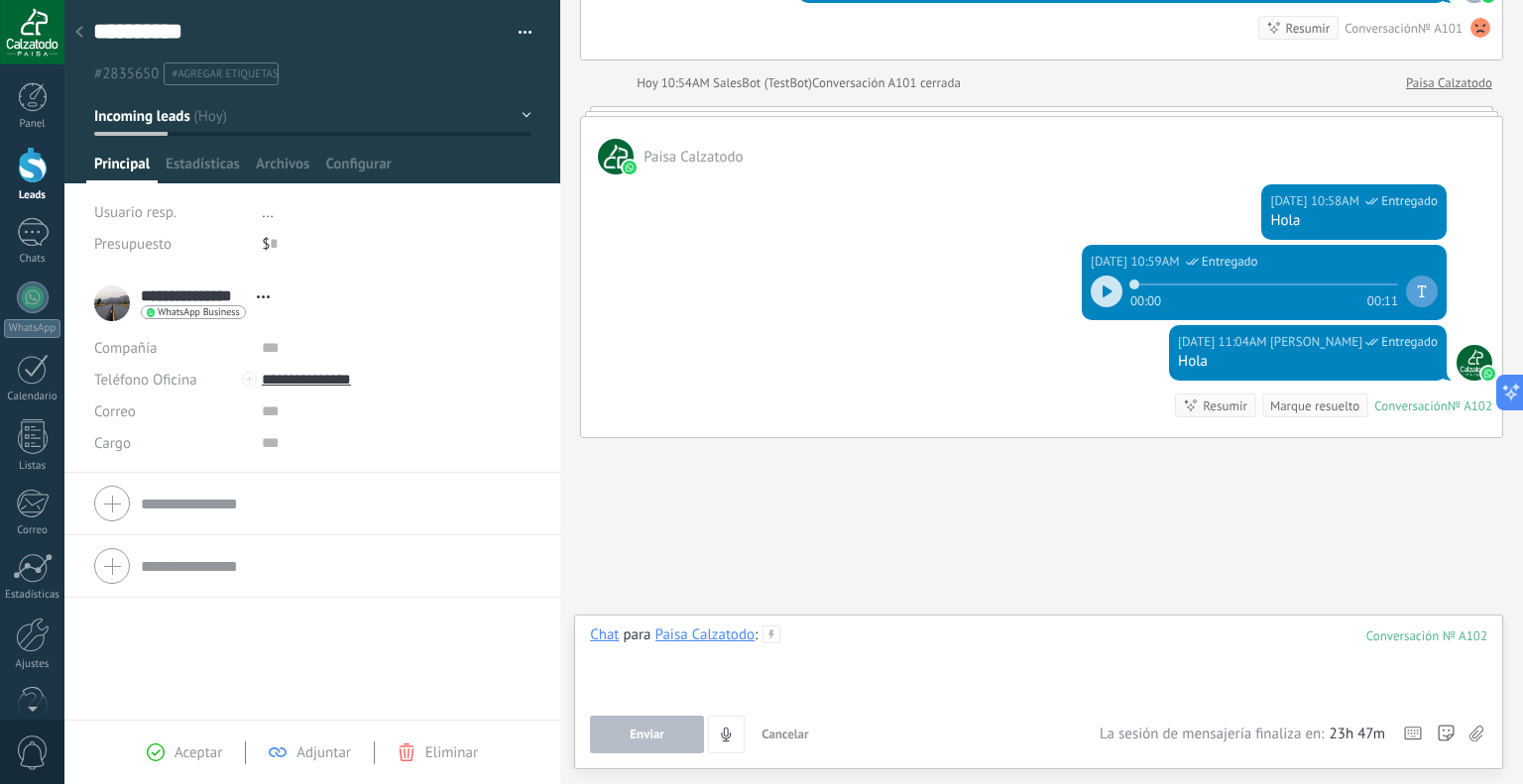 click at bounding box center (1038, 663) 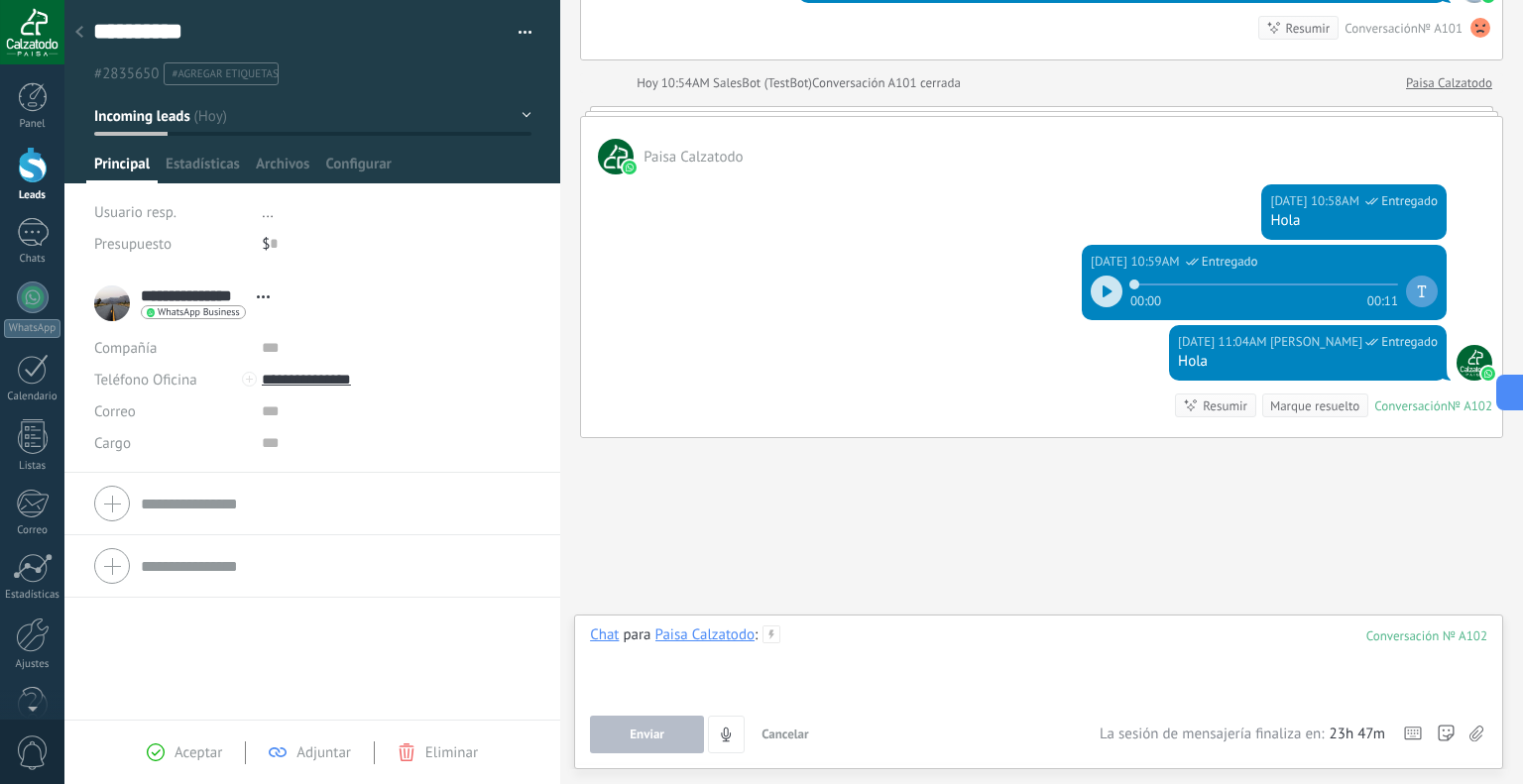 click at bounding box center (1038, 663) 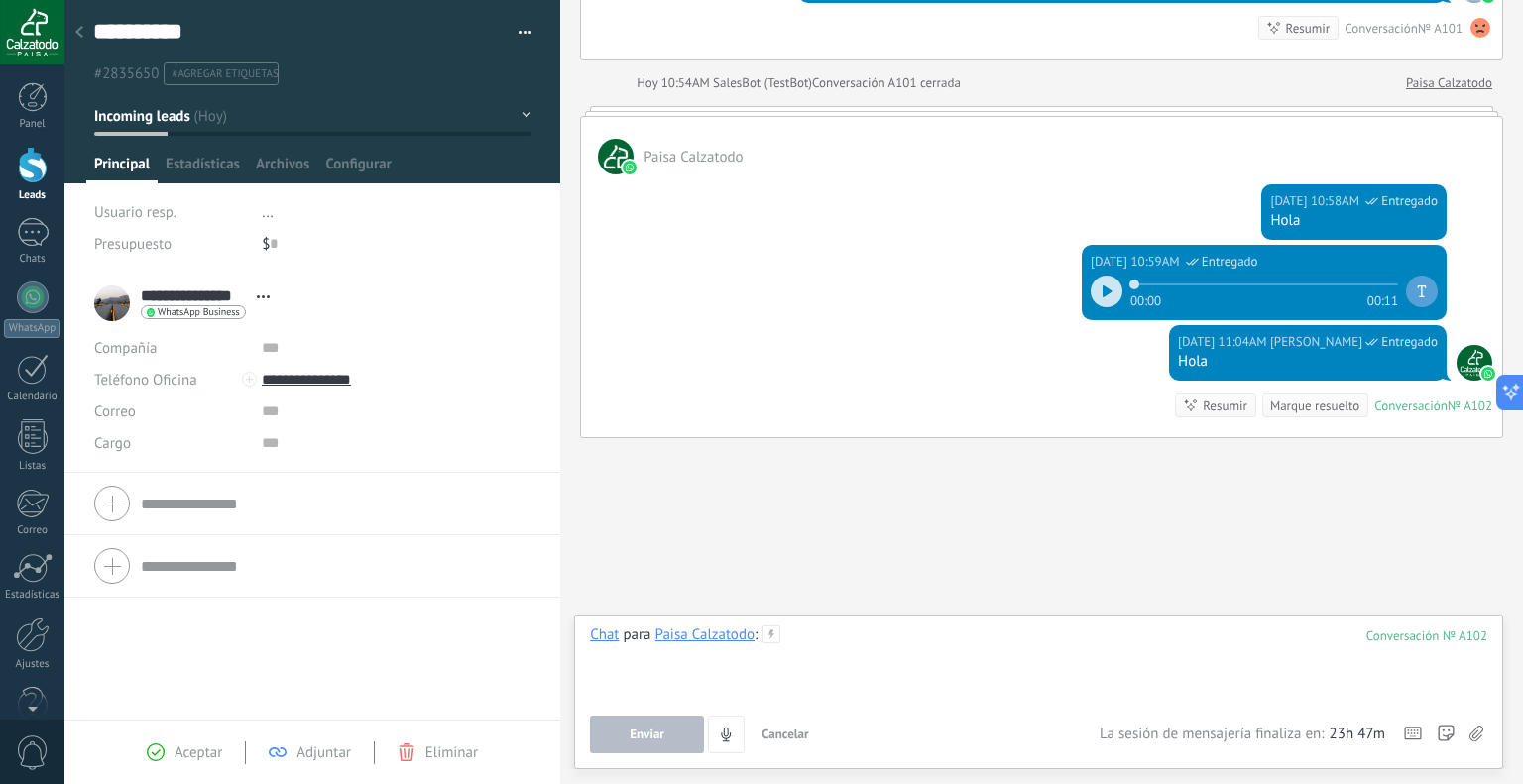 paste 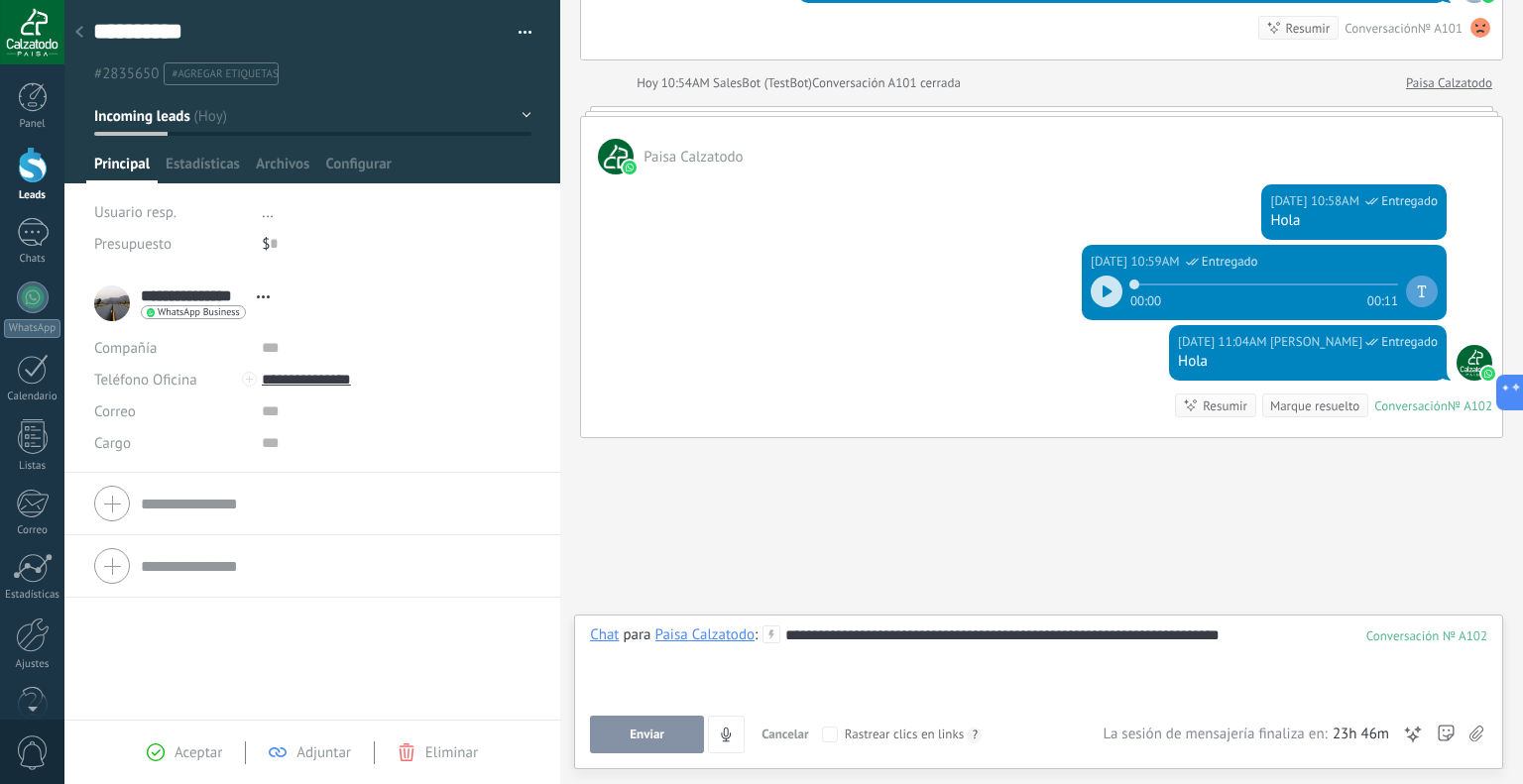 click on "**********" at bounding box center [1038, 663] 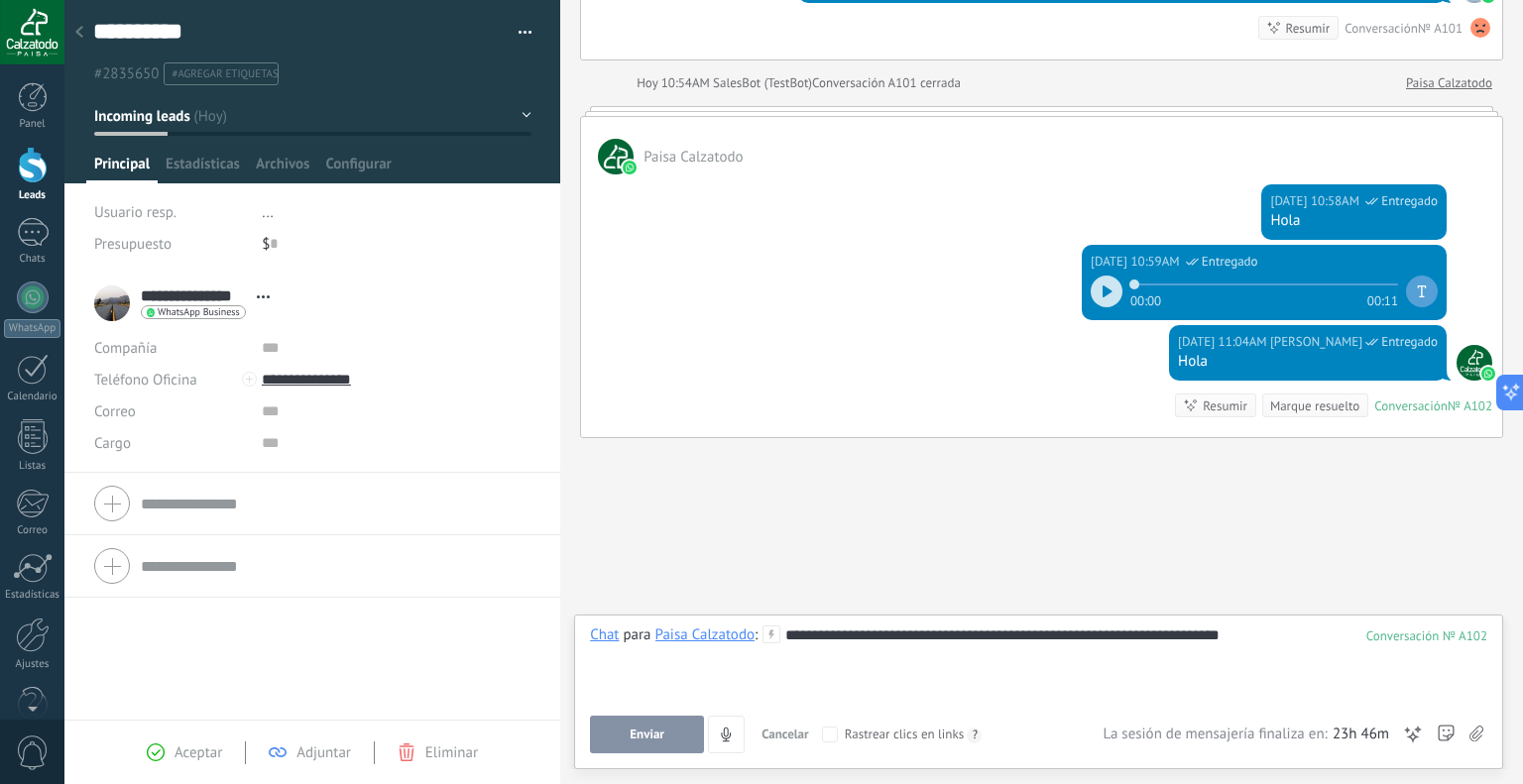 click on "Enviar" at bounding box center [646, 734] 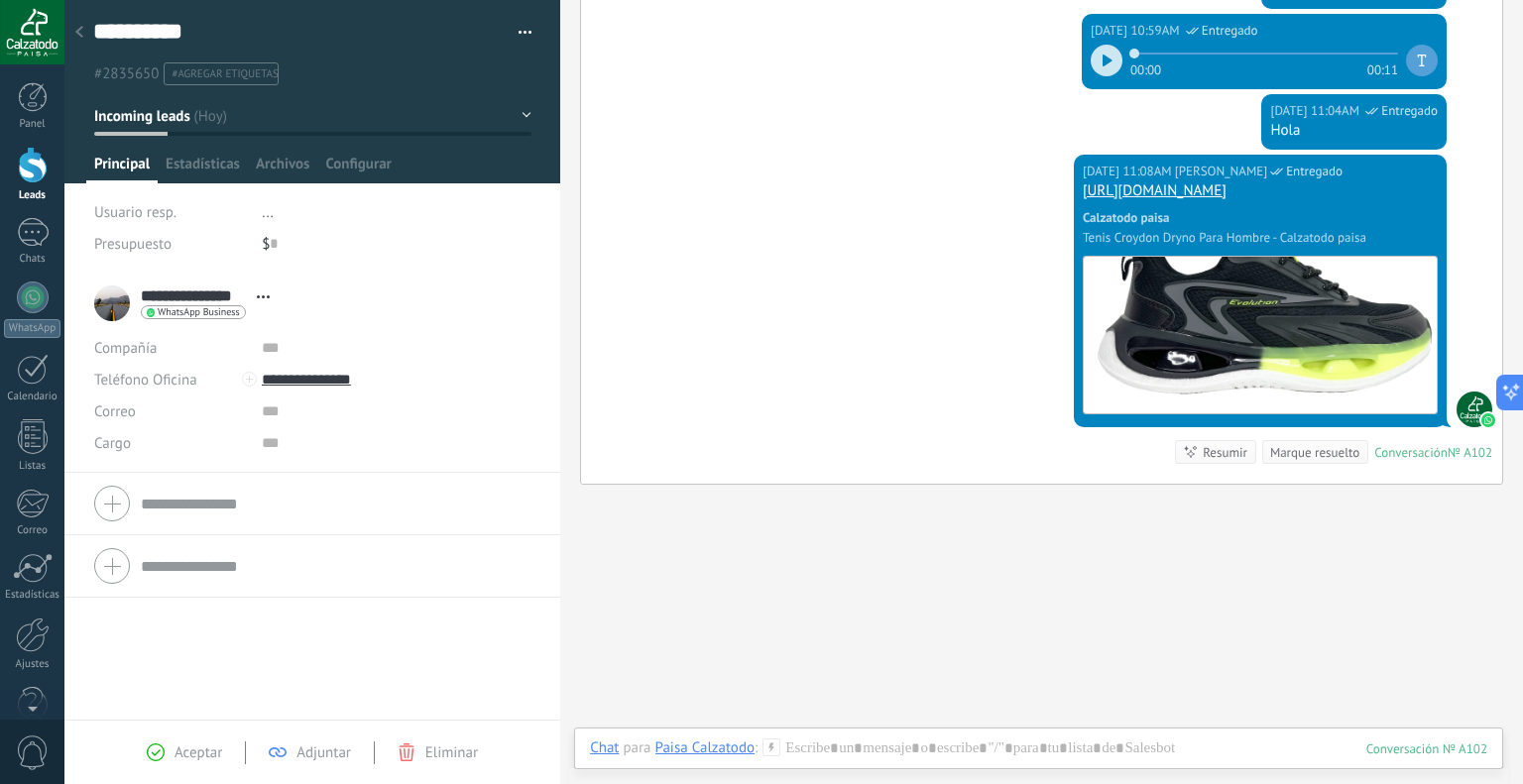 scroll, scrollTop: 3037, scrollLeft: 0, axis: vertical 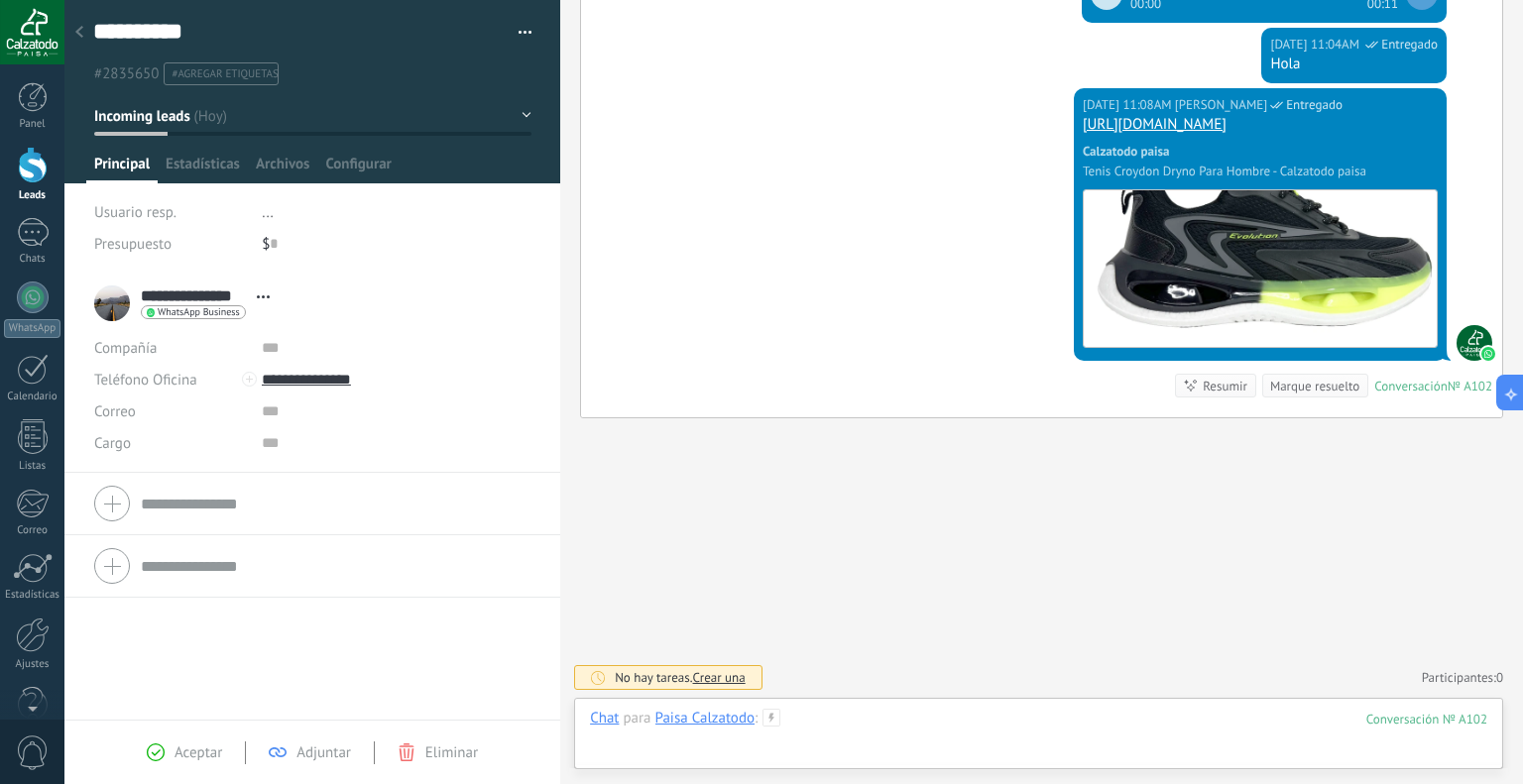 click at bounding box center [1038, 738] 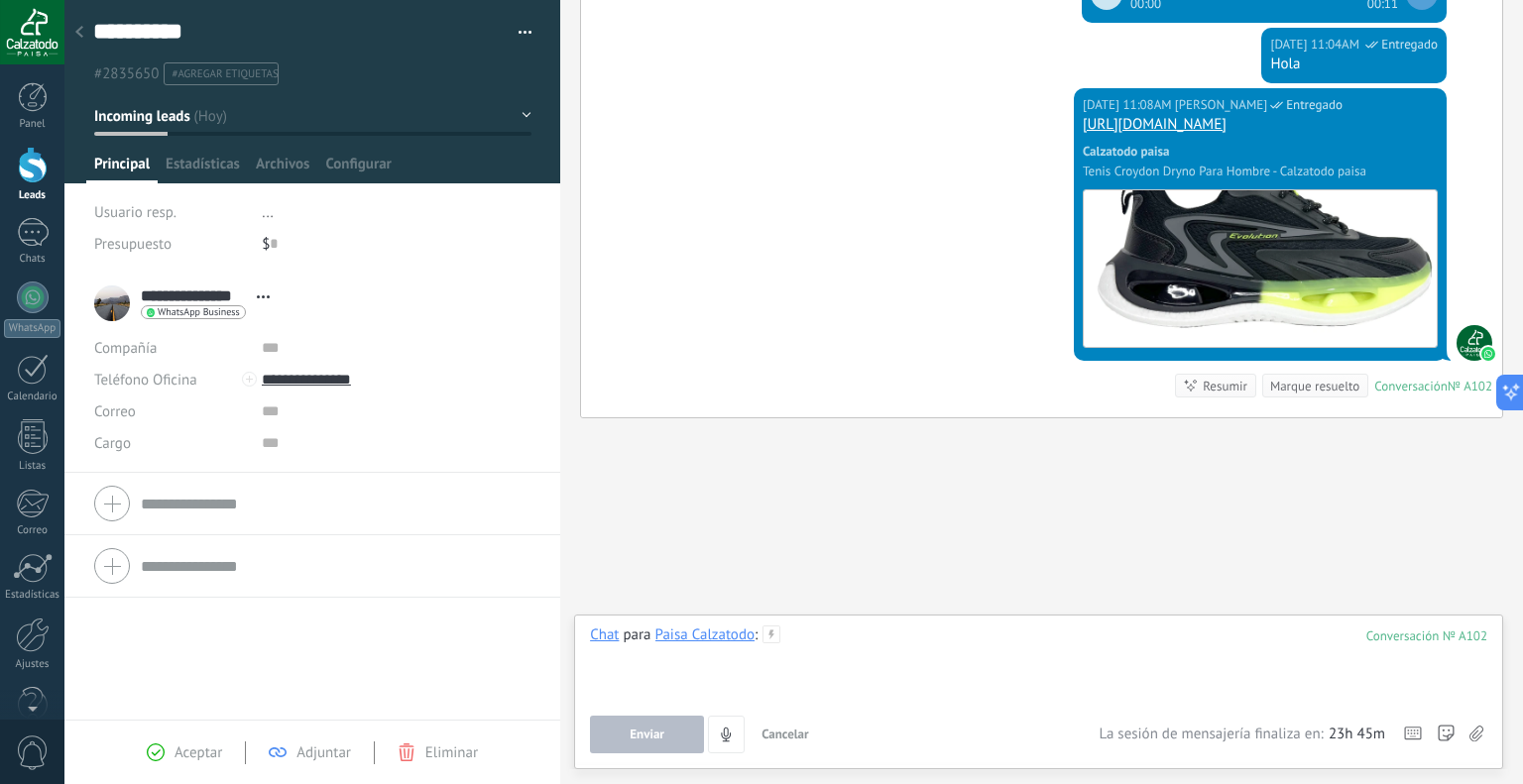 paste 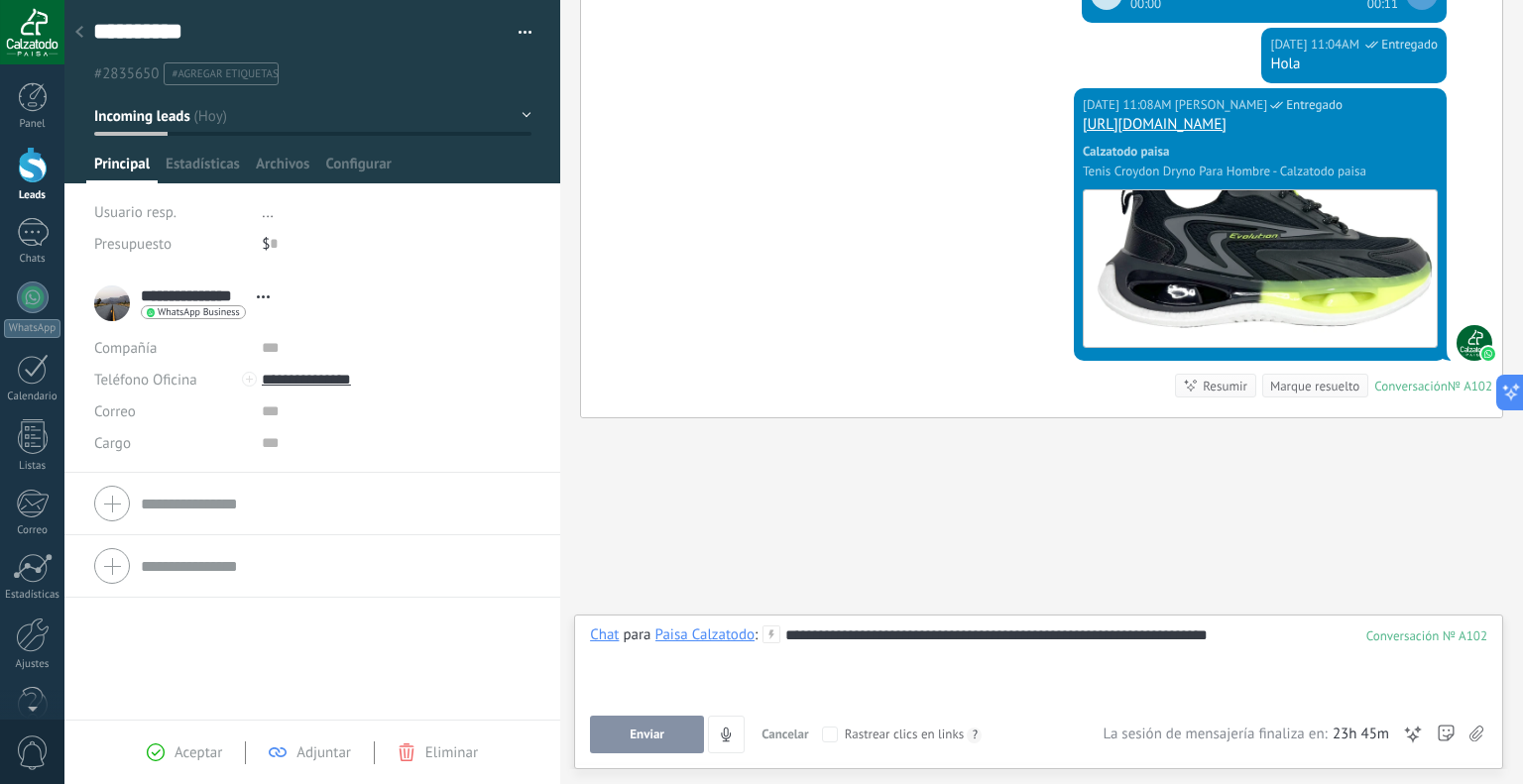 click on "**********" at bounding box center (1038, 663) 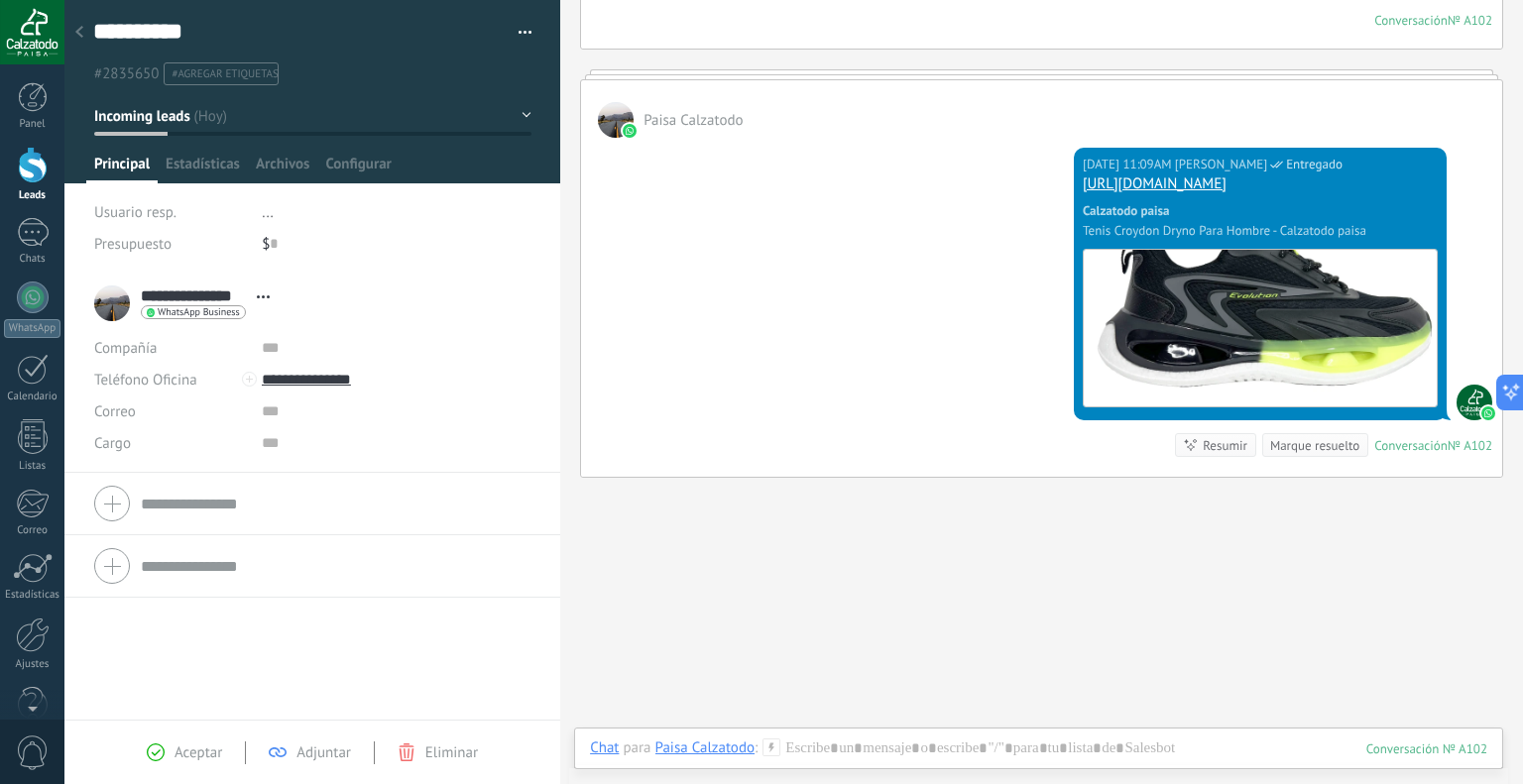 scroll, scrollTop: 3544, scrollLeft: 0, axis: vertical 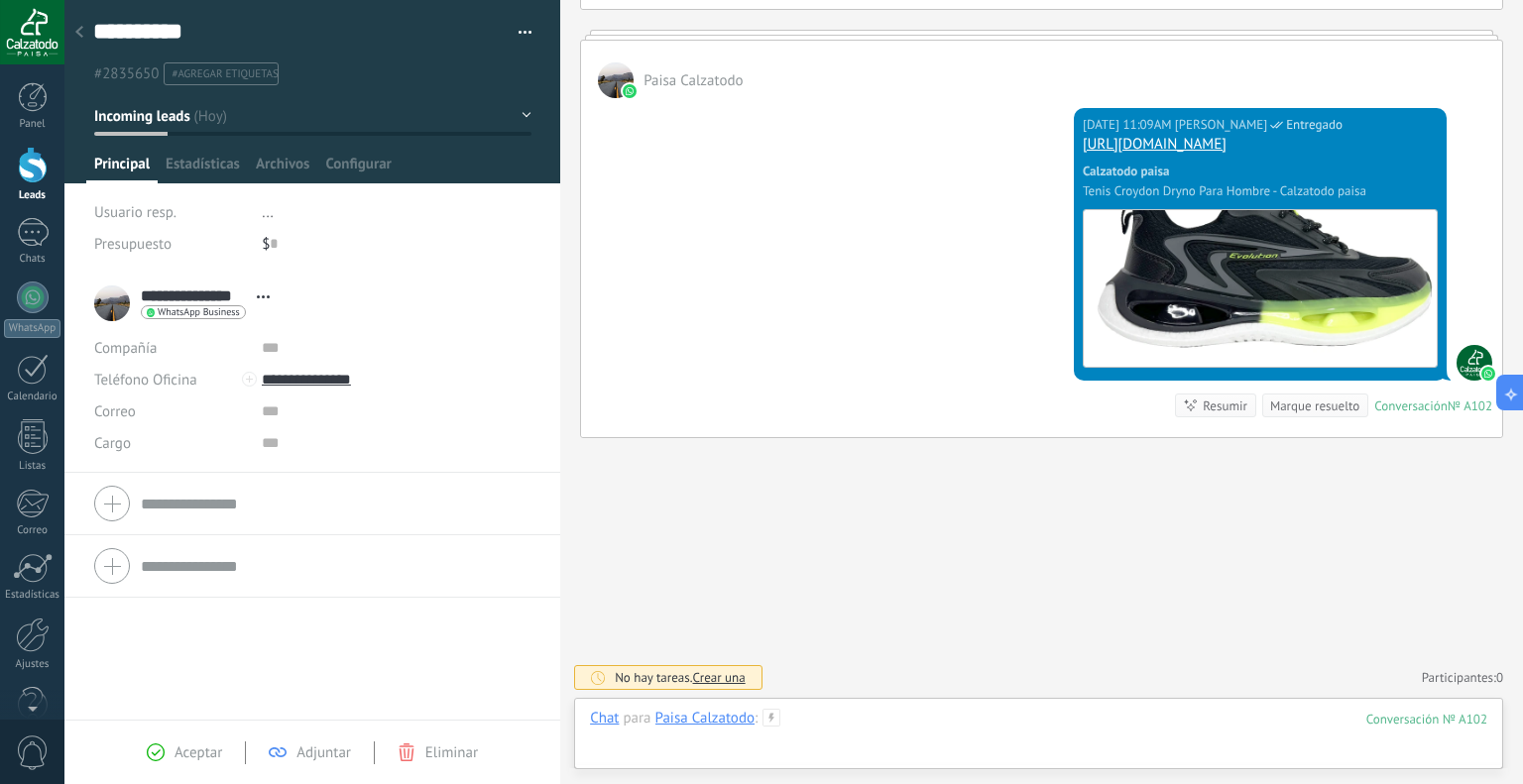 click at bounding box center (1038, 738) 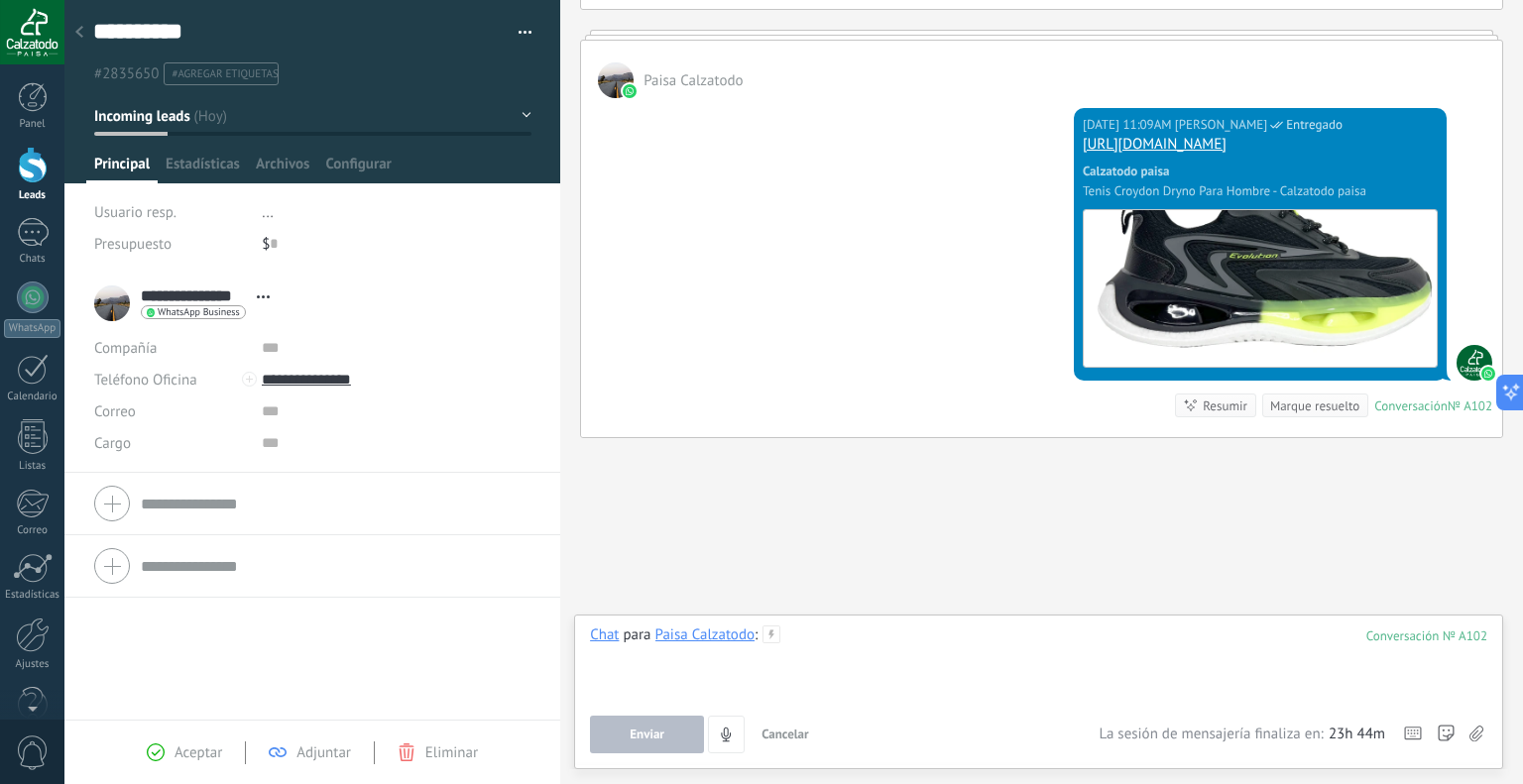 click at bounding box center (1038, 663) 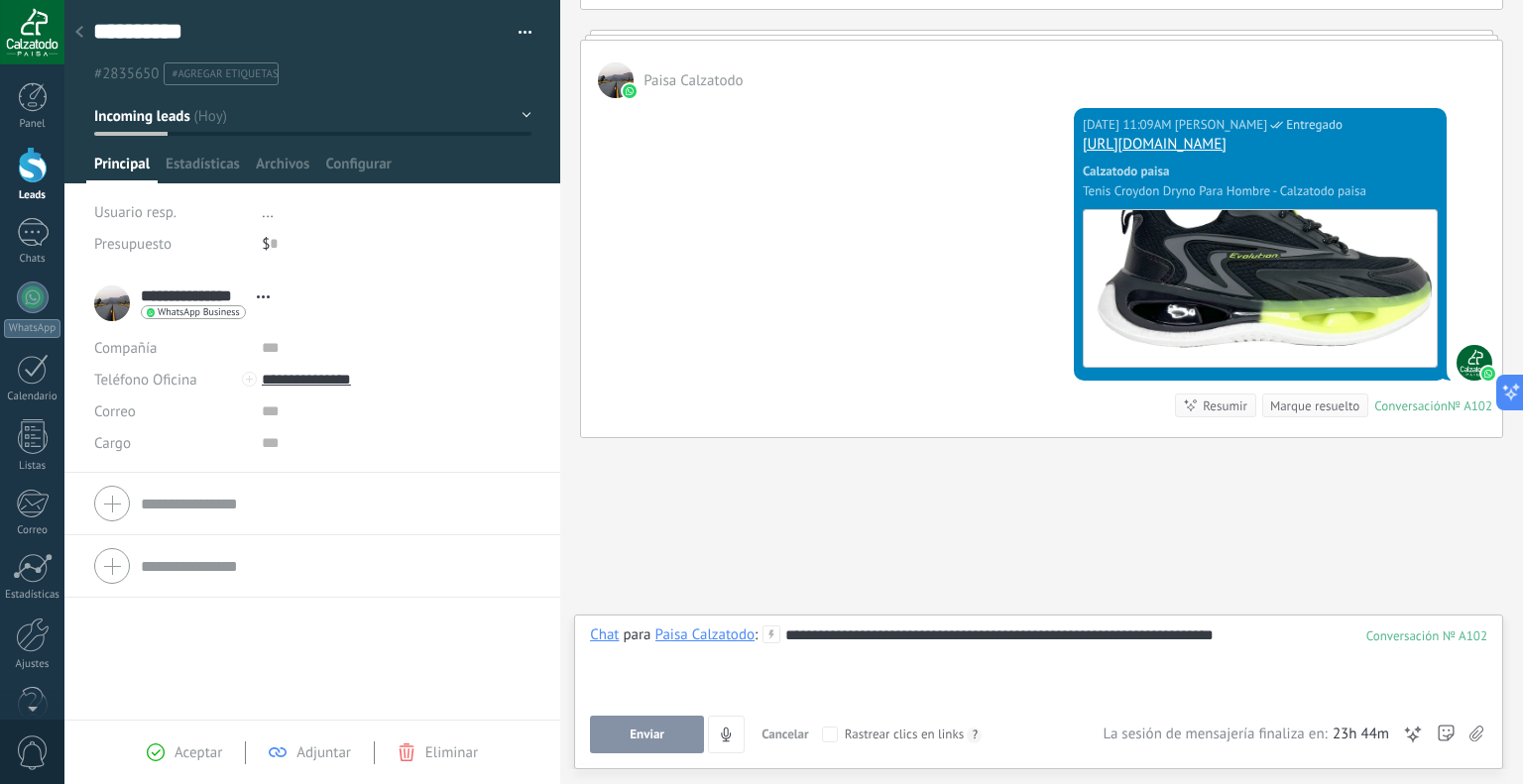 click on "Cancelar" at bounding box center (785, 733) 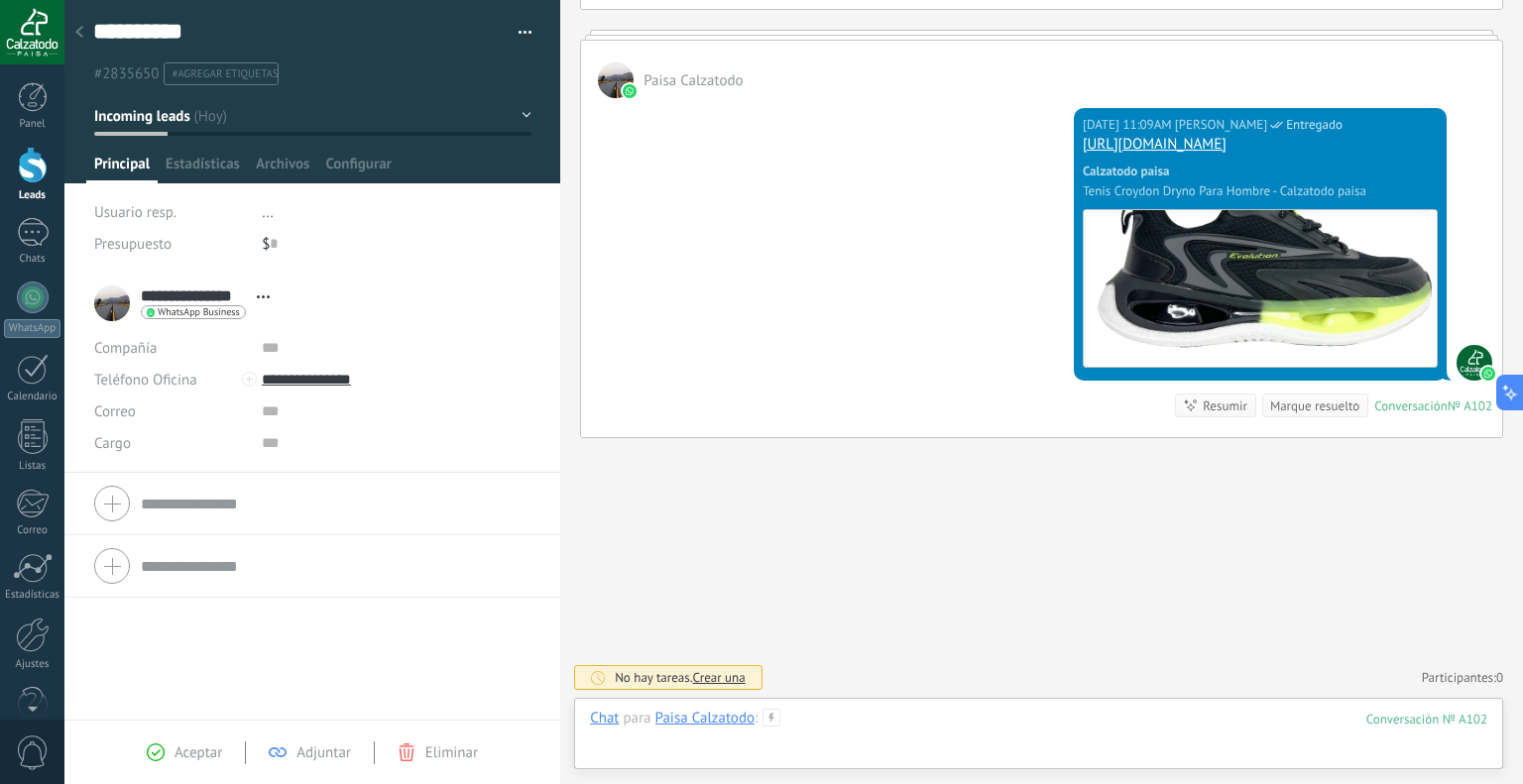 click at bounding box center [1038, 738] 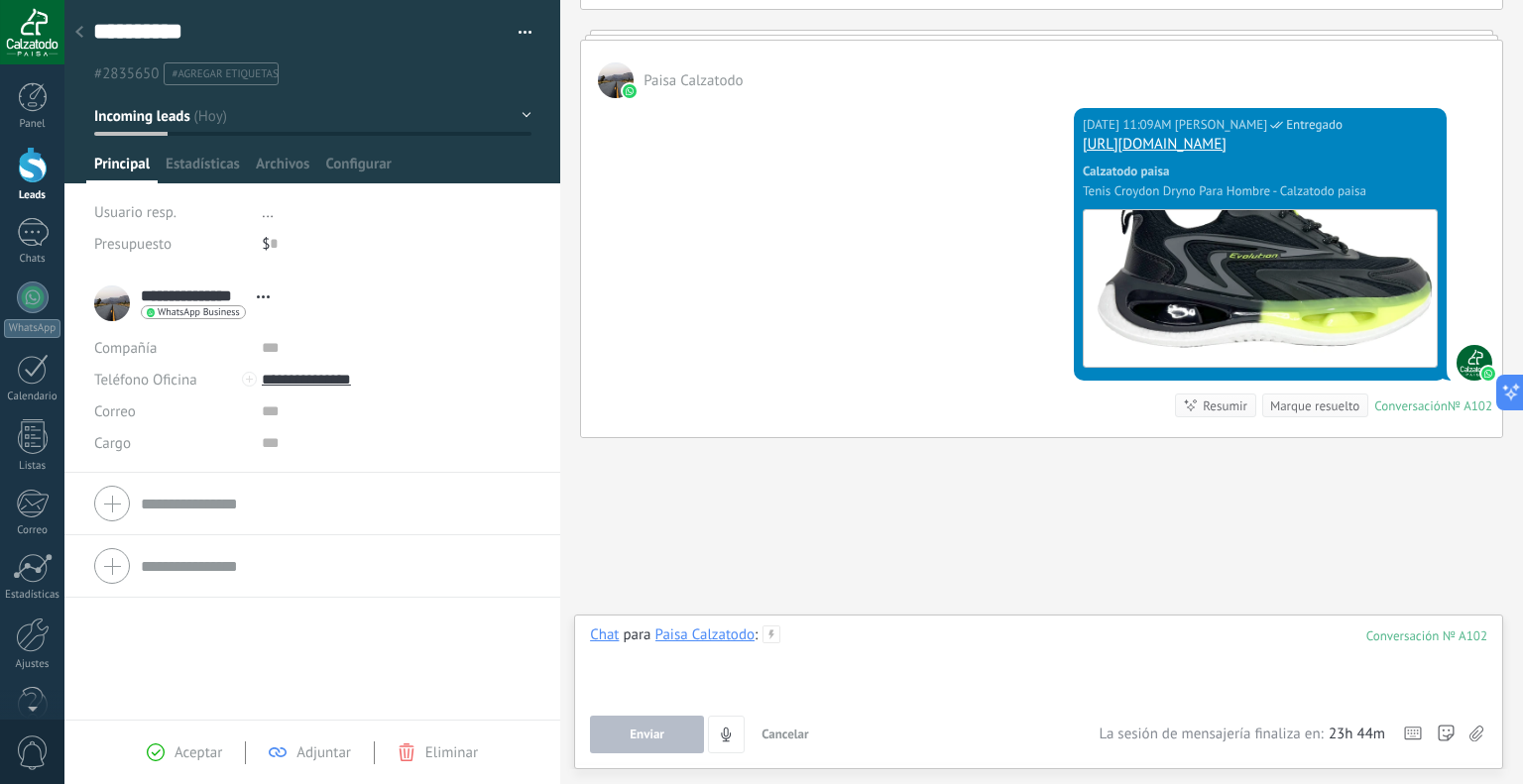paste 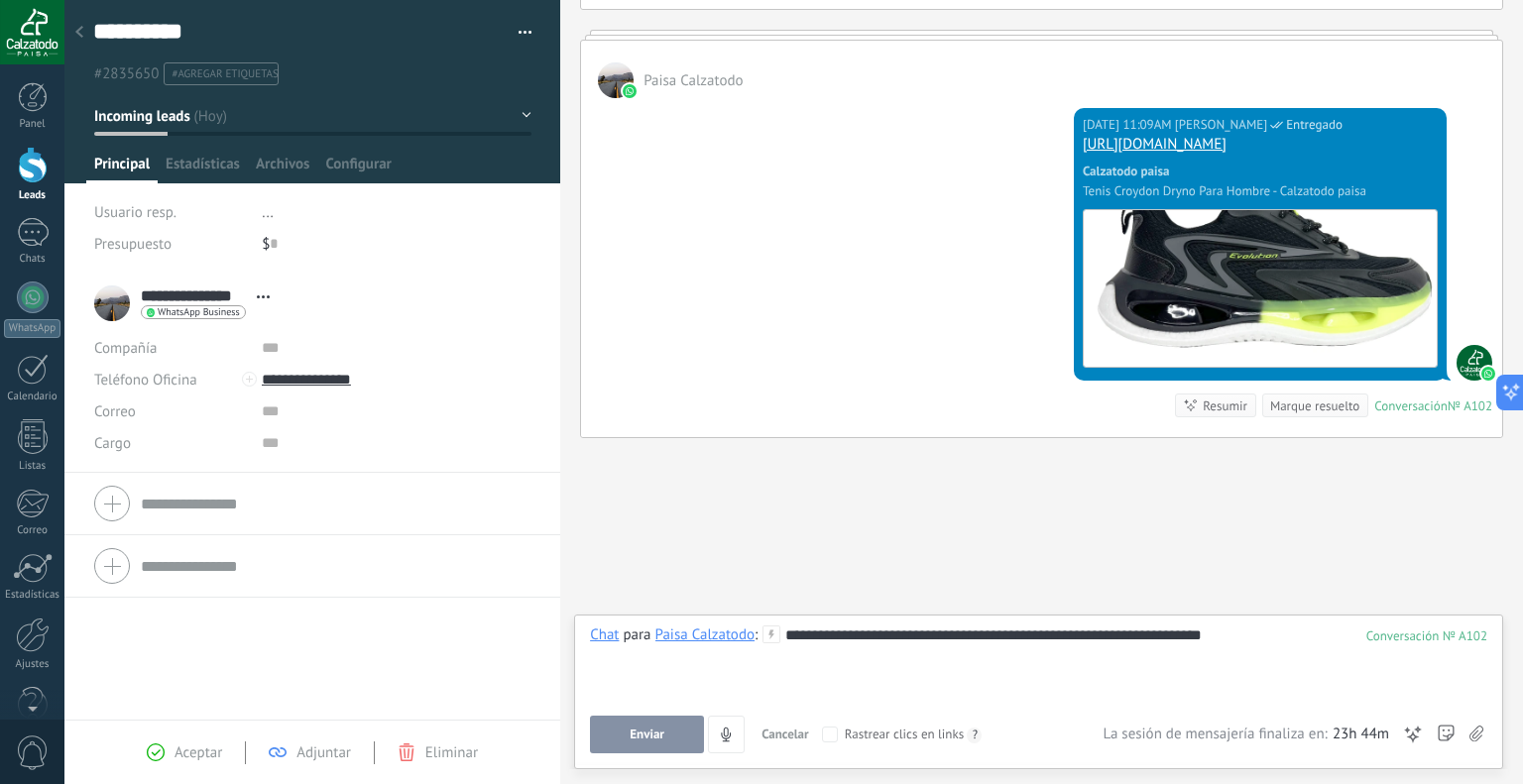 click on "**********" at bounding box center (1038, 663) 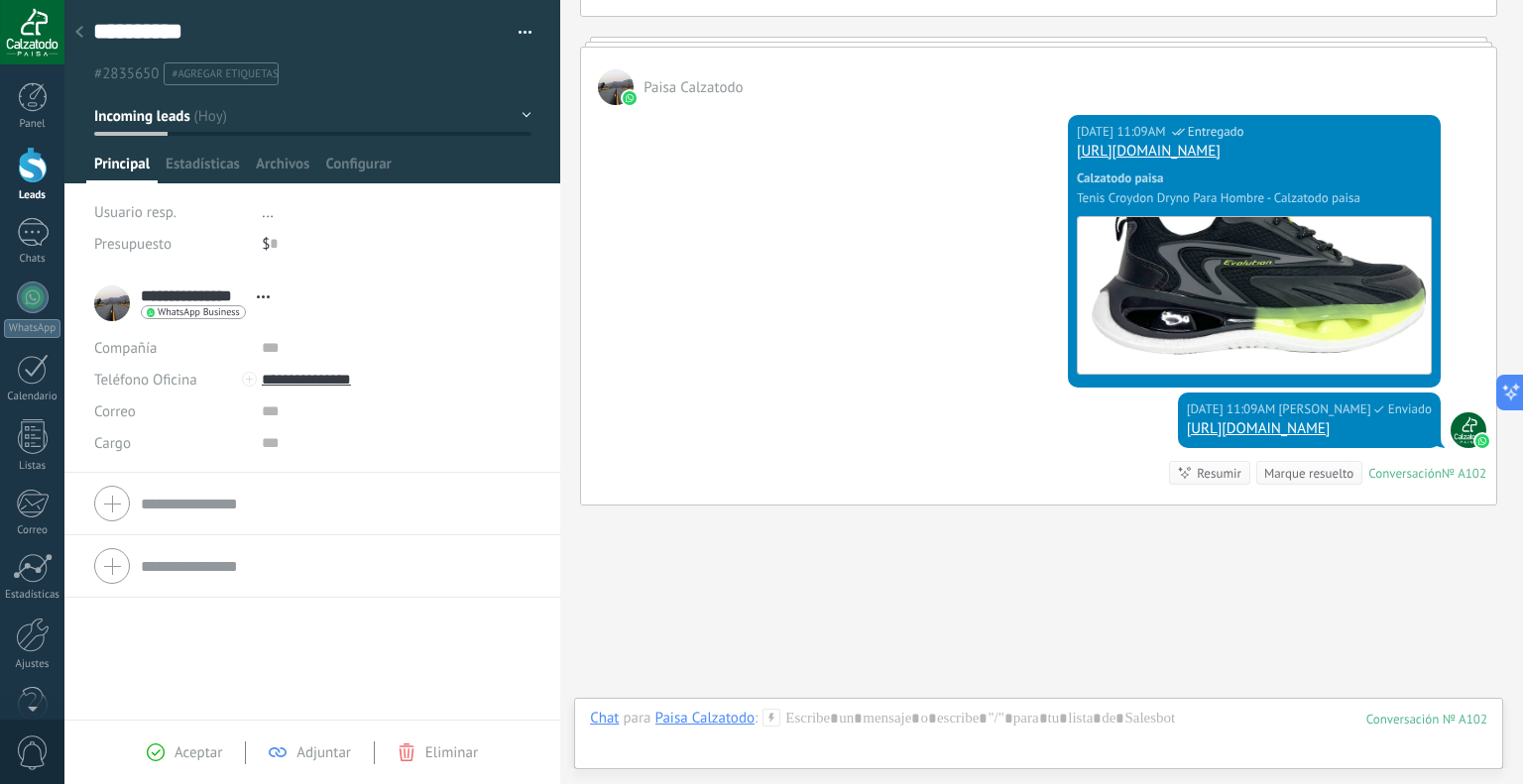 scroll, scrollTop: 3604, scrollLeft: 0, axis: vertical 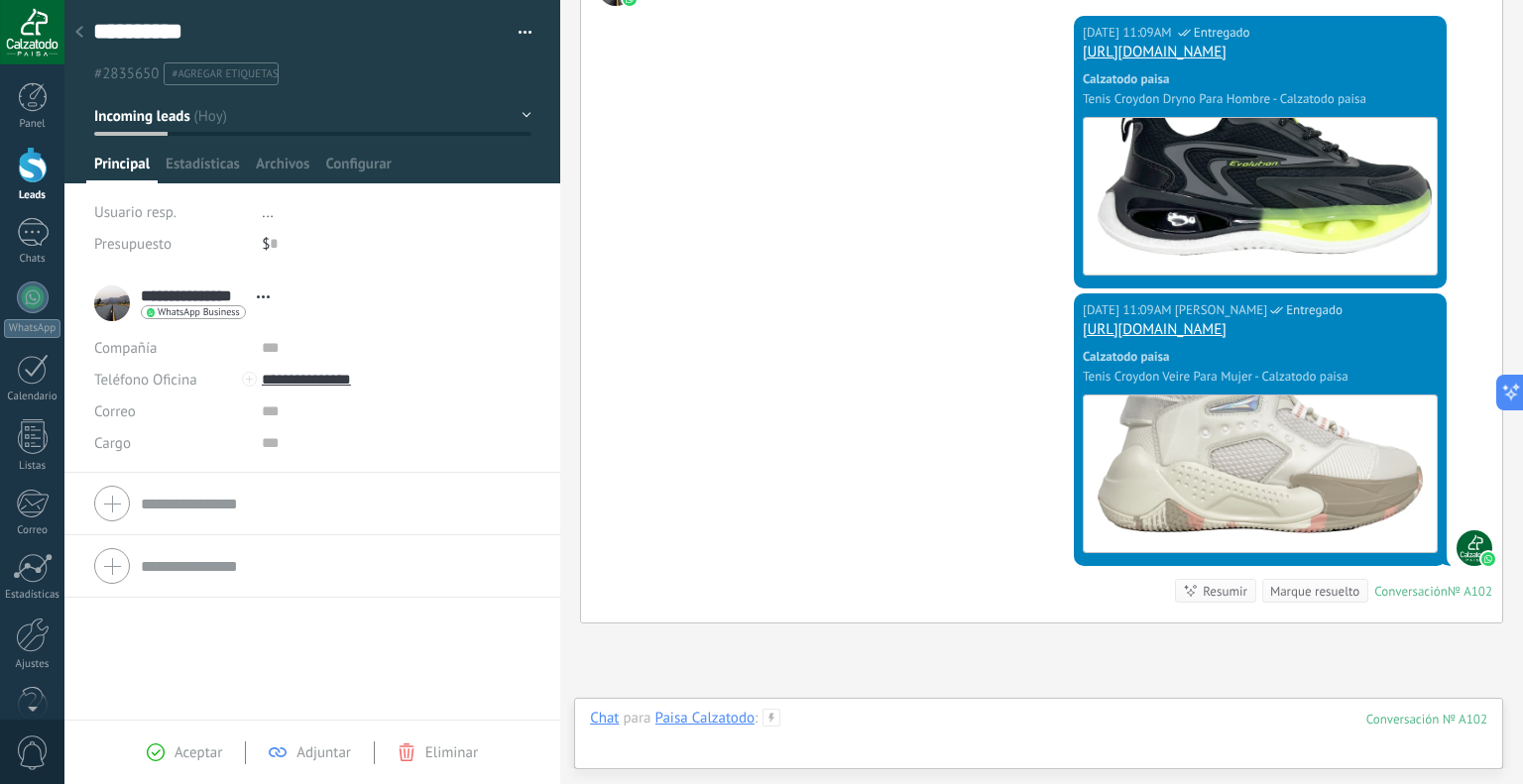 click at bounding box center (1038, 738) 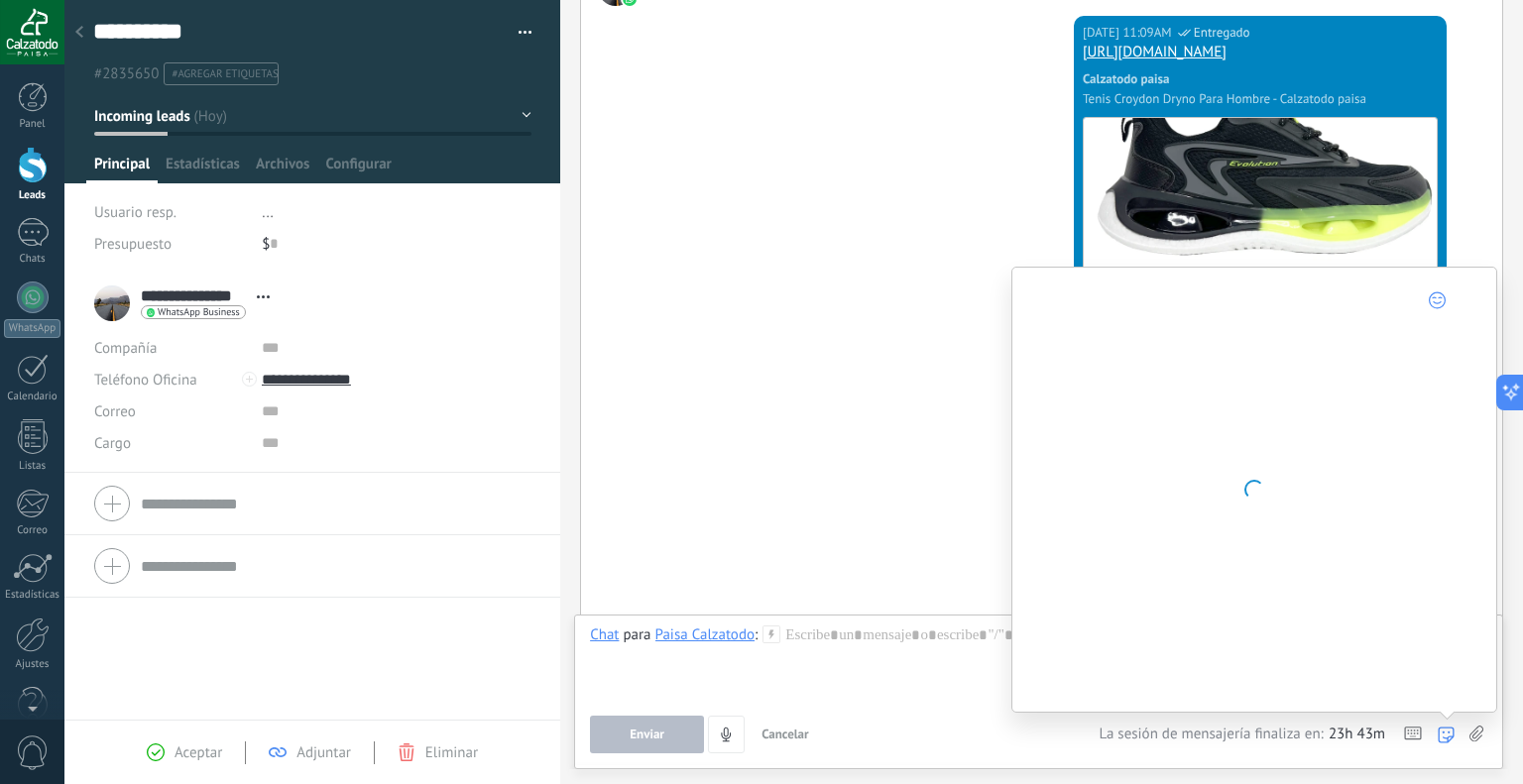 click 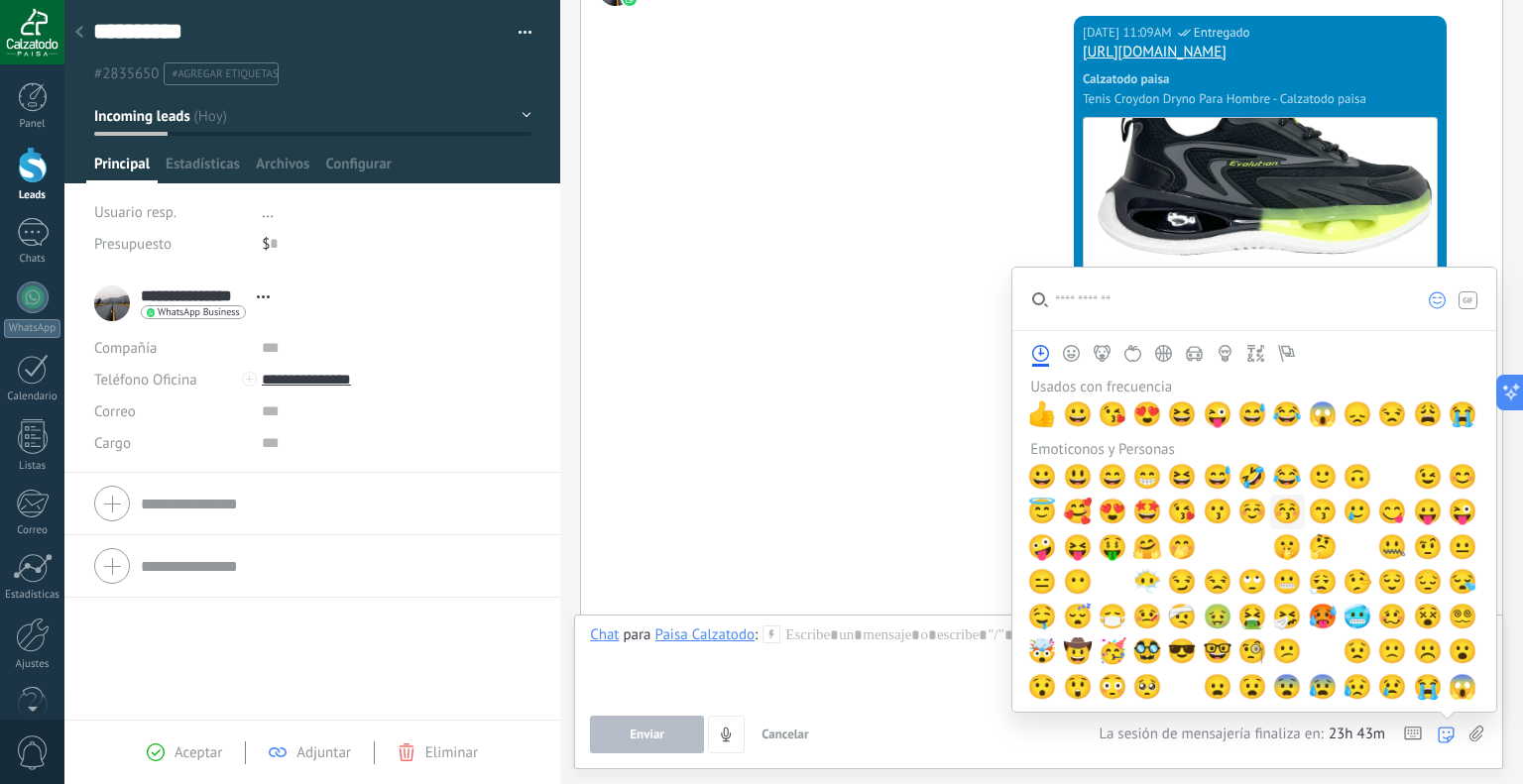 click on "😚" at bounding box center (1287, 511) 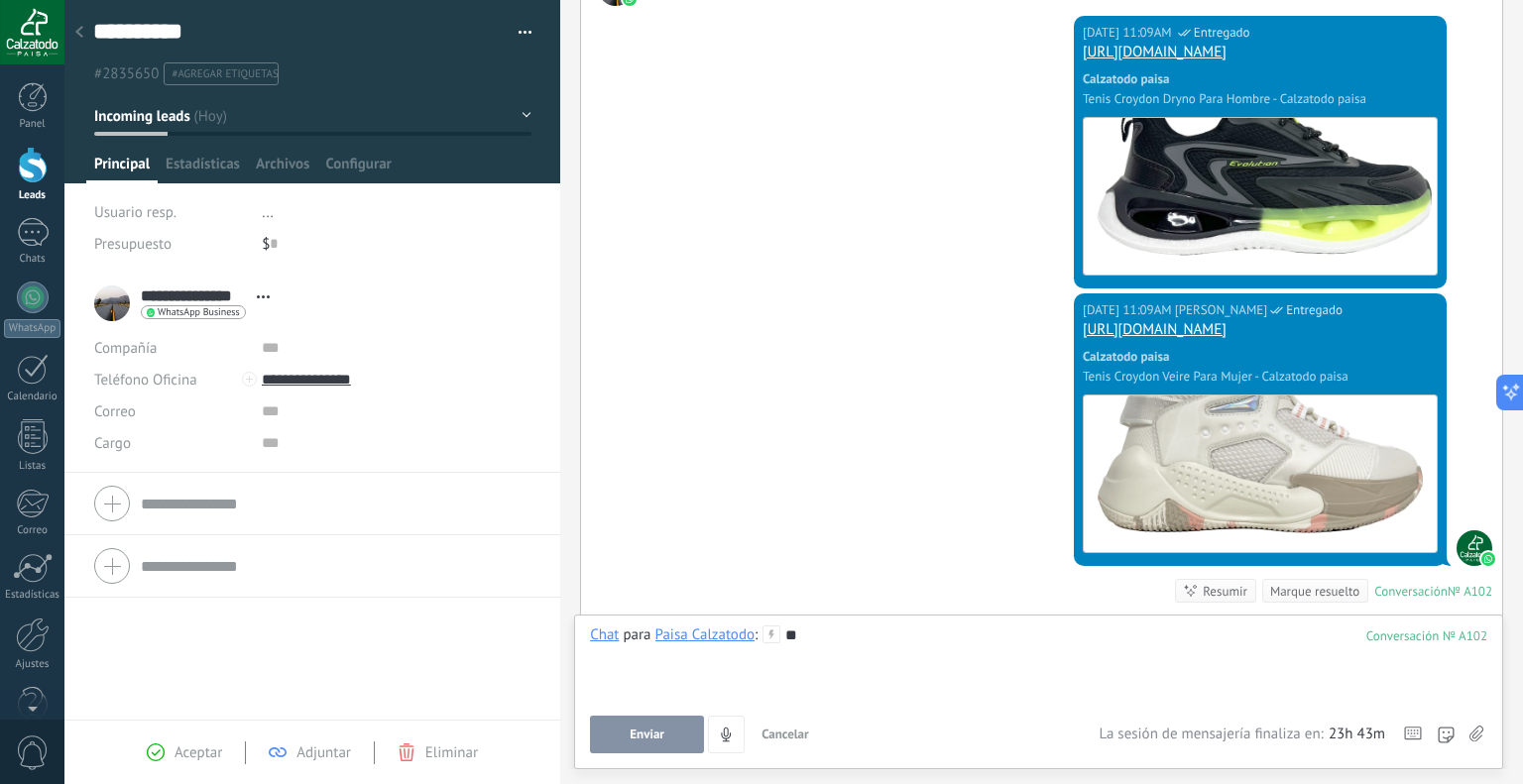 click on "Enviar" at bounding box center [646, 734] 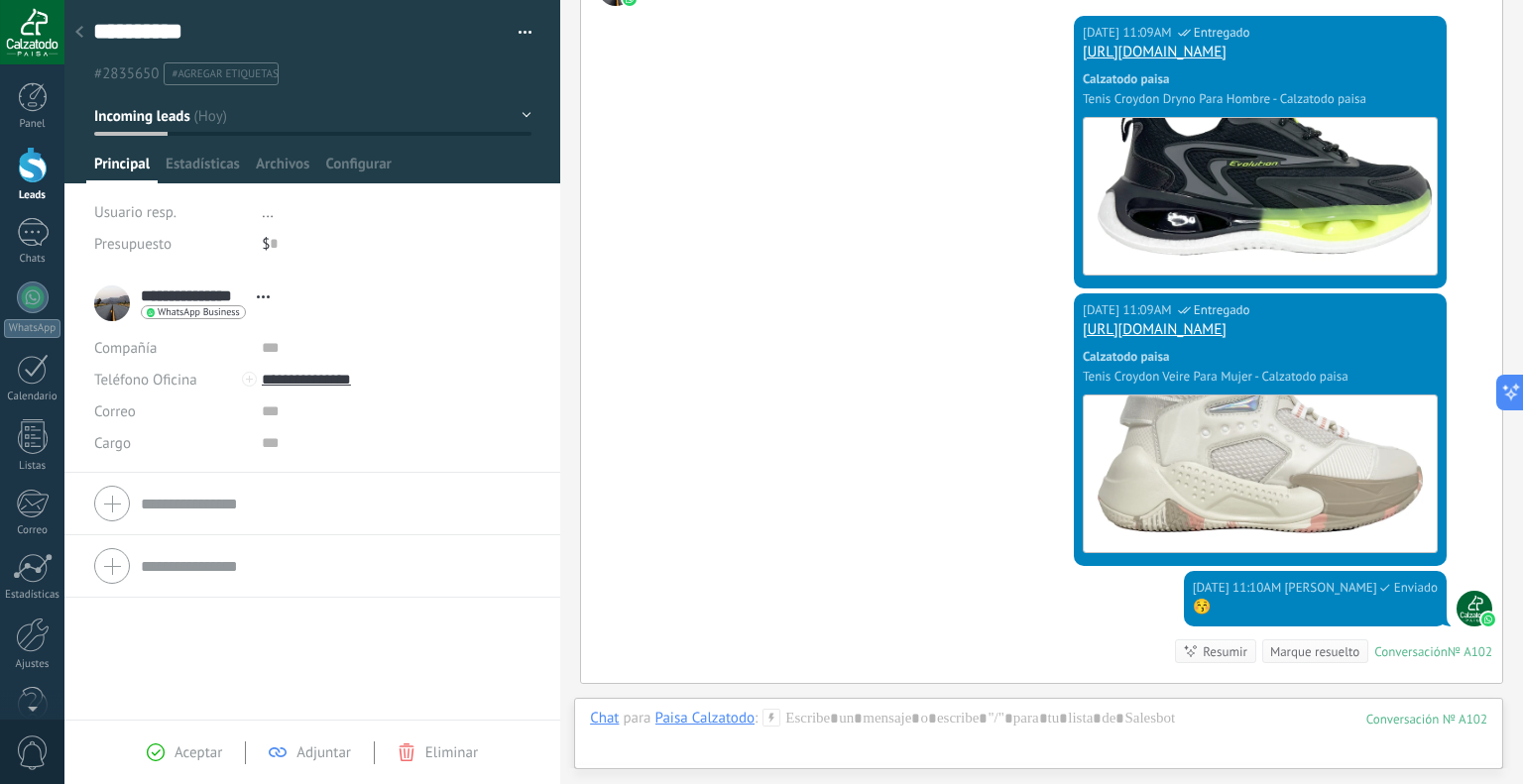 scroll, scrollTop: 3881, scrollLeft: 0, axis: vertical 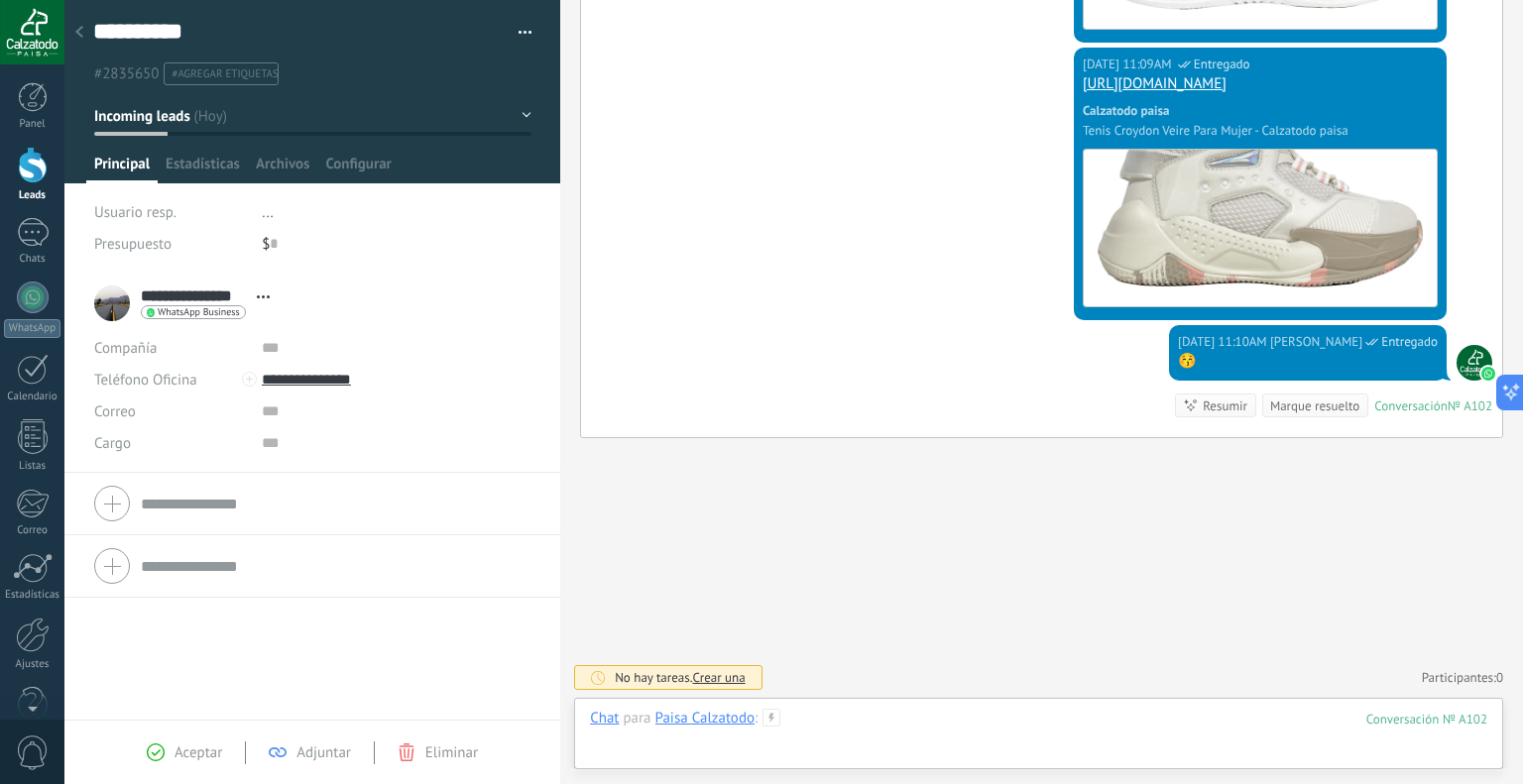 click at bounding box center [1038, 738] 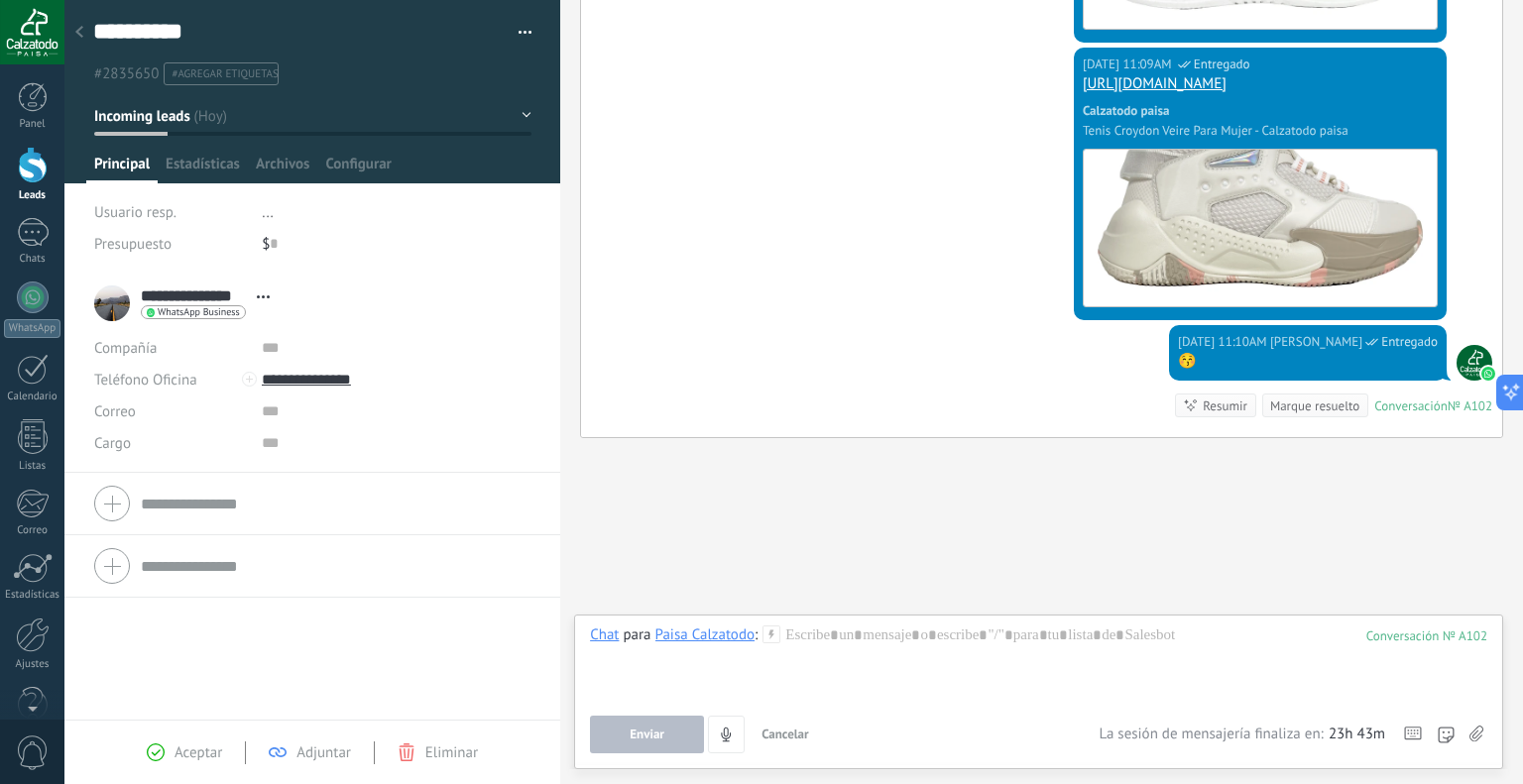 click 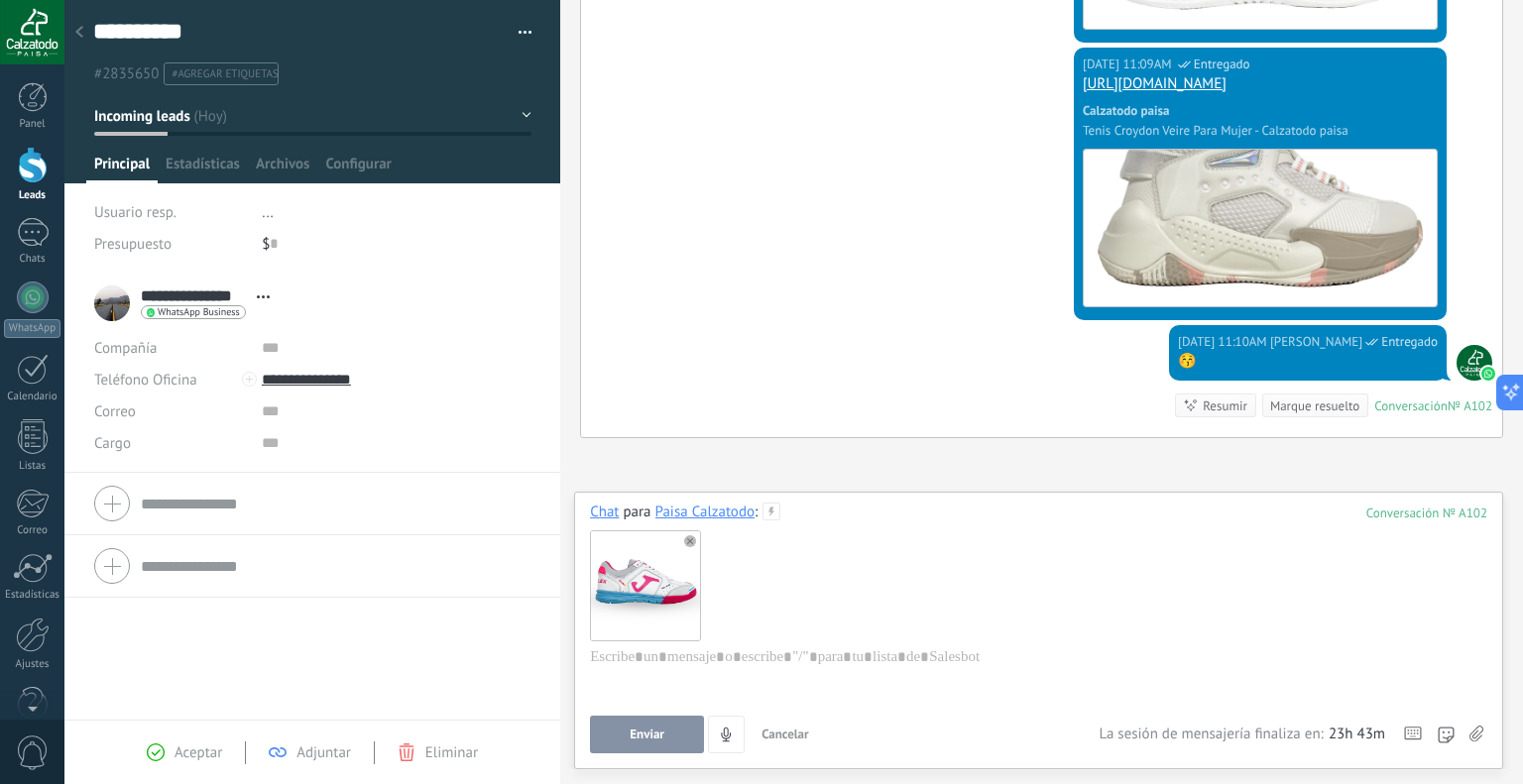 click on "Enviar" at bounding box center (646, 734) 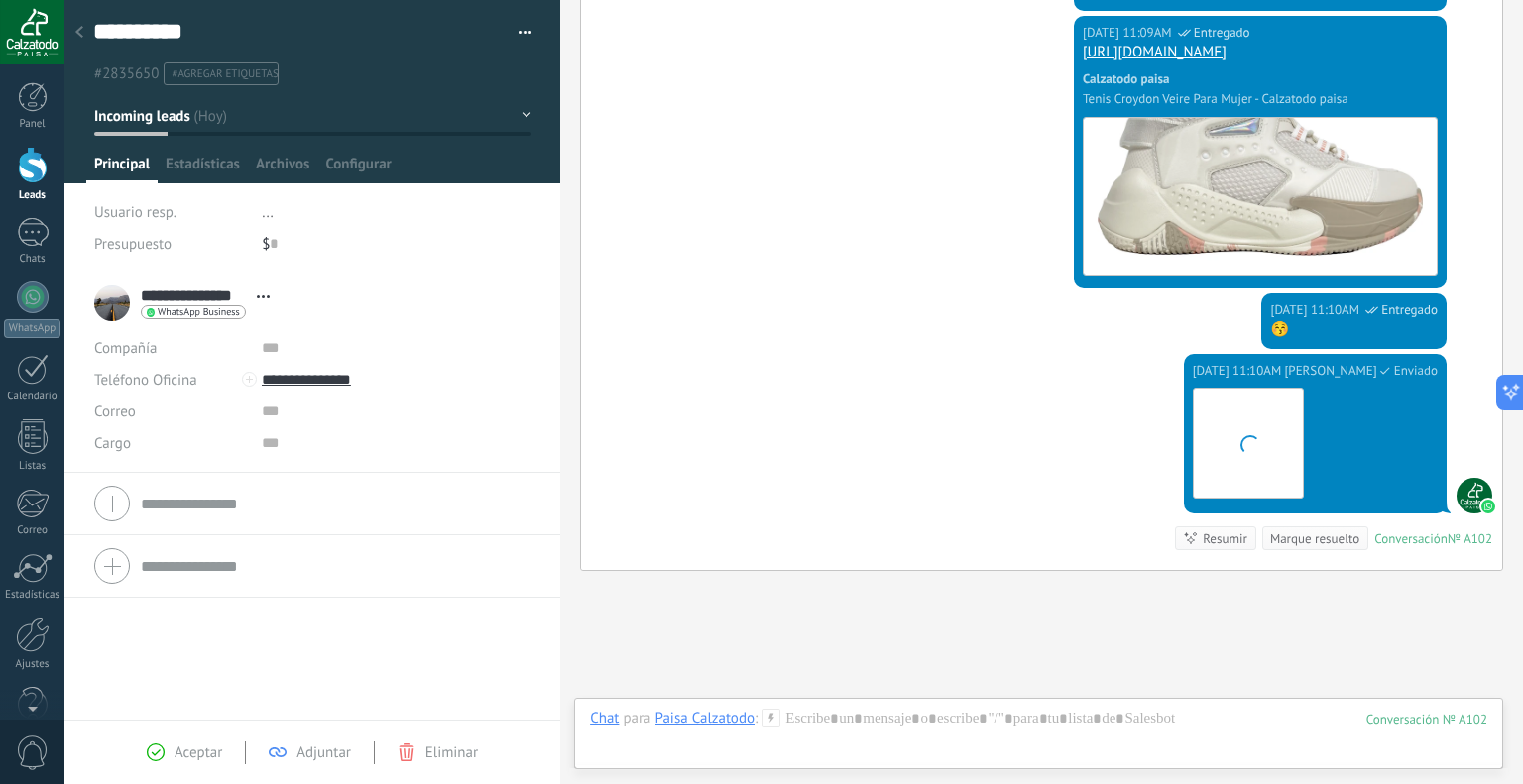 scroll, scrollTop: 4046, scrollLeft: 0, axis: vertical 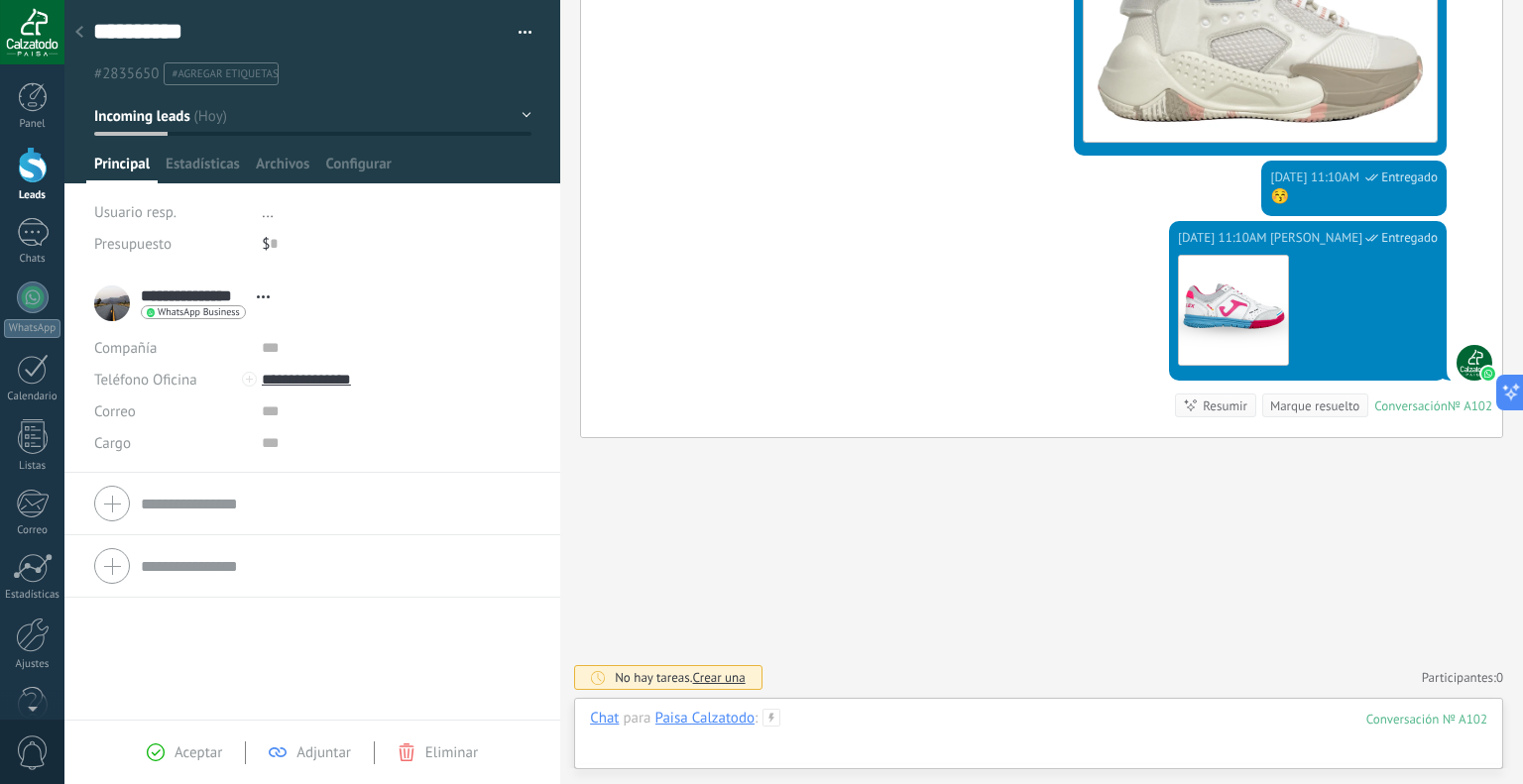 click at bounding box center (1038, 738) 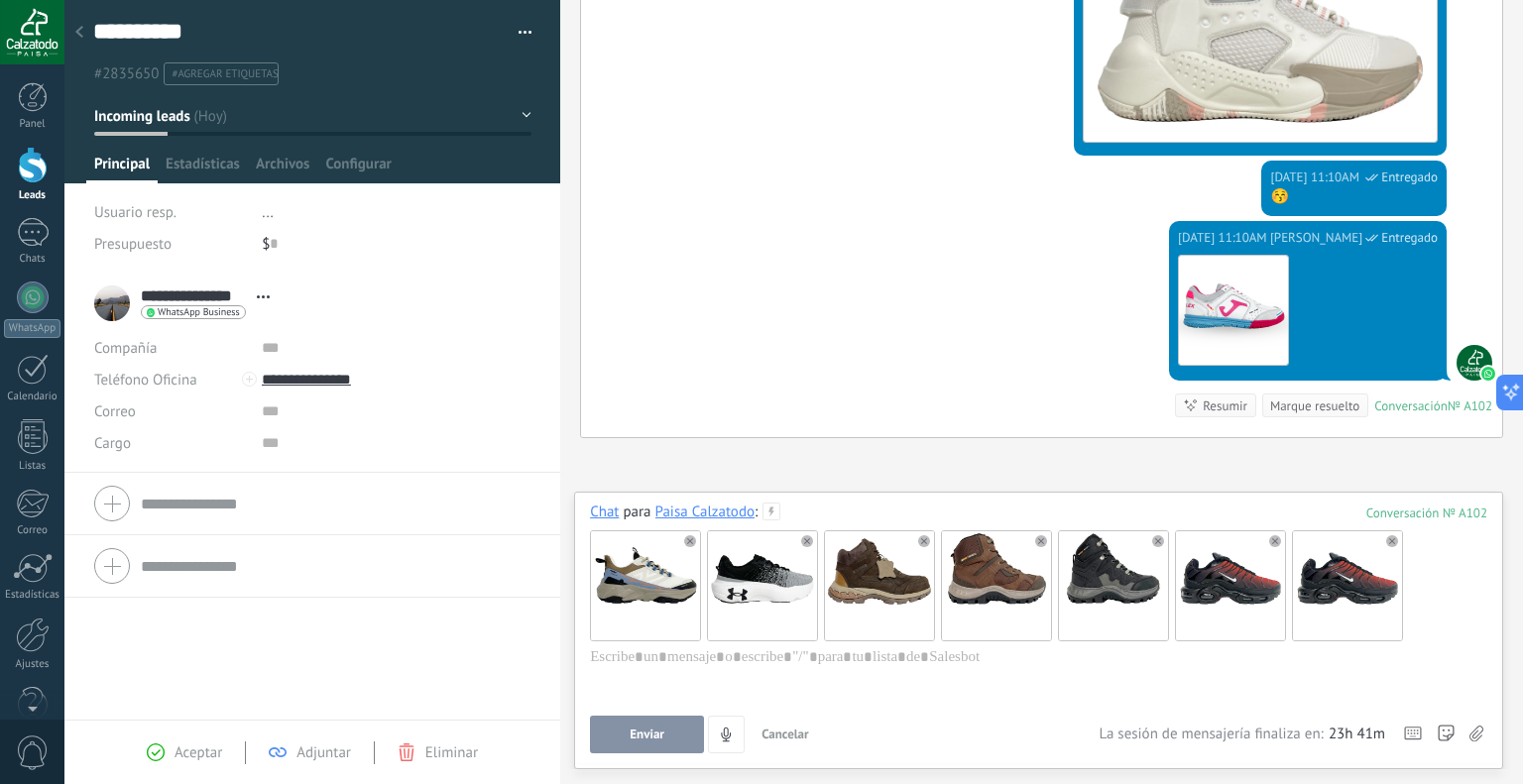 click 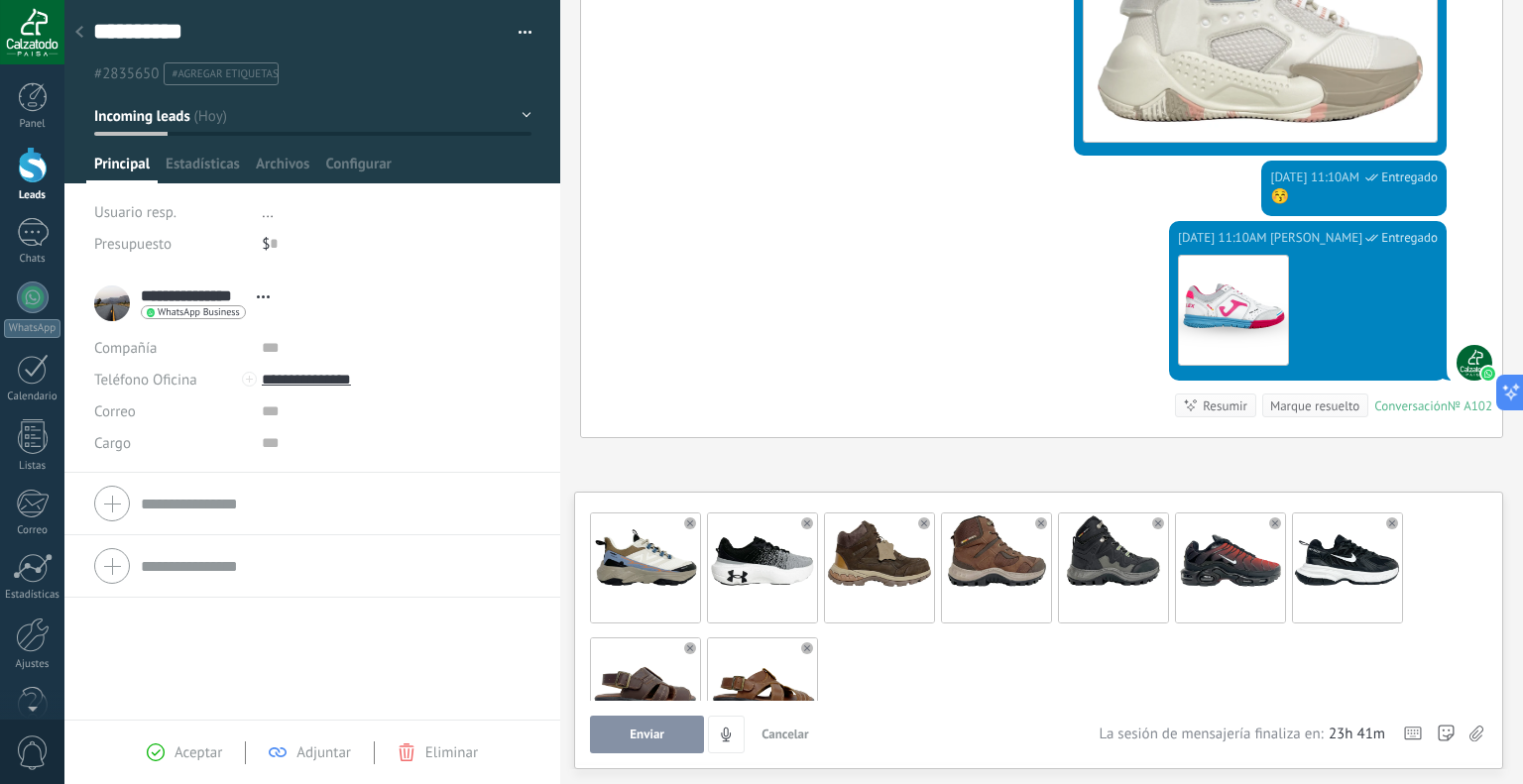 scroll, scrollTop: 0, scrollLeft: 0, axis: both 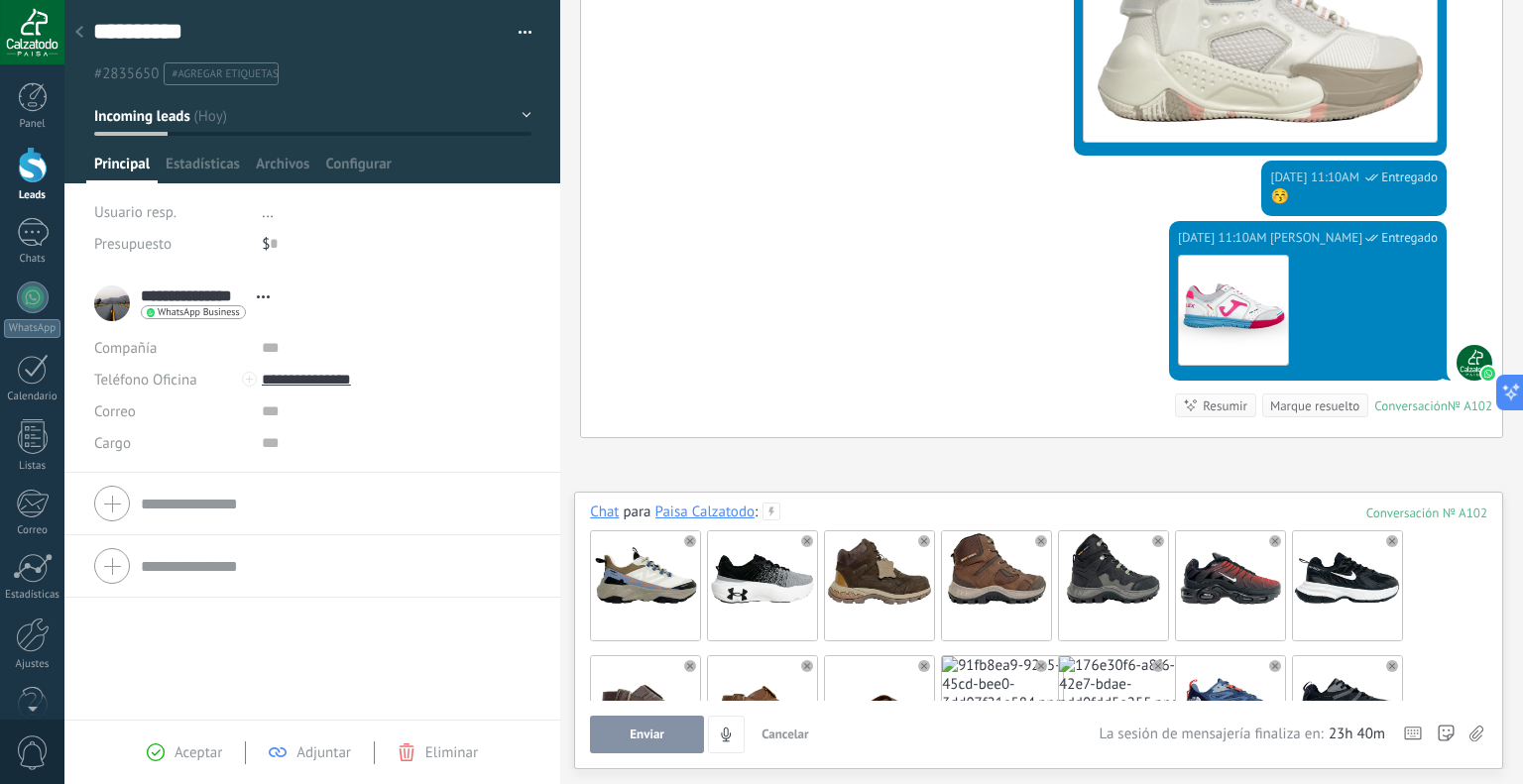 click on "Enviar" at bounding box center [646, 734] 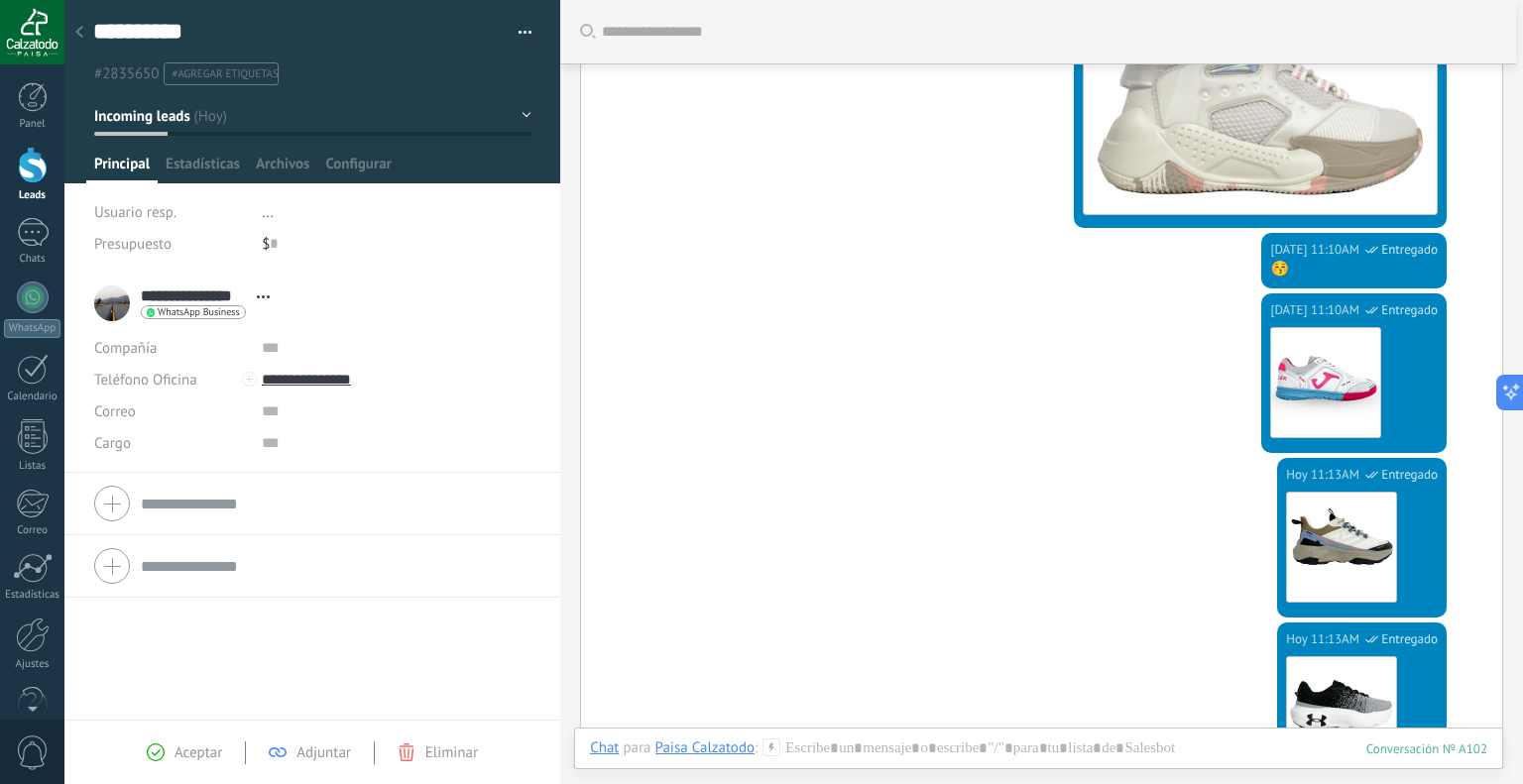 scroll, scrollTop: 3931, scrollLeft: 0, axis: vertical 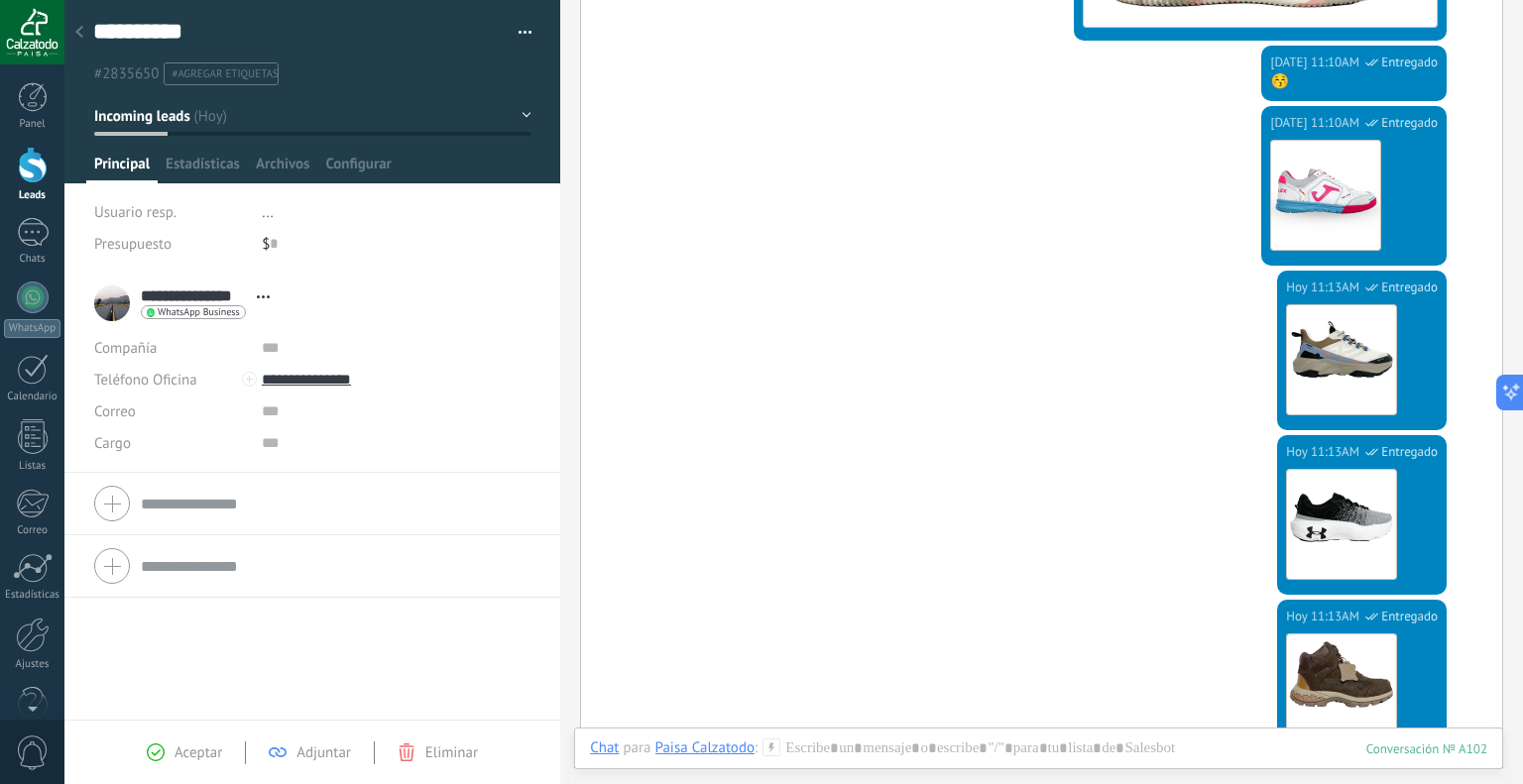 drag, startPoint x: 822, startPoint y: 375, endPoint x: 797, endPoint y: 378, distance: 25.179357 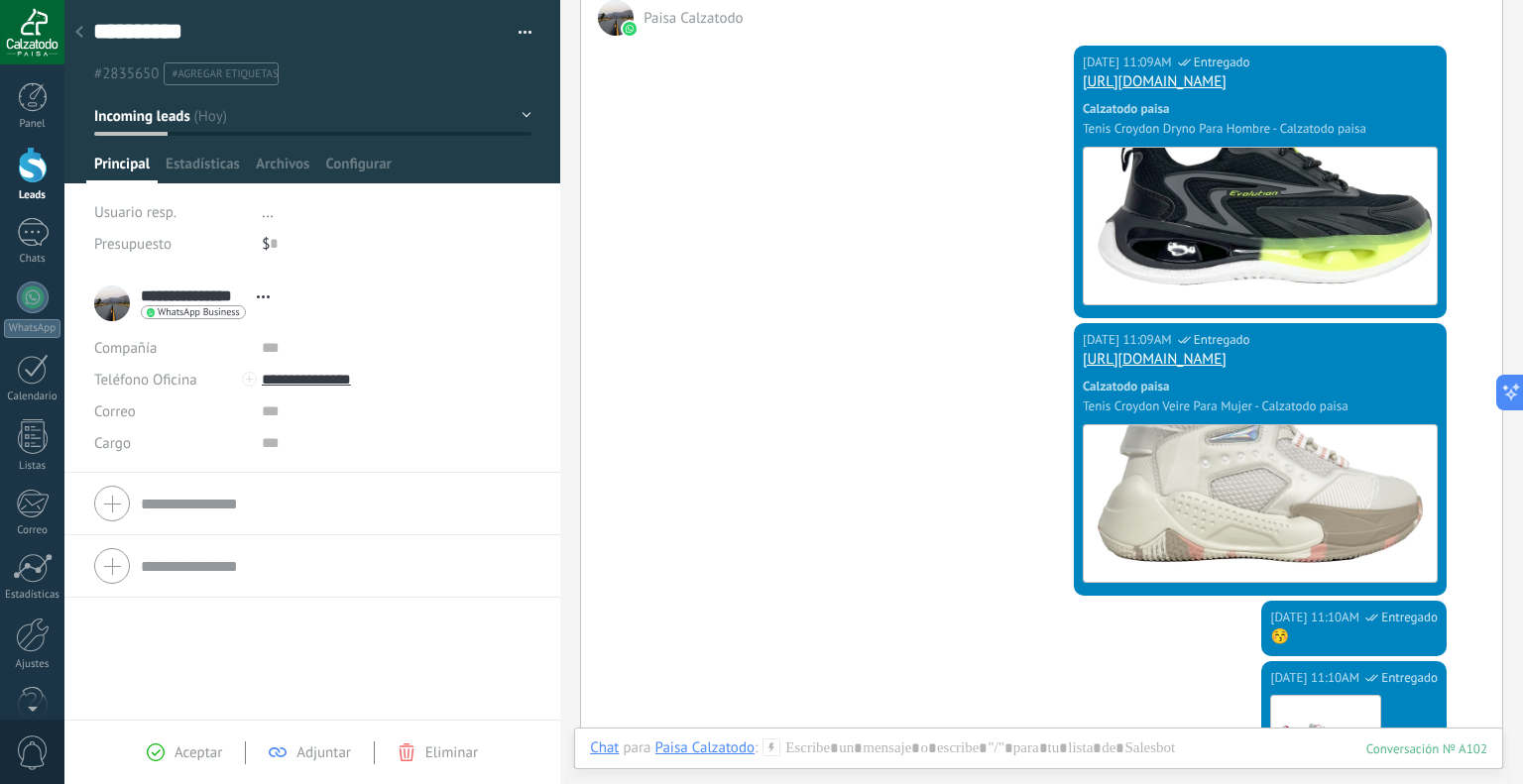 scroll, scrollTop: 3435, scrollLeft: 0, axis: vertical 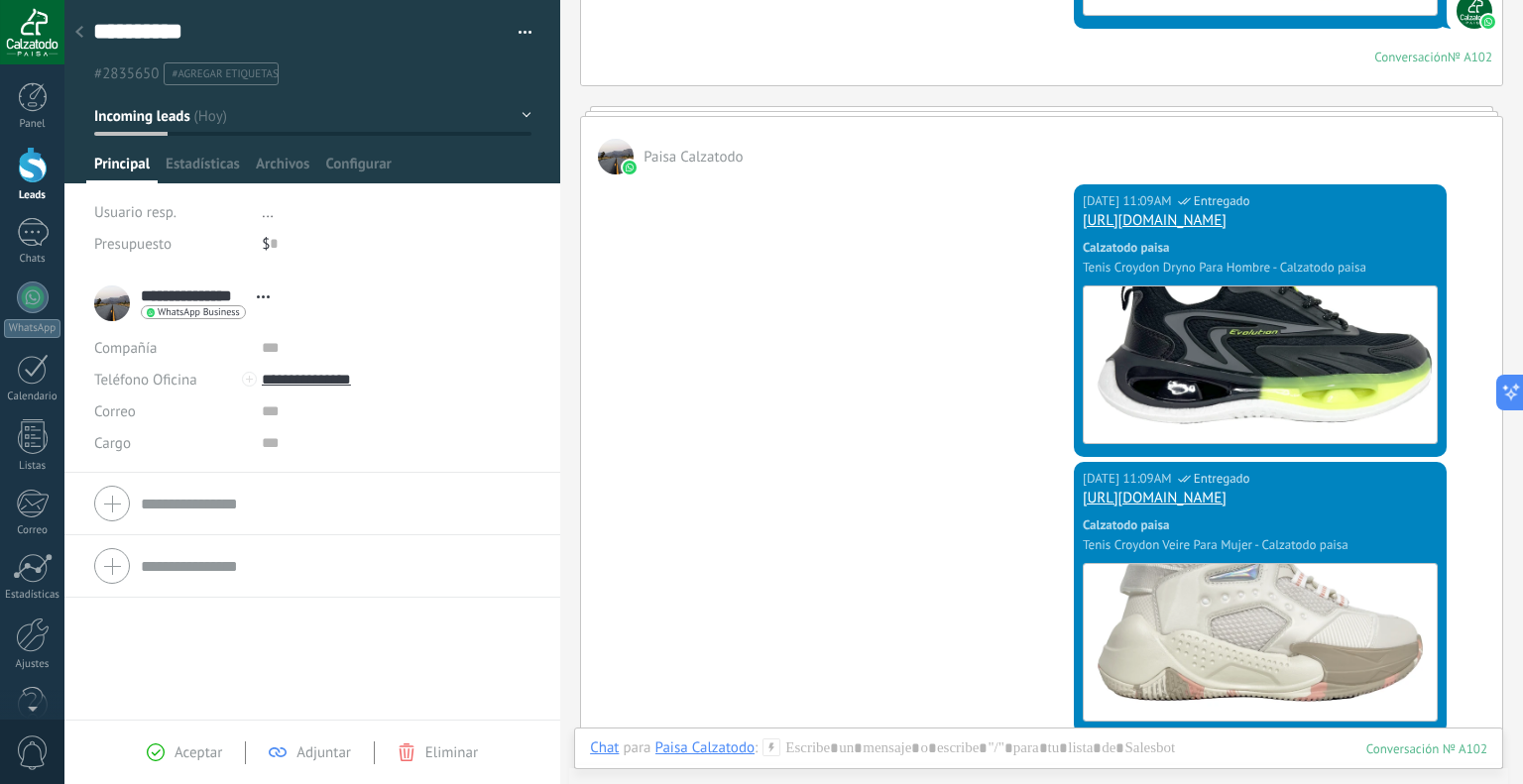click on "Hoy 11:09AM David camilo Briceño Rodriguez  Entregado https://www.calzatodopaisa.com/product/tenis-croydon-dryno-para-hombre/ Calzatodo paisa Tenis Croydon Dryno Para Hombre - Calzatodo paisa" at bounding box center (1041, 318) 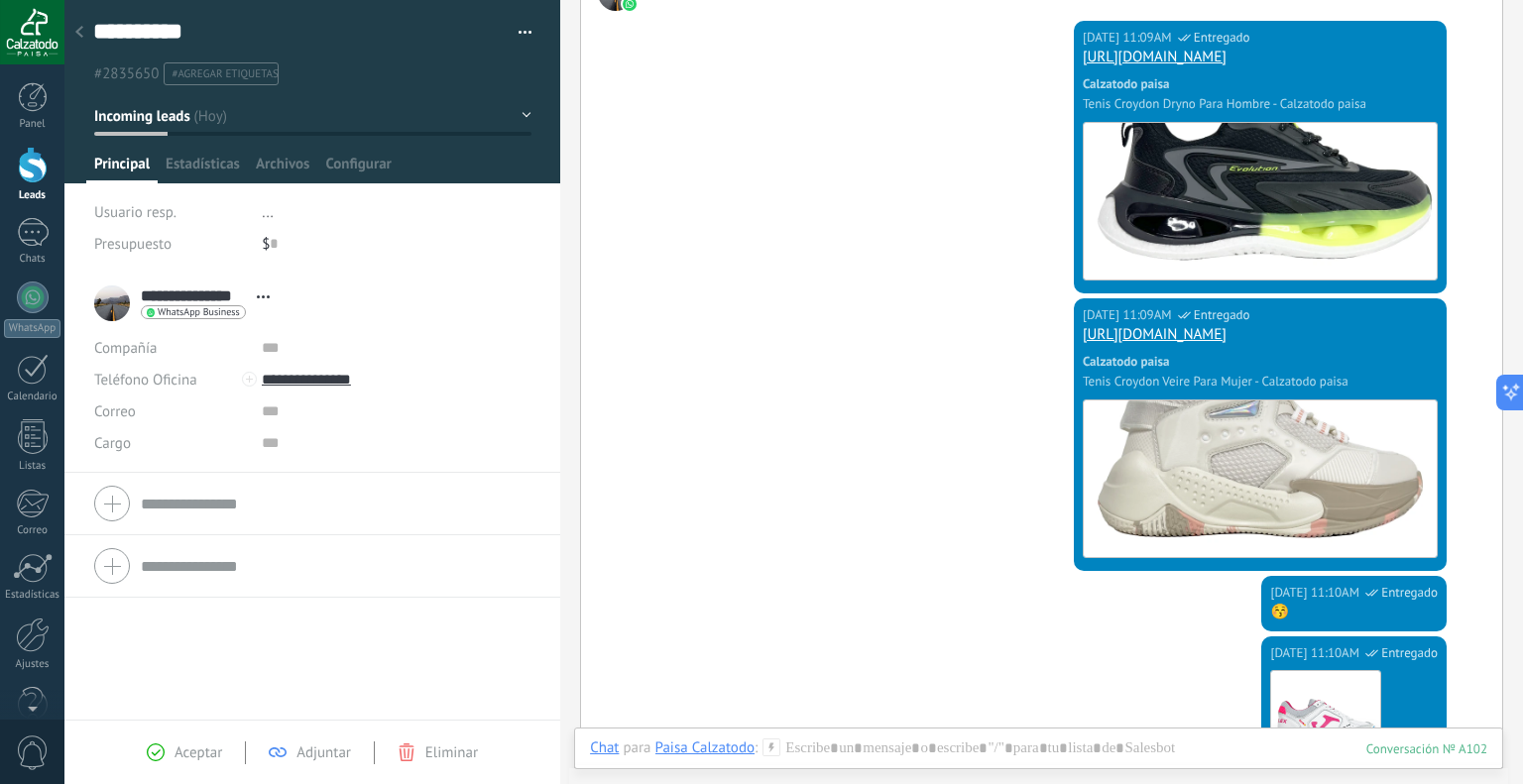 scroll, scrollTop: 3634, scrollLeft: 0, axis: vertical 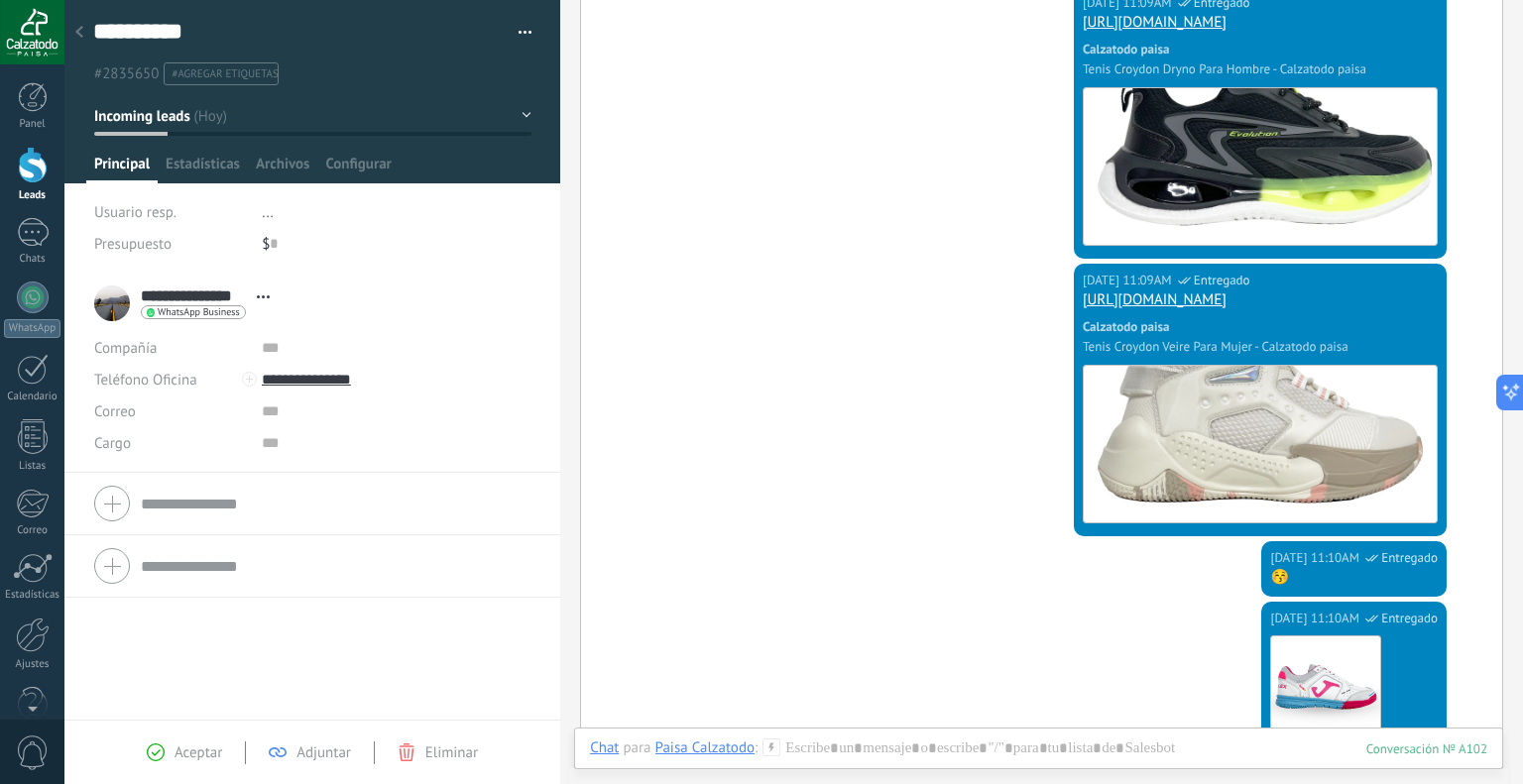 drag, startPoint x: 818, startPoint y: 391, endPoint x: 846, endPoint y: 390, distance: 28.01785 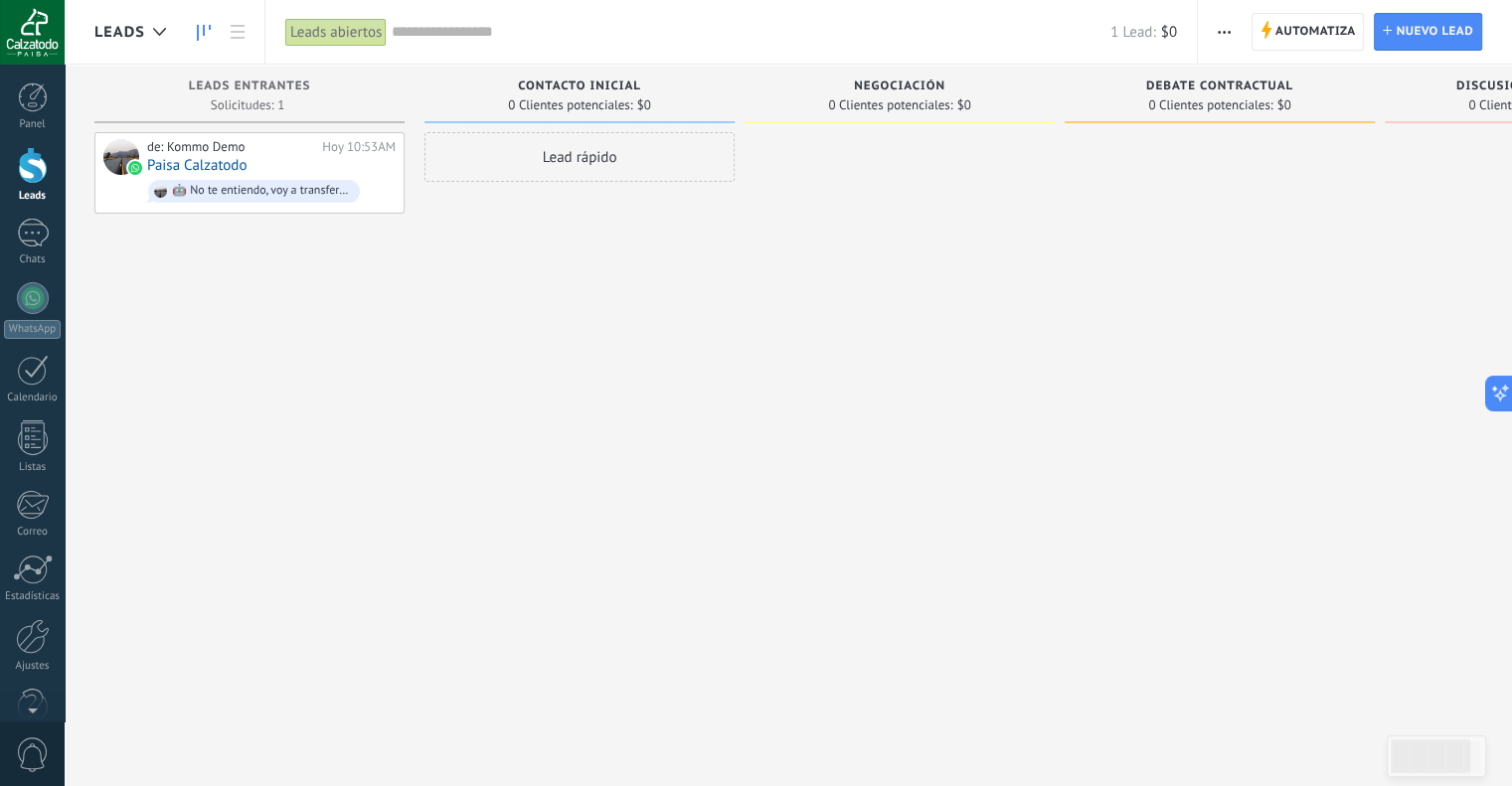click on "Contacto inicial" at bounding box center (580, 86) 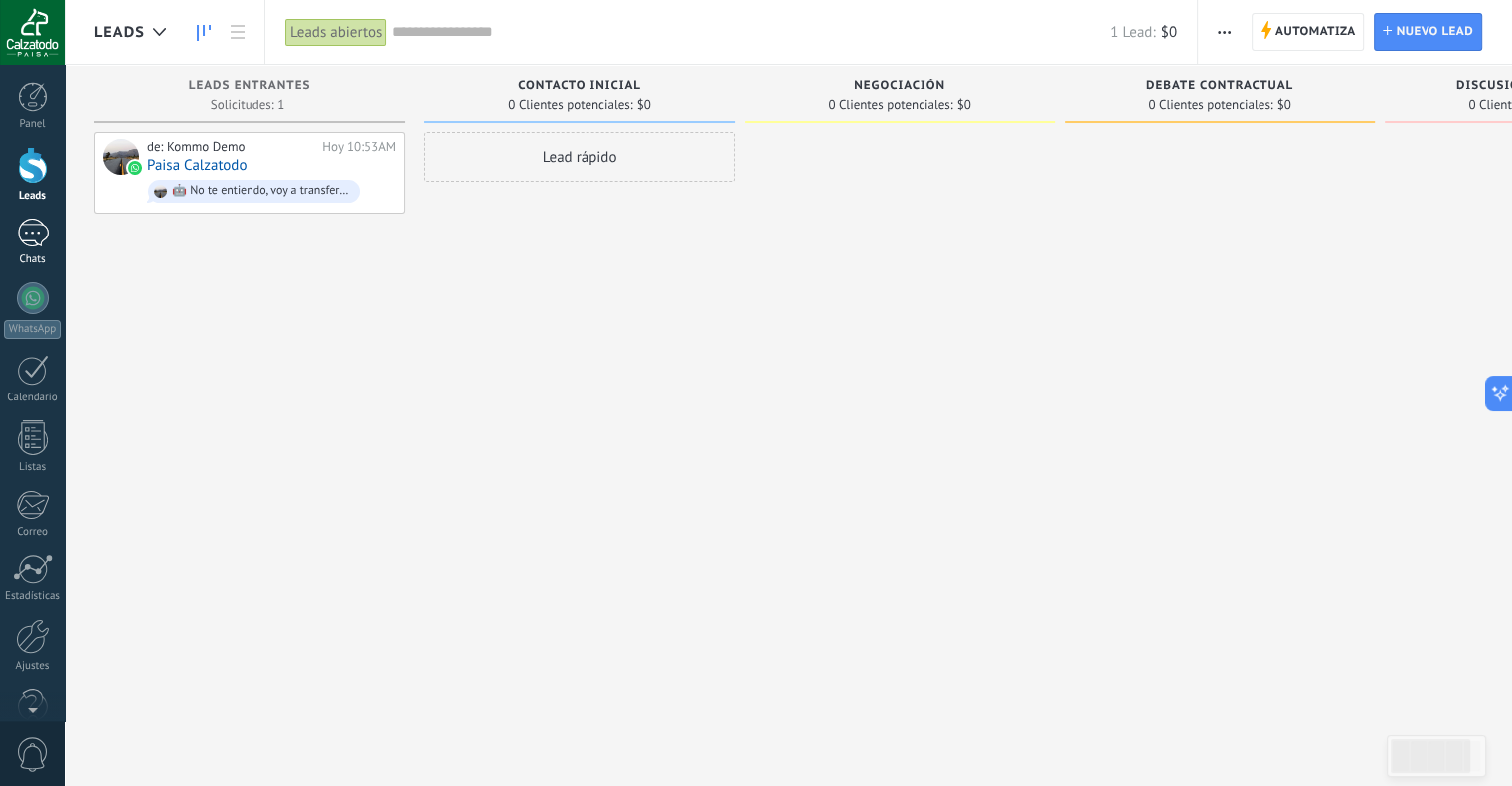 click at bounding box center (33, 233) 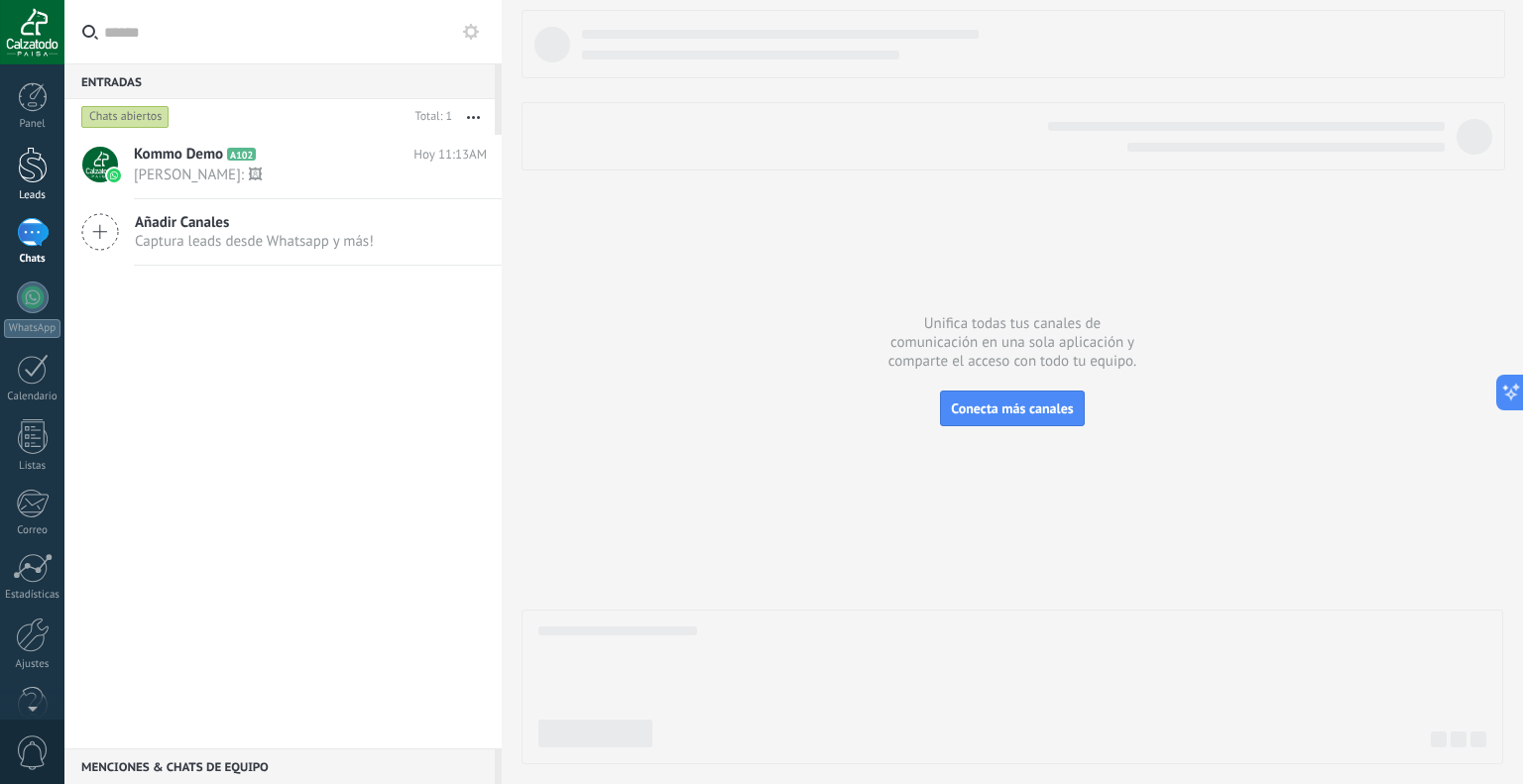 click at bounding box center (33, 165) 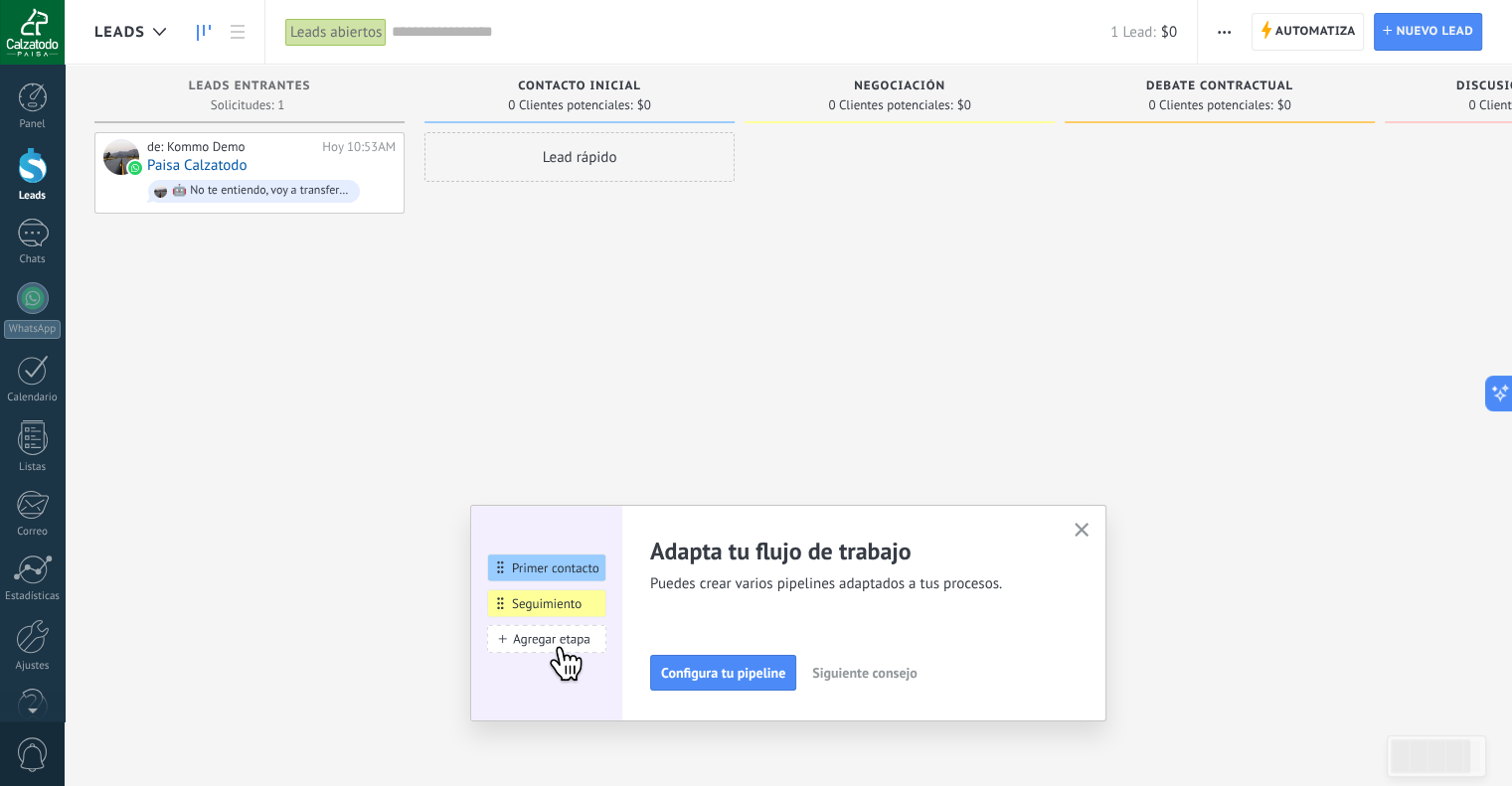 click at bounding box center (33, 165) 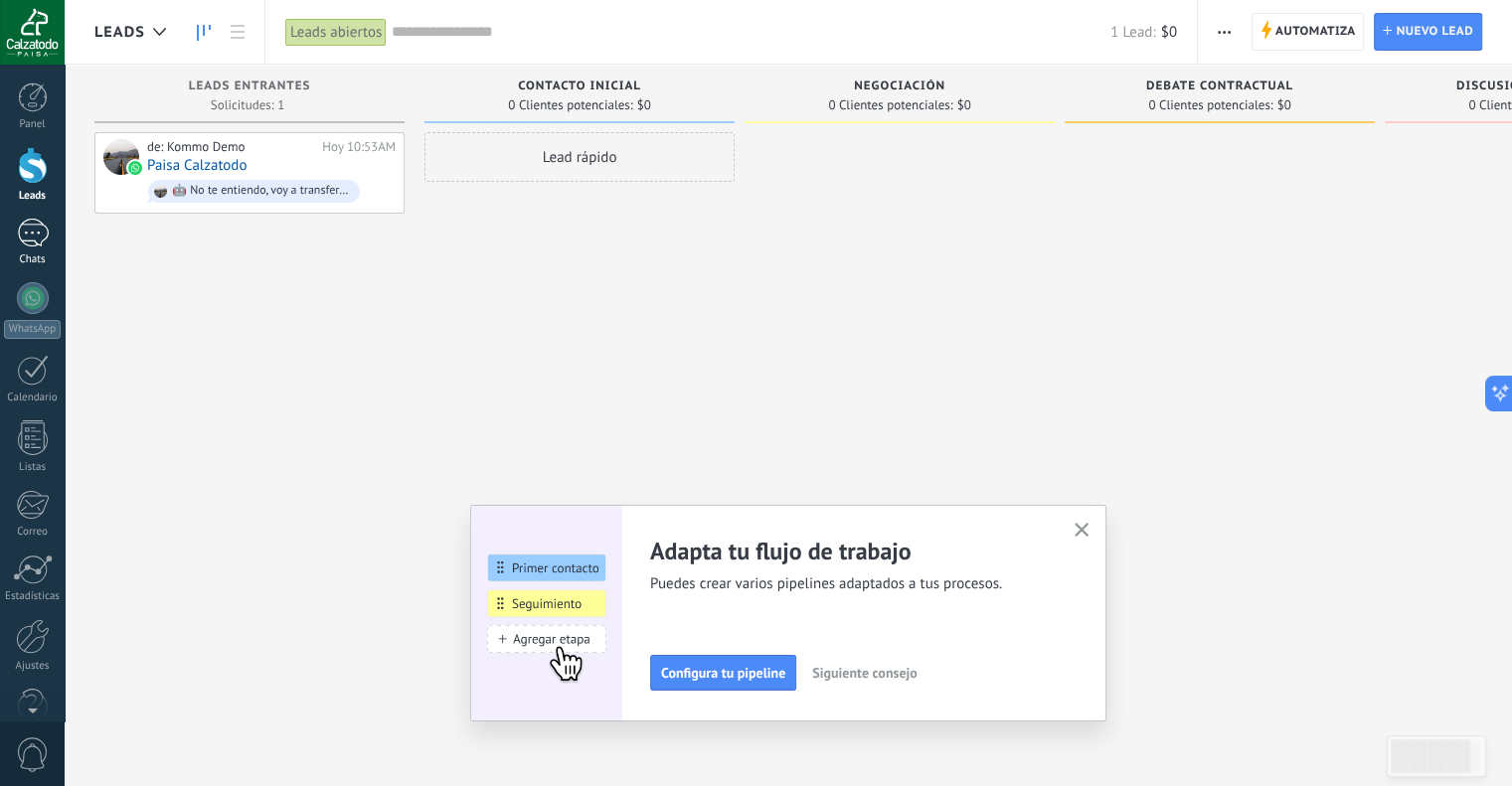 click at bounding box center [33, 233] 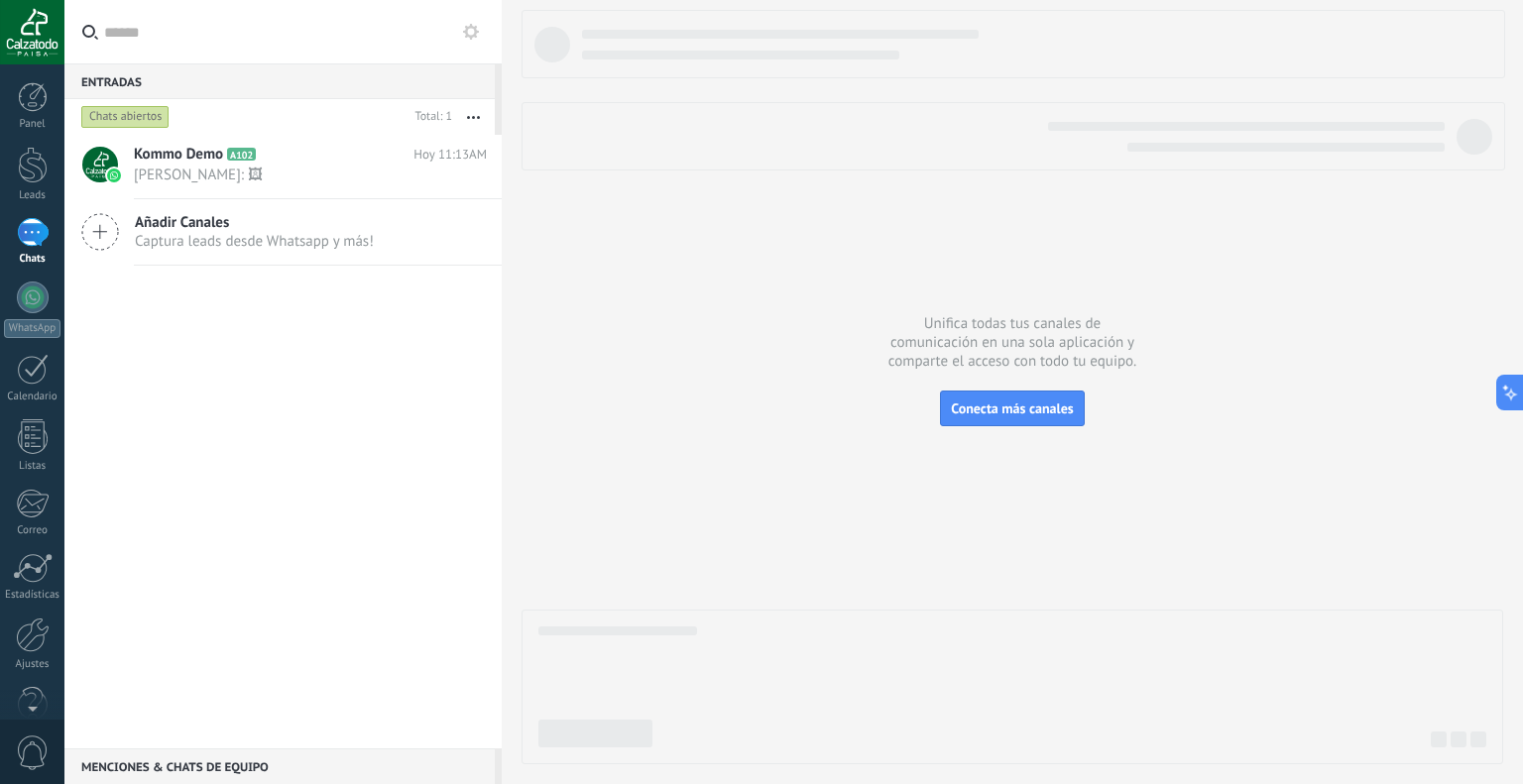 click on "Kommo Demo
A102
Hoy 11:13AM
David camilo Briceño Rodriguez: 🖼
Añadir Canales
Captura leads desde Whatsapp y más!" at bounding box center (283, 441) 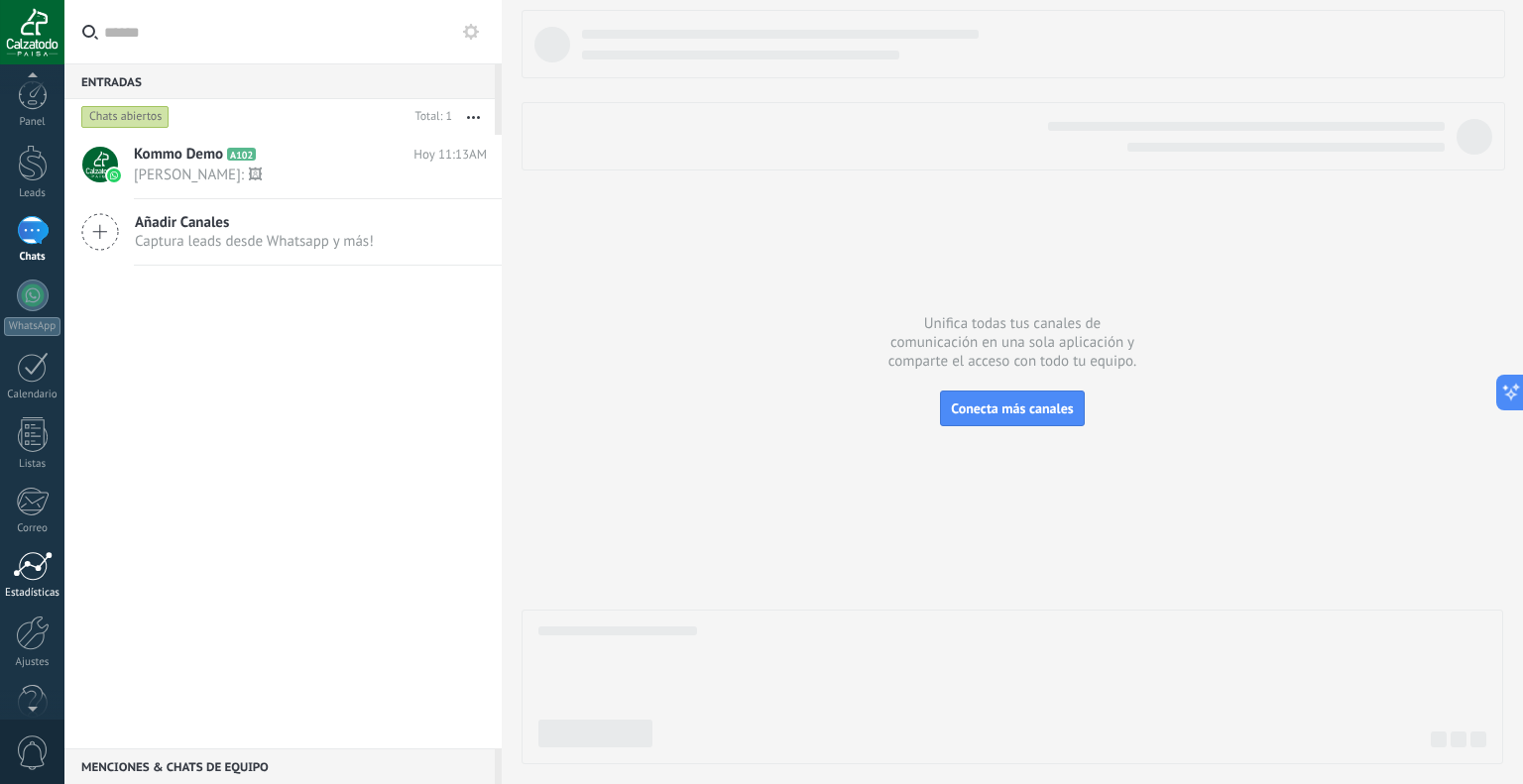scroll, scrollTop: 0, scrollLeft: 0, axis: both 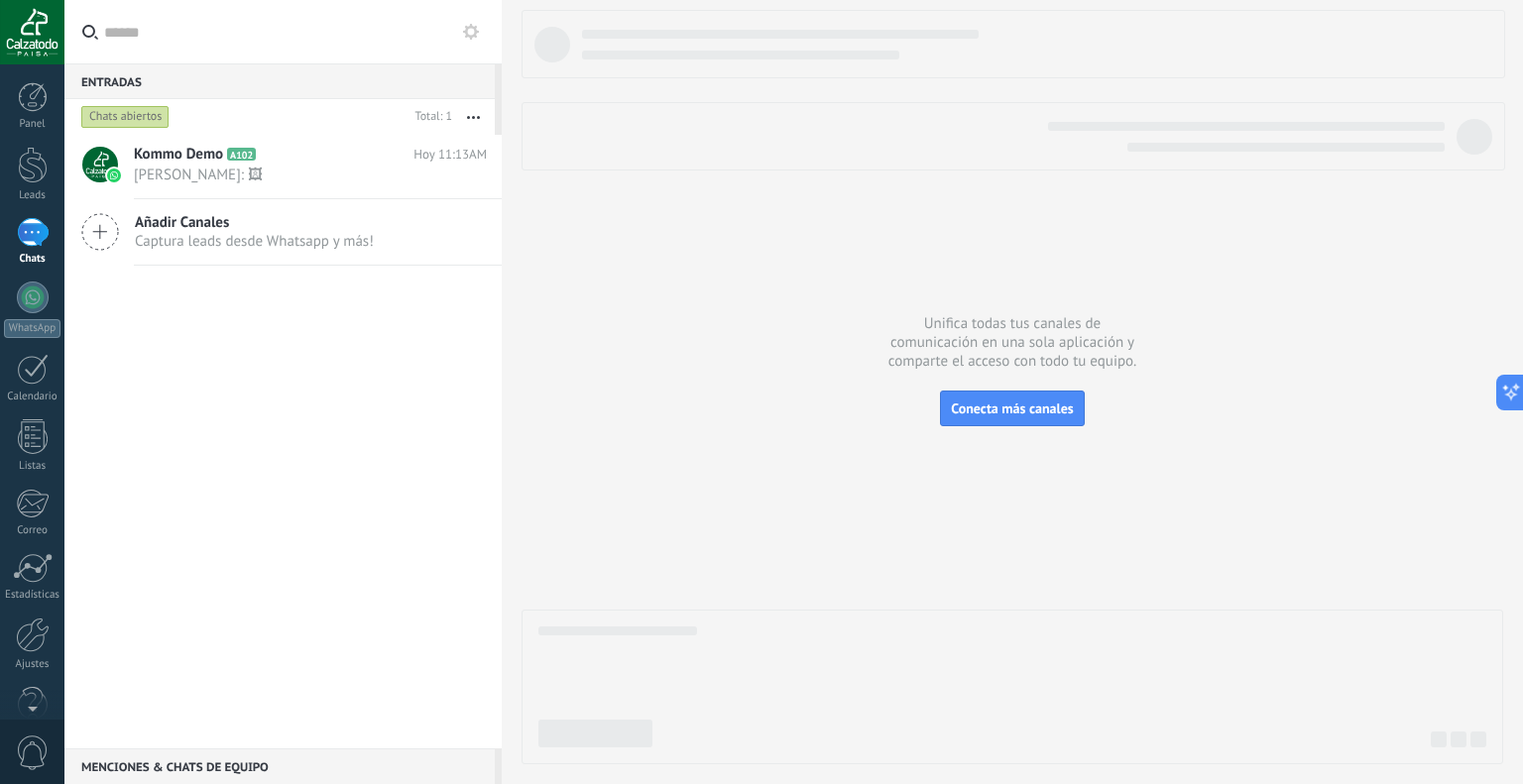 click on "Kommo Demo
A102
Hoy 11:13AM
David camilo Briceño Rodriguez: 🖼
Añadir Canales
Captura leads desde Whatsapp y más!" at bounding box center [283, 441] 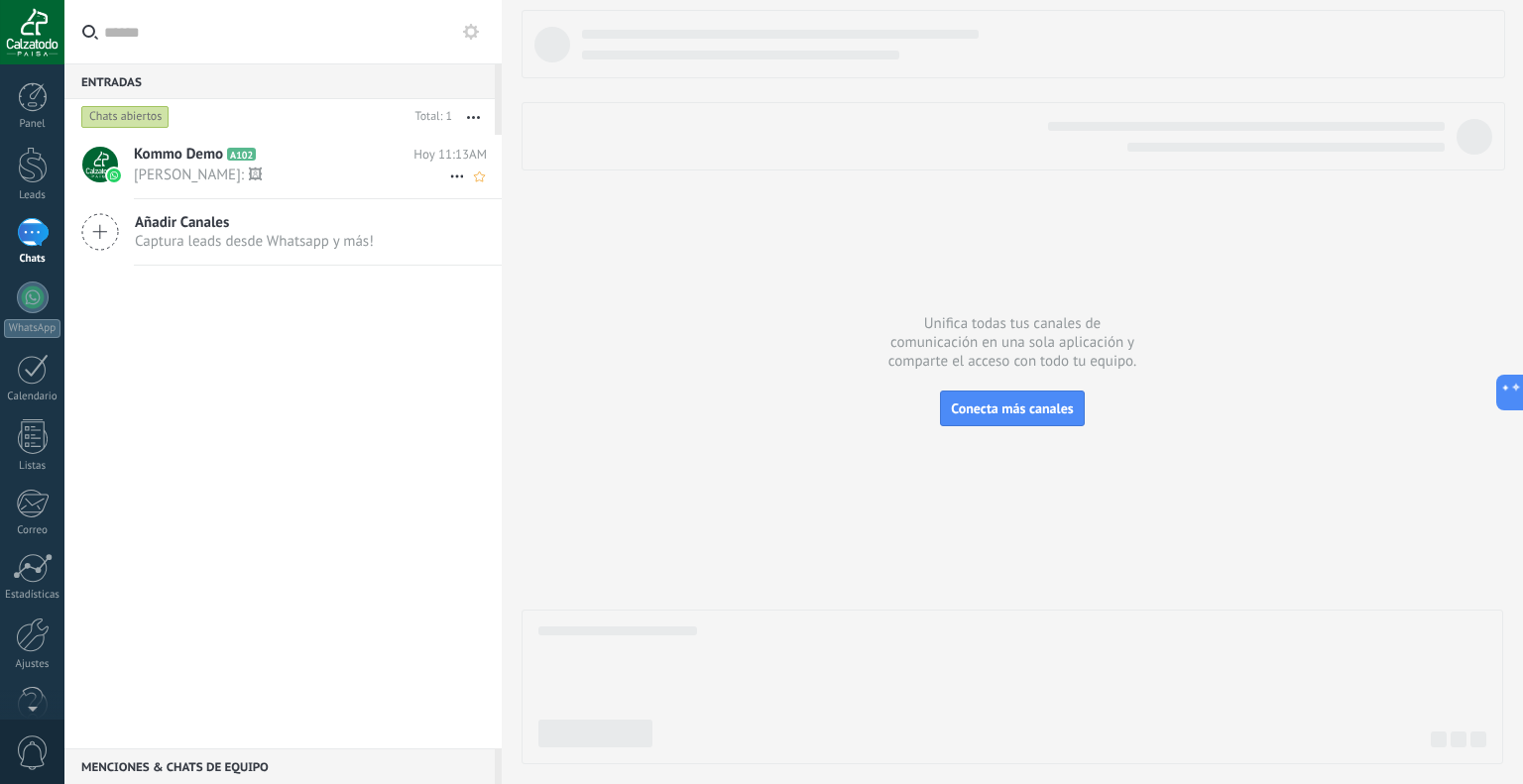 click on "A102" at bounding box center (241, 154) 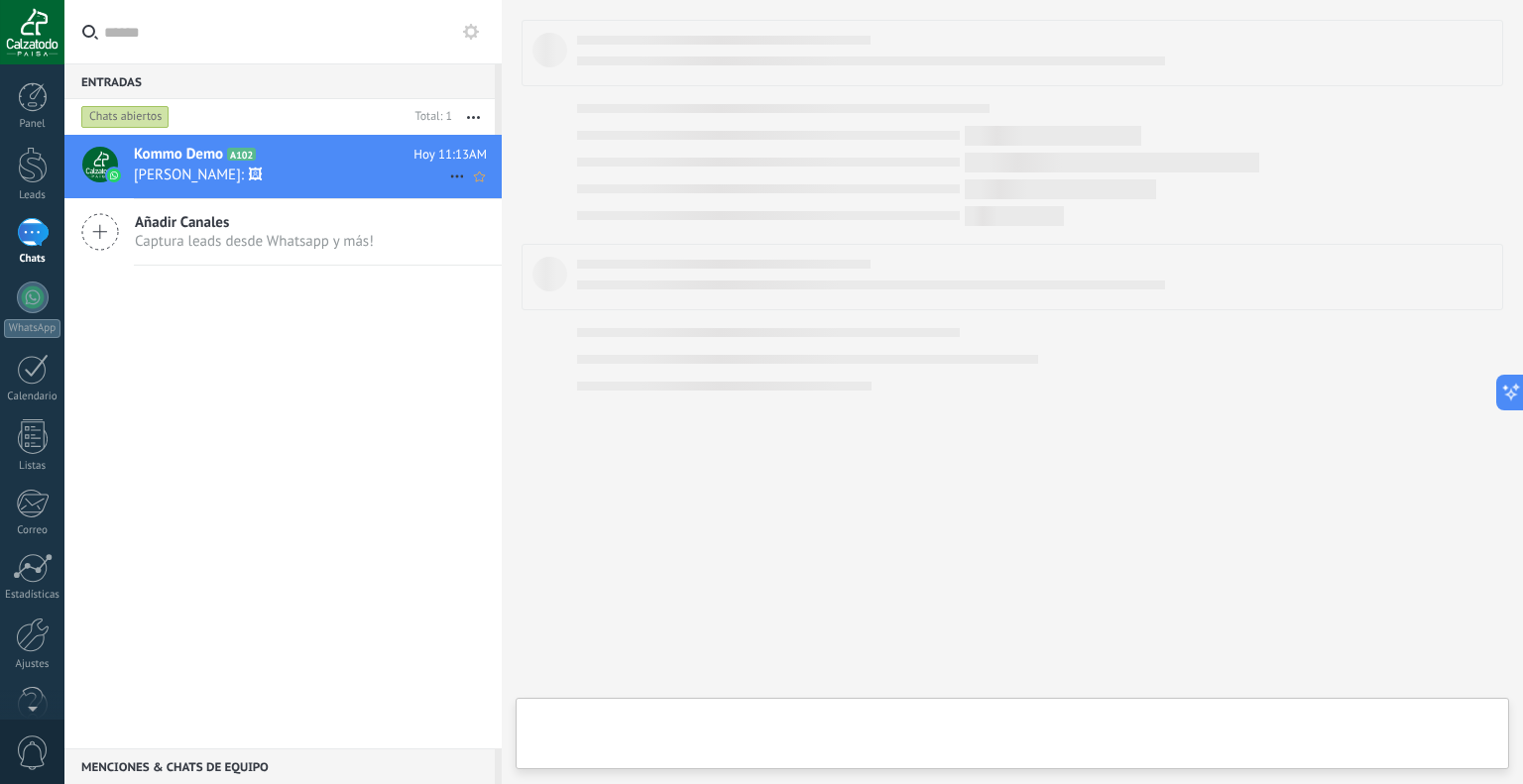 type on "**********" 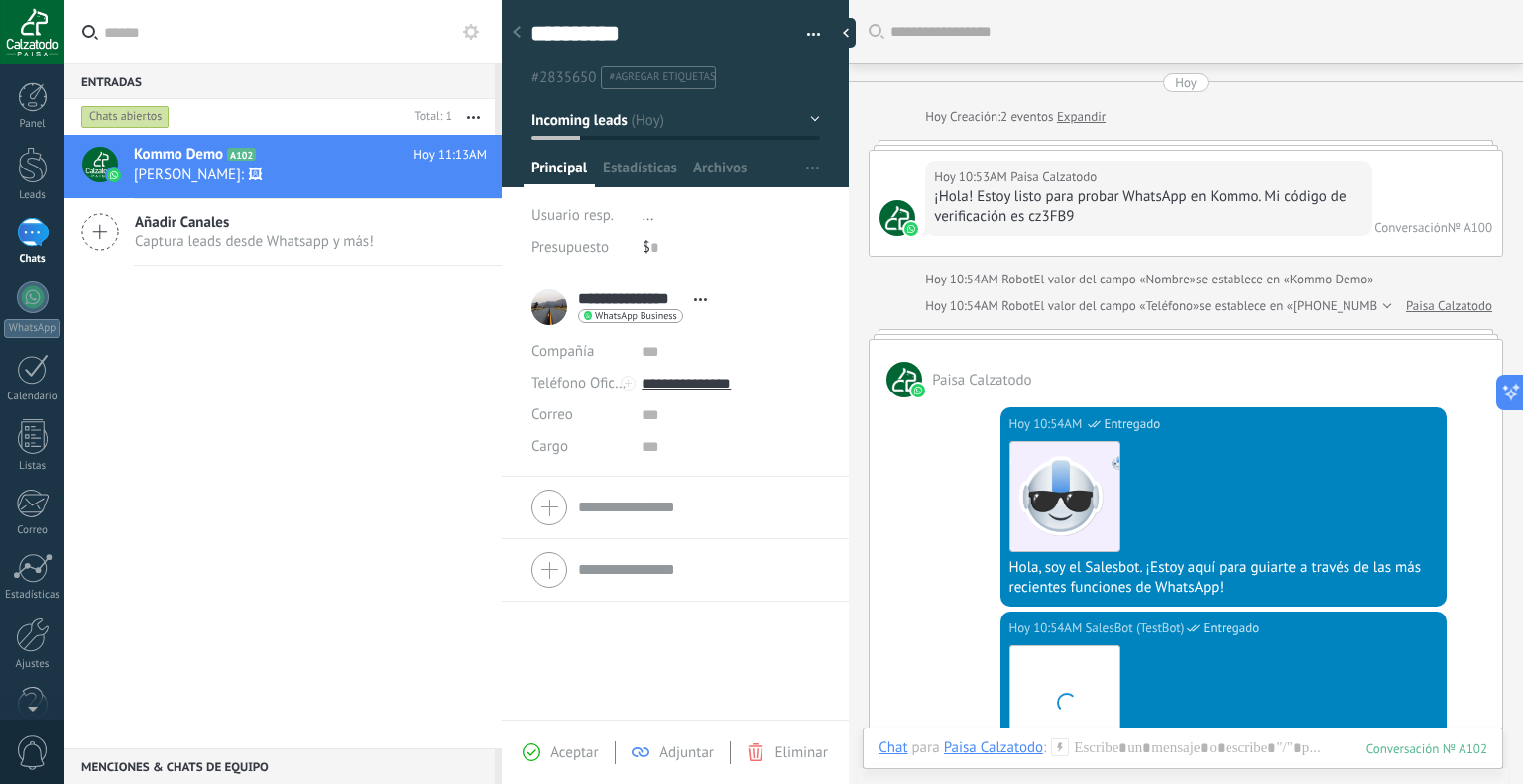scroll, scrollTop: 29, scrollLeft: 0, axis: vertical 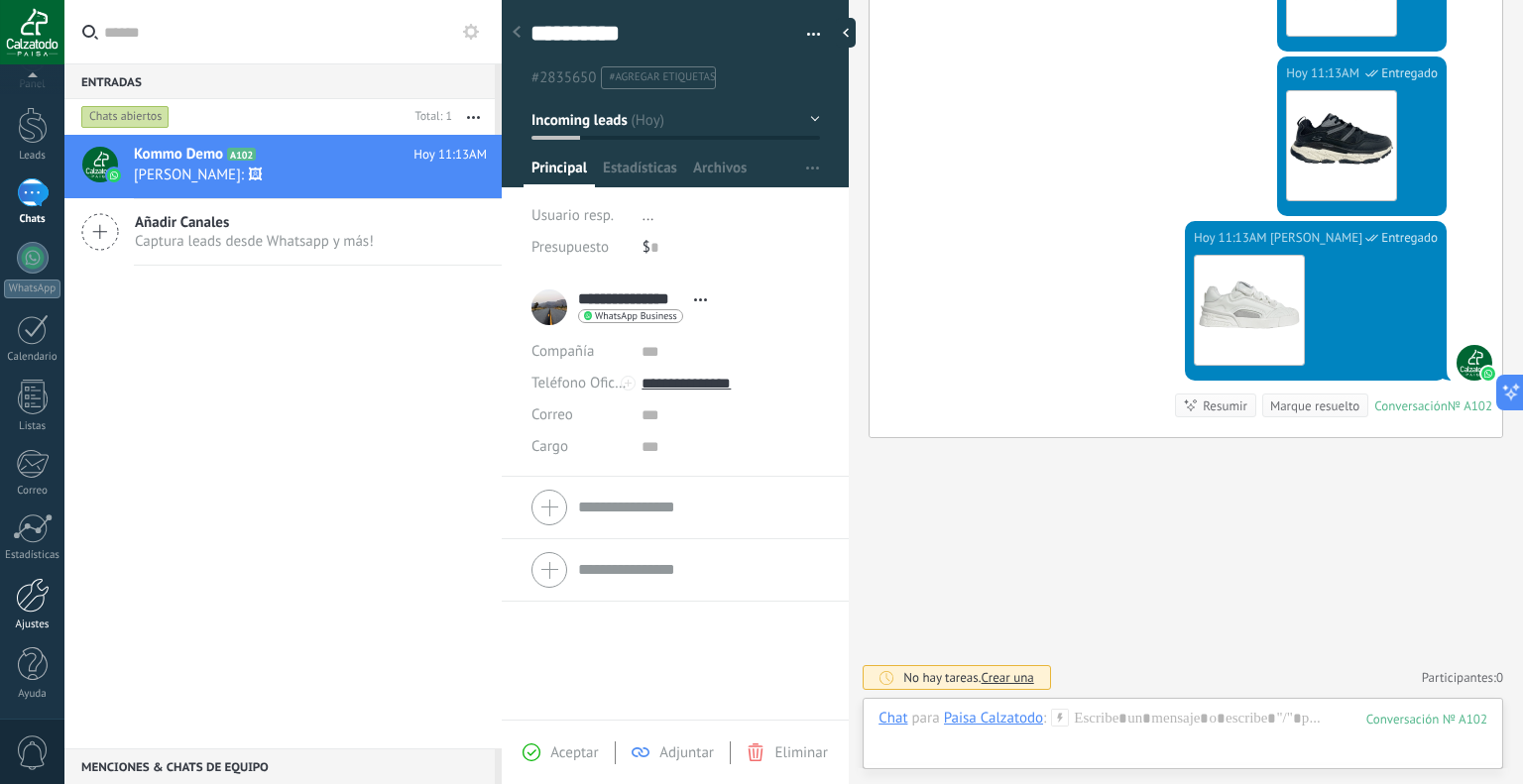 click on "Ajustes" at bounding box center [32, 605] 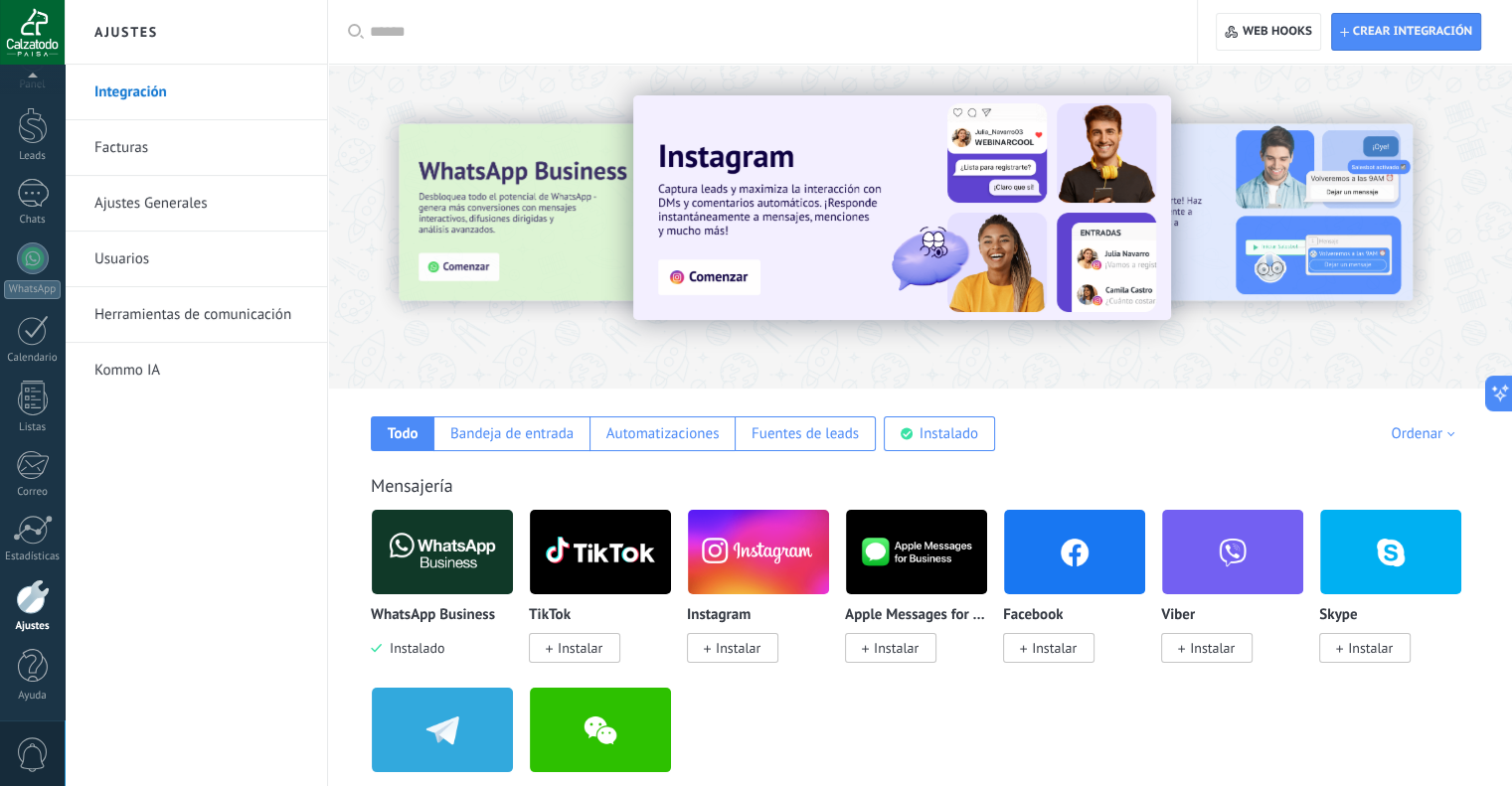 click on "Usuarios" at bounding box center [201, 259] 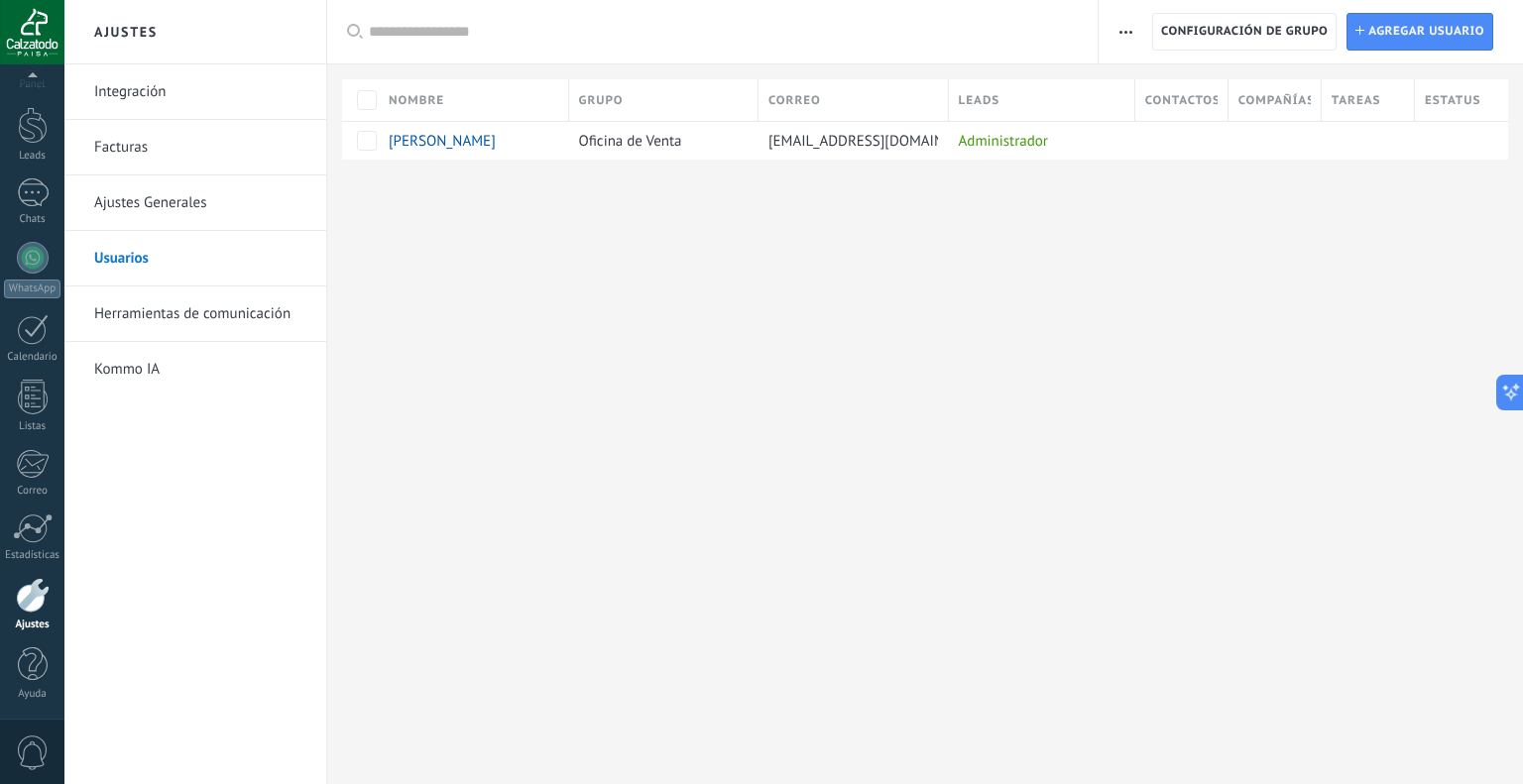 click on "Ajustes Integración Facturas Ajustes Generales Usuarios Herramientas de comunicación Kommo IA Registro de autorización Lista blanca de direcciones IP Límites de actividade Configuración de grupo Configuración de grupo Instalar Agregar usuario Aplicar Usuarios activos Usuarios inactivos Todo usuarios Administrador Usuarios libres Verificación en 2-pasos Guardar Seleccionar todo Oficina de Venta Usuarios libres Todo grupos Seleccionar todo Administrador Todo roles Ninguno Usuarios activos Usuarios inactivos Usuarios activos Seleccionar todo Usuarios con verificación en 2 pasos Usuarios sin verificación en 2 pasos Todo tipos de verificación Aplicar Restablecer Nombre Grupo Correo Leads Contactos Compañías Tareas Estatus           David camilo Briceño Rodriguez Oficina de Venta calzatodopaisatiendavirtual@gmail.com Administrador Lamentablemente, no hay elementos con estos parámetros.  Mostrar todo" at bounding box center [793, 392] 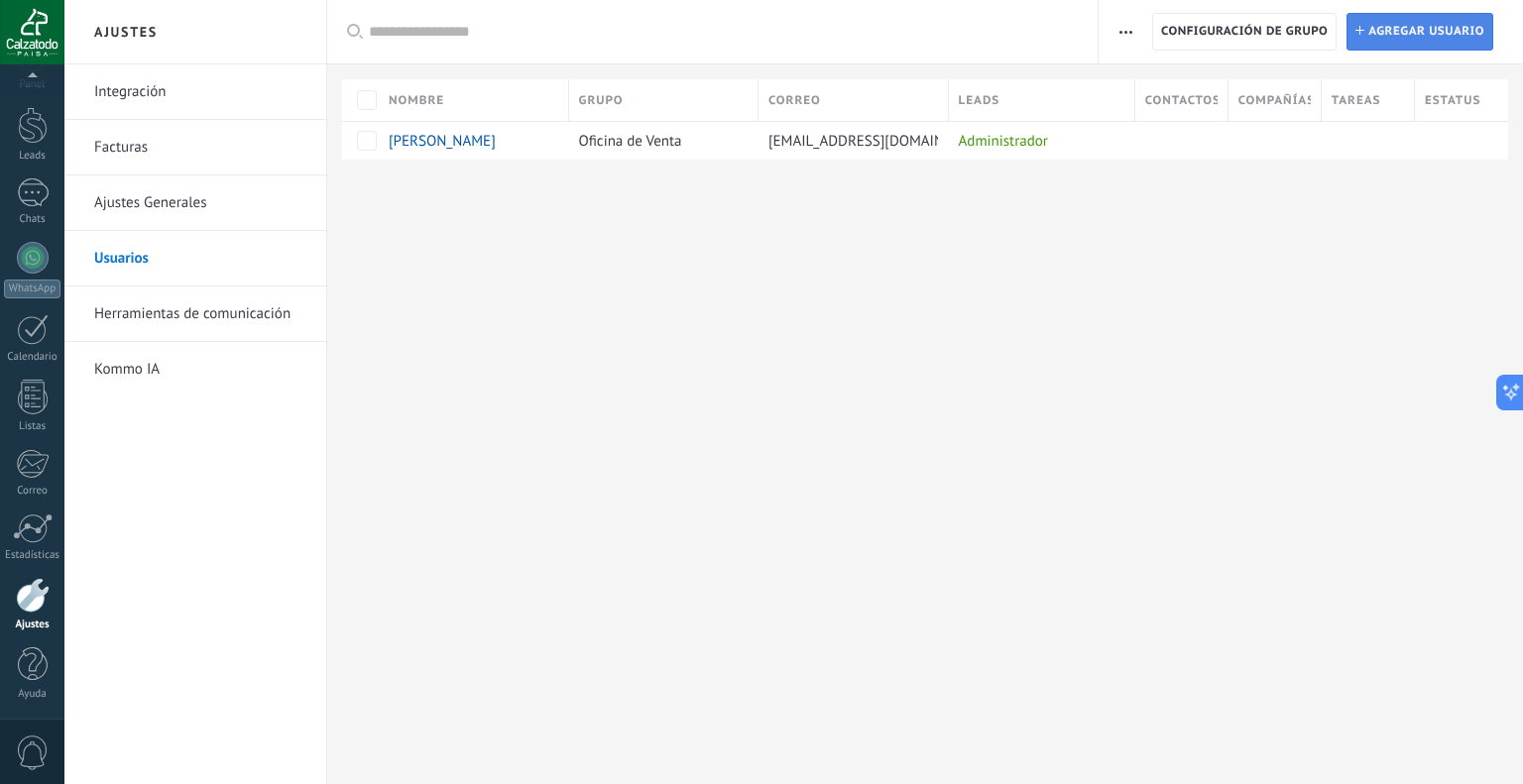 click on "Agregar usuario" at bounding box center (1426, 32) 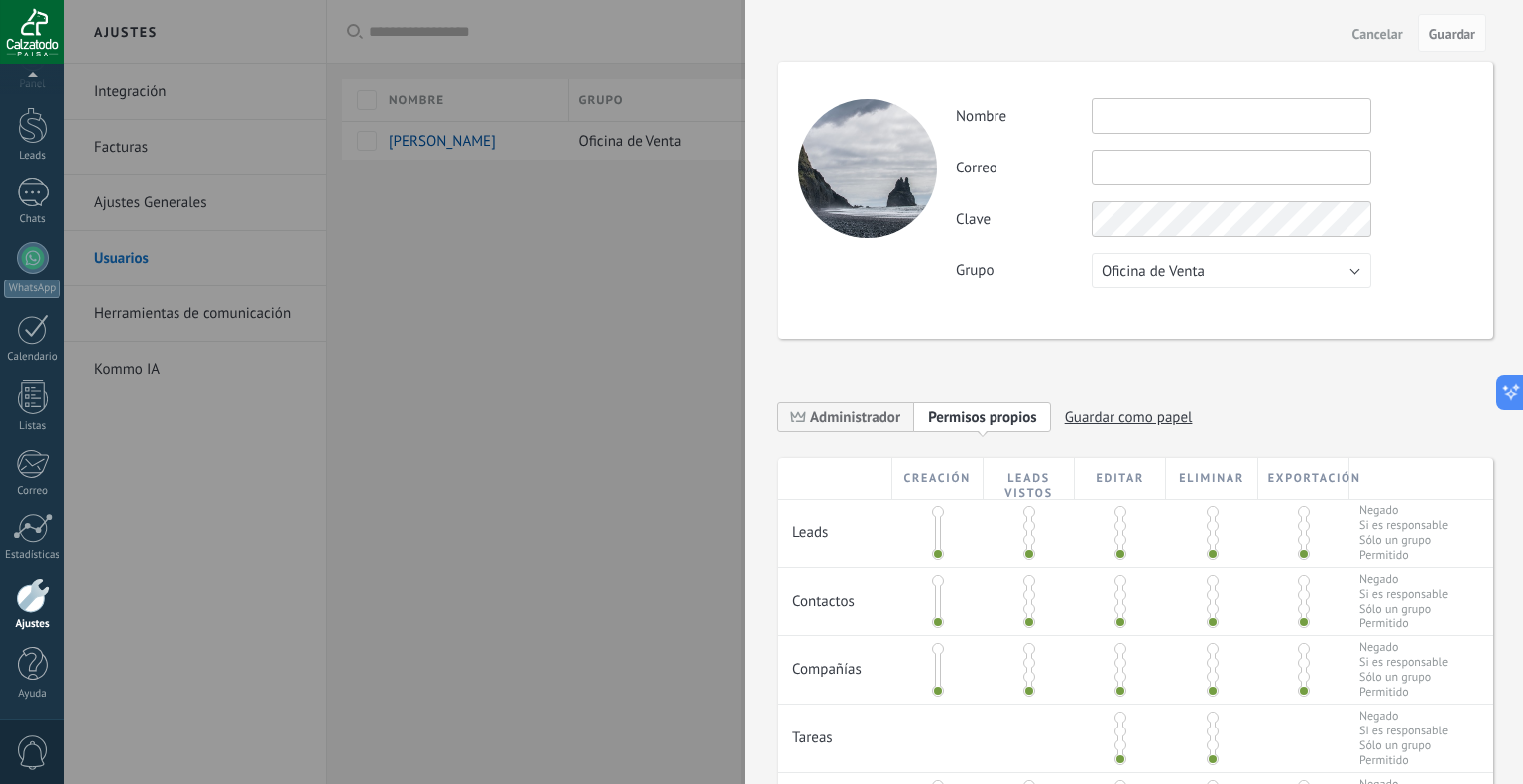 click at bounding box center (1231, 116) 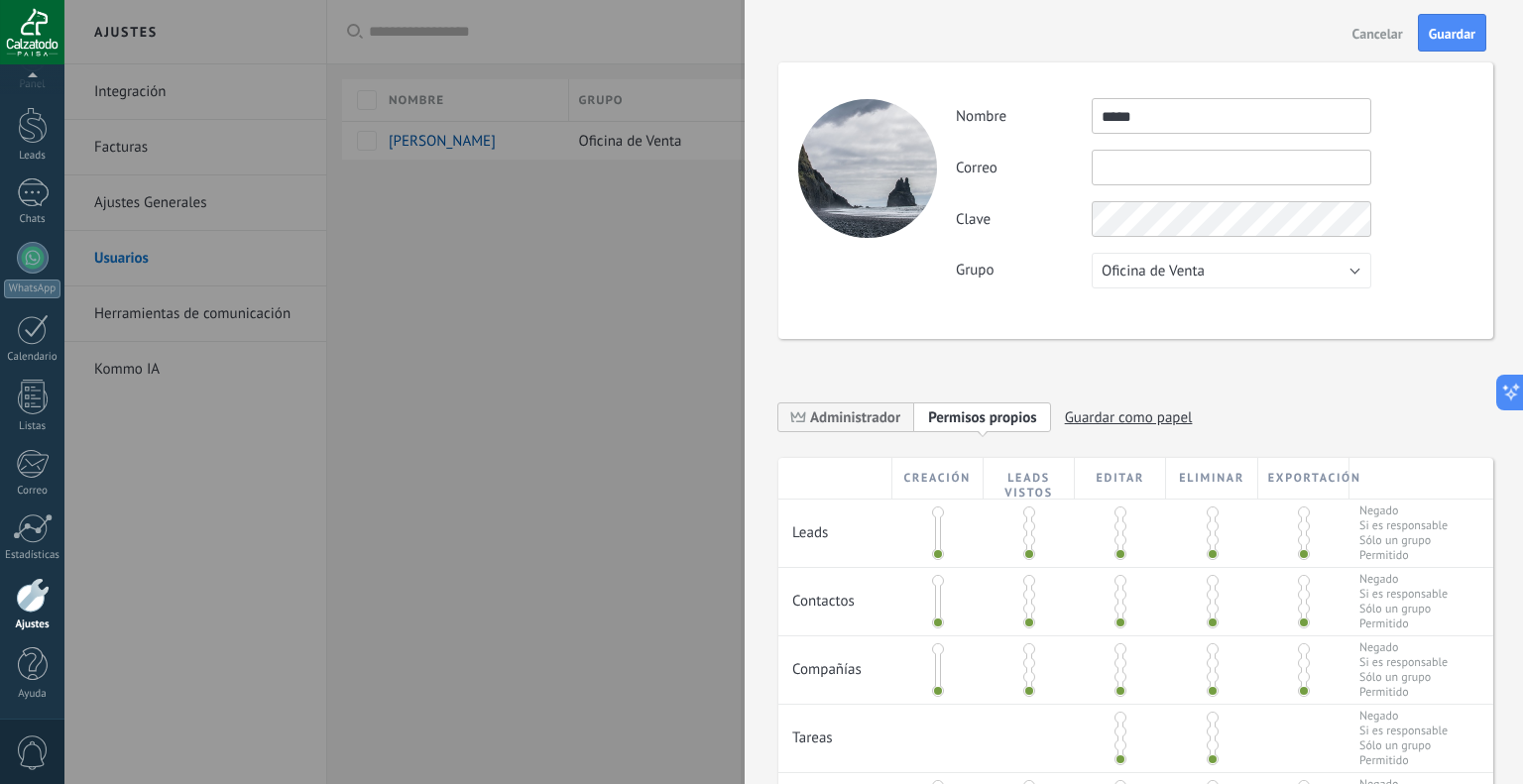 type on "*****" 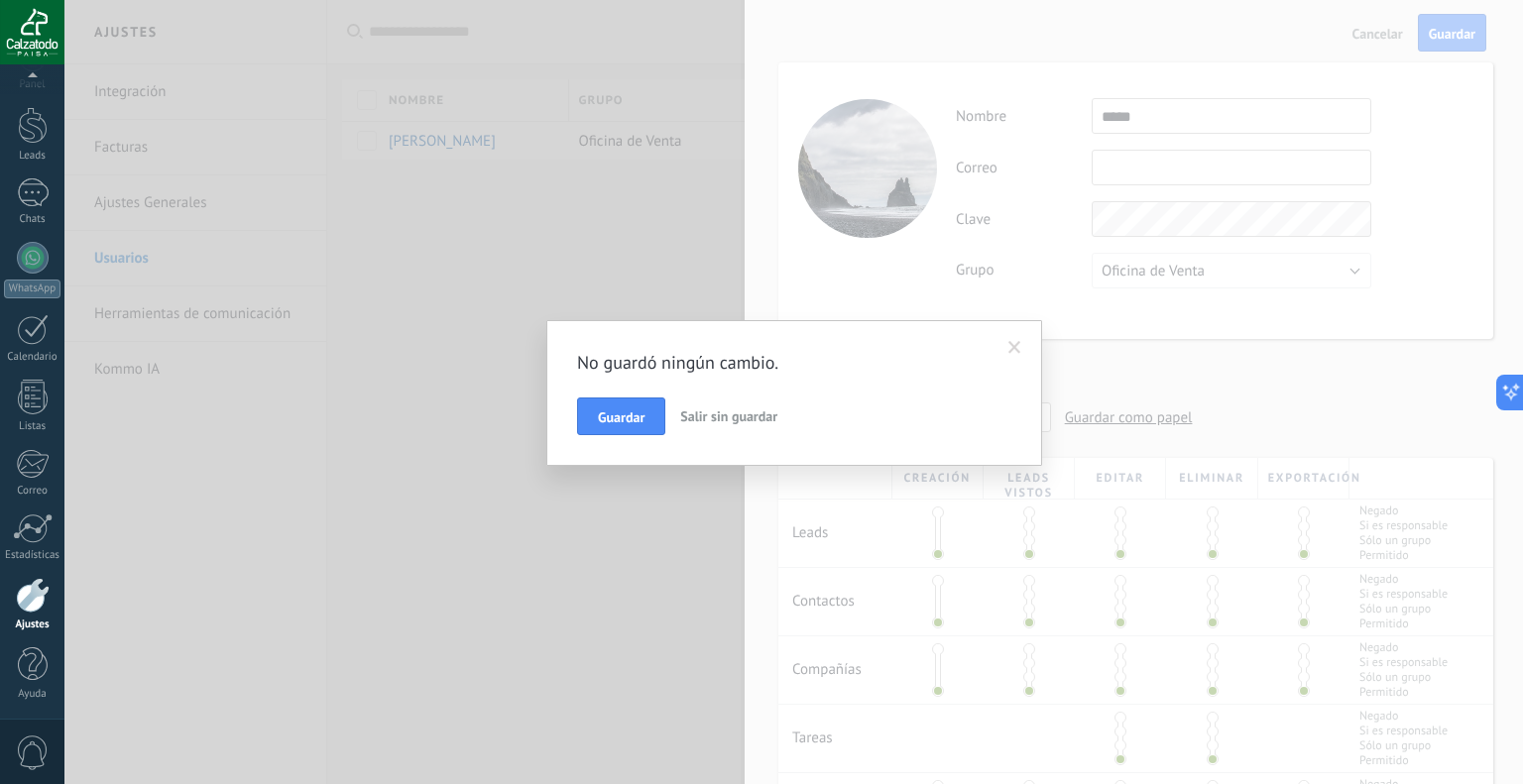 scroll, scrollTop: 0, scrollLeft: 0, axis: both 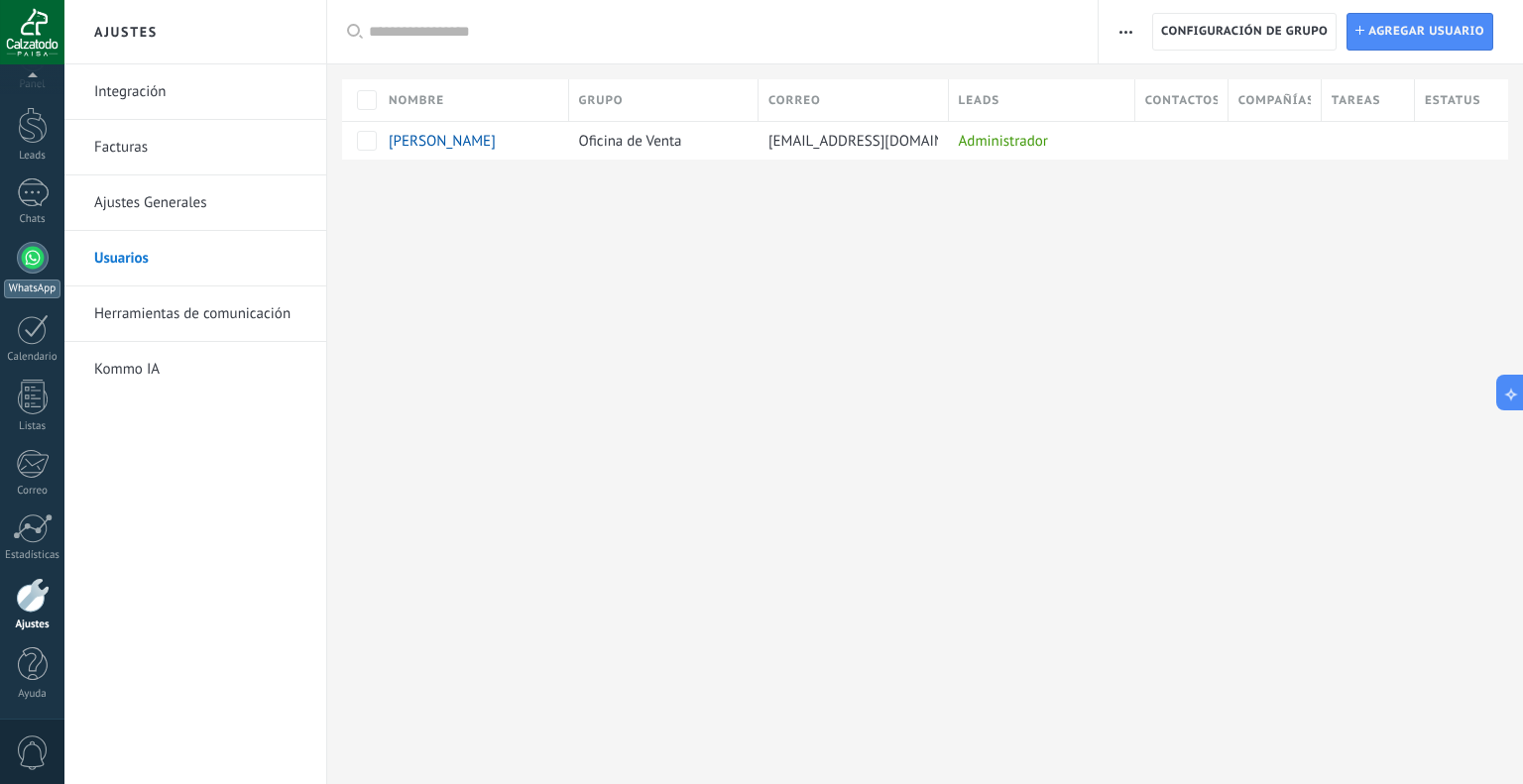 click at bounding box center (33, 258) 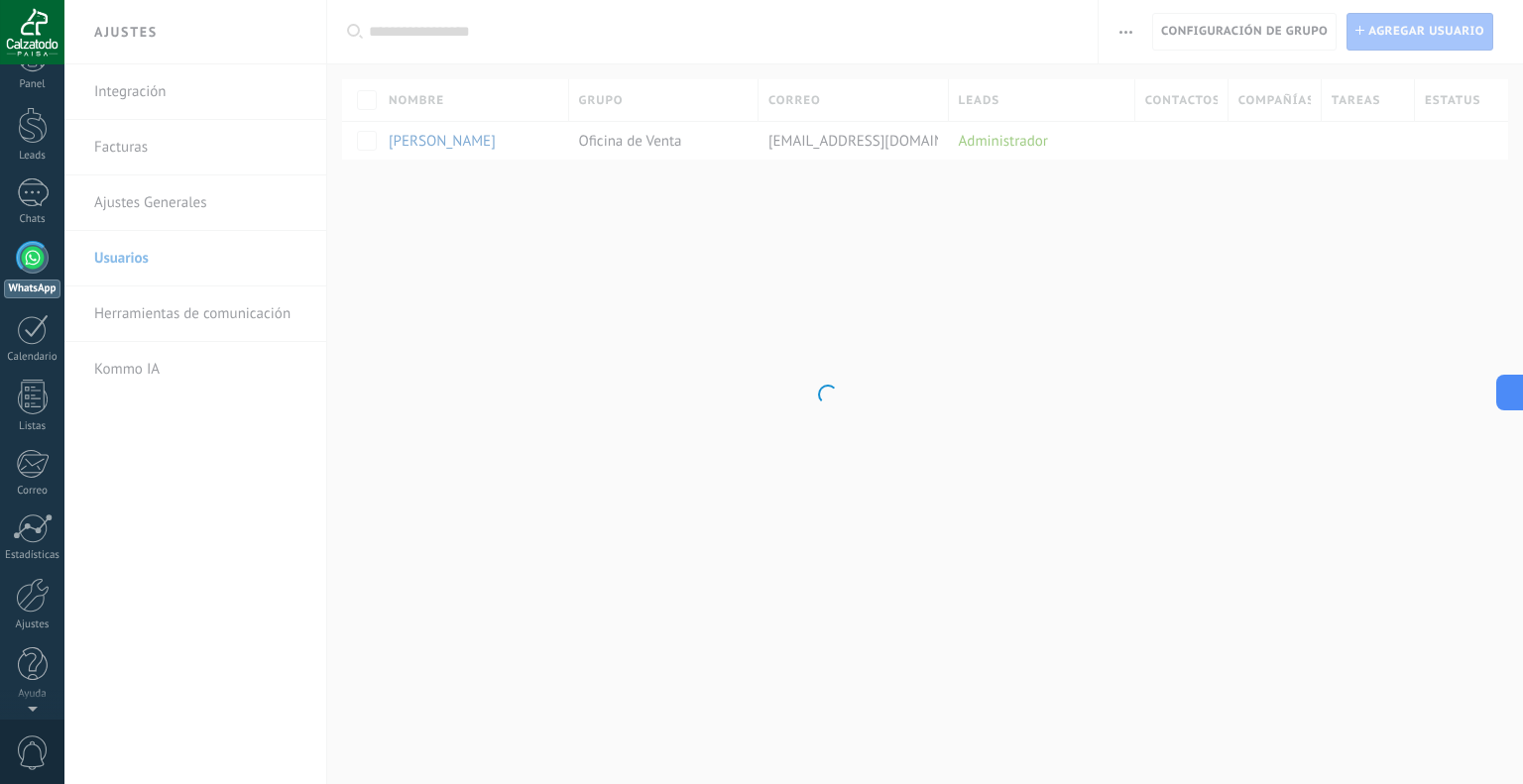 scroll, scrollTop: 0, scrollLeft: 0, axis: both 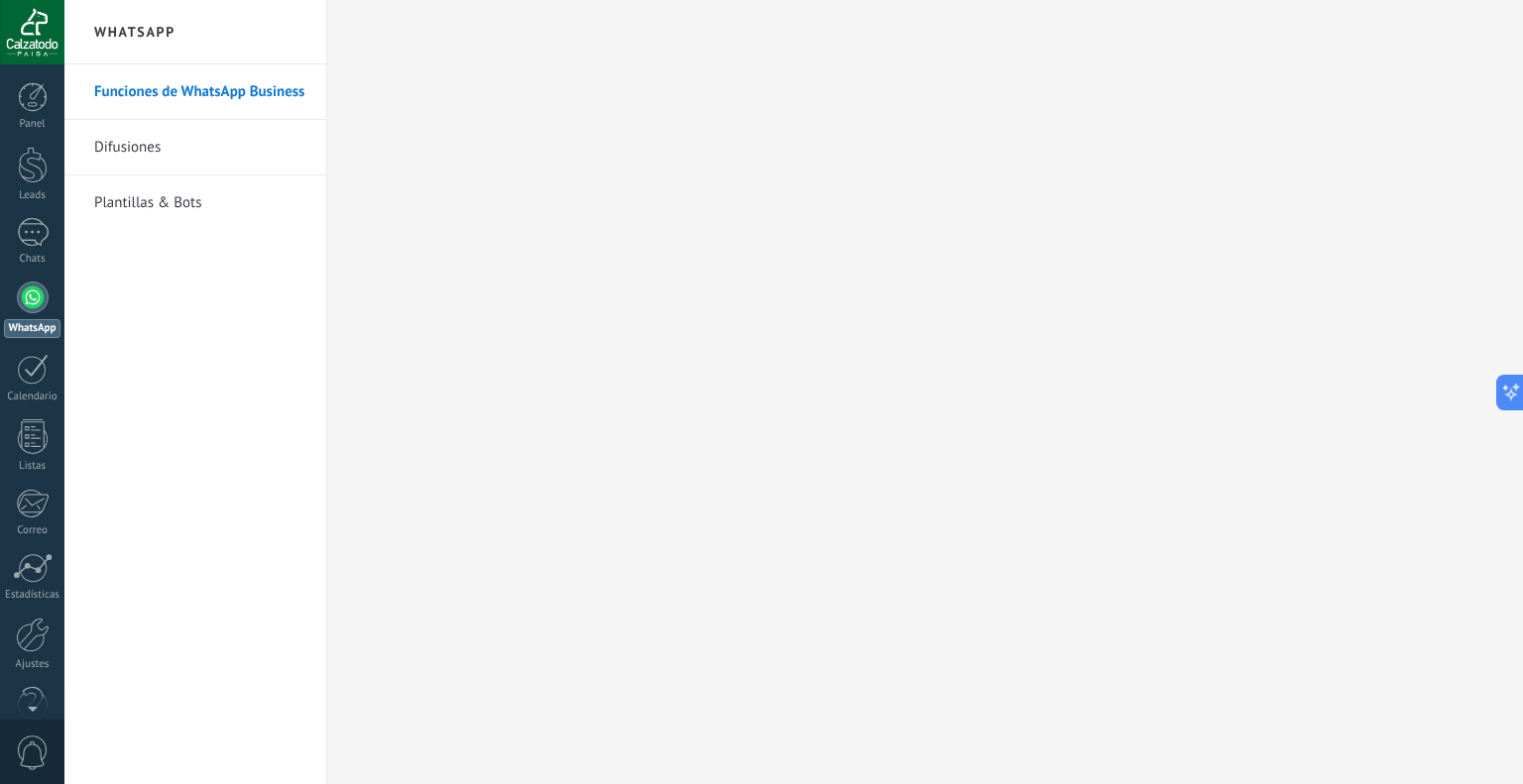 click on "Funciones de WhatsApp Business" at bounding box center [200, 92] 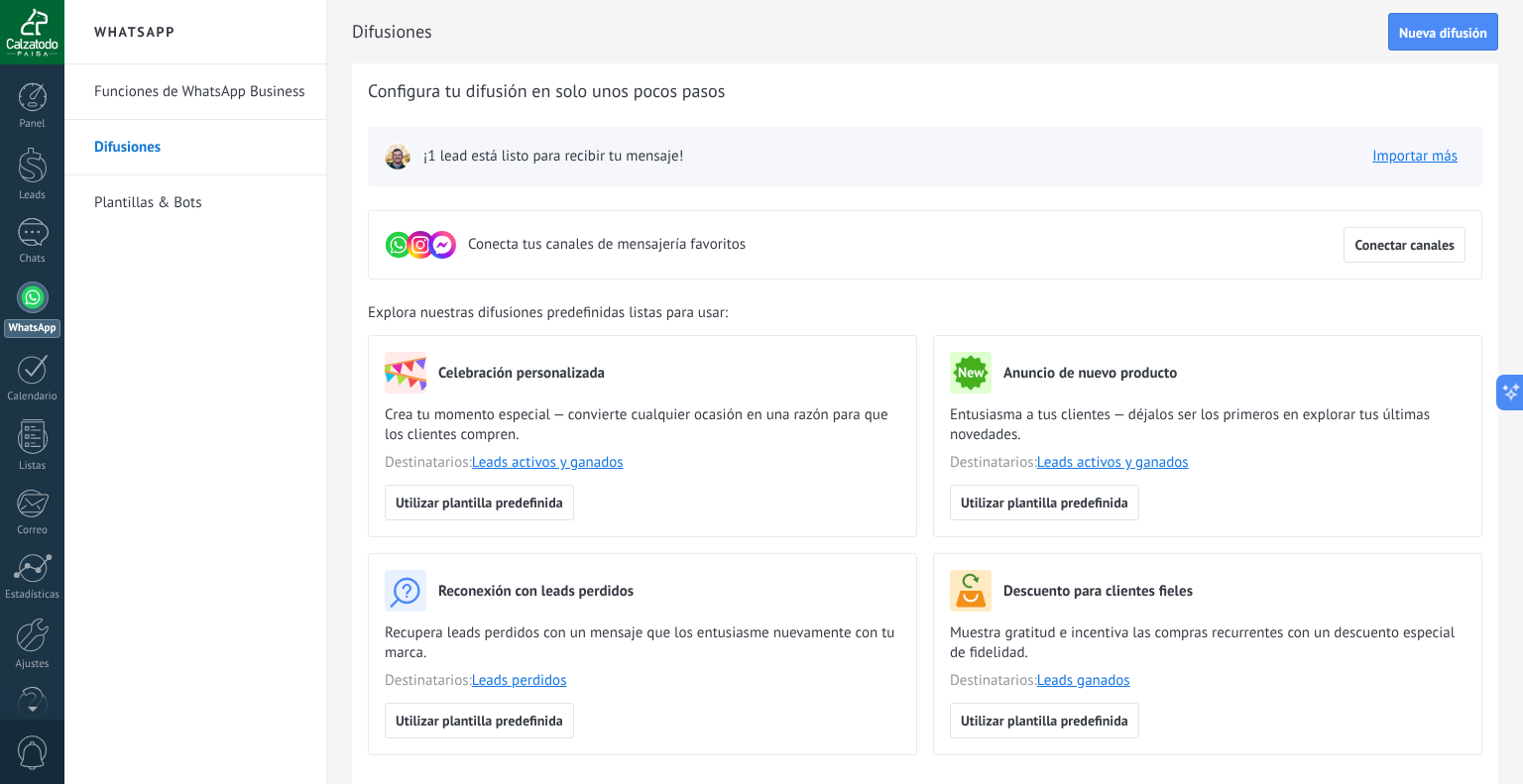 click on "Plantillas & Bots" at bounding box center (200, 203) 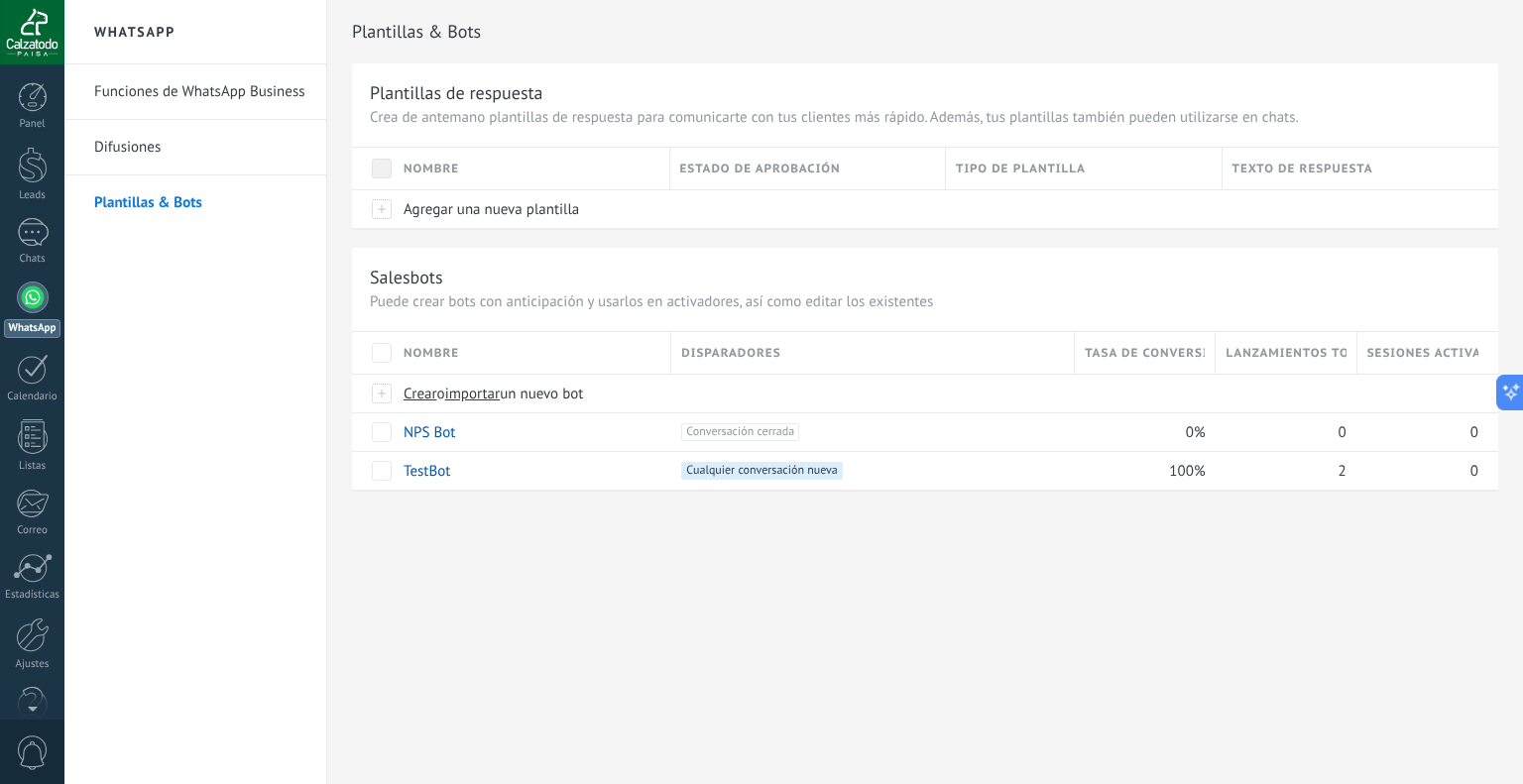 click on "Funciones de WhatsApp Business" at bounding box center [200, 92] 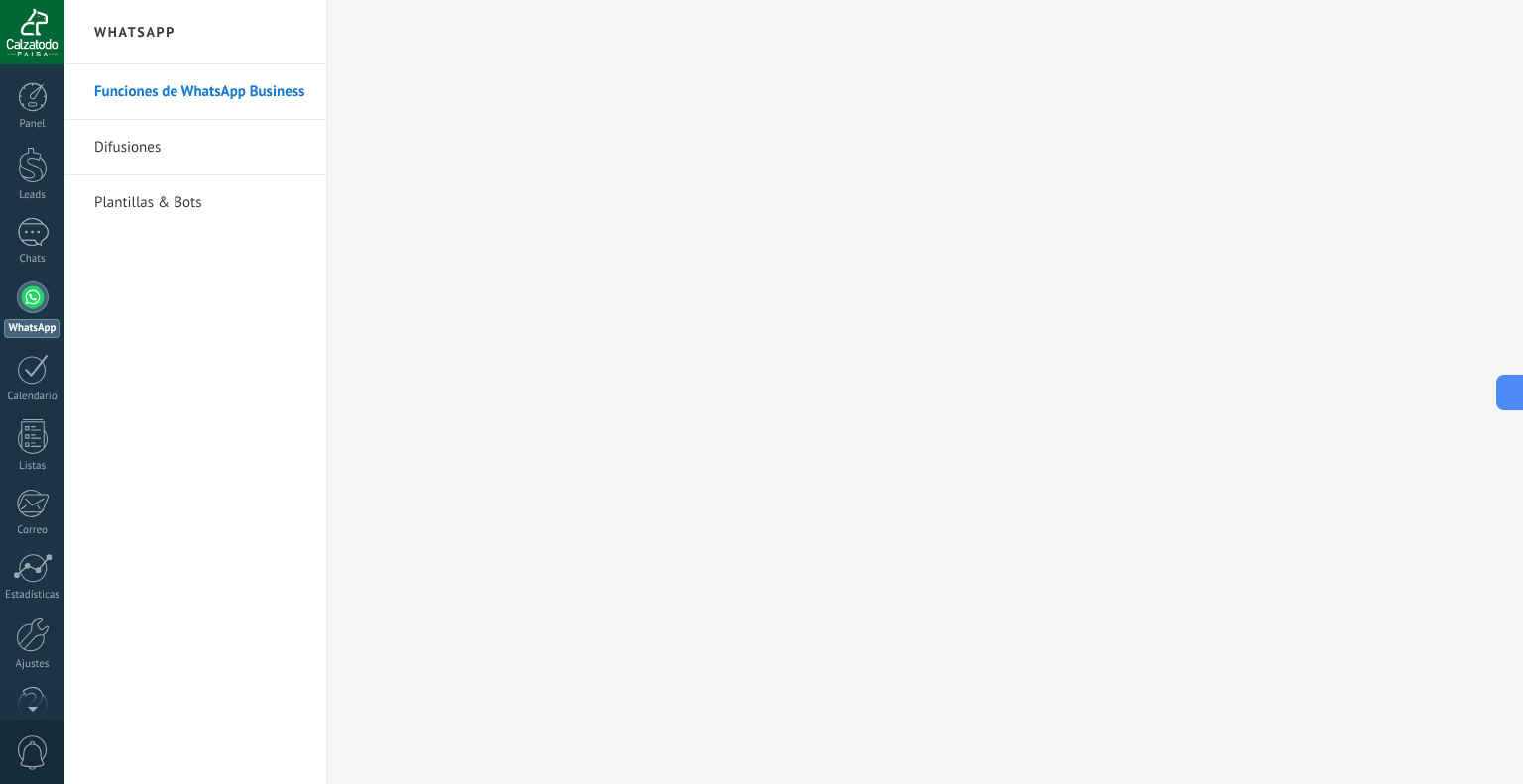 click on "Funciones de WhatsApp Business Difusiones Plantillas & Bots" at bounding box center (195, 424) 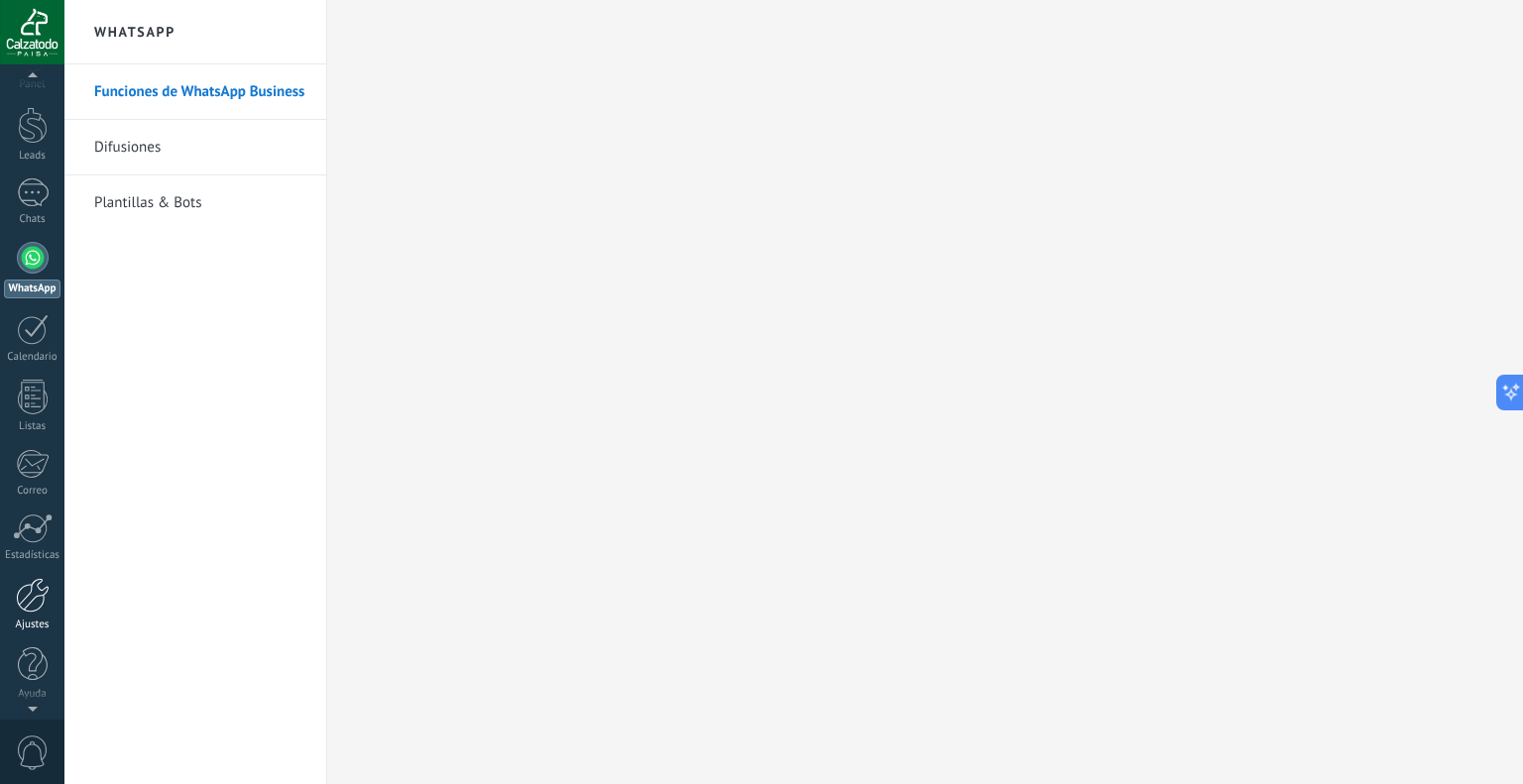 scroll, scrollTop: 0, scrollLeft: 0, axis: both 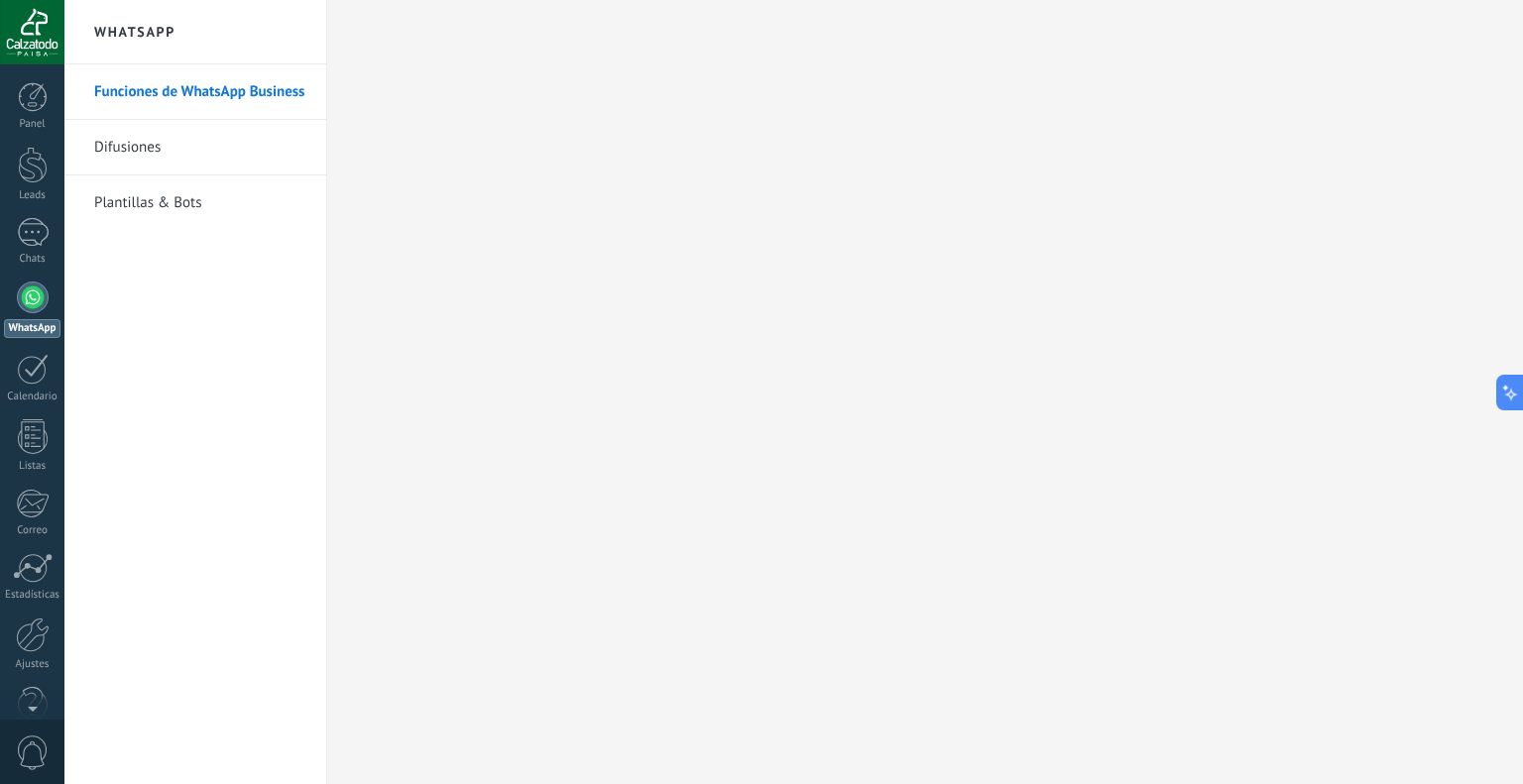 click on "Funciones de WhatsApp Business Difusiones Plantillas & Bots" at bounding box center (195, 424) 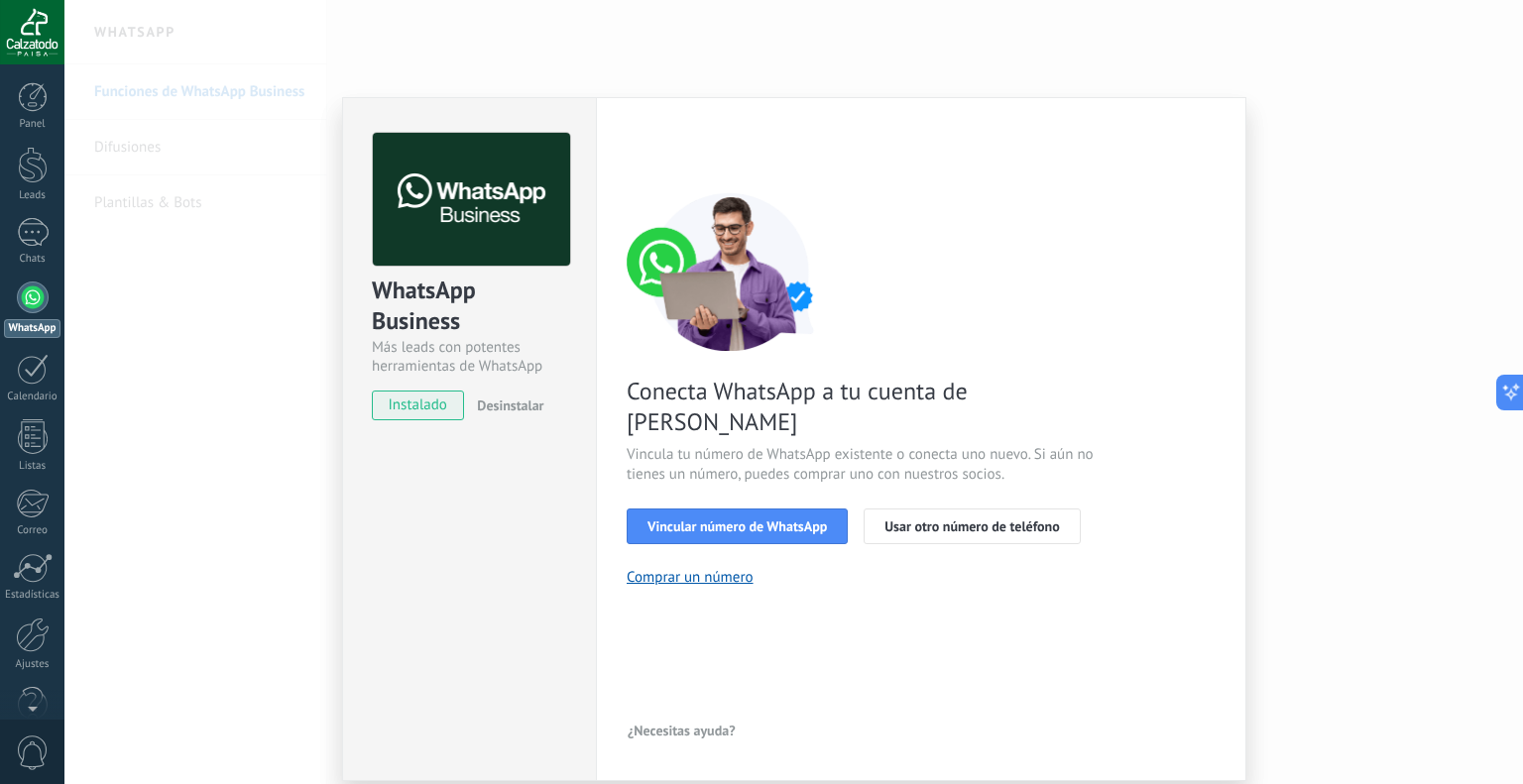 click on "WhatsApp Business Más leads con potentes herramientas de WhatsApp instalado Desinstalar Configuraciones Autorizaciones Esta pestaña registra a los usuarios que han concedido acceso a las integración a esta cuenta. Si deseas remover la posibilidad que un usuario pueda enviar solicitudes a la cuenta en nombre de esta integración, puedes revocar el acceso. Si el acceso a todos los usuarios es revocado, la integración dejará de funcionar. Esta aplicacion está instalada, pero nadie le ha dado acceso aun. WhatsApp Cloud API más _:  Guardar < Volver 1 Seleccionar aplicación 2 Conectar Facebook  3 Finalizar configuración Conecta WhatsApp a tu cuenta de Kommo Vincula tu número de WhatsApp existente o conecta uno nuevo. Si aún no tienes un número, puedes comprar uno con nuestros socios. Vincular número de WhatsApp Usar otro número de teléfono Comprar un número ¿Necesitas ayuda?" at bounding box center [793, 392] 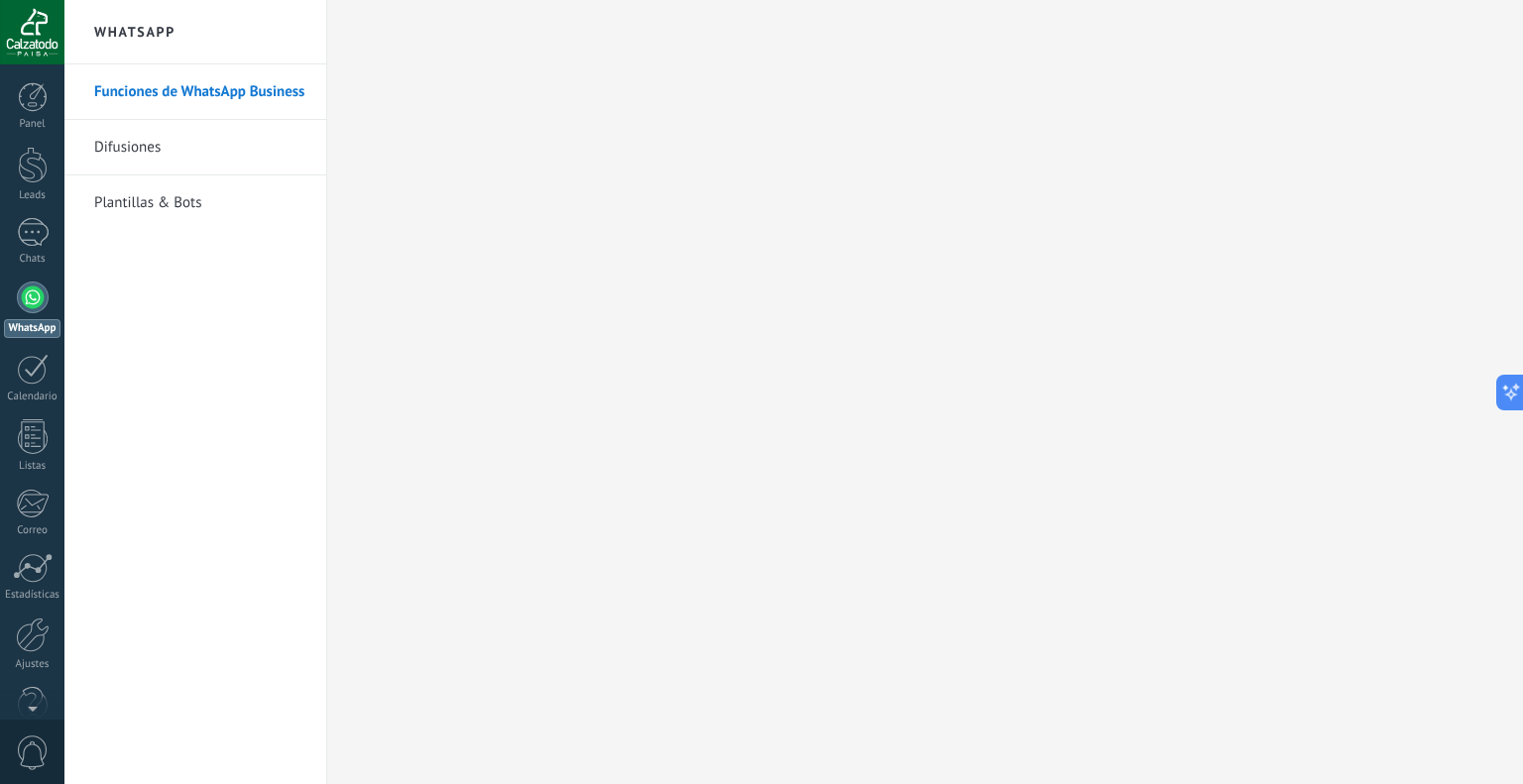 click on "Funciones de WhatsApp Business Difusiones Plantillas & Bots" at bounding box center [195, 424] 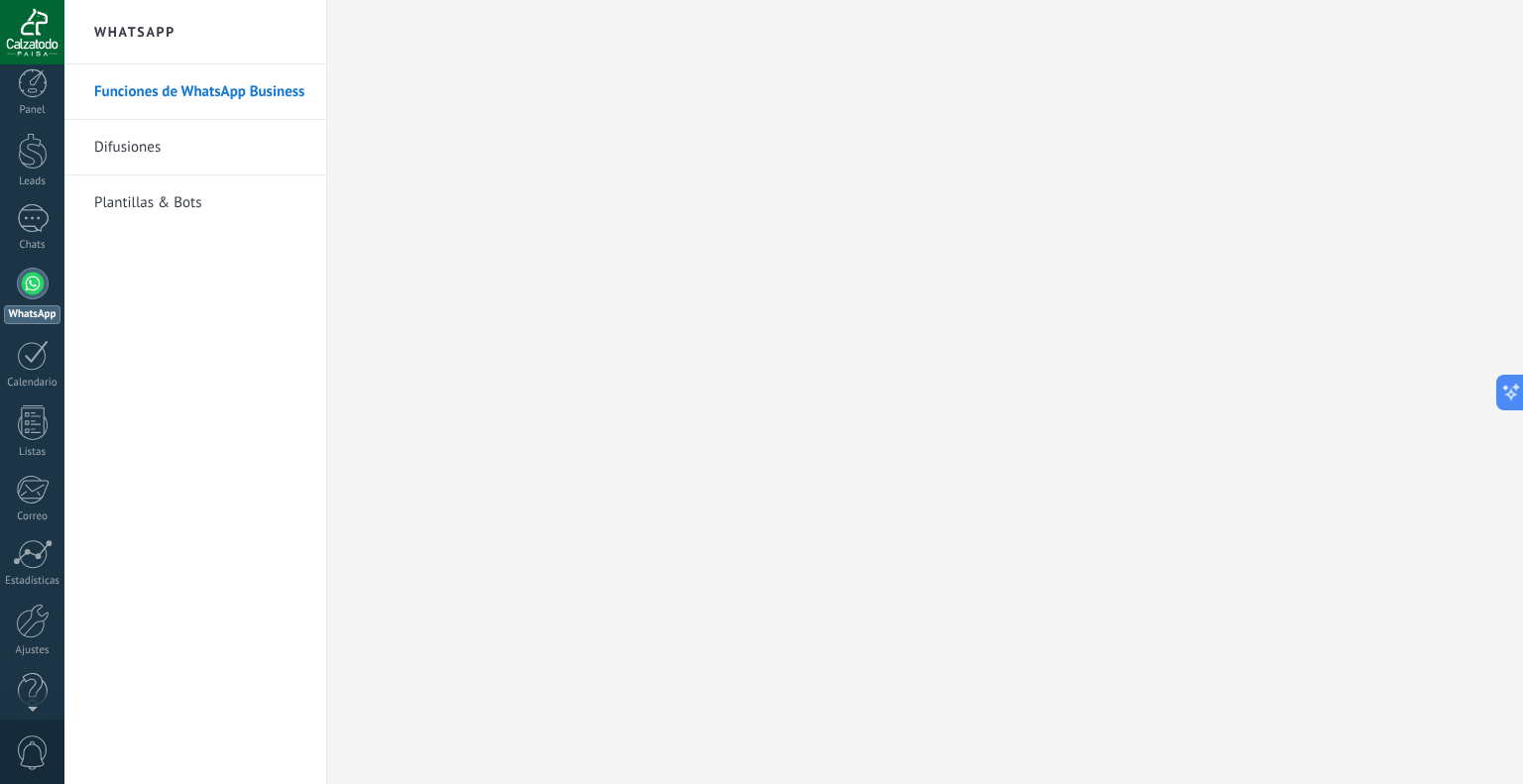 scroll, scrollTop: 0, scrollLeft: 0, axis: both 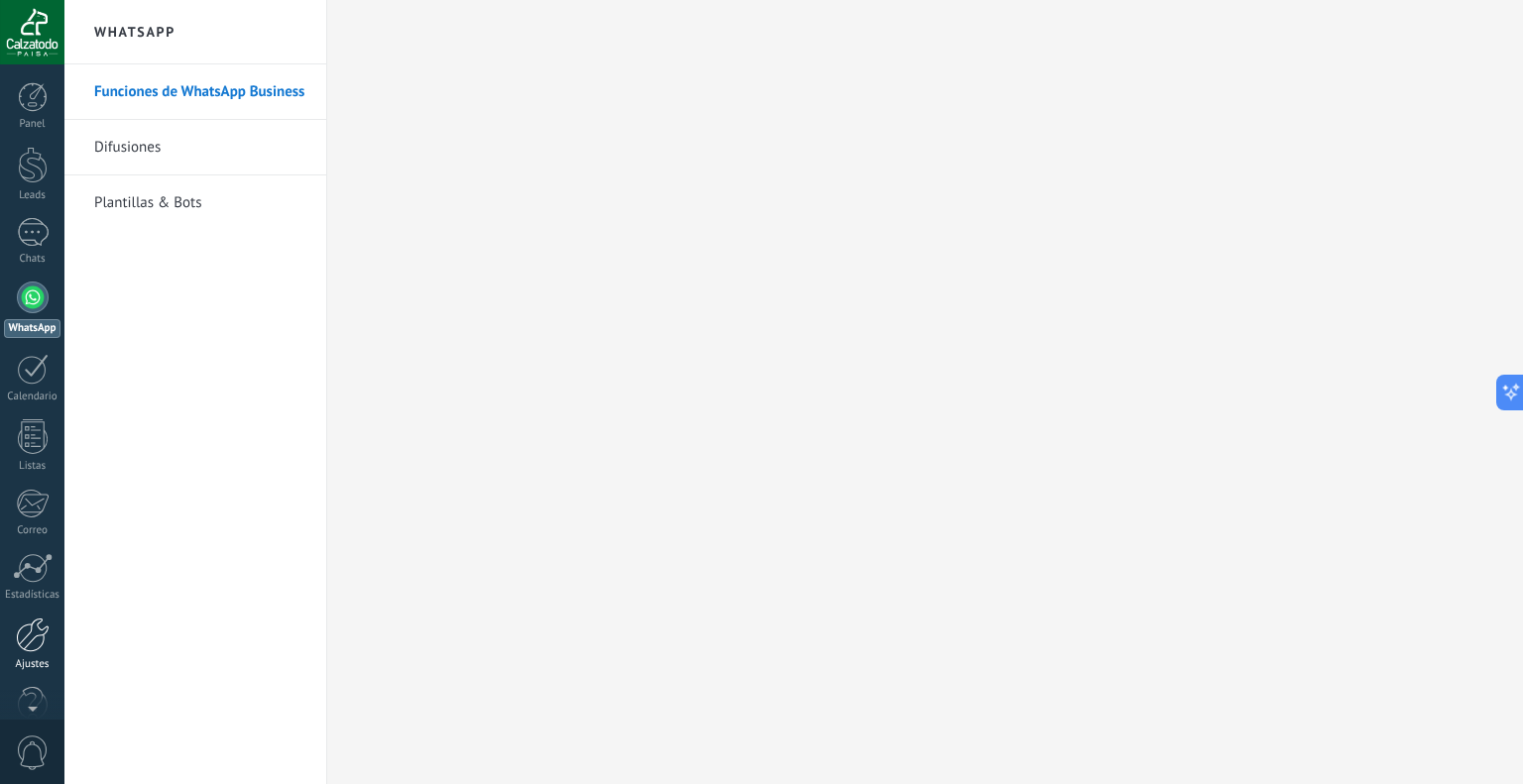 click at bounding box center [33, 634] 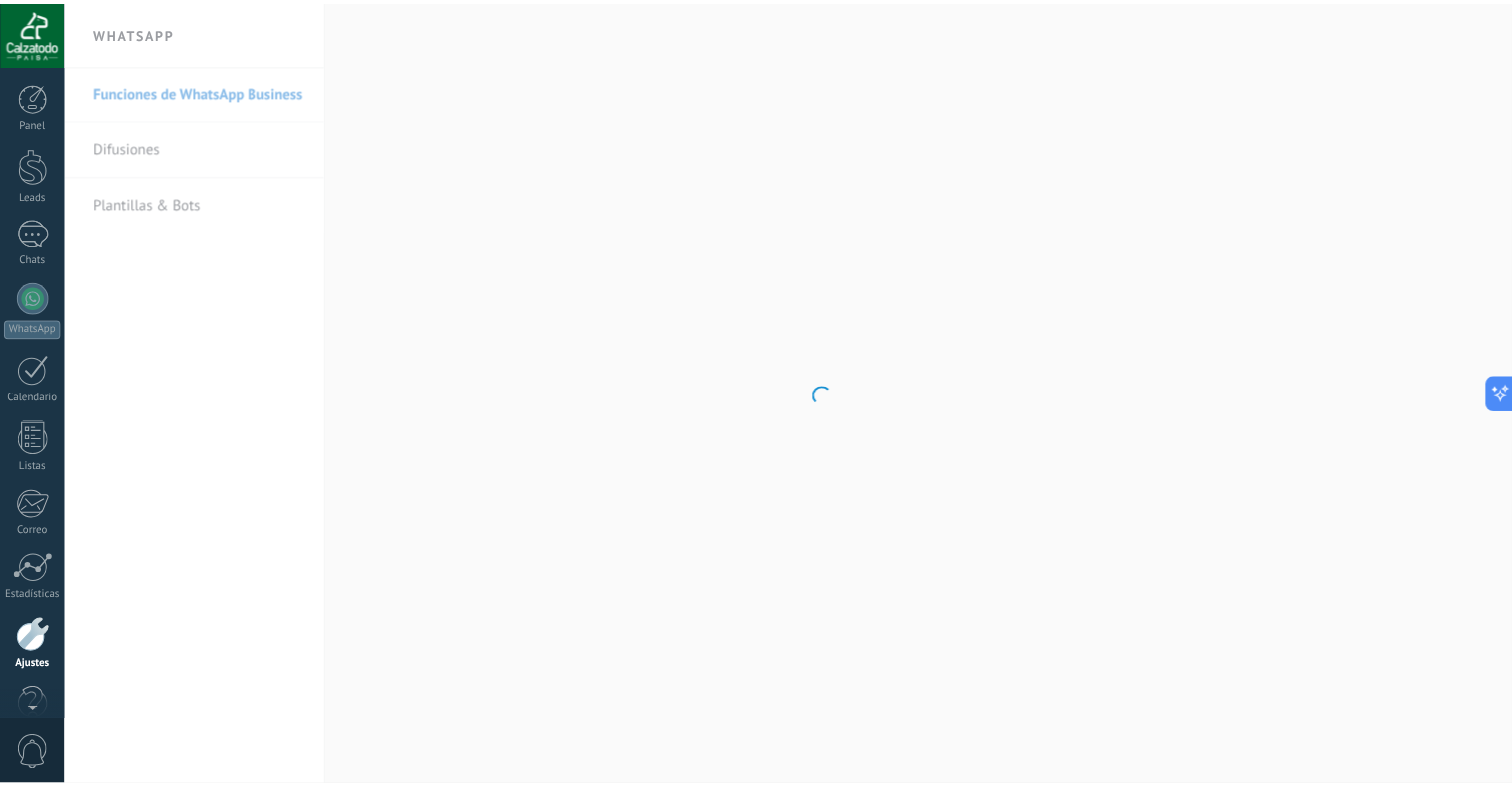scroll, scrollTop: 40, scrollLeft: 0, axis: vertical 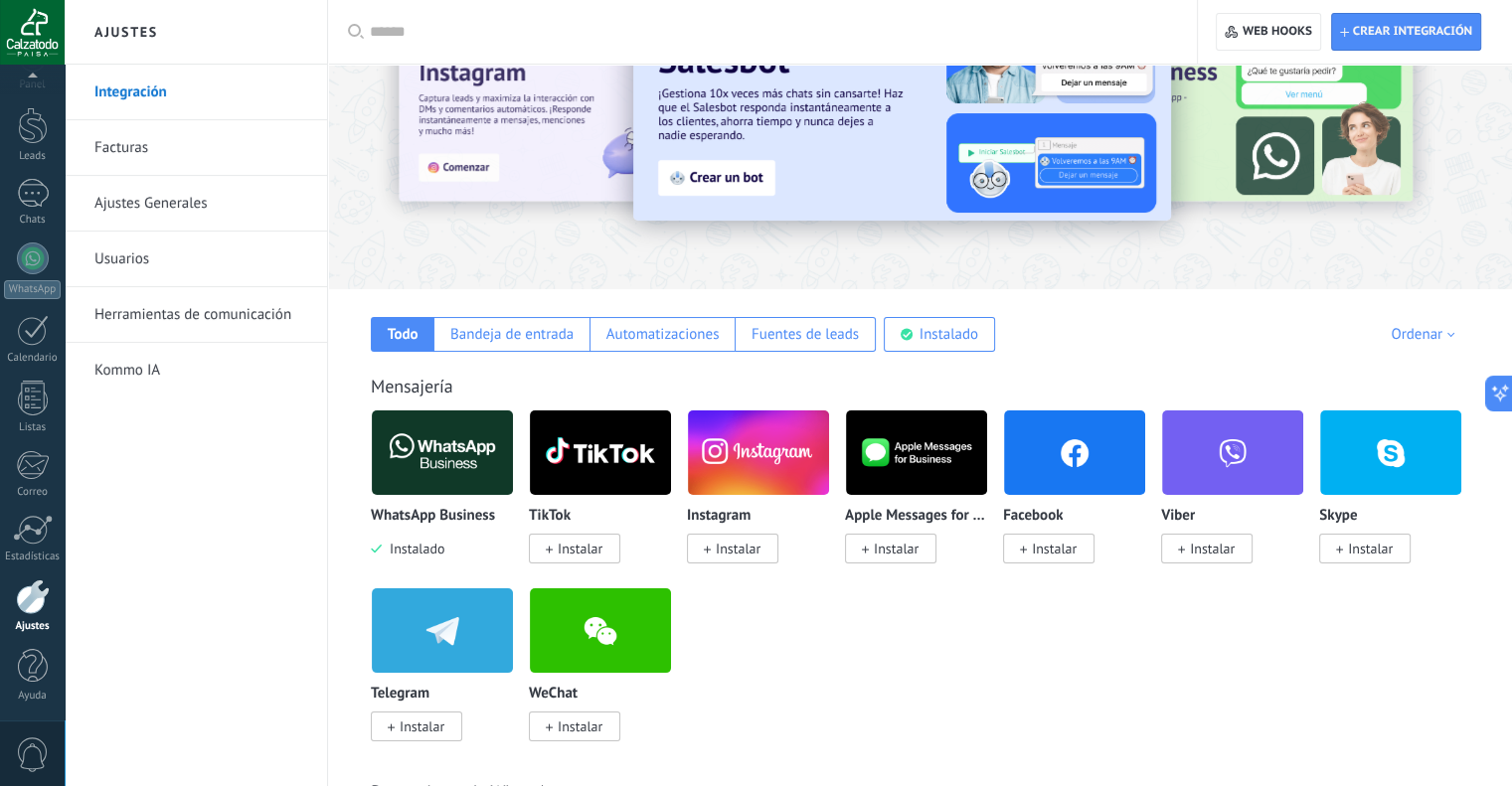 click on "Todo Bandeja de entrada Automatizaciones Fuentes de leads Instalado Mis contribuciones Ordenar Elegidos del equipo Tendencias Más popular Lo más nuevo primero" at bounding box center [920, 320] 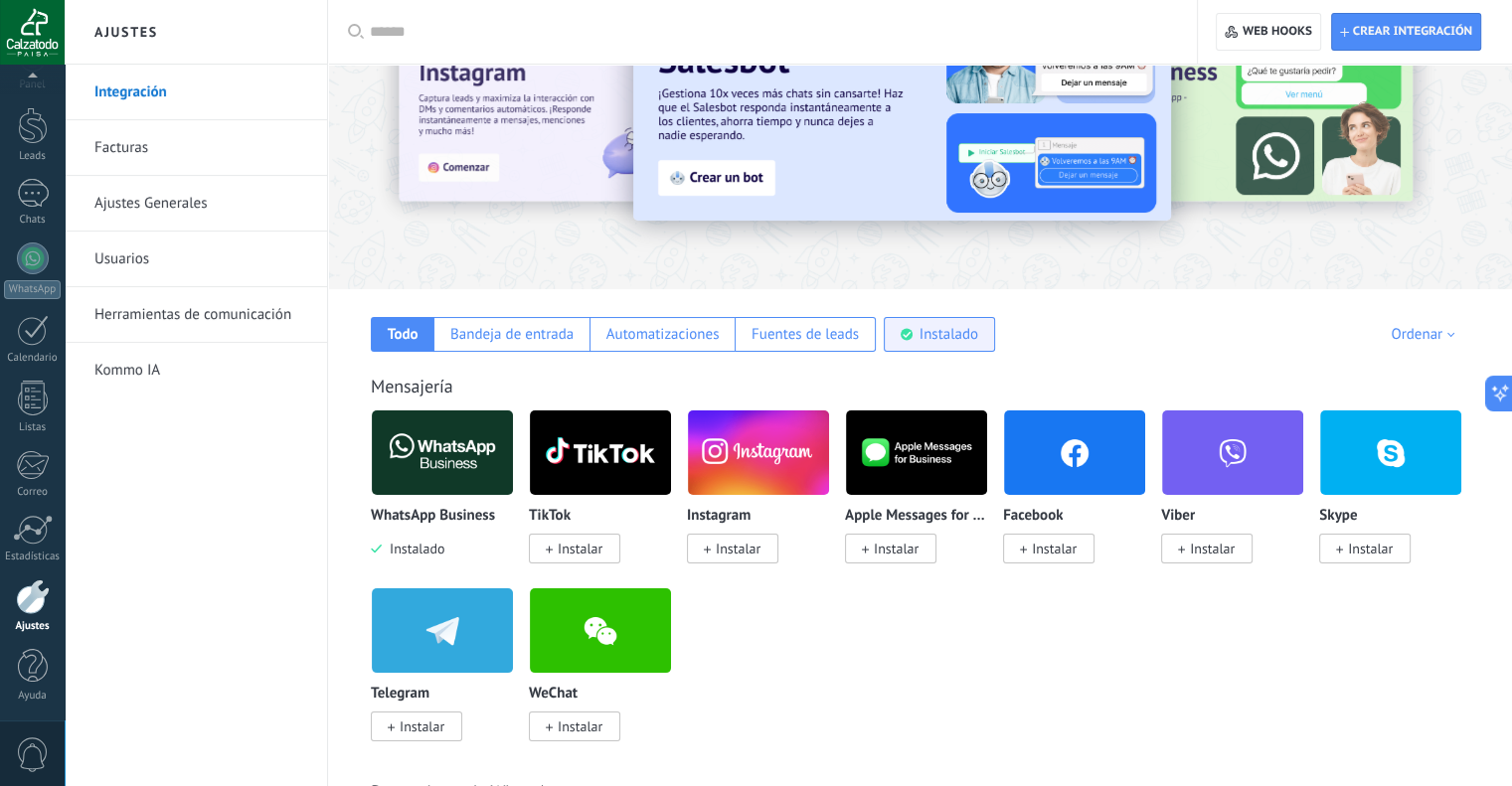 click on "Instalado" at bounding box center (948, 334) 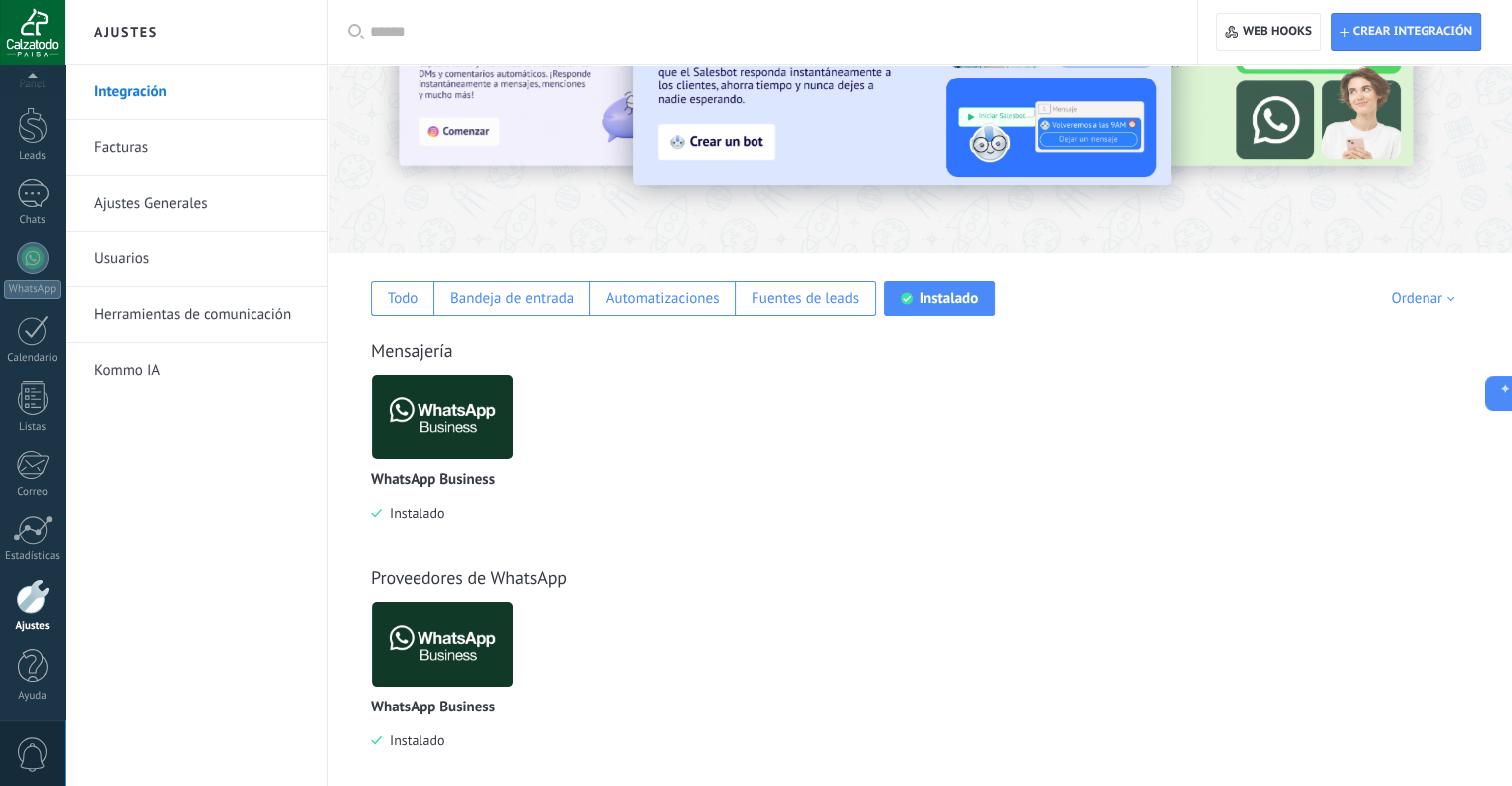 scroll, scrollTop: 154, scrollLeft: 0, axis: vertical 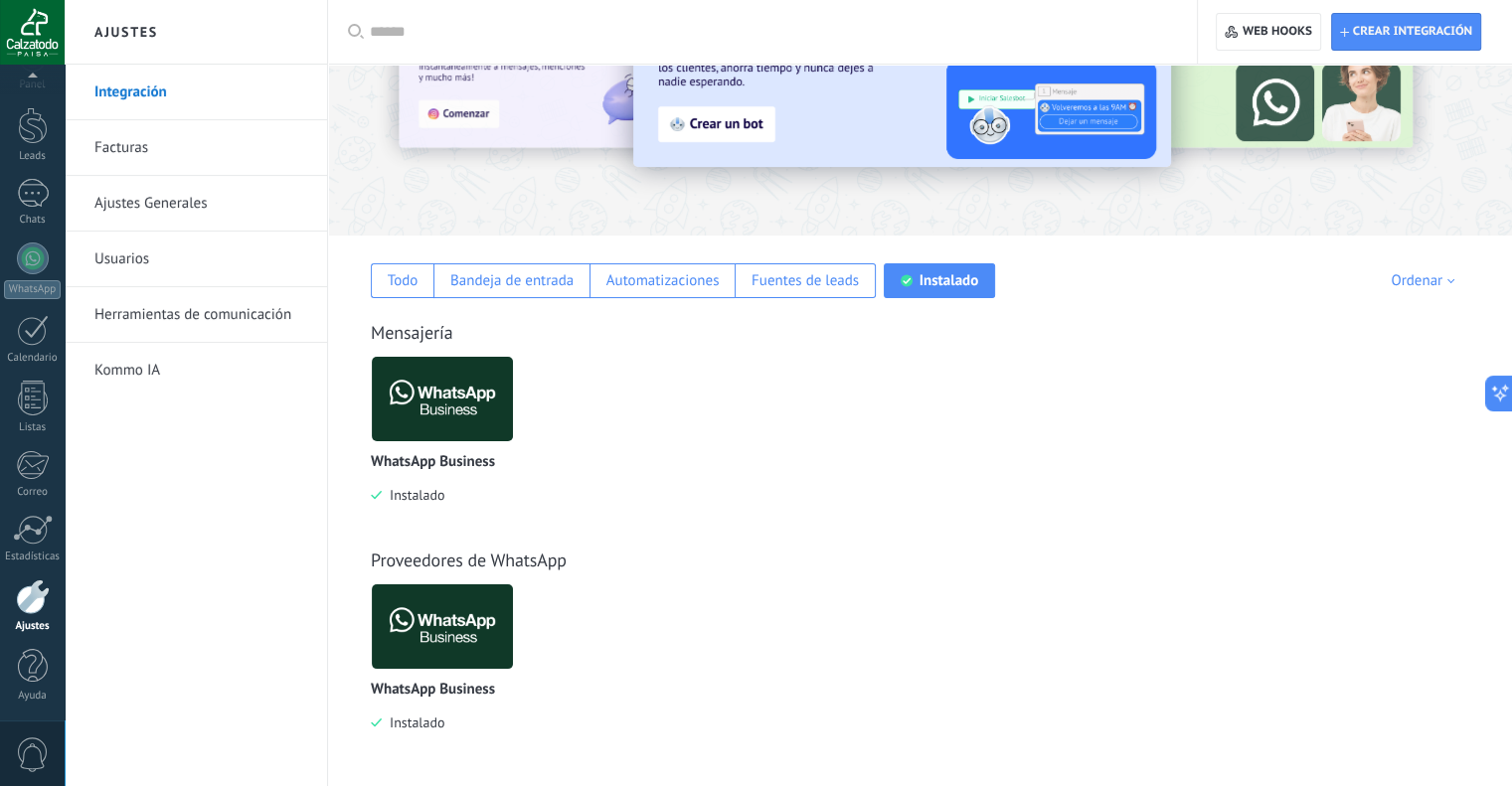click on "Proveedores de WhatsApp WhatsApp Business Instalado" at bounding box center (920, 622) 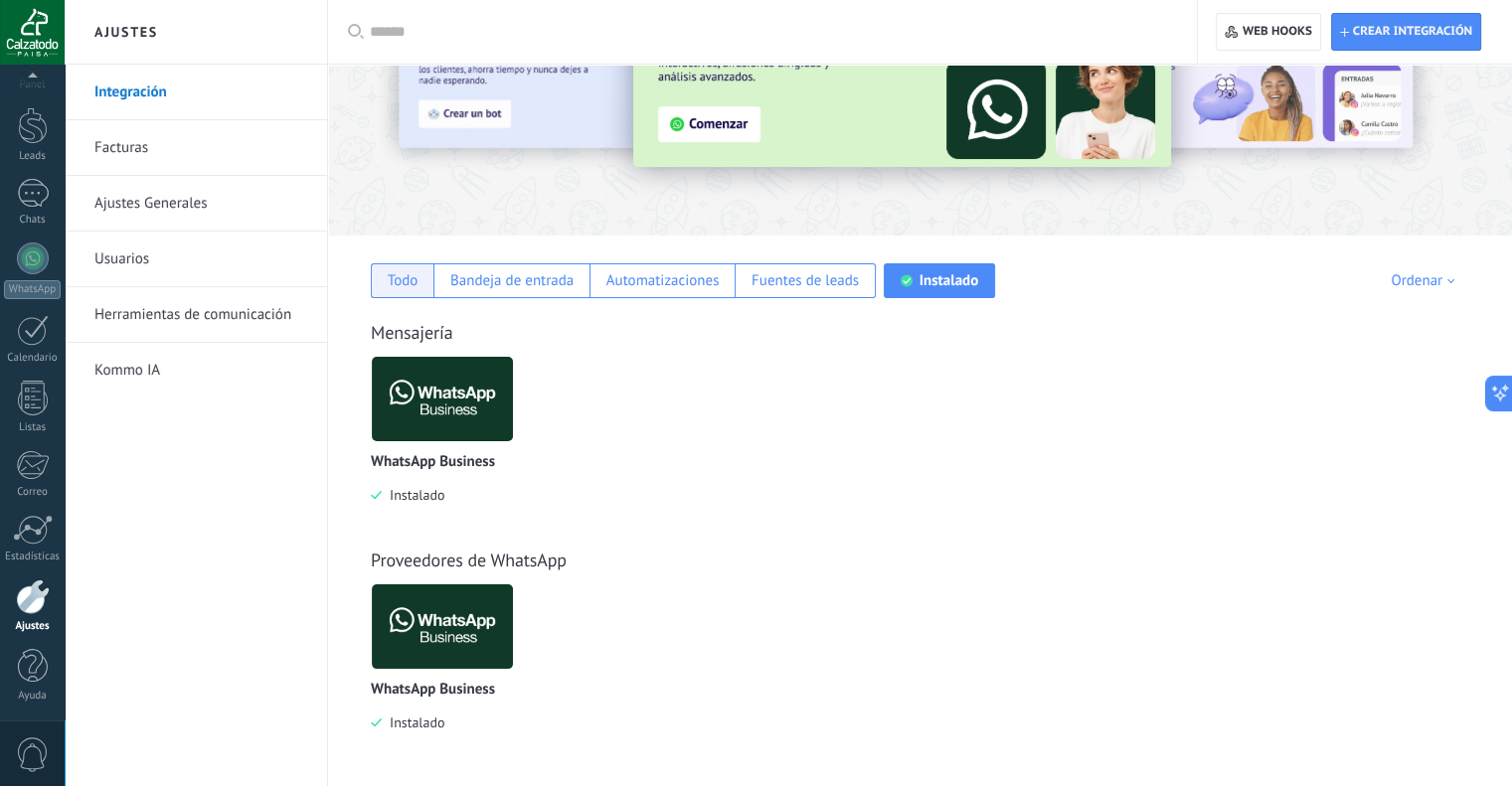 click on "Todo" at bounding box center [403, 280] 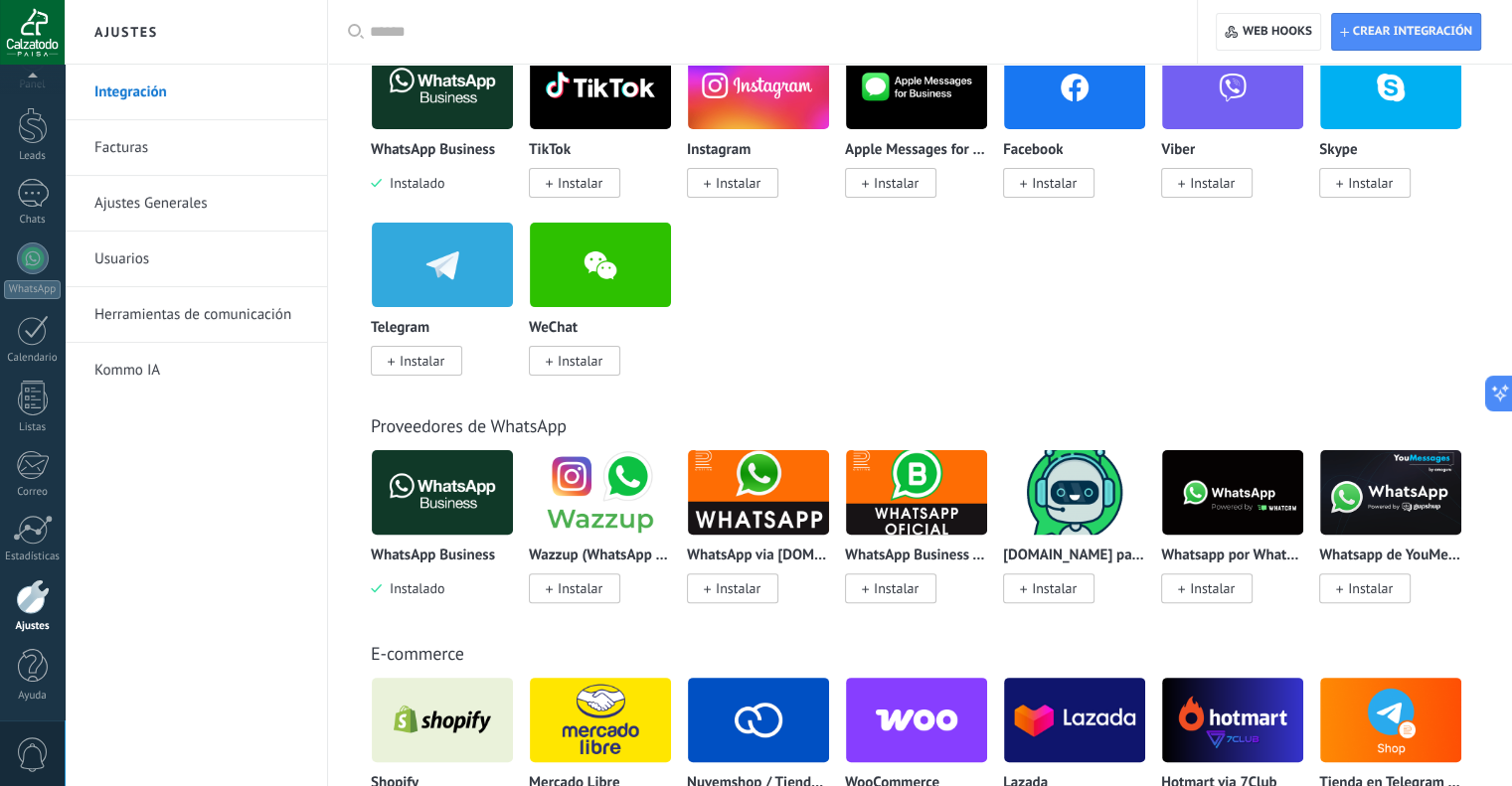 scroll, scrollTop: 551, scrollLeft: 0, axis: vertical 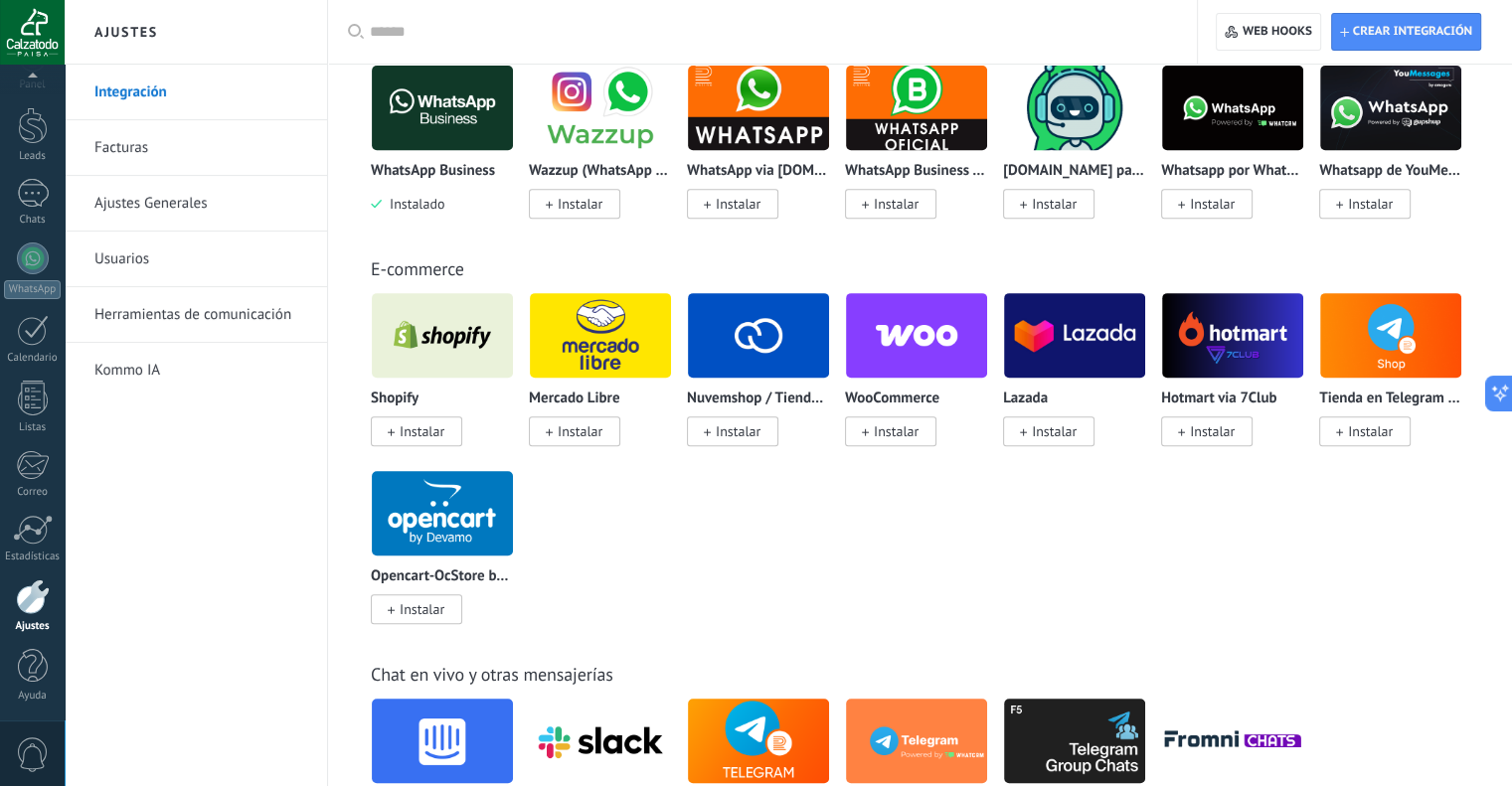 click on "Instalar" at bounding box center [896, 431] 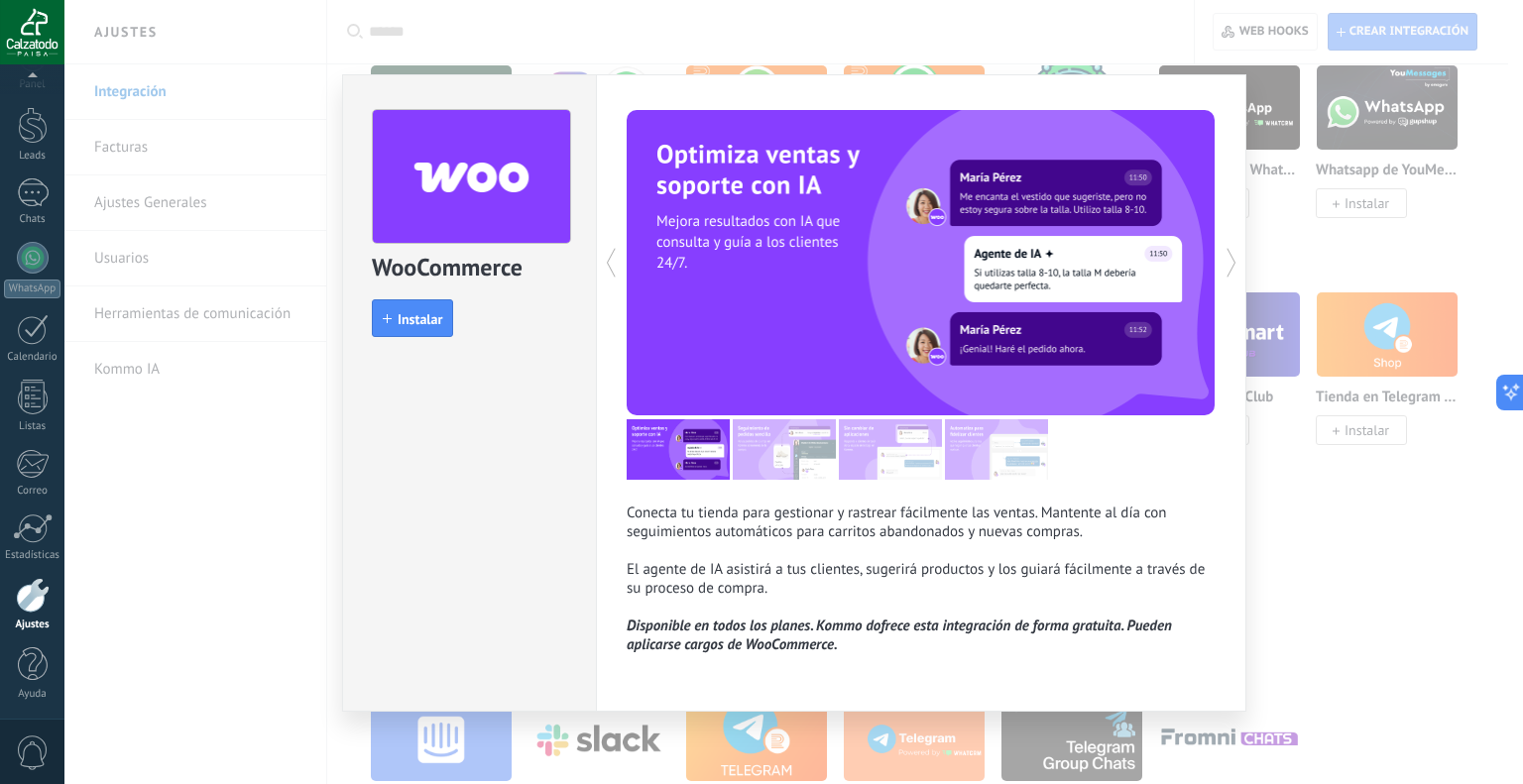 click 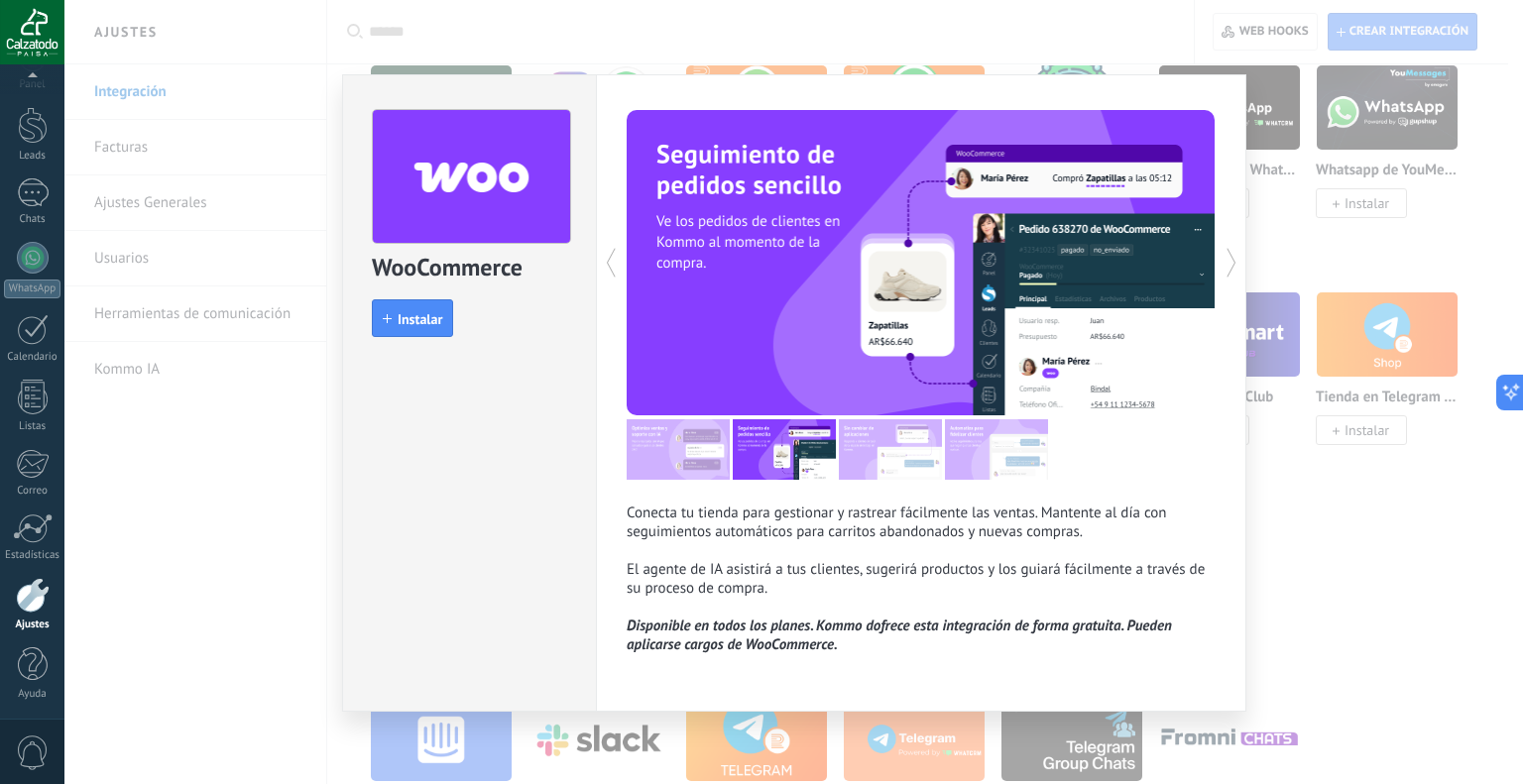 click at bounding box center (1068, 263) 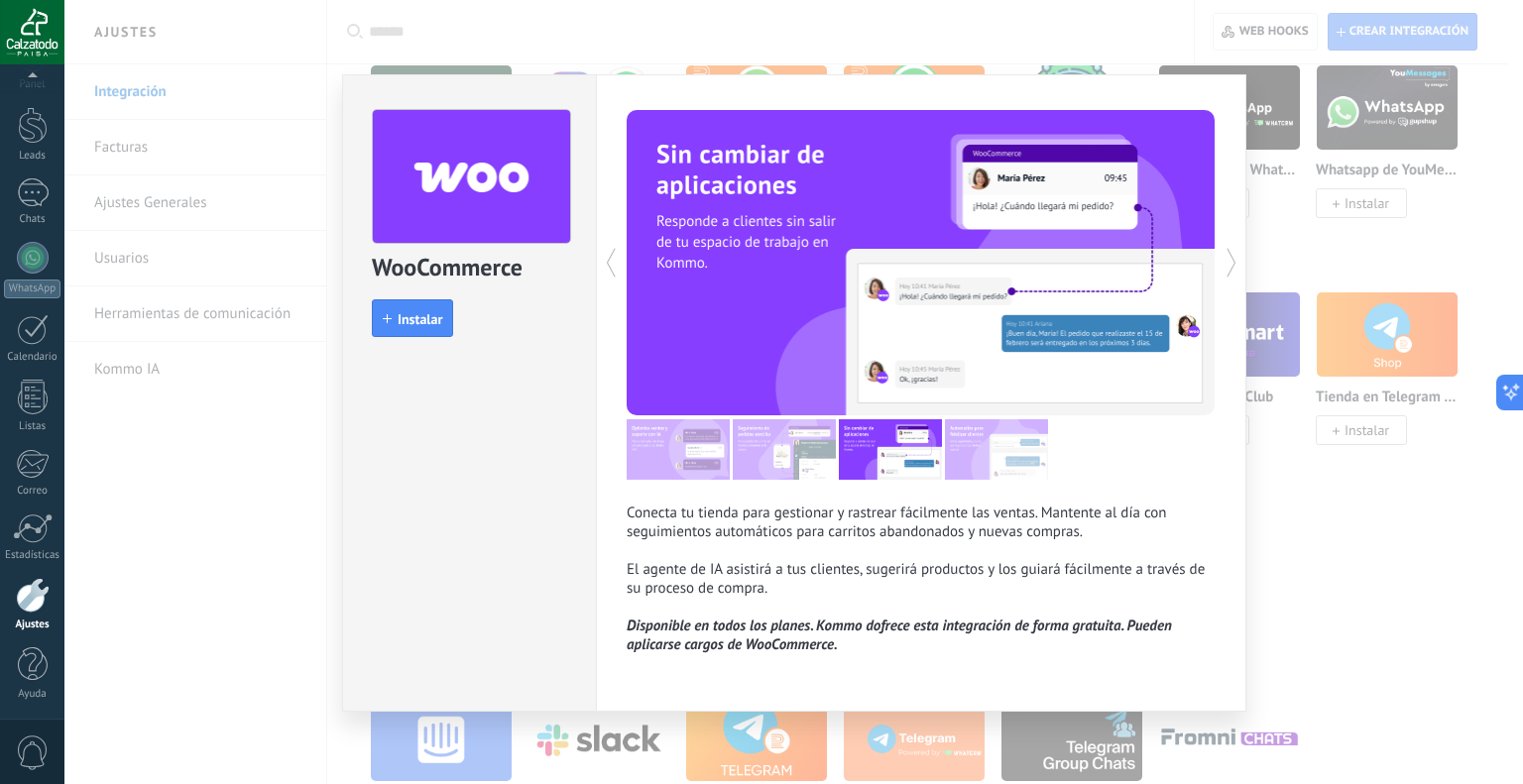 click 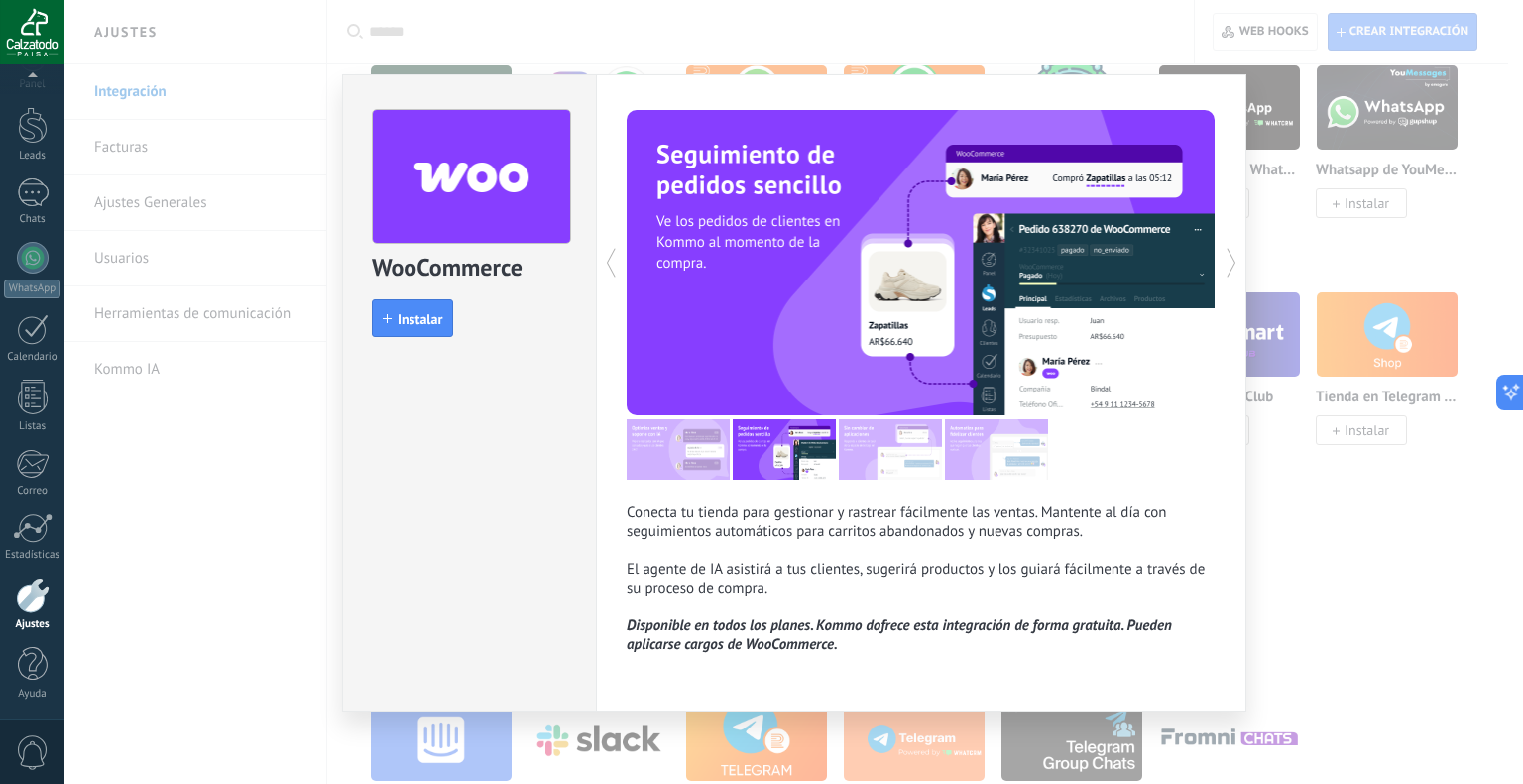 click on "Conecta tu tienda para gestionar y rastrear fácilmente las ventas. Mantente al día con seguimientos automáticos para carritos abandonados y nuevas compras. El agente de IA asistirá a tus clientes, sugerirá productos y los guiará fácilmente a través de su proceso de compra. Disponible en todos los planes. Kommo dofrece esta integración de forma gratuita. Pueden aplicarse cargos de WooCommerce.  más" at bounding box center (921, 392) 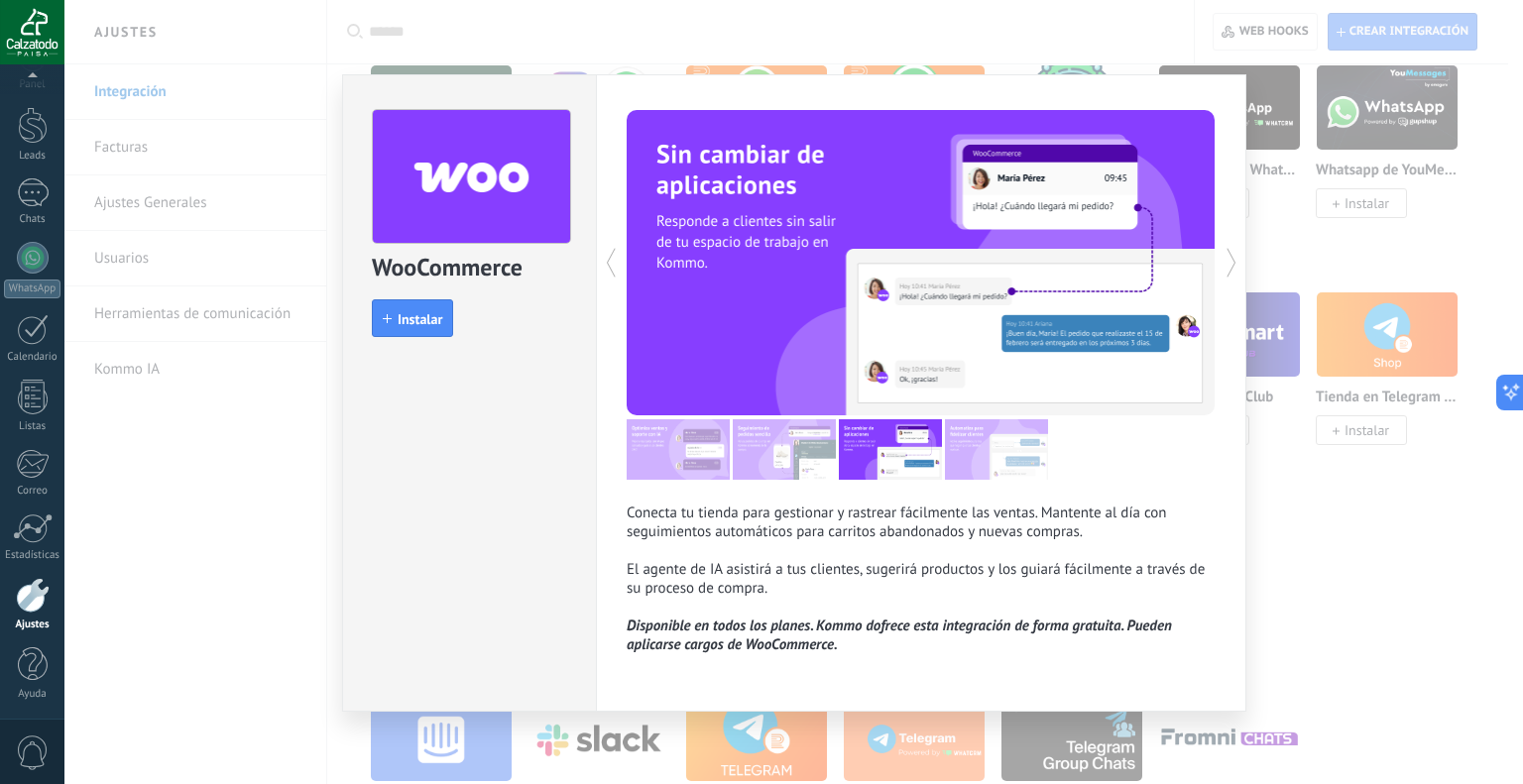 click 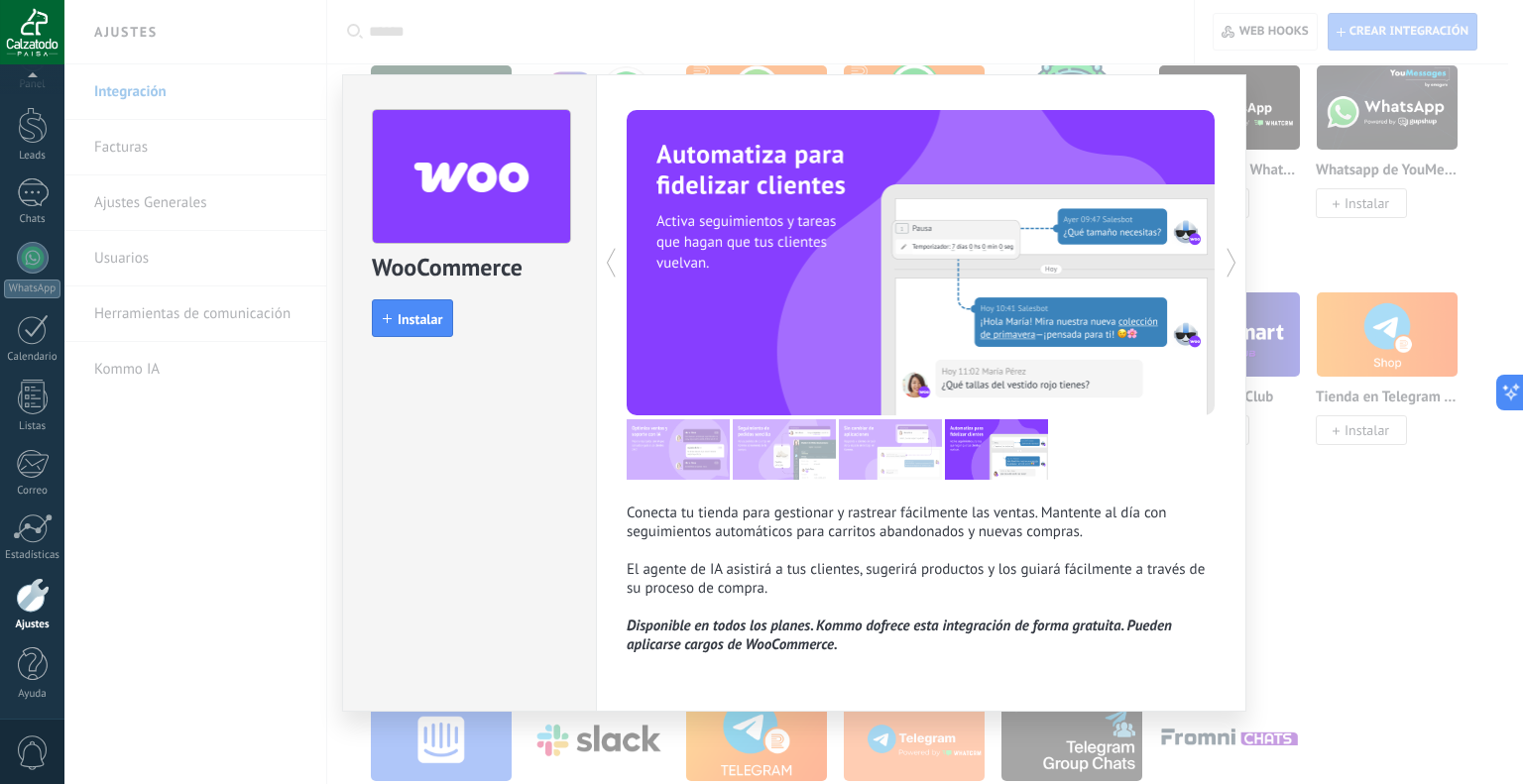 click 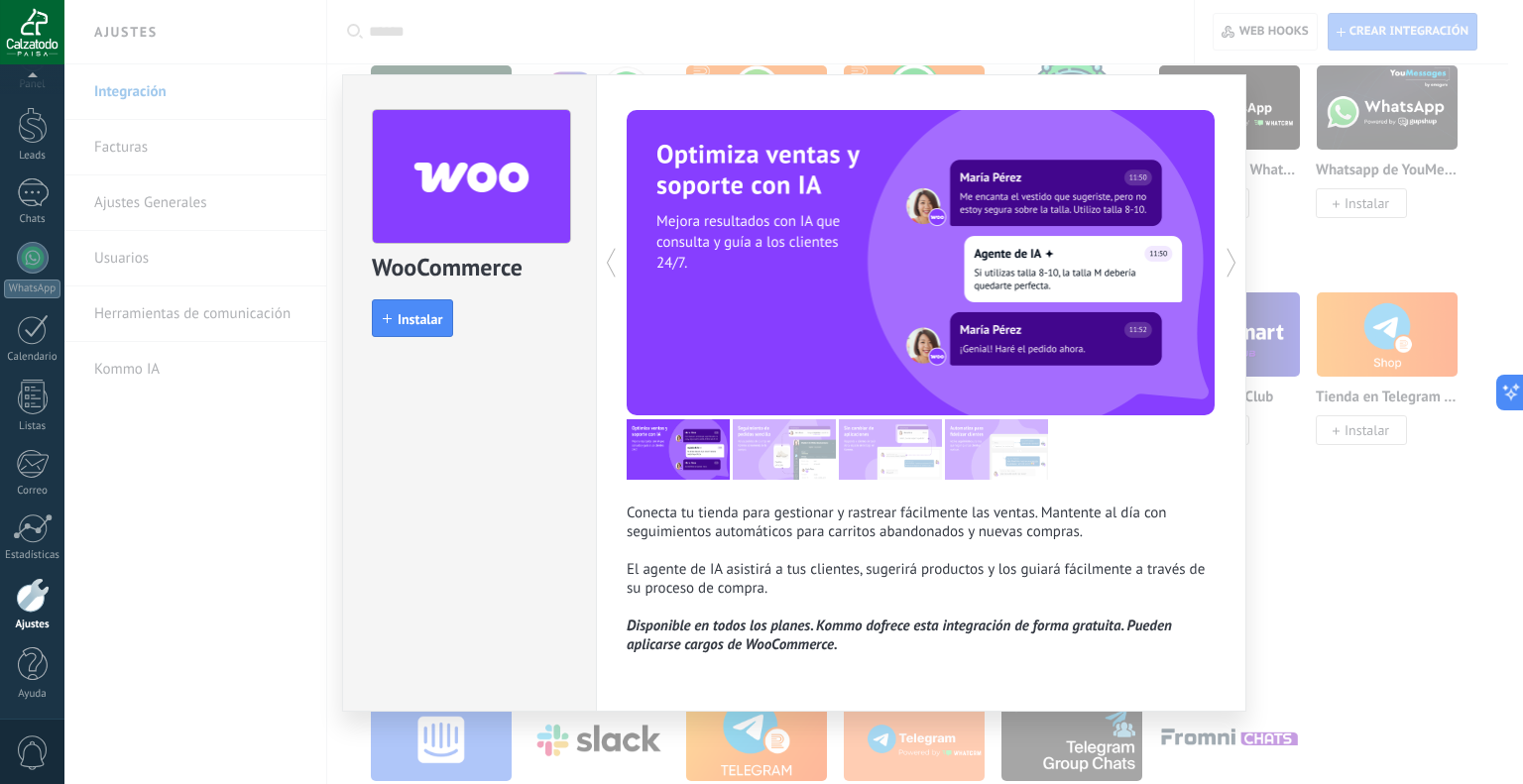 click 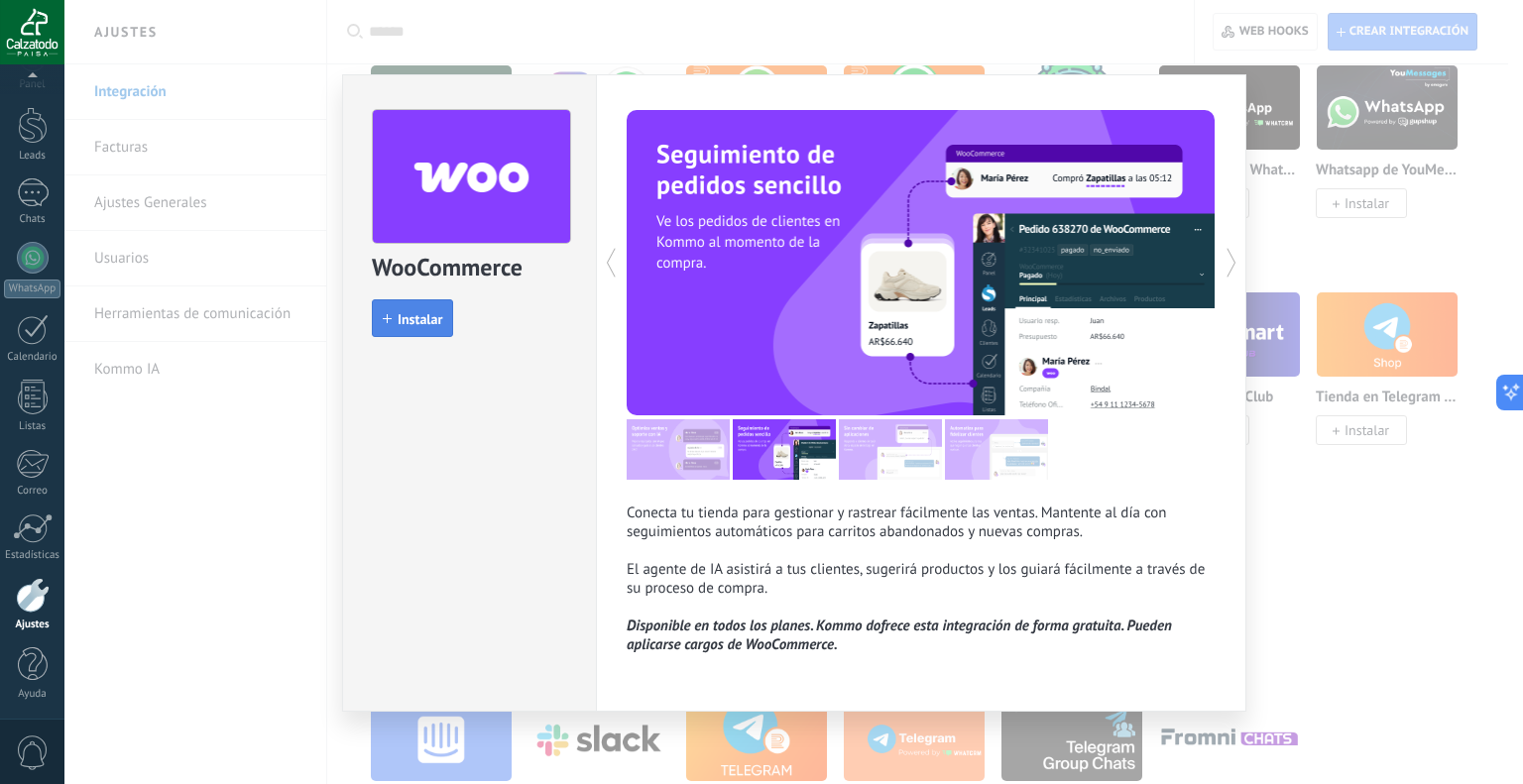 click on "Instalar" at bounding box center (412, 318) 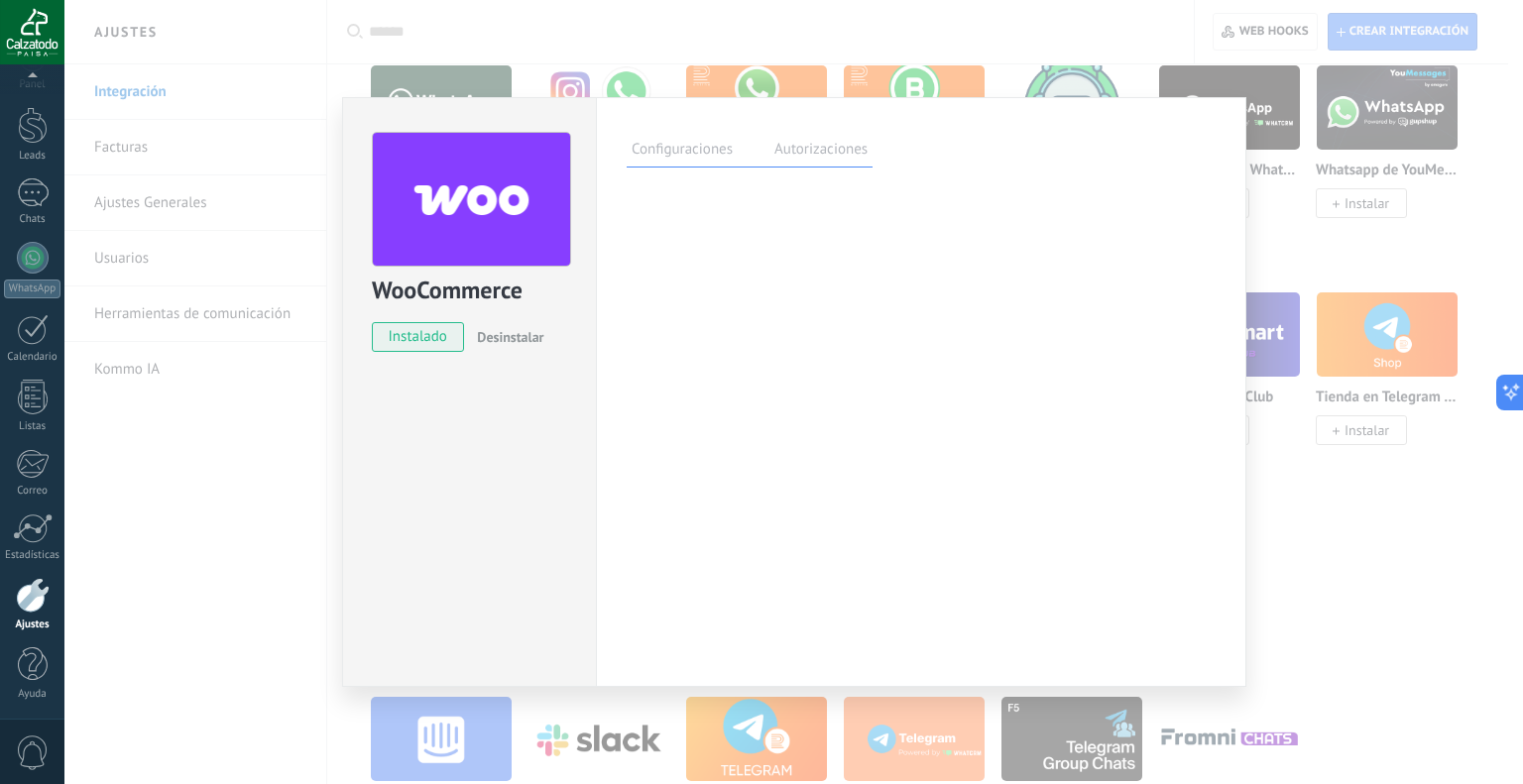click on "Configuraciones" at bounding box center (682, 152) 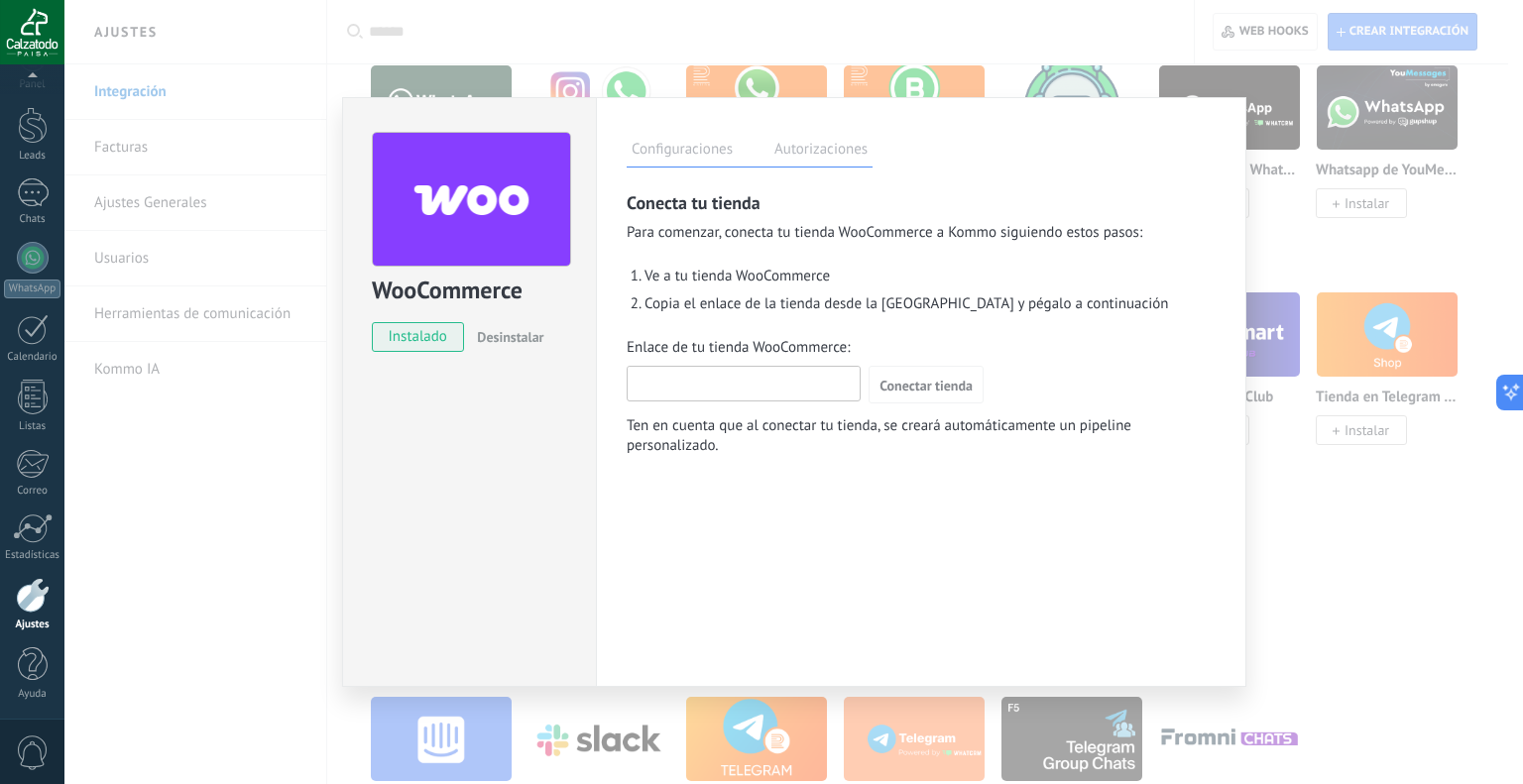click on "Enlace de tu tienda WooCommerce:" at bounding box center (744, 383) 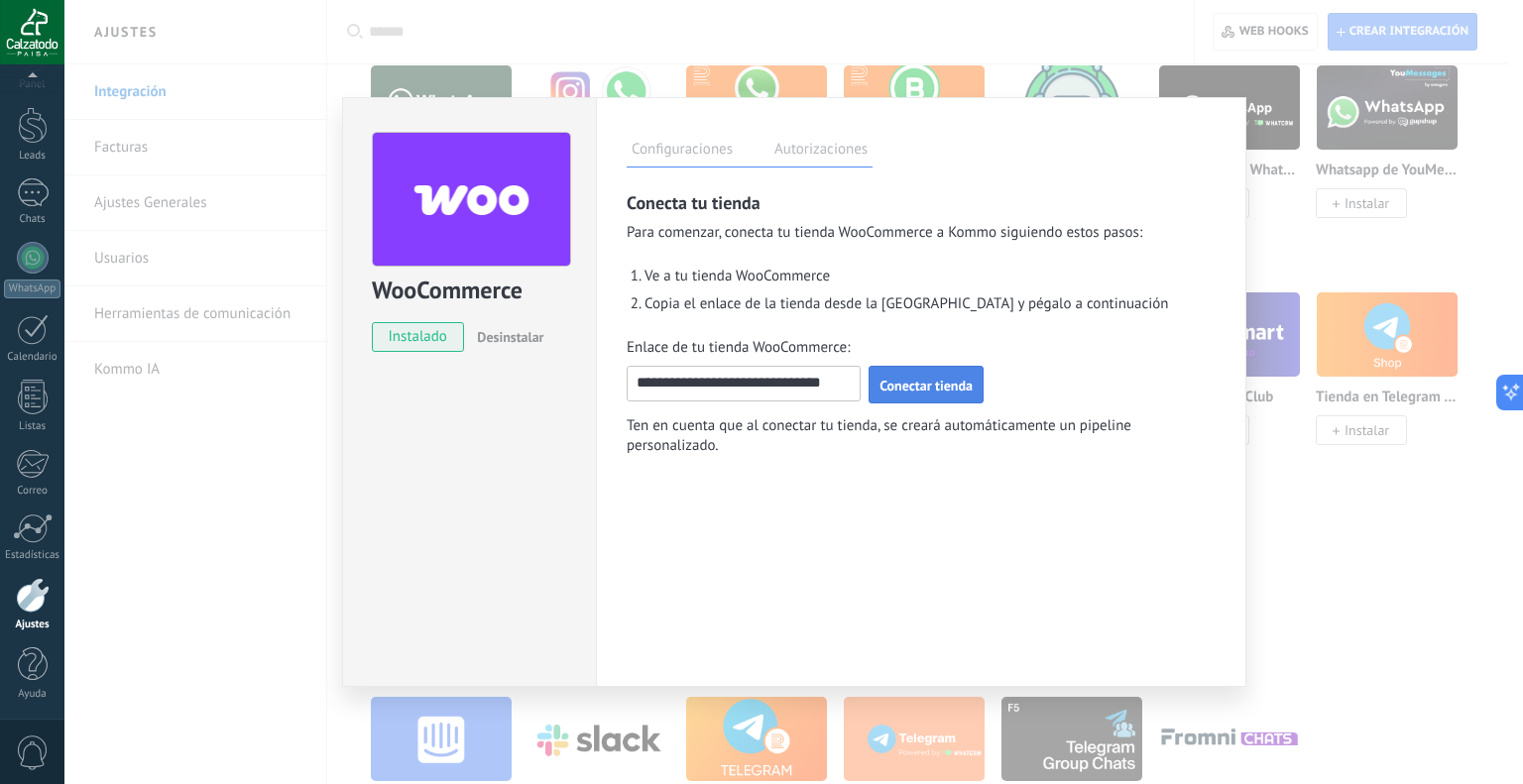 type on "**********" 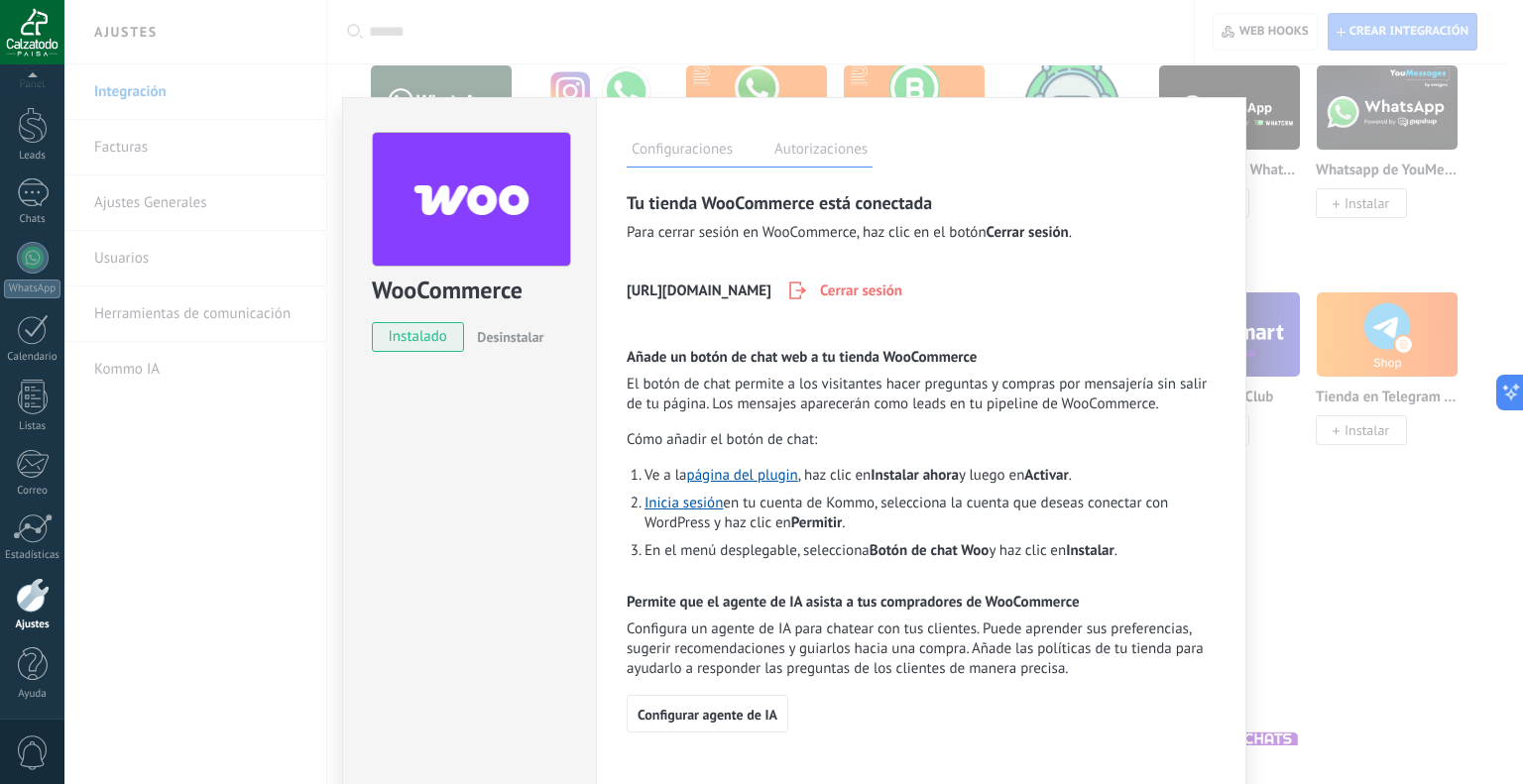 scroll, scrollTop: 4, scrollLeft: 0, axis: vertical 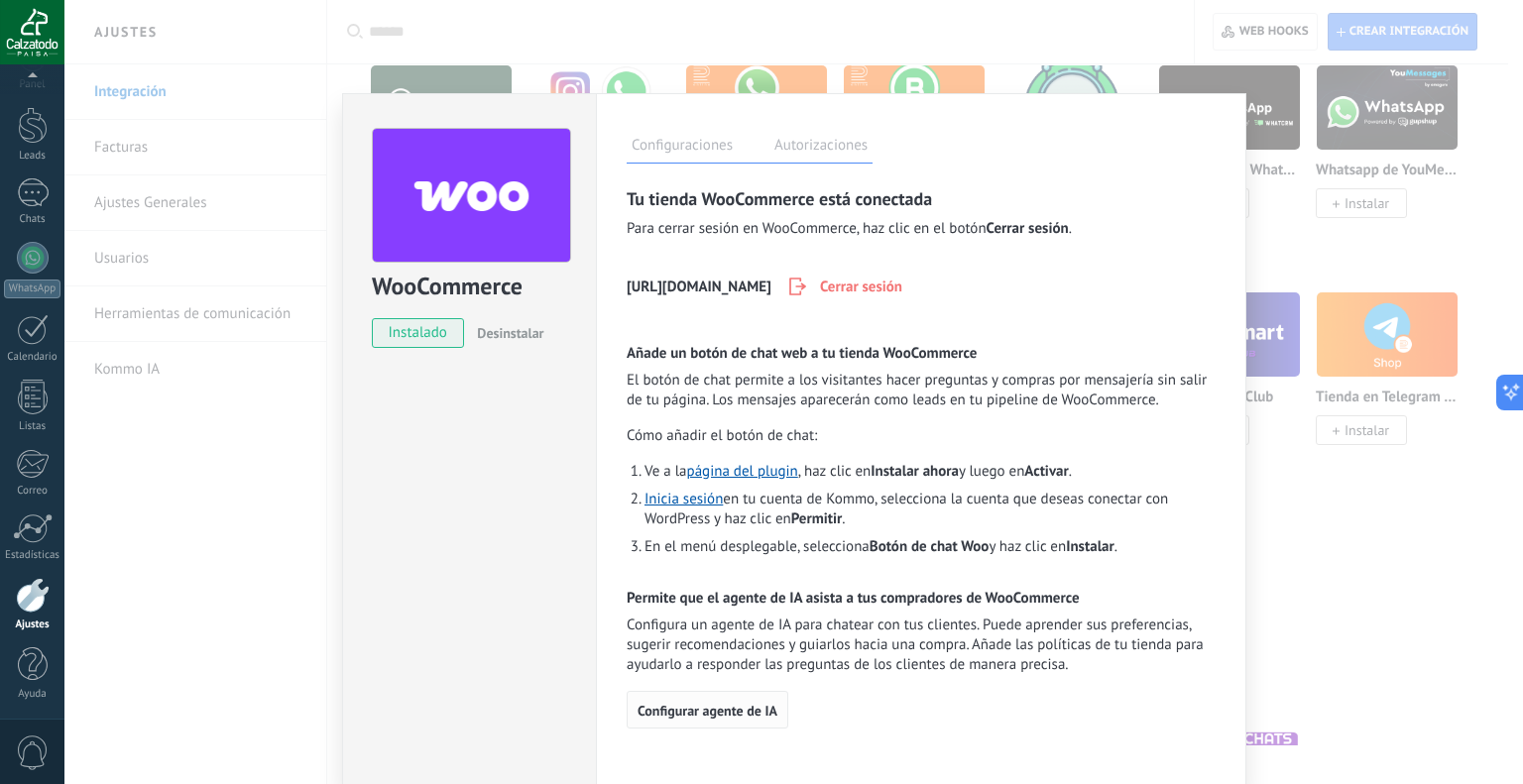 click on "Configurar agente de IA" at bounding box center (707, 711) 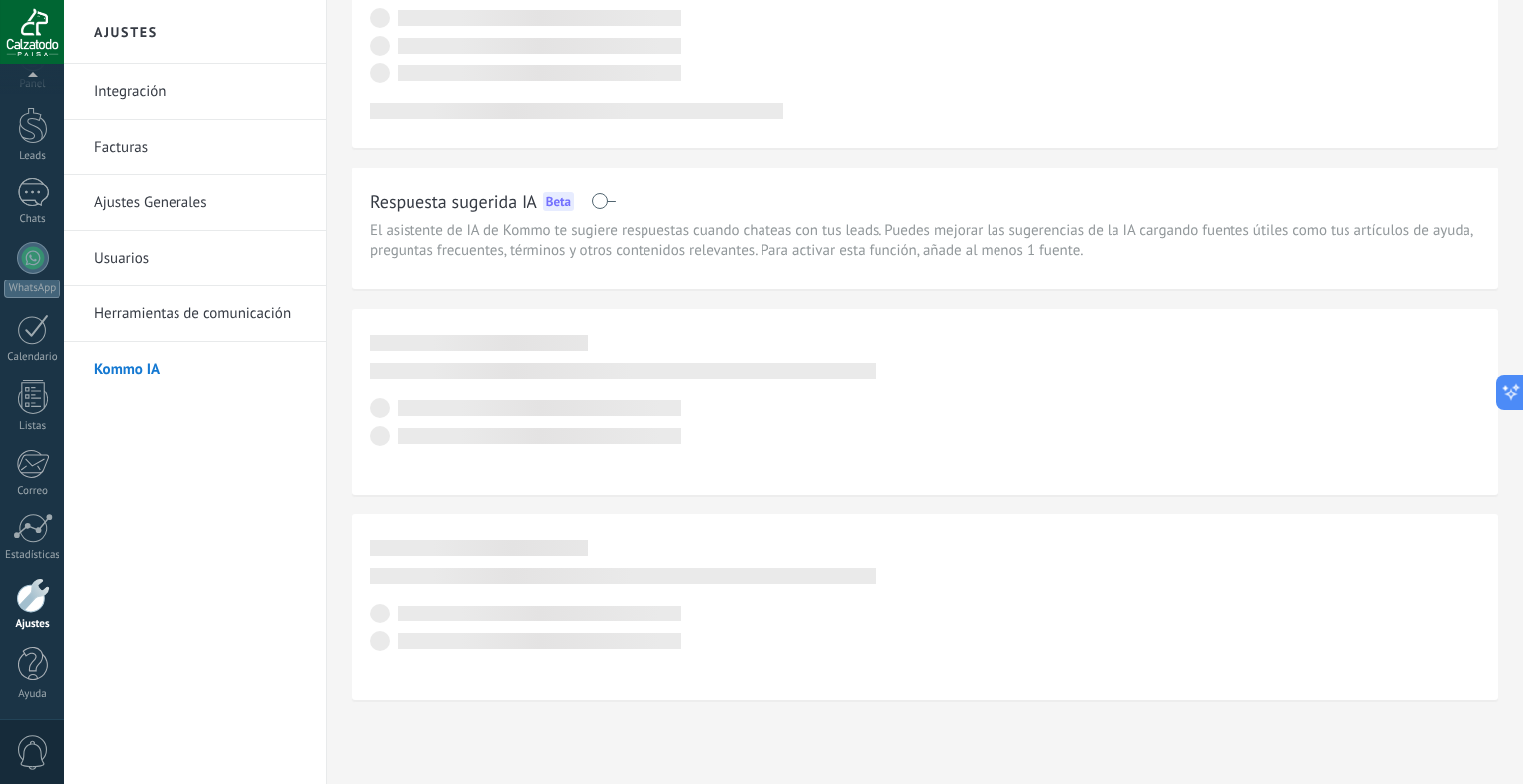 scroll, scrollTop: 0, scrollLeft: 0, axis: both 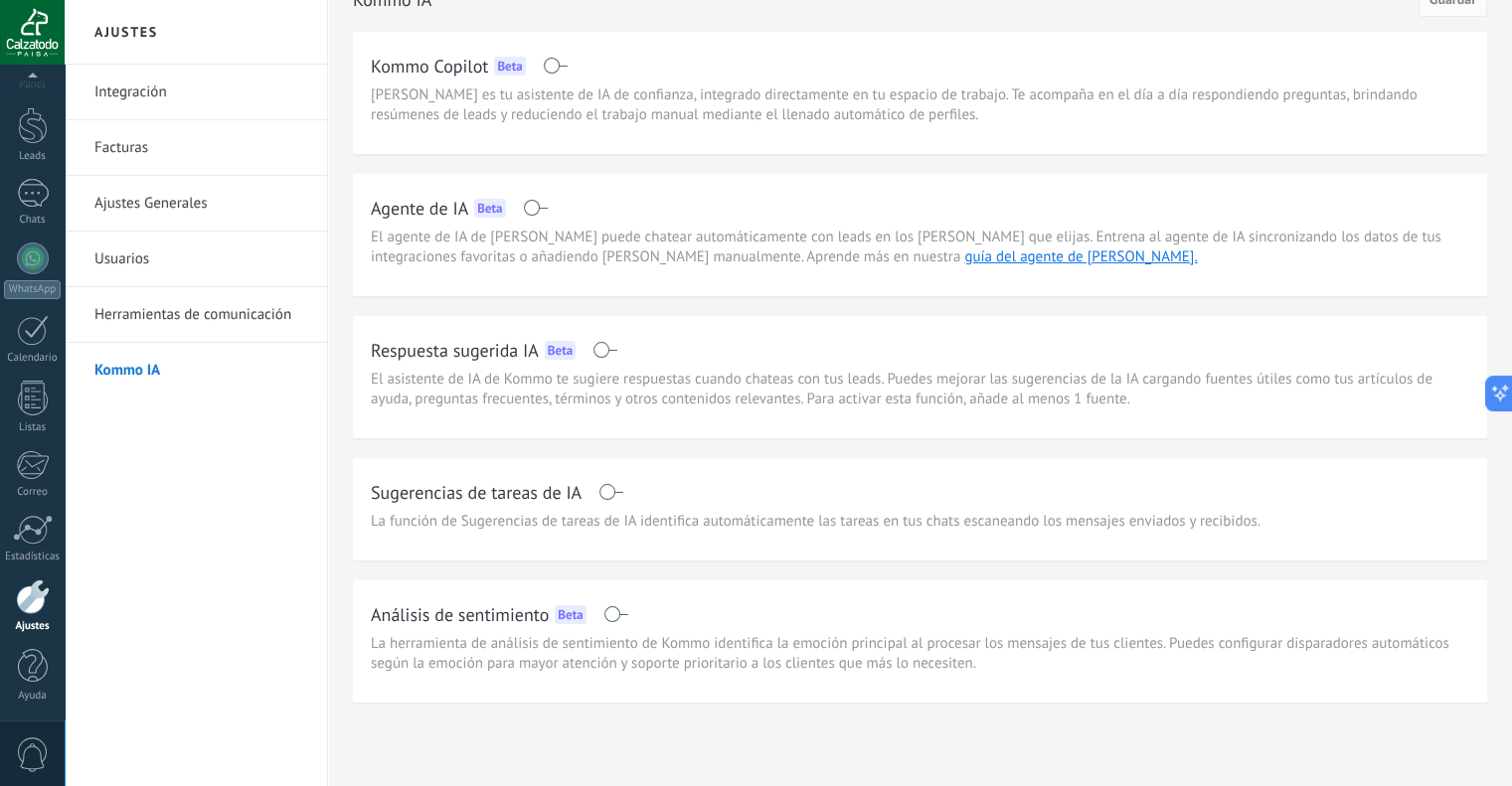 click on "Integración Facturas Ajustes Generales Usuarios Herramientas de comunicación Kommo IA" at bounding box center [196, 425] 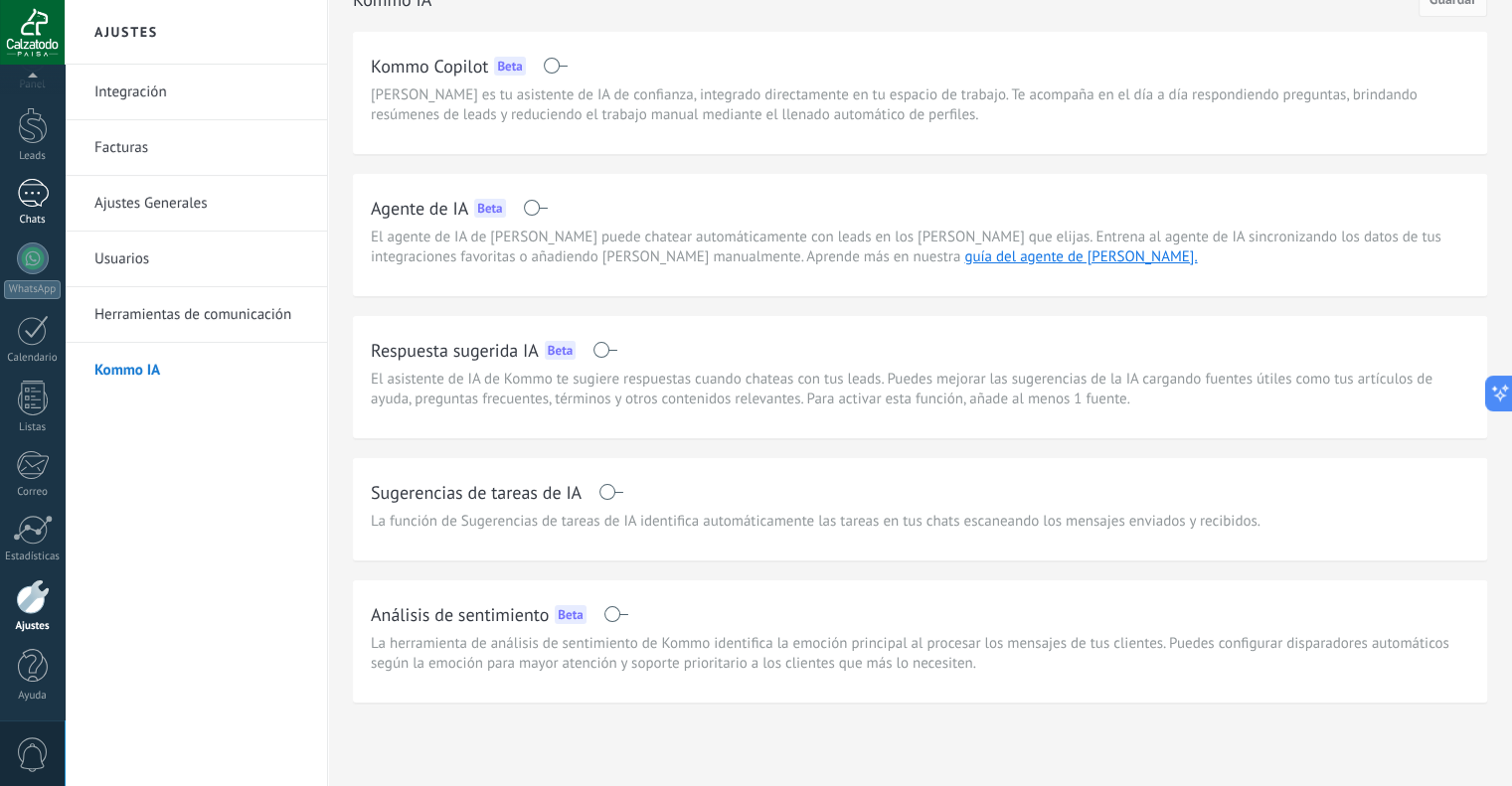 click at bounding box center (33, 193) 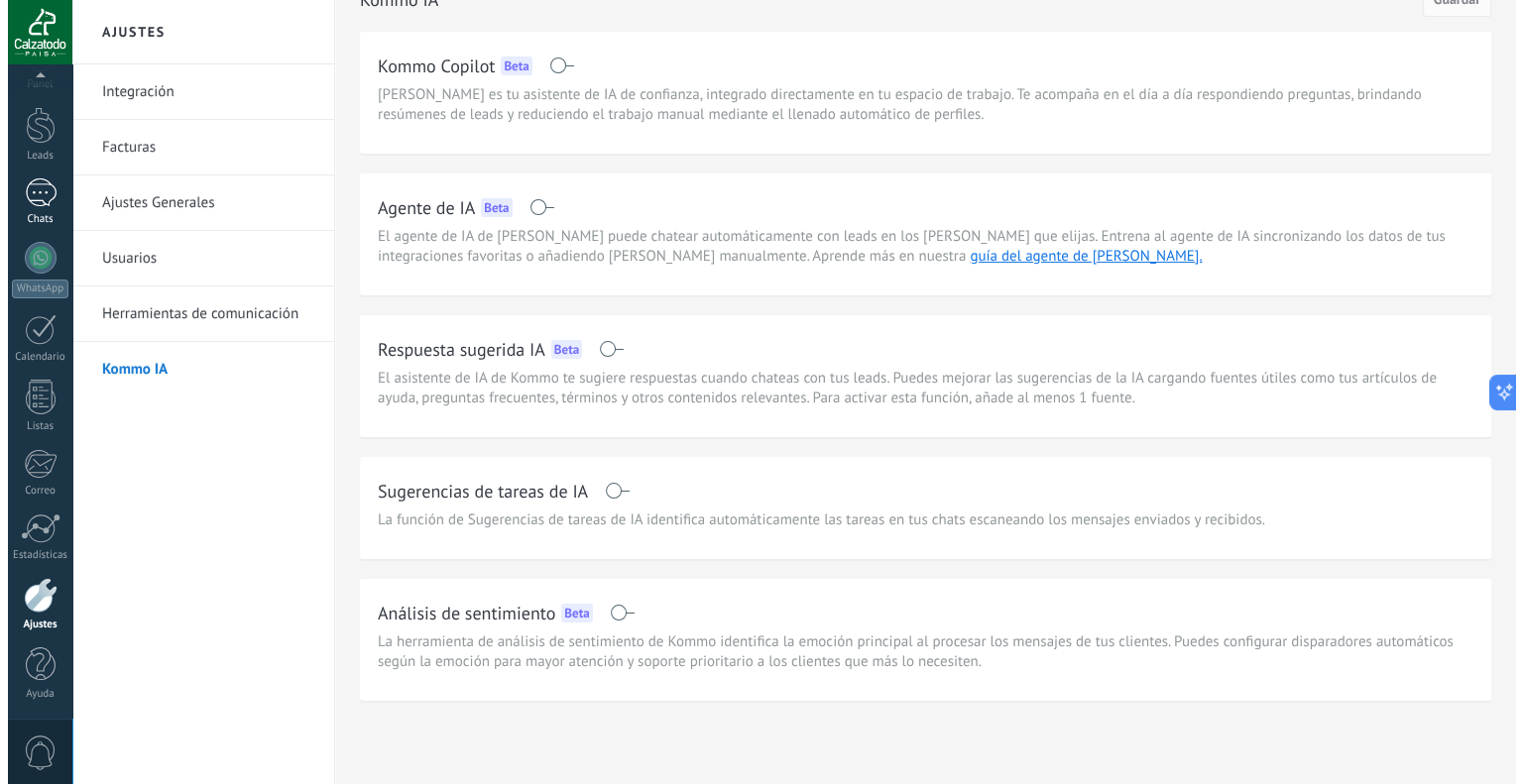 scroll, scrollTop: 0, scrollLeft: 0, axis: both 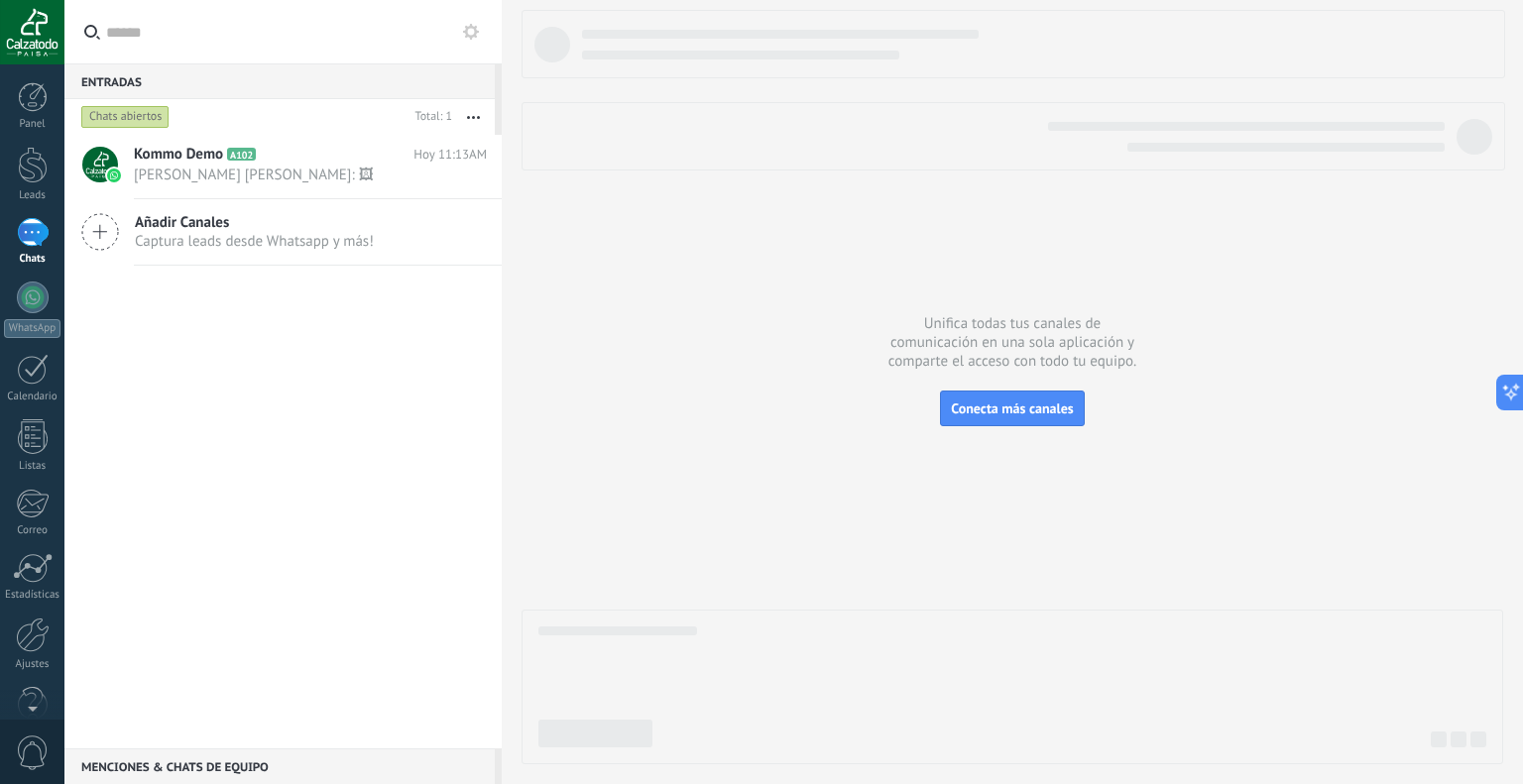 click at bounding box center [33, 232] 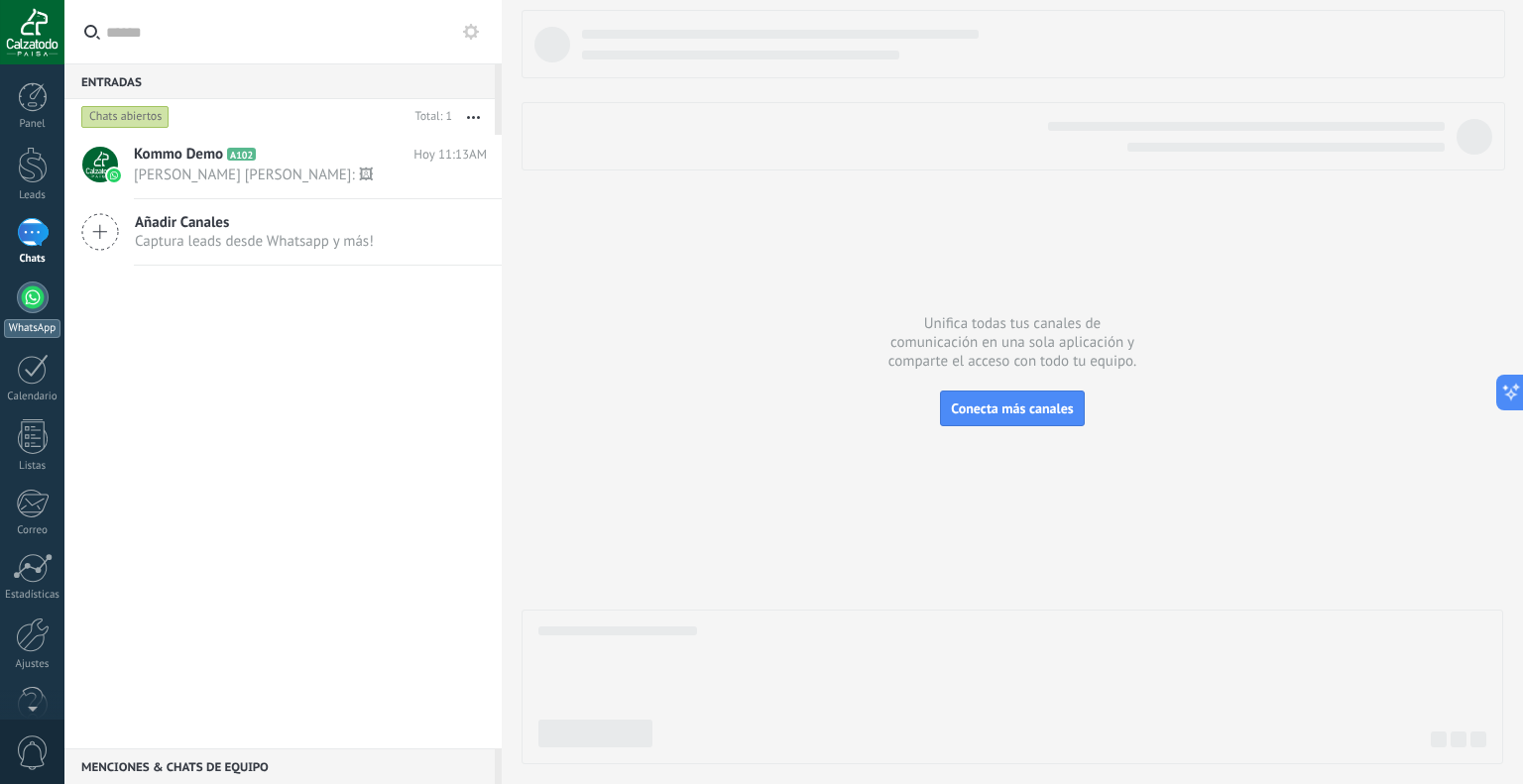 click on "WhatsApp" at bounding box center (32, 309) 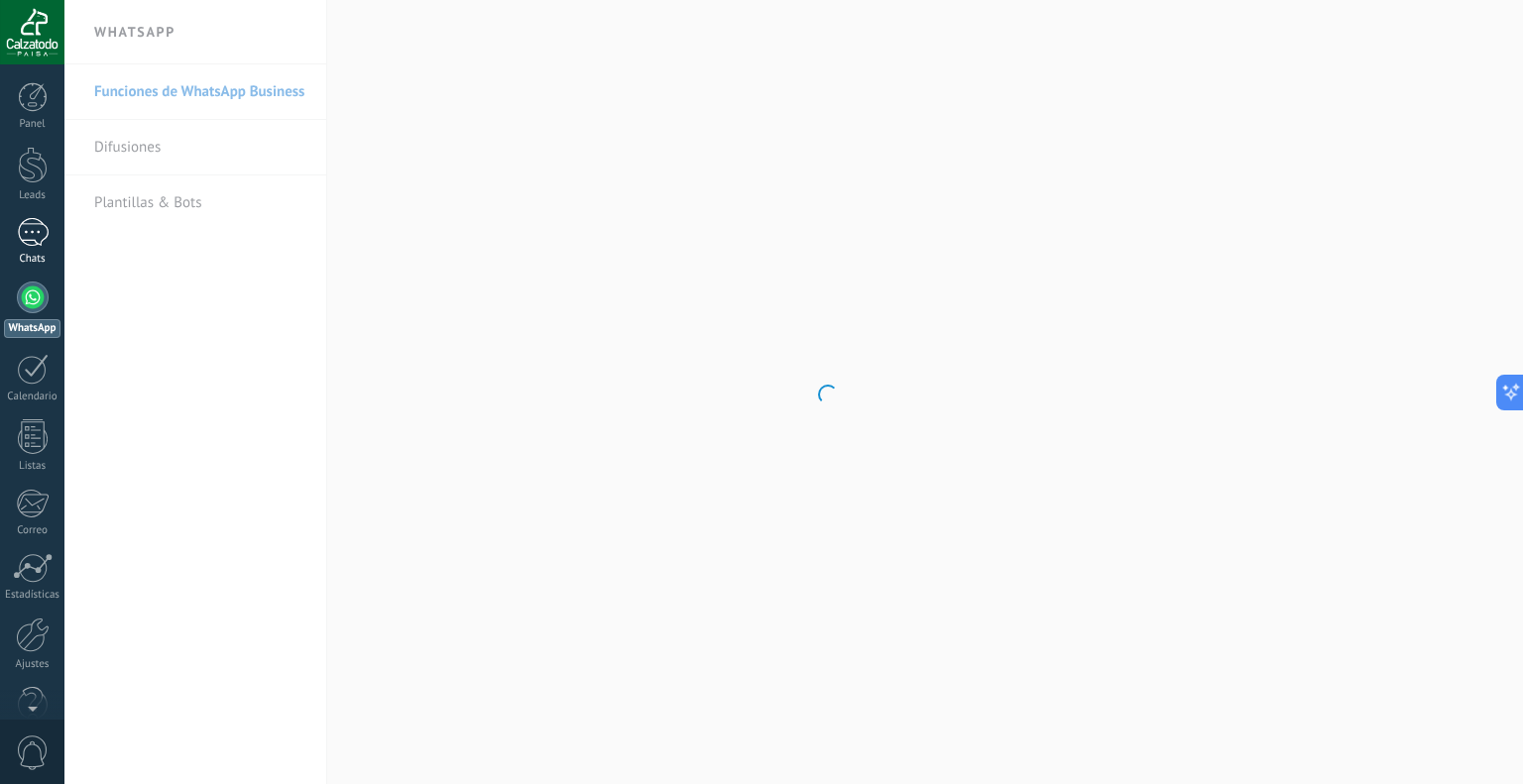 click at bounding box center (33, 232) 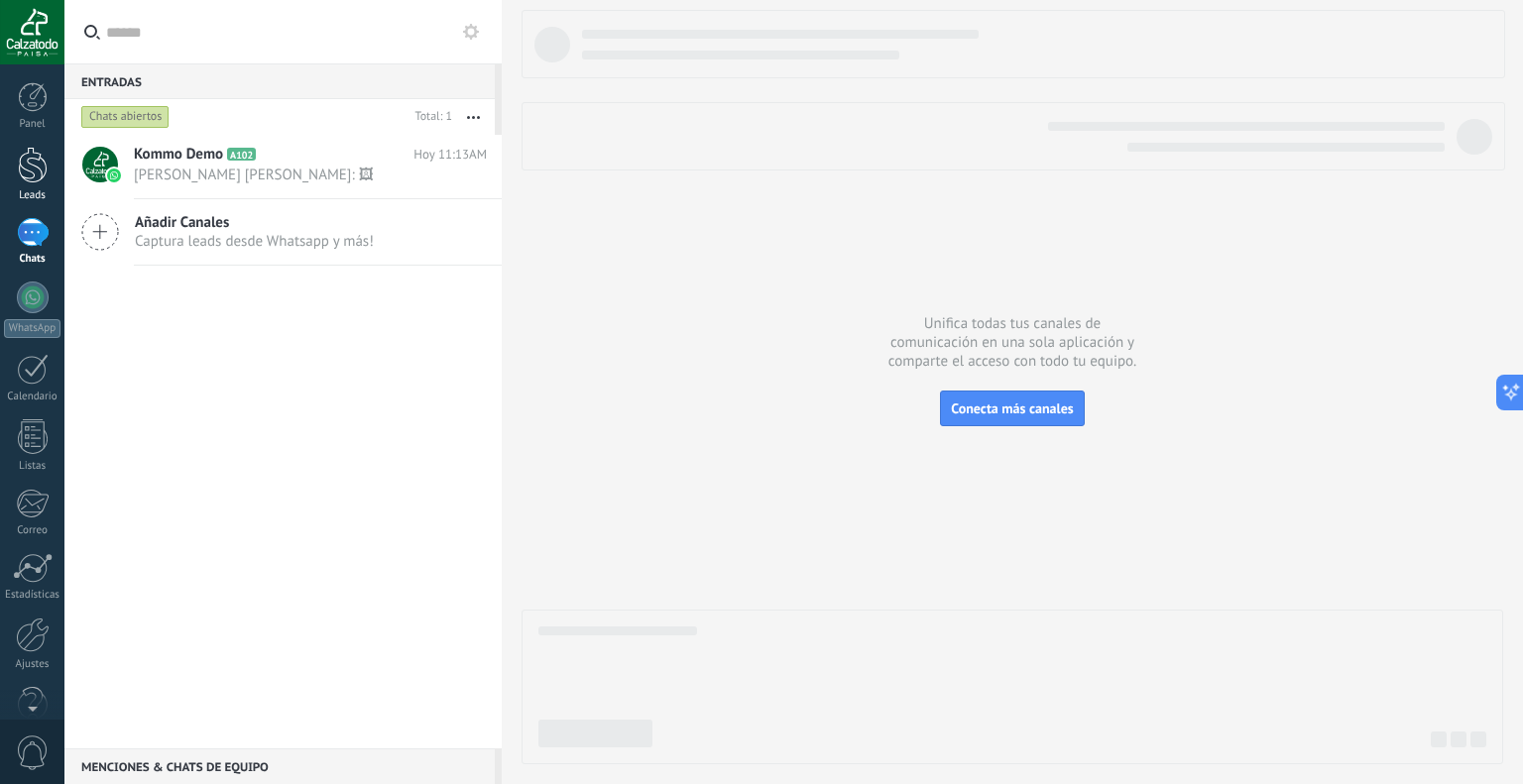 click at bounding box center (33, 165) 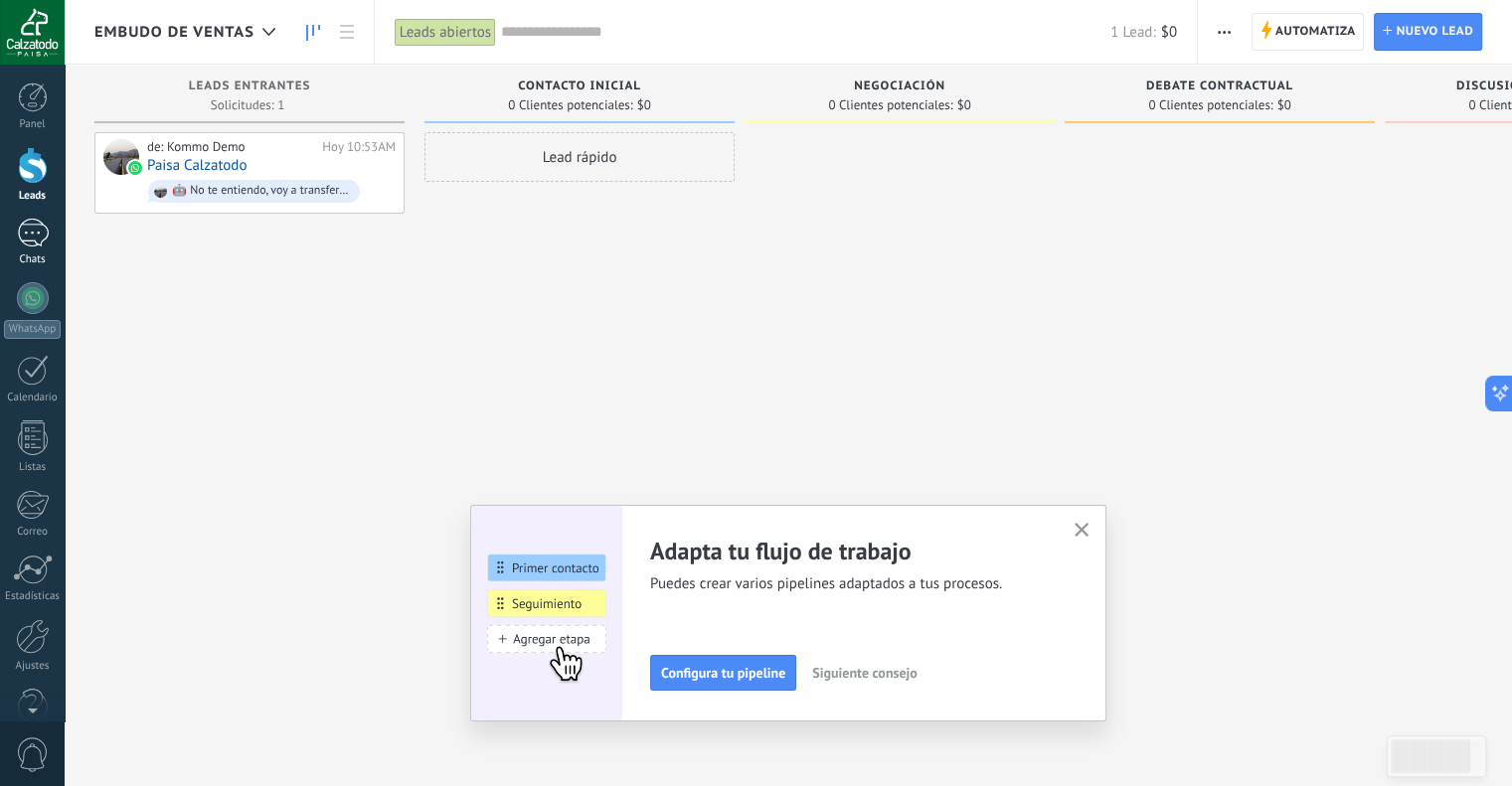 click at bounding box center (33, 233) 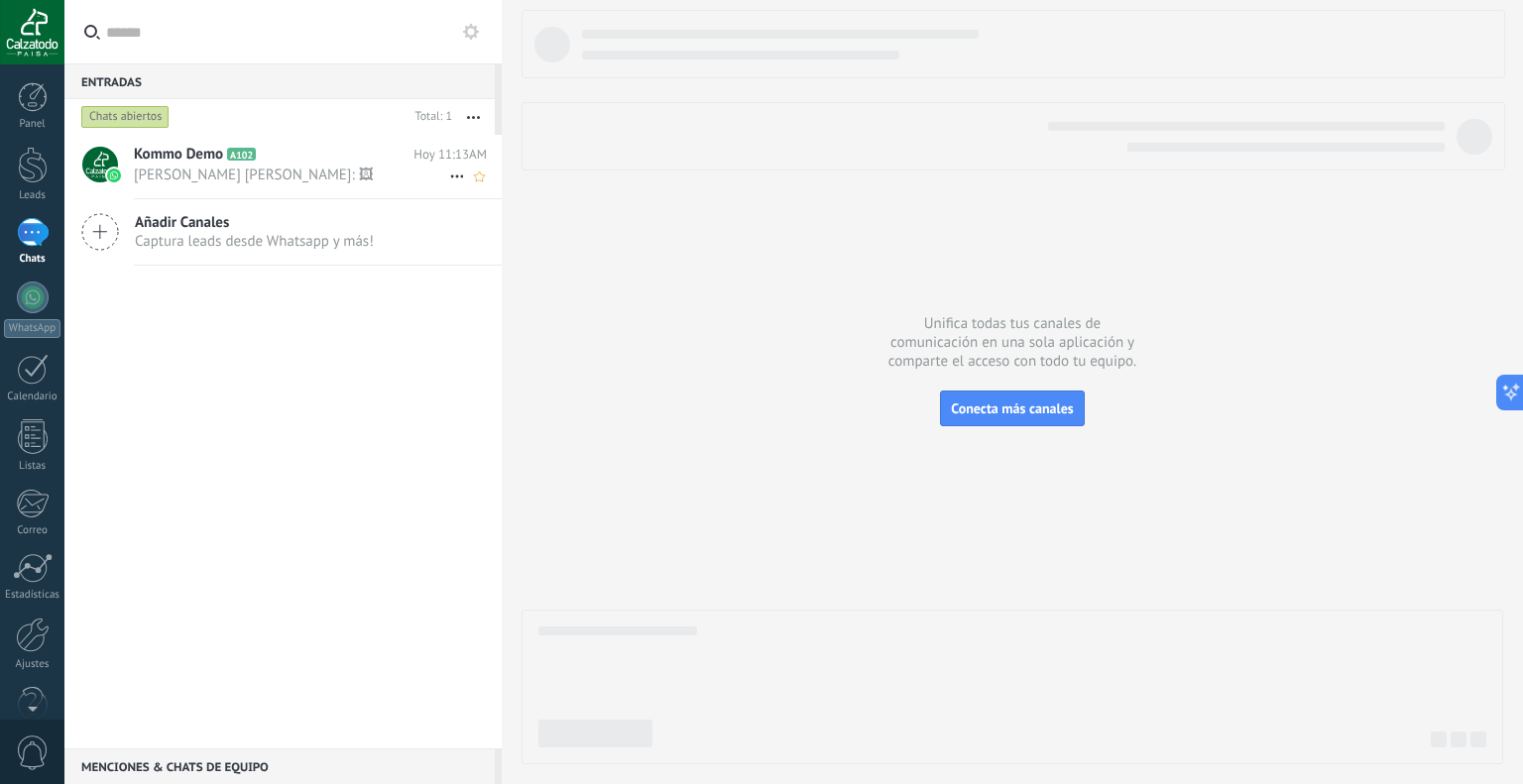 click on "David camilo Briceño Rodriguez: 🖼" at bounding box center (292, 174) 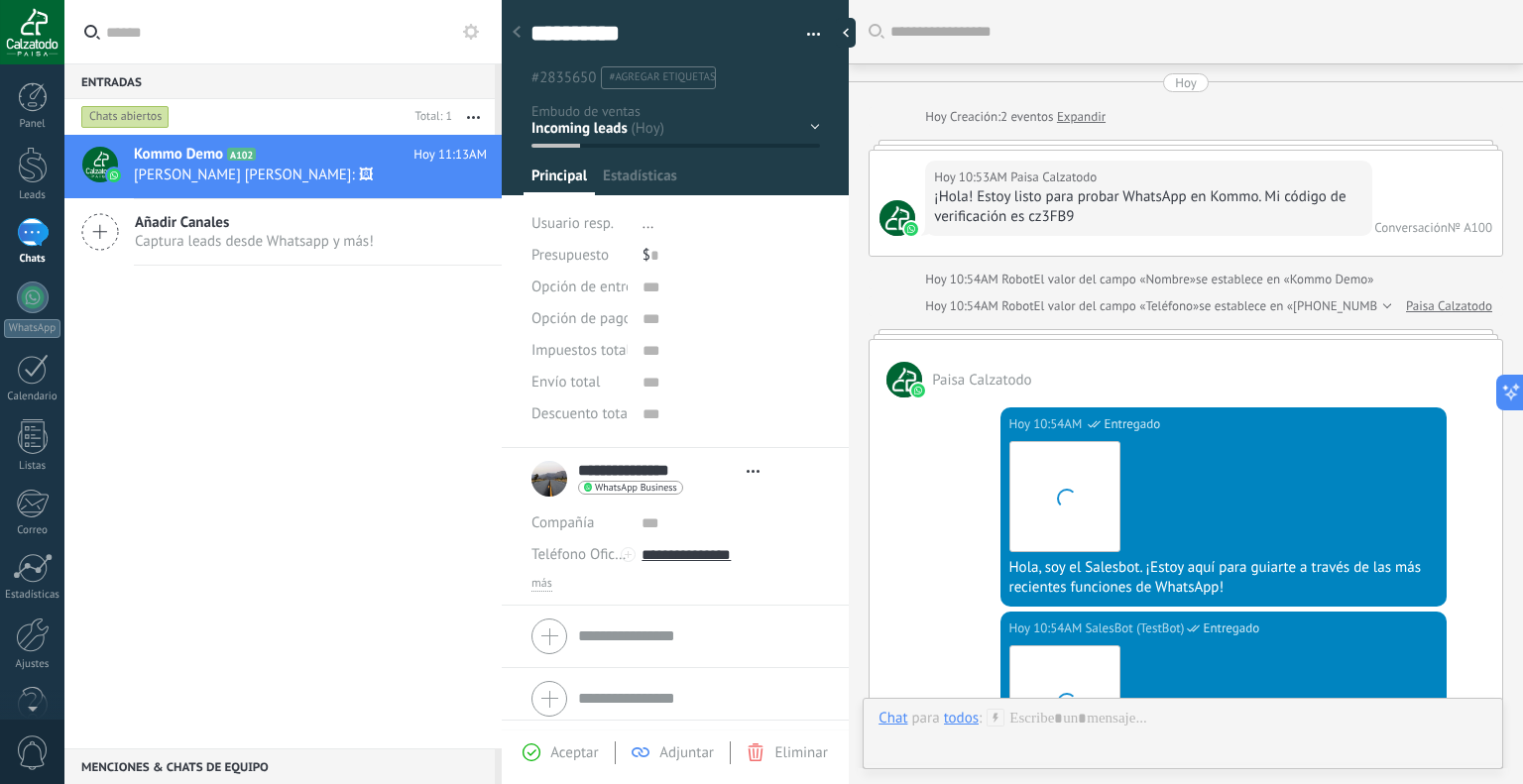 type on "**********" 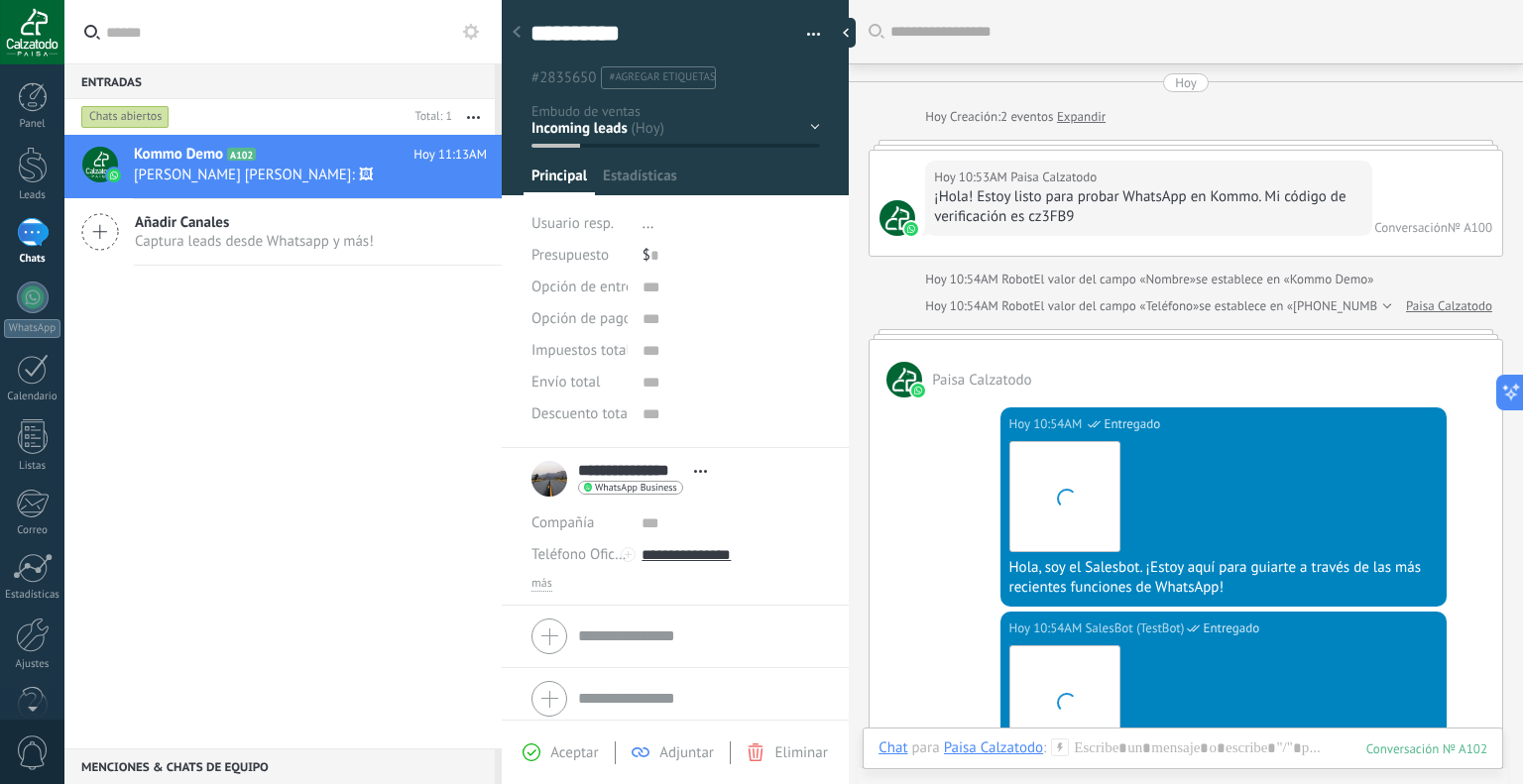 scroll, scrollTop: 4551, scrollLeft: 0, axis: vertical 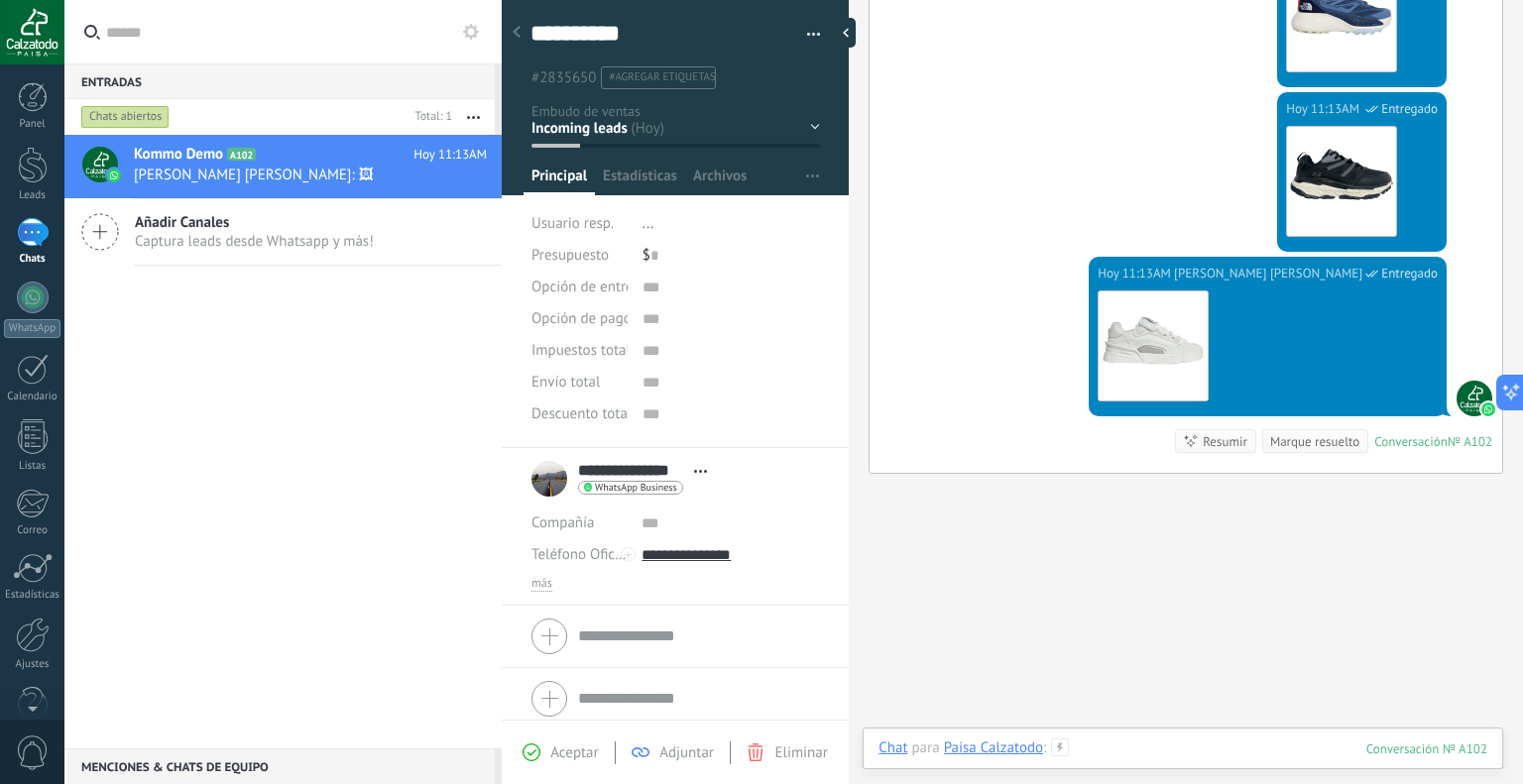 click at bounding box center (1183, 768) 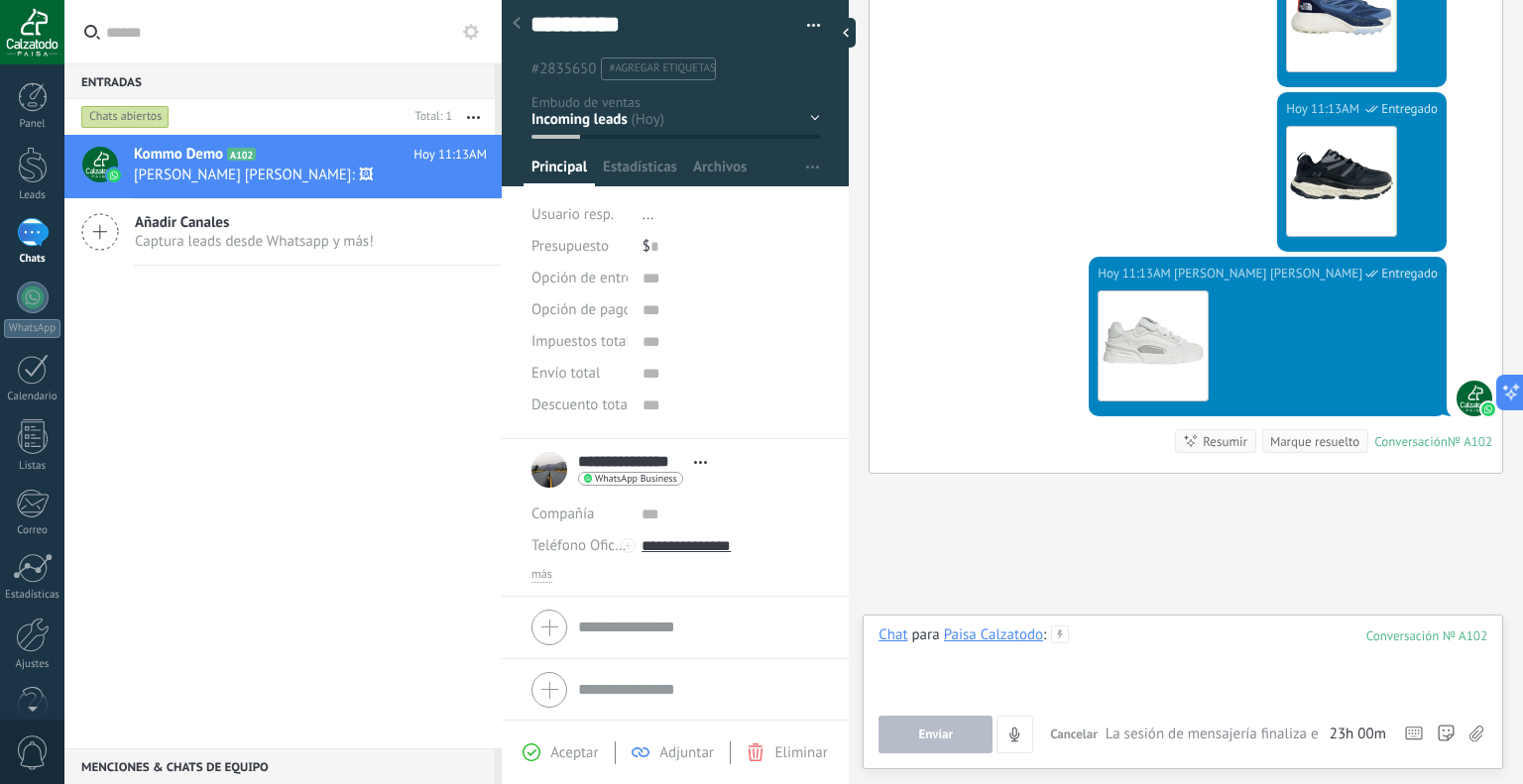 scroll, scrollTop: 0, scrollLeft: 0, axis: both 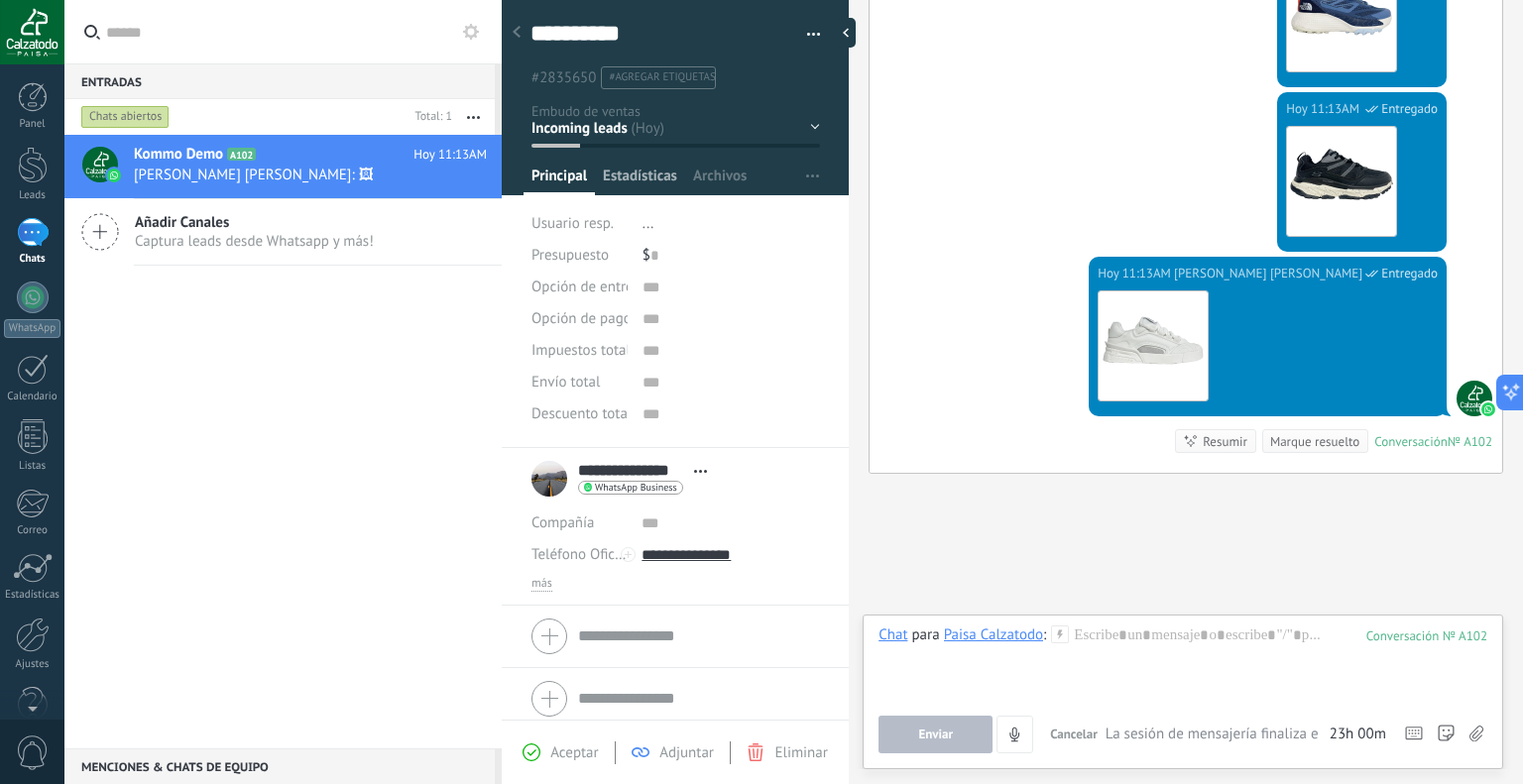 click on "Estadísticas" at bounding box center [640, 180] 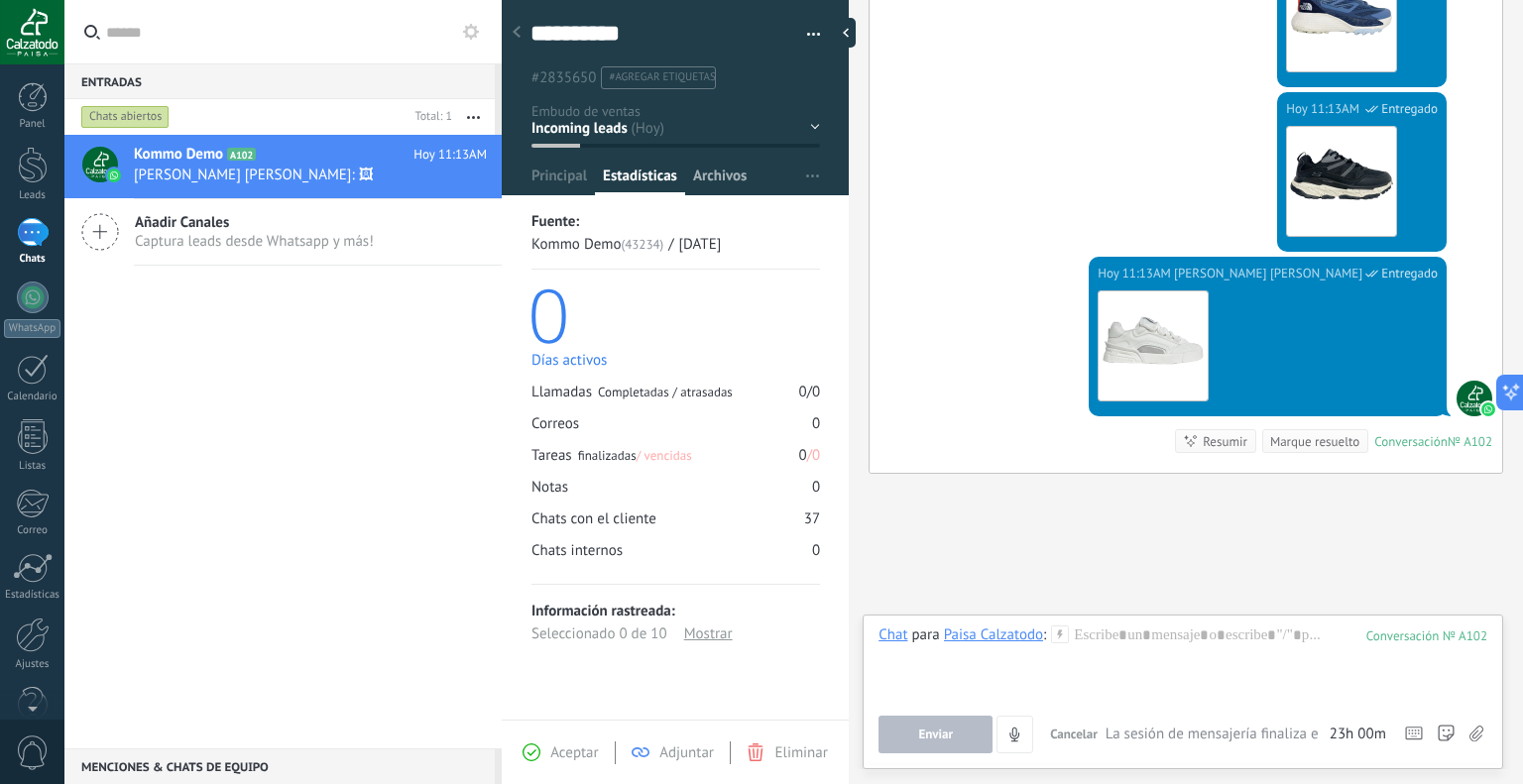 click on "Archivos" at bounding box center (720, 180) 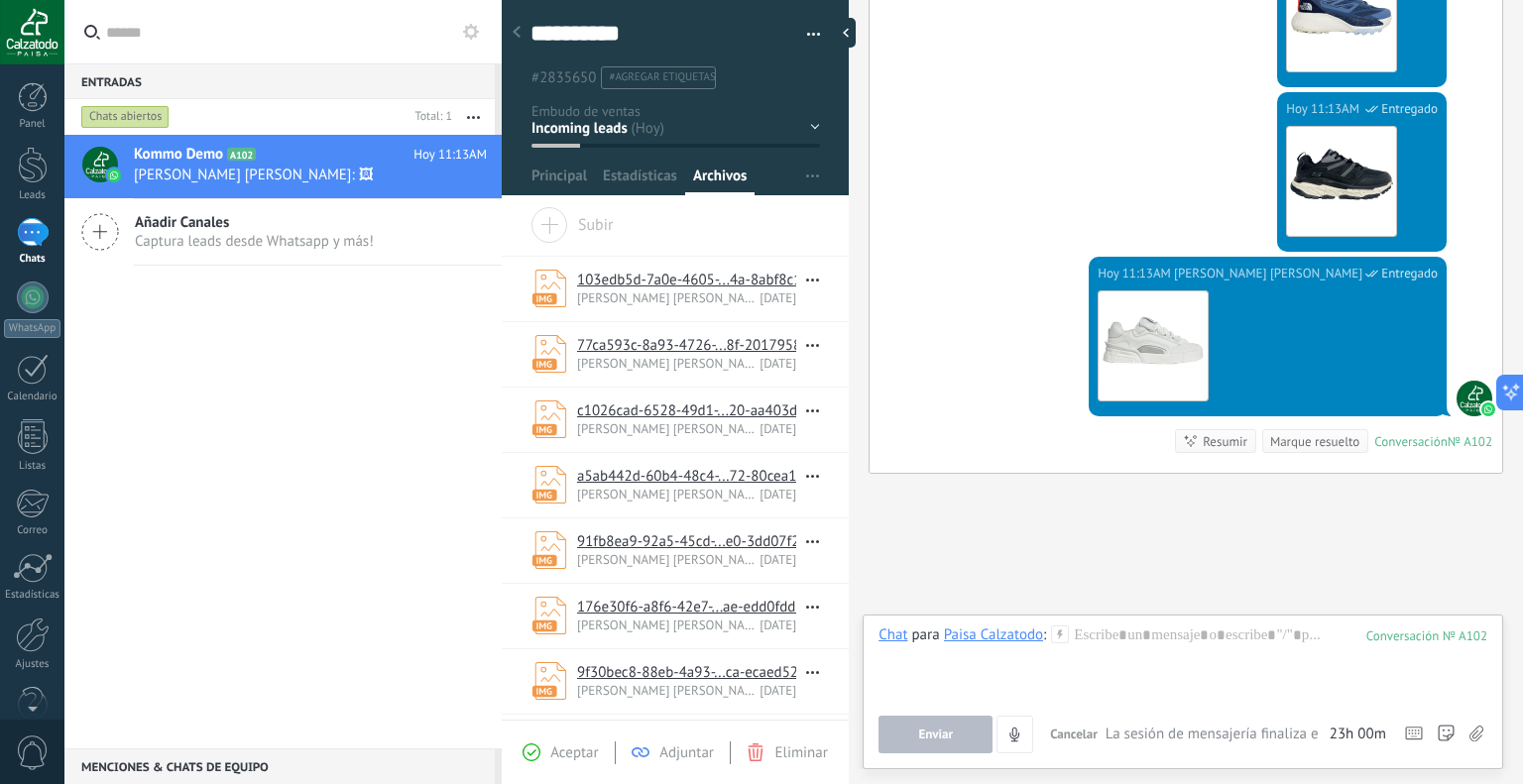 click on "Archivos" at bounding box center (720, 180) 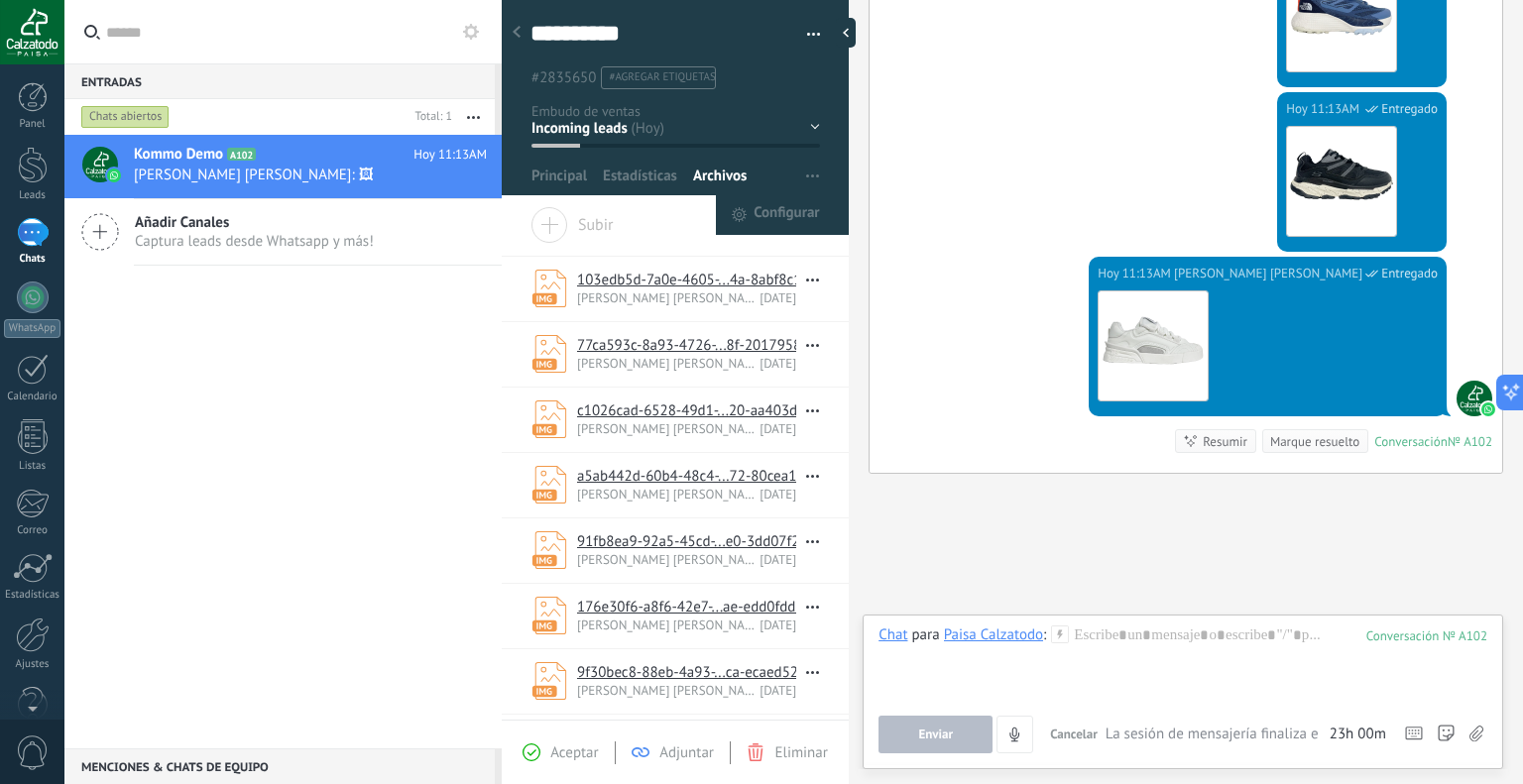click 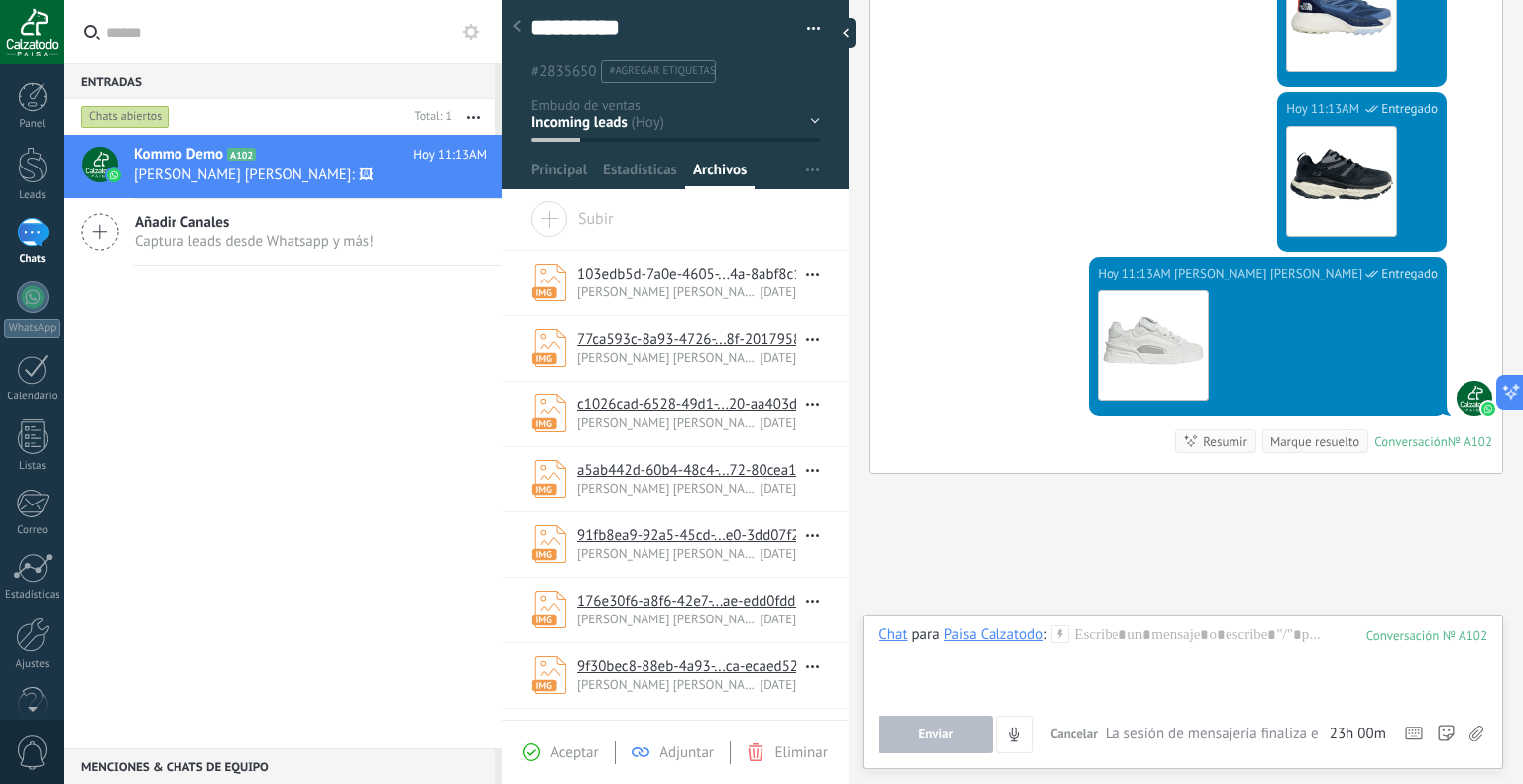 scroll, scrollTop: 0, scrollLeft: 0, axis: both 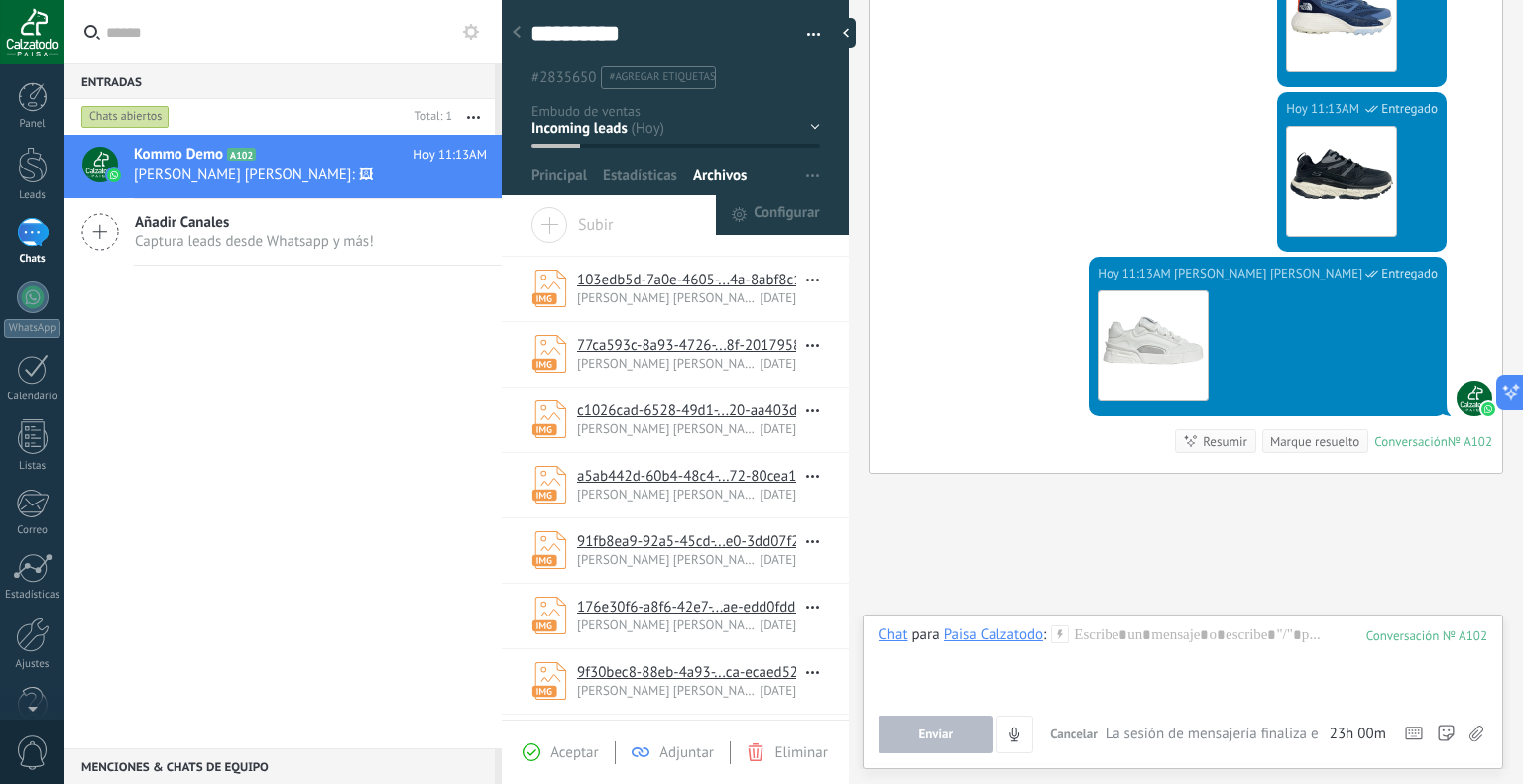 click 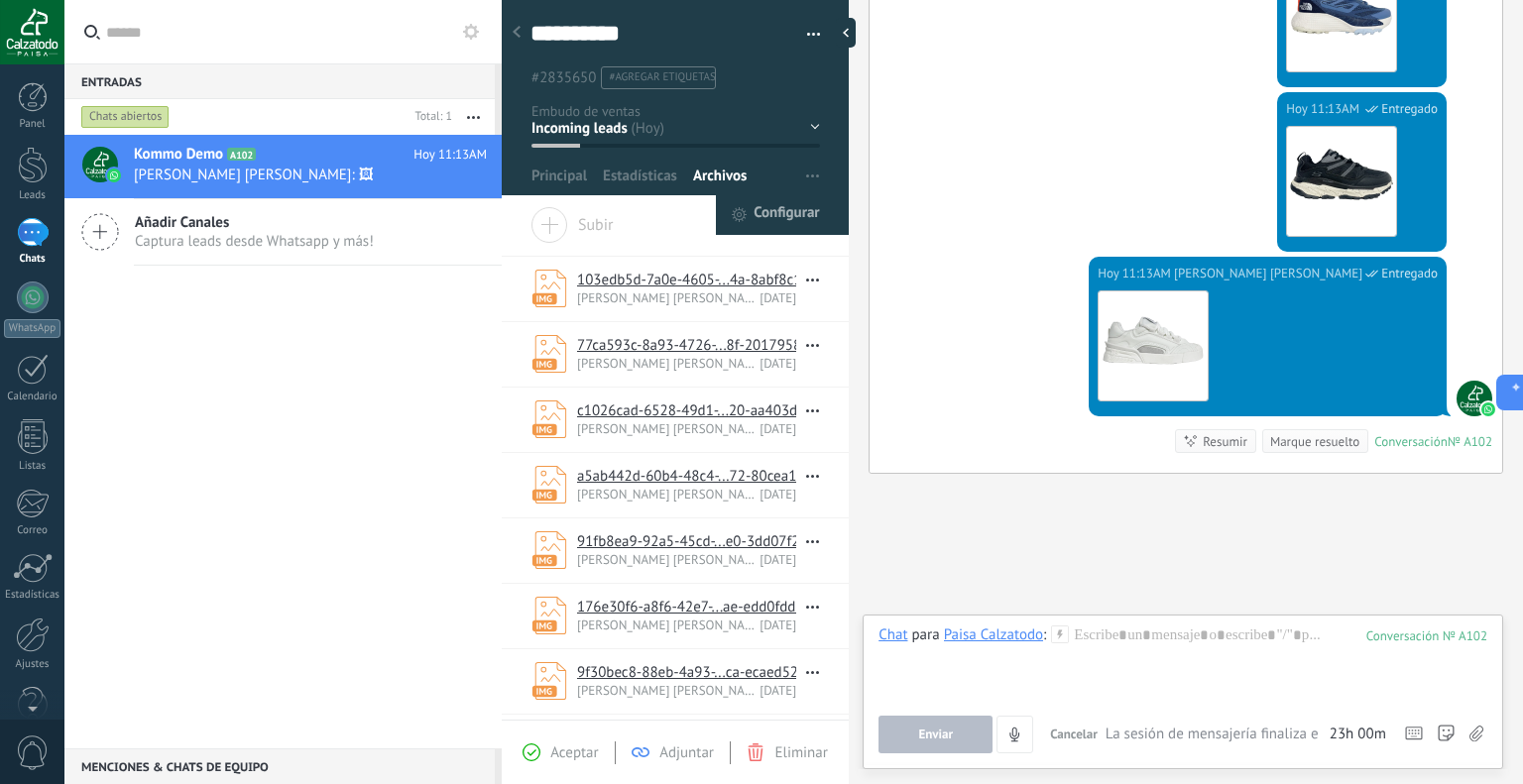click on "Configurar" at bounding box center [786, 215] 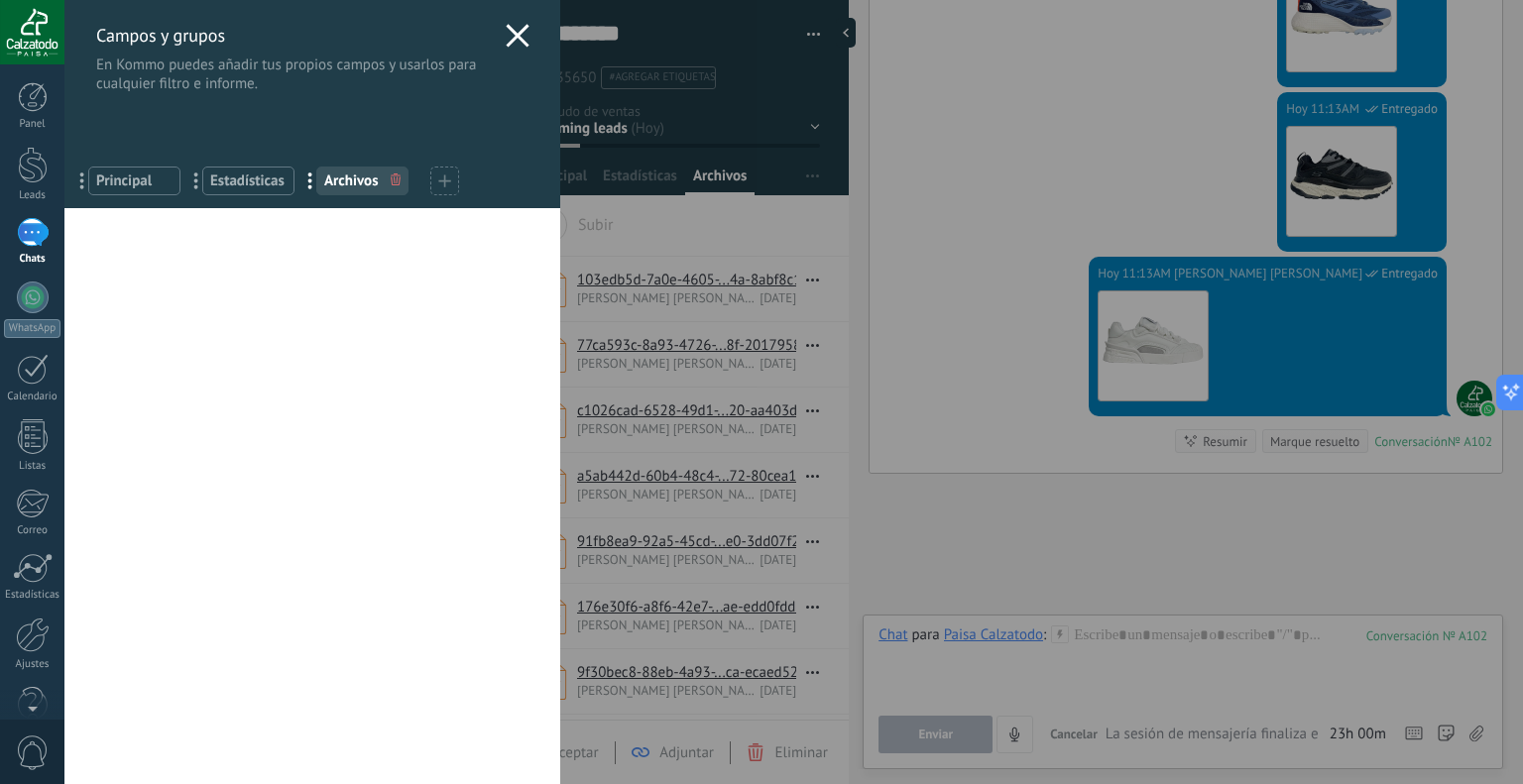 click on "Archivos" at bounding box center [362, 180] 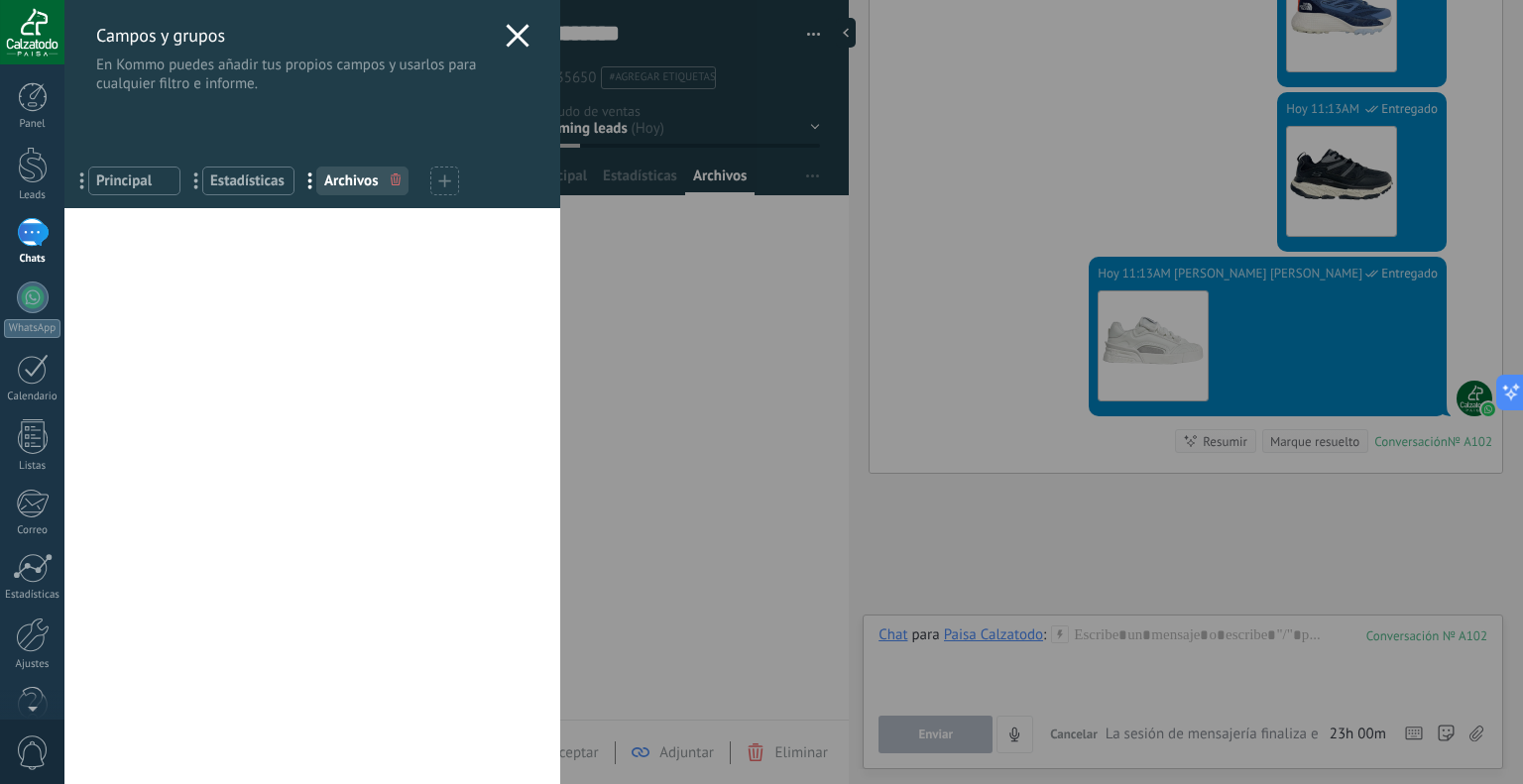 click 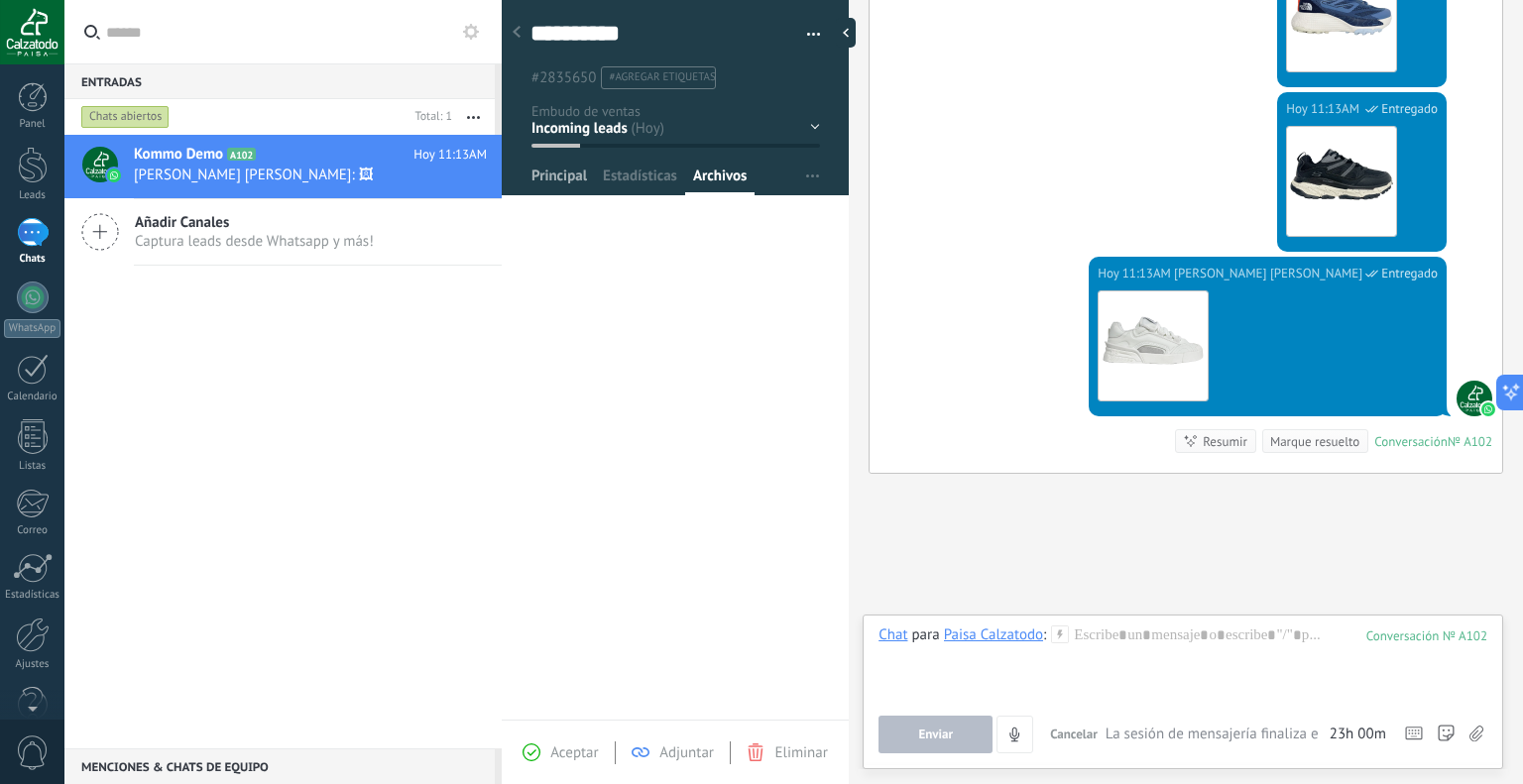 click on "Principal" at bounding box center (559, 180) 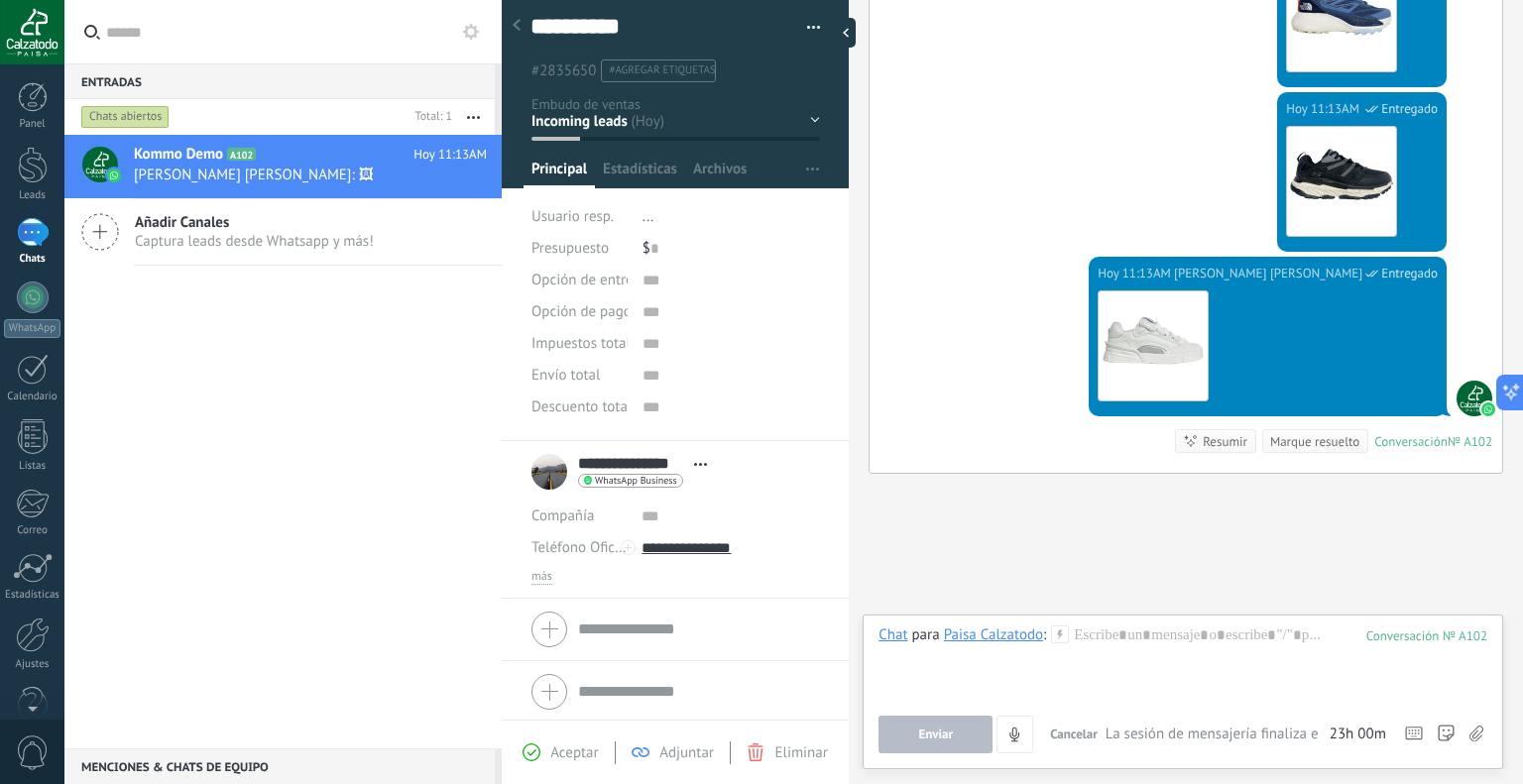 scroll, scrollTop: 9, scrollLeft: 0, axis: vertical 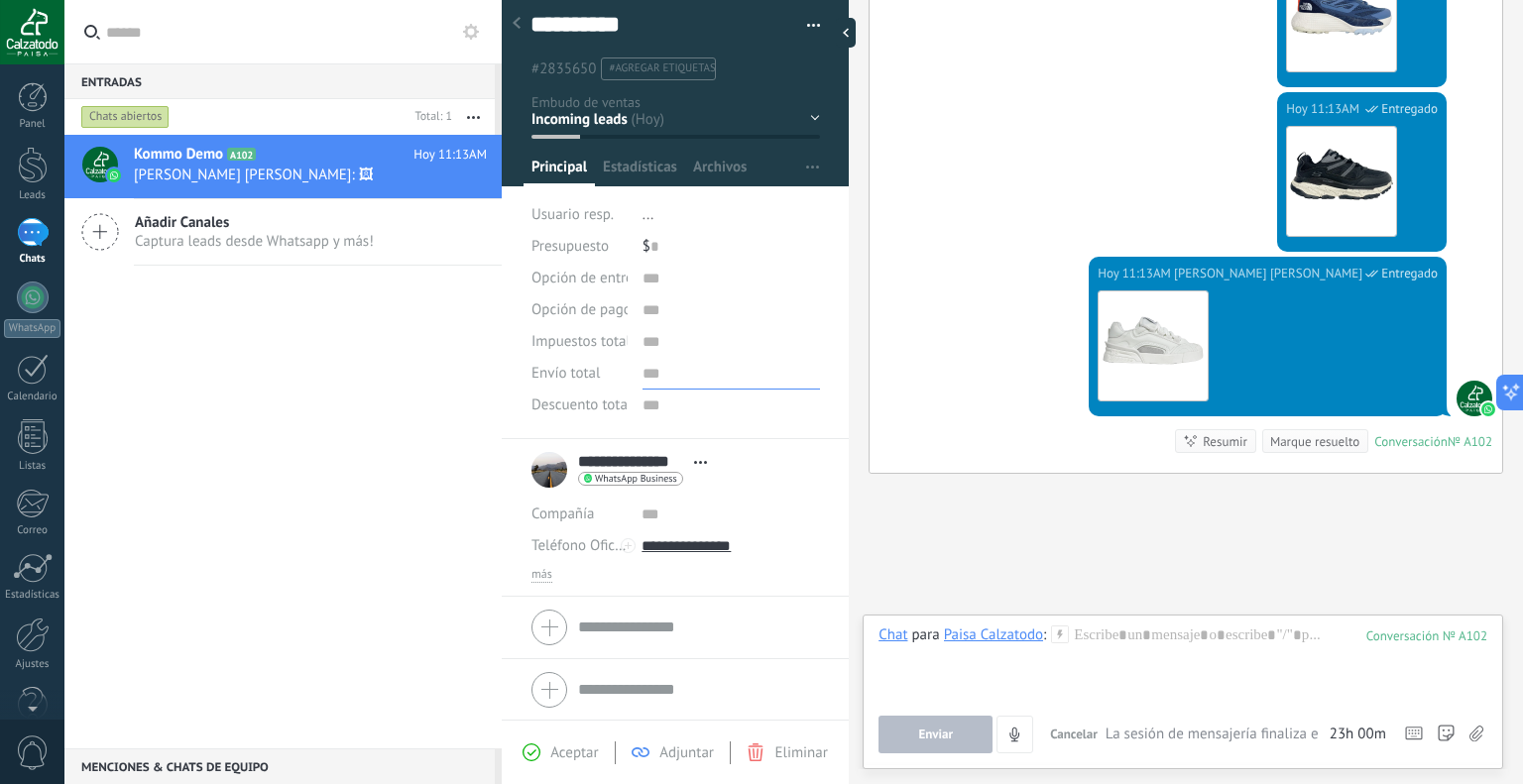 click at bounding box center [731, 374] 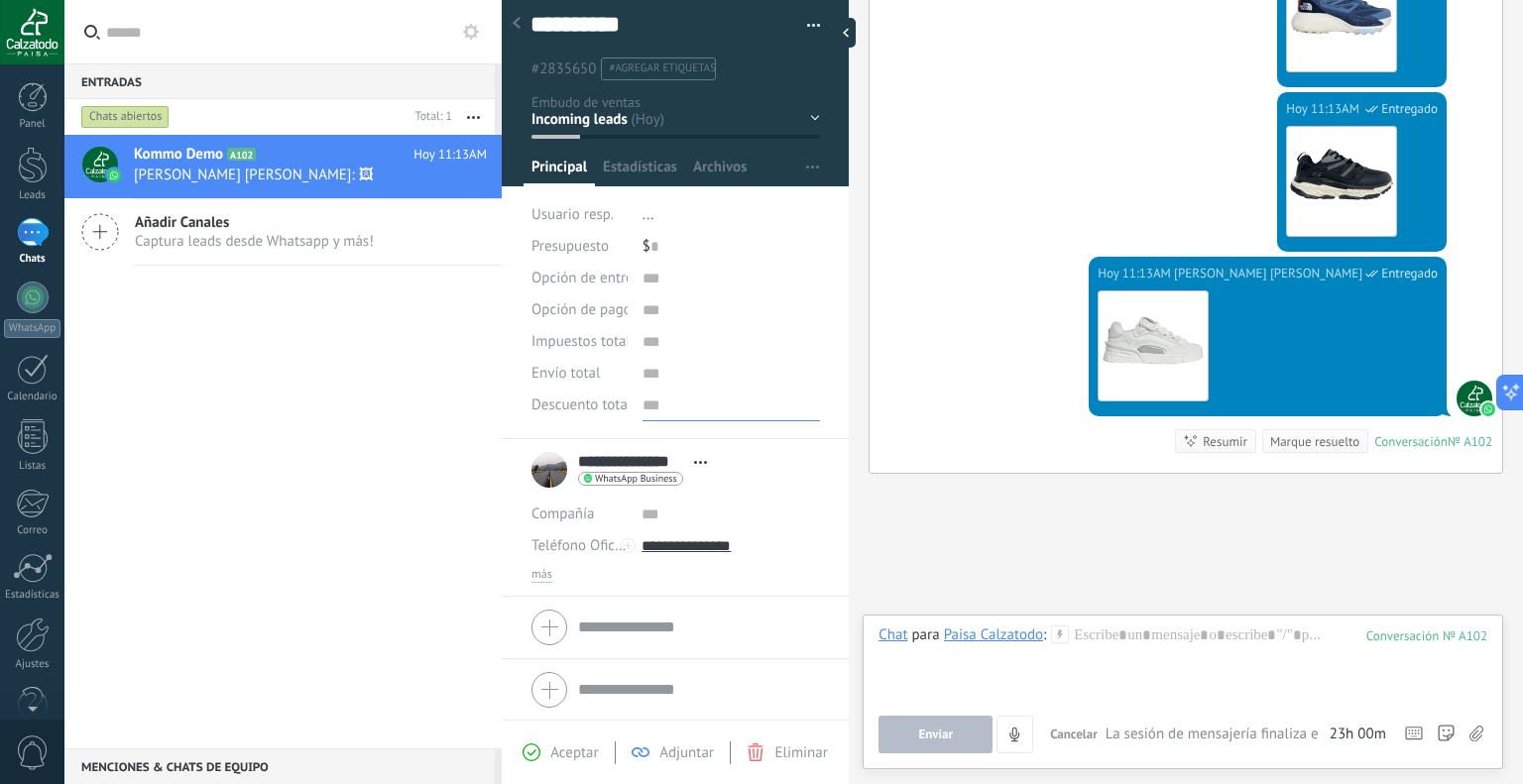 click at bounding box center [731, 405] 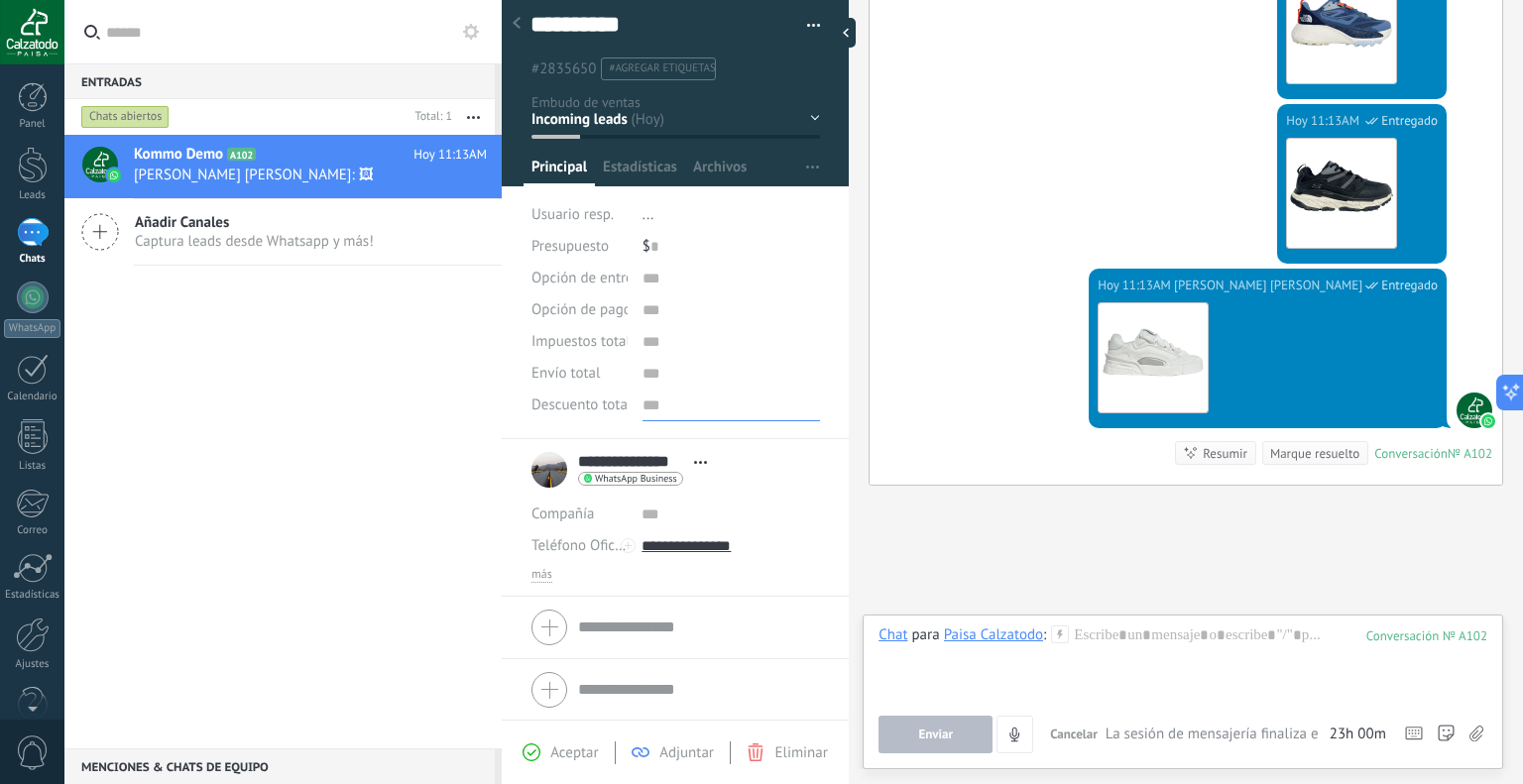 scroll, scrollTop: 4614, scrollLeft: 0, axis: vertical 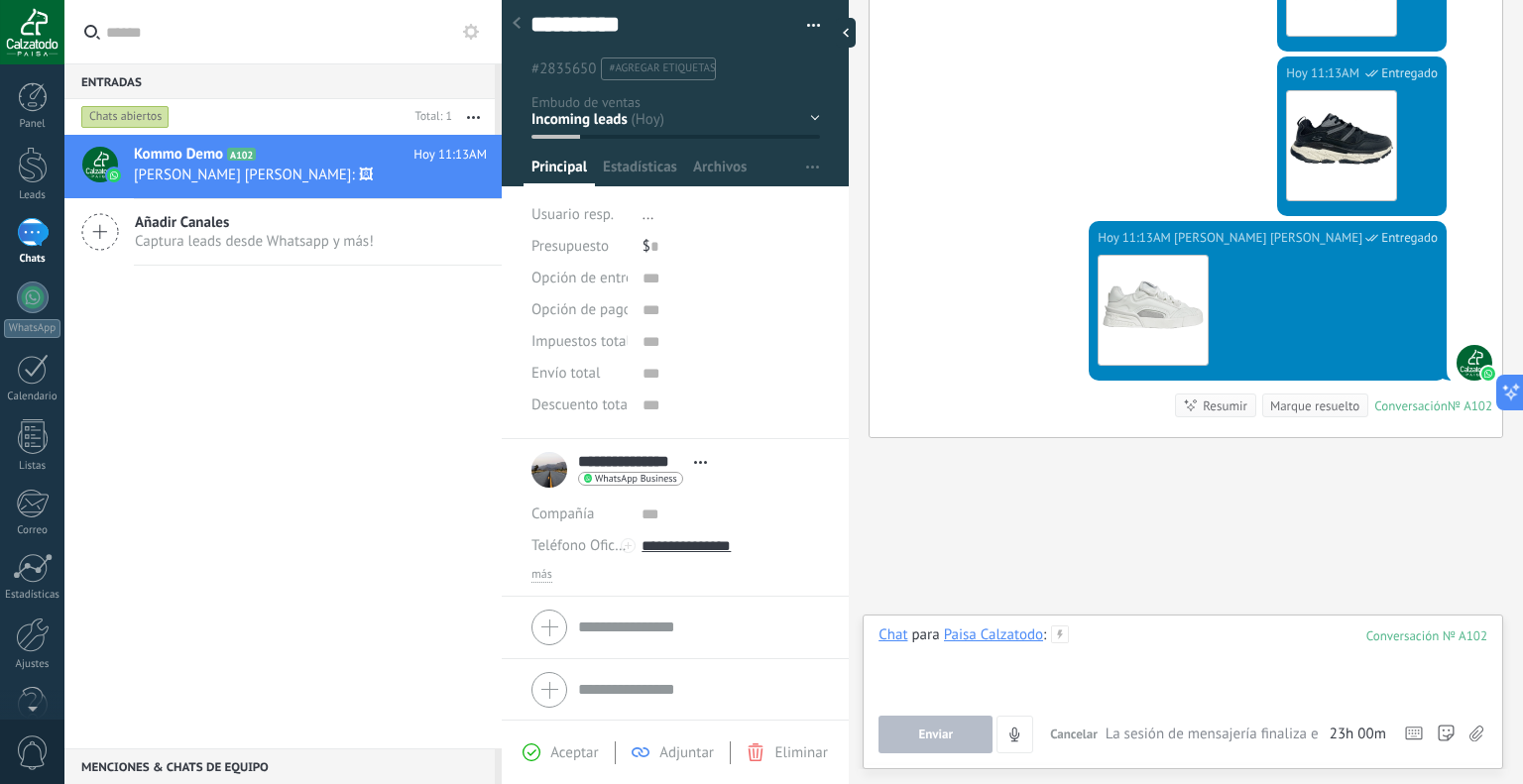 click at bounding box center [1183, 663] 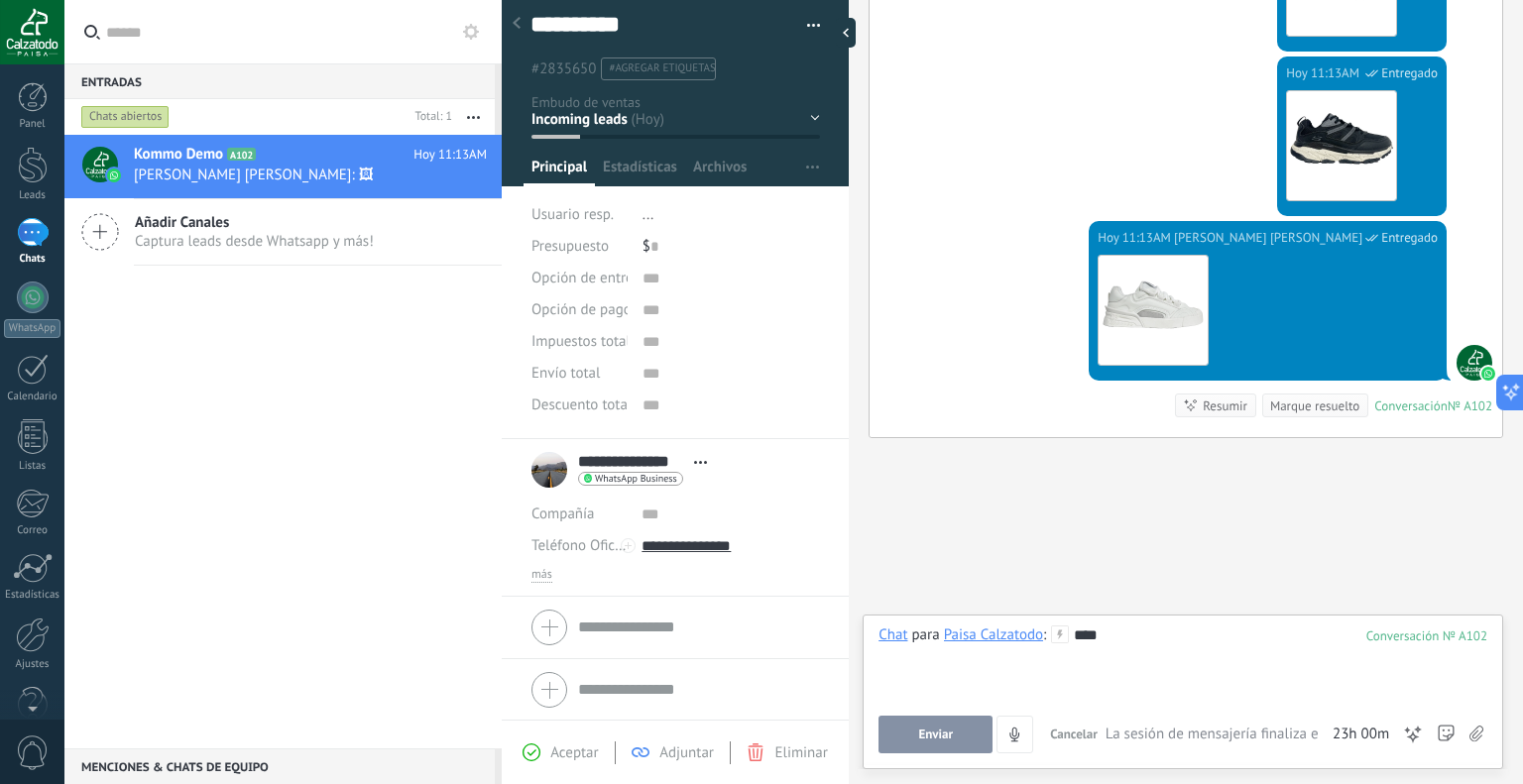 click on "Enviar" at bounding box center [935, 734] 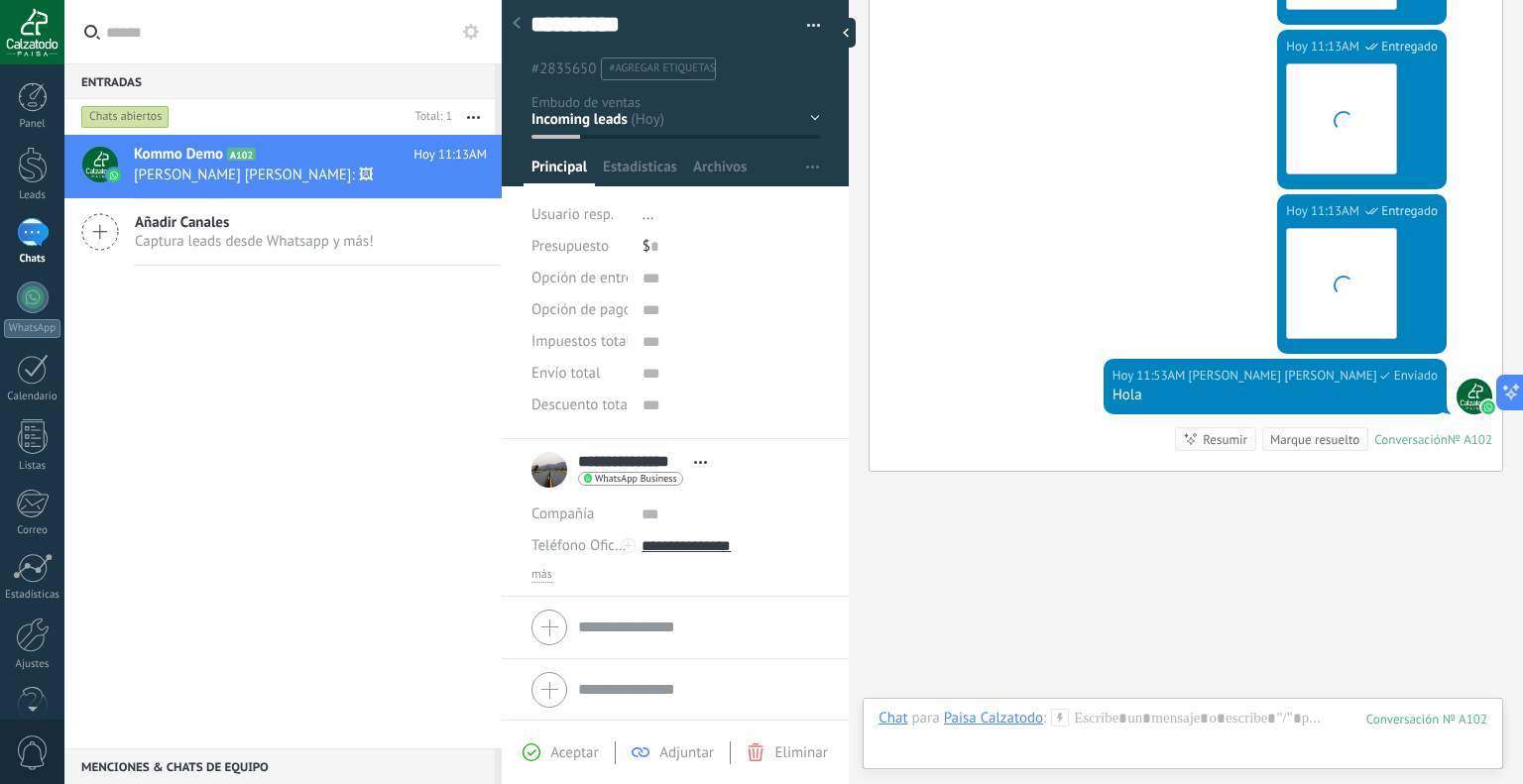 scroll, scrollTop: 4674, scrollLeft: 0, axis: vertical 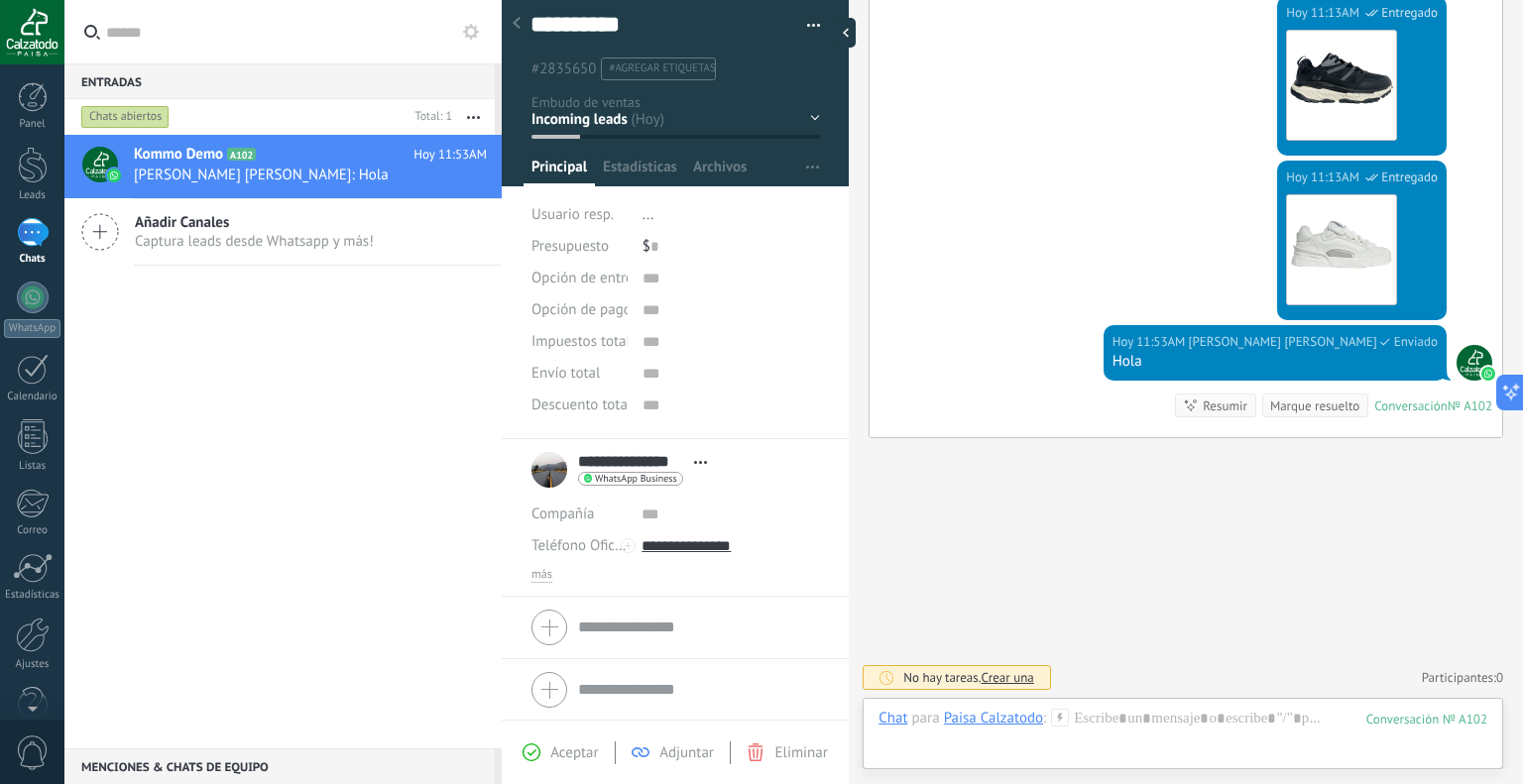 click at bounding box center [517, 24] 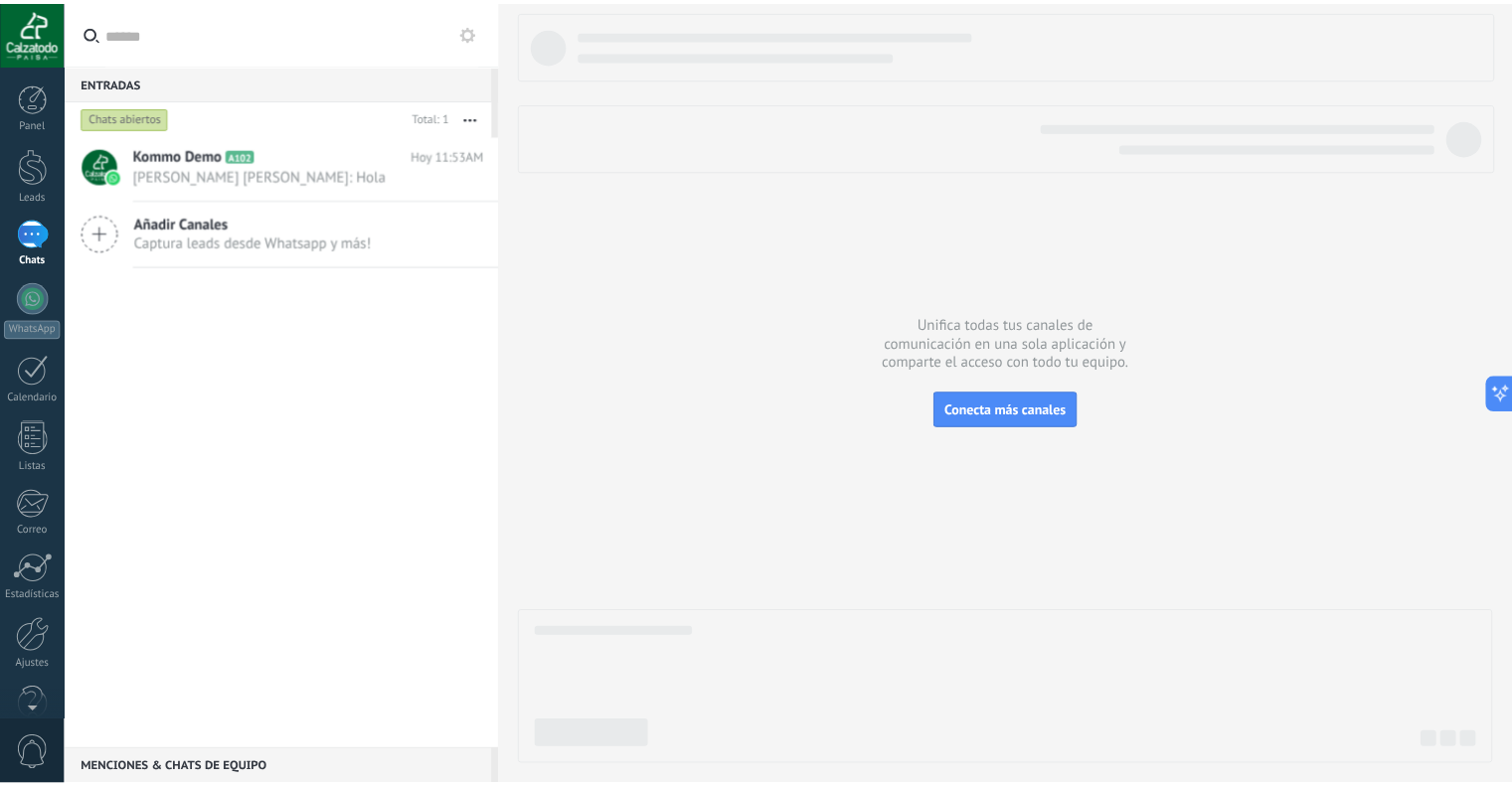 scroll, scrollTop: 40, scrollLeft: 0, axis: vertical 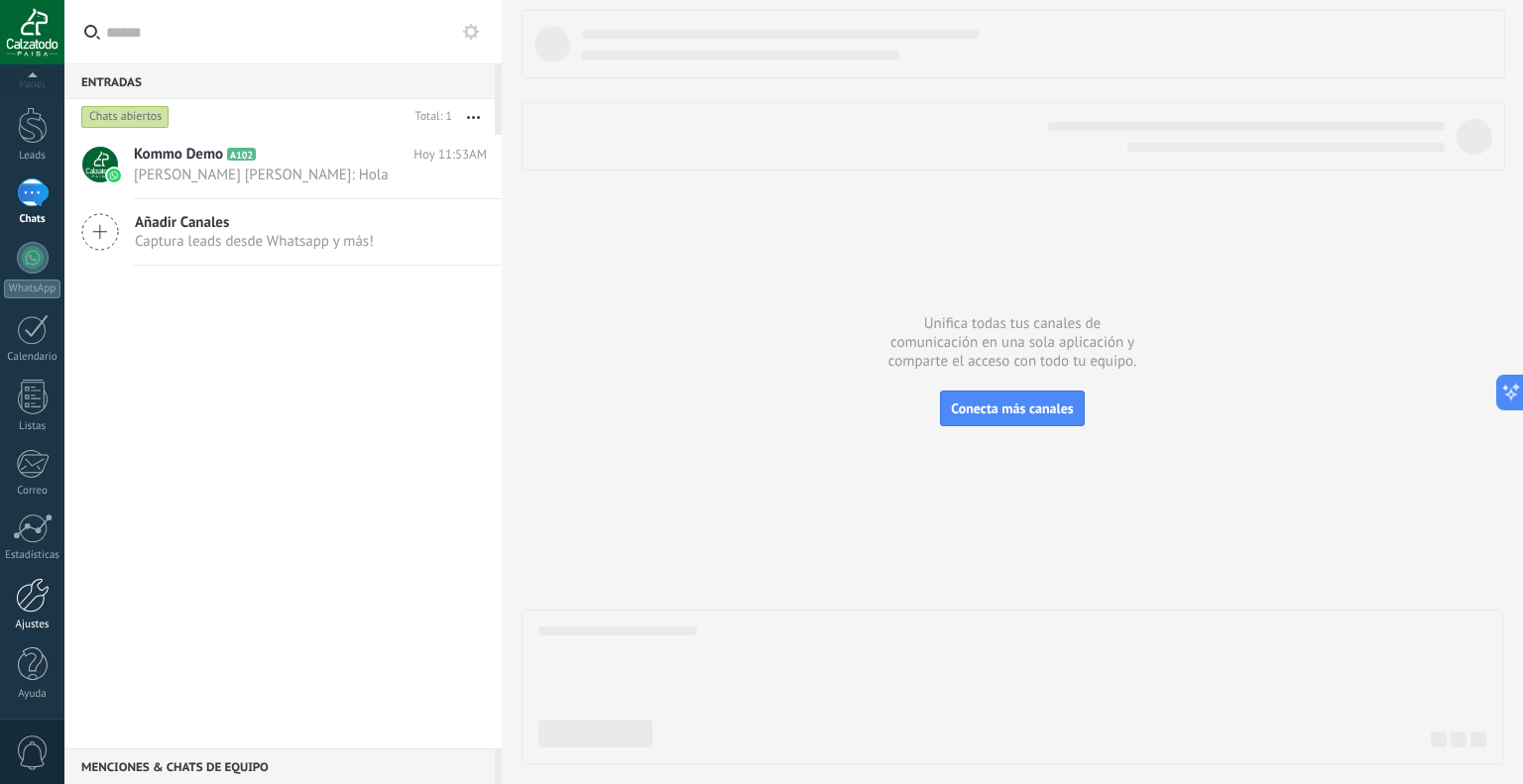 click at bounding box center [33, 595] 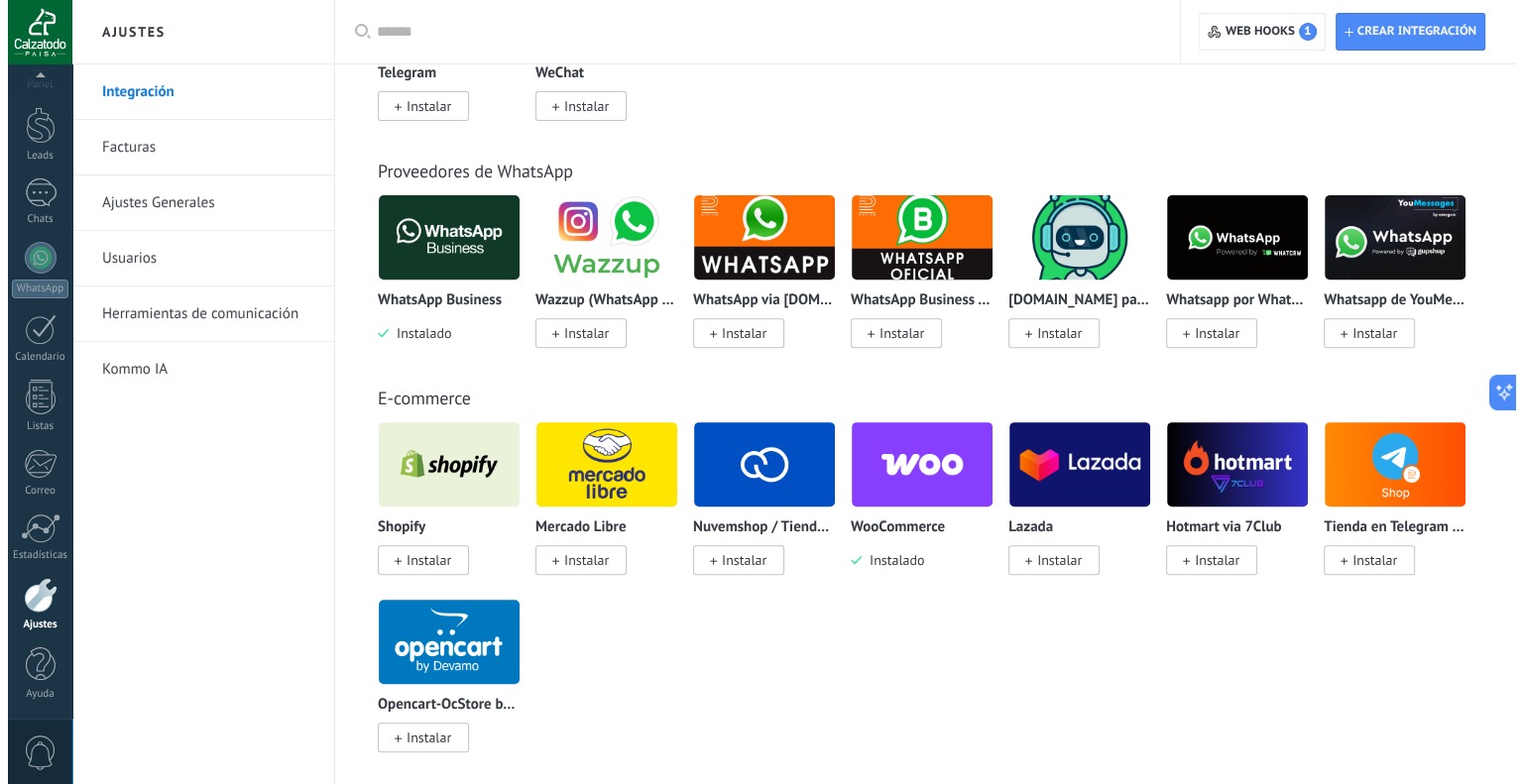 scroll, scrollTop: 892, scrollLeft: 0, axis: vertical 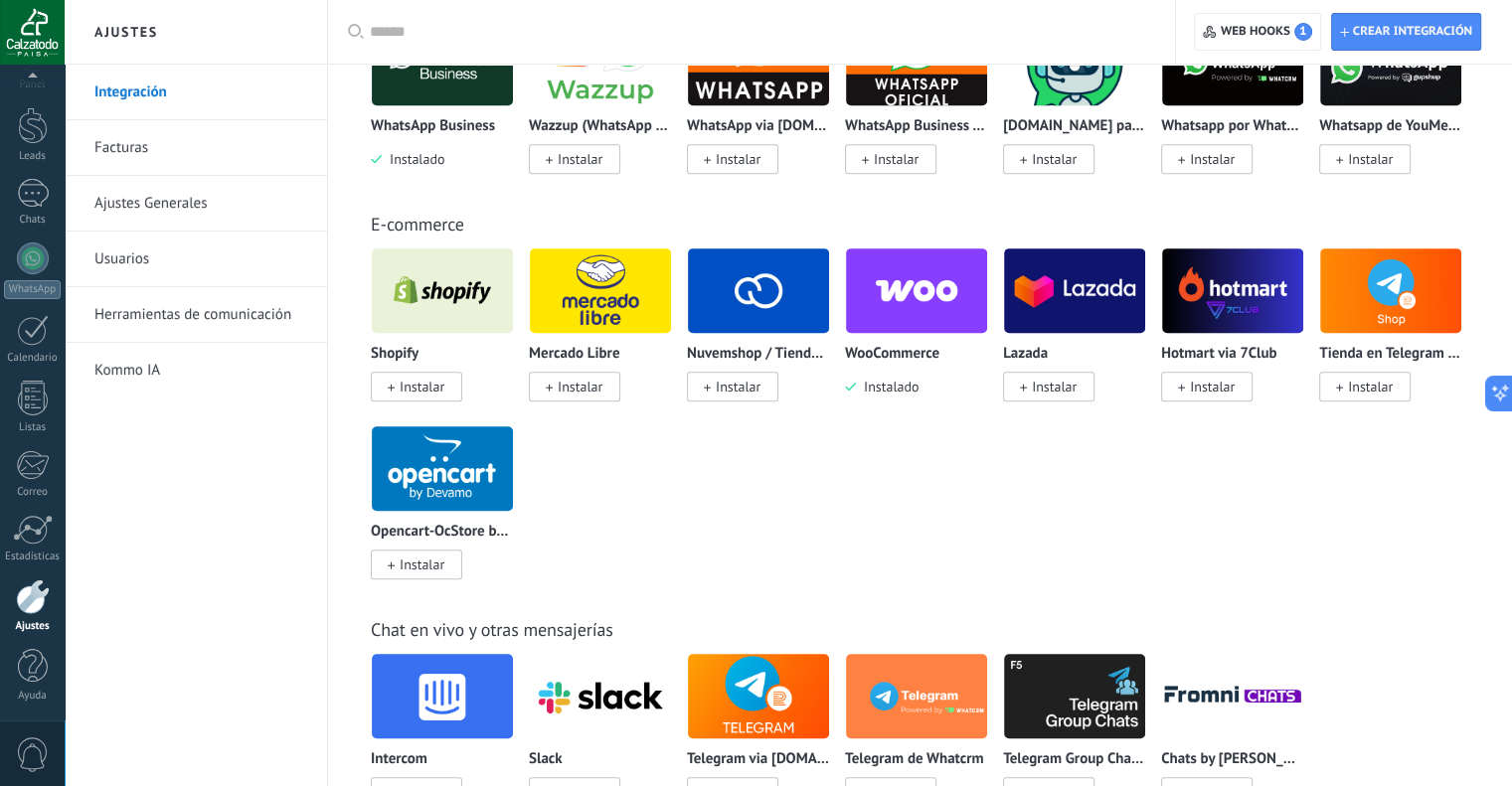 click at bounding box center (917, 290) 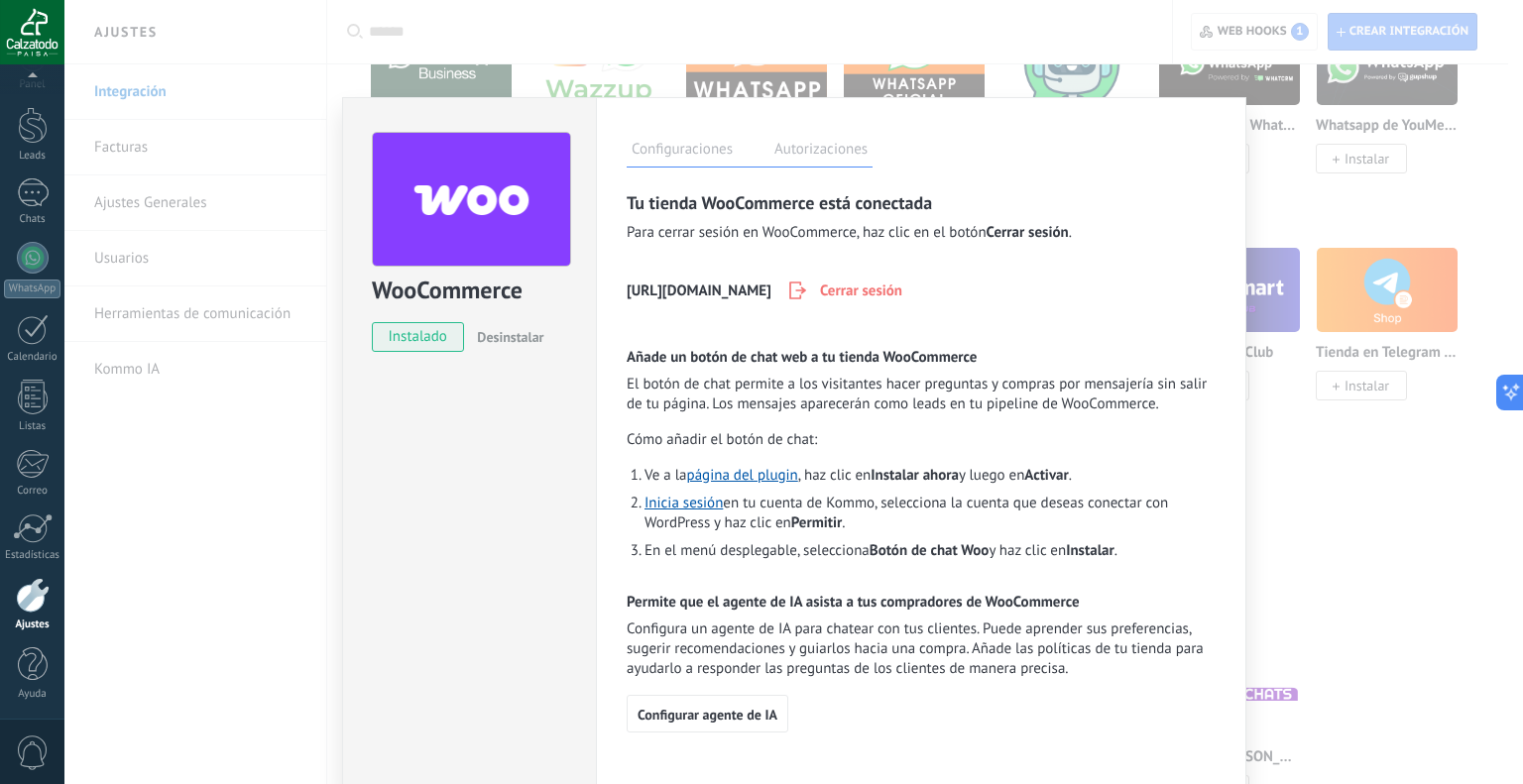 click on "Configuraciones Autorizaciones Esta pestaña registra a los usuarios que han concedido acceso a las integración a esta cuenta. Si deseas remover la posibilidad que un usuario pueda enviar solicitudes a la cuenta en nombre de esta integración, puedes revocar el acceso. Si el acceso a todos los usuarios es revocado, la integración dejará de funcionar. Esta aplicacion está instalada, pero nadie le ha dado acceso aun. Conecta tu tienda para gestionar y rastrear fácilmente las ventas. Mantente al día con seguimientos automáticos para carritos abandonados y nuevas compras. El agente de IA asistirá a tus clientes, sugerirá productos y los guiará fácilmente a través de su proceso de compra. Disponible en todos los planes. Kommo dofrece esta integración de forma gratuita. Pueden aplicarse cargos de WooCommerce.  más Guardar Tu tienda WooCommerce está conectada Para cerrar sesión en WooCommerce, haz clic en el botón  Cerrar sesión . https://www.calzatodopaisa.com Cerrar sesión Ve a la   y luego en" at bounding box center (921, 443) 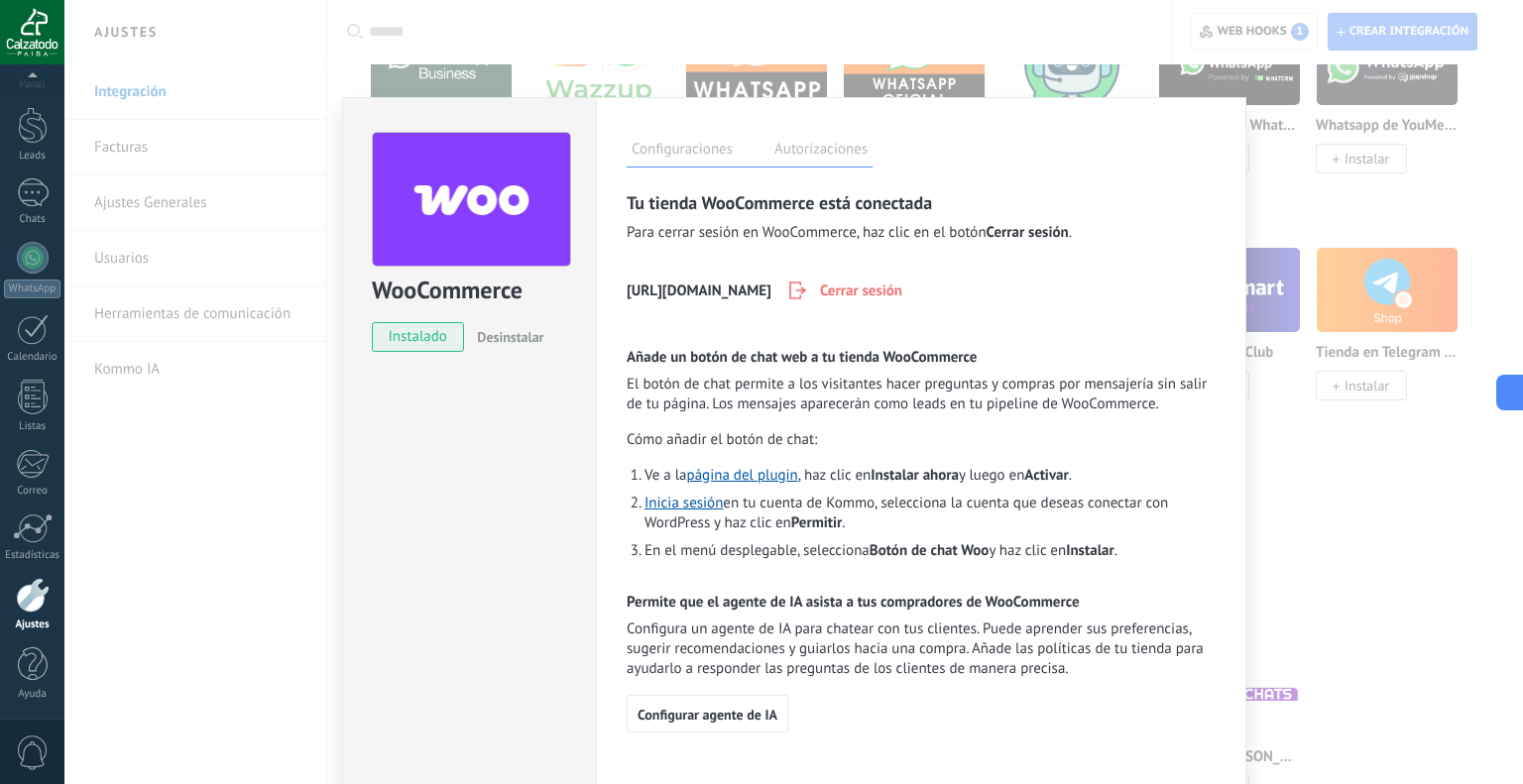 click on "Autorizaciones" at bounding box center (821, 152) 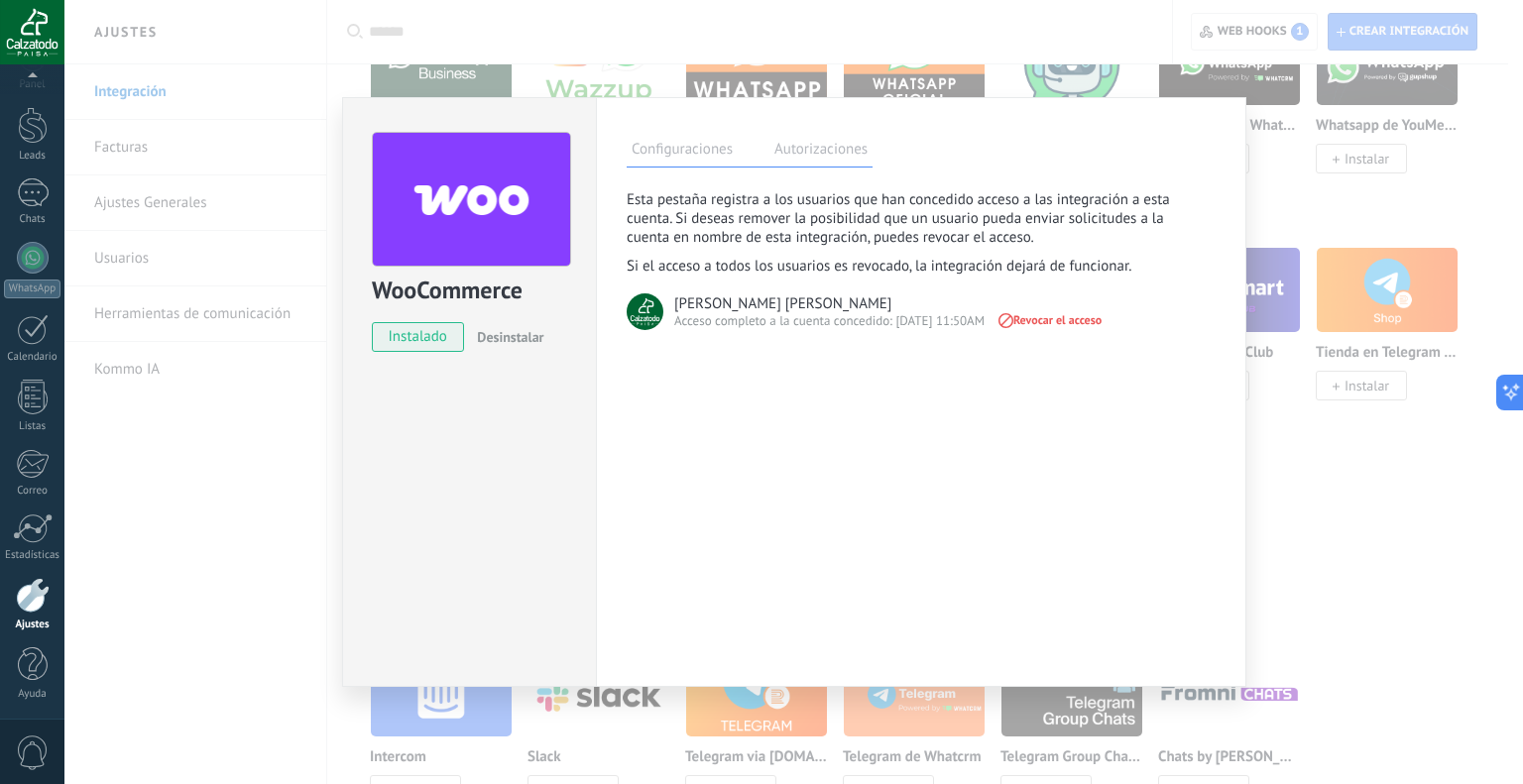 click on "Configuraciones" at bounding box center (682, 152) 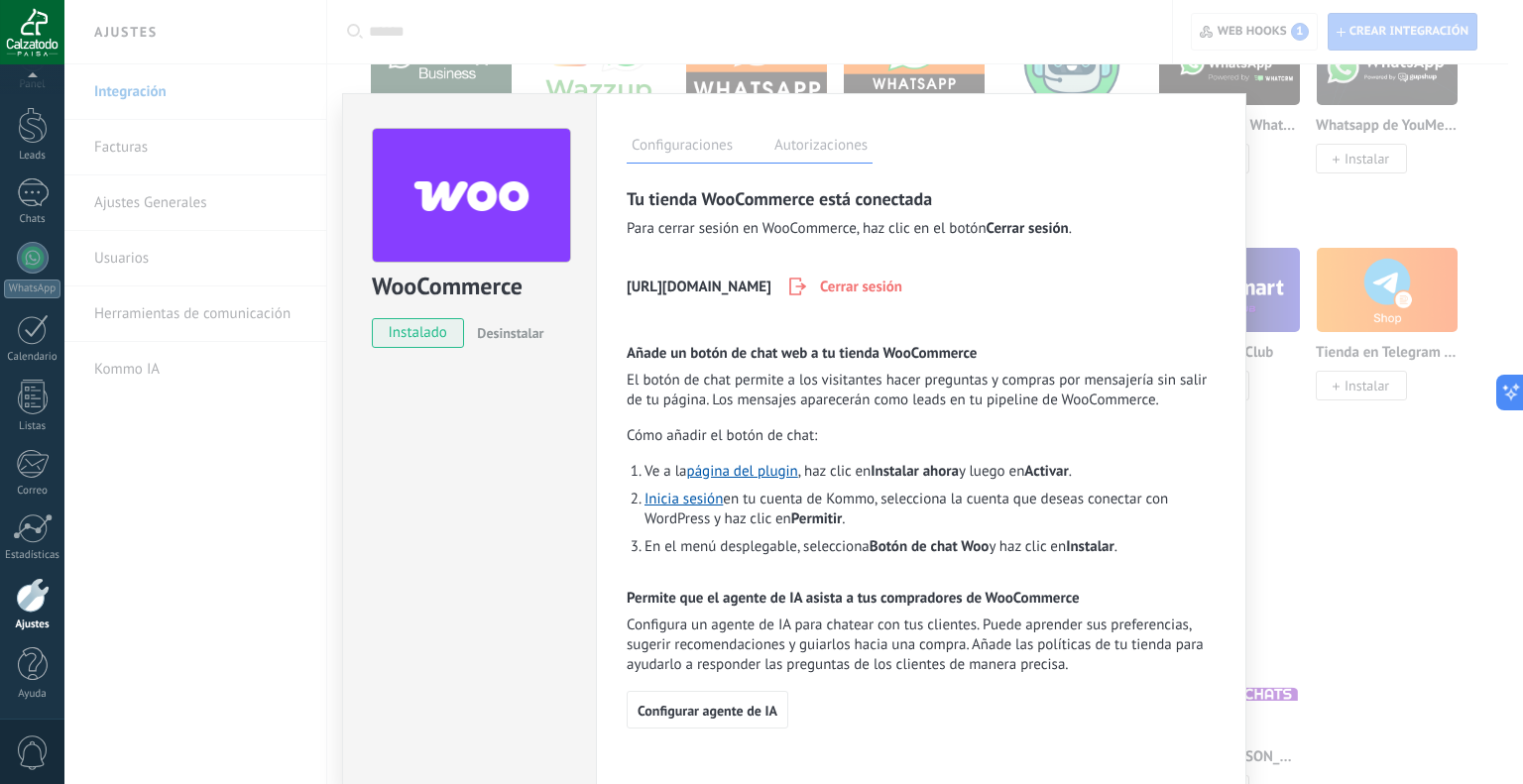 scroll, scrollTop: 4, scrollLeft: 0, axis: vertical 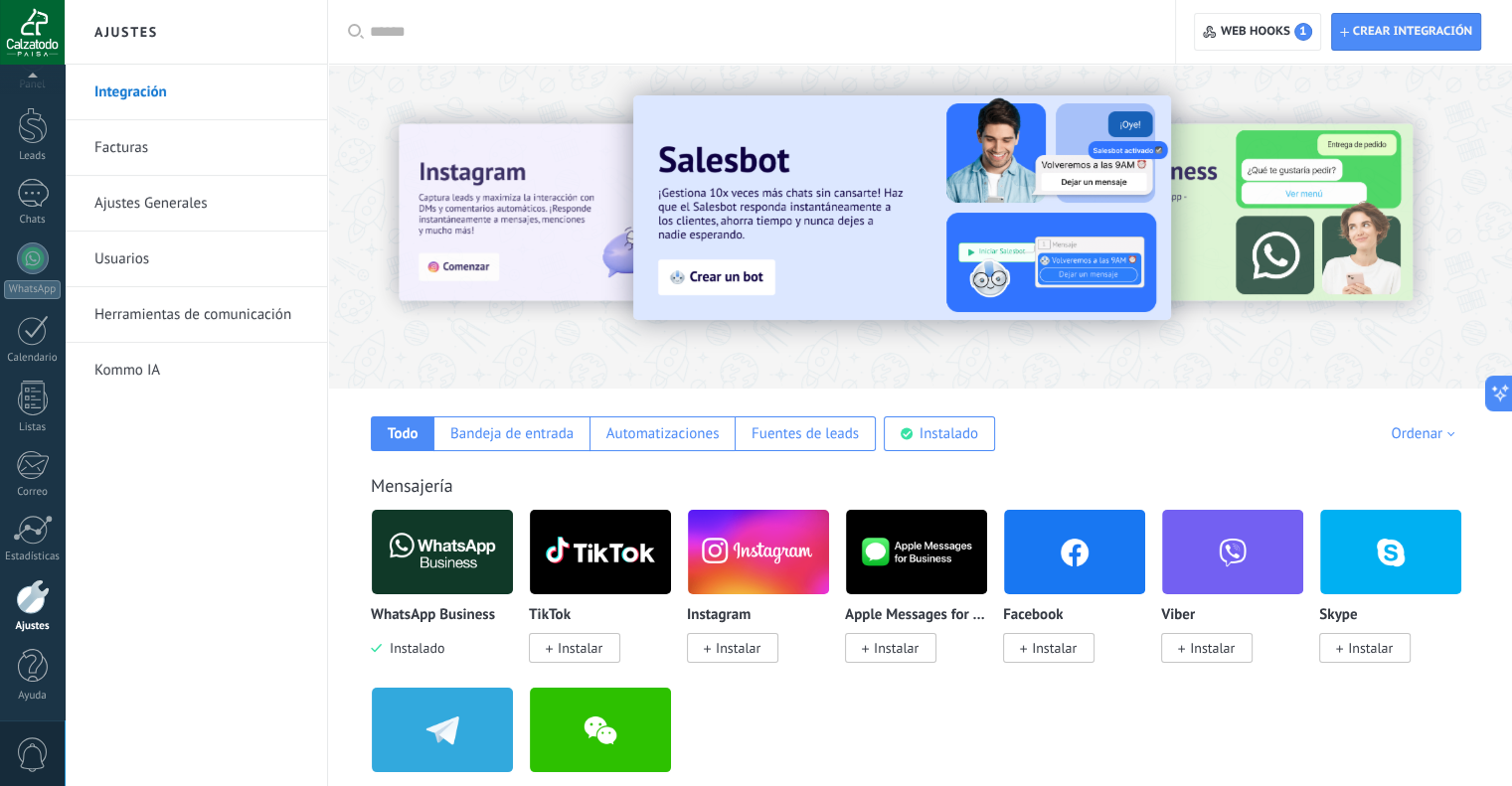click on "Integración" at bounding box center [201, 92] 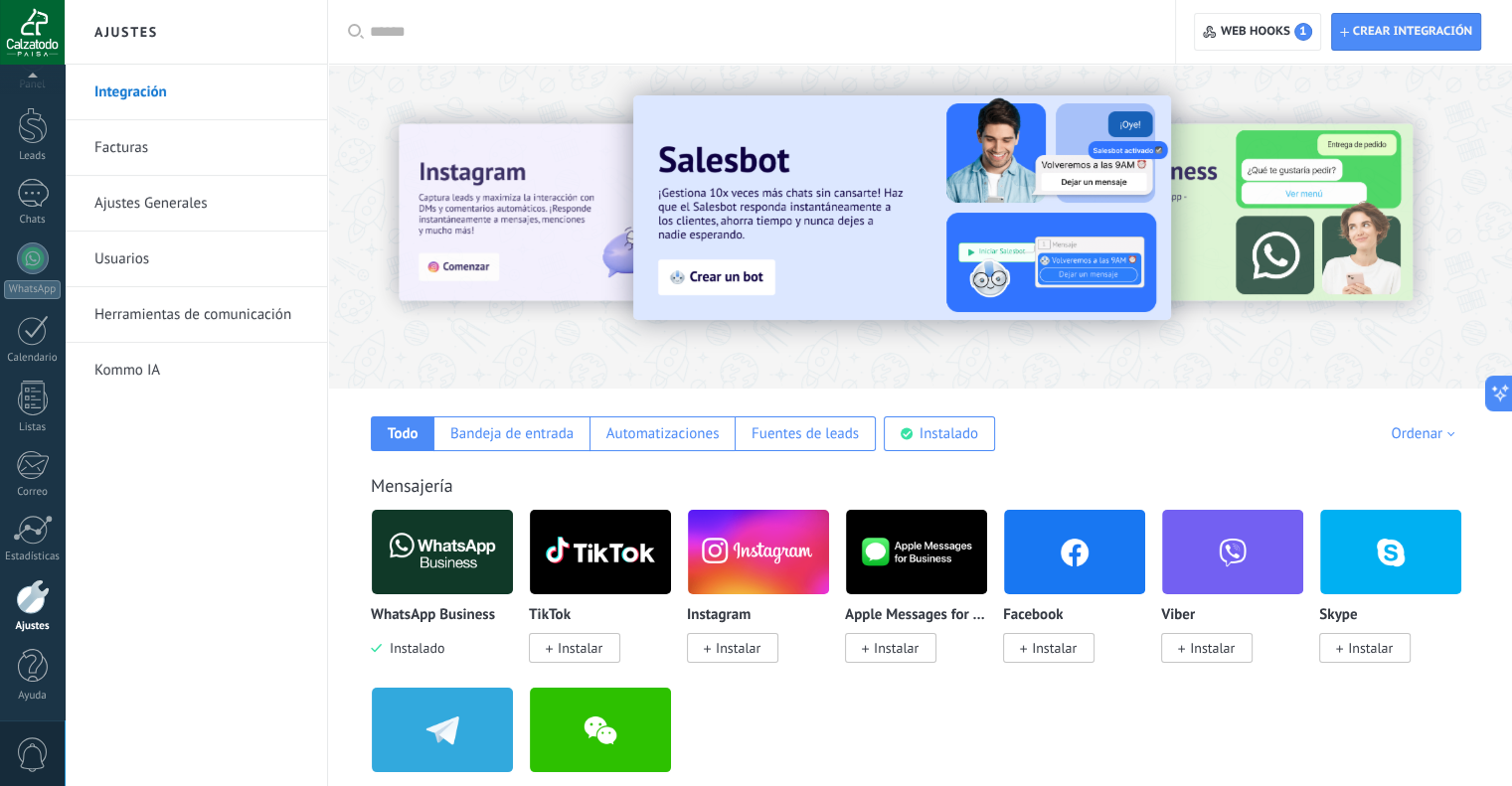 click on "Ajustes Generales" at bounding box center [201, 204] 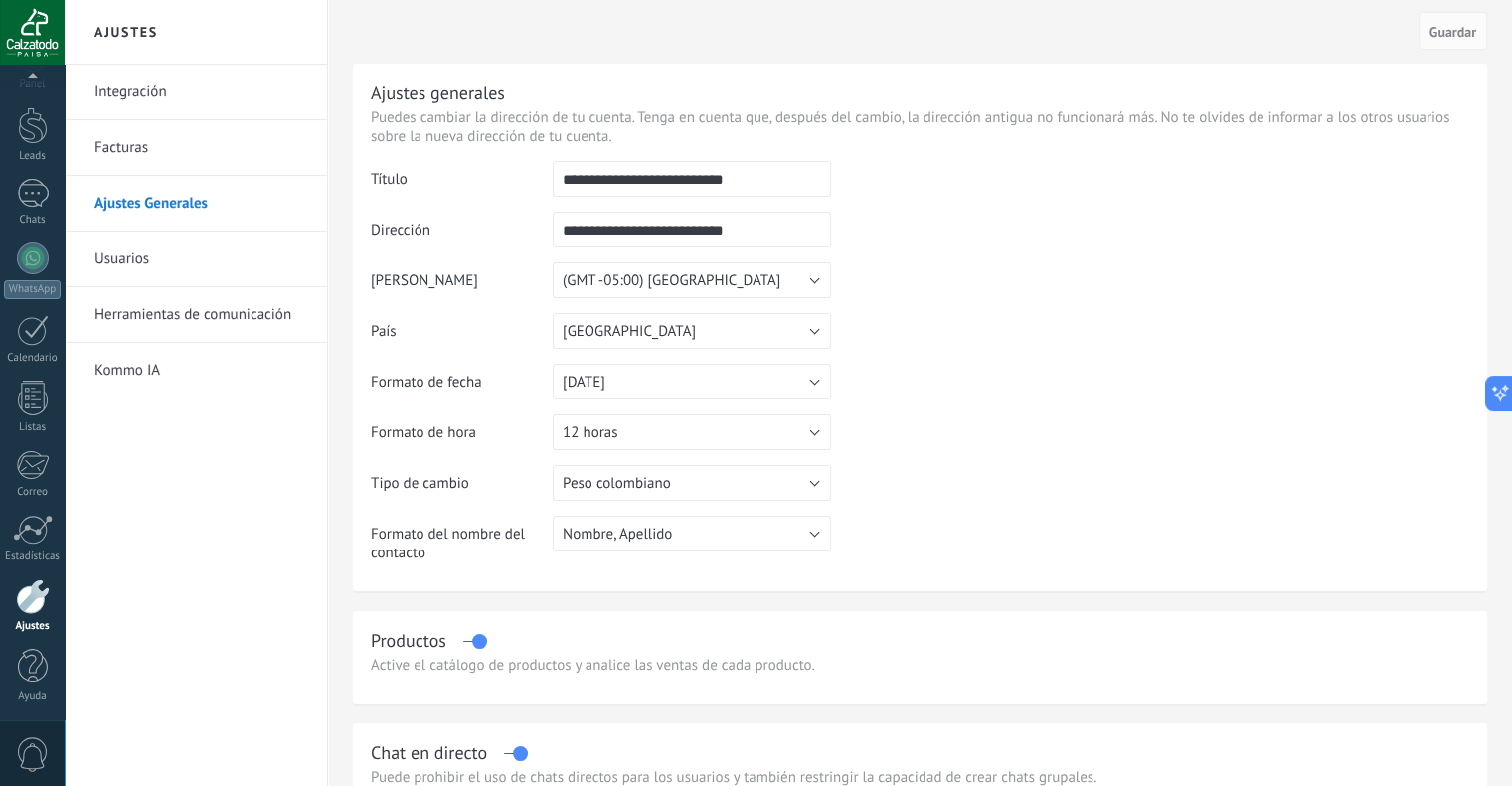 click on "Ajustes Generales" at bounding box center [201, 204] 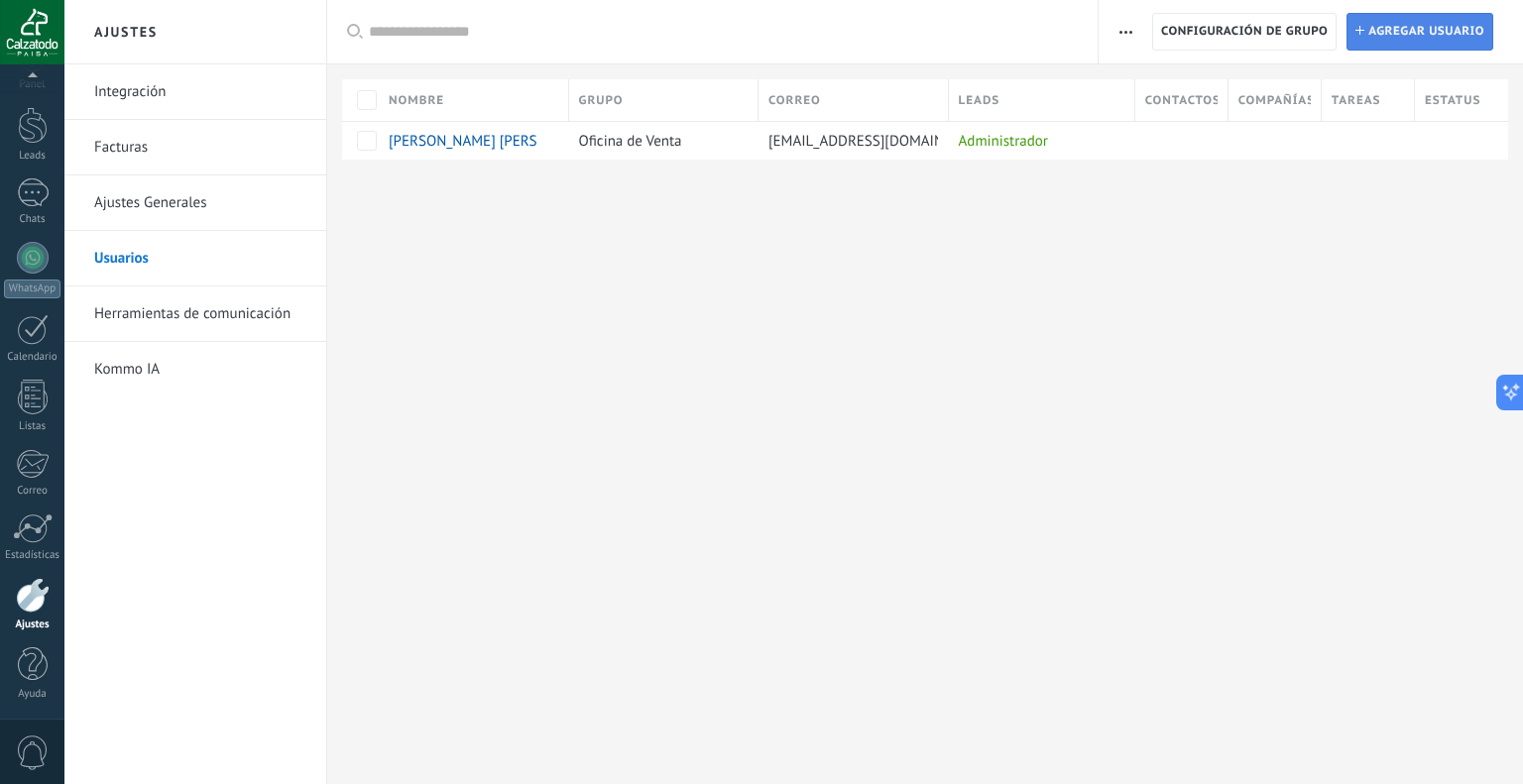click on "Agregar usuario" at bounding box center (1426, 32) 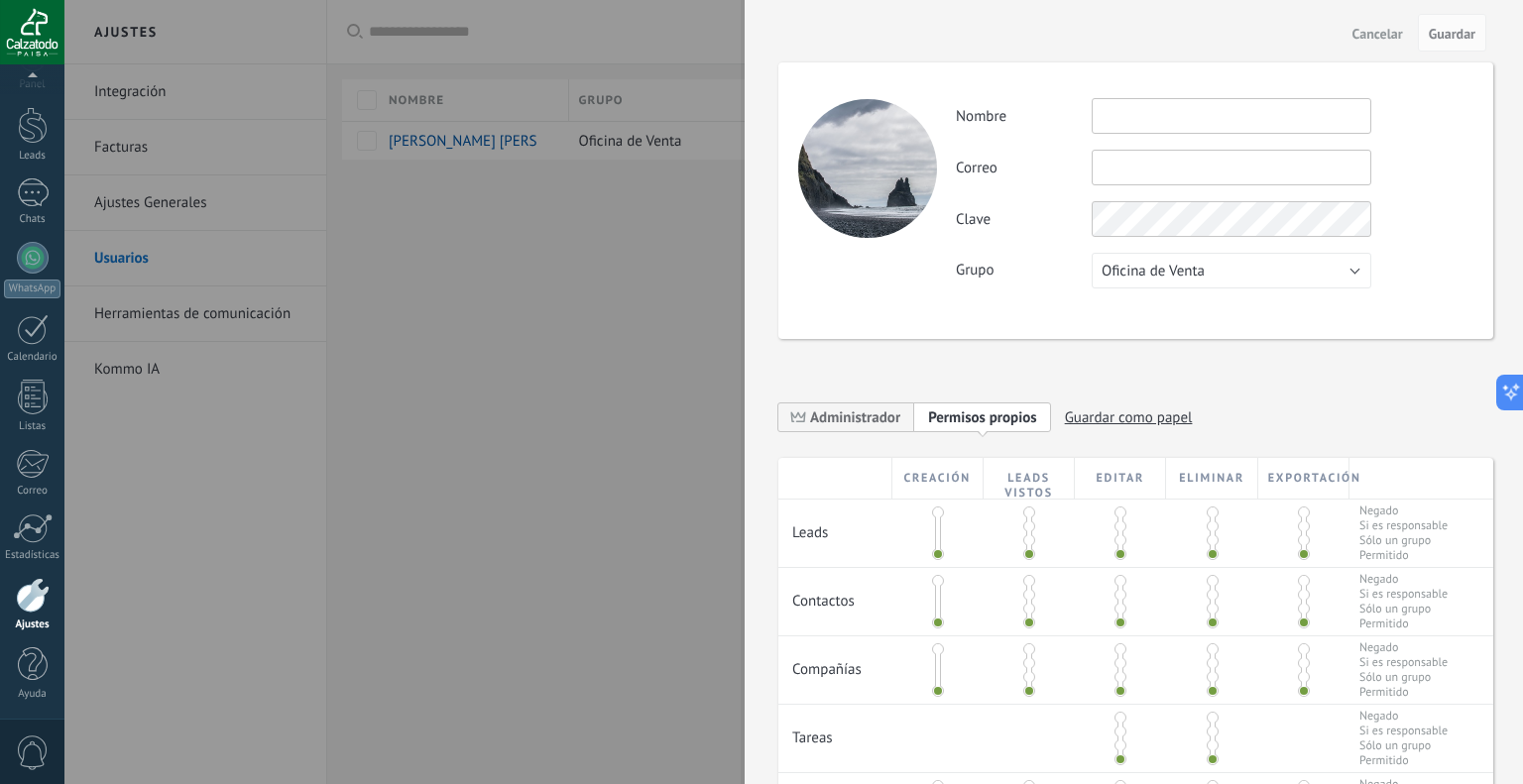 click at bounding box center (1231, 116) 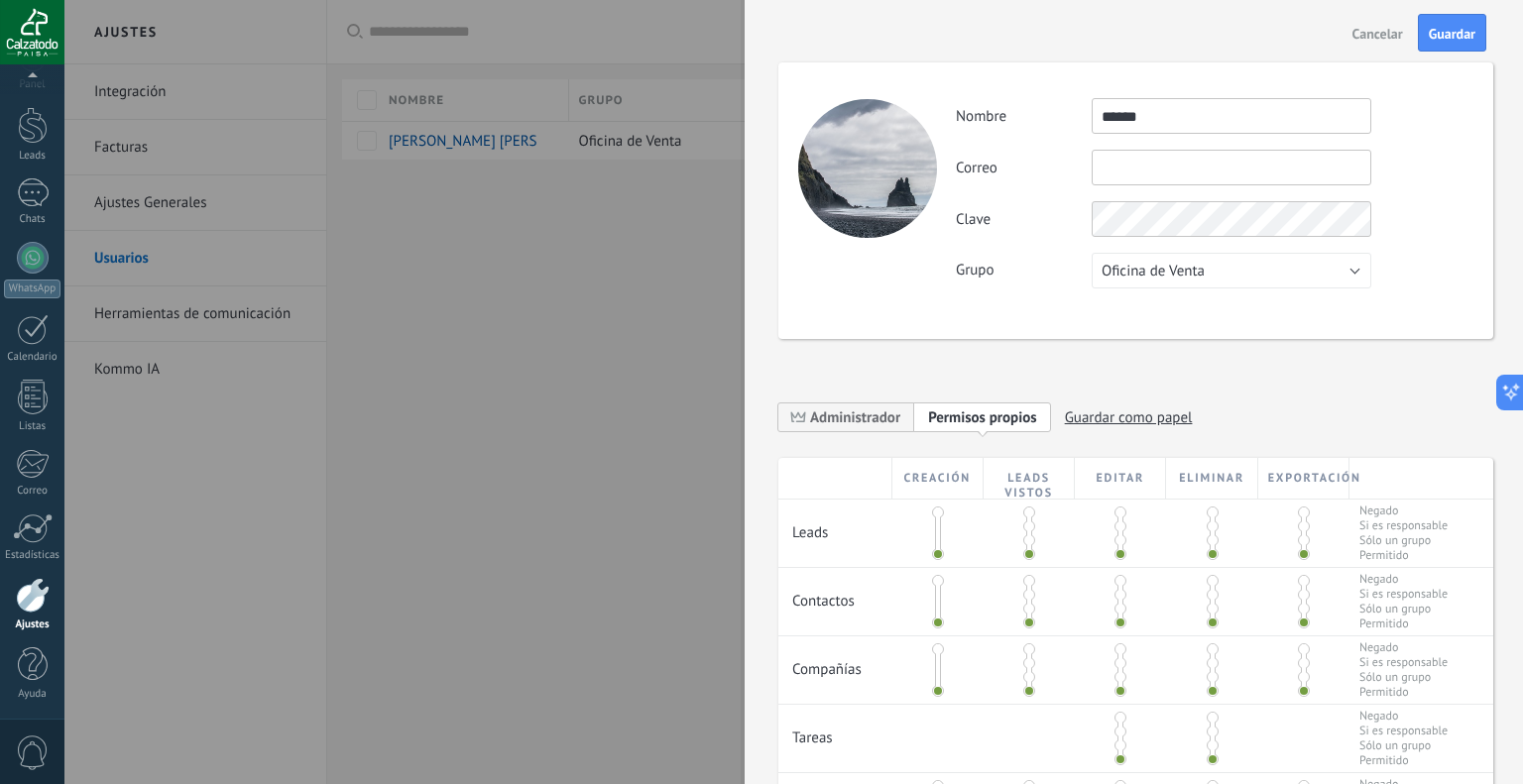 type on "*****" 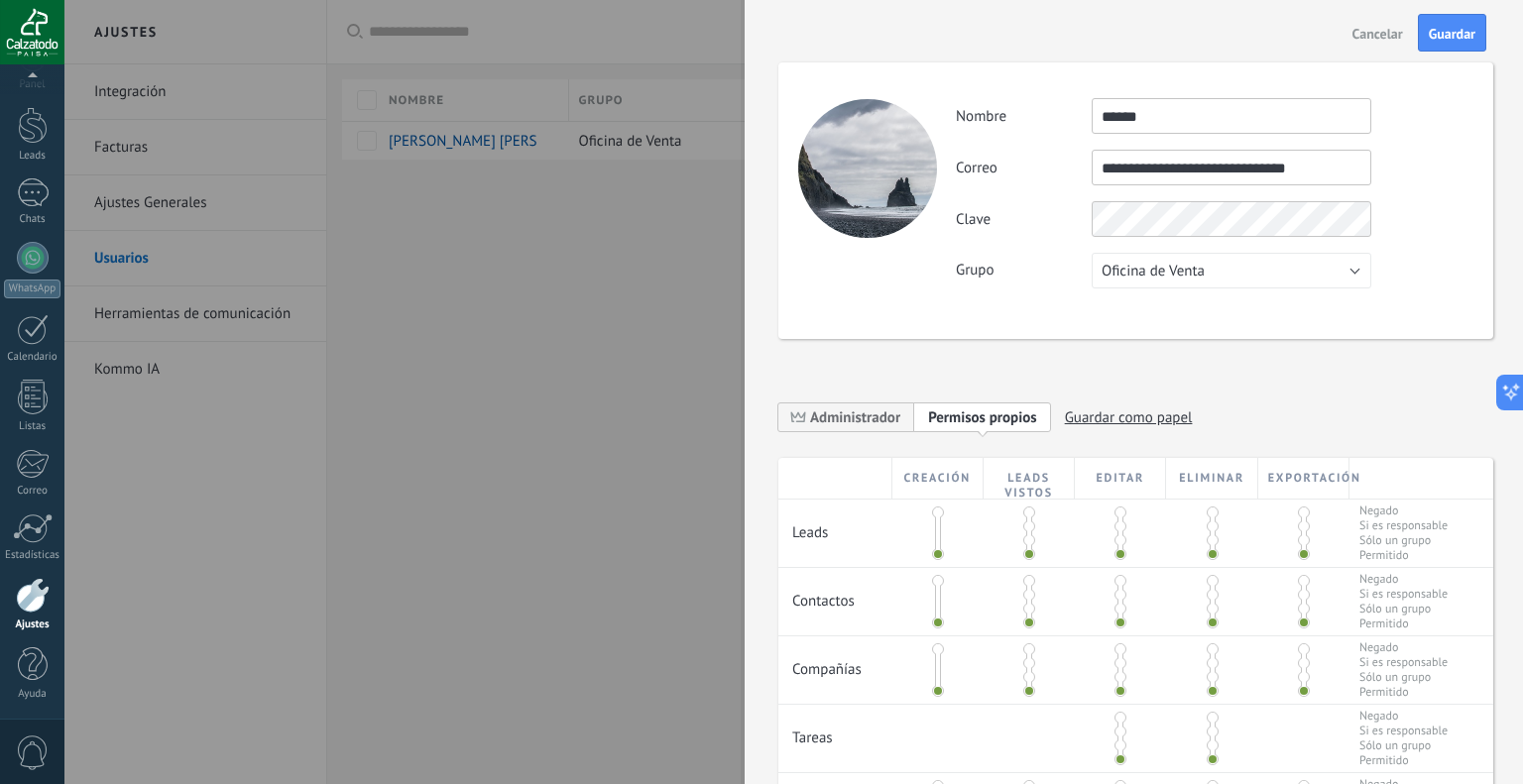 type on "**********" 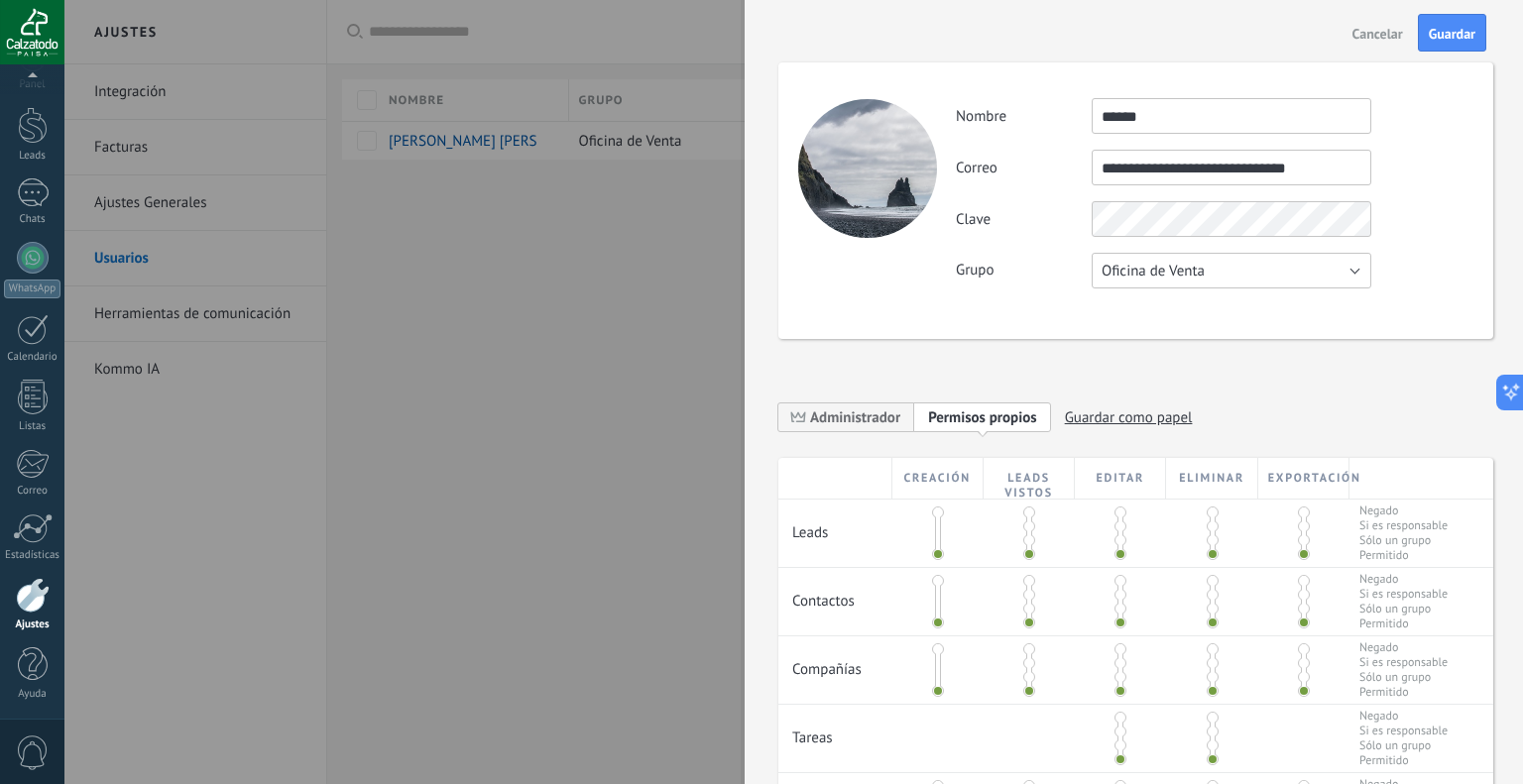 click on "**********" at bounding box center (1214, 193) 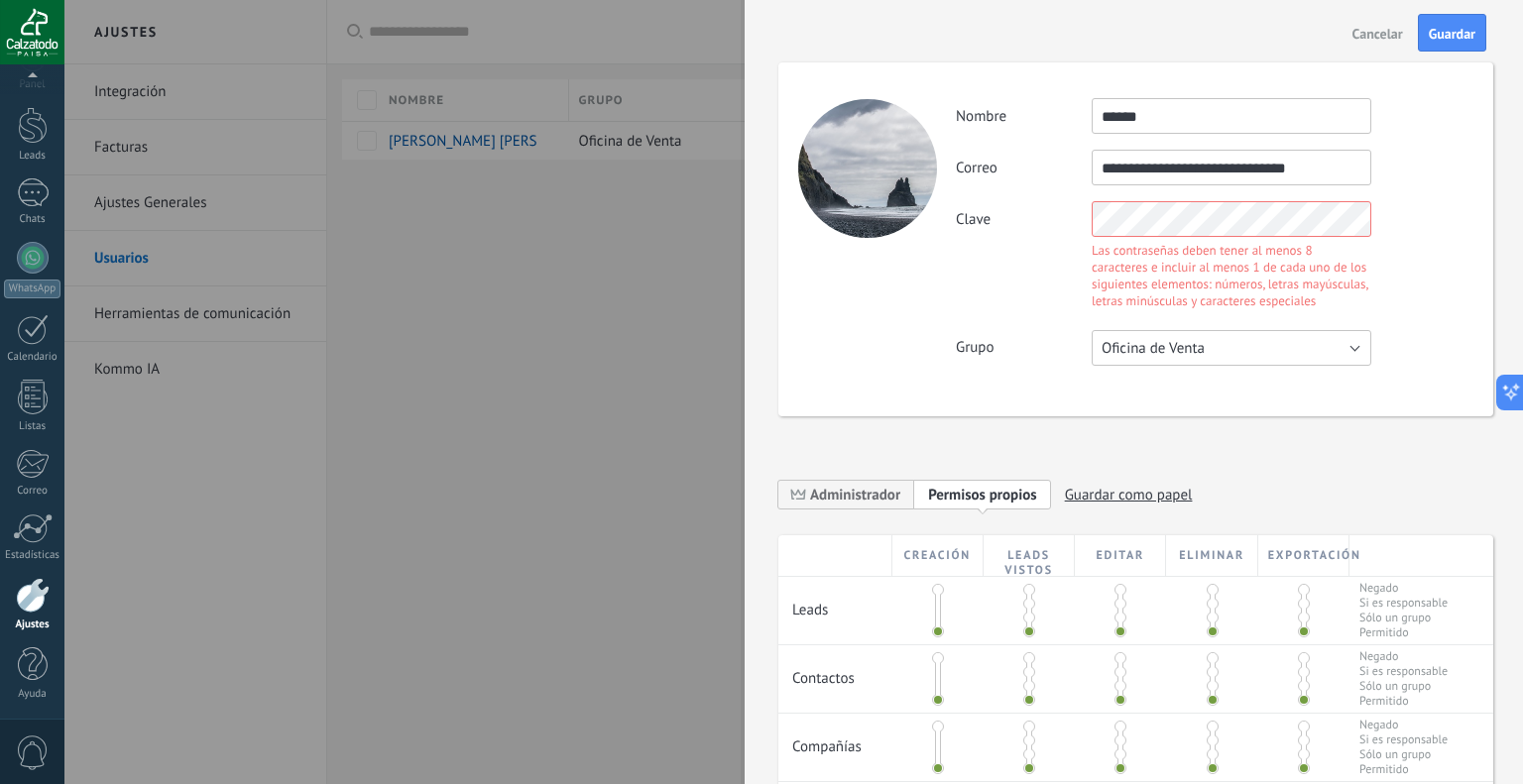 click on "Oficina de Venta" at bounding box center [1231, 348] 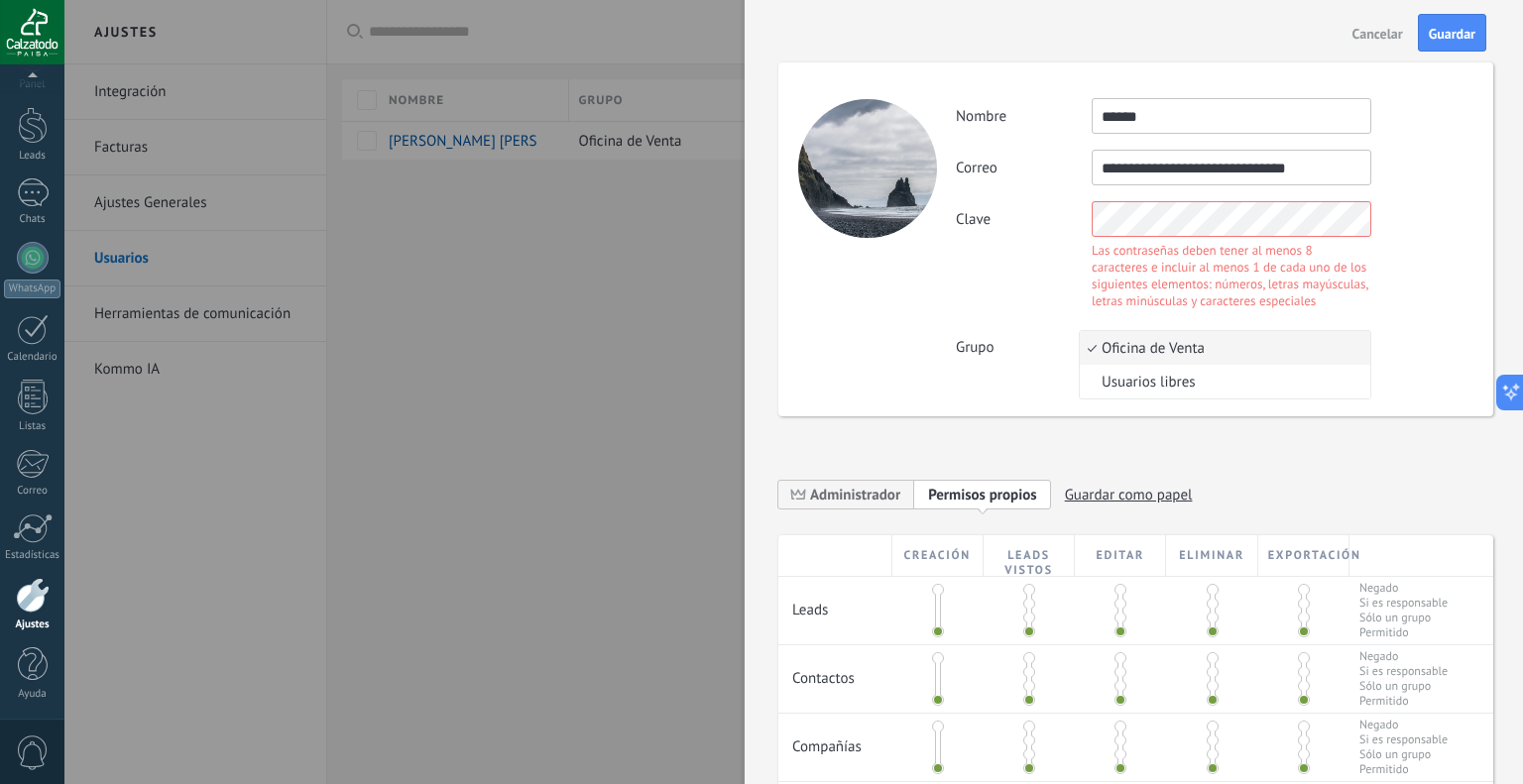 click on "Oficina de Venta" at bounding box center (1222, 348) 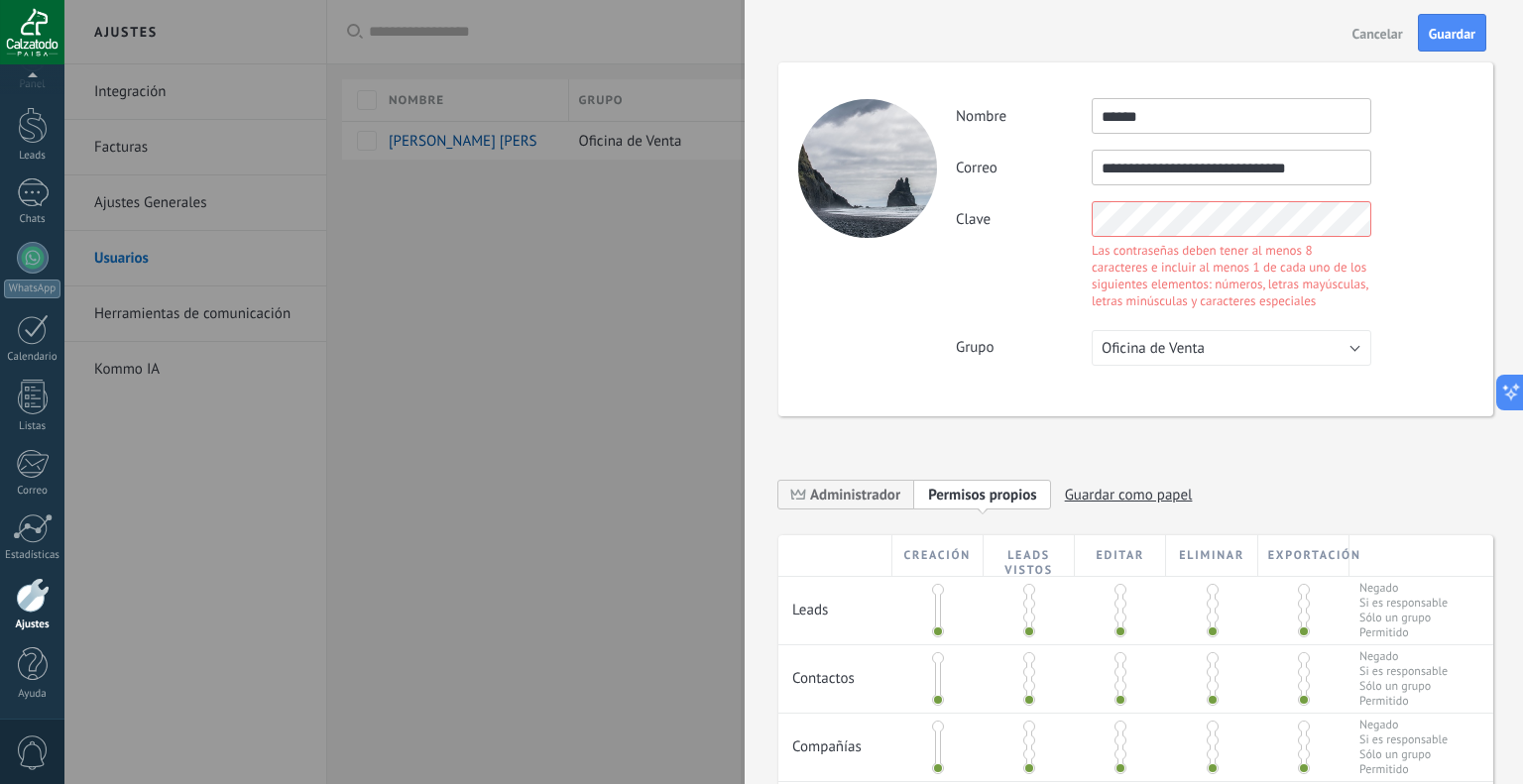 click on "Clave Las contraseñas deben tener al menos 8 caracteres e incluir al menos 1 de cada uno de los siguientes elementos: números, letras mayúsculas, letras minúsculas y caracteres especiales" at bounding box center [1214, 258] 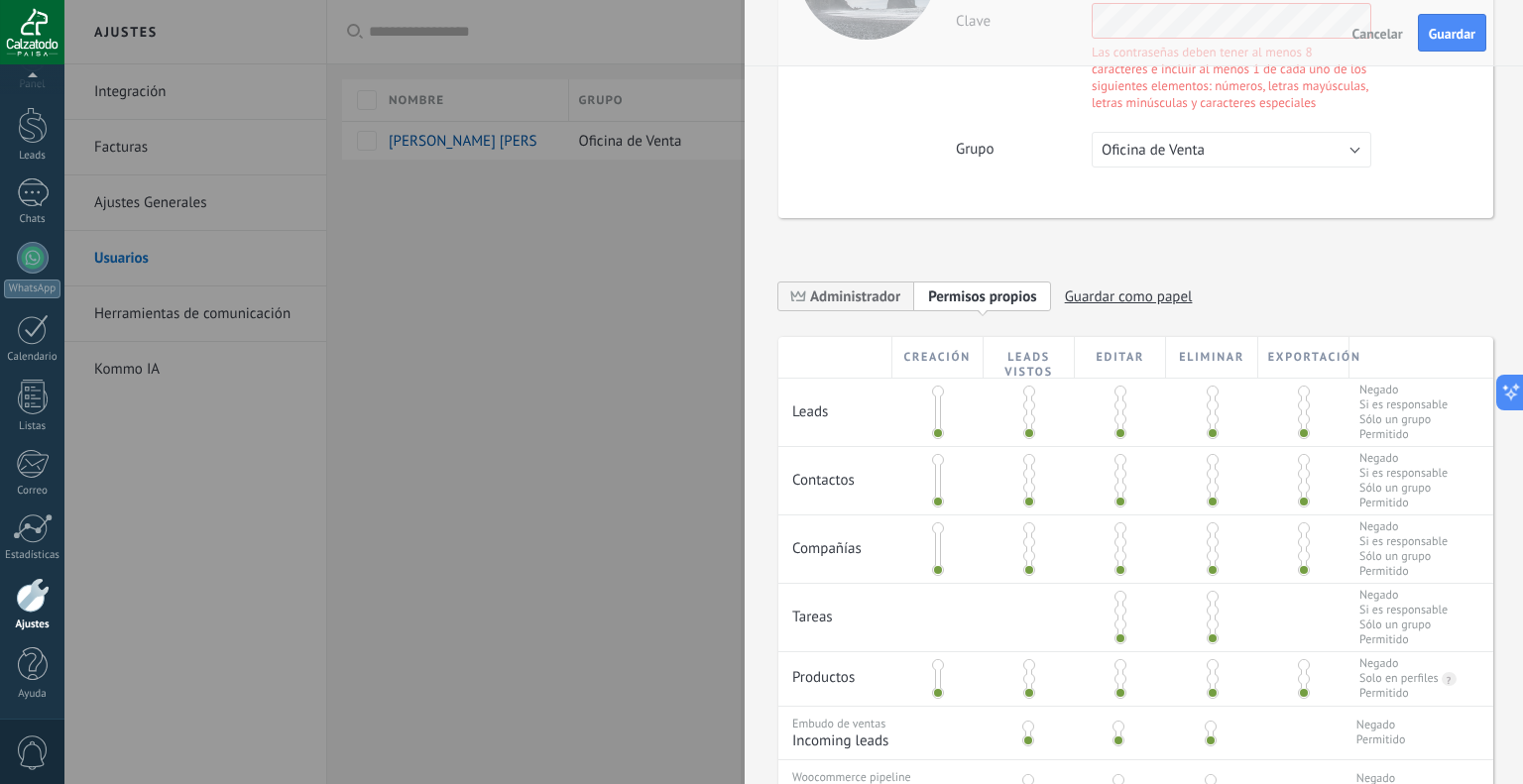 scroll, scrollTop: 99, scrollLeft: 0, axis: vertical 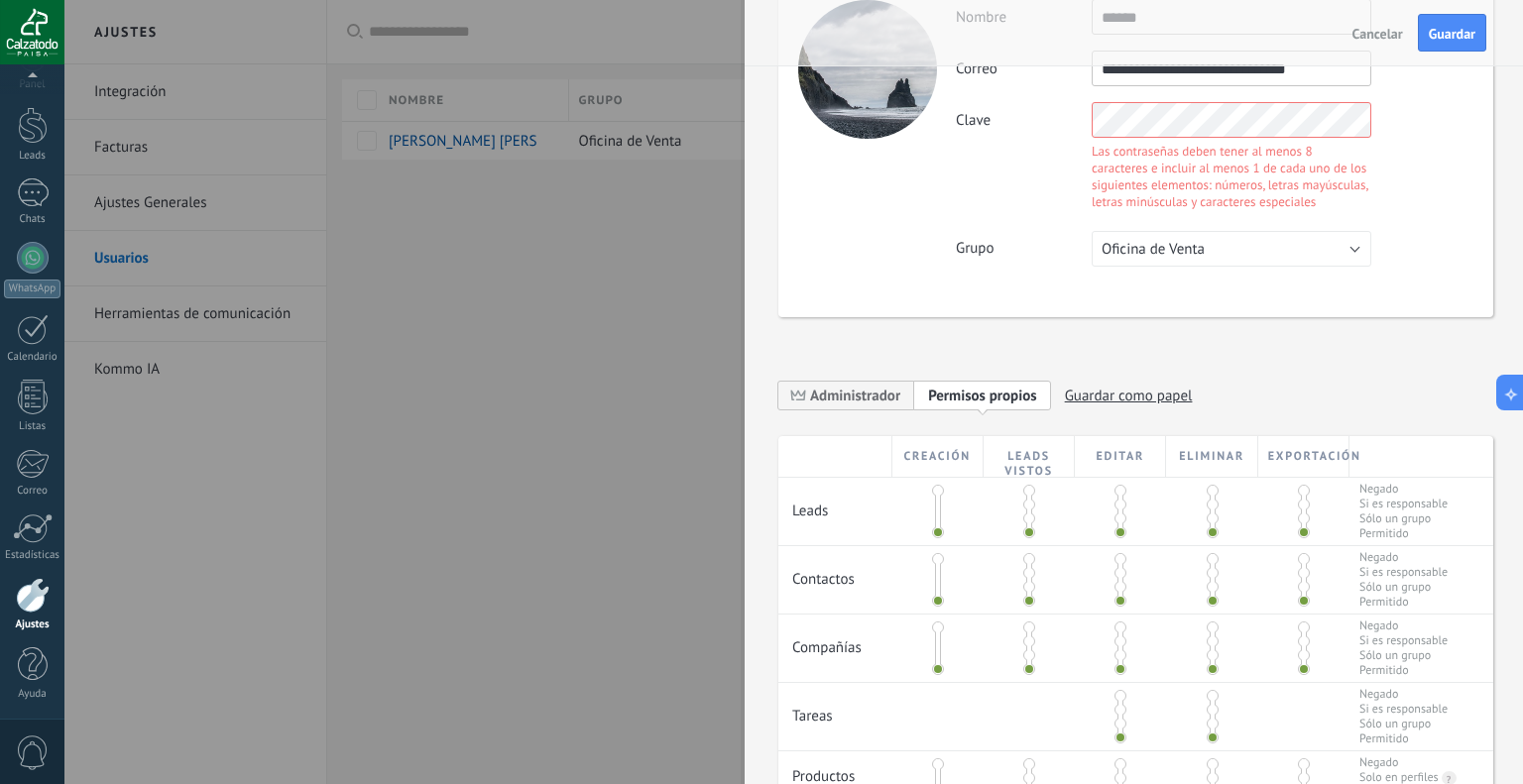 click on "Permisos propios" at bounding box center (983, 395) 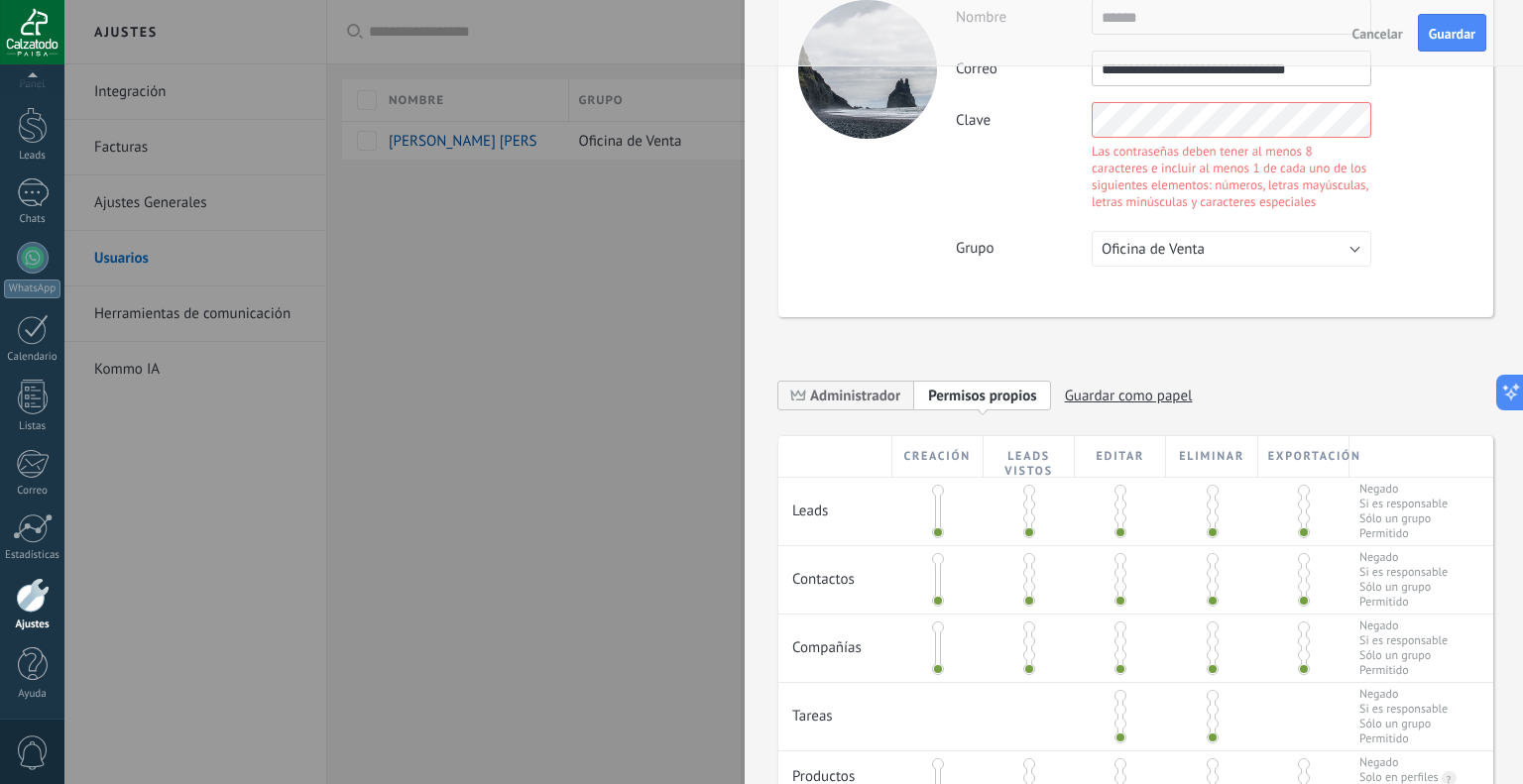 click on "**********" at bounding box center (1135, 530) 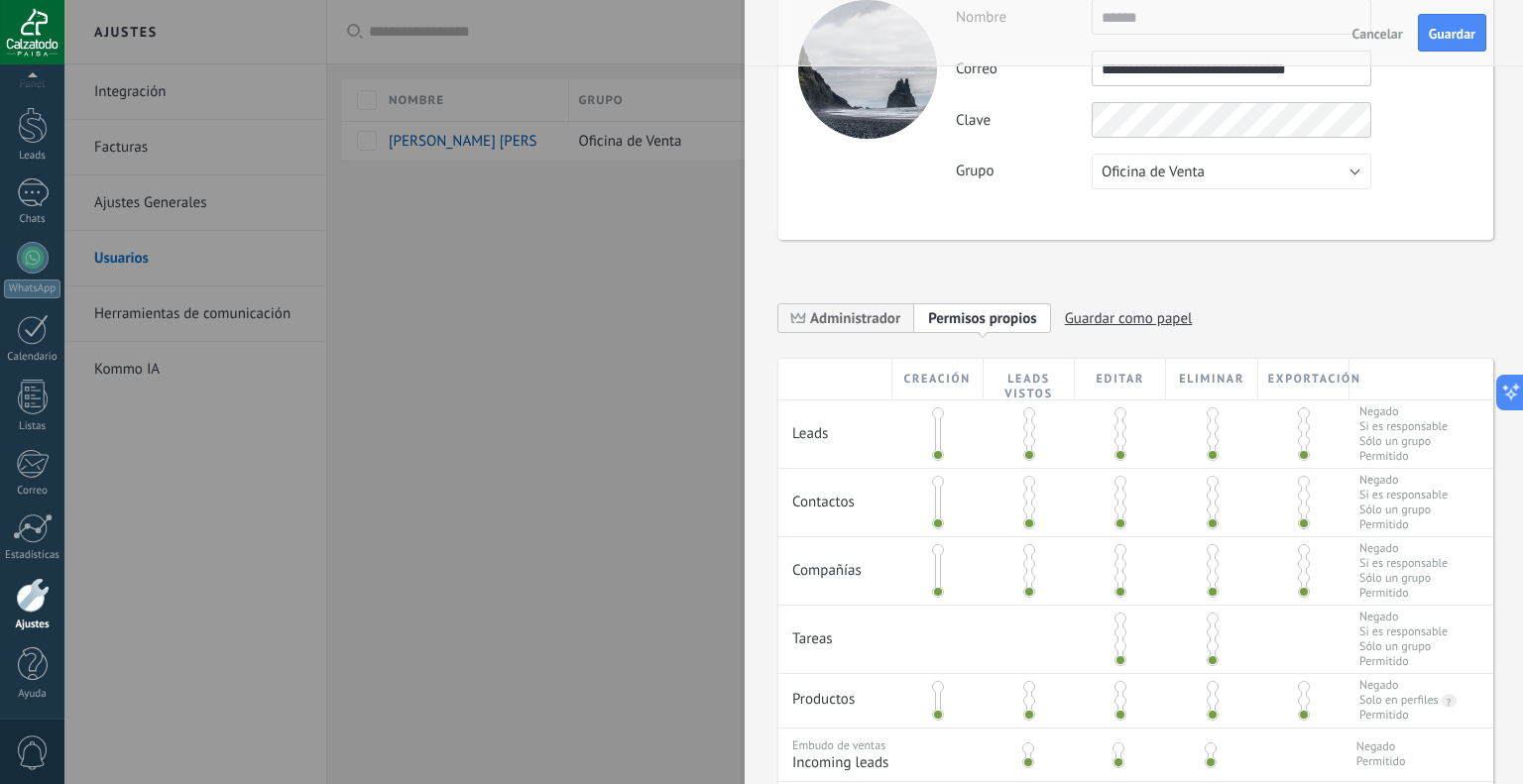 click on "**********" at bounding box center [1135, 101] 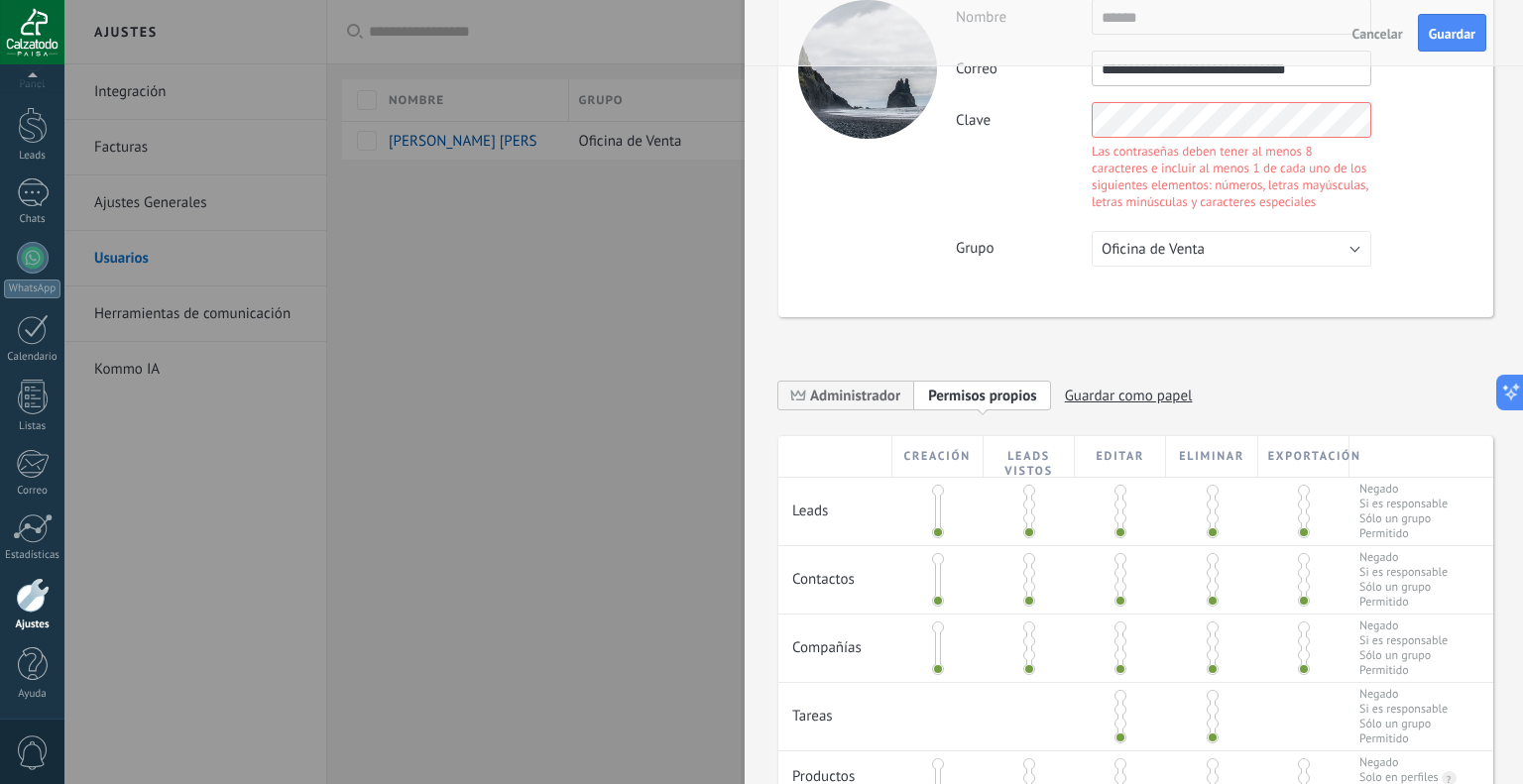 scroll, scrollTop: 0, scrollLeft: 0, axis: both 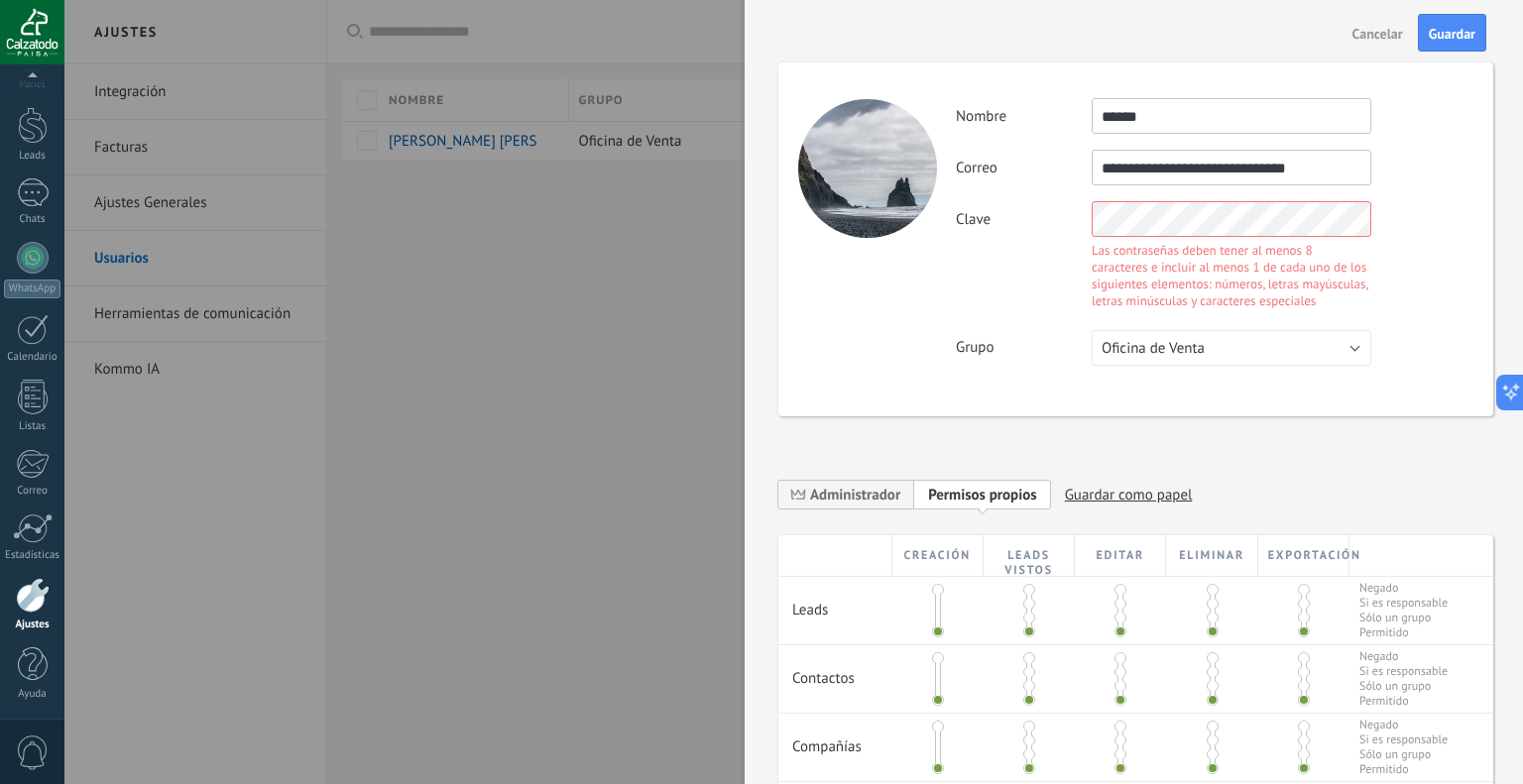 click on "**********" at bounding box center (1214, 232) 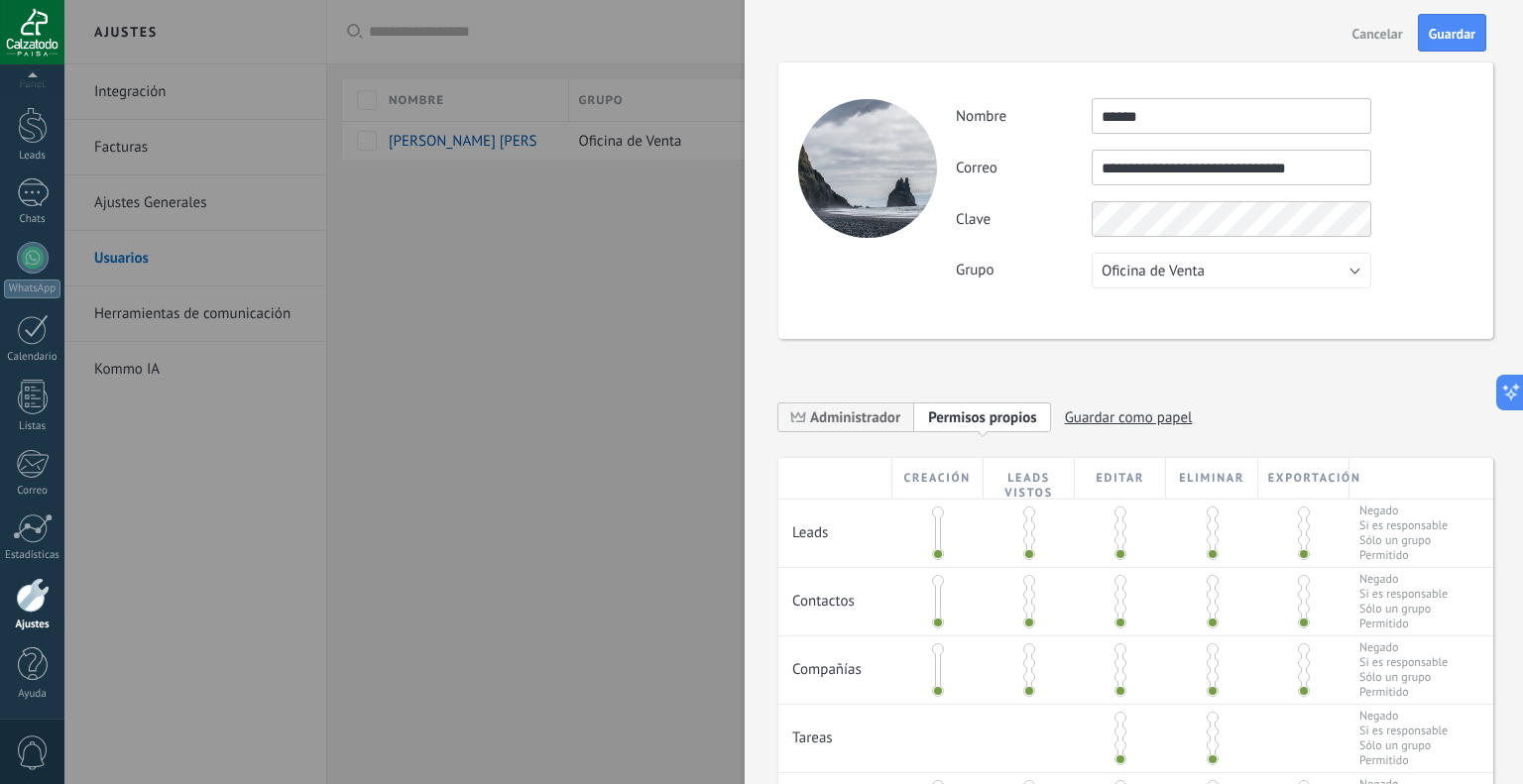 click on "Clave" at bounding box center [1214, 219] 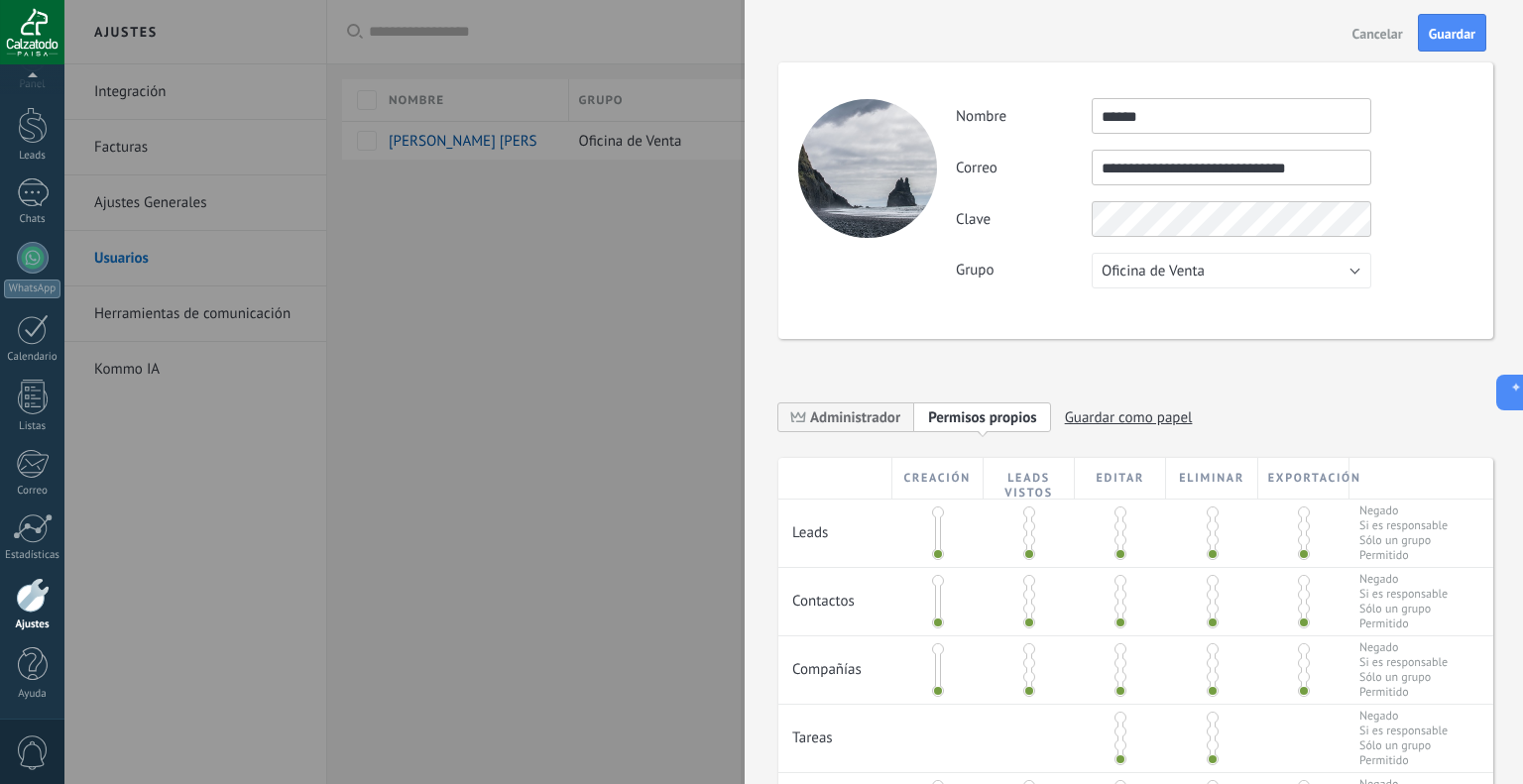 click on "**********" at bounding box center (1135, 200) 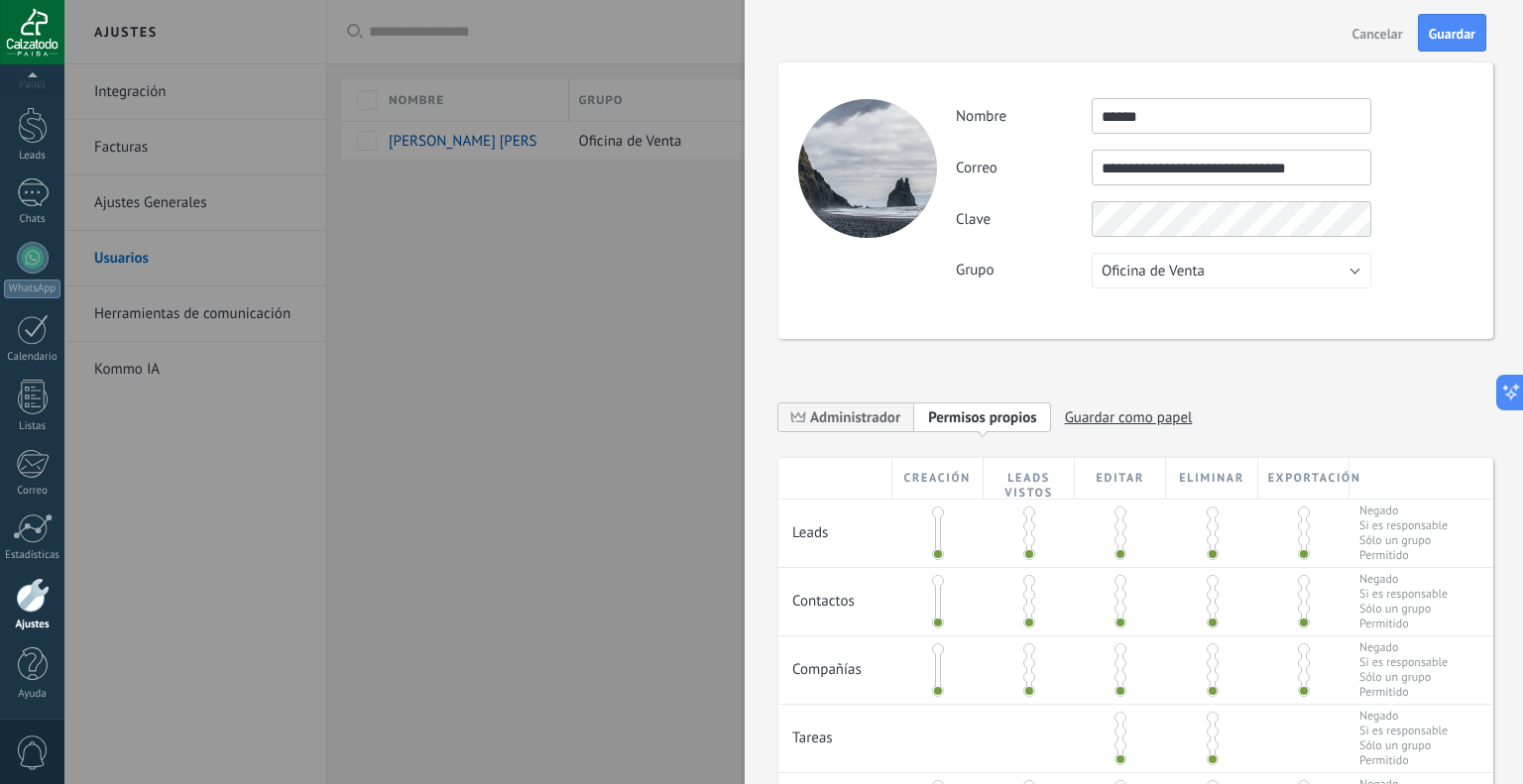 click on "**********" at bounding box center (1135, 200) 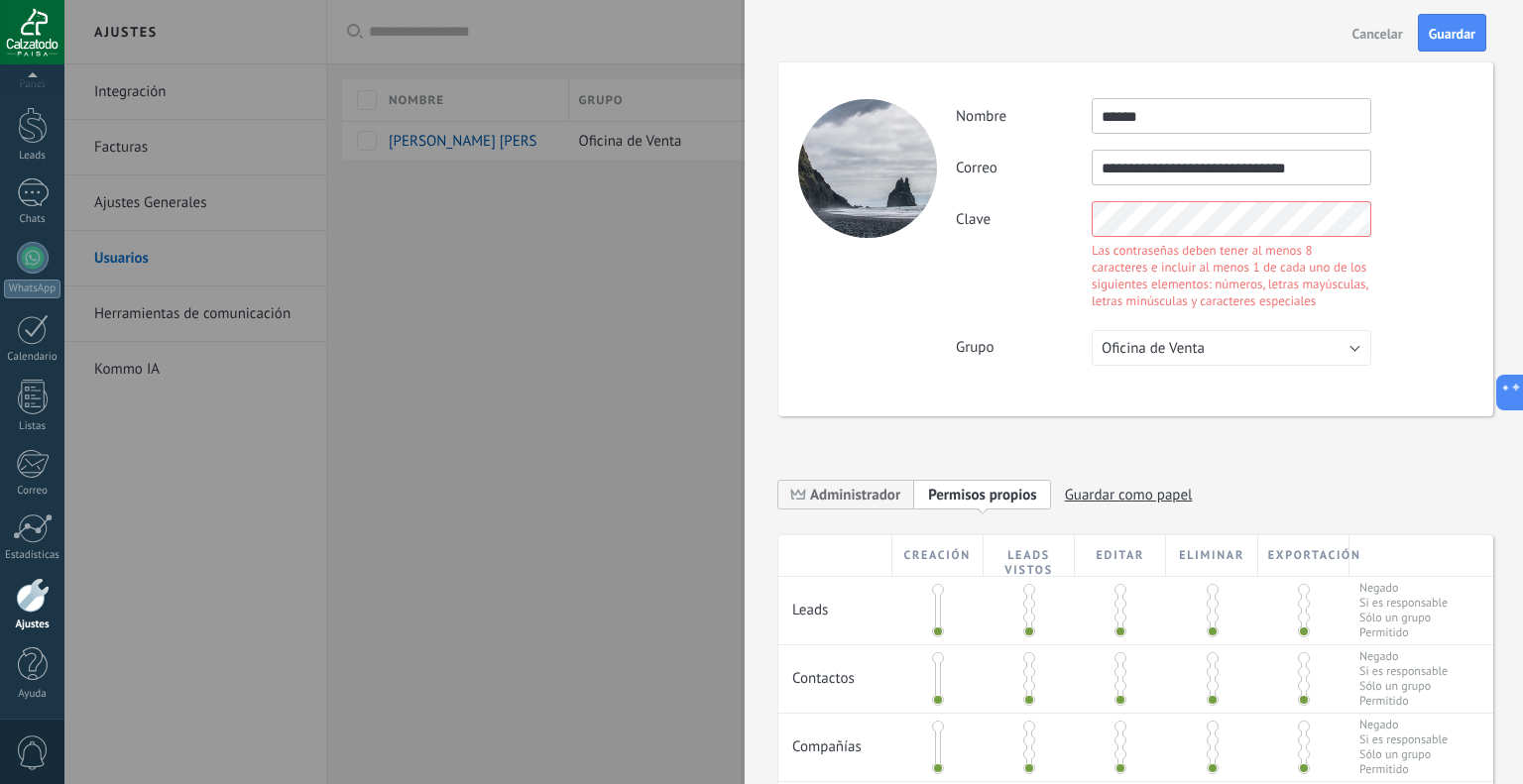 drag, startPoint x: 1440, startPoint y: 253, endPoint x: 1310, endPoint y: 237, distance: 130.98091 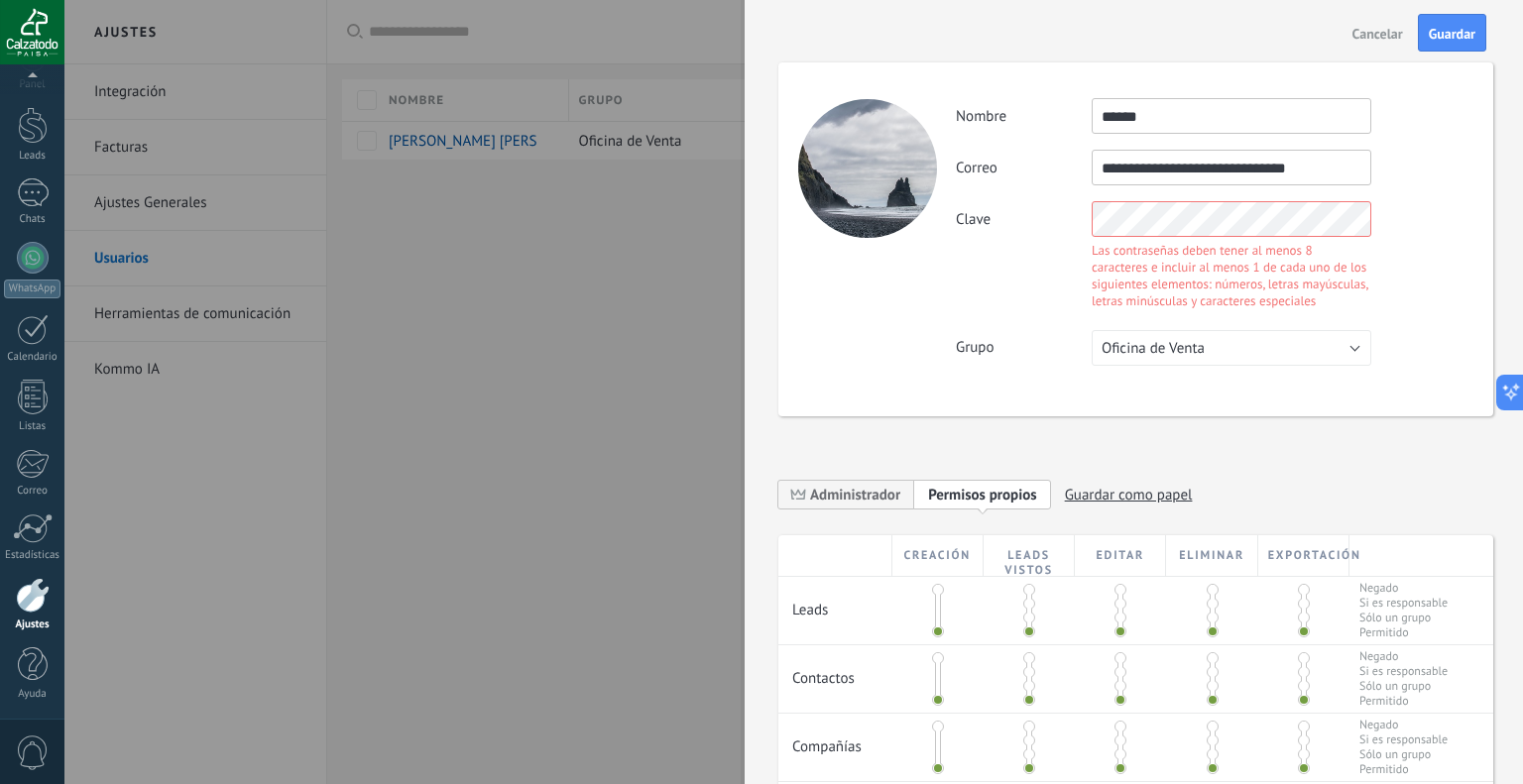 click on "**********" at bounding box center (1133, 392) 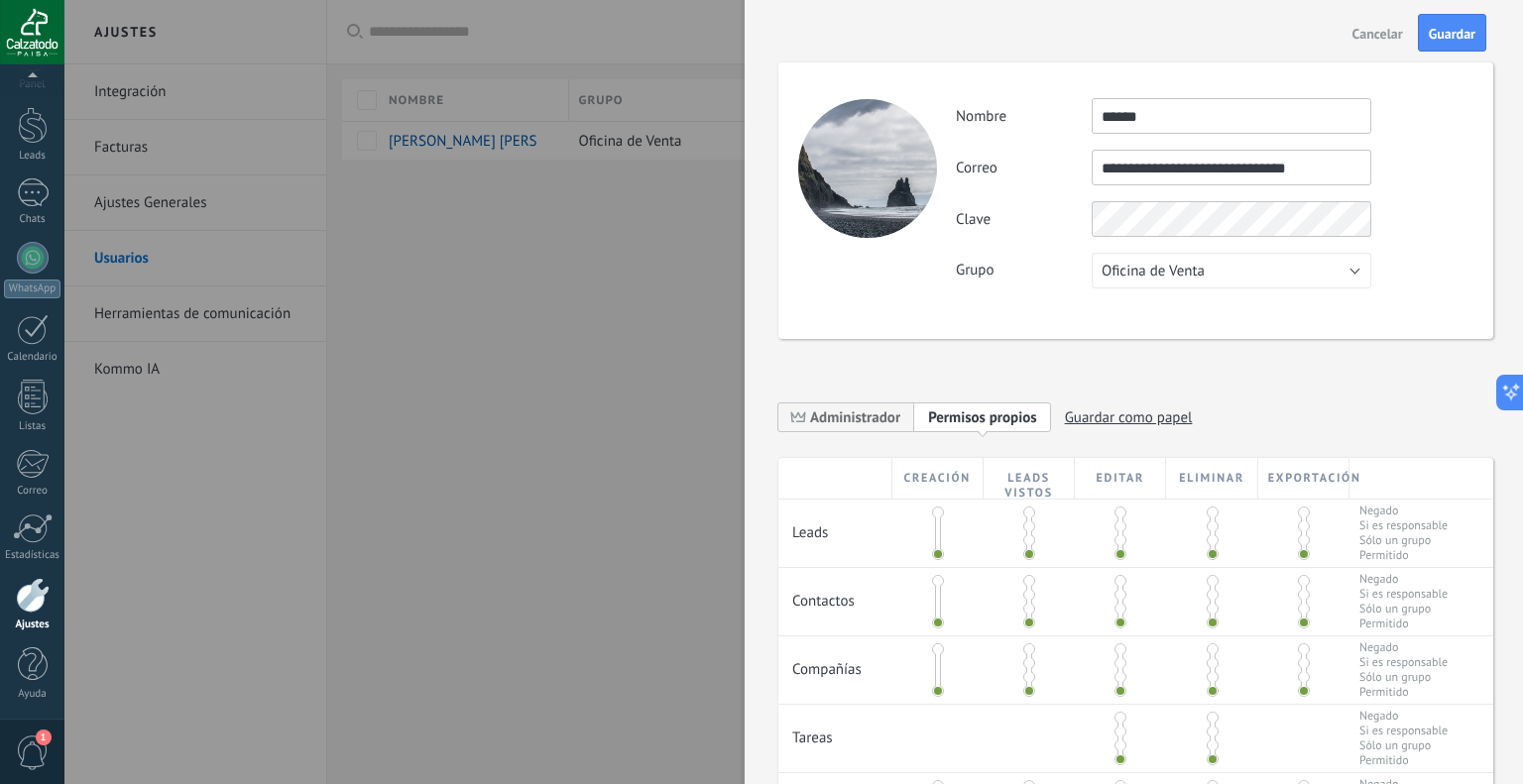 click on "Clave" at bounding box center (1214, 219) 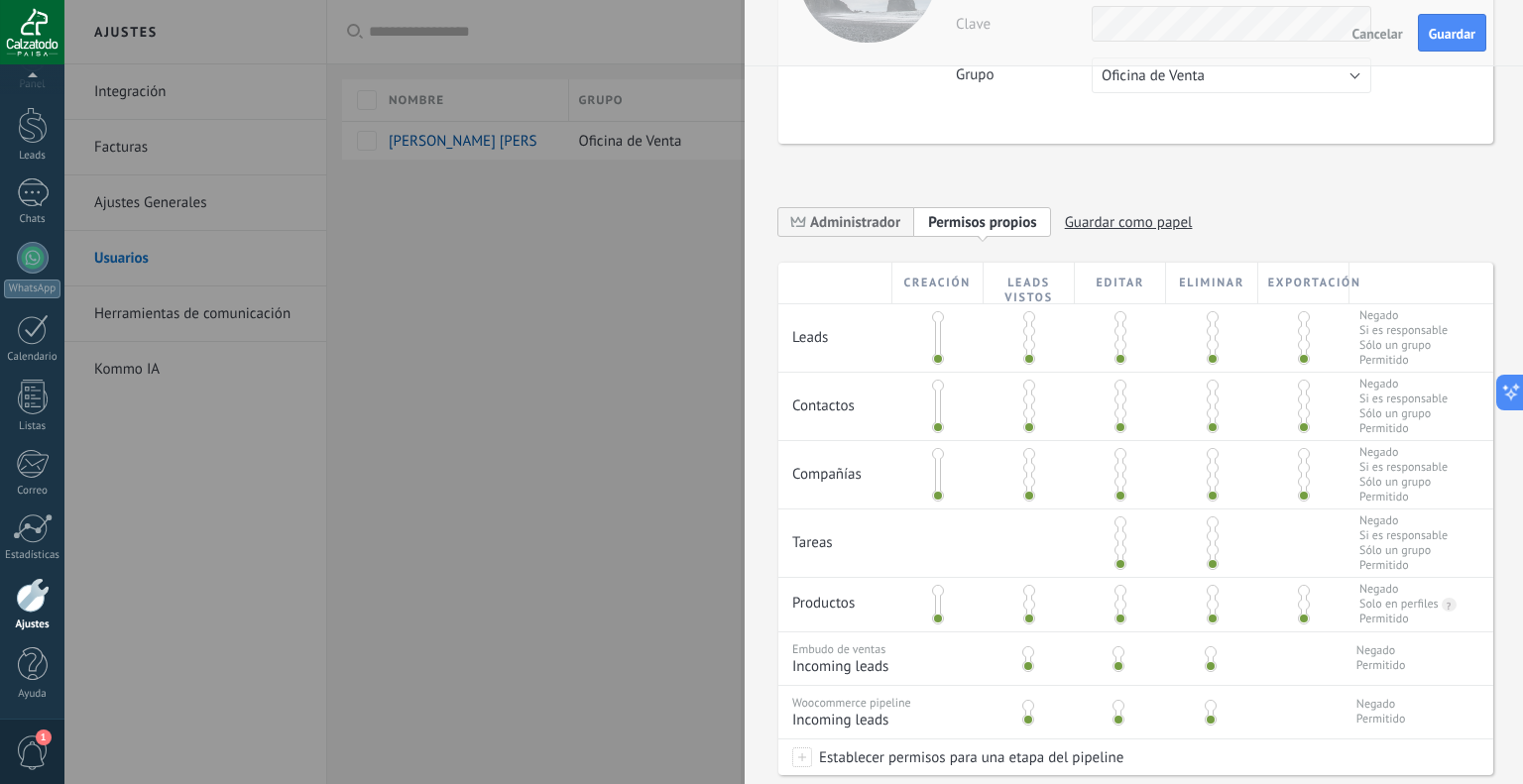 scroll, scrollTop: 198, scrollLeft: 0, axis: vertical 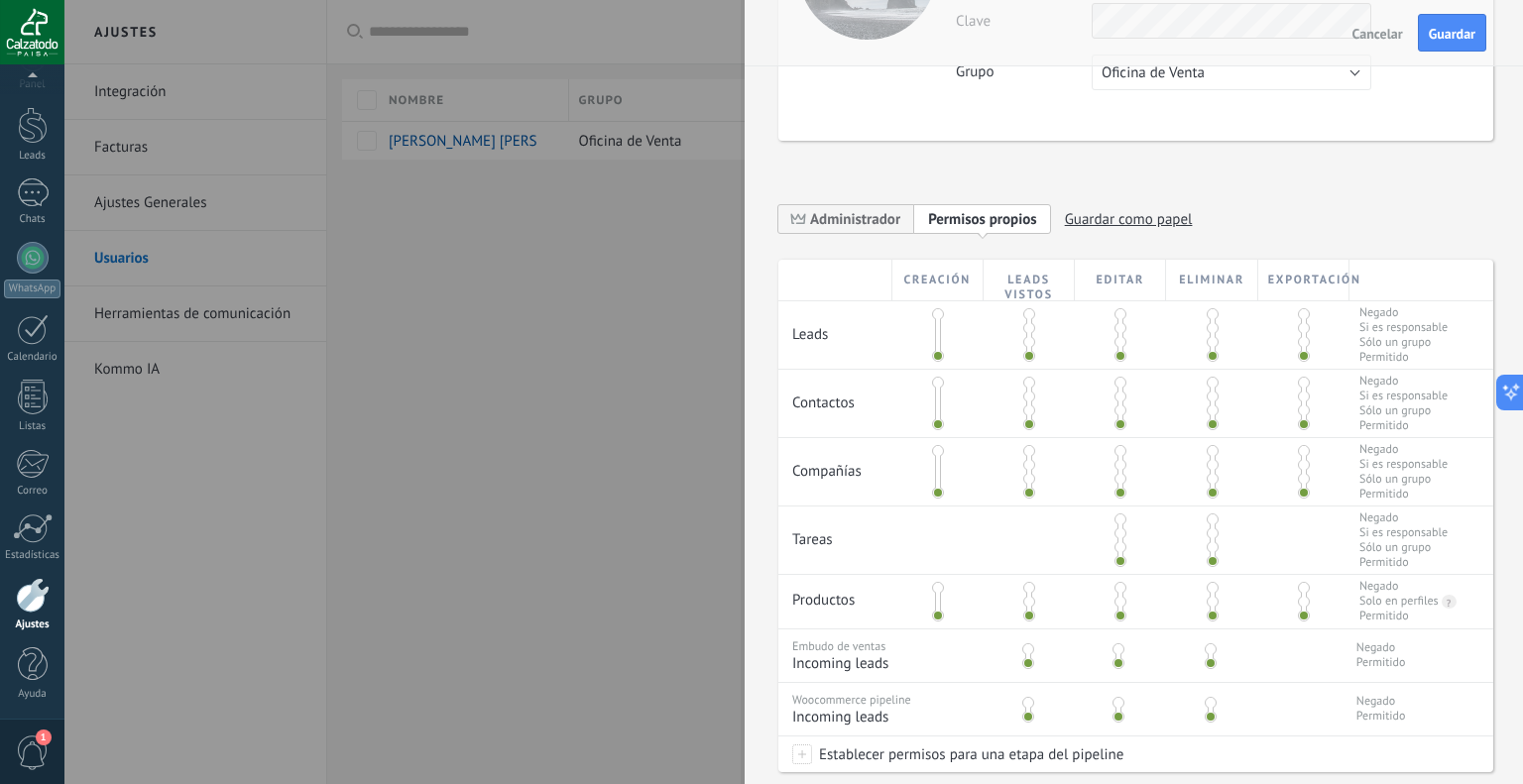 click at bounding box center [1304, 342] 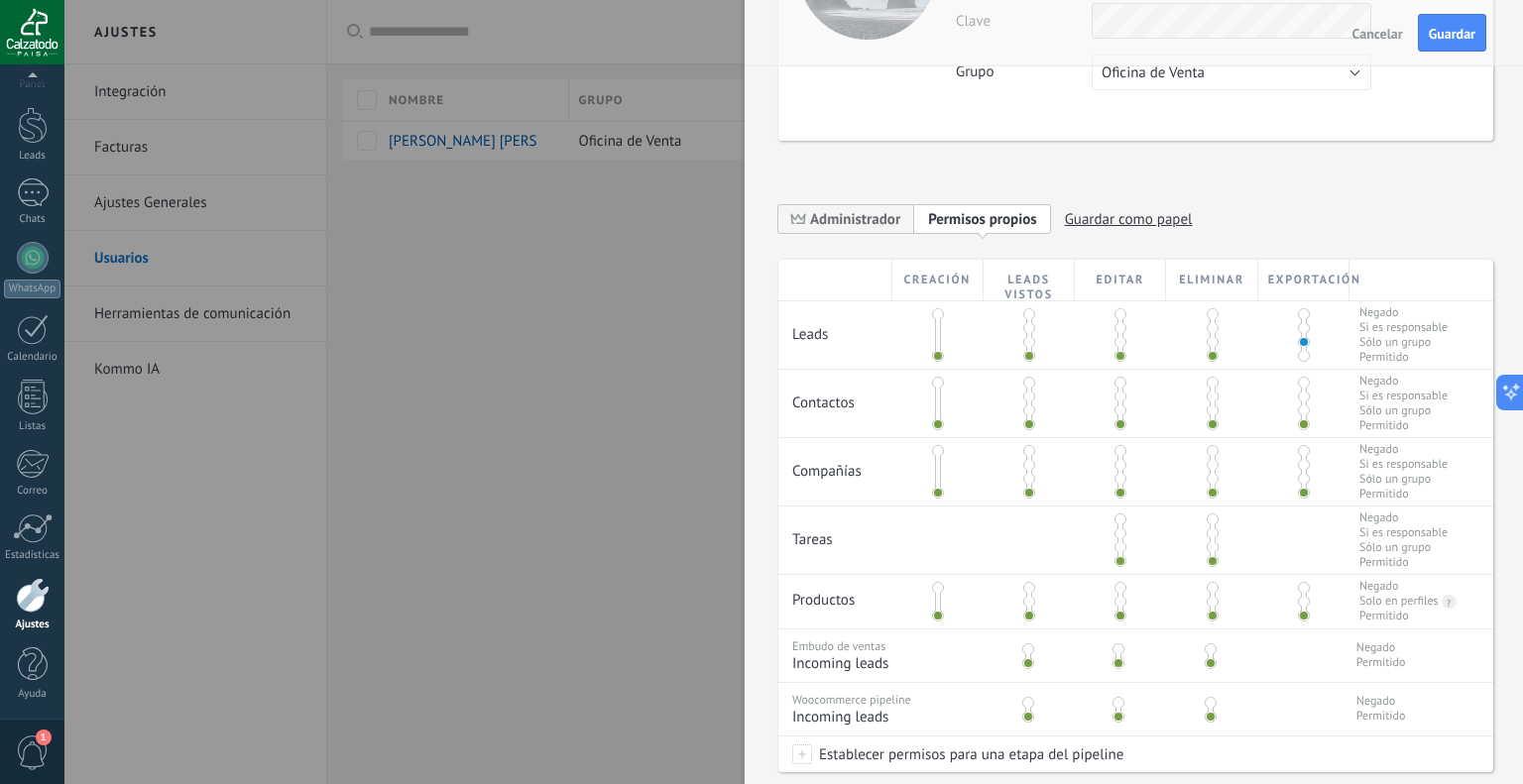 click at bounding box center (1304, 328) 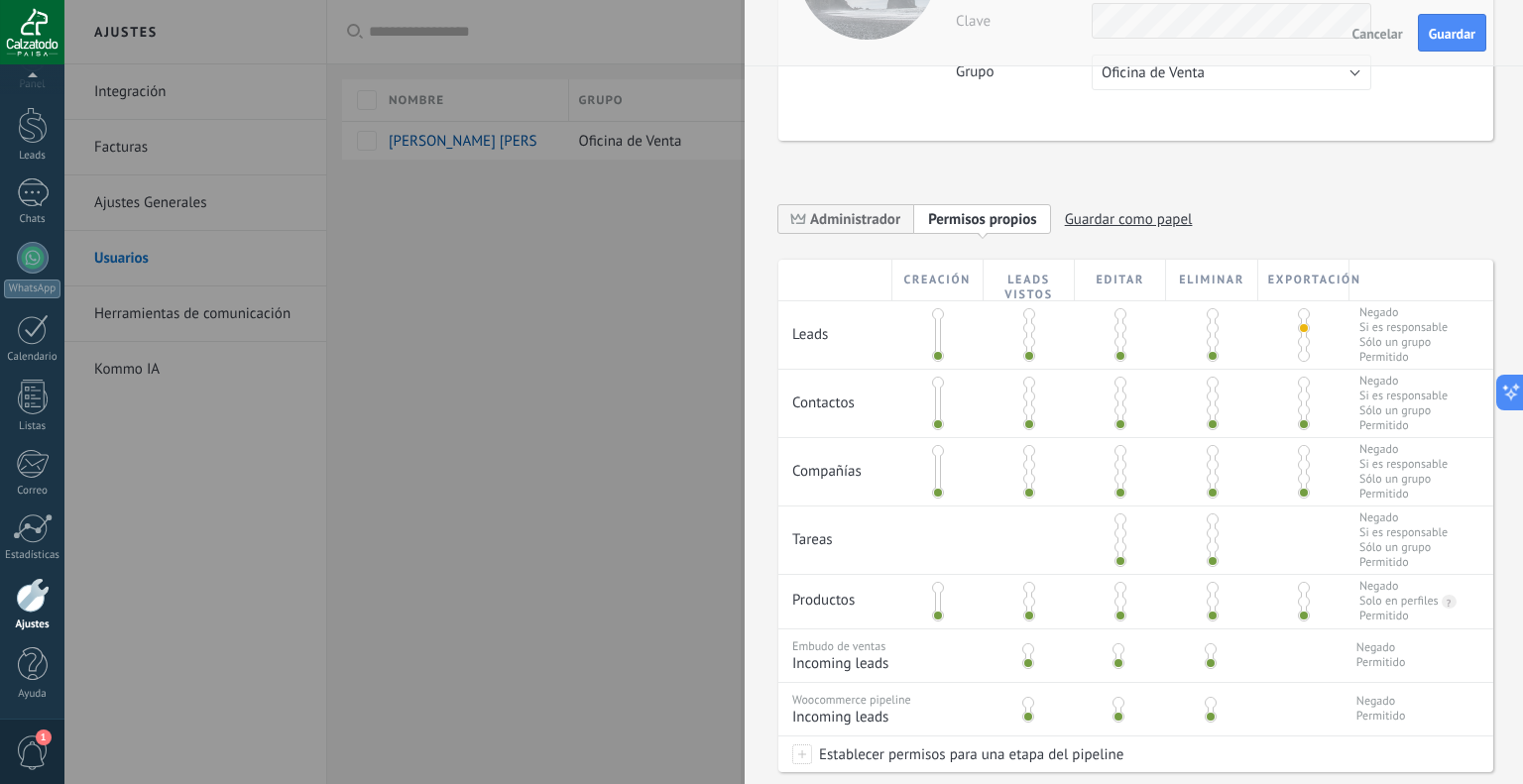 click at bounding box center (1304, 314) 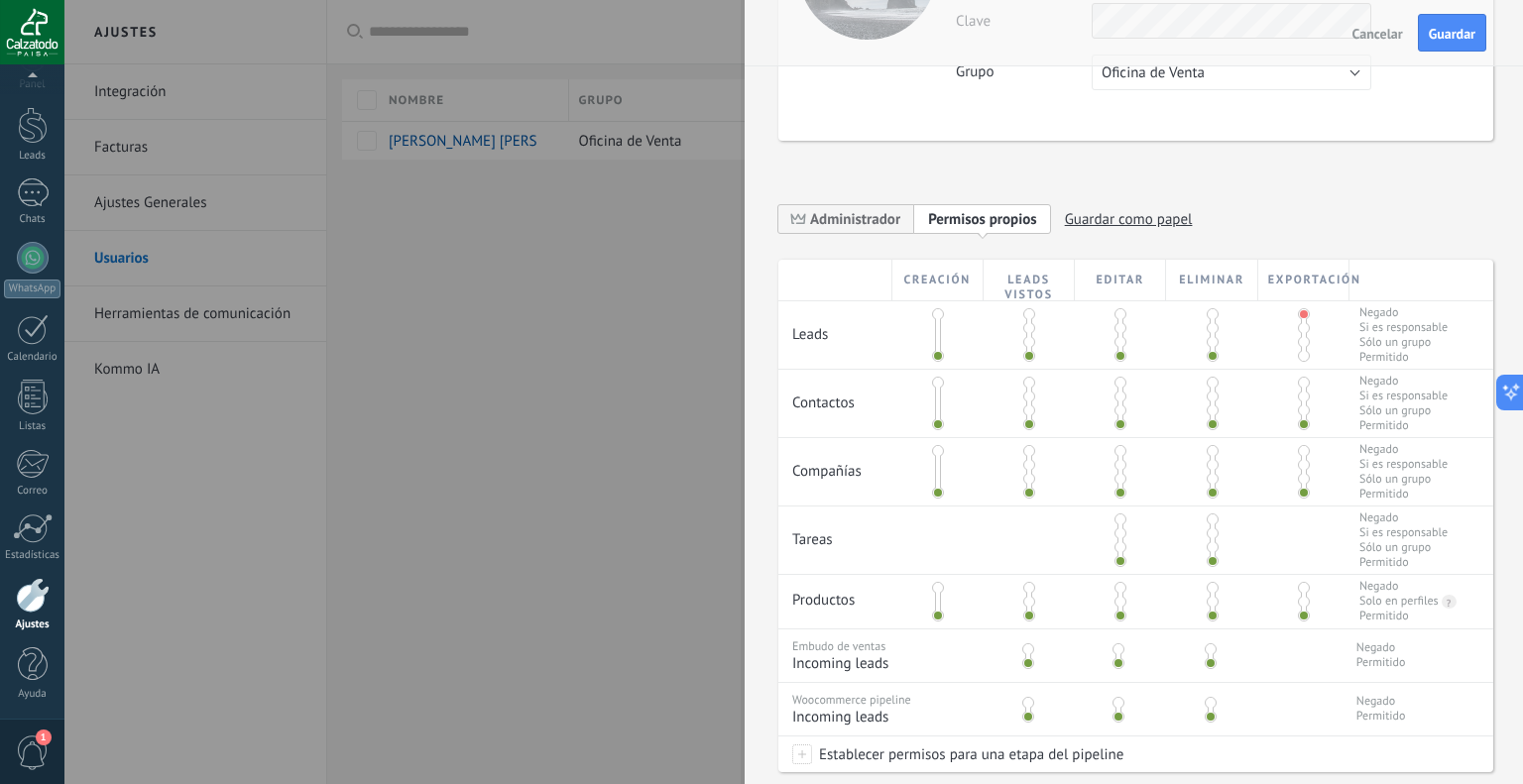 click at bounding box center (1304, 356) 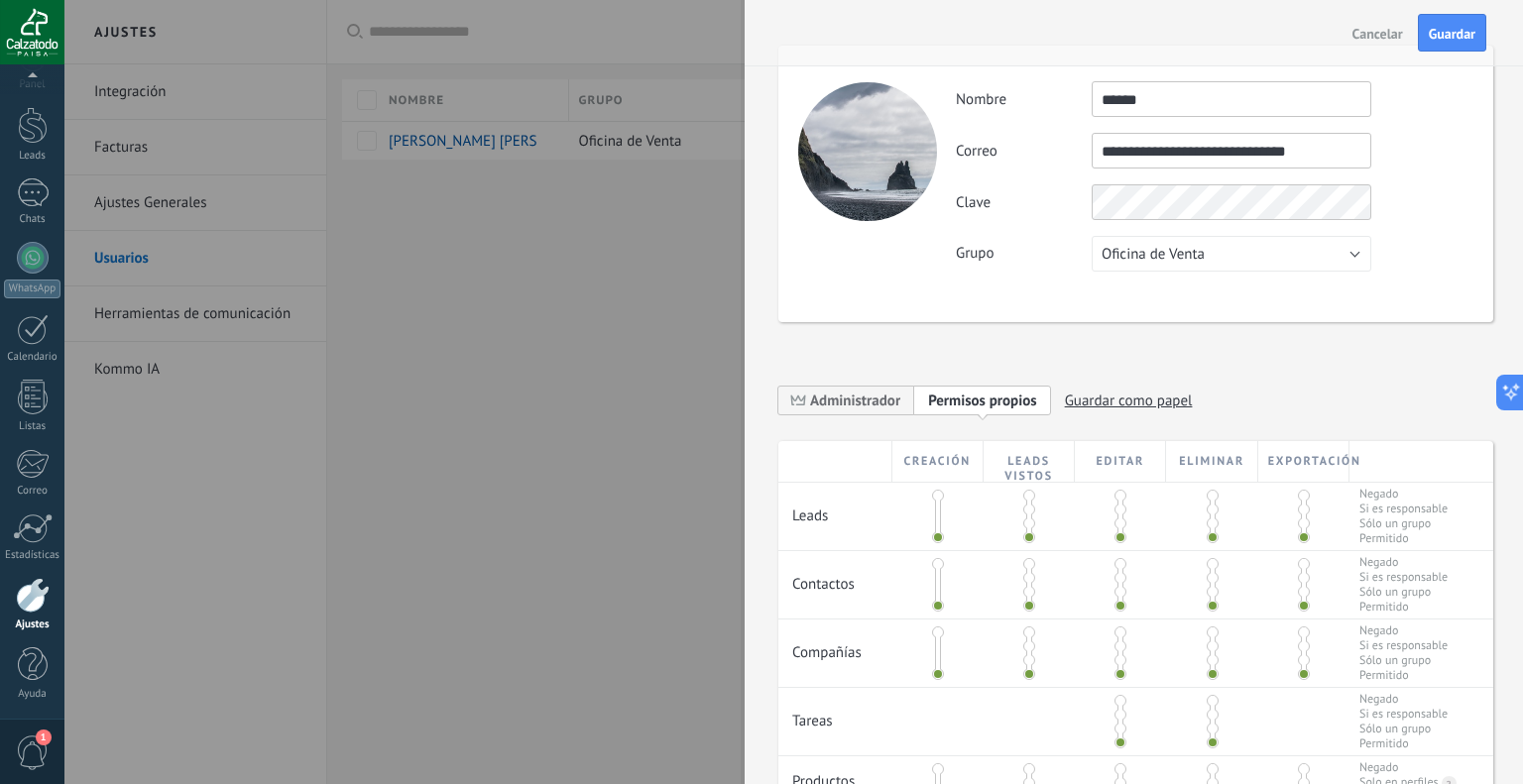scroll, scrollTop: 0, scrollLeft: 0, axis: both 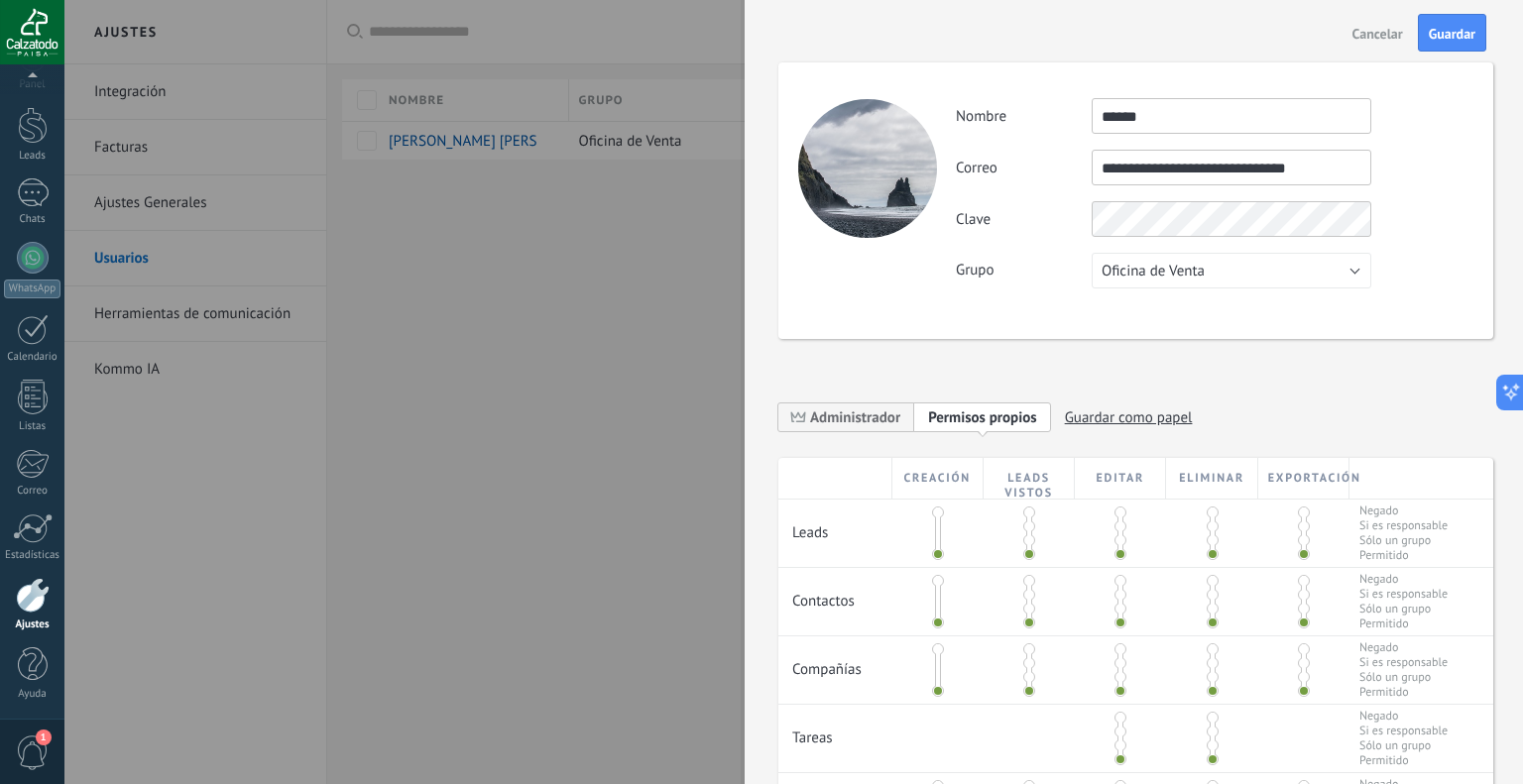 click on "Permisos propios" at bounding box center [983, 417] 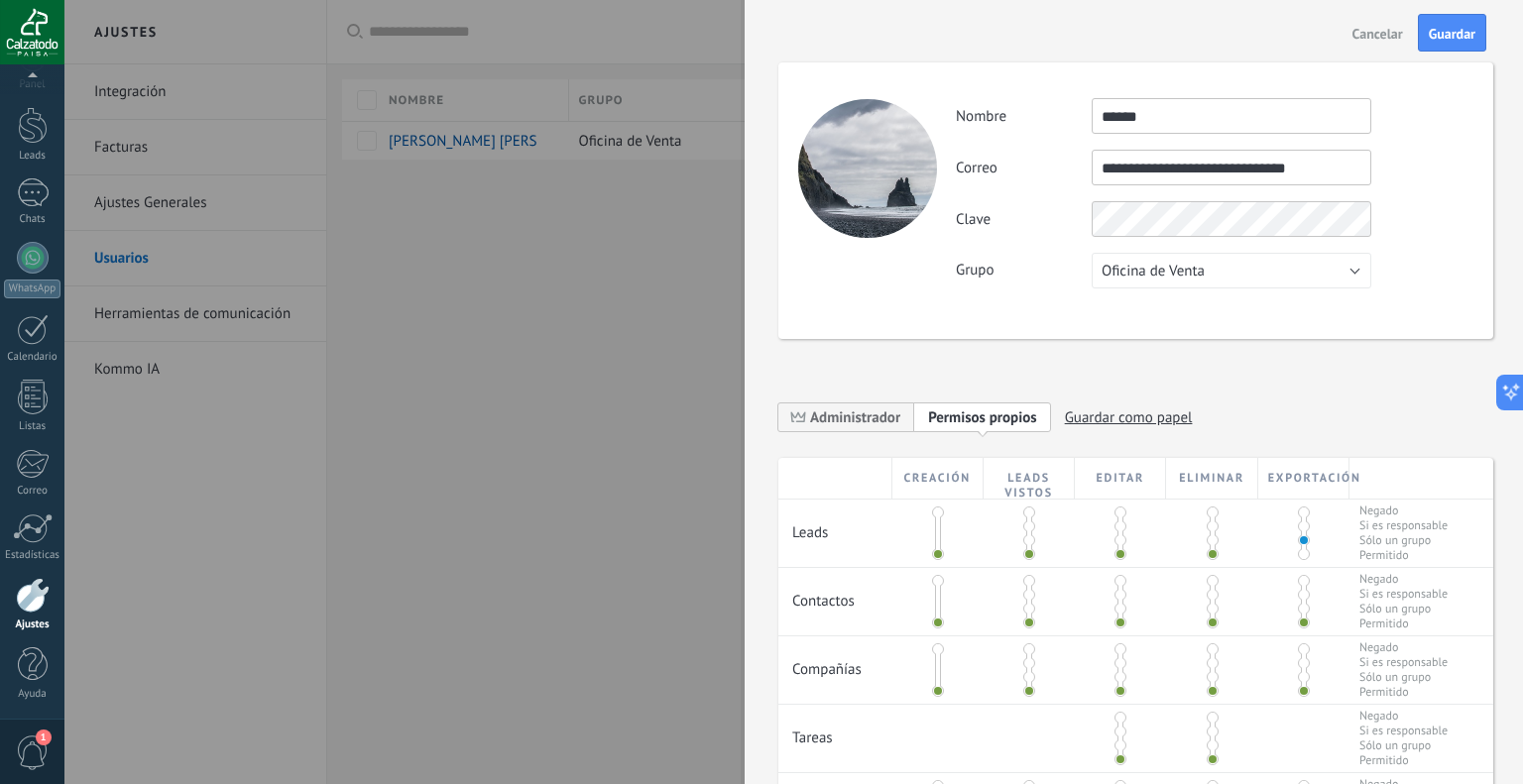 click at bounding box center (1304, 540) 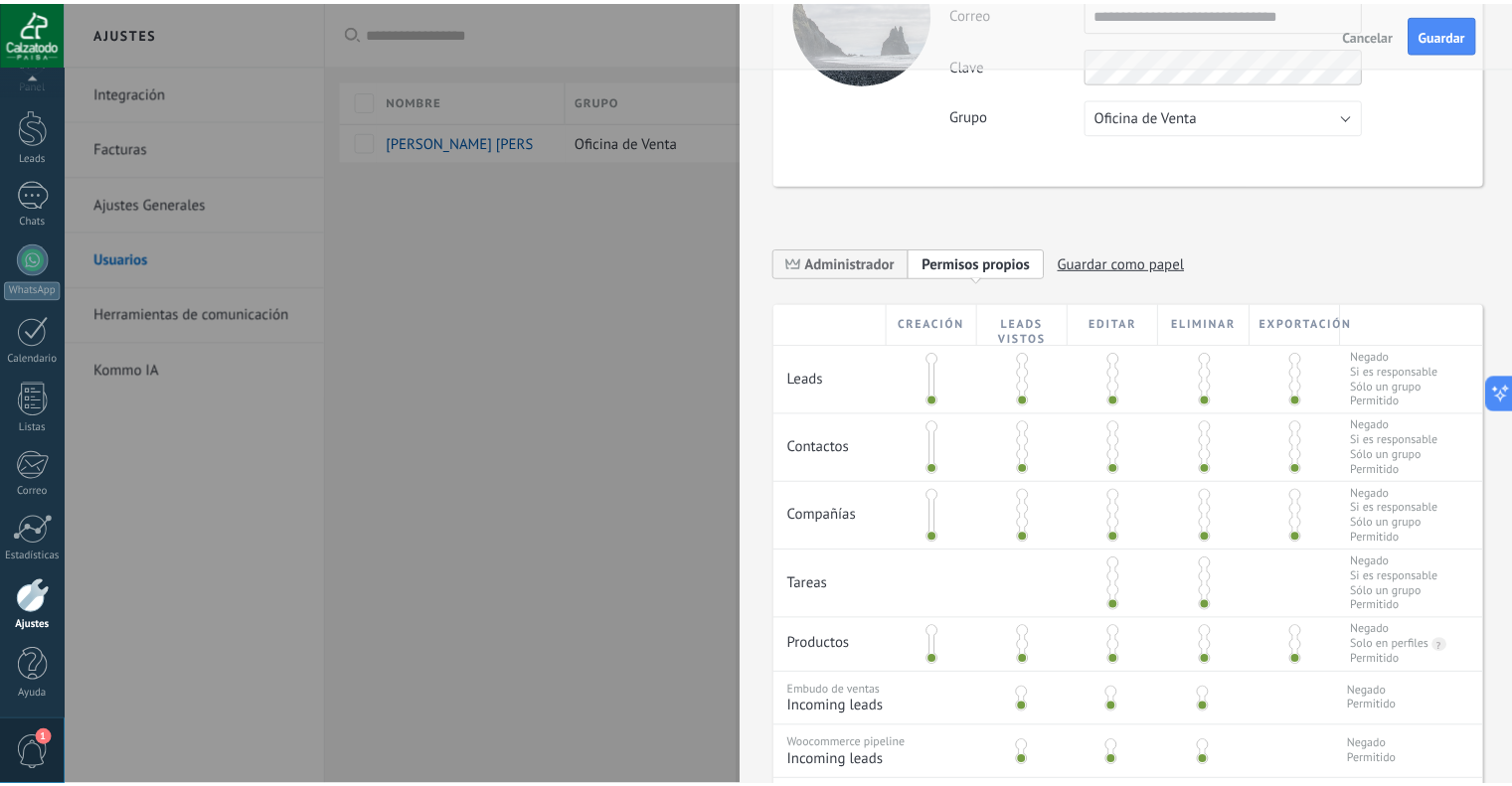 scroll, scrollTop: 0, scrollLeft: 0, axis: both 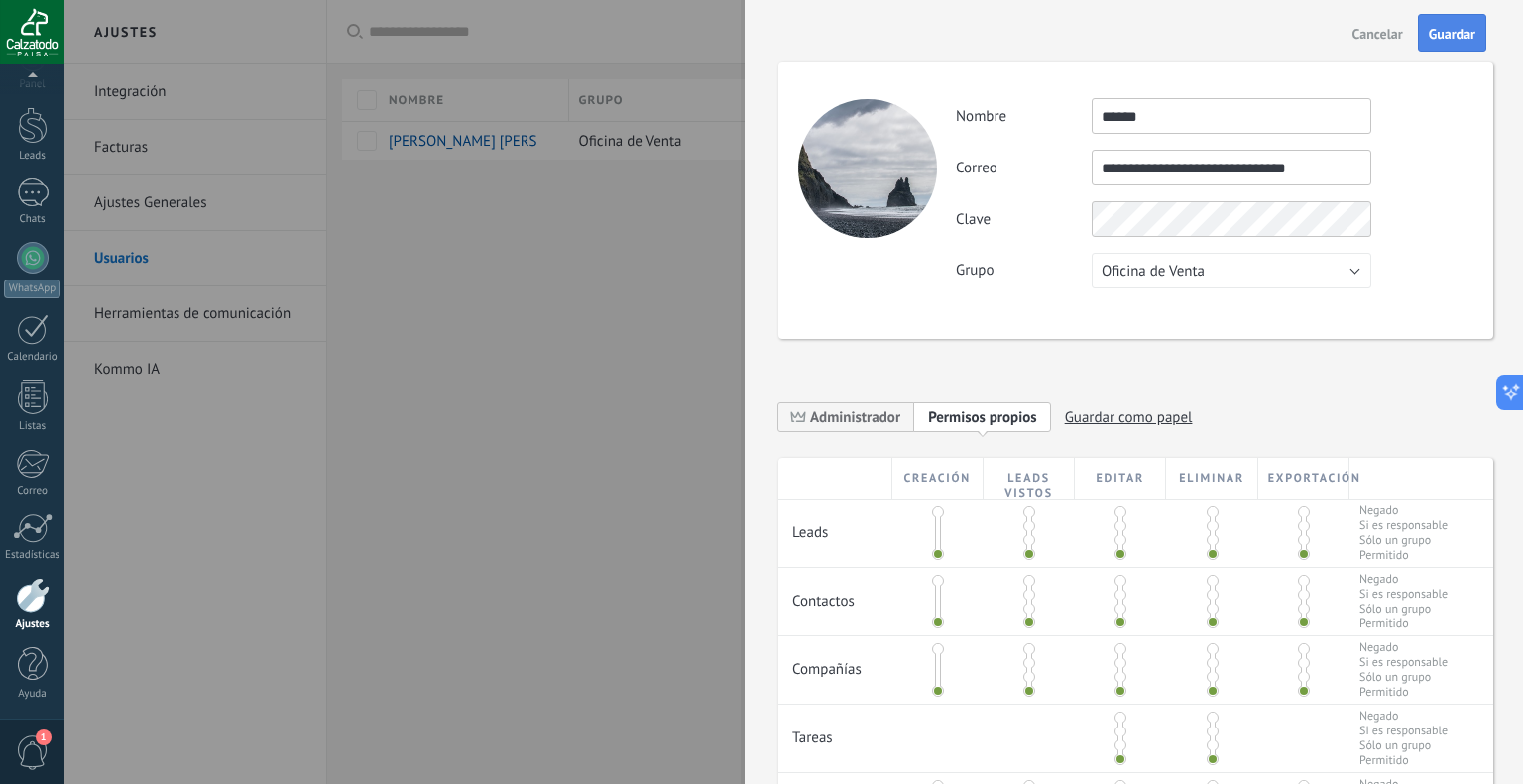 click on "Guardar" at bounding box center (1452, 34) 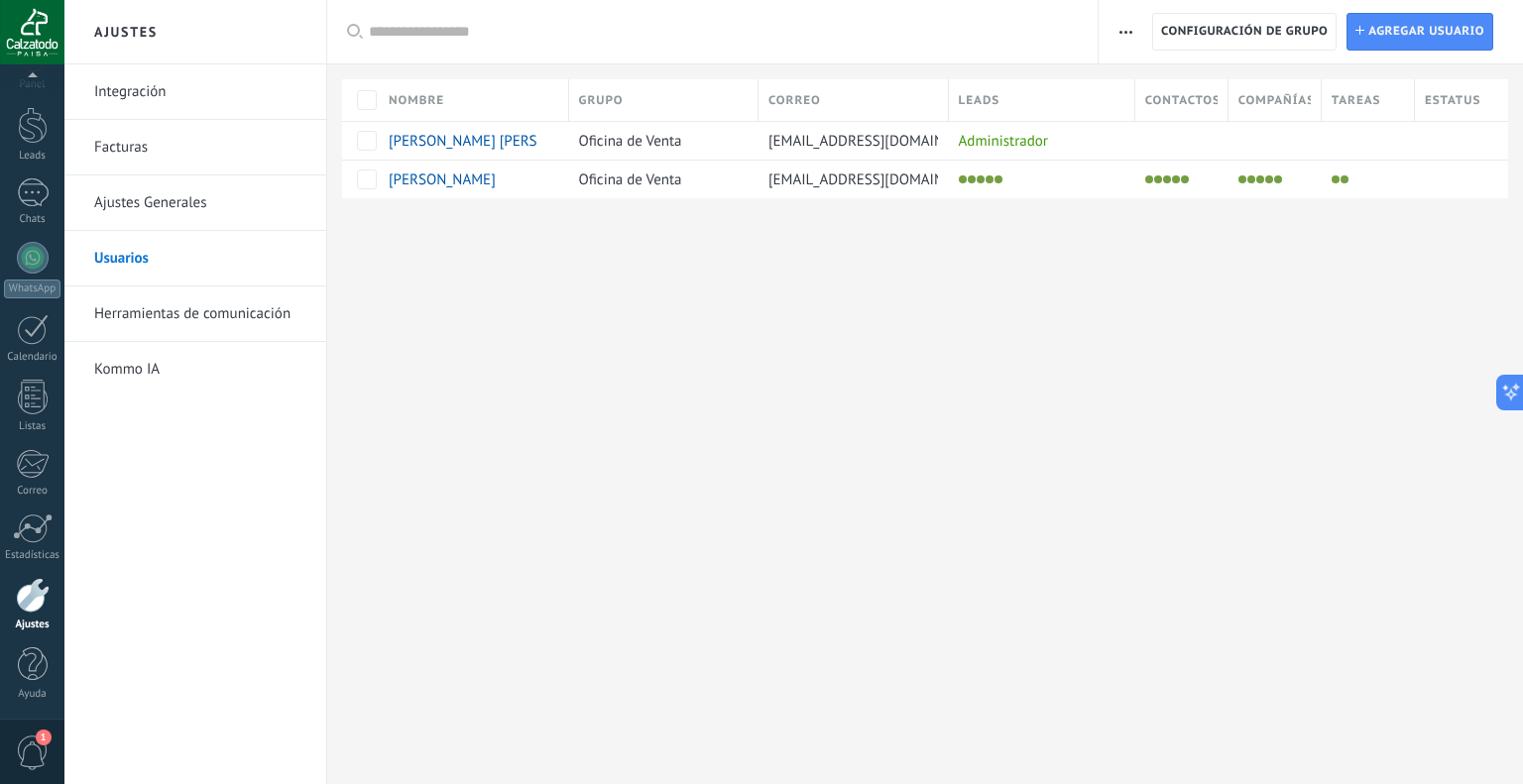 click on "Ajustes Integración Facturas Ajustes Generales Usuarios Herramientas de comunicación Kommo IA Registro de autorización Lista blanca de direcciones IP Límites de actividade Configuración de grupo Configuración de grupo Instalar Agregar usuario Aplicar Usuarios activos Usuarios inactivos Todo usuarios Administrador Usuarios libres Verificación en 2-pasos Guardar Seleccionar todo Oficina de Venta Usuarios libres Todo grupos Seleccionar todo Administrador Todo roles Ninguno Usuarios activos Usuarios inactivos Usuarios activos Seleccionar todo Usuarios con verificación en 2 pasos Usuarios sin verificación en 2 pasos Todo tipos de verificación Aplicar Restablecer Nombre Grupo Correo Leads Contactos Compañías Tareas Estatus           David camilo Briceño Rodriguez Oficina de Venta calzatodopaisatiendavirtual@gmail.com Administrador           Diana Oficina de Venta dianacalzatodopaisatv@gmail.com Lamentablemente, no hay elementos con estos parámetros.  Mostrar todo" at bounding box center (793, 392) 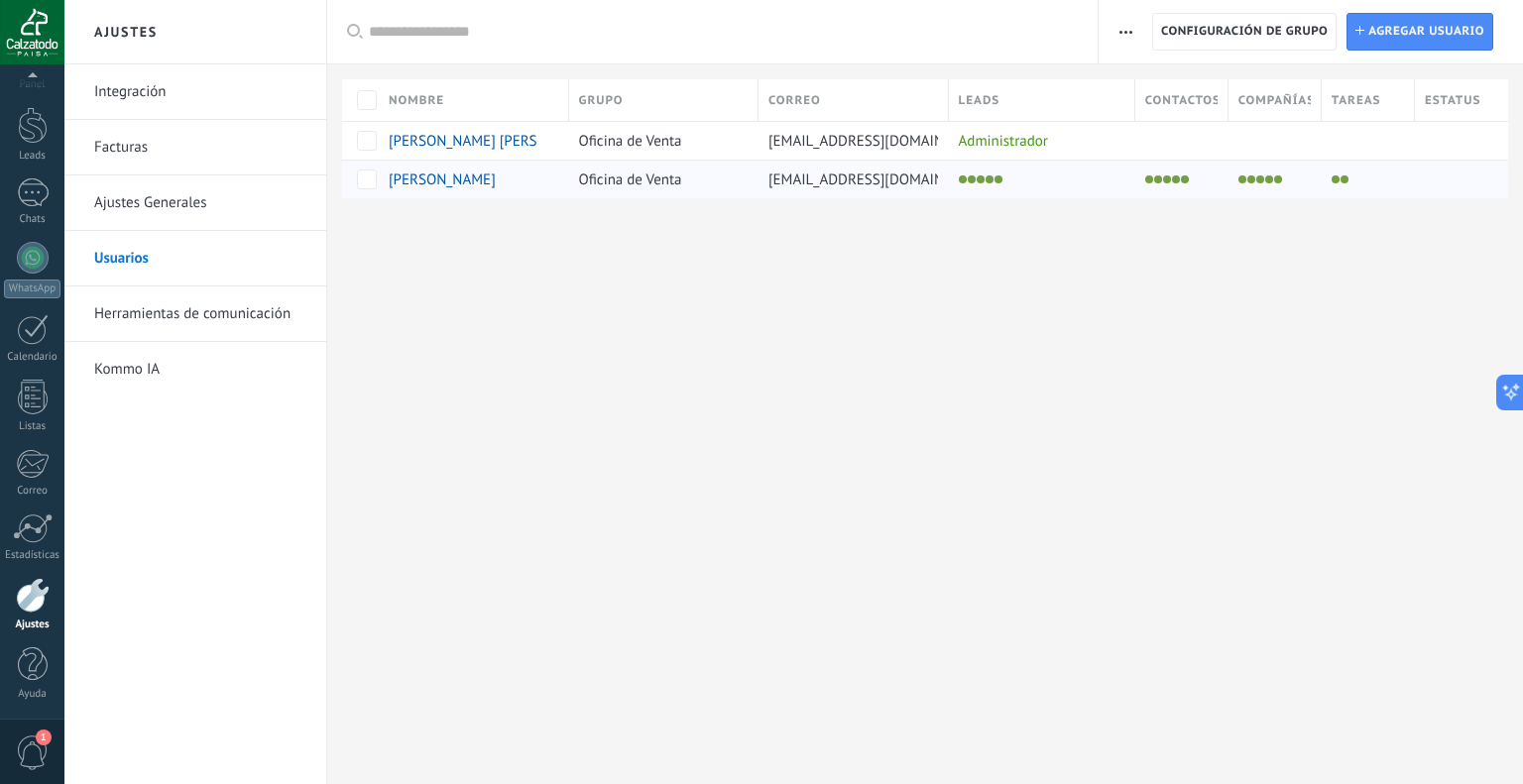 click at bounding box center [1037, 179] 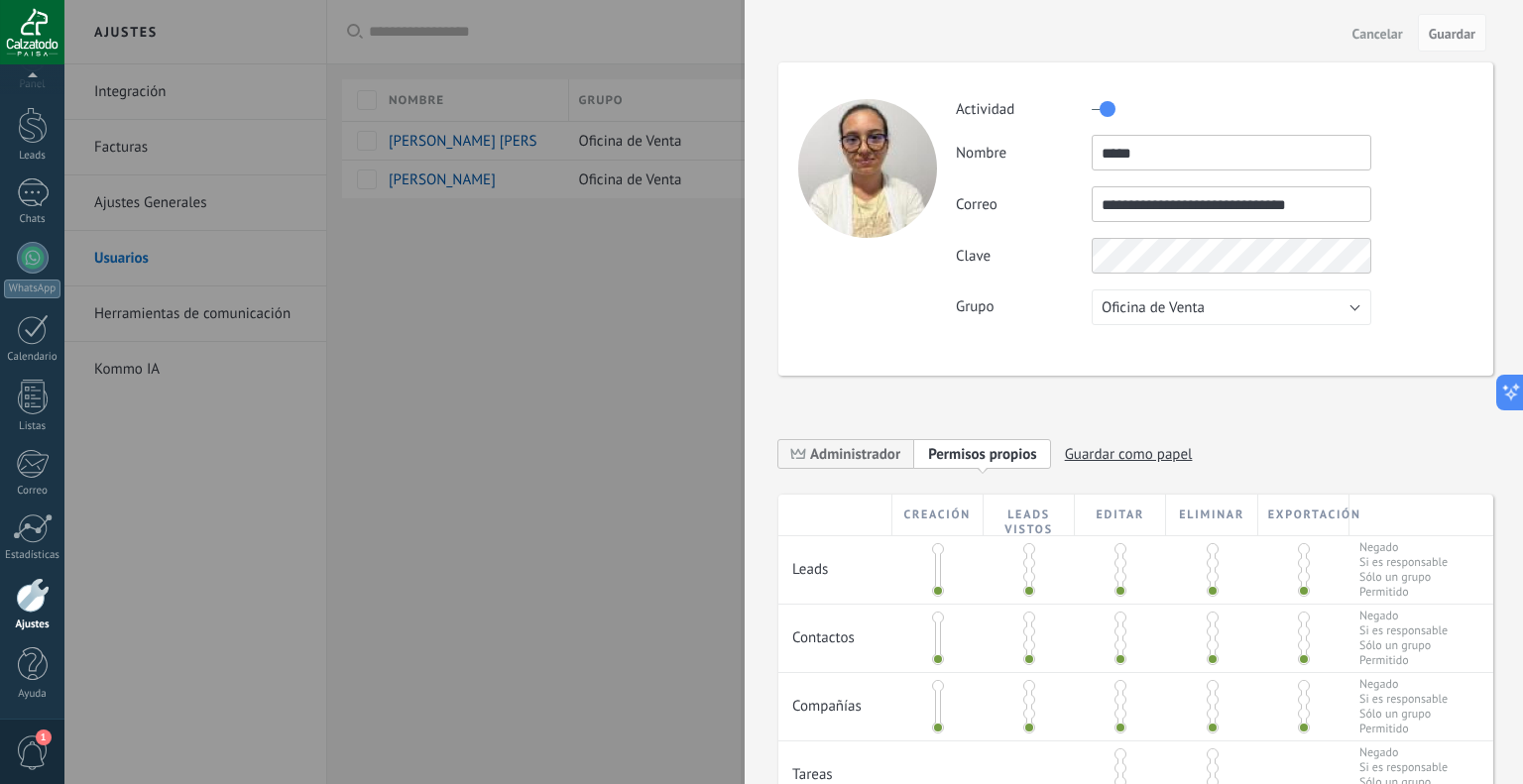click at bounding box center [762, 392] 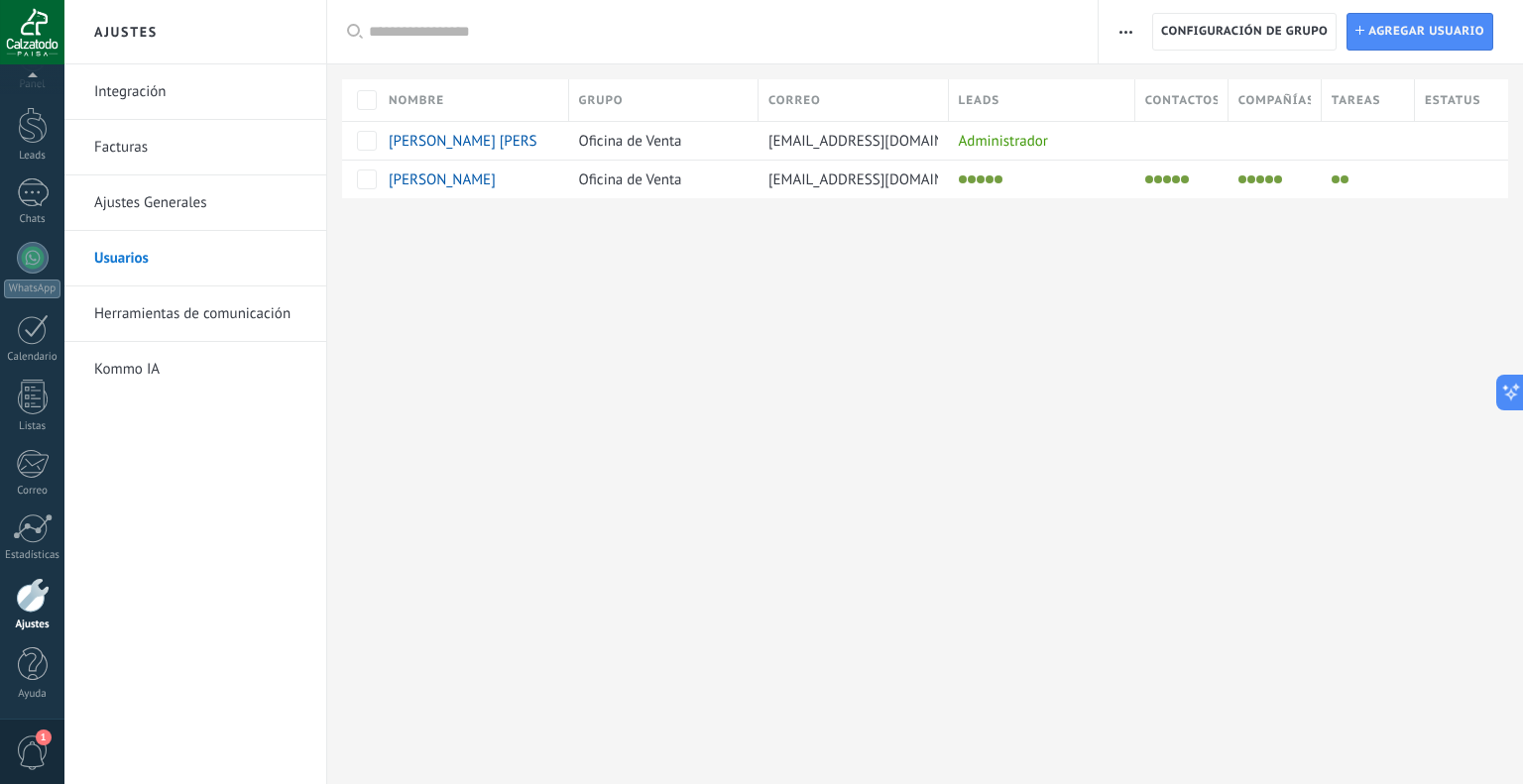 click on "Herramientas de comunicación" at bounding box center (200, 314) 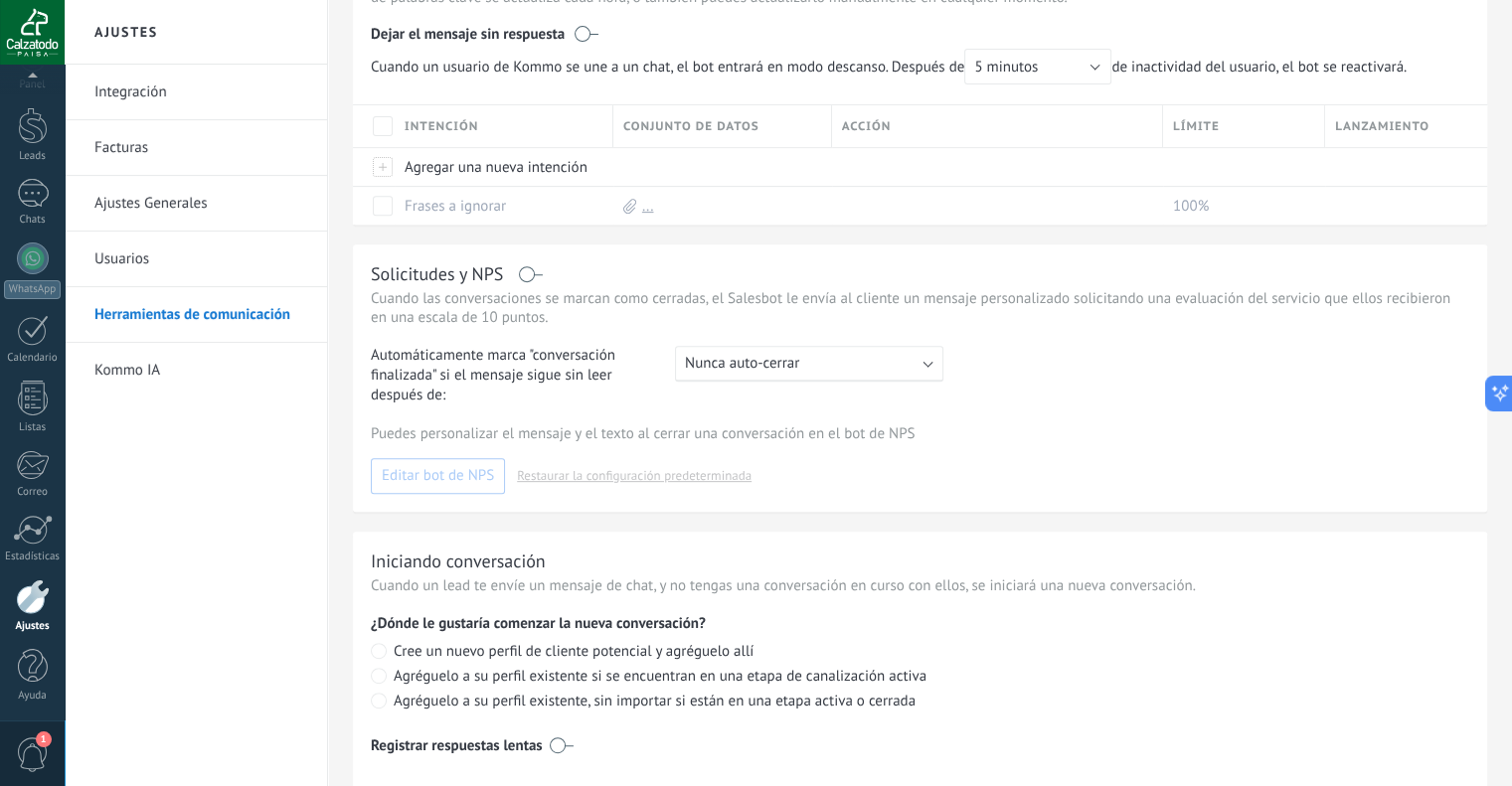 scroll, scrollTop: 833, scrollLeft: 0, axis: vertical 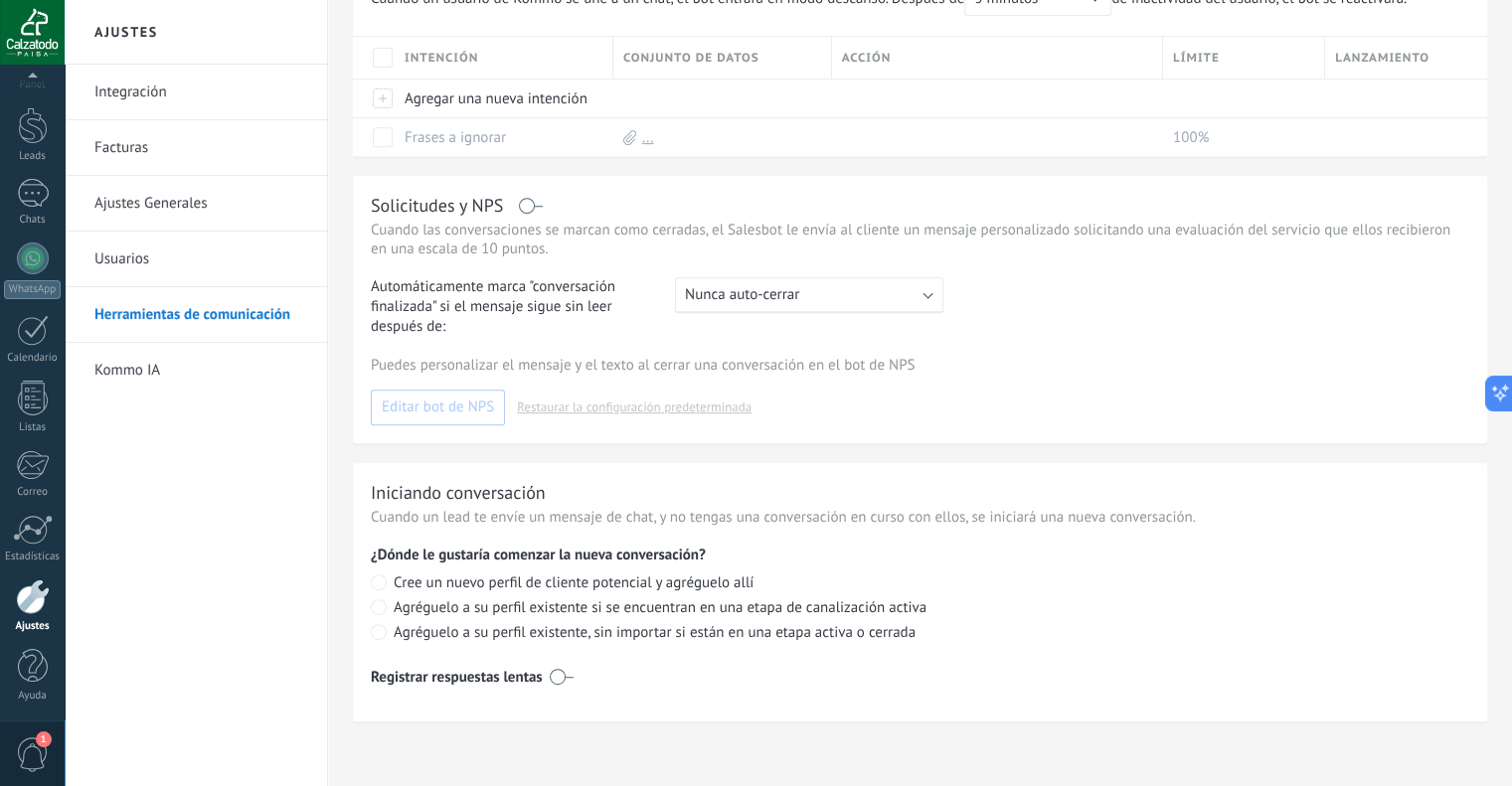 click on "Kommo IA" at bounding box center (201, 371) 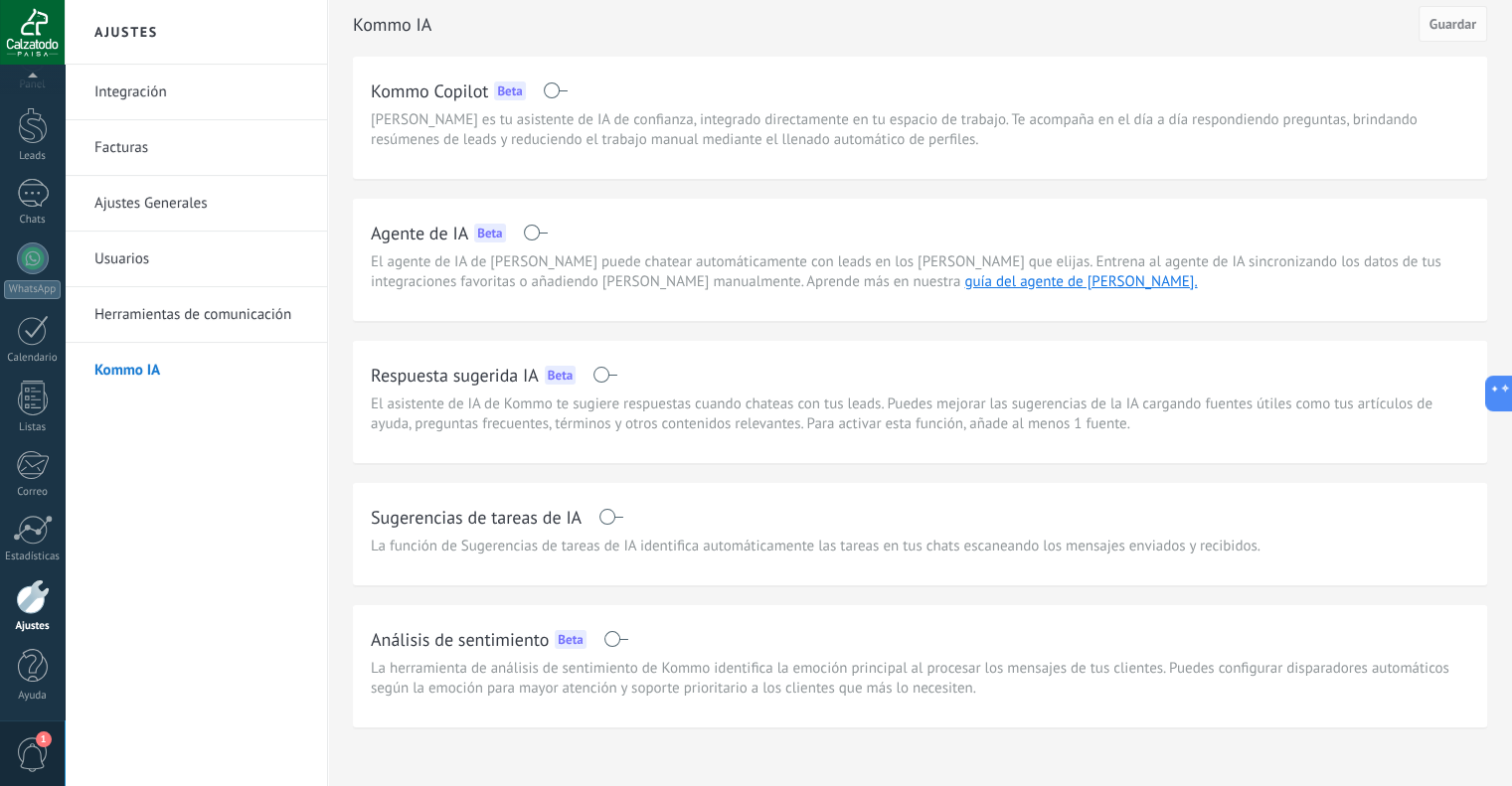 scroll, scrollTop: 0, scrollLeft: 0, axis: both 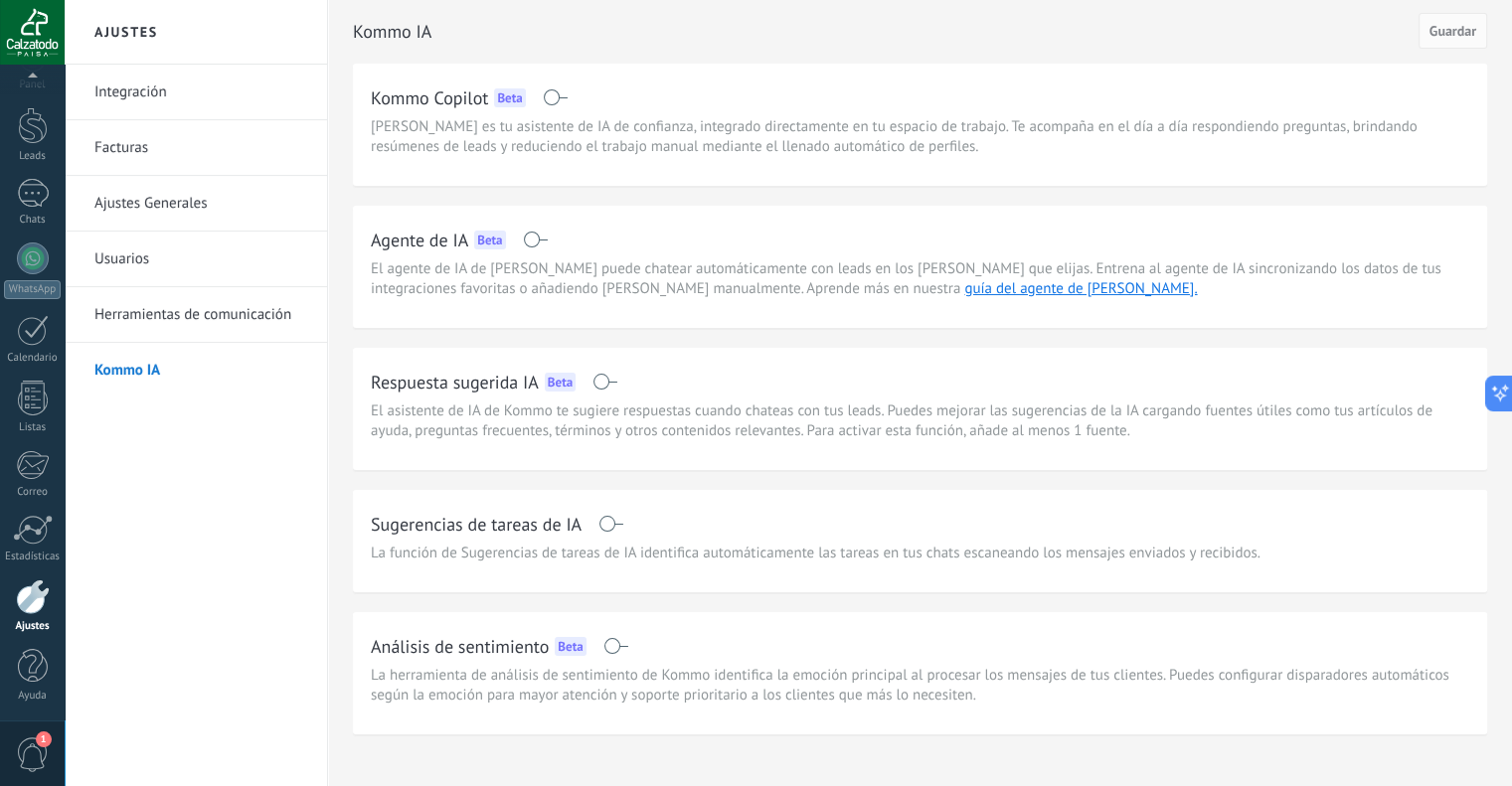 click on "Integración" at bounding box center (201, 92) 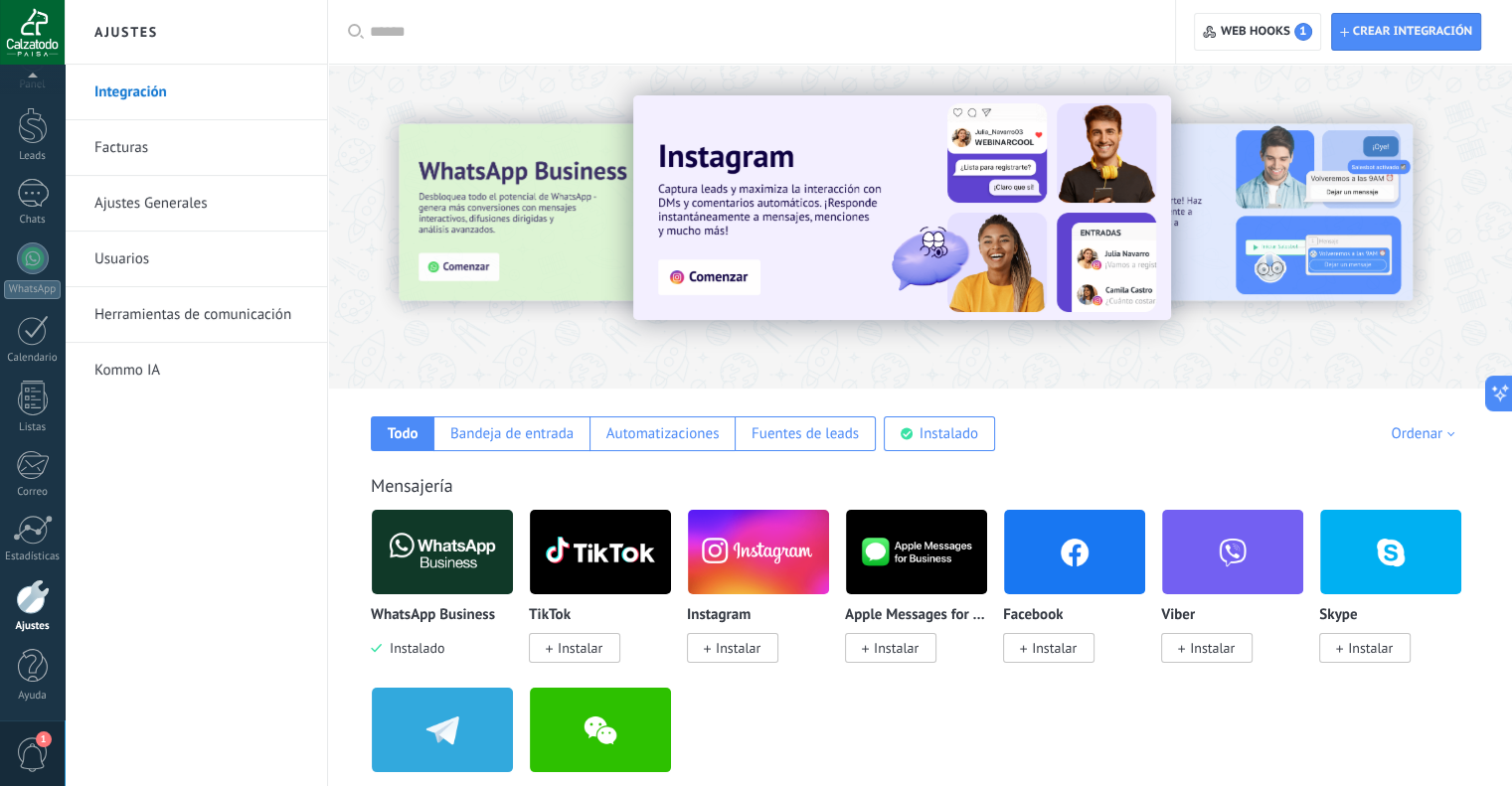 click on "Facturas" at bounding box center [201, 148] 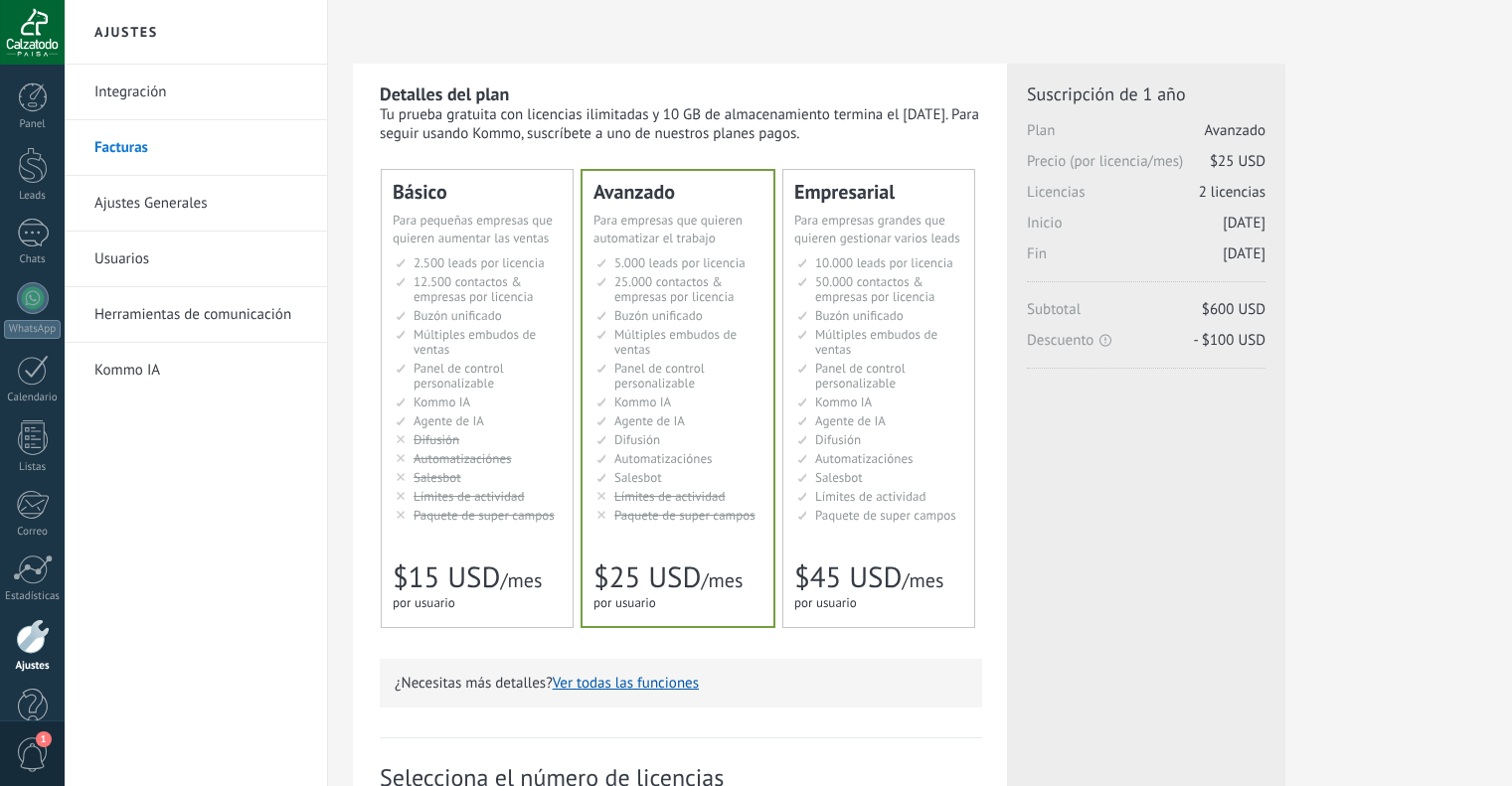scroll, scrollTop: 0, scrollLeft: 0, axis: both 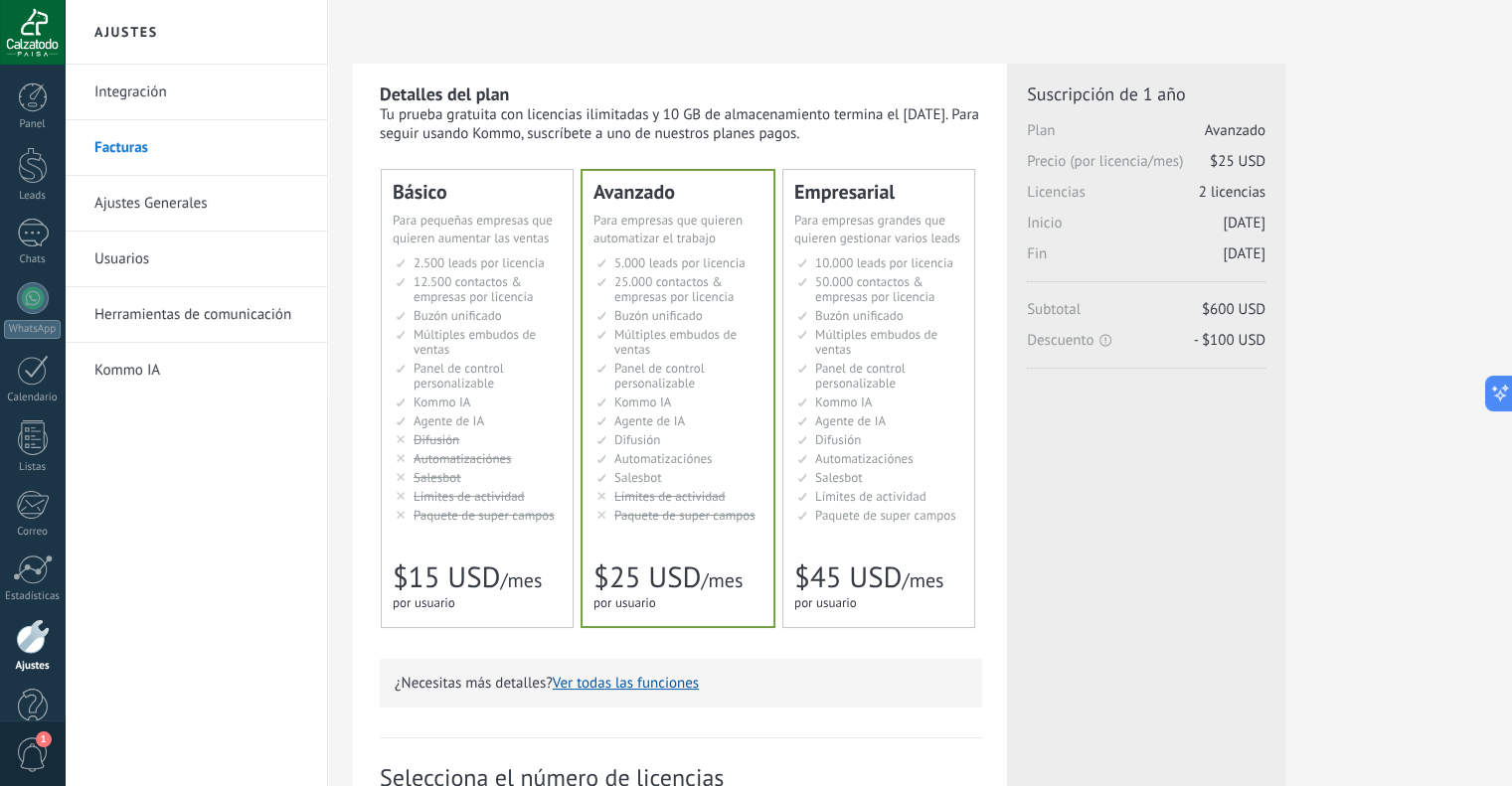 click on "Integración
Facturas
Ajustes Generales
Usuarios
Herramientas de comunicación
Kommo IA" at bounding box center [196, 425] 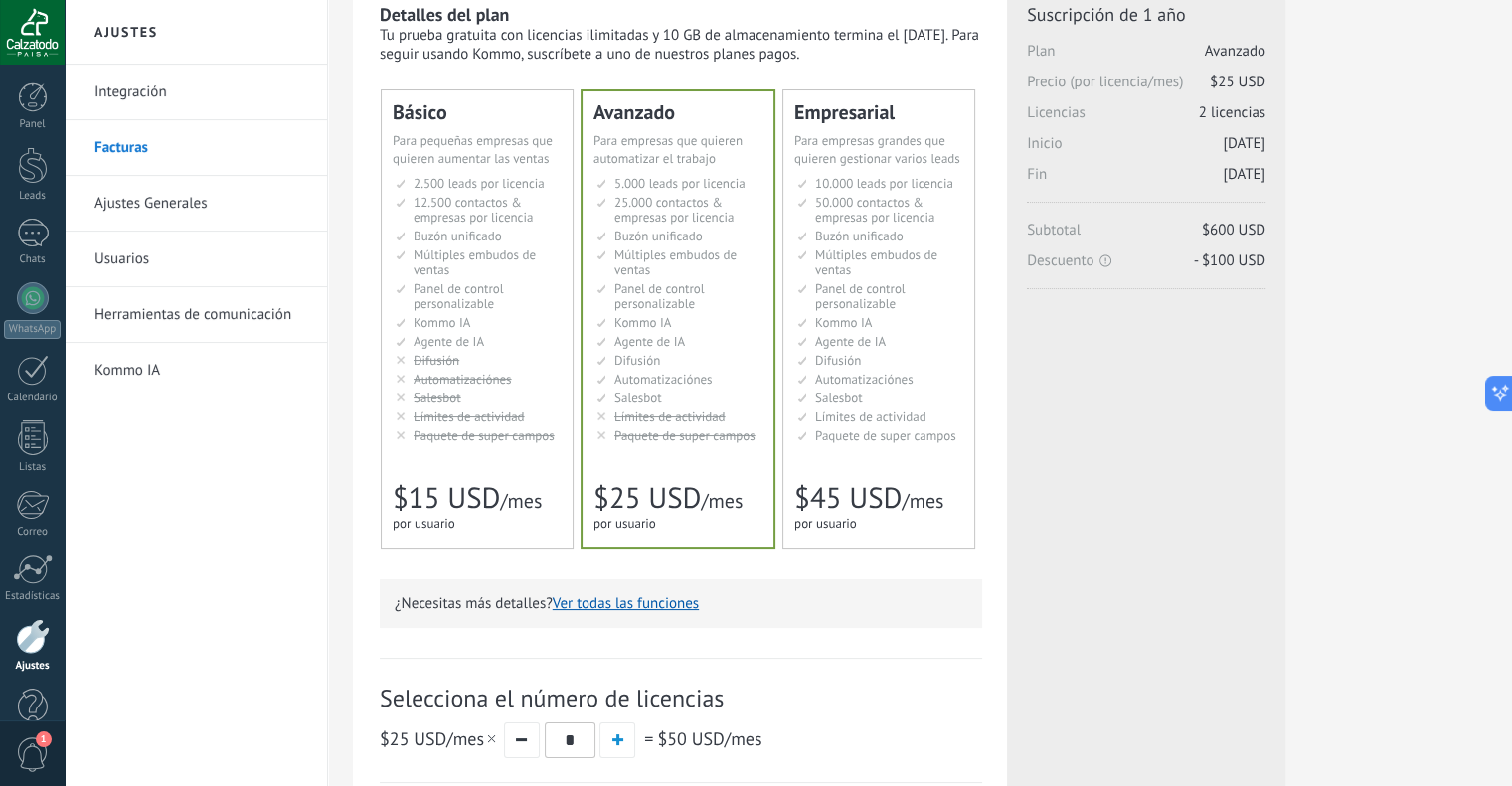 scroll, scrollTop: 397, scrollLeft: 0, axis: vertical 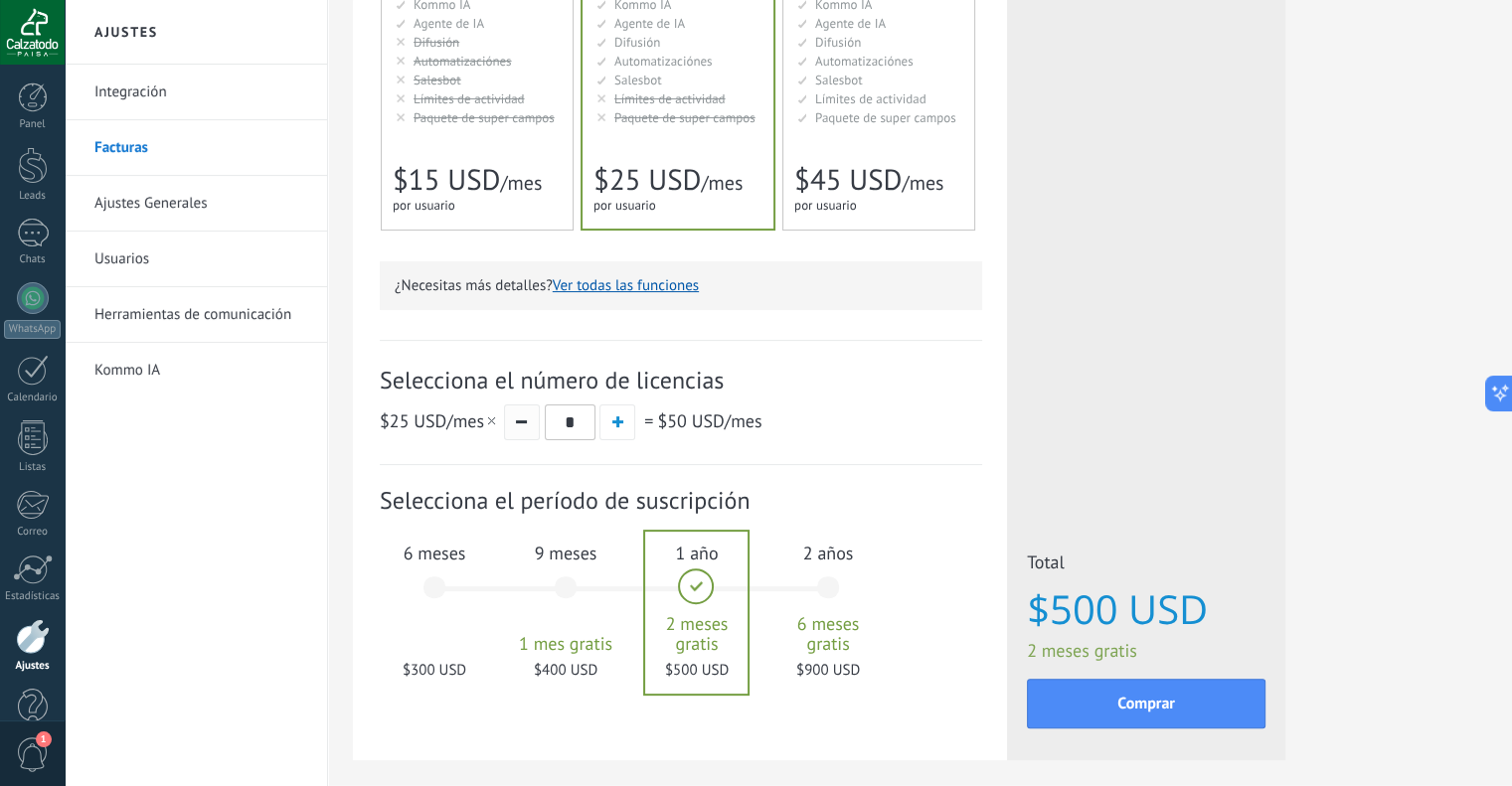 click at bounding box center (522, 422) 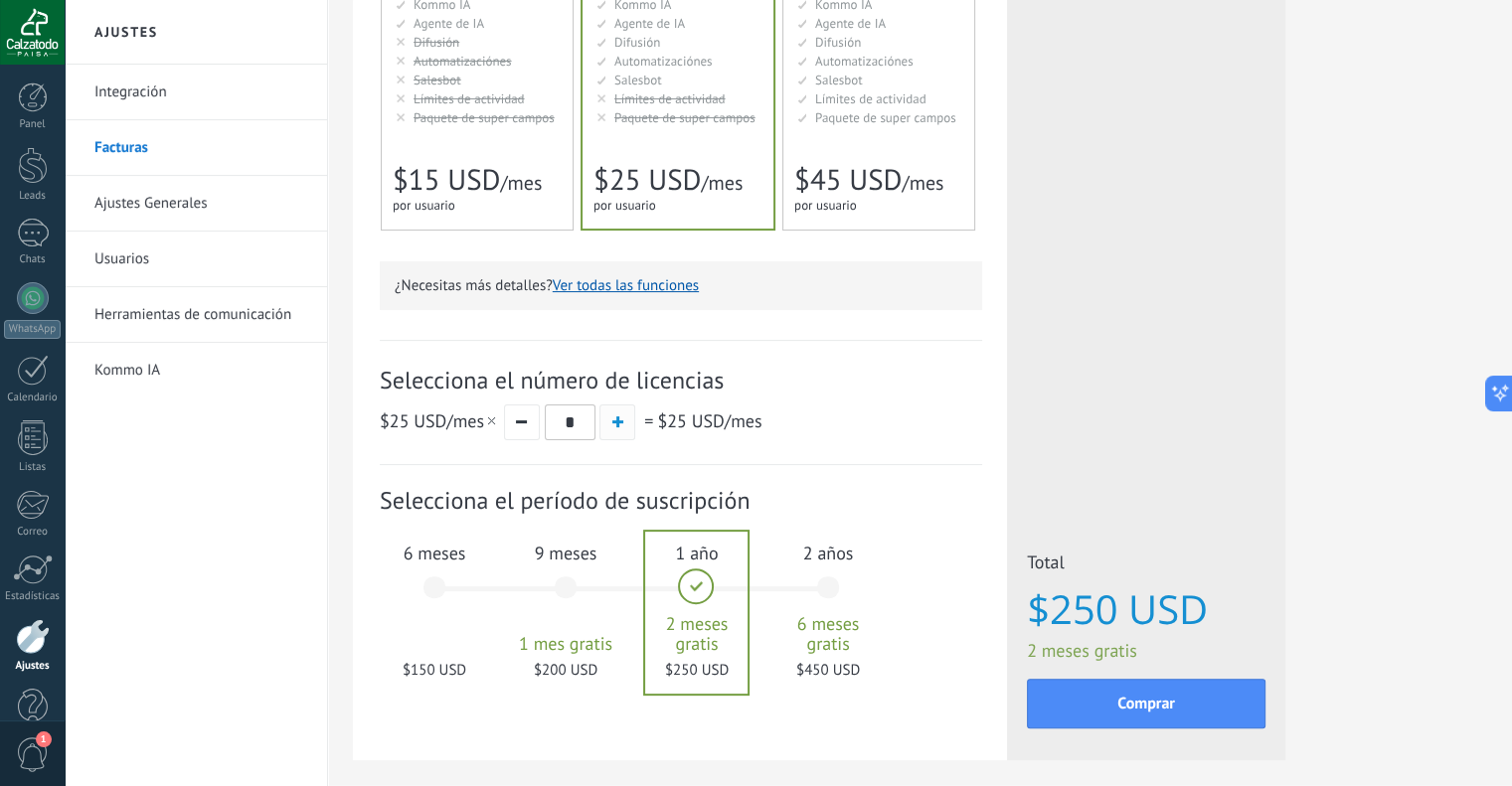 click at bounding box center [617, 422] 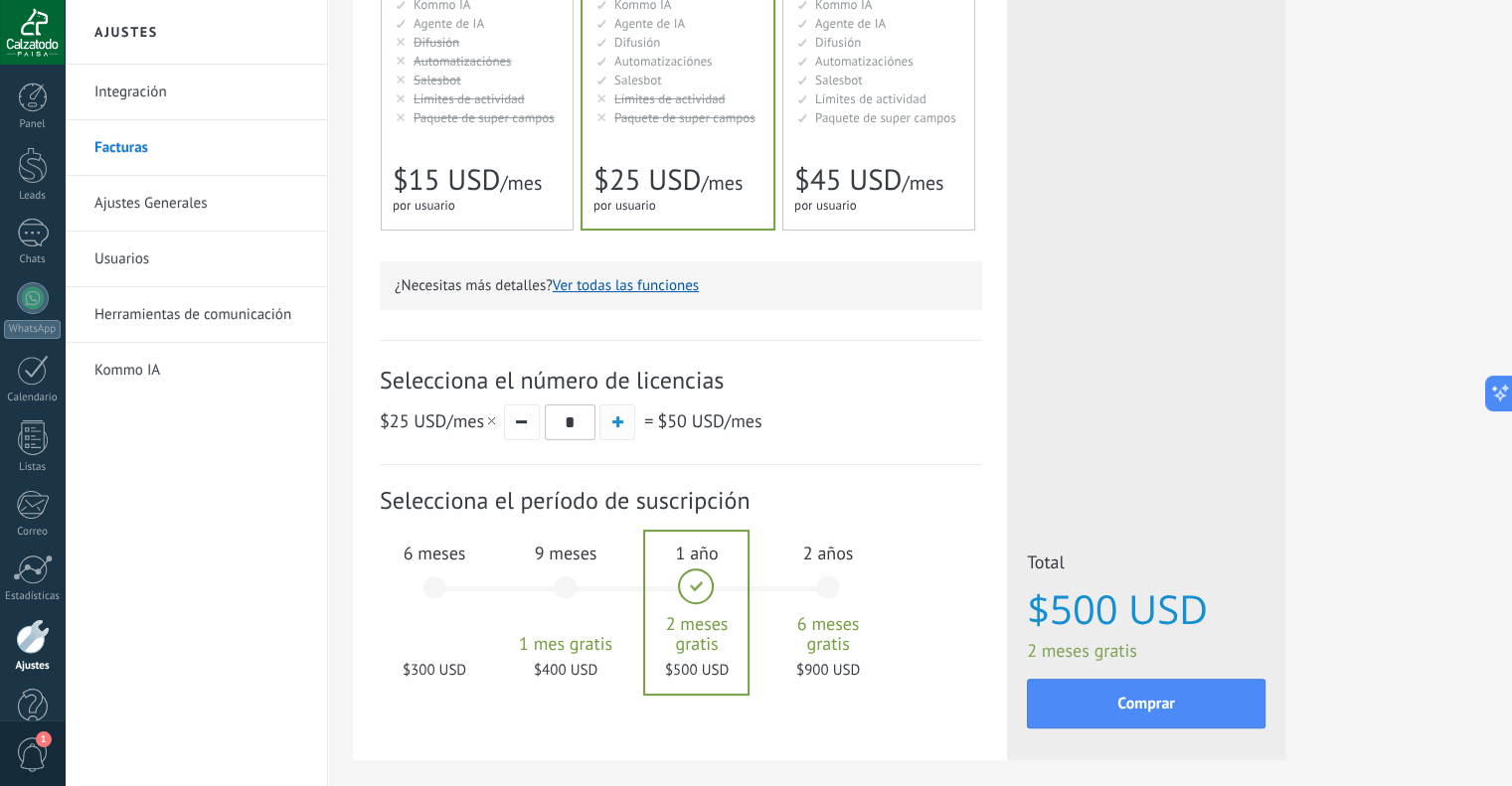 click at bounding box center [617, 422] 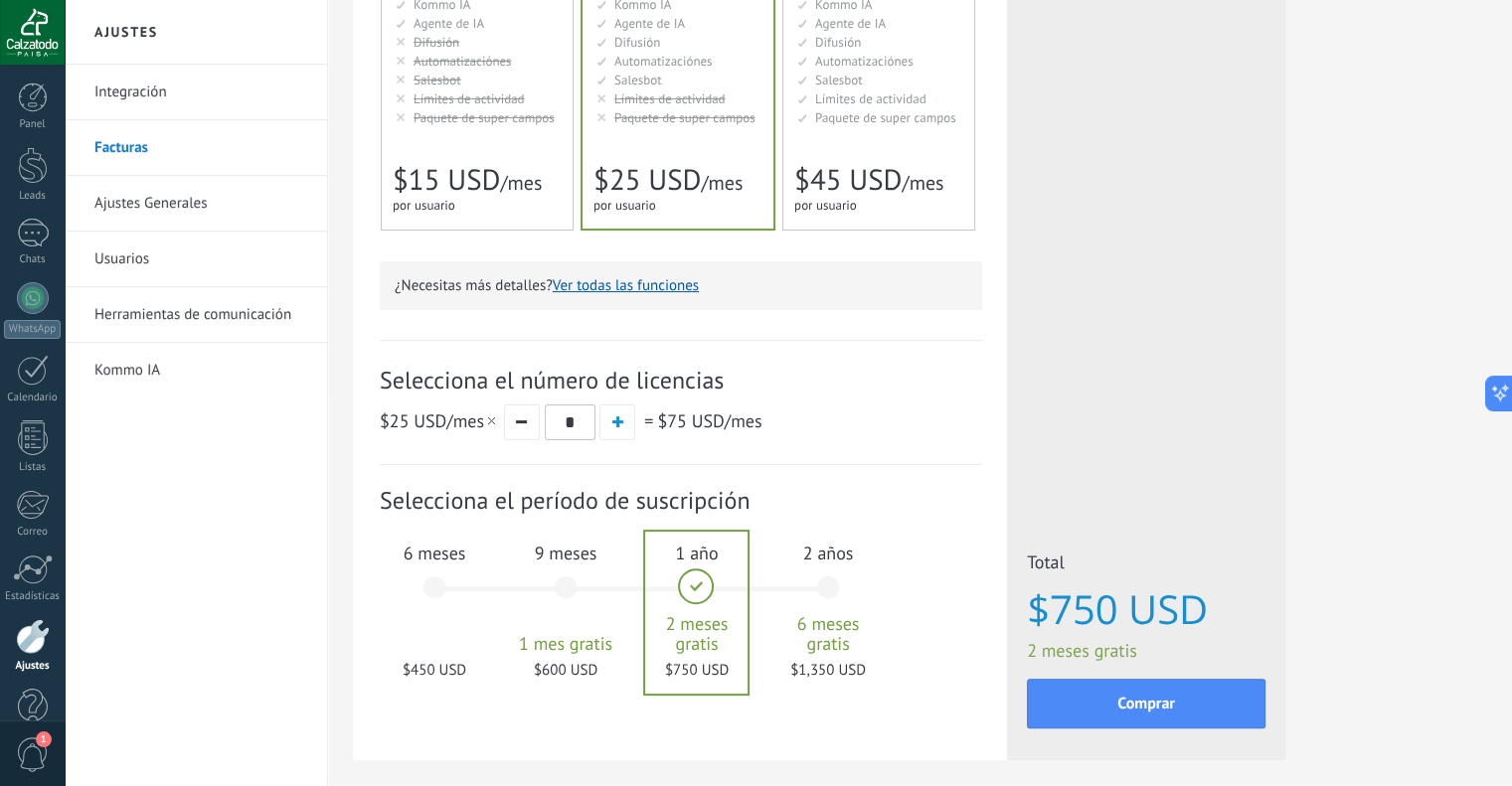 click on "6 meses
$450 USD" at bounding box center [434, 596] 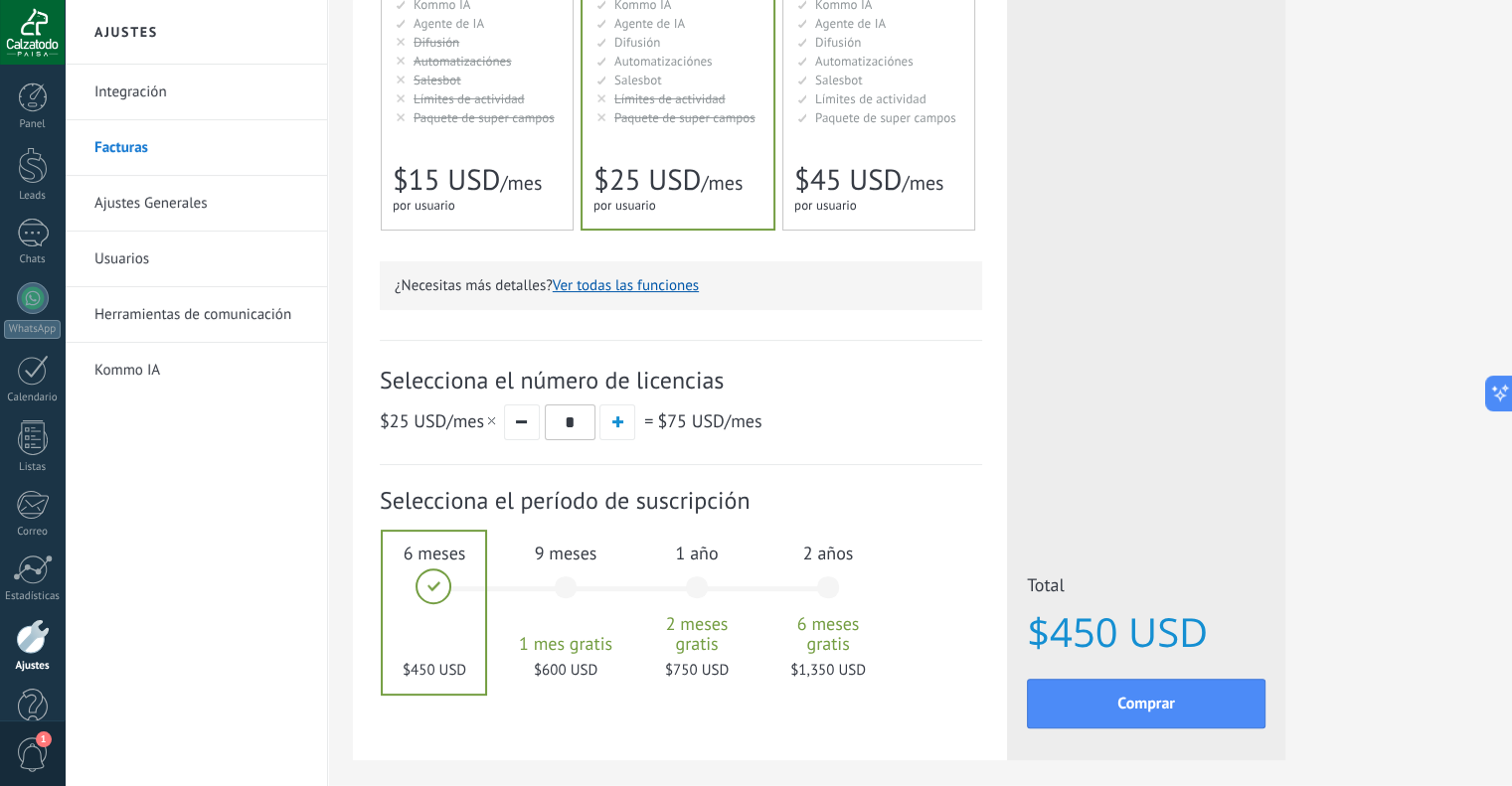 click on "1 año
2 meses gratis
$750 USD" at bounding box center (697, 596) 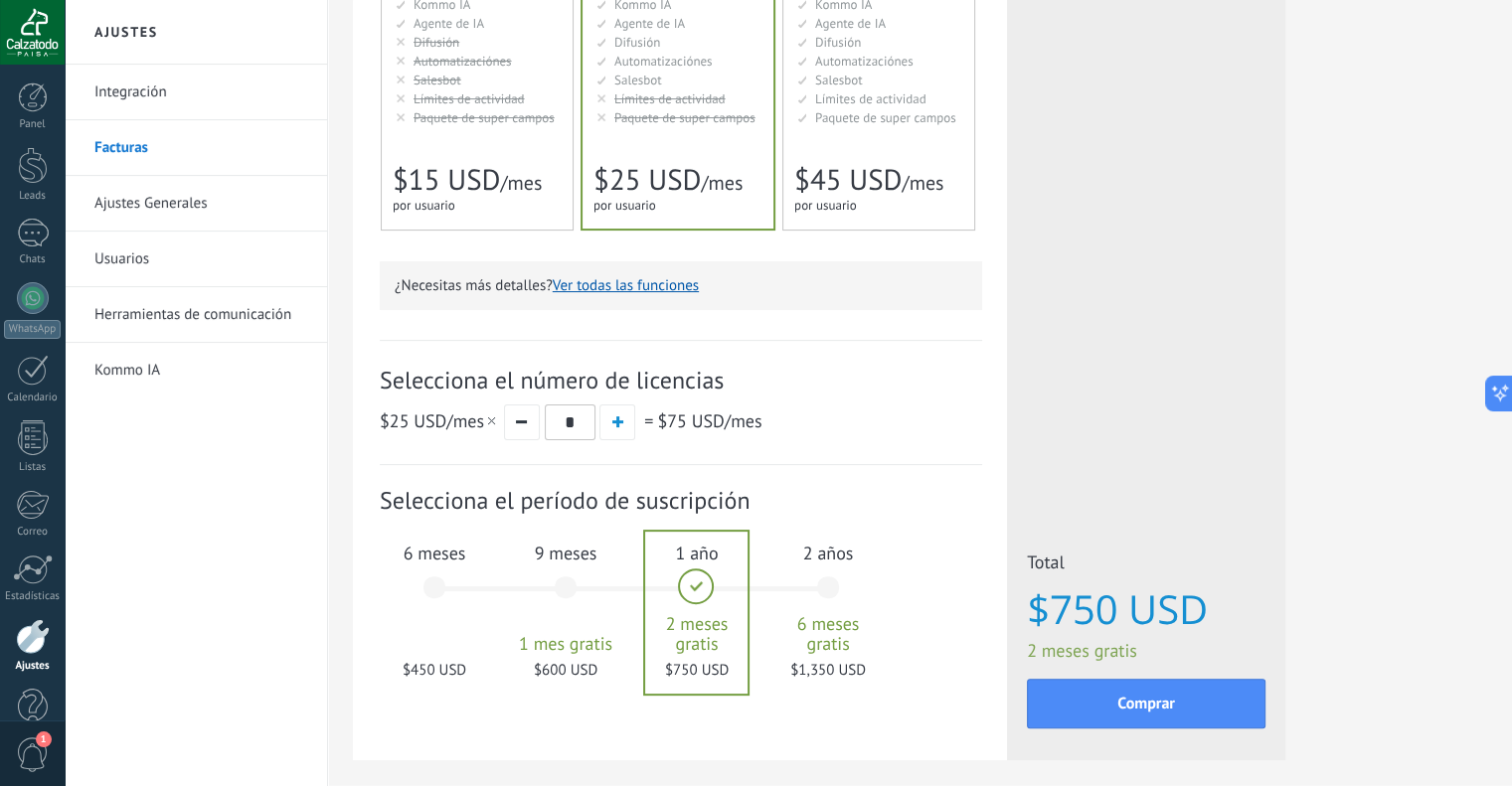 click on "6 meses
$450 USD" at bounding box center (434, 596) 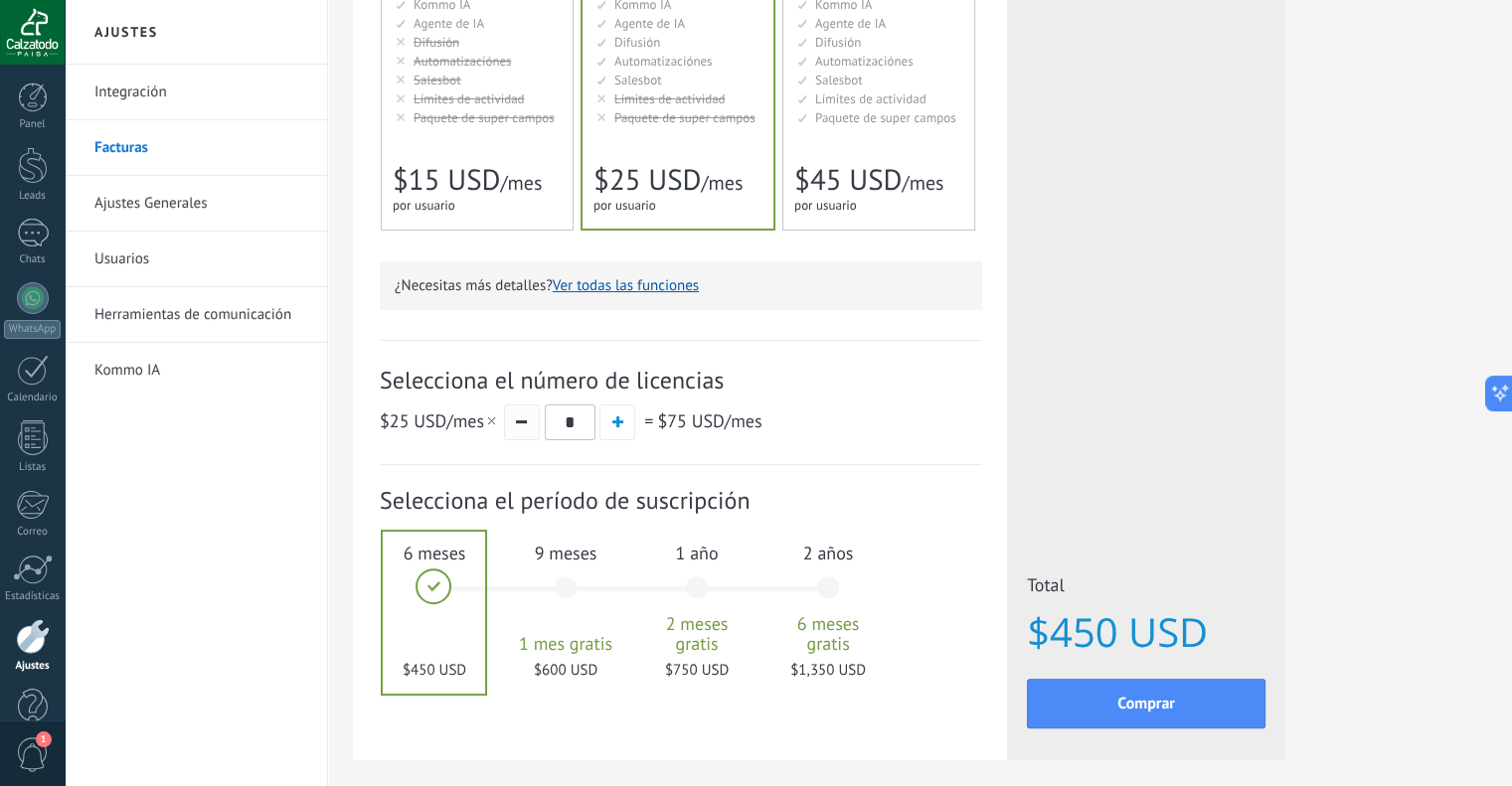 click at bounding box center [522, 422] 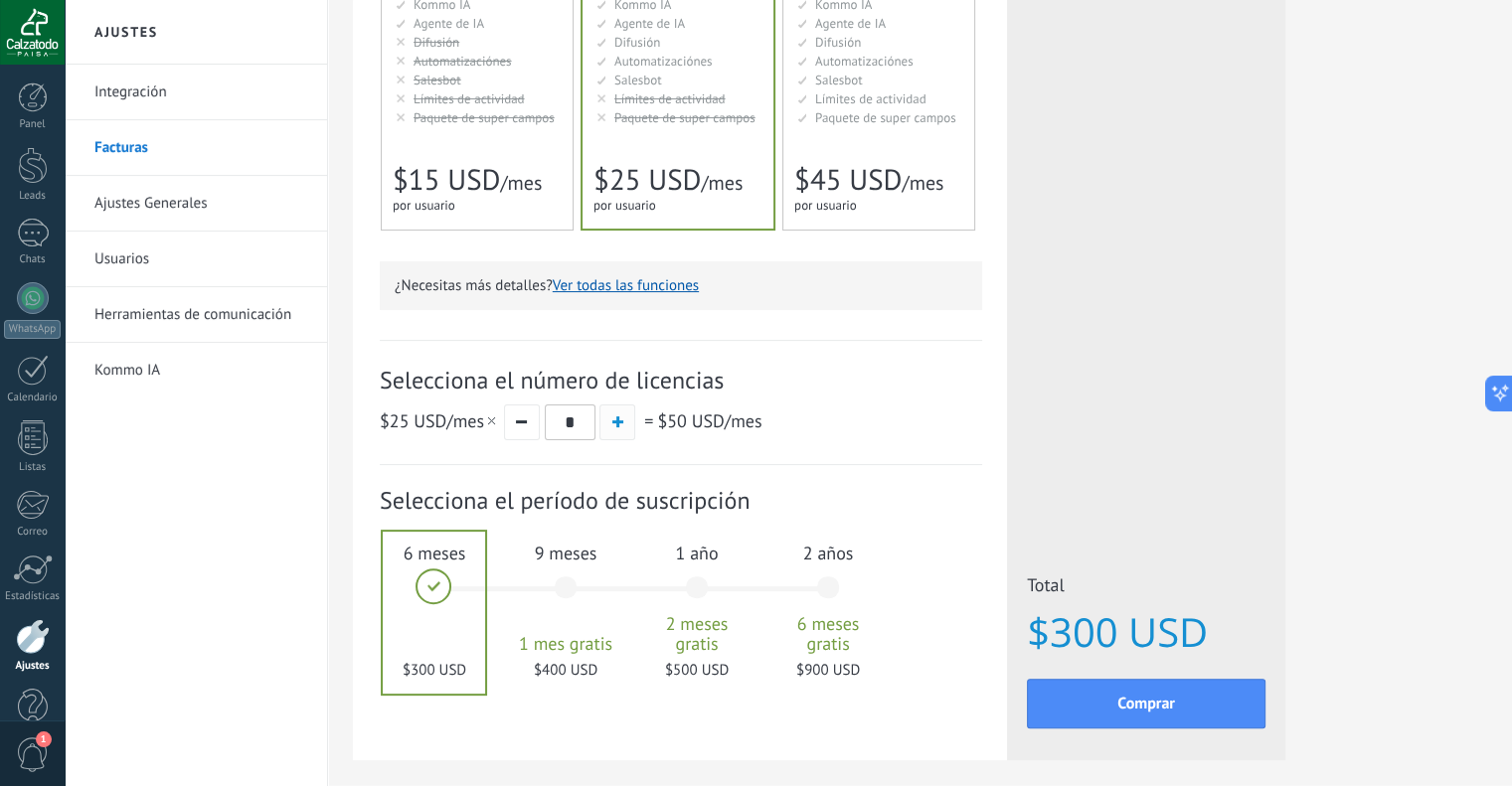 click at bounding box center [617, 421] 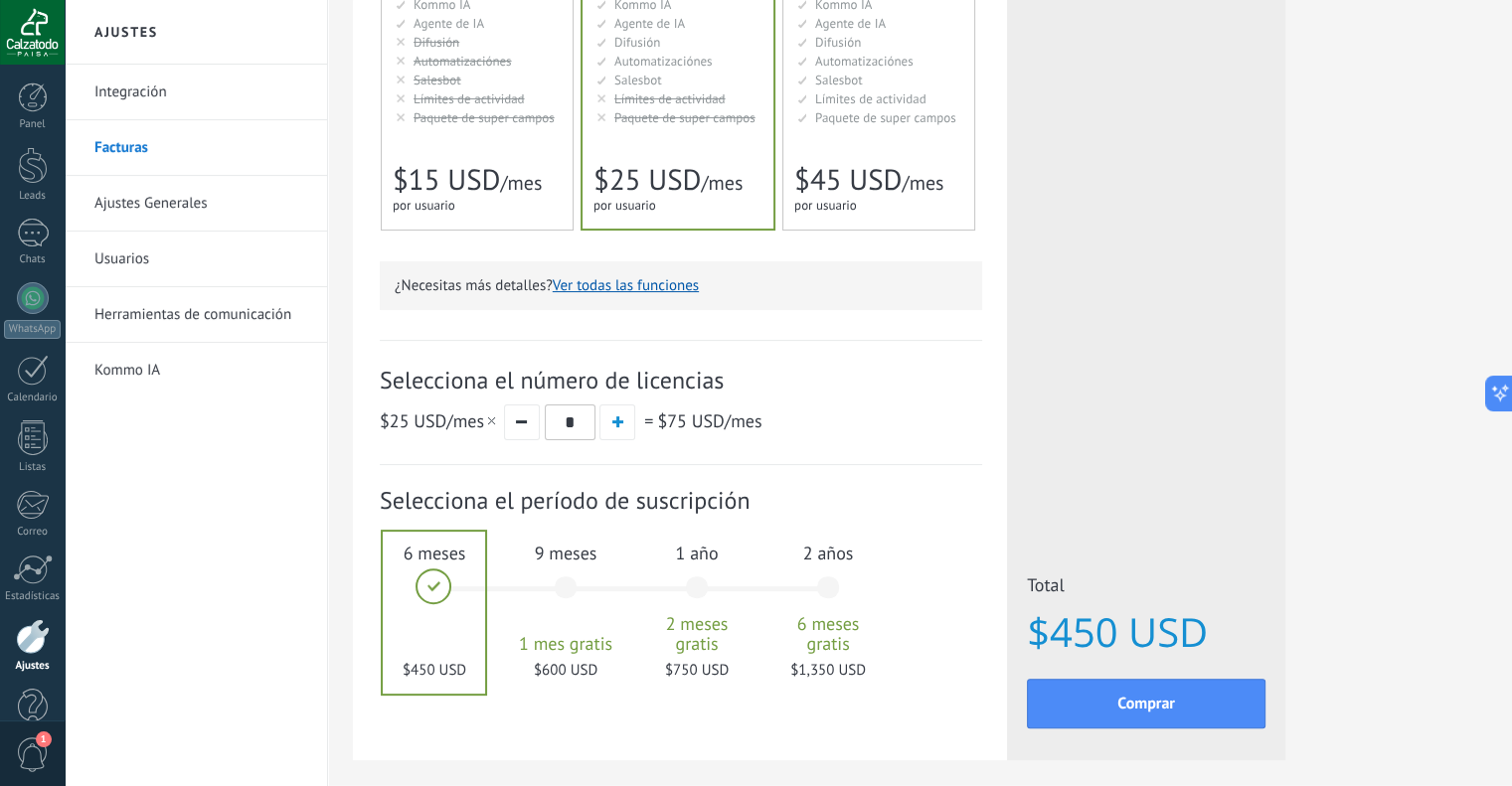 click on "1 año
2 meses gratis
$750 USD" at bounding box center (697, 596) 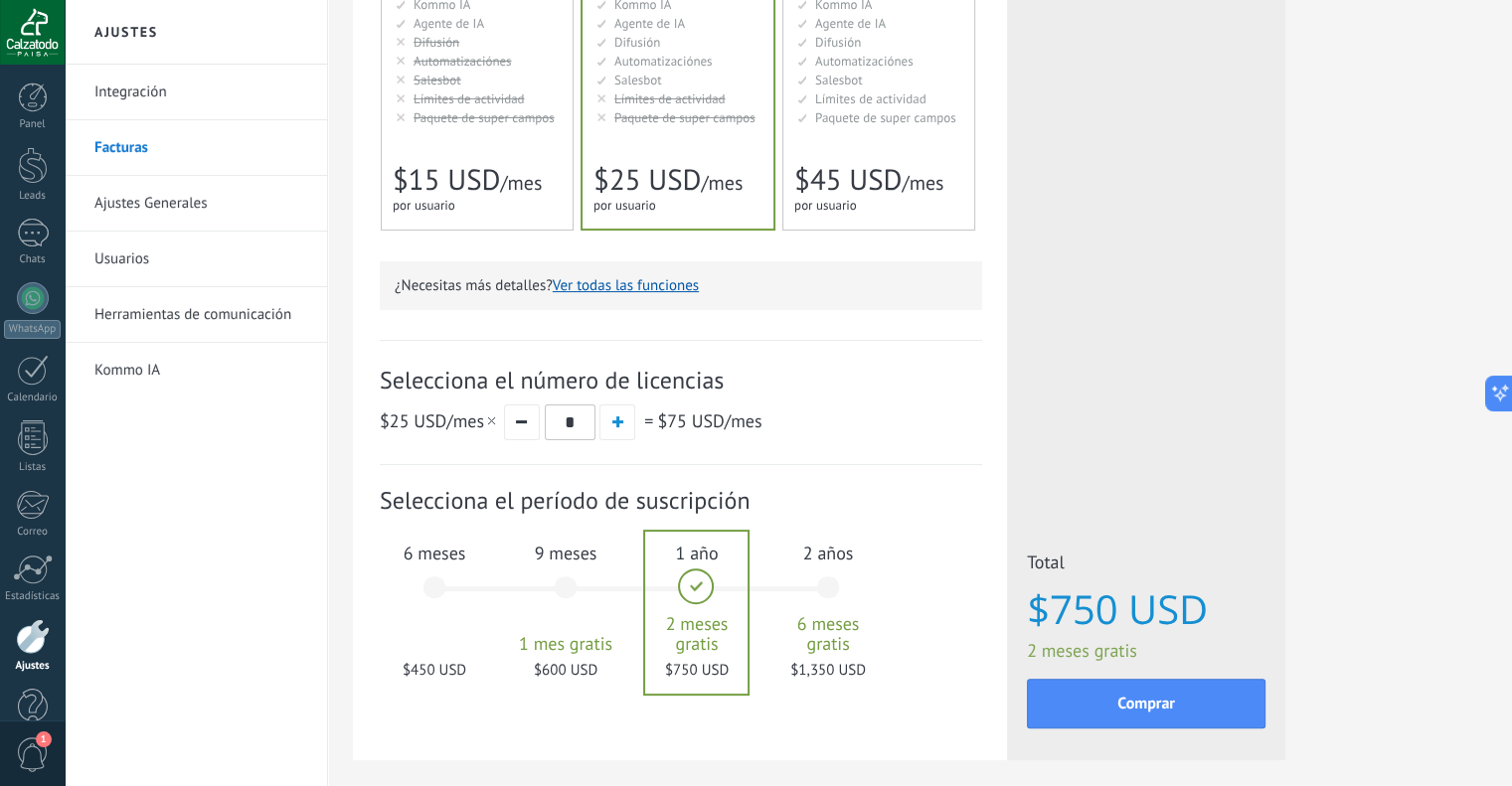 click on "6 meses
$450 USD" at bounding box center (434, 596) 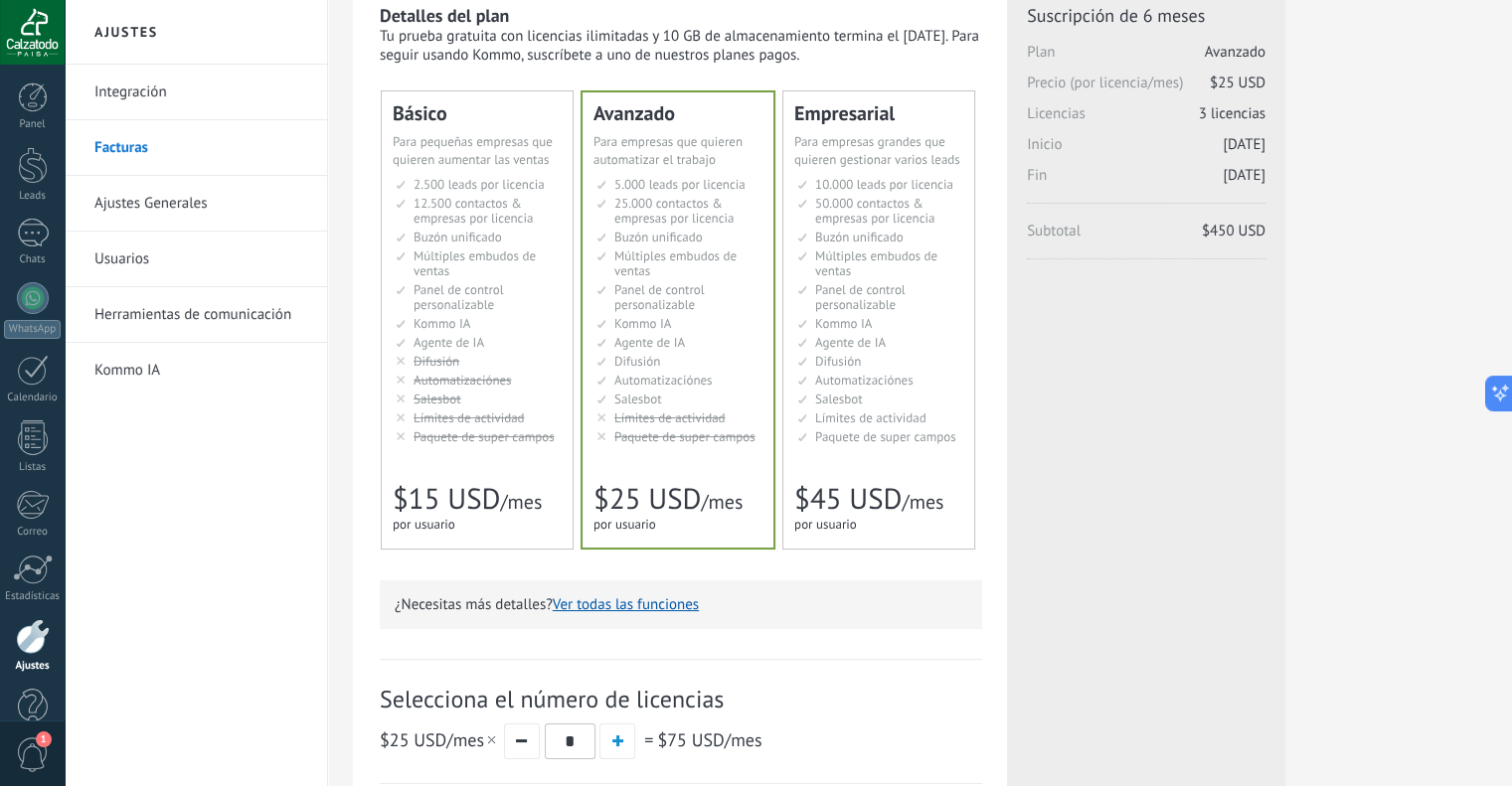 scroll, scrollTop: 0, scrollLeft: 0, axis: both 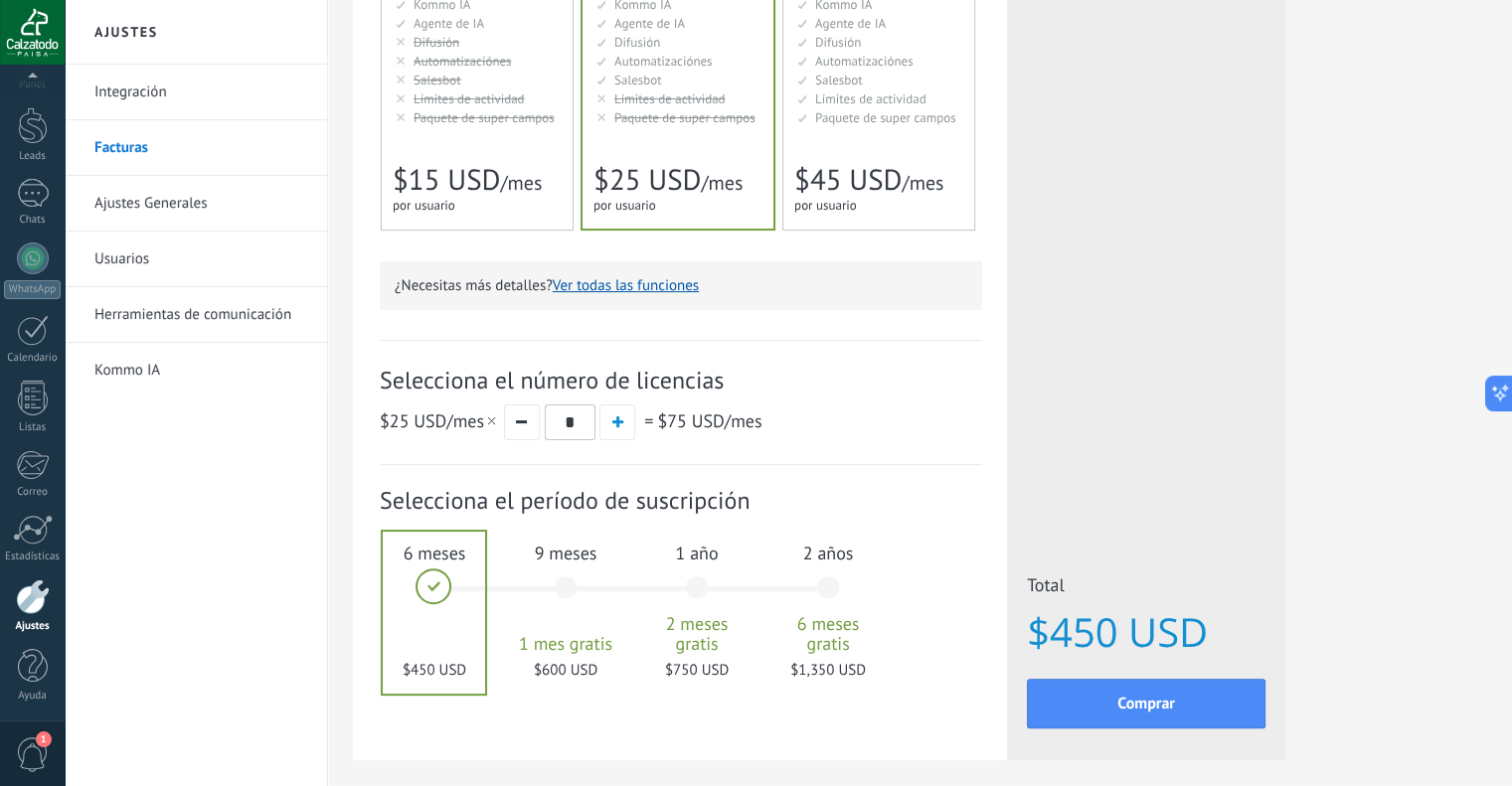 click on "Ajustes" at bounding box center (33, 626) 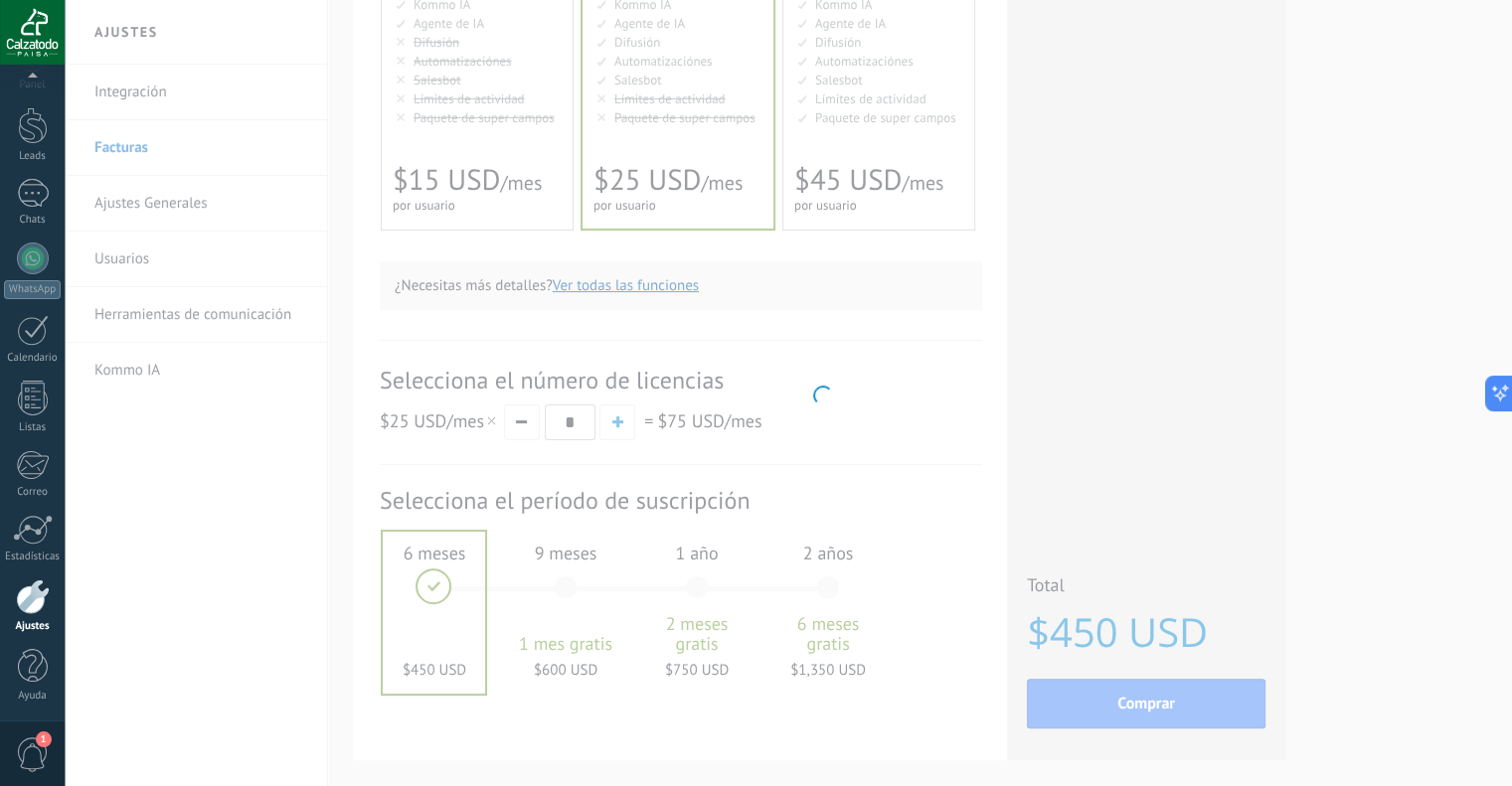 scroll, scrollTop: 0, scrollLeft: 0, axis: both 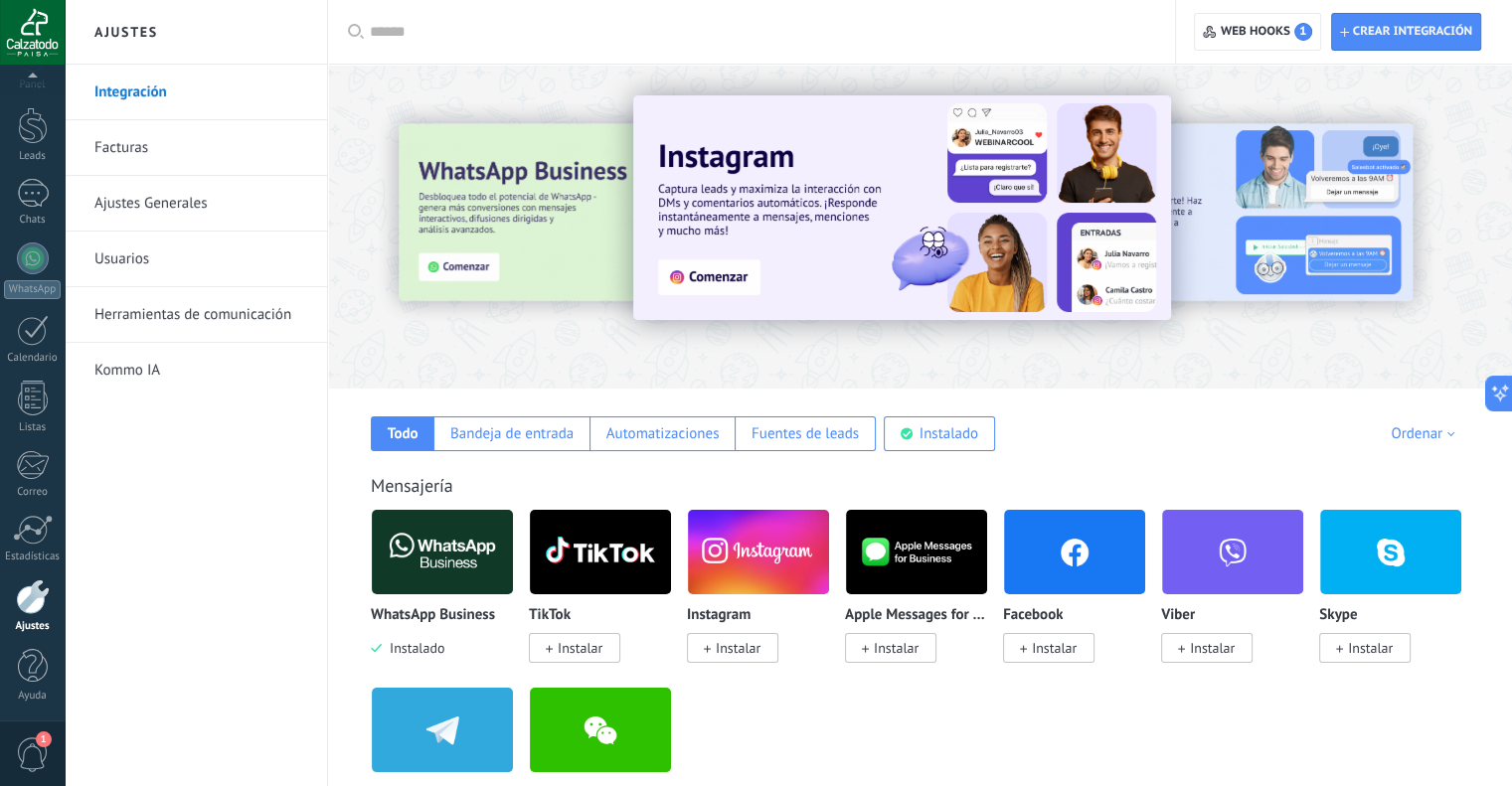 click on "Ajustes Generales" at bounding box center (201, 204) 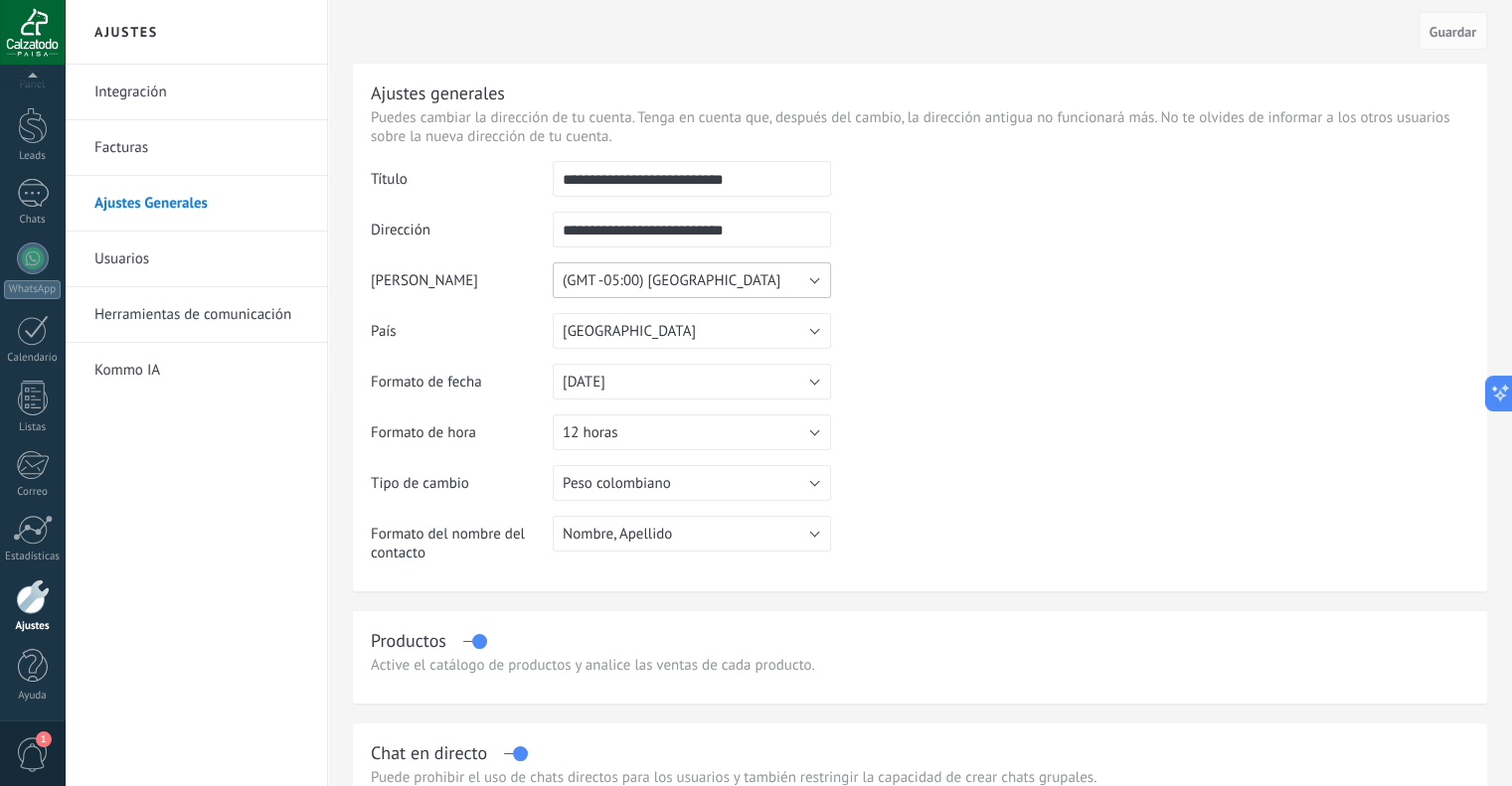 click on "(GMT -05:00) Bogota" at bounding box center [692, 280] 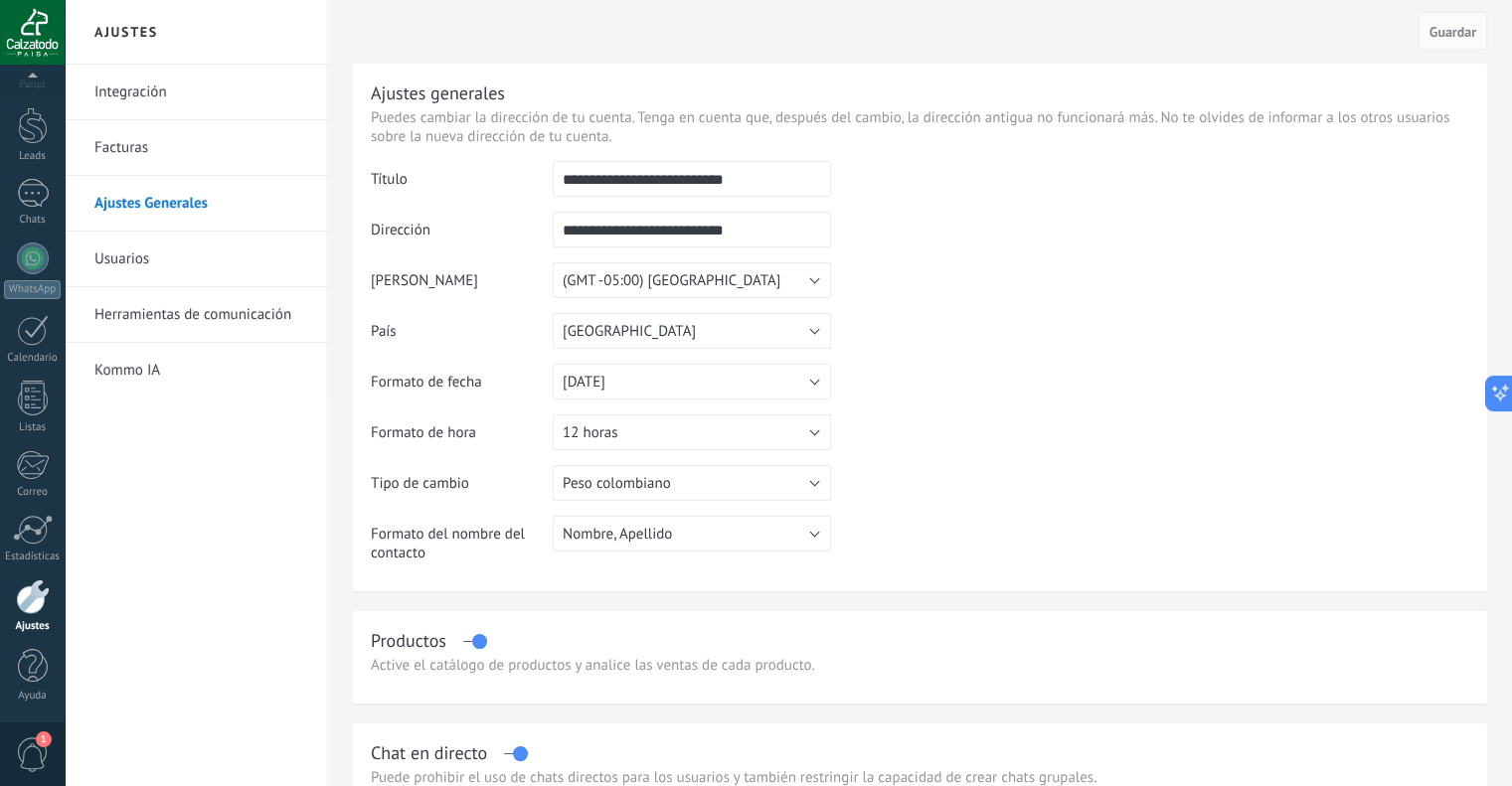 click at bounding box center [1150, 262] 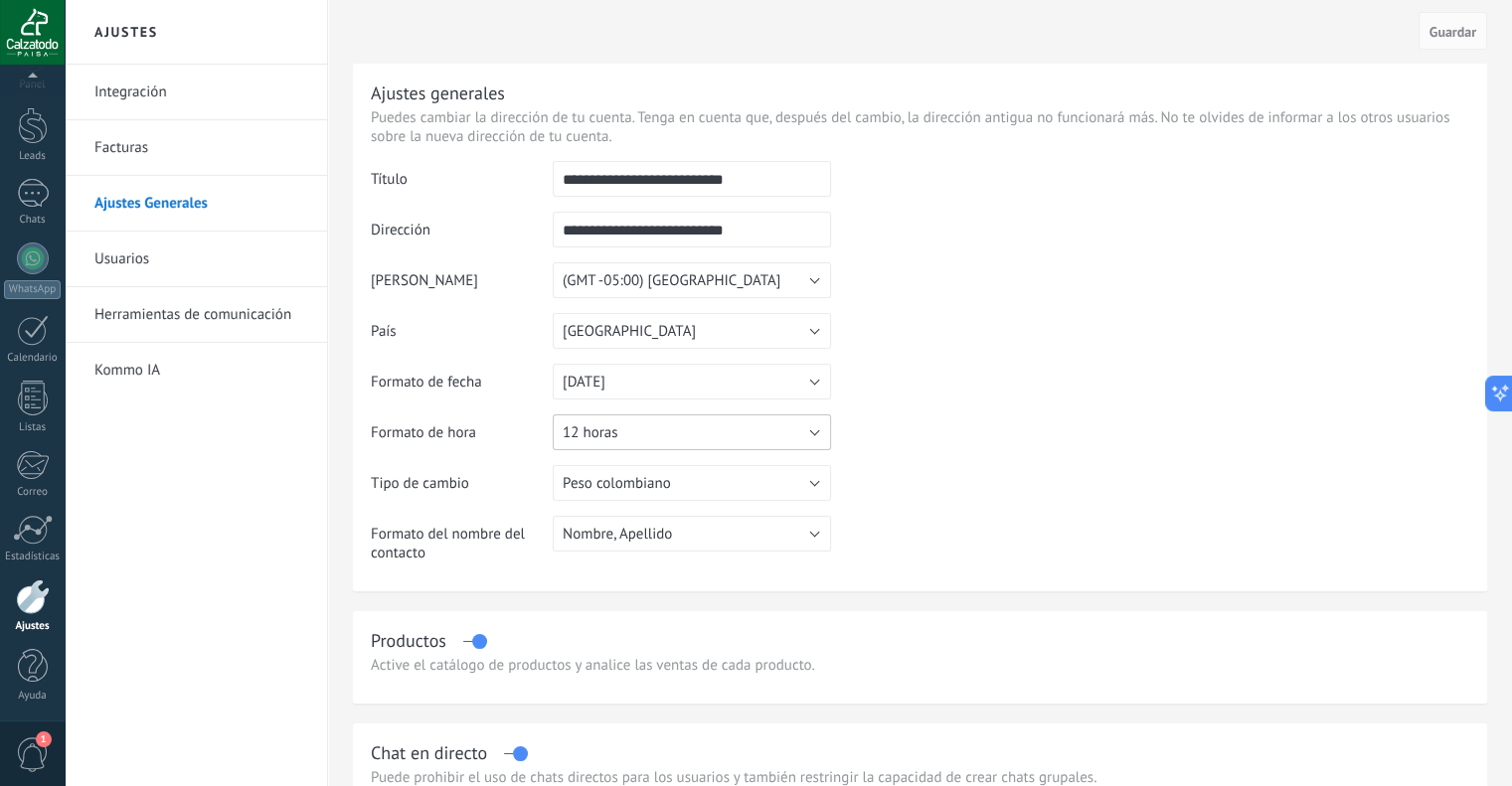 click on "12 horas" at bounding box center [692, 432] 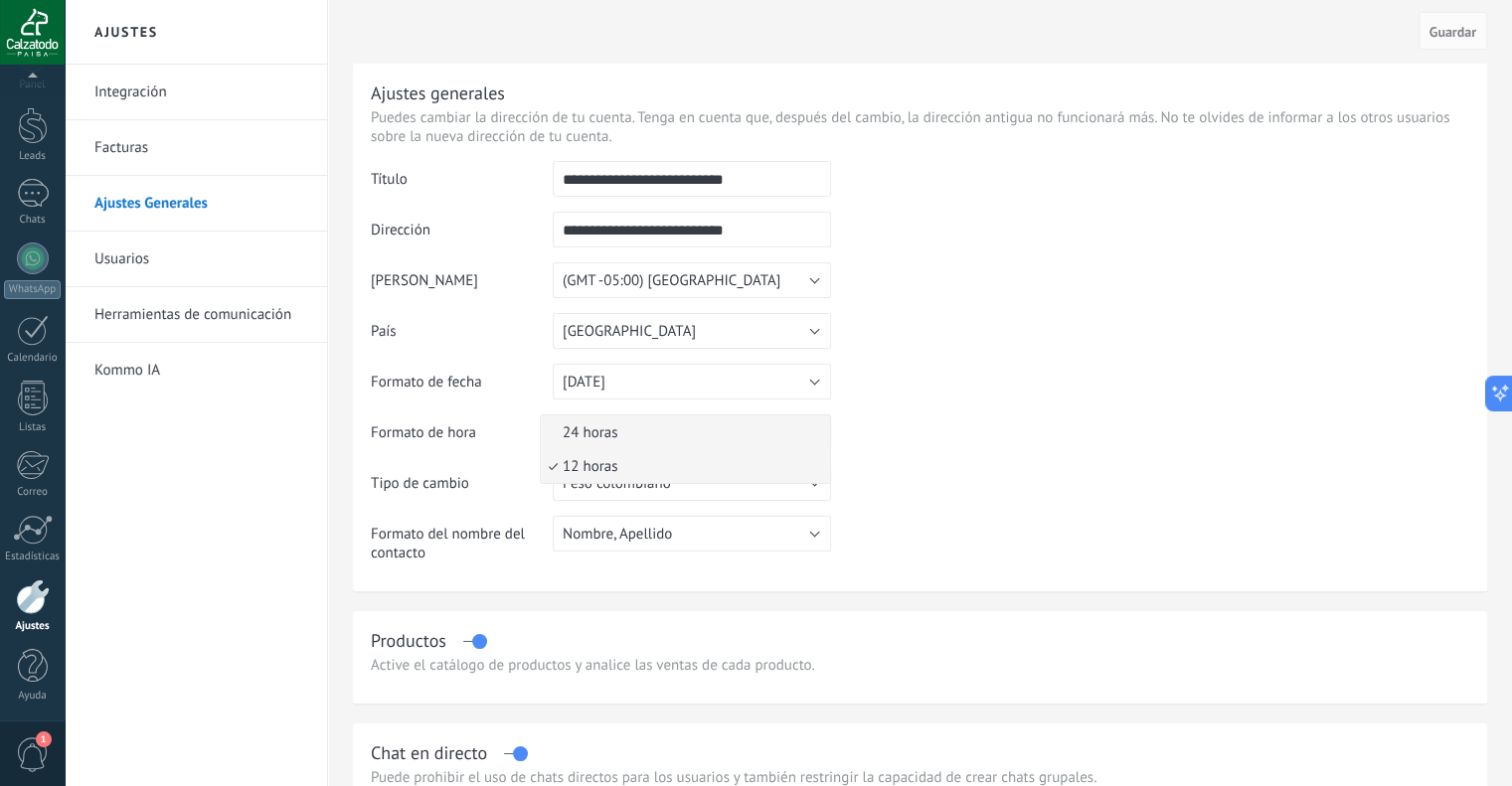 click on "24 horas" at bounding box center (682, 432) 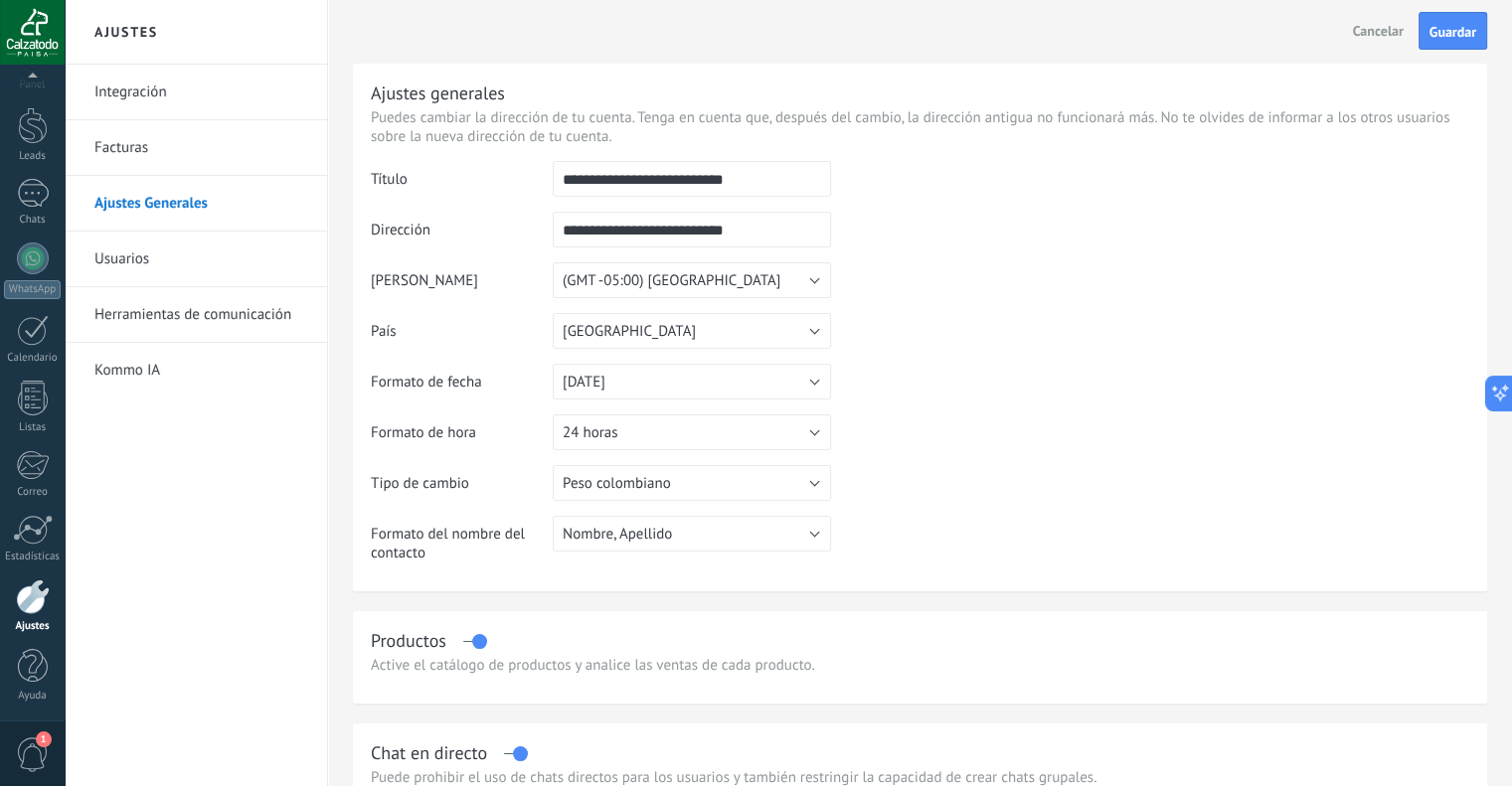 click on "**********" at bounding box center [920, 369] 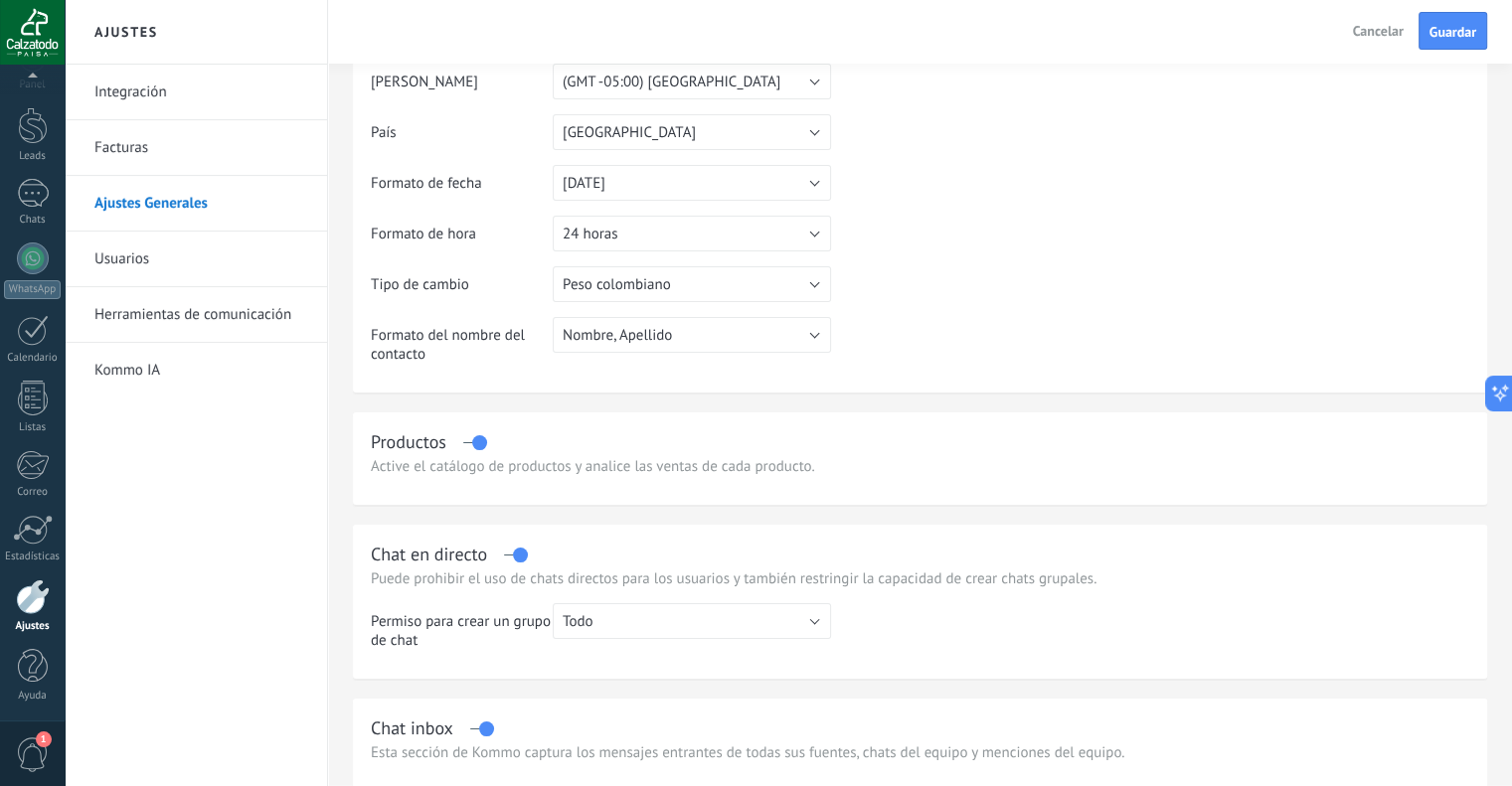 scroll, scrollTop: 397, scrollLeft: 0, axis: vertical 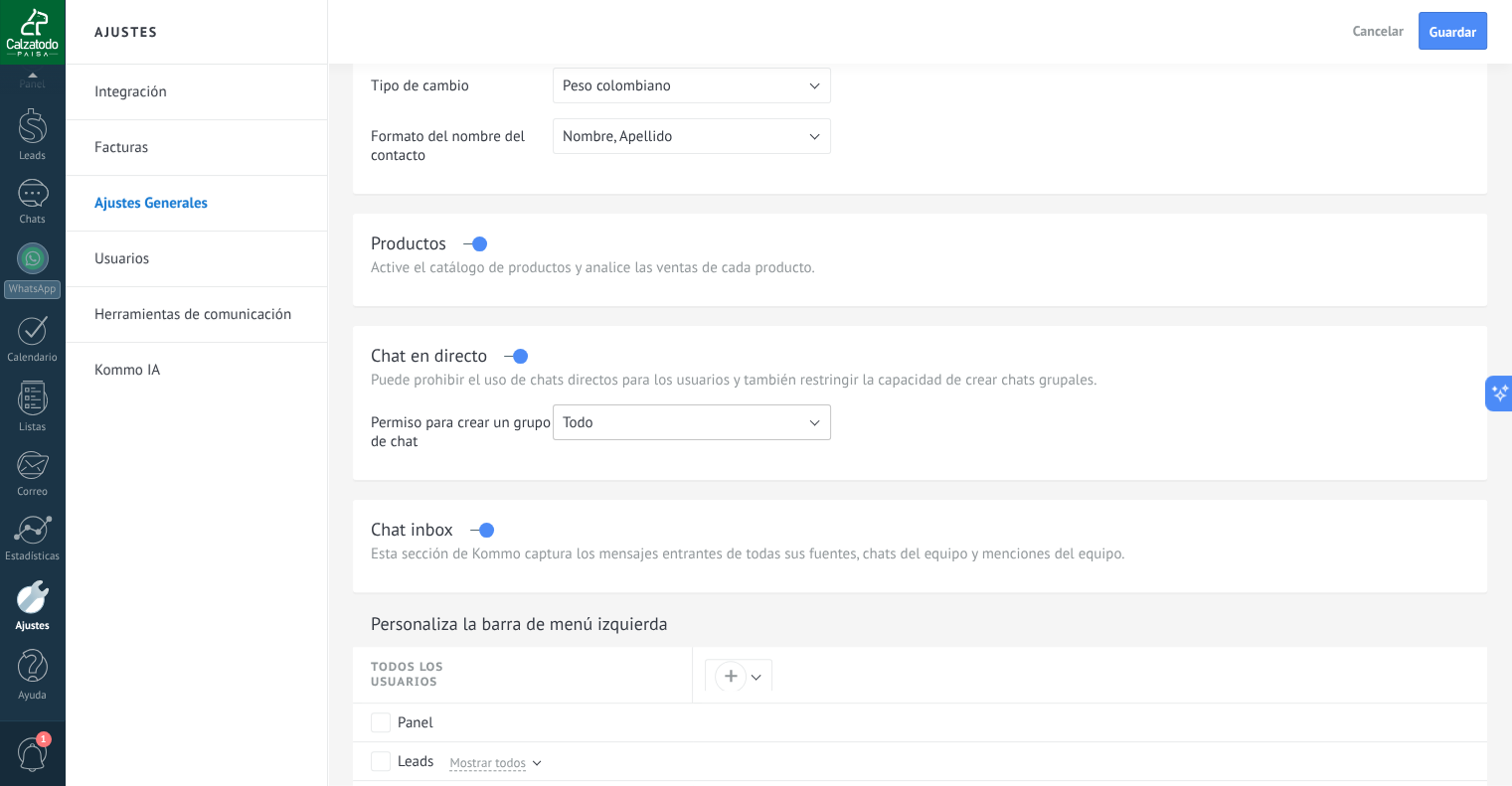 click on "Todo" at bounding box center [692, 422] 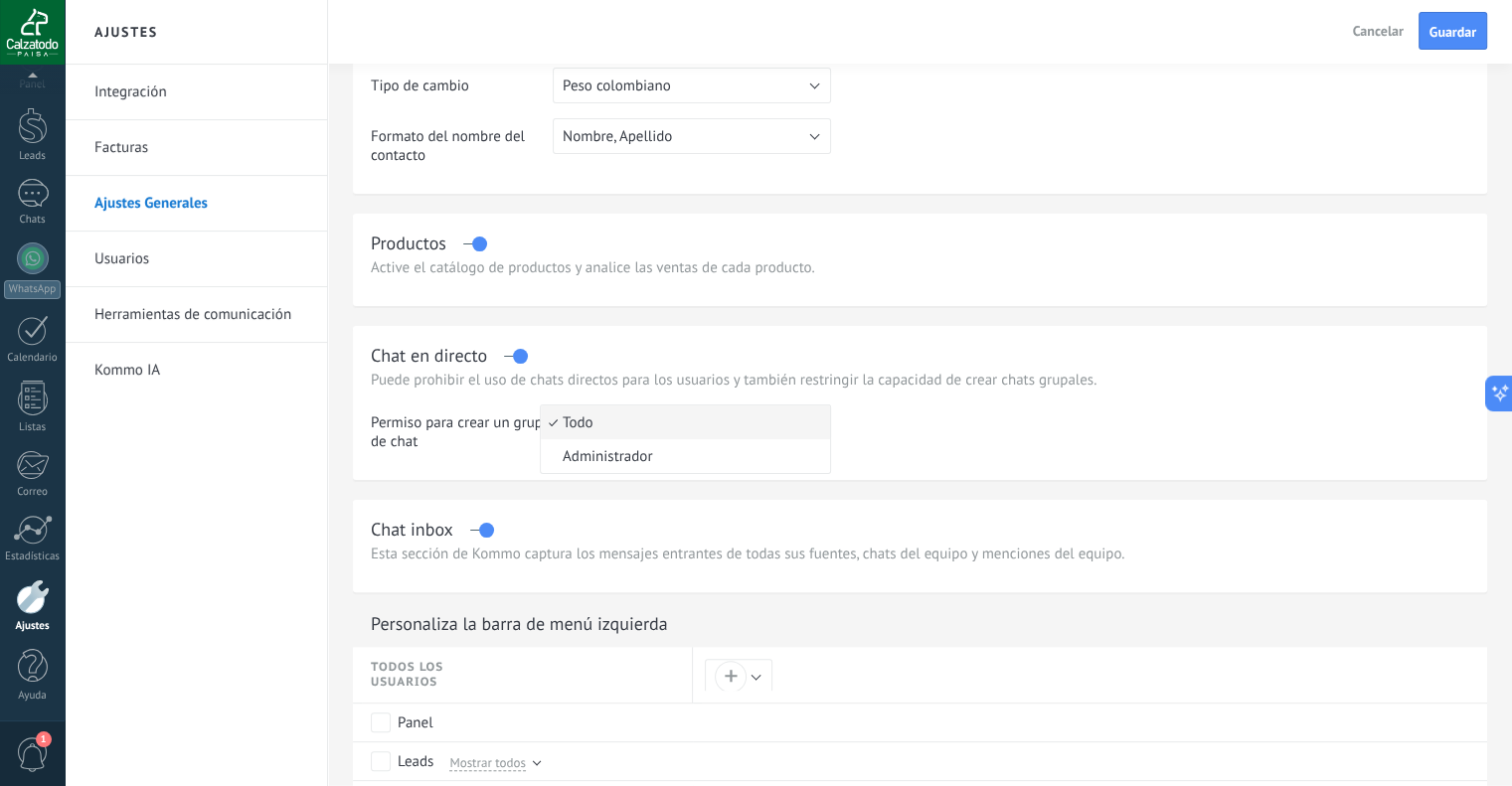 click at bounding box center [1150, 435] 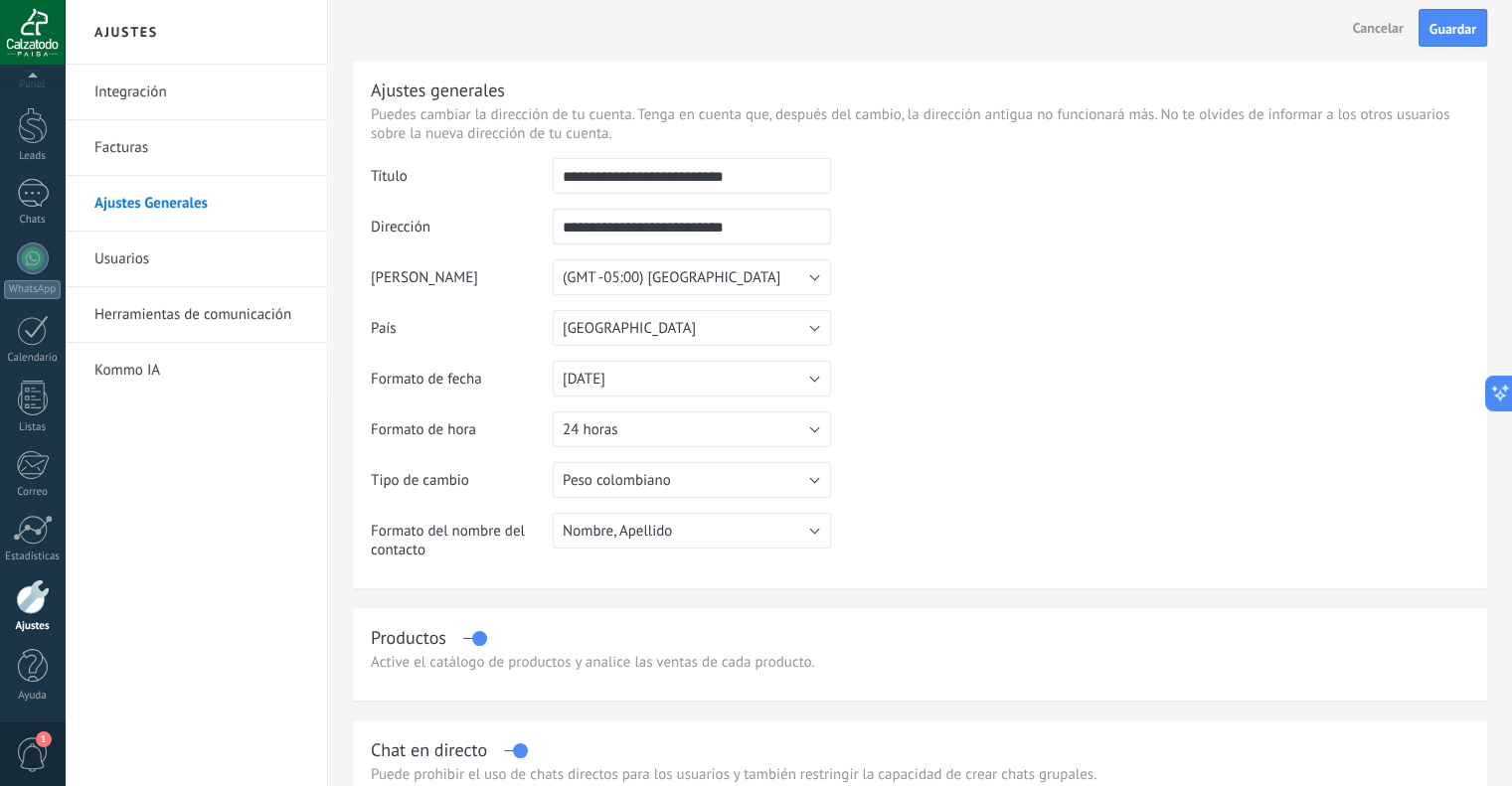 scroll, scrollTop: 0, scrollLeft: 0, axis: both 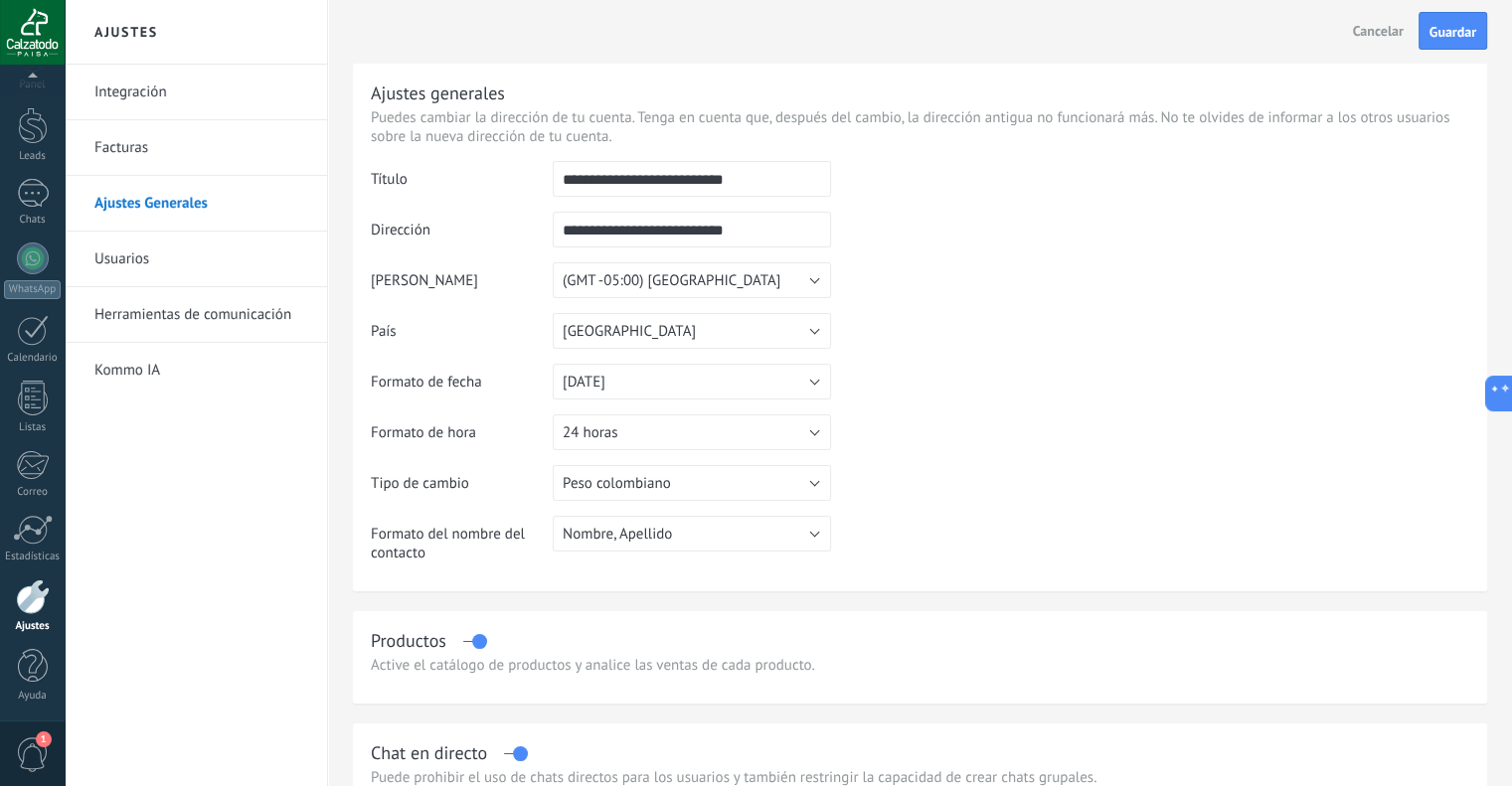 click on "Usuarios" at bounding box center (201, 259) 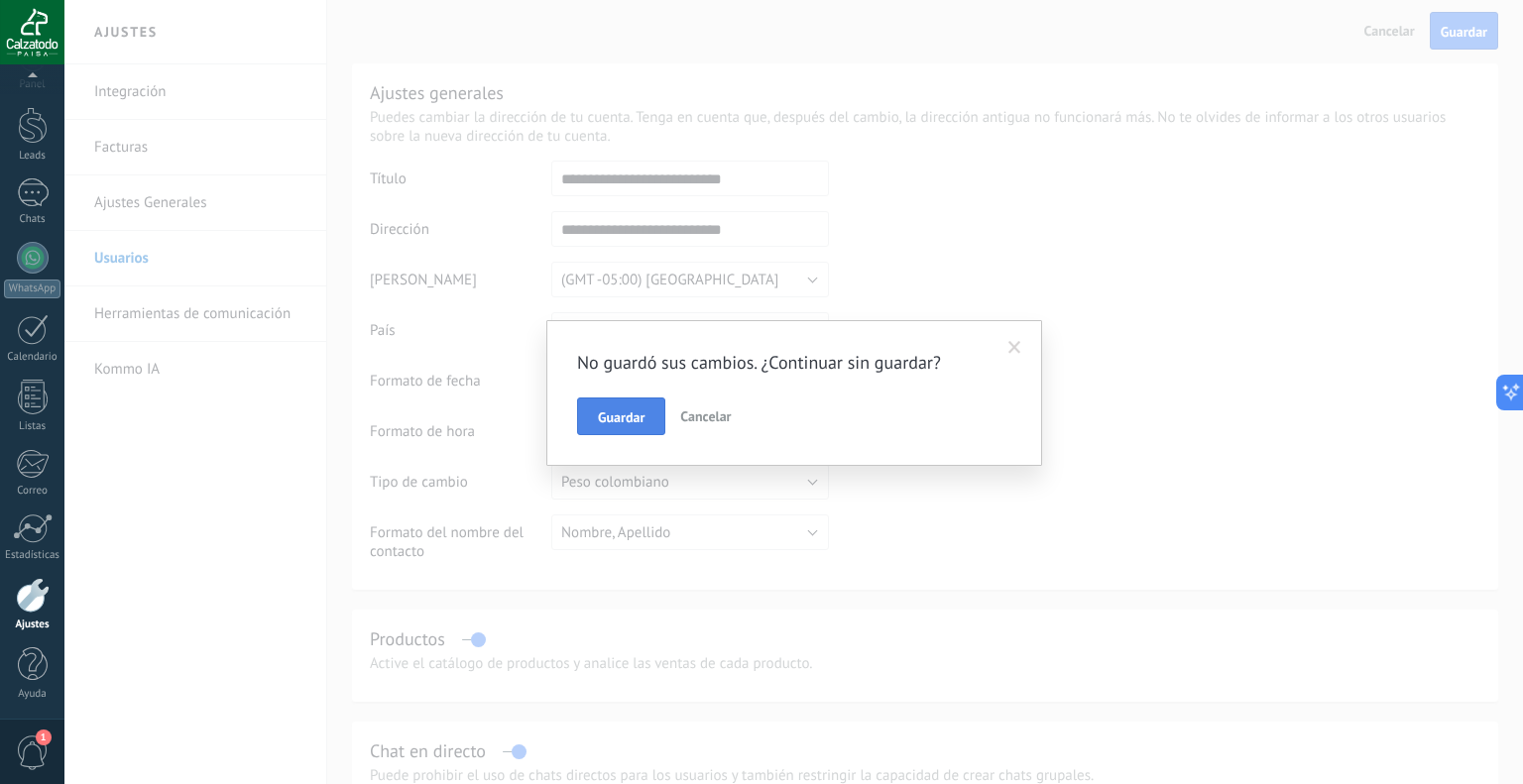 click on "Guardar" at bounding box center [621, 417] 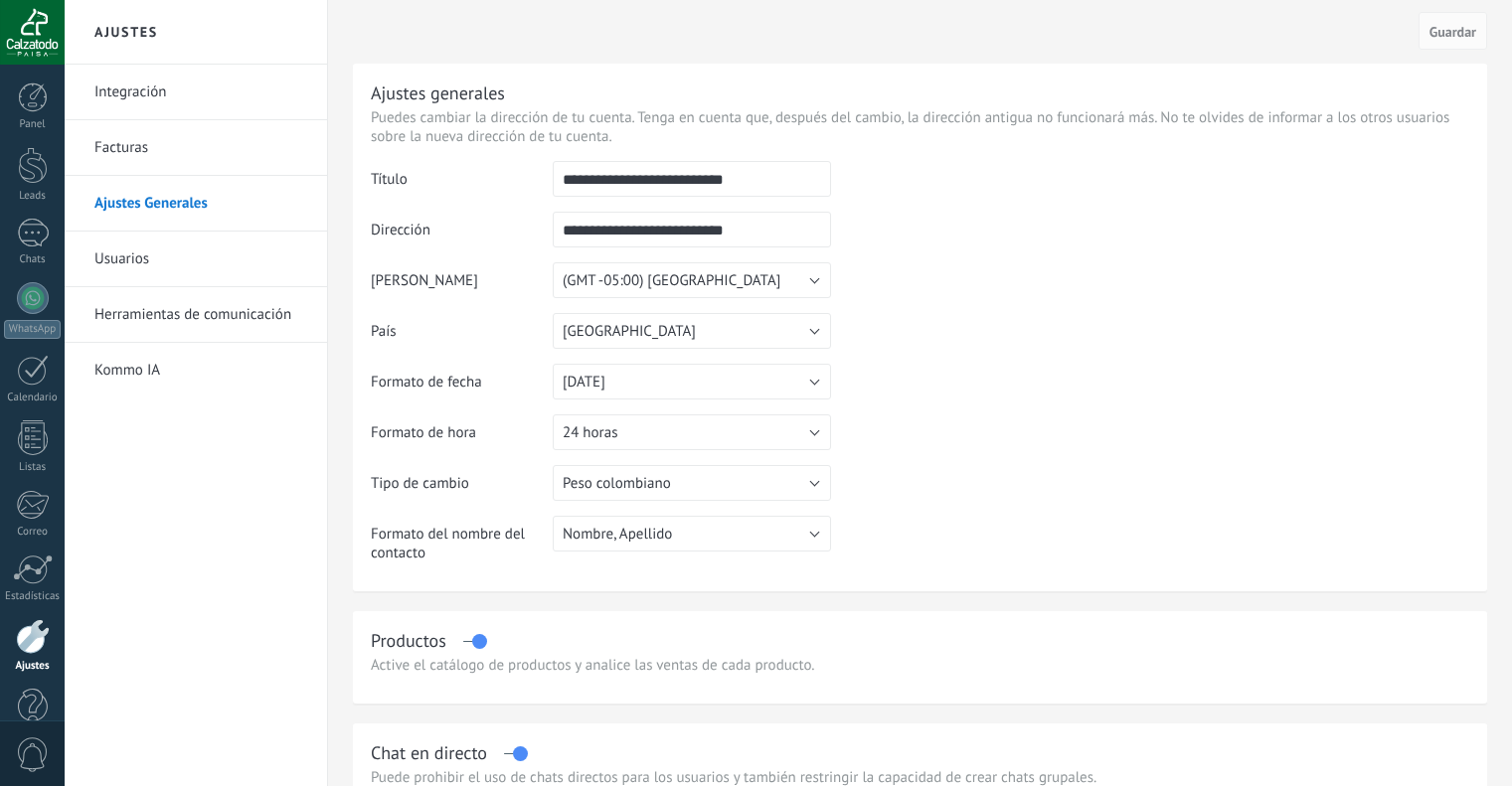scroll, scrollTop: 0, scrollLeft: 0, axis: both 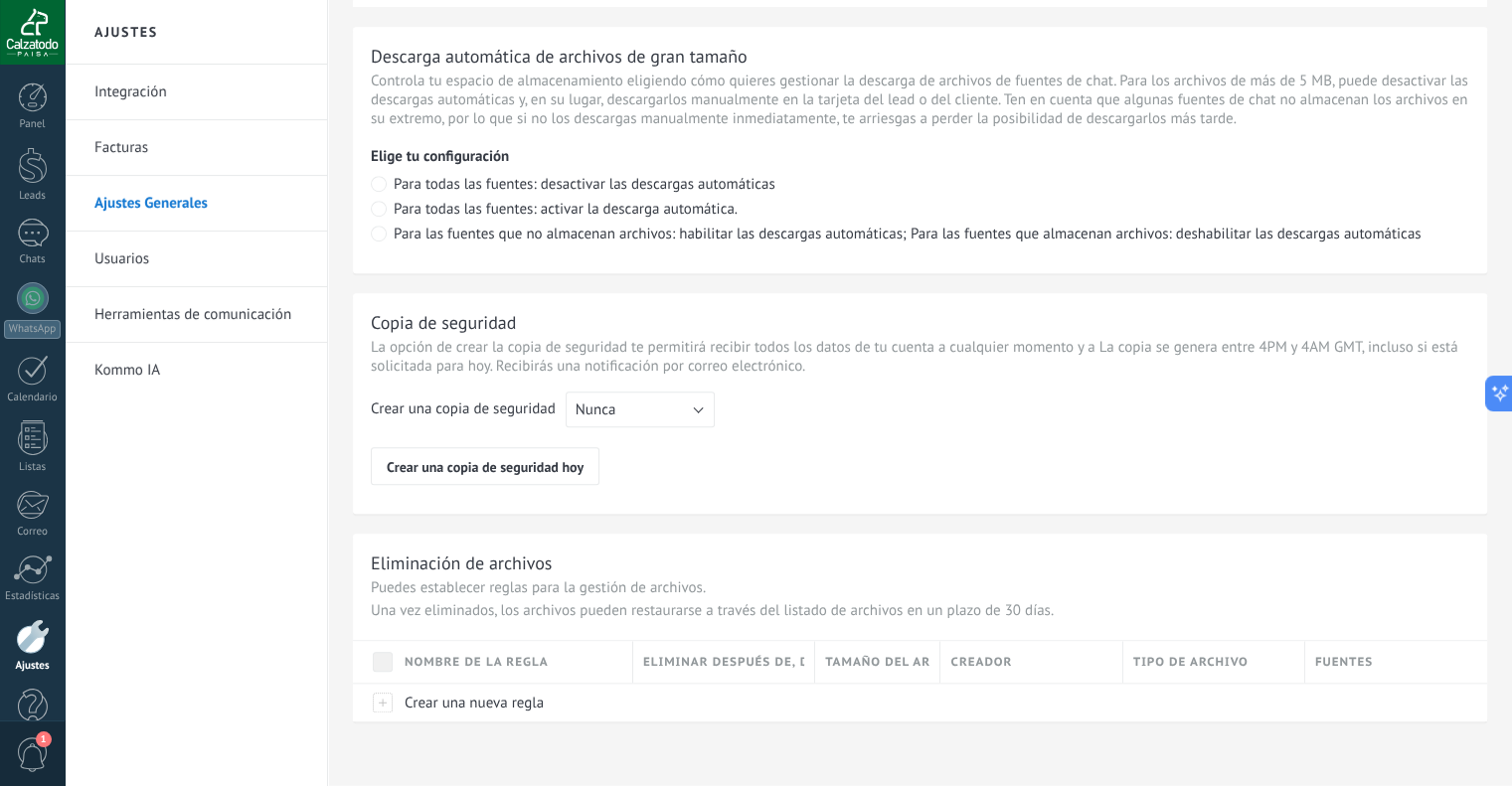 click on "Usuarios" at bounding box center (201, 259) 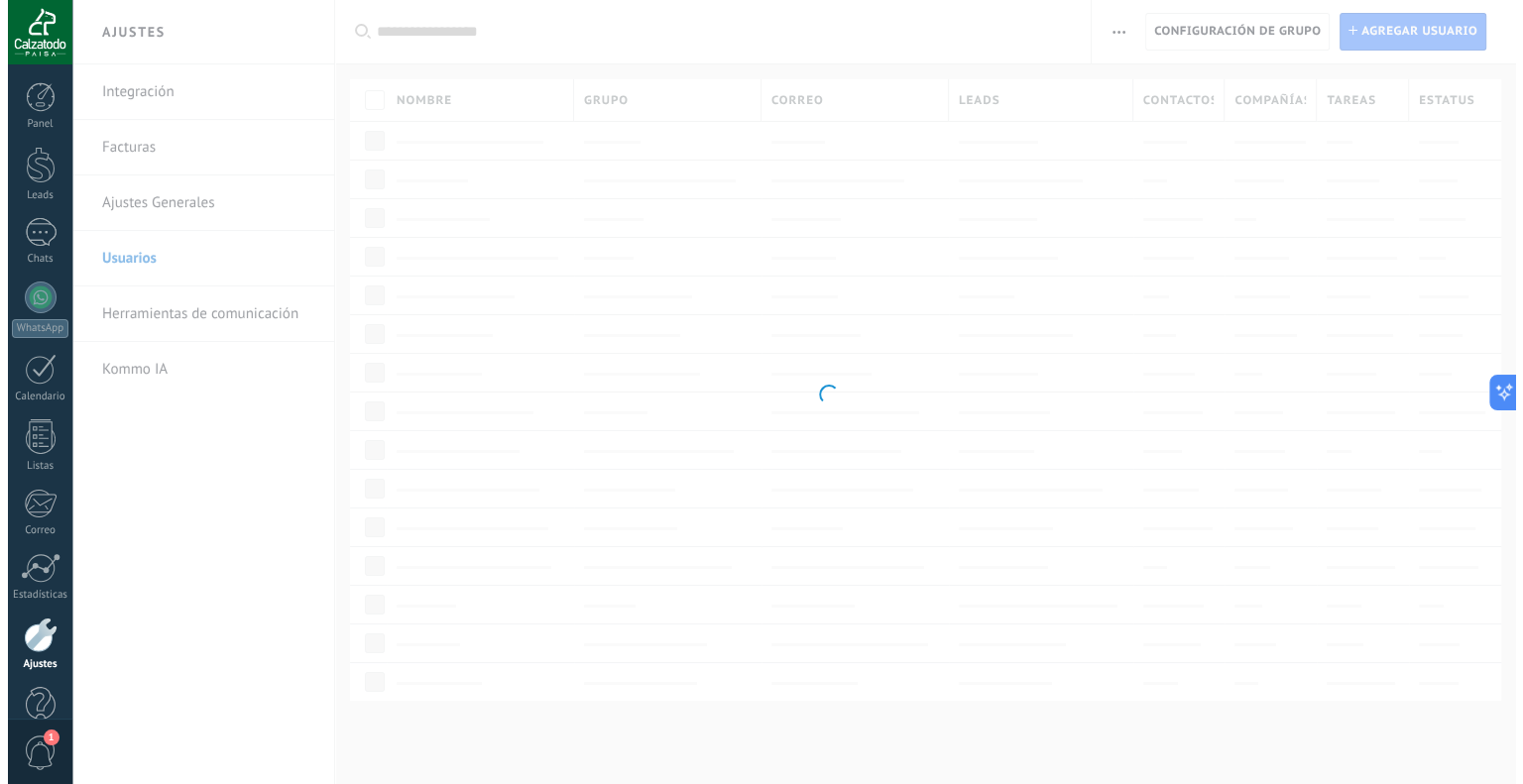scroll, scrollTop: 0, scrollLeft: 0, axis: both 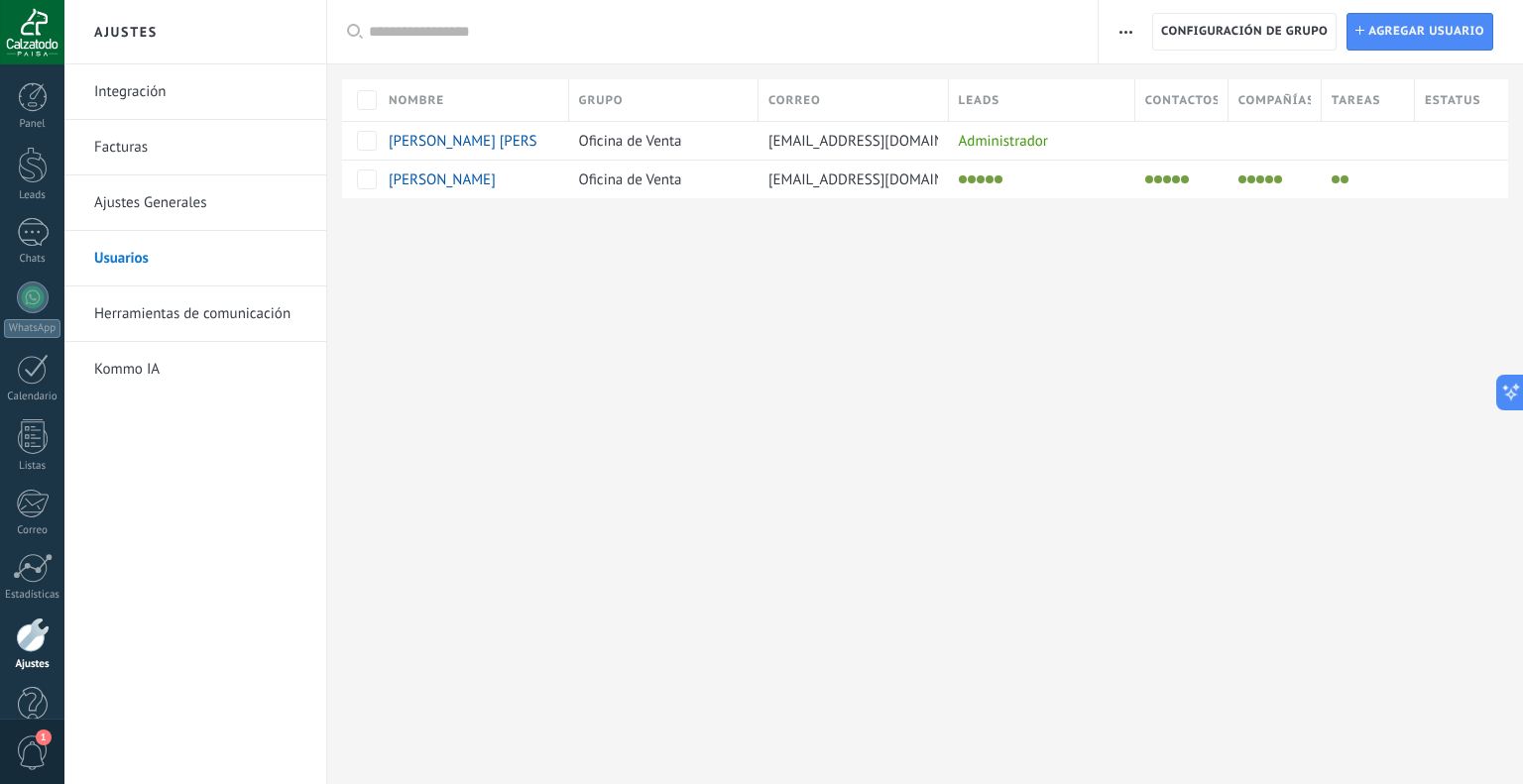 click on "Grupo" at bounding box center (663, 100) 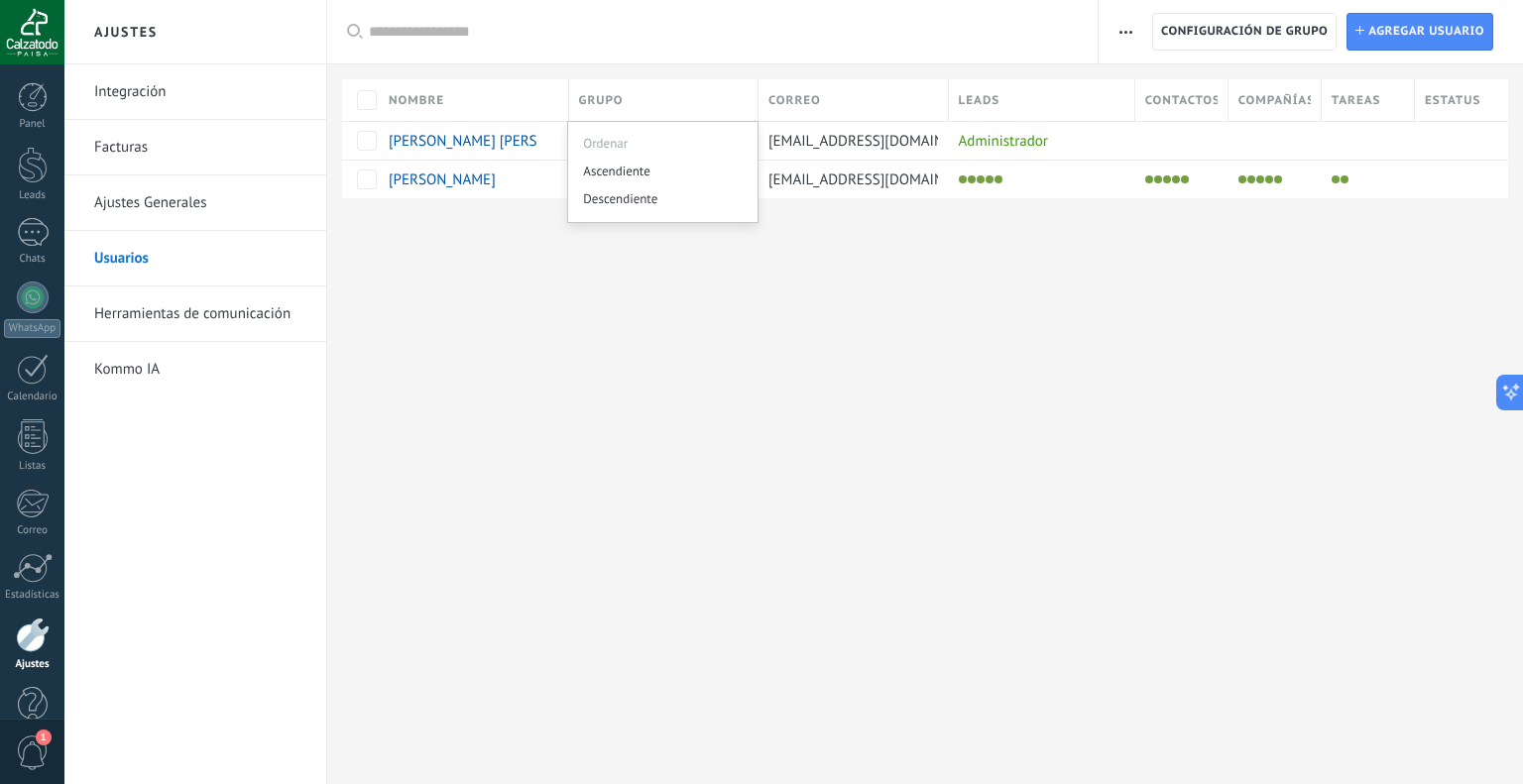 scroll, scrollTop: 0, scrollLeft: 0, axis: both 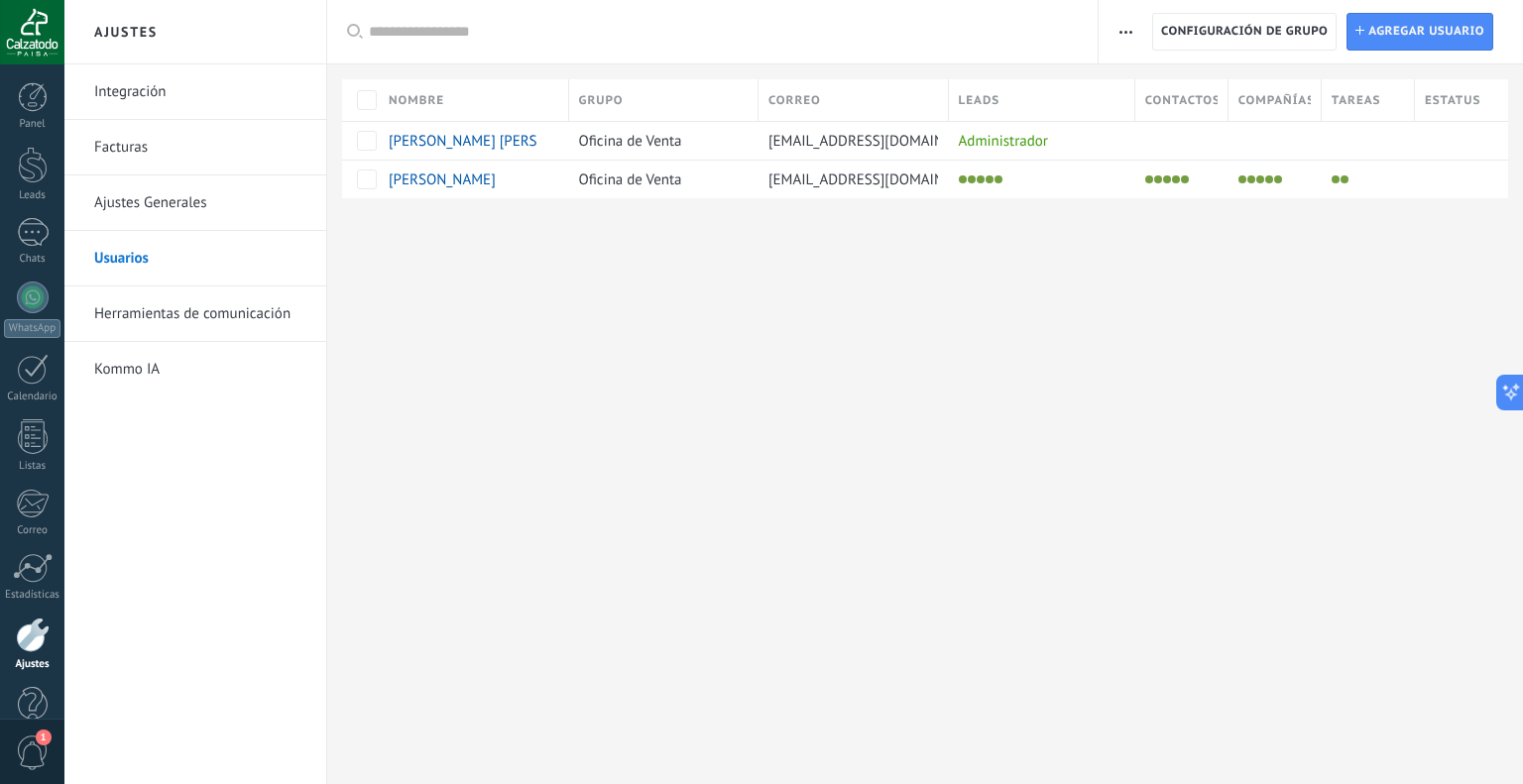 click on "Ajustes Integración Facturas Ajustes Generales Usuarios Herramientas de comunicación Kommo IA Registro de autorización [PERSON_NAME] de direcciones IP Límites de actividade Configuración de grupo Configuración de grupo Instalar Agregar usuario Aplicar Usuarios activos Usuarios inactivos Todo usuarios Administrador Usuarios libres Verificación en 2-pasos Guardar Seleccionar todo Oficina de Venta Usuarios libres Todos los grupos Seleccionar todo Administrador Todos los roles Ninguno Usuarios activos Usuarios inactivos Usuarios activos Seleccionar todo Usuarios con verificación en 2 pasos Usuarios sin verificación en 2 pasos Todos los tipos de verificación Aplicar Restablecer Nombre Grupo Correo Leads Contactos Compañías Tareas Estatus           [PERSON_NAME] [PERSON_NAME] Oficina de Venta [EMAIL_ADDRESS][DOMAIN_NAME] Administrador           [PERSON_NAME] Oficina de Venta [EMAIL_ADDRESS][DOMAIN_NAME] Lamentablemente, no hay elementos con estos parámetros.  Mostrar todos" at bounding box center (793, 392) 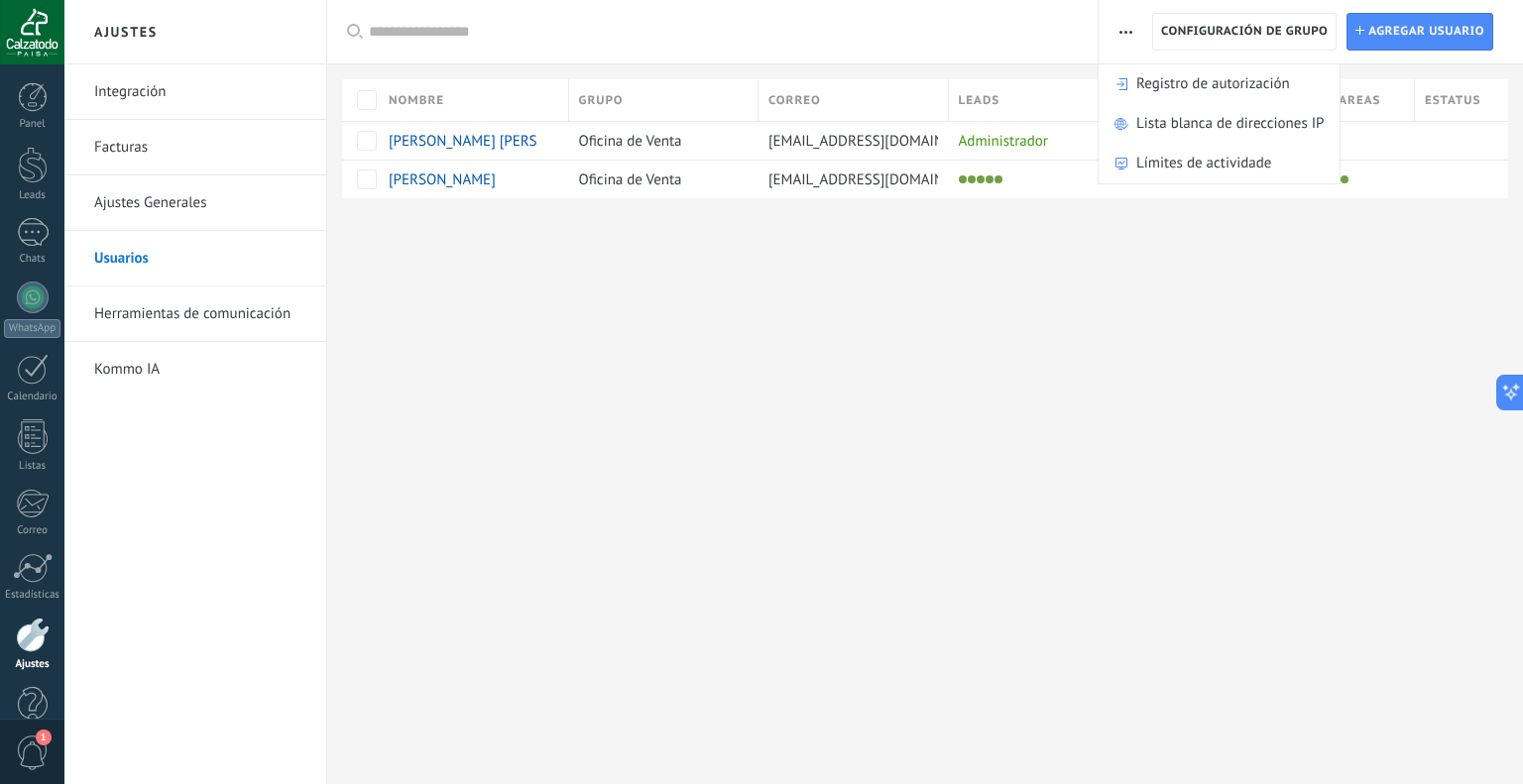 click at bounding box center (1125, 32) 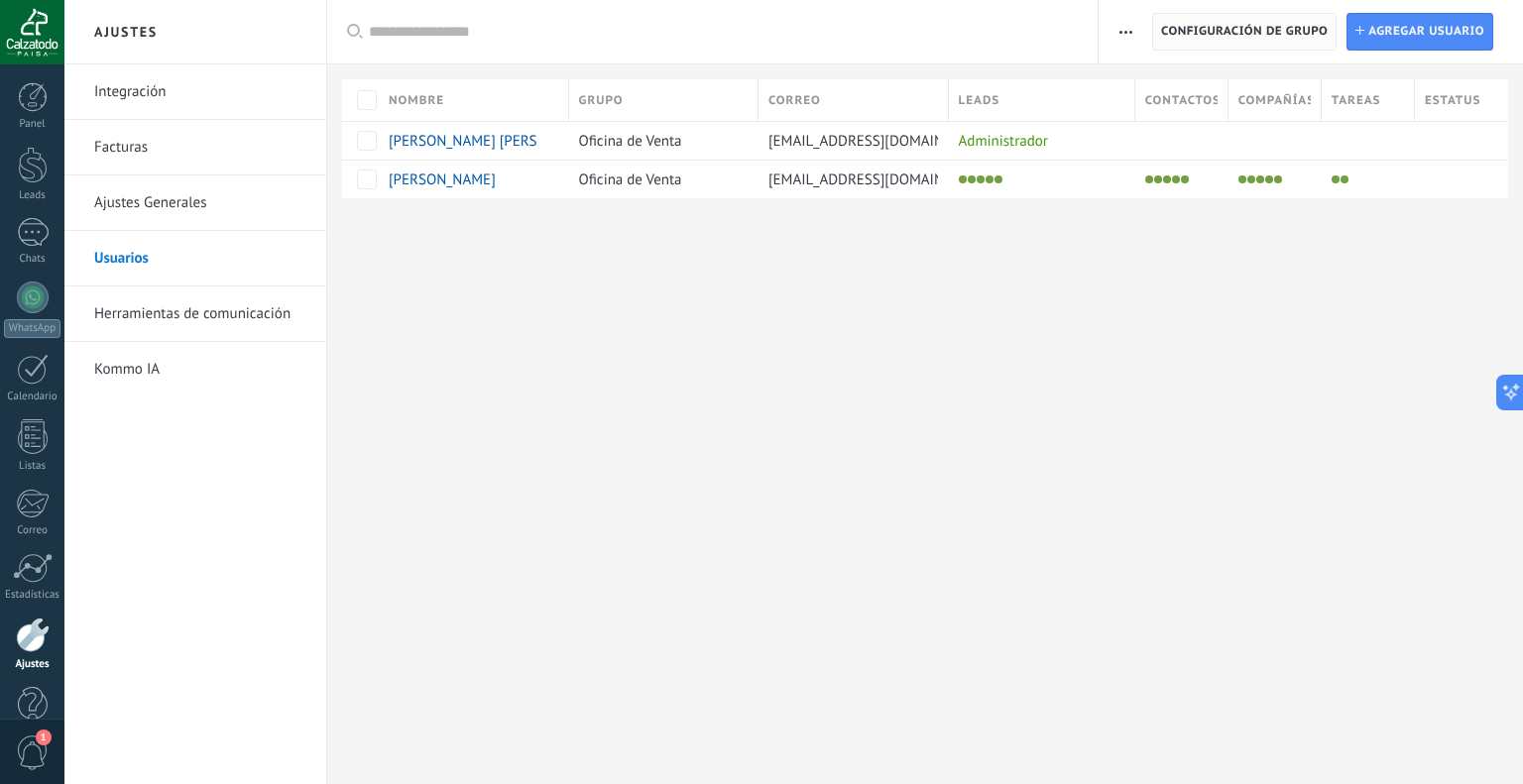 click on "Configuración de grupo" at bounding box center [1244, 32] 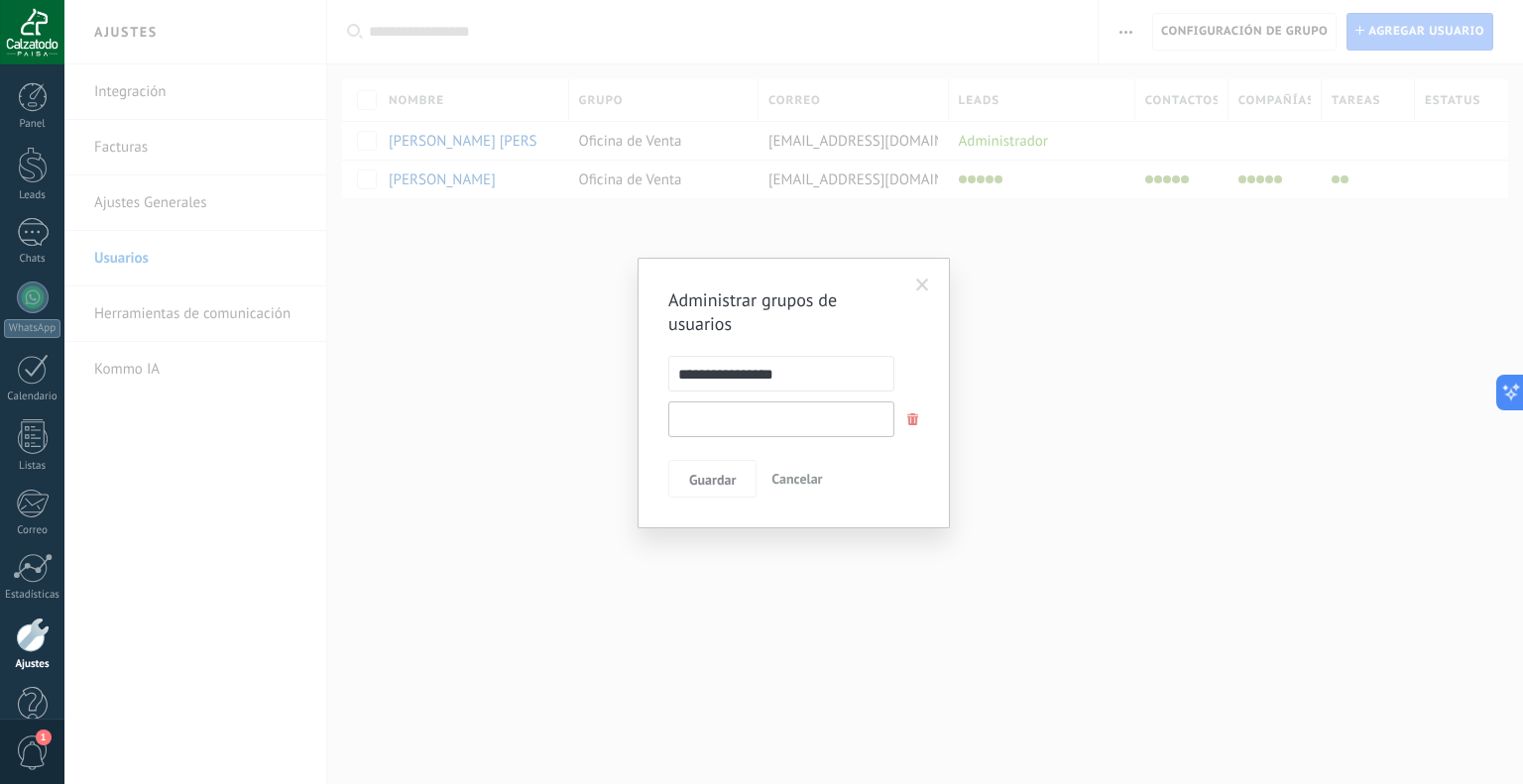 click at bounding box center [781, 419] 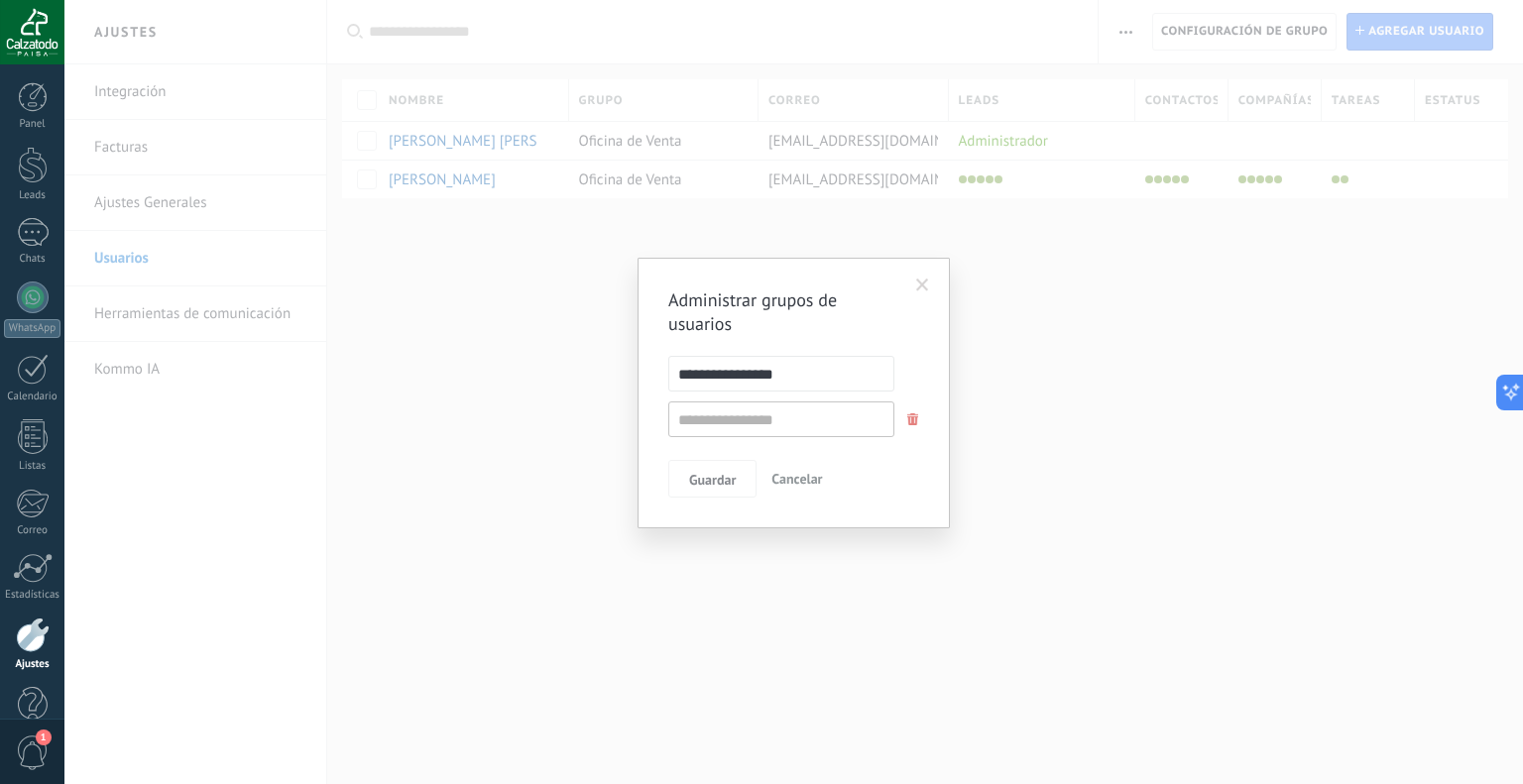 click at bounding box center (922, 285) 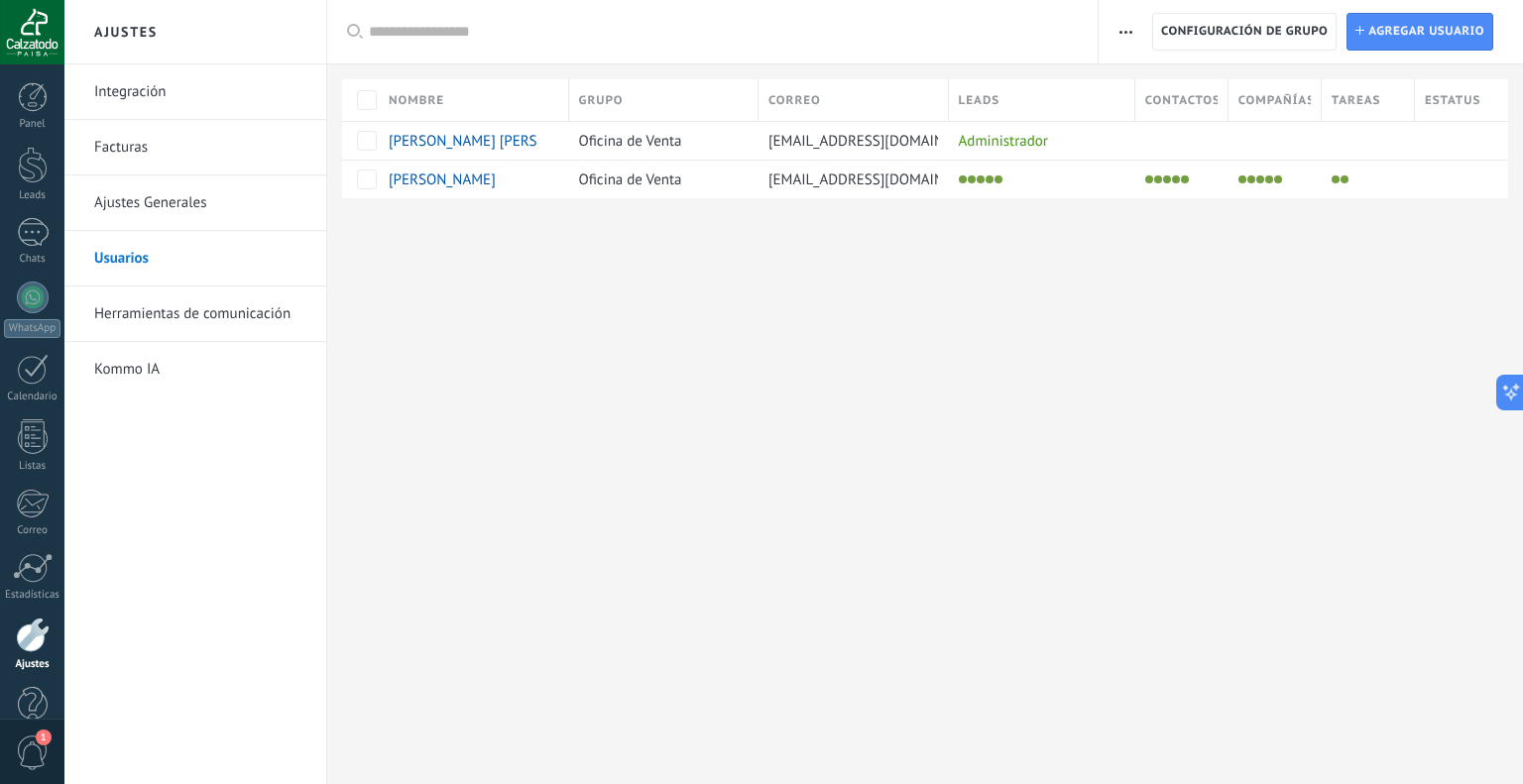 click at bounding box center [1125, 32] 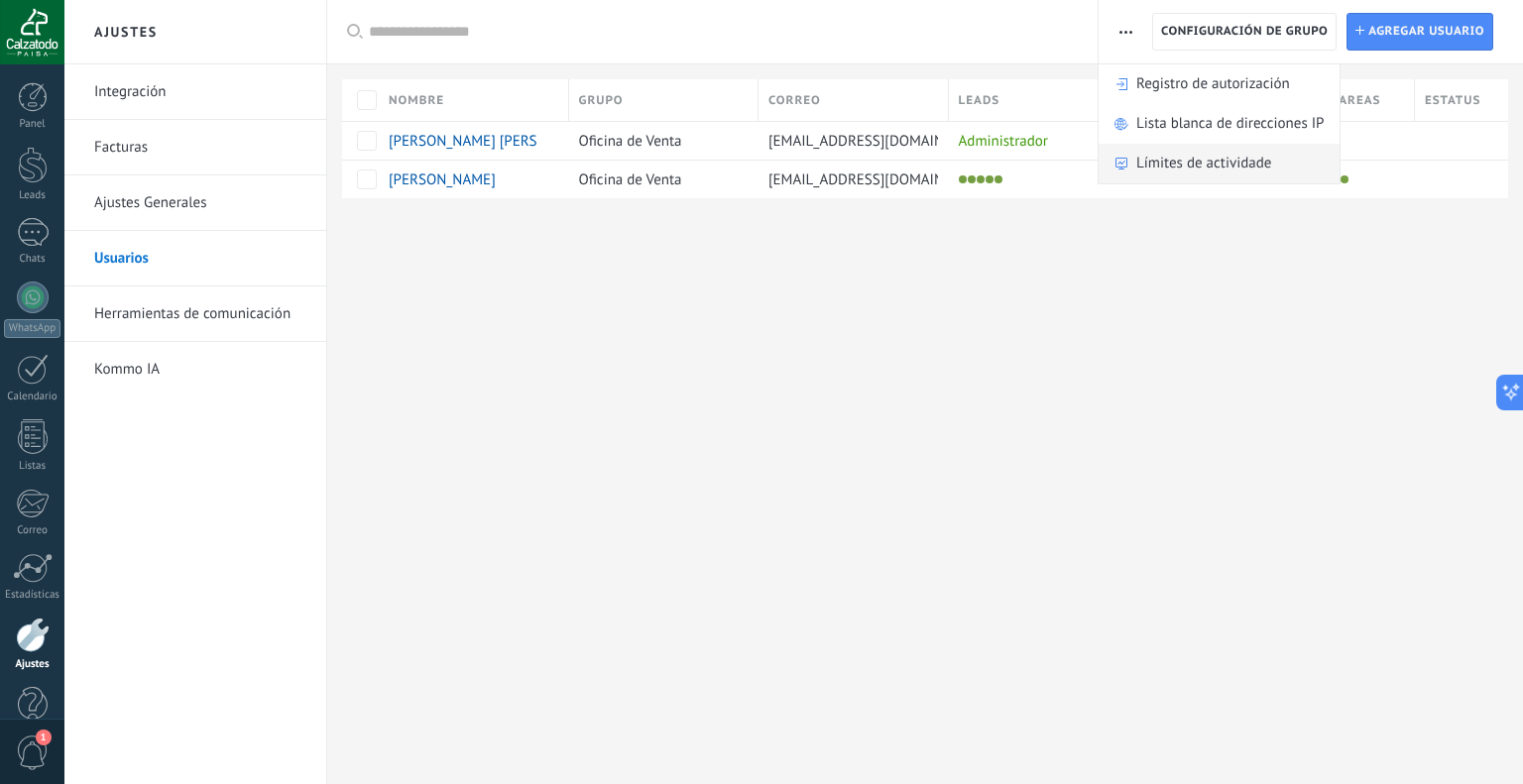 click on "Límites de actividade" at bounding box center (1204, 164) 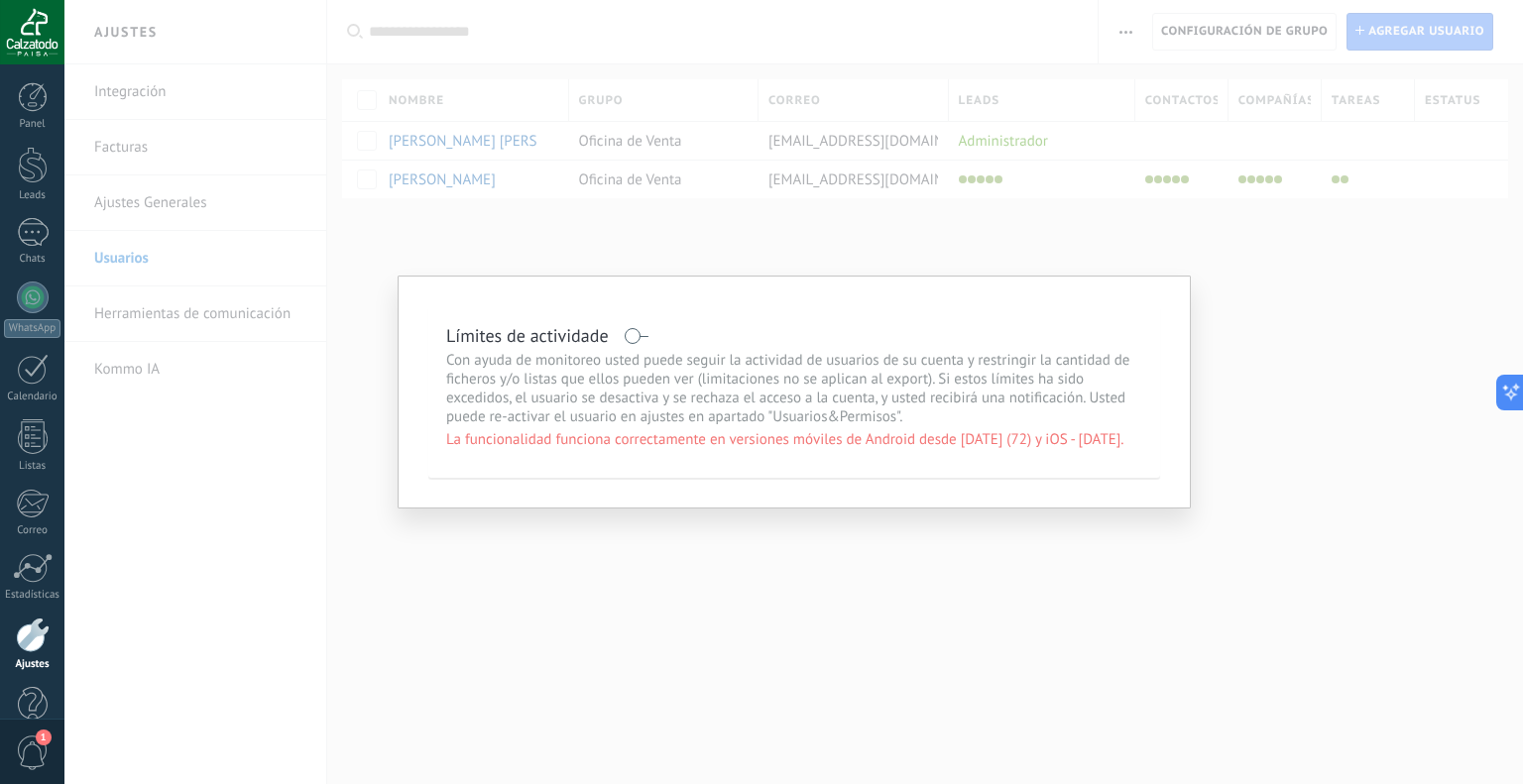 click on "Límites de actividade Con ayuda de monitoreo usted puede seguir la actividad de usuarios de su cuenta y restringir la cantidad de ficheros y/o listas que ellos pueden ver (limitaciones no se aplican al export). Si estos límites ha sido excedidos, el usuario se desactiva y se rechaza el acceso a la cuenta, y usted recibirá una notificación. Usted puede re-activar el usuario en ajustes en apartado "Usuarios&Permisos". La funcionalidad funciona correctamente en versiones móviles de Android desde 3.3.12 (72) y iOS - 2.1.22. Desactivar el usuario despues de:  vistas de ficheros por una hora al día por una hora vistas de artículos de la lista por una hora al día por una hora Guardar Cancelar" at bounding box center (793, 392) 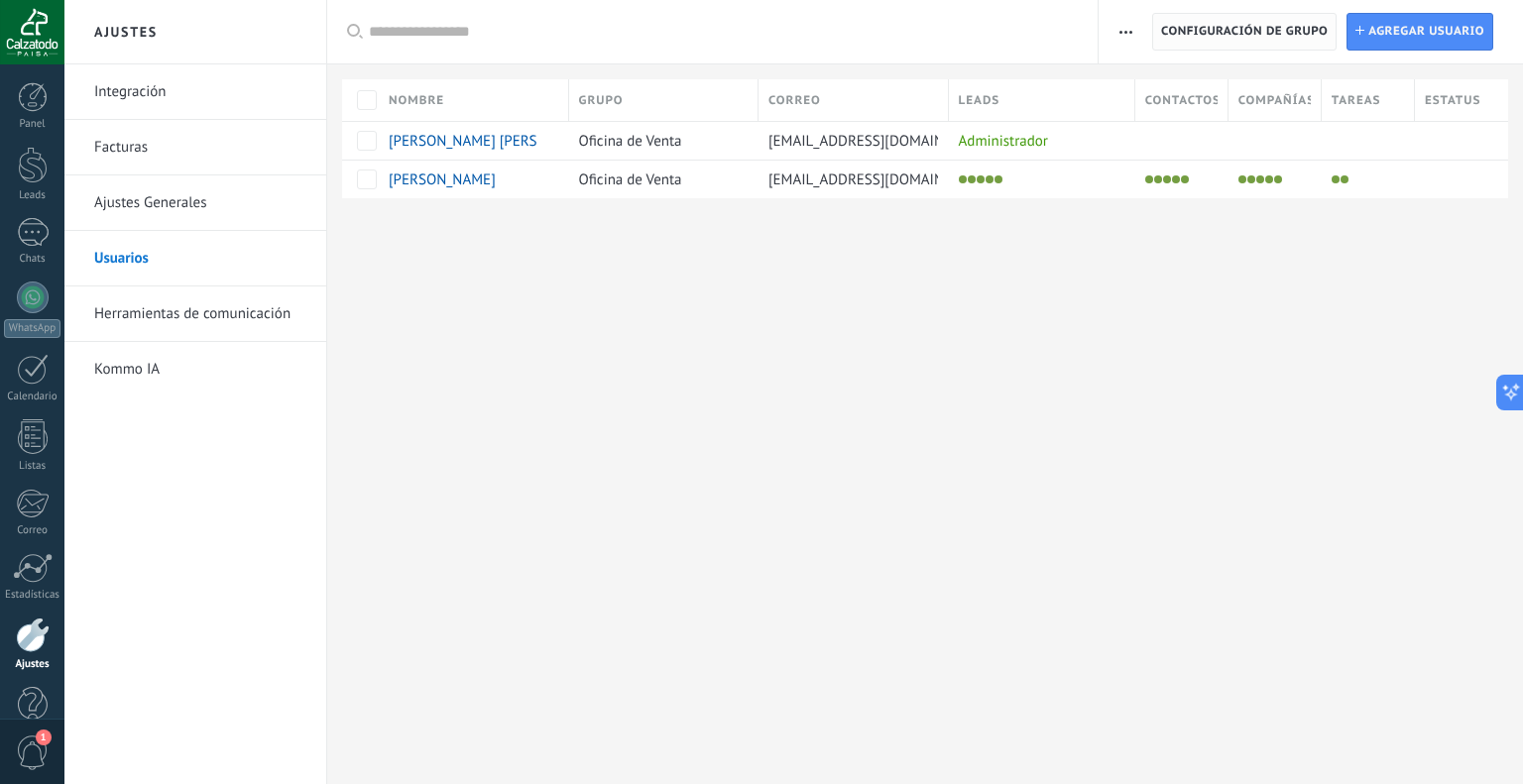 click on "Configuración de grupo" at bounding box center [1244, 32] 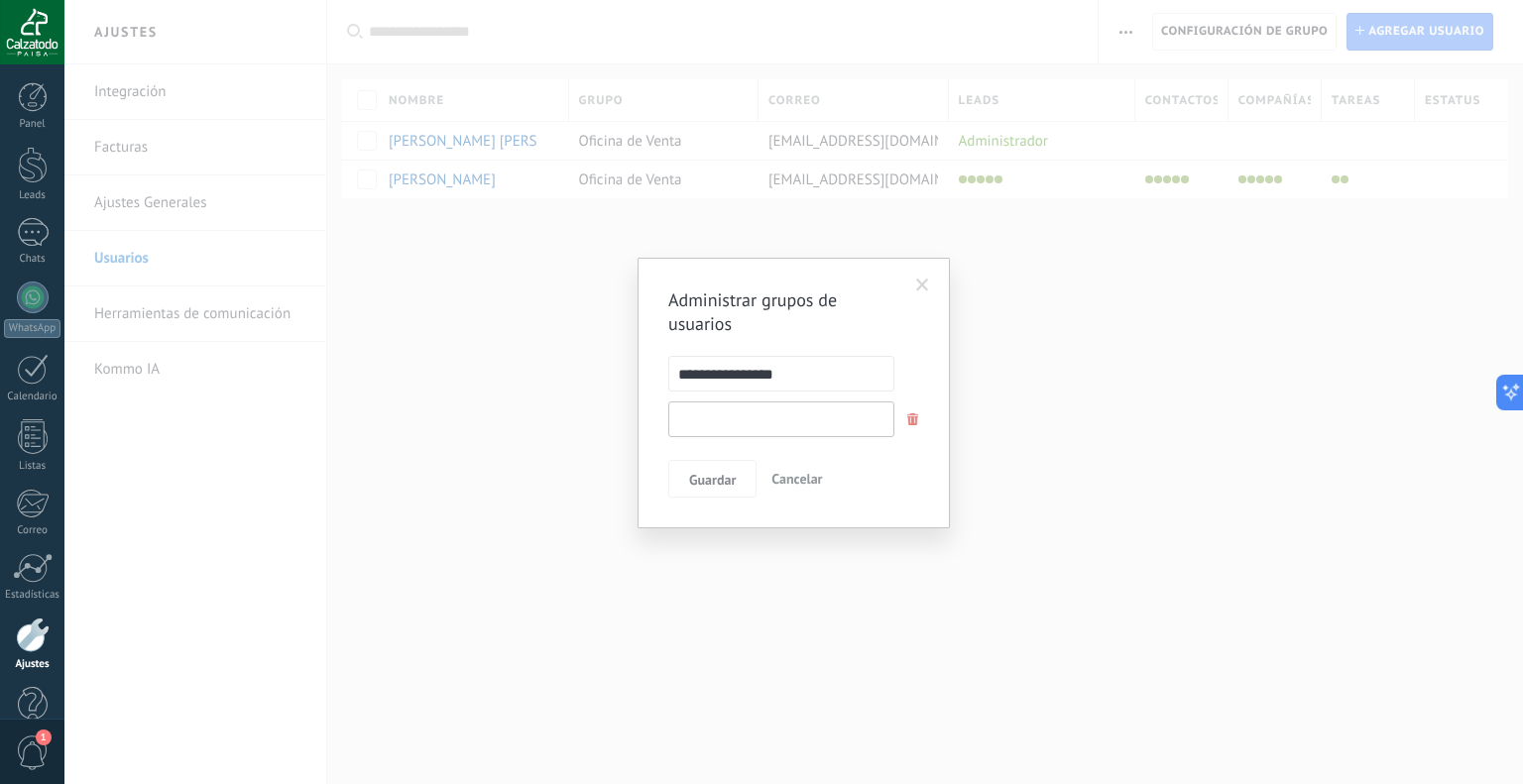 click at bounding box center (781, 419) 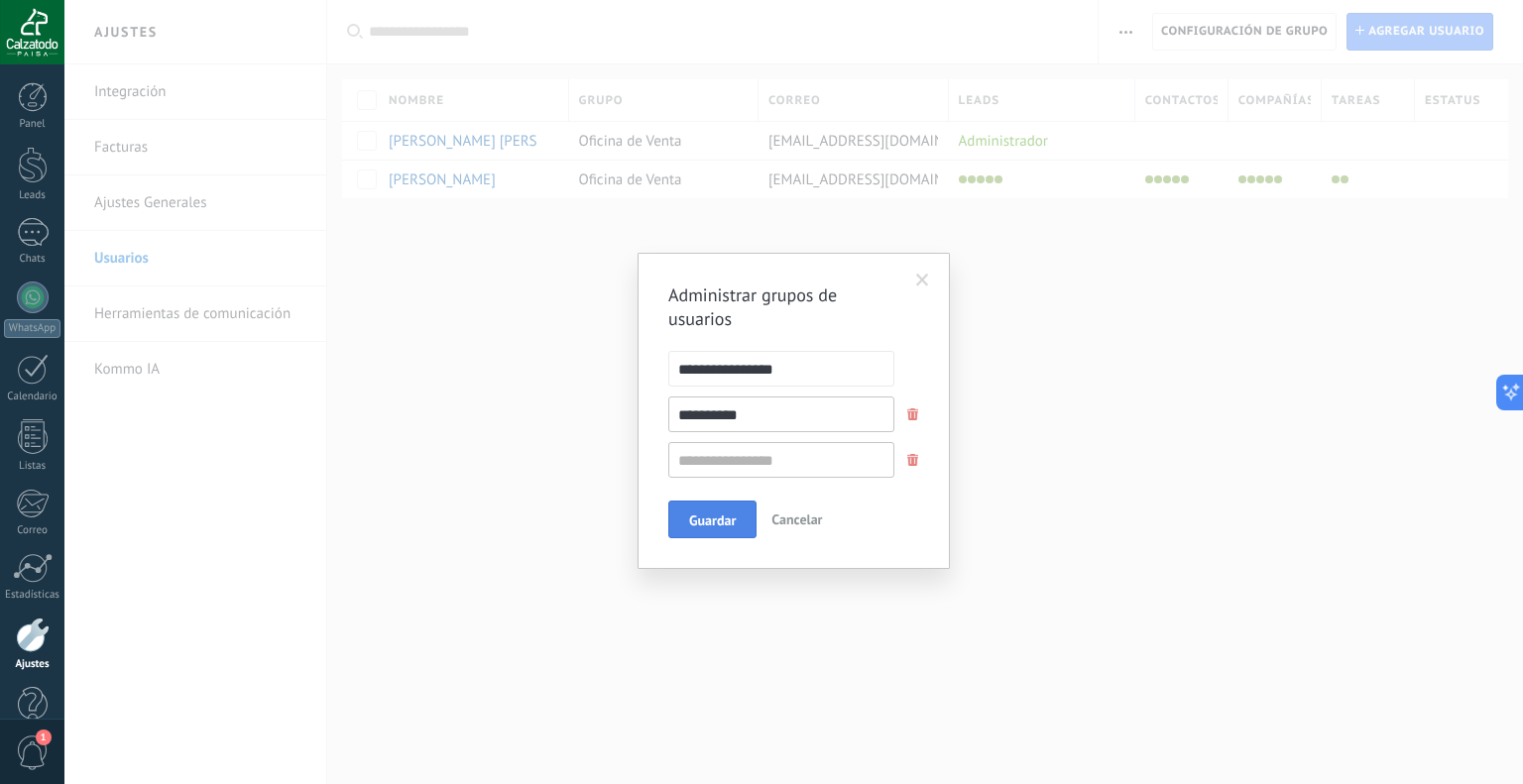type on "**********" 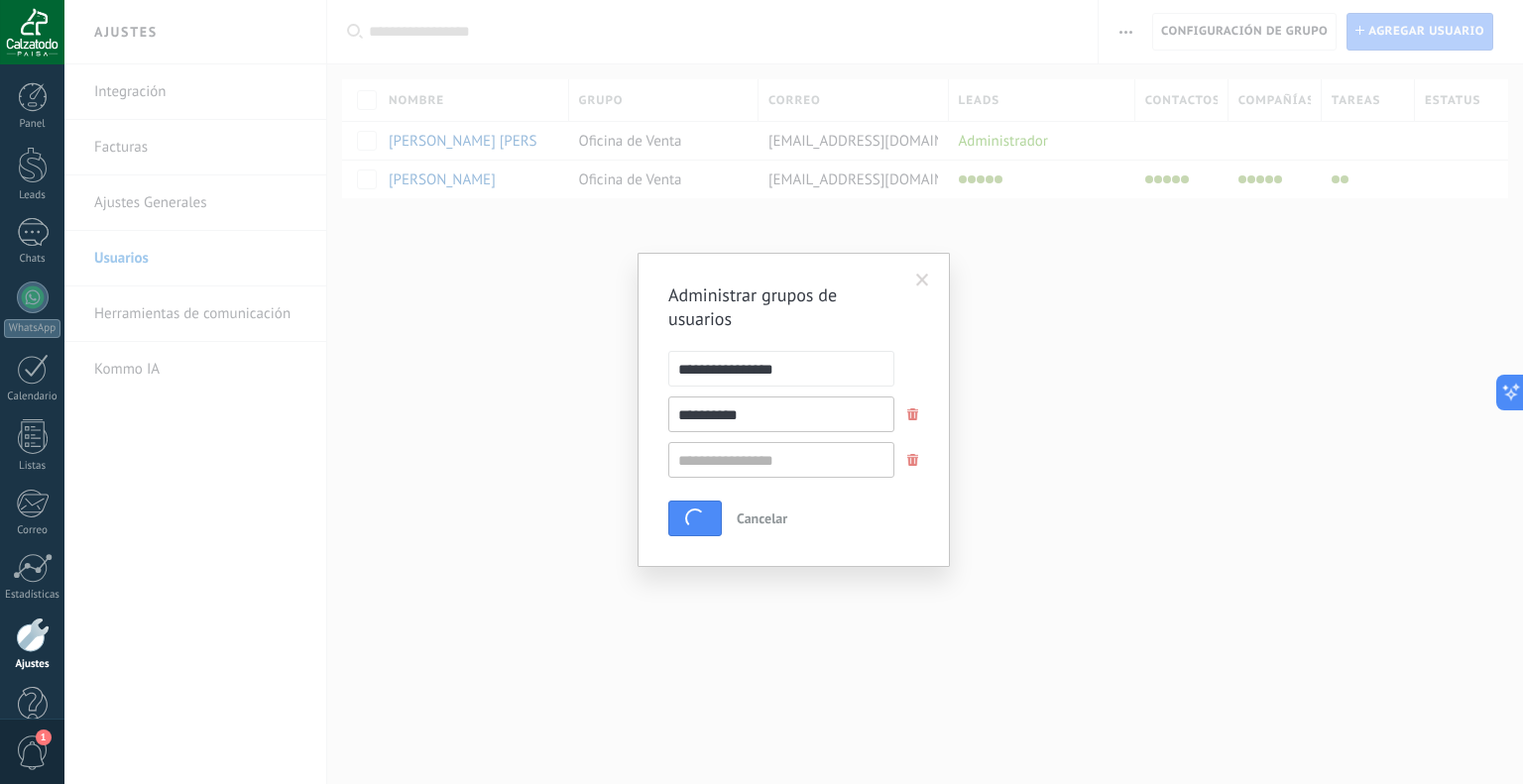 scroll, scrollTop: 0, scrollLeft: 0, axis: both 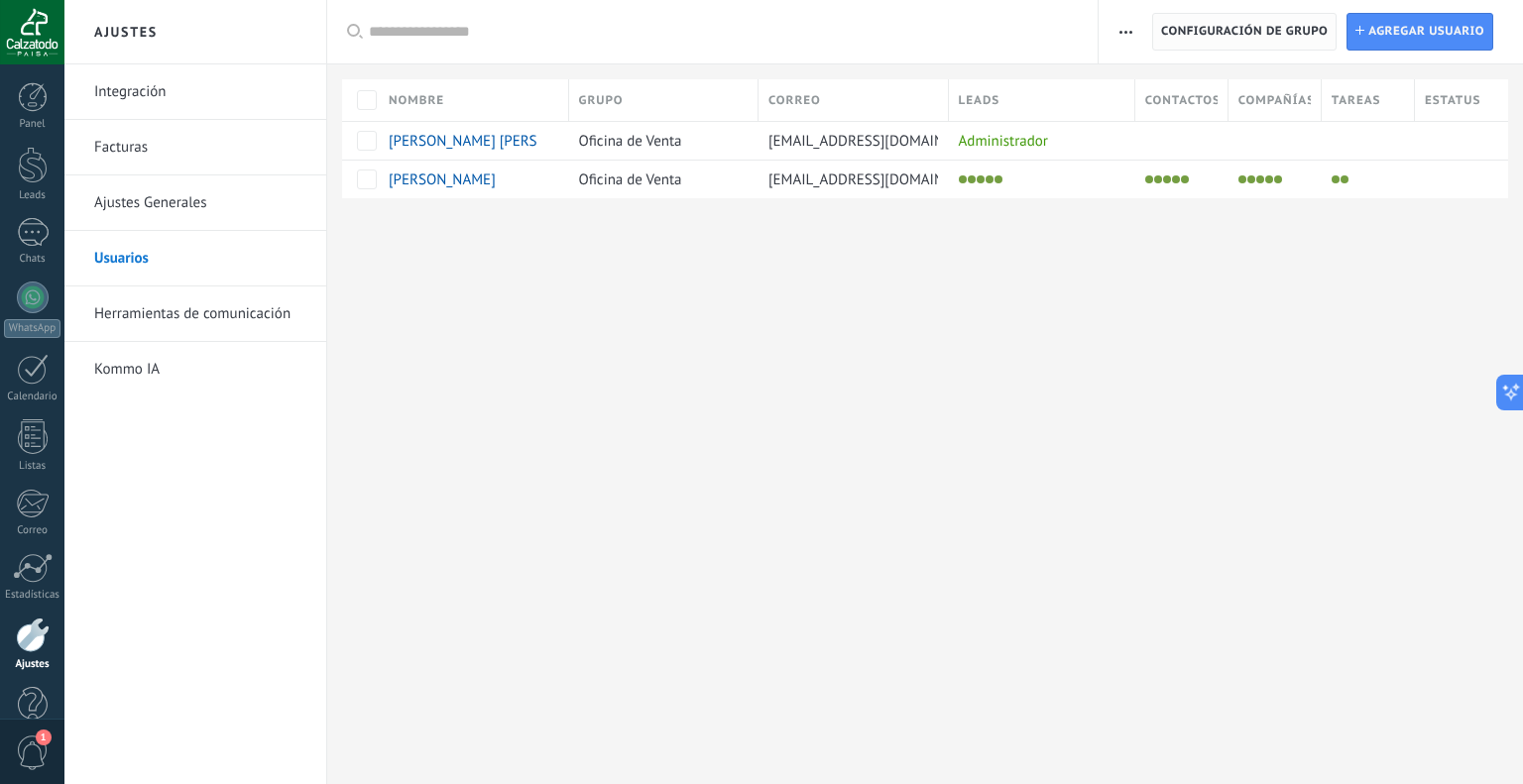 click on "Configuración de grupo" at bounding box center (1244, 32) 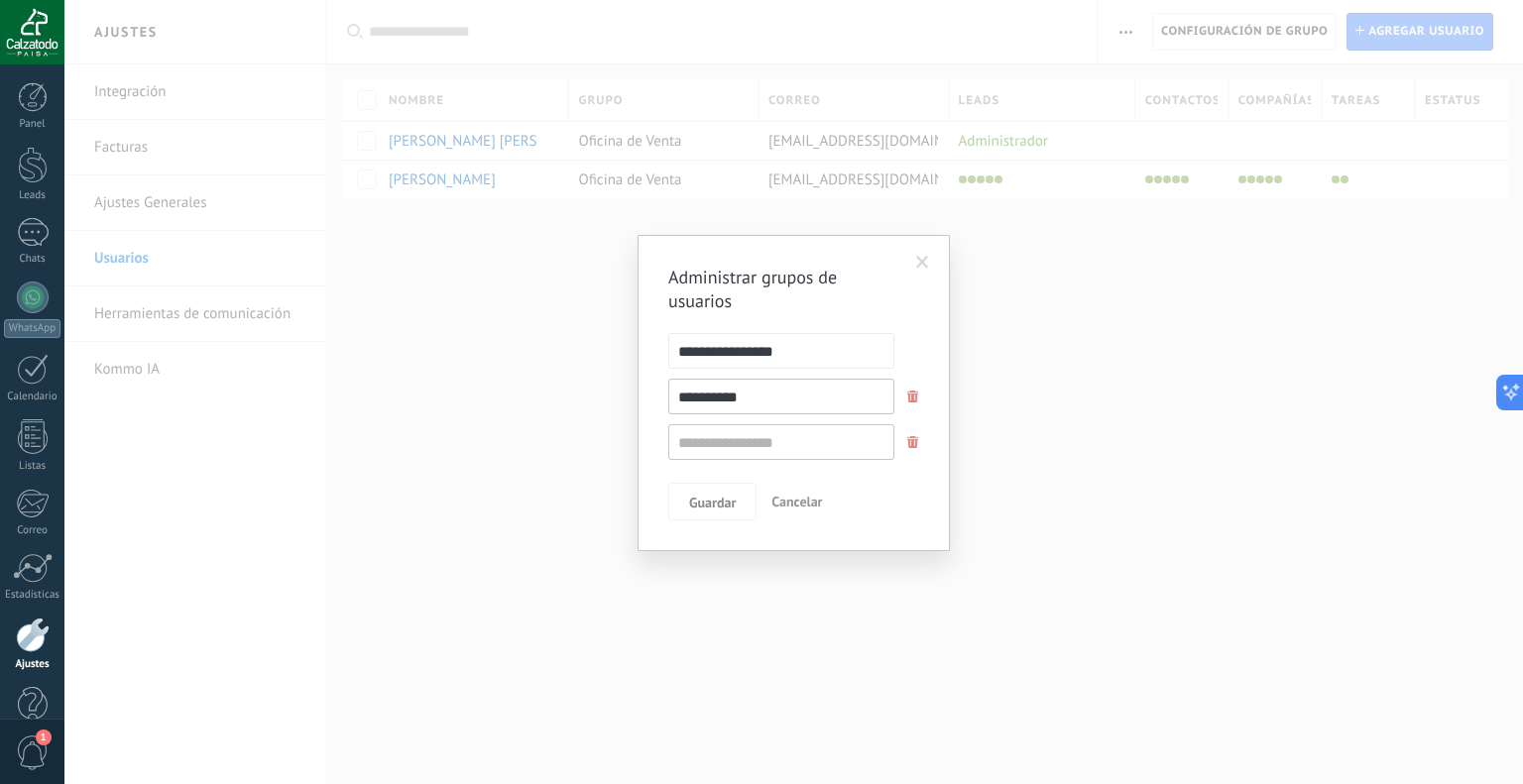 click at bounding box center [922, 263] 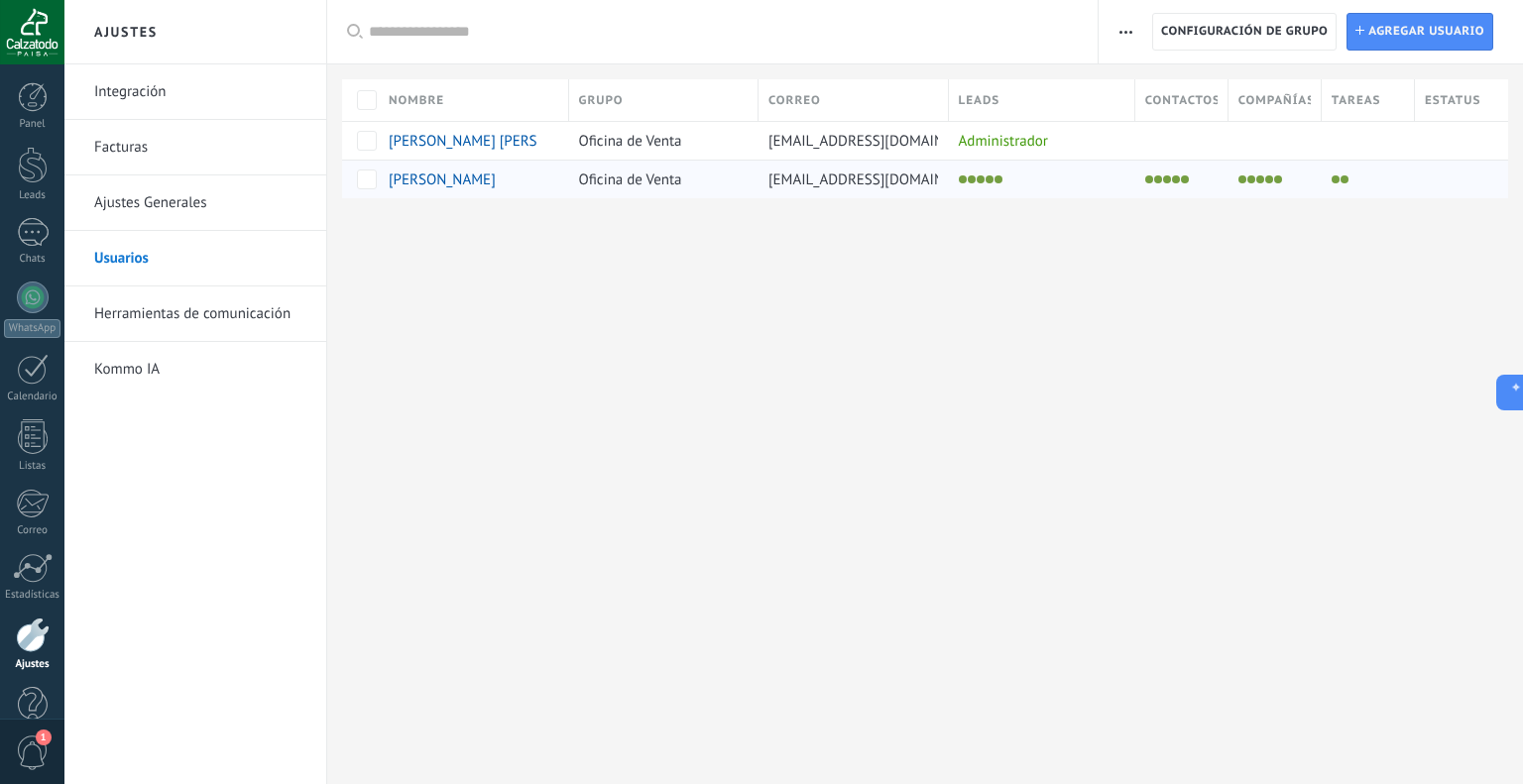 click on "dianacalzatodopaisatv@gmail.com" at bounding box center [880, 179] 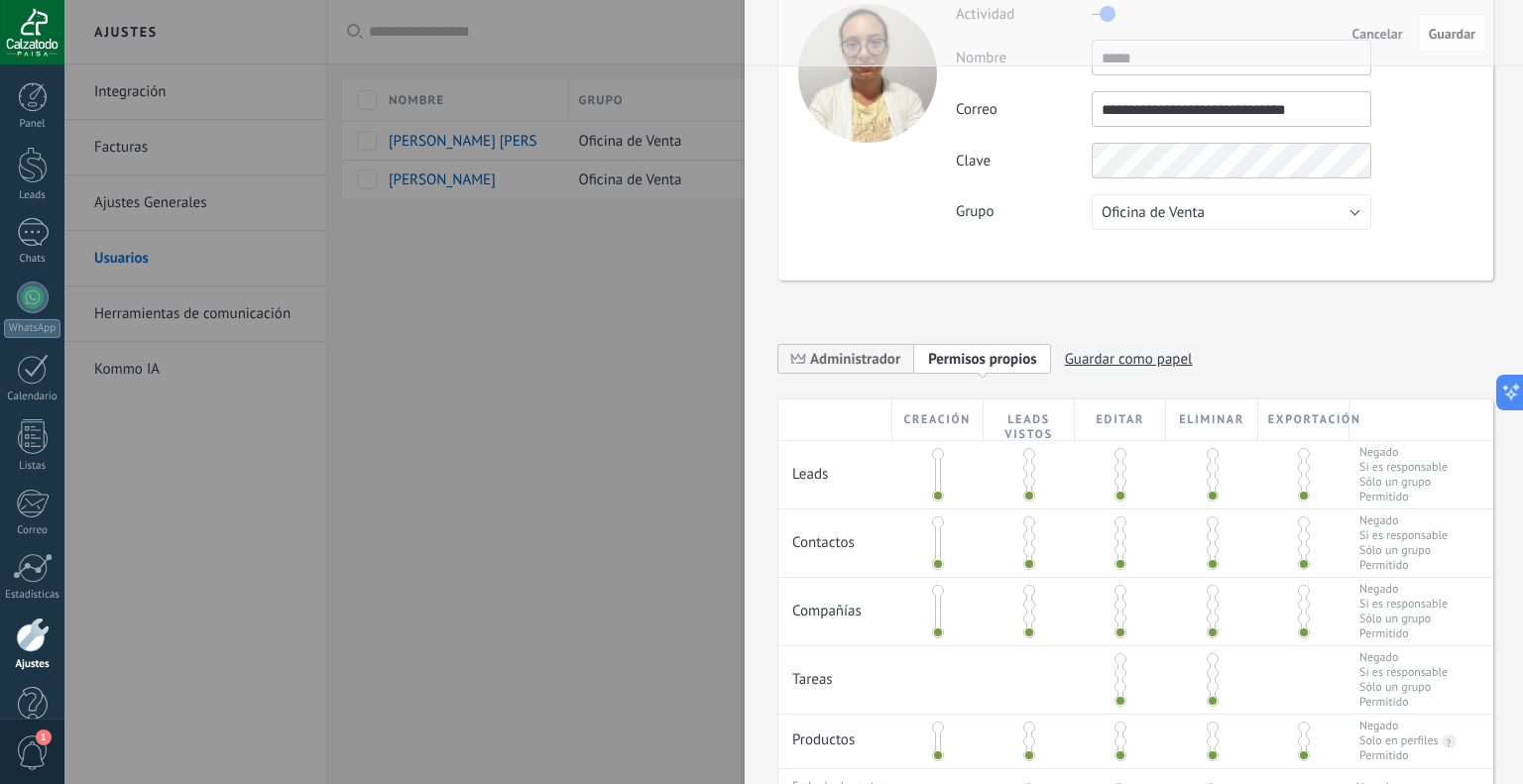 scroll, scrollTop: 0, scrollLeft: 0, axis: both 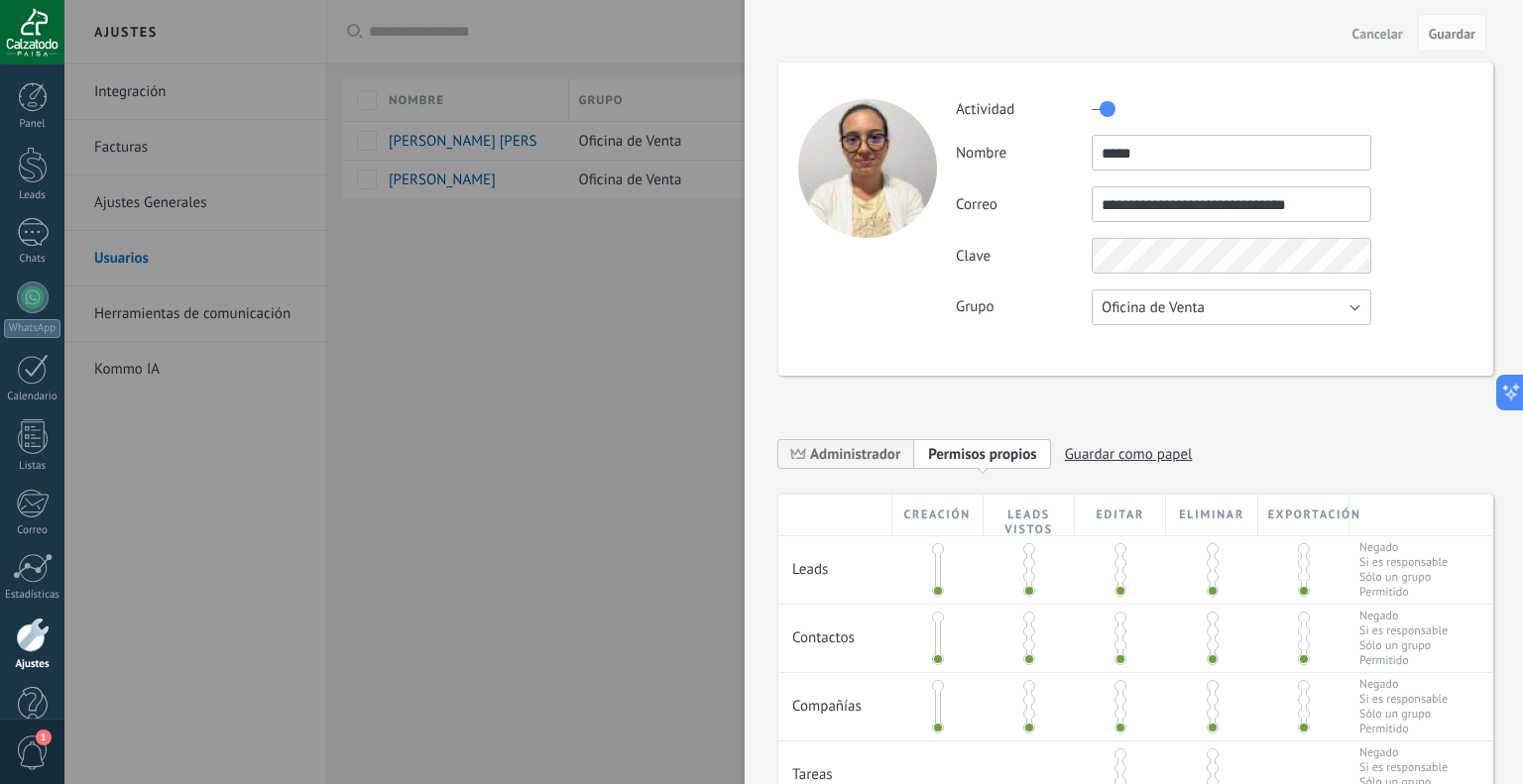 click on "Oficina de Venta" at bounding box center [1231, 307] 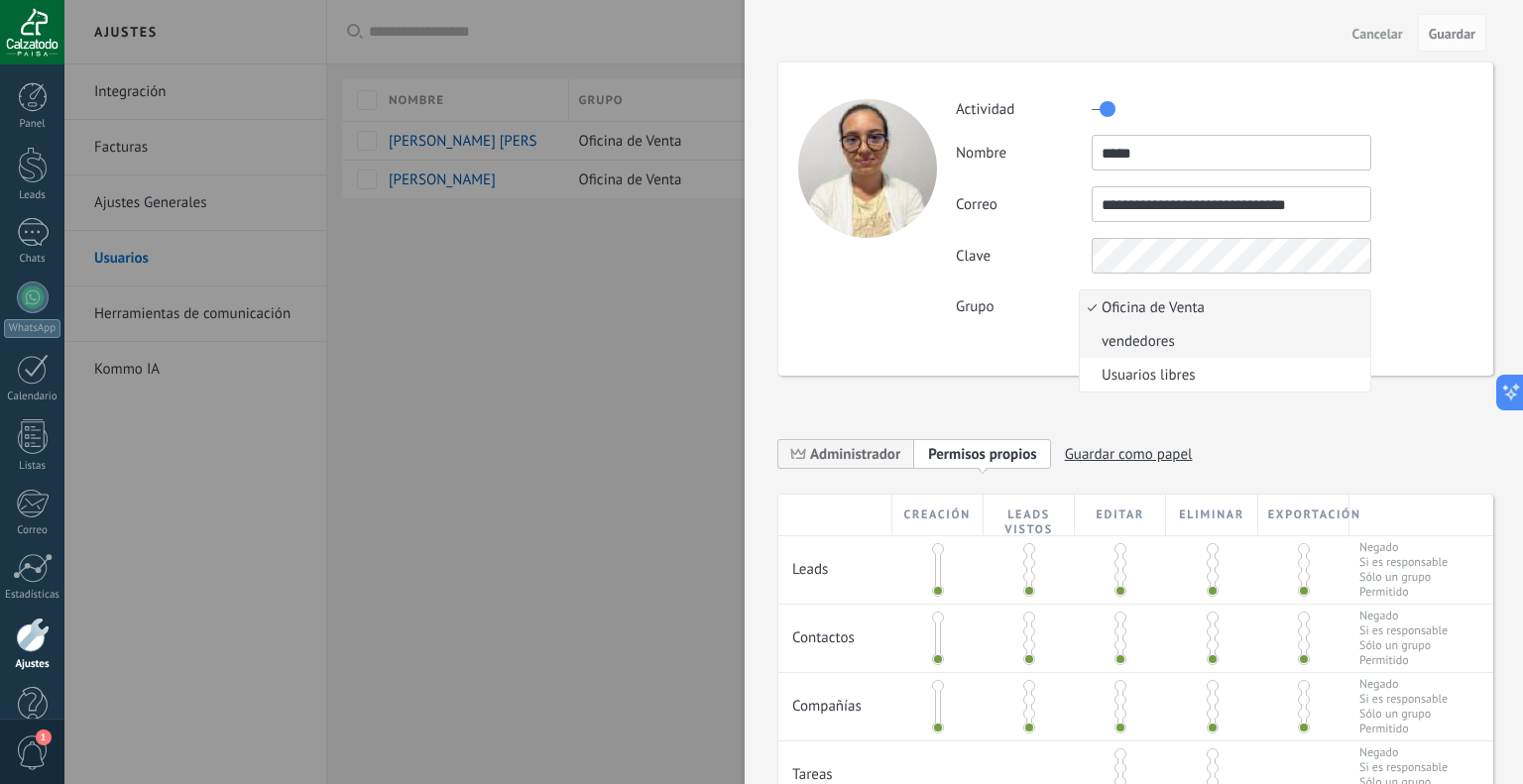 click on "vendedores" at bounding box center (1222, 341) 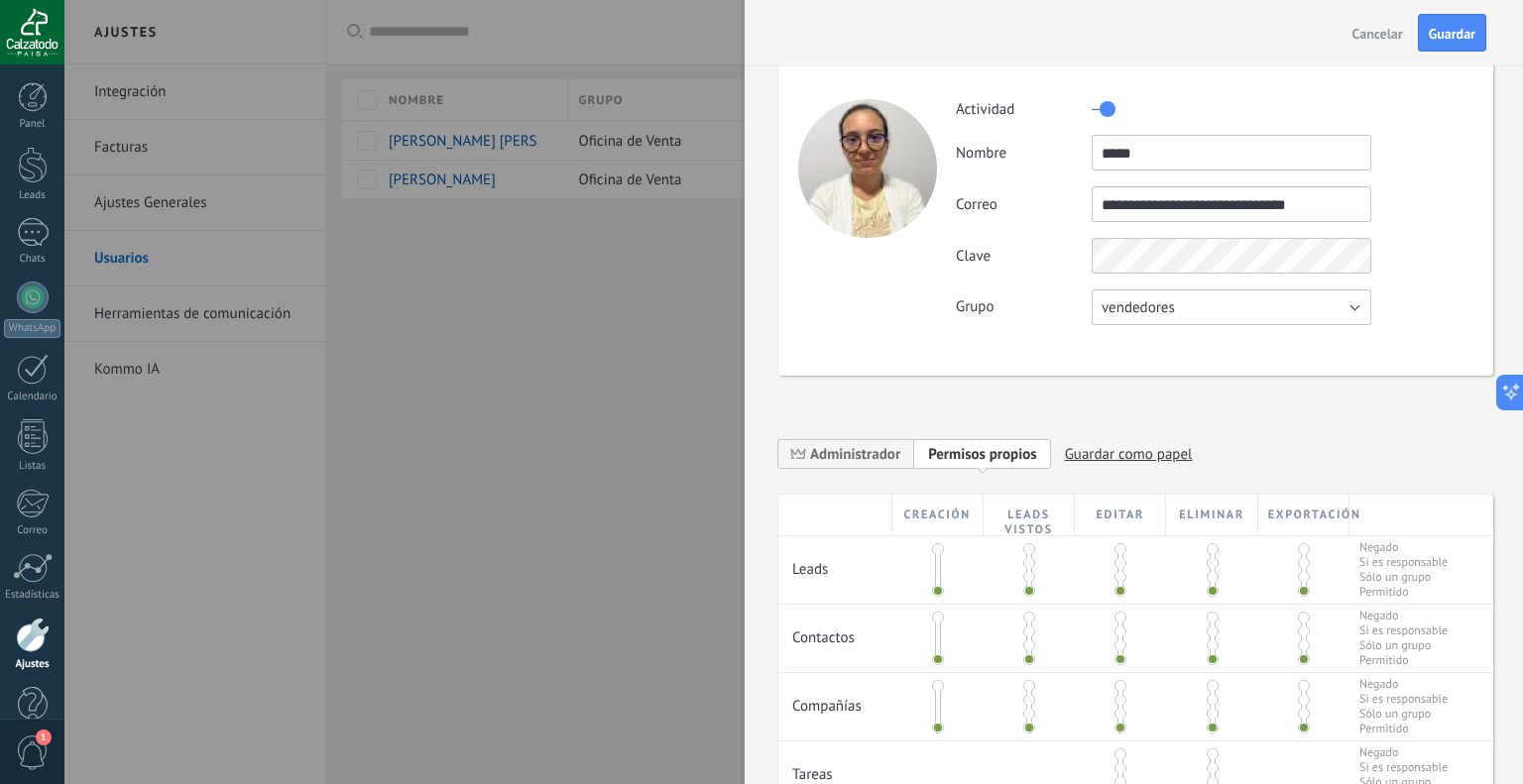 scroll, scrollTop: 99, scrollLeft: 0, axis: vertical 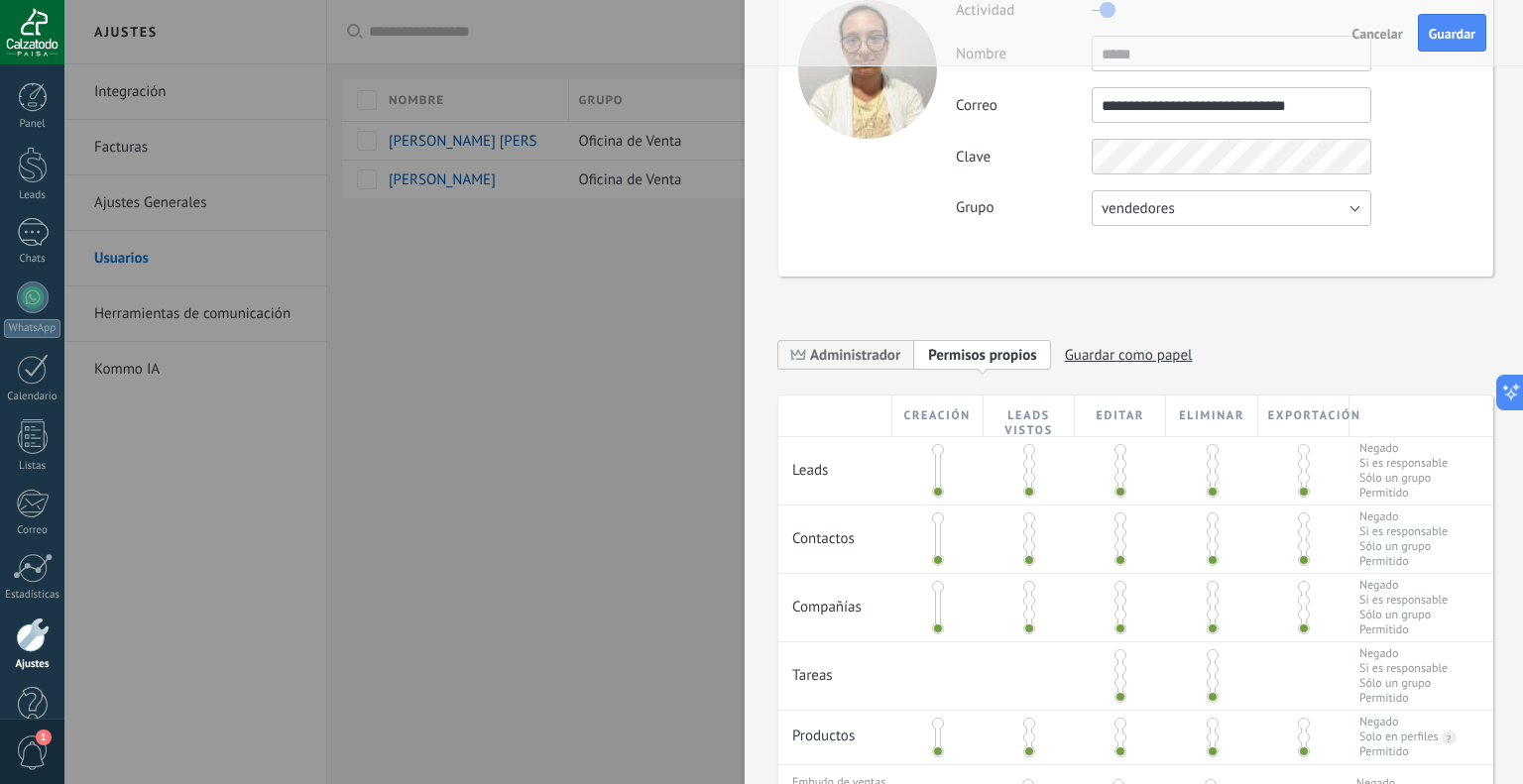 type 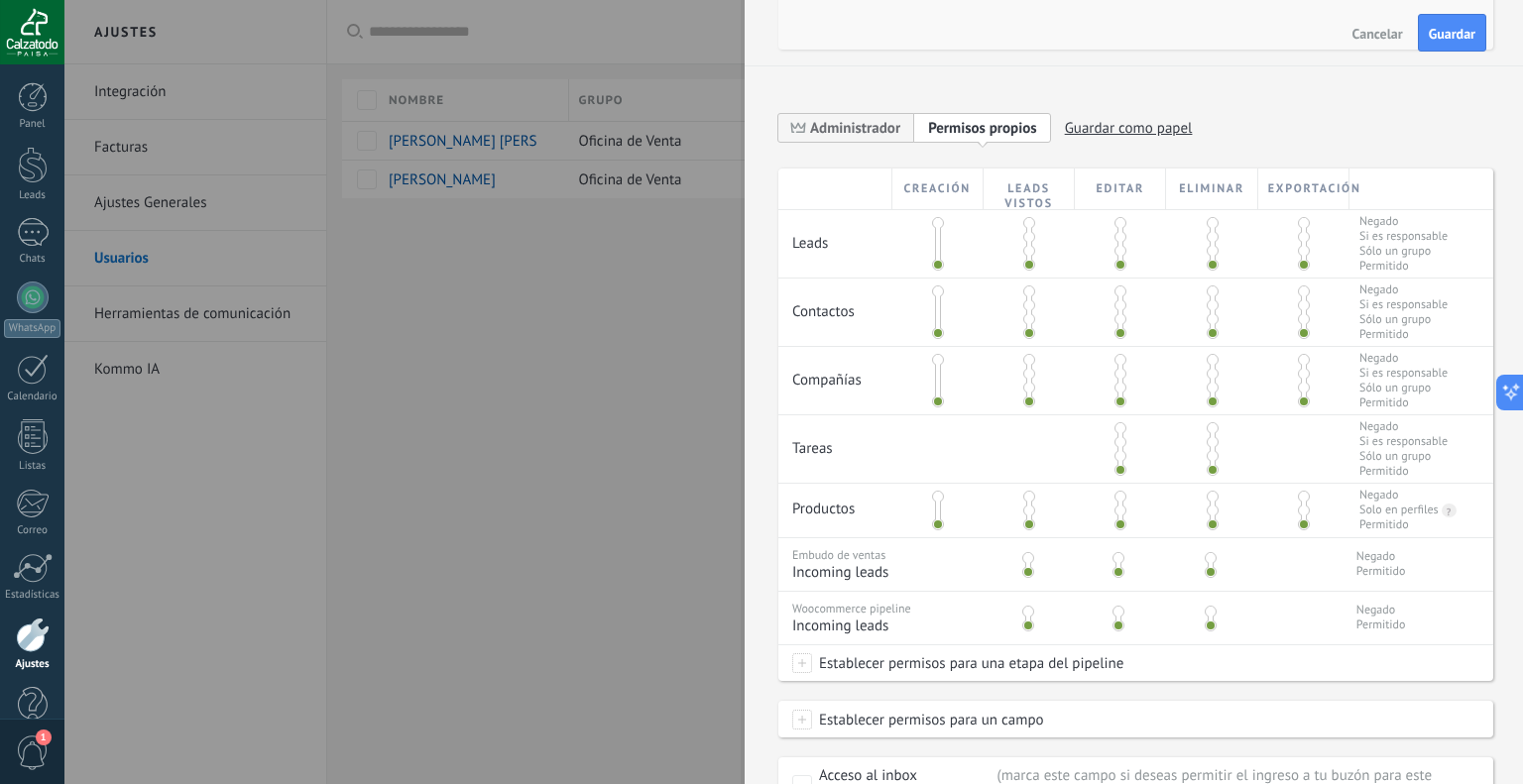 scroll, scrollTop: 198, scrollLeft: 0, axis: vertical 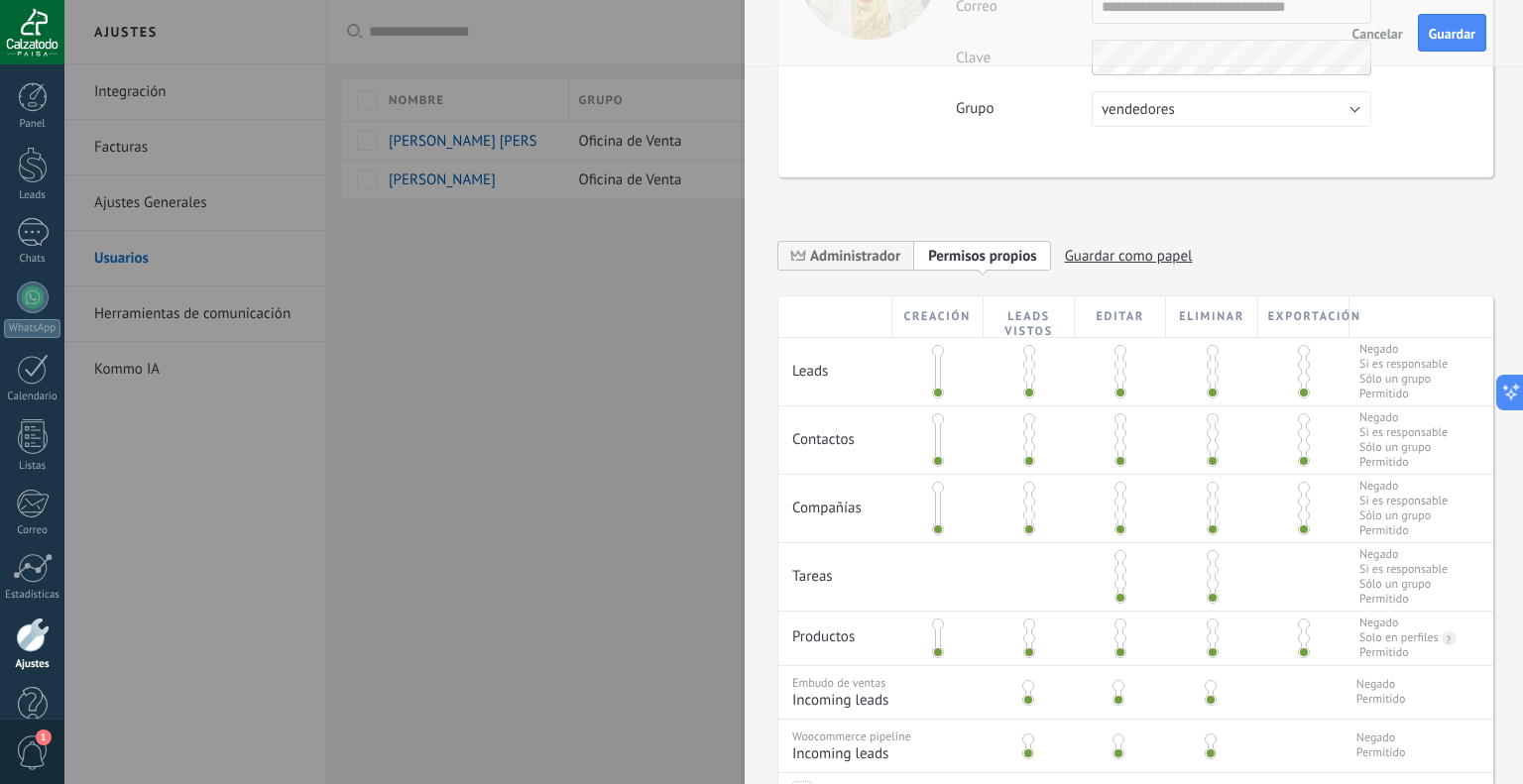 click at bounding box center (938, 372) 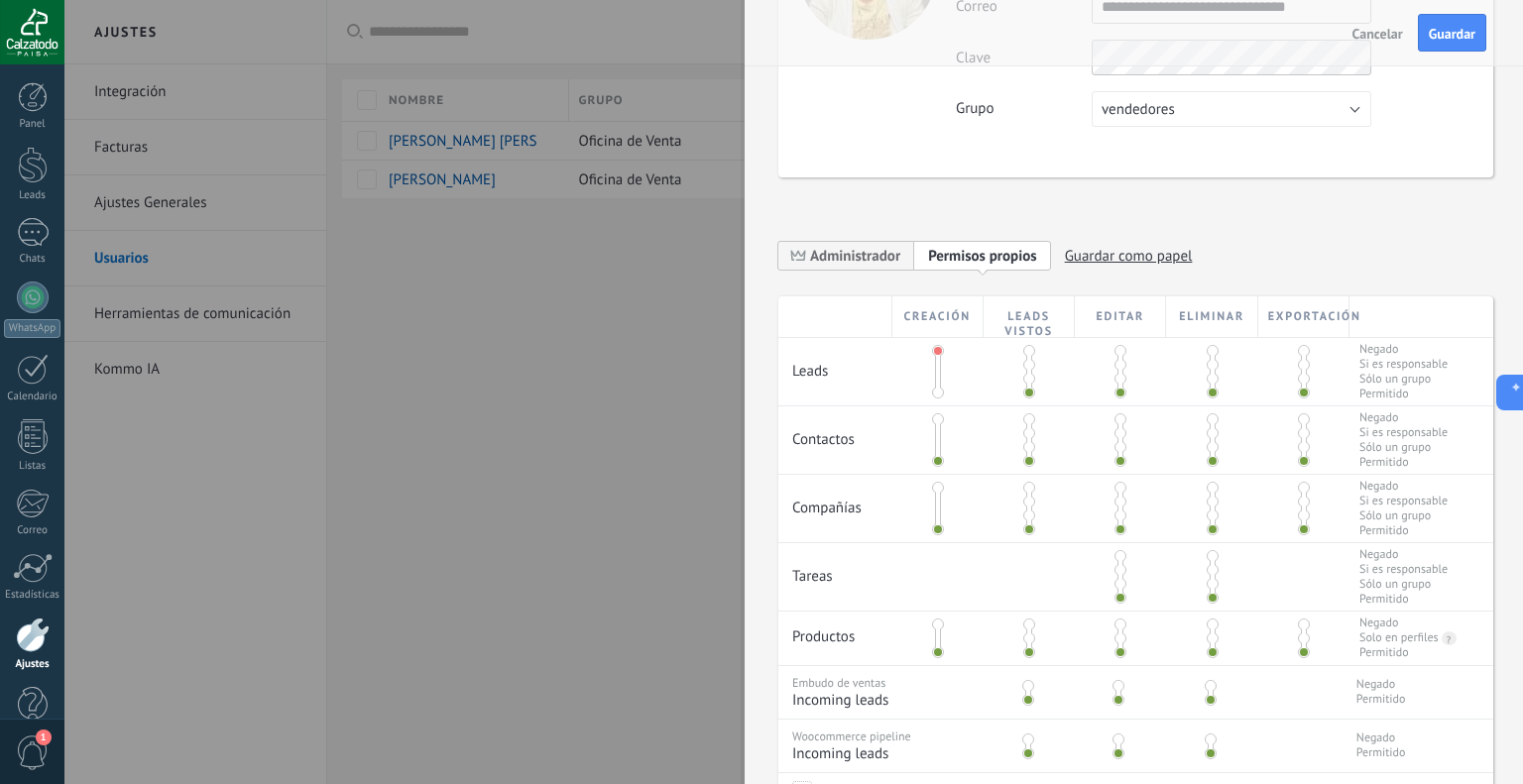 click at bounding box center [938, 379] 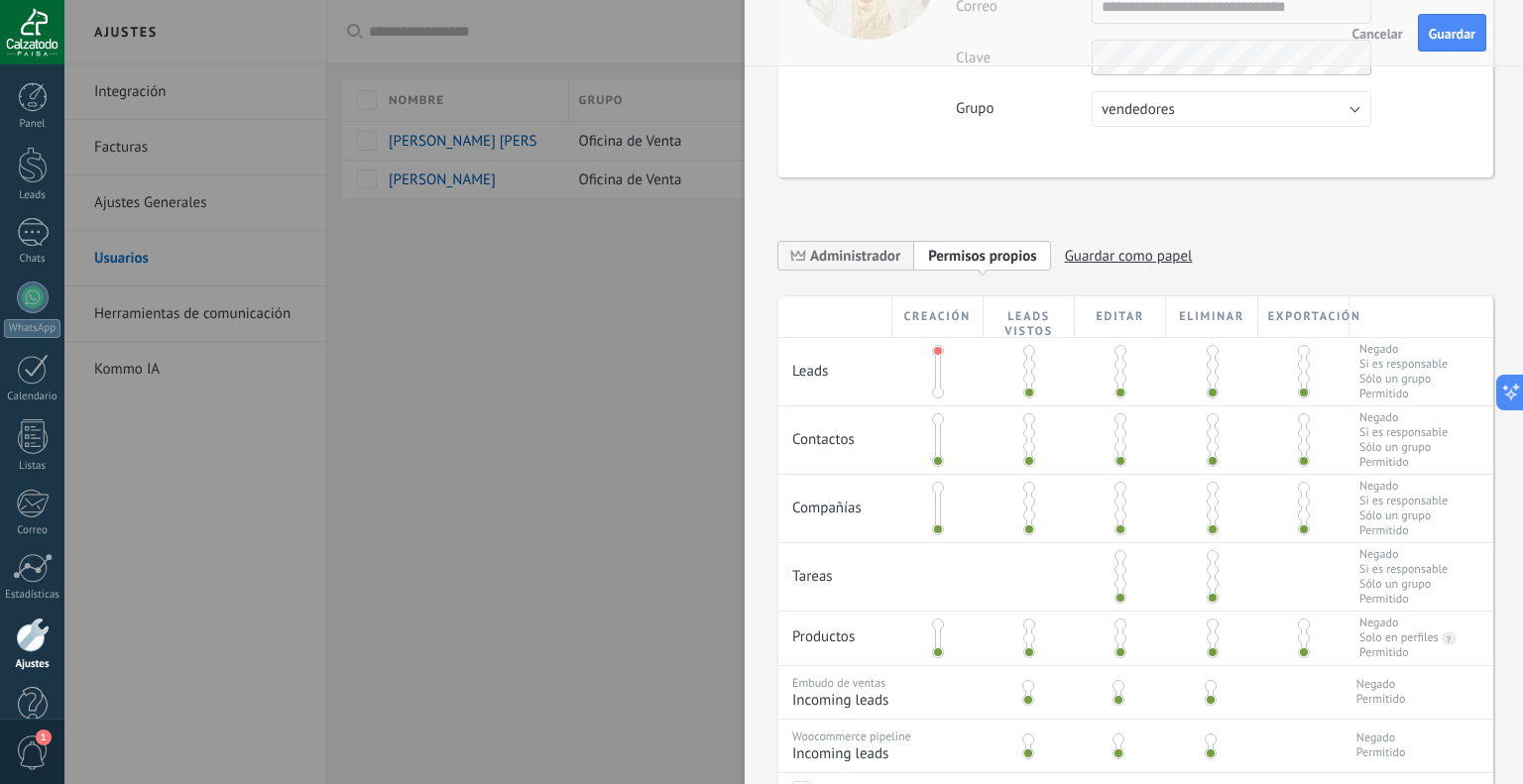 click at bounding box center (938, 392) 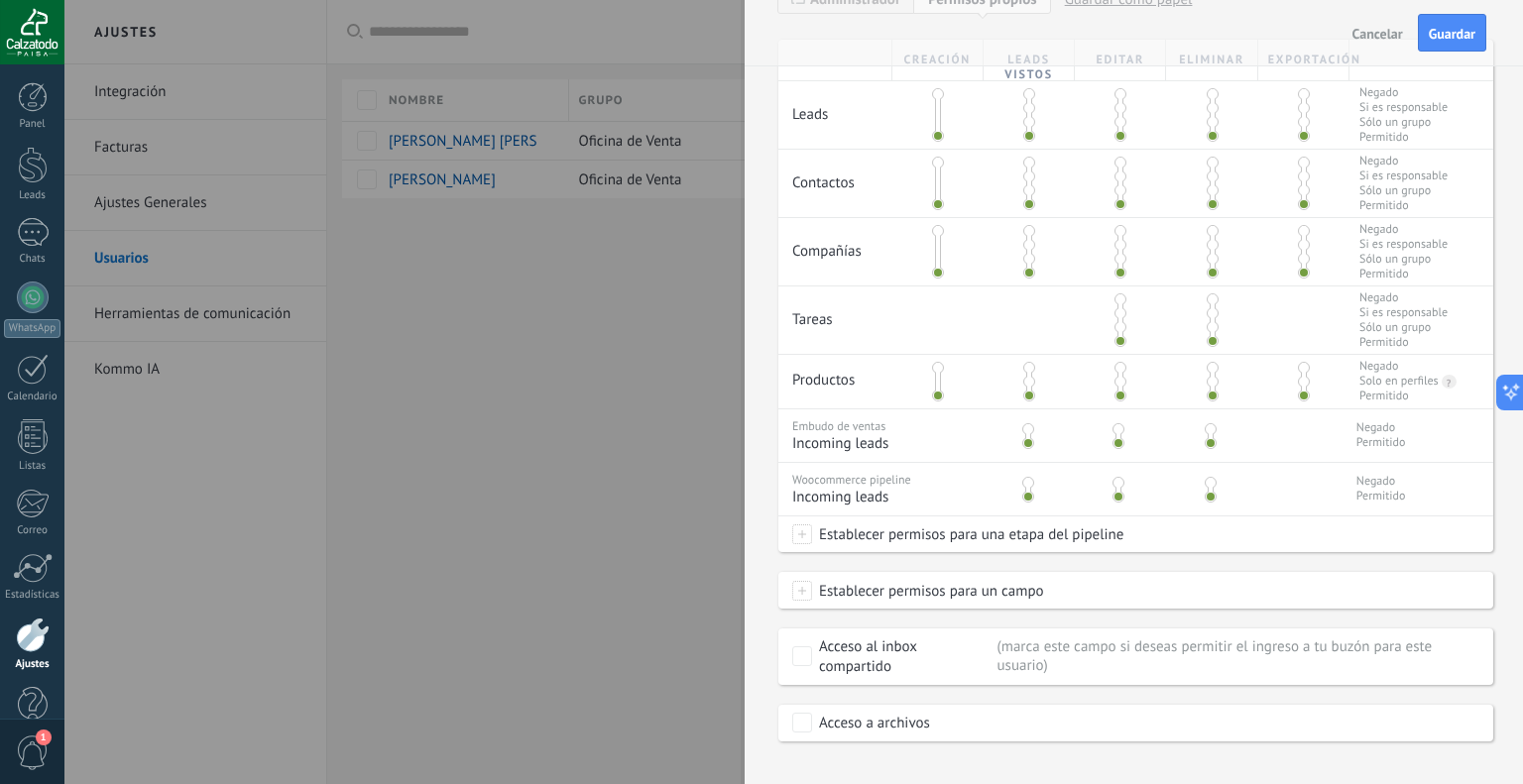 scroll, scrollTop: 484, scrollLeft: 0, axis: vertical 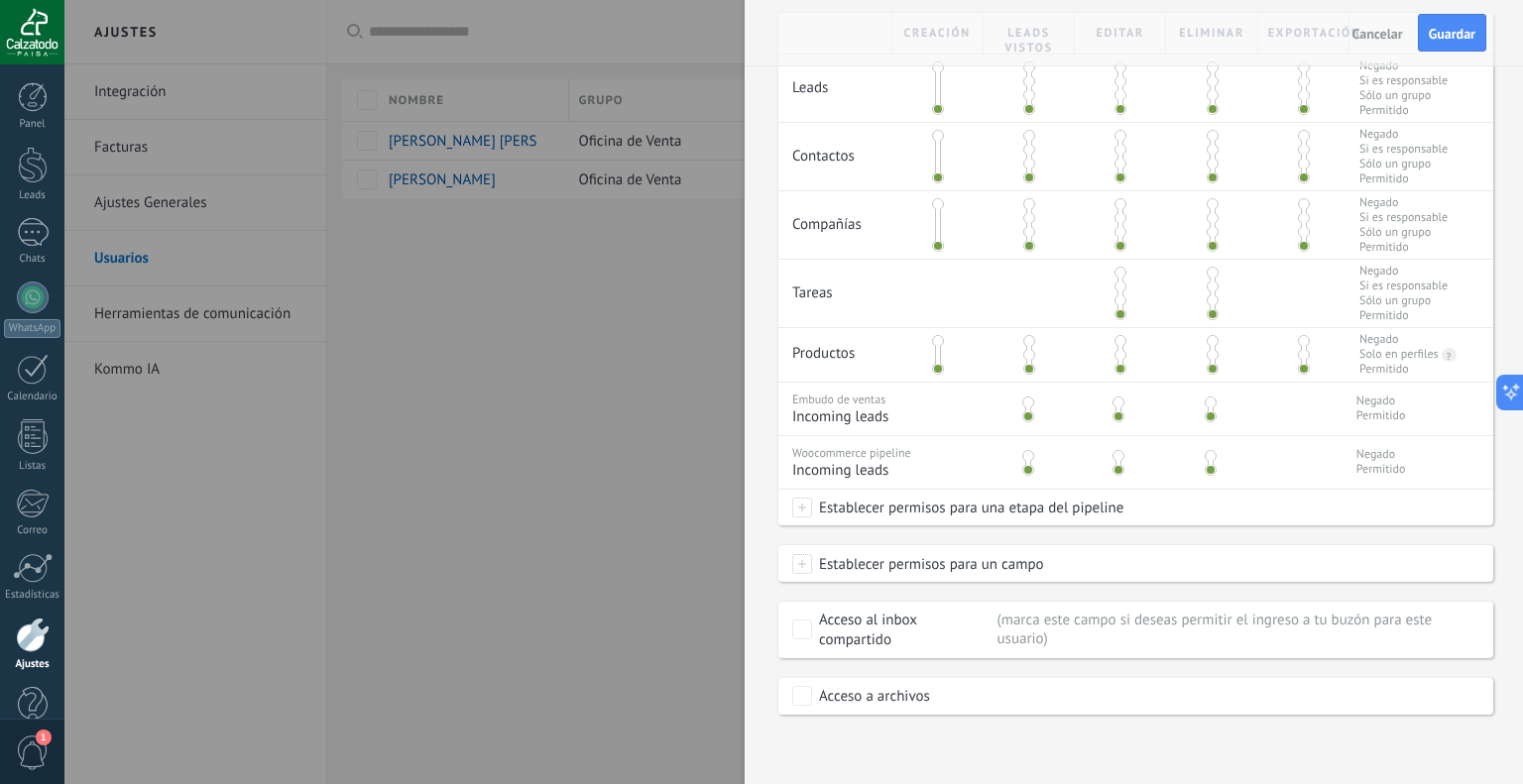 click at bounding box center [762, 392] 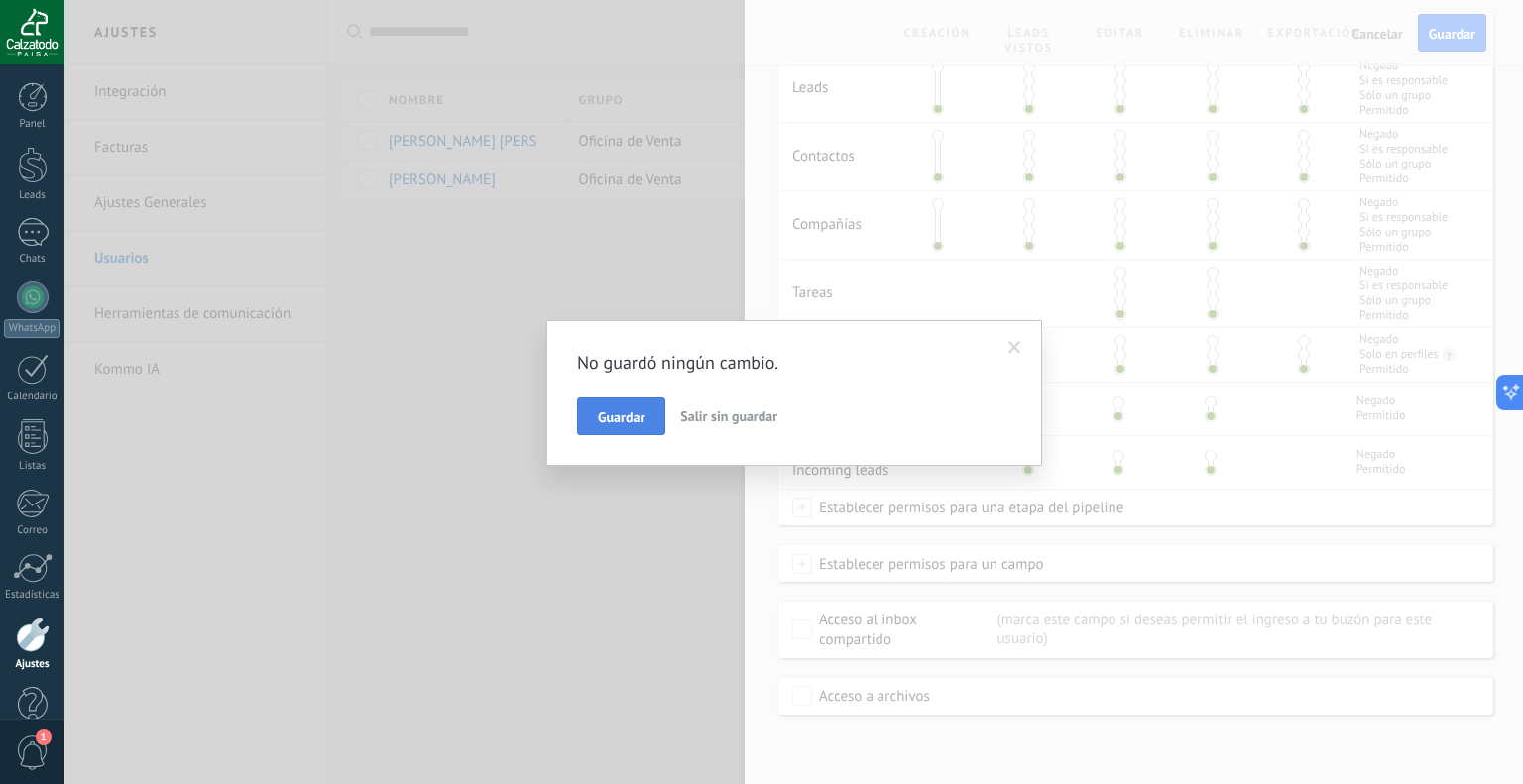 click on "Guardar" at bounding box center (621, 417) 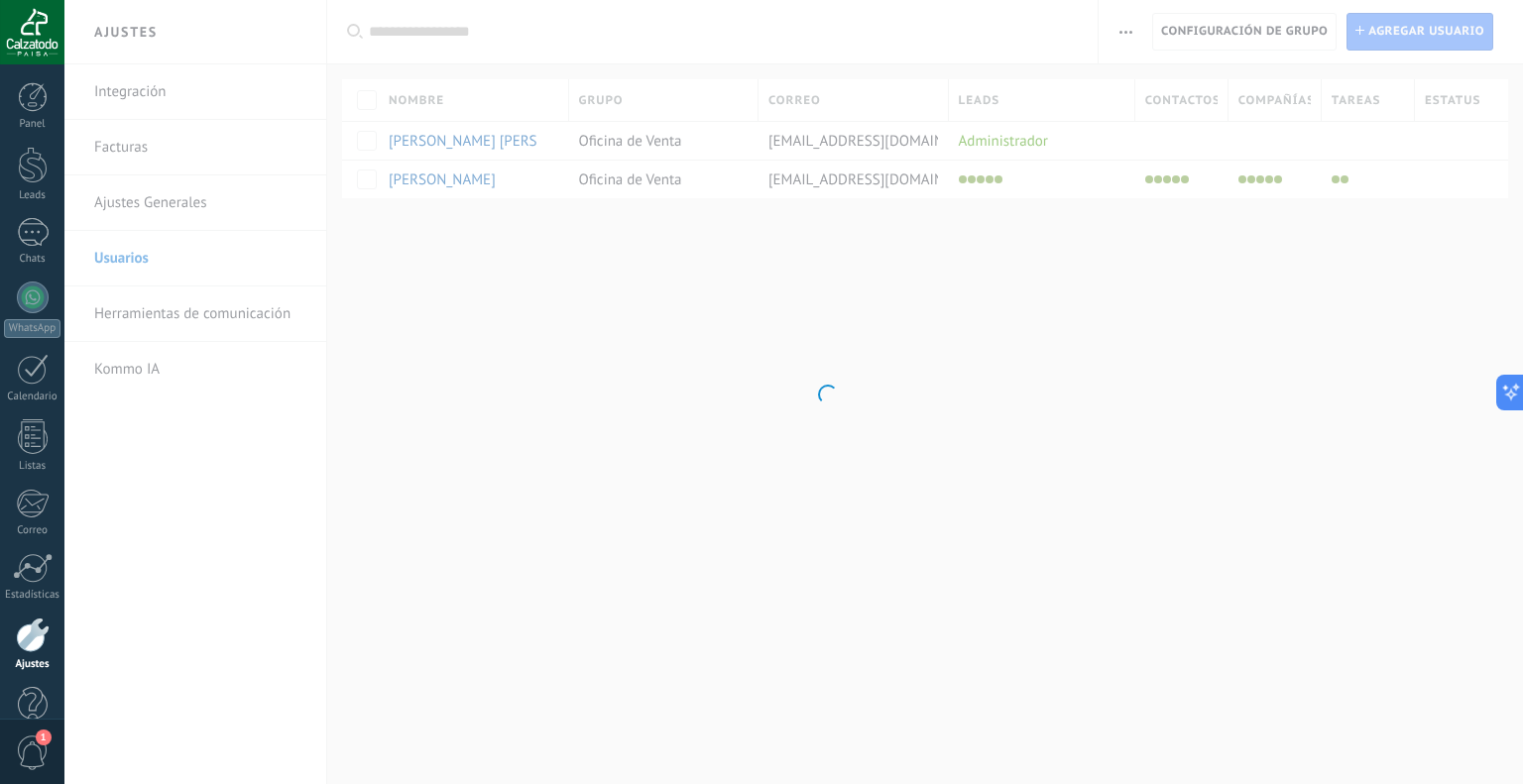 scroll, scrollTop: 0, scrollLeft: 0, axis: both 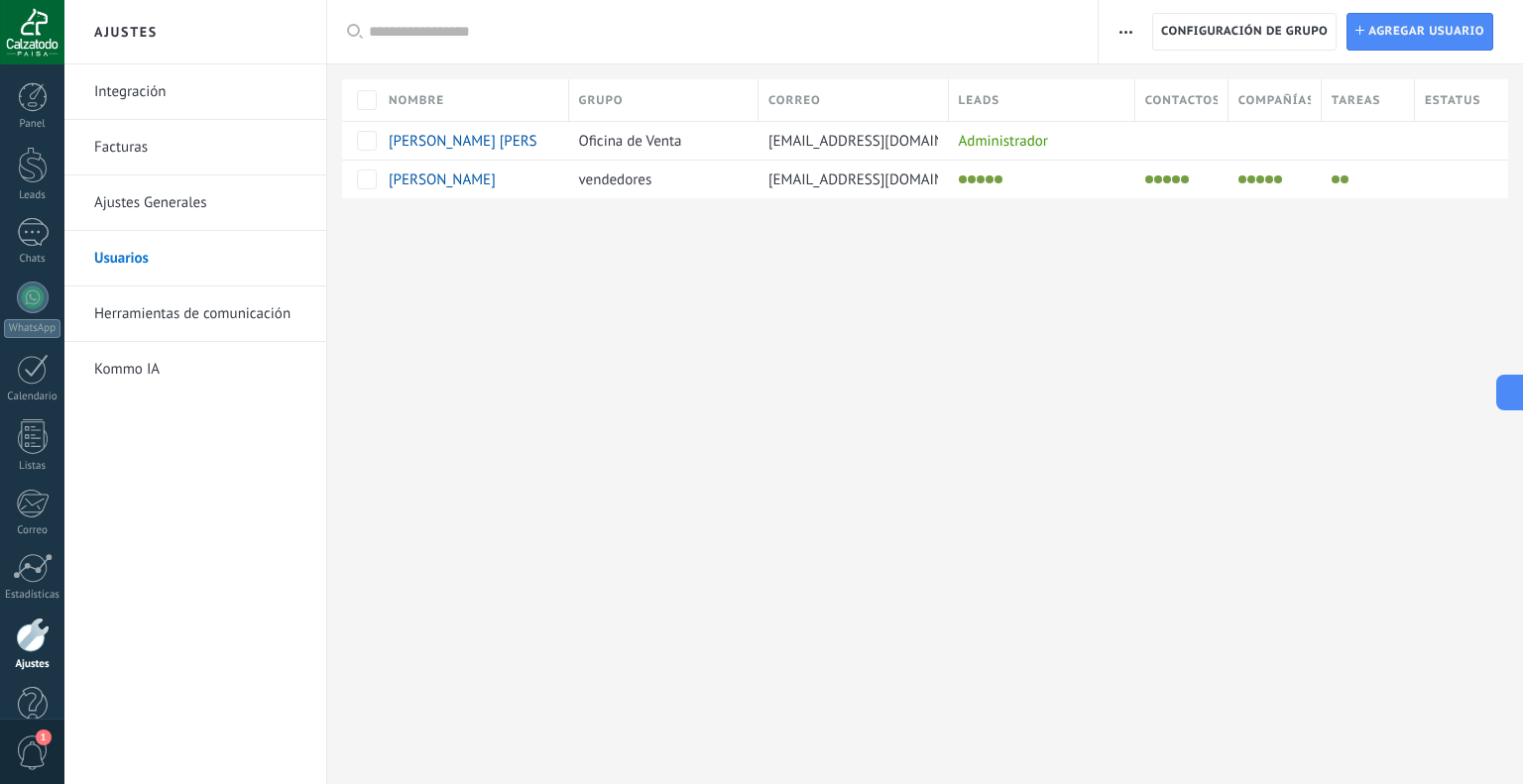 click on "Ajustes Integración Facturas Ajustes Generales Usuarios Herramientas de comunicación Kommo IA Registro de autorización Lista blanca de direcciones IP Límites de actividade Configuración de grupo Configuración de grupo Instalar Agregar usuario Aplicar Usuarios activos Usuarios inactivos Todo usuarios Administrador Usuarios libres Verificación en 2-pasos Guardar Seleccionar todo Oficina de Venta vendedores Usuarios libres Todos los grupos Seleccionar todo Administrador Todos los roles Ninguno Usuarios activos Usuarios inactivos Usuarios activos Seleccionar todo Usuarios con verificación en 2 pasos Usuarios sin verificación en 2 pasos Todos los tipos de verificación Aplicar Restablecer Nombre Grupo Correo Leads Contactos Compañías Tareas Estatus           David camilo Briceño Rodriguez Oficina de Venta calzatodopaisatiendavirtual@gmail.com Administrador           Diana vendedores dianacalzatodopaisatv@gmail.com Lamentablemente, no hay elementos con estos parámetros.  Mostrar todos" at bounding box center [793, 392] 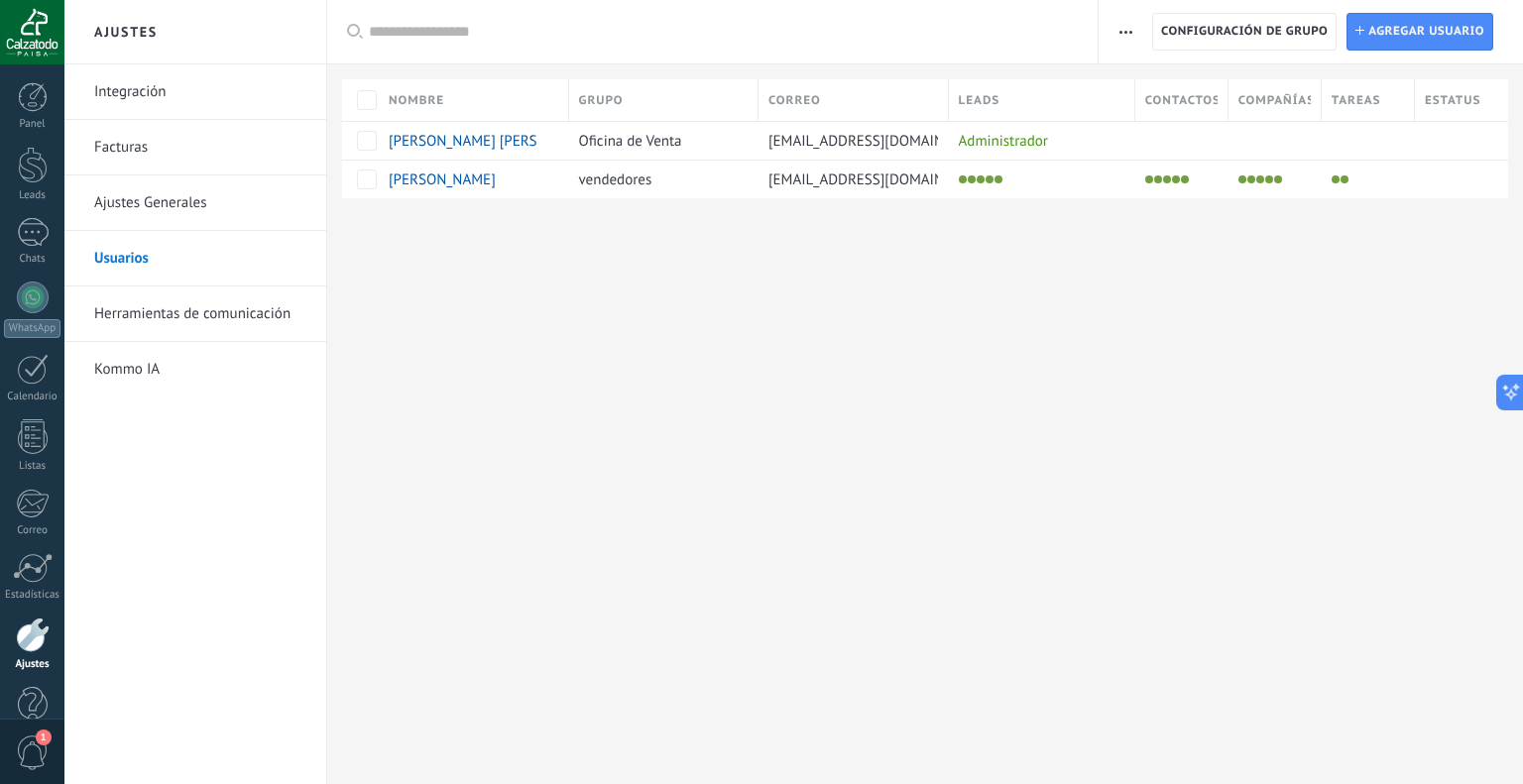 drag, startPoint x: 704, startPoint y: 384, endPoint x: 653, endPoint y: 388, distance: 51.156622 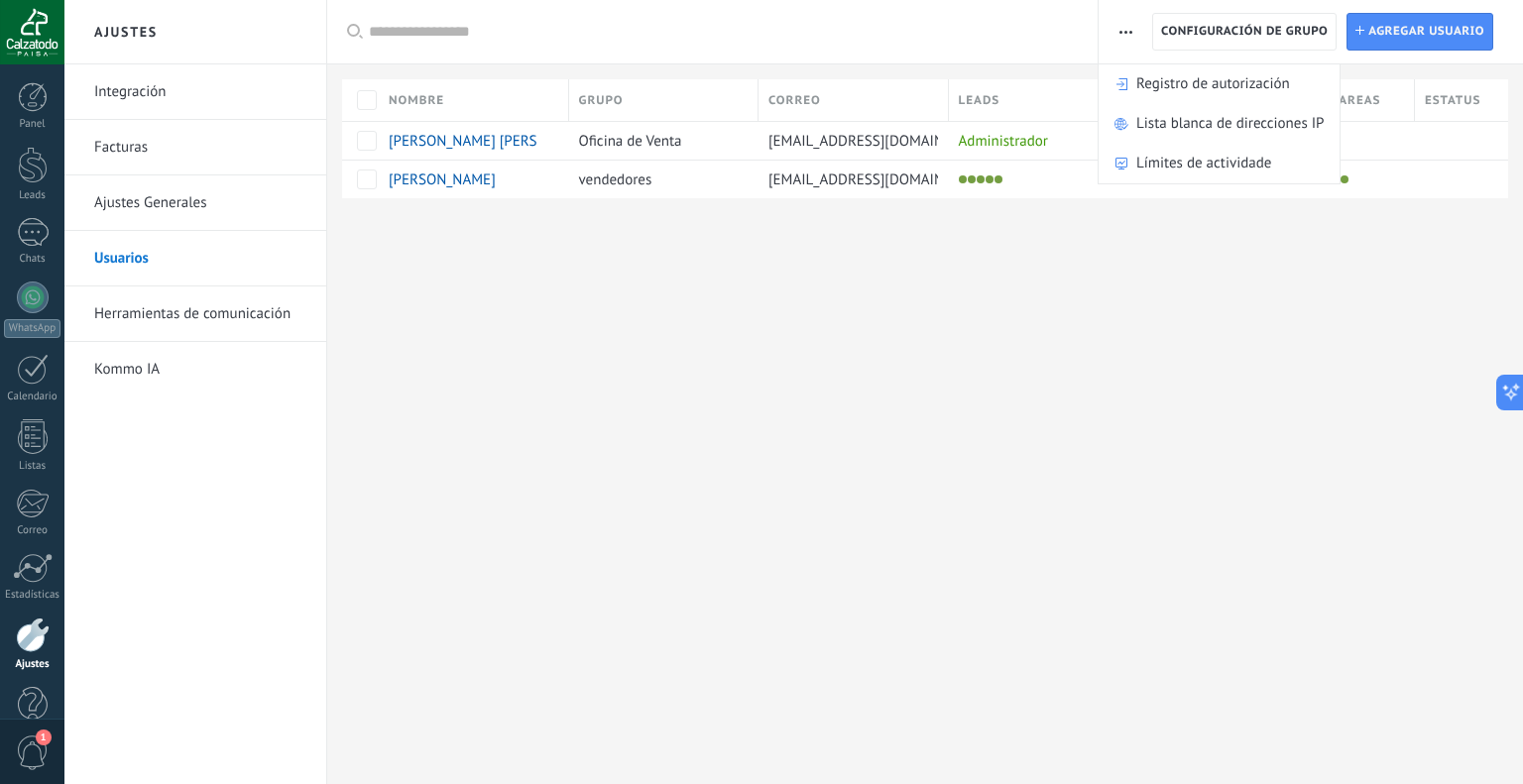 click 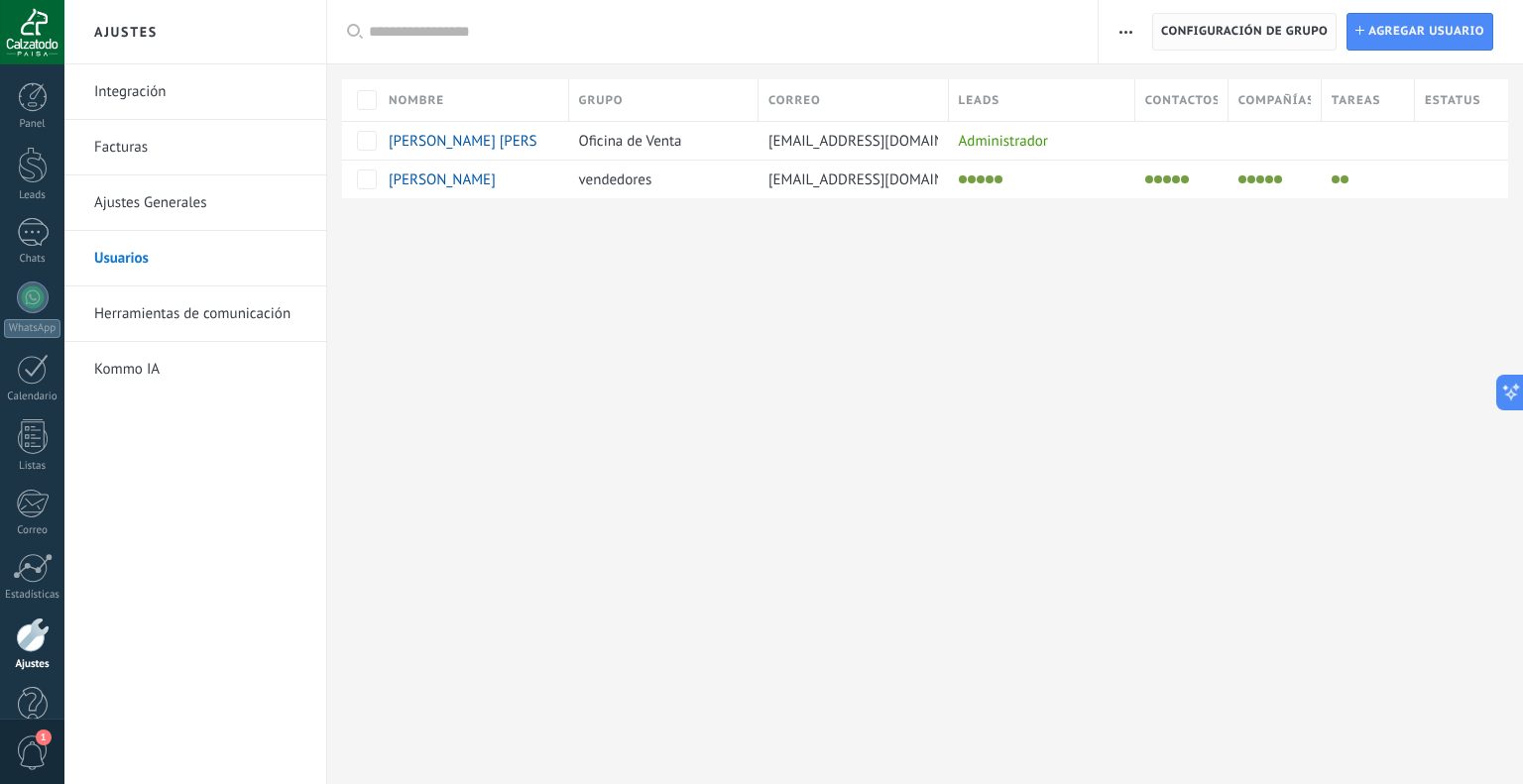 click on "Configuración de grupo" at bounding box center (1244, 32) 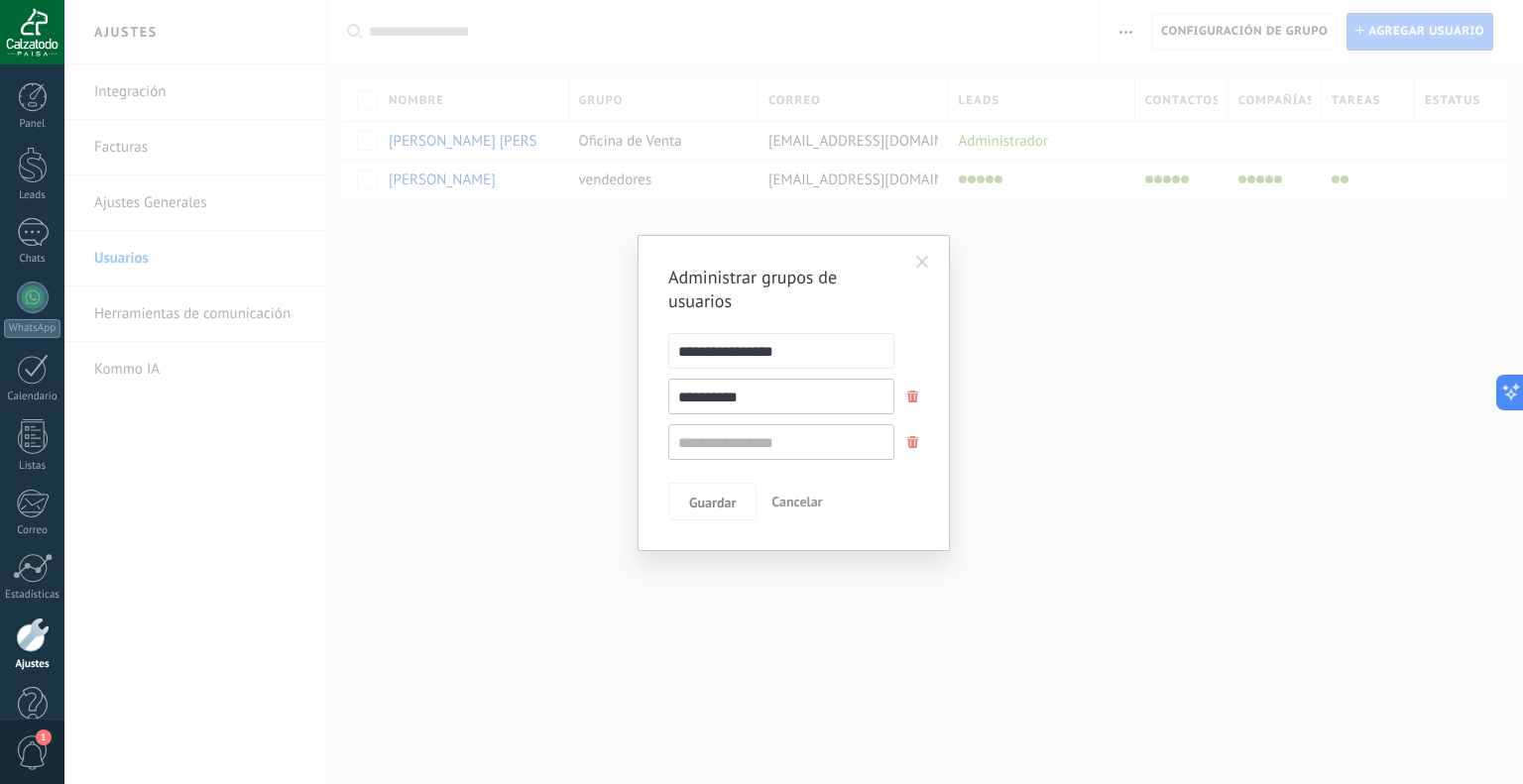 click on "**********" at bounding box center [781, 396] 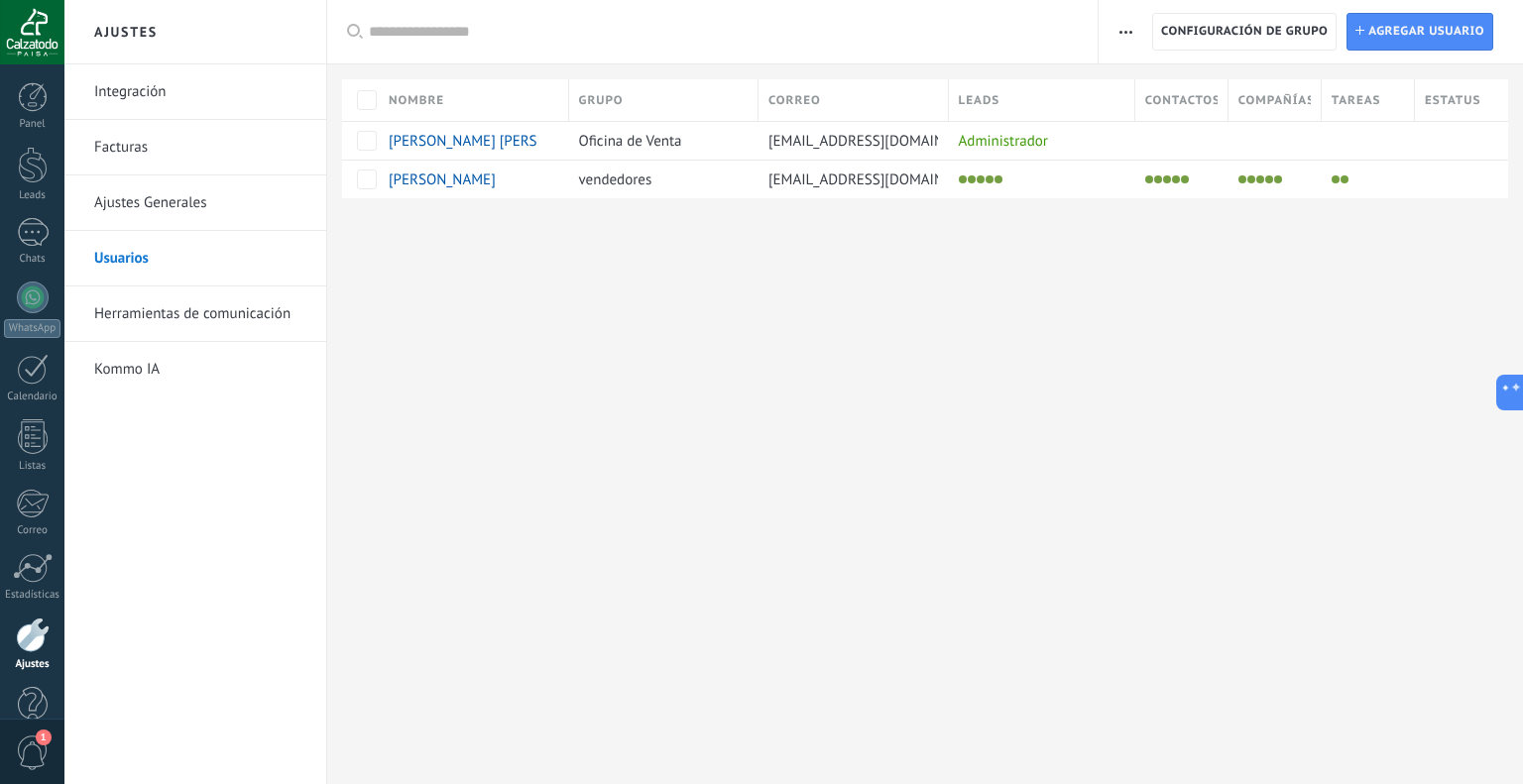 click at bounding box center (1125, 32) 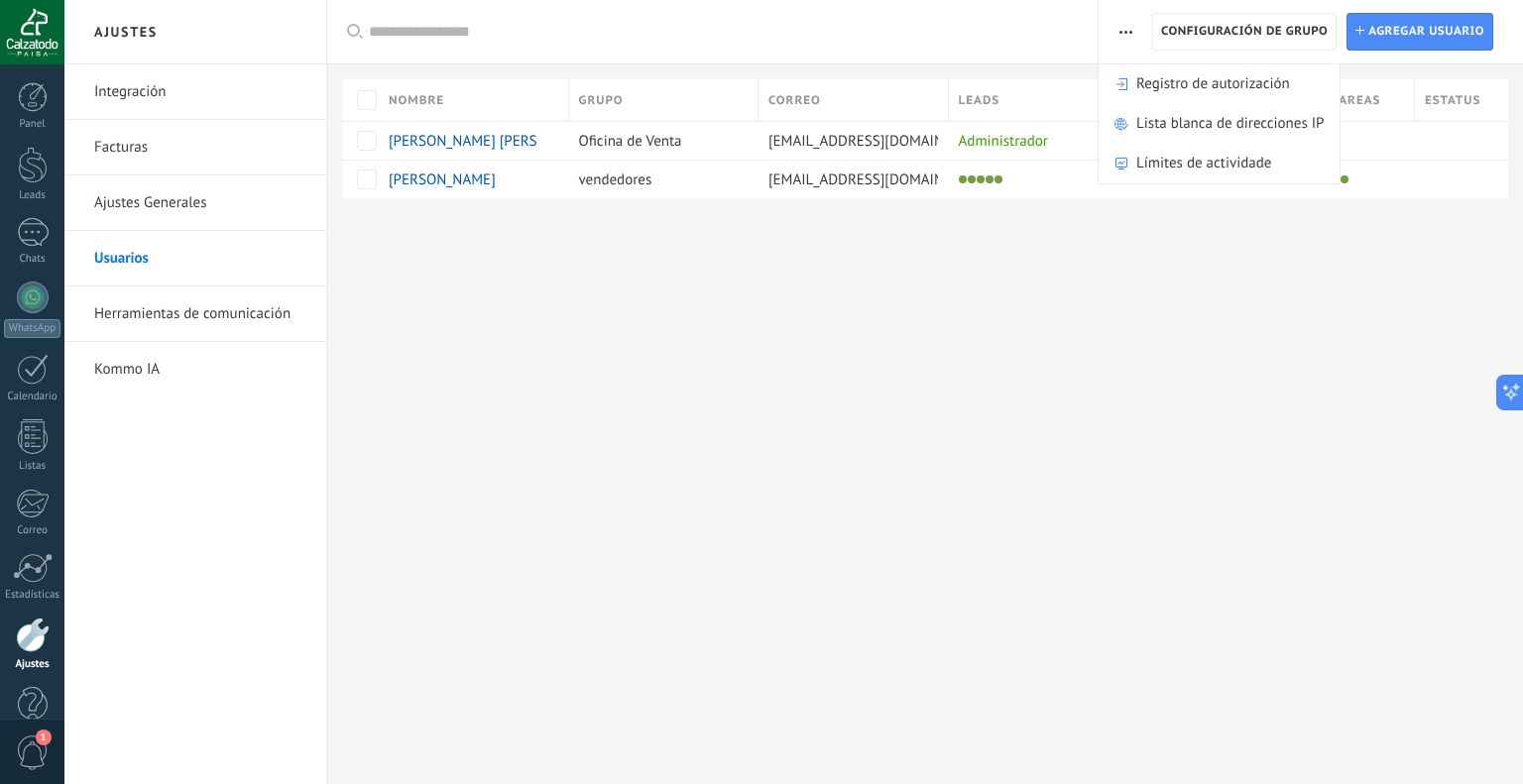 click at bounding box center (1125, 32) 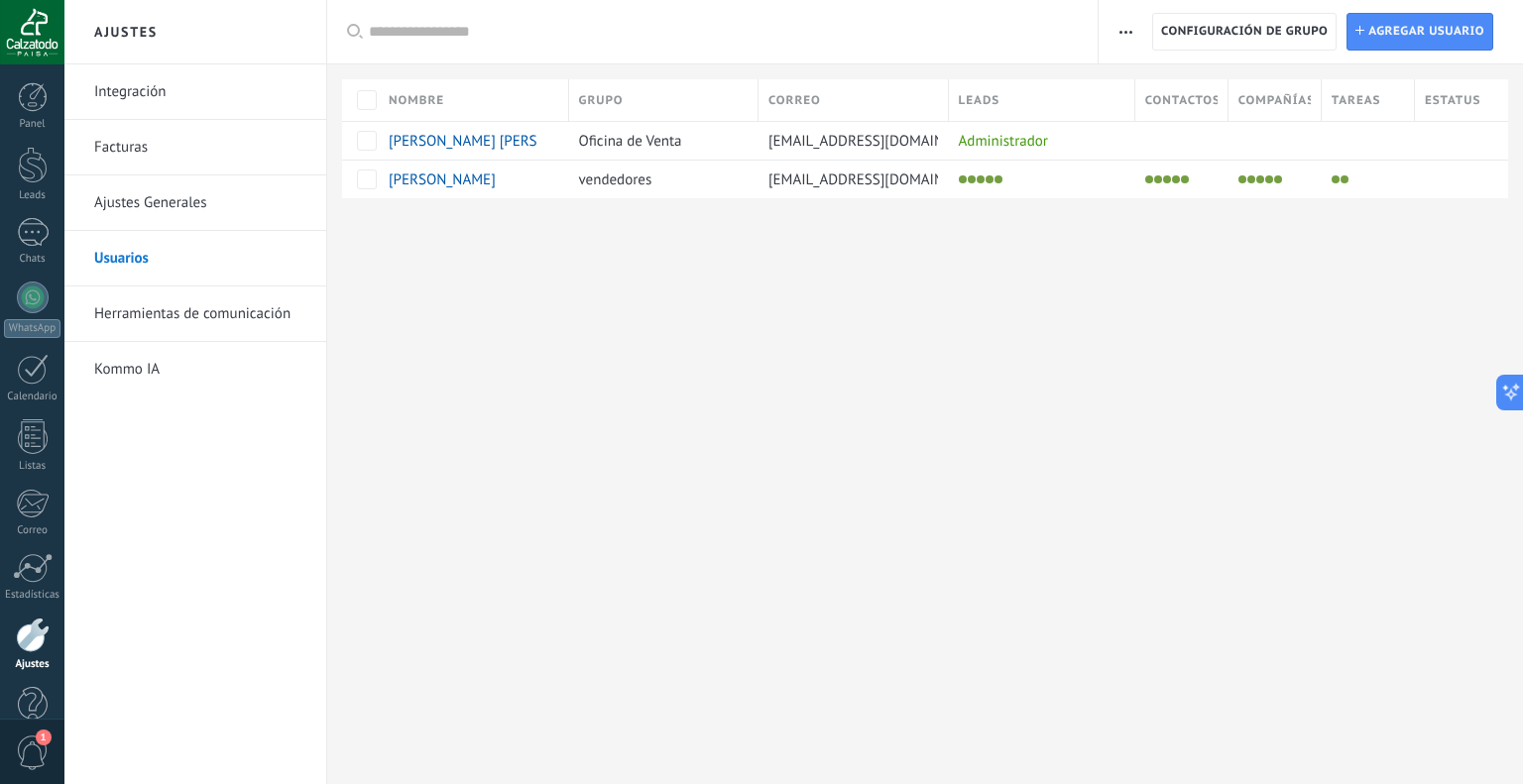 click at bounding box center [1125, 32] 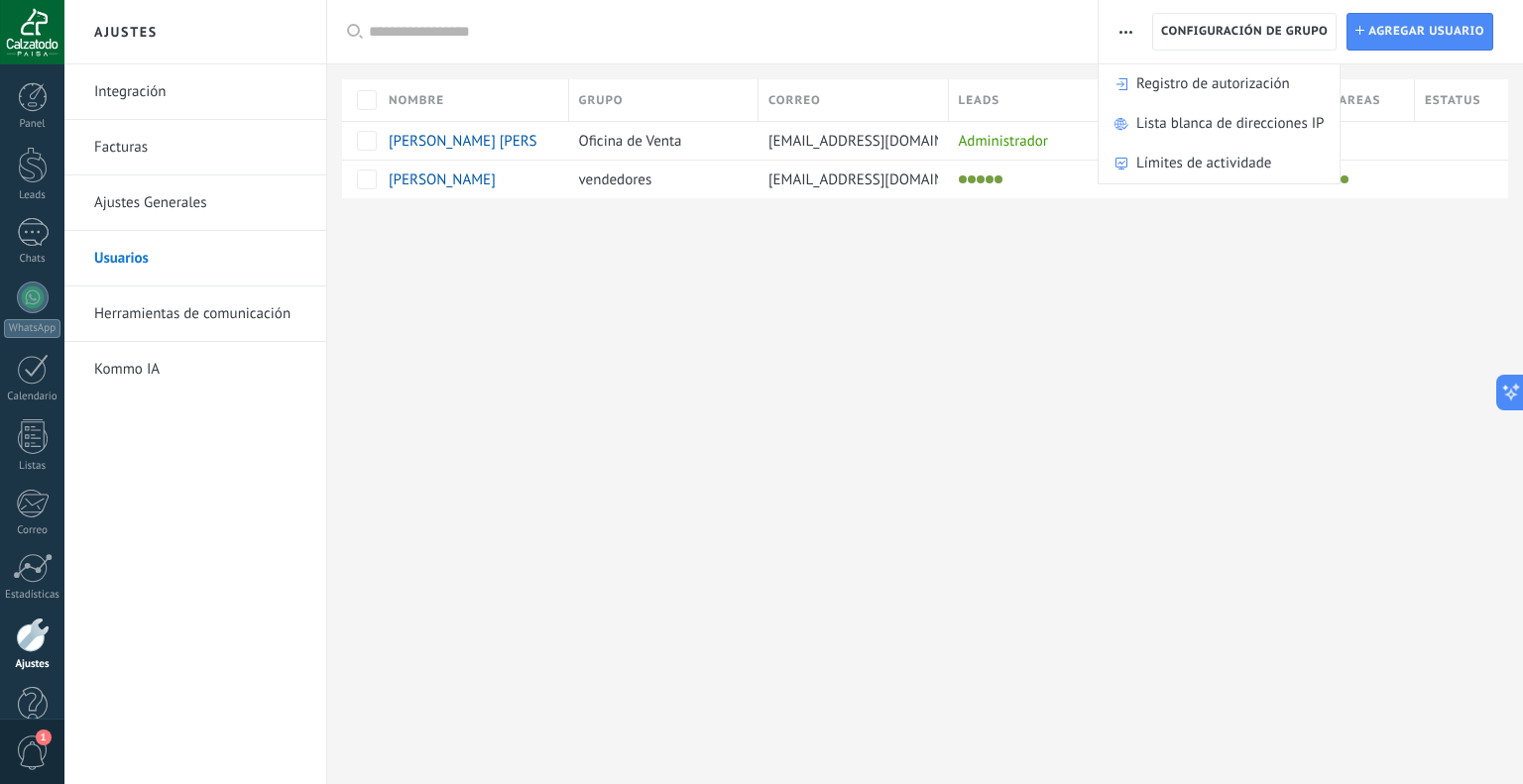 click at bounding box center (1125, 32) 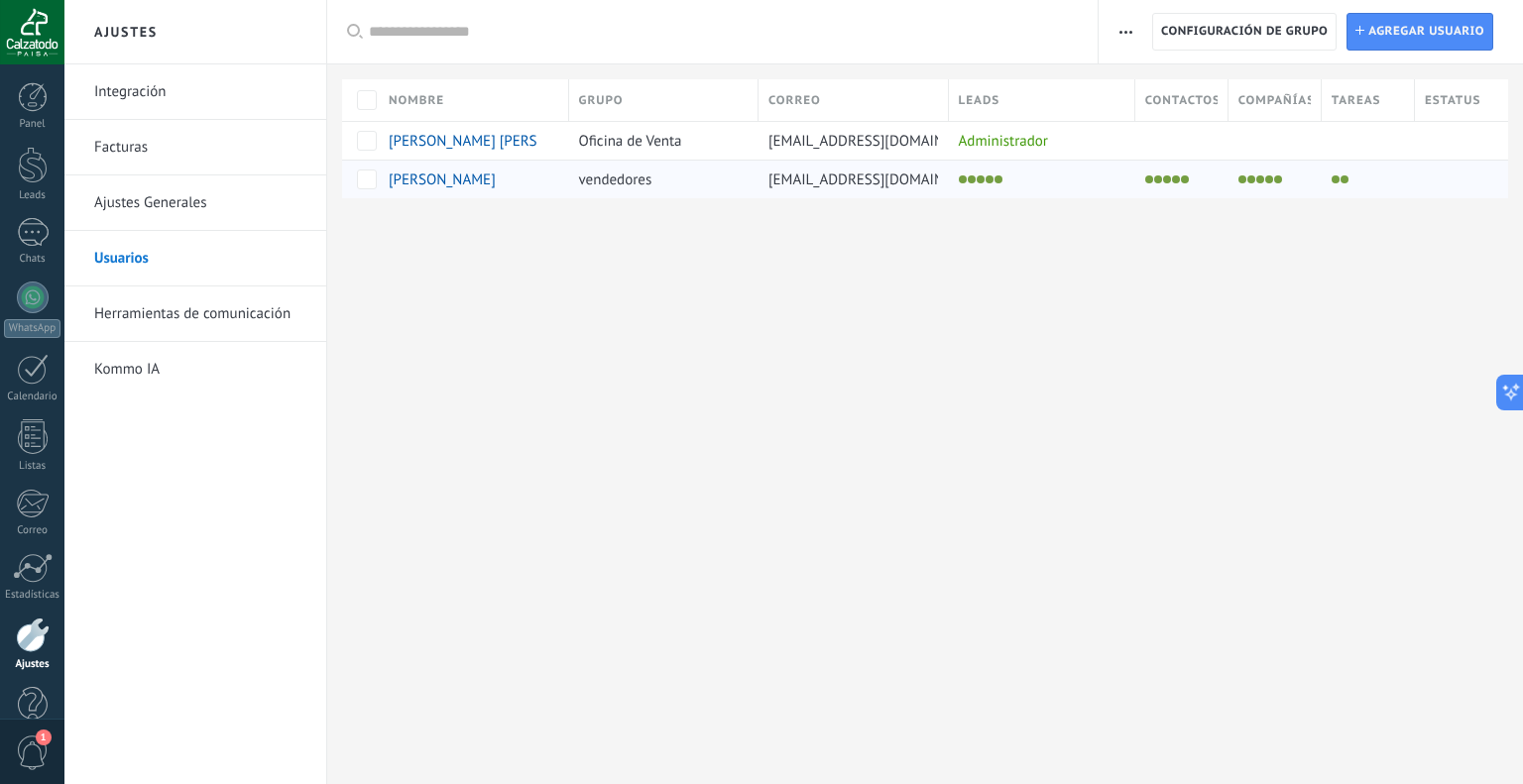 click at bounding box center [1037, 179] 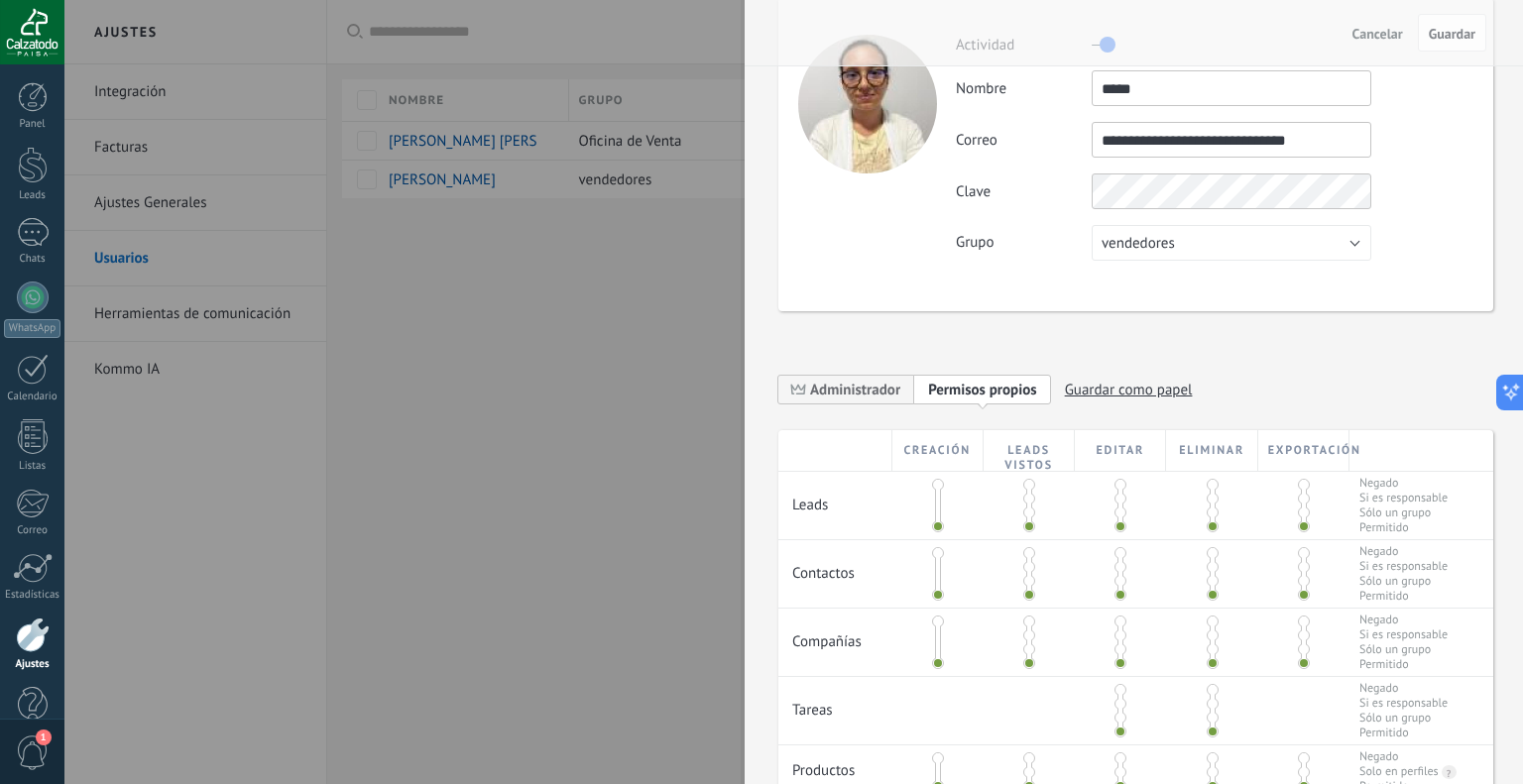 scroll, scrollTop: 99, scrollLeft: 0, axis: vertical 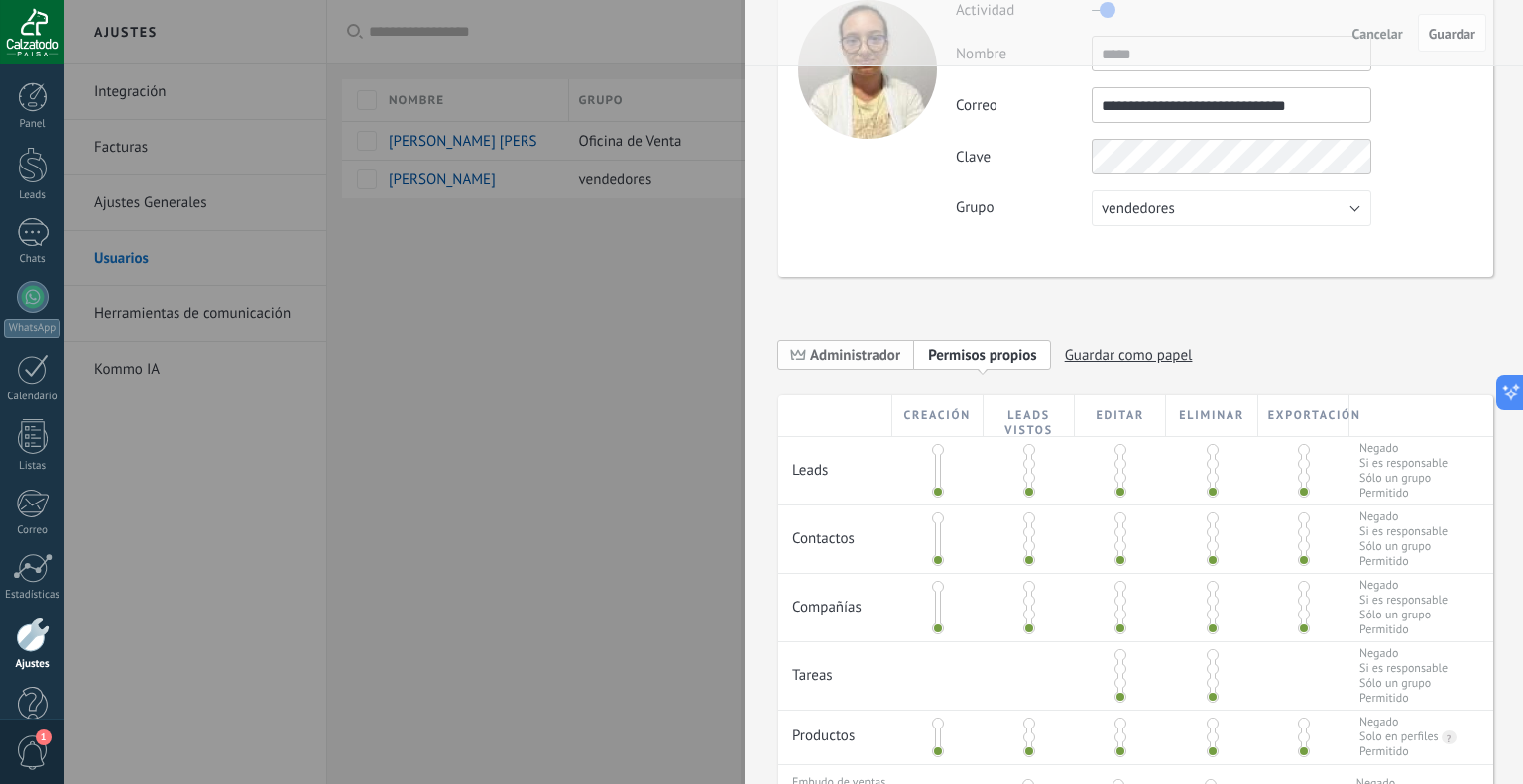 click on "Administrador" at bounding box center (855, 355) 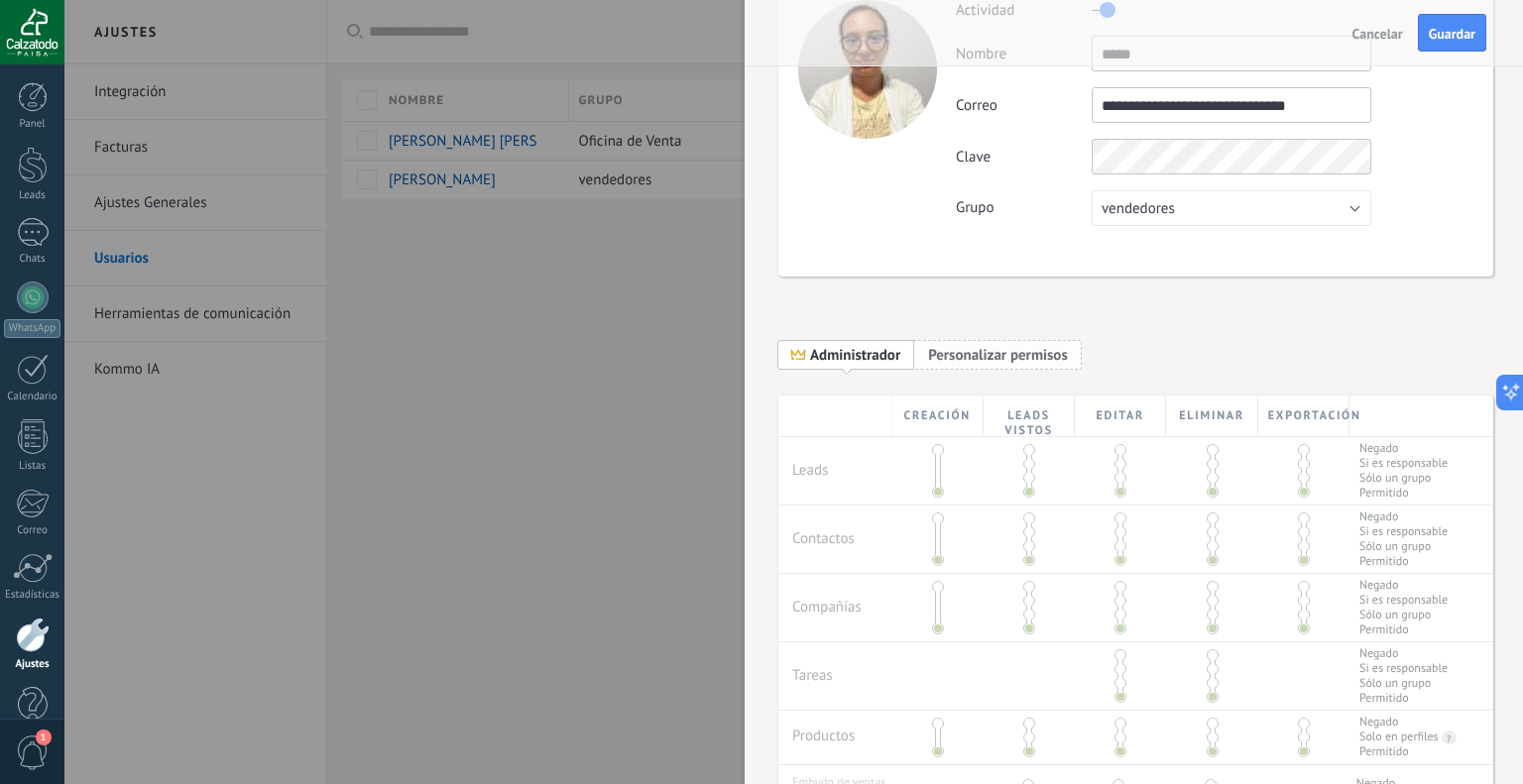 click on "Personalizar permisos" at bounding box center (997, 355) 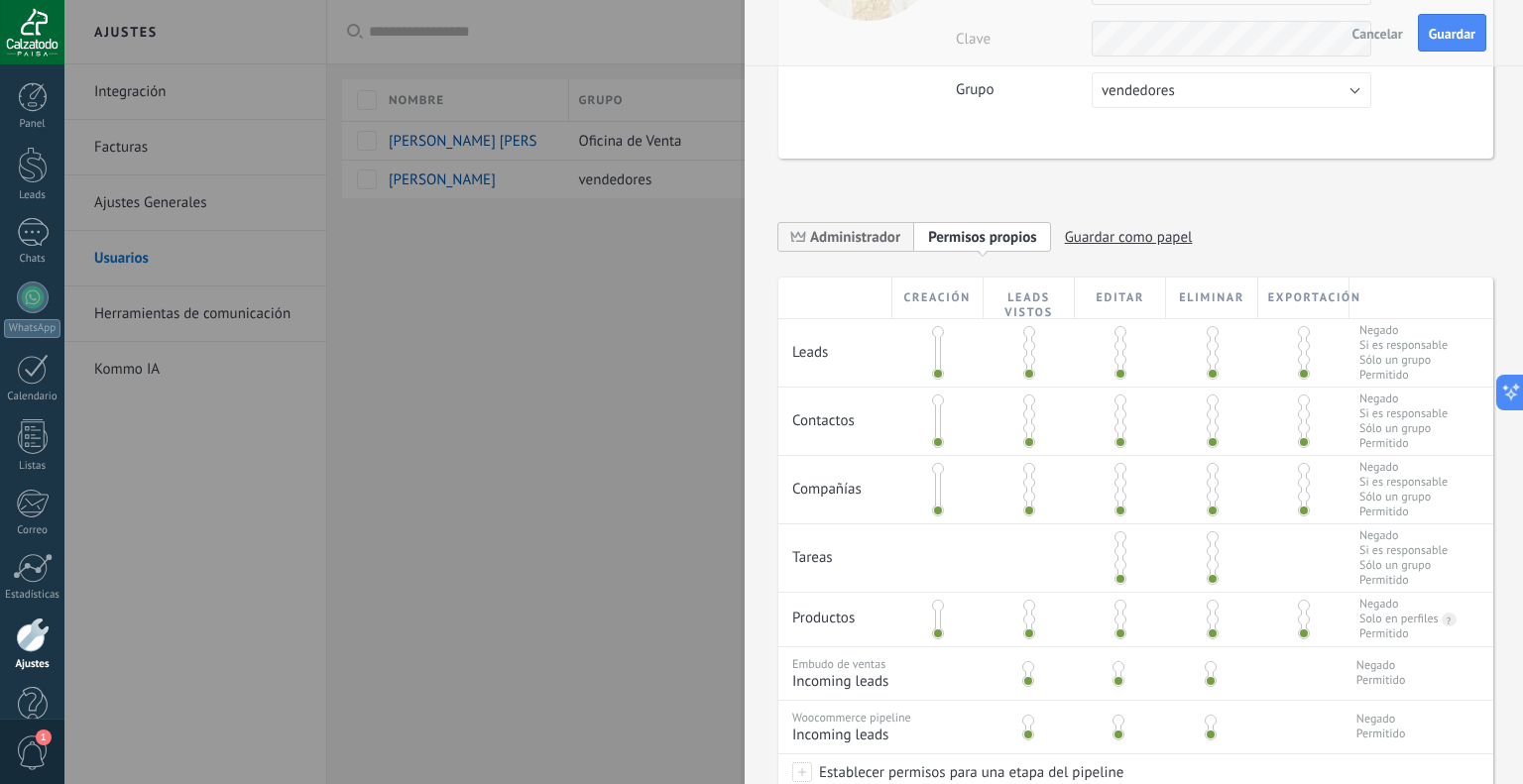 scroll, scrollTop: 396, scrollLeft: 0, axis: vertical 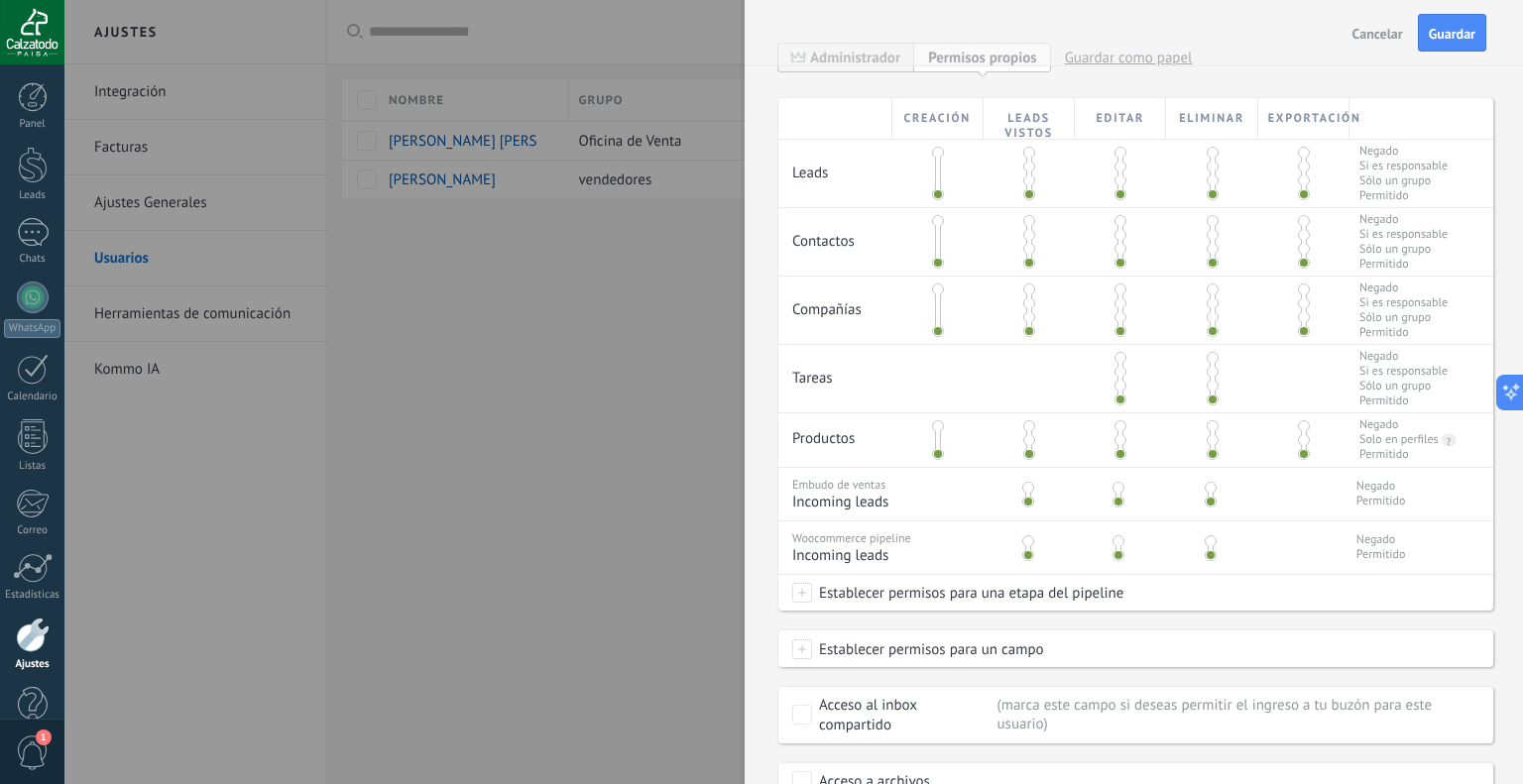 click at bounding box center (1304, 249) 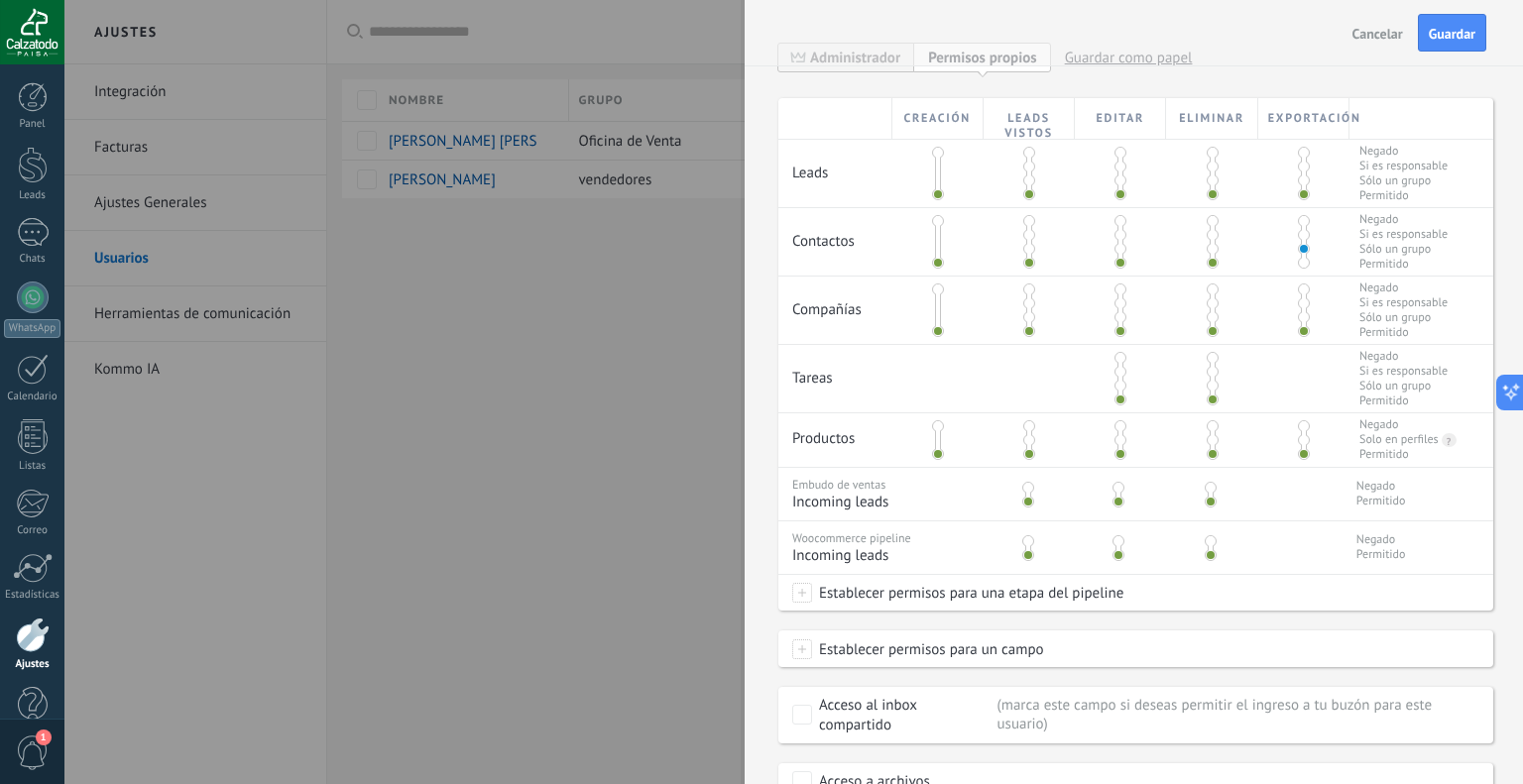 click at bounding box center (1304, 263) 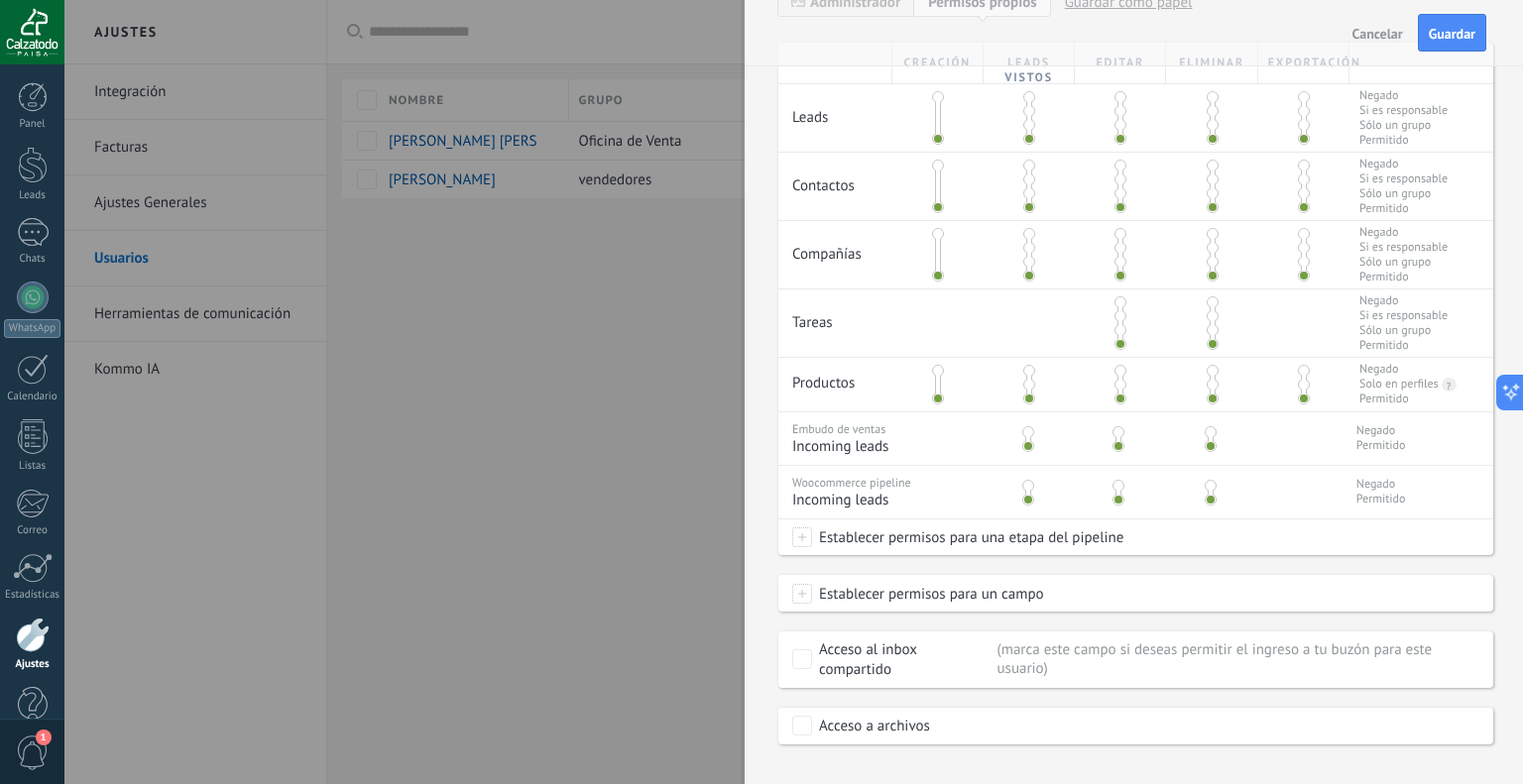 scroll, scrollTop: 484, scrollLeft: 0, axis: vertical 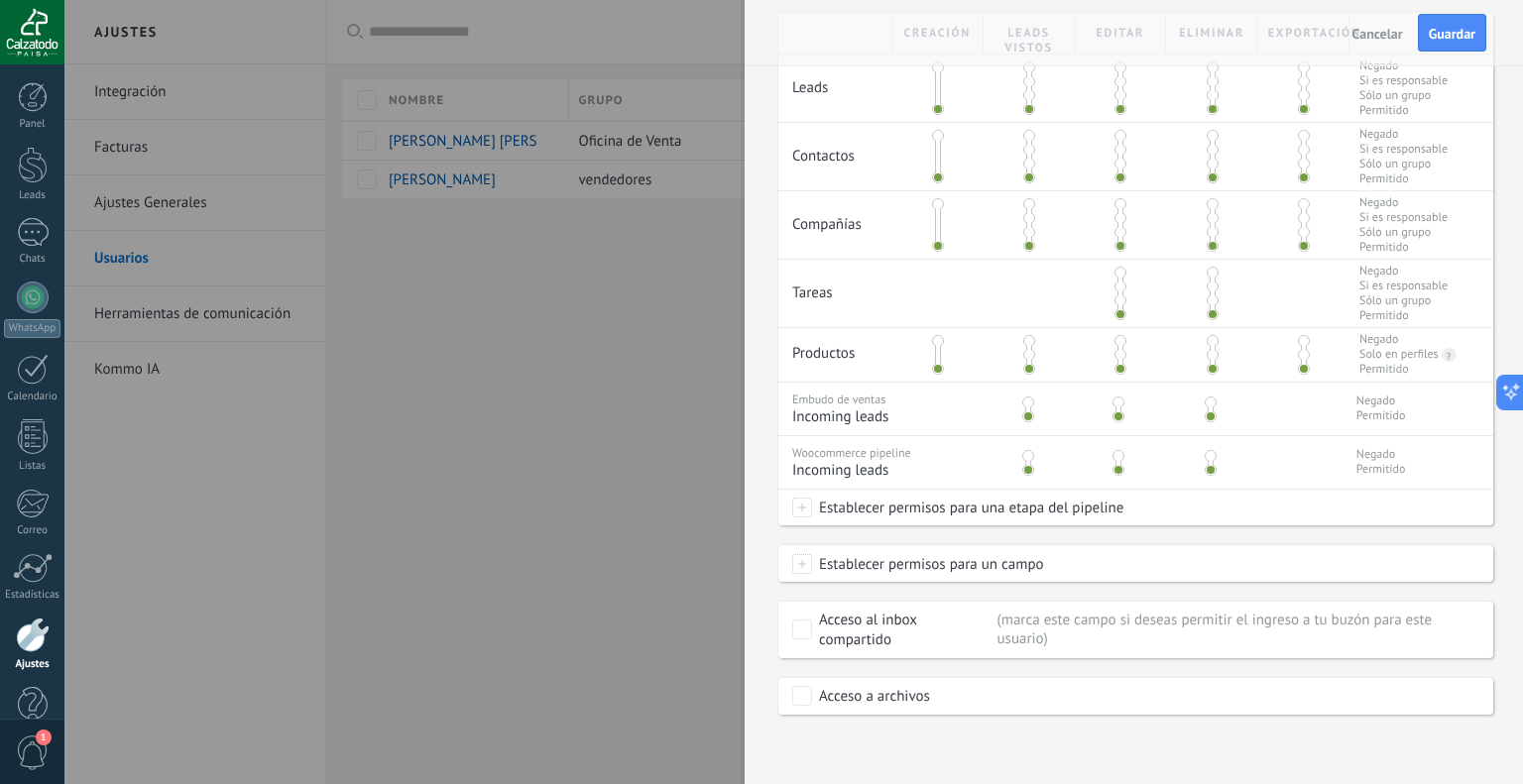 click on "Establecer permisos para un campo" at bounding box center [928, 564] 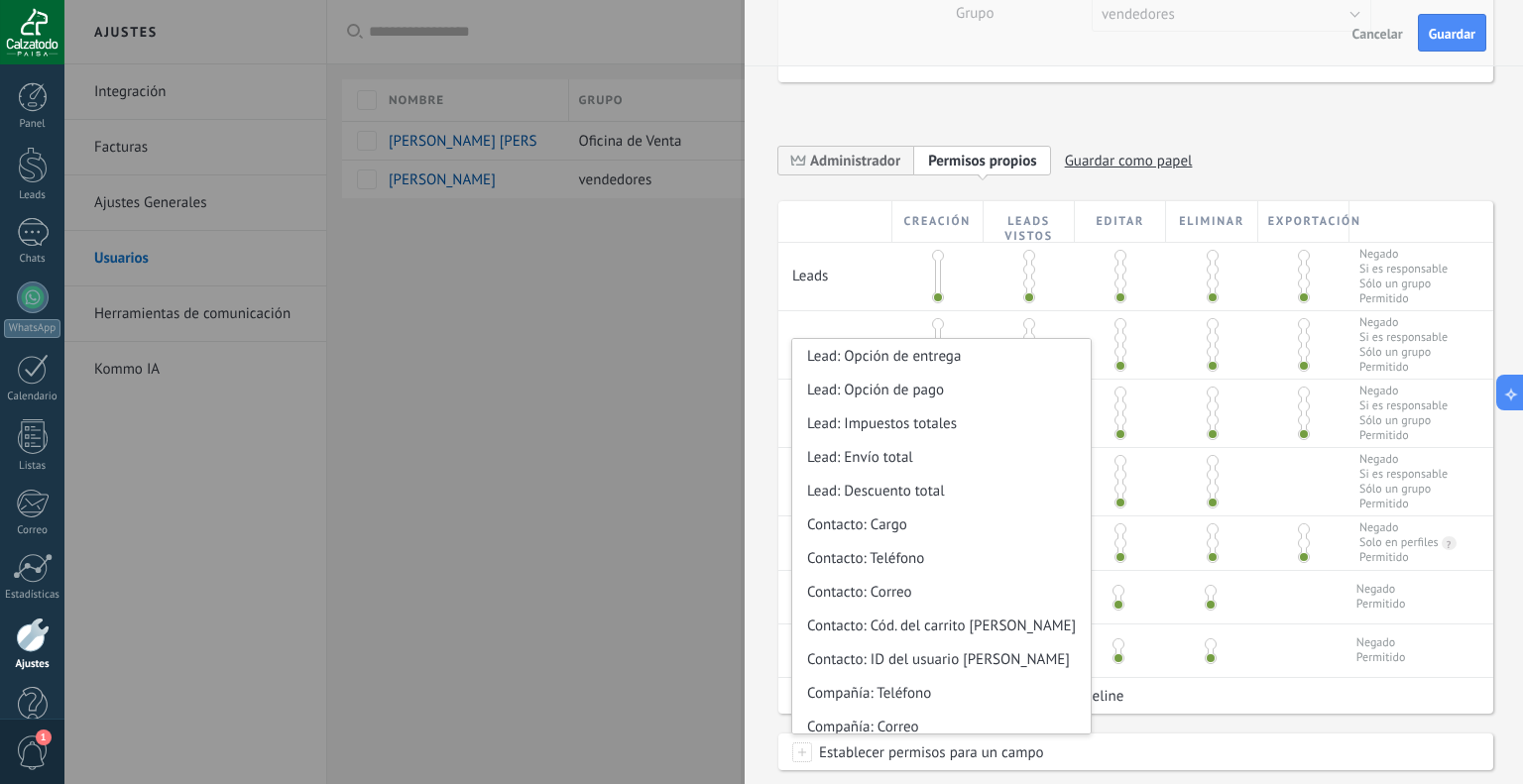 scroll, scrollTop: 484, scrollLeft: 0, axis: vertical 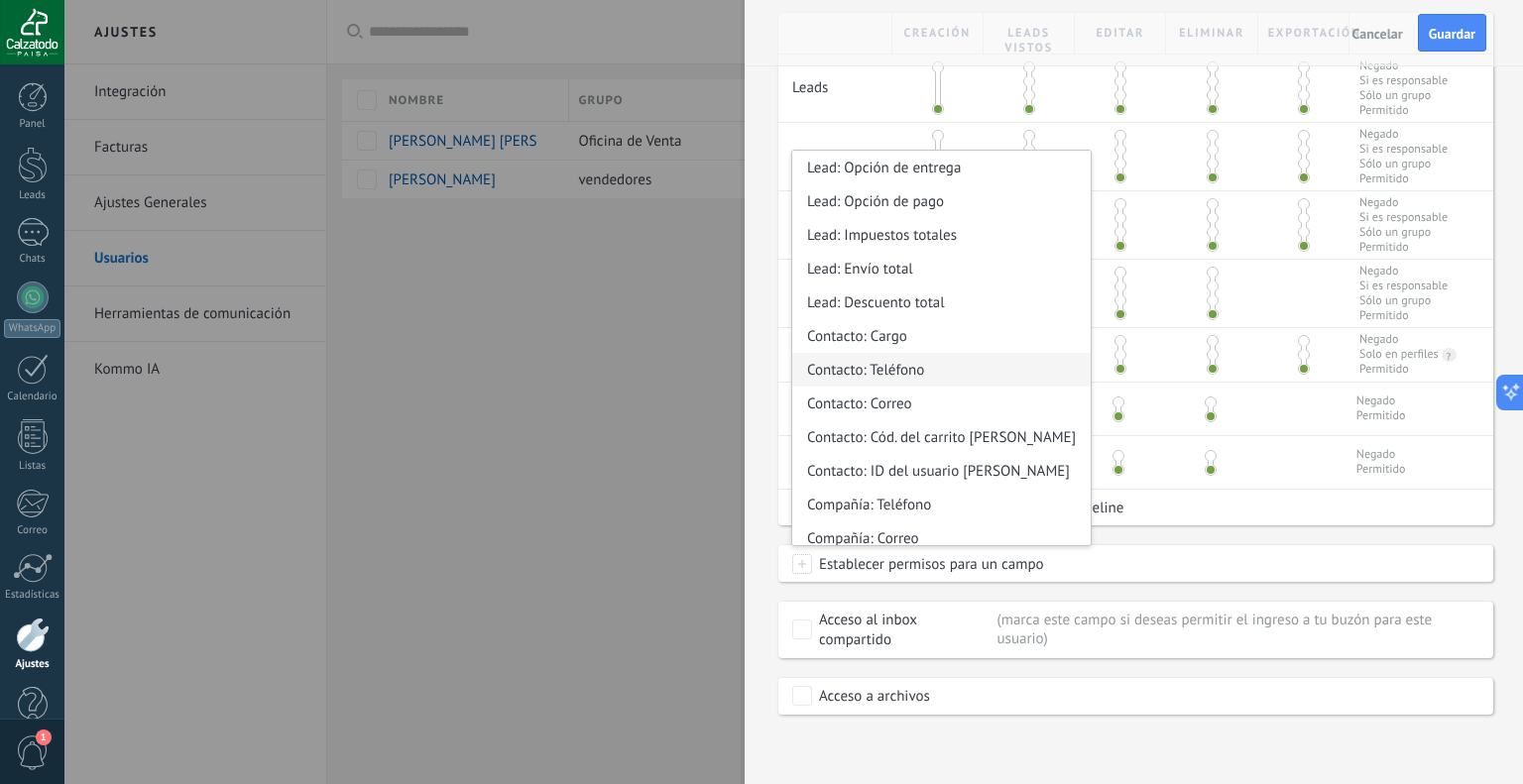 click on "Contacto: Teléfono" at bounding box center (941, 370) 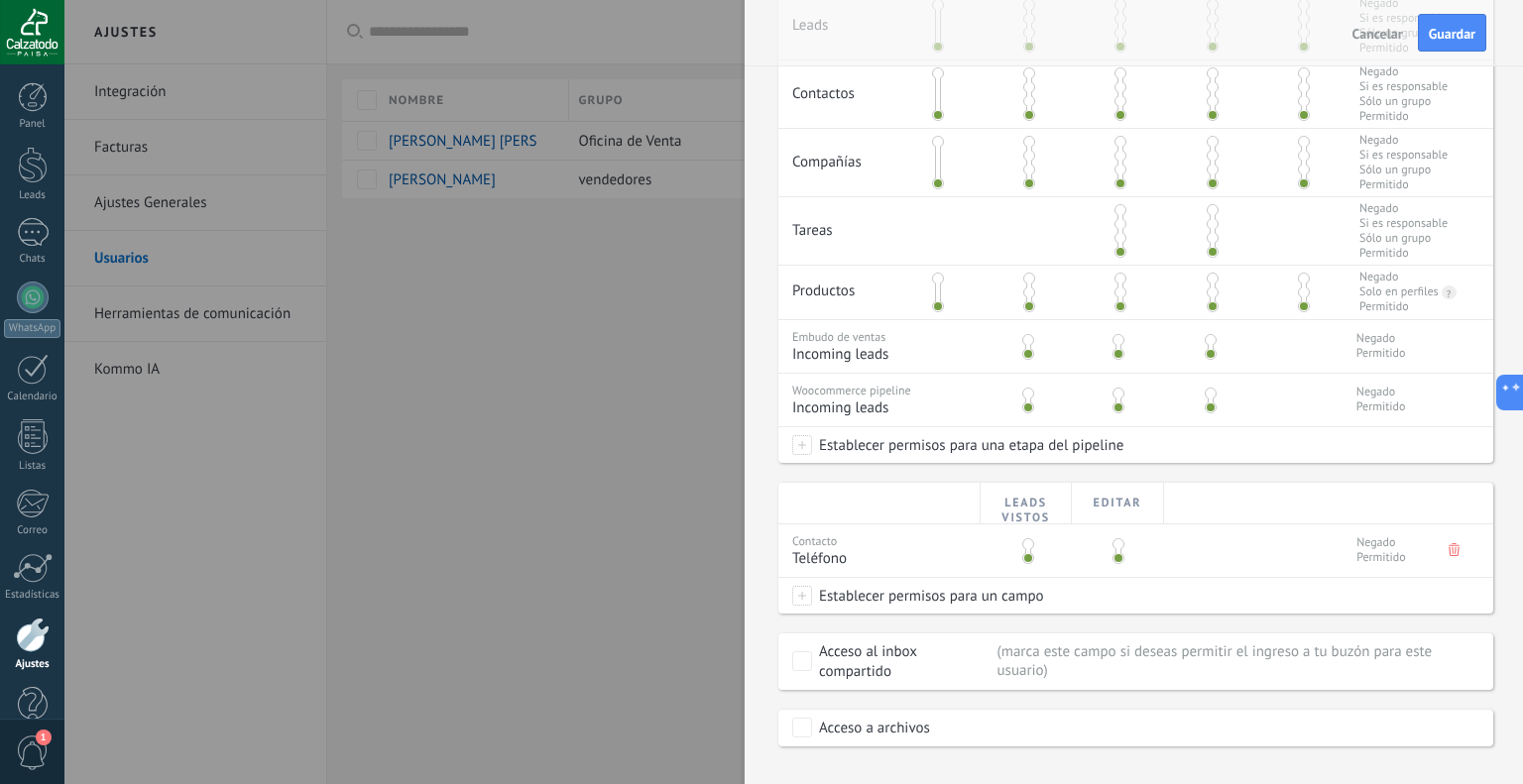 scroll, scrollTop: 577, scrollLeft: 0, axis: vertical 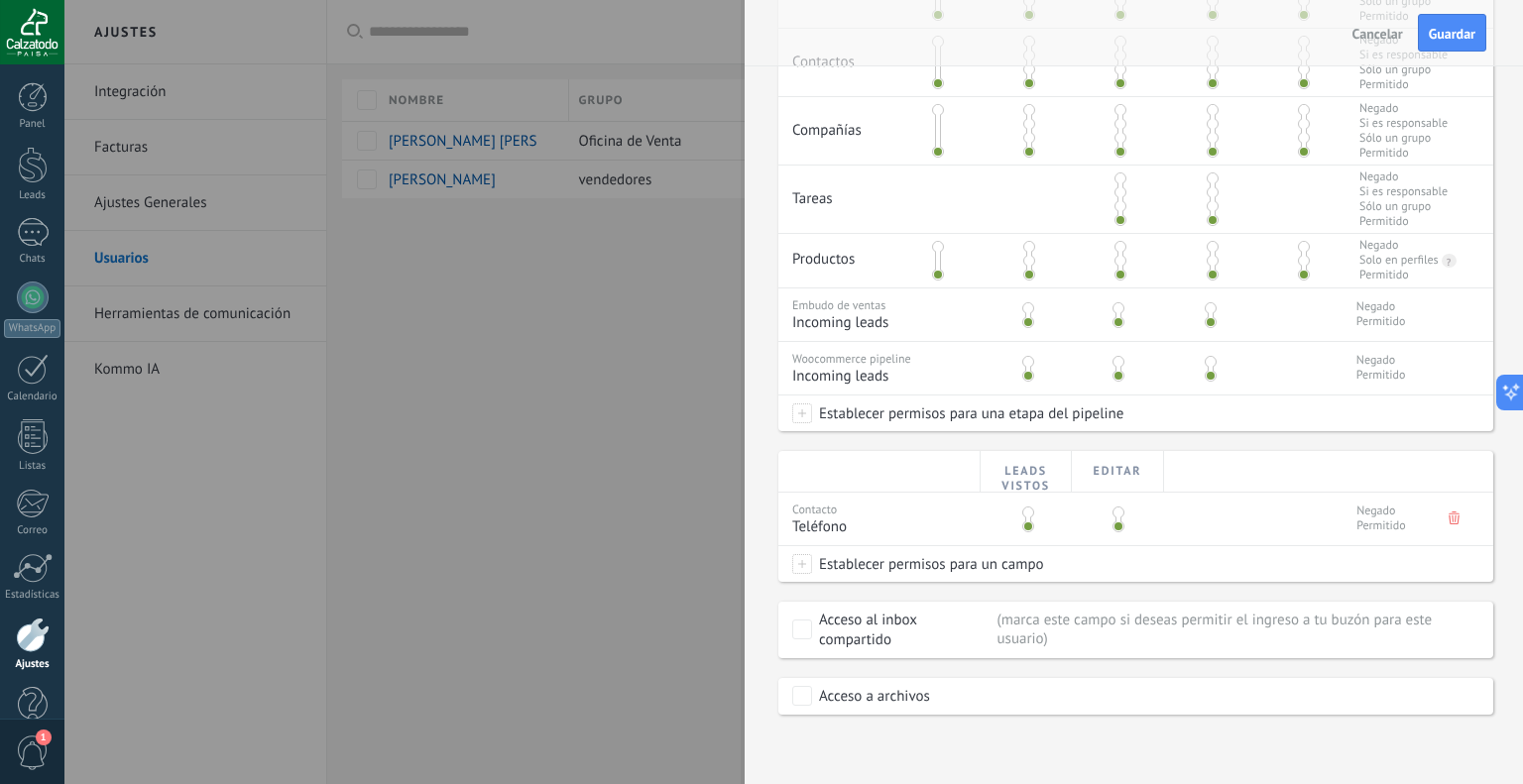 click at bounding box center (1028, 512) 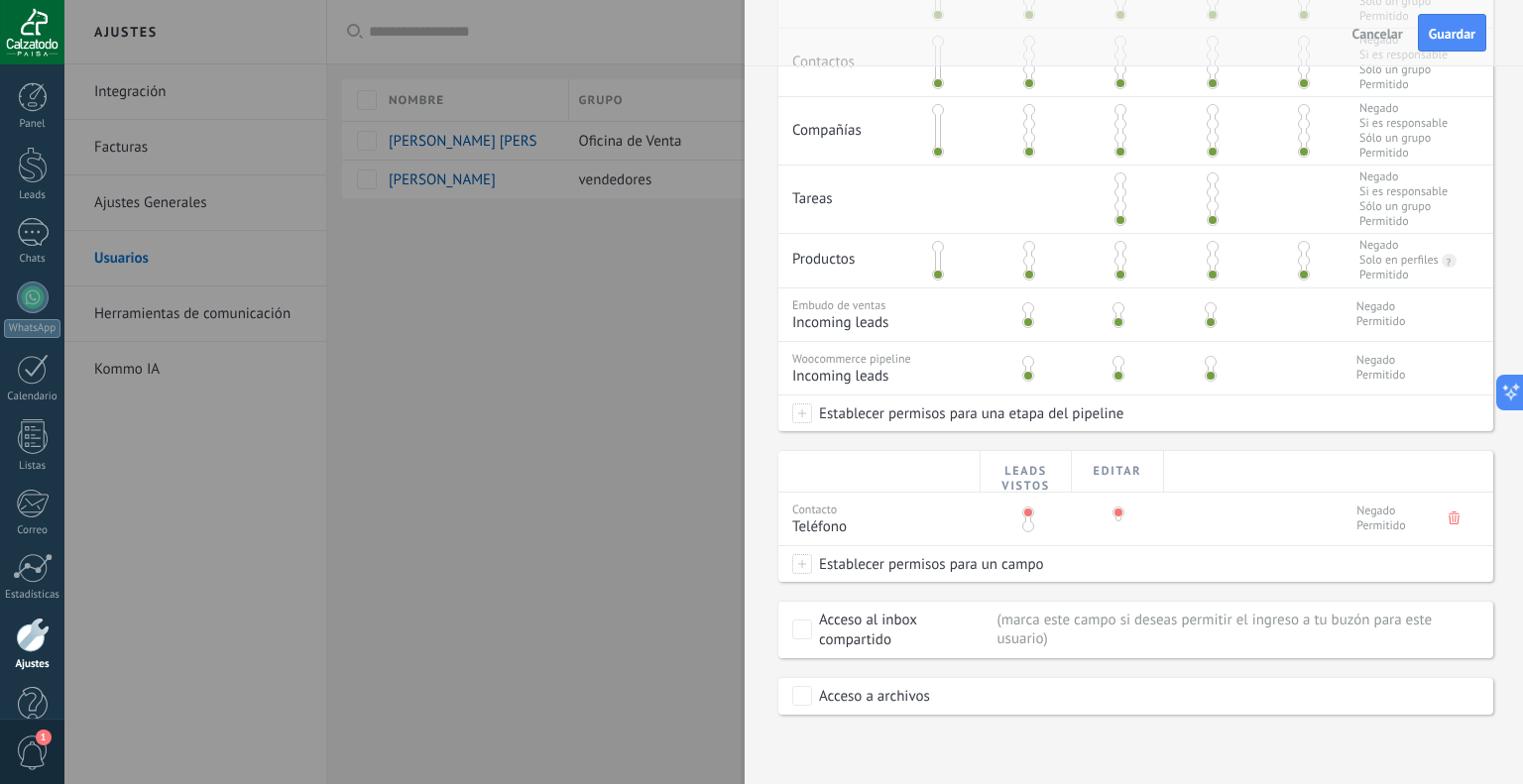 click at bounding box center (1028, 526) 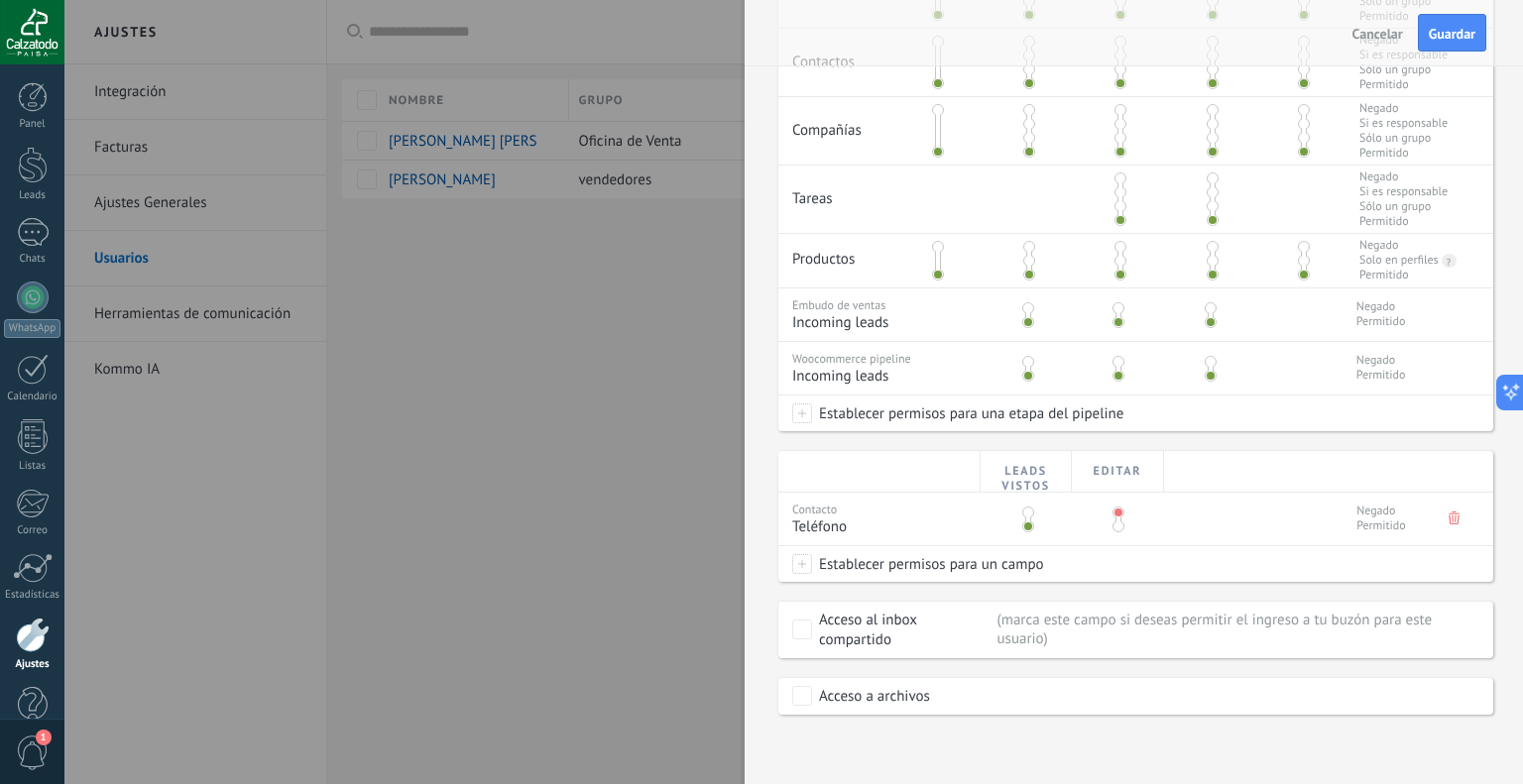 click 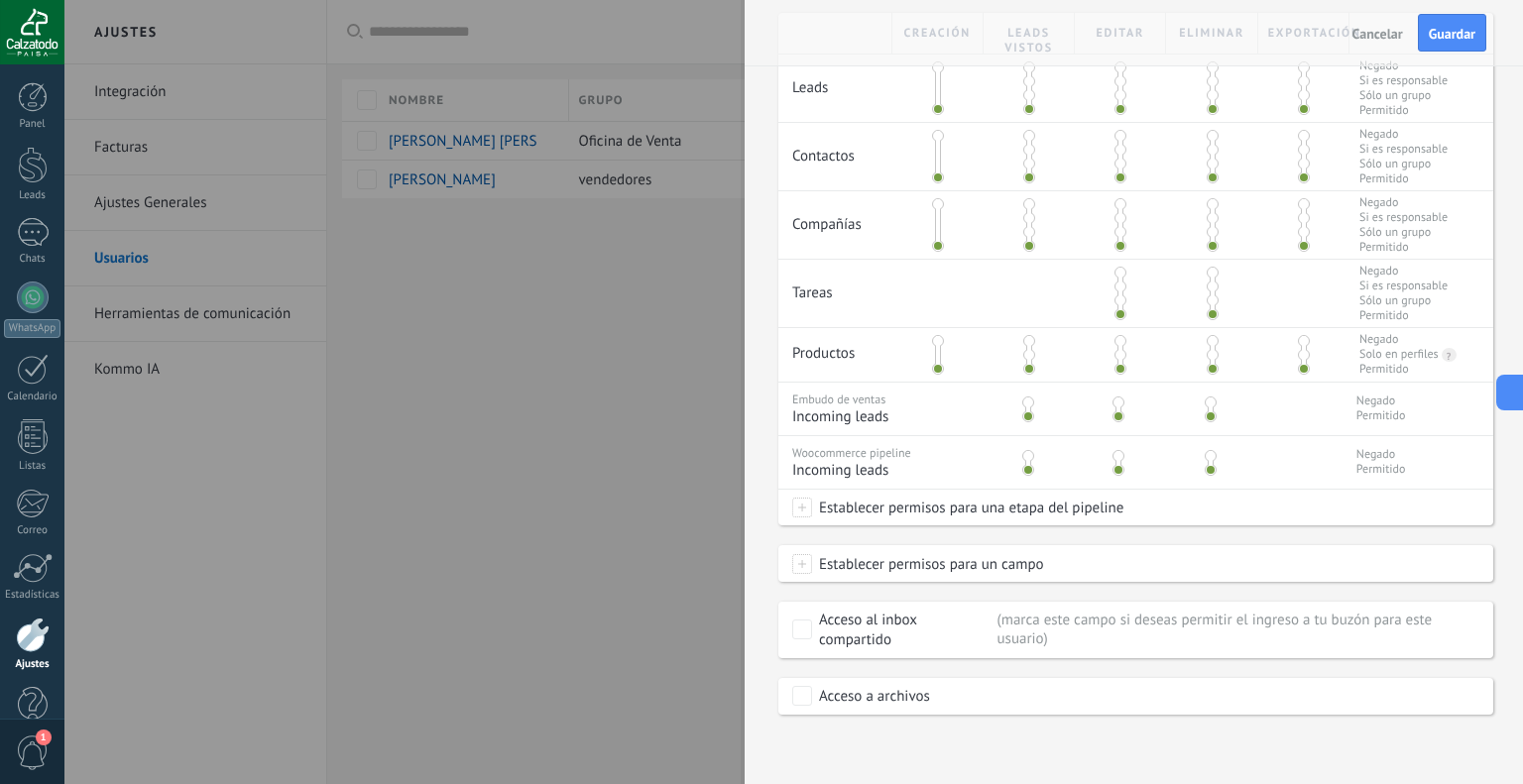 scroll, scrollTop: 484, scrollLeft: 0, axis: vertical 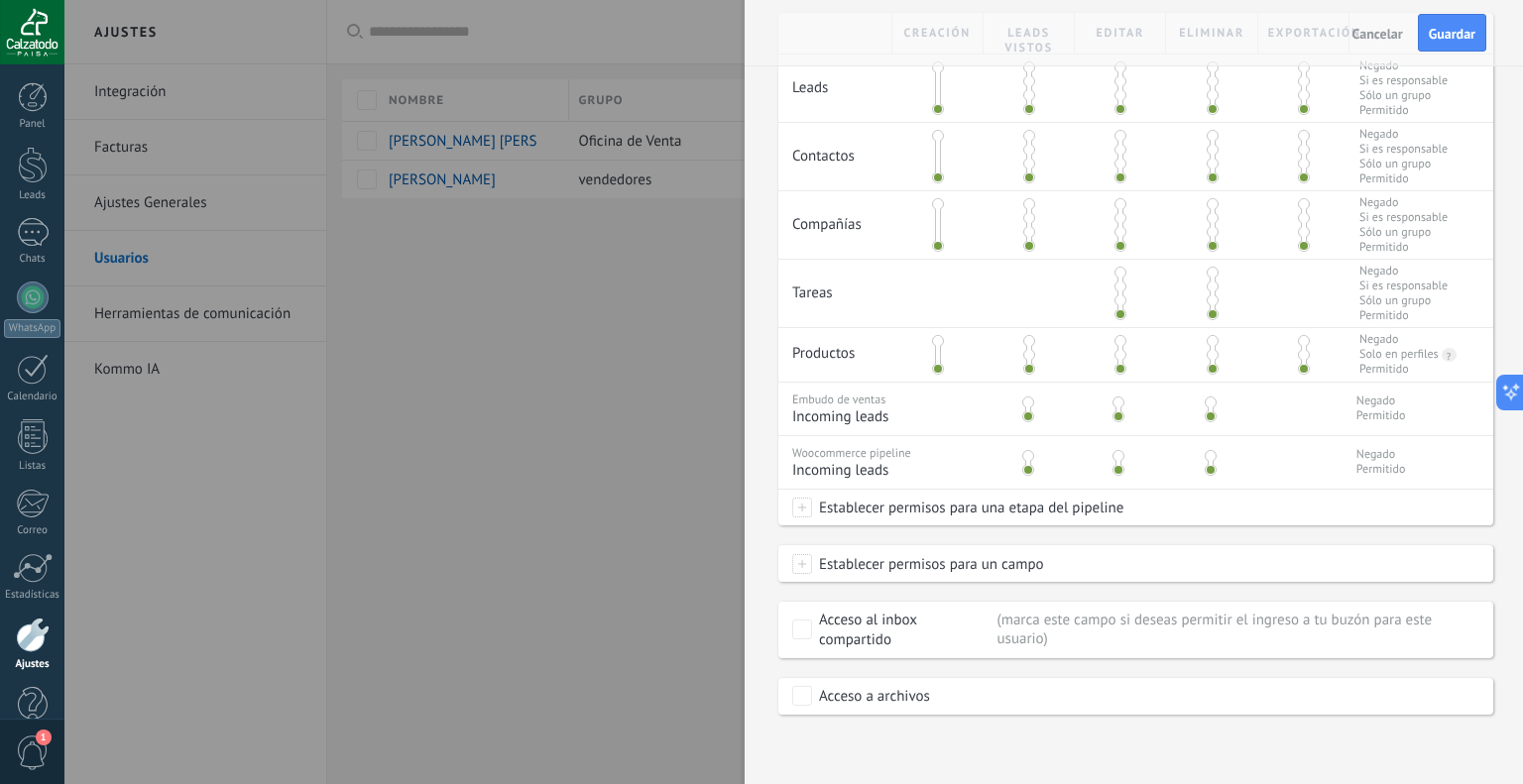 click at bounding box center (762, 392) 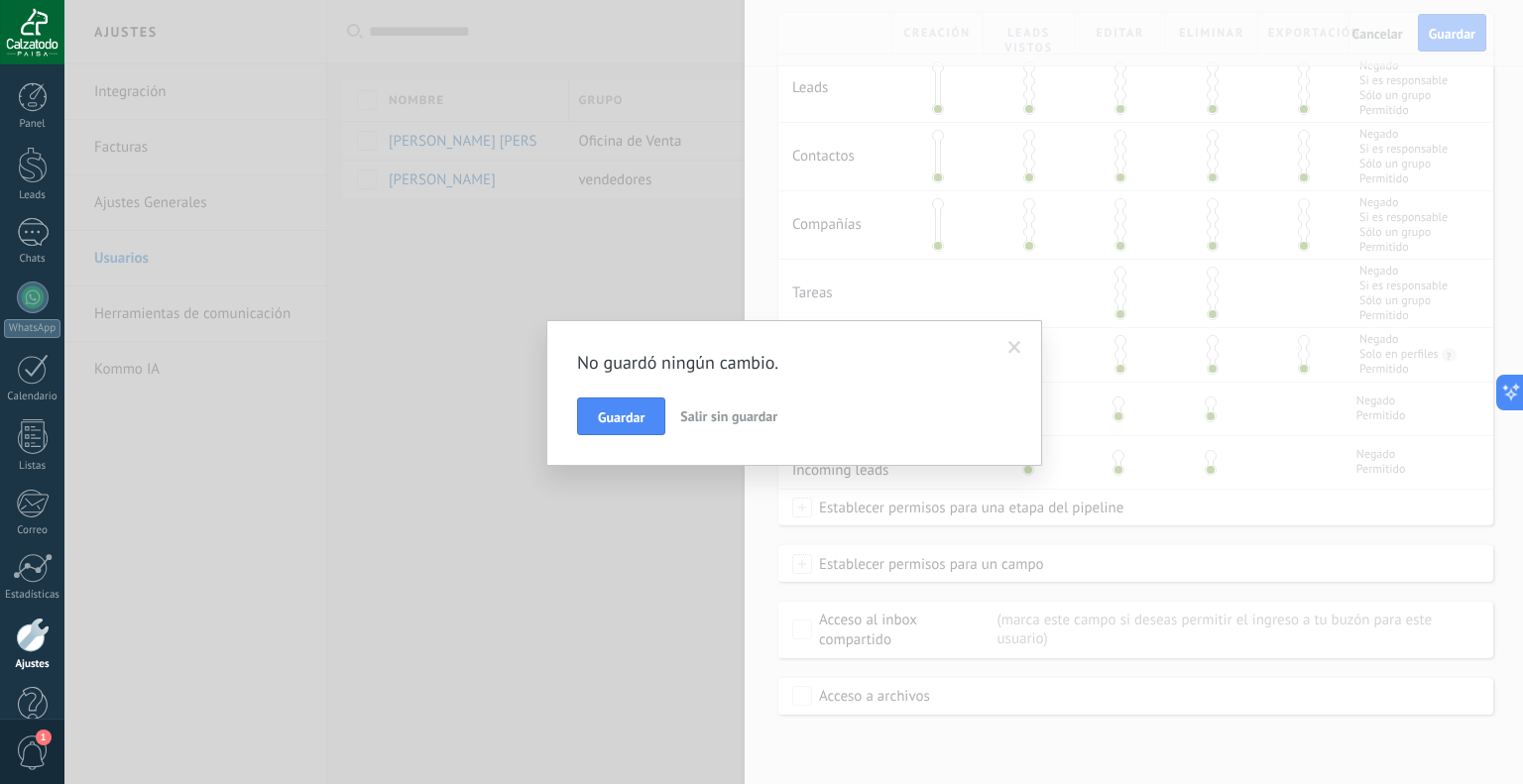 click on "Salir sin guardar" at bounding box center (729, 416) 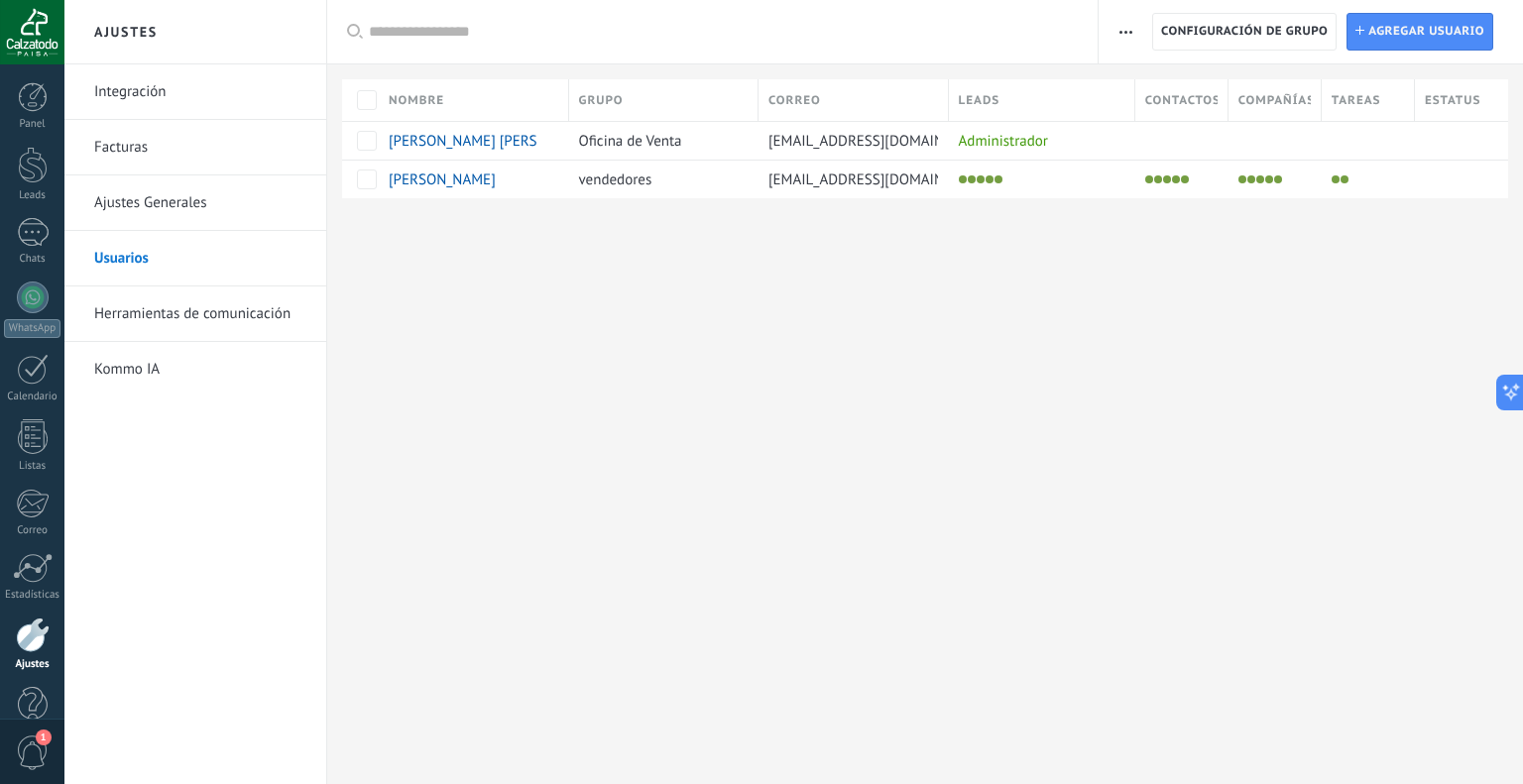 drag, startPoint x: 611, startPoint y: 360, endPoint x: 378, endPoint y: 325, distance: 235.61409 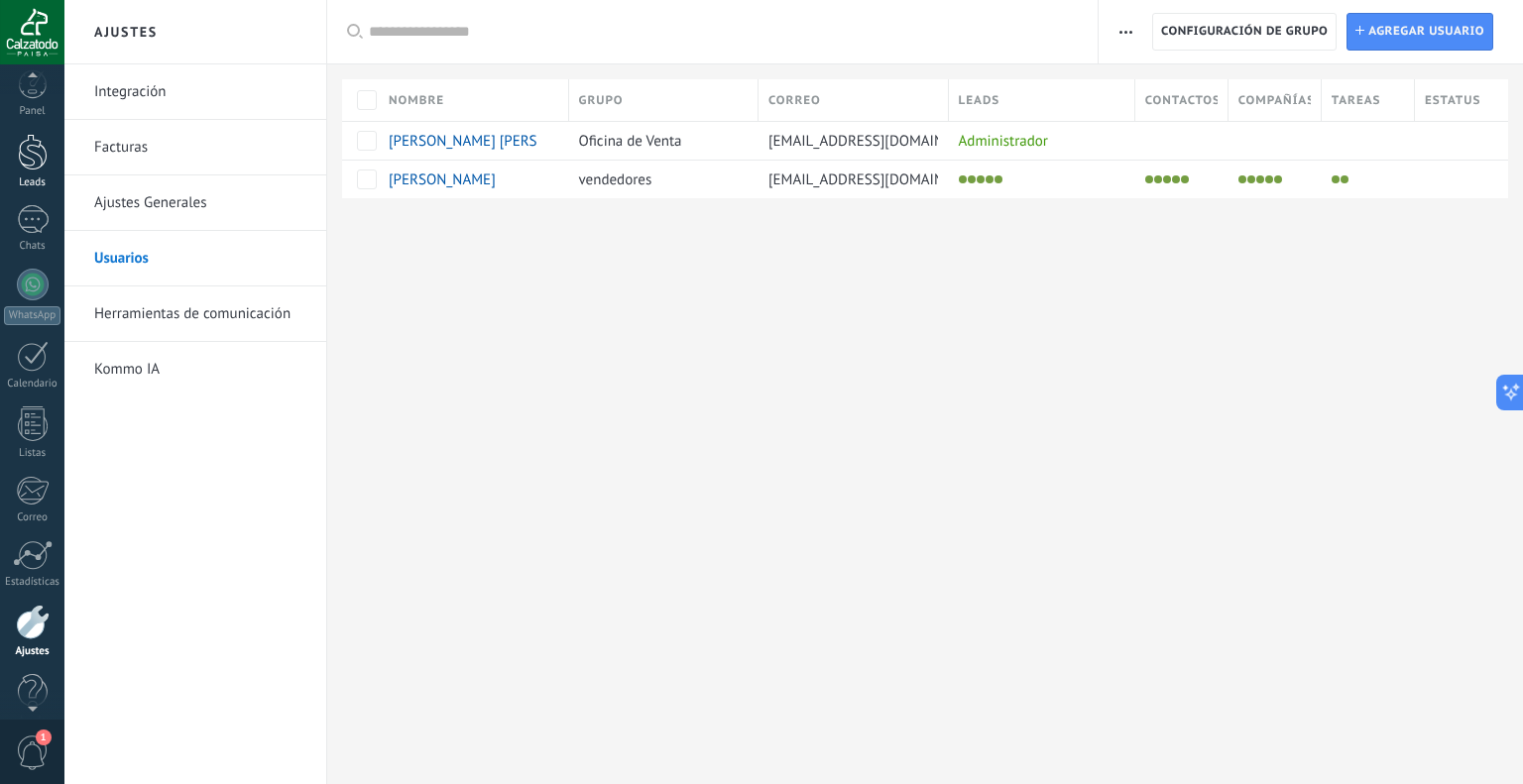 scroll, scrollTop: 0, scrollLeft: 0, axis: both 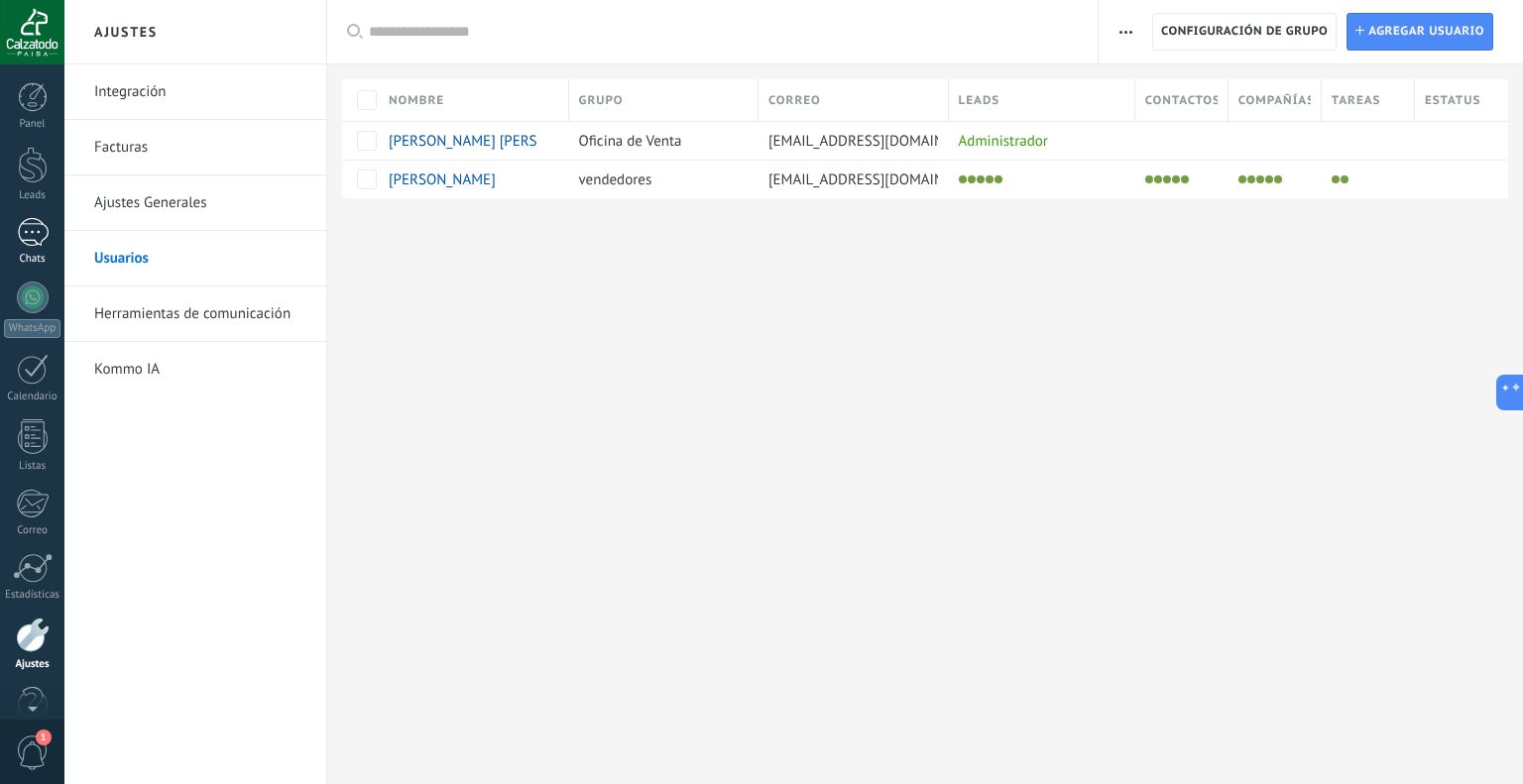 click at bounding box center [33, 232] 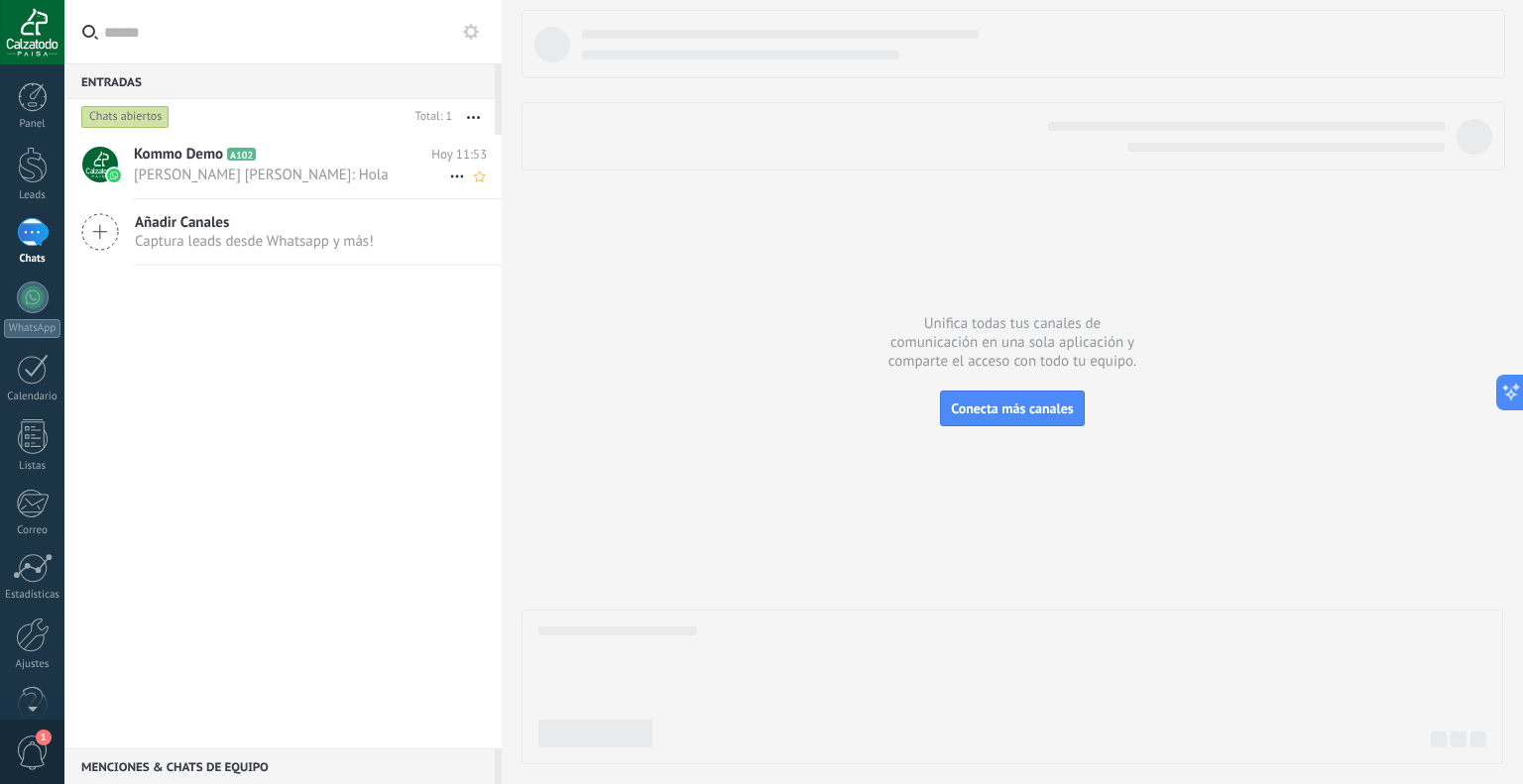 click on "[PERSON_NAME]: Hola" at bounding box center [292, 174] 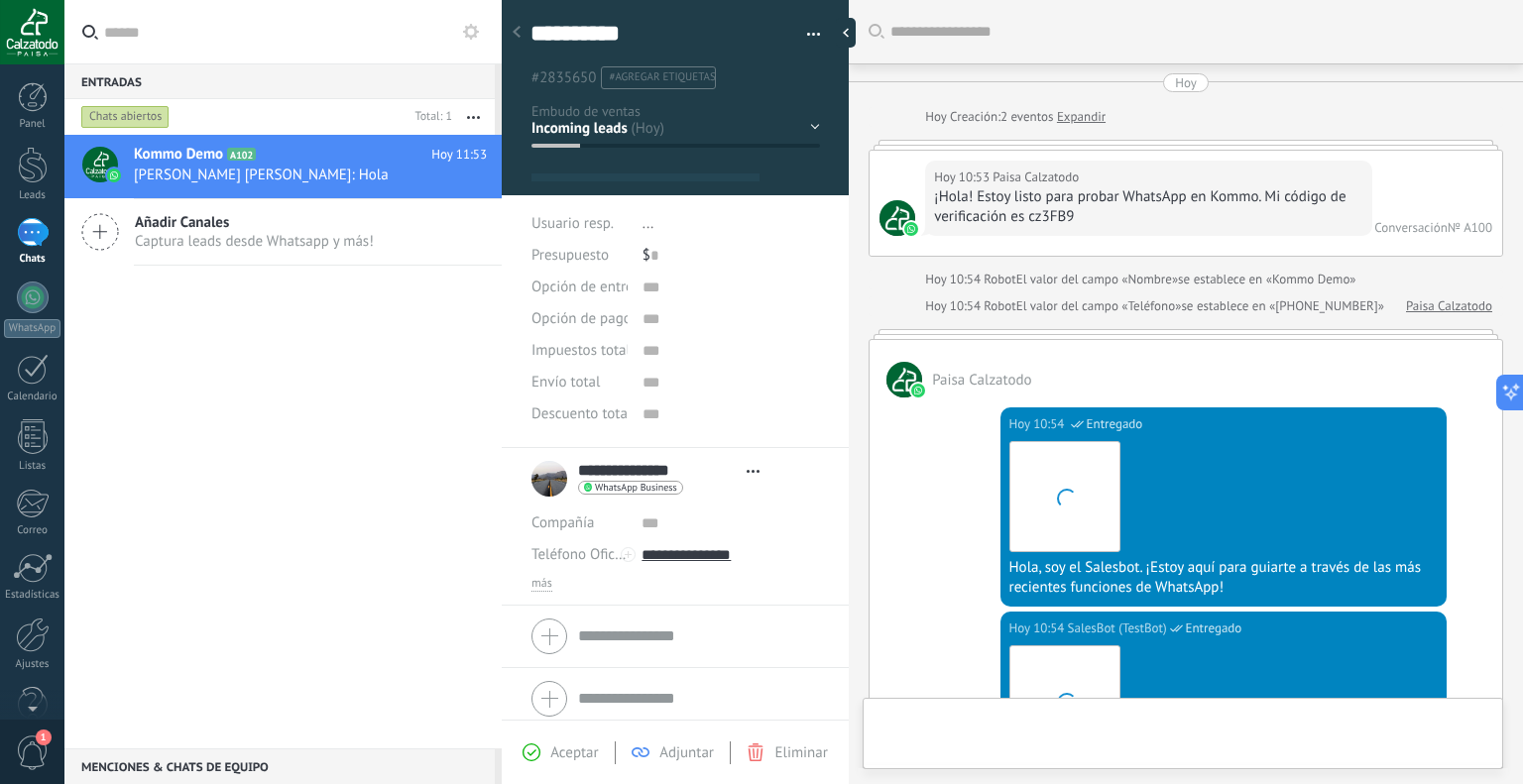 scroll, scrollTop: 4500, scrollLeft: 0, axis: vertical 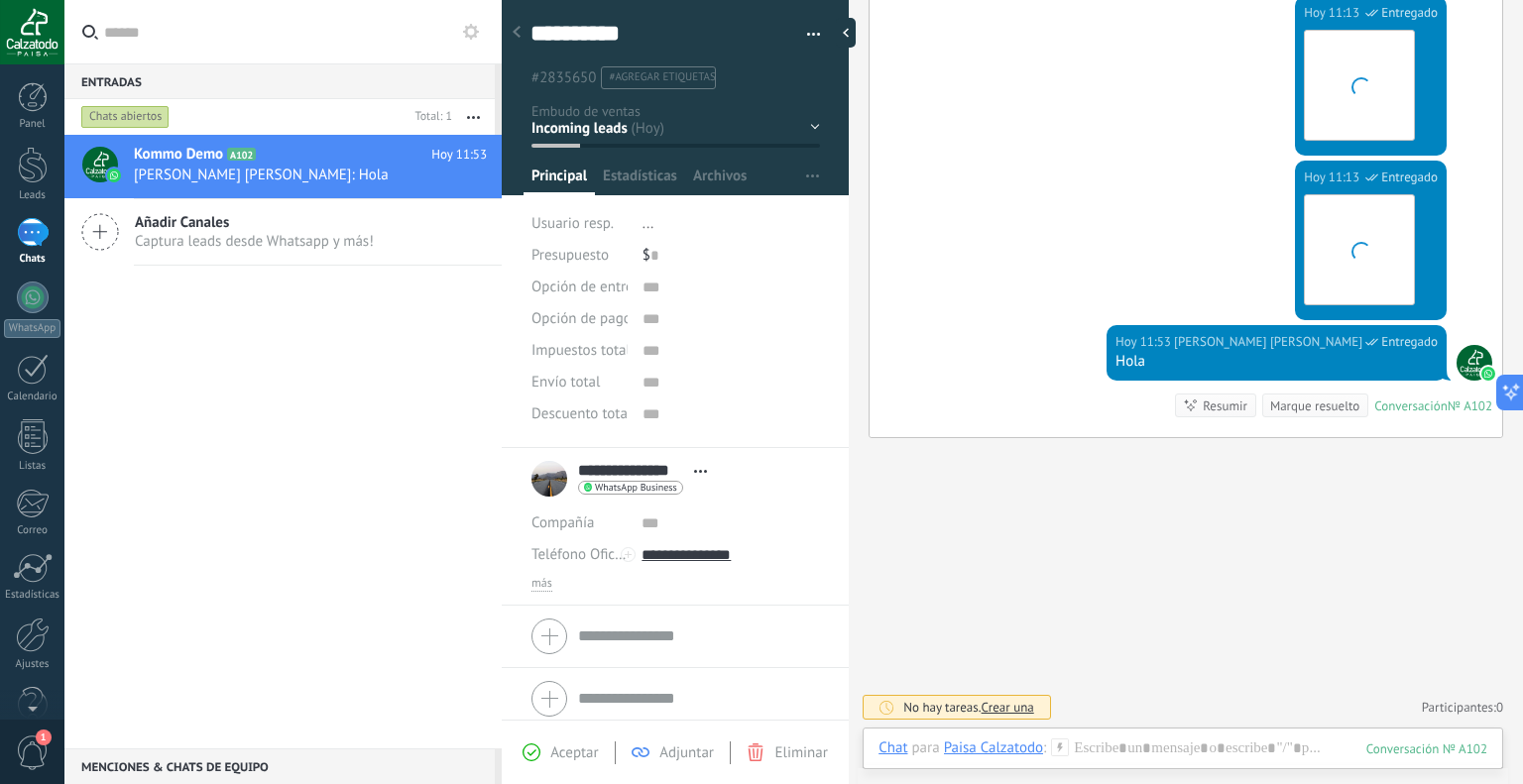 click at bounding box center [806, 35] 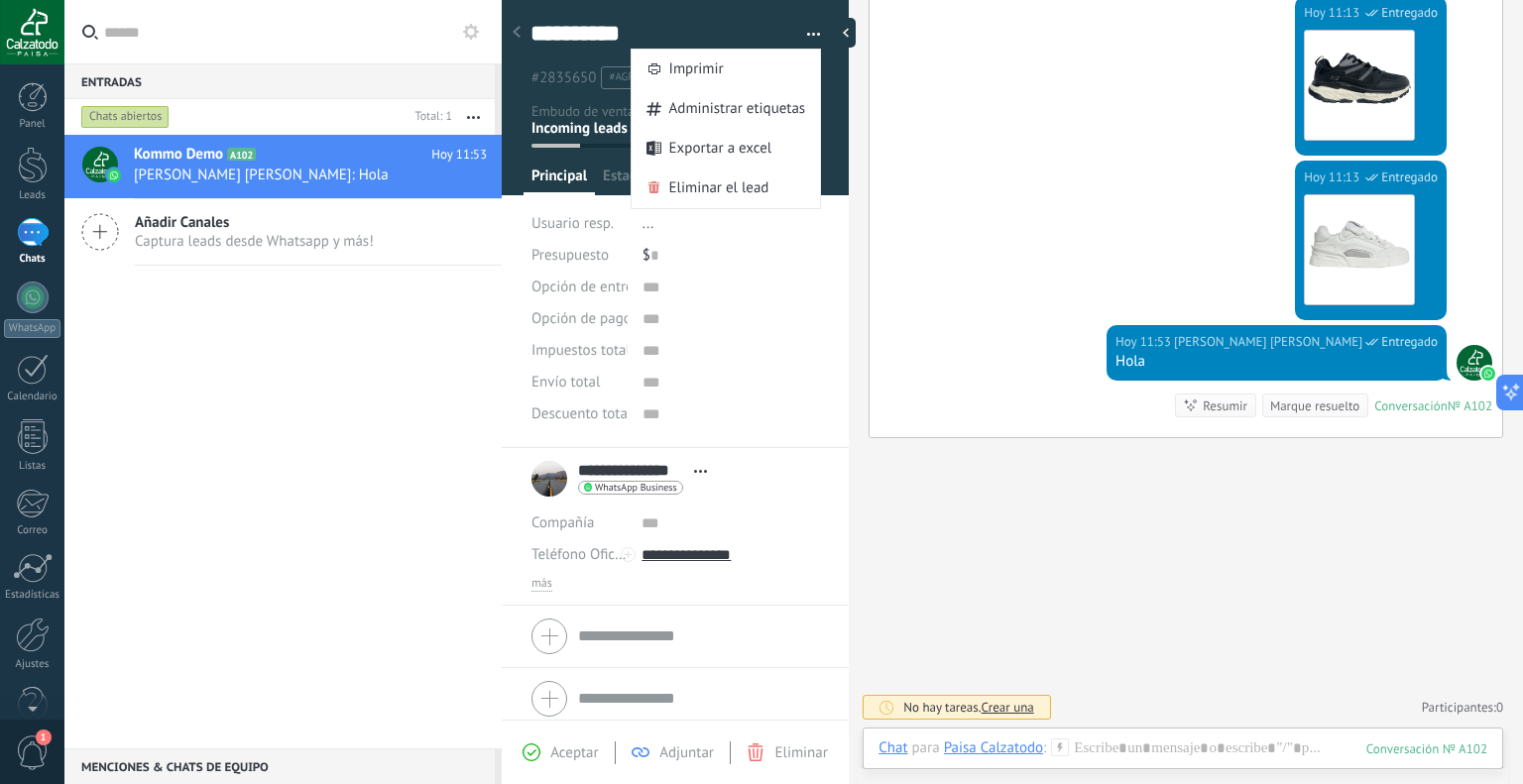 click at bounding box center (806, 35) 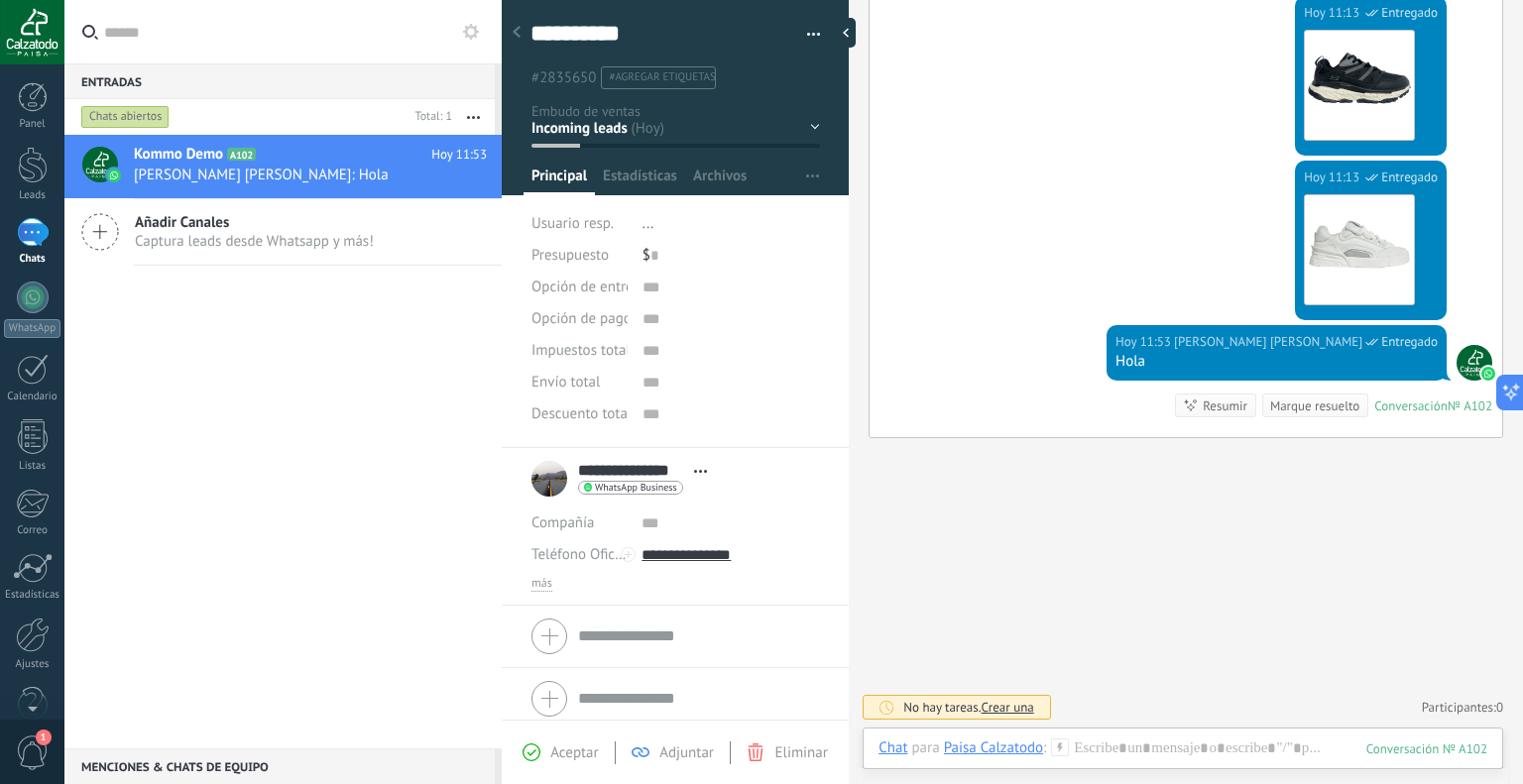 click at bounding box center [806, 35] 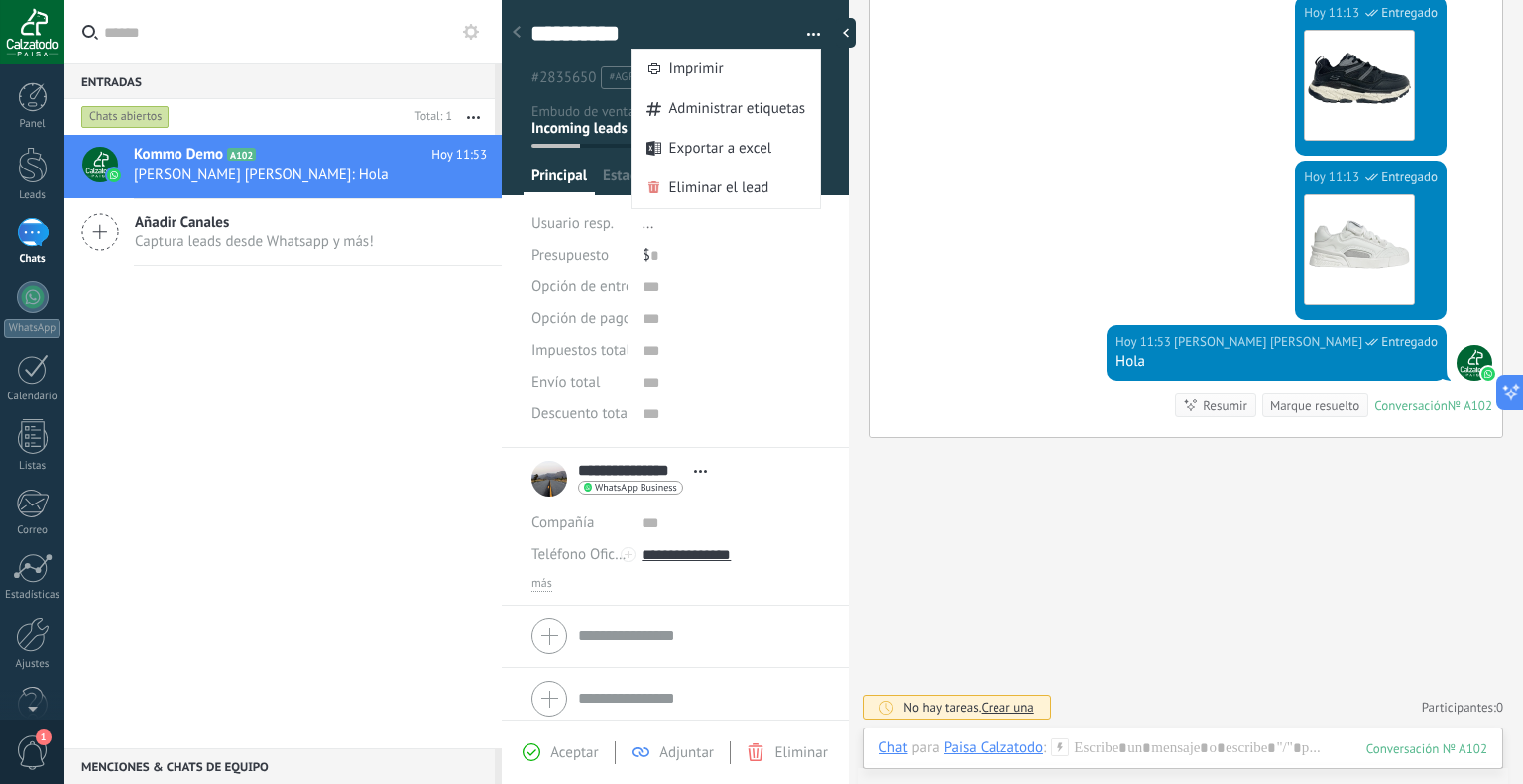 click at bounding box center [806, 35] 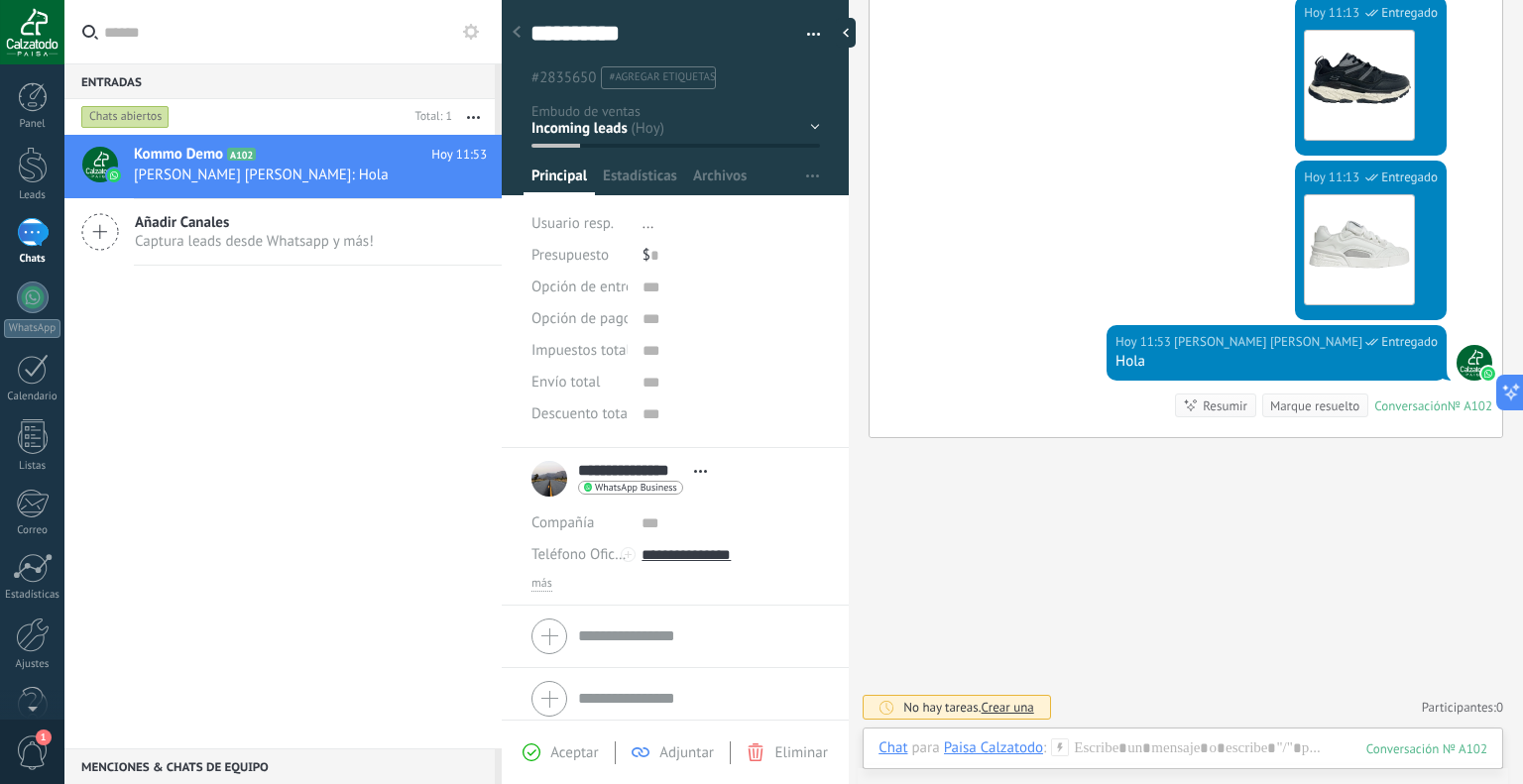 click on "Contacto inicial
Negociación
Debate contractual
Discusión de contrato
Logrado con éxito" at bounding box center (0, 0) 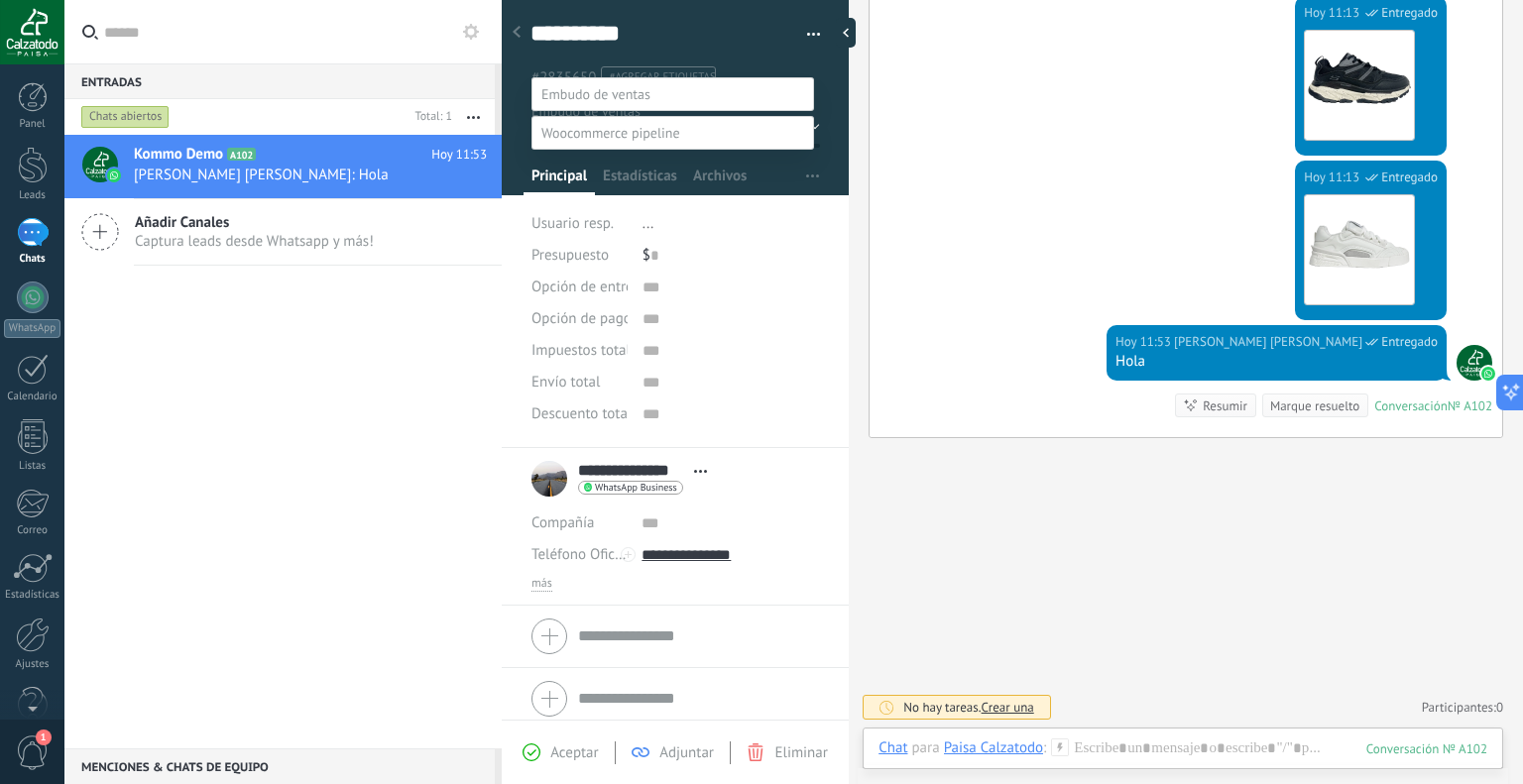 scroll, scrollTop: 0, scrollLeft: 0, axis: both 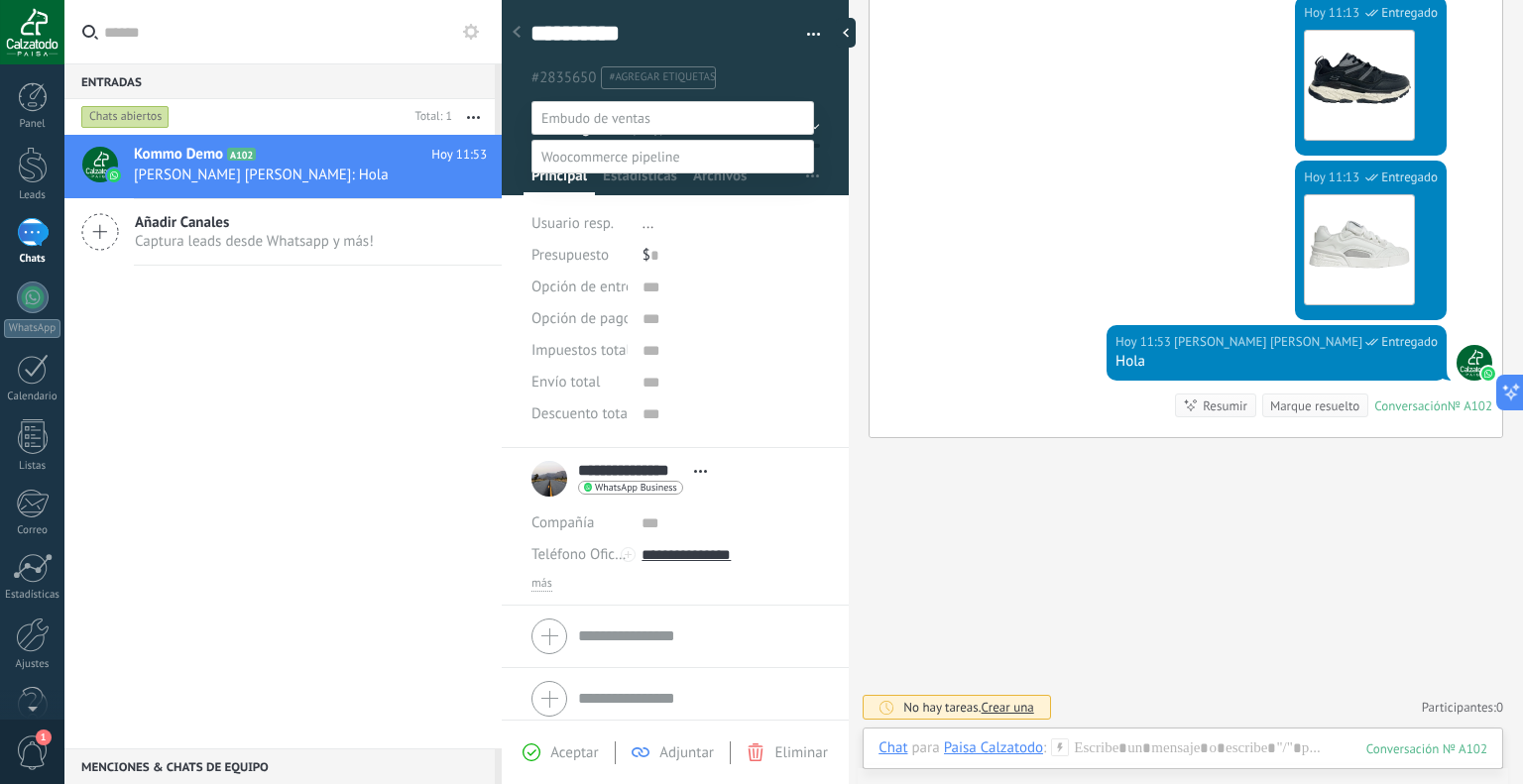 click at bounding box center (793, 392) 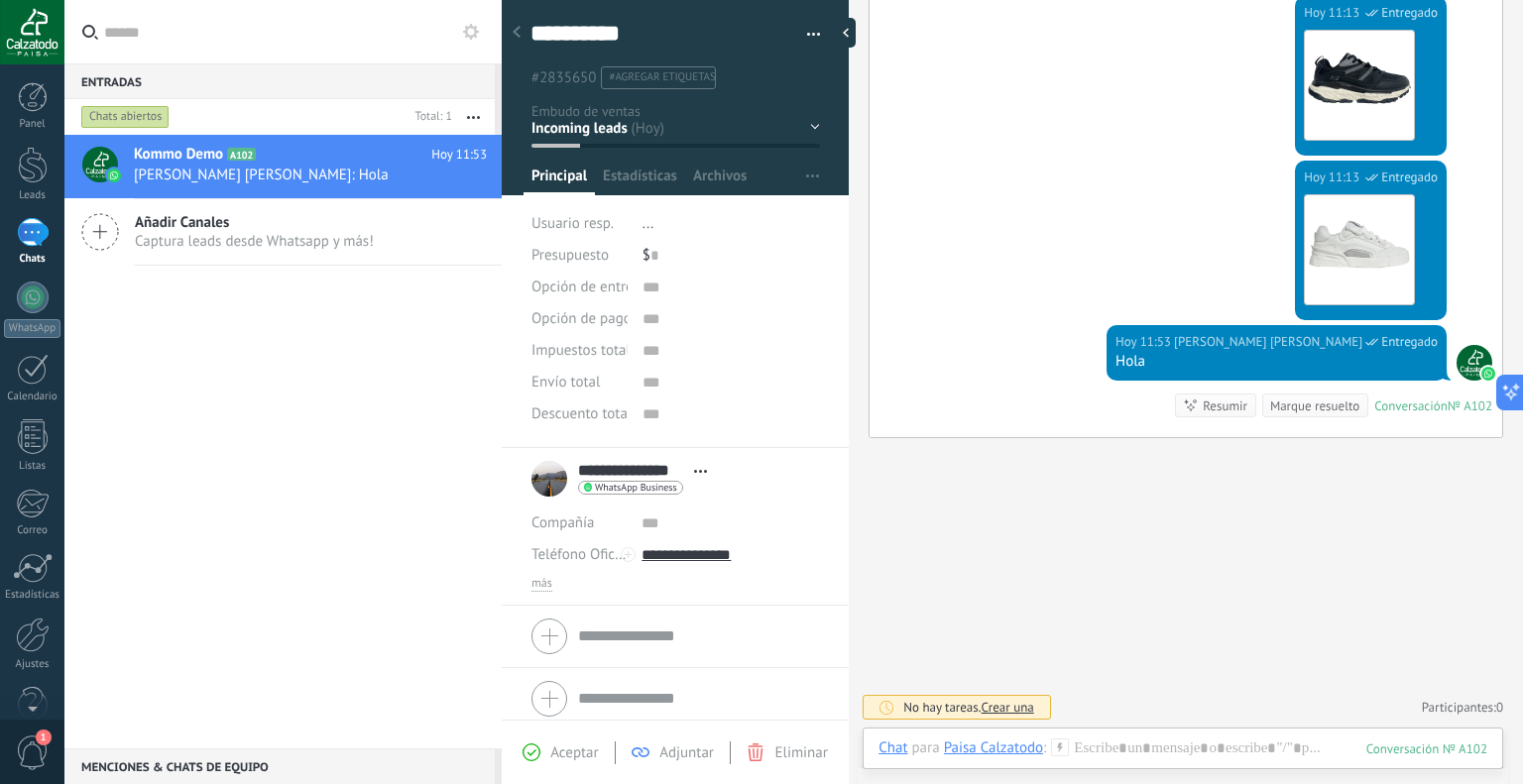 click on "#agregar etiquetas" at bounding box center [661, 77] 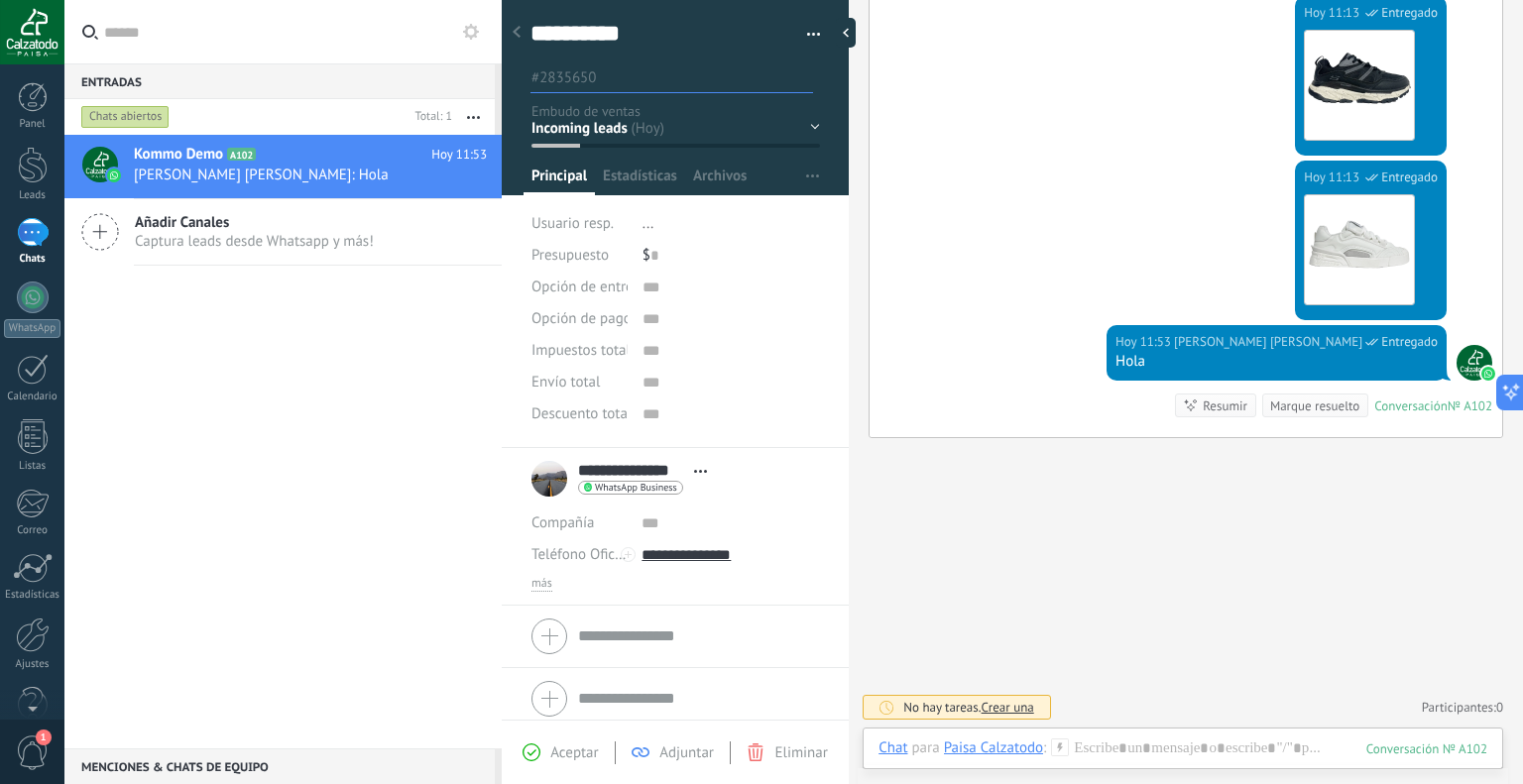 click on "Contacto inicial
Negociación
Debate contractual
Discusión de contrato
Logrado con éxito" at bounding box center [0, 0] 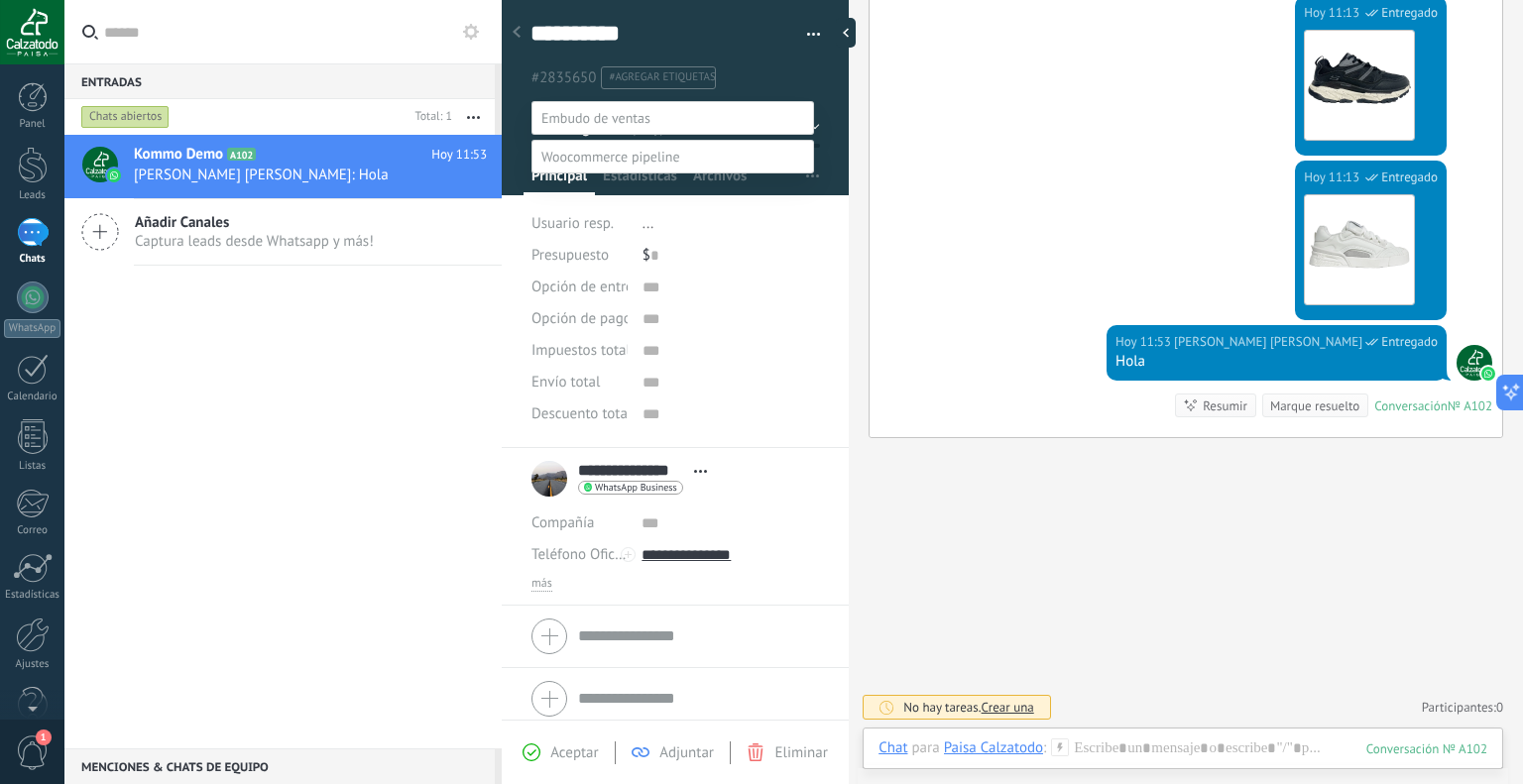 click at bounding box center [793, 392] 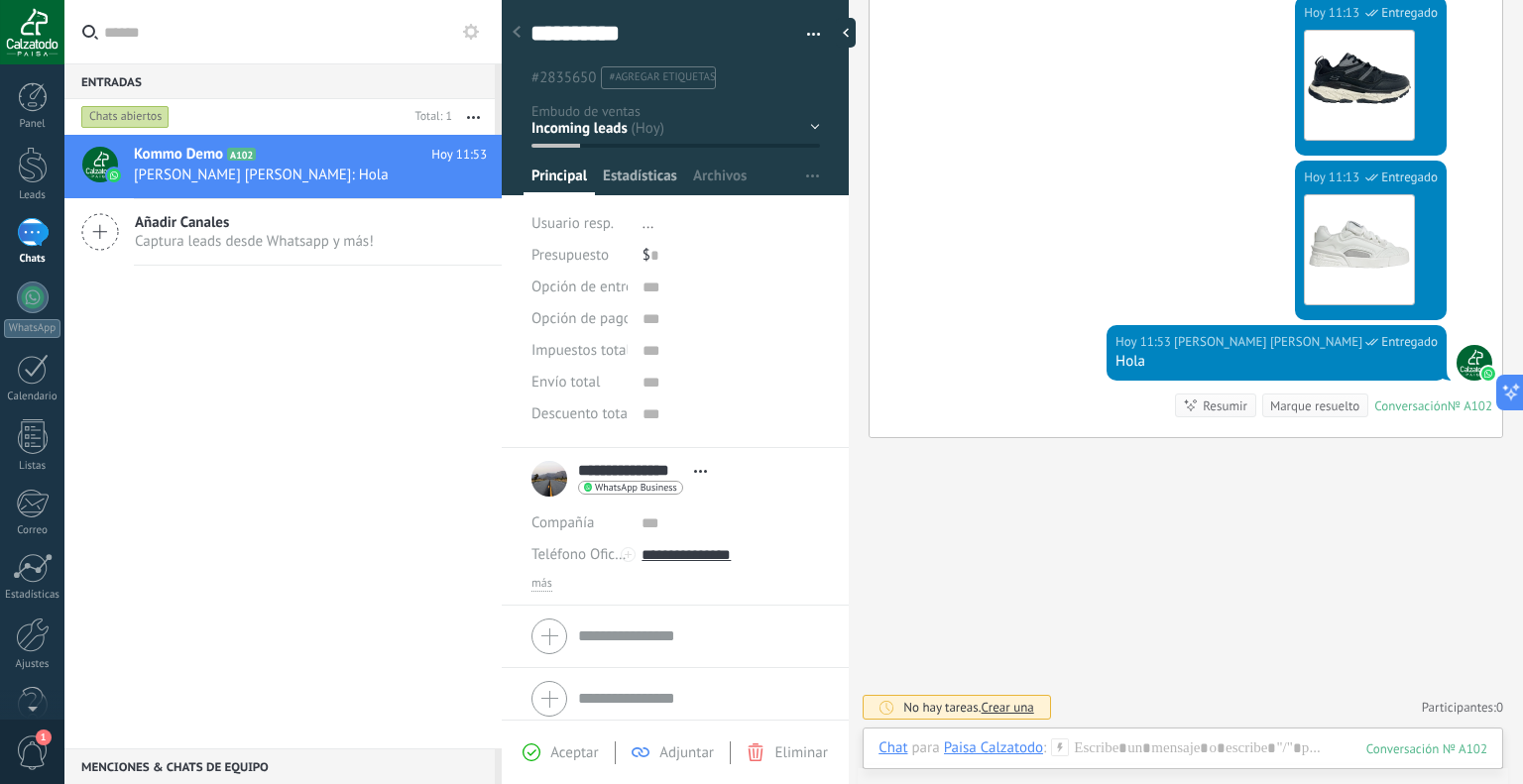 click on "Estadísticas" at bounding box center (640, 180) 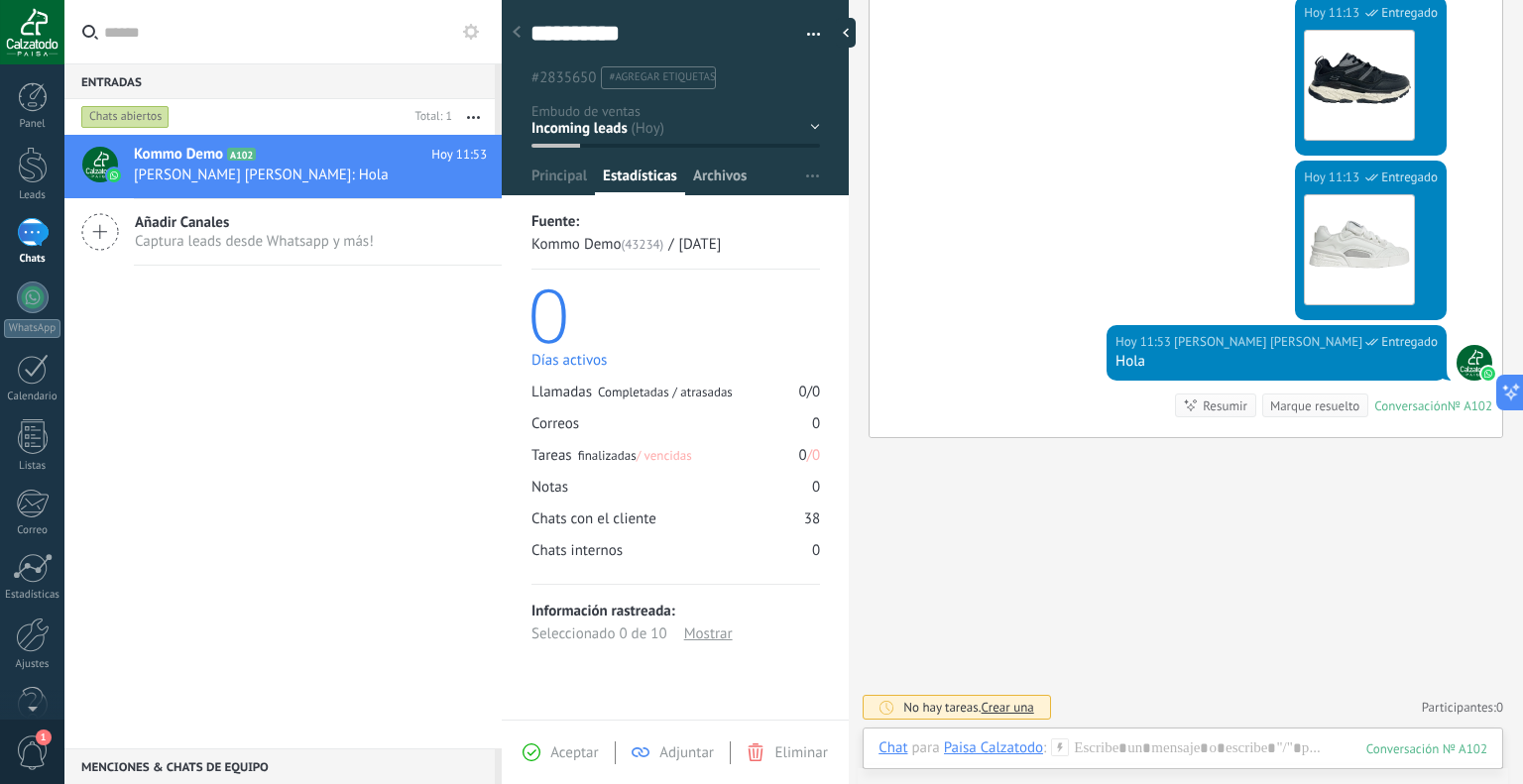 click on "Archivos" at bounding box center [720, 180] 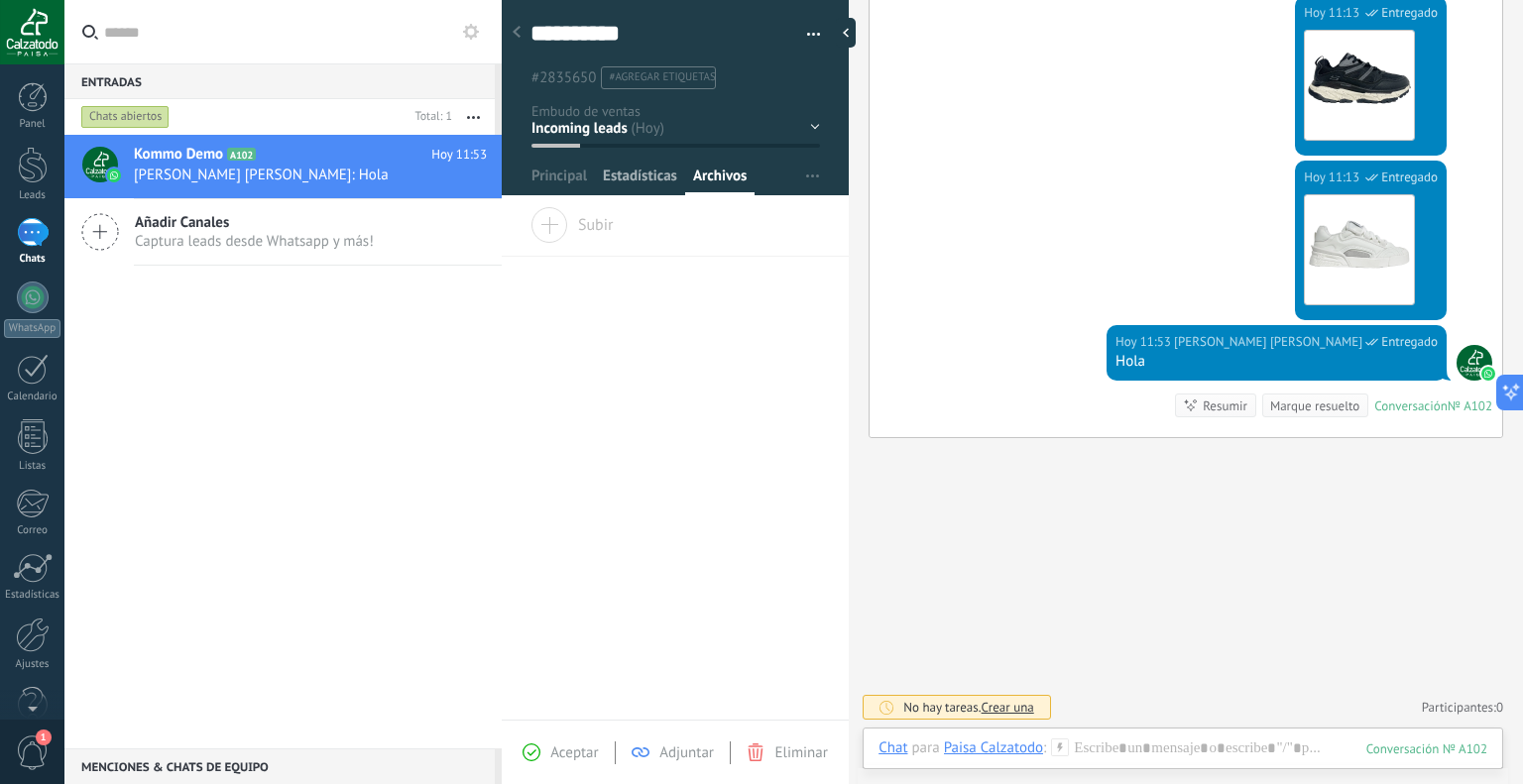 click on "Estadísticas" at bounding box center (640, 180) 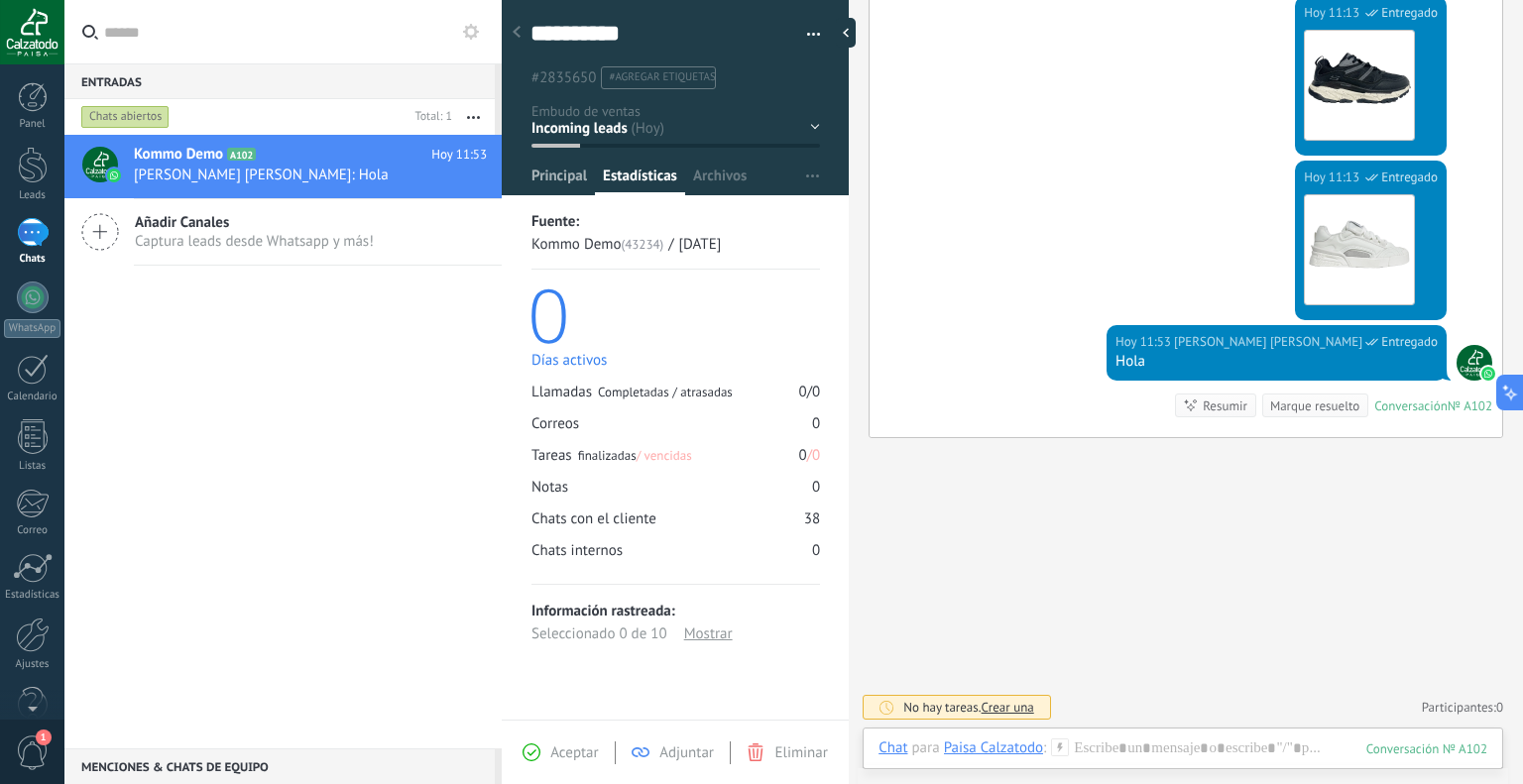 click on "Principal" at bounding box center (559, 180) 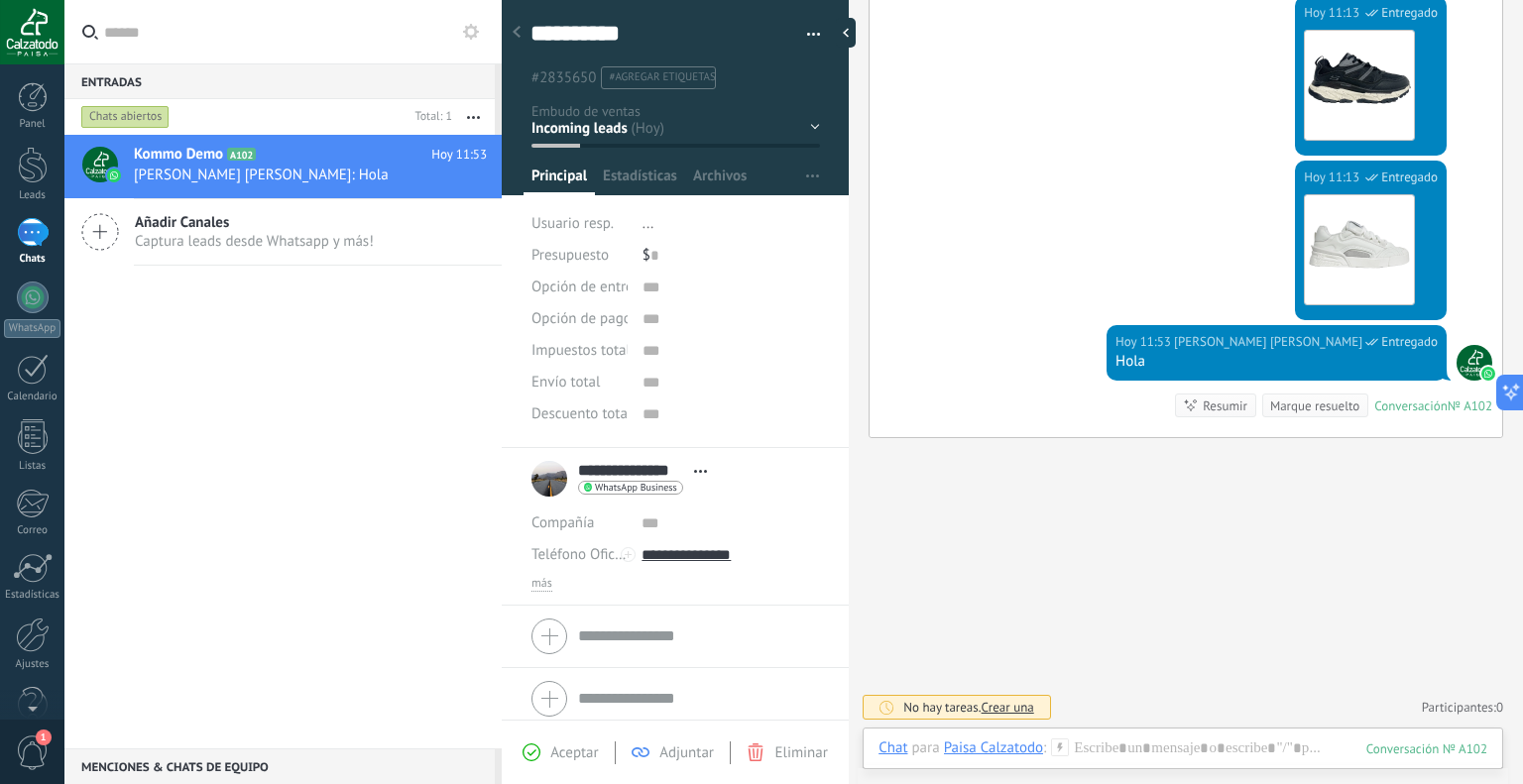 scroll, scrollTop: 9, scrollLeft: 0, axis: vertical 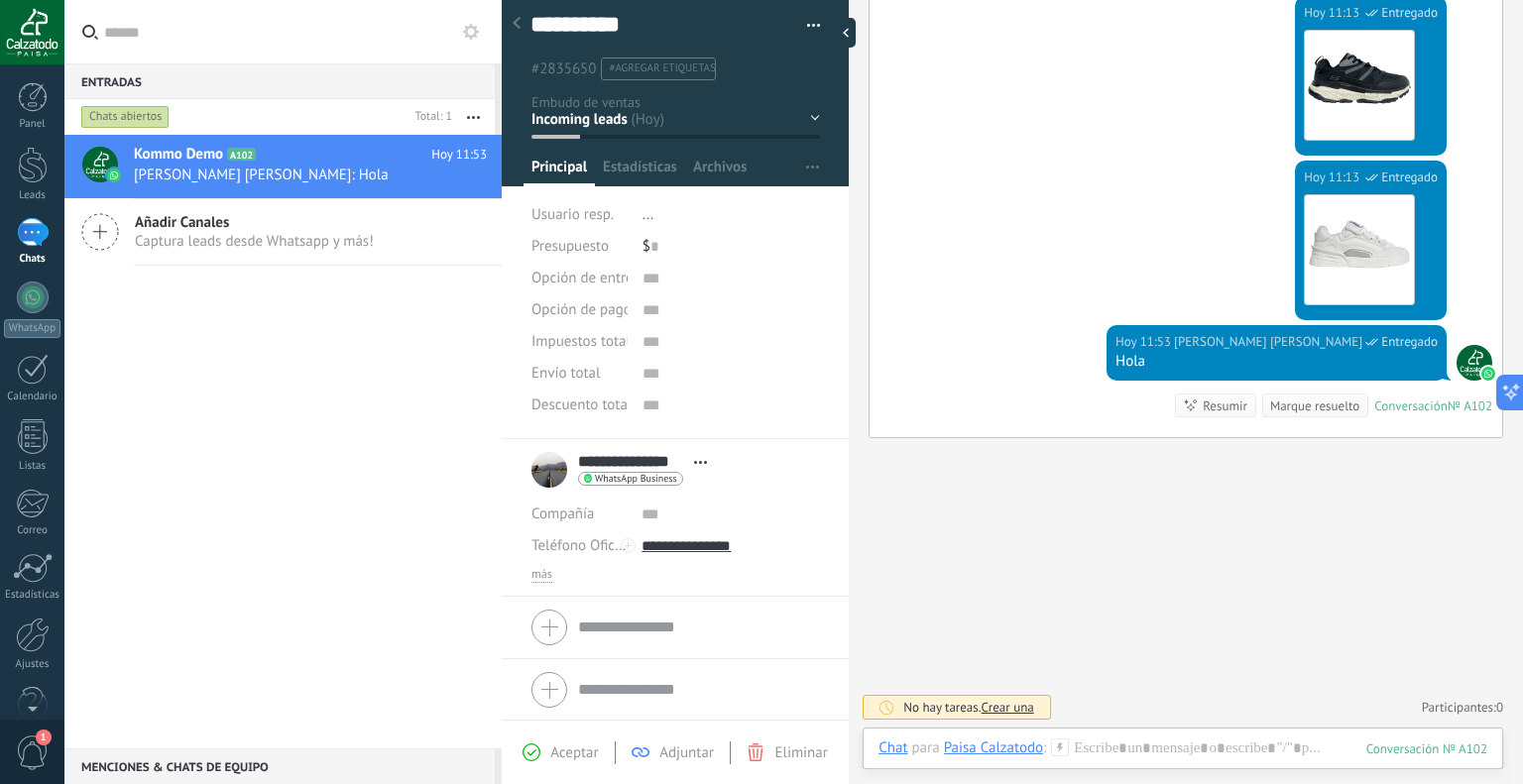 click on "Abrir detalle
Copie el nombre
Desatar
Contacto principal" at bounding box center [700, 462] 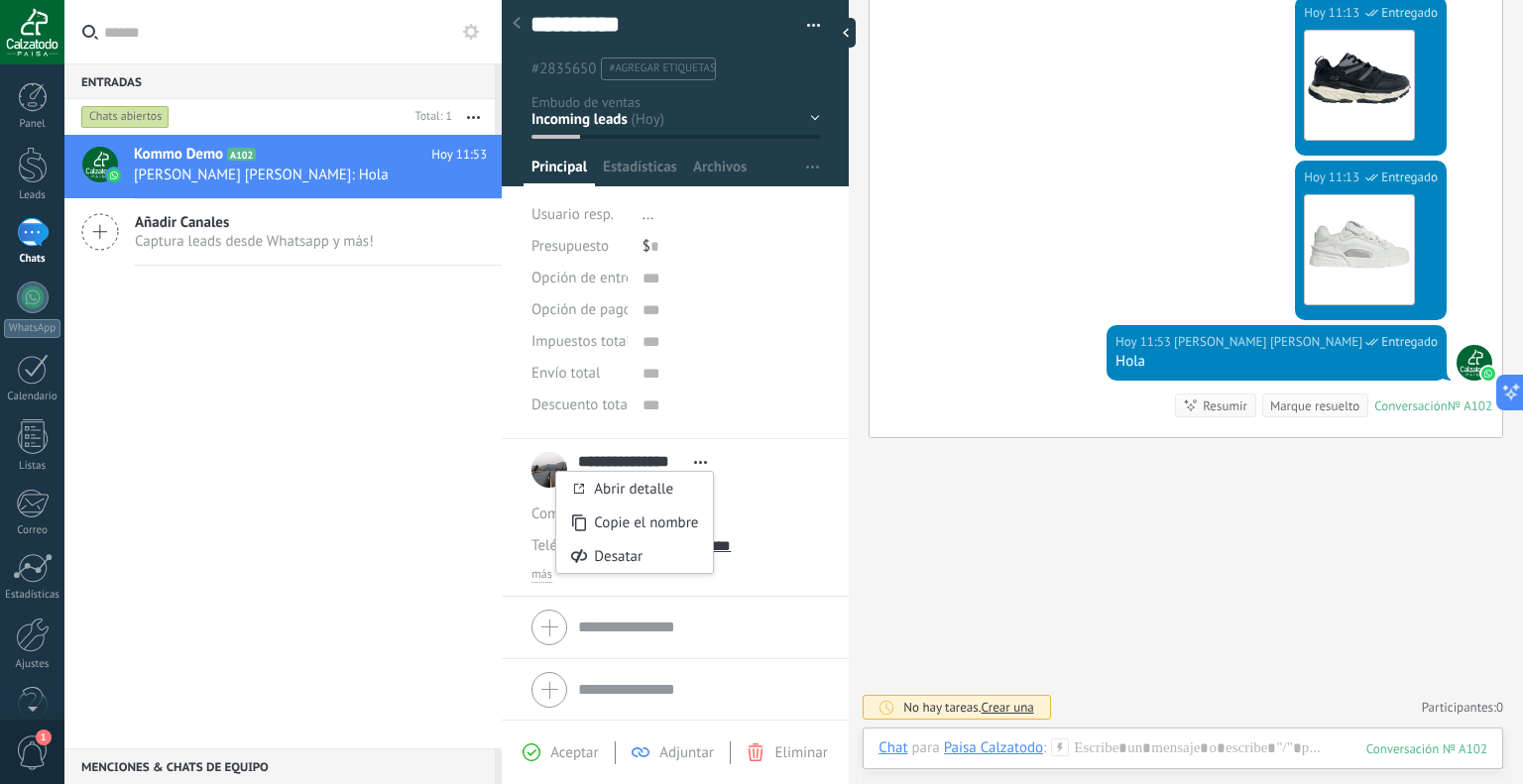 click on "Abrir detalle
Copie el nombre
Desatar
Contacto principal" at bounding box center [700, 462] 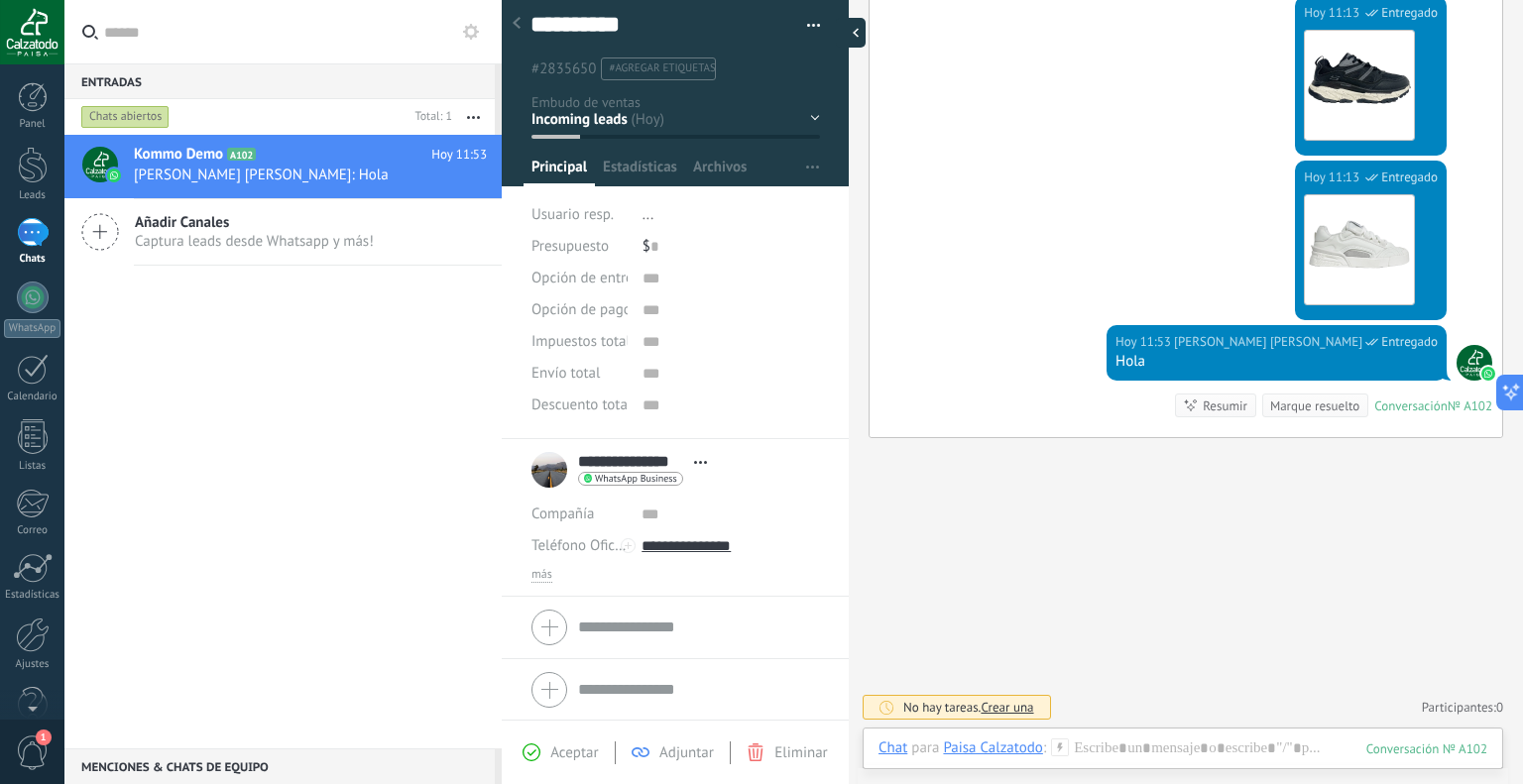 click at bounding box center (851, 33) 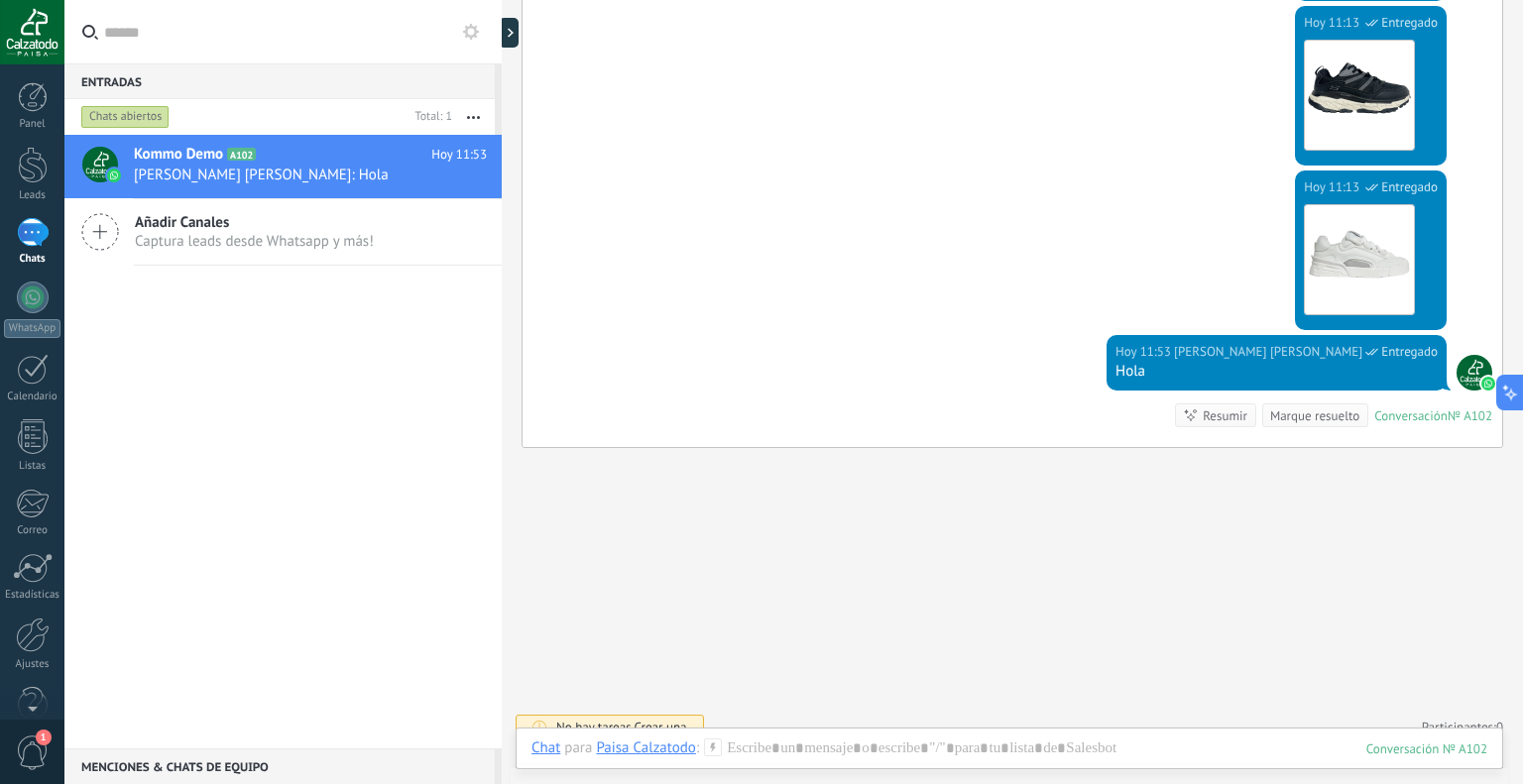 scroll, scrollTop: 4136, scrollLeft: 0, axis: vertical 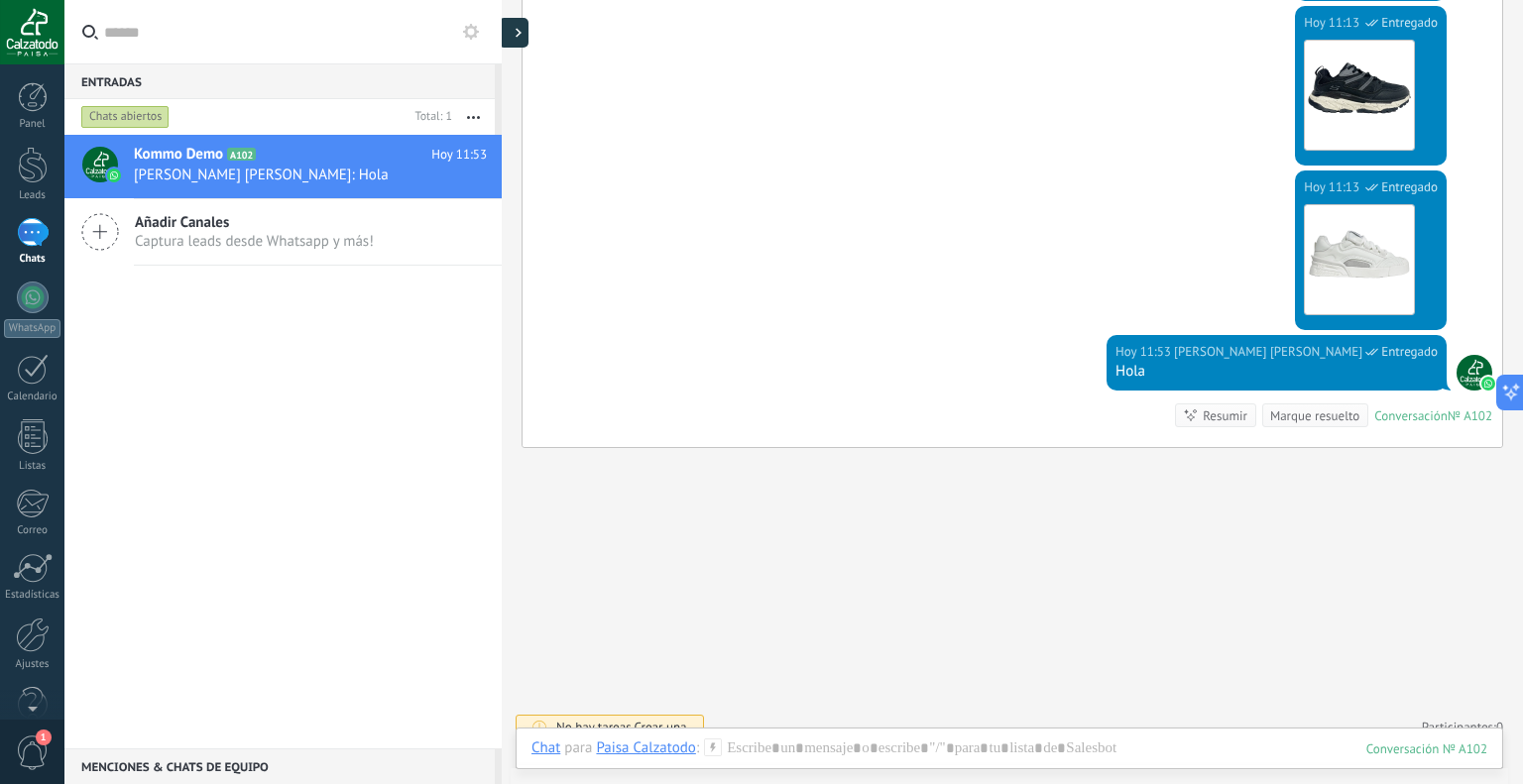 click at bounding box center [514, 33] 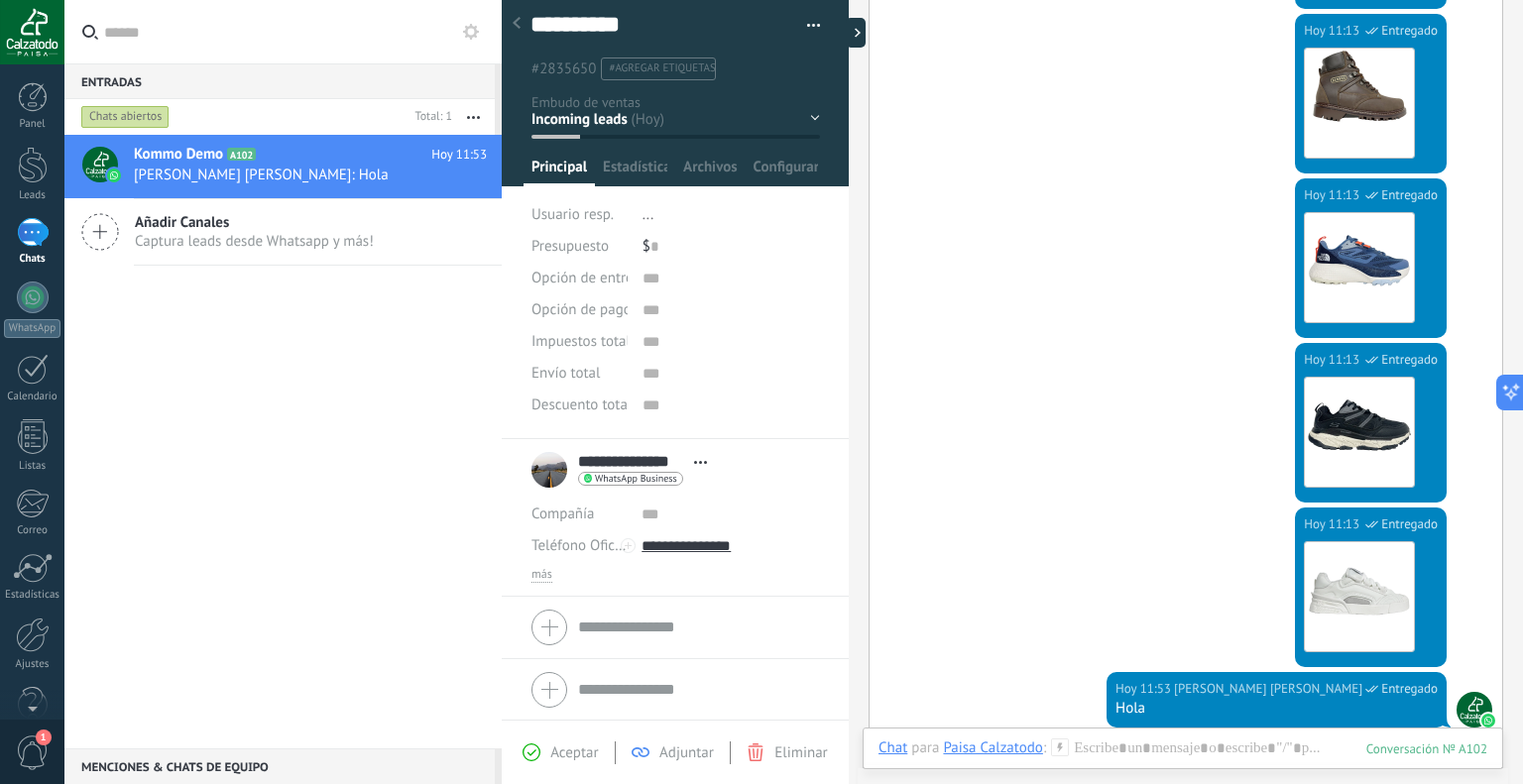 type on "**********" 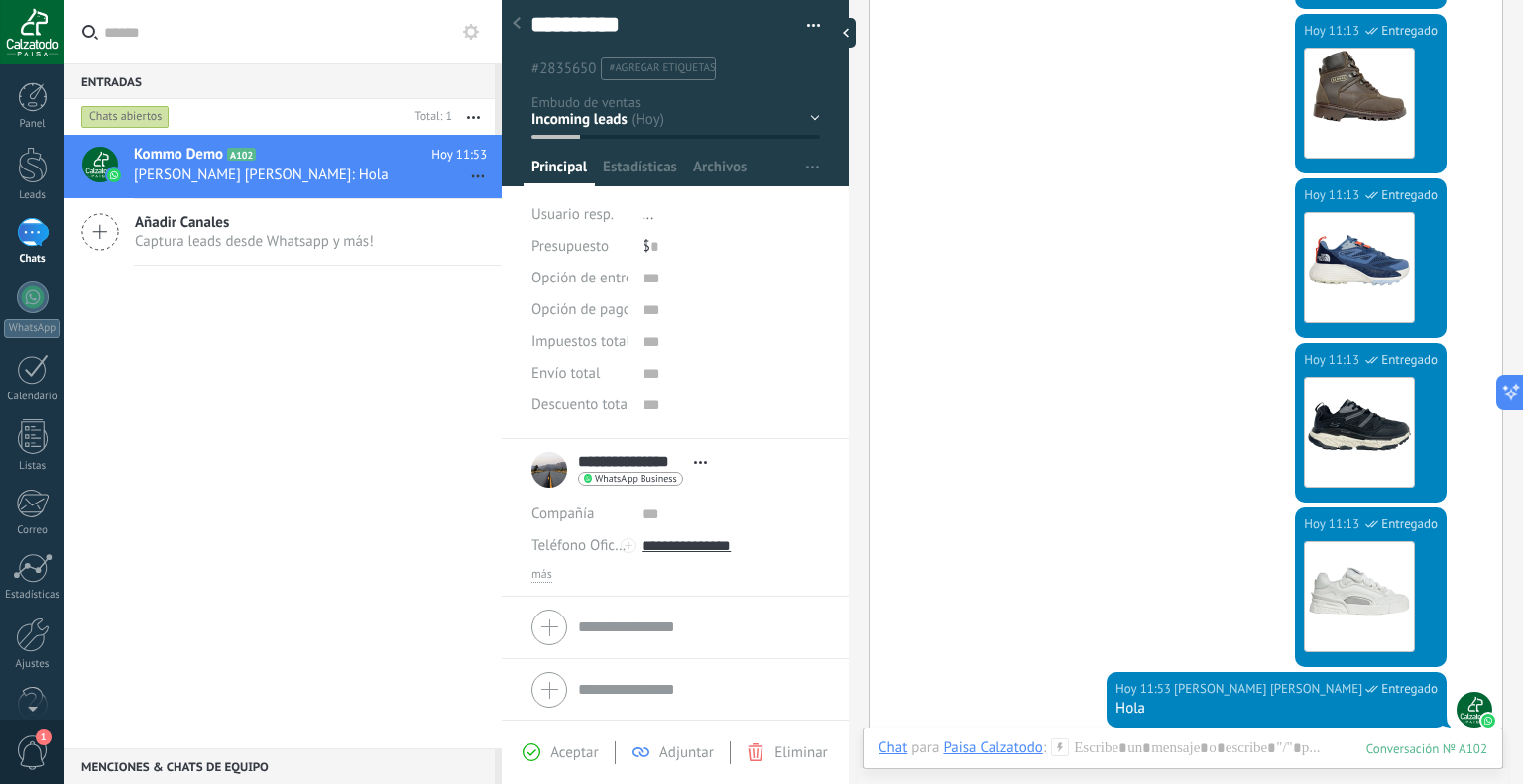 click at bounding box center (473, 117) 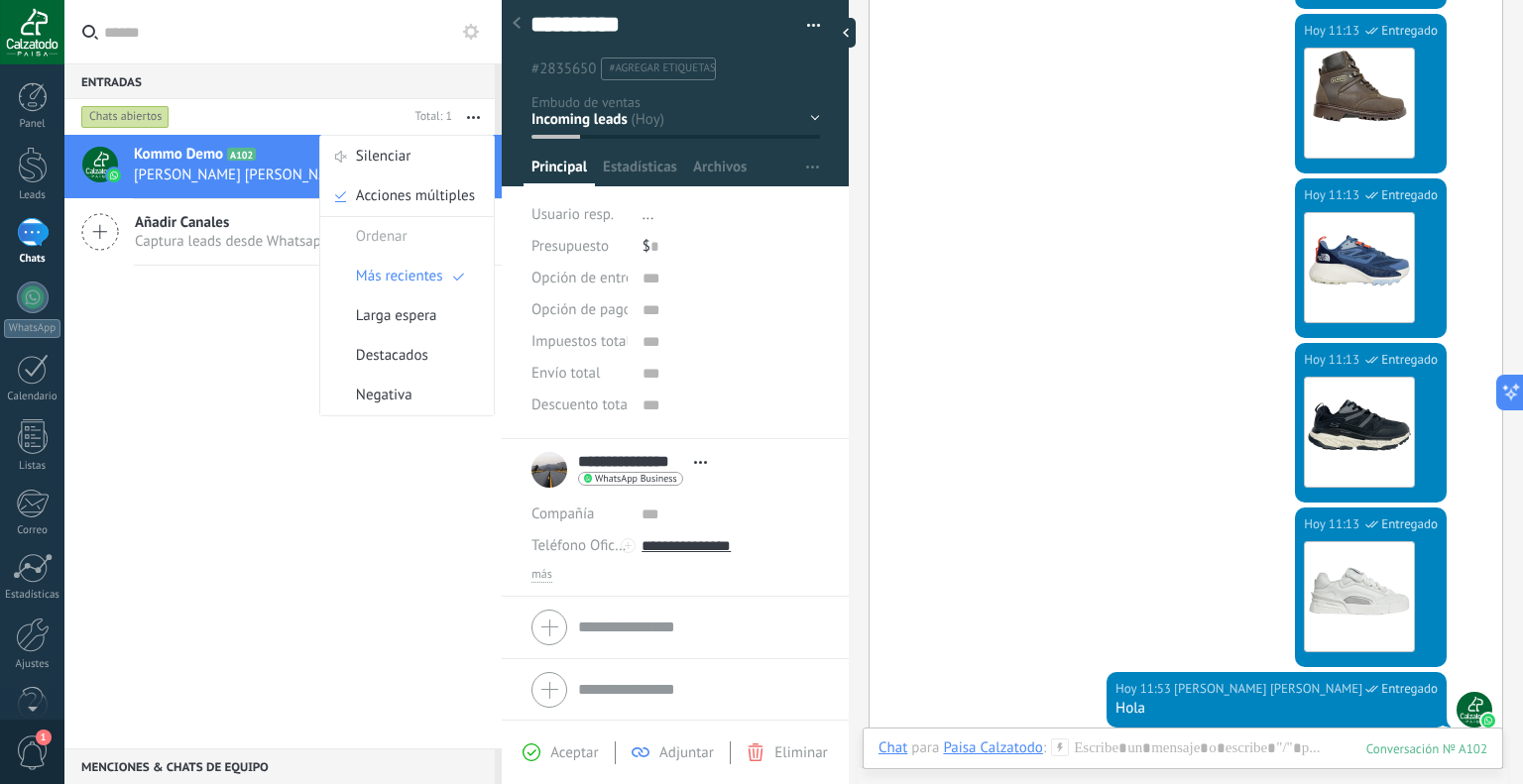 click at bounding box center (473, 117) 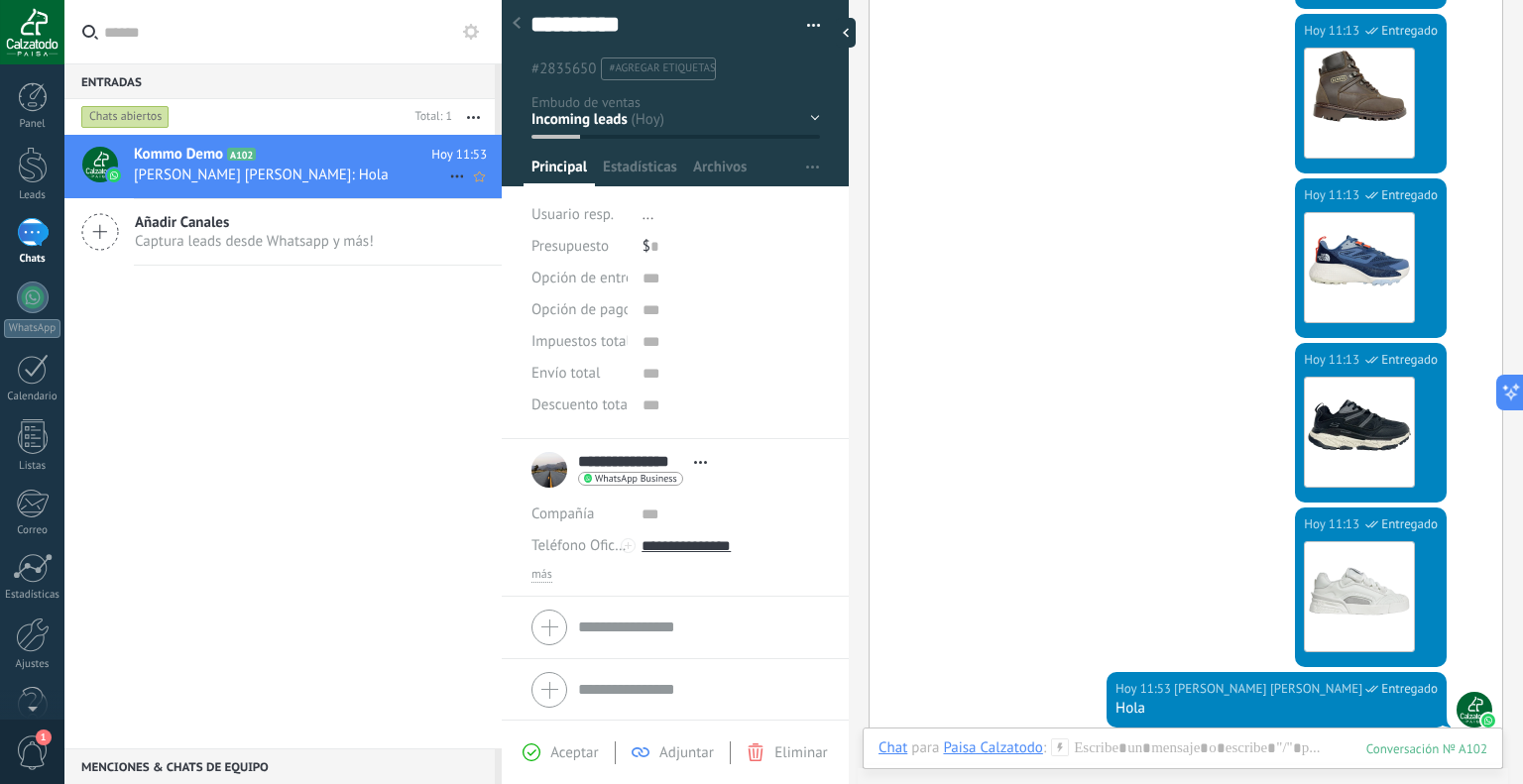 click 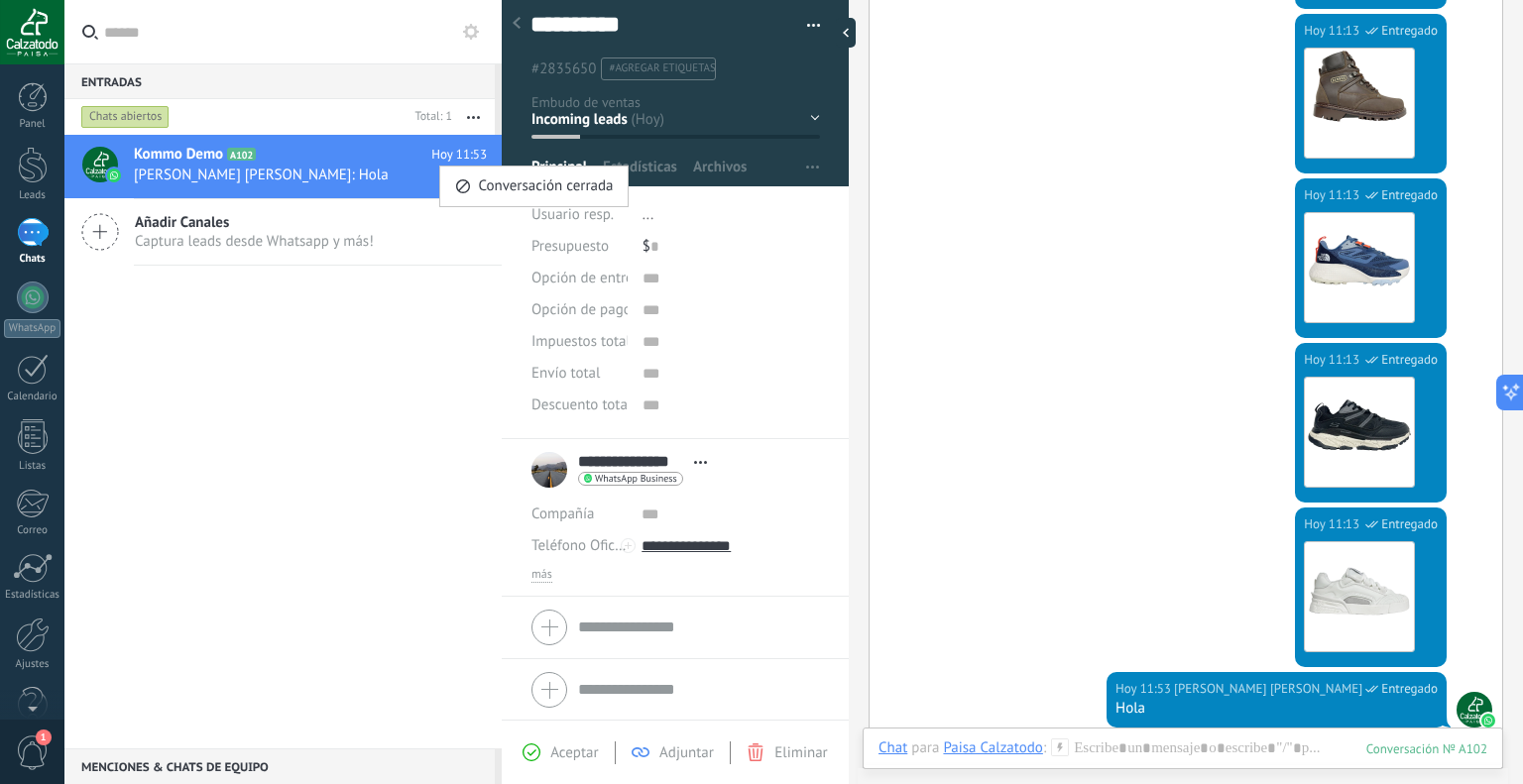 click at bounding box center [762, 392] 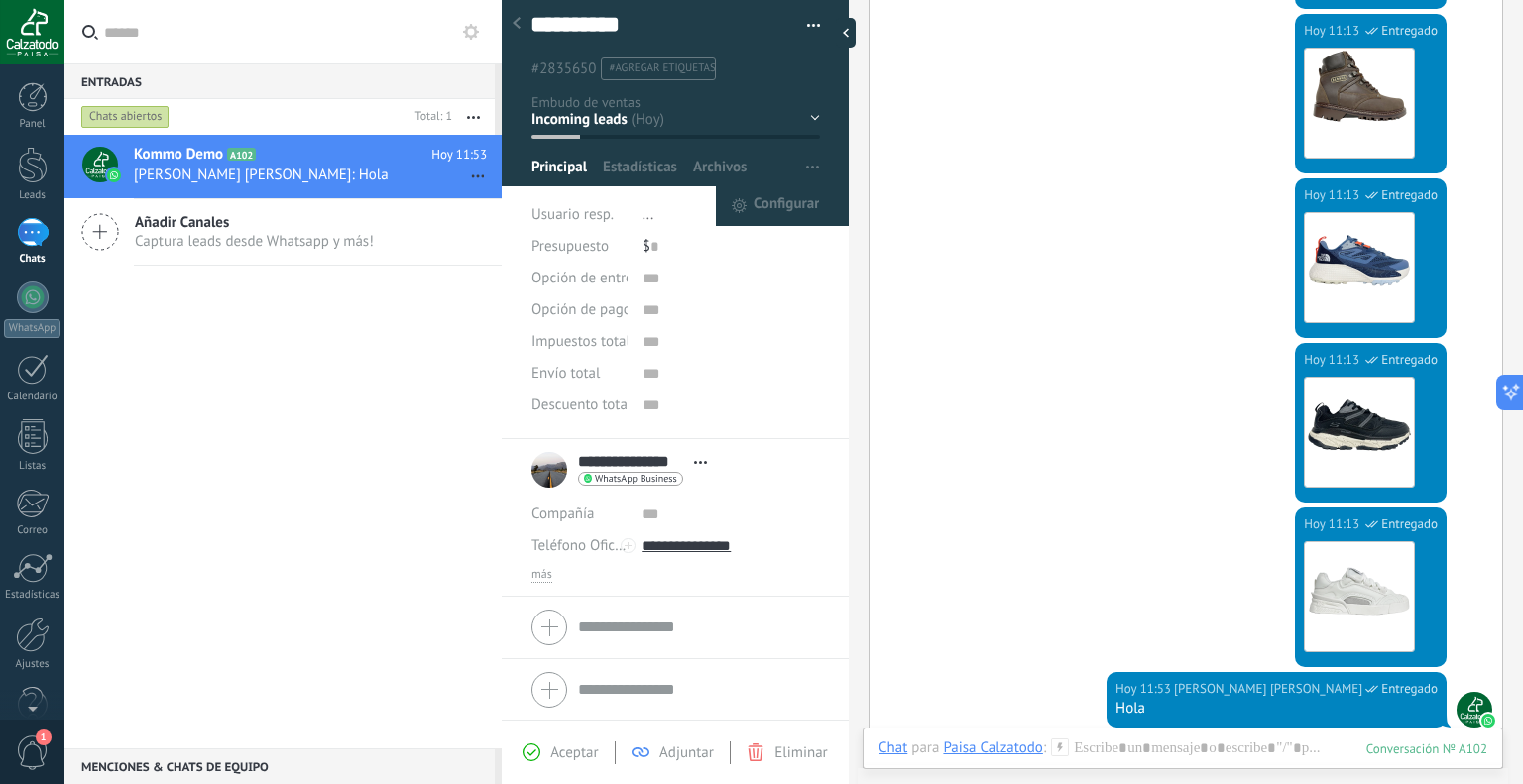 scroll, scrollTop: 0, scrollLeft: 0, axis: both 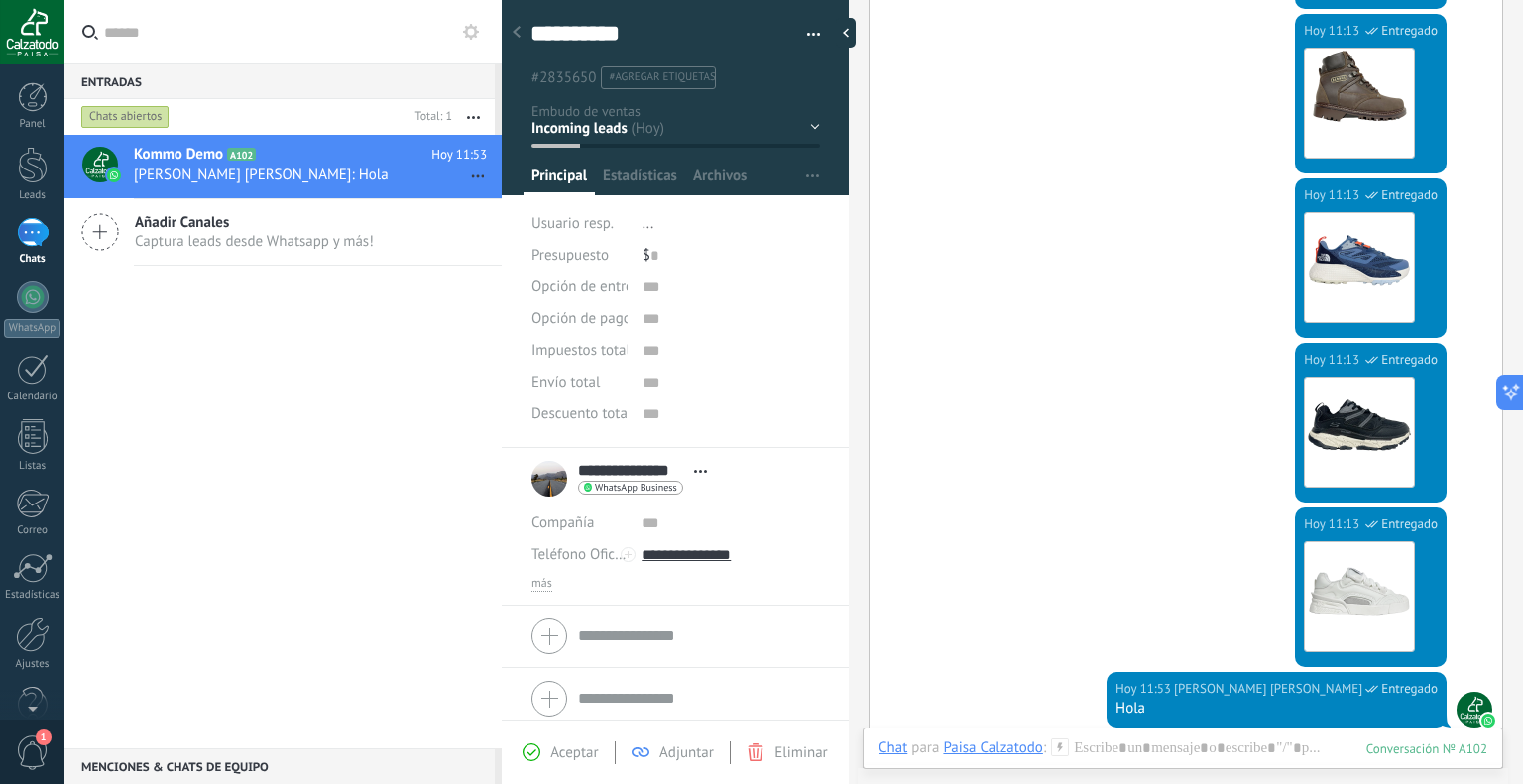 click on "Contacto inicial
Negociación
Debate contractual
Discusión de contrato
Logrado con éxito" at bounding box center [0, 0] 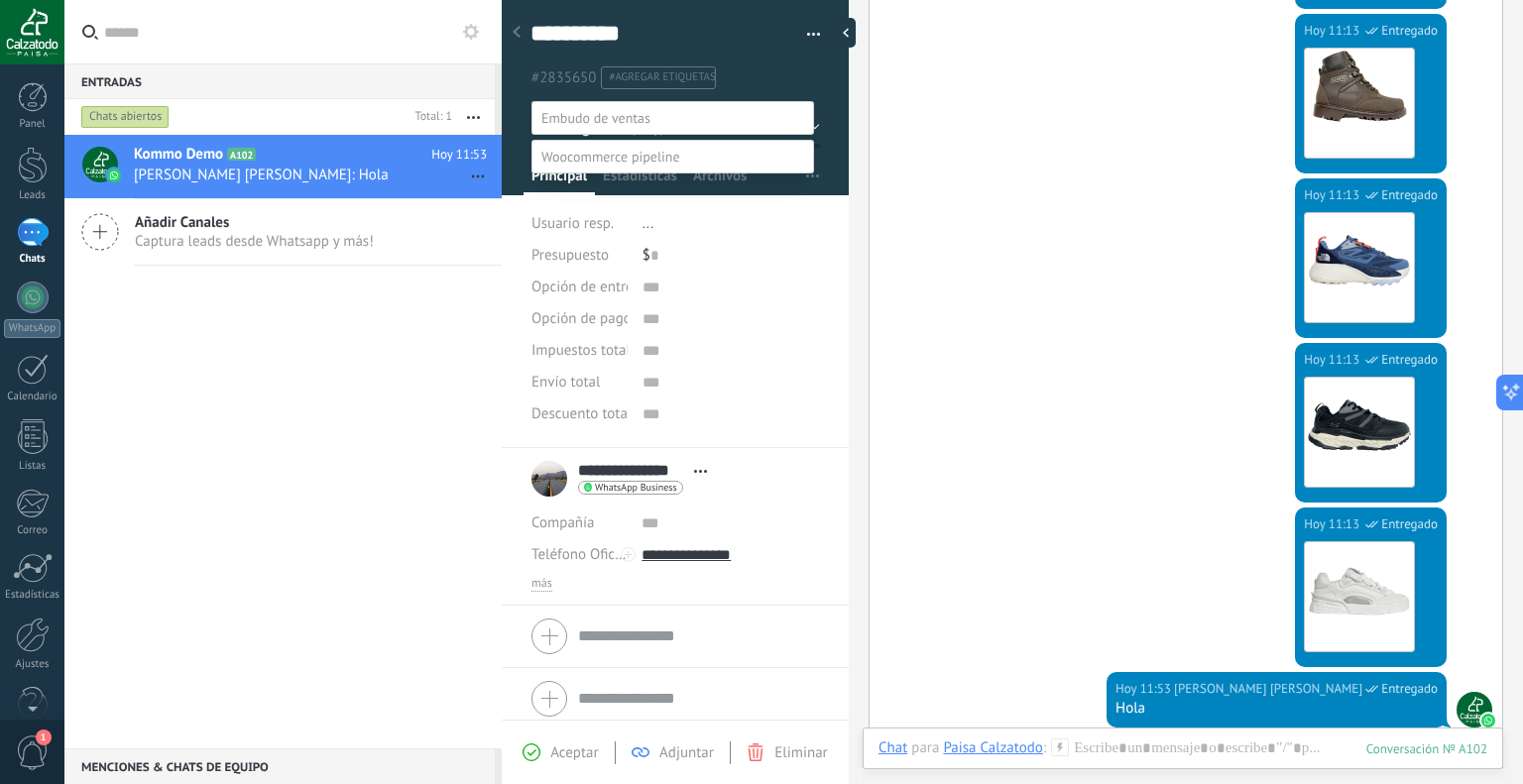 click on "Contacto inicial" at bounding box center (0, 0) 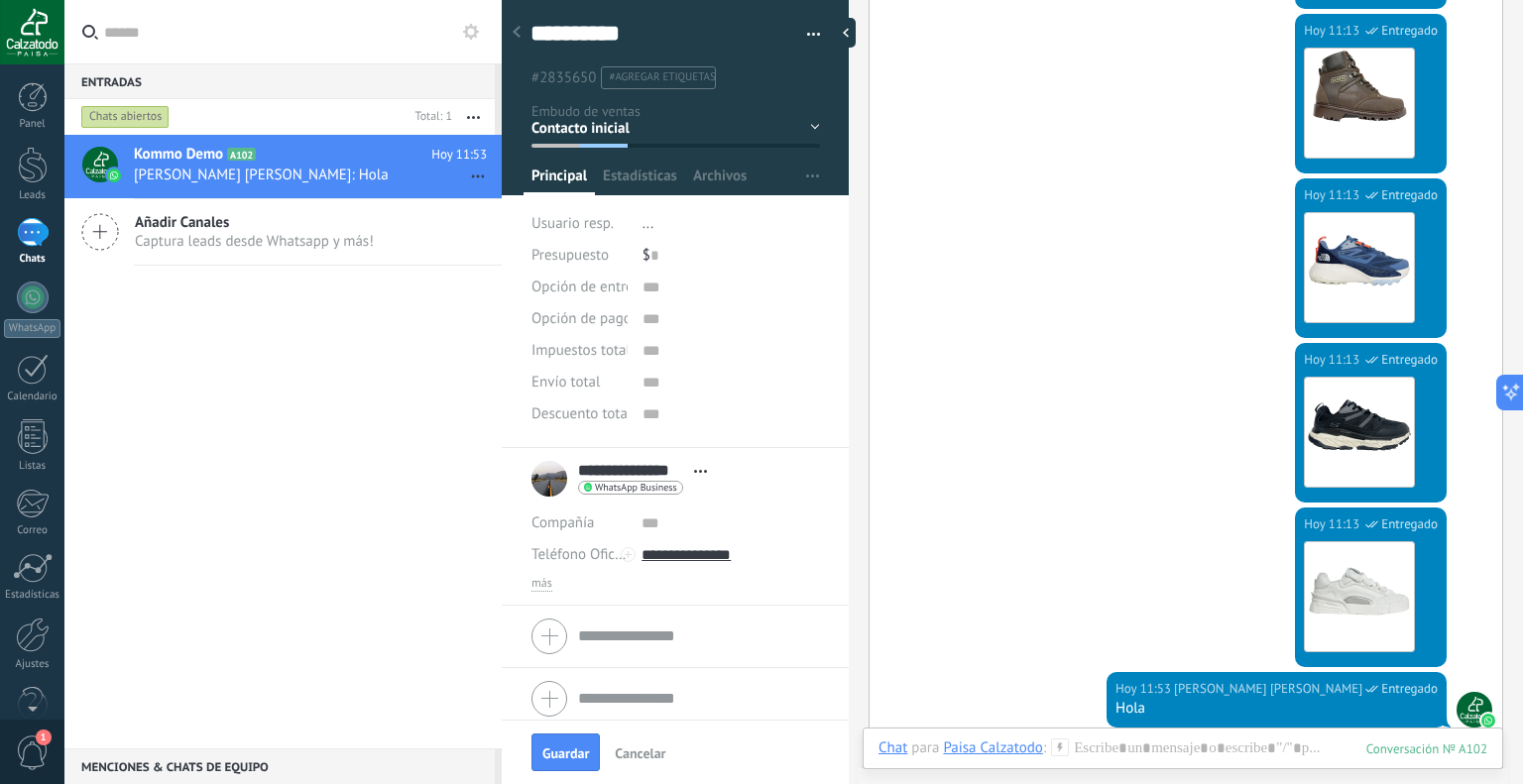 click on "Contacto inicial
Negociación
Debate contractual
Discusión de contrato
Logrado con éxito" at bounding box center (0, 0) 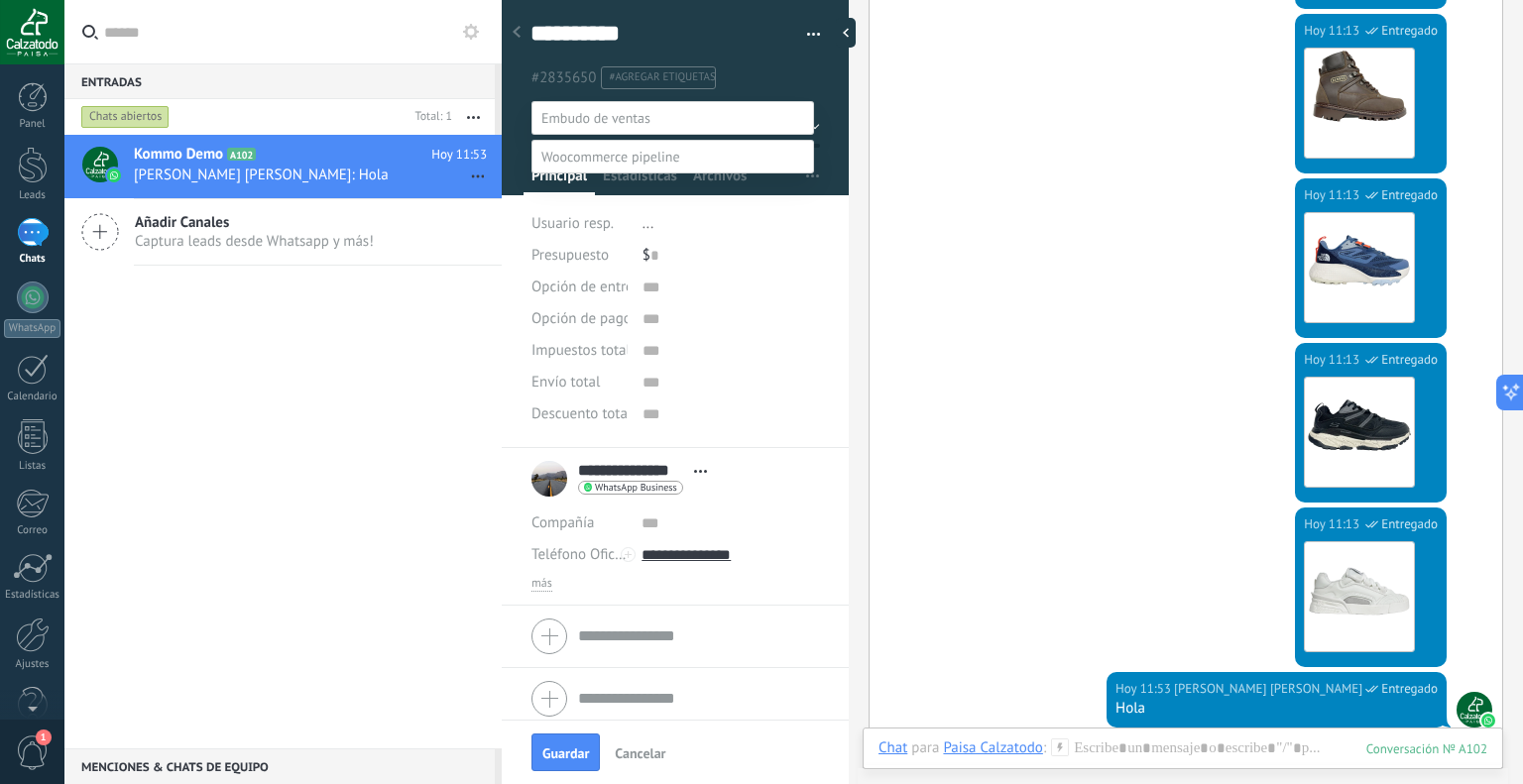 click on "Negociación" at bounding box center (0, 0) 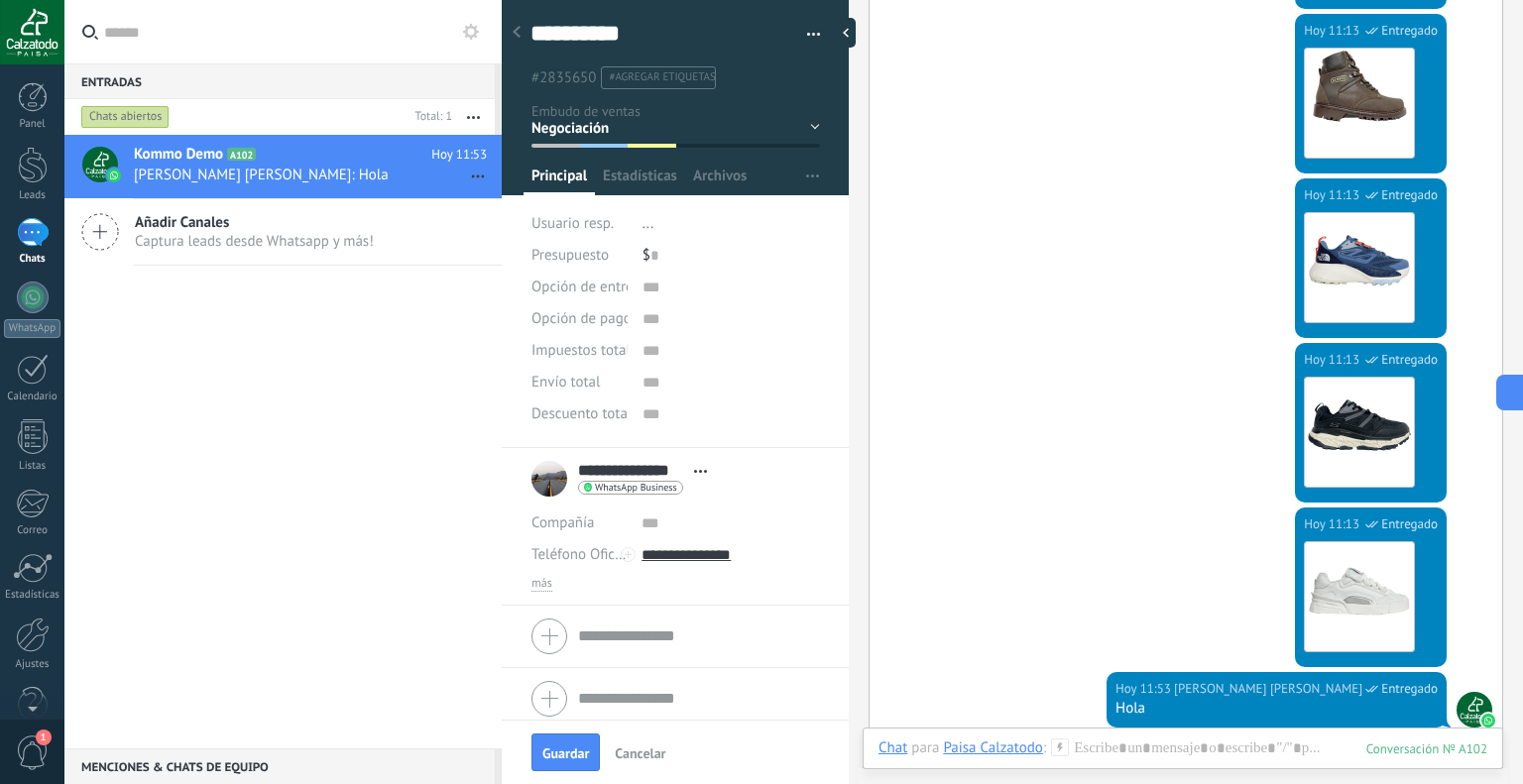 click on "Contacto inicial
Negociación
Debate contractual
Discusión de contrato
Logrado con éxito" at bounding box center (0, 0) 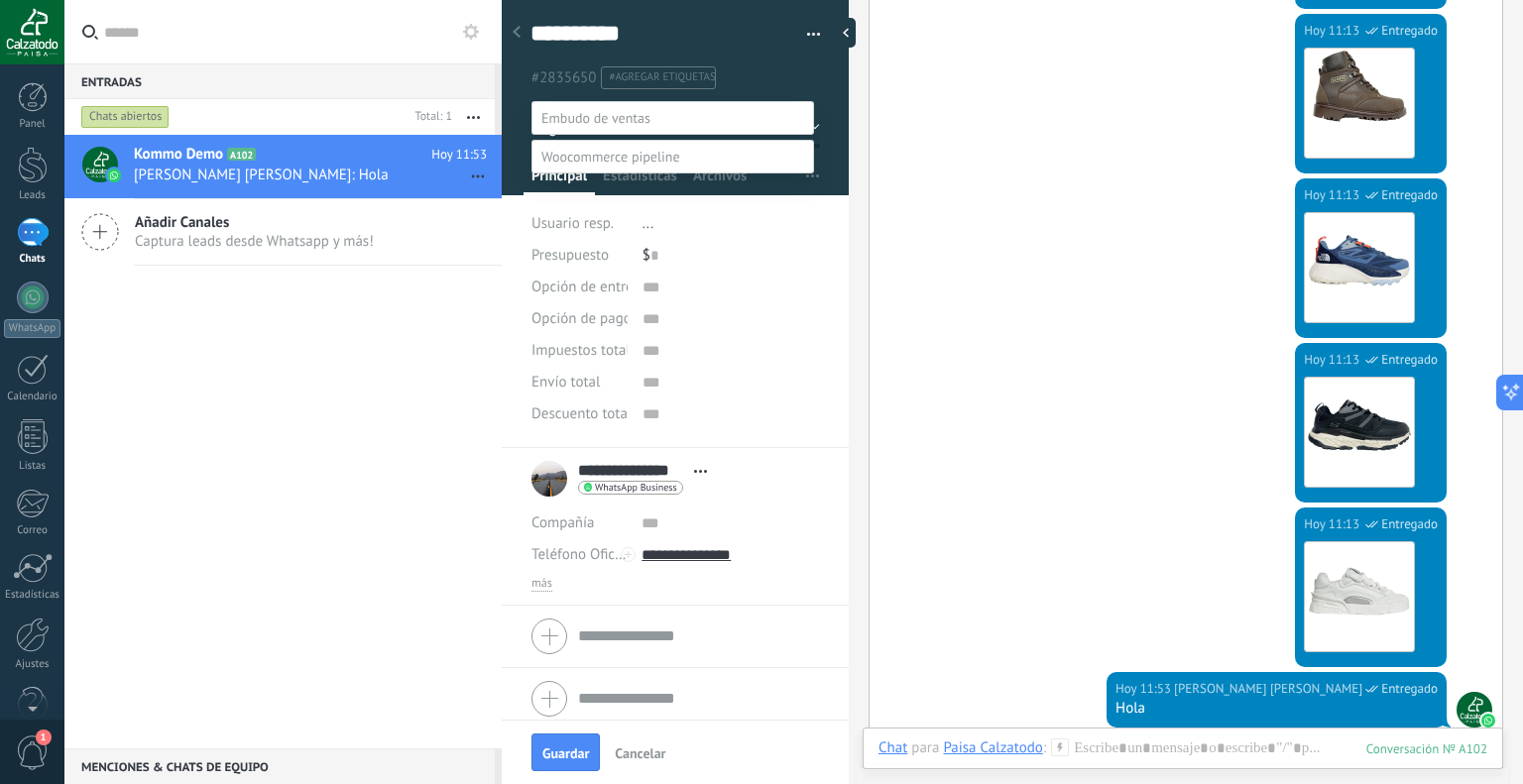 click on "Discusión de contrato" at bounding box center (0, 0) 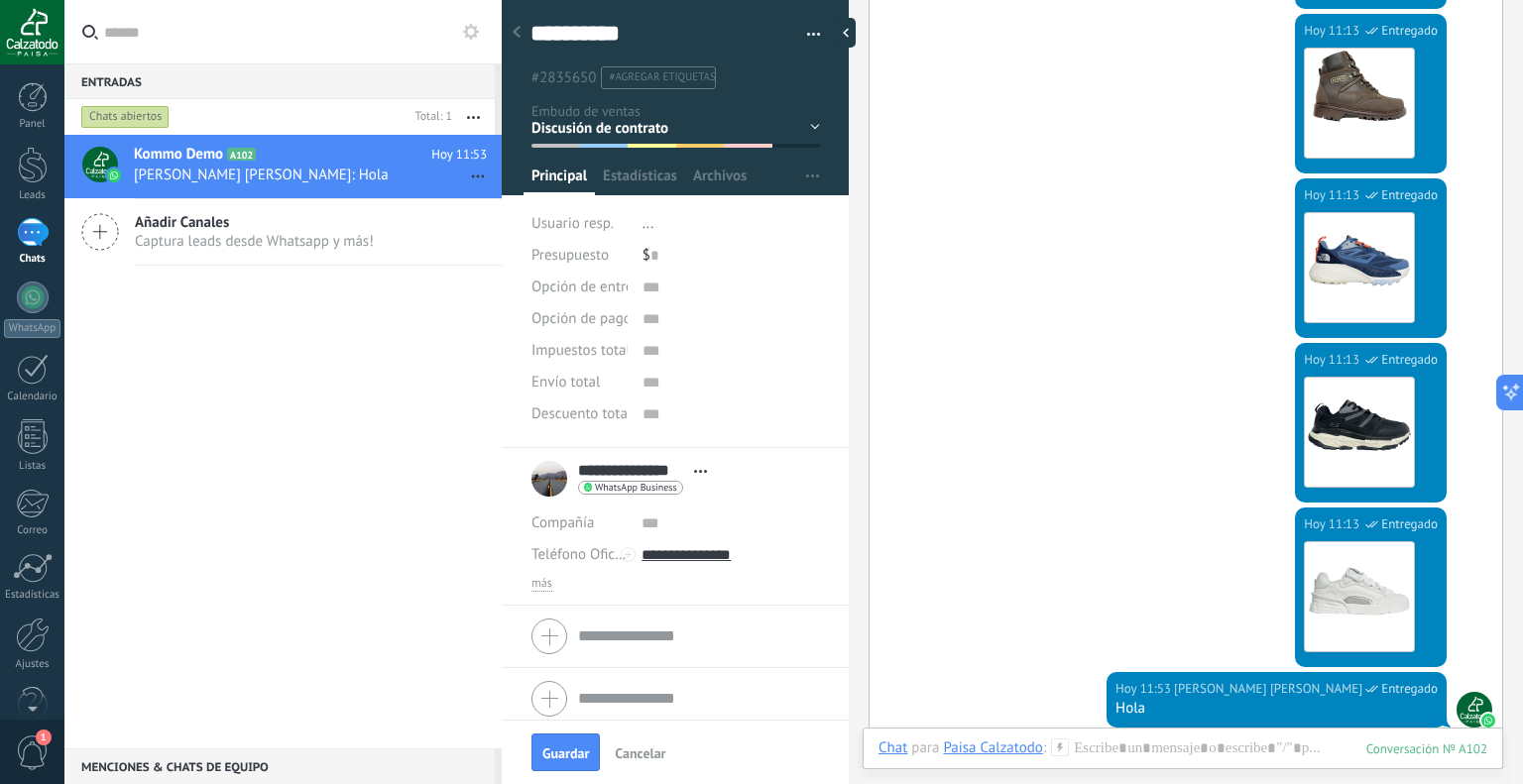 click on "Contacto inicial
Negociación
Debate contractual
Discusión de contrato
Logrado con éxito" at bounding box center (0, 0) 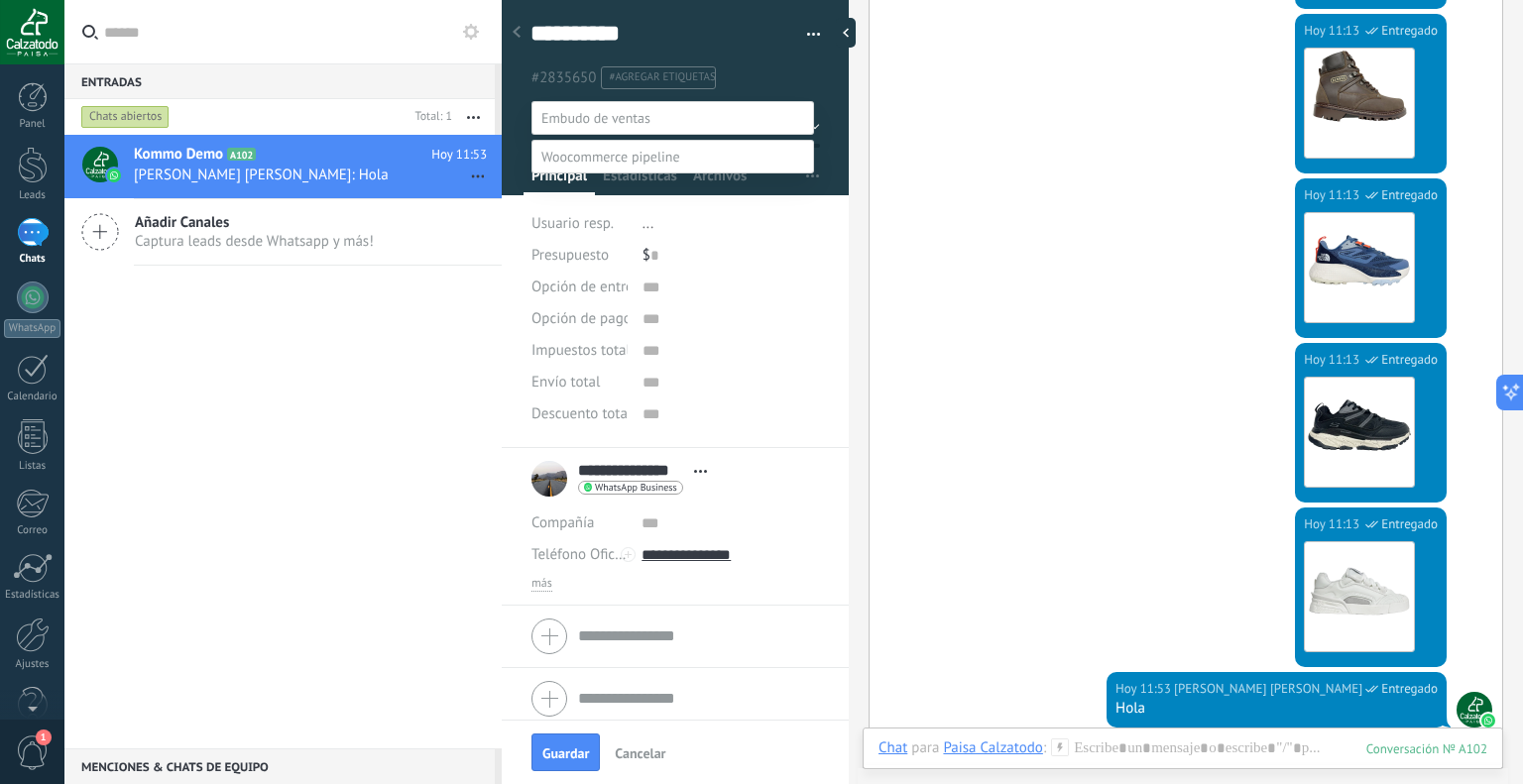 click on "Contacto inicial" at bounding box center [0, 0] 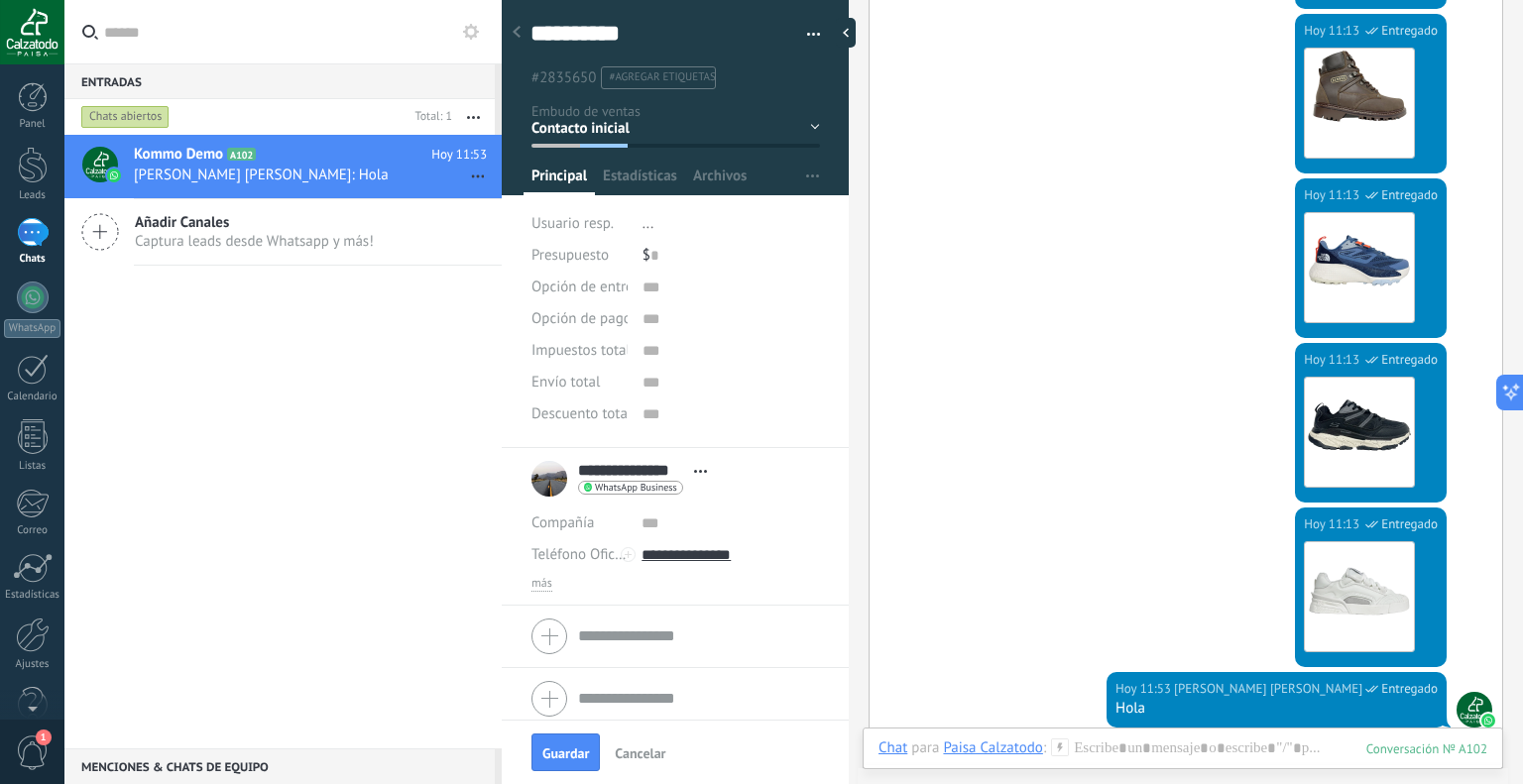 click on "Contacto inicial
Negociación
Debate contractual
Discusión de contrato
Logrado con éxito" at bounding box center [0, 0] 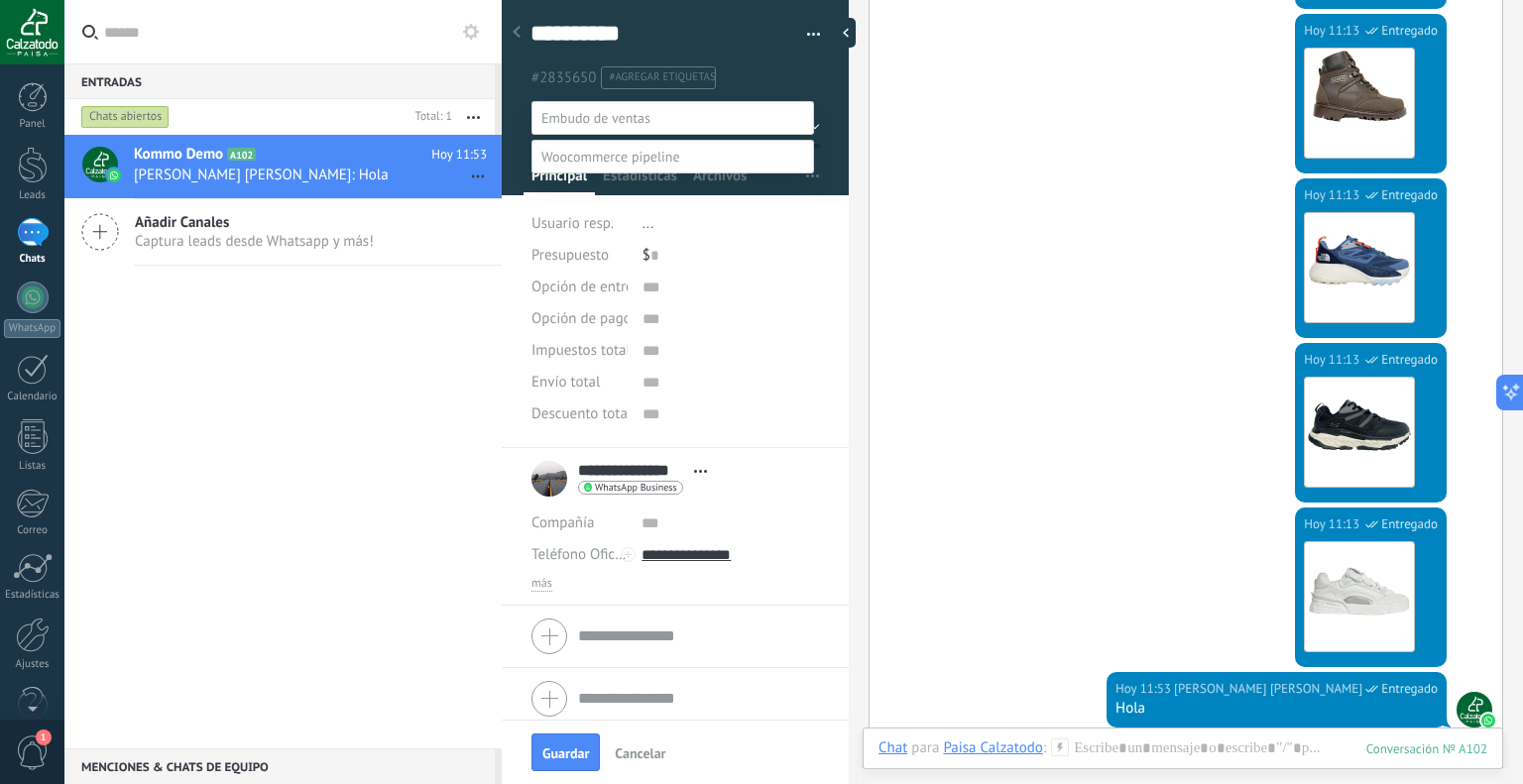 click at bounding box center (596, 118) 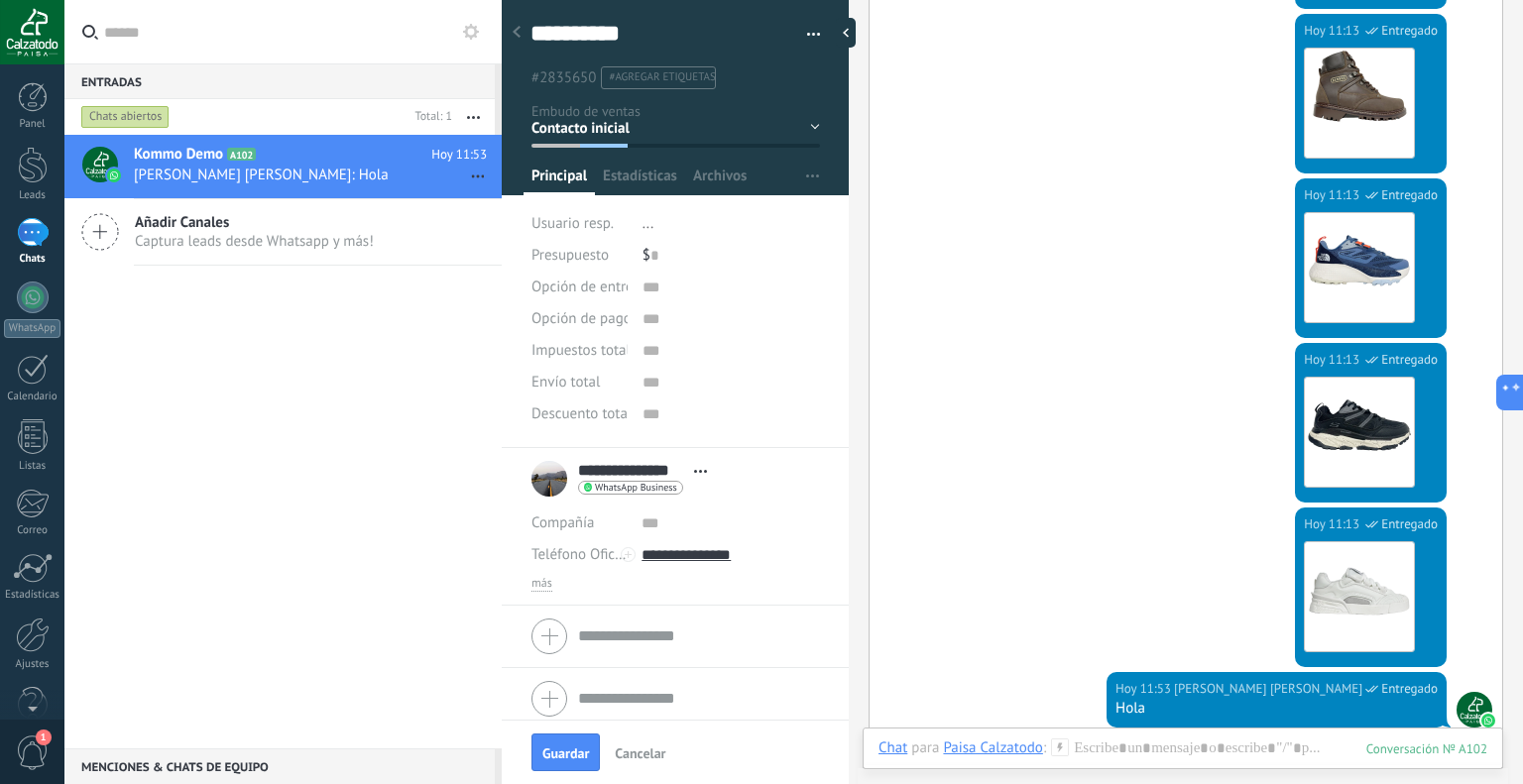 click on "Contacto inicial
Negociación
Debate contractual
Discusión de contrato
Logrado con éxito" at bounding box center [0, 0] 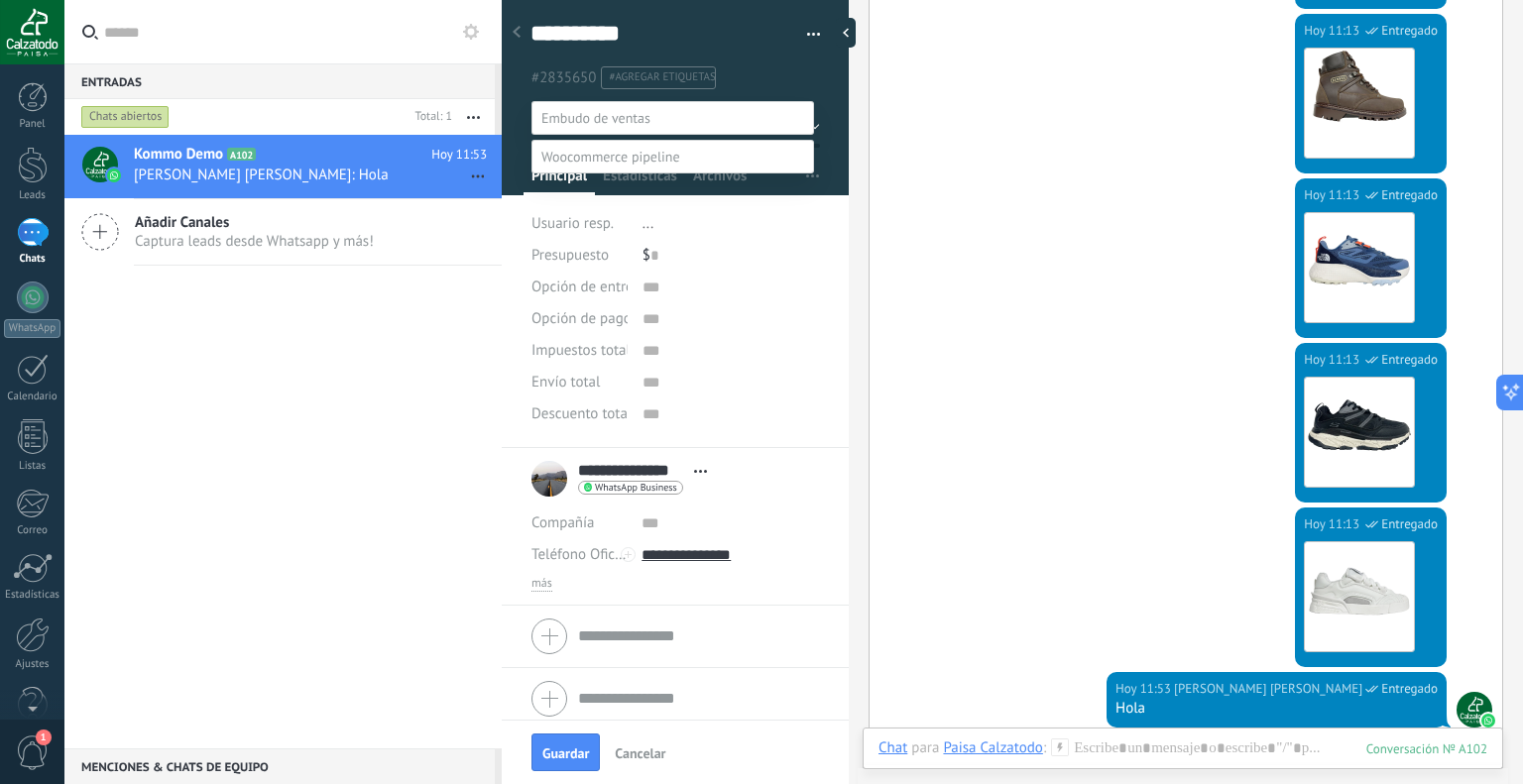 click on "Venta Perdido" at bounding box center [0, 0] 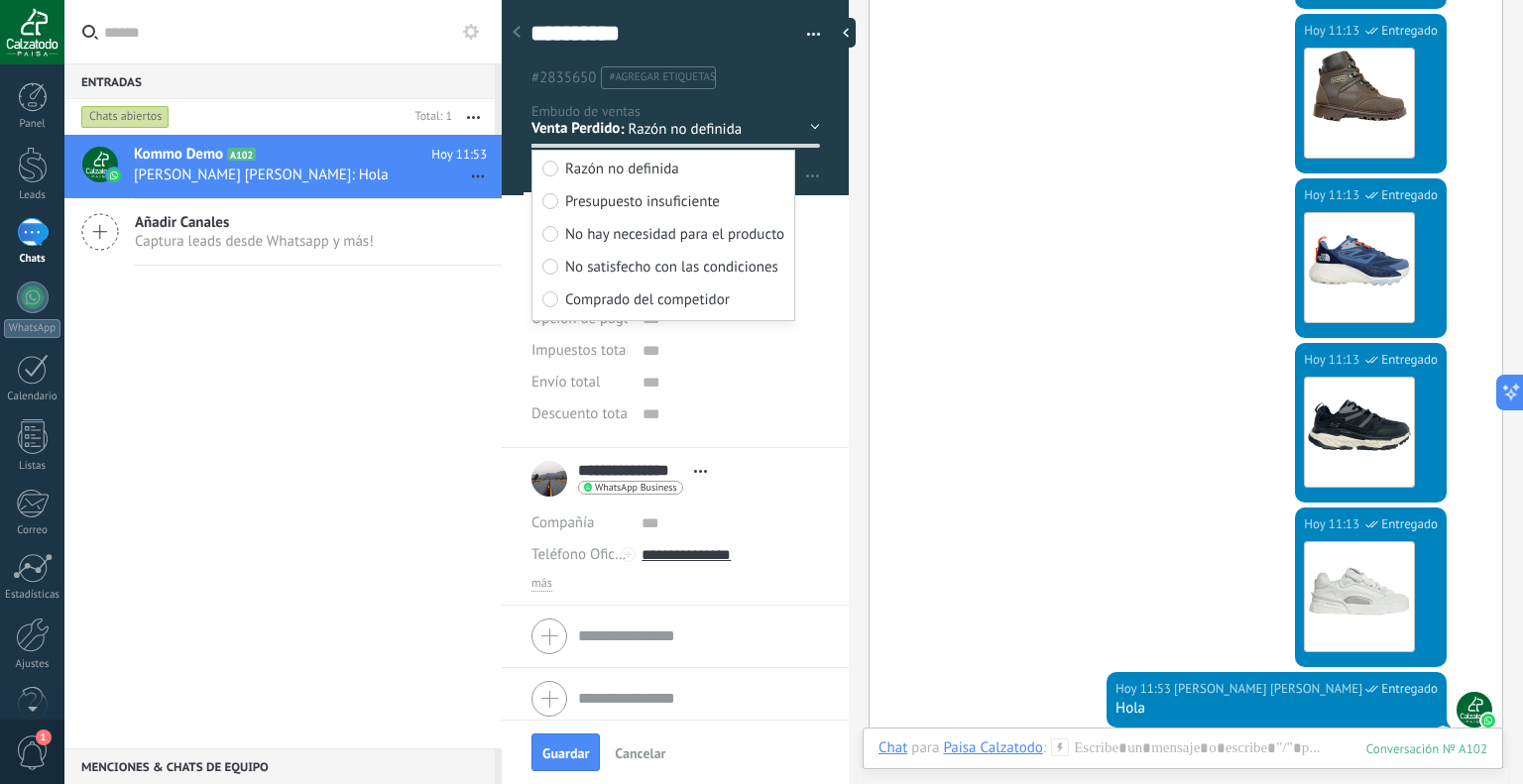 click on "Razón no definida" at bounding box center (711, 129) 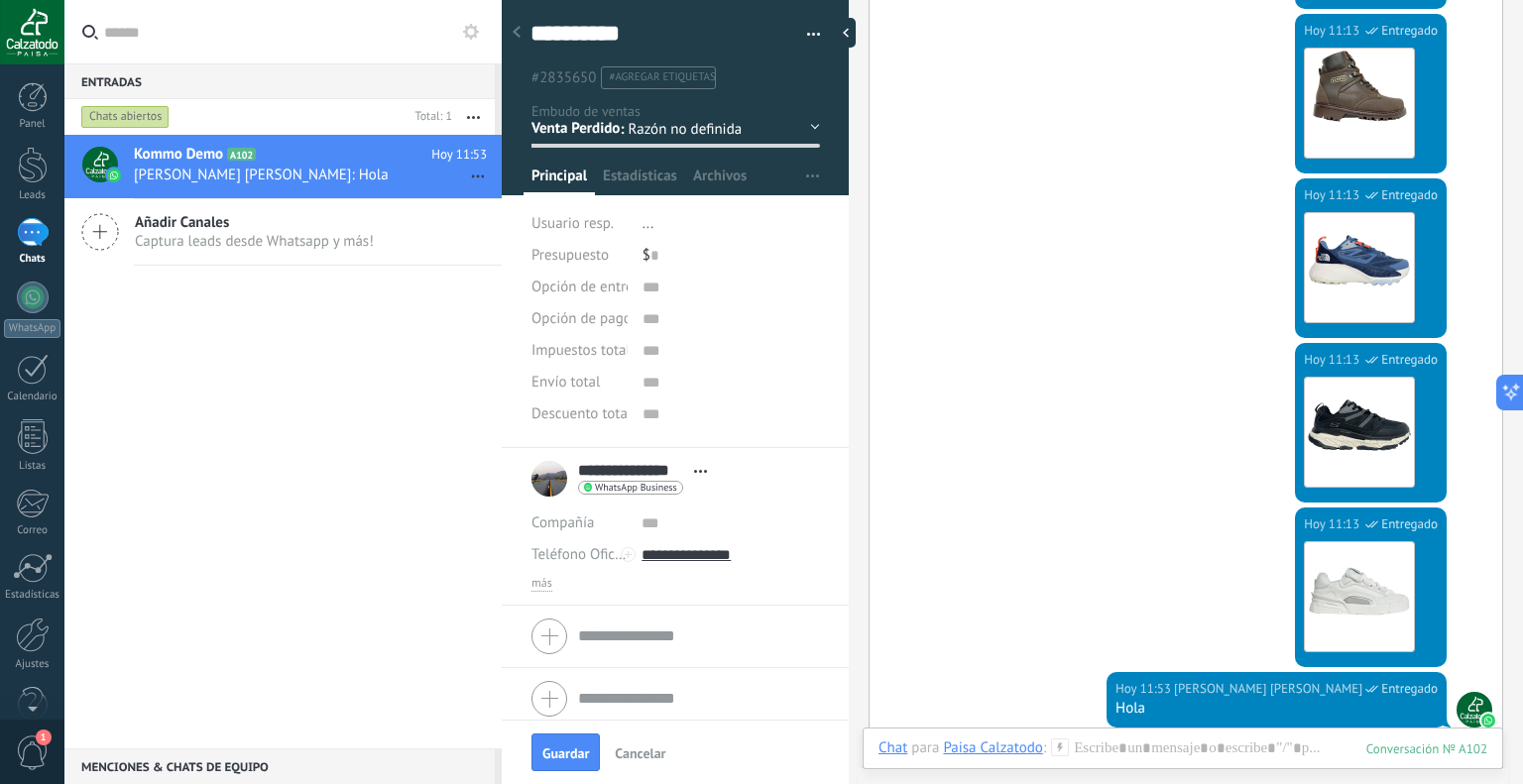 click on "Razón no definida" at bounding box center (711, 129) 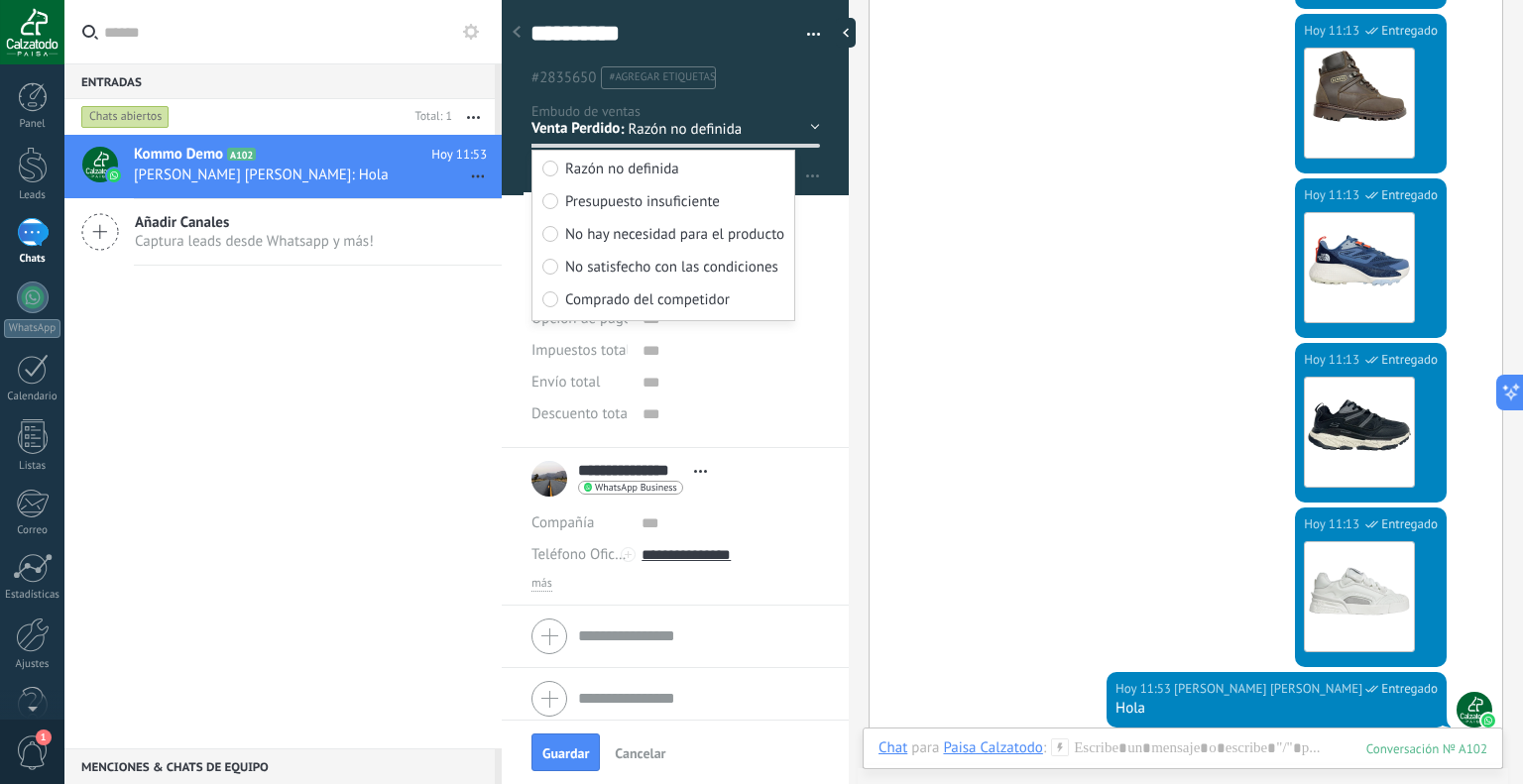click on "Razón no definida" at bounding box center [711, 129] 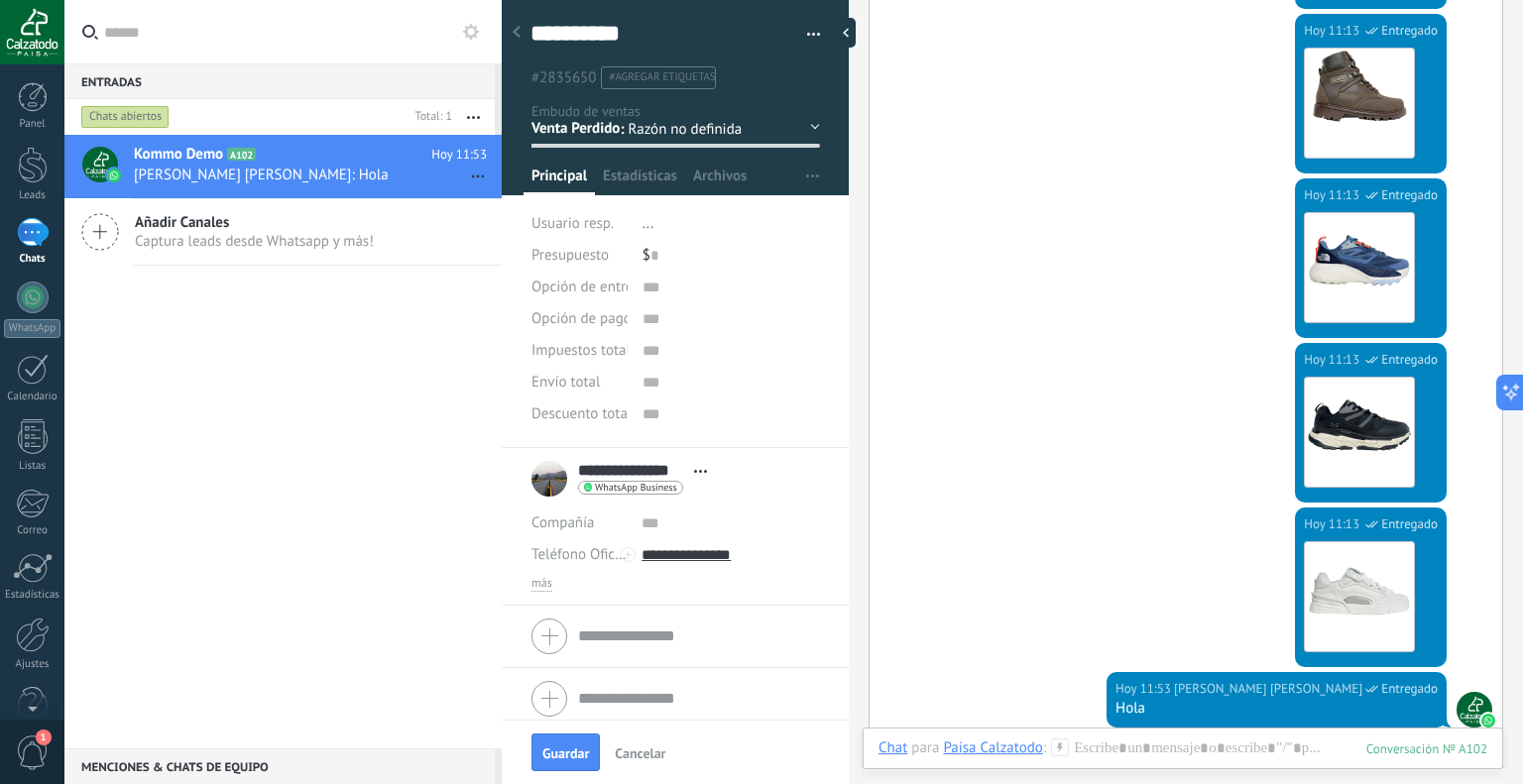 click on "Razón no definida" at bounding box center [711, 129] 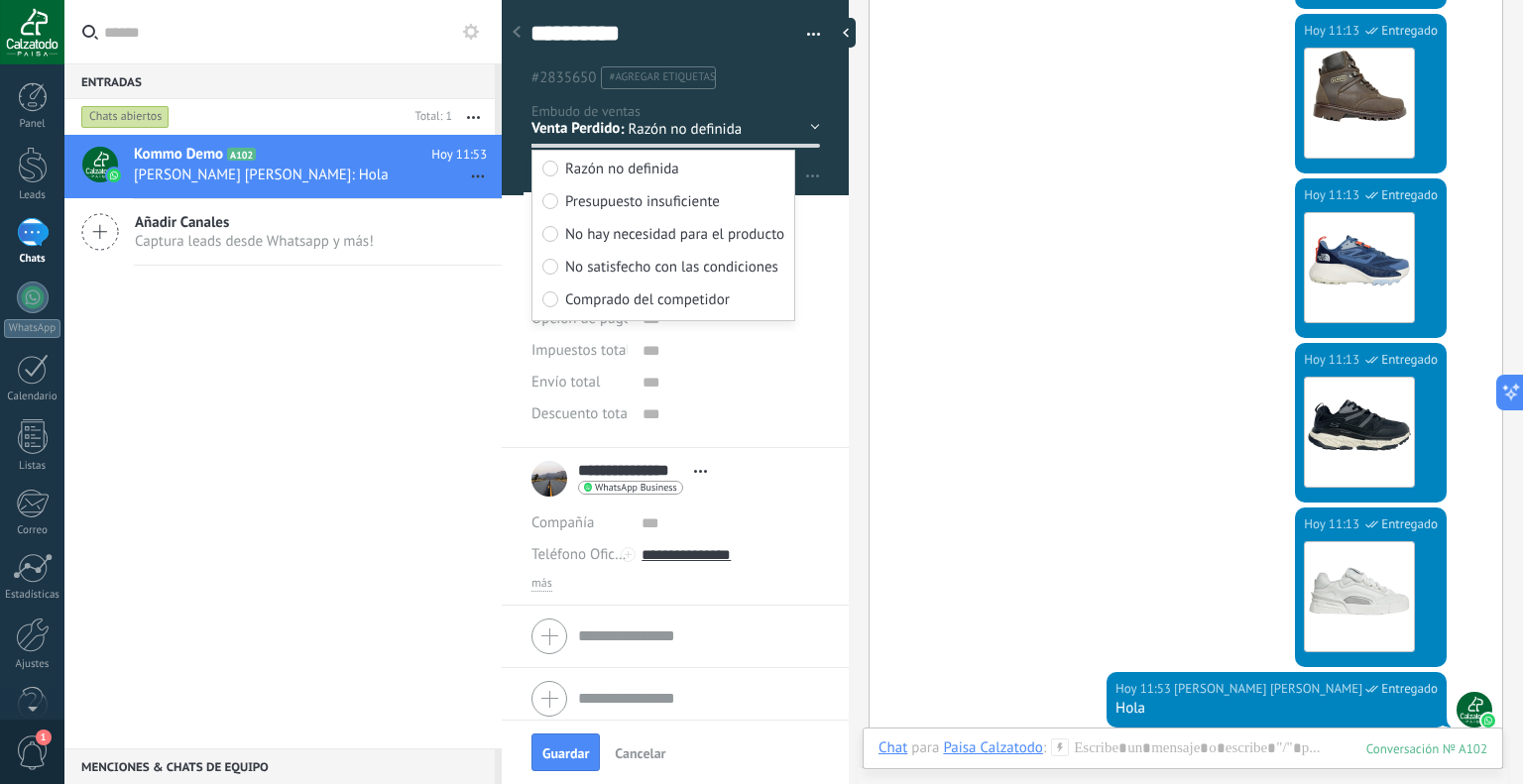 click on "Razón no definida" at bounding box center [711, 129] 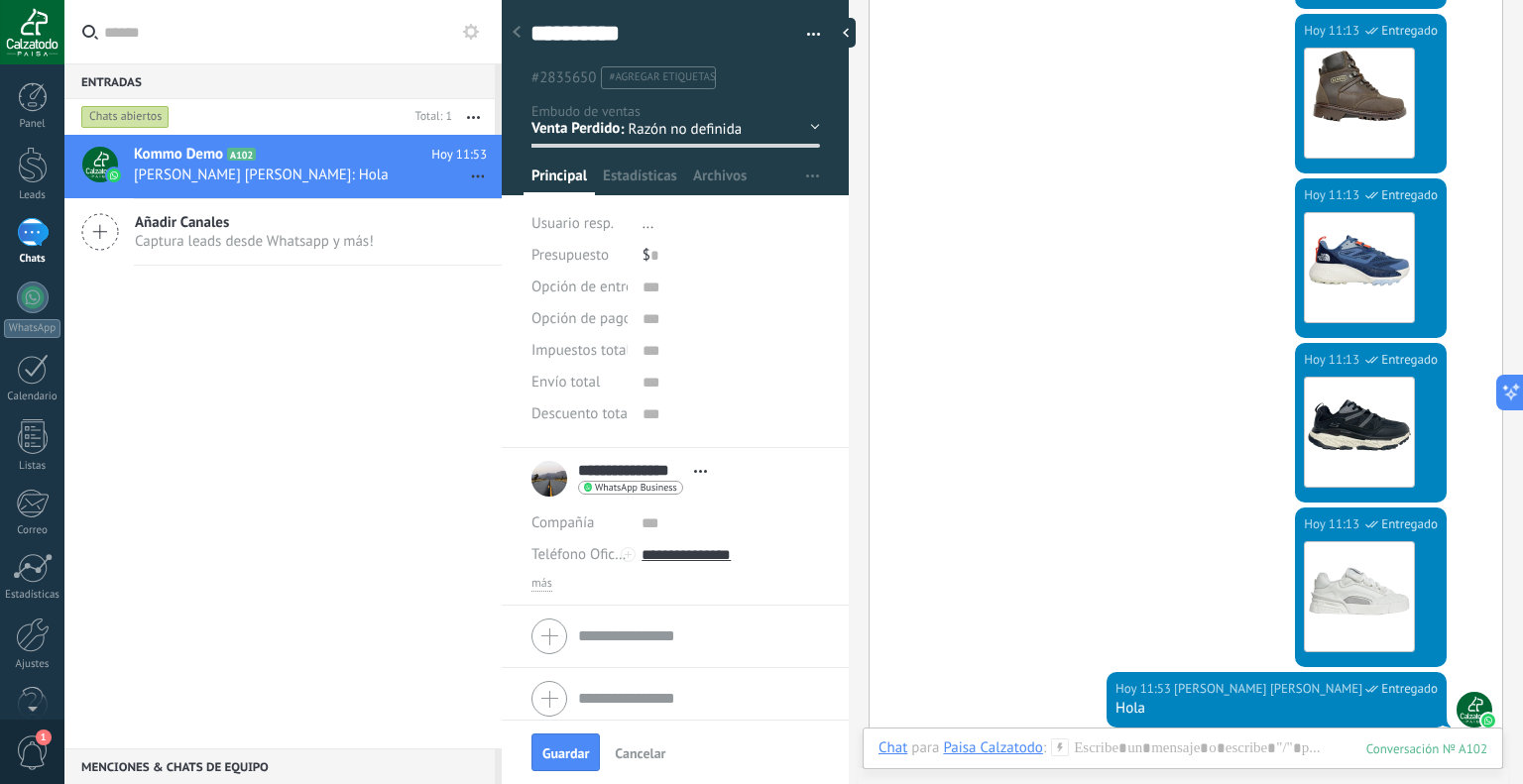 click on "Contacto inicial
Negociación
Debate contractual
Discusión de contrato
Logrado con éxito" at bounding box center [0, 0] 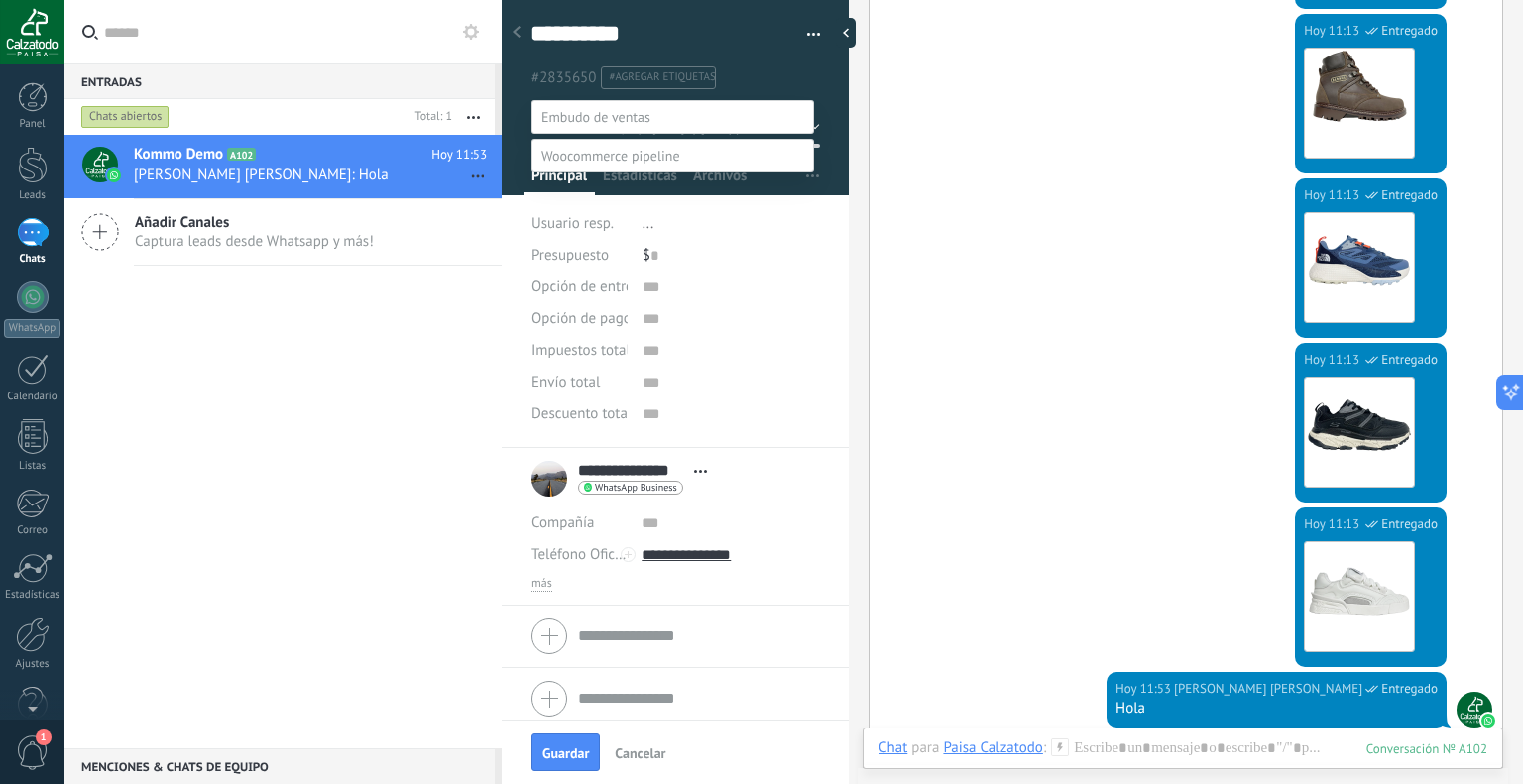 scroll, scrollTop: 0, scrollLeft: 0, axis: both 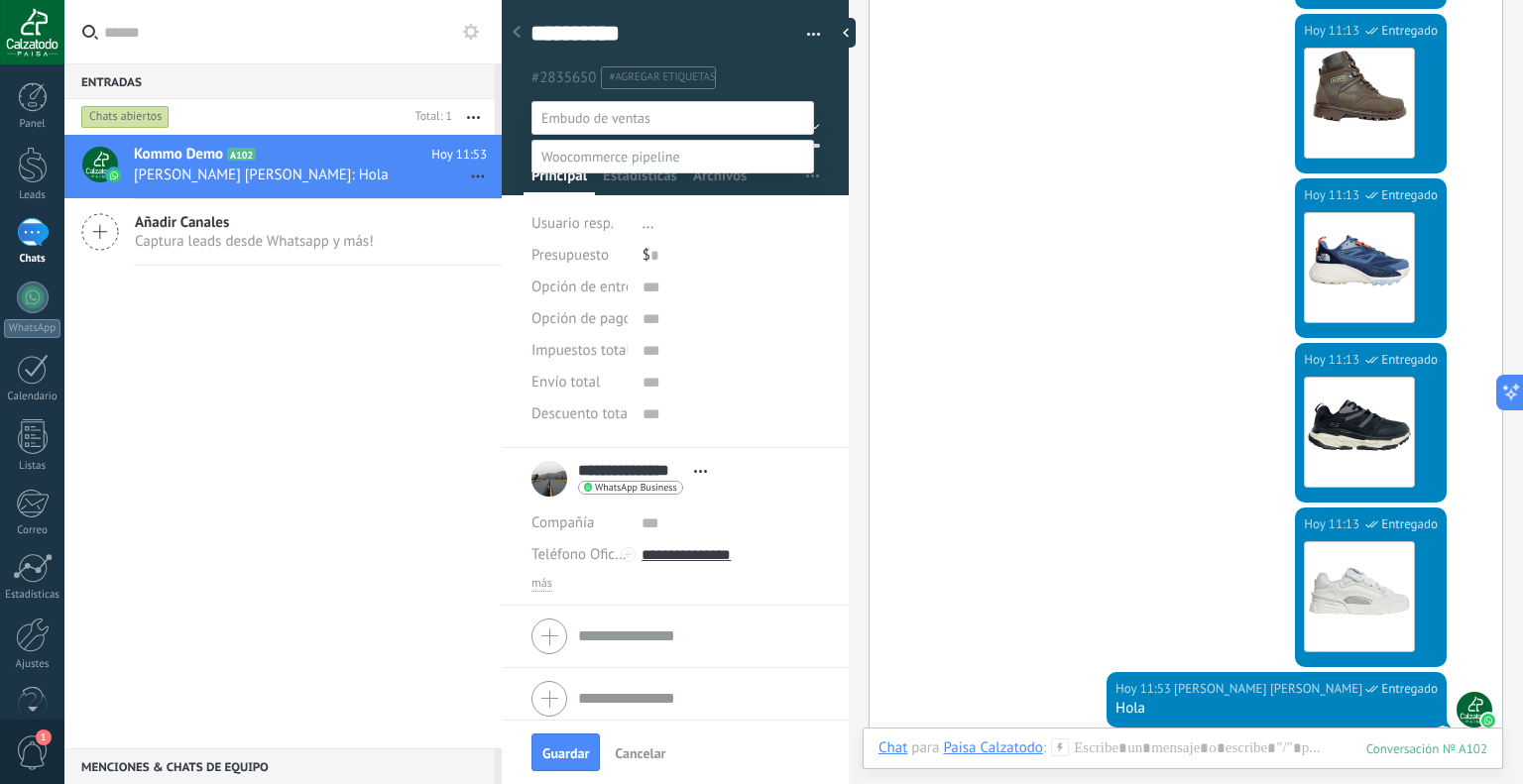 click on "Contacto inicial" at bounding box center [0, 0] 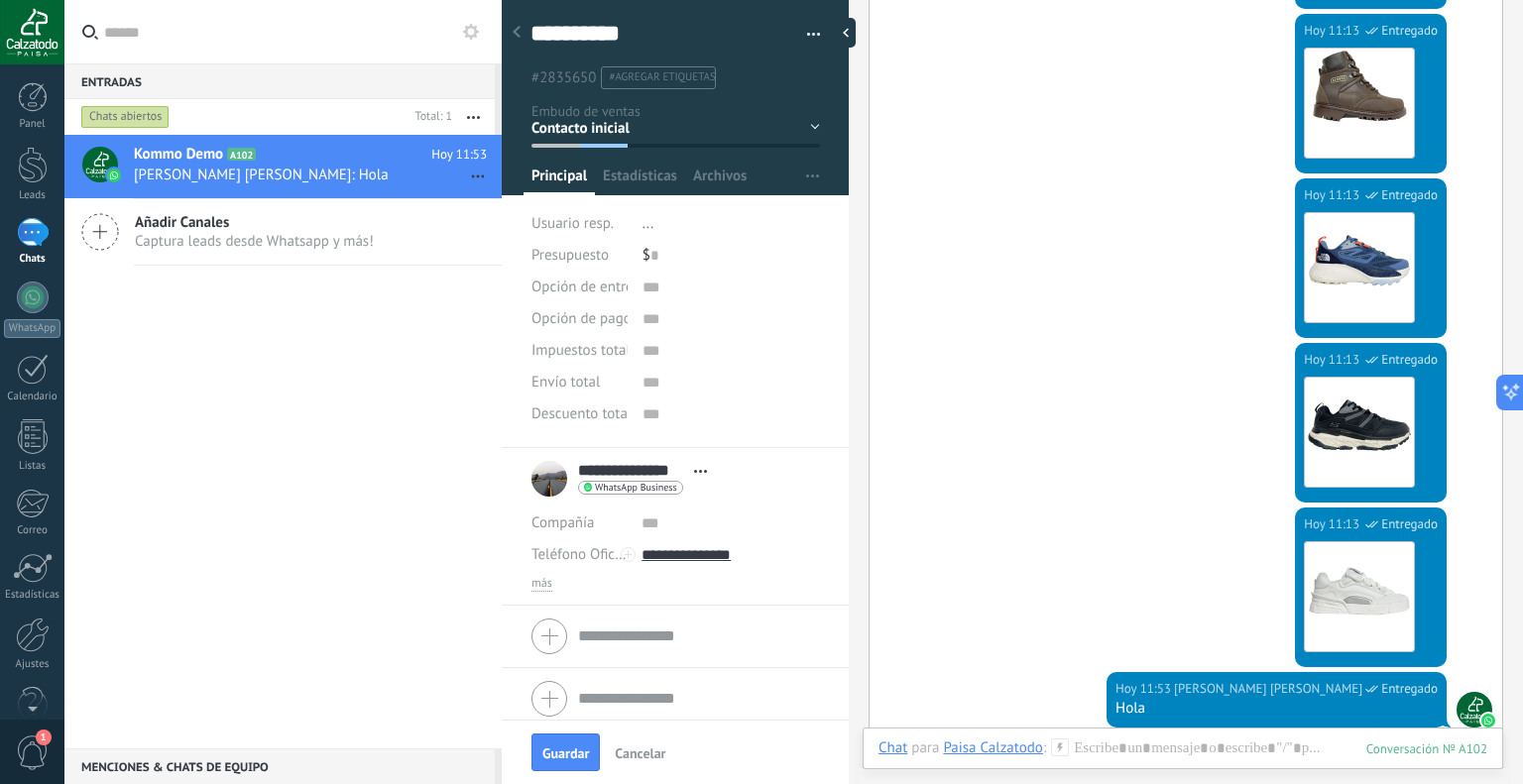 click on "Conversación cerrada
Kommo Demo
A102
Hoy 11:53
David camilo Briceño Rodriguez: Hola
Añadir Canales
Captura leads desde Whatsapp y más!" at bounding box center [283, 441] 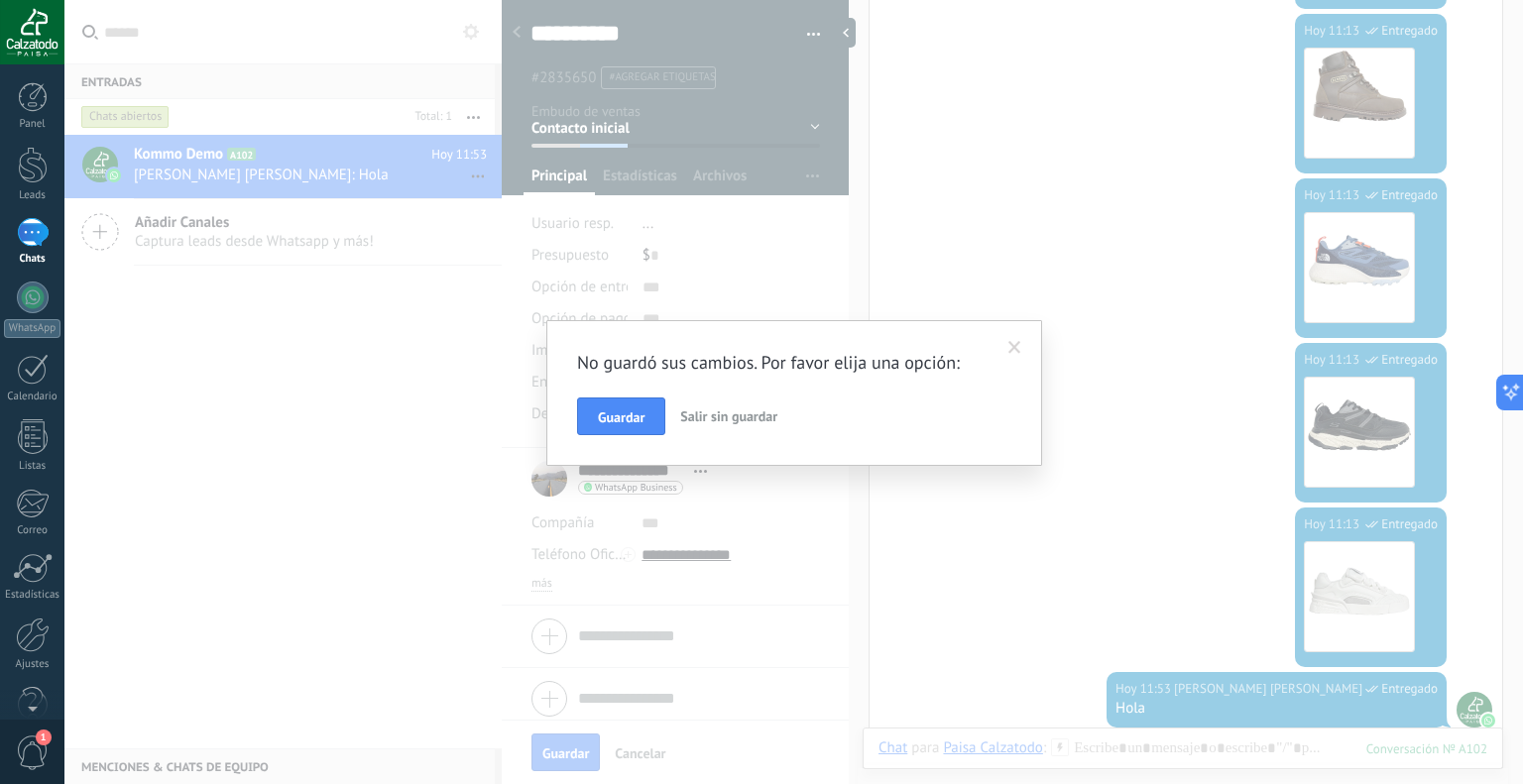 click at bounding box center (1014, 348) 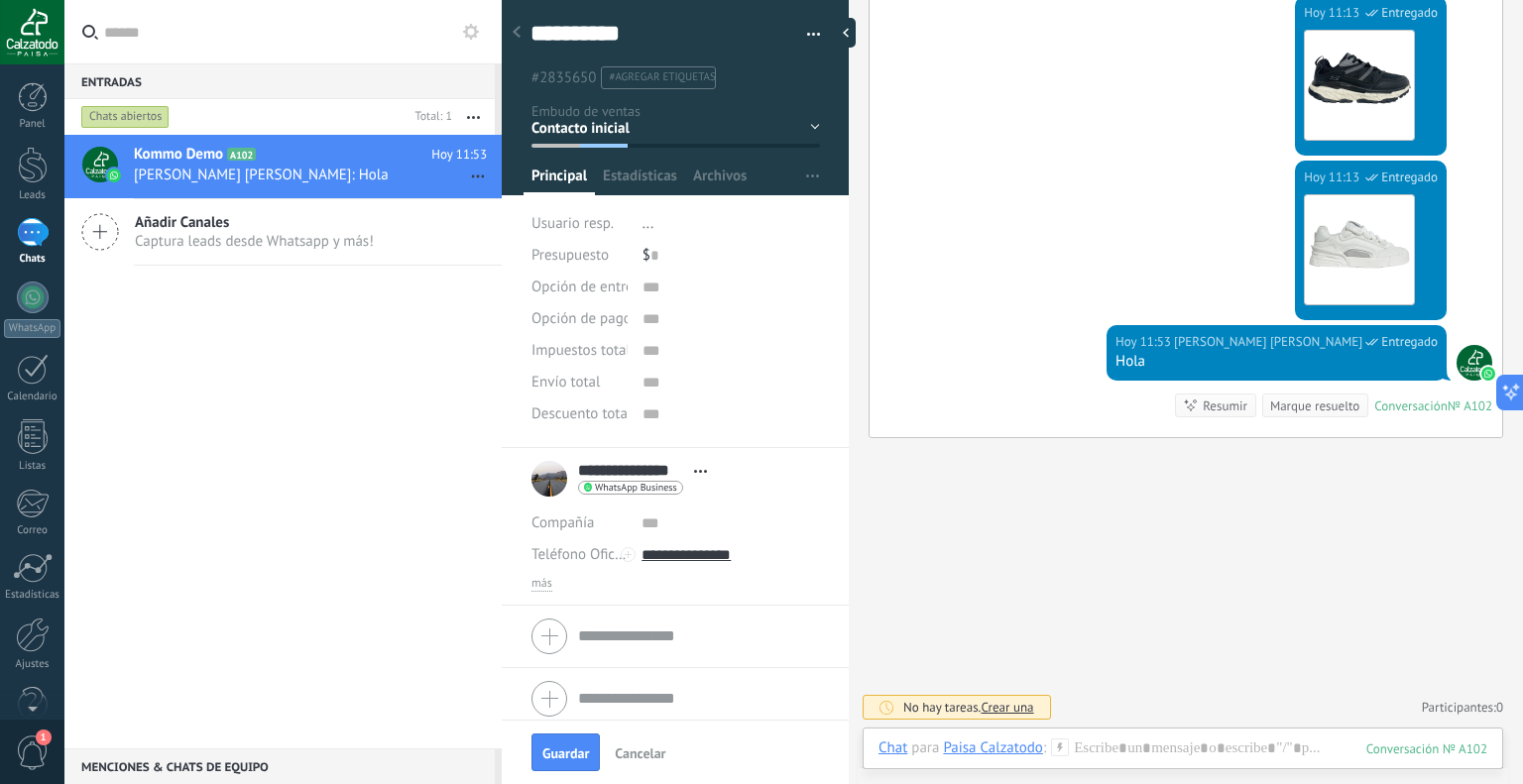 scroll, scrollTop: 4510, scrollLeft: 0, axis: vertical 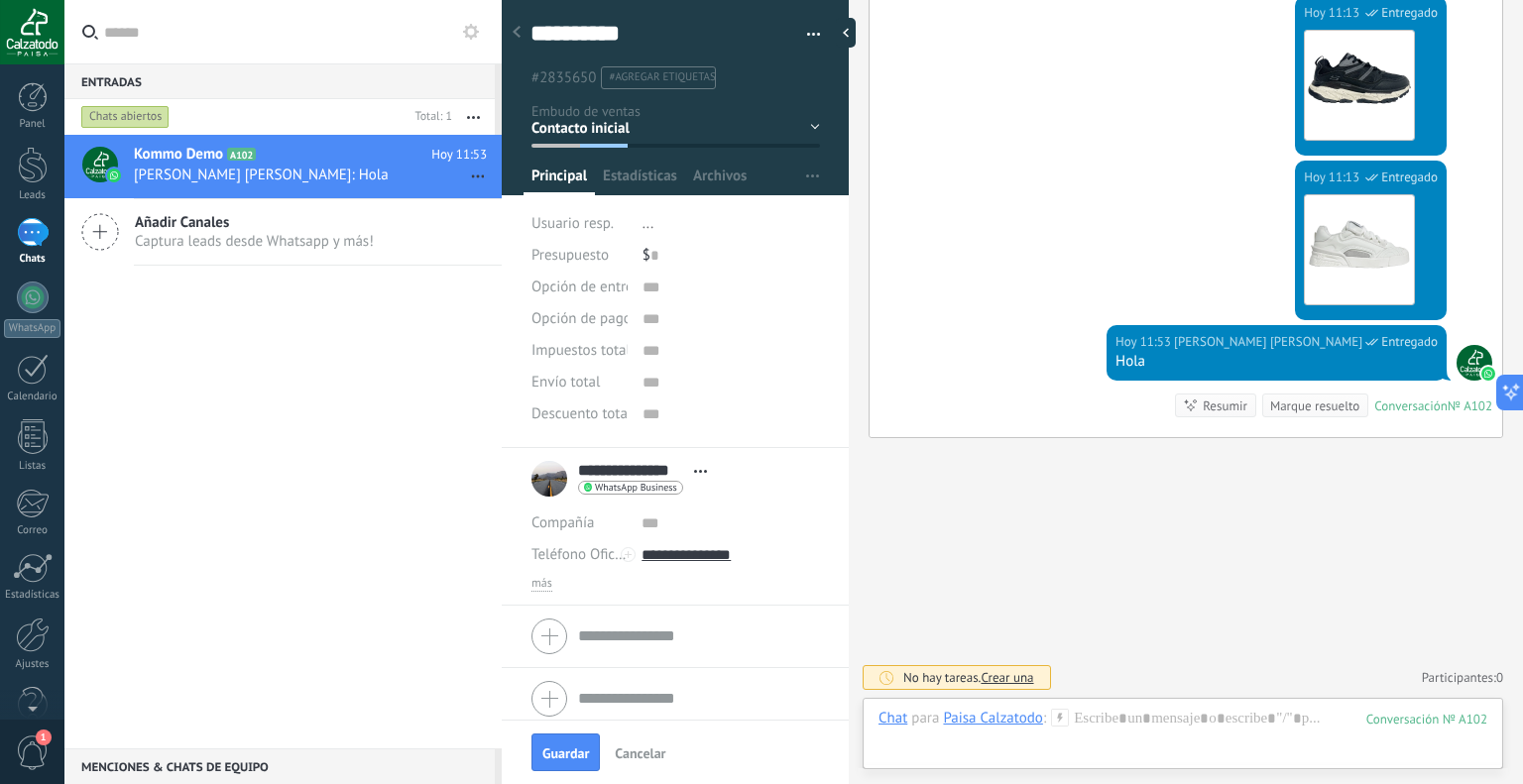 click on "Paisa Calzatodo" at bounding box center [993, 718] 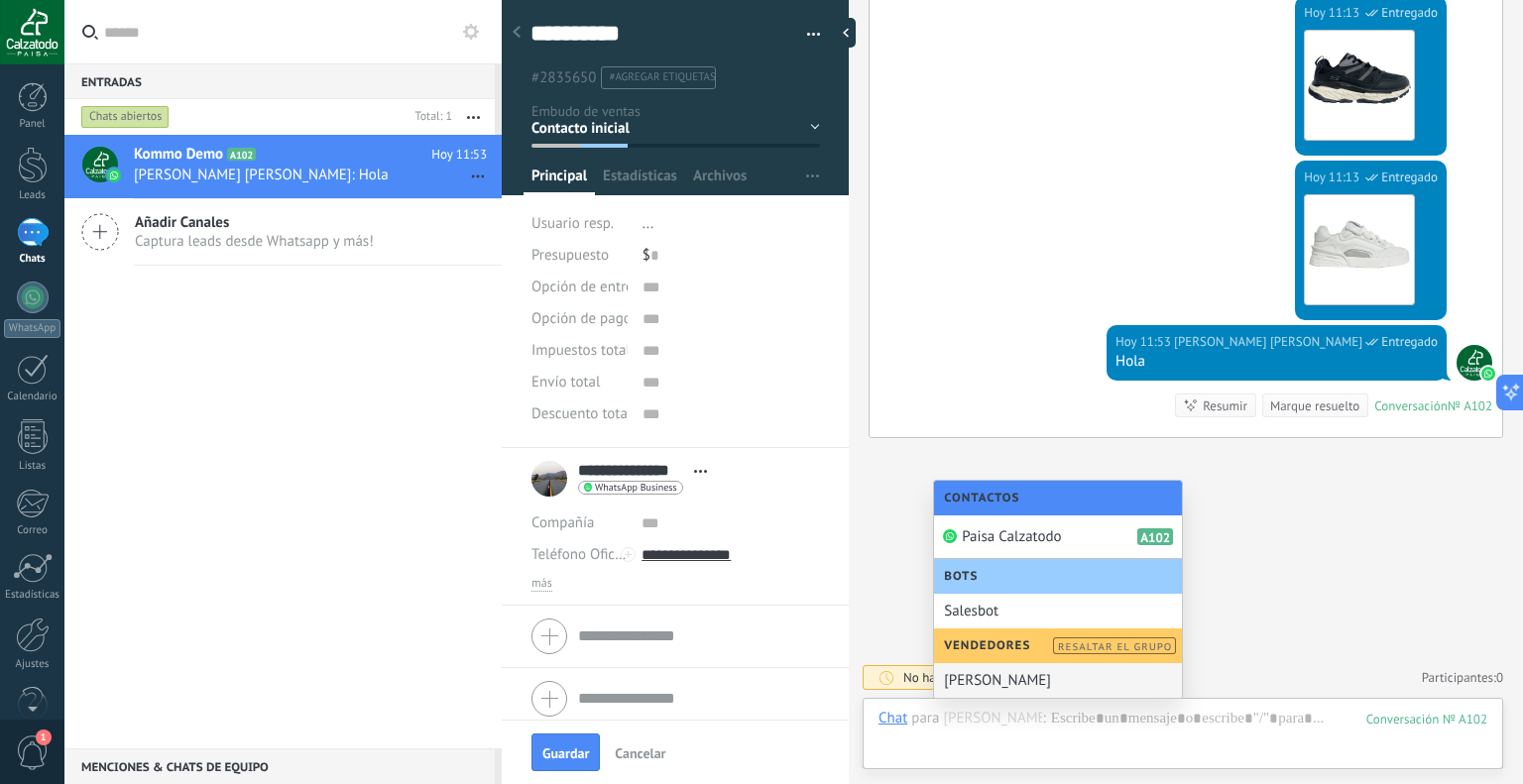 click on "[PERSON_NAME]" at bounding box center [1058, 680] 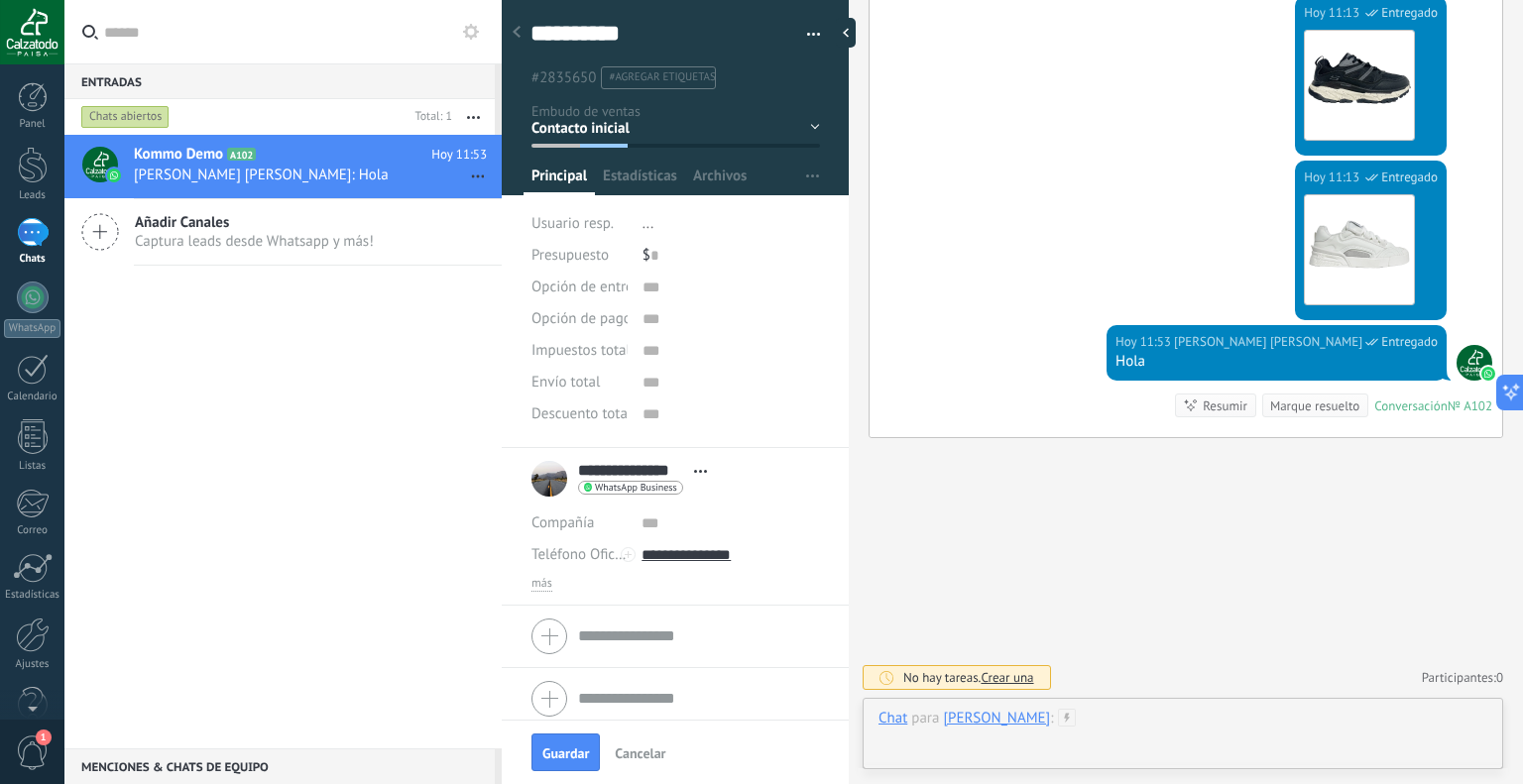 type 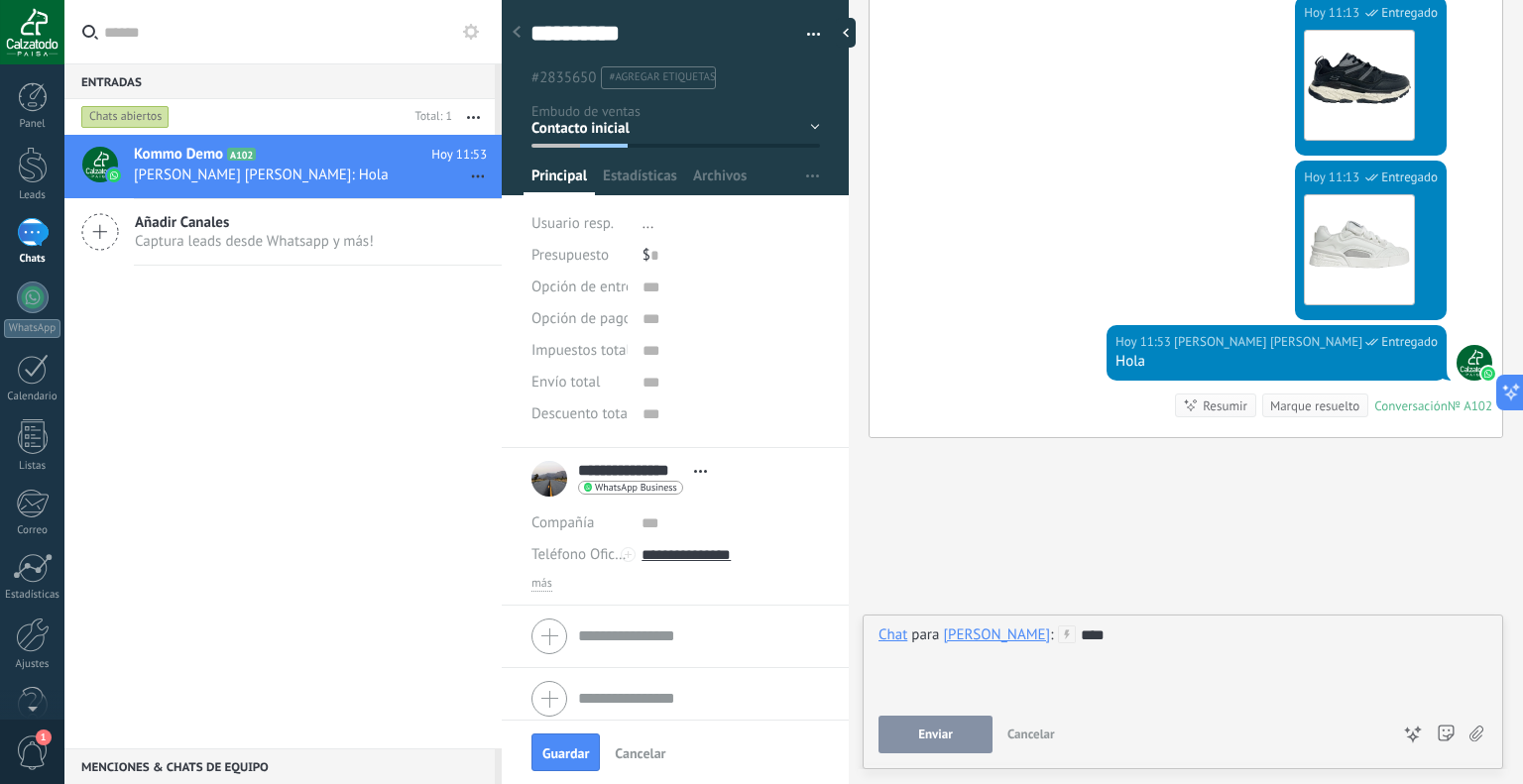 click on "Enviar" at bounding box center [935, 734] 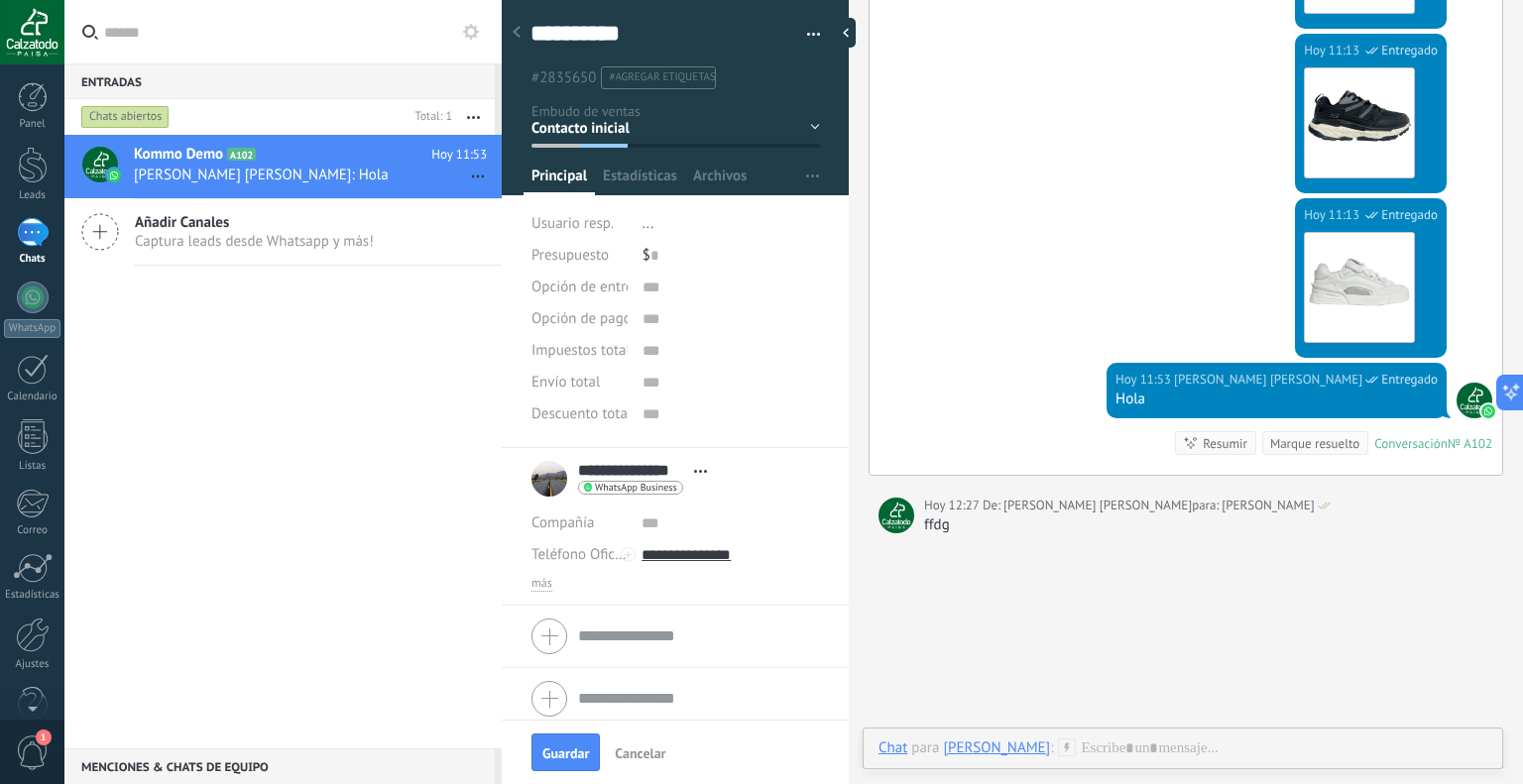 scroll, scrollTop: 4569, scrollLeft: 0, axis: vertical 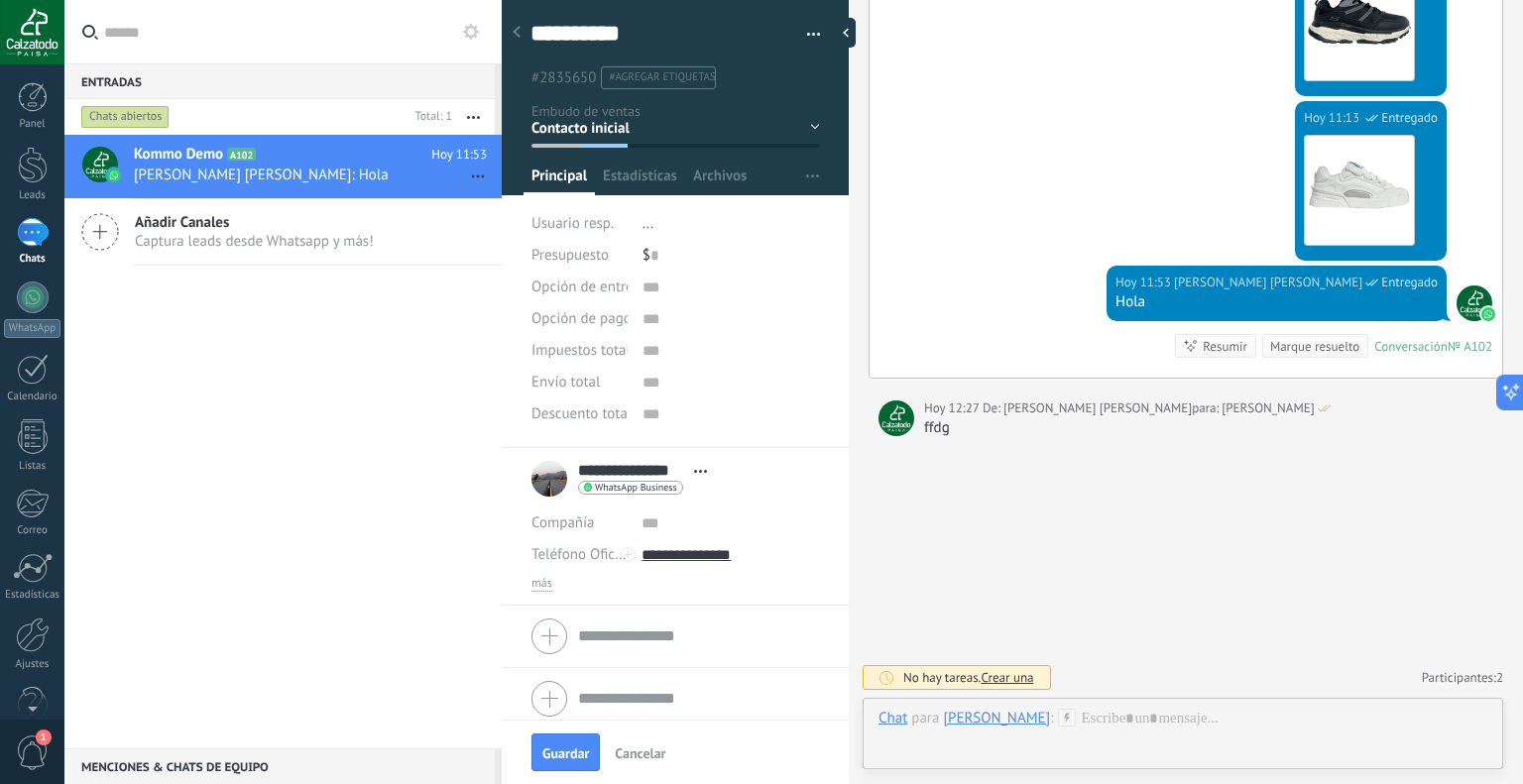 click on "[PERSON_NAME]" at bounding box center (996, 718) 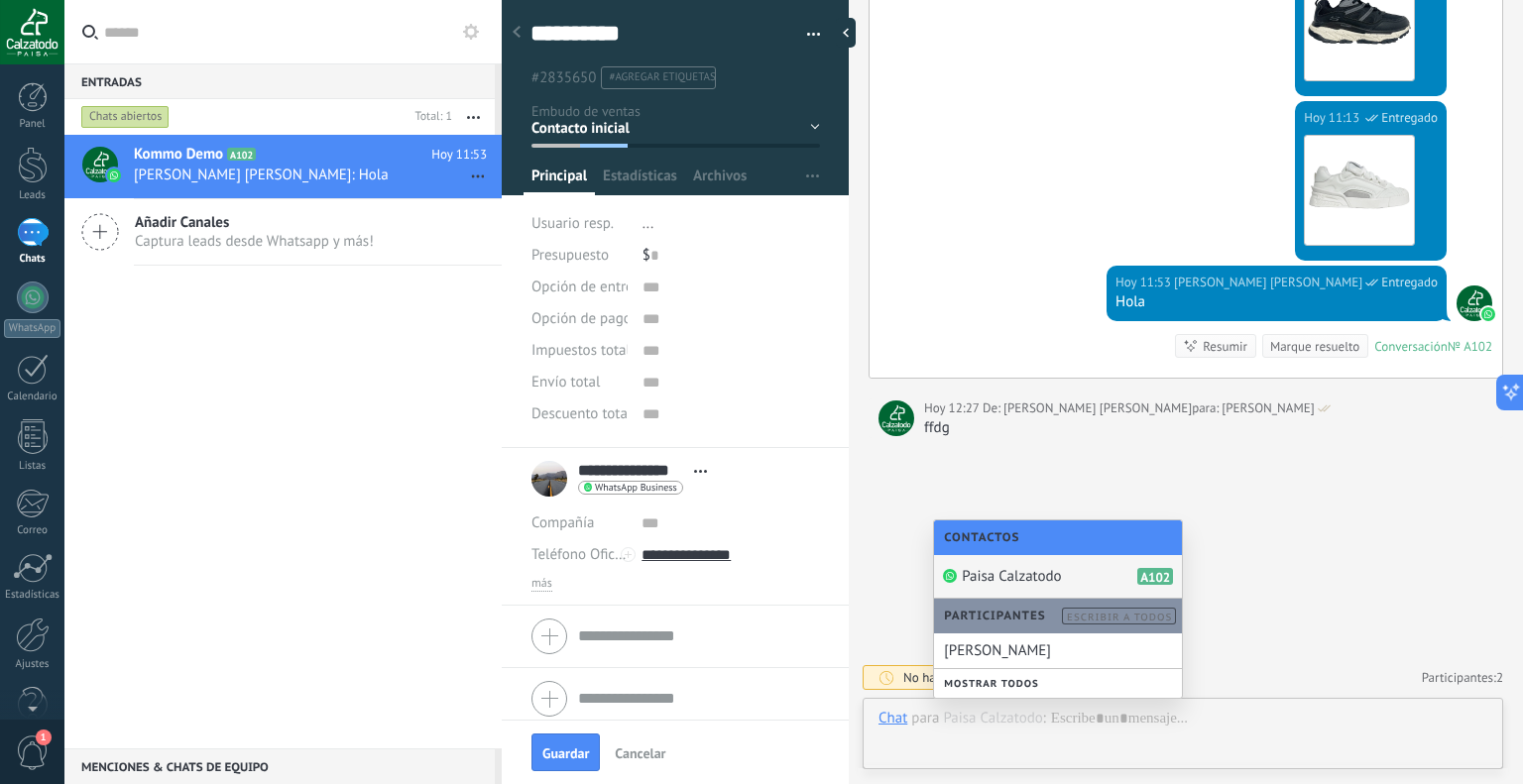 click on "Paisa Calzatodo A102" at bounding box center (1058, 577) 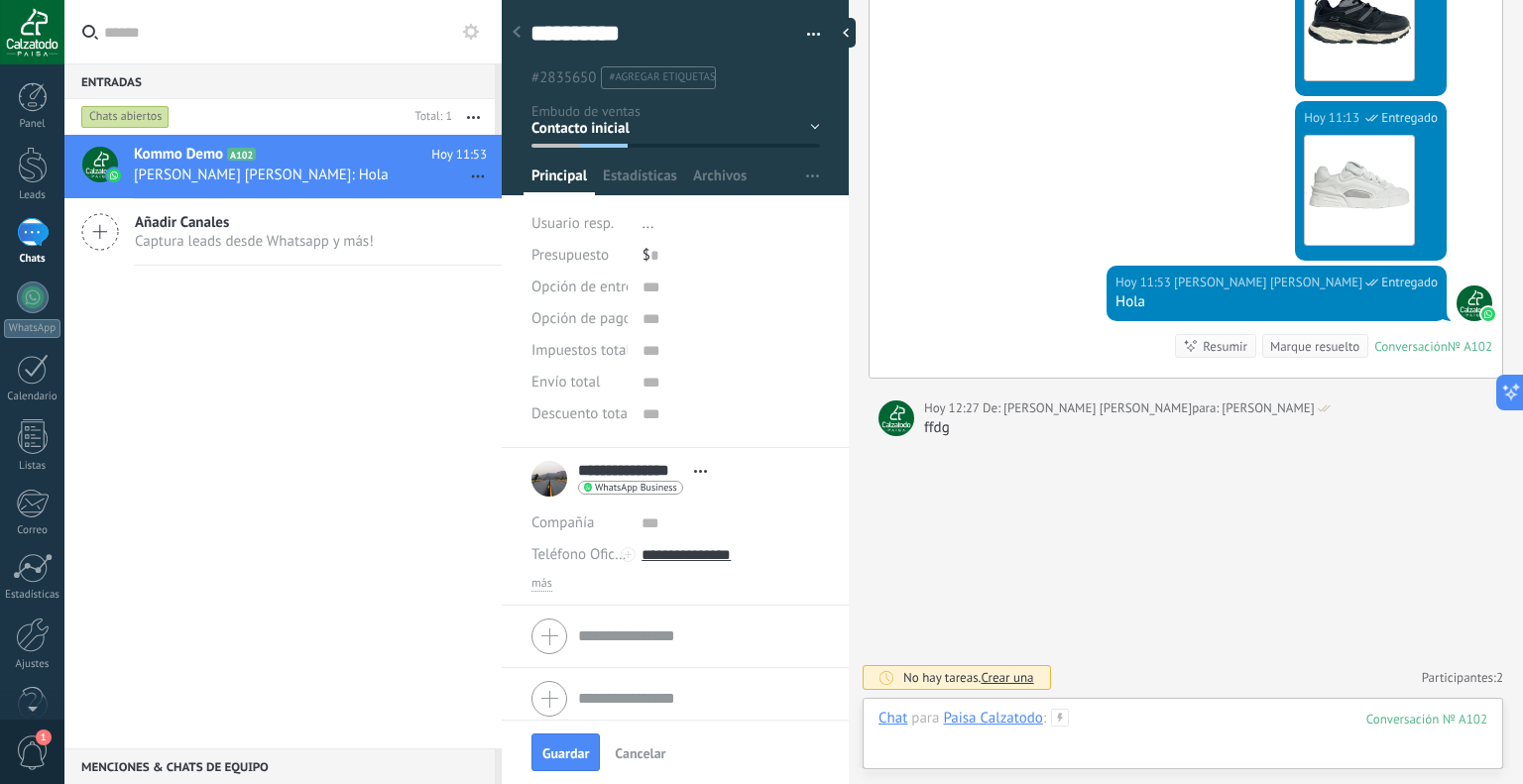 click at bounding box center (1183, 738) 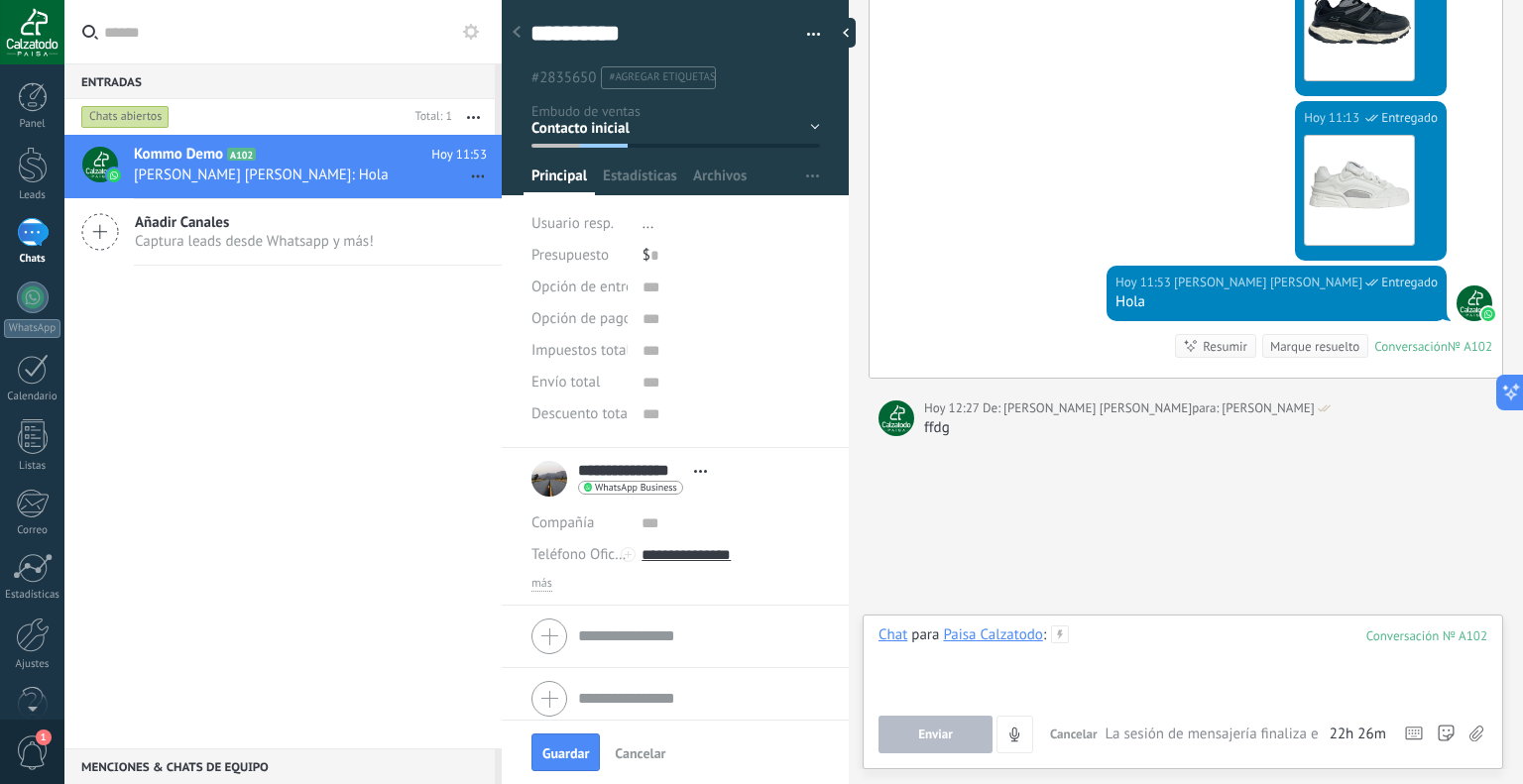 click at bounding box center [1183, 663] 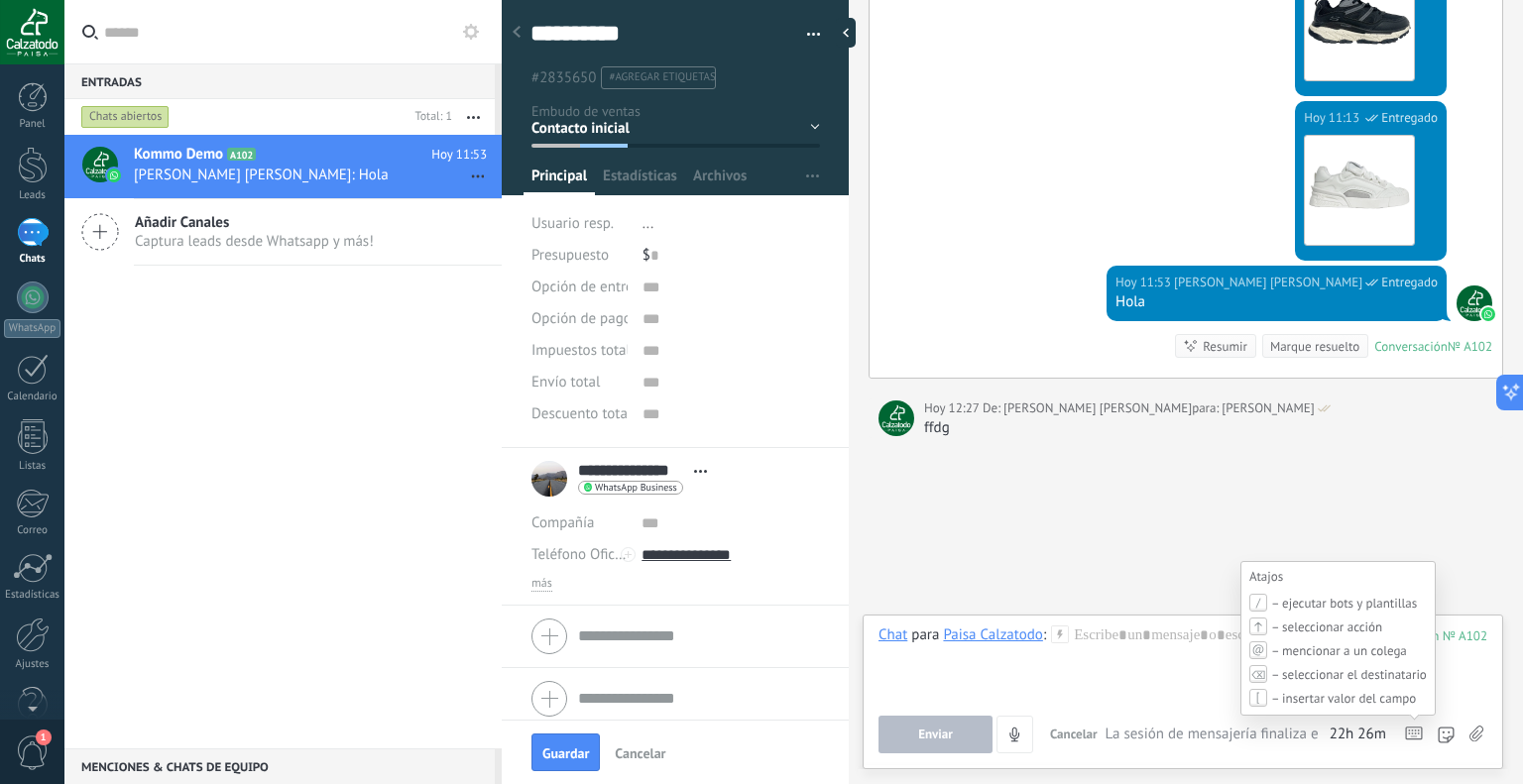 click 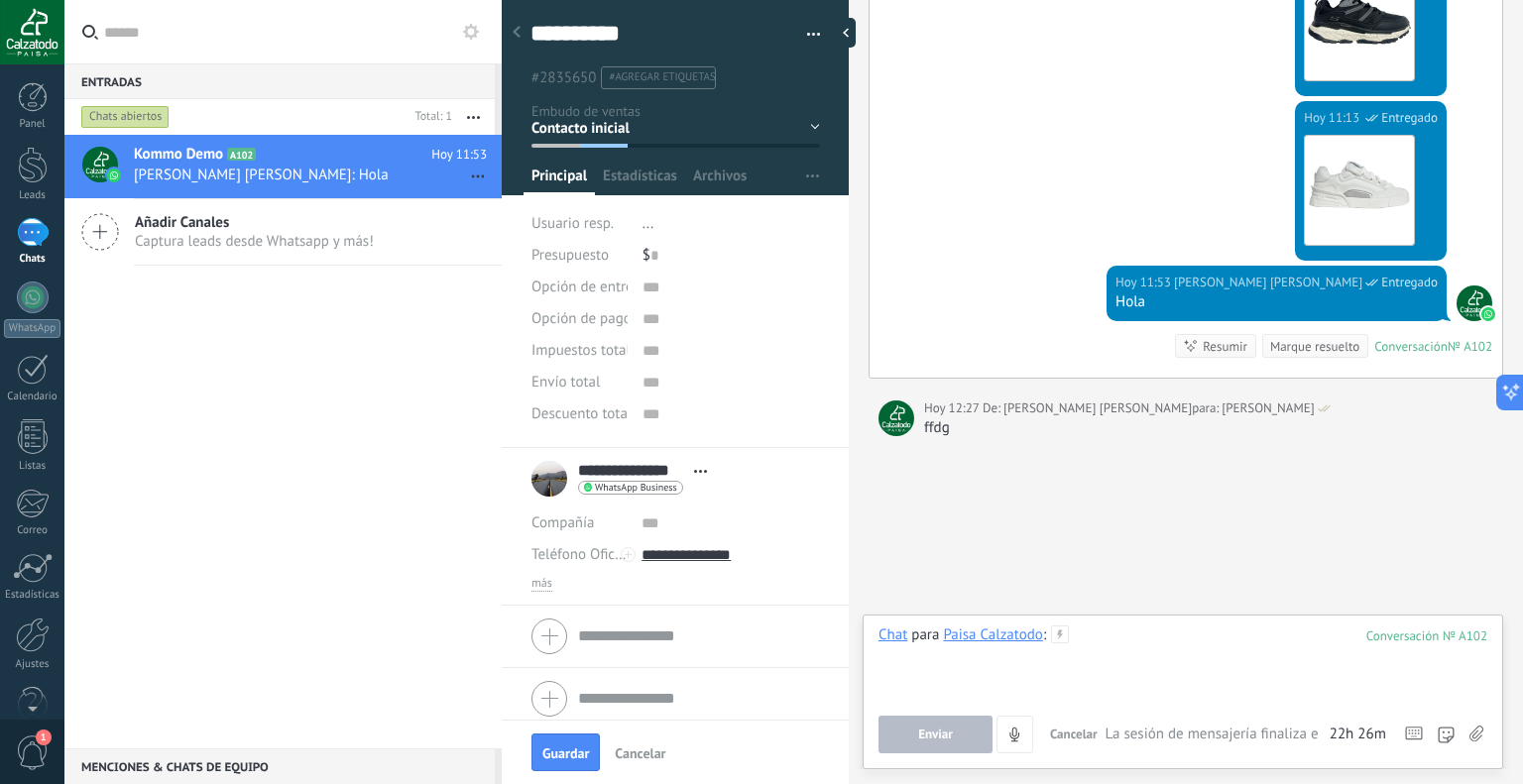 click at bounding box center [1183, 663] 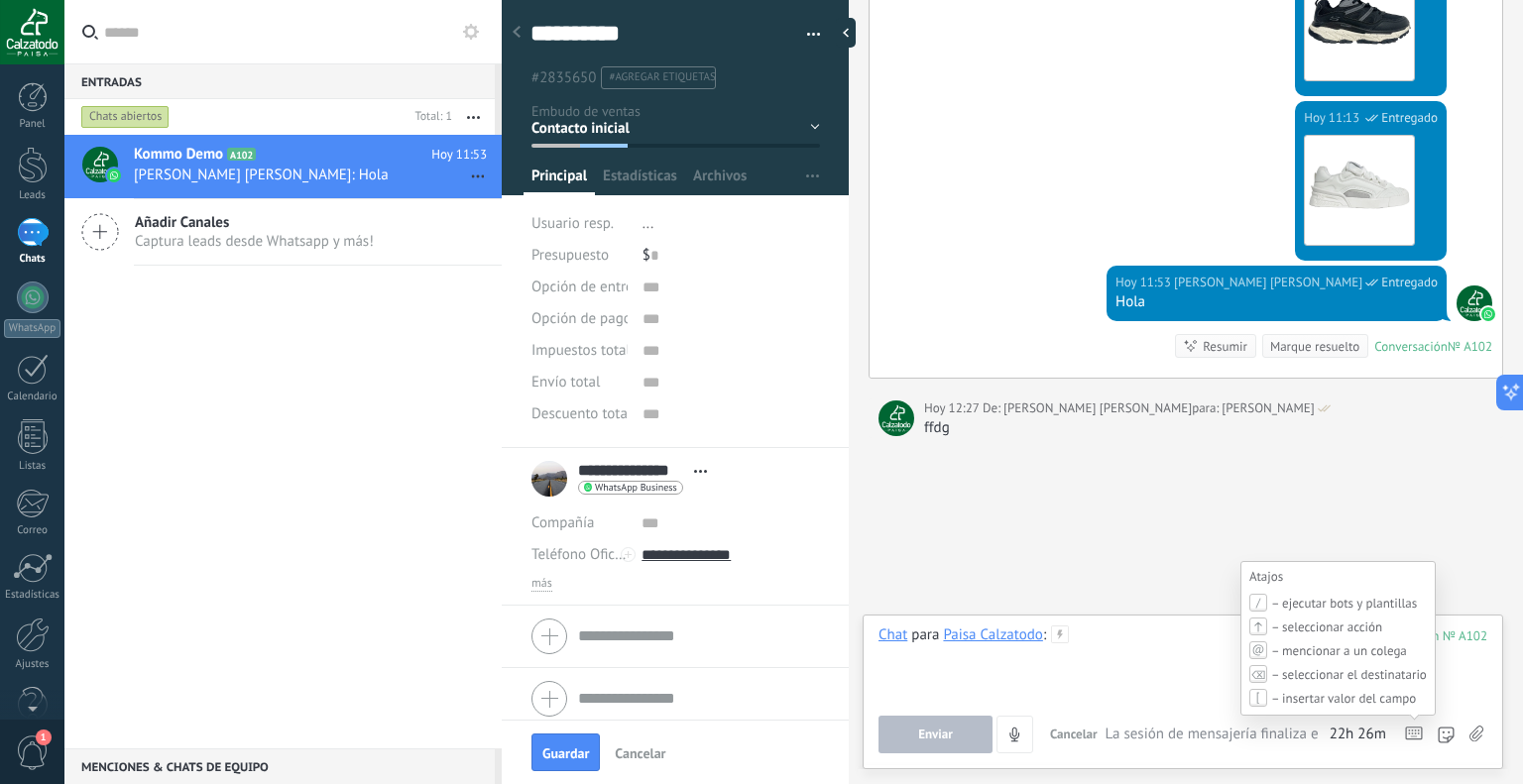 type 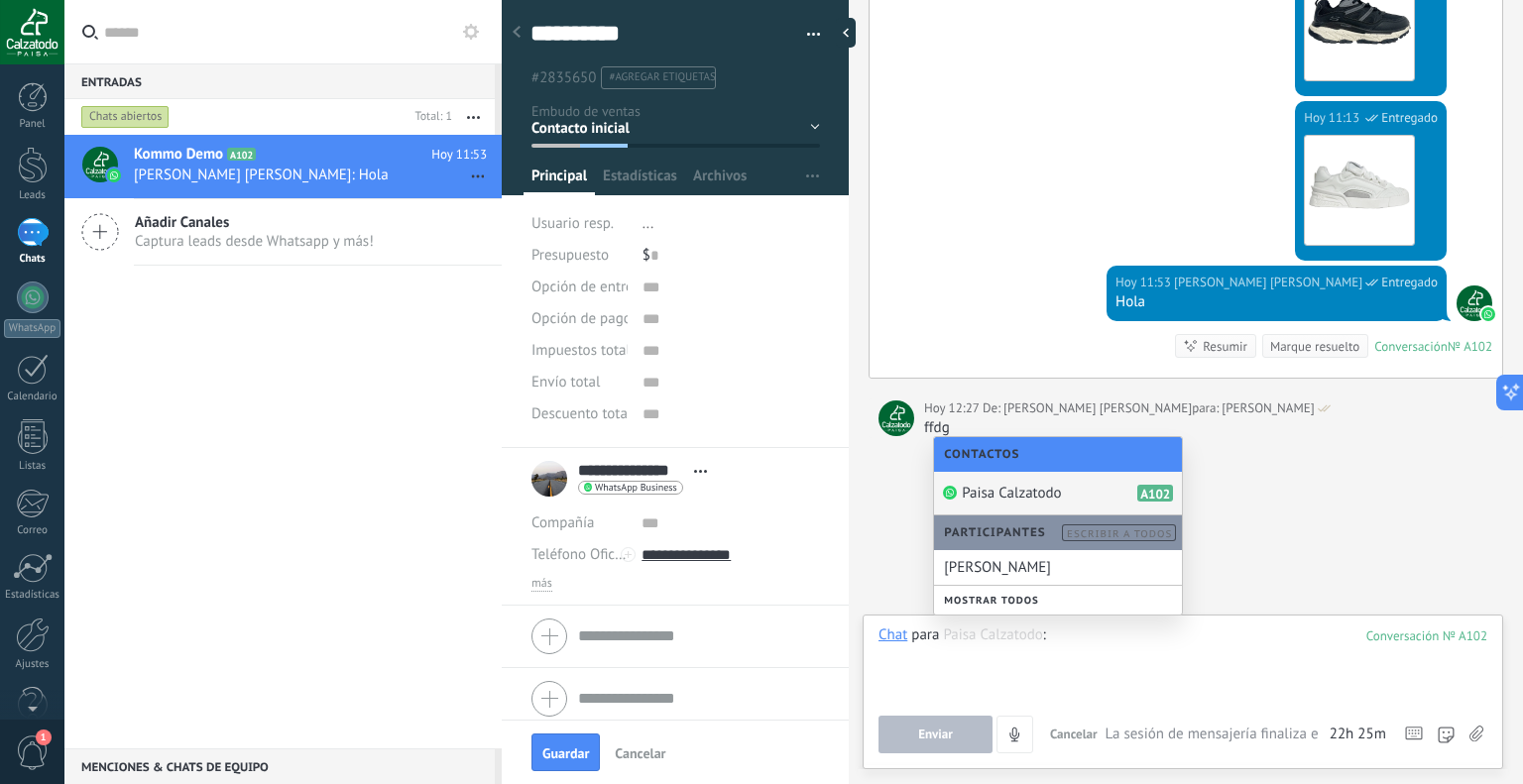 click on "Paisa Calzatodo" at bounding box center [1011, 493] 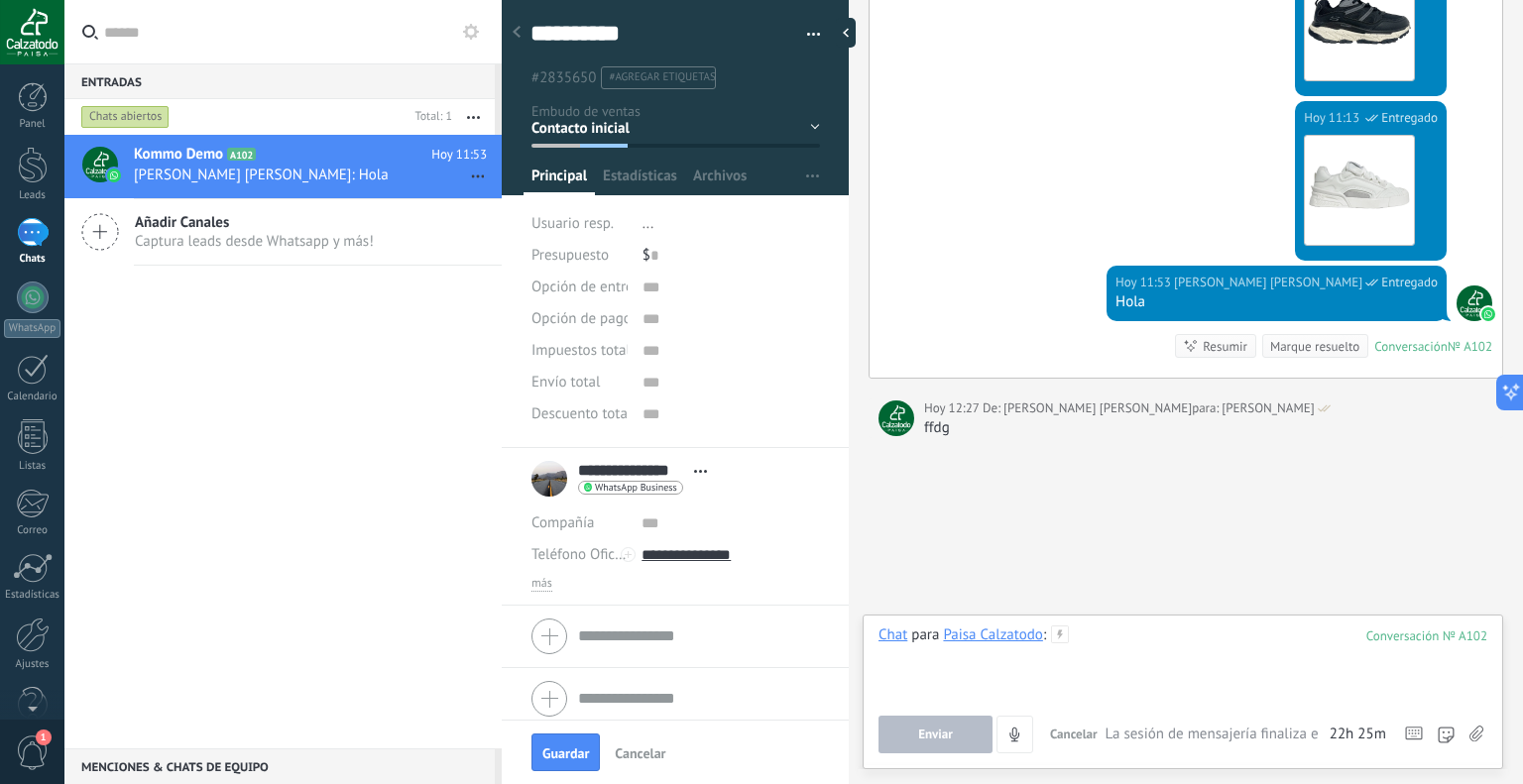 click at bounding box center (1183, 663) 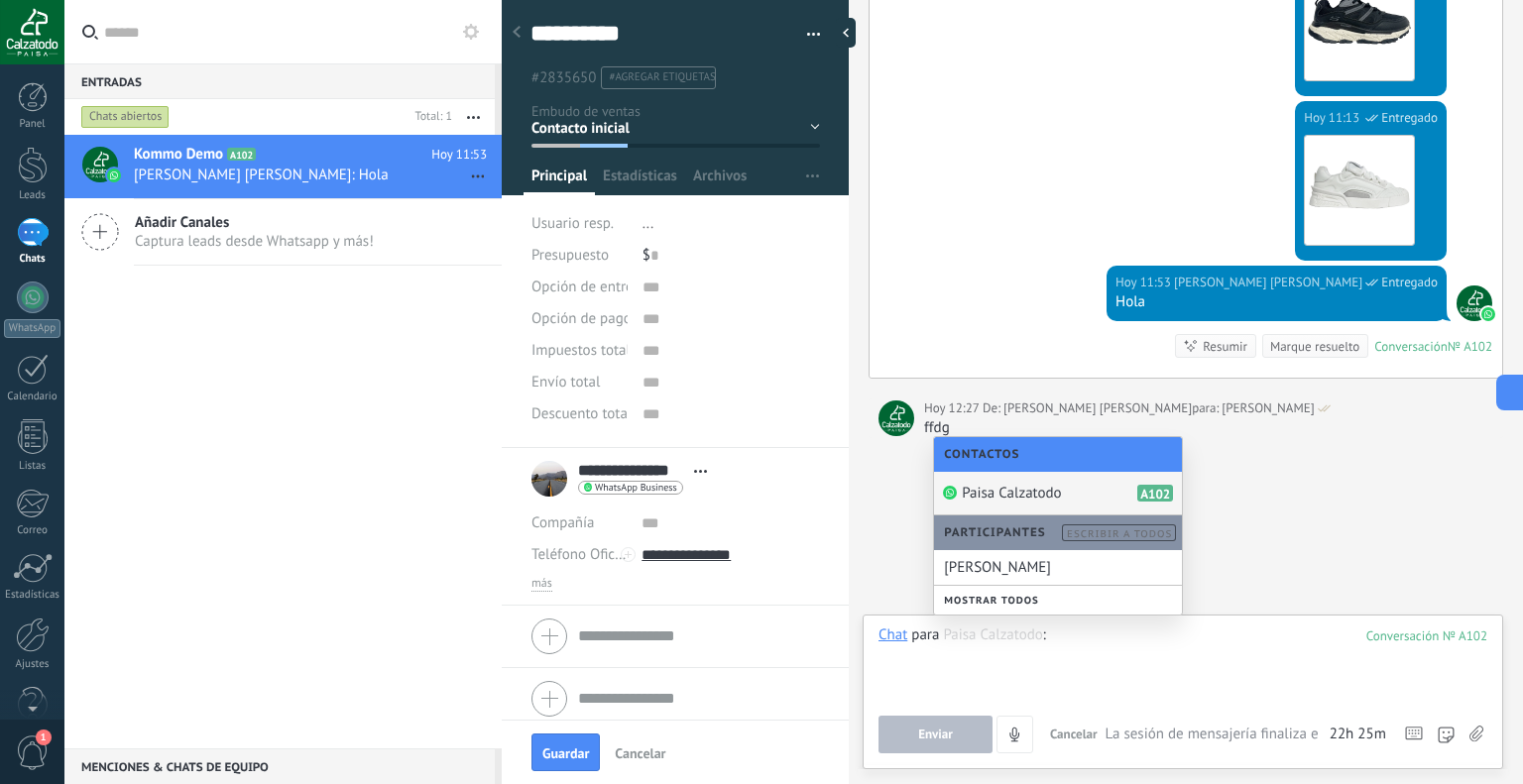click on "Paisa Calzatodo" at bounding box center [1011, 493] 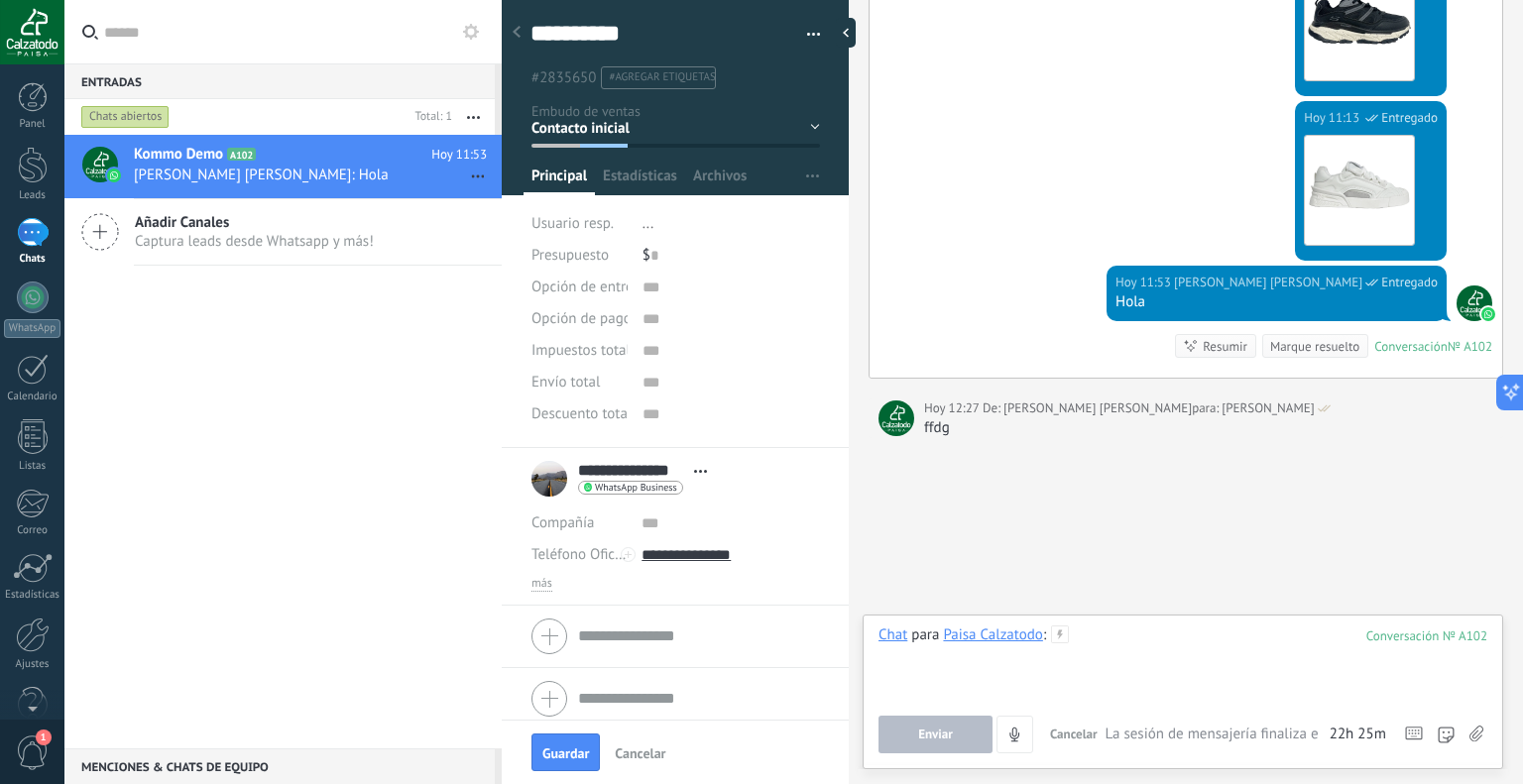 click at bounding box center (1183, 663) 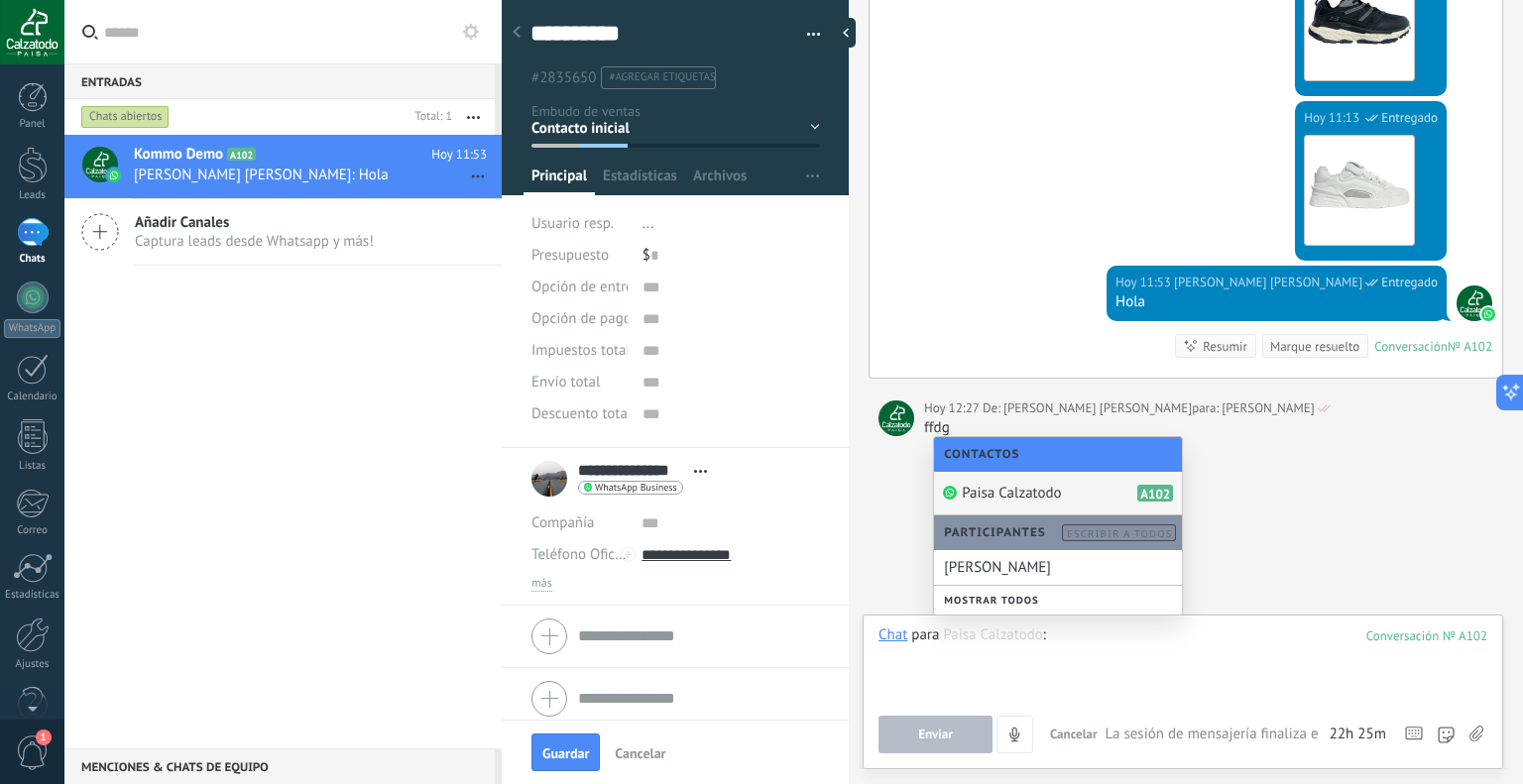 click on "Buscar Carga más Hoy Hoy Creación:  2  eventos   Expandir Hoy 10:53 Paisa Calzatodo  ¡Hola! Estoy listo para probar WhatsApp en Kommo. Mi código de verificación es cz3FB9 Conversación  № A100 Hoy 10:54 Robot  El valor del campo «Nombre»  se establece en «Kommo Demo» Hoy 10:54 Robot  El valor del campo «Teléfono»  se establece en «+573115203540» Paisa Calzatodo Paisa Calzatodo  Hoy 10:54 SalesBot (TestBot)  Entregado Descargar Hola, soy el Salesbot. ¡Estoy aquí para guiarte a través de las más recientes funciones de WhatsApp! Hoy 10:54 SalesBot (TestBot)  Entregado Descargar 💡Para empezar, vamos a aclarar cómo funciona esto:    💻 Kommo = La vista del Agente - La tarjeta de lead representa la perspectiva del agente.   📱 Móvil = La vista del Cliente - El móvil representa la perspectiva del cliente.   Ahora, ¡ya estás listo para comprobar las últimas e interesantes funciones de WhatsApp!    Selecciona el botón "¡Lo tengo!" para continuar. Hoy 10:54       2" at bounding box center [1186, -1879] 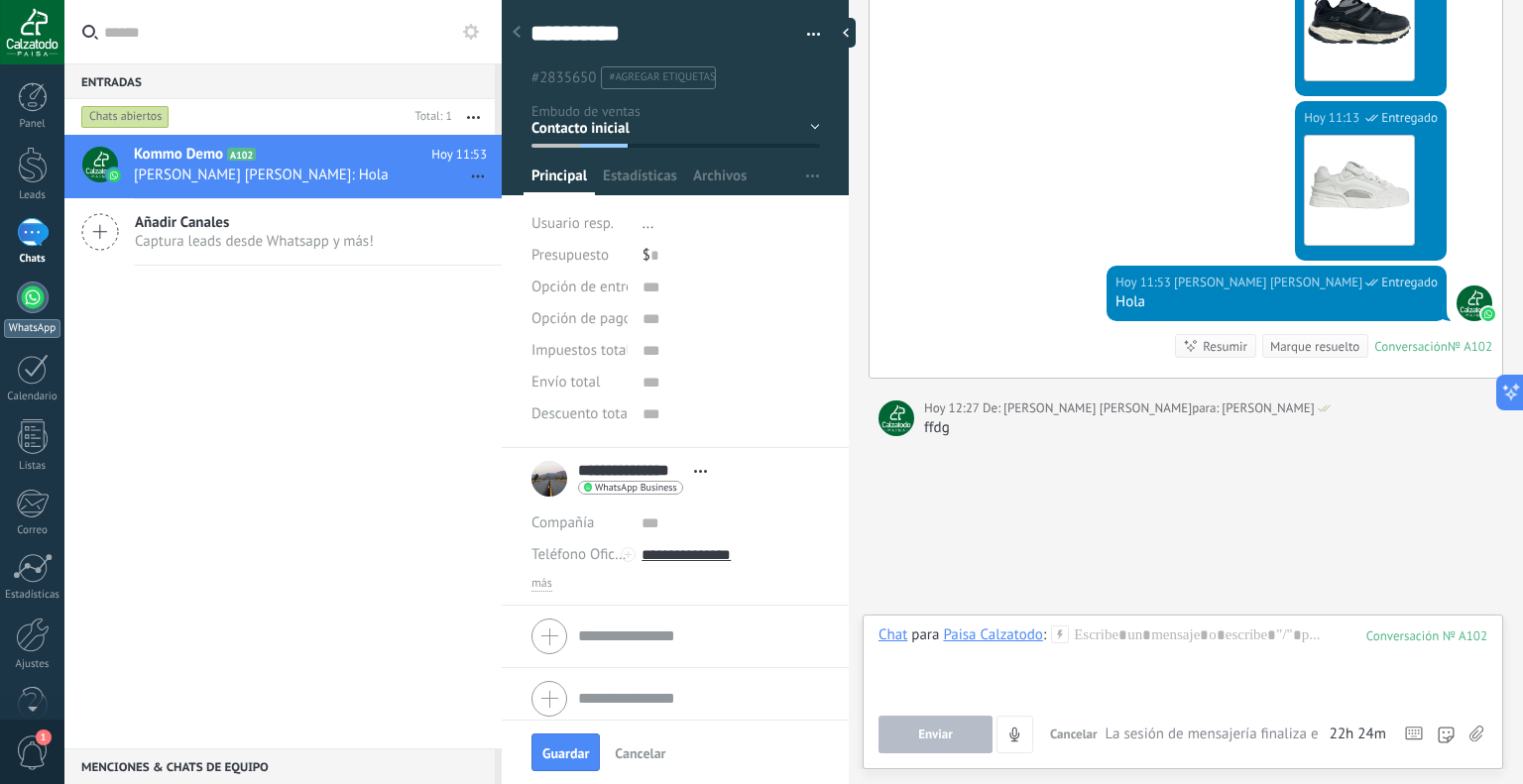 click at bounding box center (33, 297) 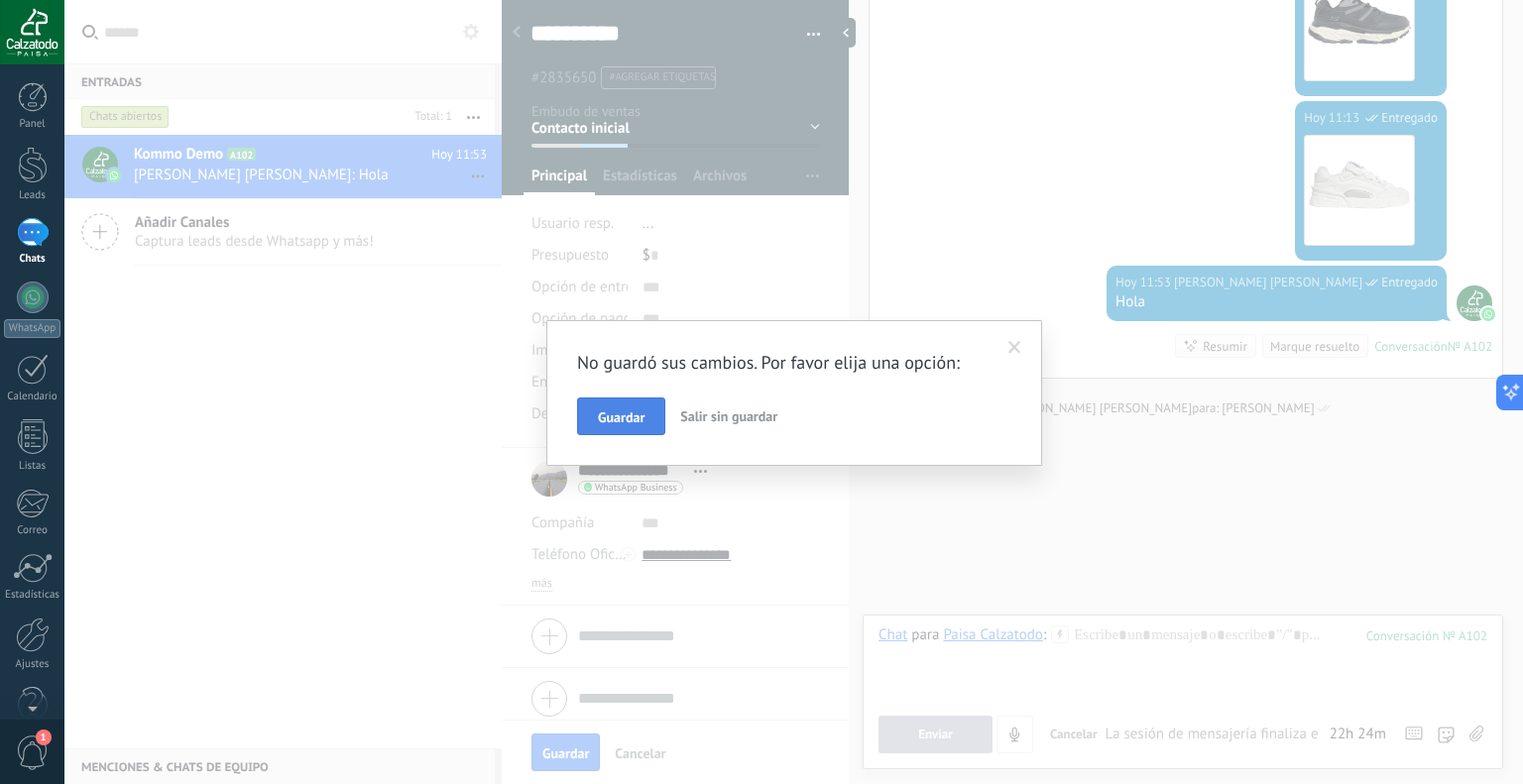click on "Guardar" at bounding box center [621, 417] 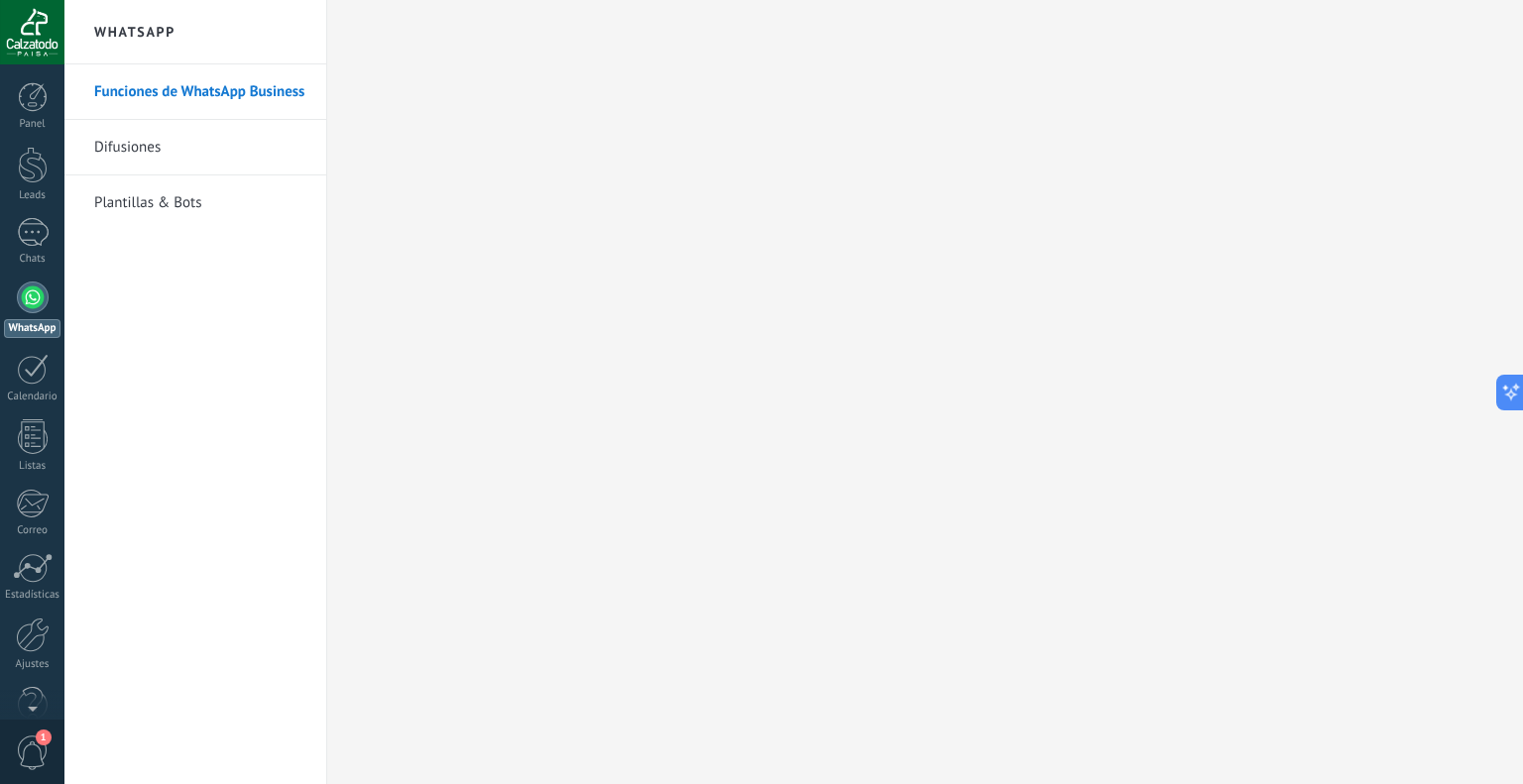 click on "Funciones de WhatsApp Business Difusiones Plantillas & Bots" at bounding box center (195, 424) 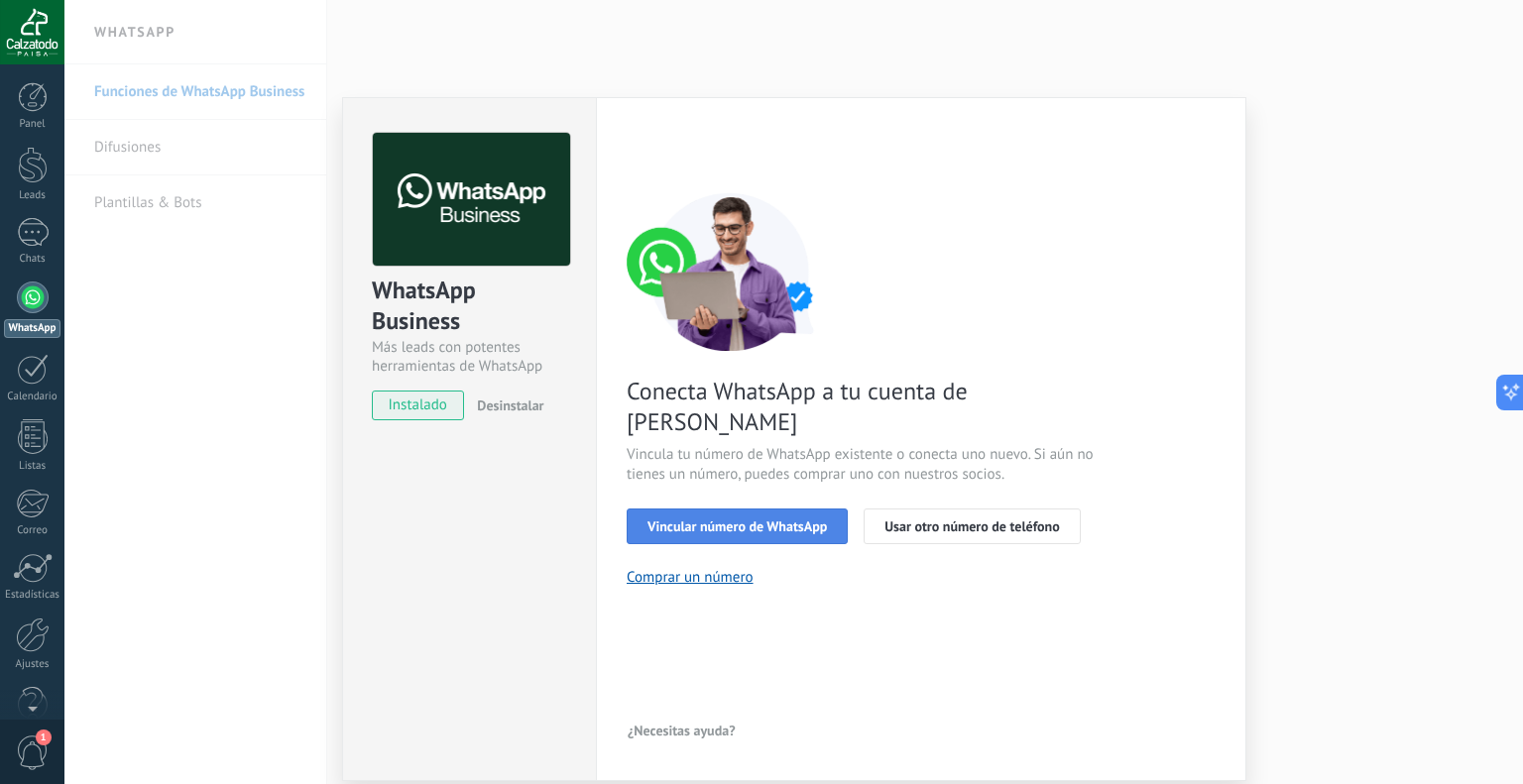 click on "Vincular número de WhatsApp" at bounding box center (737, 526) 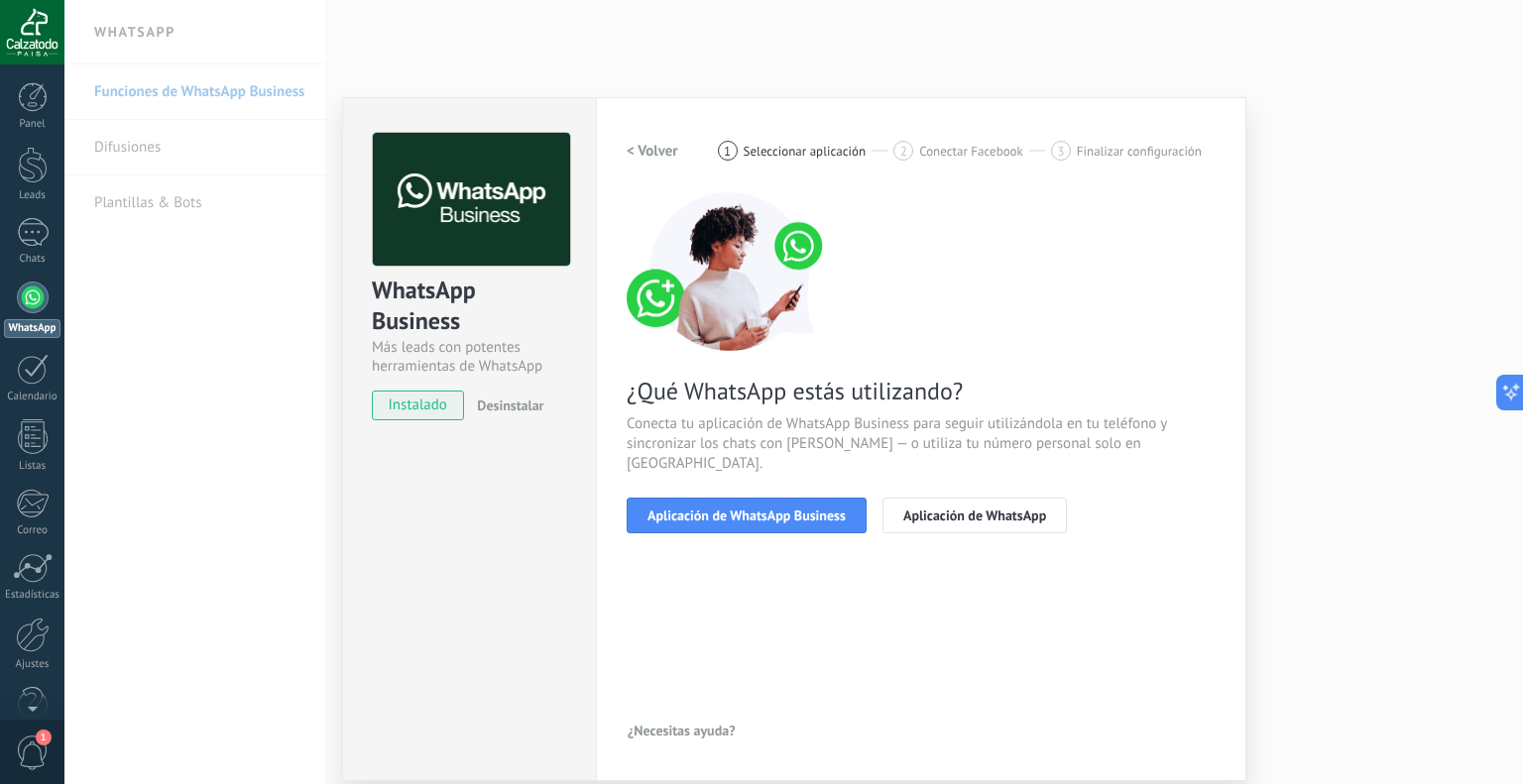 click on "< Volver 1 Seleccionar aplicación 2 Conectar Facebook  3 Finalizar configuración ¿Qué WhatsApp estás utilizando? Conecta tu aplicación de WhatsApp Business para seguir utilizándola en tu teléfono y sincronizar los chats con Kommo — o utiliza tu número personal solo en Kommo. Aplicación de WhatsApp Business Aplicación de WhatsApp ¿Necesitas ayuda?" at bounding box center [921, 439] 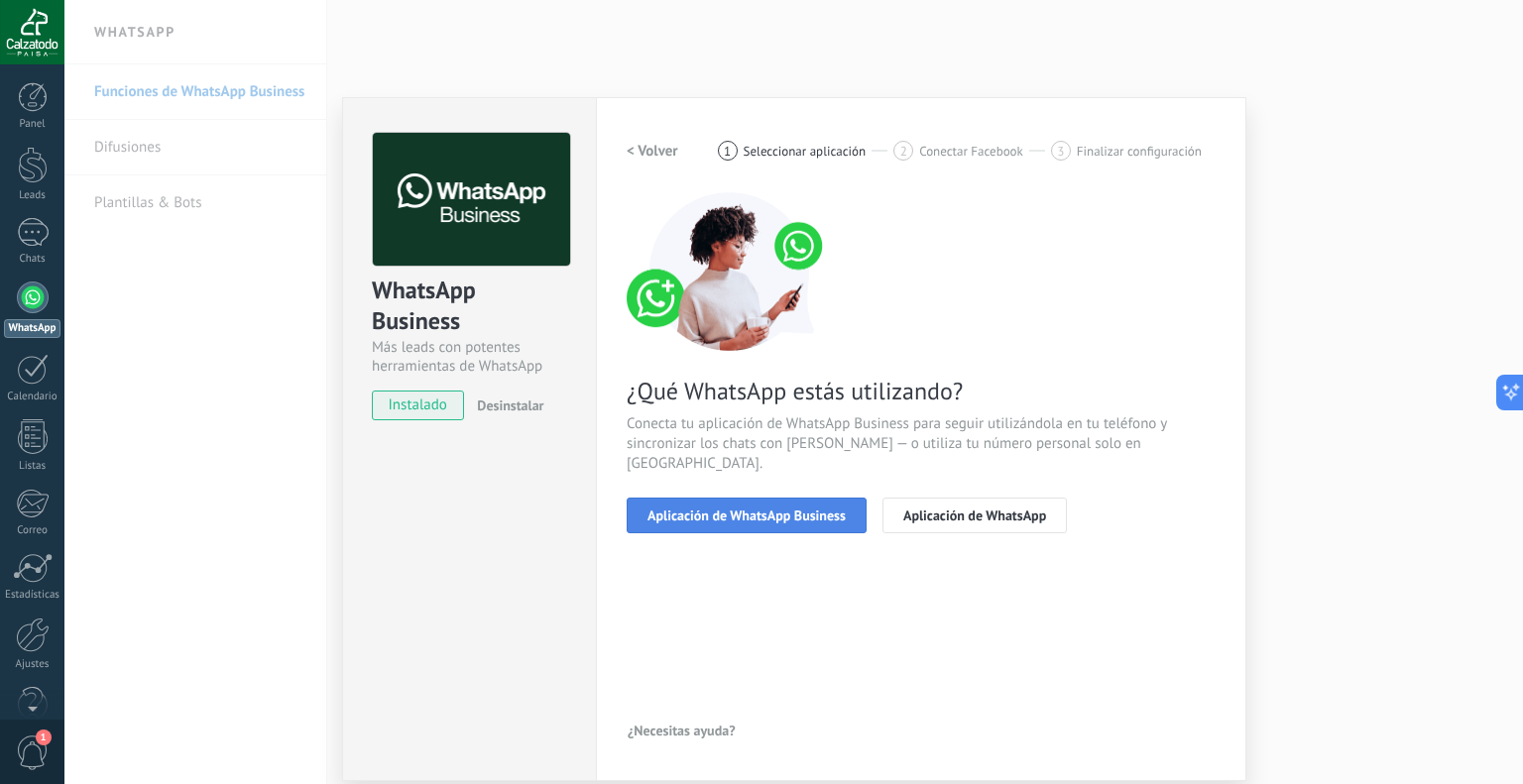 click on "Aplicación de WhatsApp Business" at bounding box center (747, 515) 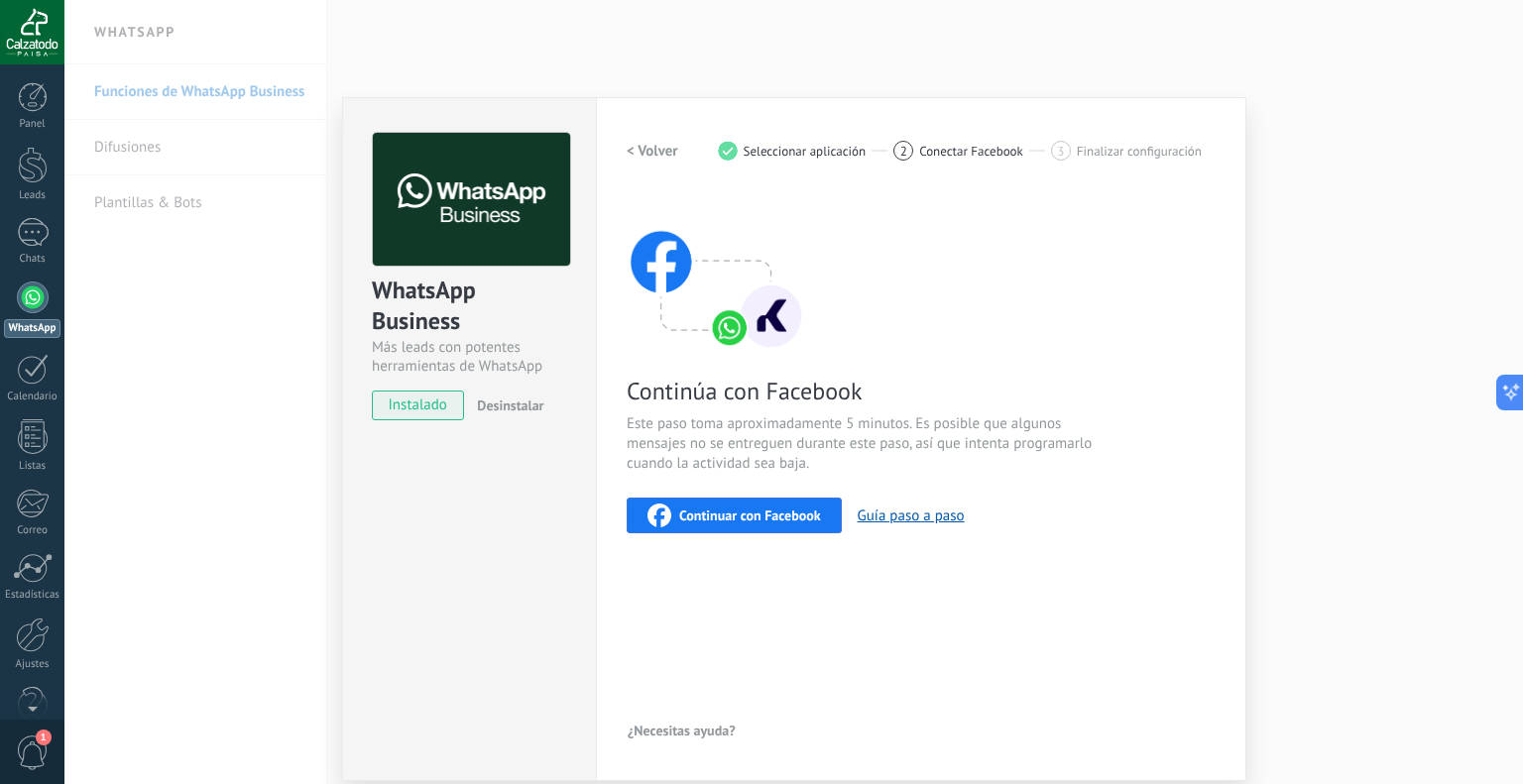 drag, startPoint x: 921, startPoint y: 514, endPoint x: 870, endPoint y: 605, distance: 104.31683 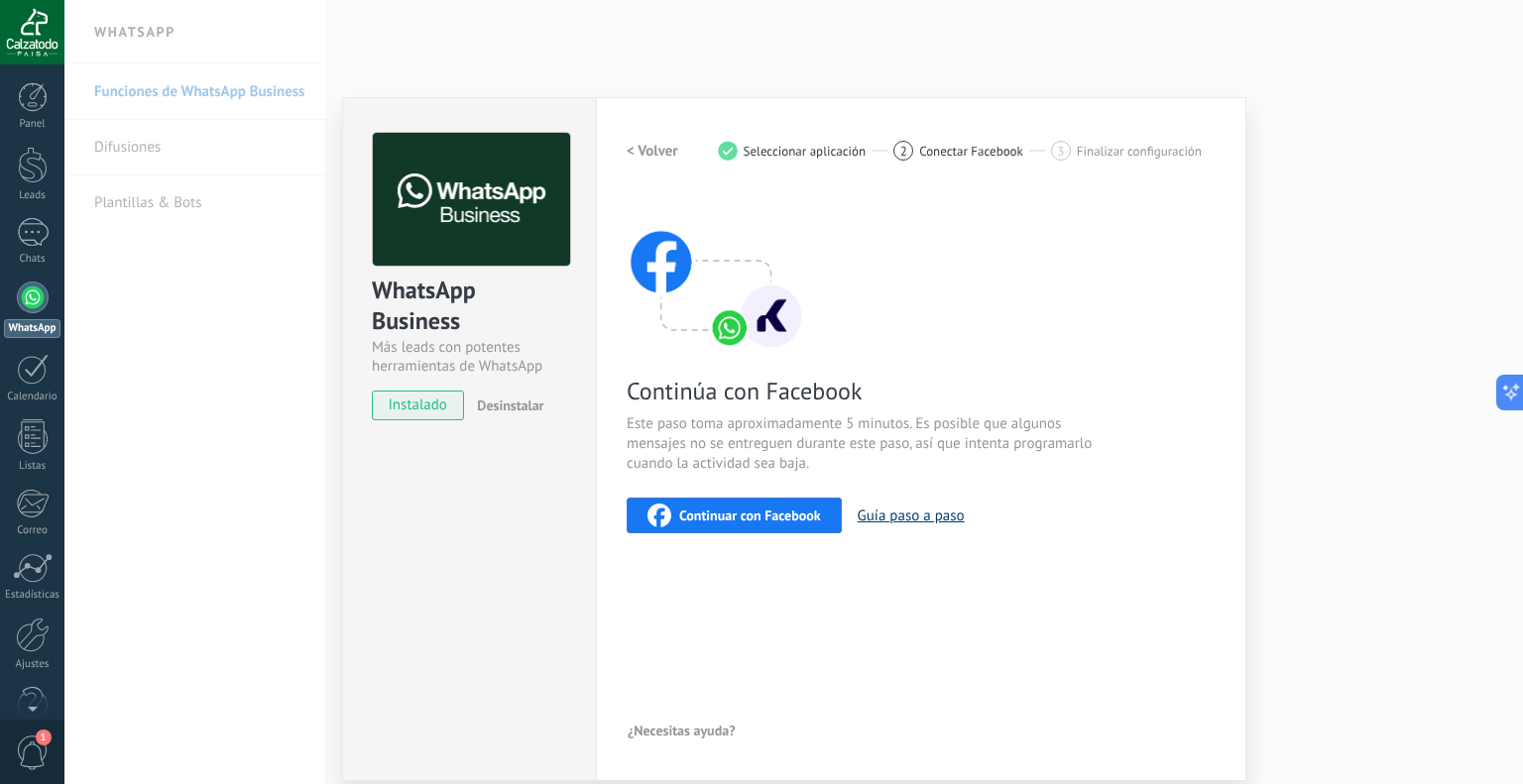 click on "Guía paso a paso" at bounding box center [911, 515] 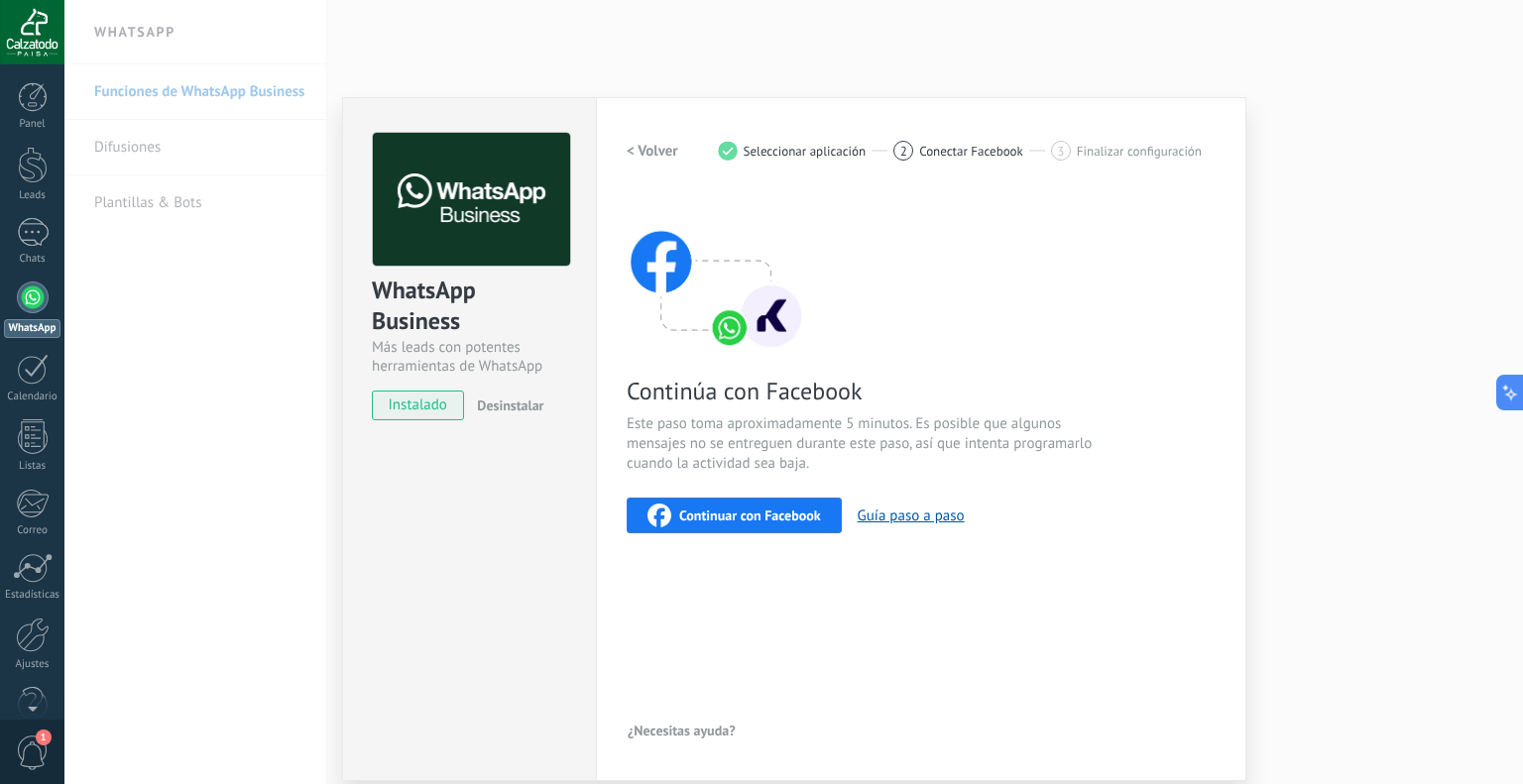 click on "WhatsApp Business Más leads con potentes herramientas de WhatsApp instalado Desinstalar" at bounding box center (469, 439) 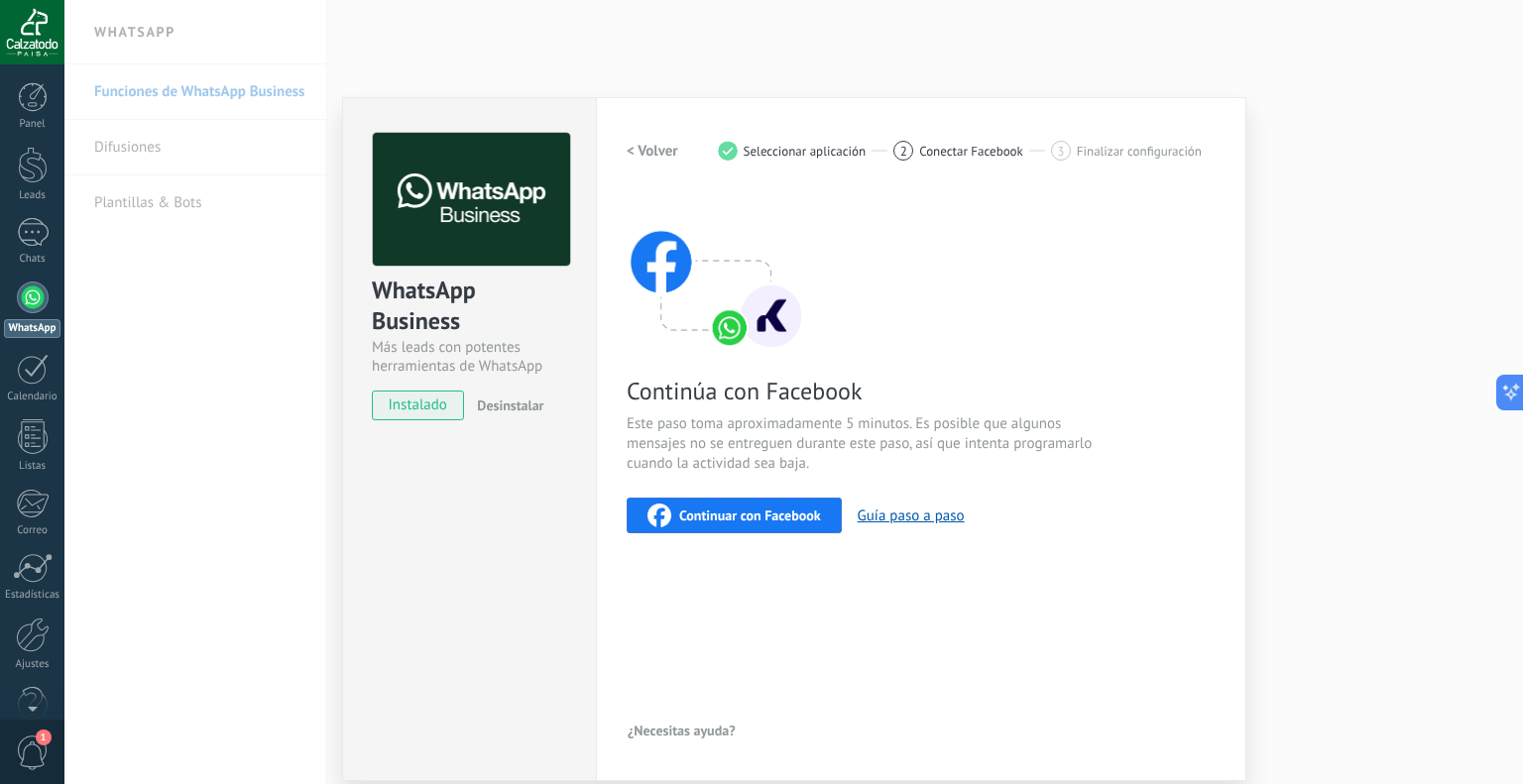 click on "< Volver 1 Seleccionar aplicación 2 Conectar Facebook  3 Finalizar configuración Continúa con Facebook Este paso toma aproximadamente 5 minutos. Es posible que algunos mensajes no se entreguen durante este paso, así que intenta programarlo cuando la actividad sea baja. Continuar con Facebook Guía paso a paso ¿Necesitas ayuda?" at bounding box center [921, 439] 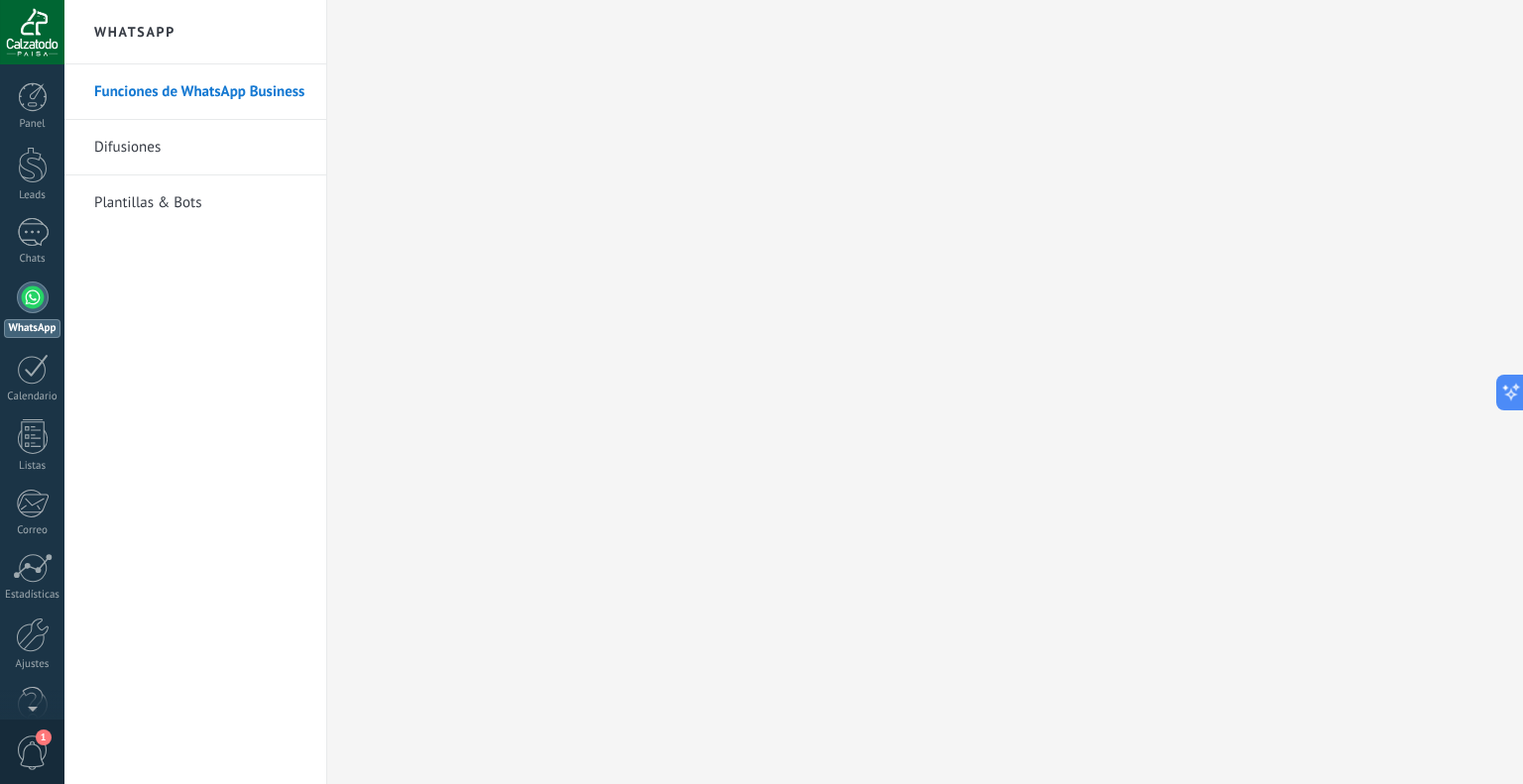 click at bounding box center [33, 297] 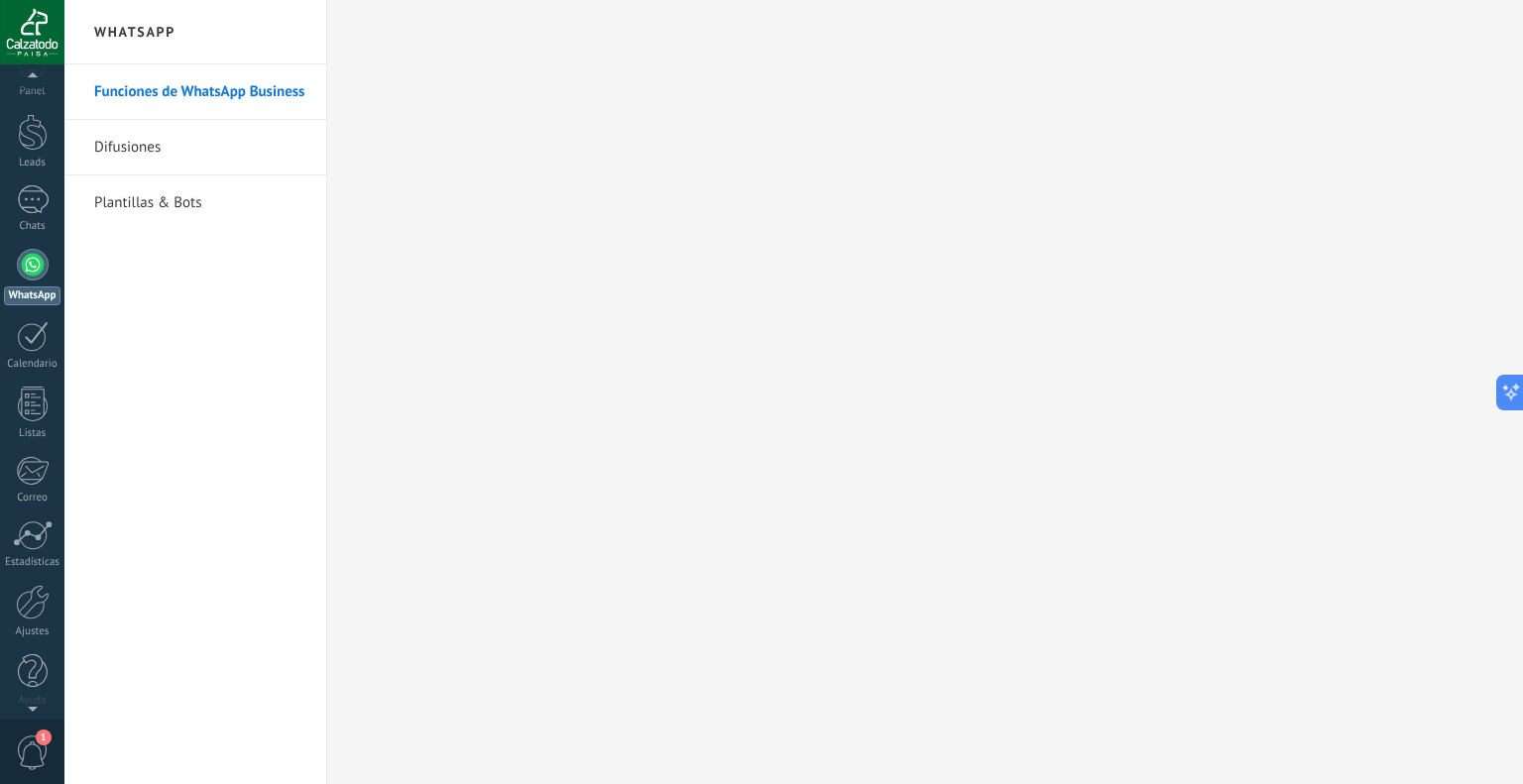 scroll, scrollTop: 0, scrollLeft: 0, axis: both 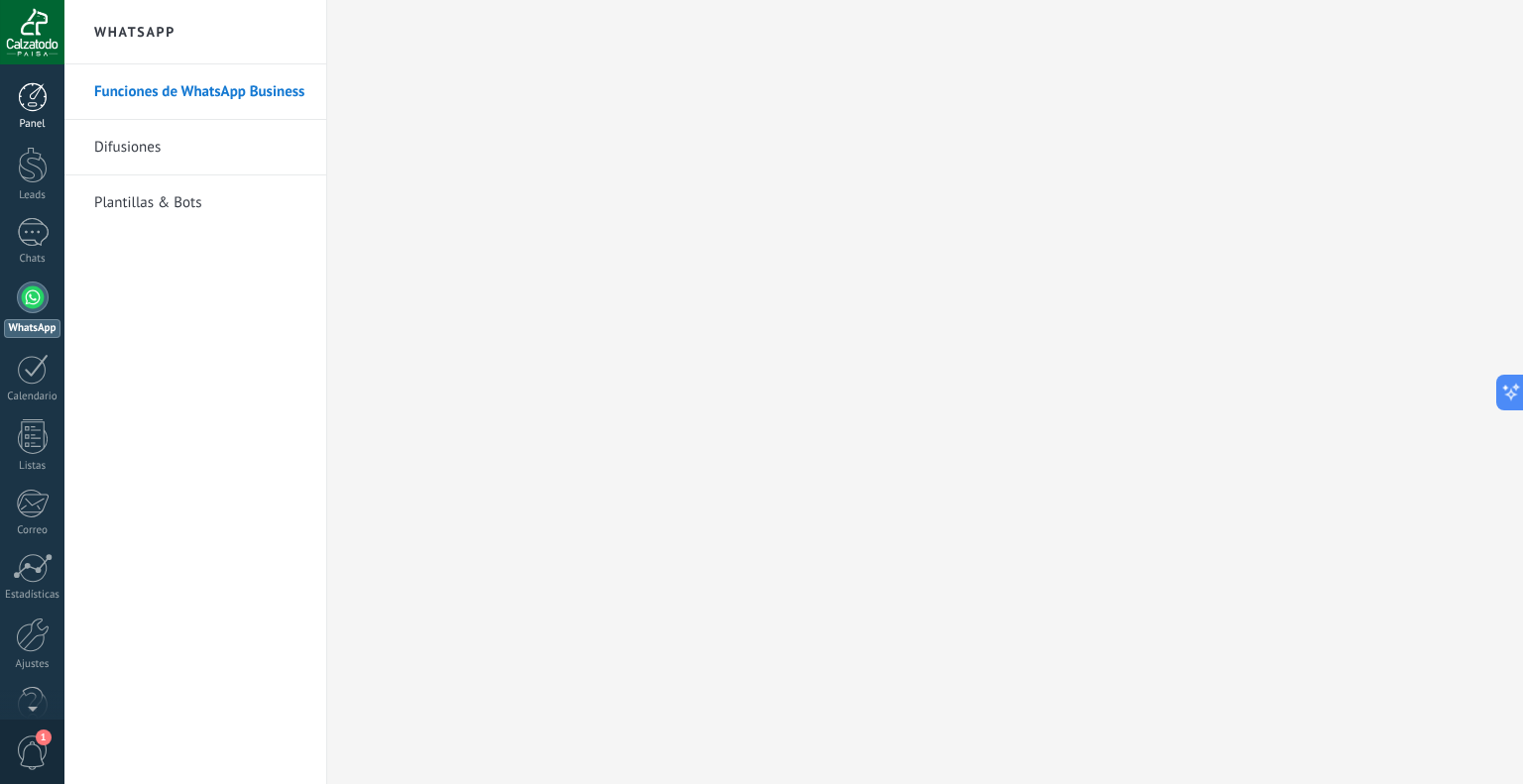 click at bounding box center (33, 97) 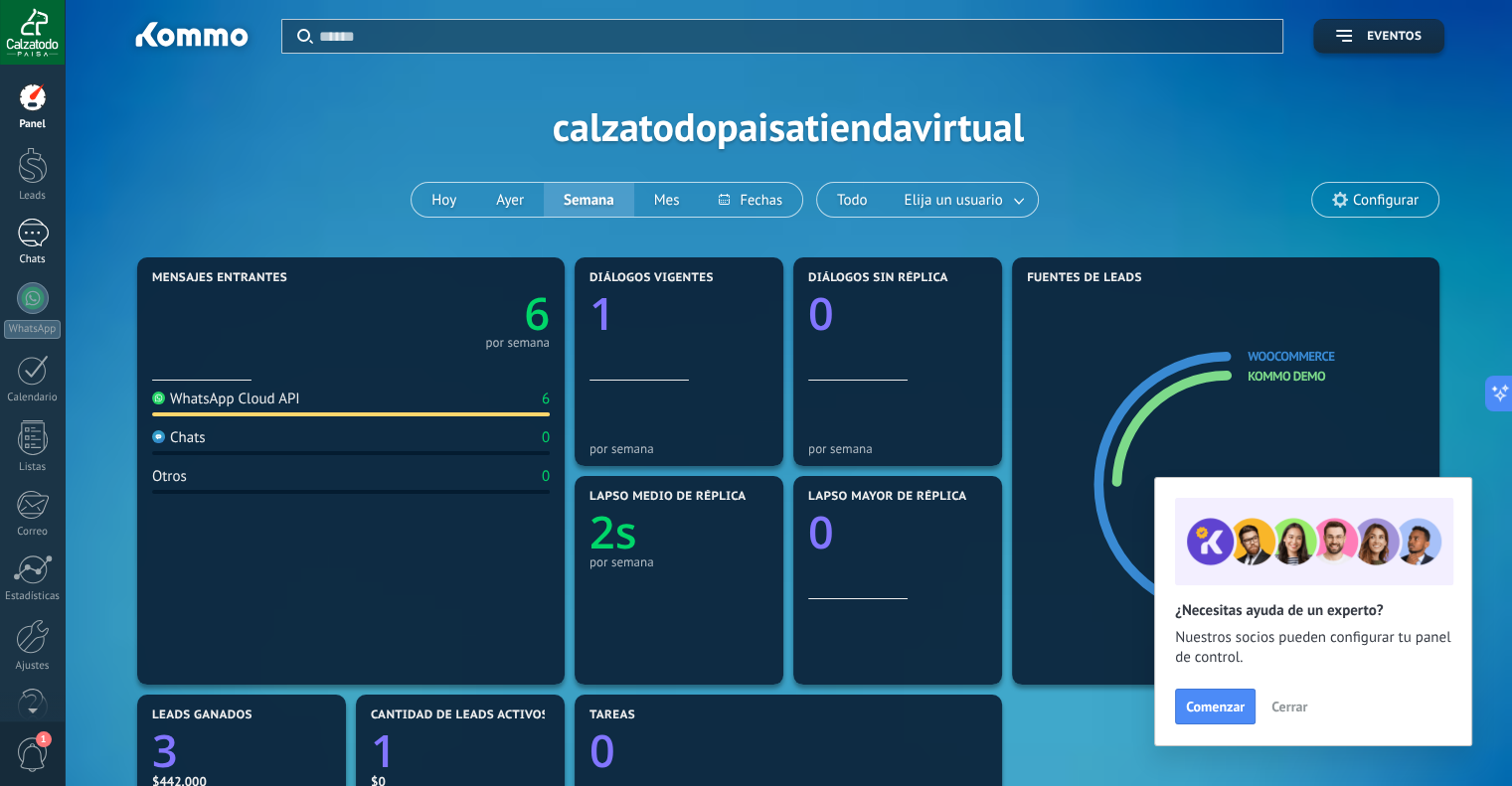 click at bounding box center [33, 233] 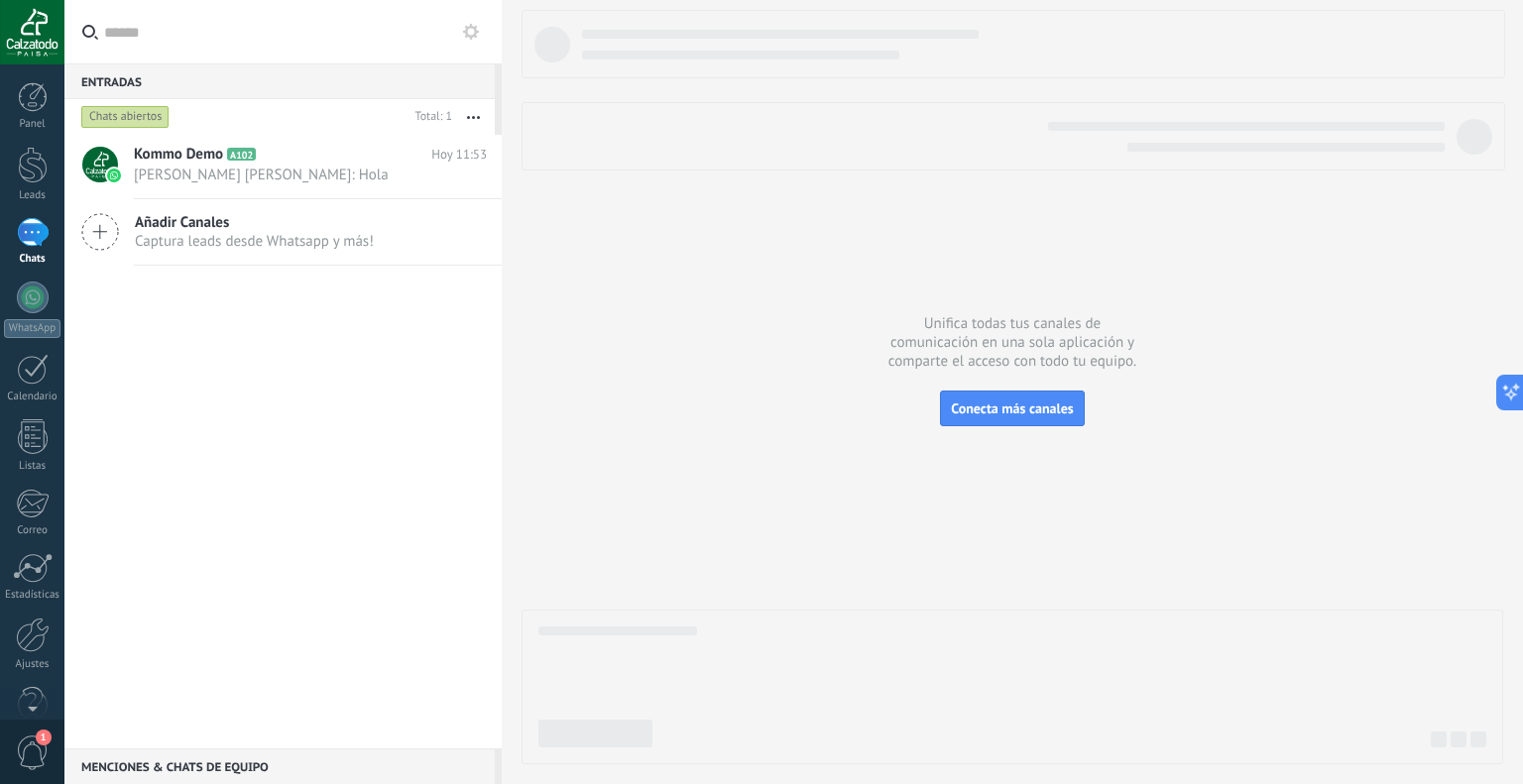 click on "Kommo Demo
A102
Hoy 11:53
David camilo Briceño Rodriguez: Hola
Añadir Canales
Captura leads desde Whatsapp y más!" at bounding box center (283, 441) 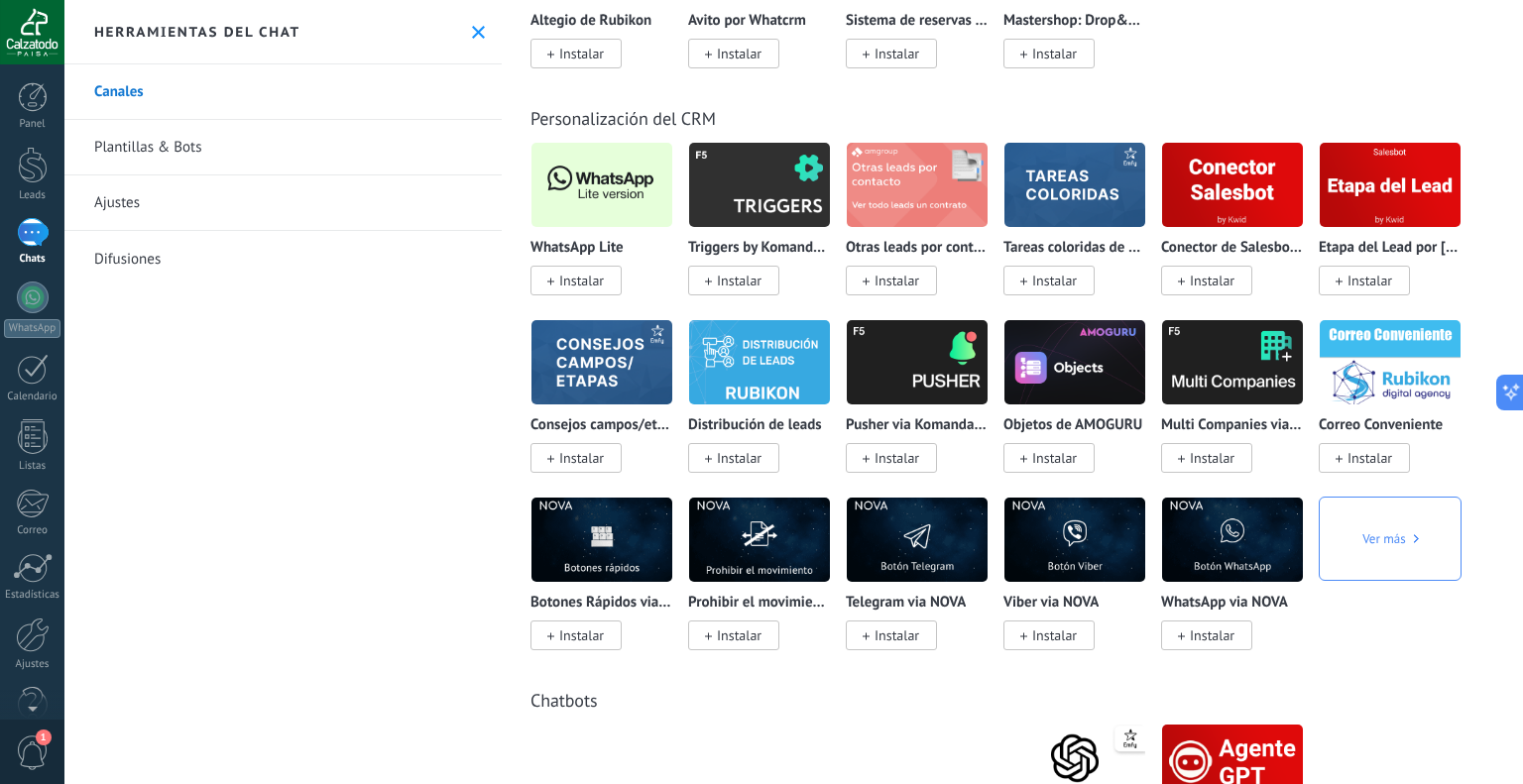 scroll, scrollTop: 4460, scrollLeft: 0, axis: vertical 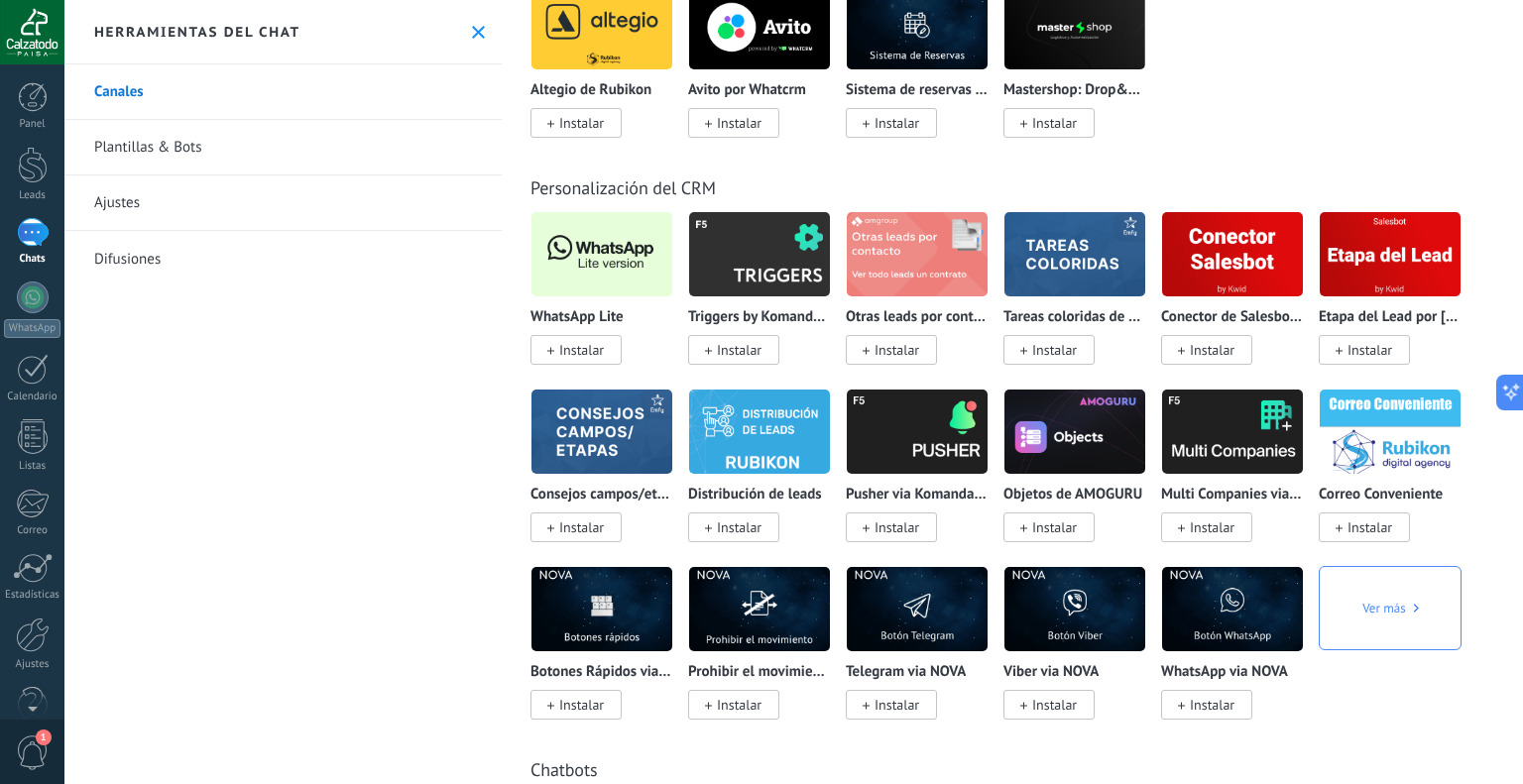 click on "Instalar" at bounding box center [581, 350] 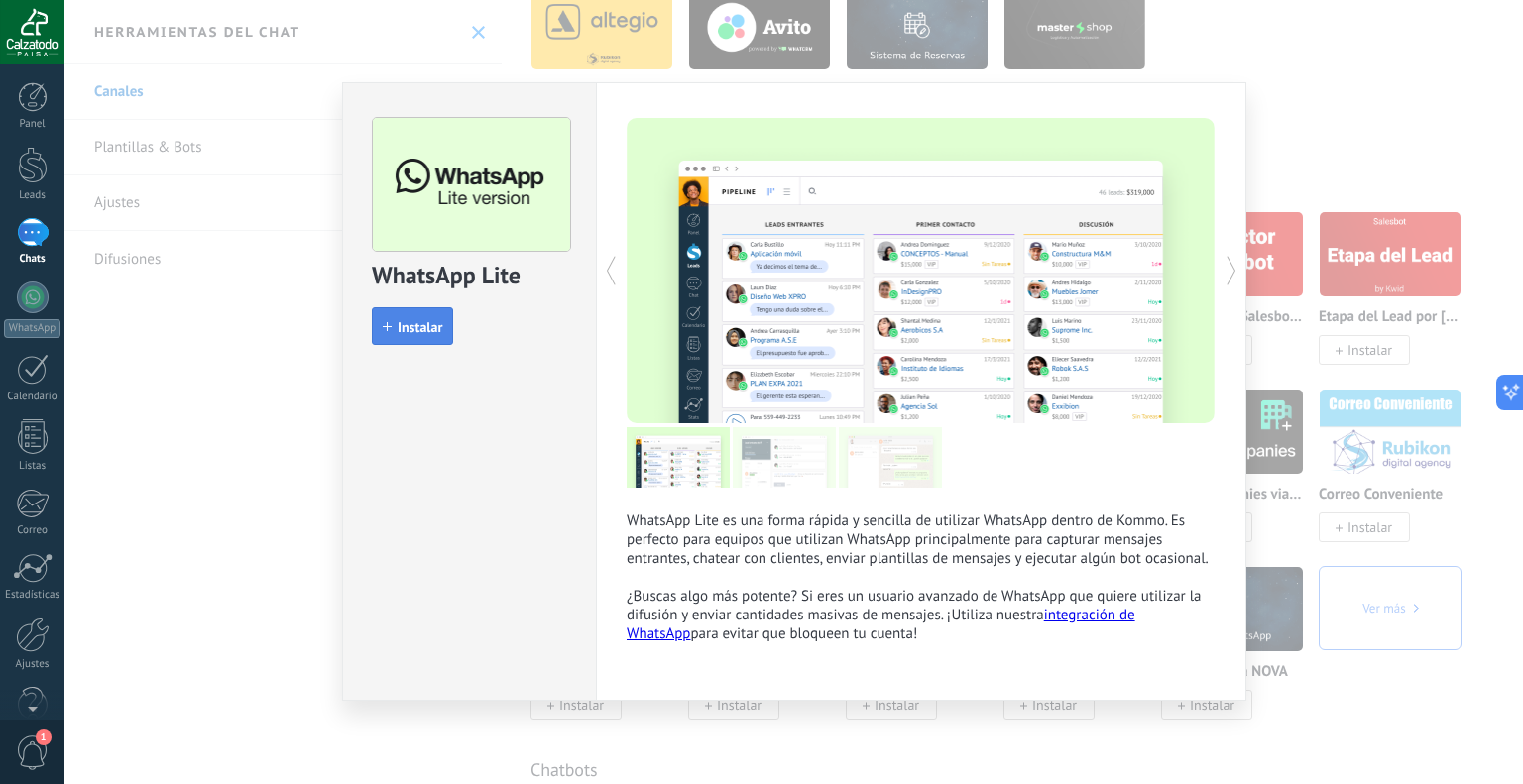 click on "Instalar" at bounding box center [419, 327] 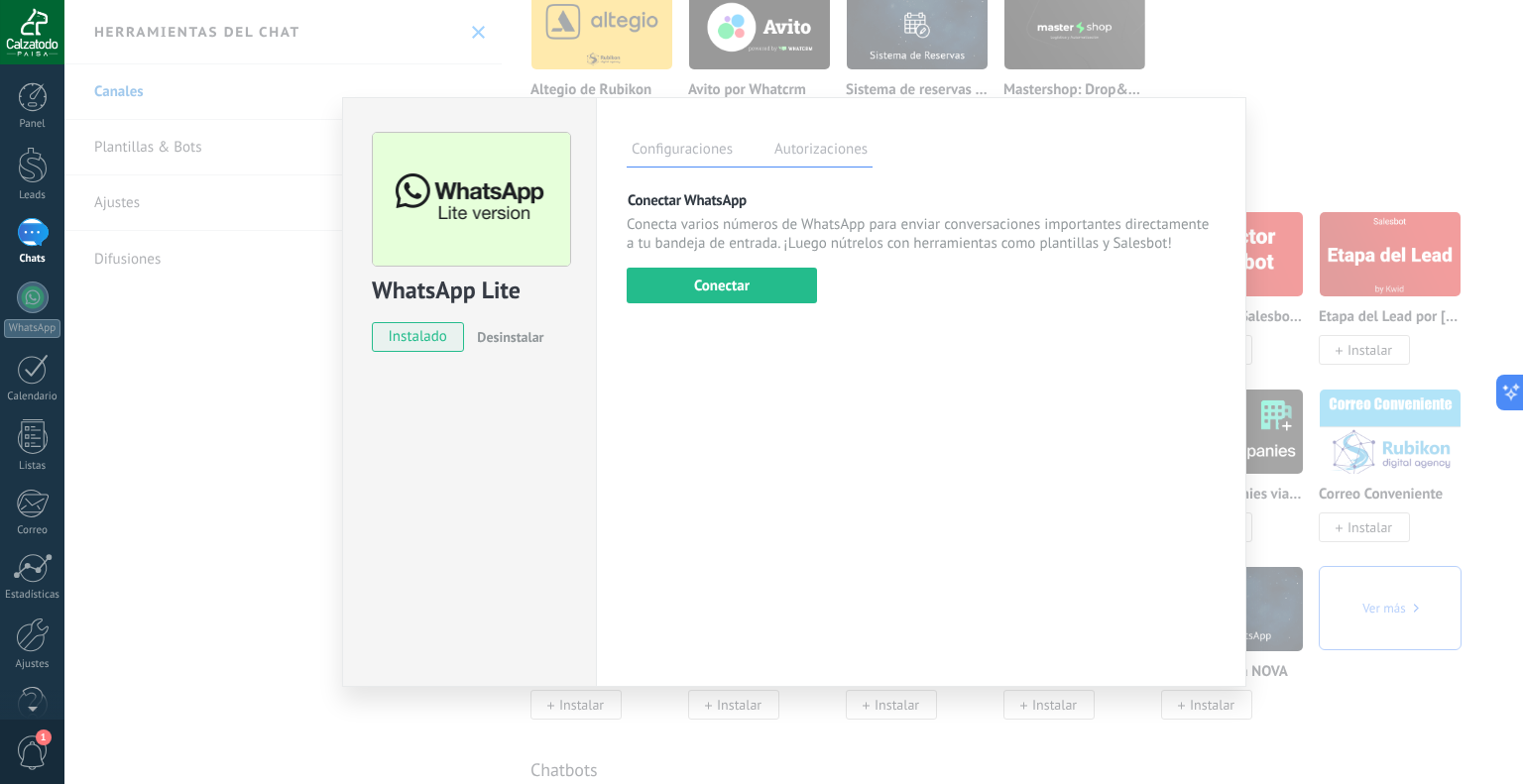 click on "Configuraciones Autorizaciones Esta pestaña registra a los usuarios que han concedido acceso a las integración a esta cuenta. Si deseas remover la posibilidad que un usuario pueda enviar solicitudes a la cuenta en nombre de esta integración, puedes revocar el acceso. Si el acceso a todos los usuarios es revocado, la integración dejará de funcionar. Esta aplicacion está instalada, pero nadie le ha dado acceso aun. Más de 2 mil millones de personas utilizan activamente WhatsApp para conectarse con amigos, familiares y empresas. Esta integración agrega el chat más popular a tu arsenal de comunicación: captura automáticamente leads desde los mensajes entrantes, comparte el acceso al chat con todo tu equipo y potencia todo con las herramientas integradas de Kommo, como el botón de compromiso y Salesbot. más _:  Guardar Conectar WhatsApp Conectar
Usa tu teléfono al menos  una vez en 14 días  , para permanecer conectado." at bounding box center (921, 392) 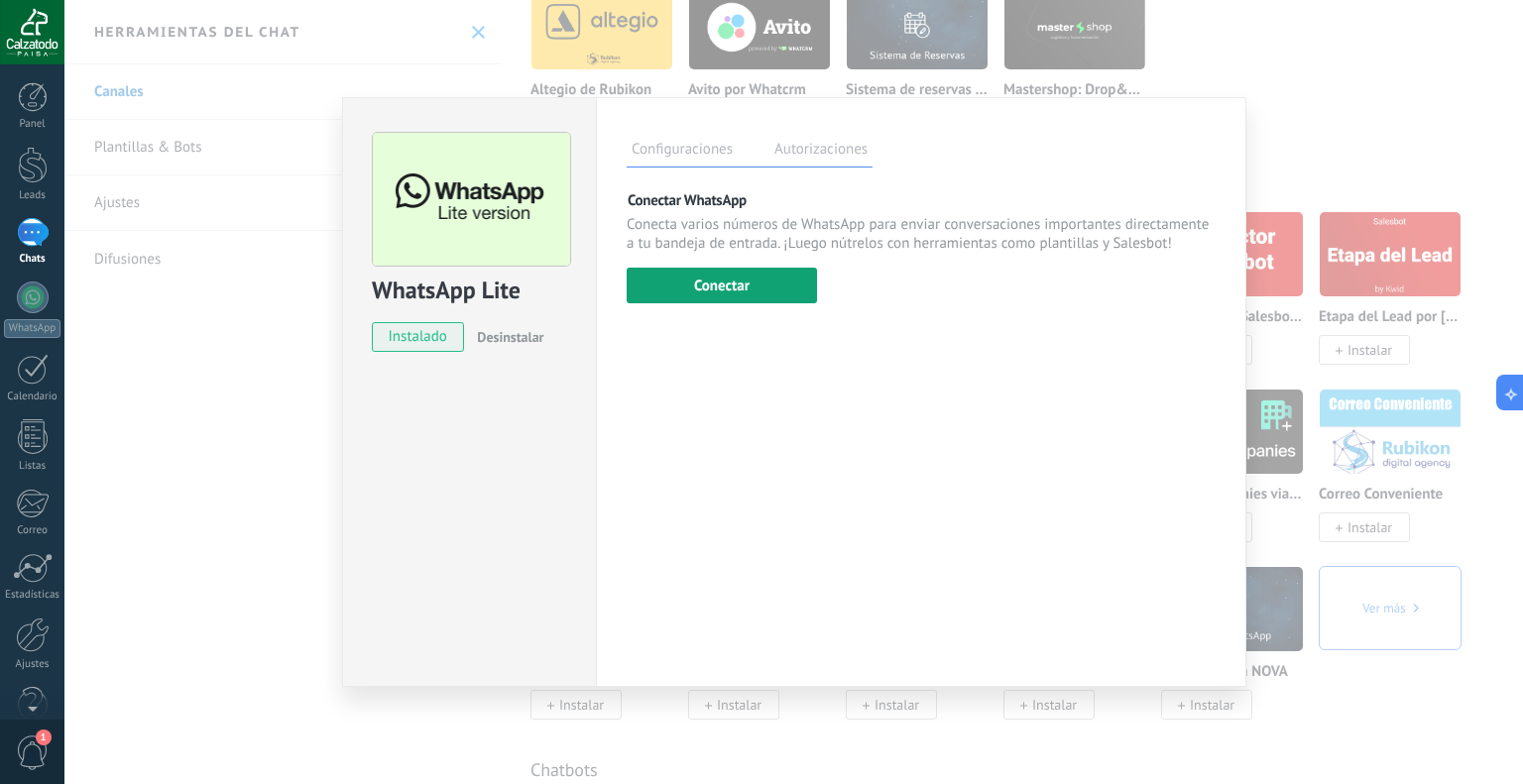 click on "Conectar" at bounding box center [722, 285] 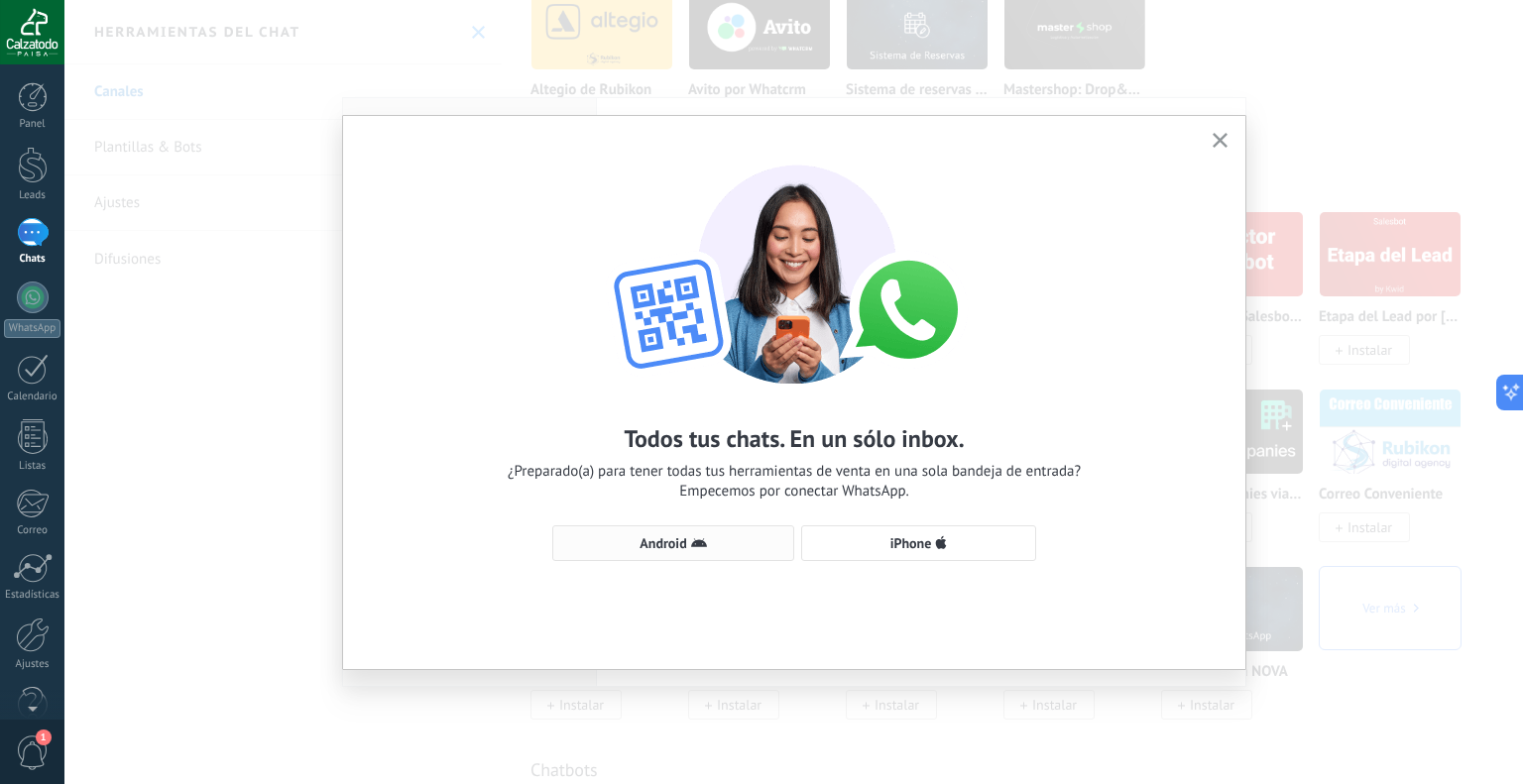 click on "Android" at bounding box center (673, 543) 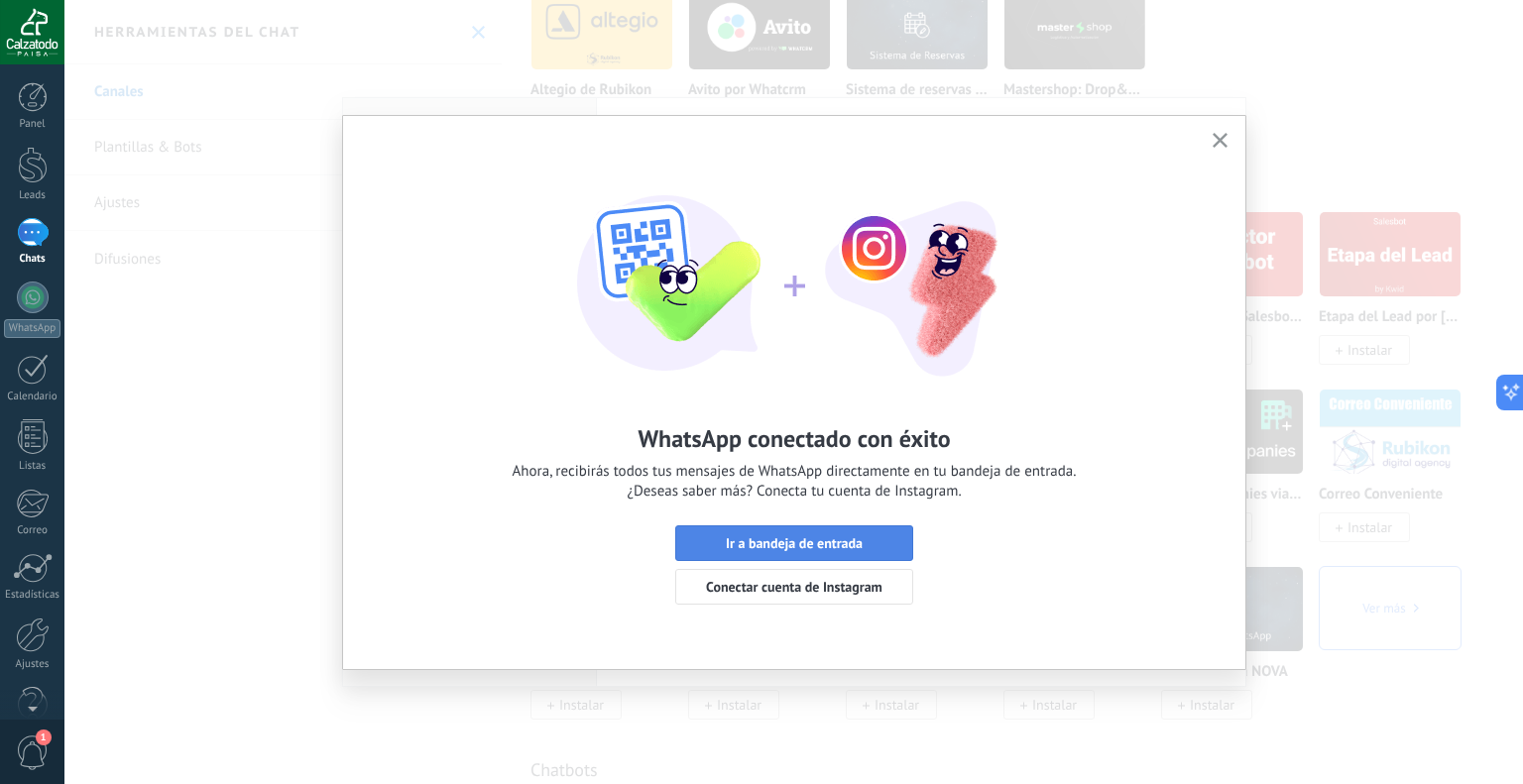 click on "Ir a bandeja de entrada" at bounding box center (794, 543) 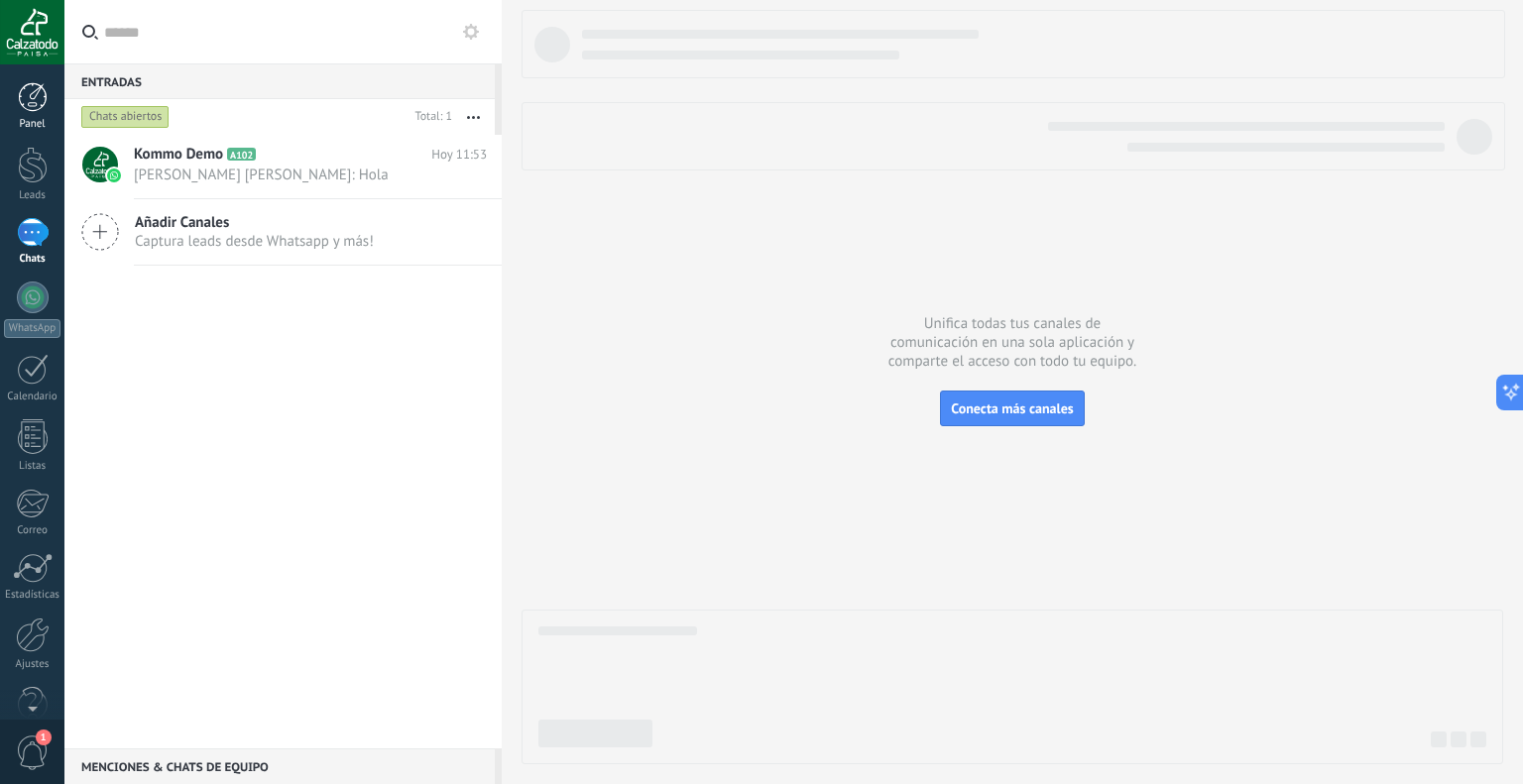 click at bounding box center [33, 97] 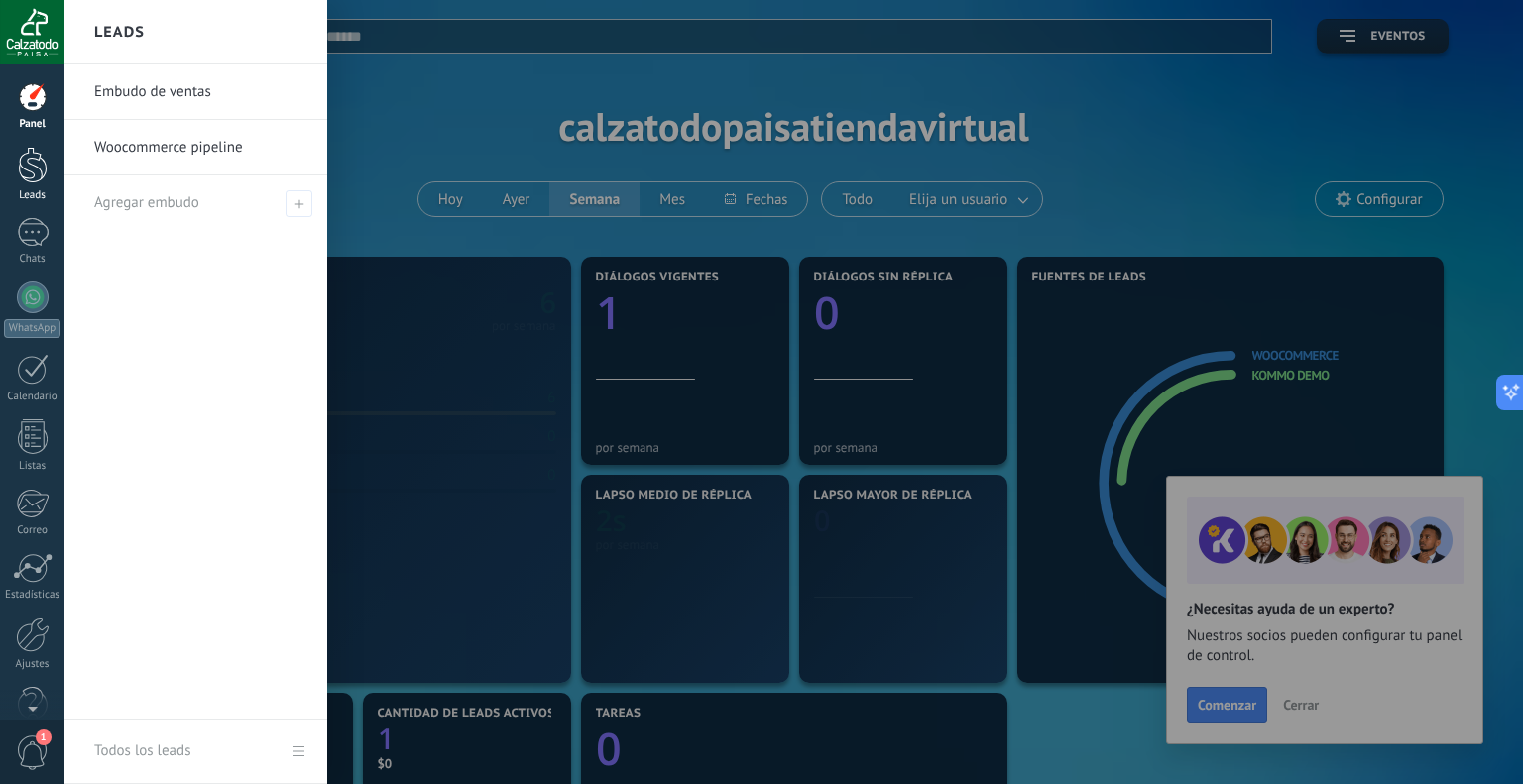 click at bounding box center (33, 165) 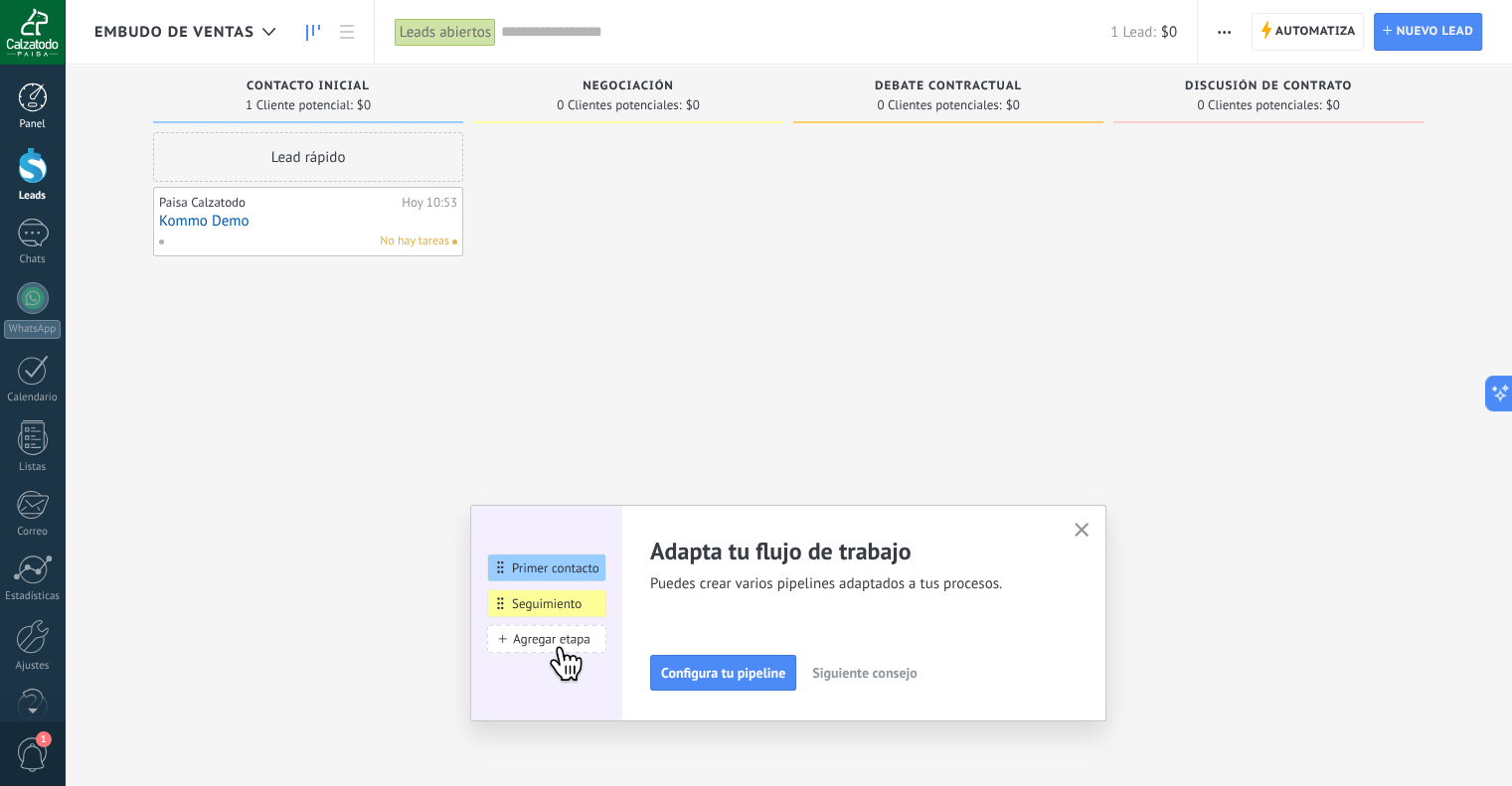 click at bounding box center [33, 97] 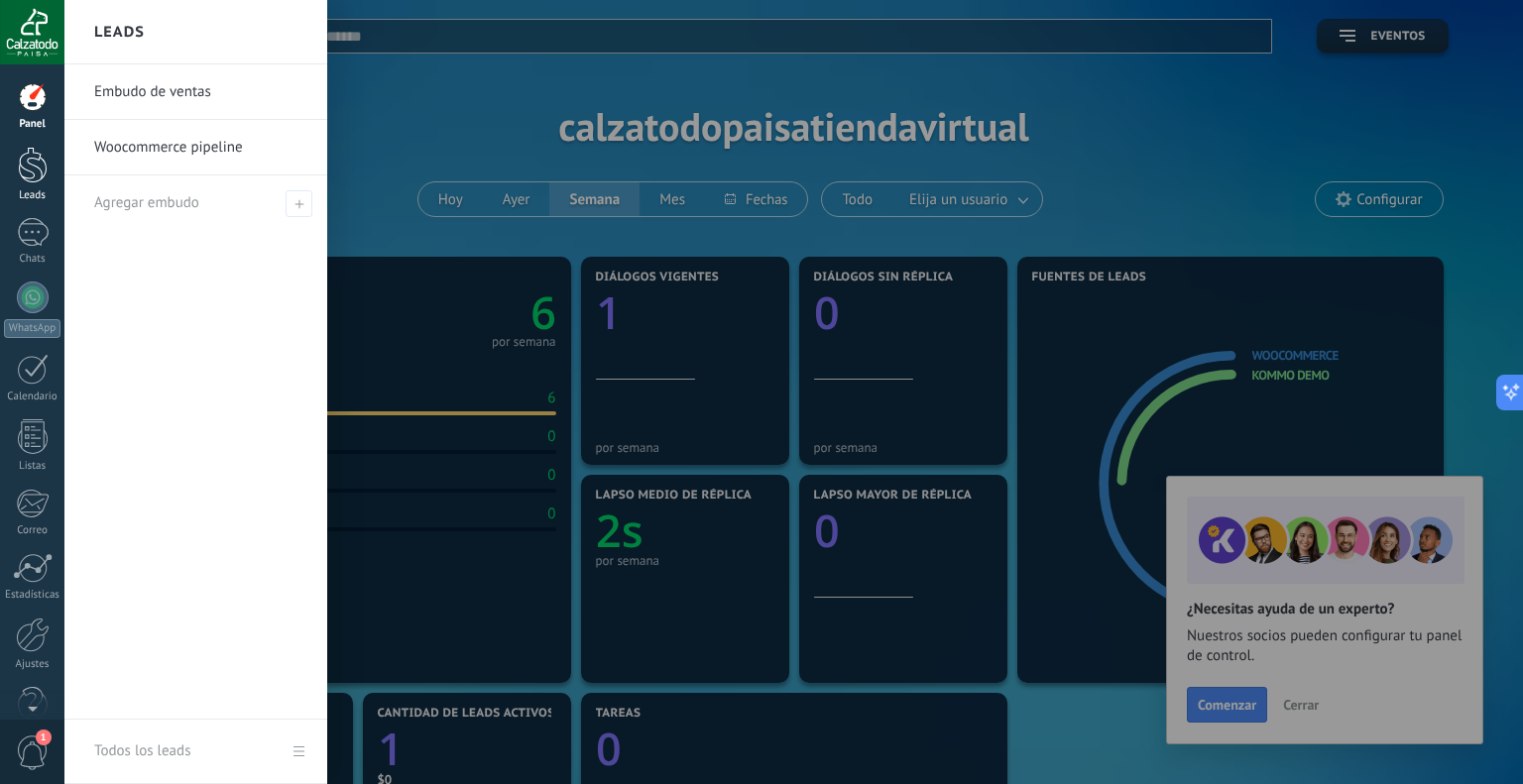 click at bounding box center (33, 165) 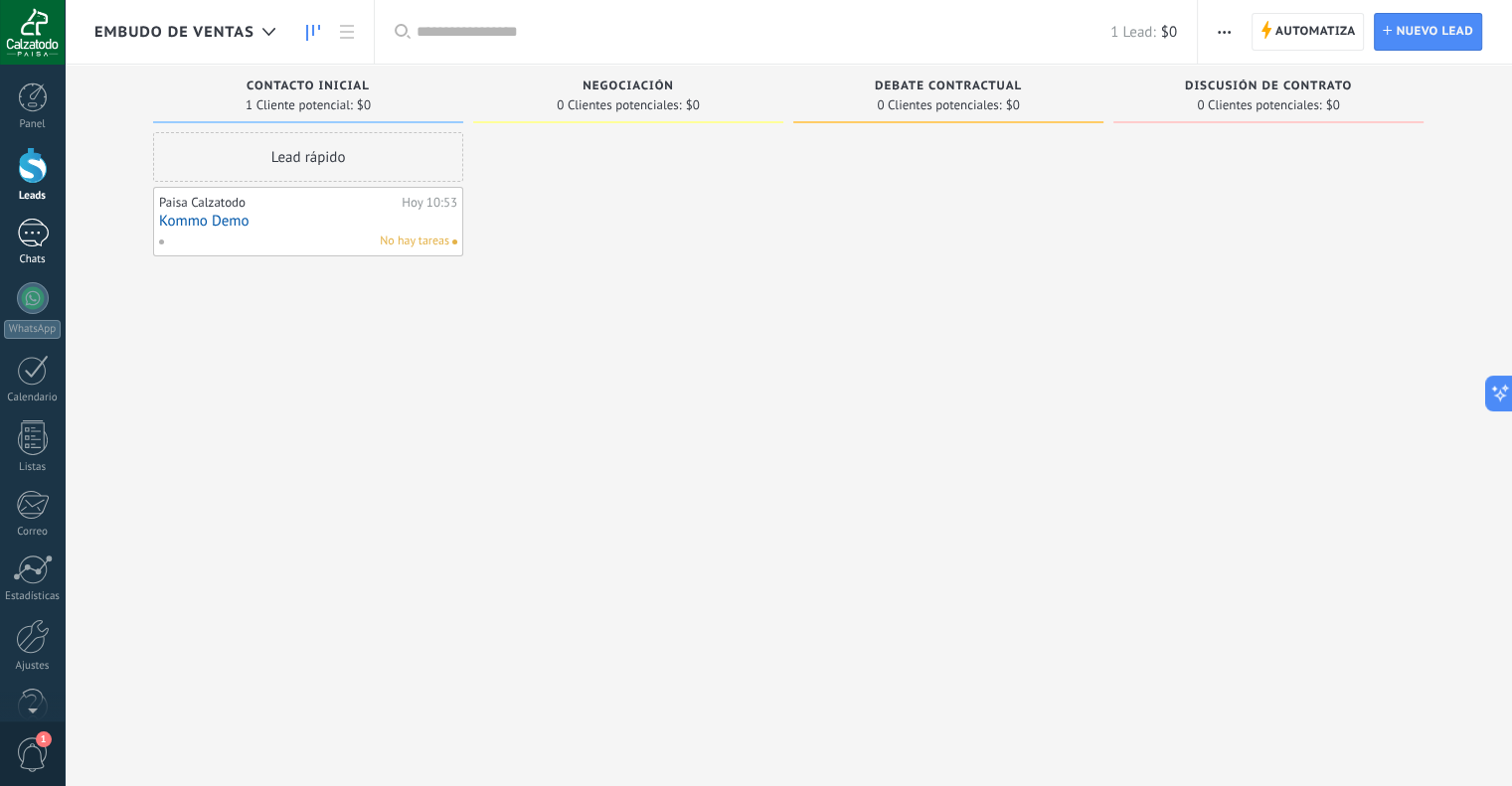 click at bounding box center (33, 233) 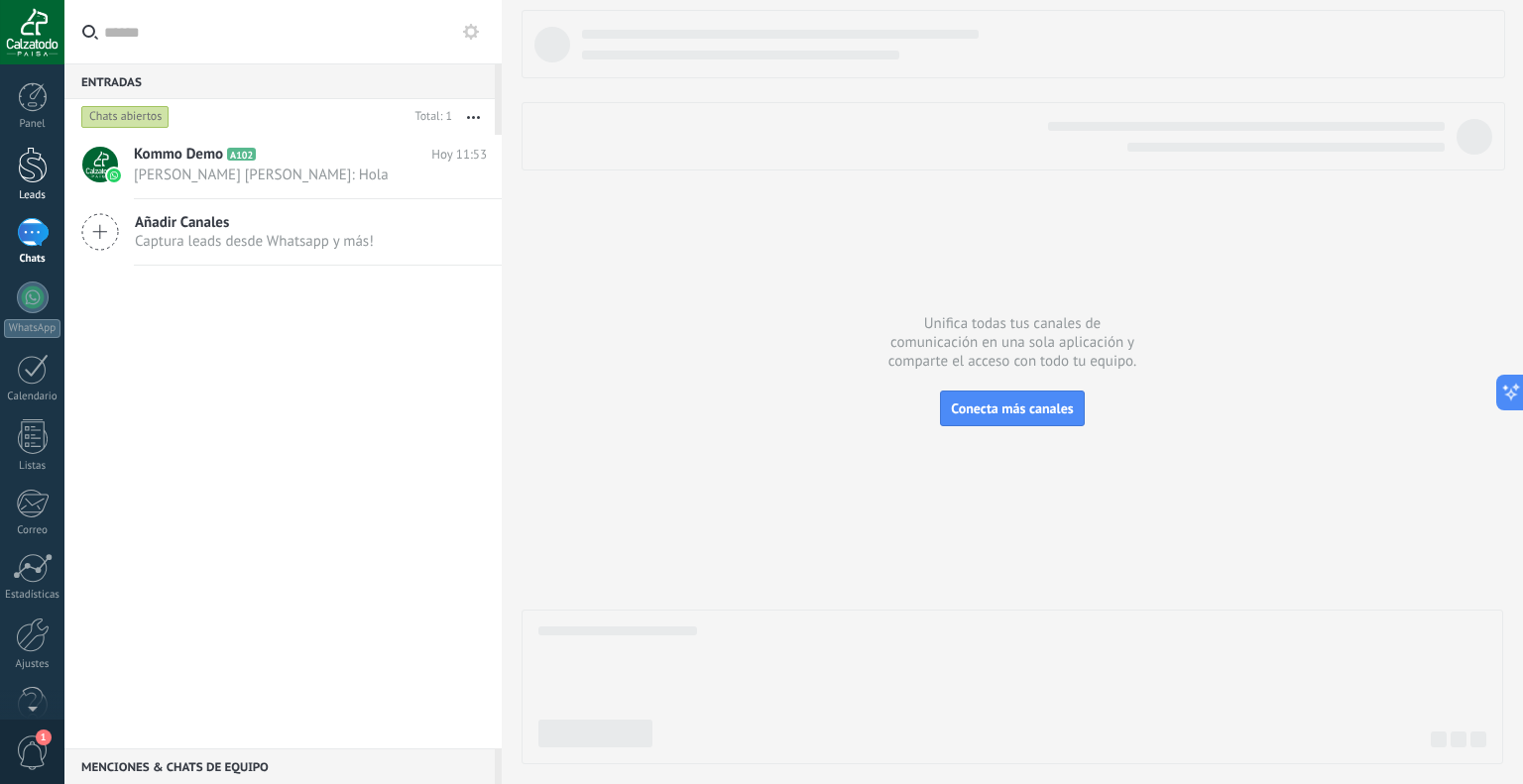 click on "Leads" at bounding box center [32, 174] 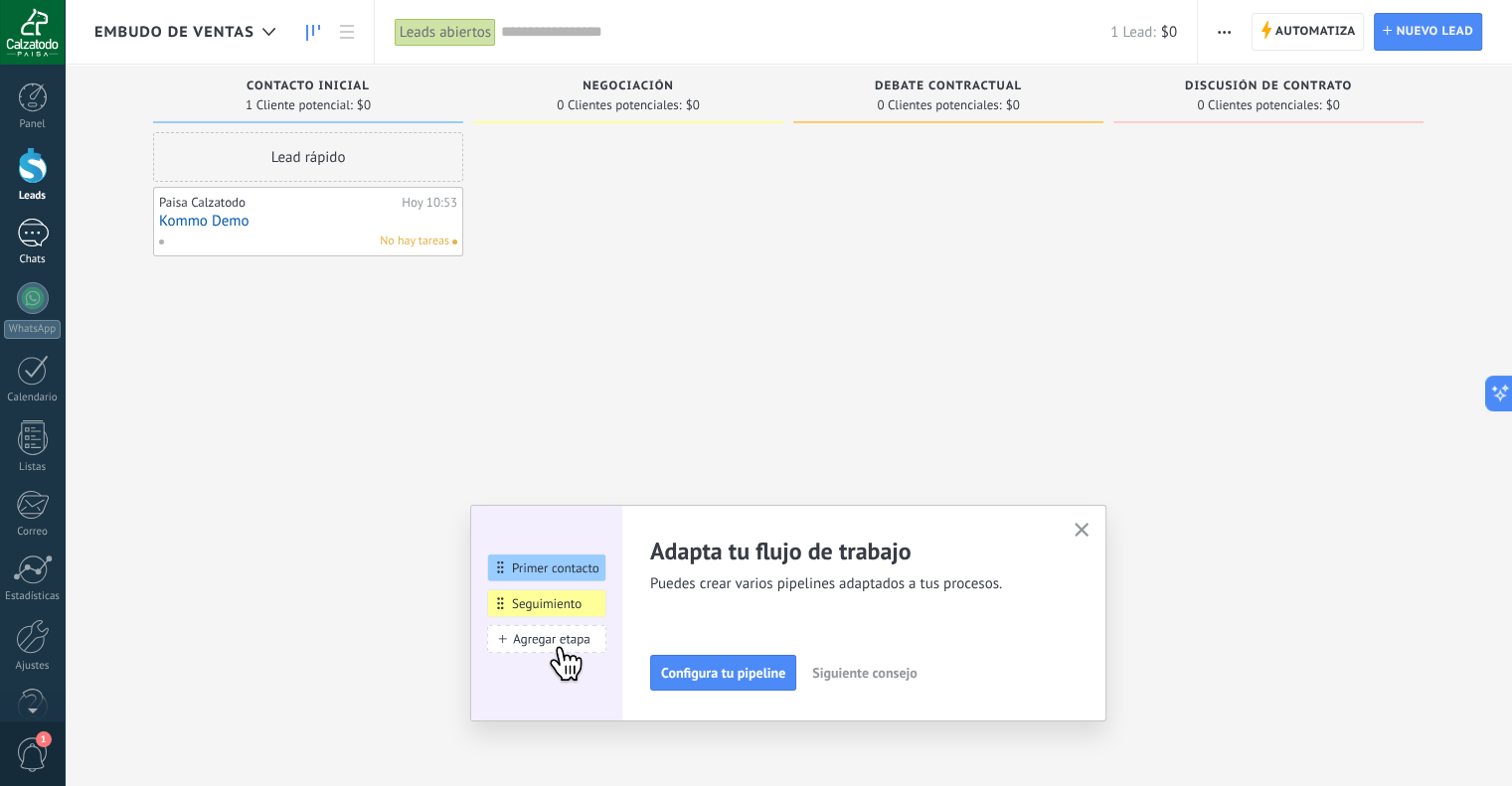 click at bounding box center [33, 233] 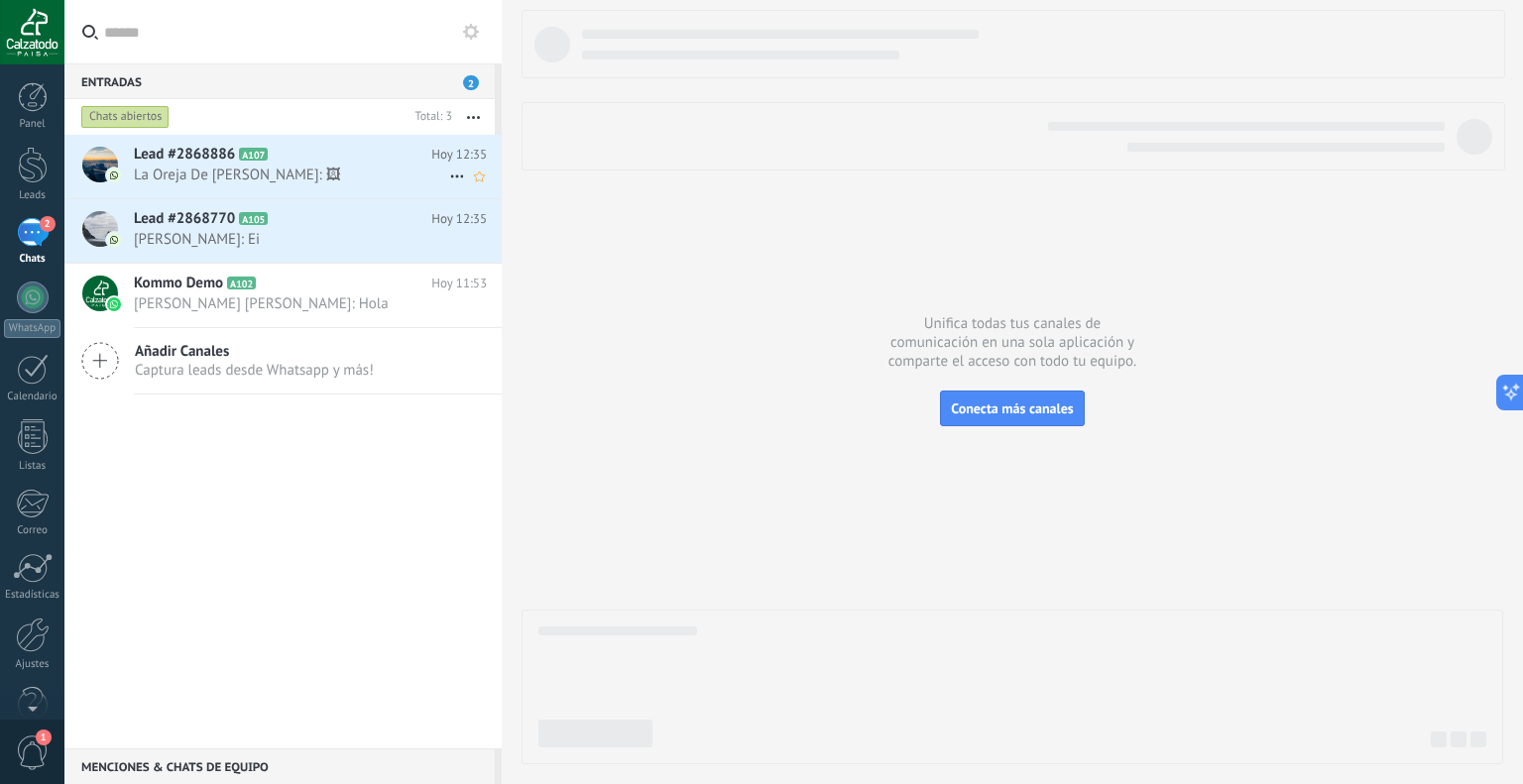 click on "La Oreja De Van Gogh: 🖼" at bounding box center (292, 174) 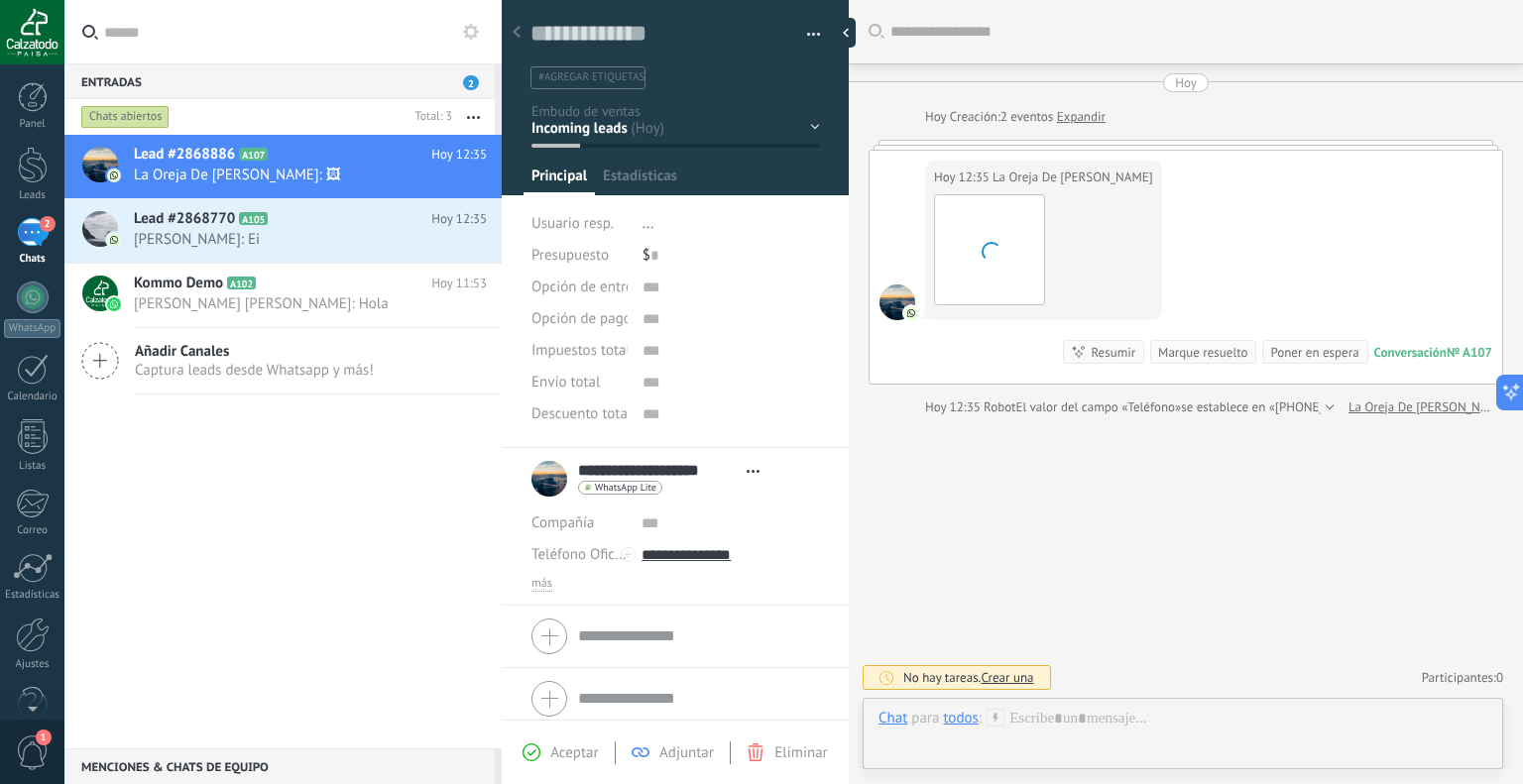scroll, scrollTop: 29, scrollLeft: 0, axis: vertical 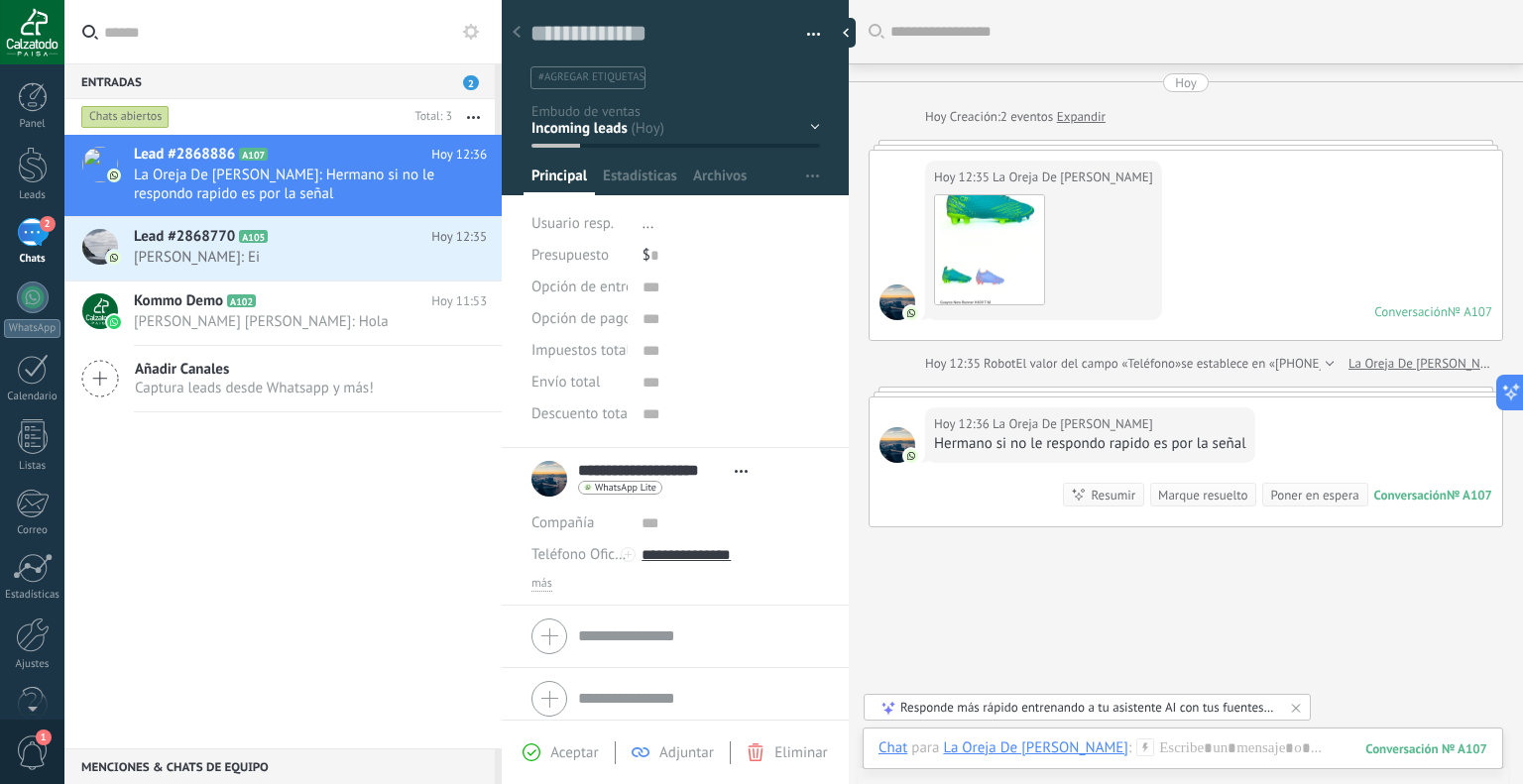 click on "2" at bounding box center (33, 232) 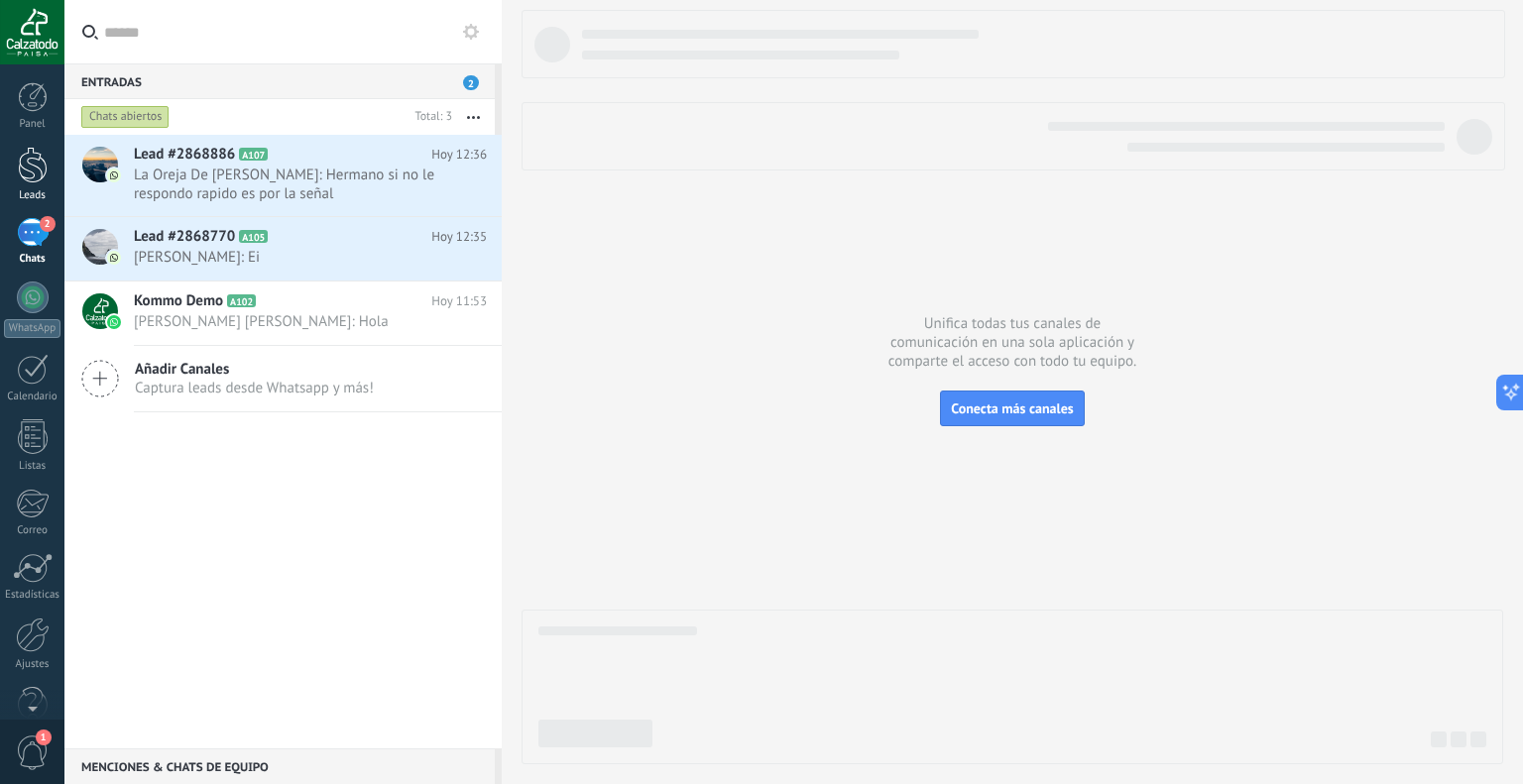 click at bounding box center [33, 165] 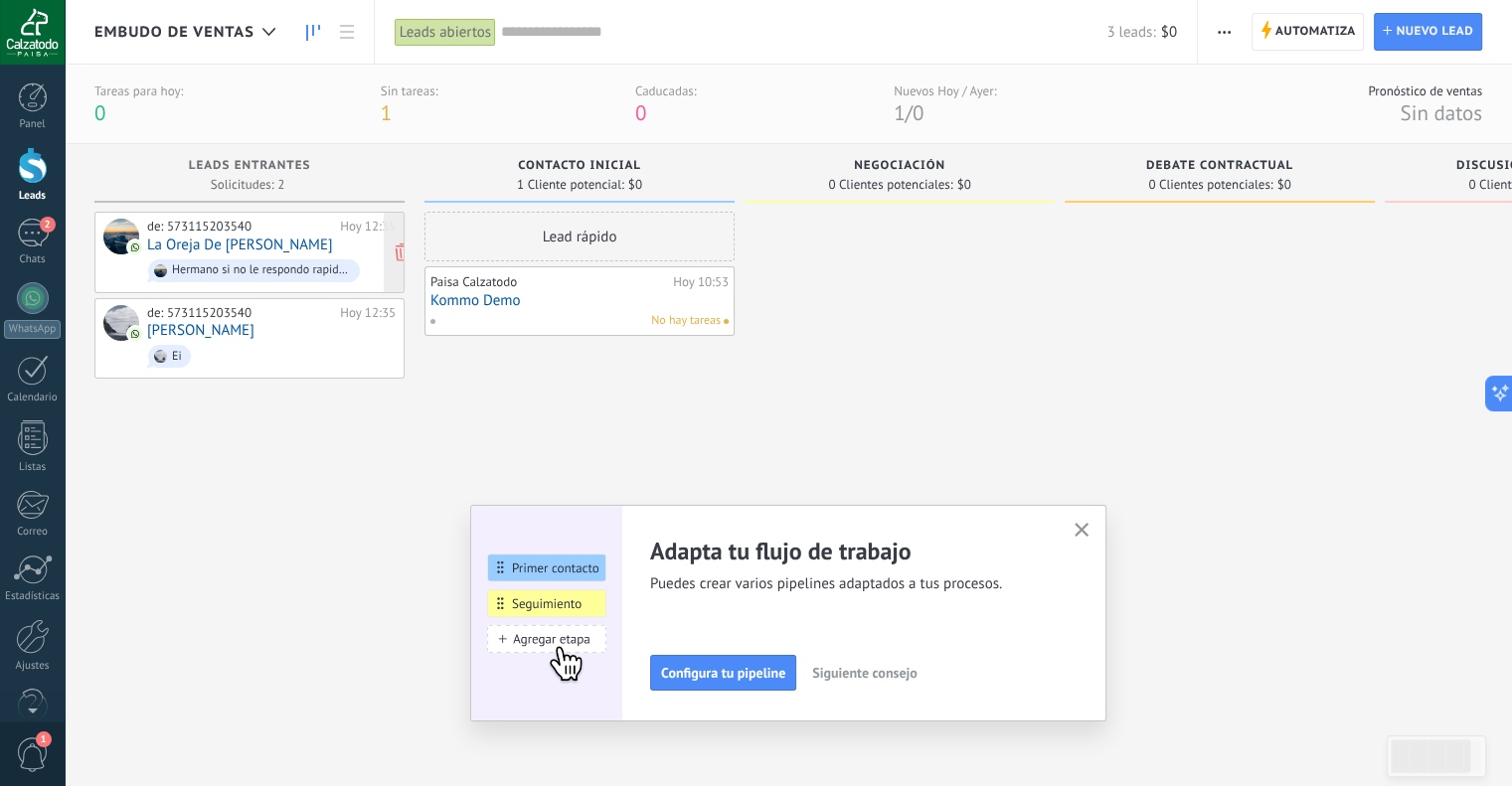 click on "La [MEDICAL_DATA] De [PERSON_NAME]" at bounding box center (240, 244) 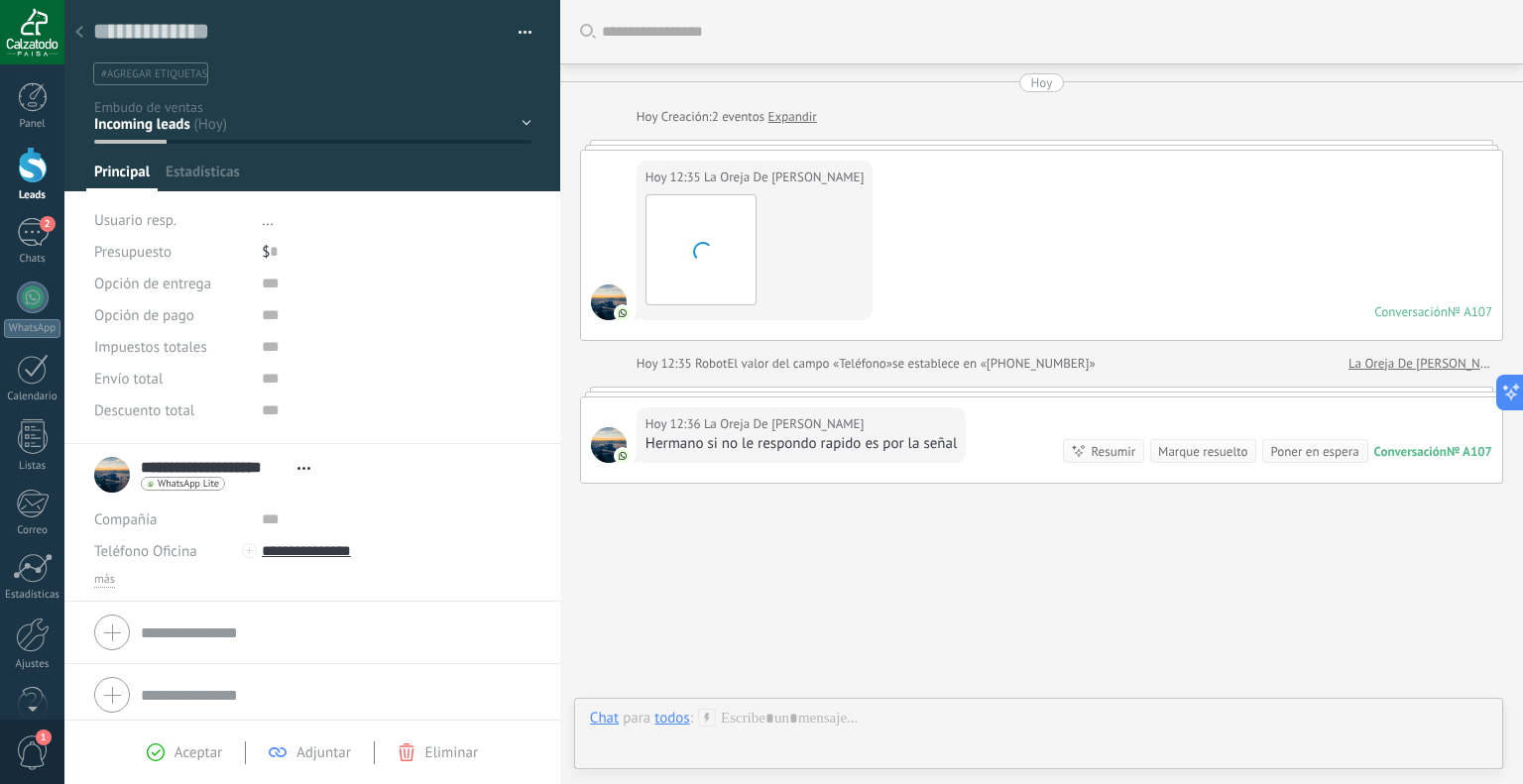 scroll, scrollTop: 29, scrollLeft: 0, axis: vertical 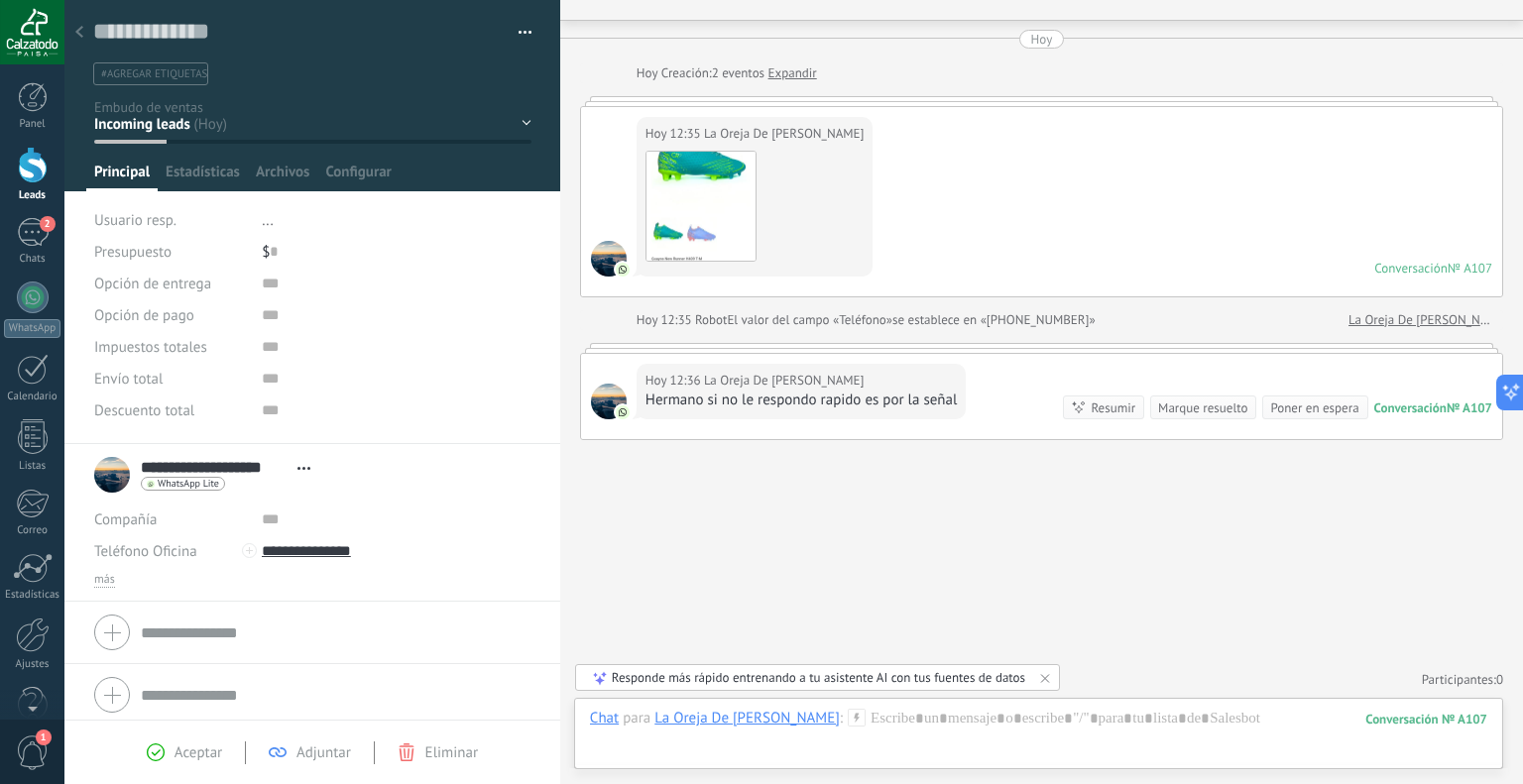click 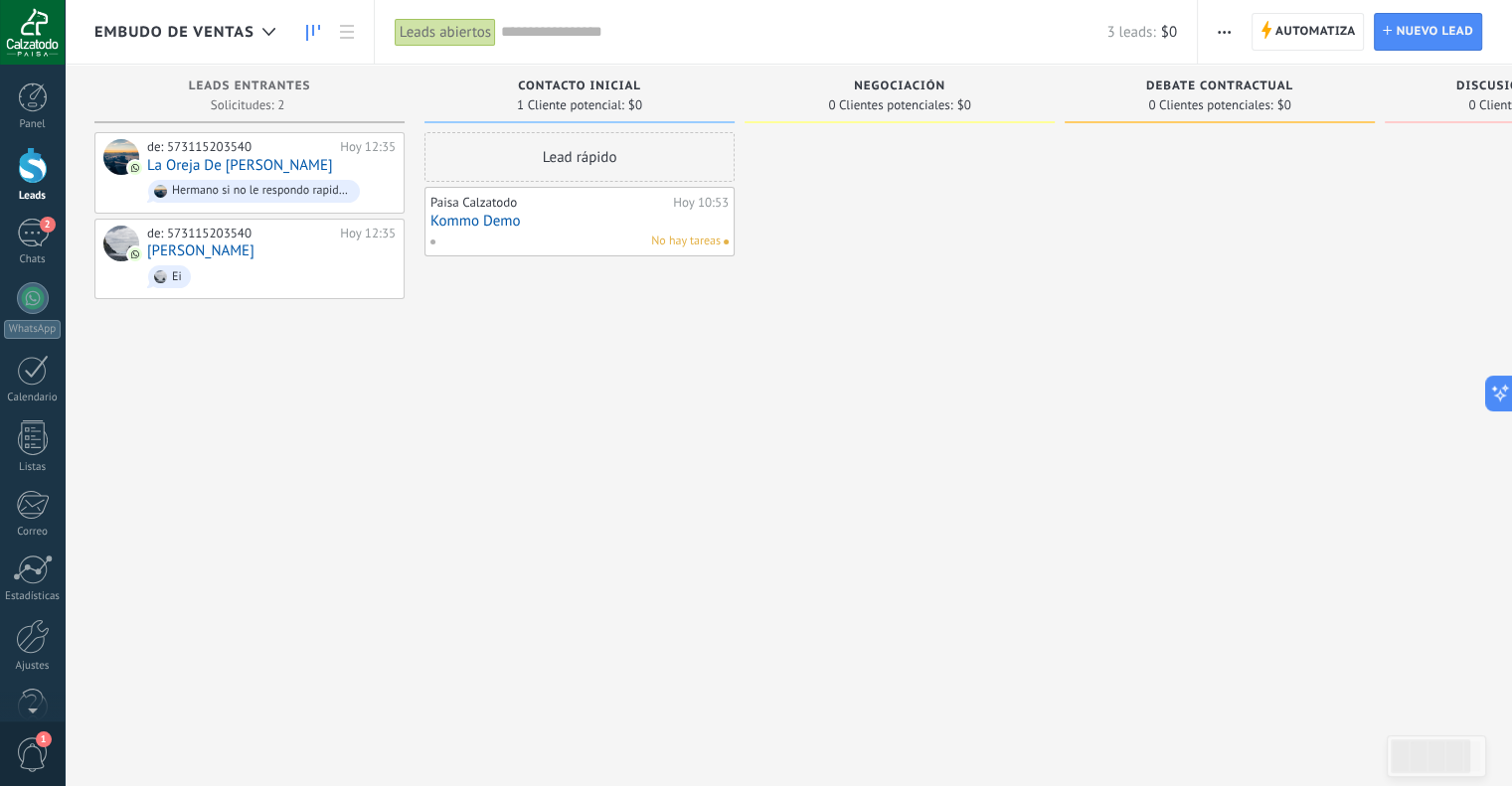 click on "de: 573115203540 Hoy 12:35 La Oreja De Van Gogh Hermano si no le respondo rapido es por la señal de: 573115203540 Hoy 12:35 David Ei" at bounding box center (250, 395) 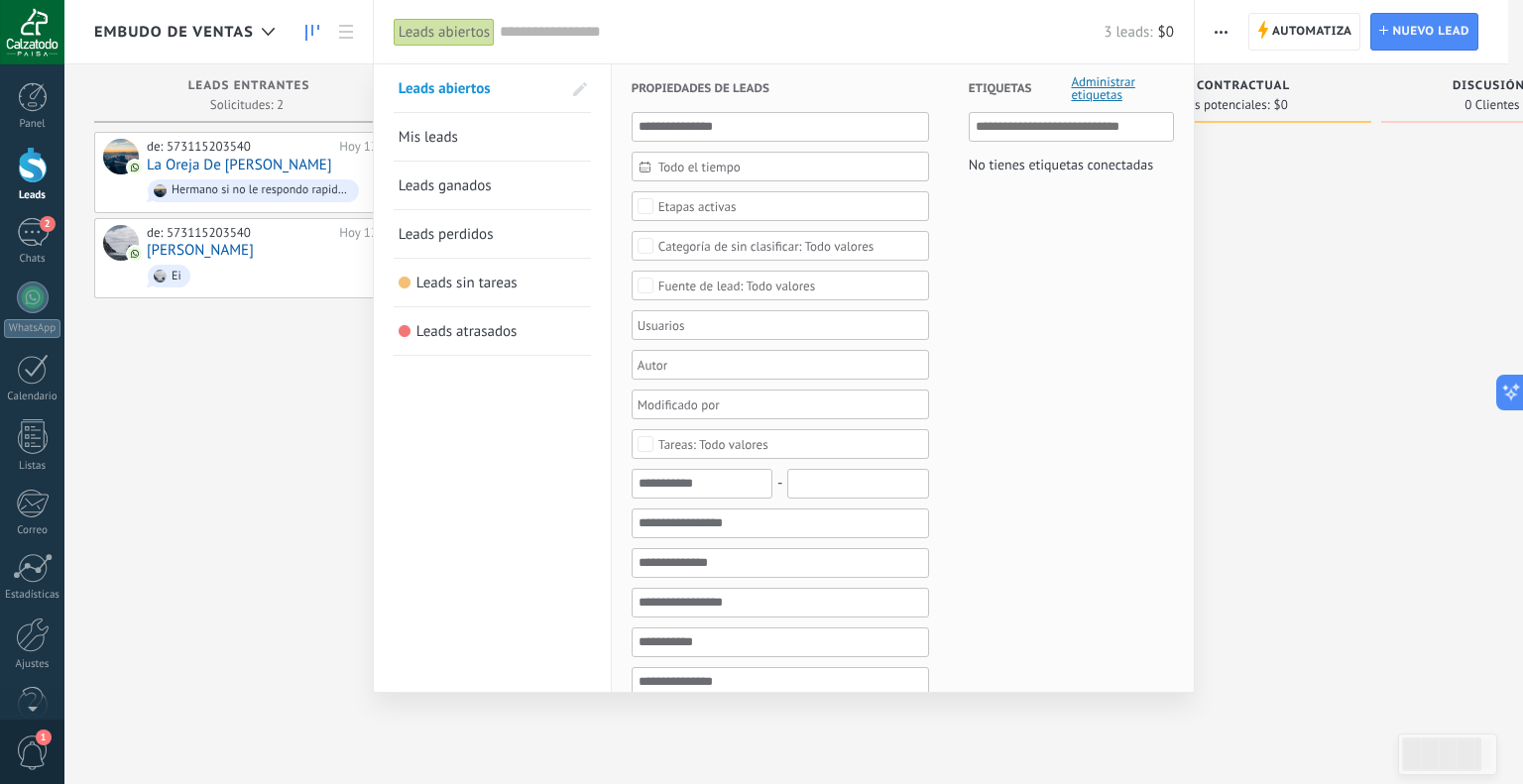 click at bounding box center [762, 392] 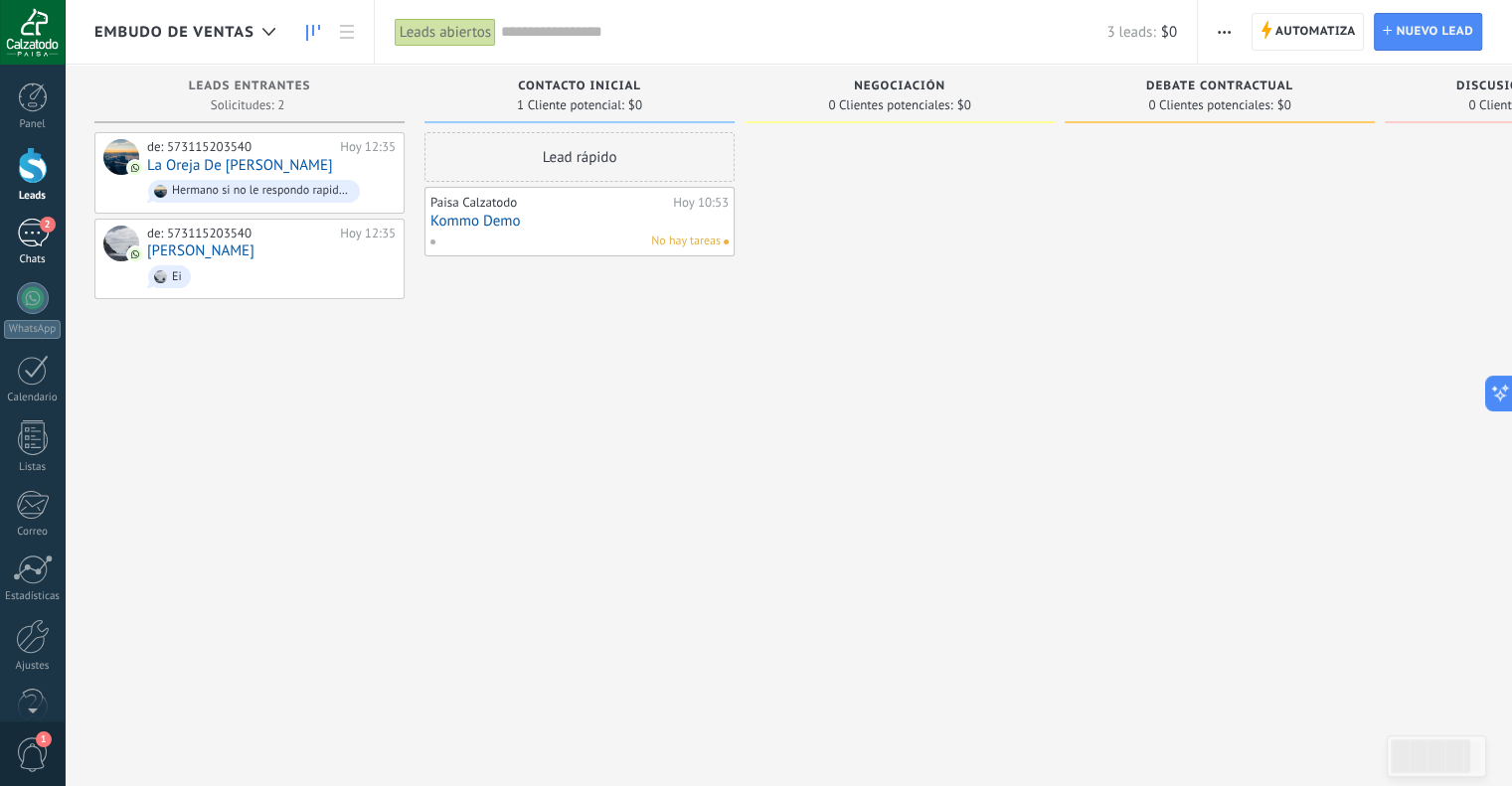 click on "2" at bounding box center (33, 233) 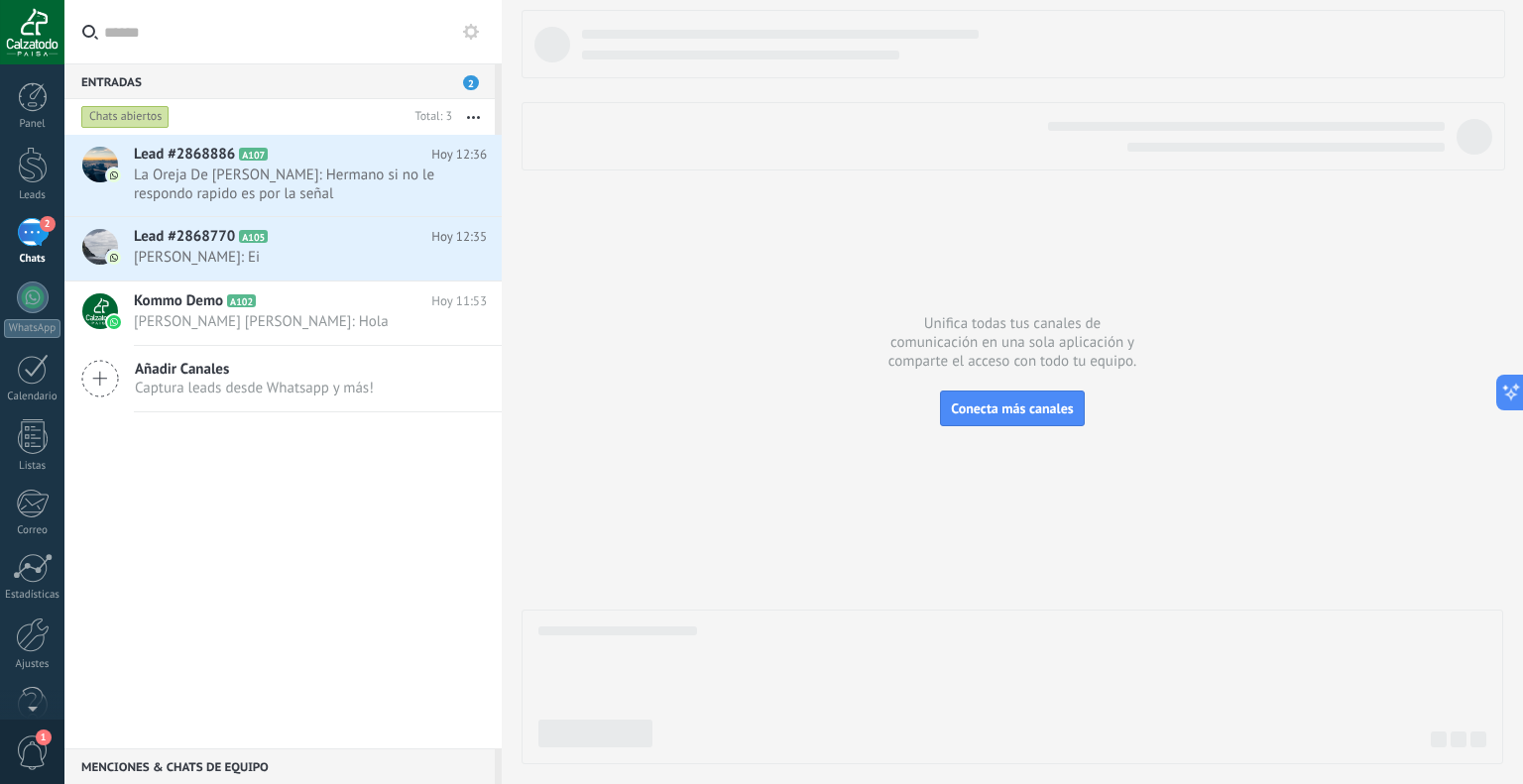 click on "2" at bounding box center [33, 232] 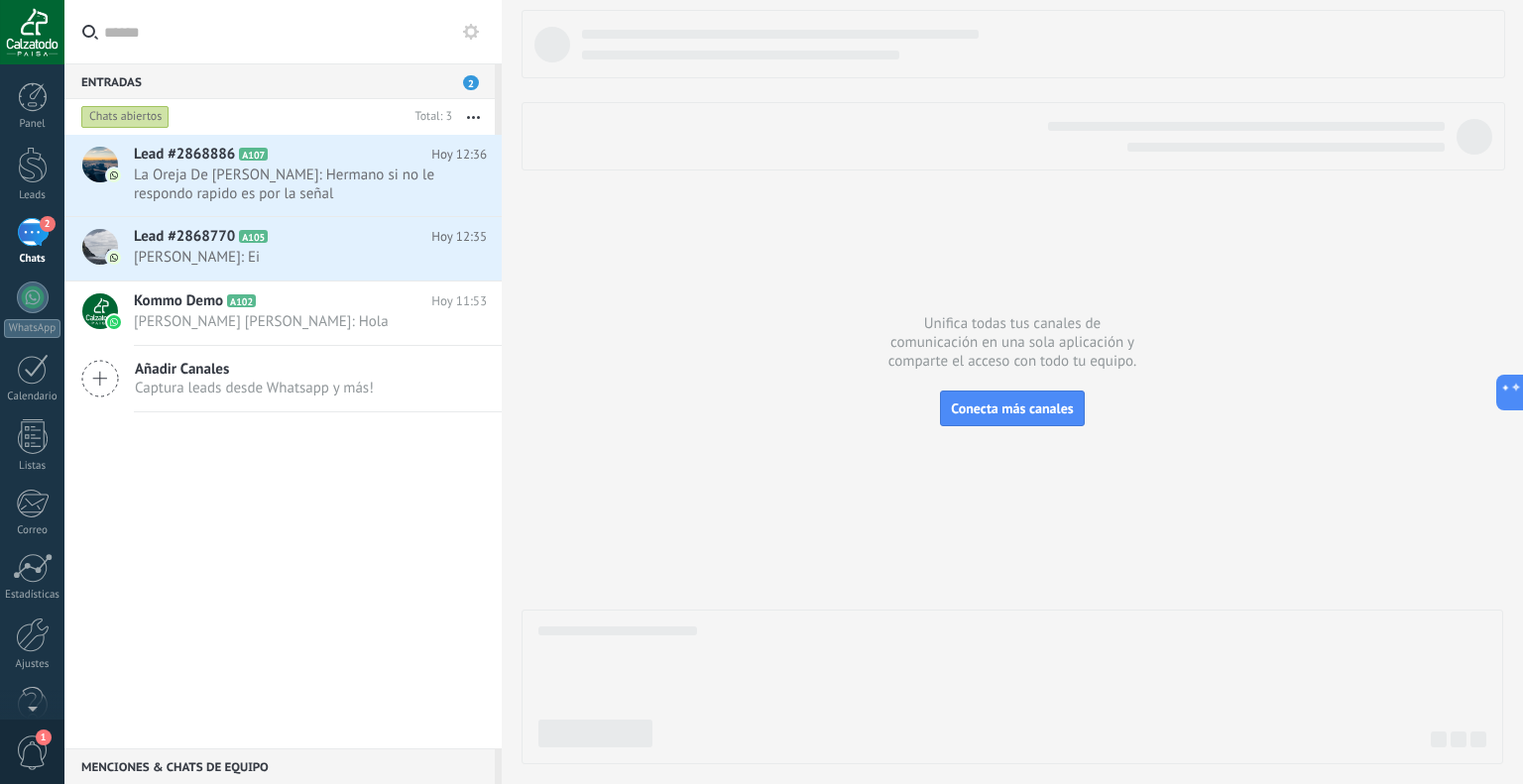 click on "2" at bounding box center [471, 82] 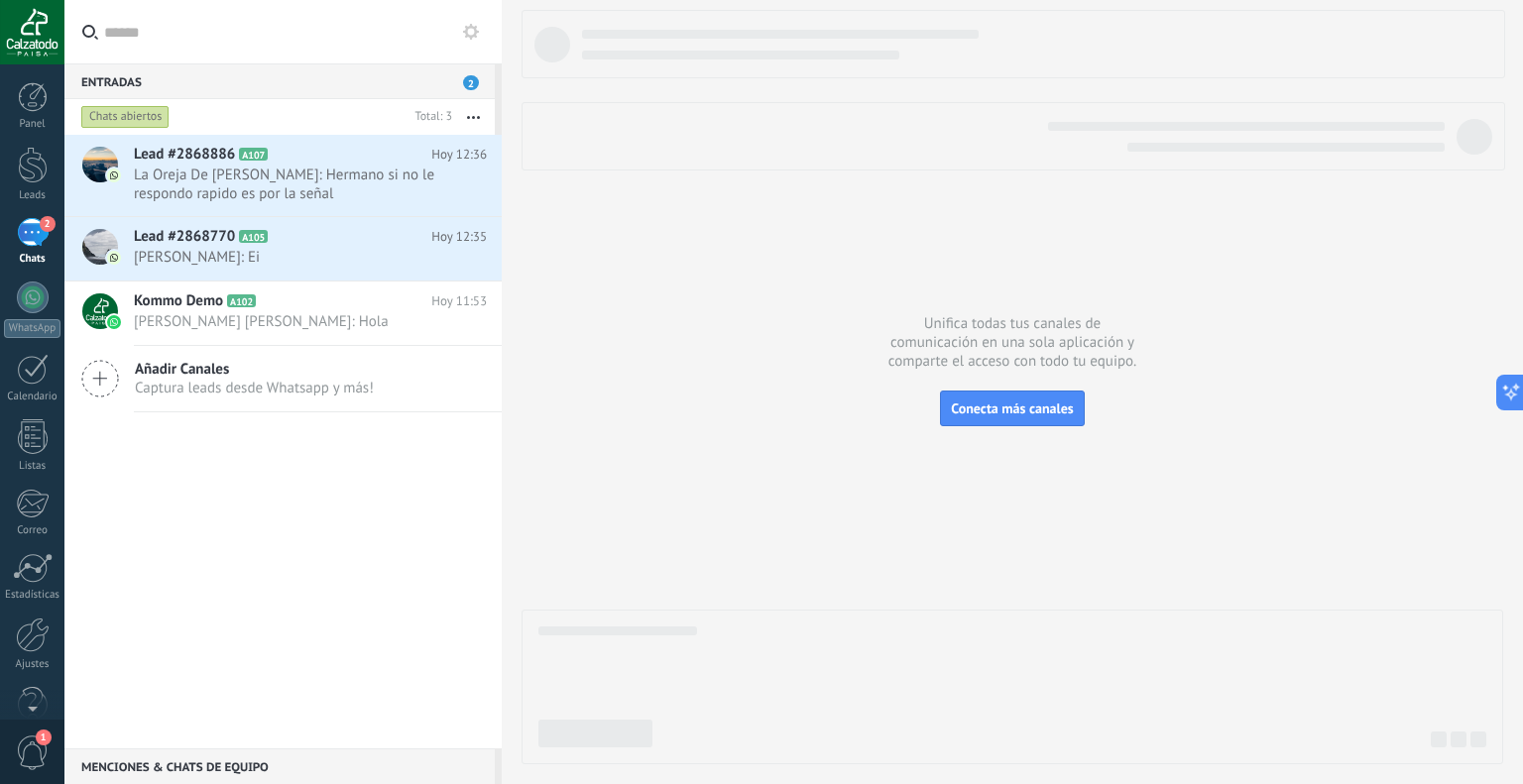 click on "Entradas 2" at bounding box center (280, 81) 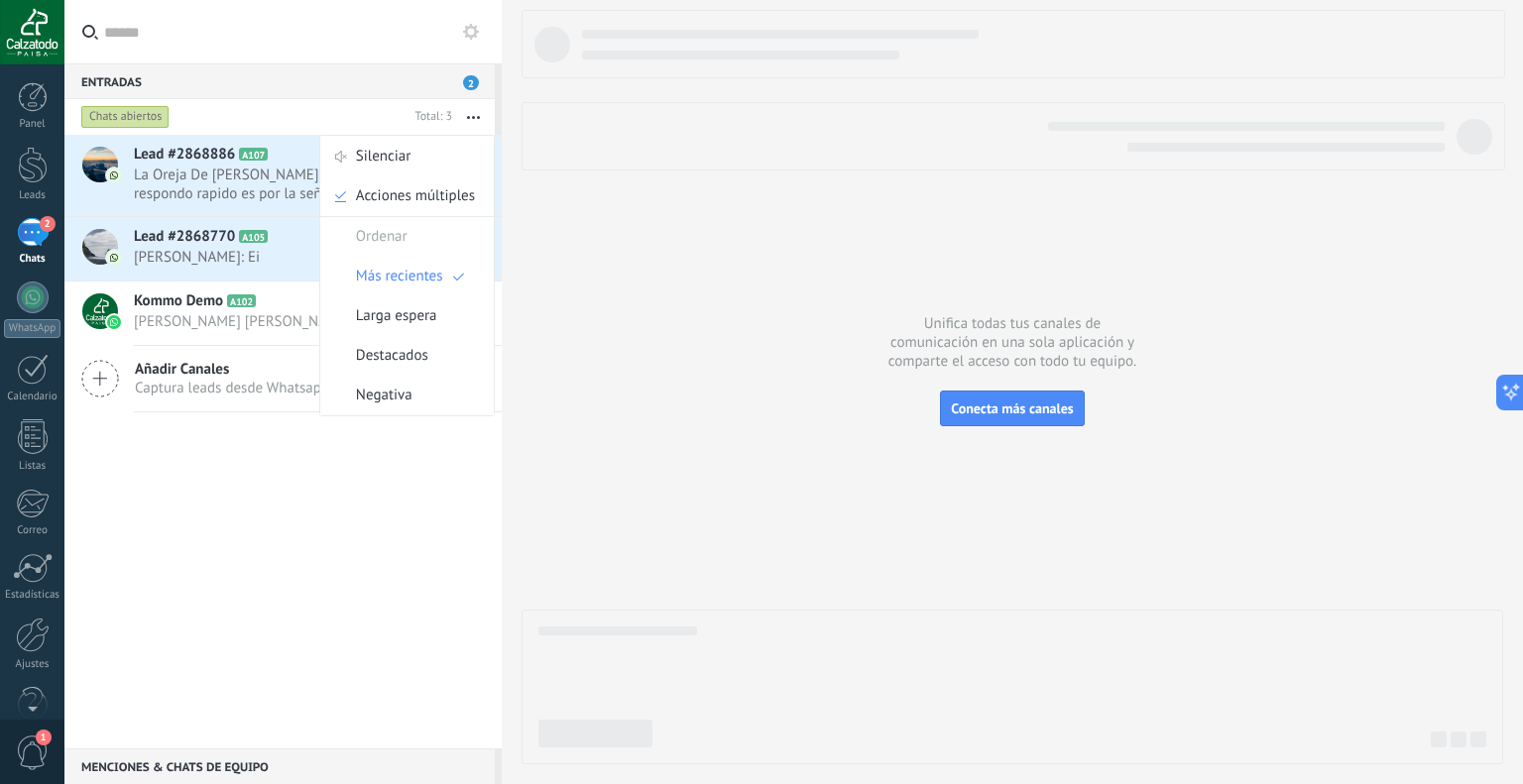 click 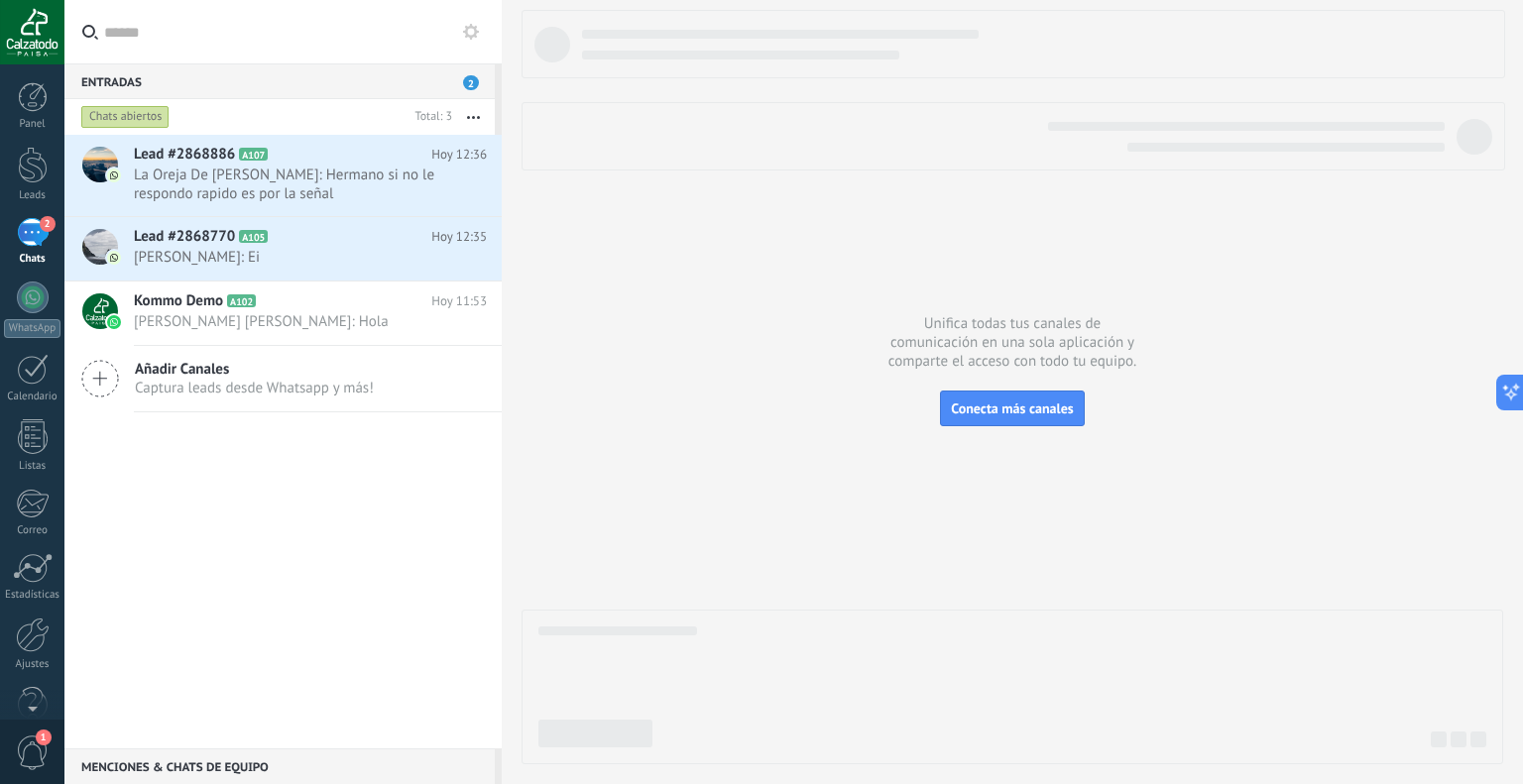 click on "Lead #2868886
A107
Hoy 12:36
La Oreja De Van Gogh: Hermano si no le respondo rapido es por la señal
Lead #2868770 A105" at bounding box center (283, 441) 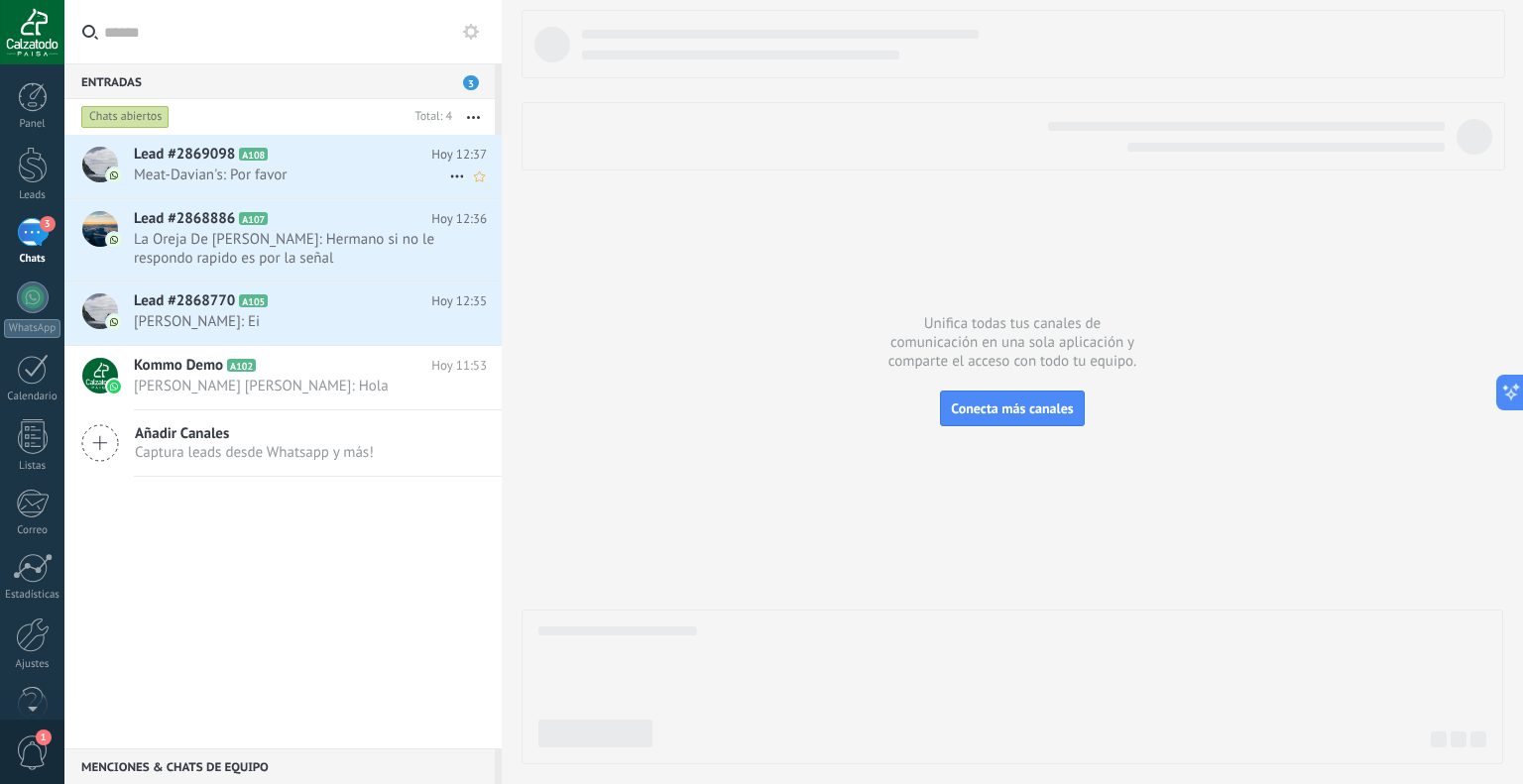 click on "Meat-Davian's: Por favor" at bounding box center [292, 174] 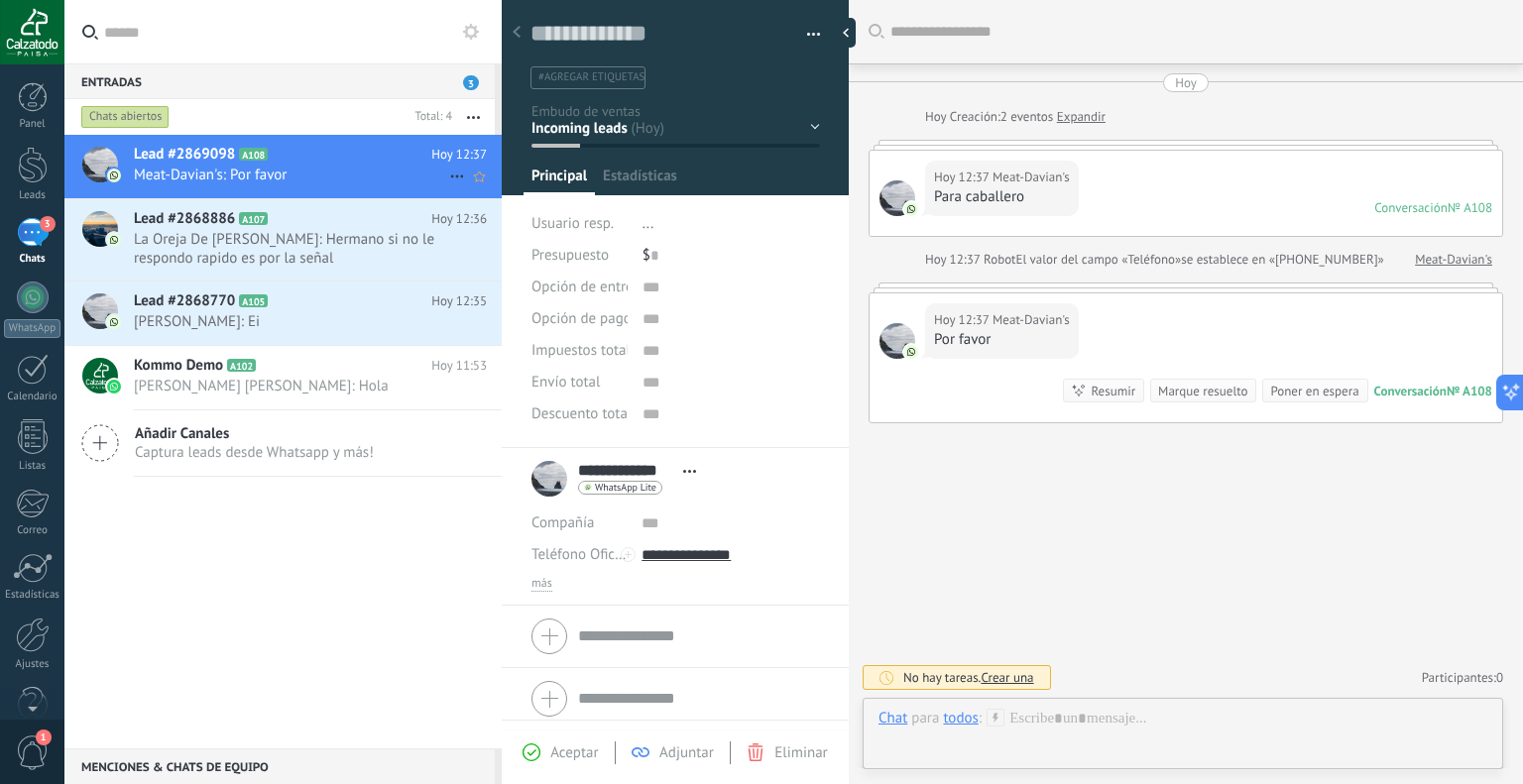 scroll, scrollTop: 29, scrollLeft: 0, axis: vertical 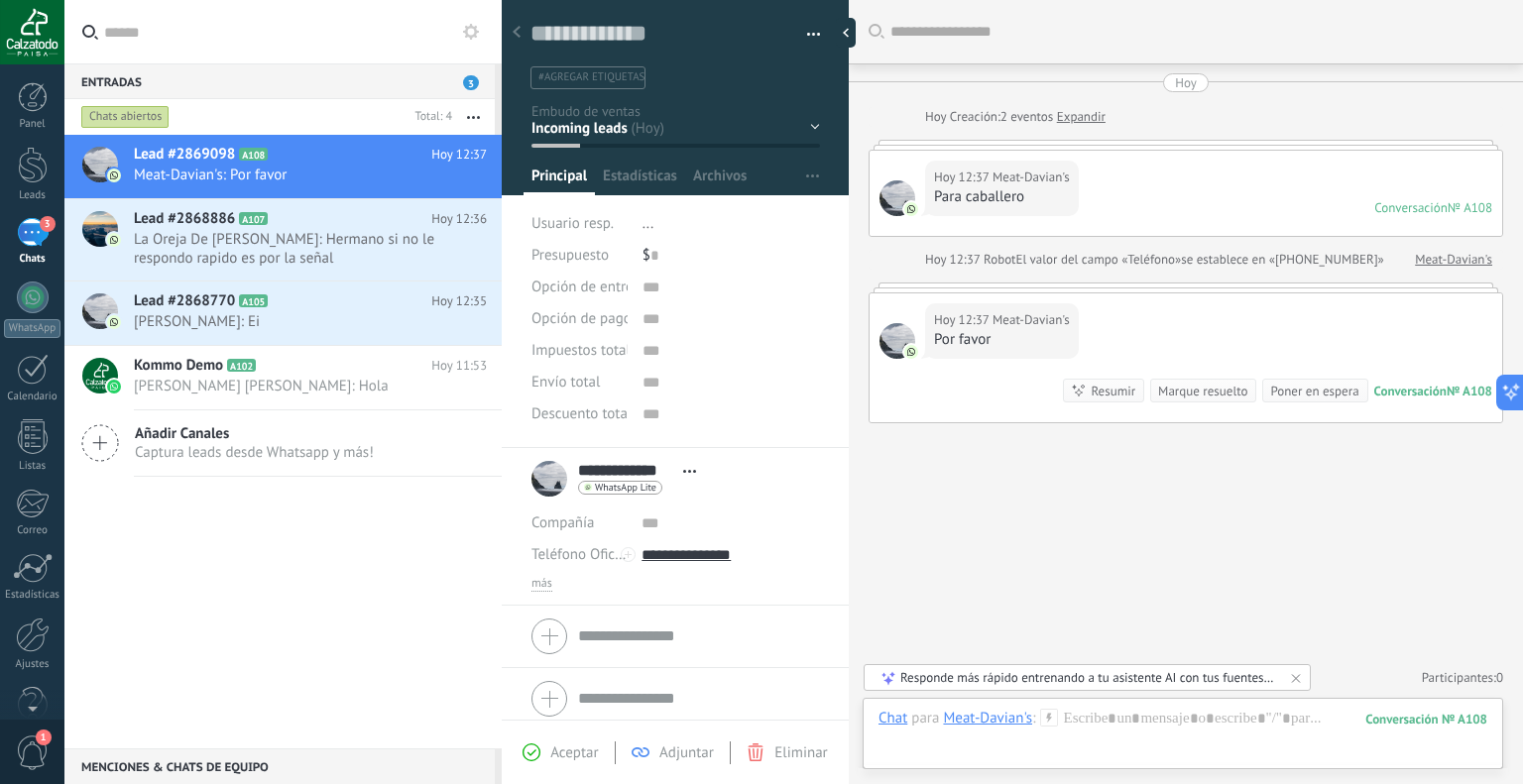 click 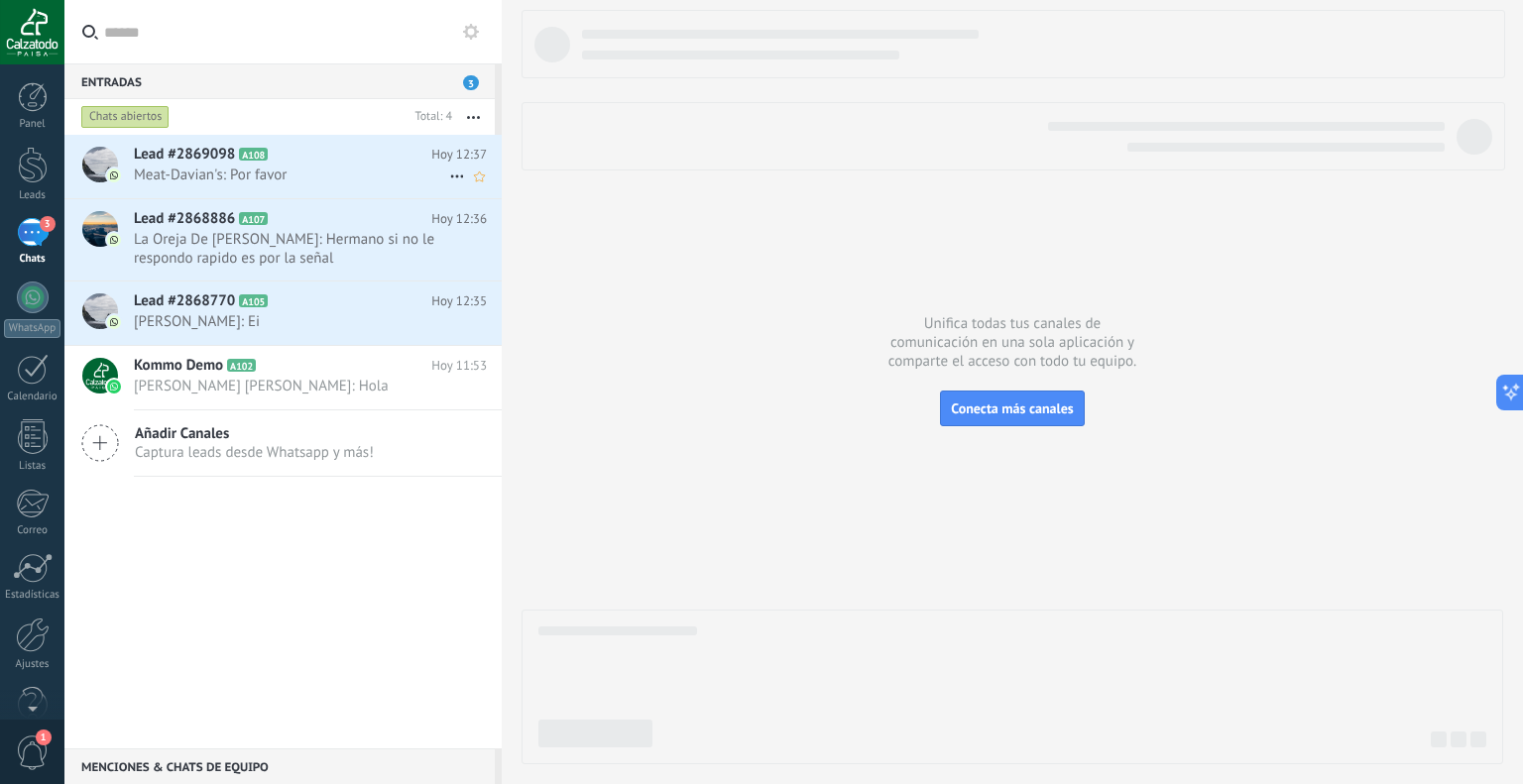 click on "Meat-Davian's: Por favor" at bounding box center [292, 174] 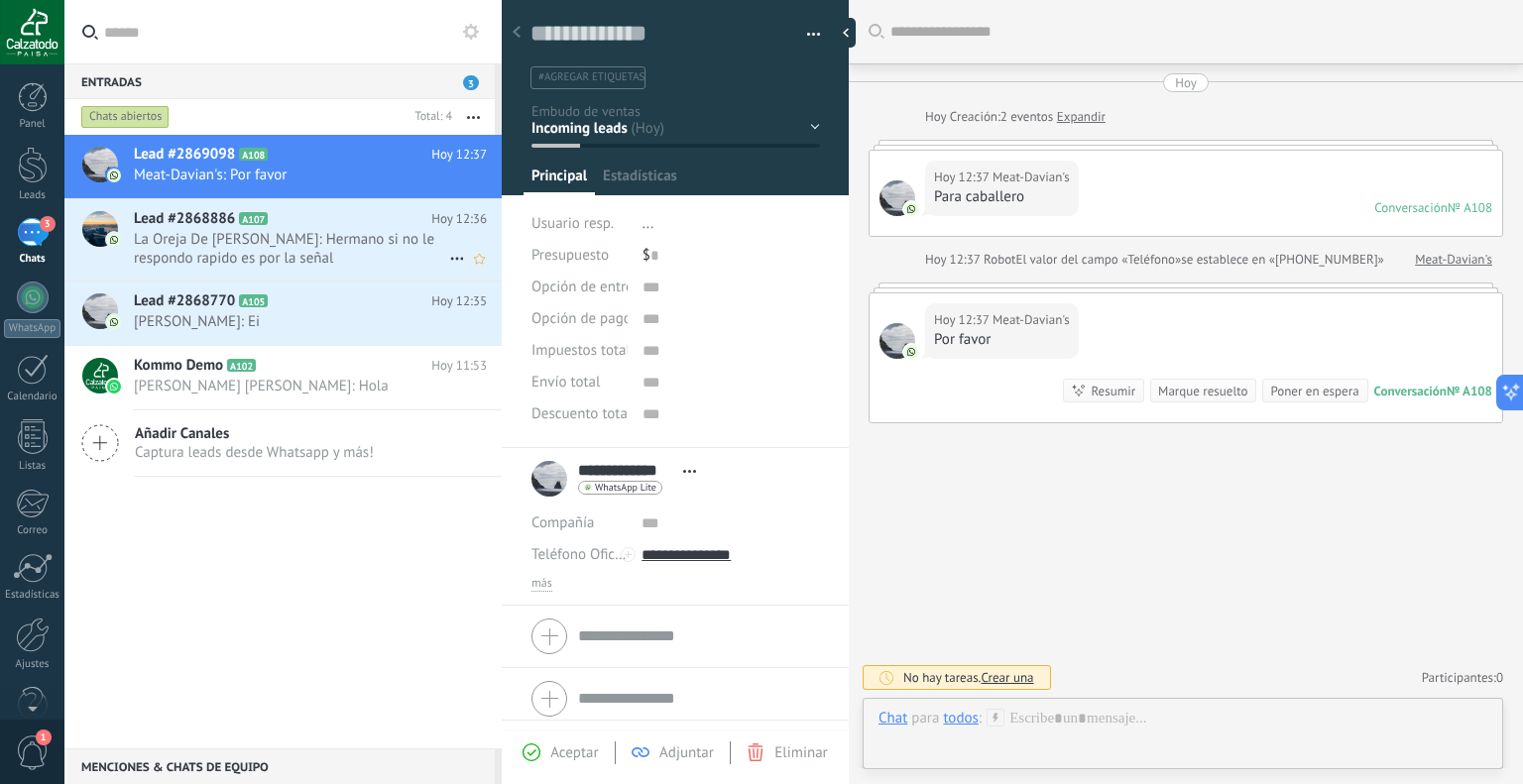 scroll, scrollTop: 29, scrollLeft: 0, axis: vertical 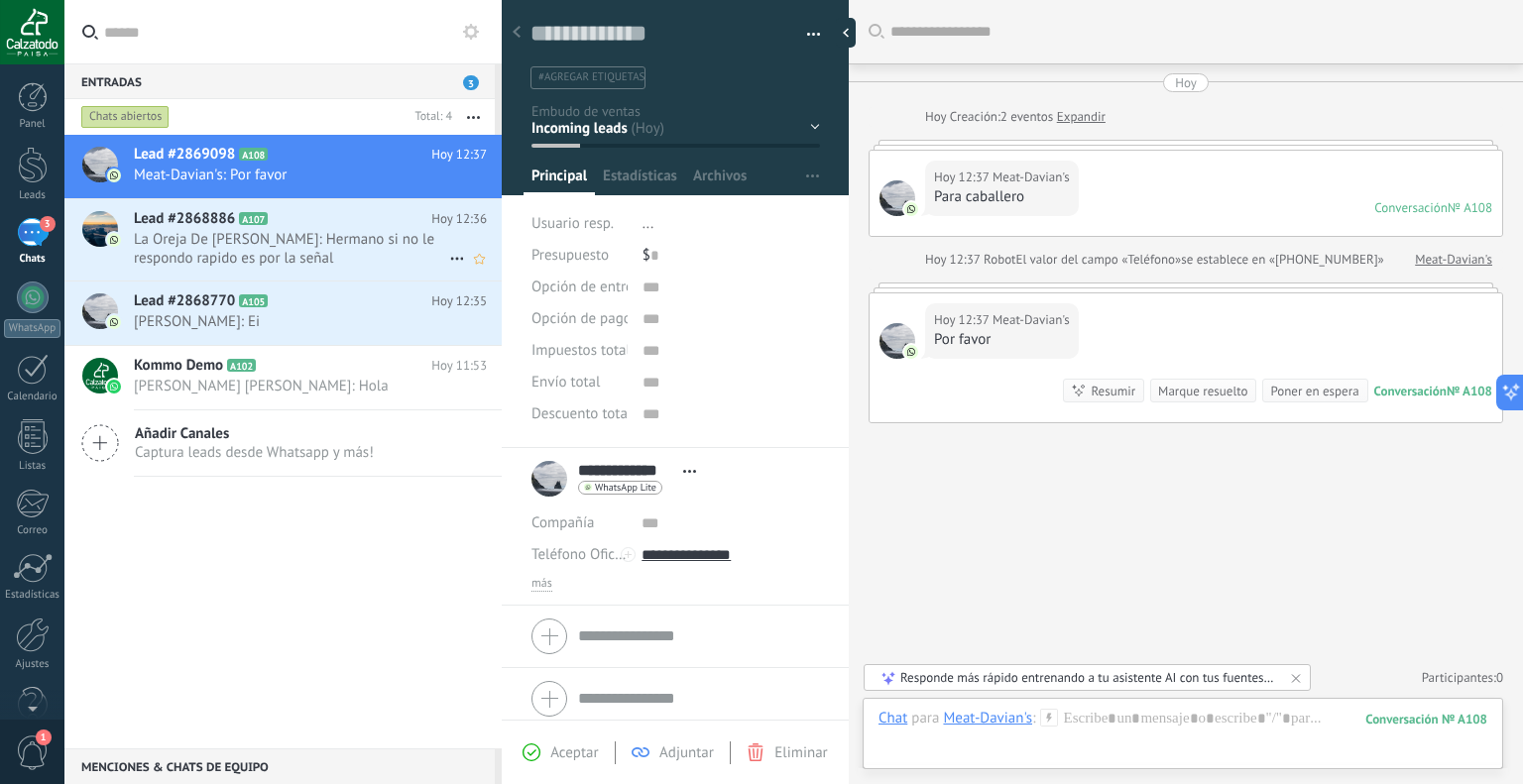 click on "La [MEDICAL_DATA] De [PERSON_NAME]: Hermano si no le respondo rapido es por la señal" at bounding box center [292, 249] 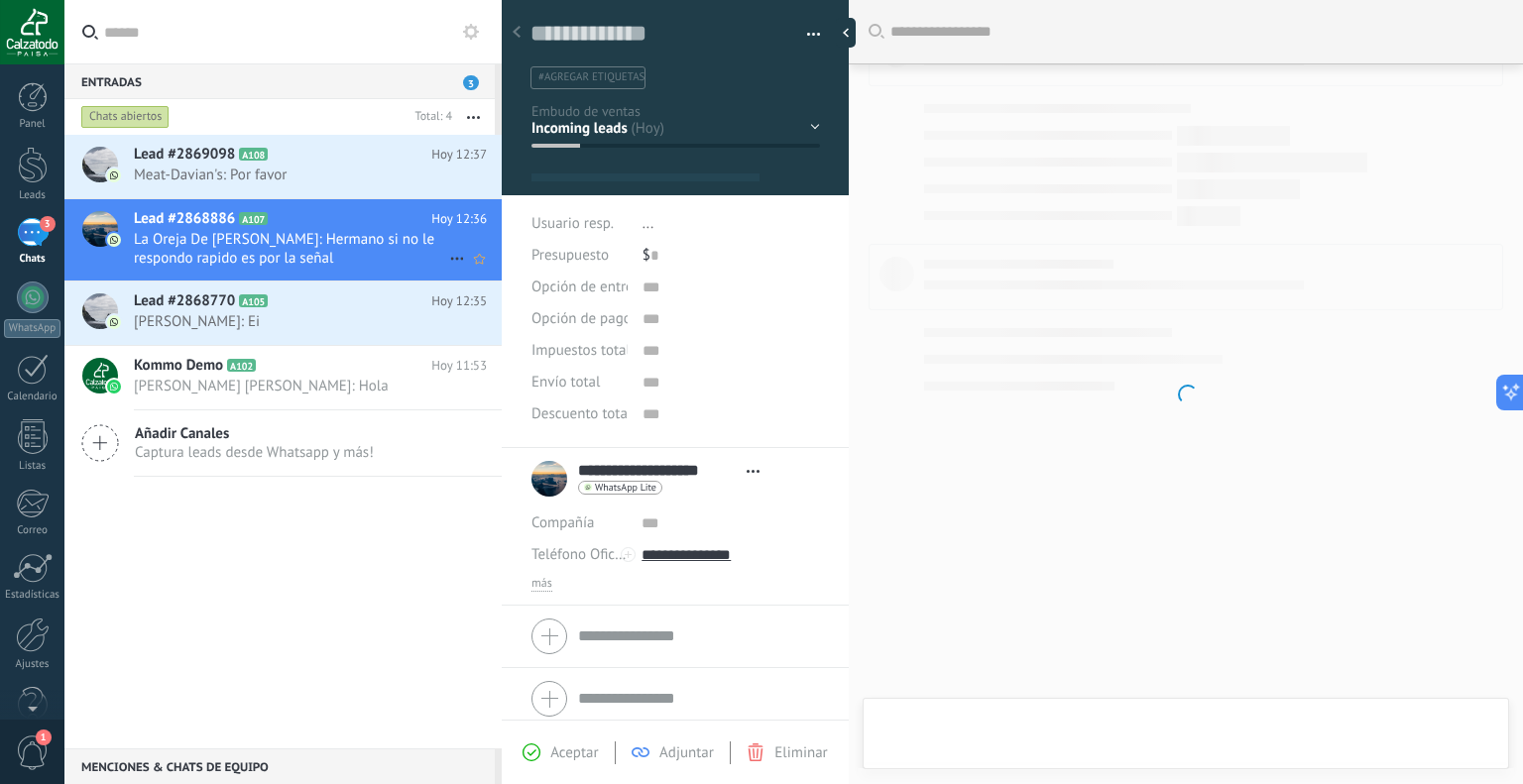 scroll, scrollTop: 87, scrollLeft: 0, axis: vertical 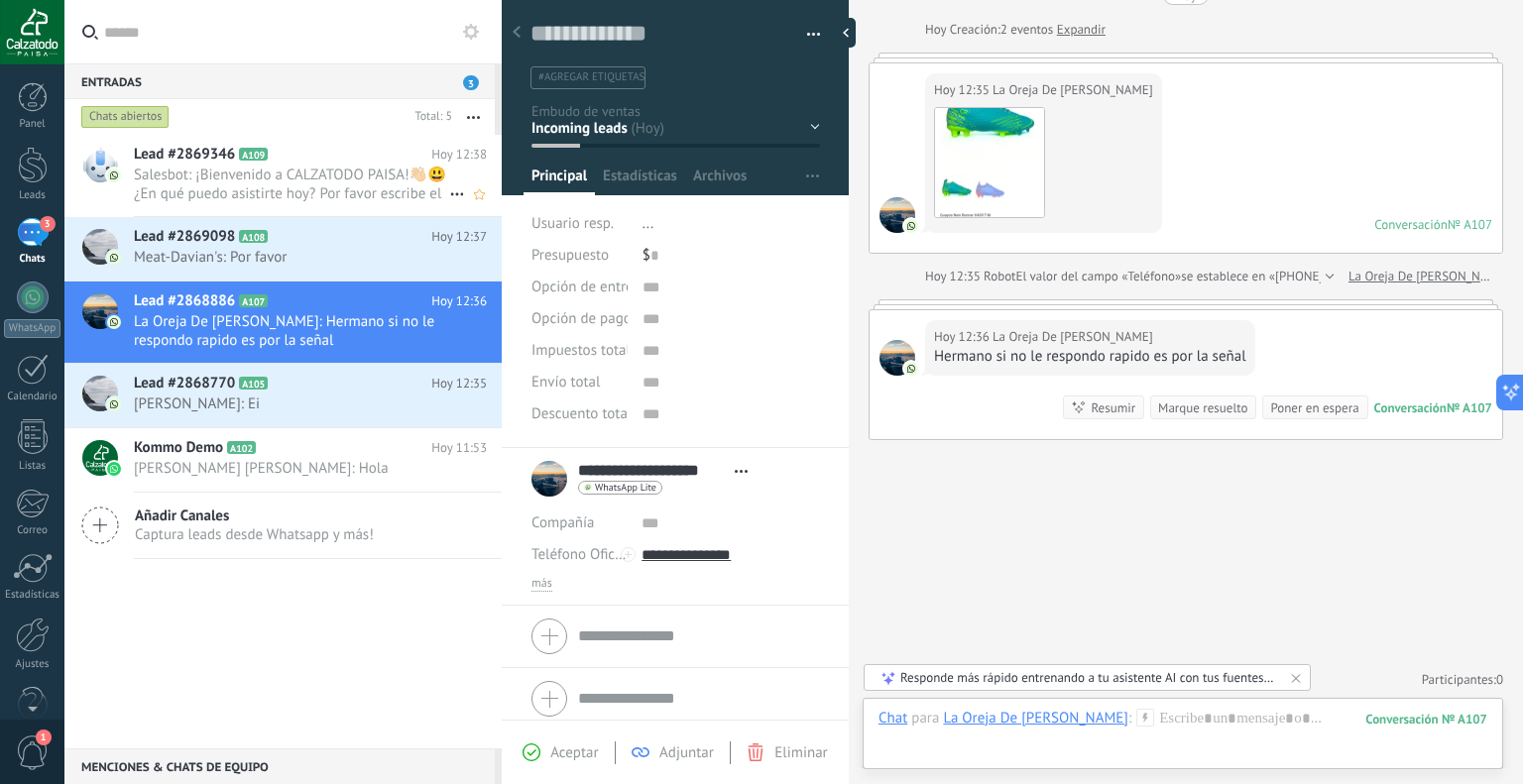click on "Salesbot: ¡Bienvenido a CALZATODO PAISA!👋🏻😃
¿En qué puedo asistirte hoy? Por favor escribe el #Numero de la opción:
1️⃣  Ver catalogo
2️⃣  Quiero pagar una cuota de Sistecrédito
3️⃣  Encargar un producto en especial(Calzado, Uniformes)
4️⃣  Comprar al por mayor
5️⃣  Contactarme con un asesor de ventas
6️⃣  TUTORIAL tienda virtual !" at bounding box center [292, 184] 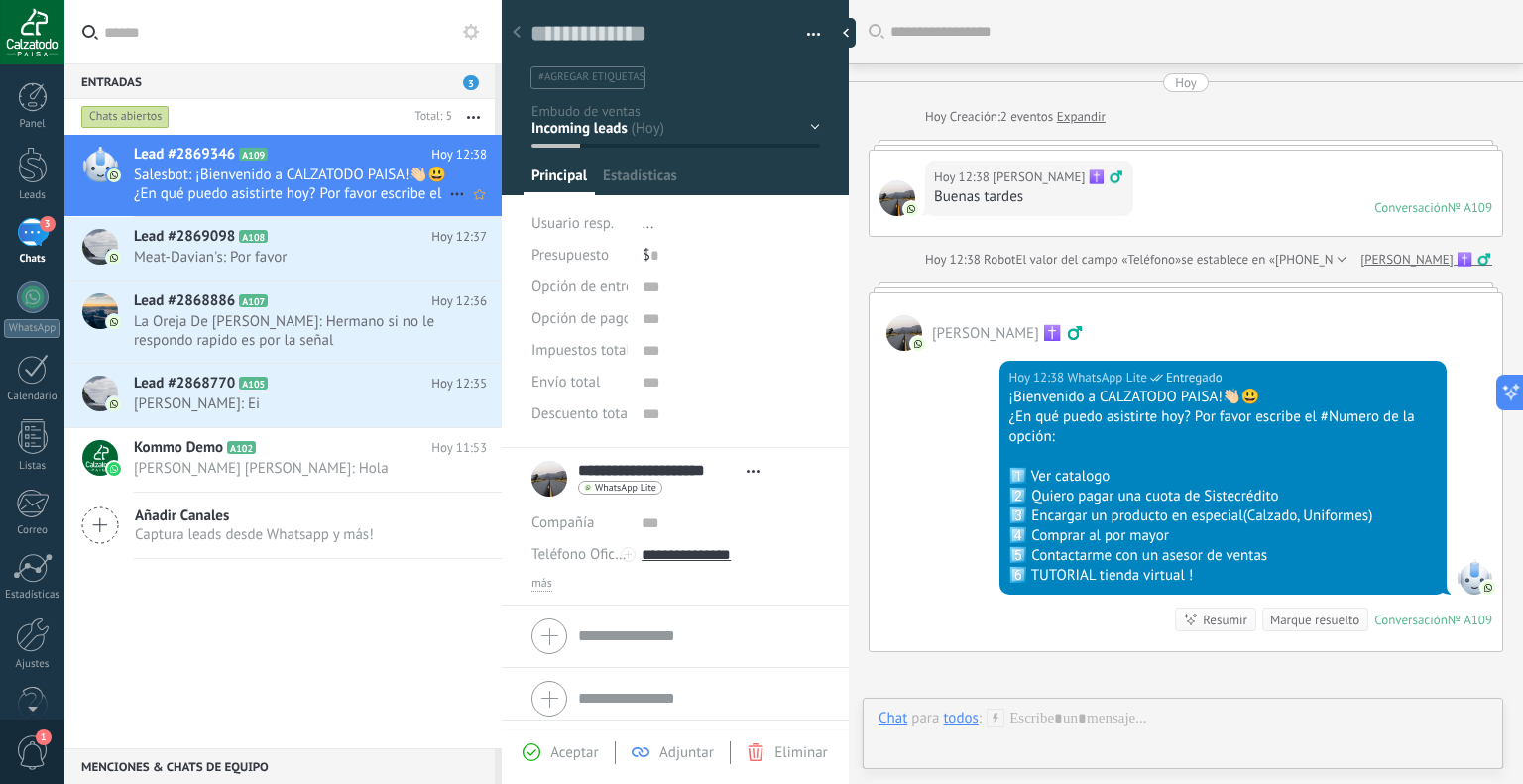 scroll, scrollTop: 29, scrollLeft: 0, axis: vertical 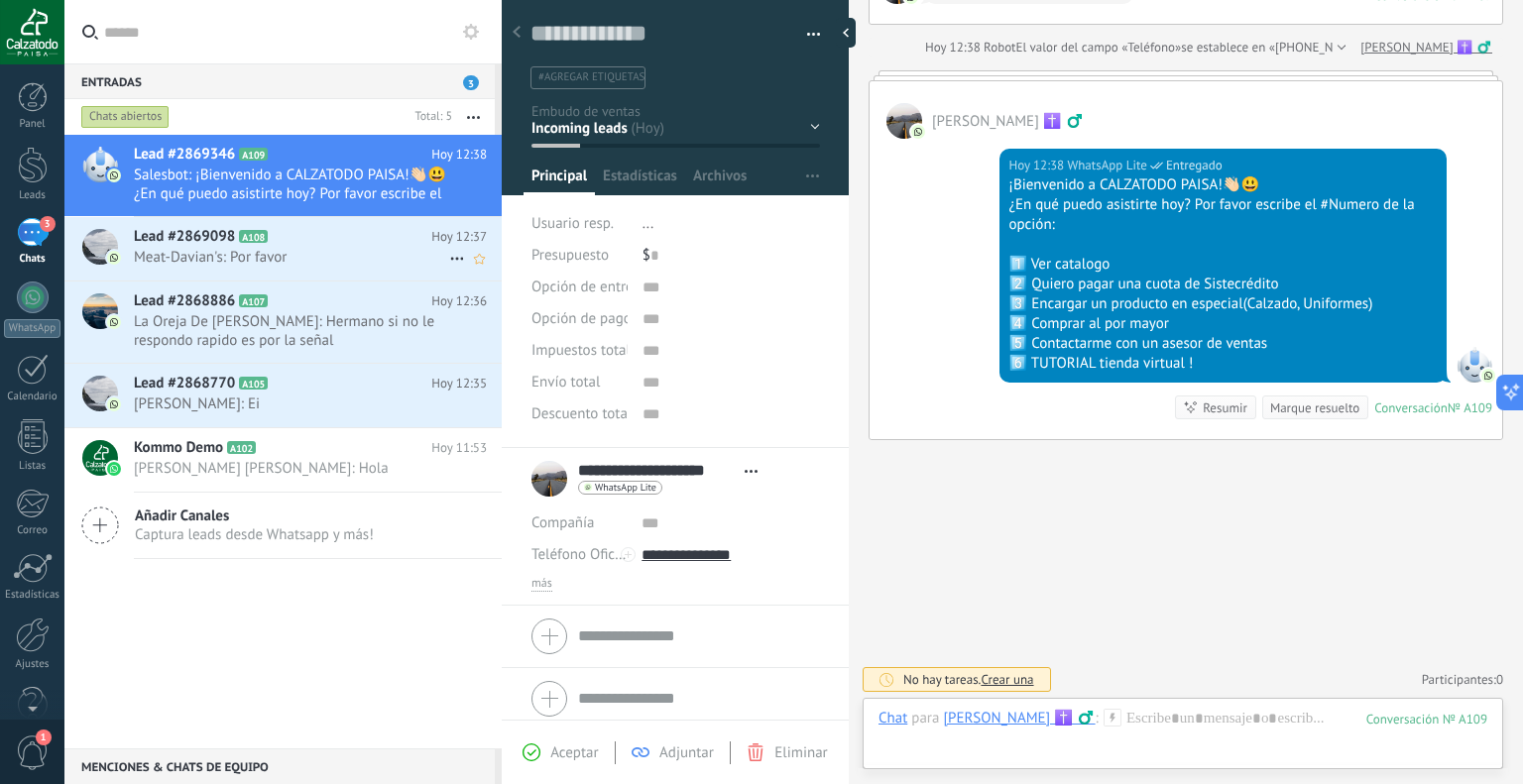 click on "Meat-Davian's: Por favor" at bounding box center [292, 257] 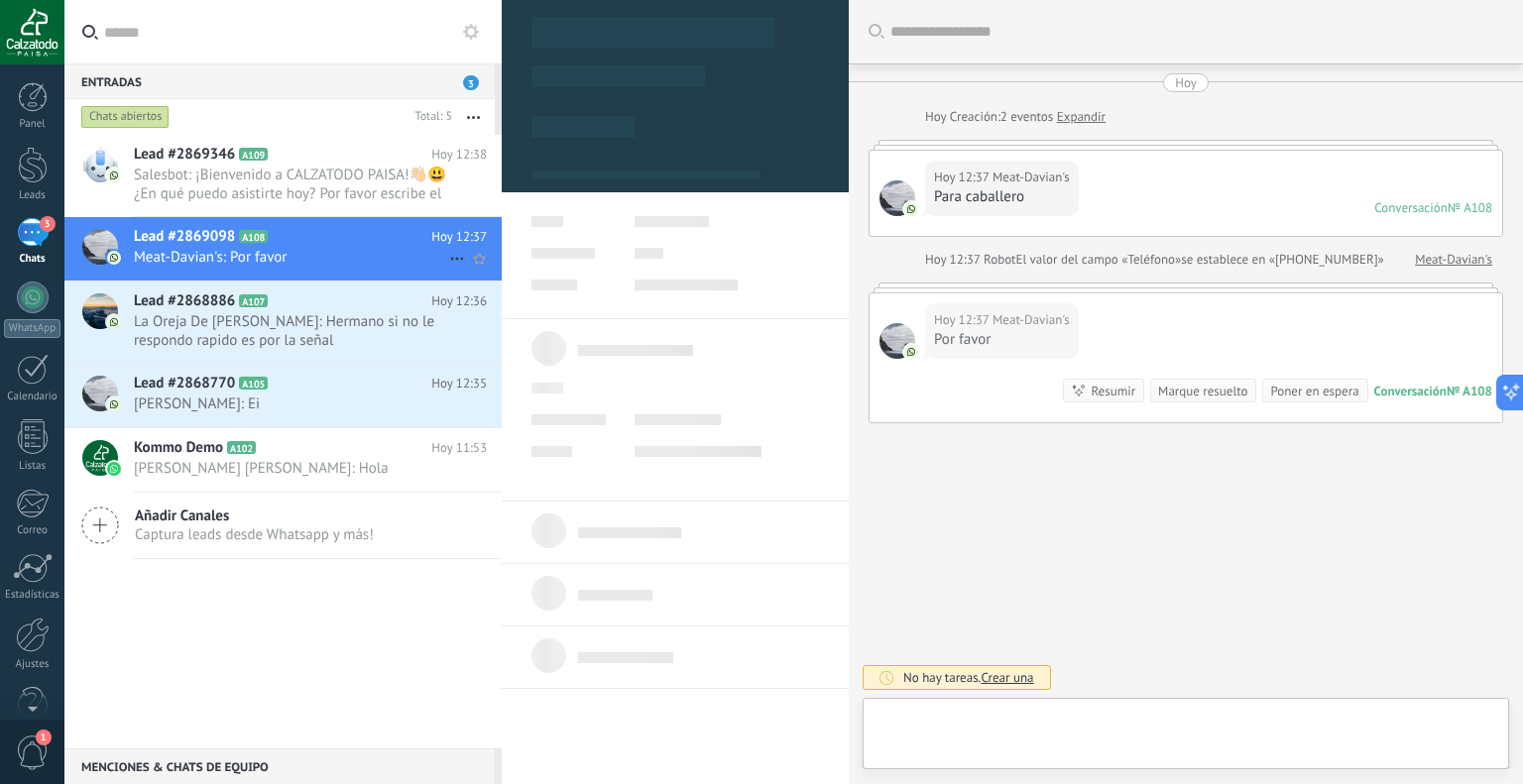 scroll, scrollTop: 29, scrollLeft: 0, axis: vertical 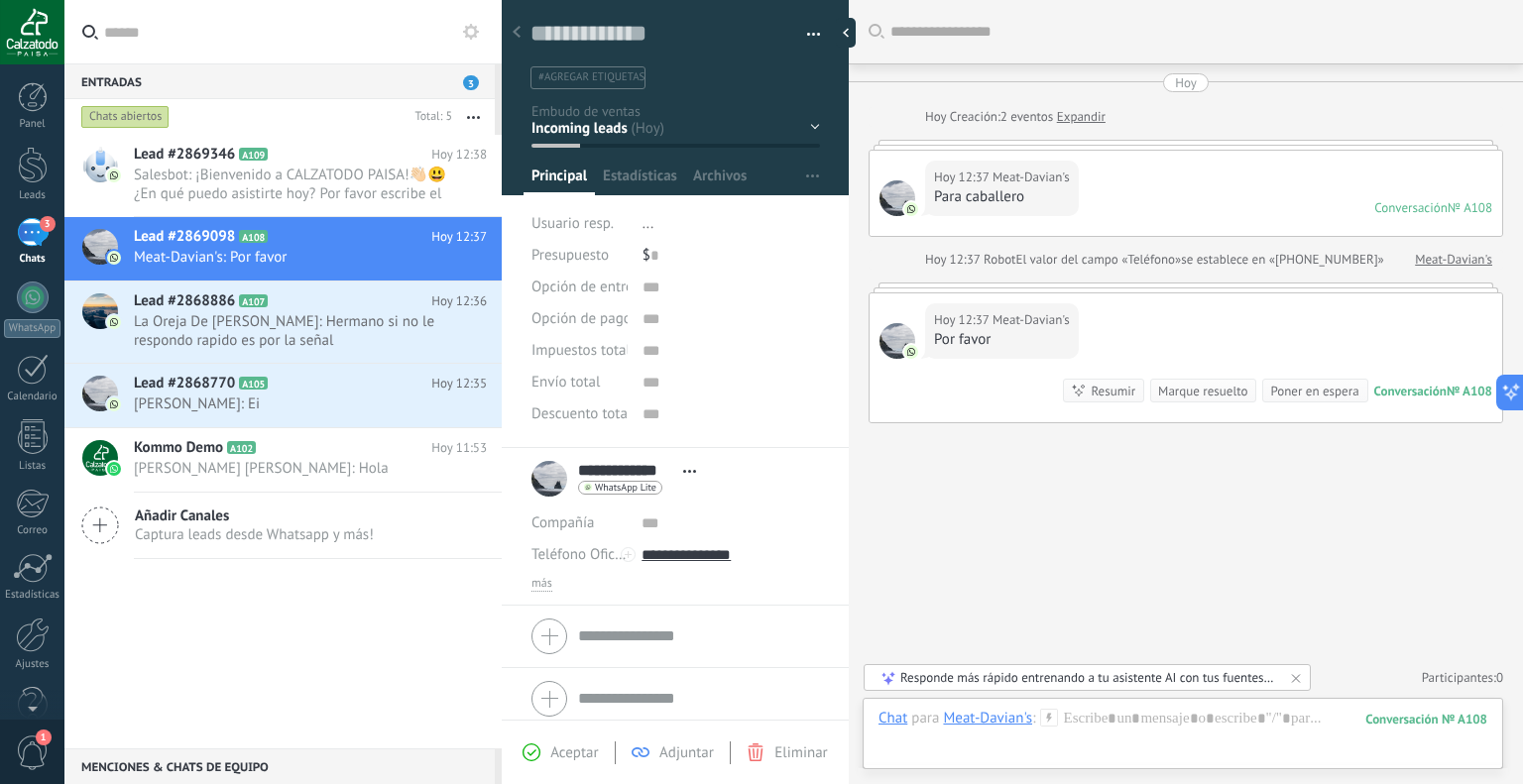 click on "Hoy 12:37 Meat-Davian's  Para caballero Conversación  № A108 Conversación № A108" at bounding box center (1186, 193) 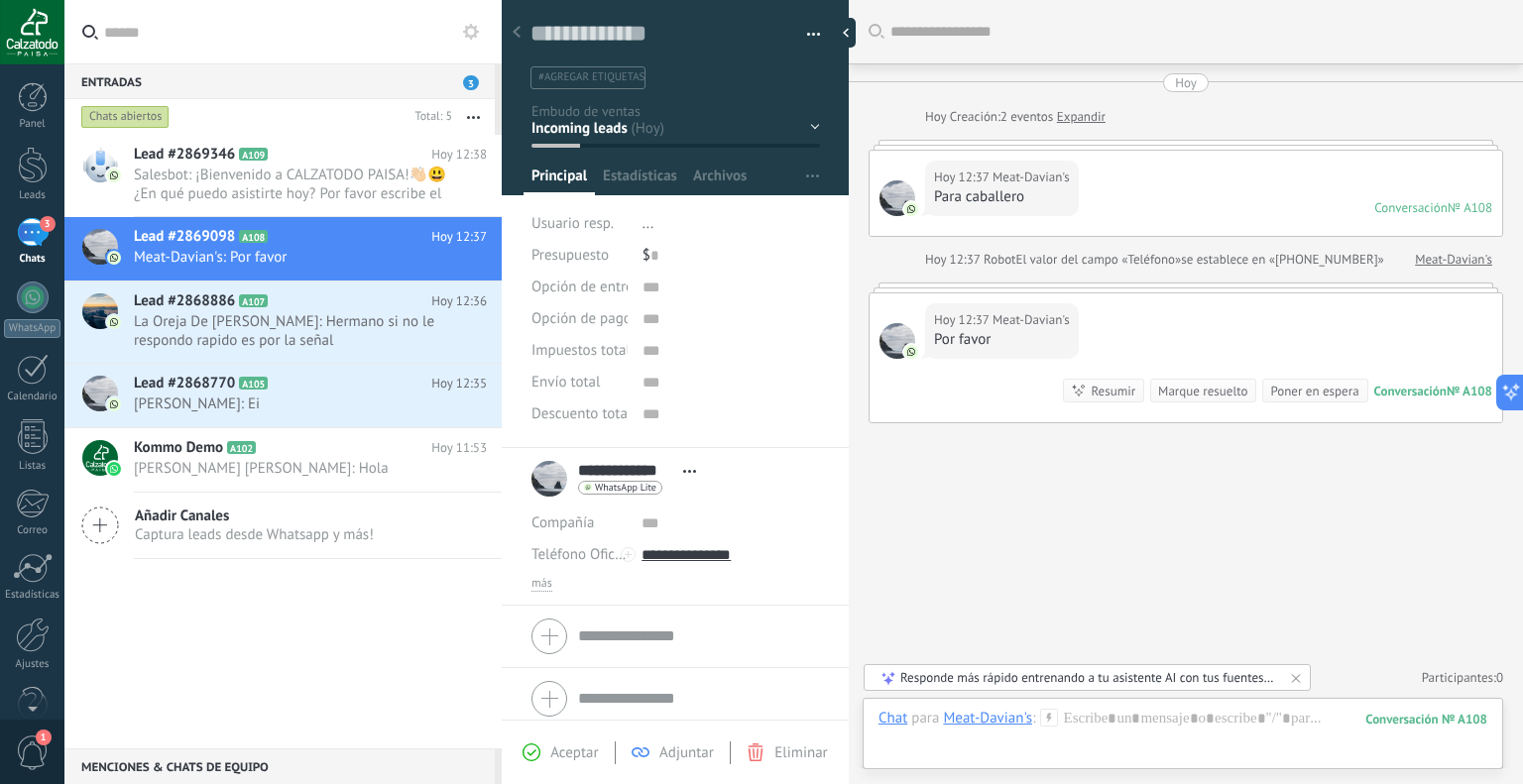 click on "Buscar Carga más Hoy Hoy Creación:  2  eventos   Expandir Hoy 12:37 Meat-Davian's  Para caballero Conversación  № A108 Conversación № A108 Hoy 12:37 Robot  El valor del campo «Teléfono»  se establece en «+573232331521» Meat-Davian's Hoy 12:37 Meat-Davian's  Por favor Conversación  № A108 Conversación № A108 Resumir Resumir Marque resuelto Poner en espera Hoy 12:37 Meat-Davian's: Por favor Conversación № A108 No hay tareas.  Crear una Participantes:  0 Agregar usuario Bots:  0" at bounding box center [1186, 392] 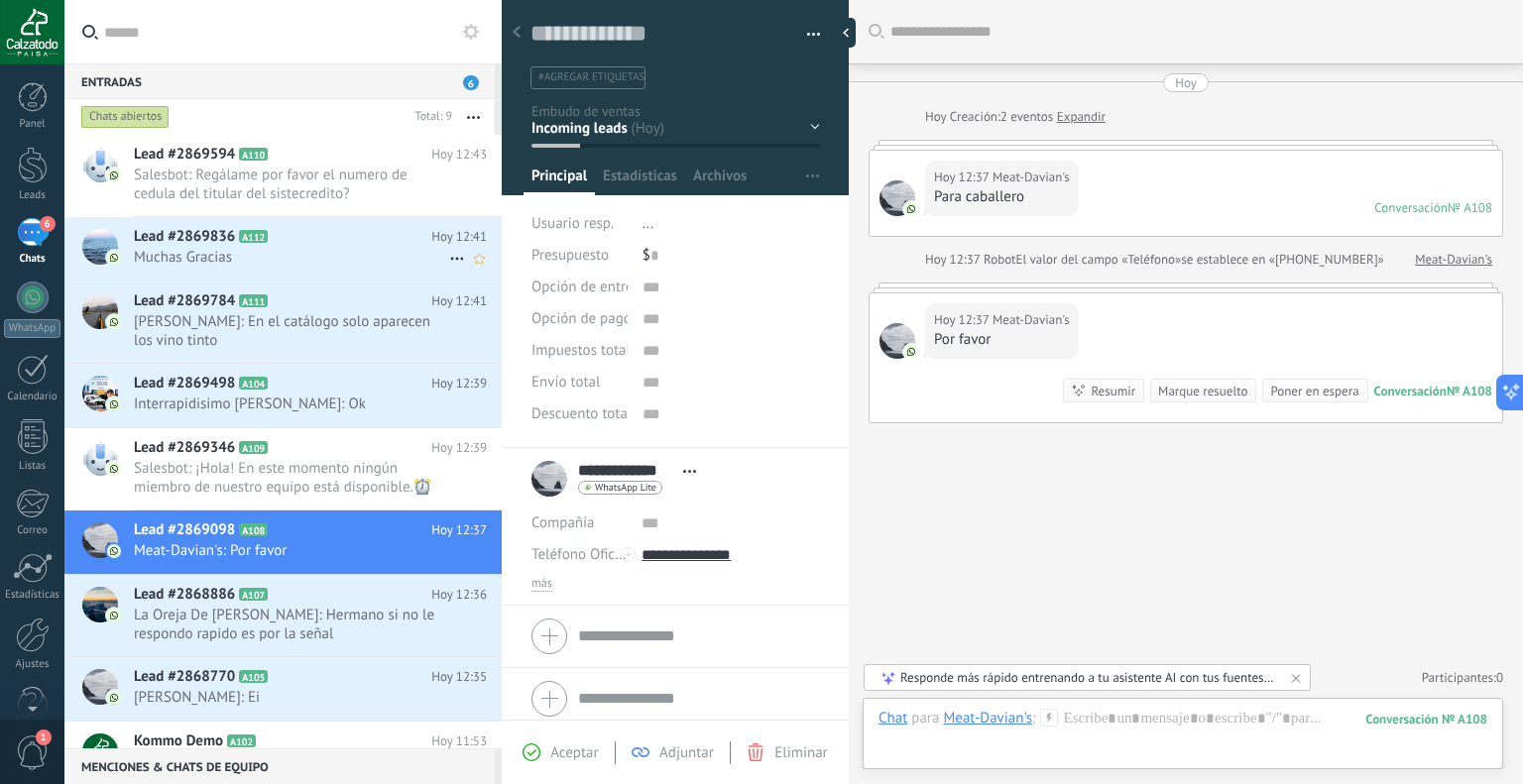 click on "Muchas Gracias" at bounding box center [292, 257] 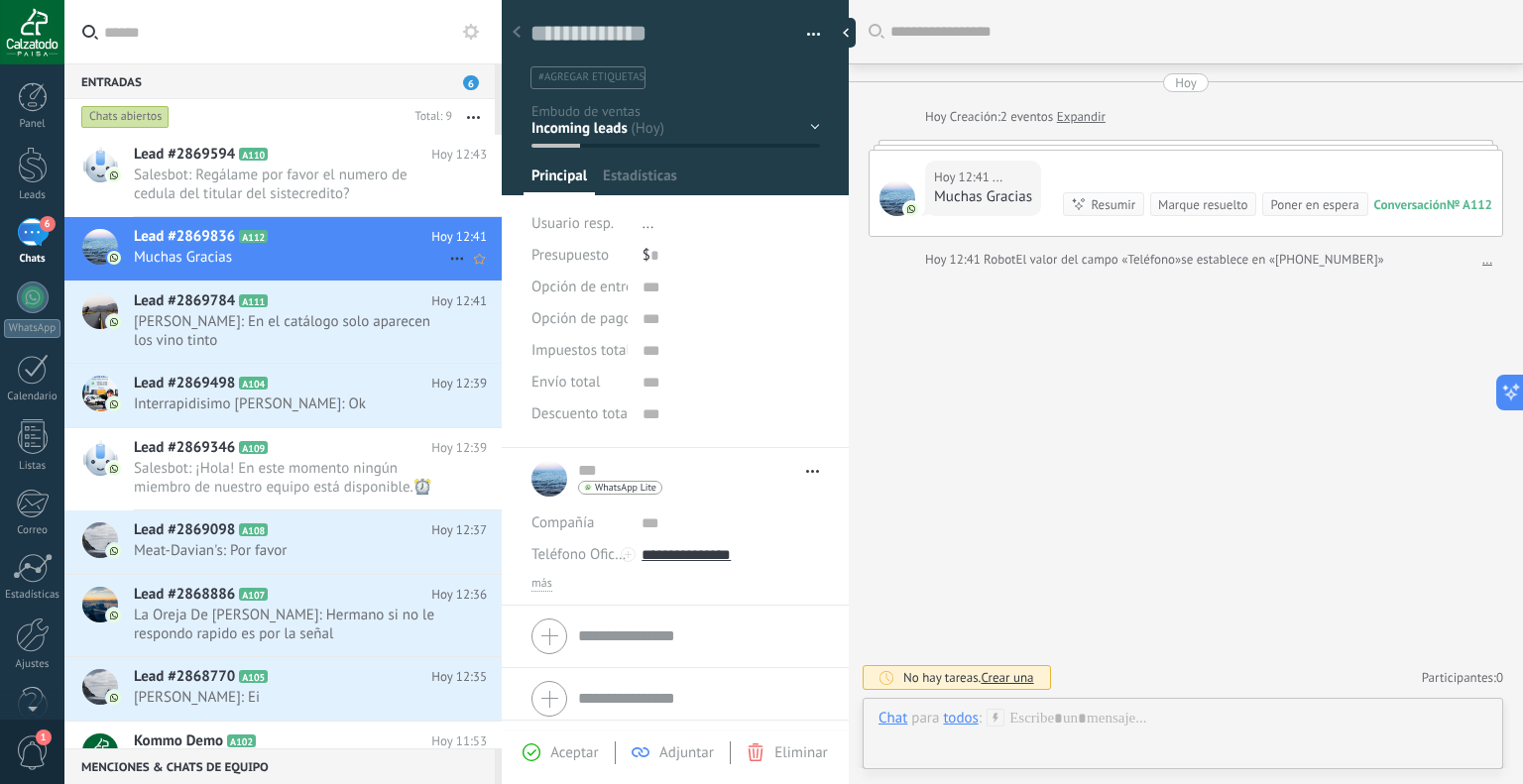 scroll, scrollTop: 29, scrollLeft: 0, axis: vertical 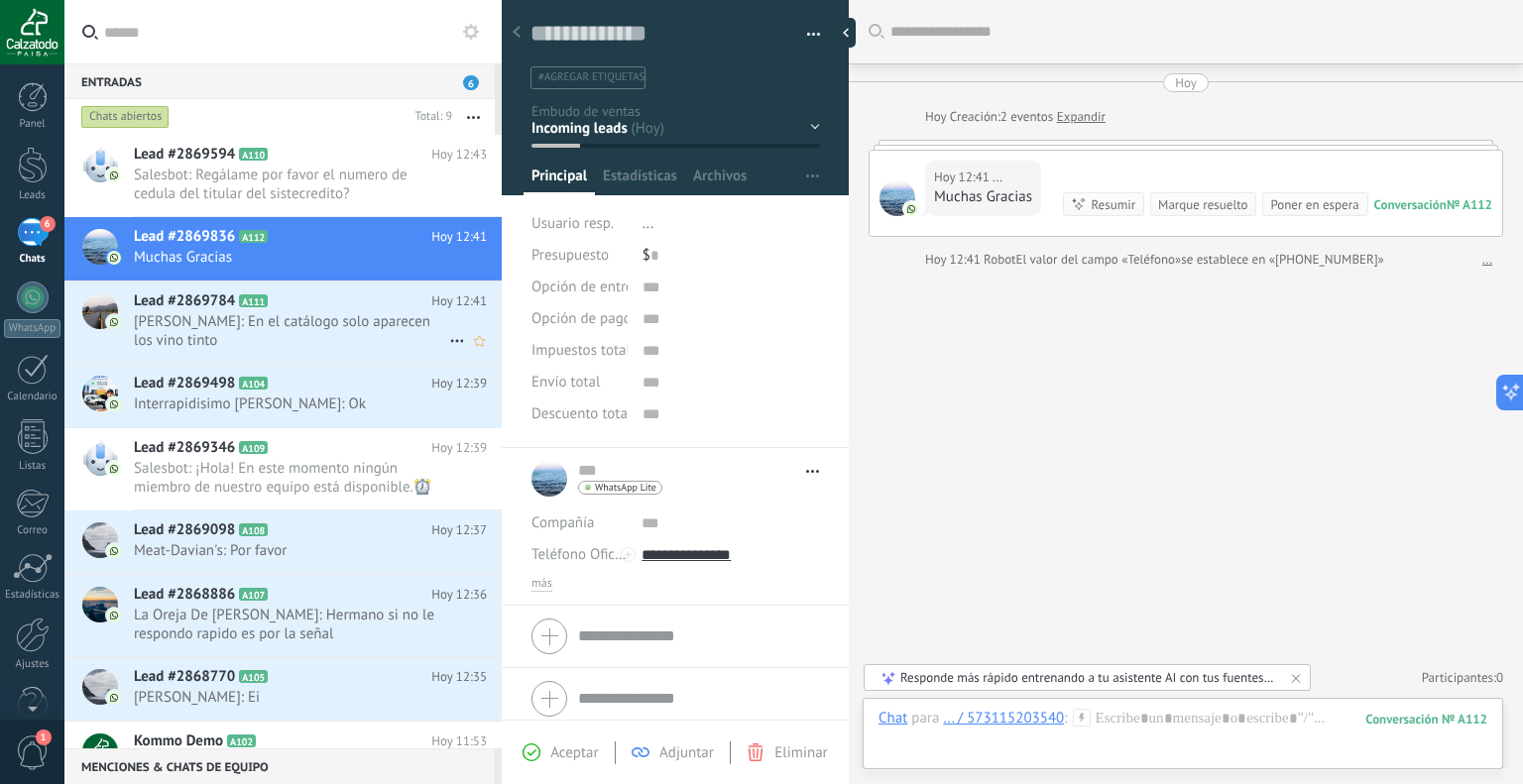 click on "[PERSON_NAME]: En el catálogo solo aparecen los vino tinto" at bounding box center (292, 331) 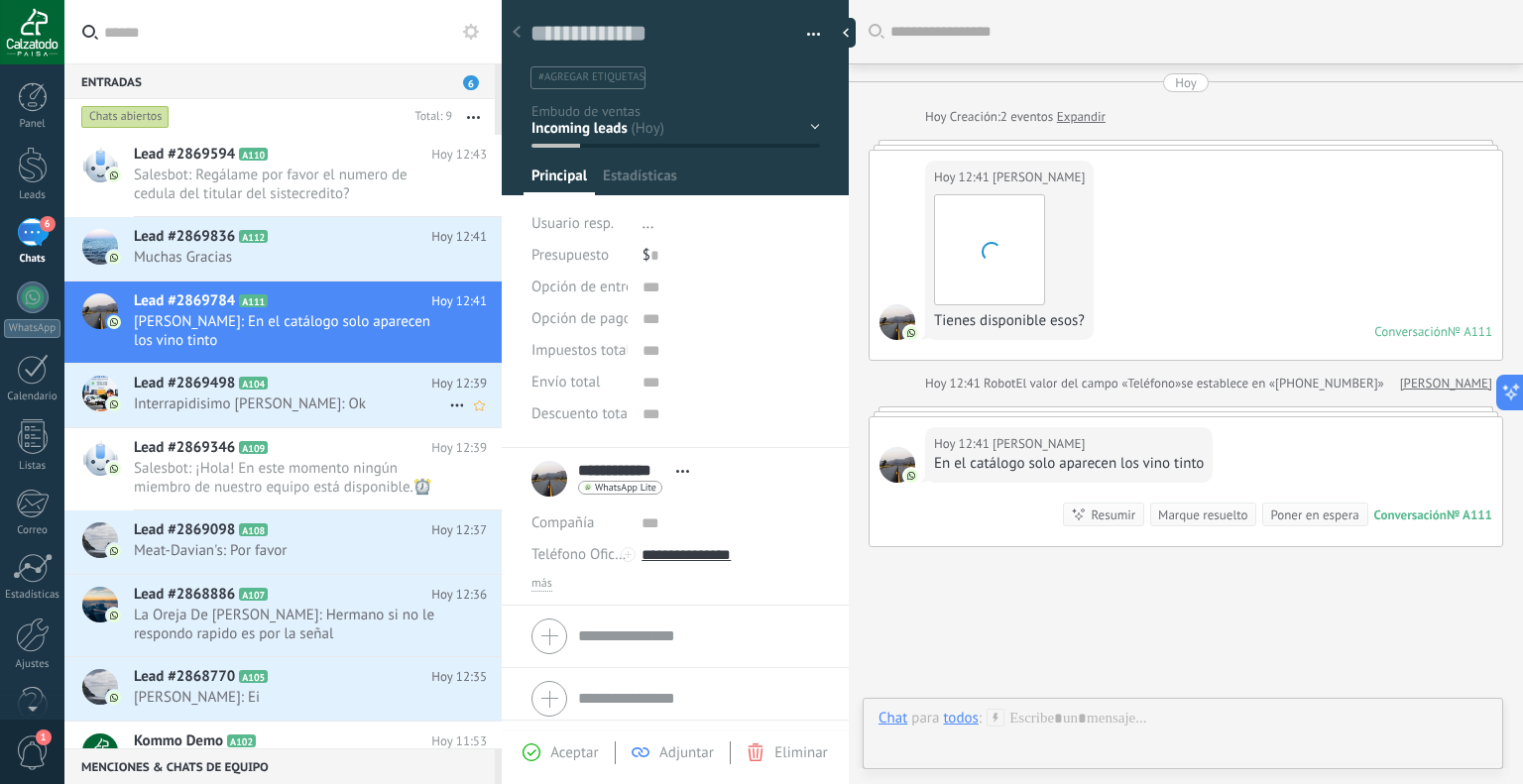 scroll, scrollTop: 29, scrollLeft: 0, axis: vertical 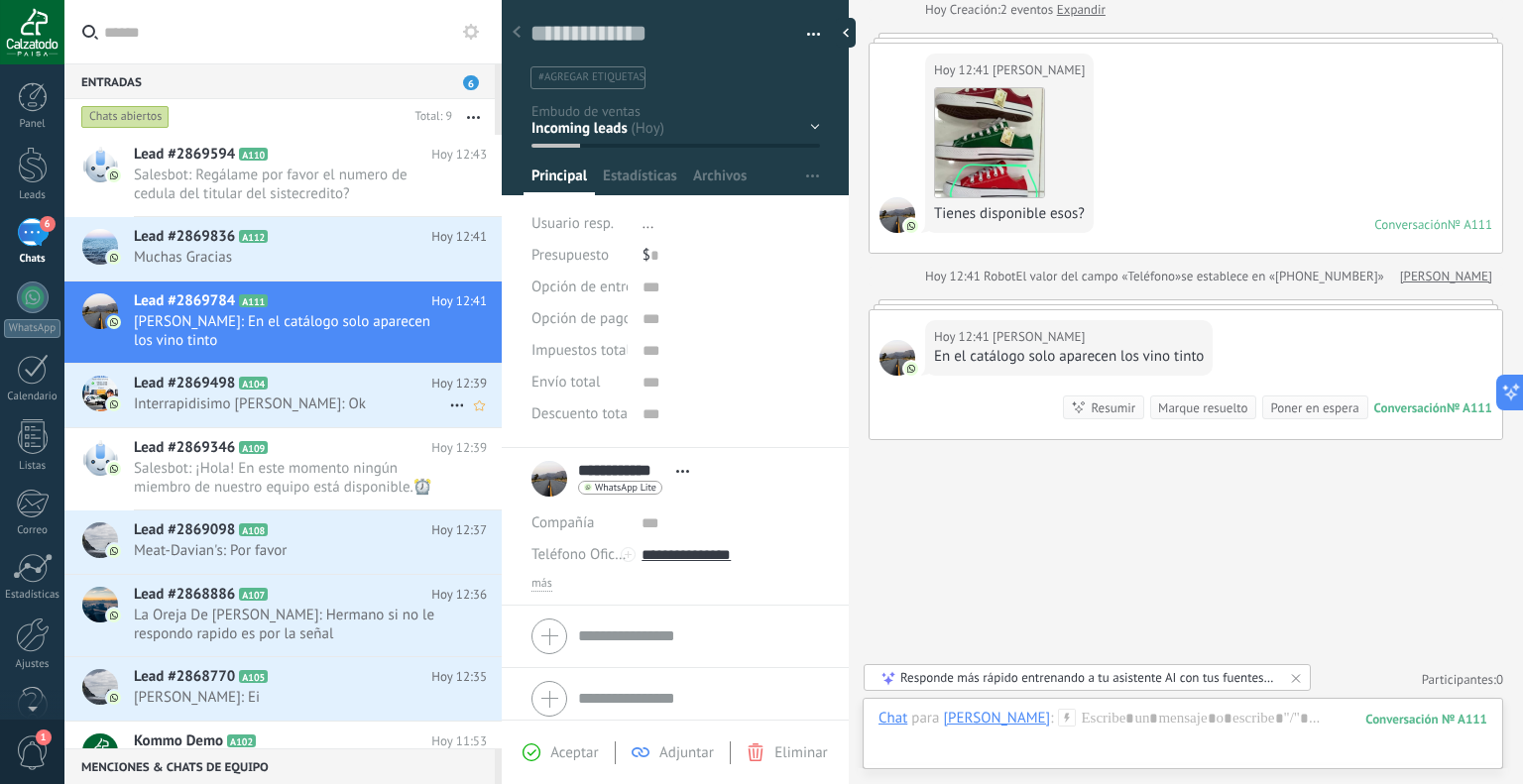 click on "Lead #2869498
A104" at bounding box center (283, 384) 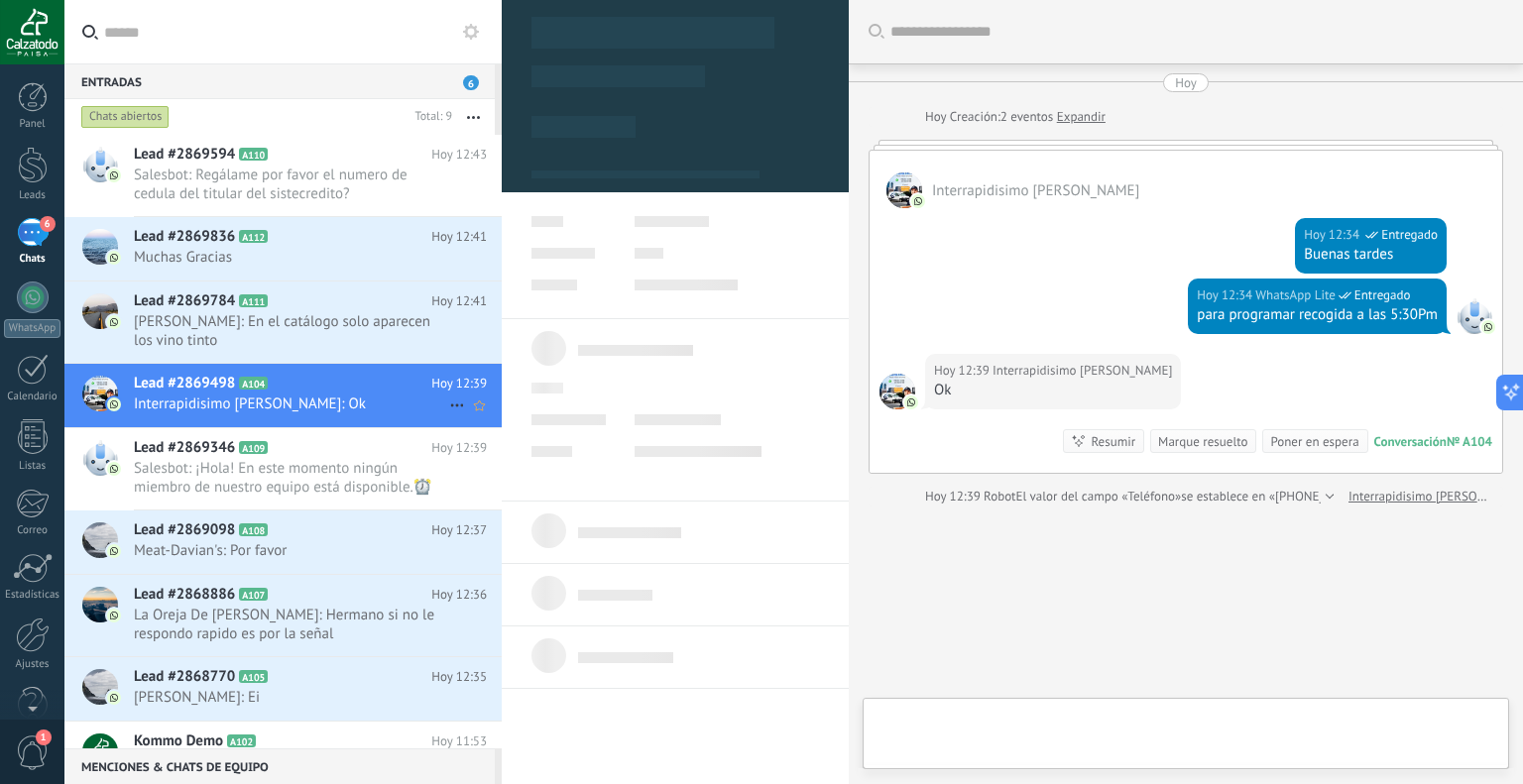scroll, scrollTop: 67, scrollLeft: 0, axis: vertical 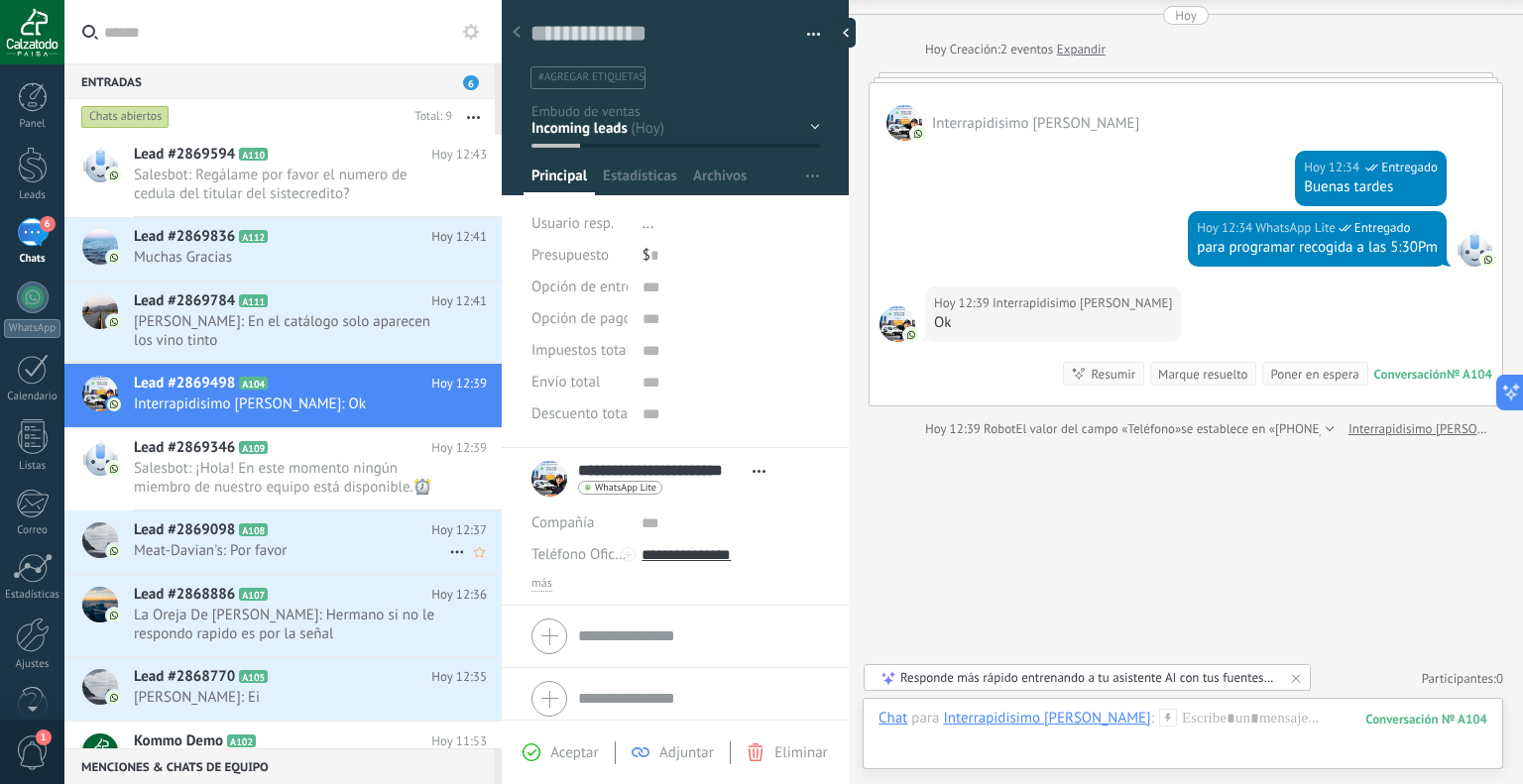 click on "Lead #2869098
A108" at bounding box center [283, 530] 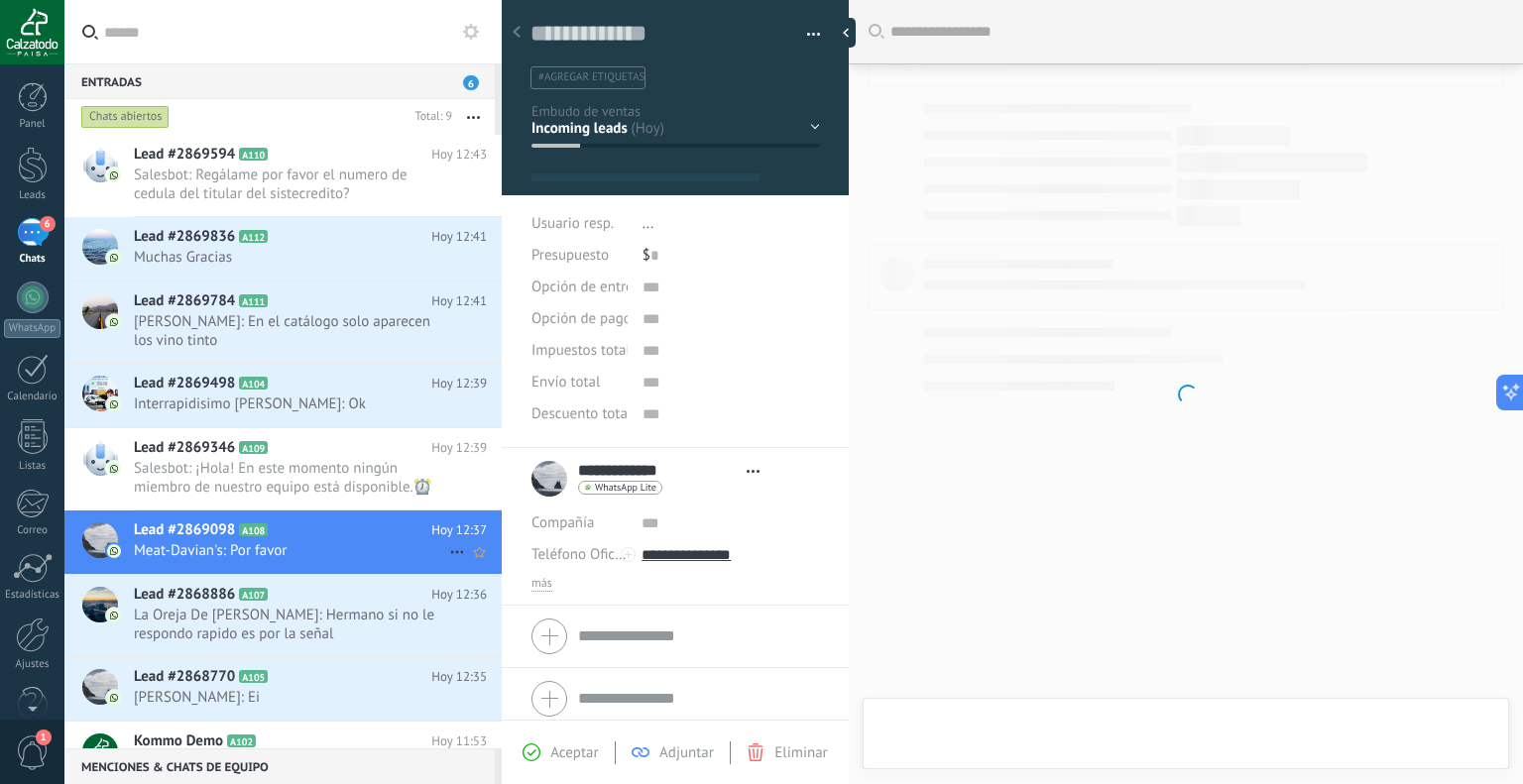 scroll, scrollTop: 29, scrollLeft: 0, axis: vertical 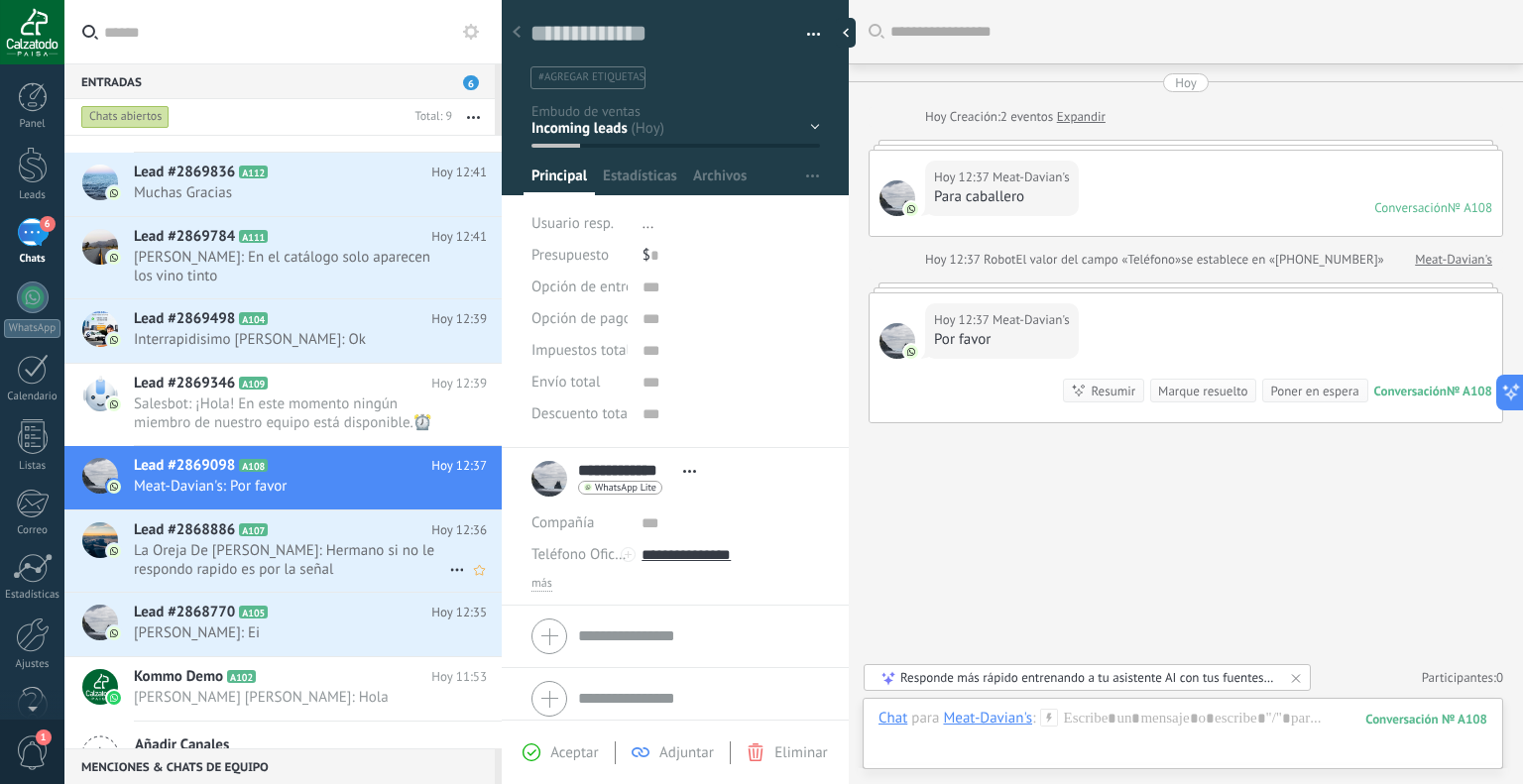 click on "La [MEDICAL_DATA] De [PERSON_NAME]: Hermano si no le respondo rapido es por la señal" at bounding box center [292, 560] 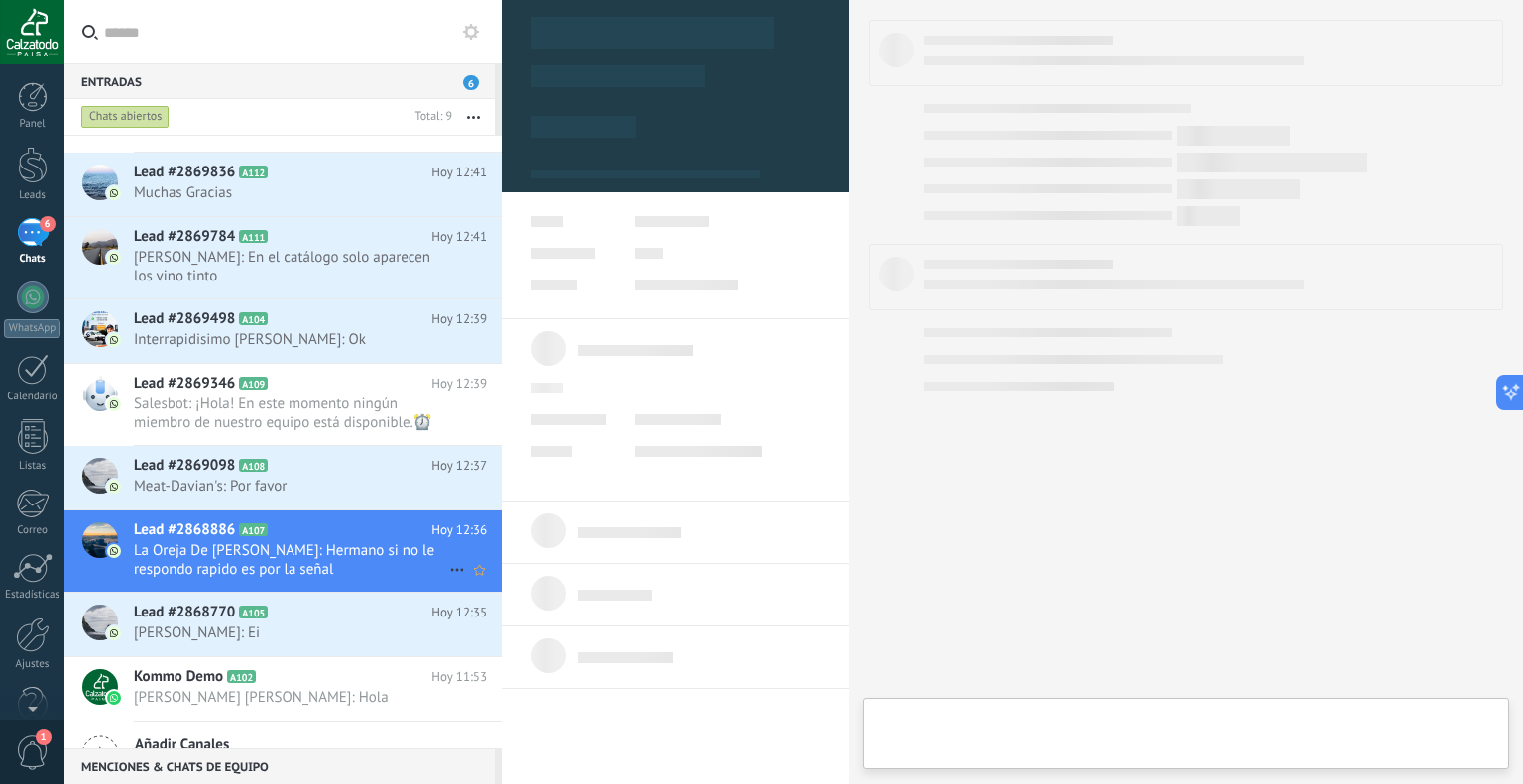 scroll, scrollTop: 29, scrollLeft: 0, axis: vertical 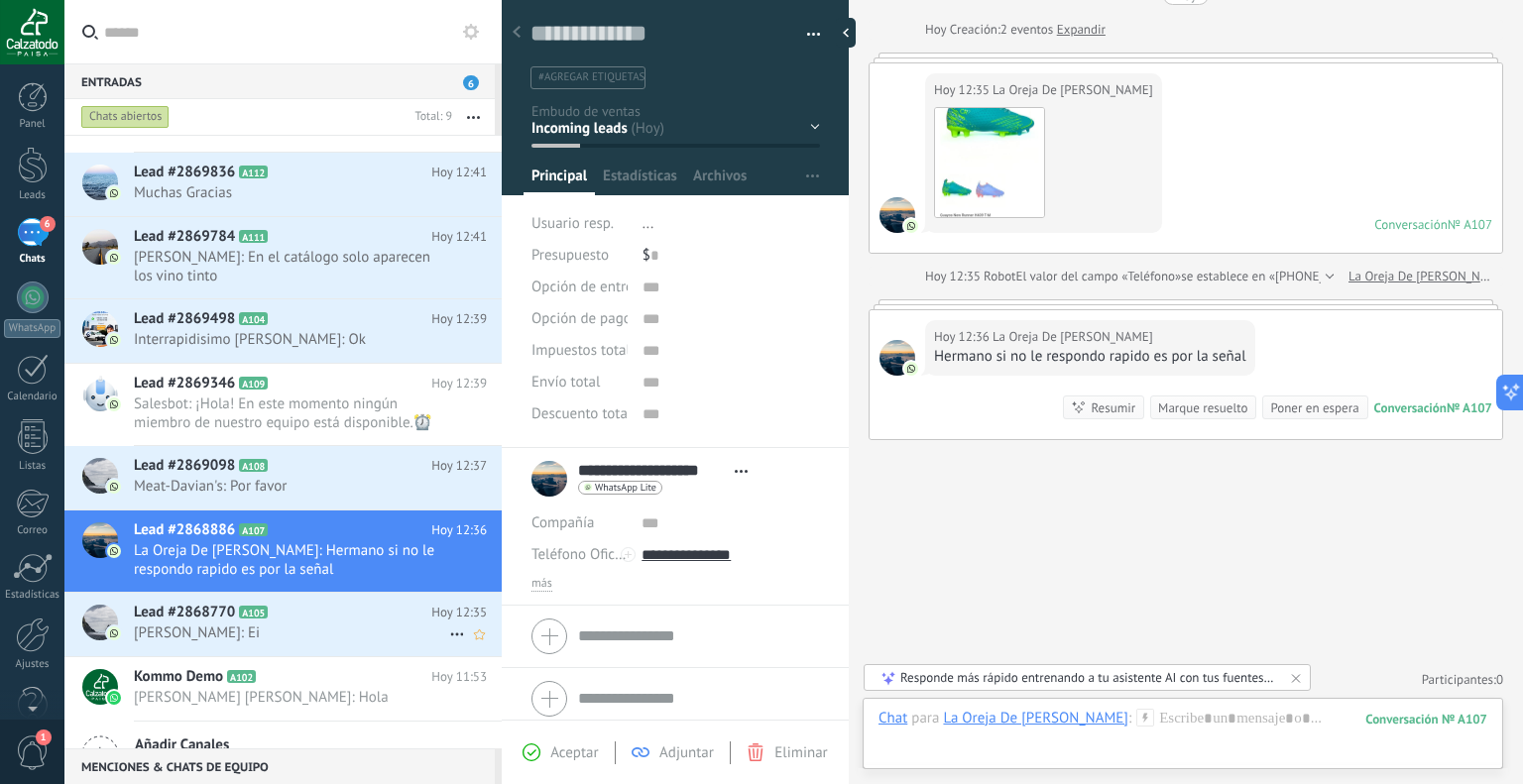 click on "Lead #2868770
A105" at bounding box center [283, 613] 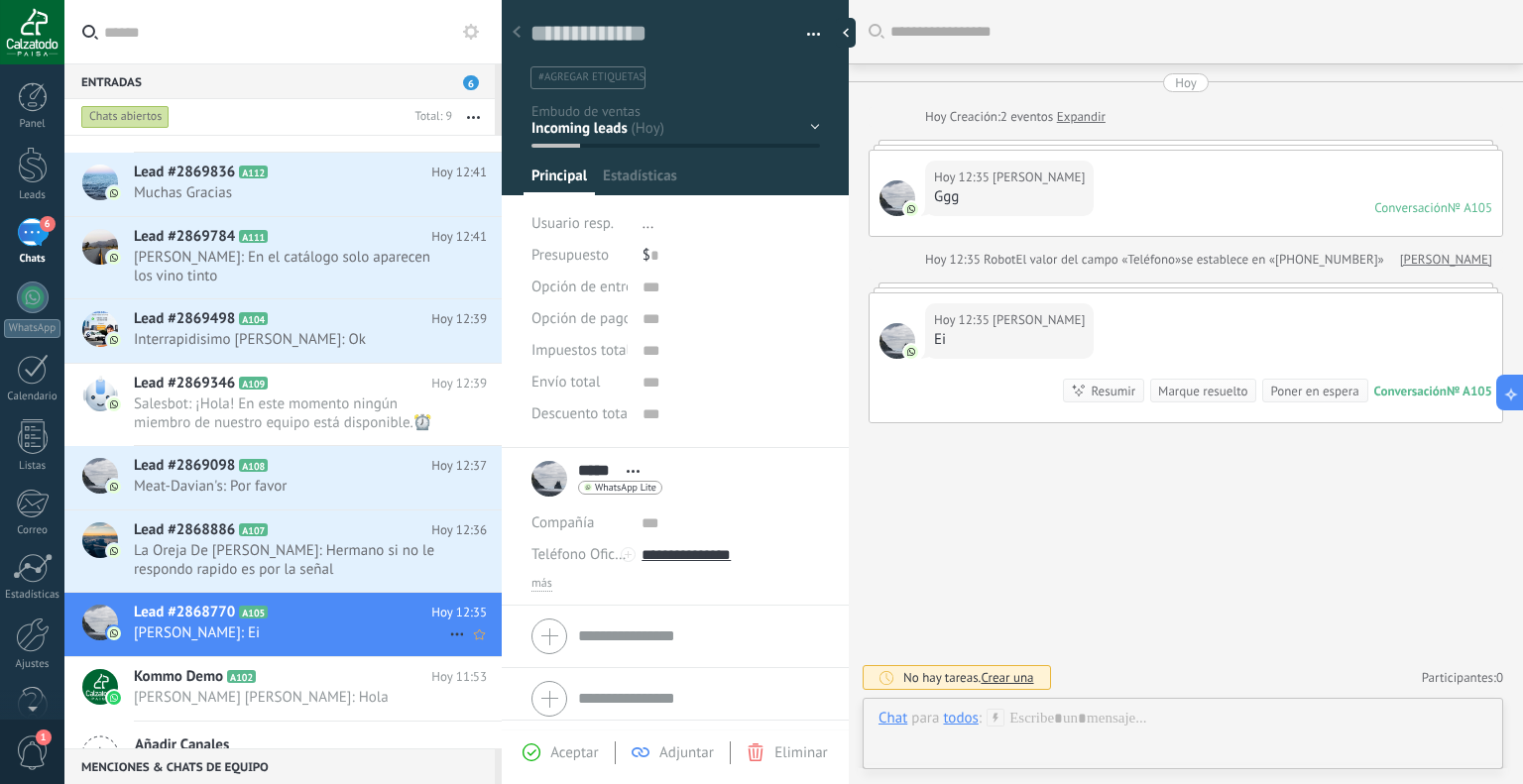 scroll, scrollTop: 29, scrollLeft: 0, axis: vertical 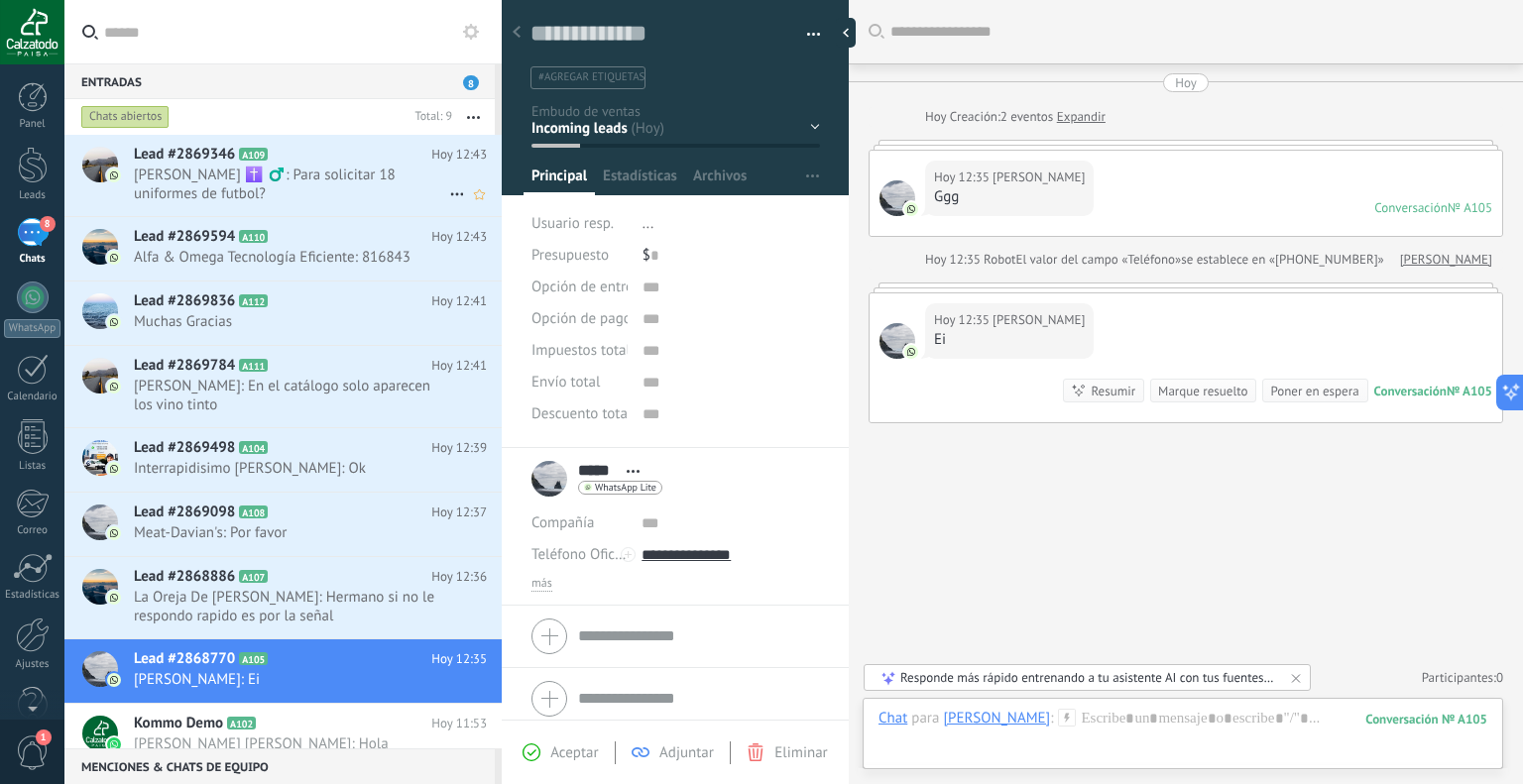 click on "[PERSON_NAME] ✝️ ‍♂️: Para solicitar 18 uniformes de futbol?" at bounding box center [292, 184] 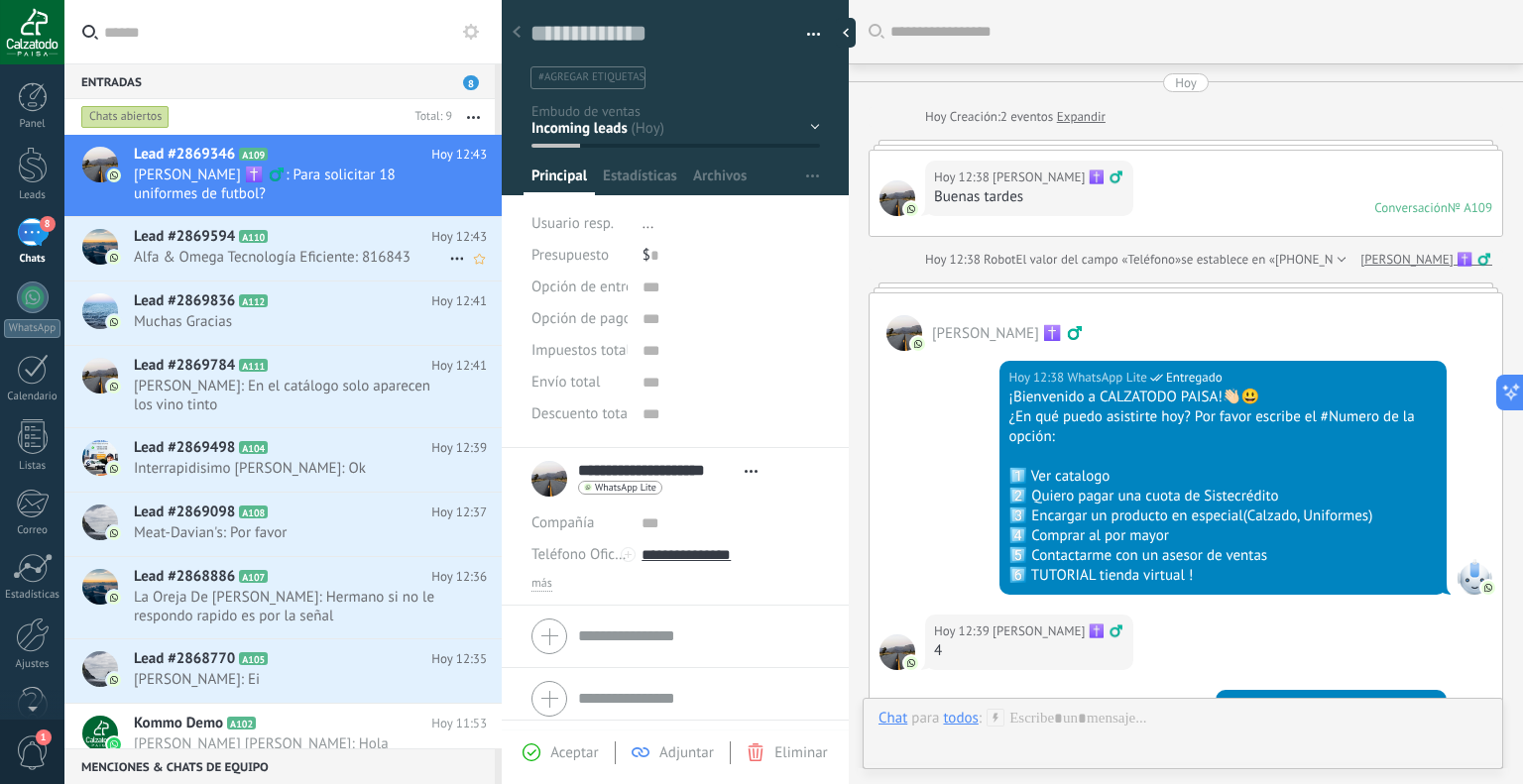 scroll, scrollTop: 29, scrollLeft: 0, axis: vertical 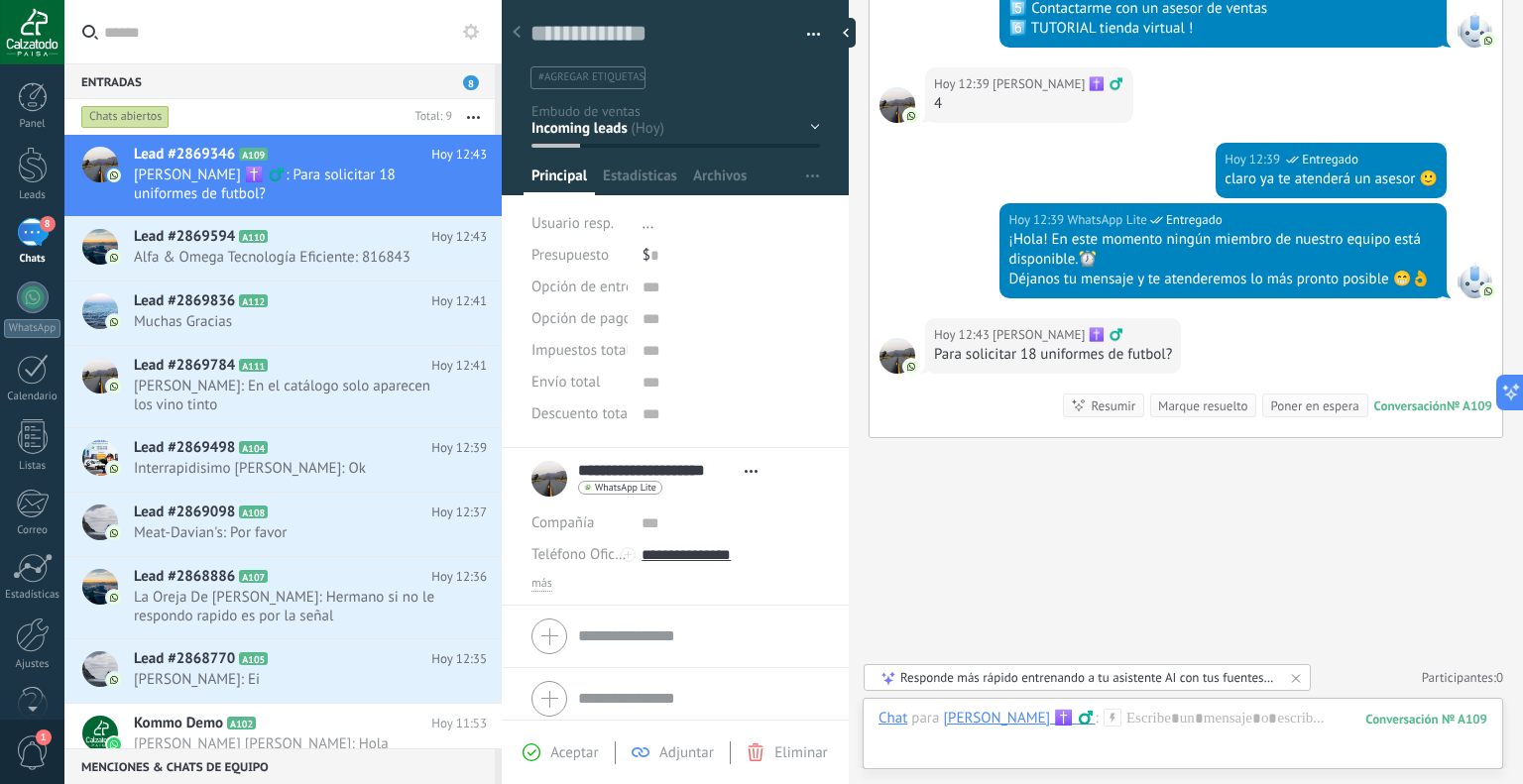 click on "8" at bounding box center (33, 232) 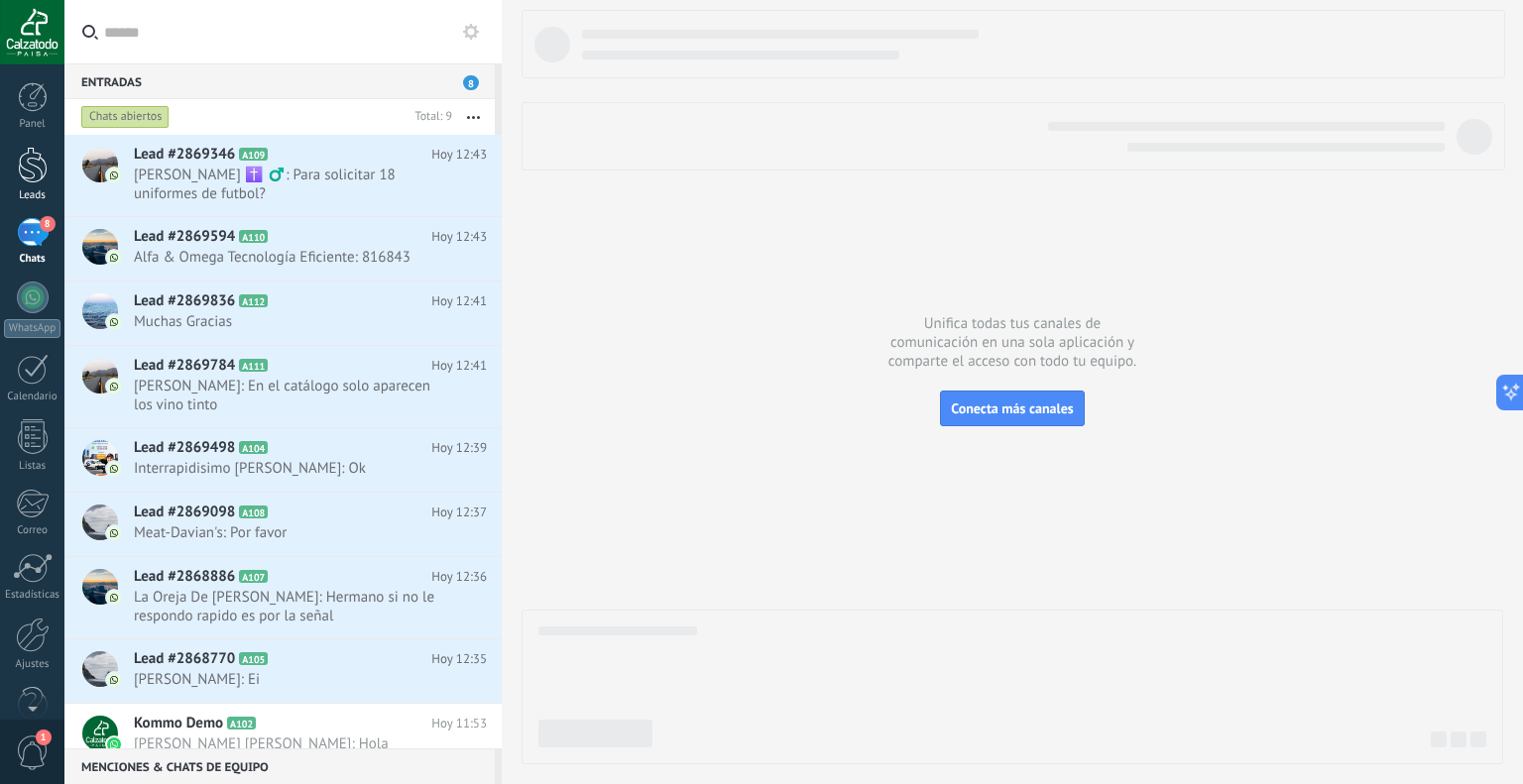 click on "Leads" at bounding box center [33, 195] 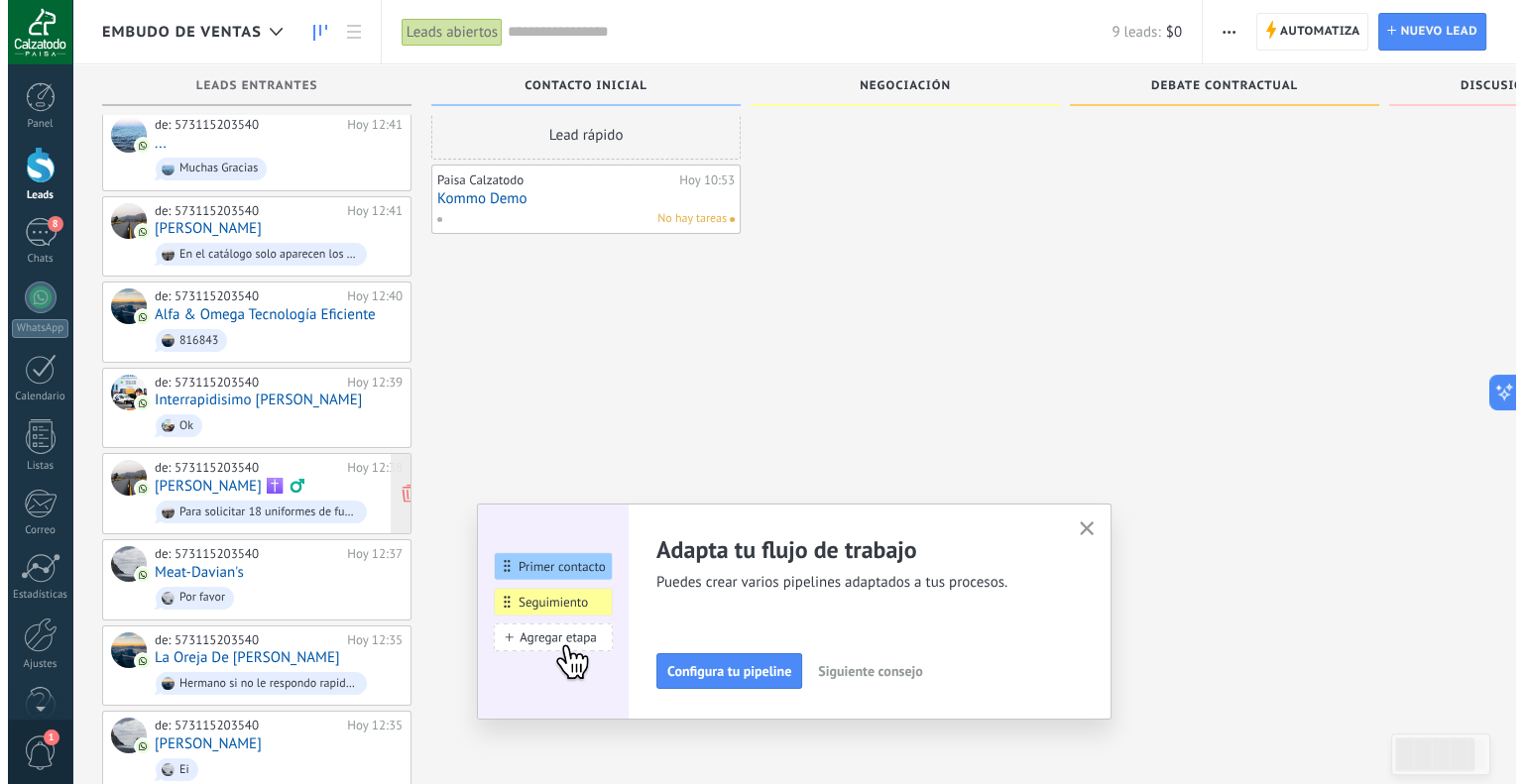 scroll, scrollTop: 0, scrollLeft: 0, axis: both 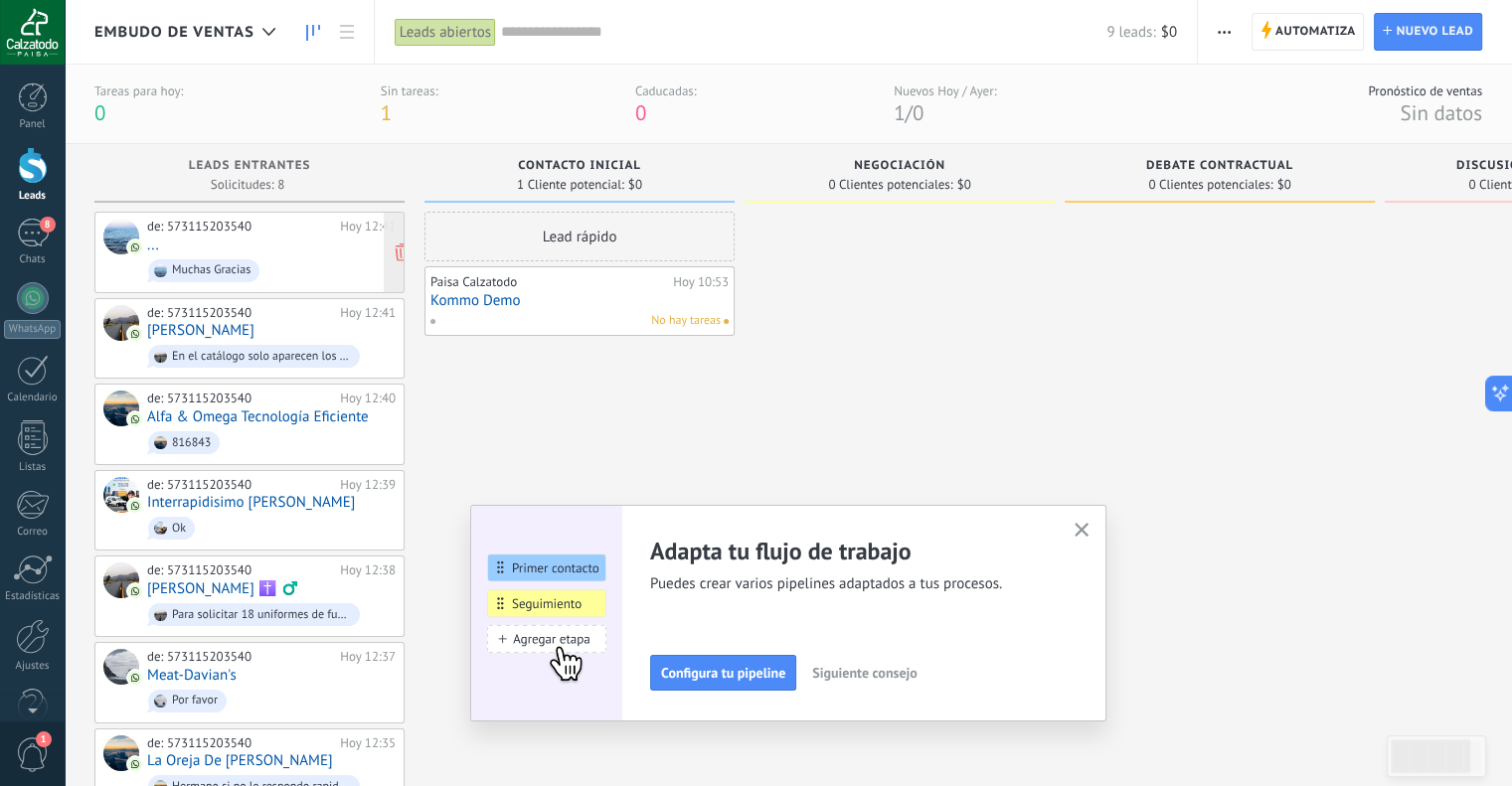 click on "de: 573115203540 Hoy 12:41 ... Muchas Gracias" at bounding box center [271, 252] 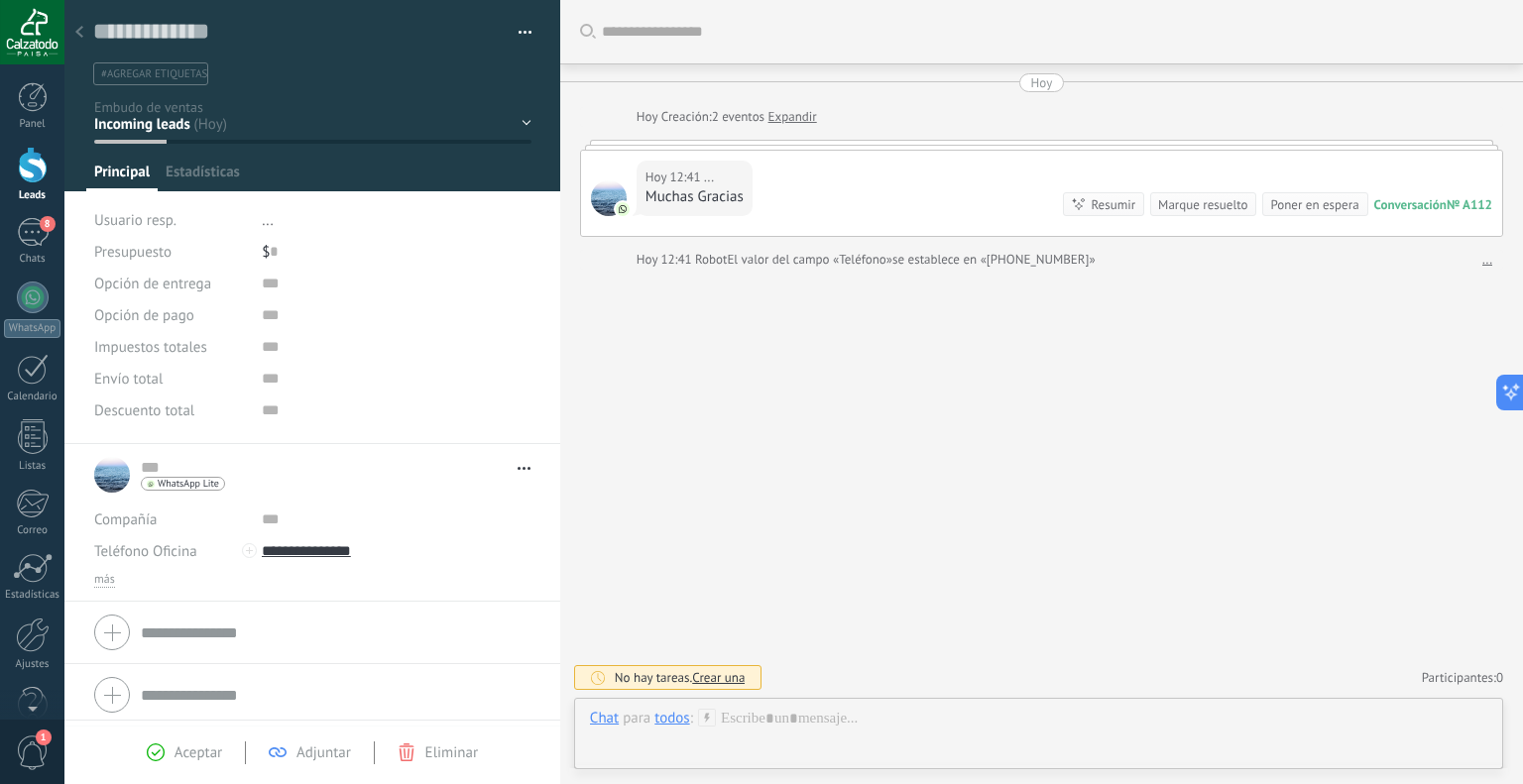 scroll, scrollTop: 29, scrollLeft: 0, axis: vertical 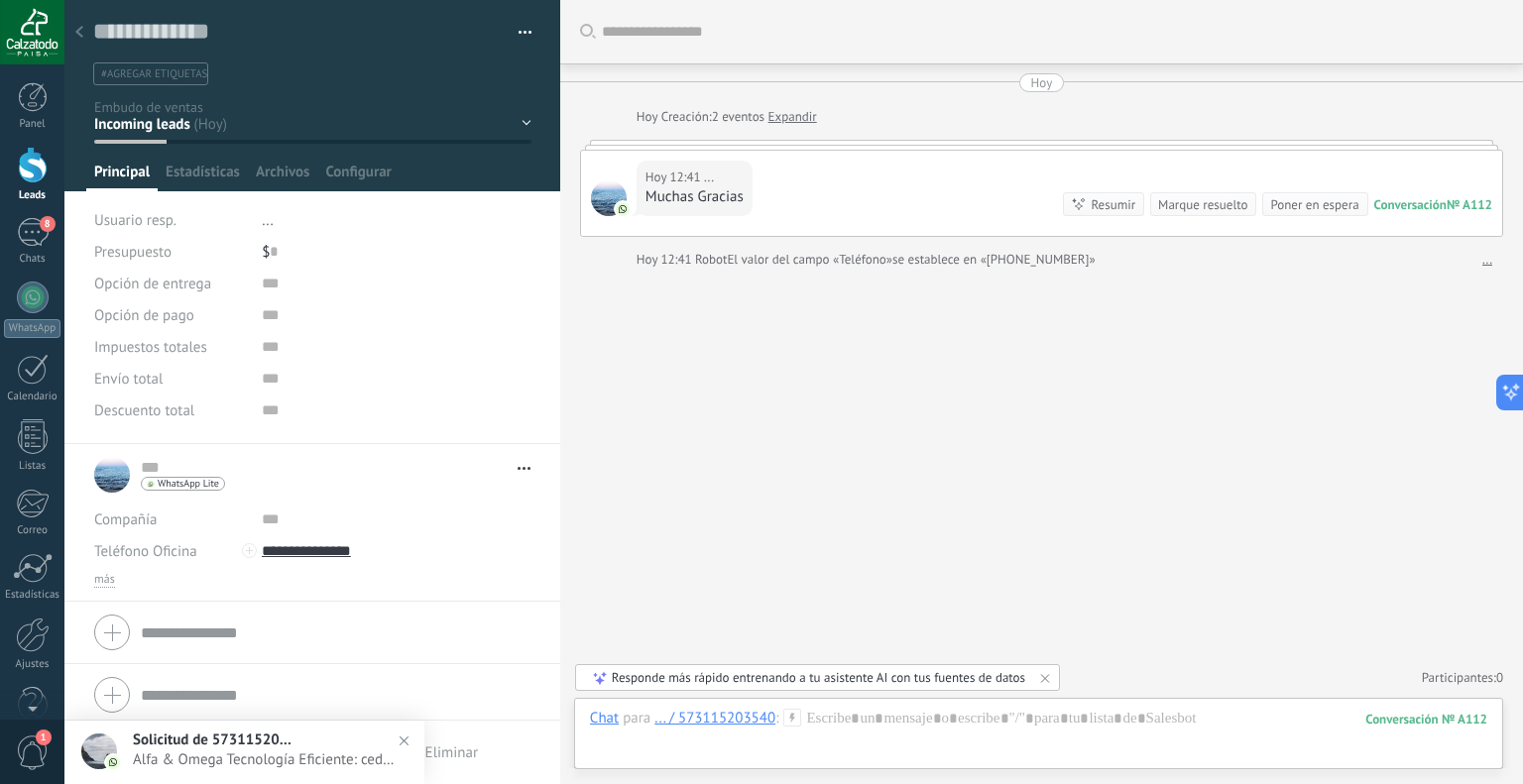 click at bounding box center (79, 33) 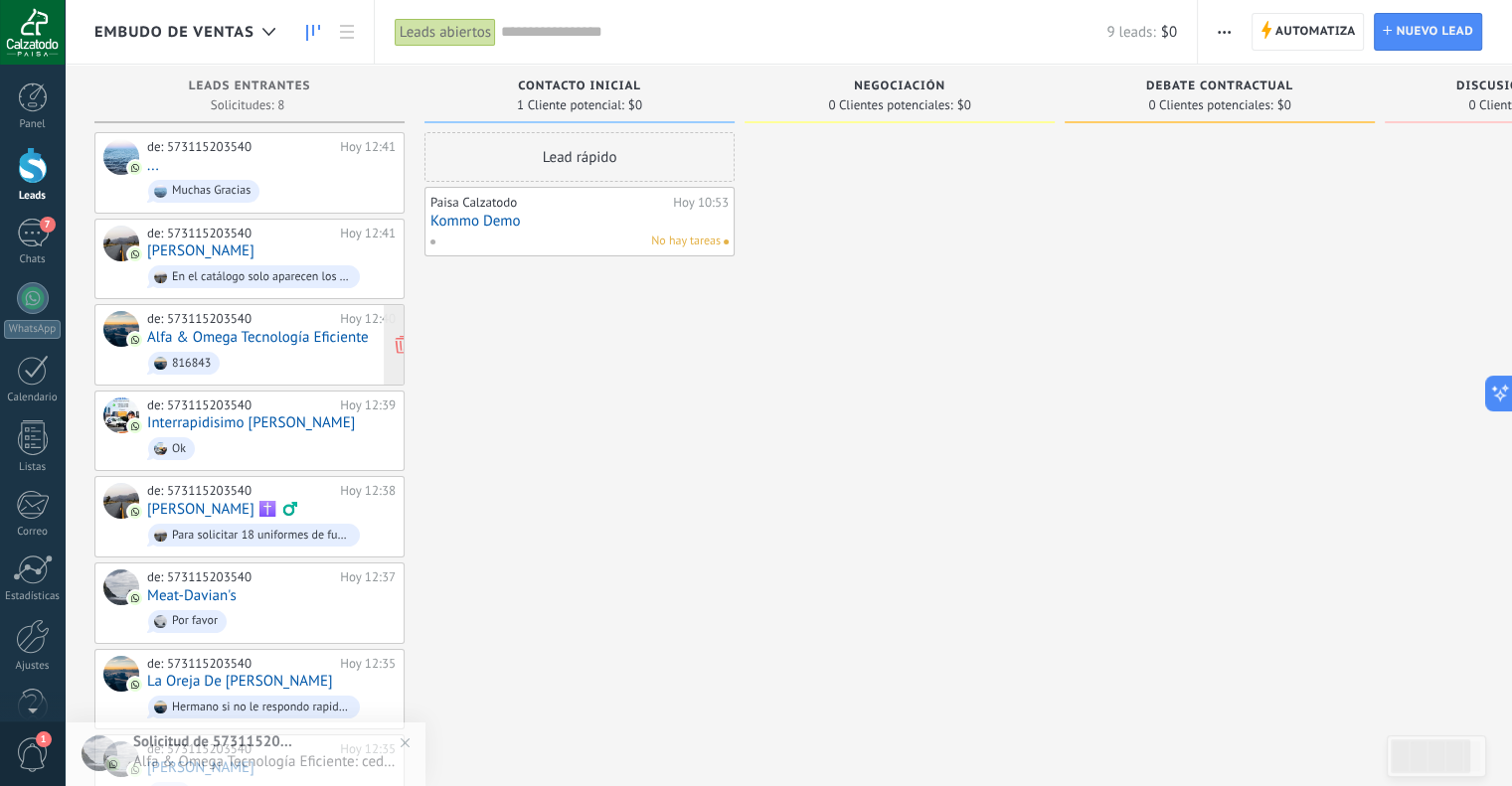 click on "816843" at bounding box center (271, 363) 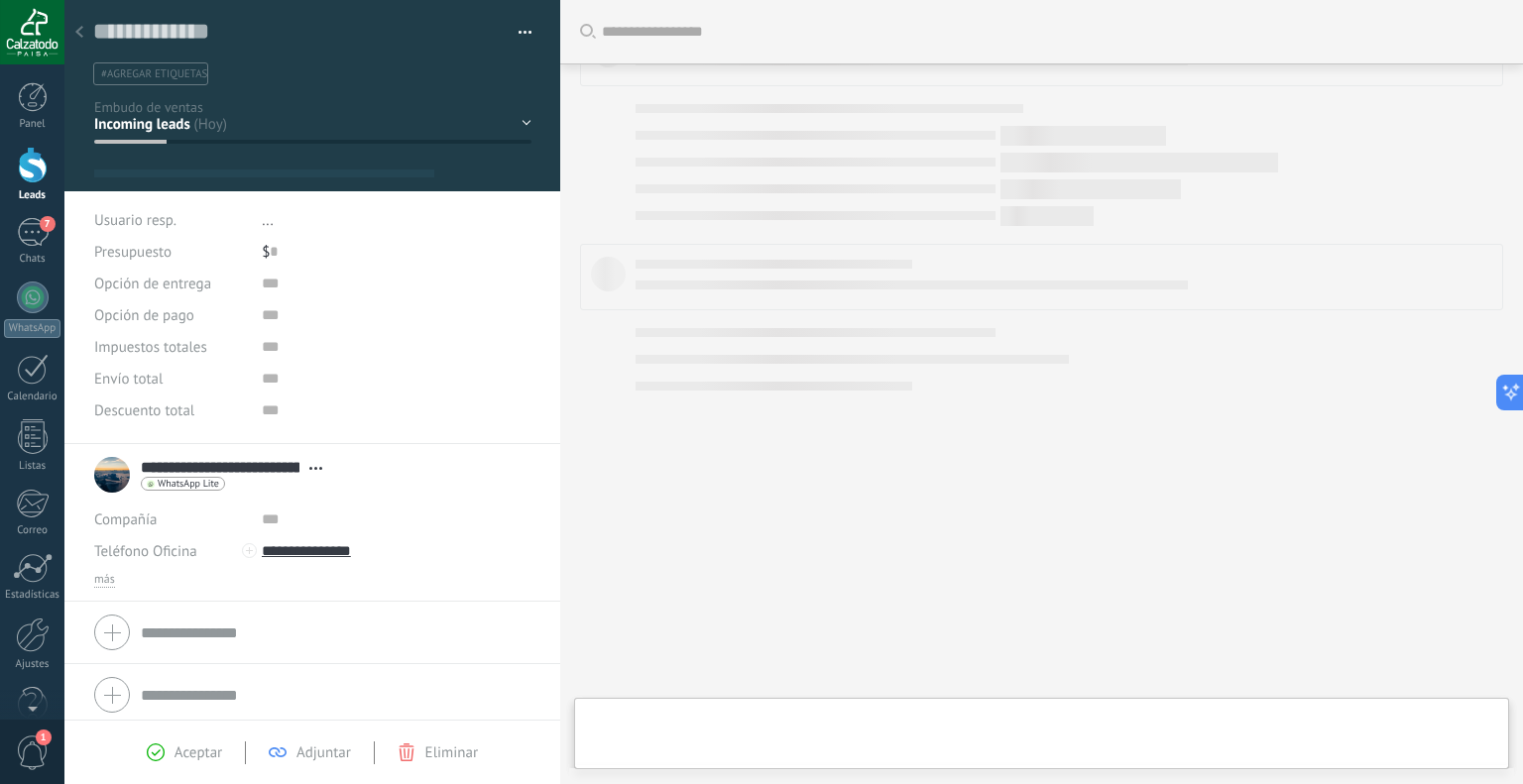 type on "**********" 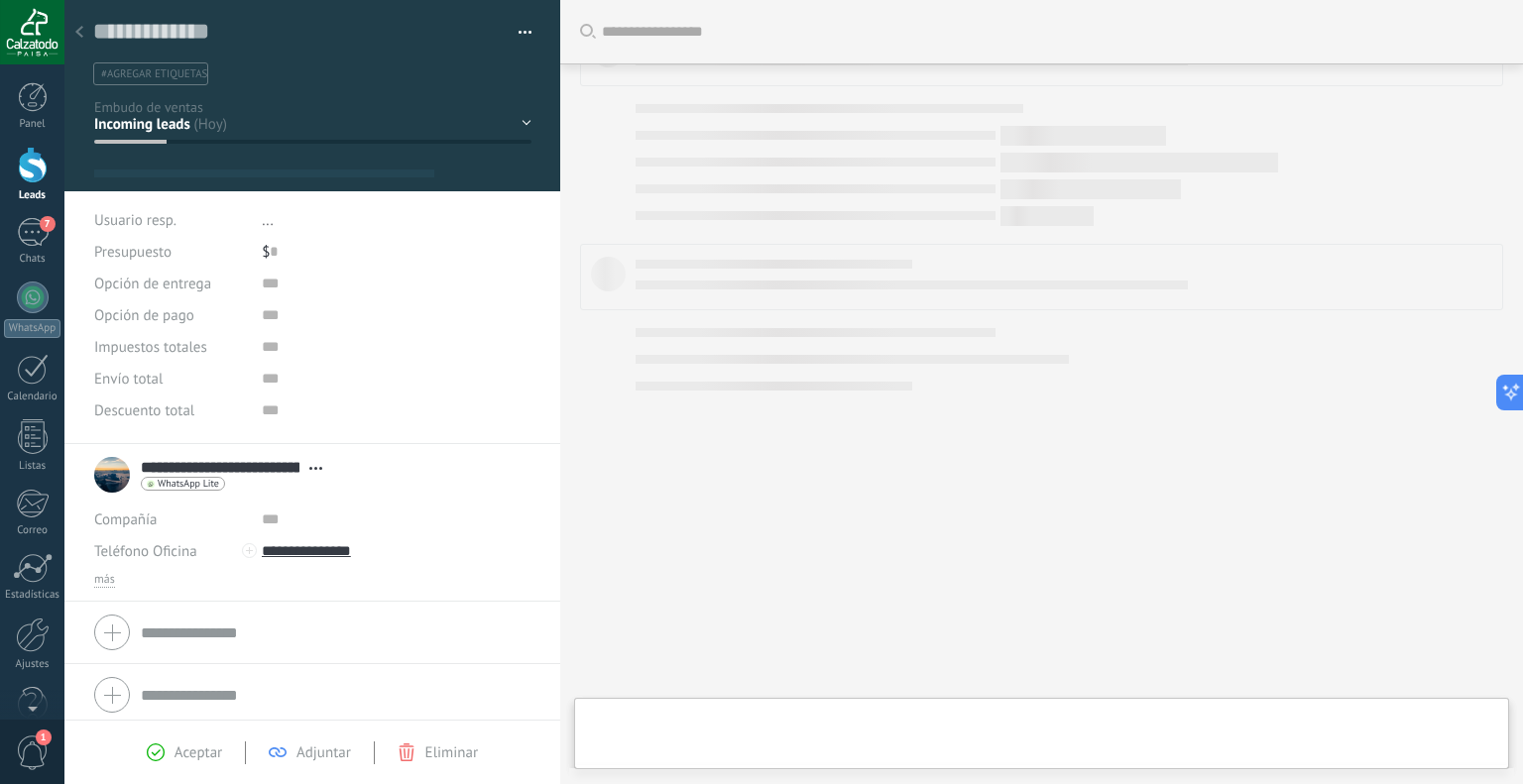 scroll, scrollTop: 366, scrollLeft: 0, axis: vertical 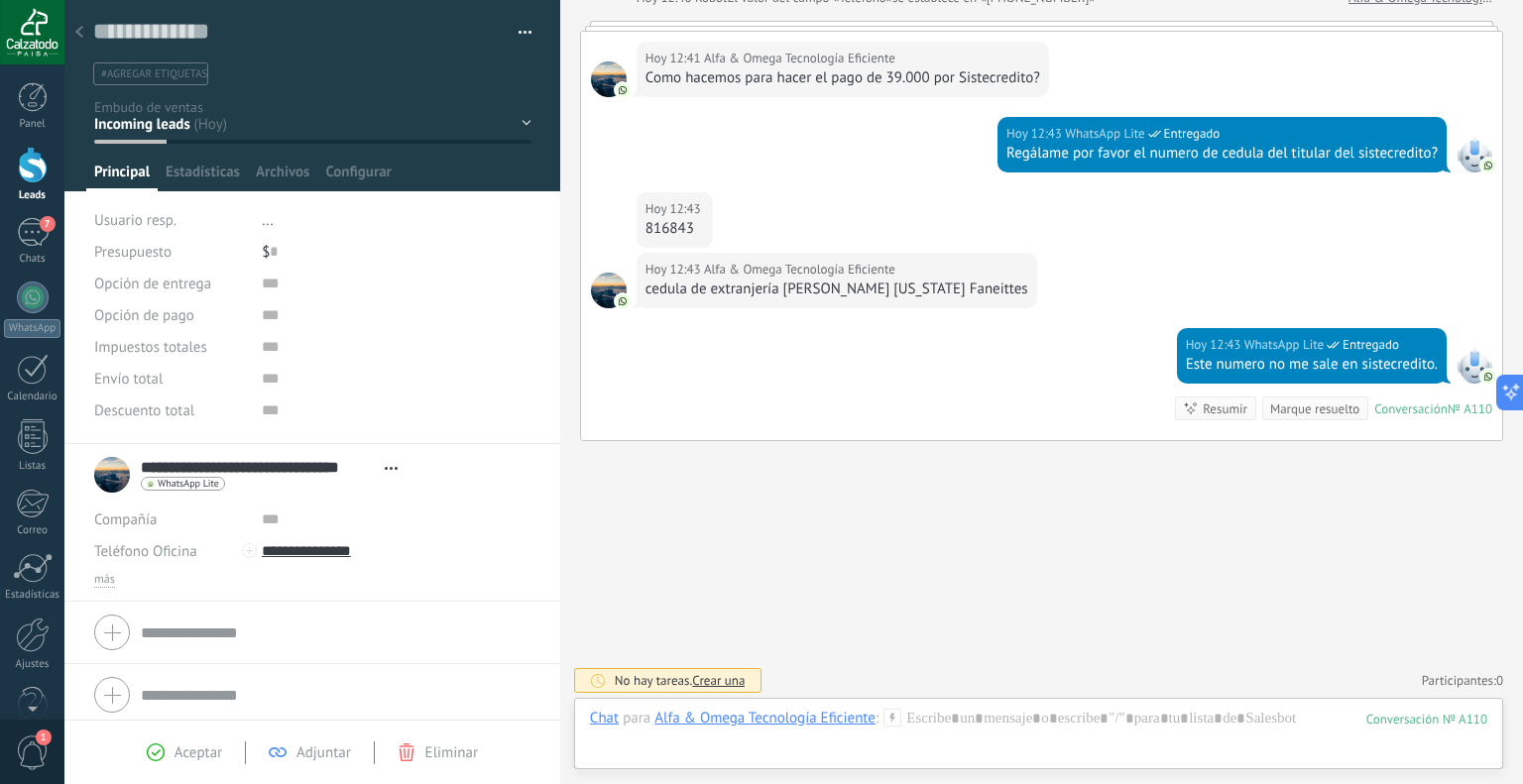 click on "Buscar Carga más Hoy Hoy Creación:  2  eventos   Expandir Hoy 12:40 Alfa & Omega Tecnología Eficiente  Descargar Conversación  № A110 Conversación № A110 Hoy 12:40 Robot  El valor del campo «Teléfono»  se establece en «+573025300739» Alfa & Omega Tecnología Eficiente Hoy 12:41 Alfa & Omega Tecnología Eficiente  Como hacemos para hacer el pago de 39.000 por Sistecredito? Hoy 12:43 WhatsApp Lite  Entregado Regálame por favor el numero de cedula del titular del sistecredito? Hoy 12:43 Alfa & Omega Tecnología Eficiente  816843 Hoy 12:43 Alfa & Omega Tecnología Eficiente  cedula de extranjería Maria Virginia Faneittes Hoy 12:43 WhatsApp Lite  Entregado Este numero no me sale en sistecredito. Conversación  № A110 Conversación № A110 Resumir Resumir Marque resuelto Hoy 12:44 SalesBot: Este numero no me sale en sistecredito. Conversación № A110 No hay tareas.  Crear una Participantes:  0 Agregar usuario Bots:  0" at bounding box center [1041, 210] 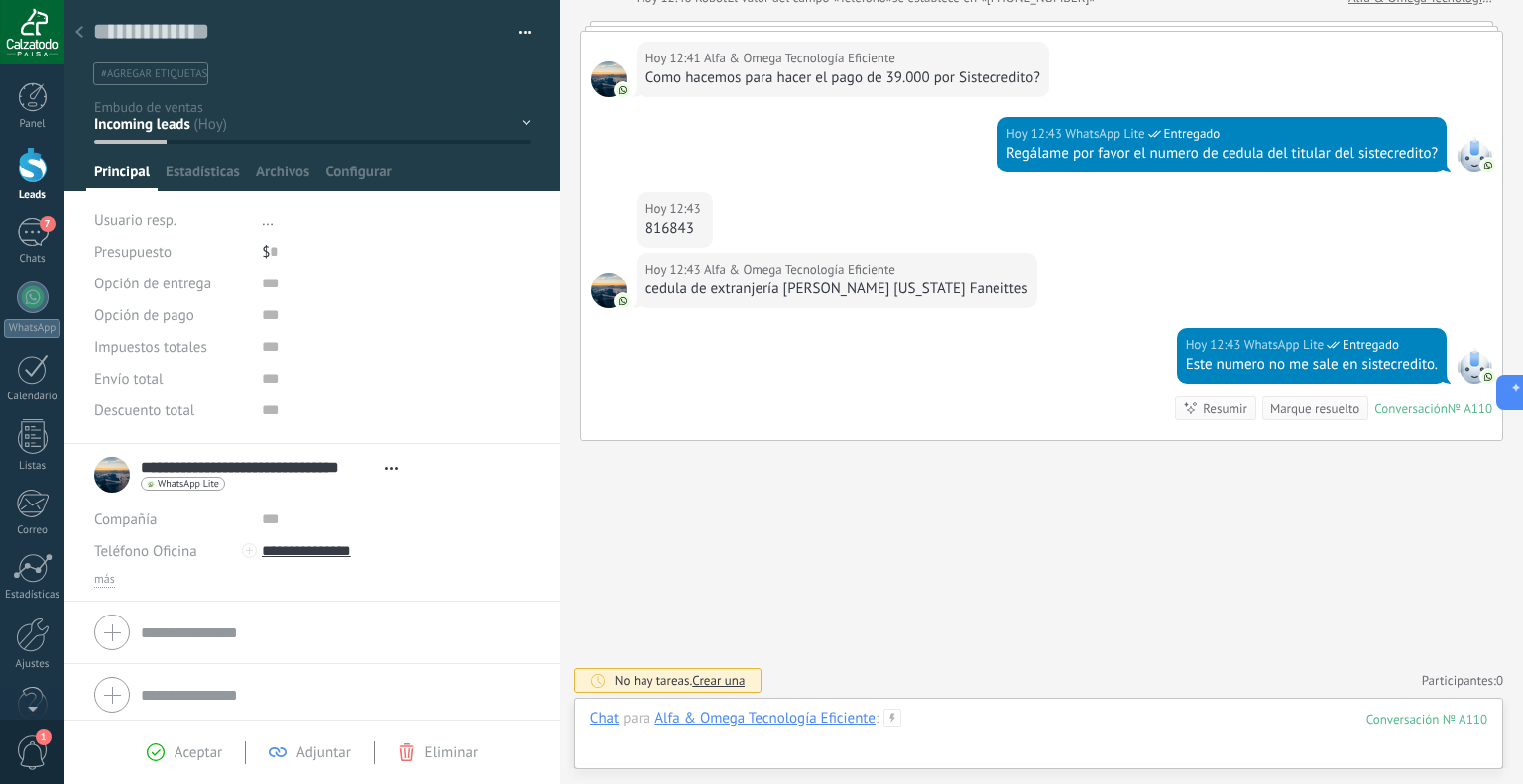 click at bounding box center [1038, 738] 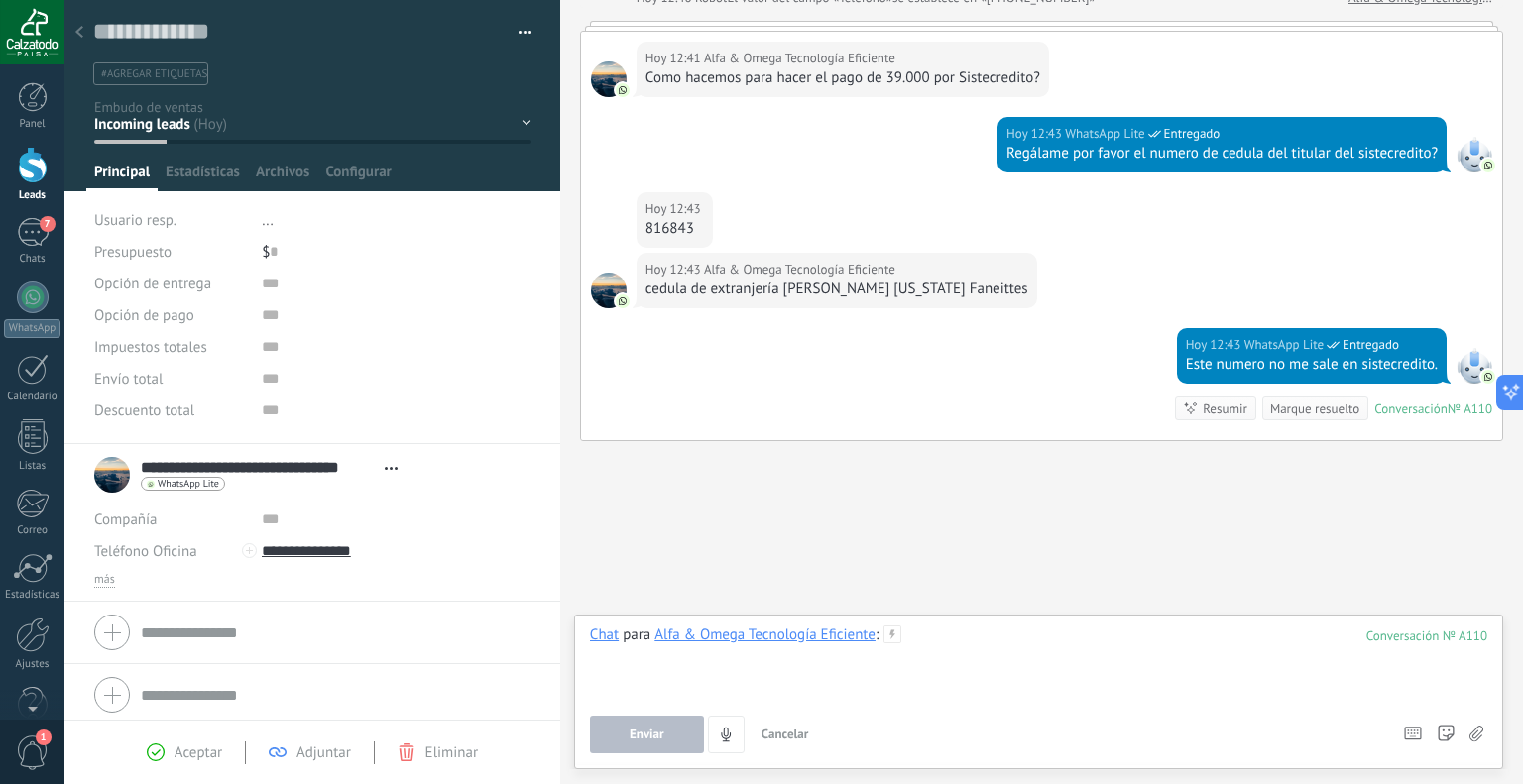click at bounding box center (1038, 663) 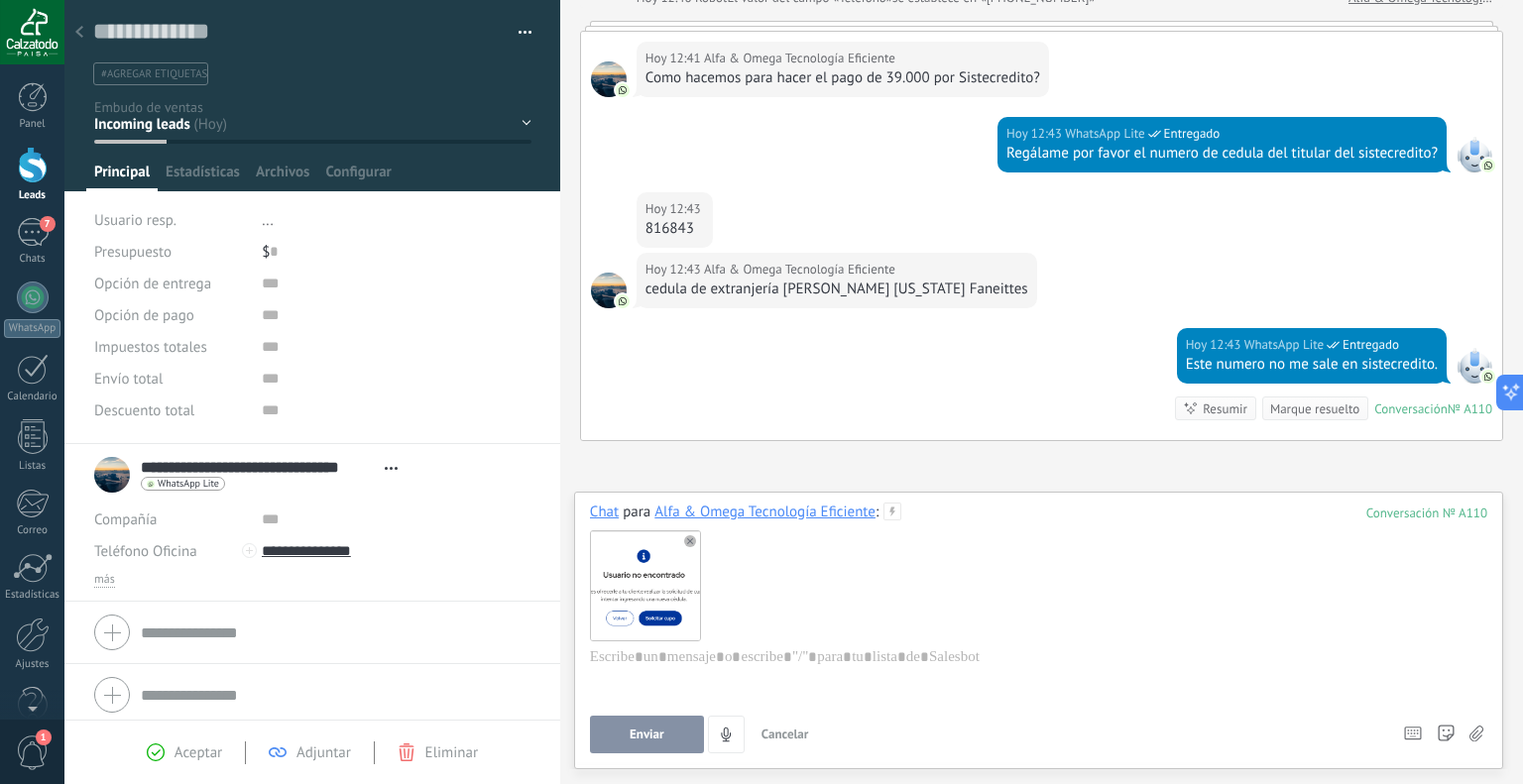 click on "Enviar" at bounding box center (646, 734) 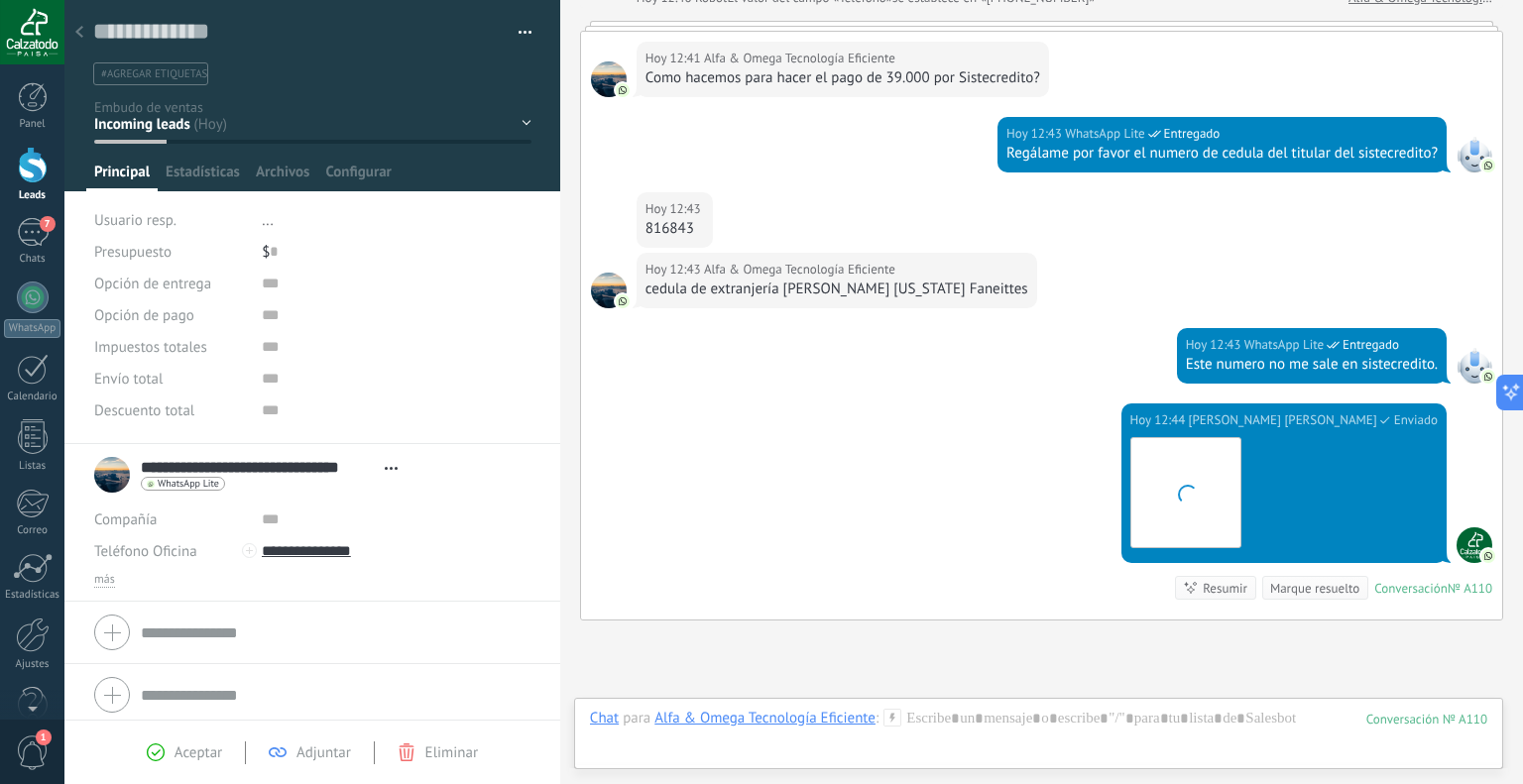 scroll, scrollTop: 545, scrollLeft: 0, axis: vertical 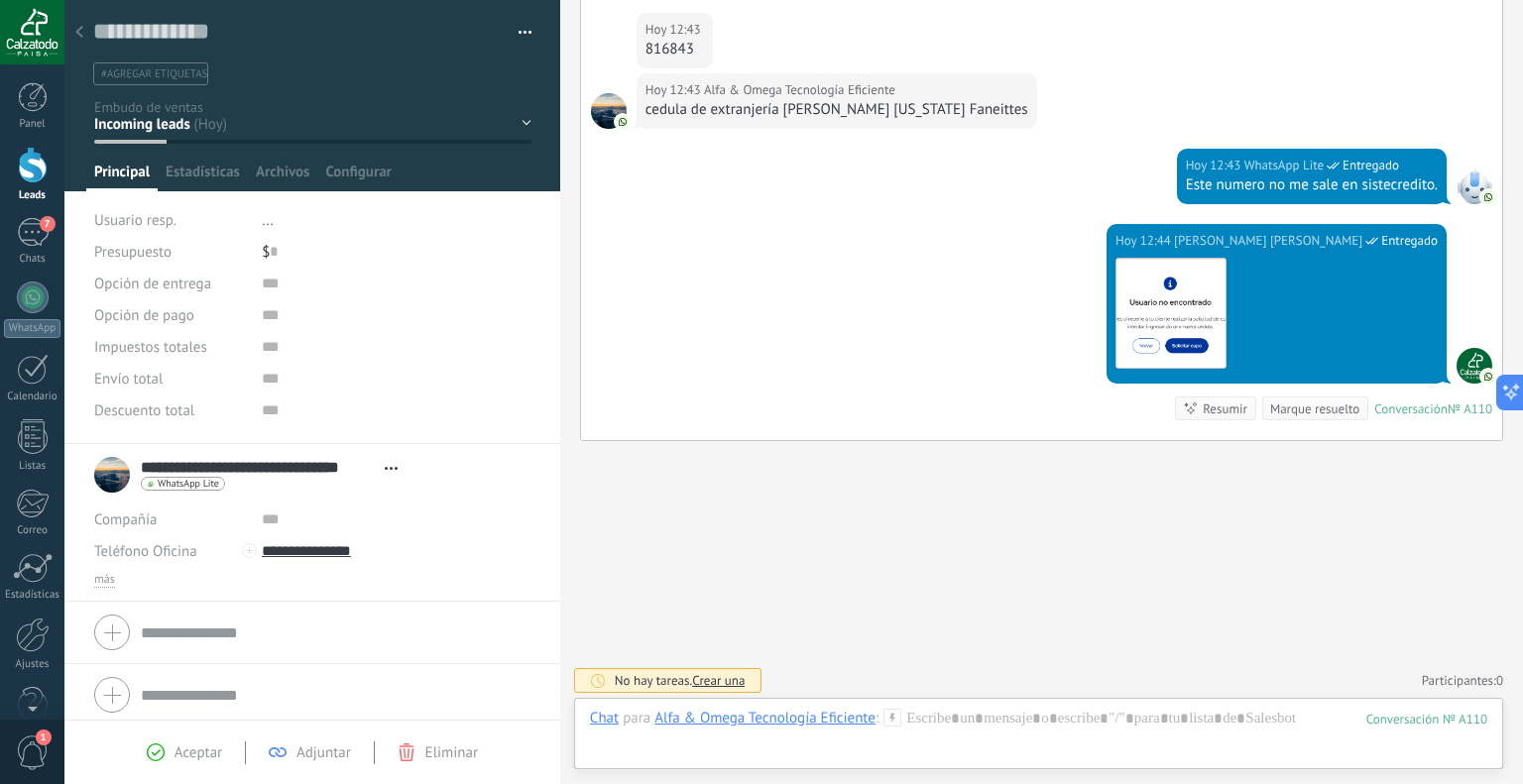 click on "816843" at bounding box center (674, 50) 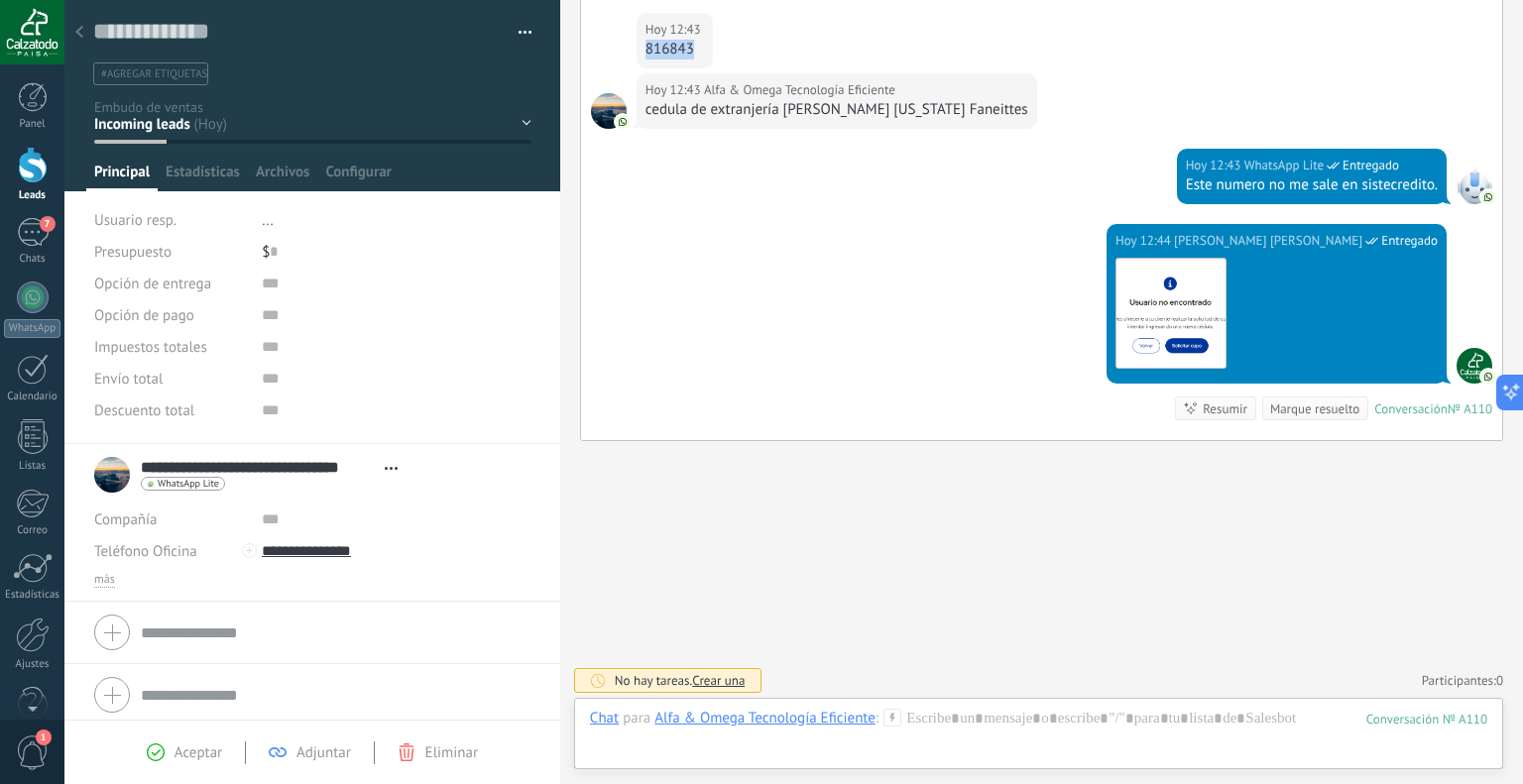 click on "816843" at bounding box center [674, 50] 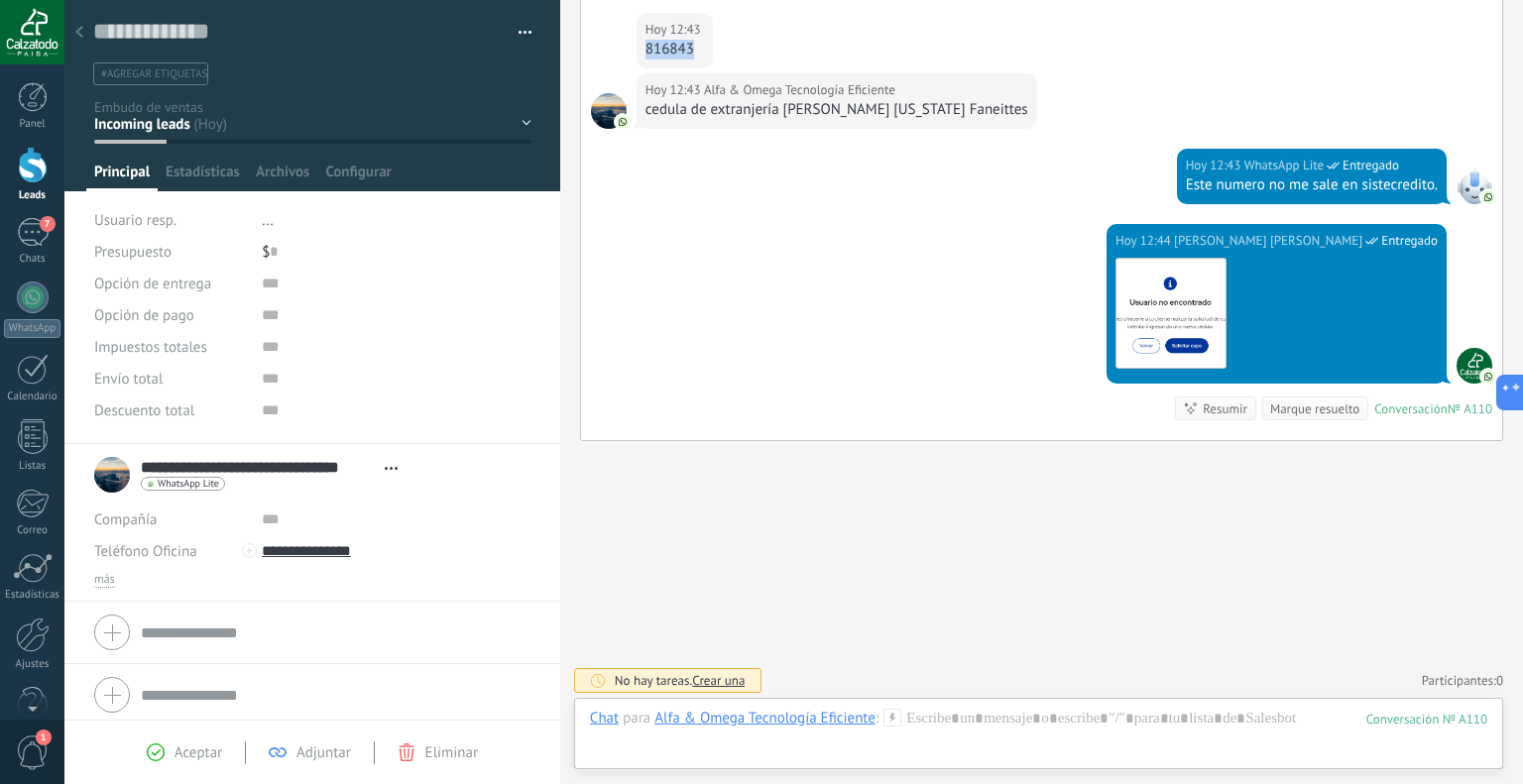 copy on "816843" 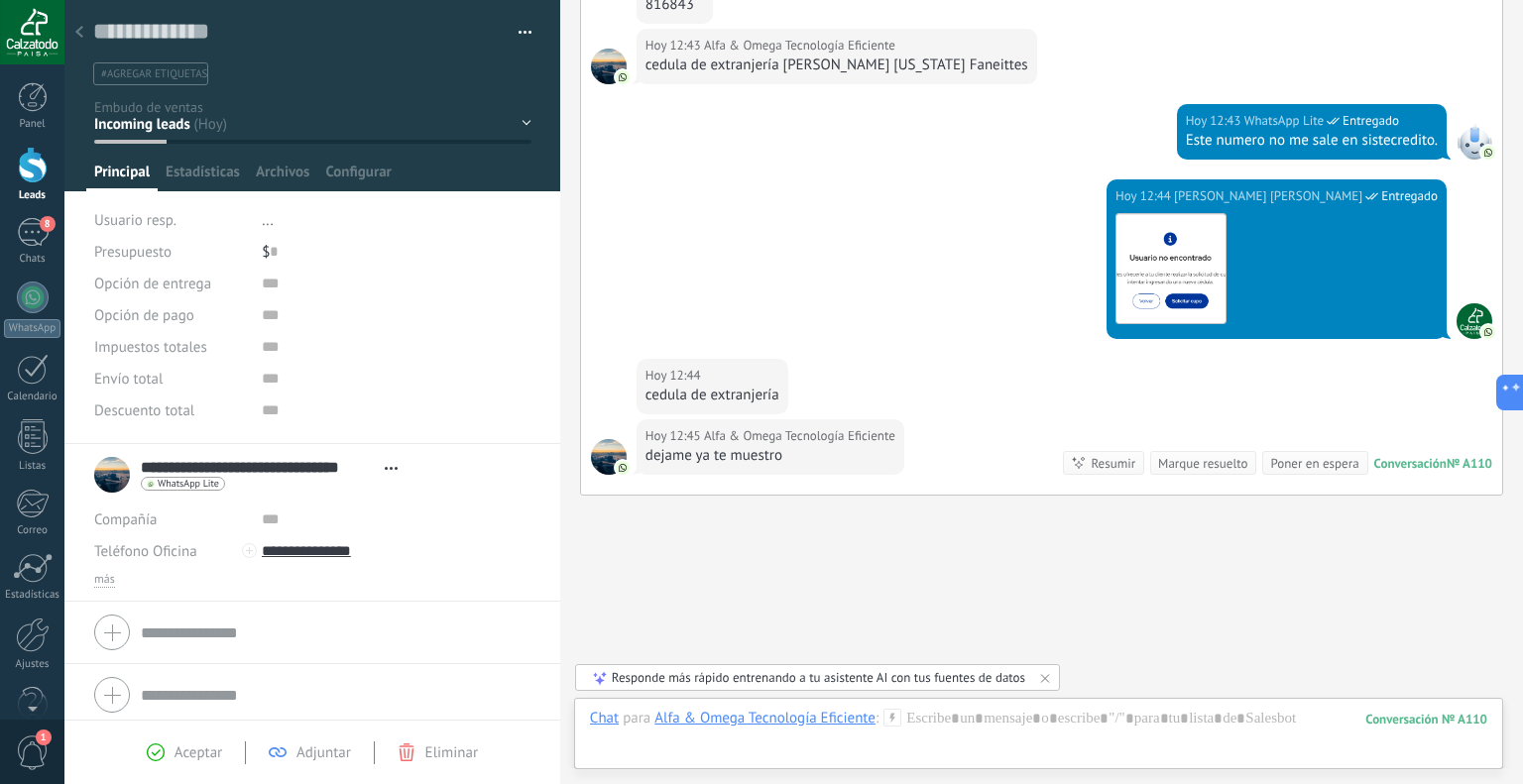 scroll, scrollTop: 644, scrollLeft: 0, axis: vertical 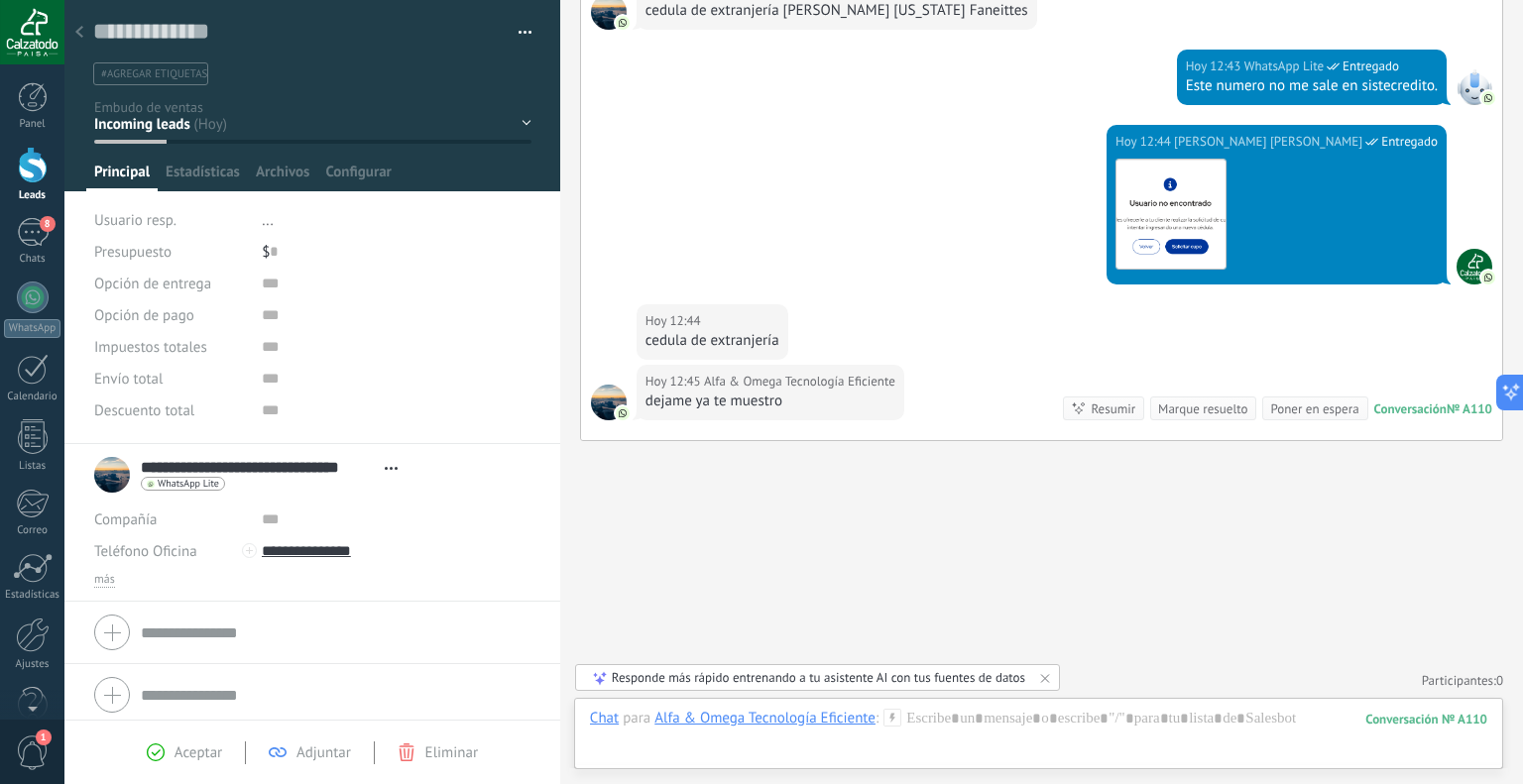 click on "Buscar Carga más Hoy Hoy Creación:  2  eventos   Expandir Hoy 12:40 Alfa & Omega Tecnología Eficiente  Descargar Conversación  № A110 Conversación № A110 Hoy 12:40 Robot  El valor del campo «Teléfono»  se establece en «+573025300739» Alfa & Omega Tecnología Eficiente Hoy 12:41 Alfa & Omega Tecnología Eficiente  Como hacemos para hacer el pago de 39.000 por Sistecredito? Hoy 12:43 WhatsApp Lite  Entregado Regálame por favor el numero de cedula del titular del sistecredito? Hoy 12:43 Alfa & Omega Tecnología Eficiente  816843 Hoy 12:43 Alfa & Omega Tecnología Eficiente  cedula de extranjería Maria Virginia Faneittes Hoy 12:43 WhatsApp Lite  Entregado Este numero no me sale en sistecredito. Hoy 12:44 David camilo Briceño Rodriguez  Entregado Descargar Hoy 12:44 Alfa & Omega Tecnología Eficiente  cedula de extranjería Hoy 12:45 Alfa & Omega Tecnología Eficiente  dejame ya te muestro Conversación  № A110 Conversación № A110 Resumir Resumir Marque resuelto Poner en espera" at bounding box center [1041, 71] 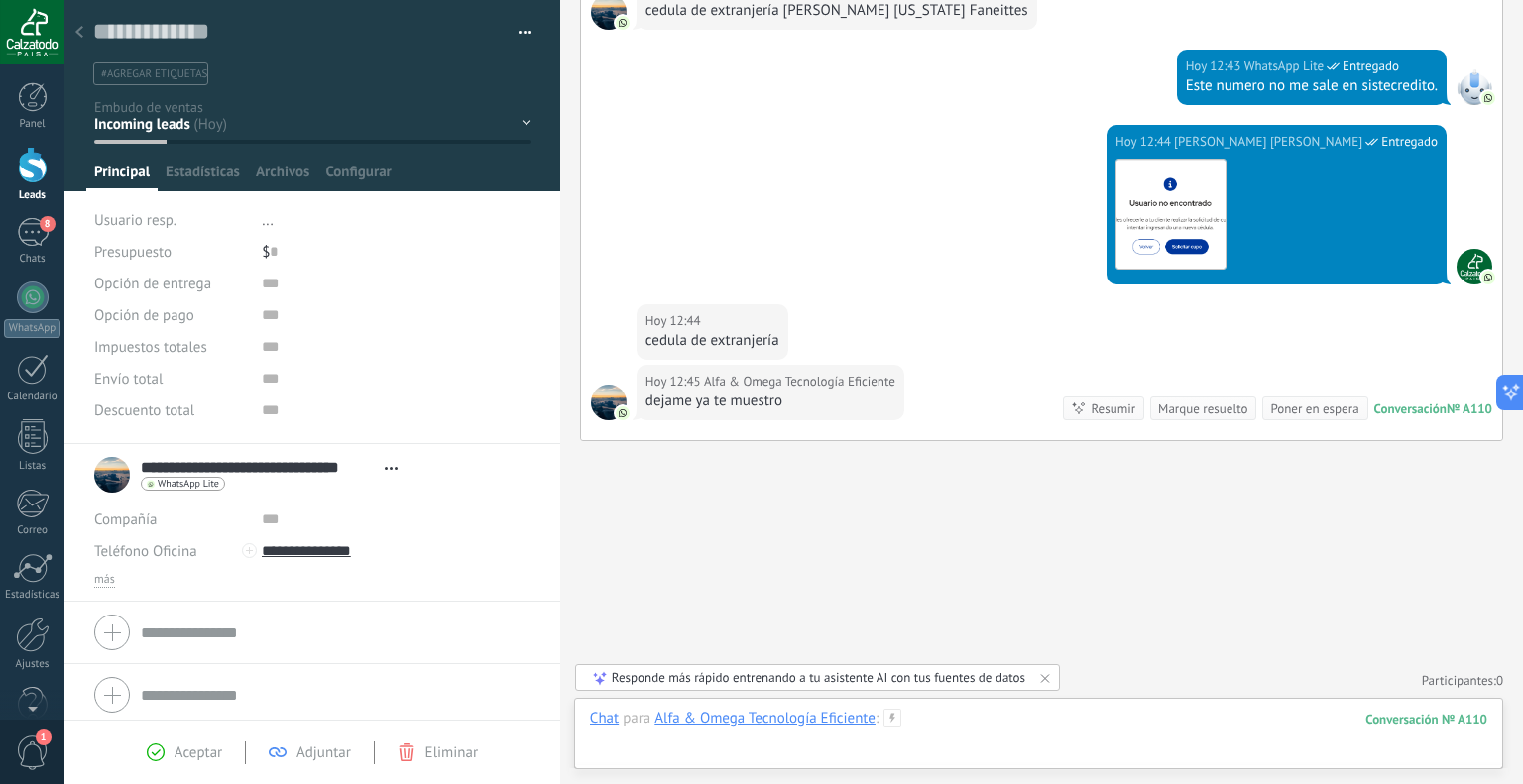 click at bounding box center (1038, 738) 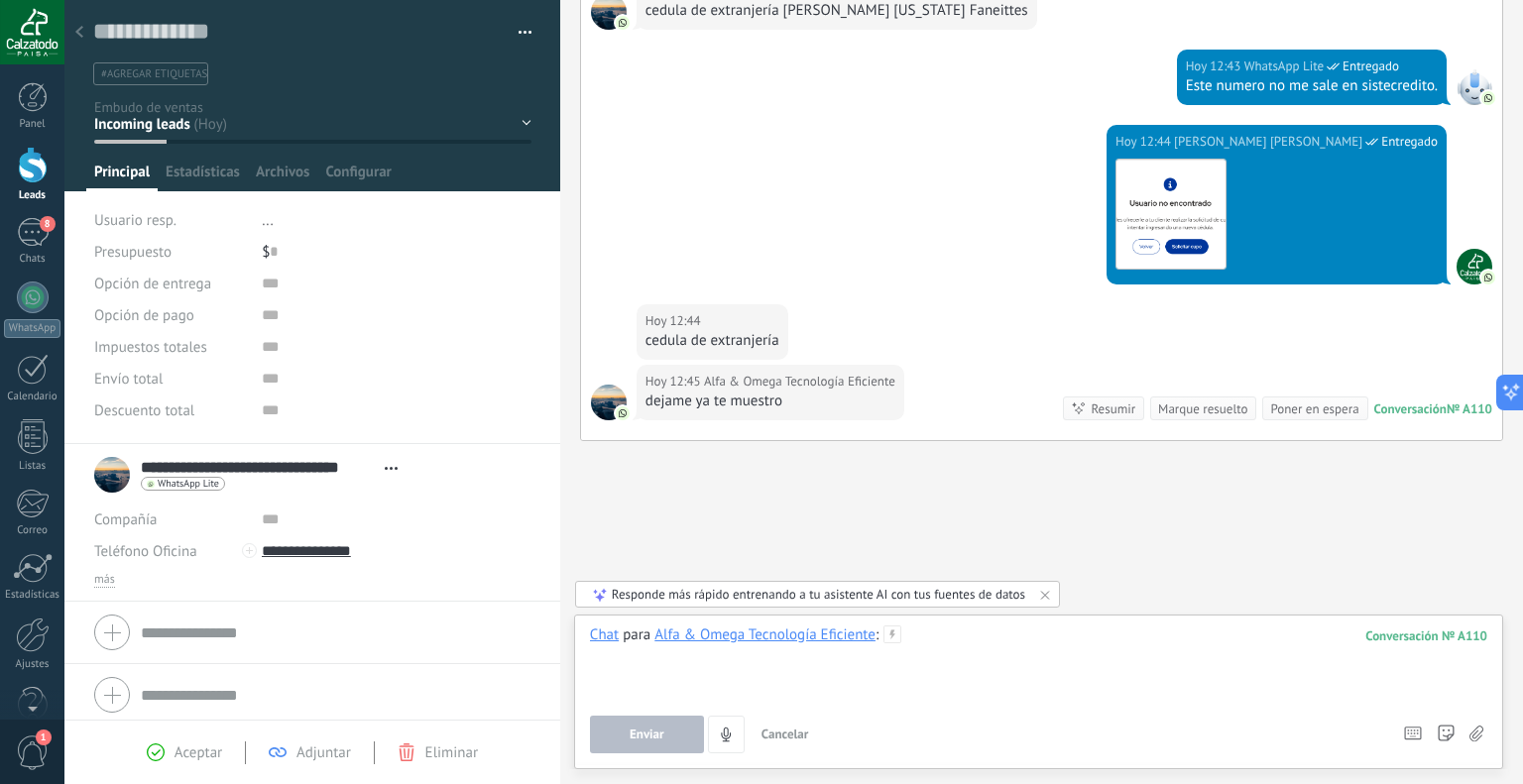 click at bounding box center [1038, 663] 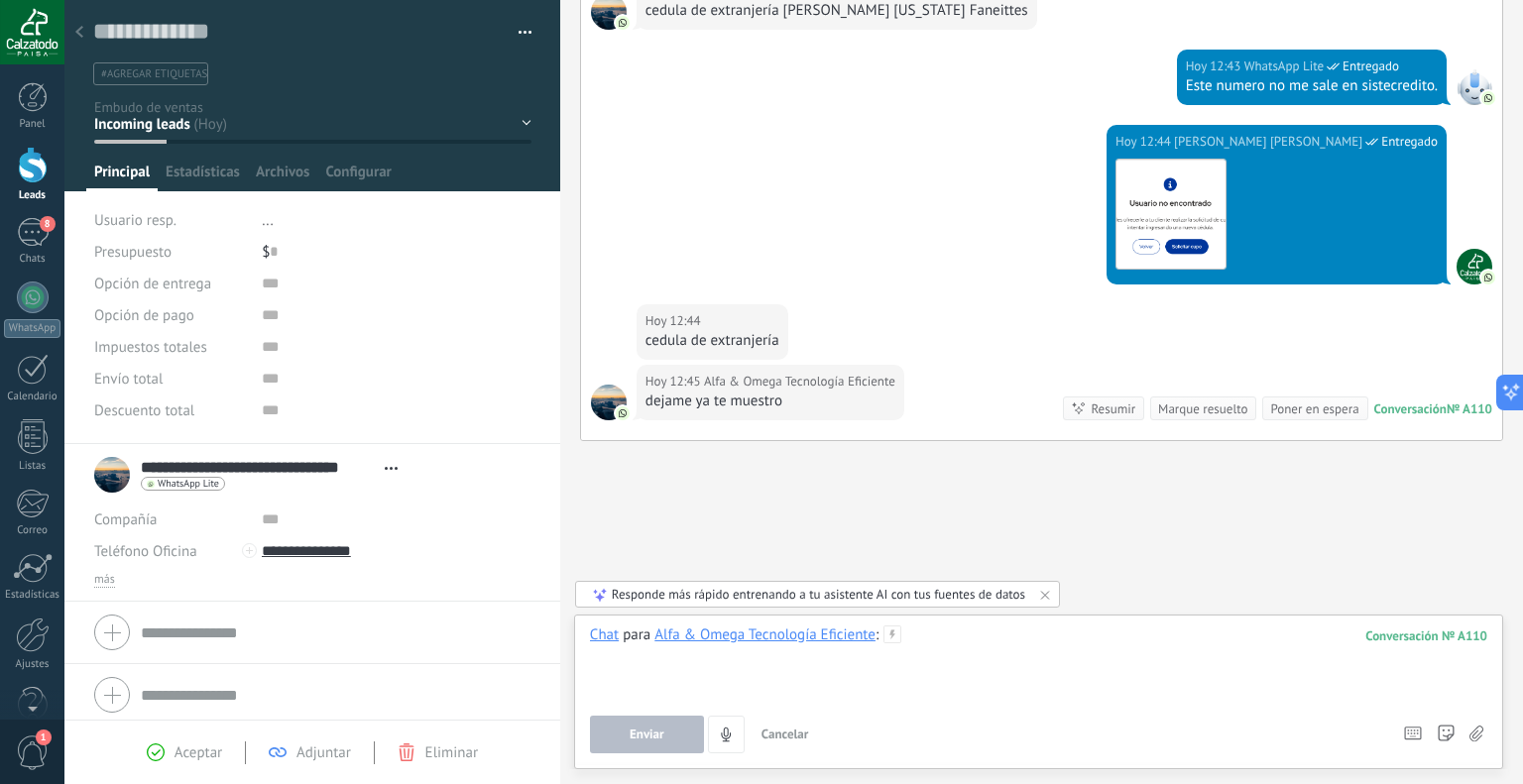 click at bounding box center [1038, 663] 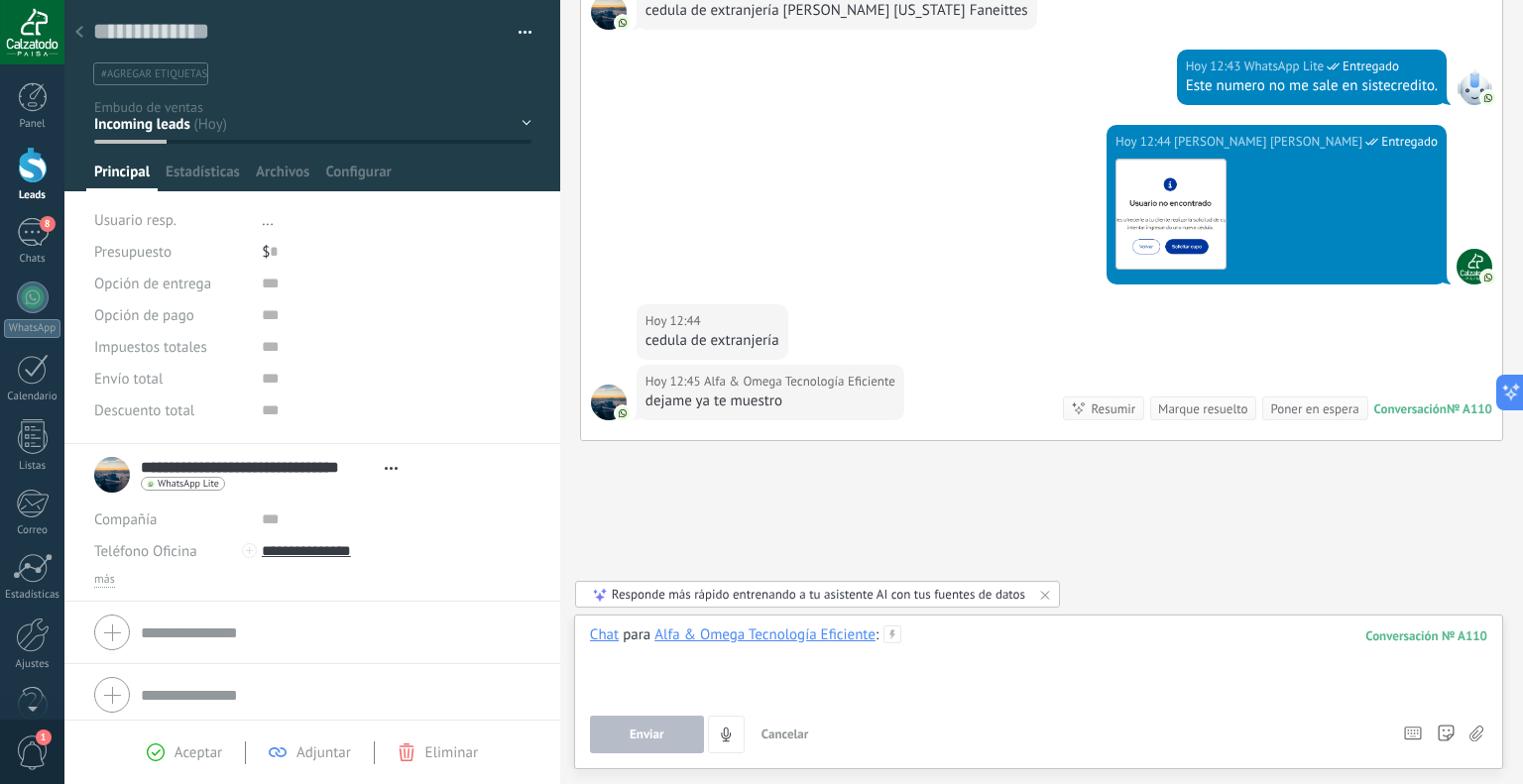 paste 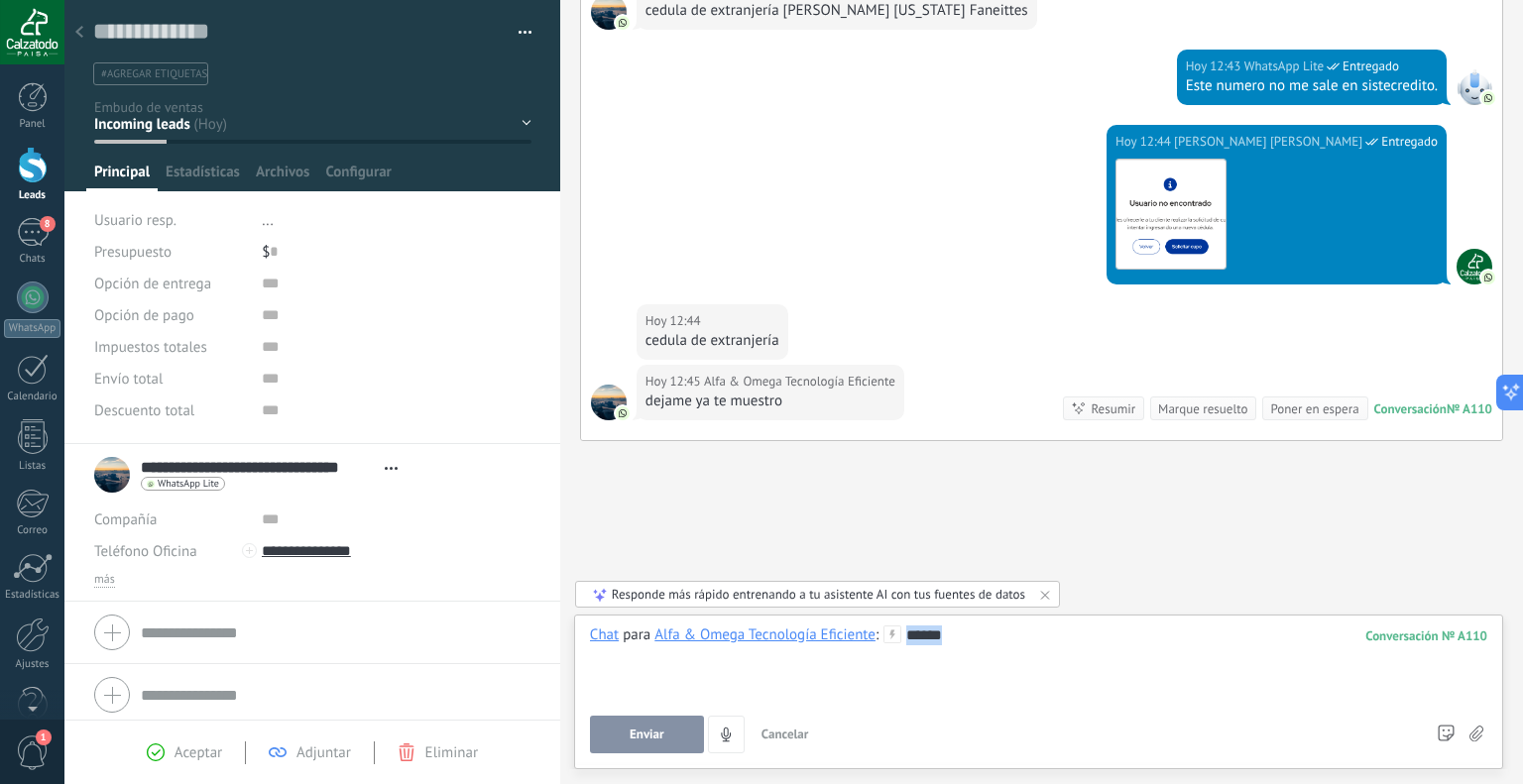 click on "******" at bounding box center [1039, 663] 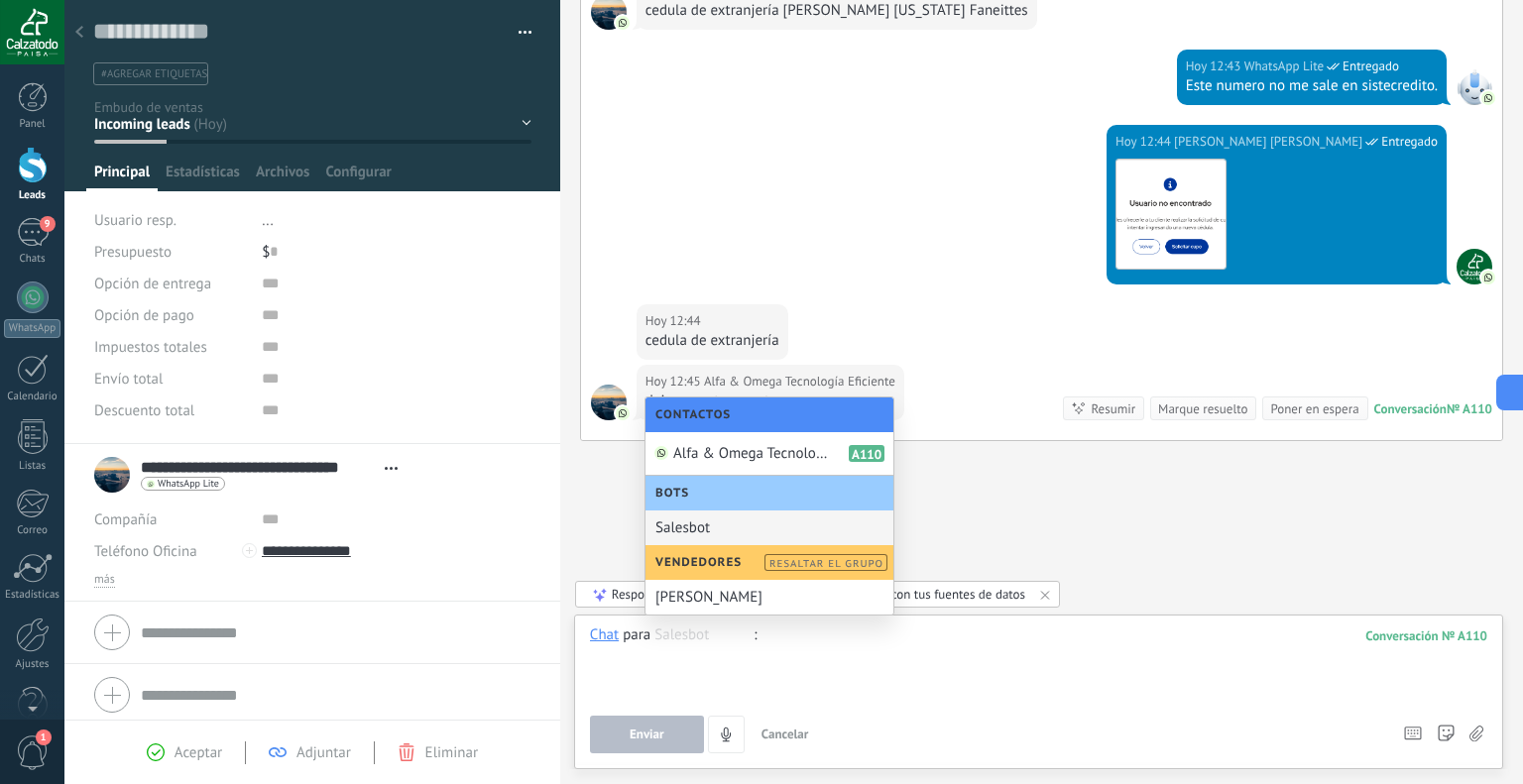 click at bounding box center [1039, 663] 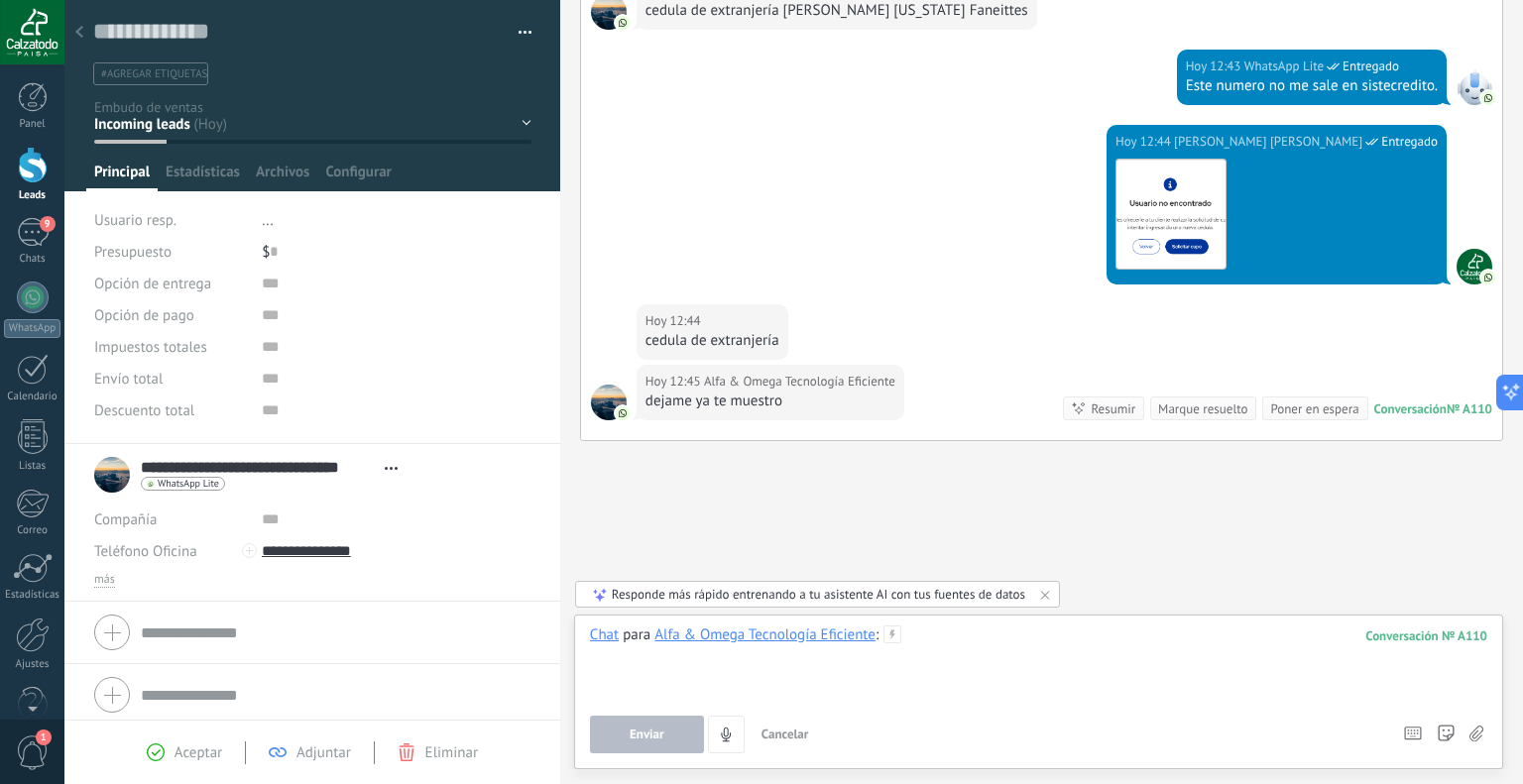 click at bounding box center [1039, 663] 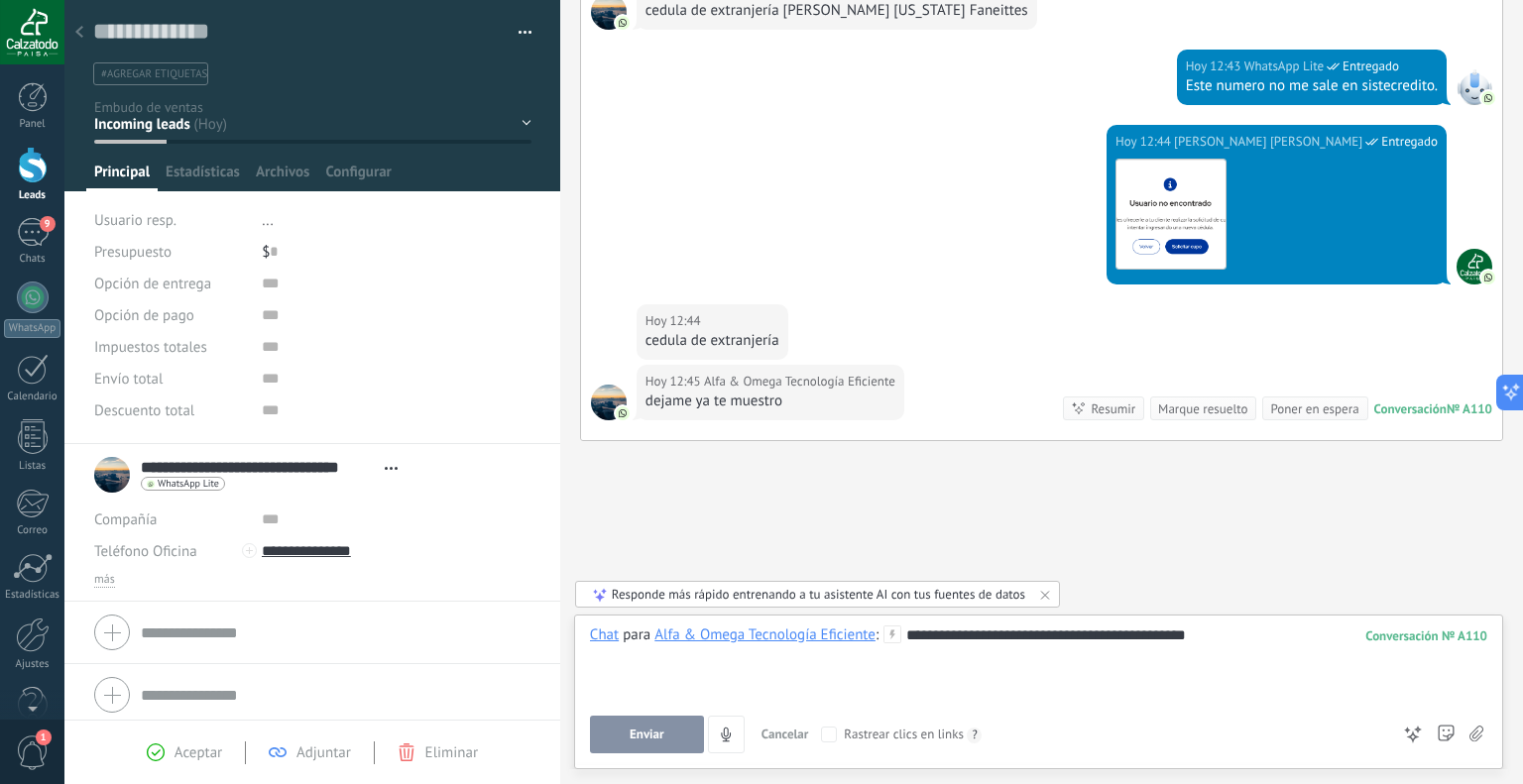 click on "Enviar" at bounding box center (646, 734) 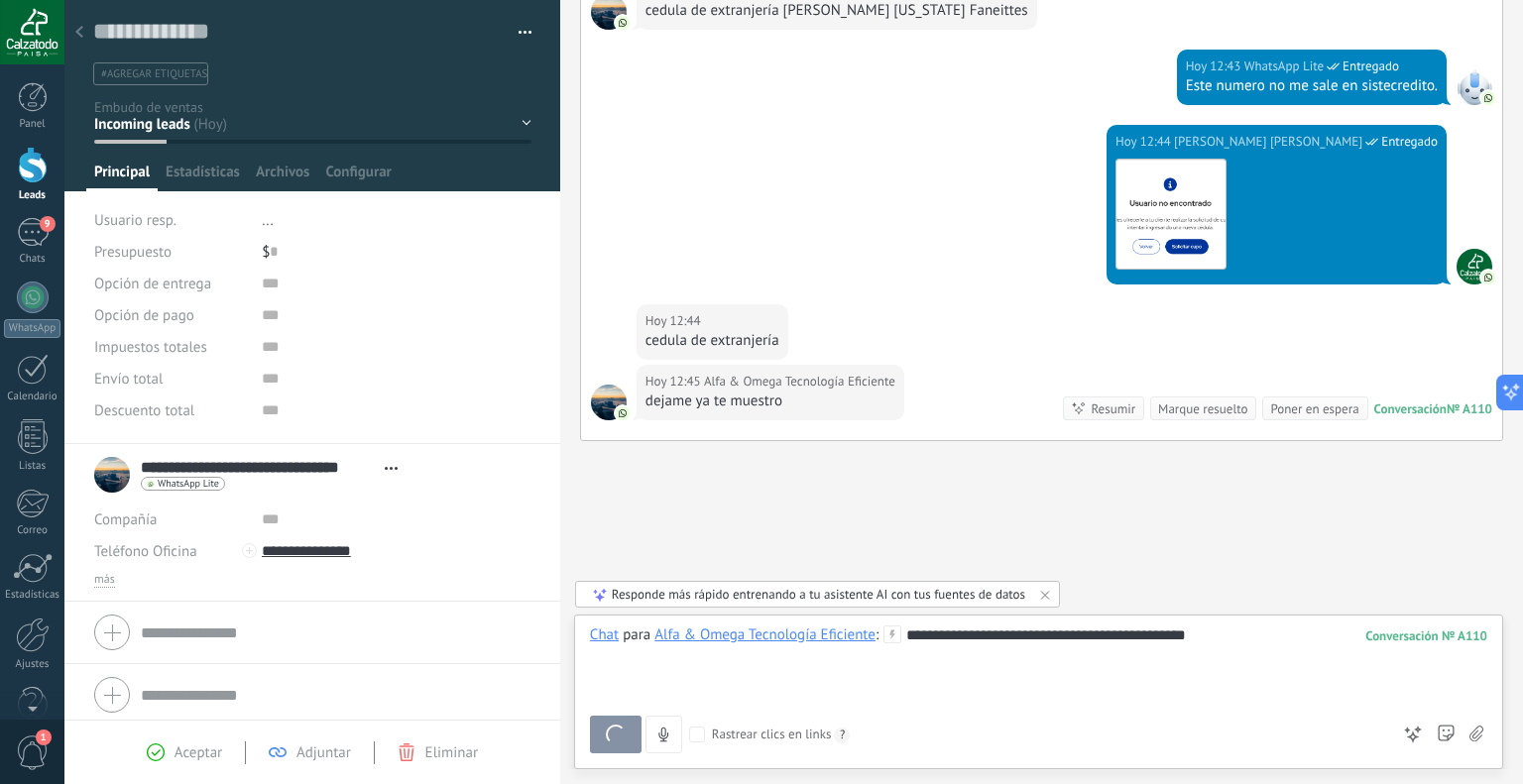 scroll, scrollTop: 756, scrollLeft: 0, axis: vertical 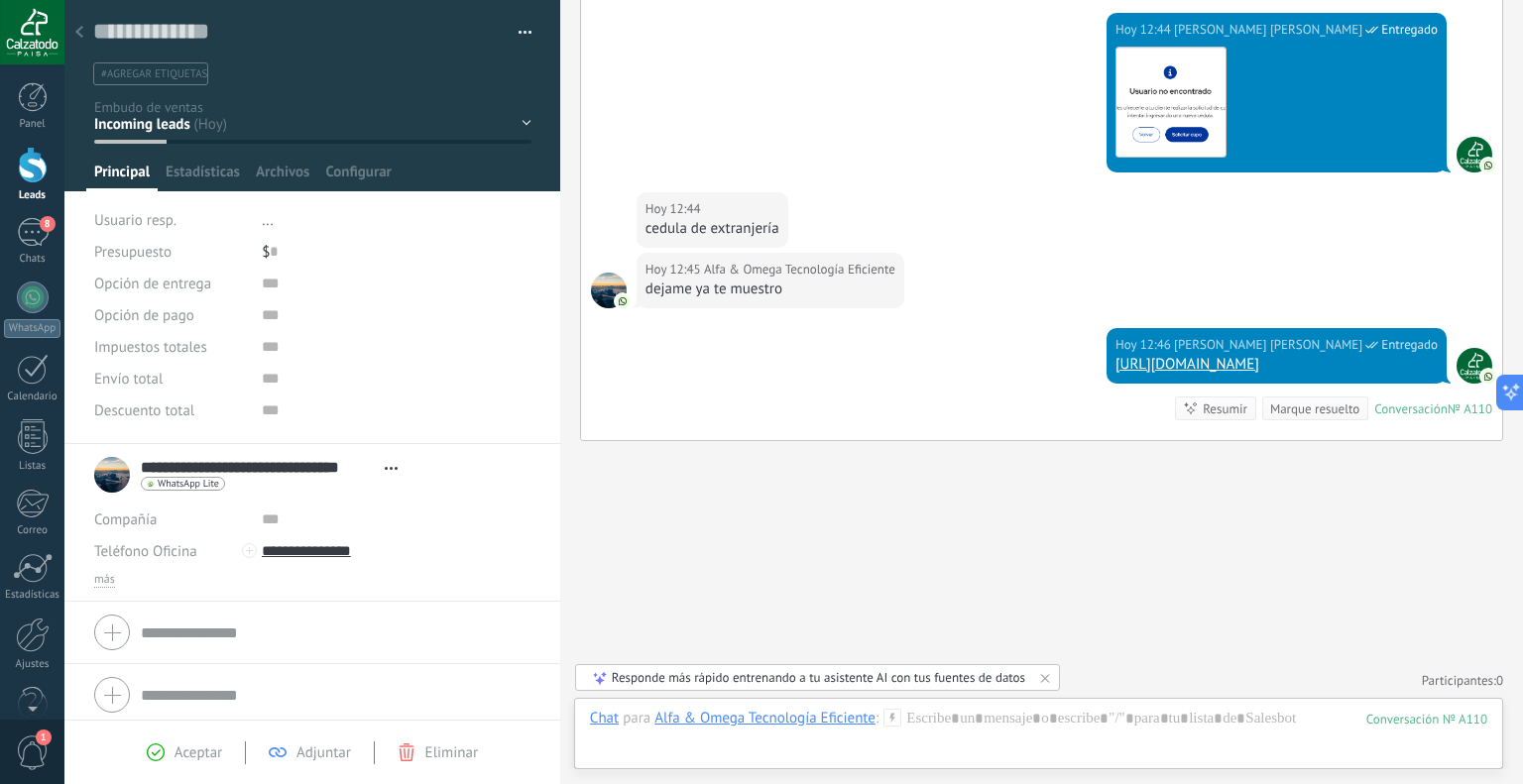 click on "Hoy 12:46 David camilo Briceño Rodriguez  Entregado https://tiendavirtualsc.com/transactions/frLAPB Conversación  № A110 Conversación № A110 Resumir Resumir Marque resuelto" at bounding box center (1041, 384) 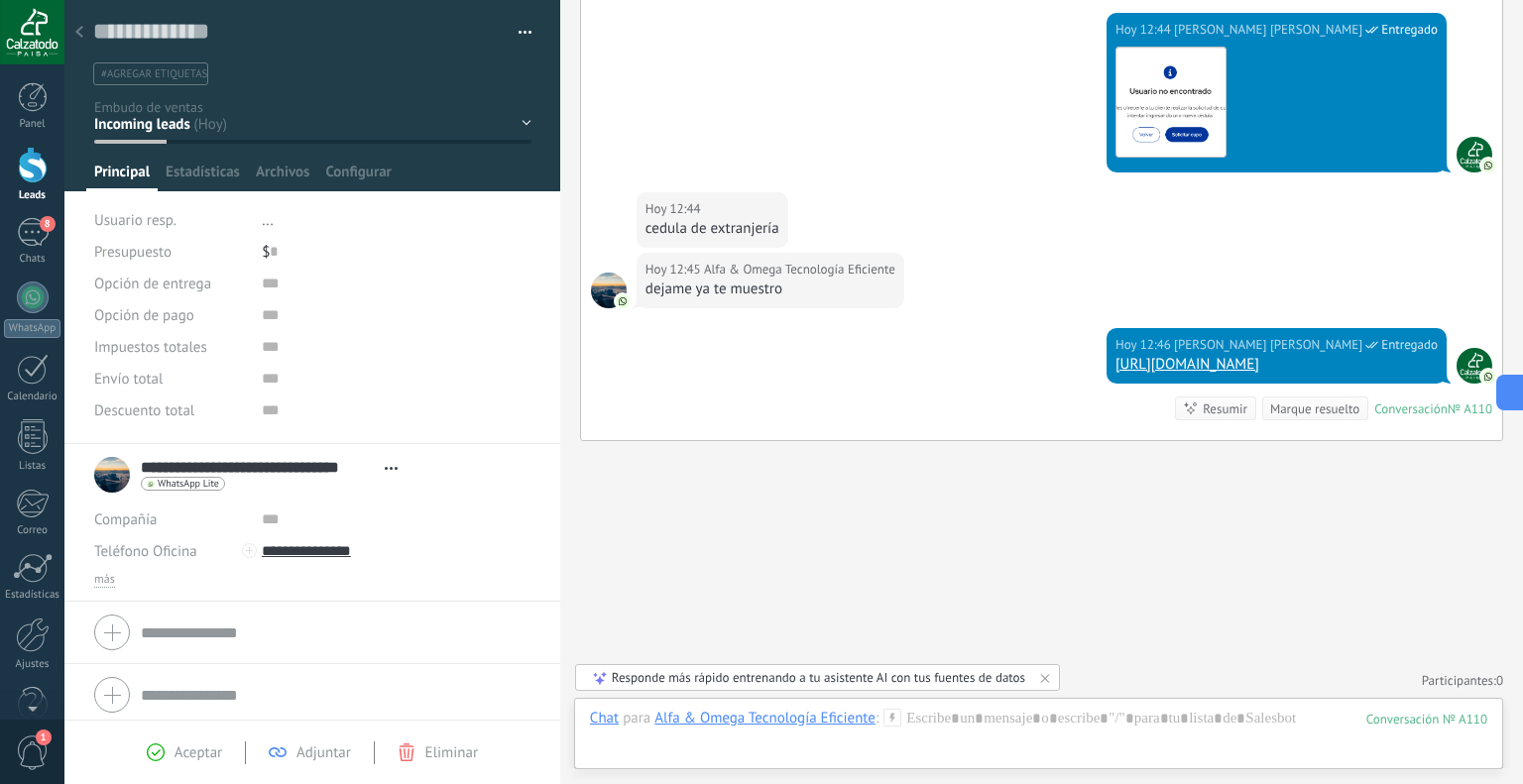 click on "Hoy 12:46 David camilo Briceño Rodriguez  Entregado https://tiendavirtualsc.com/transactions/frLAPB Conversación  № A110 Conversación № A110 Resumir Resumir Marque resuelto" at bounding box center [1041, 384] 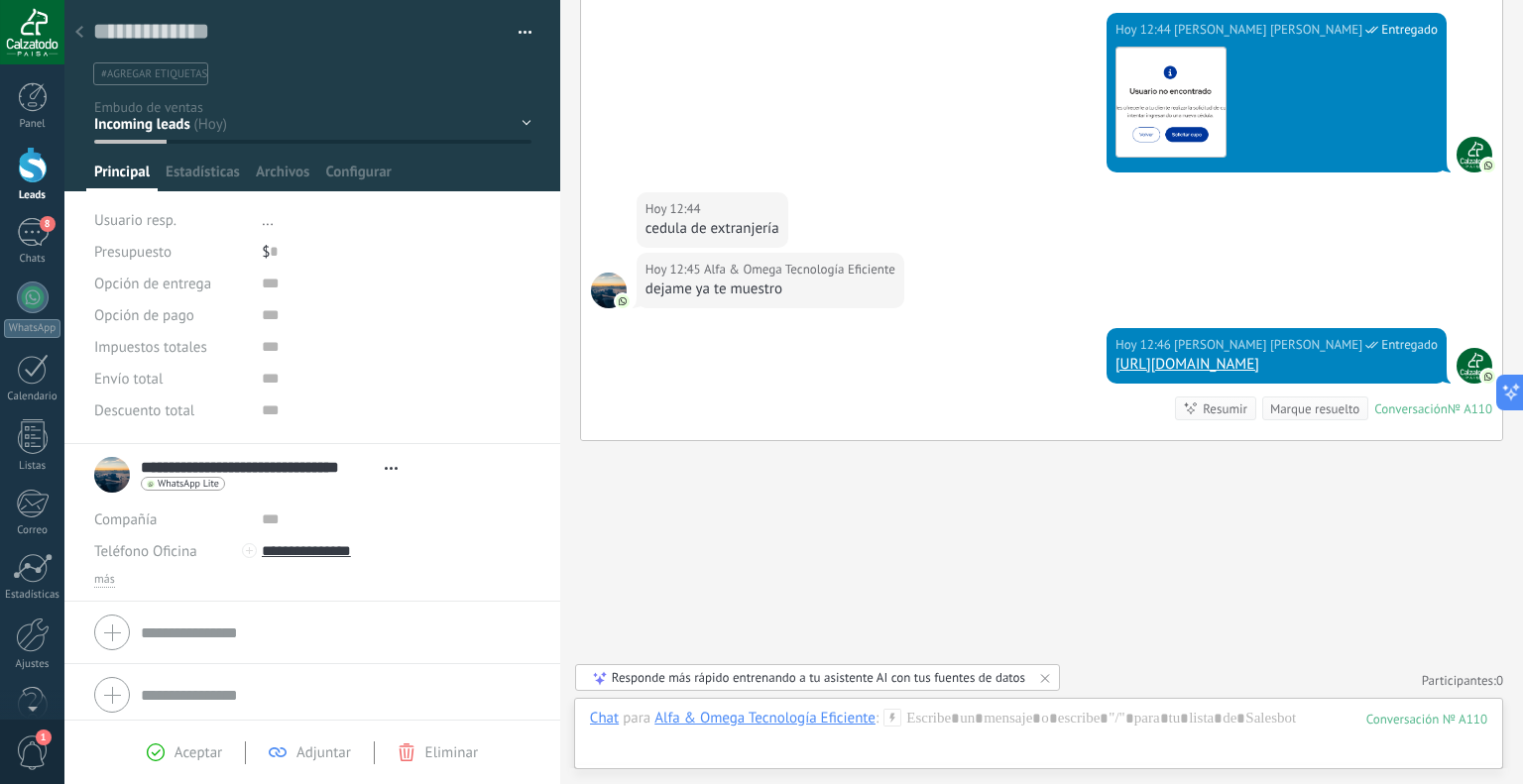 click on "Hoy 12:46 David camilo Briceño Rodriguez  Entregado https://tiendavirtualsc.com/transactions/frLAPB Conversación  № A110 Conversación № A110 Resumir Resumir Marque resuelto" at bounding box center (1041, 384) 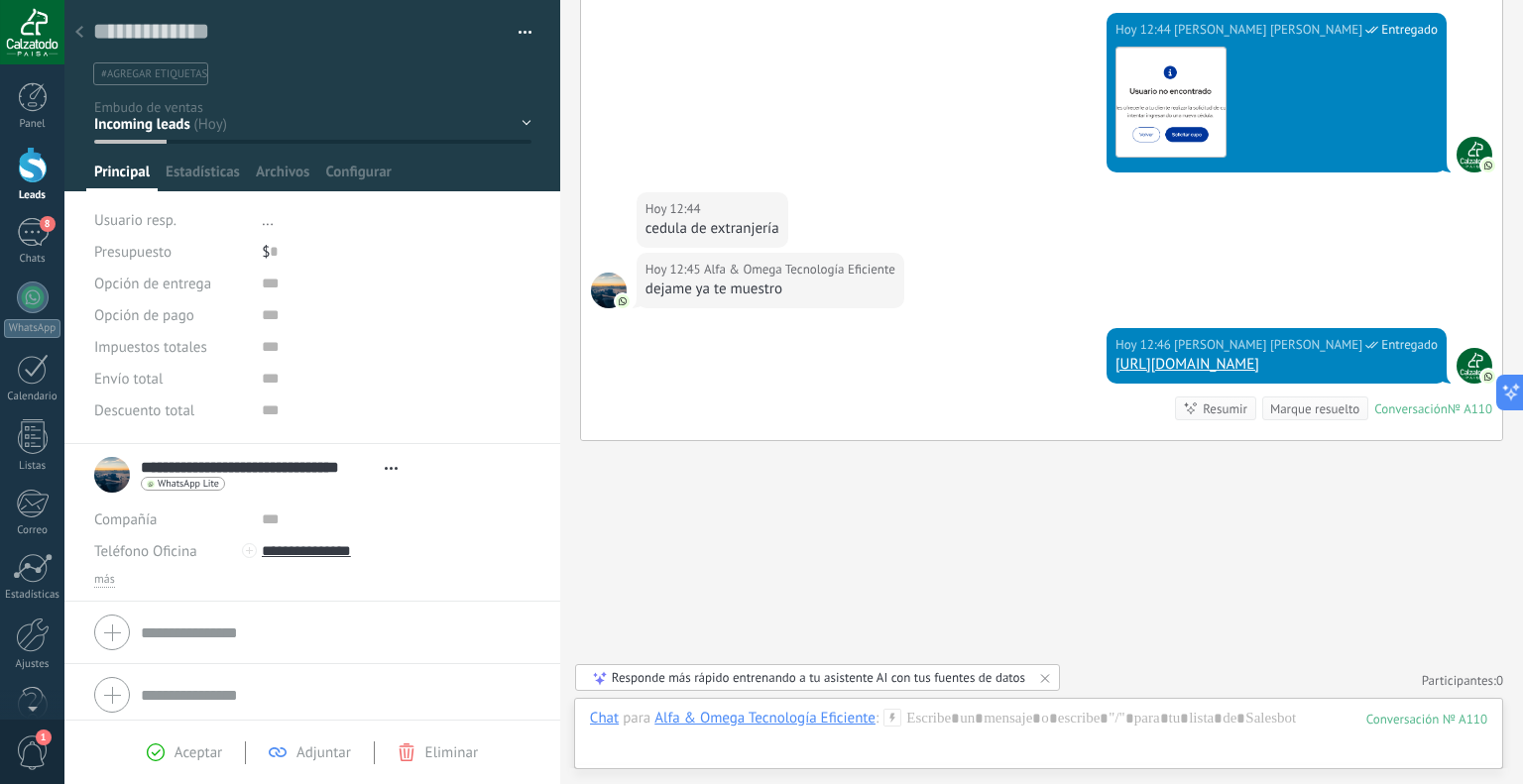 click on "Hoy 12:46 David camilo Briceño Rodriguez  Entregado https://tiendavirtualsc.com/transactions/frLAPB Conversación  № A110 Conversación № A110 Resumir Resumir Marque resuelto" at bounding box center [1041, 384] 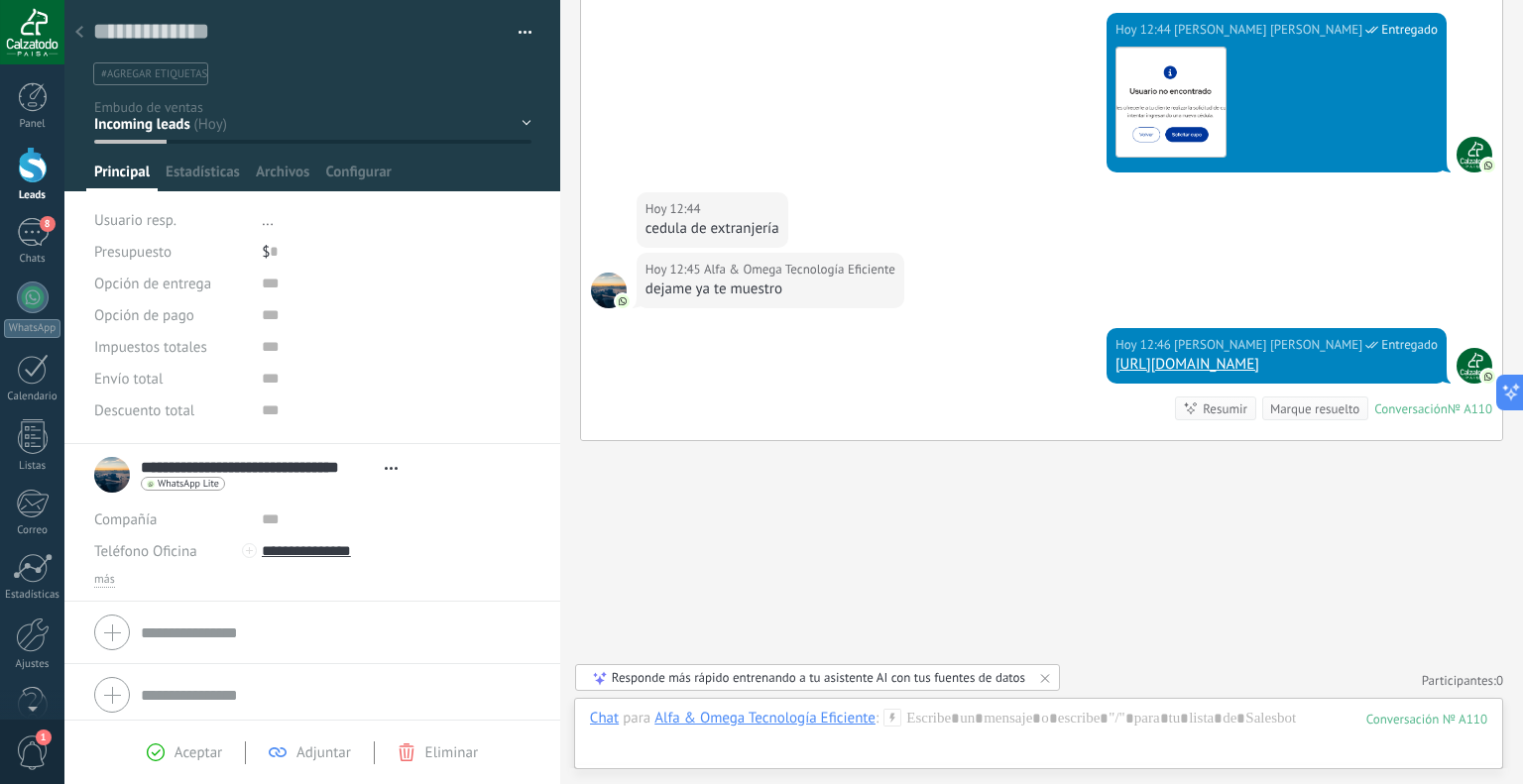 click at bounding box center (79, 33) 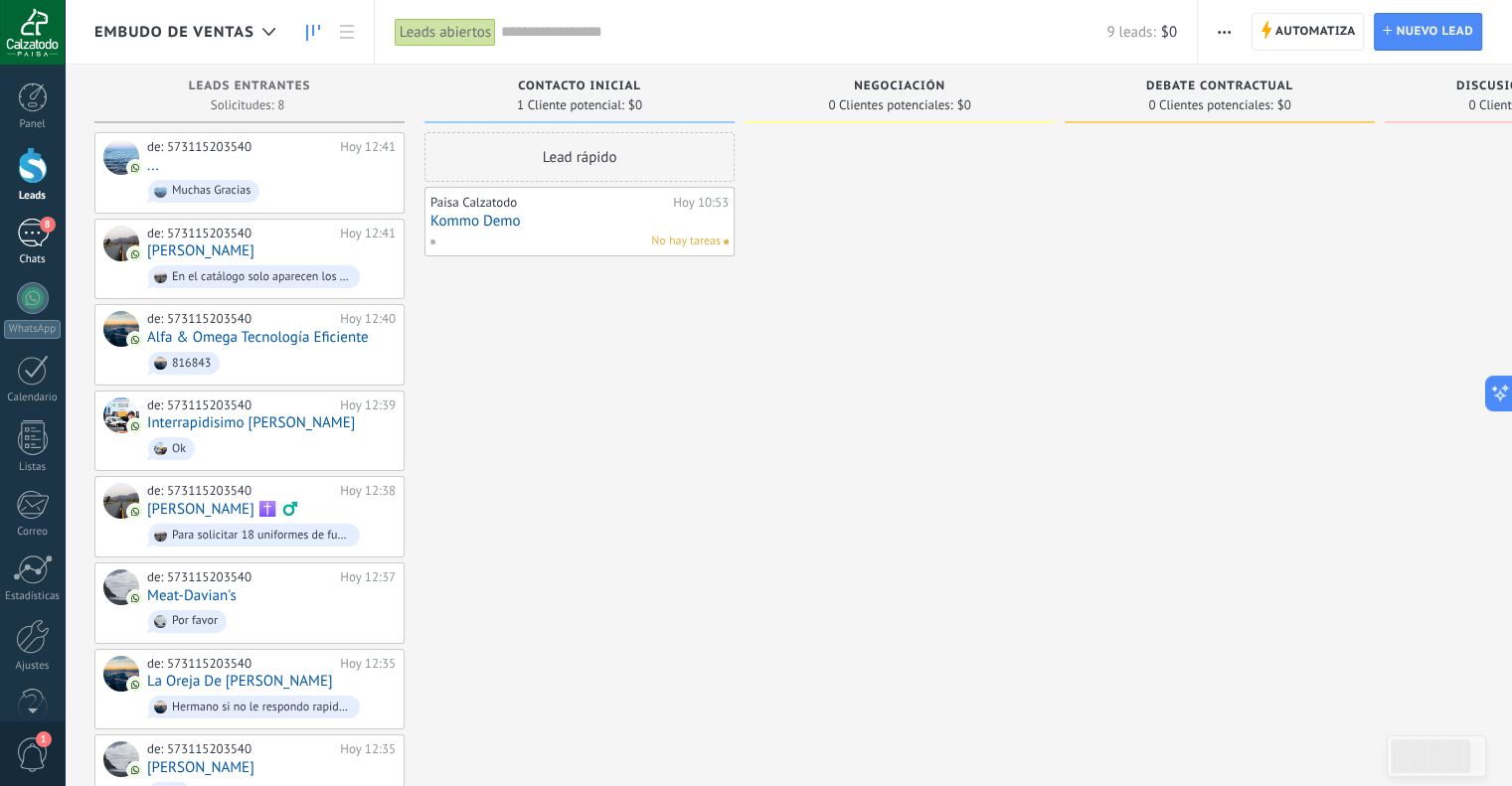 click on "8" at bounding box center [33, 233] 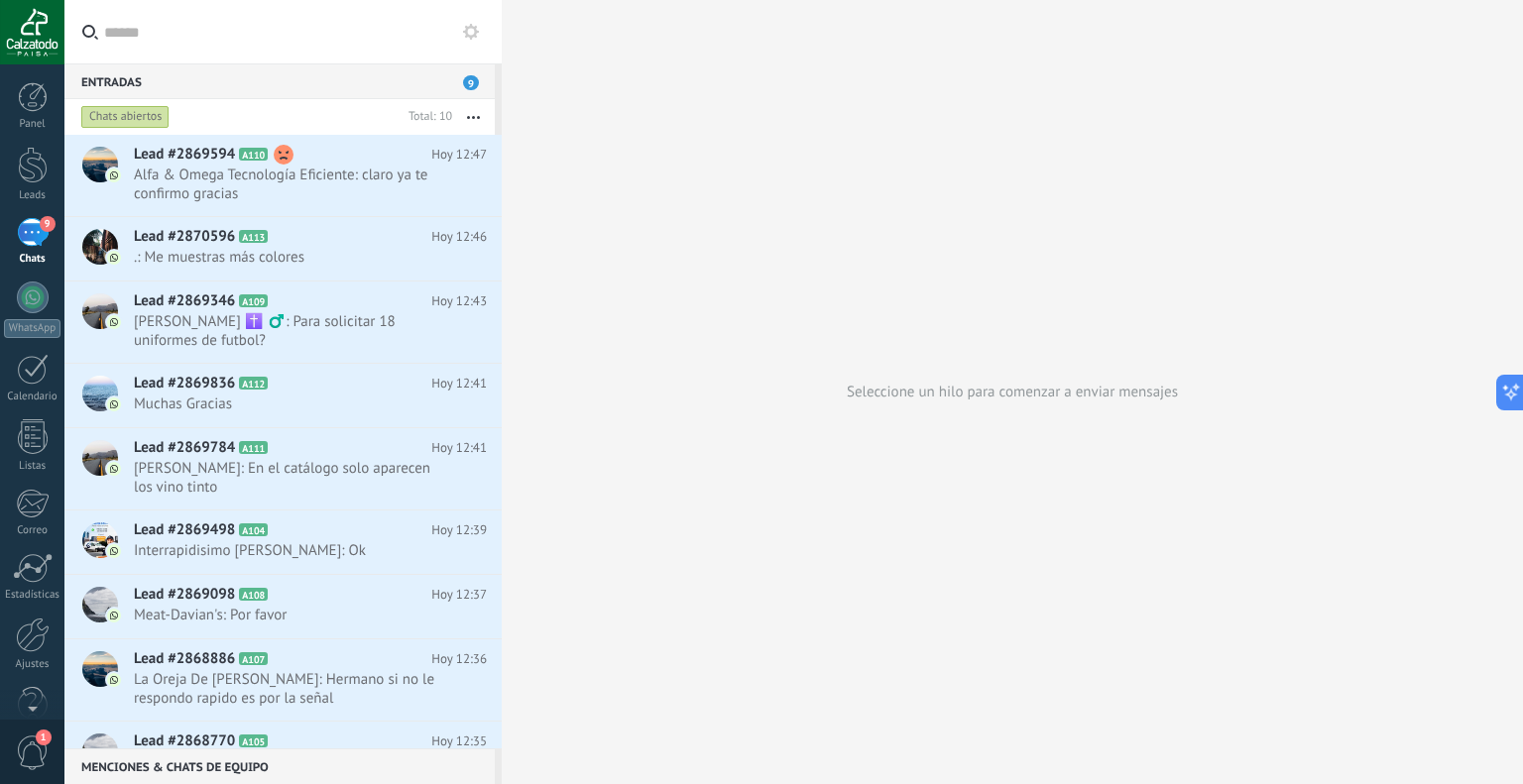 click on "9" at bounding box center [33, 232] 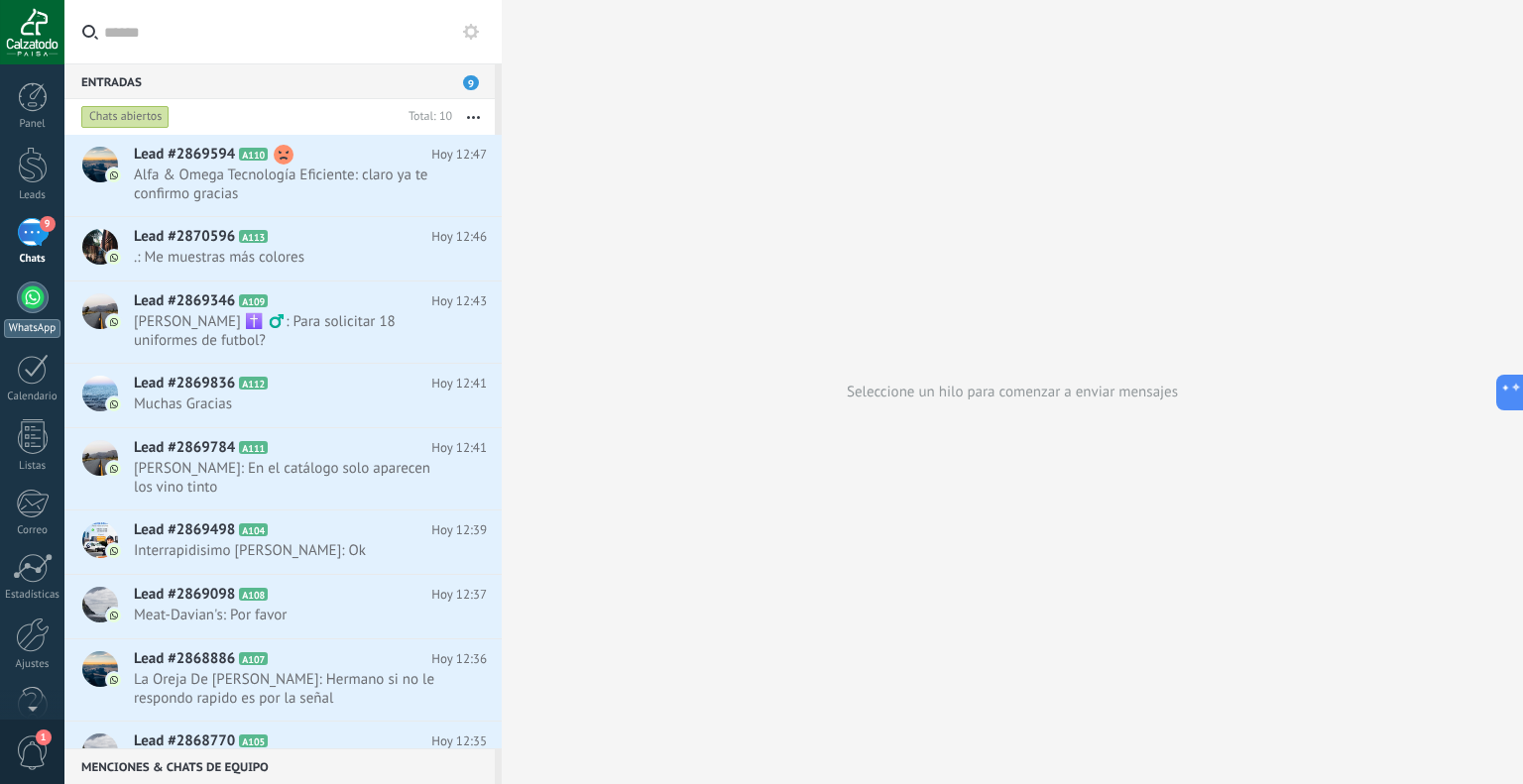 click at bounding box center [33, 297] 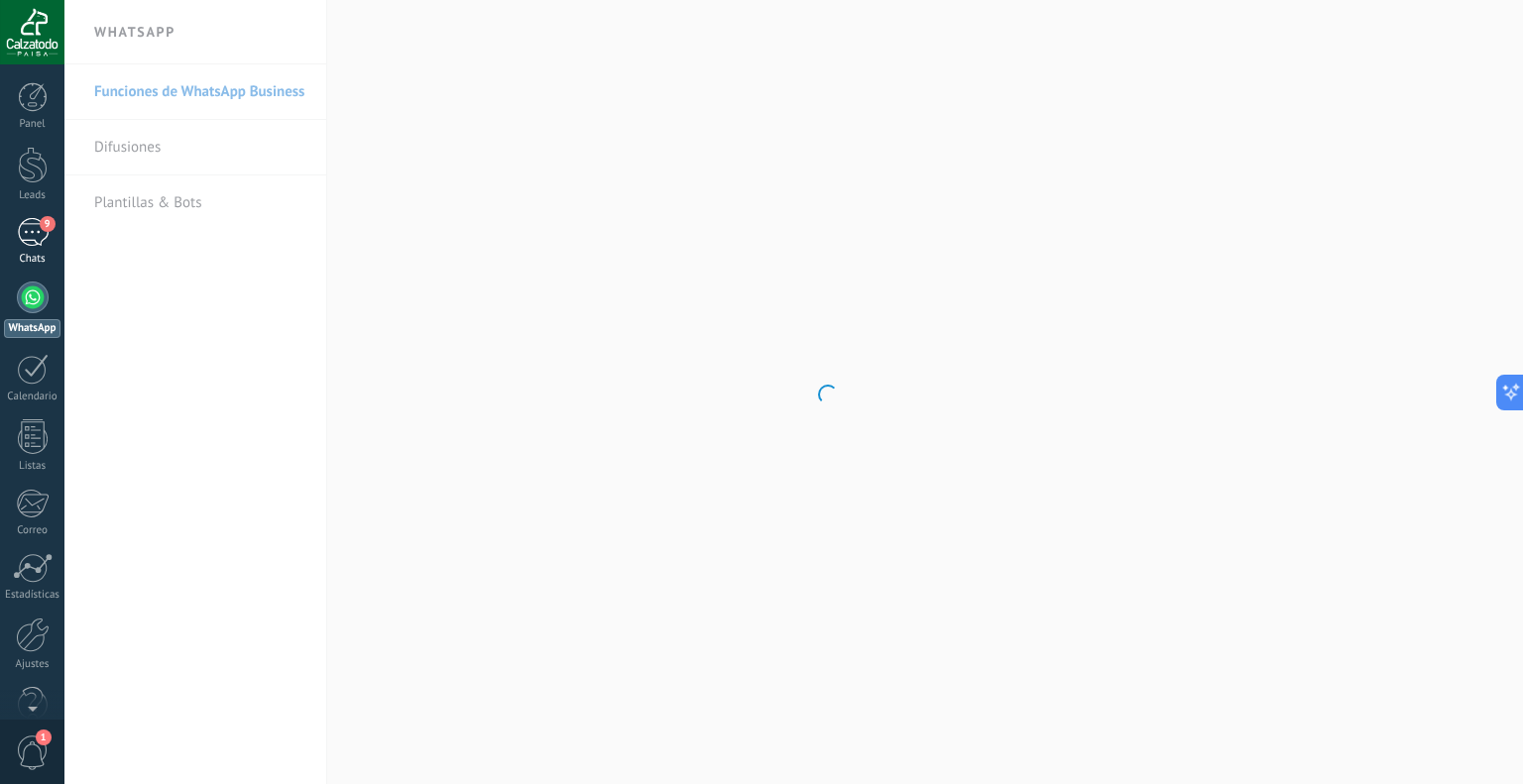 click on "9" at bounding box center (33, 232) 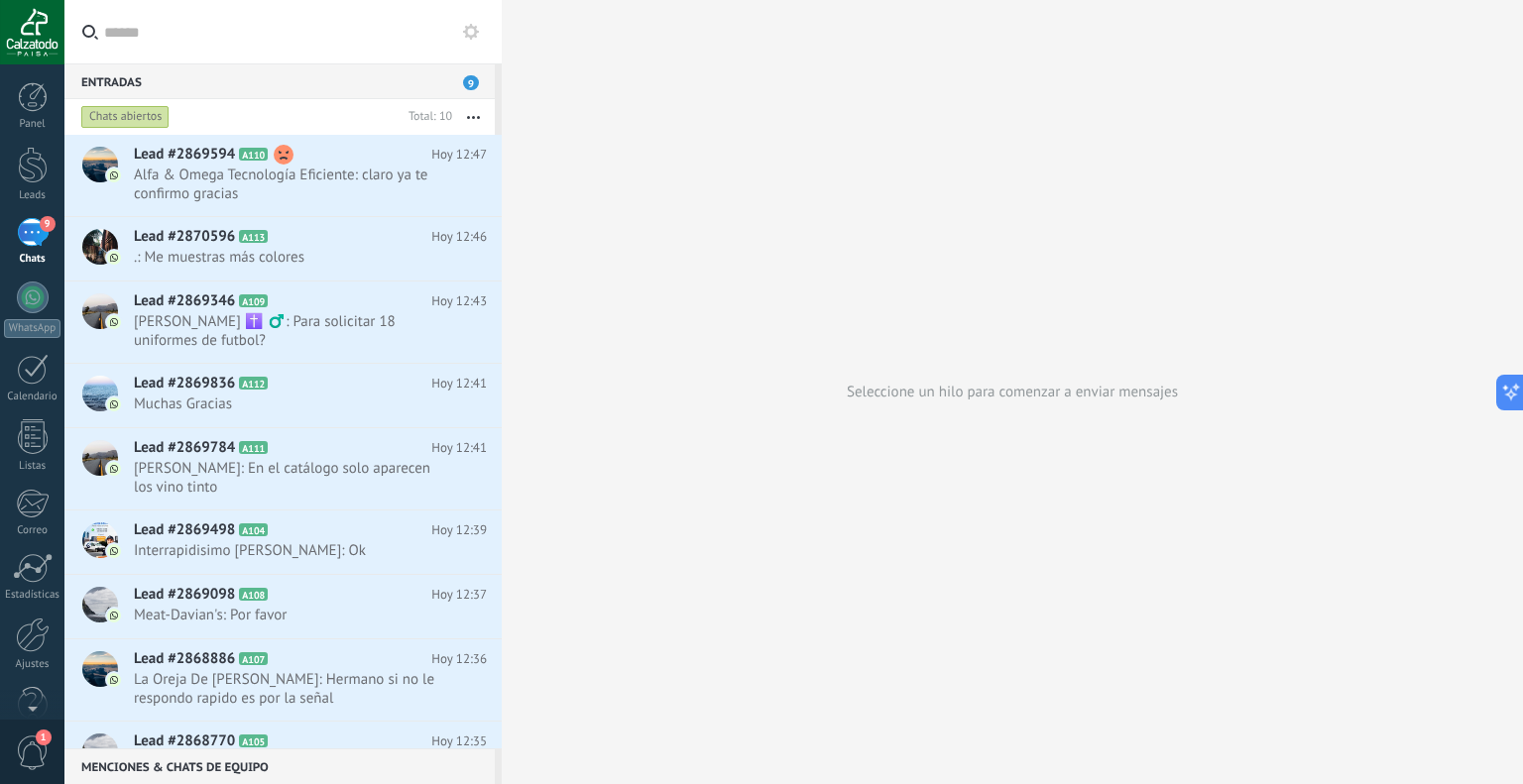 click on "9" at bounding box center [33, 232] 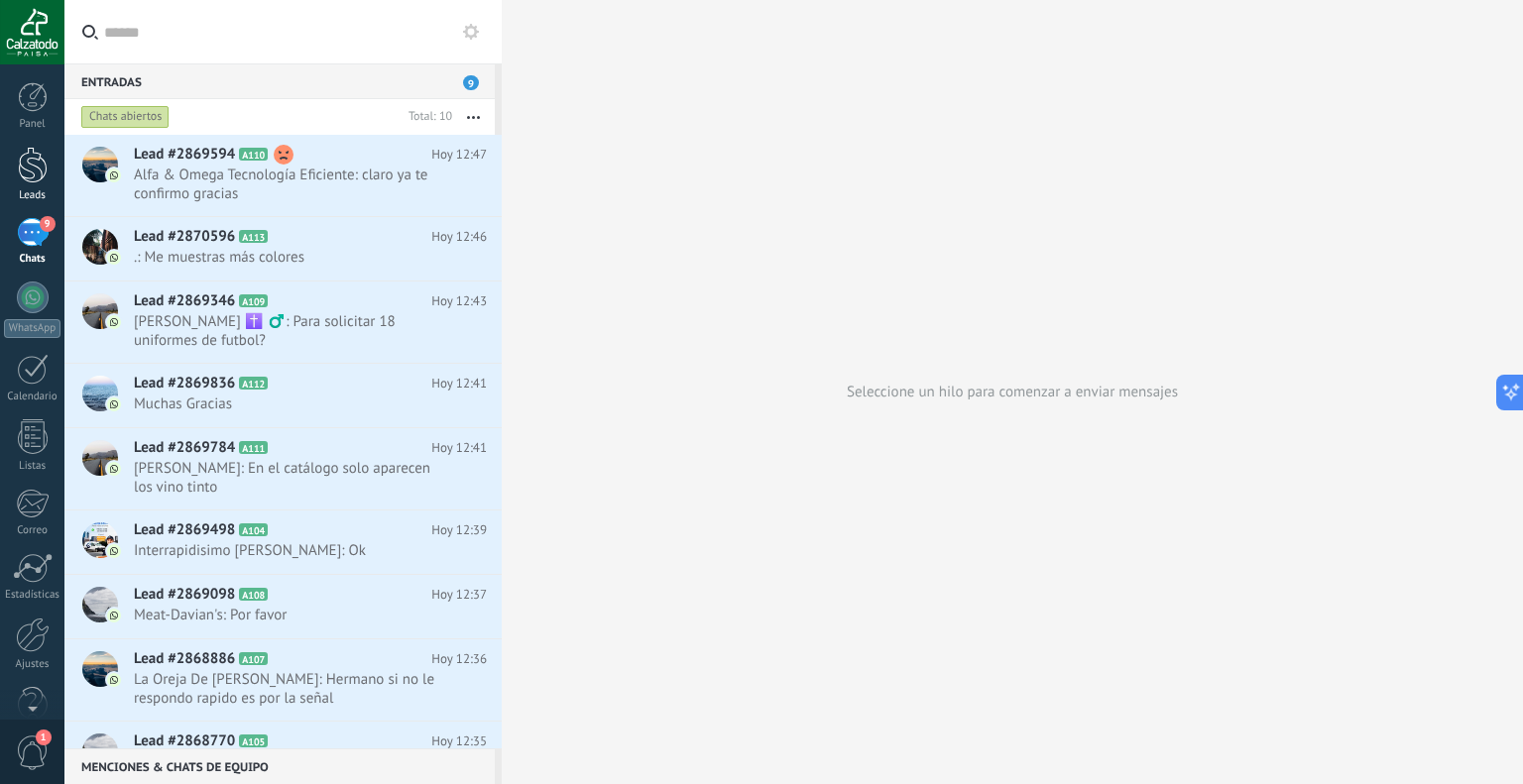 click at bounding box center (33, 165) 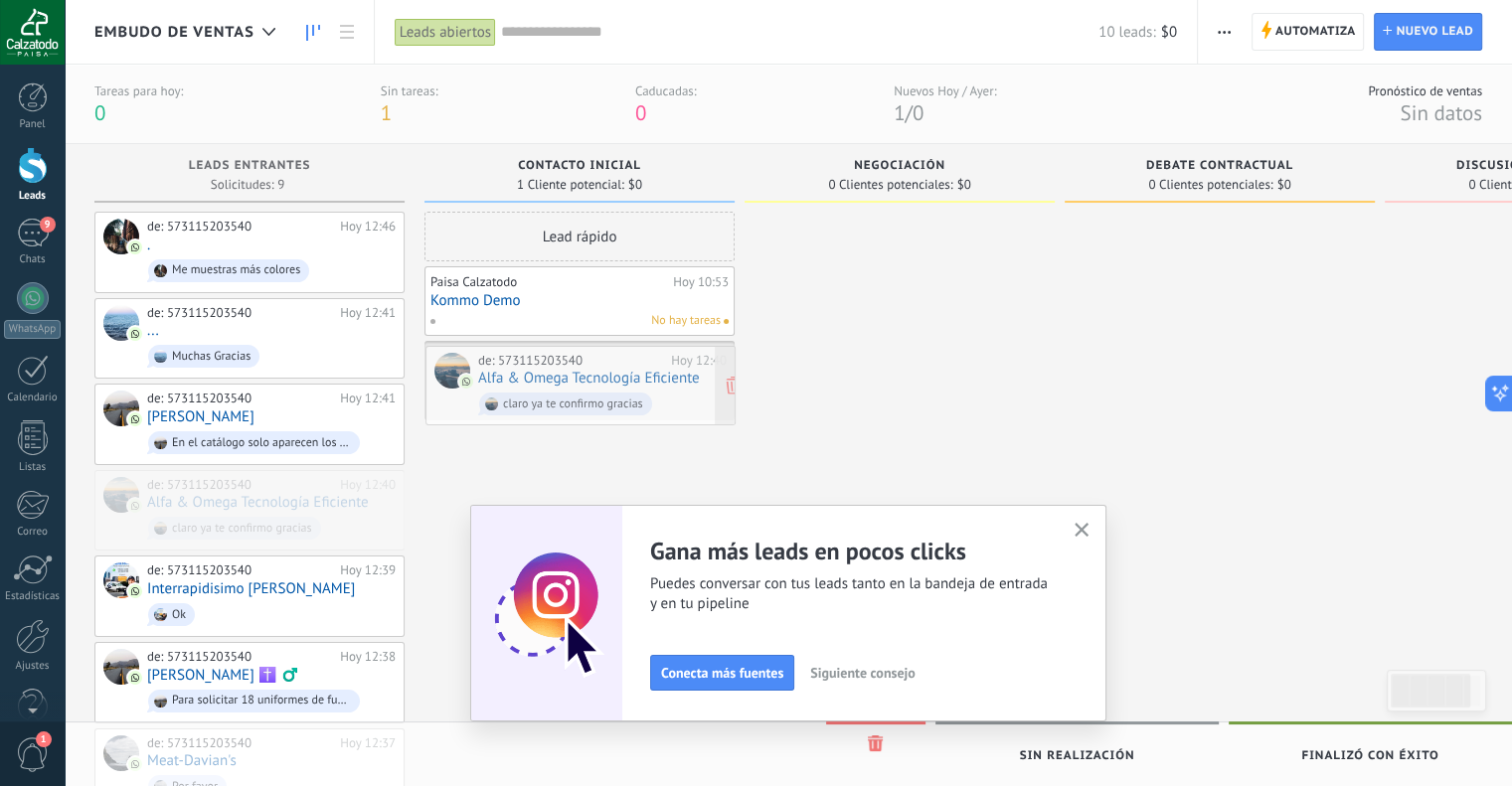 drag, startPoint x: 253, startPoint y: 489, endPoint x: 585, endPoint y: 369, distance: 353.02125 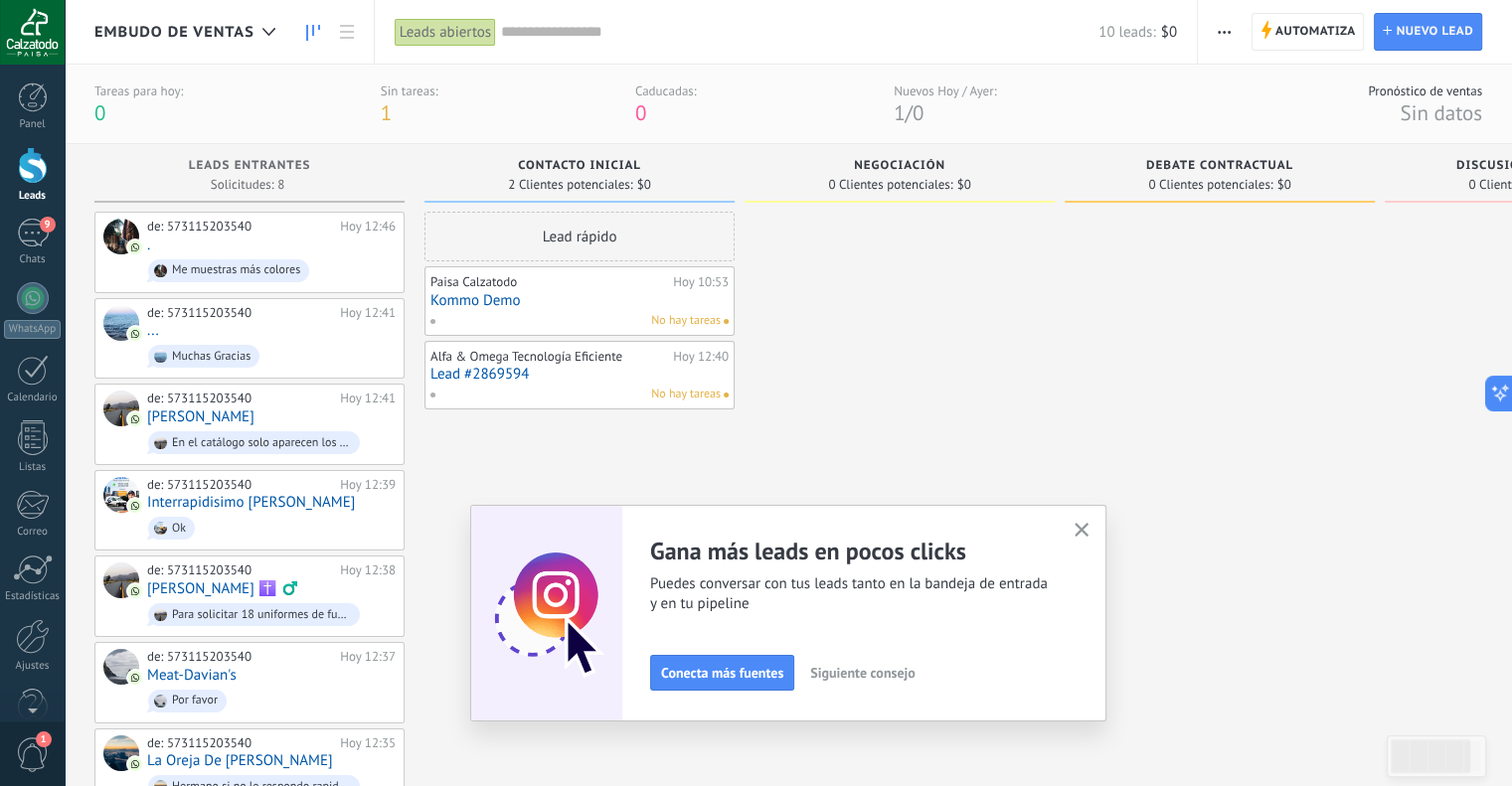 click at bounding box center [900, 553] 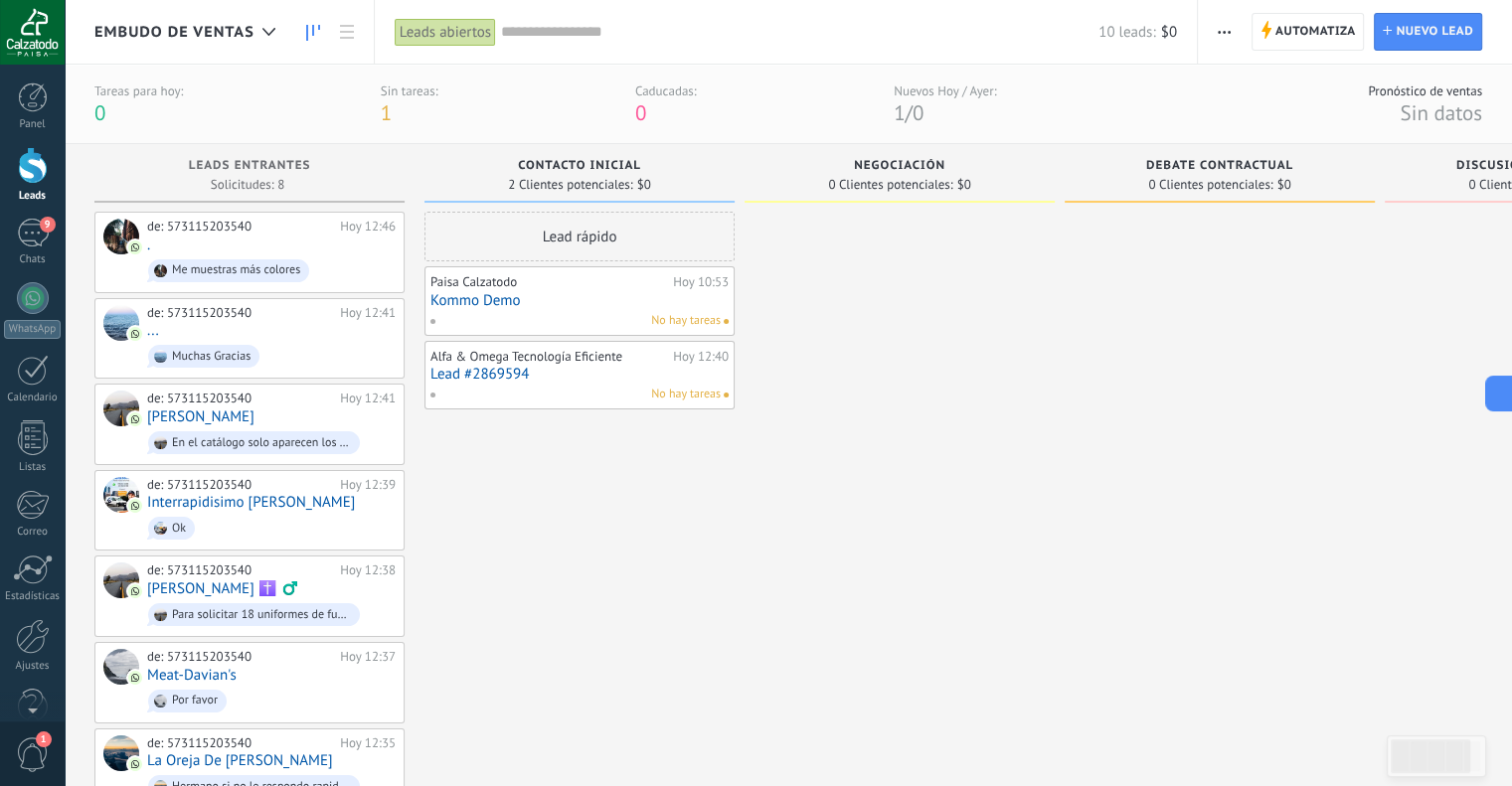 click at bounding box center [900, 553] 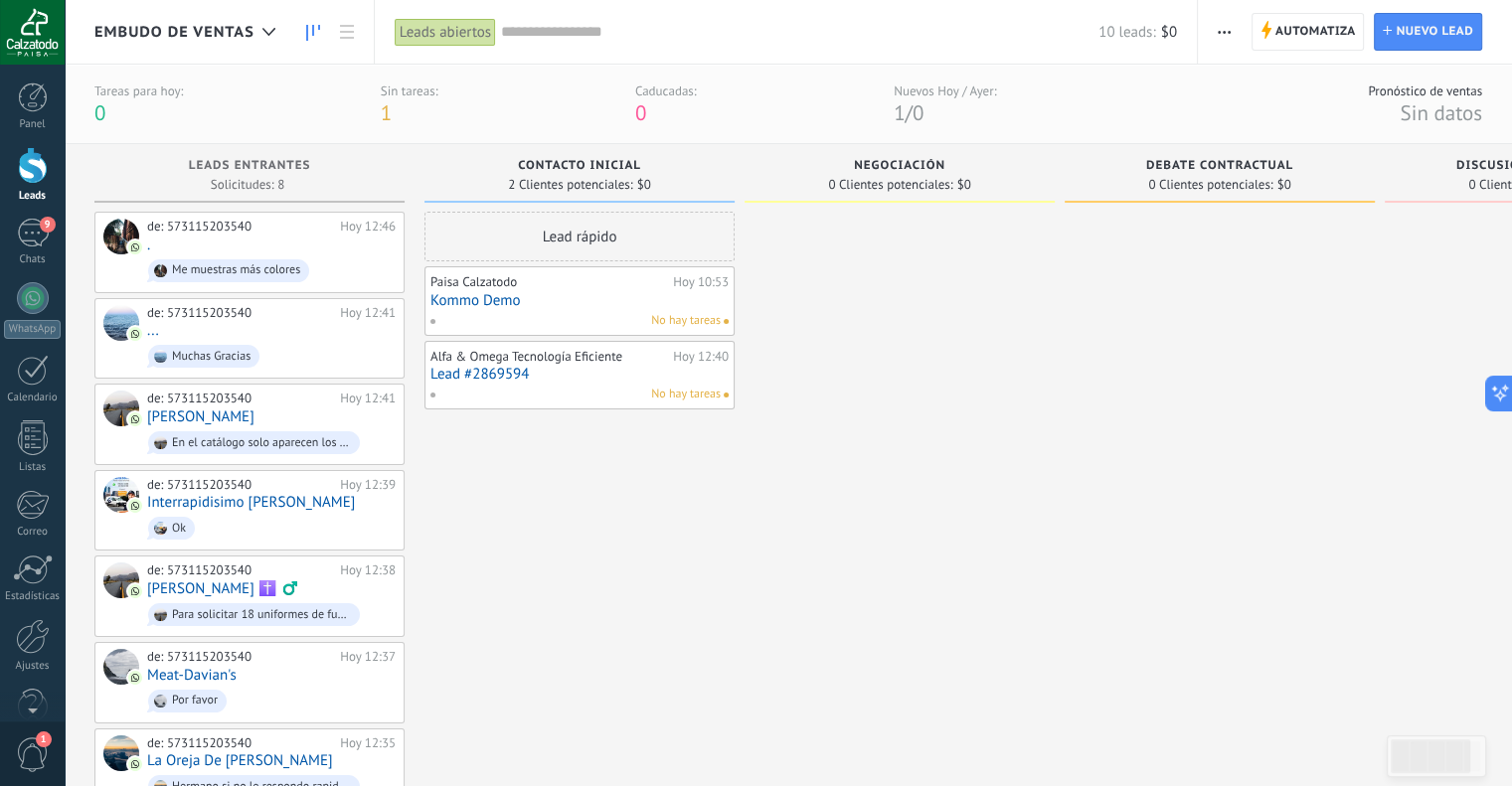 click on "Lead #2869594" at bounding box center [580, 374] 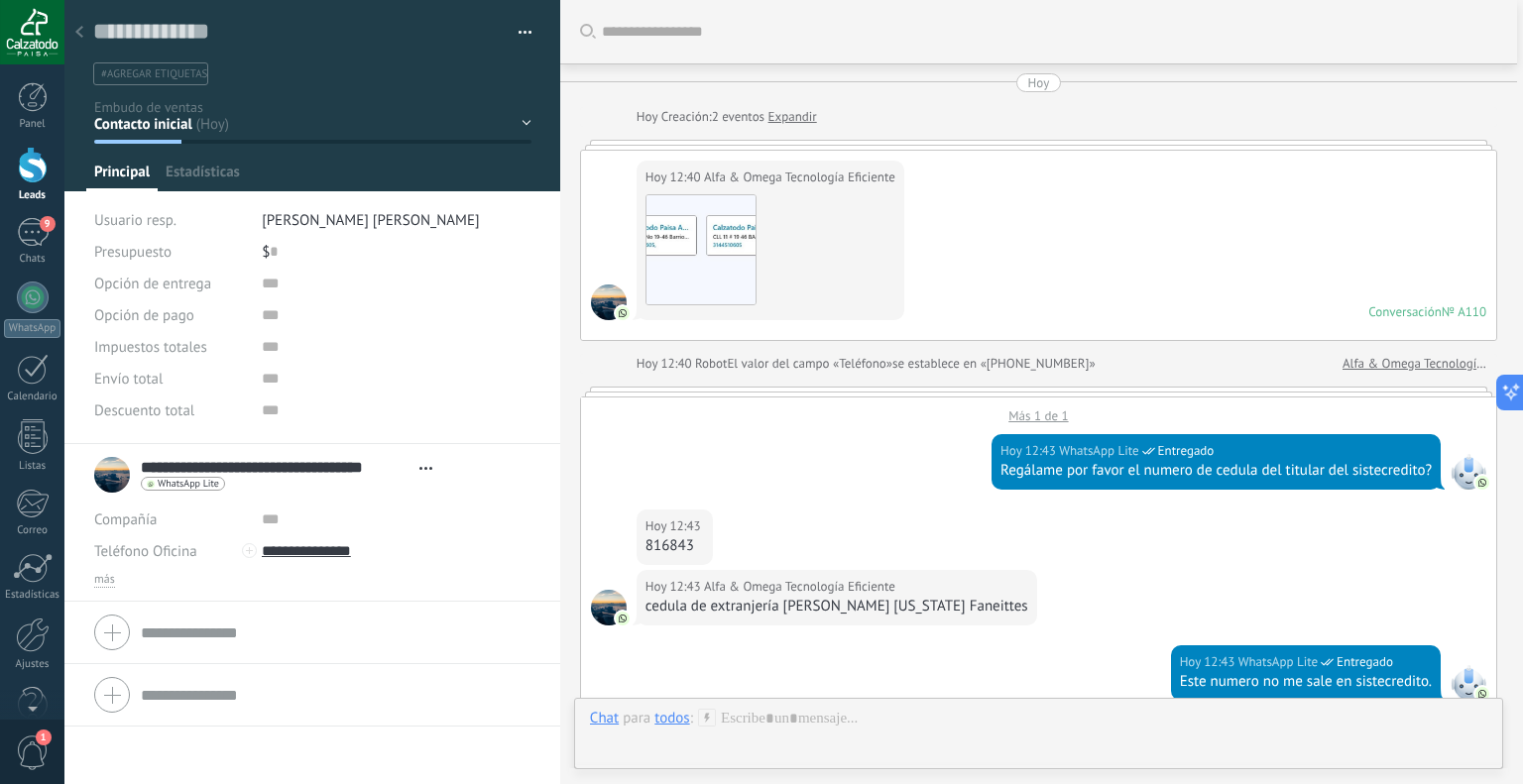 scroll, scrollTop: 29, scrollLeft: 0, axis: vertical 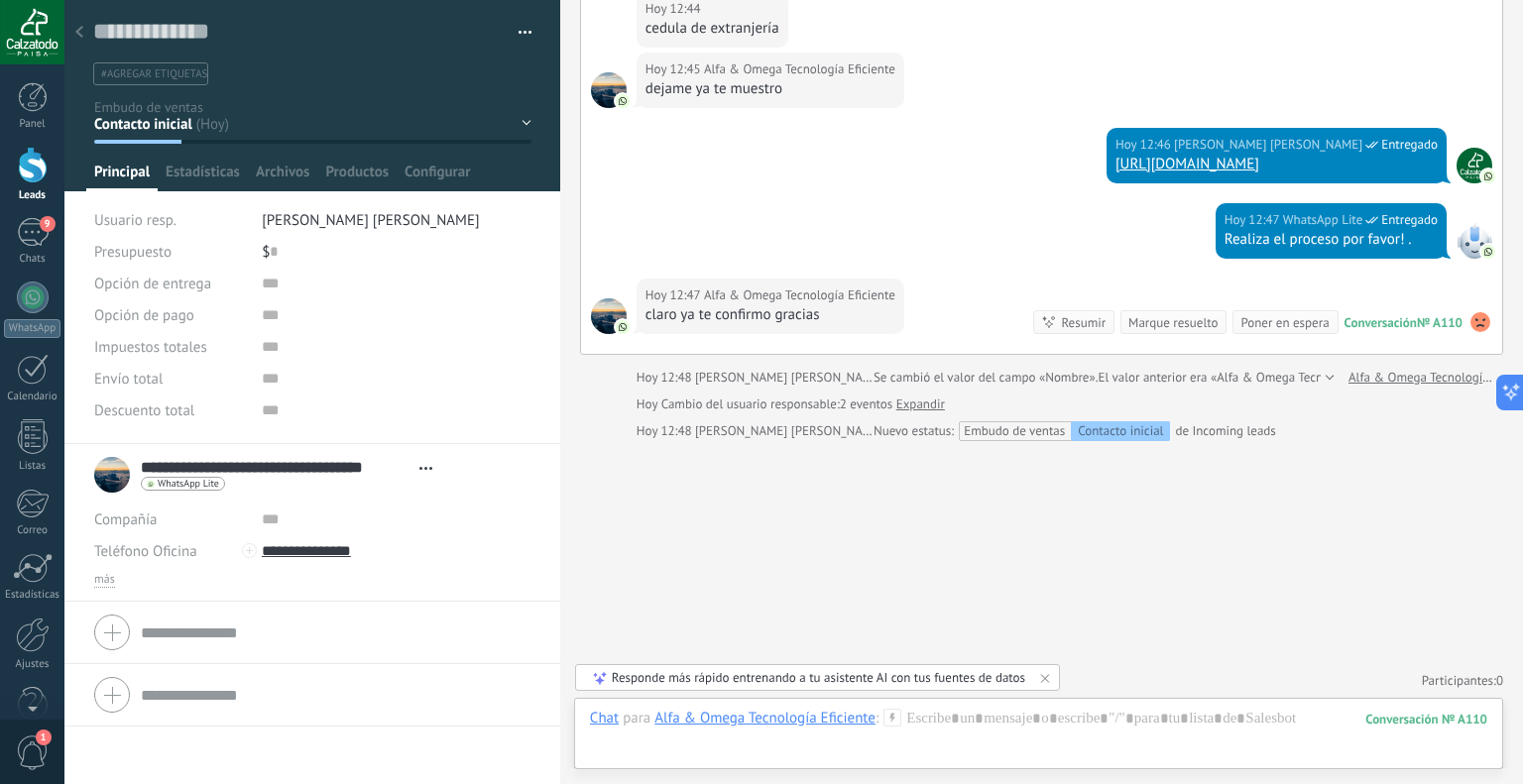 click at bounding box center [79, 33] 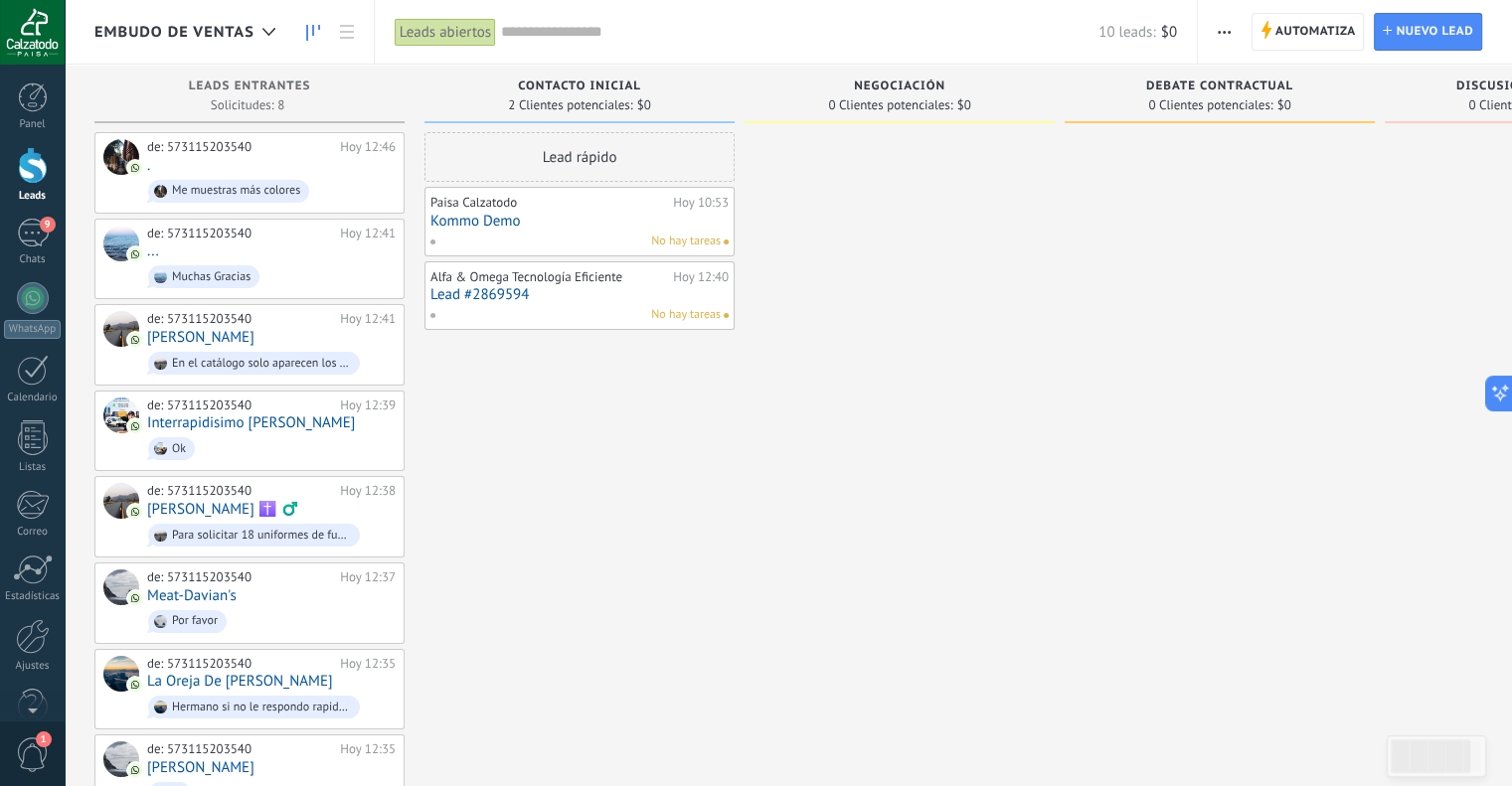 click at bounding box center (900, 474) 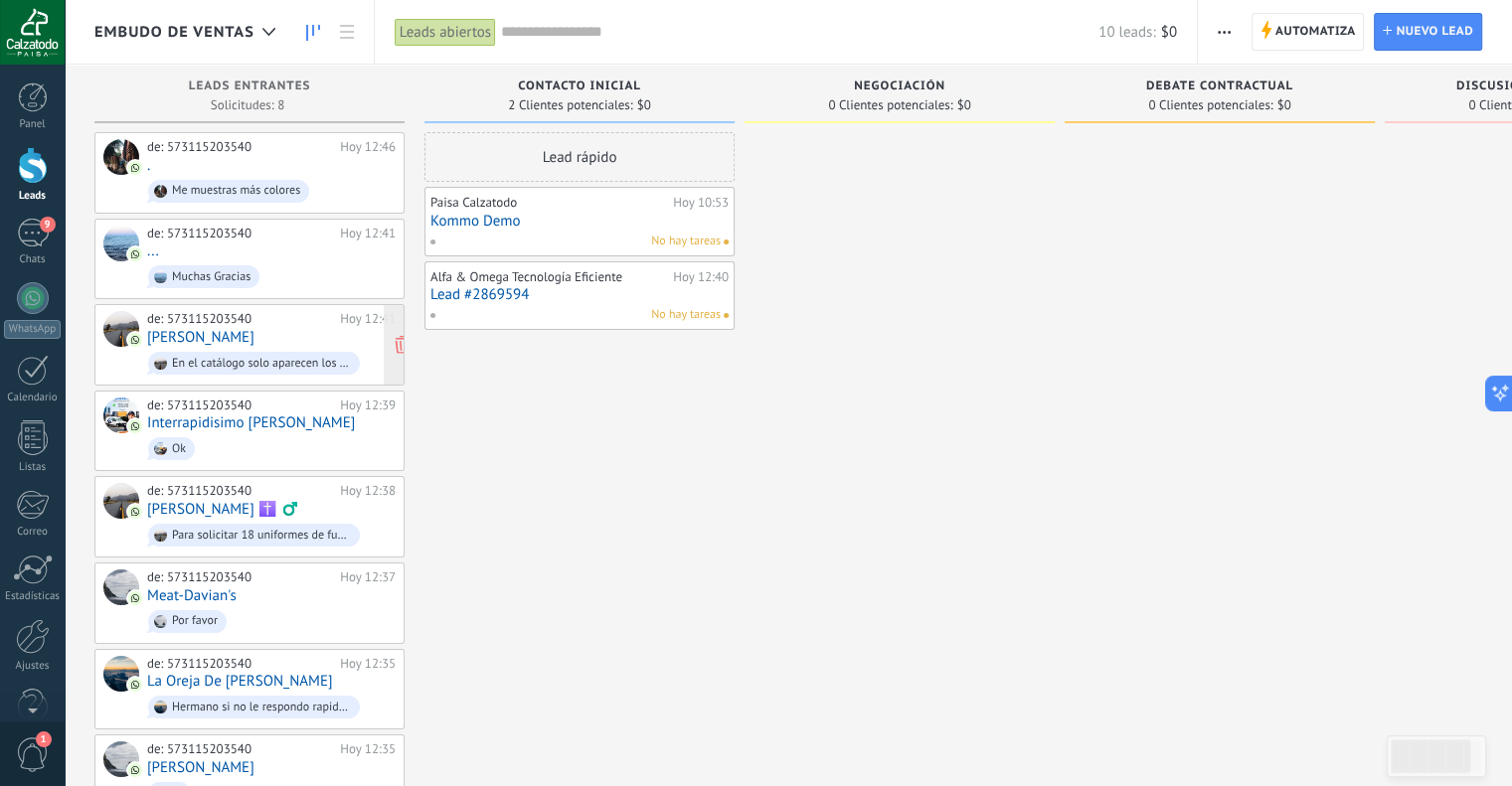 drag, startPoint x: 552, startPoint y: 434, endPoint x: 319, endPoint y: 306, distance: 265.84394 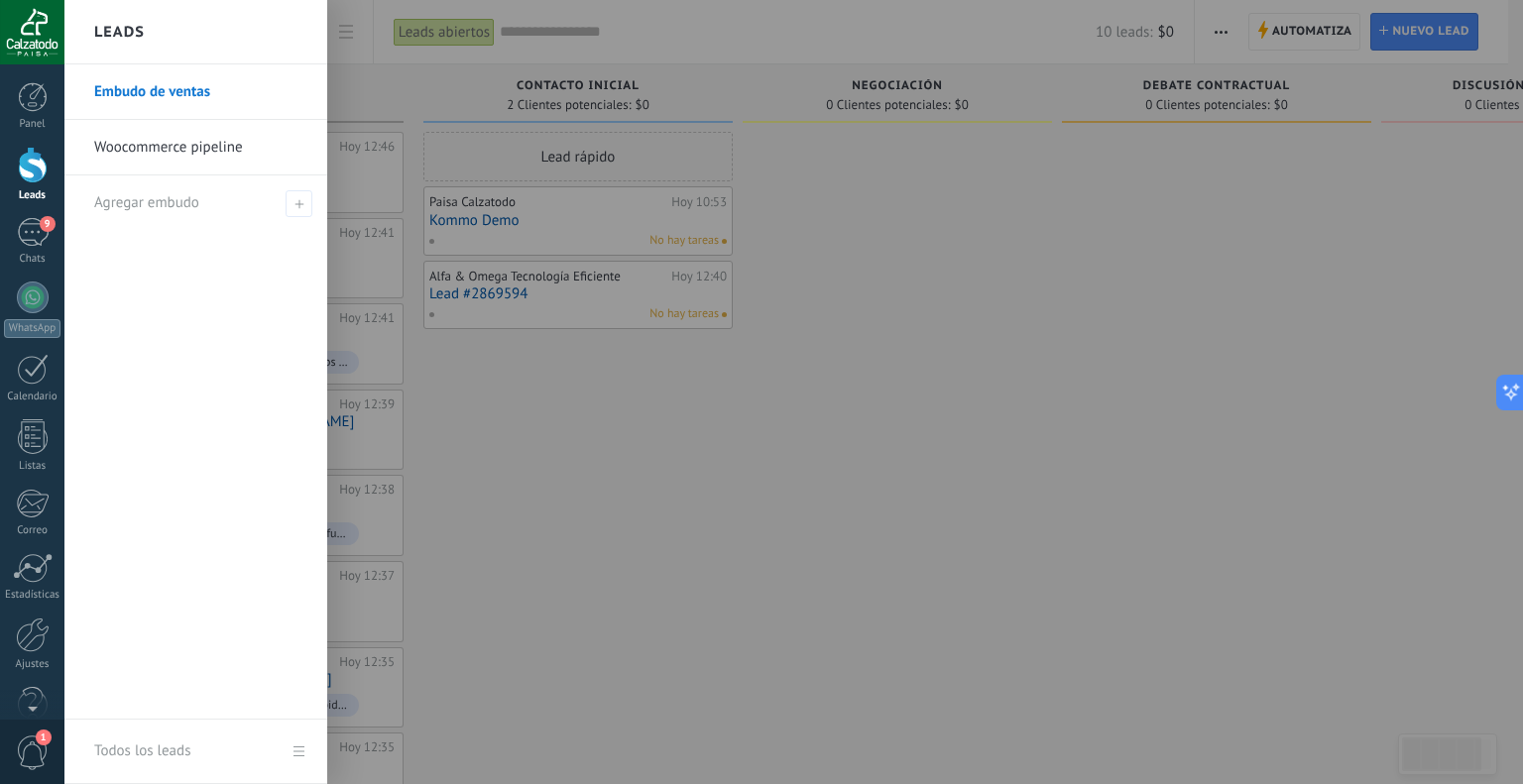 click at bounding box center (826, 392) 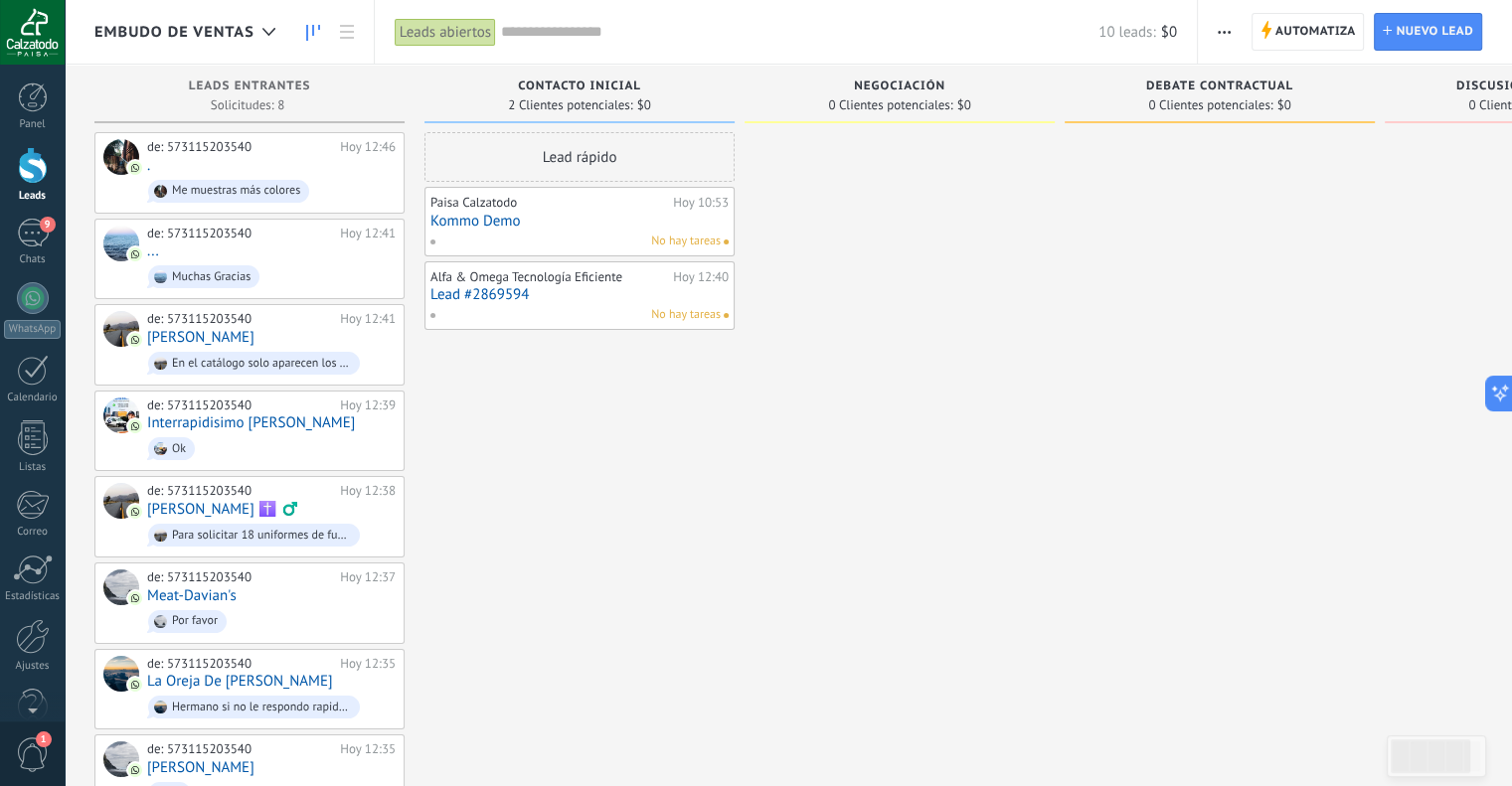 click at bounding box center (1220, 474) 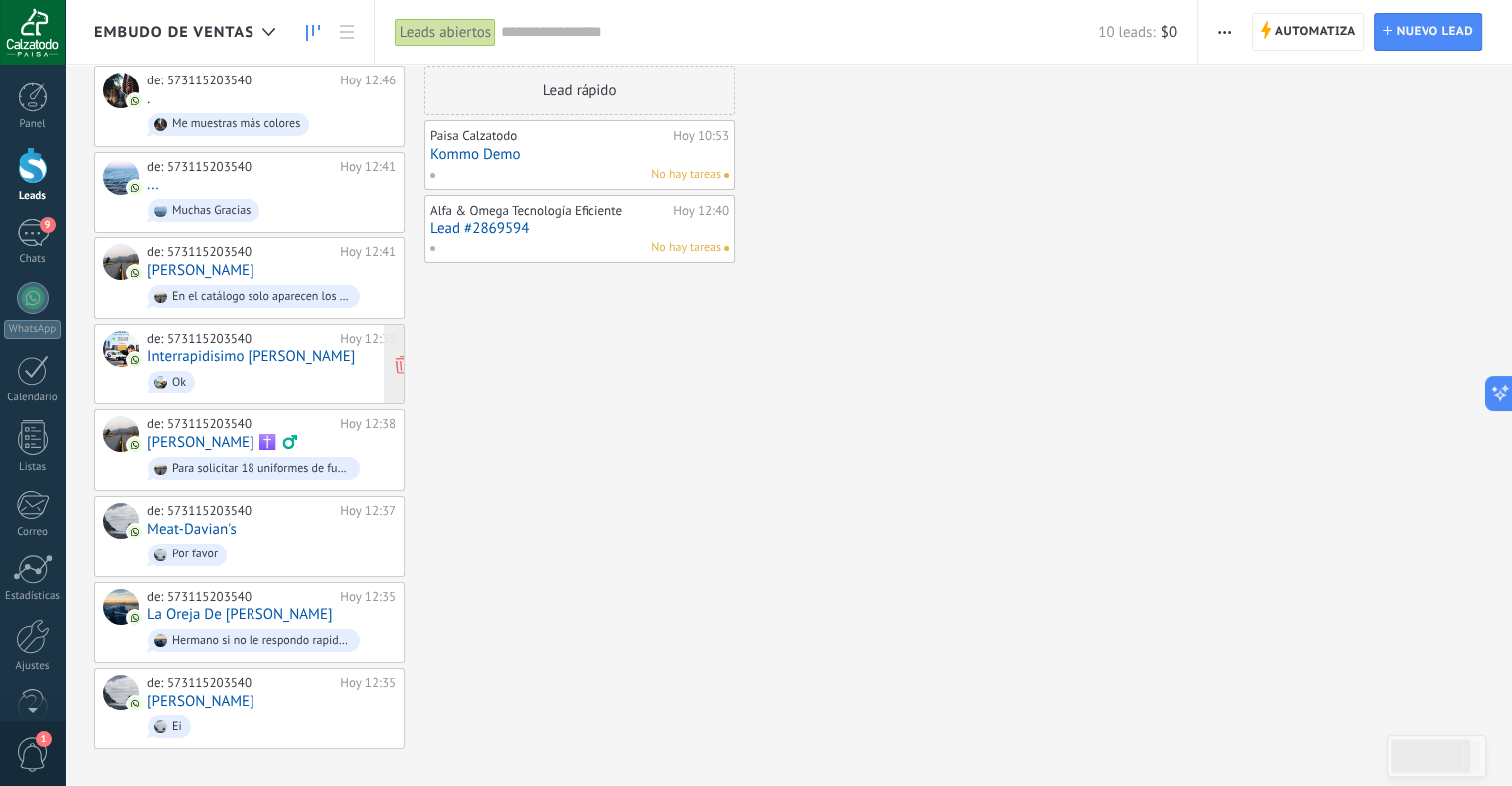 scroll, scrollTop: 0, scrollLeft: 0, axis: both 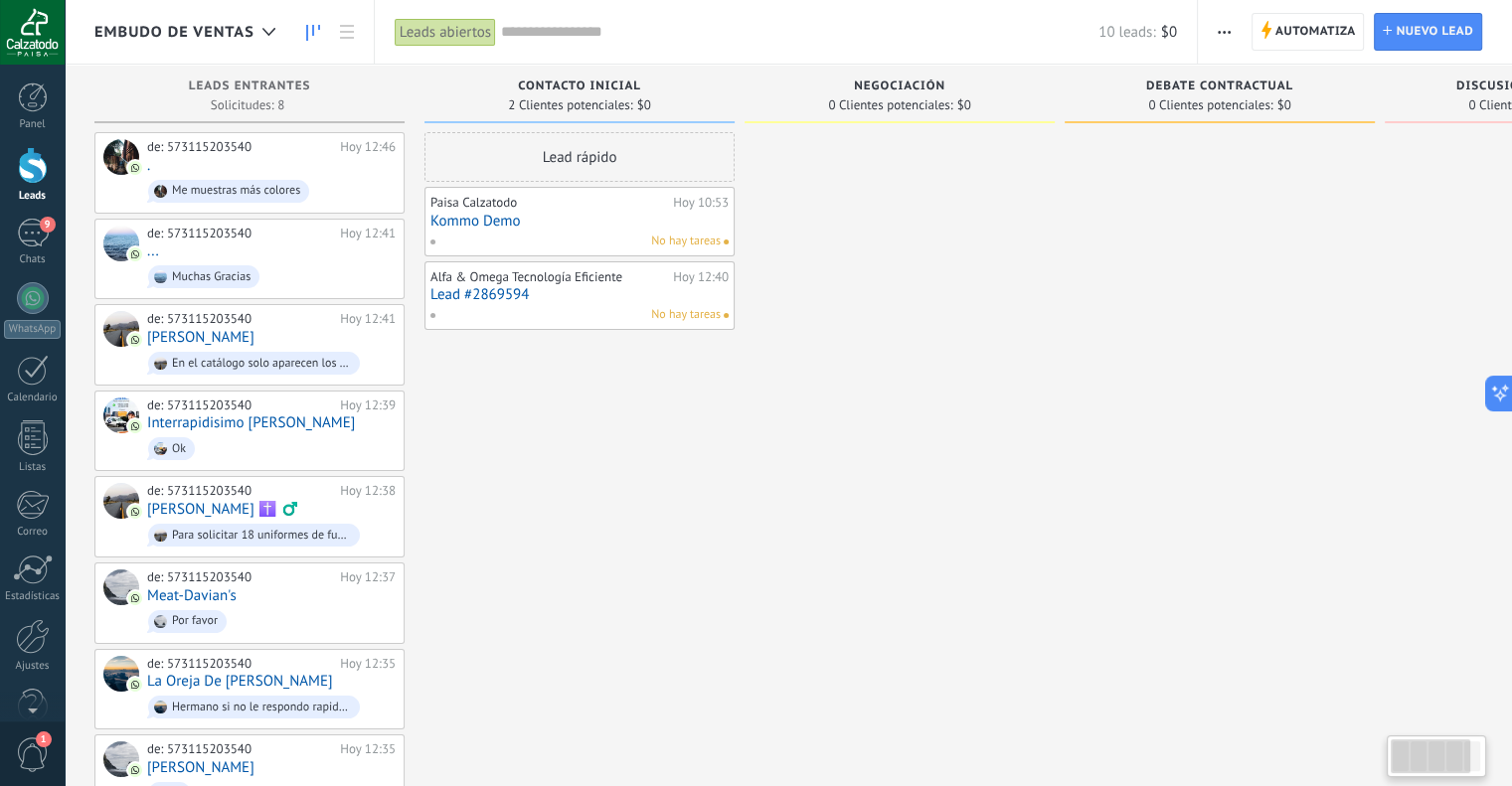click on "Lead rápido Paisa Calzatodo Hoy 10:53 Kommo Demo No hay tareas Alfa & Omega Tecnología Eficiente Hoy 12:40 Lead #2869594 No hay tareas" at bounding box center (580, 474) 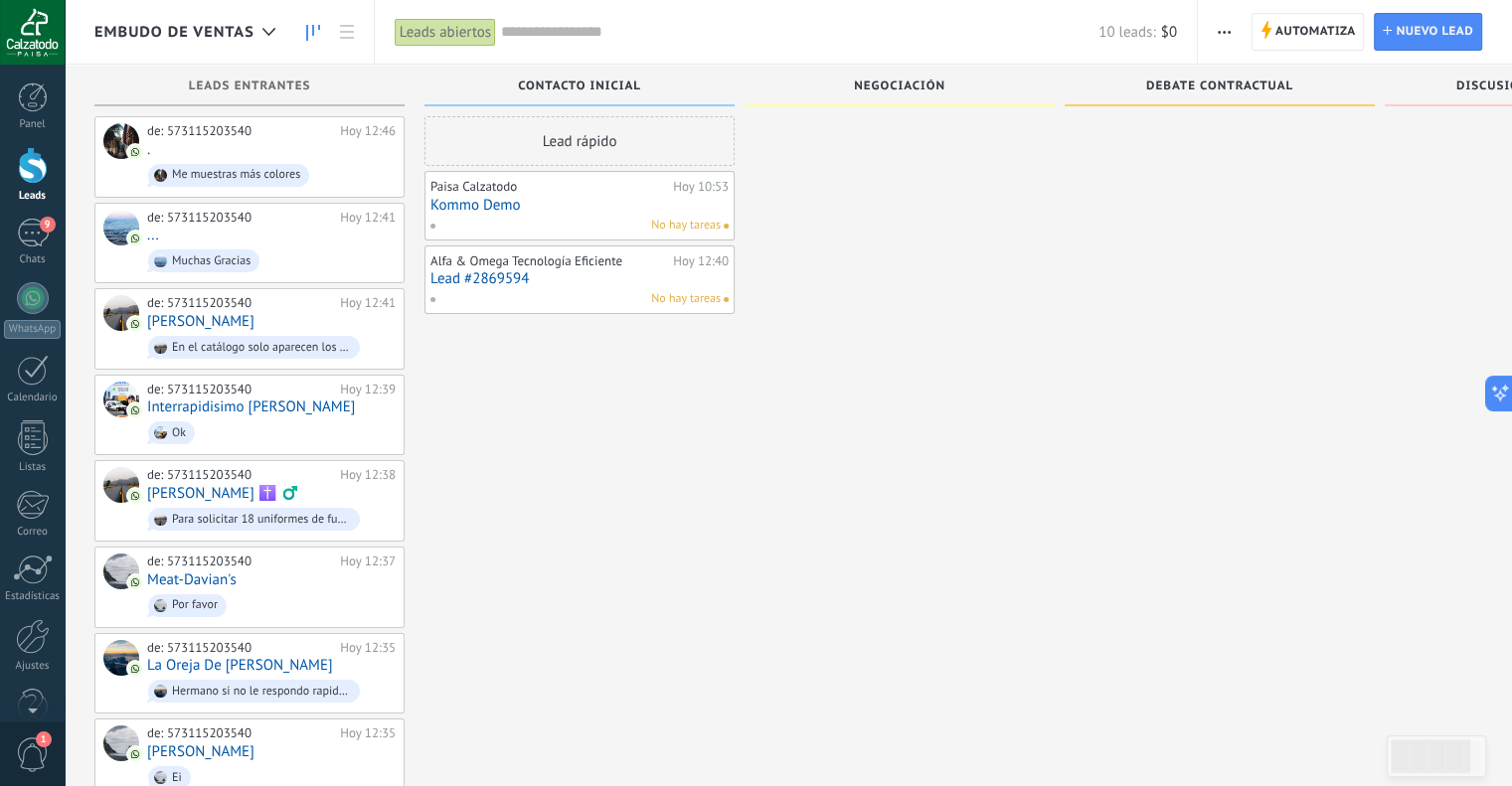 scroll, scrollTop: 0, scrollLeft: 0, axis: both 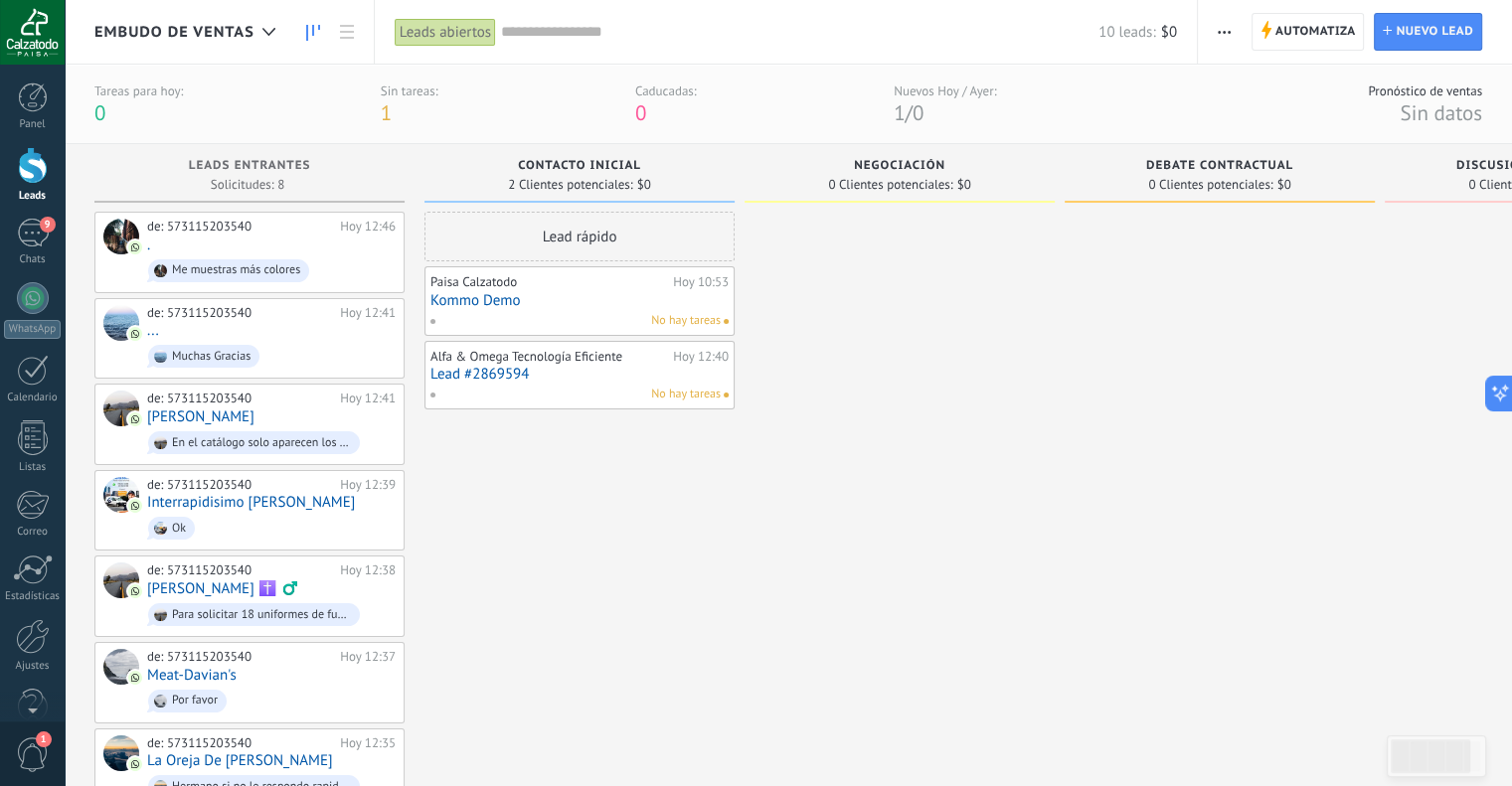 click on "Caducadas: 0" at bounding box center (666, 104) 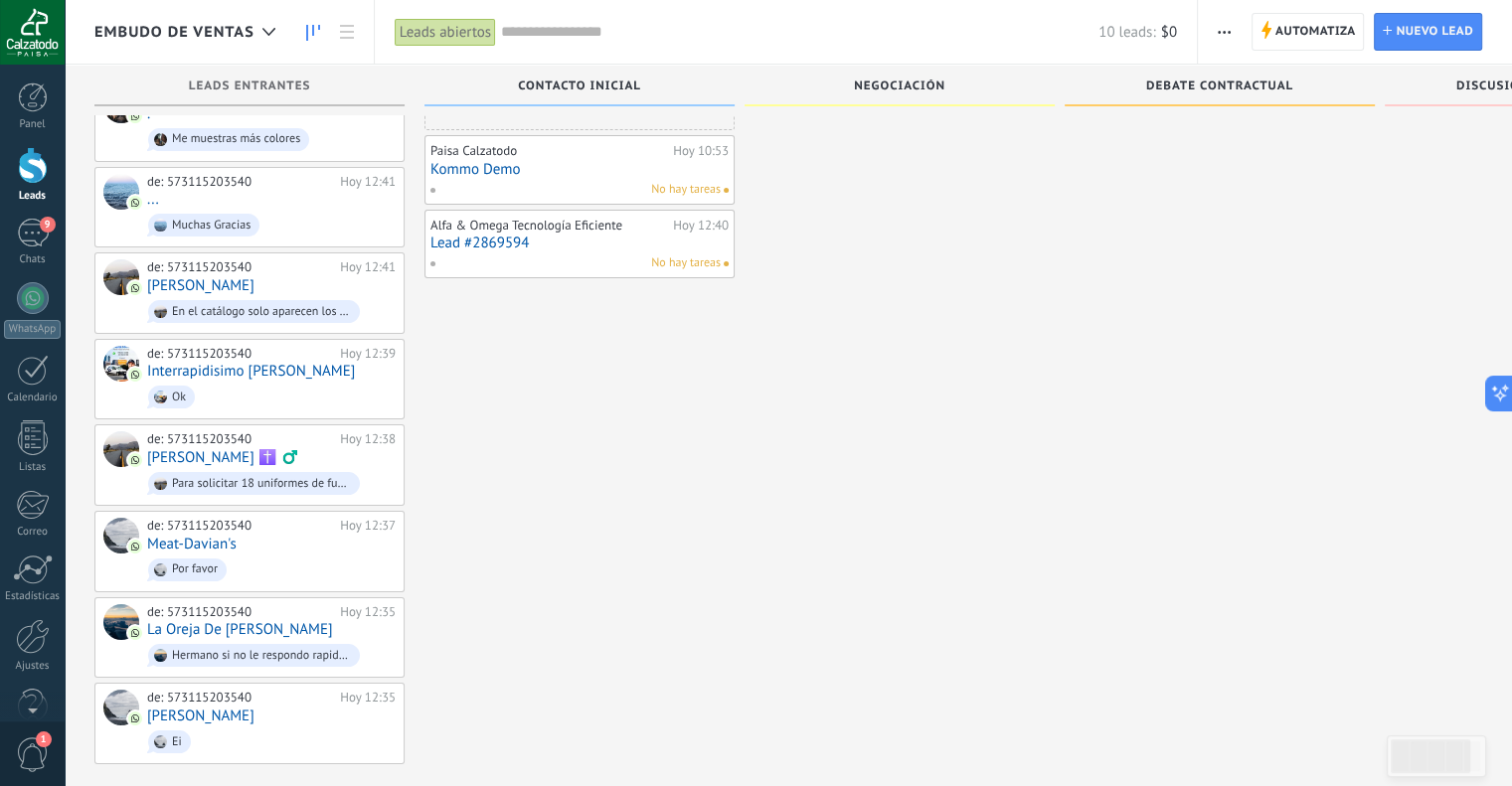 scroll, scrollTop: 52, scrollLeft: 0, axis: vertical 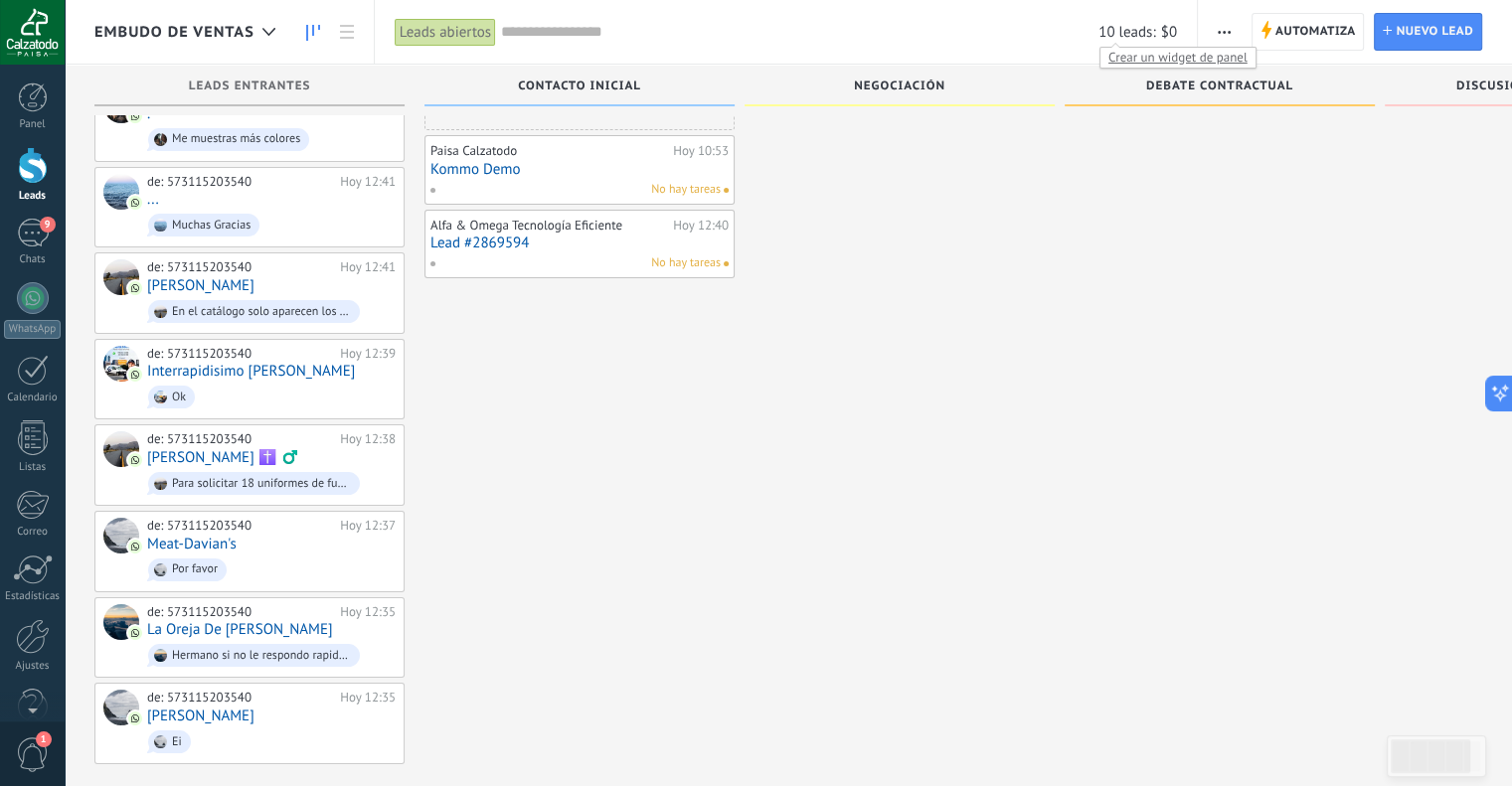 click on "10  leads:" at bounding box center (1126, 32) 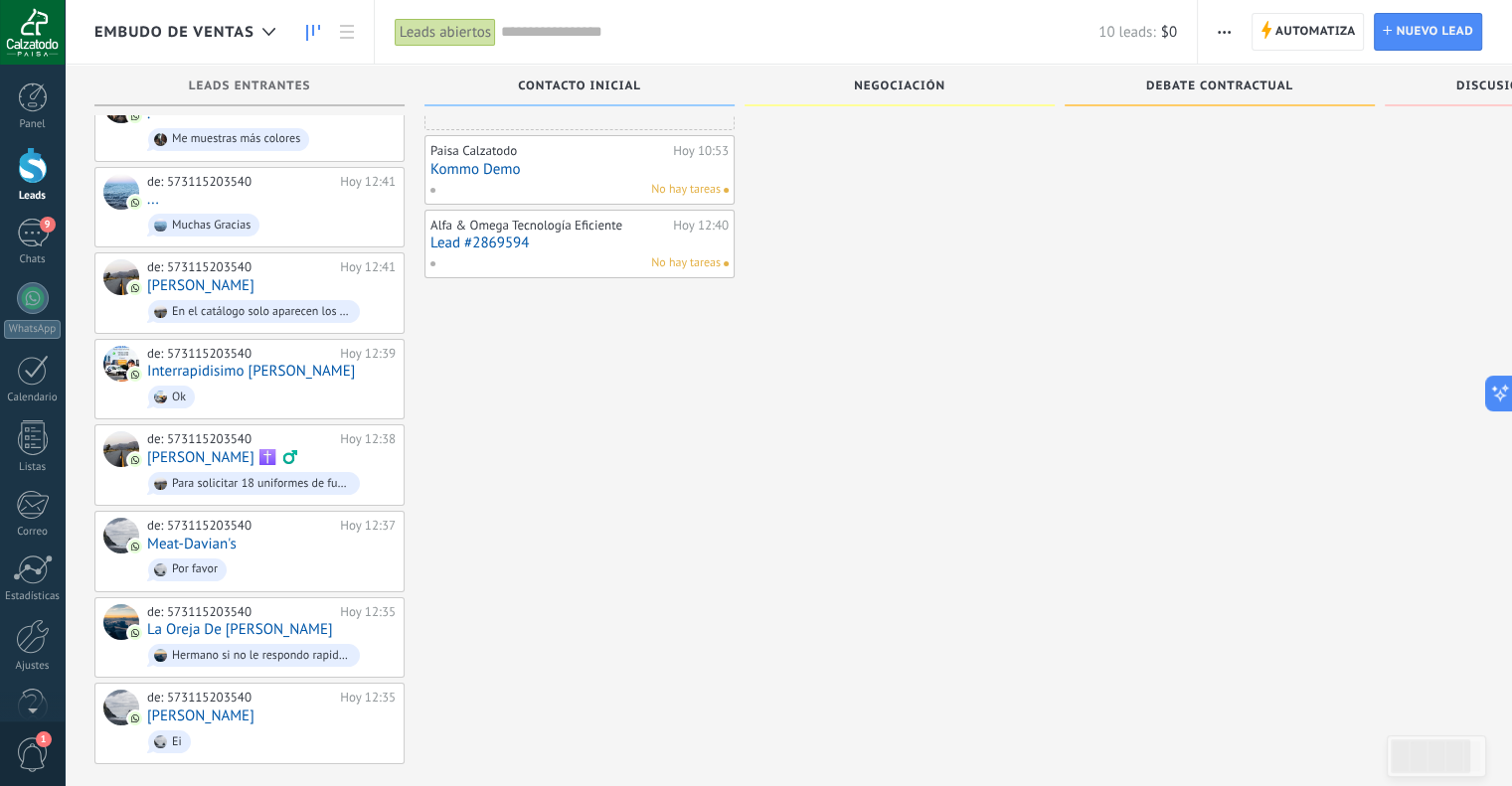 click at bounding box center [900, 422] 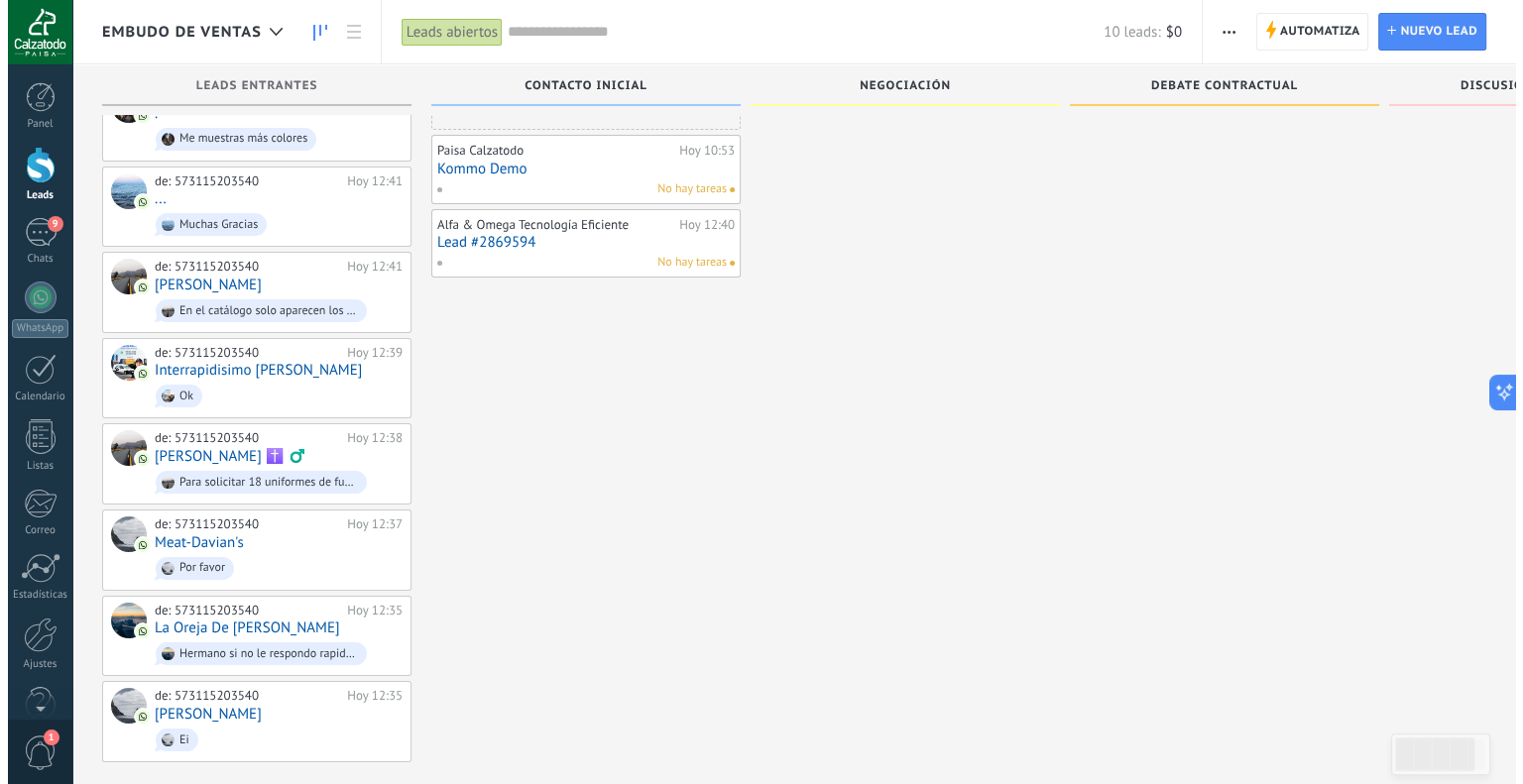 scroll, scrollTop: 0, scrollLeft: 0, axis: both 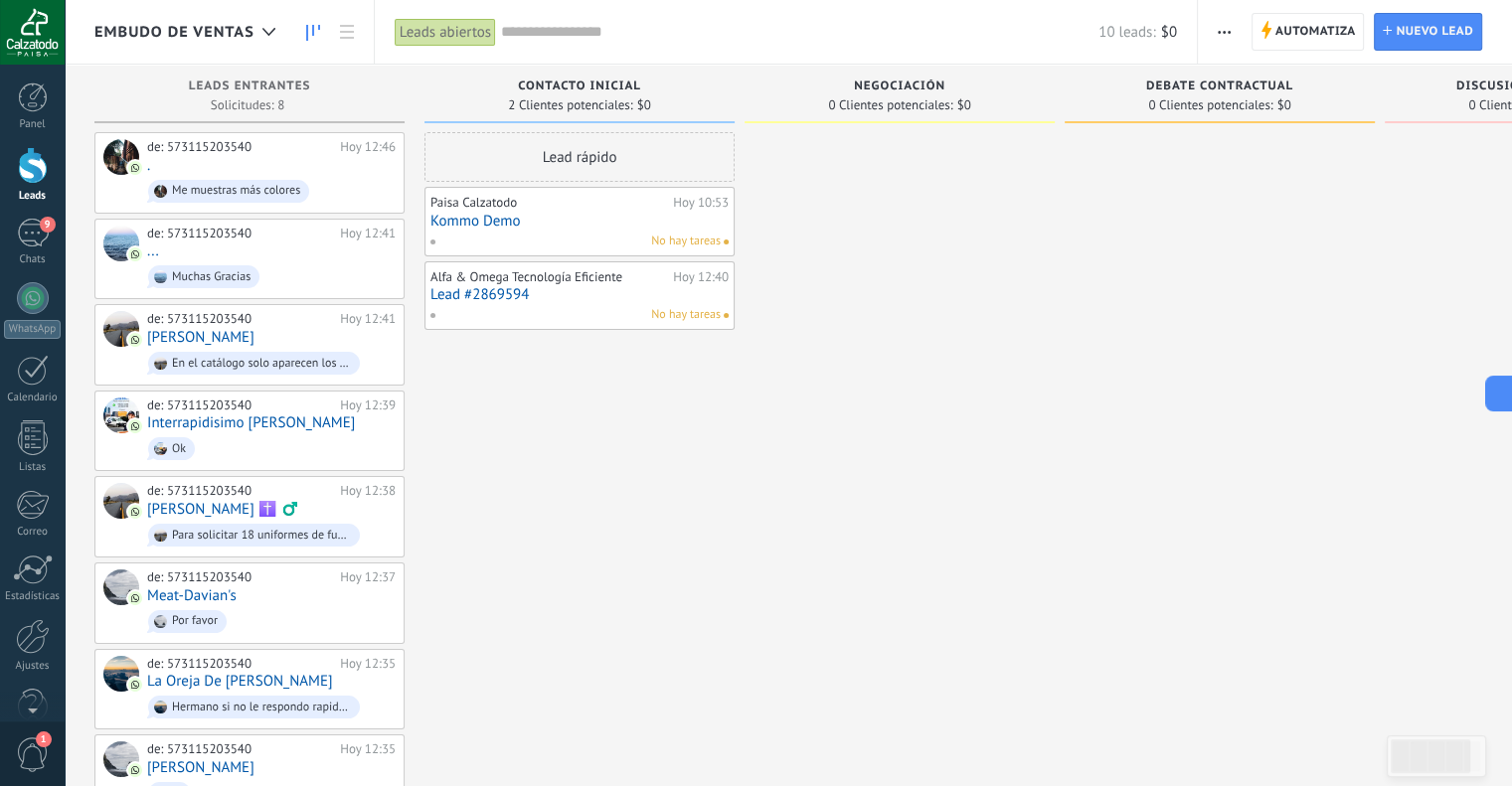 click on "Alfa & Omega Tecnología Eficiente" at bounding box center [549, 277] 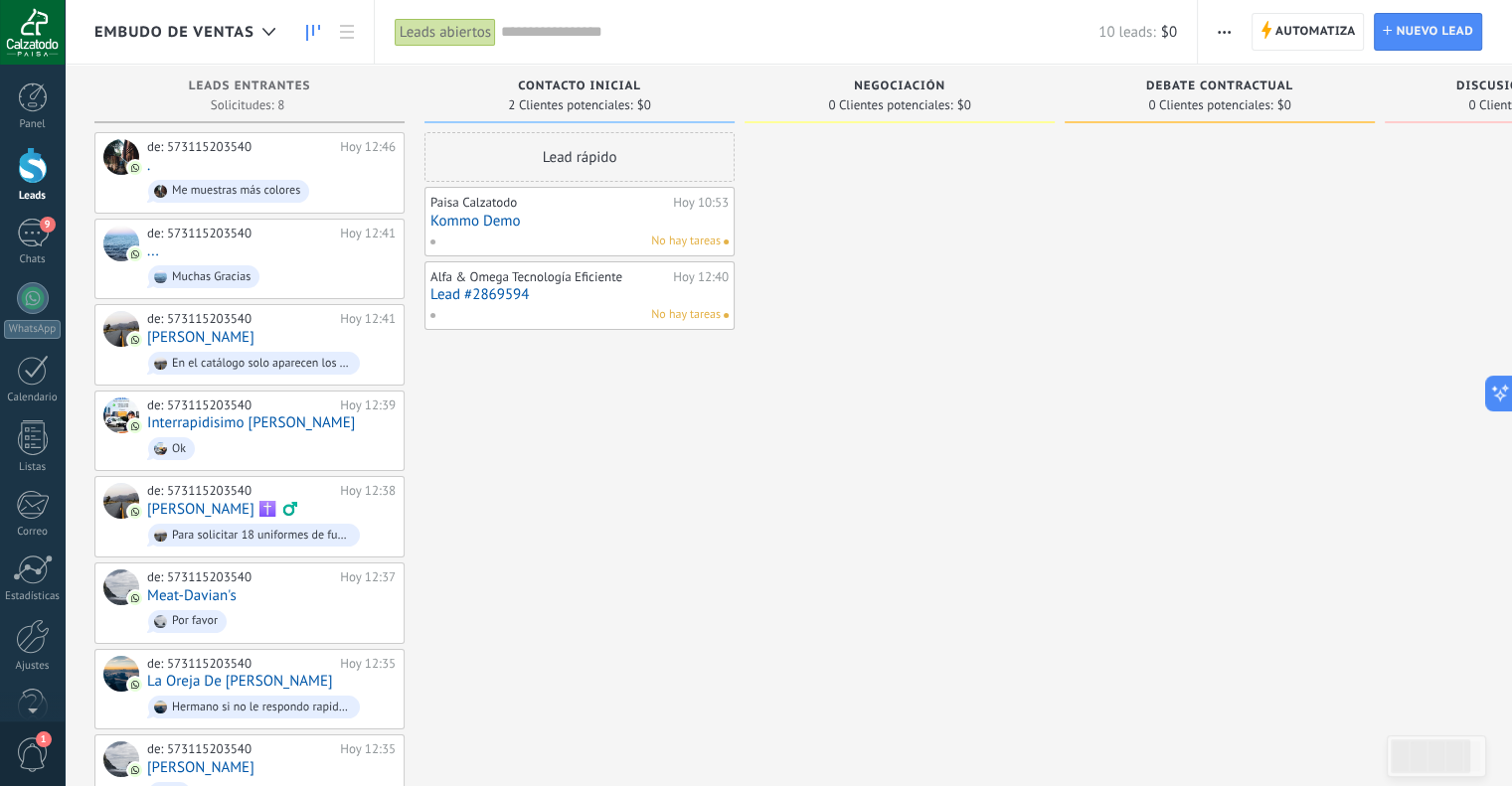 click on "Lead #2869594" at bounding box center [580, 294] 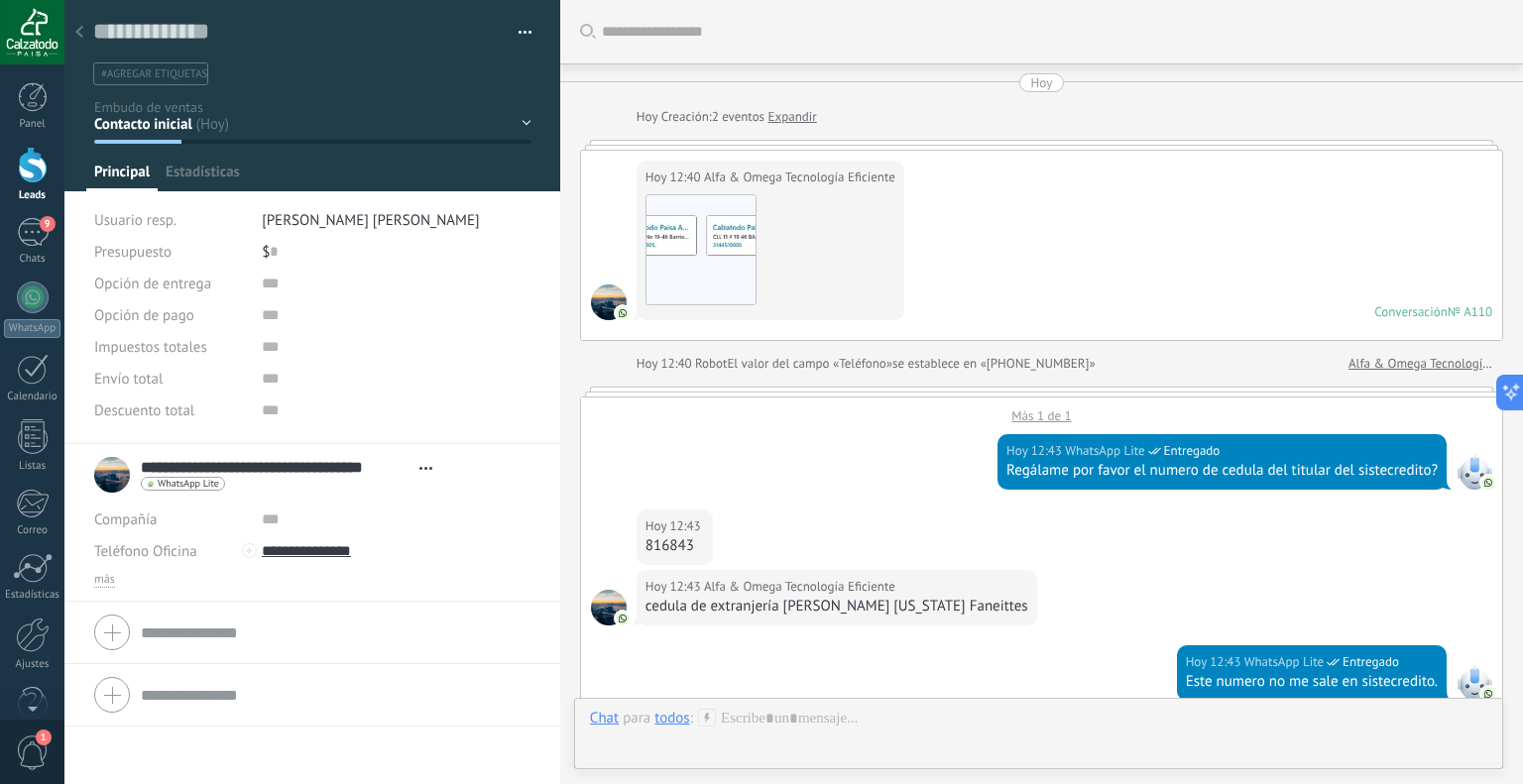 scroll, scrollTop: 29, scrollLeft: 0, axis: vertical 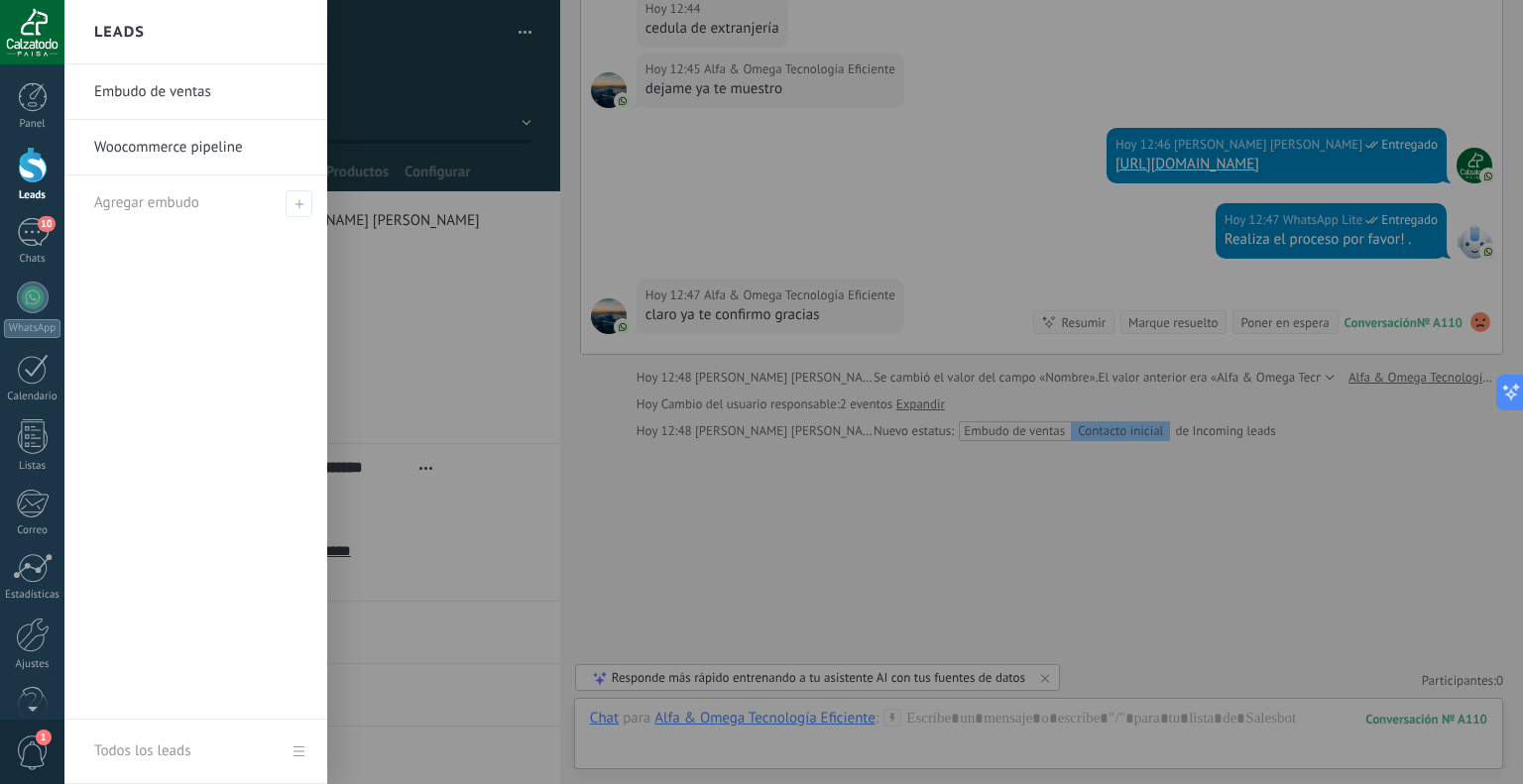 click at bounding box center [33, 165] 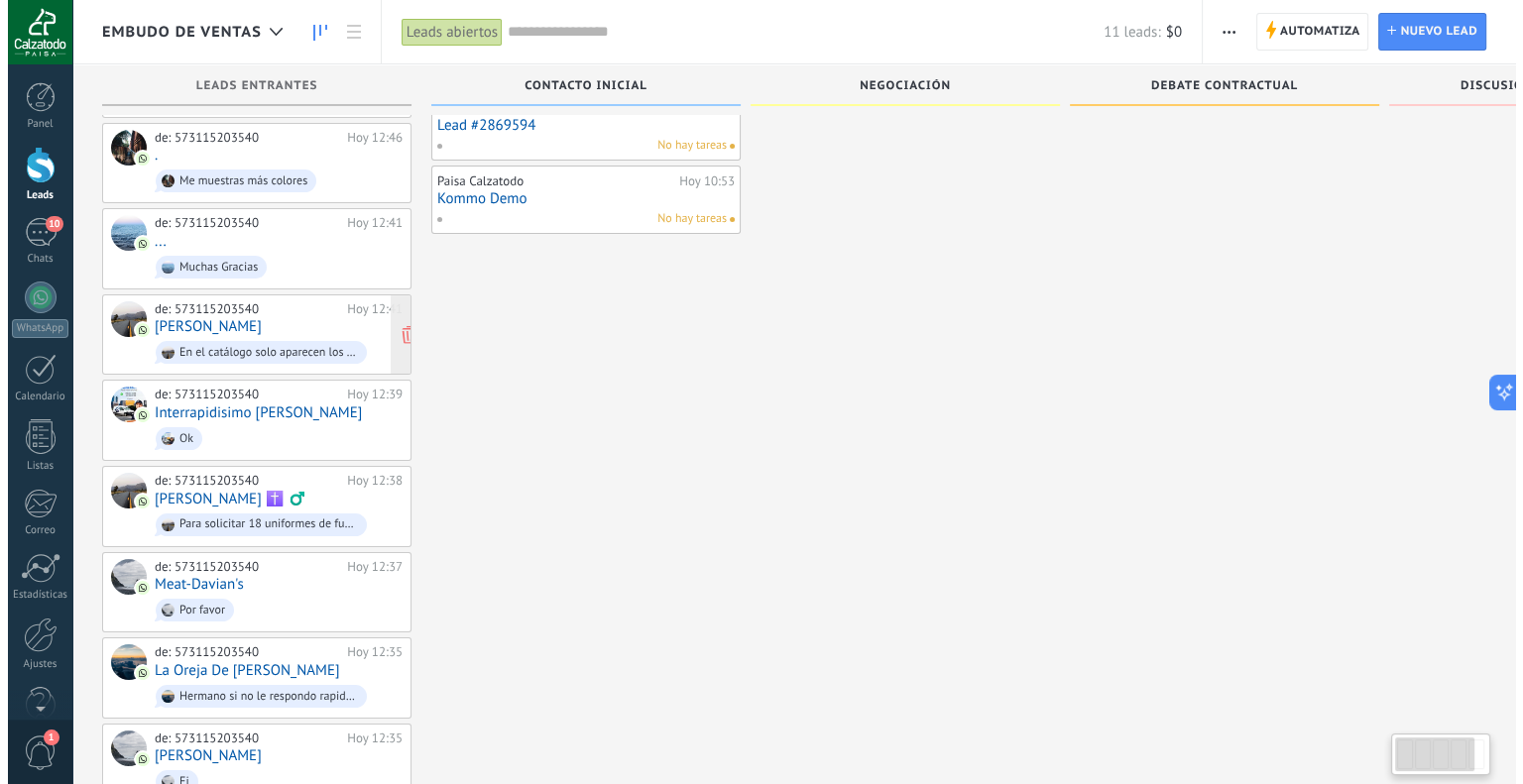 scroll, scrollTop: 151, scrollLeft: 0, axis: vertical 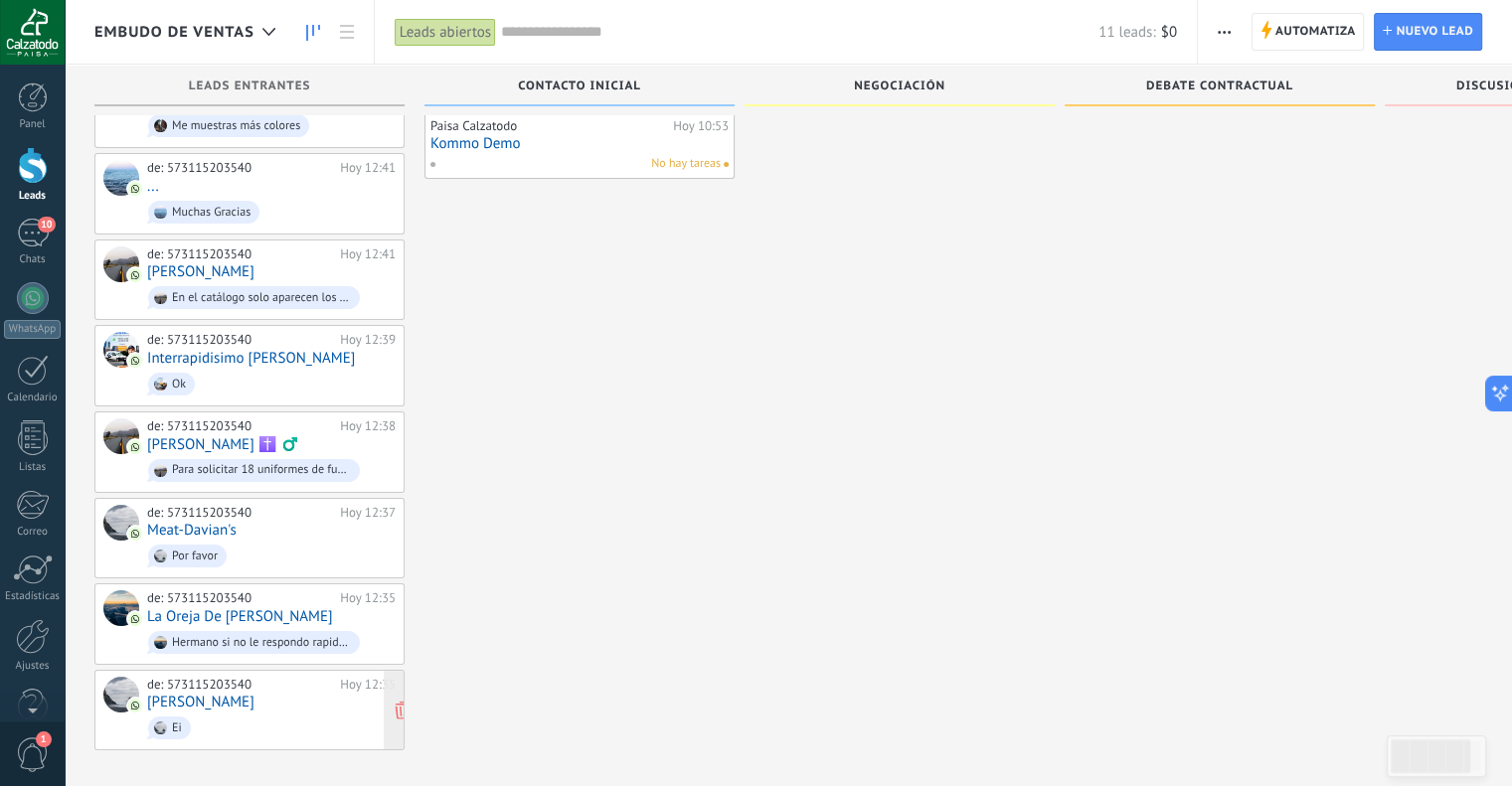 click on "de: 573115203540 Hoy 12:35 David Ei" at bounding box center [271, 710] 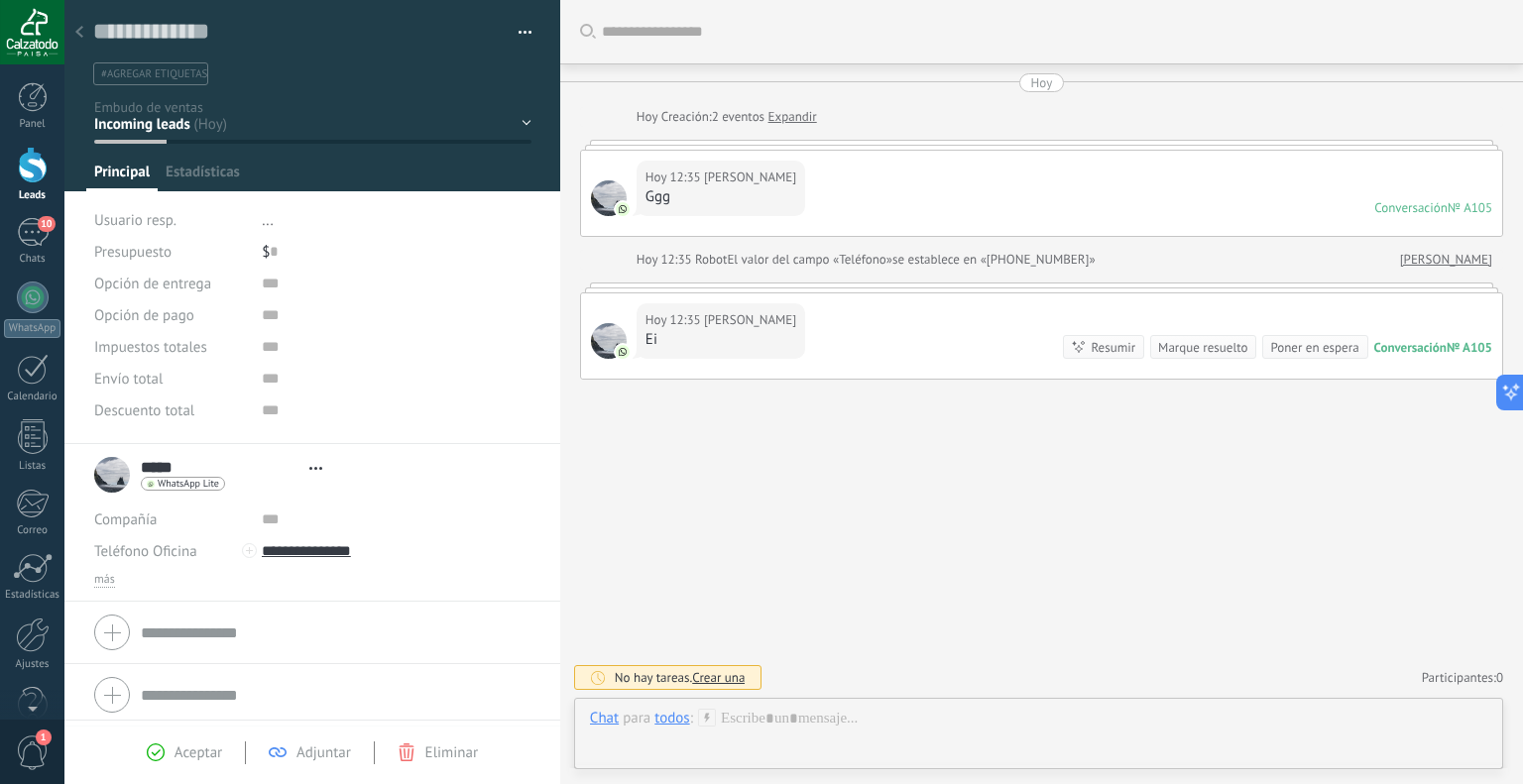 type on "**********" 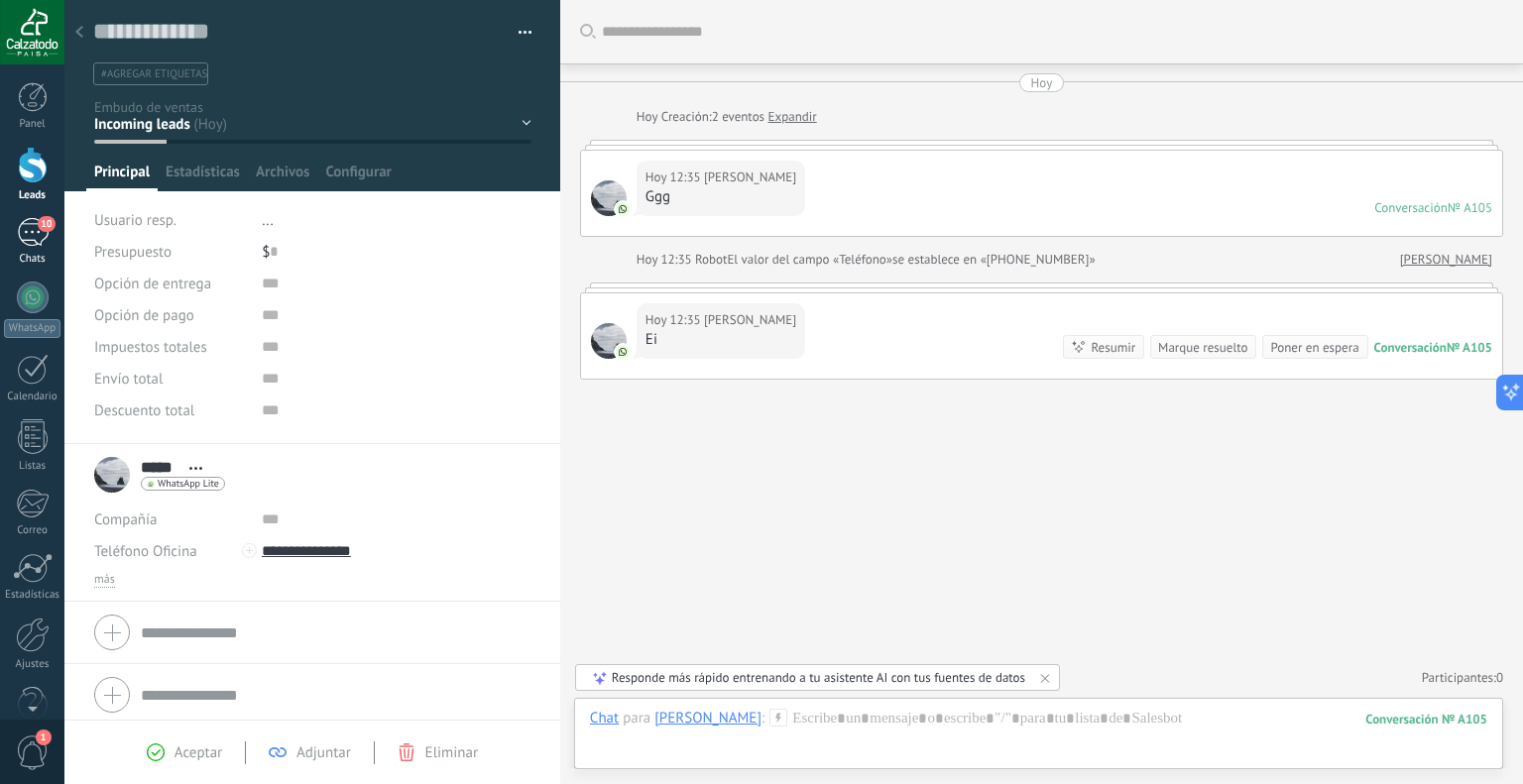 click on "10
Chats" at bounding box center [32, 242] 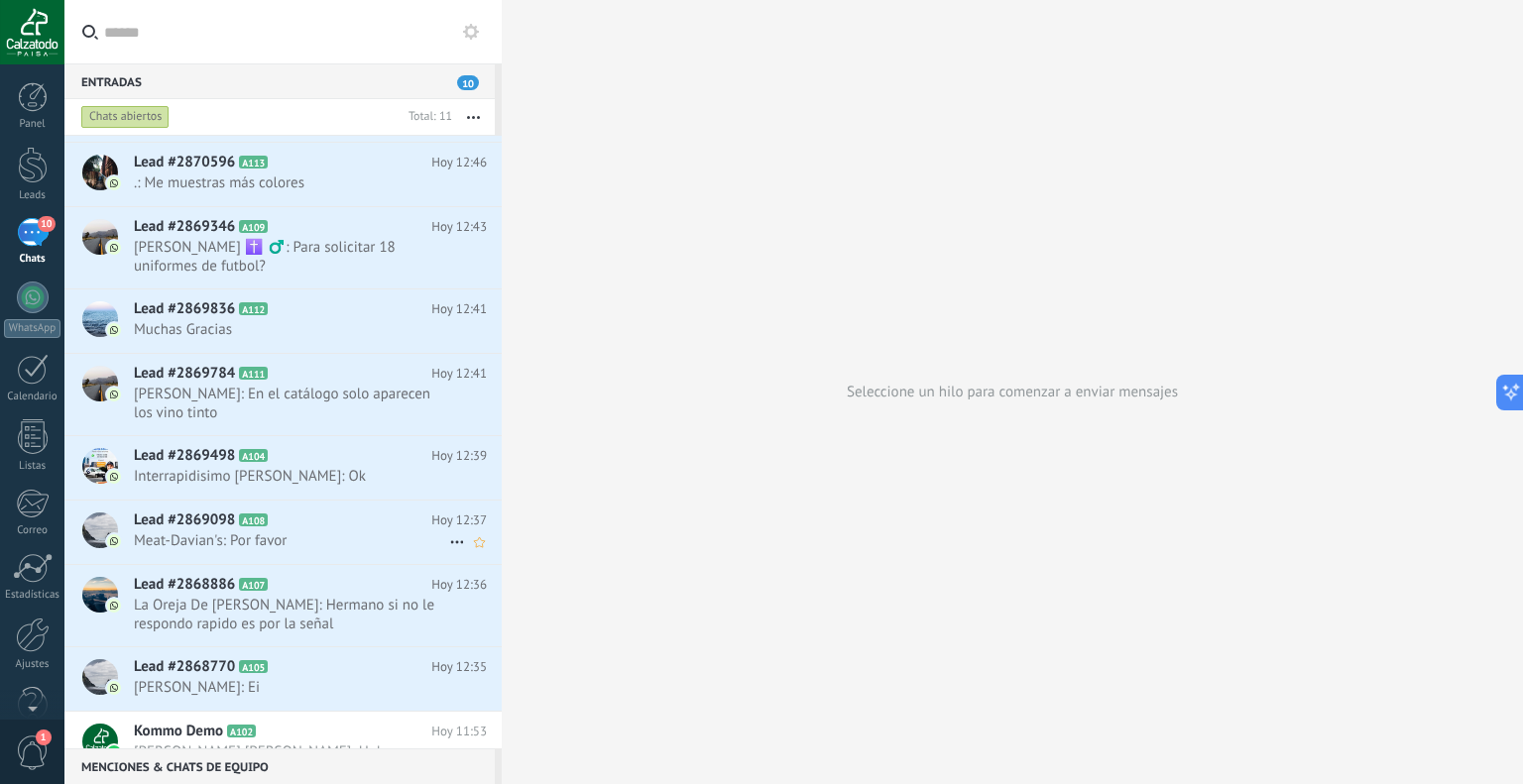 scroll, scrollTop: 184, scrollLeft: 0, axis: vertical 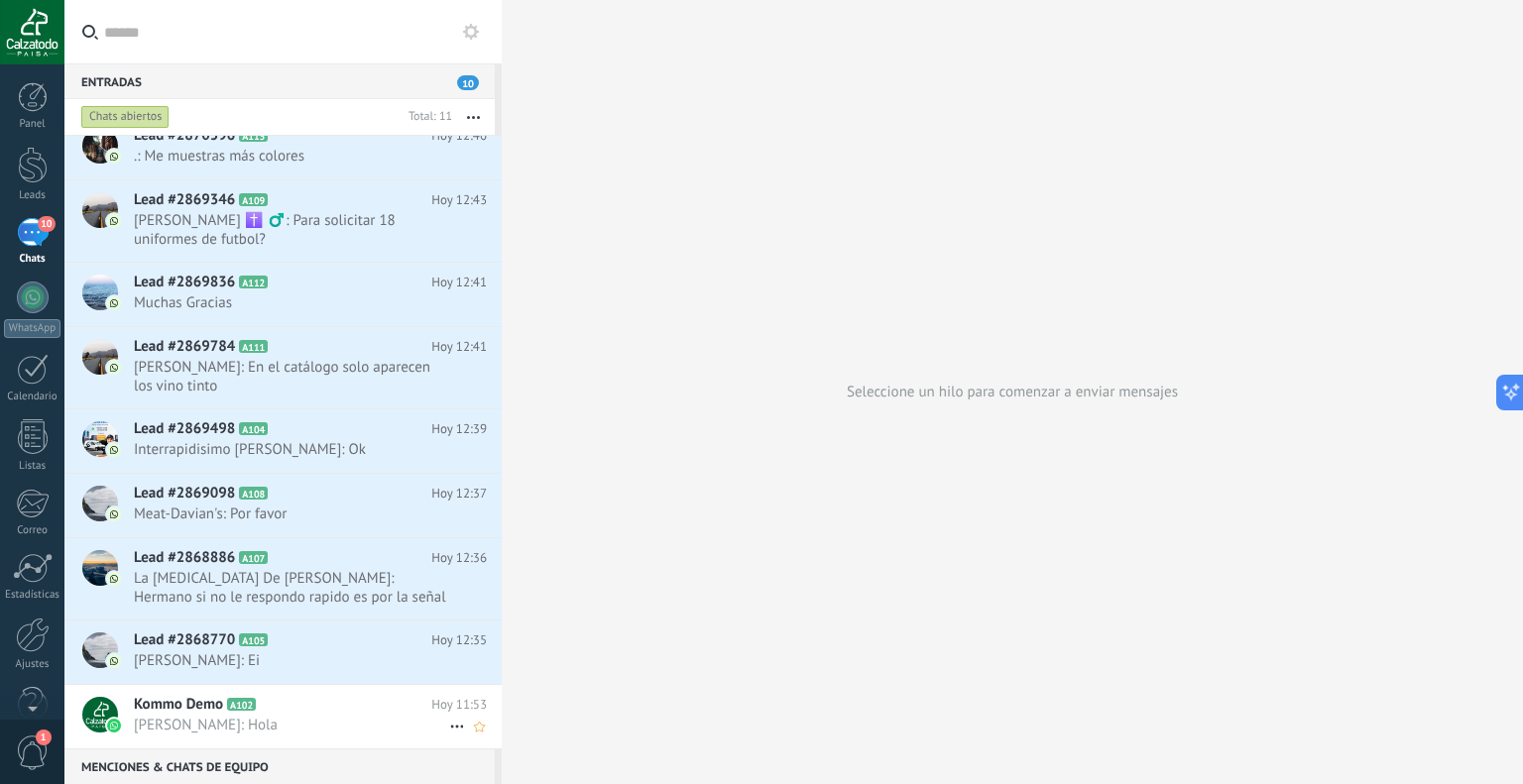 drag, startPoint x: 0, startPoint y: 0, endPoint x: 284, endPoint y: 709, distance: 763.76502 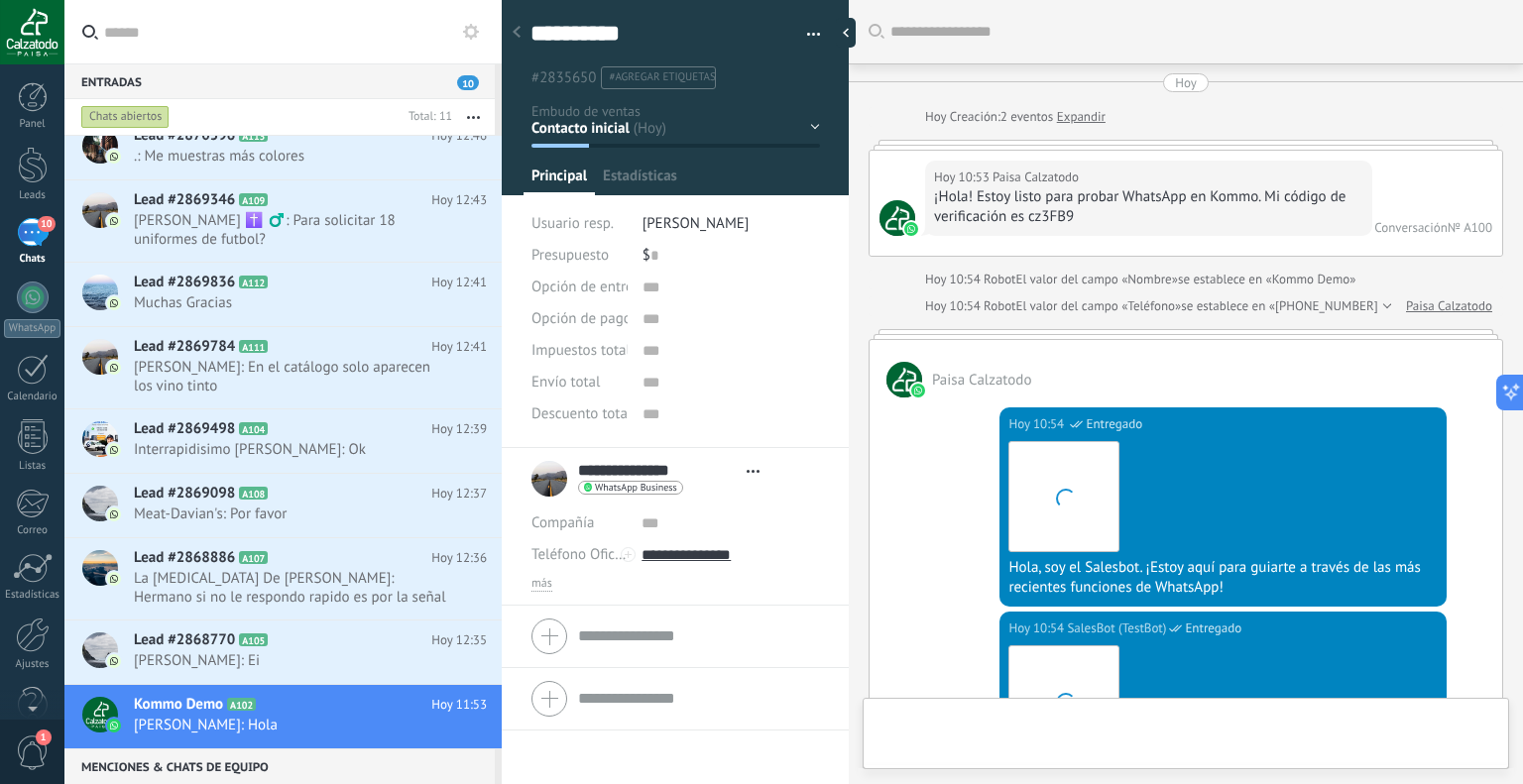 scroll, scrollTop: 29, scrollLeft: 0, axis: vertical 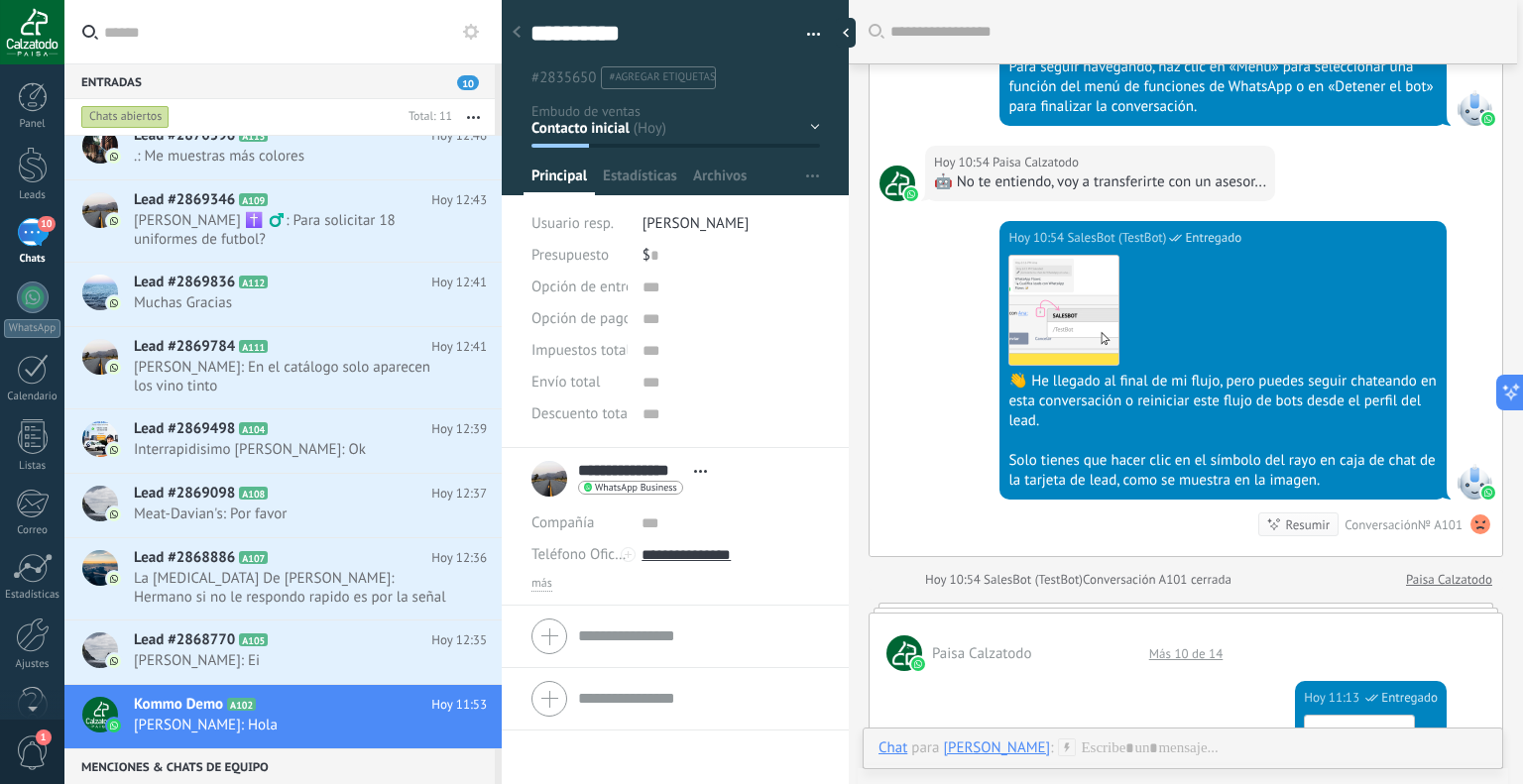 click at bounding box center (517, 33) 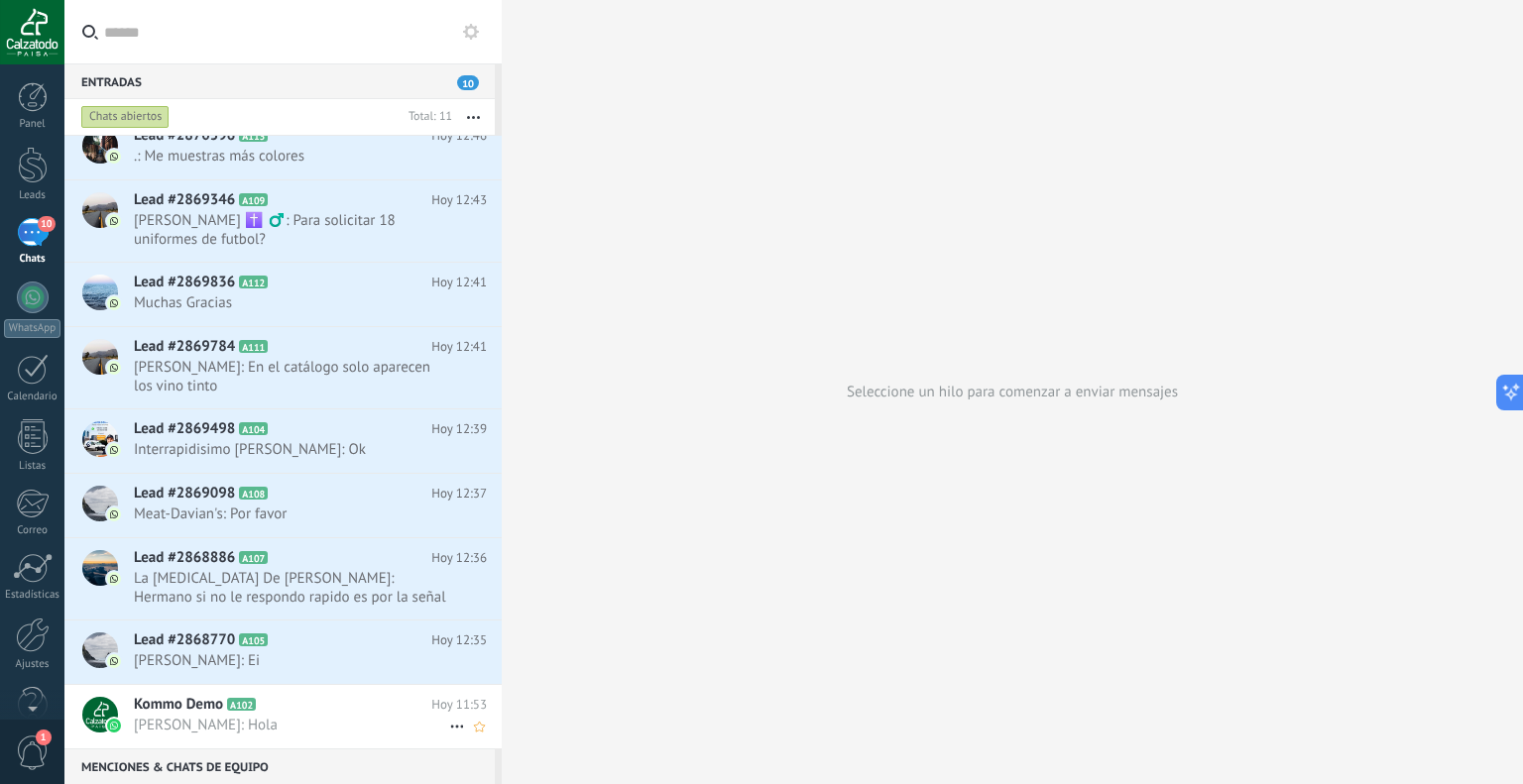 click on "Kommo Demo
A102" at bounding box center [283, 705] 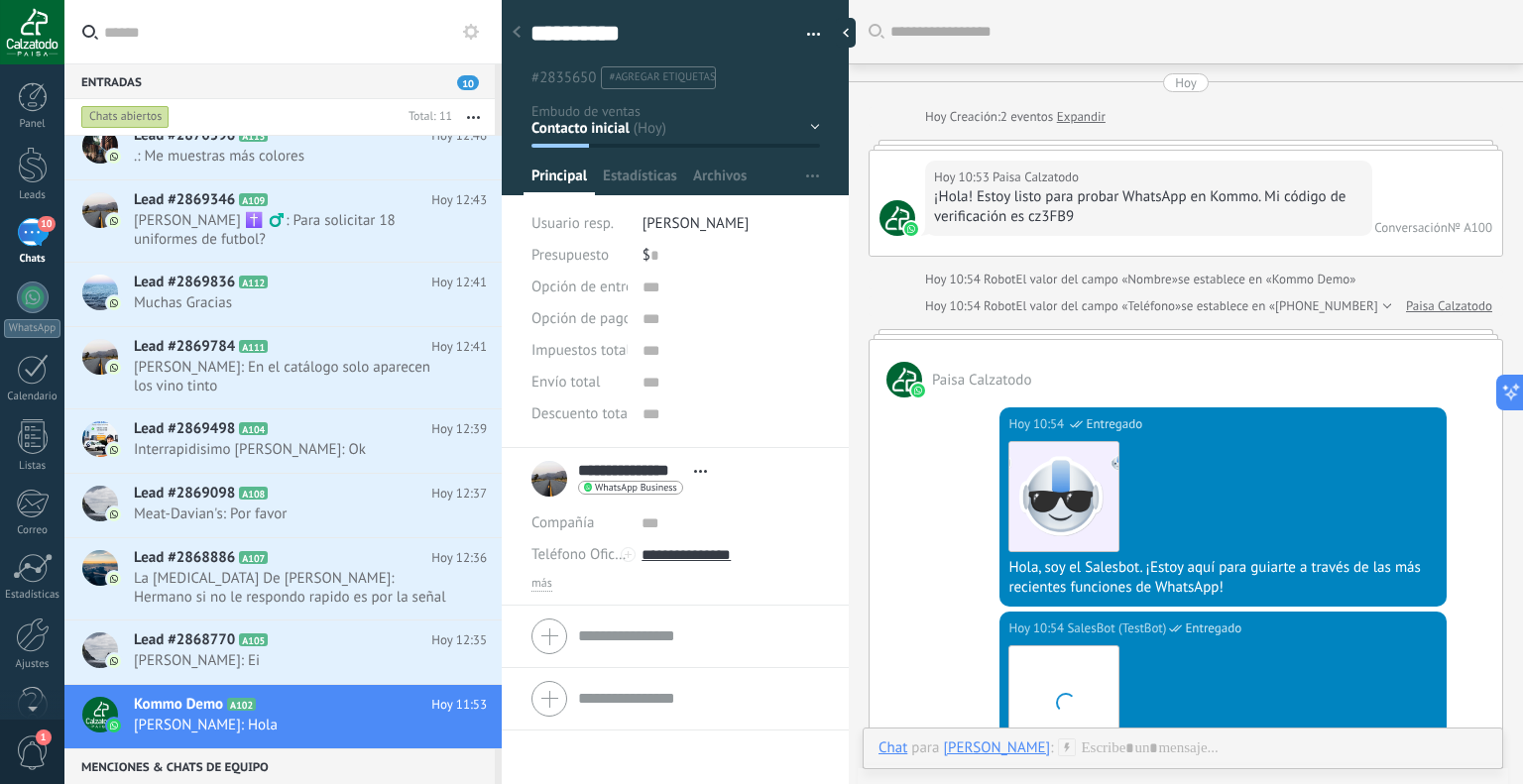 scroll, scrollTop: 29, scrollLeft: 0, axis: vertical 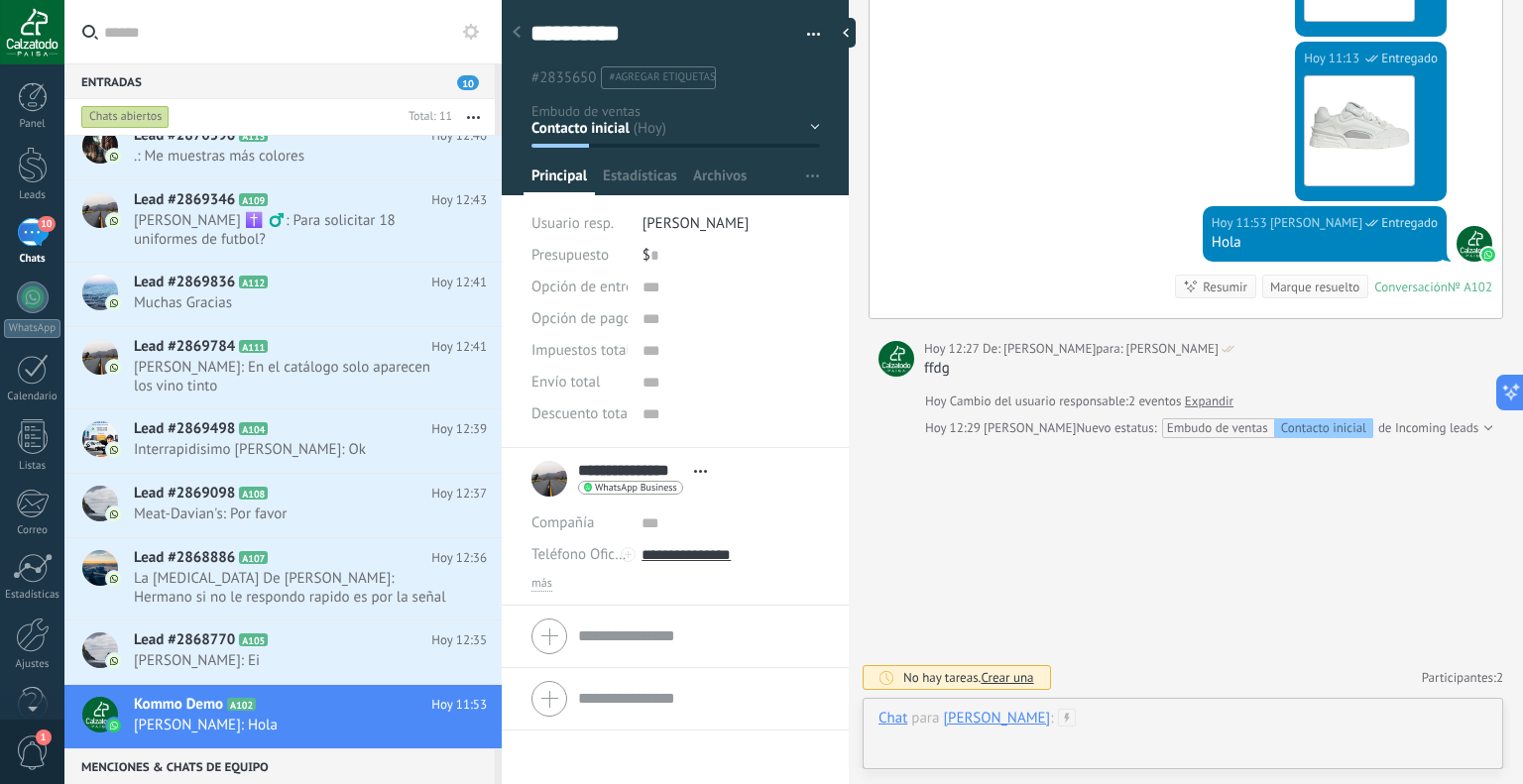 click at bounding box center (1183, 738) 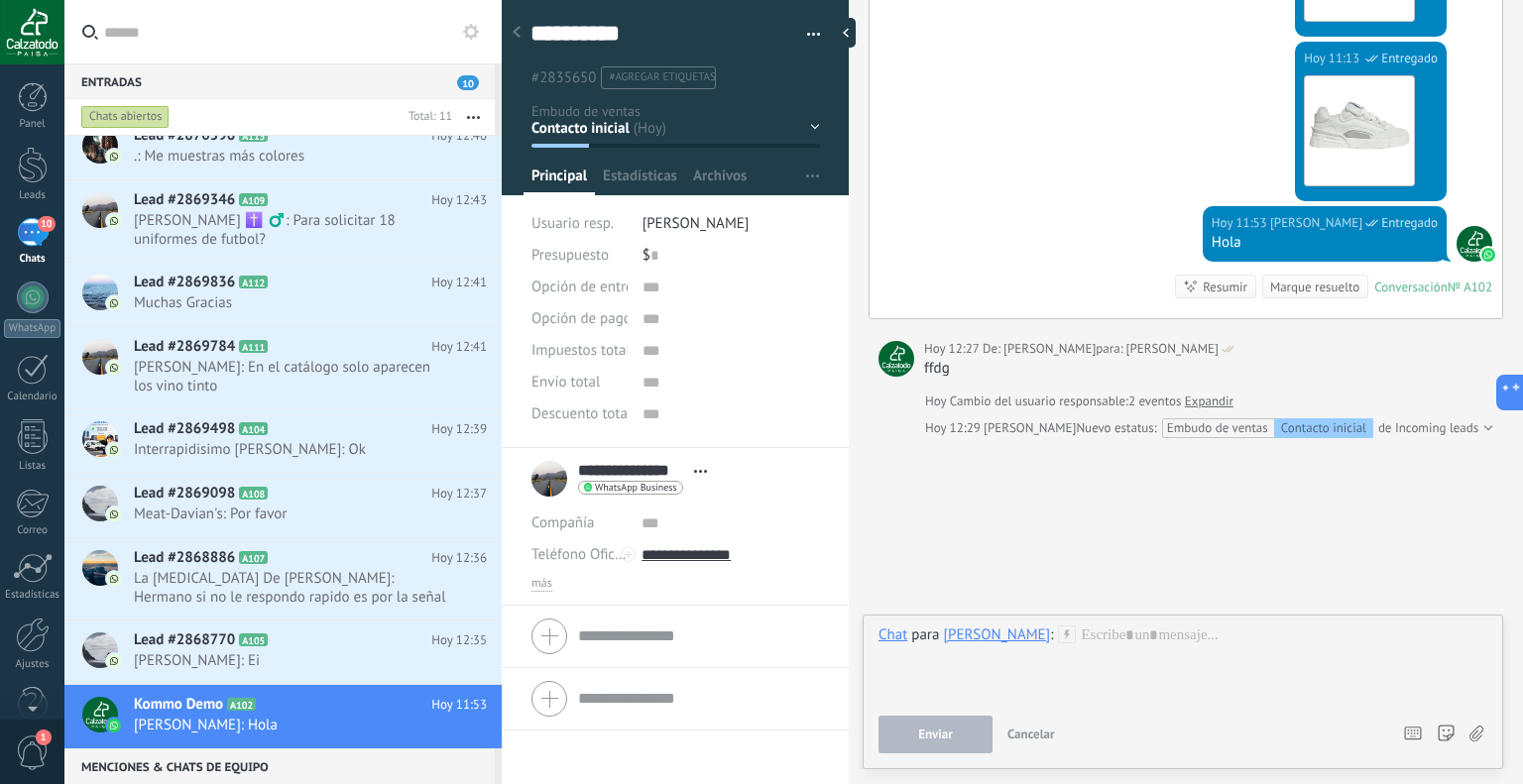click on "[PERSON_NAME]" at bounding box center (996, 635) 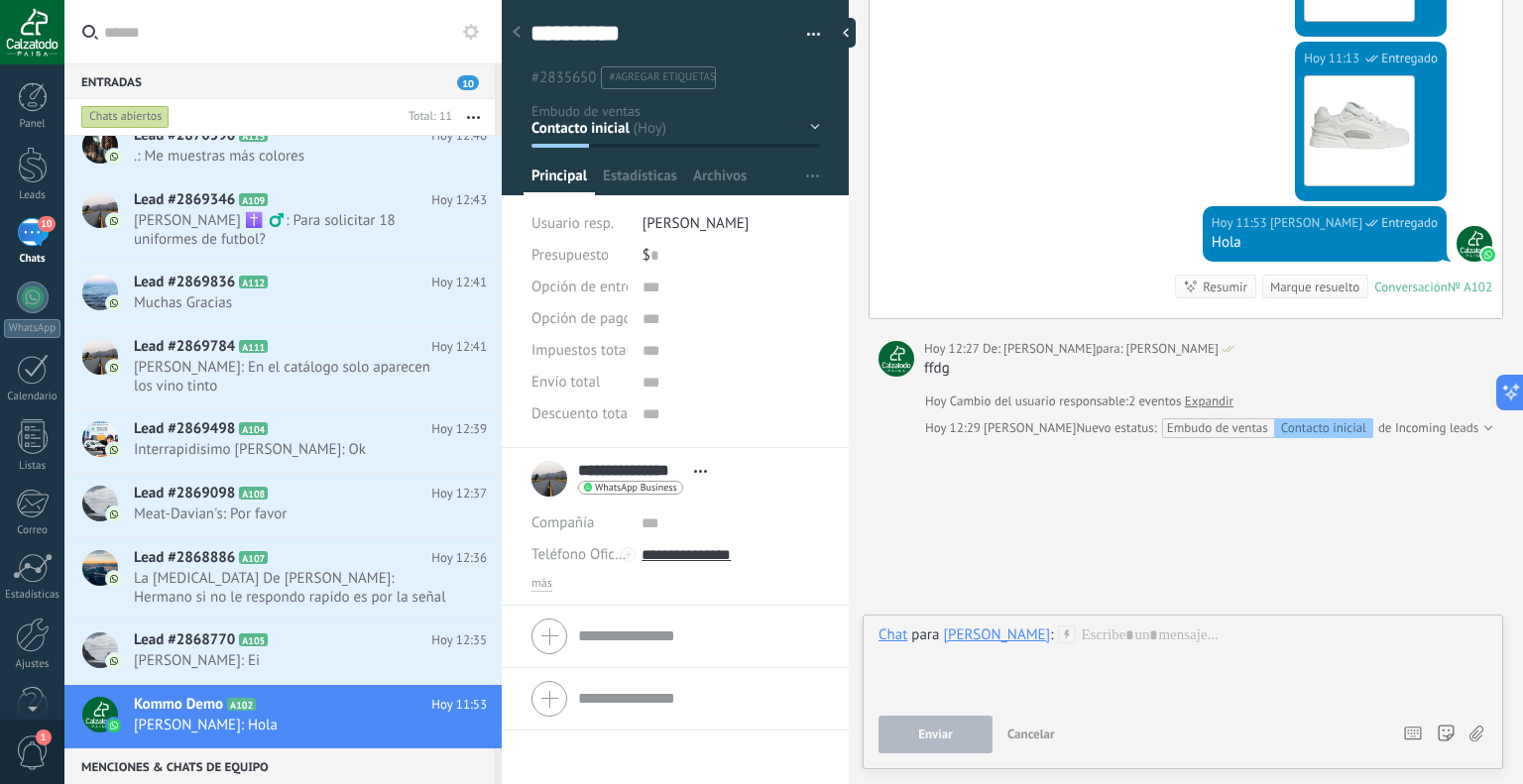 click on "[PERSON_NAME]" at bounding box center (996, 634) 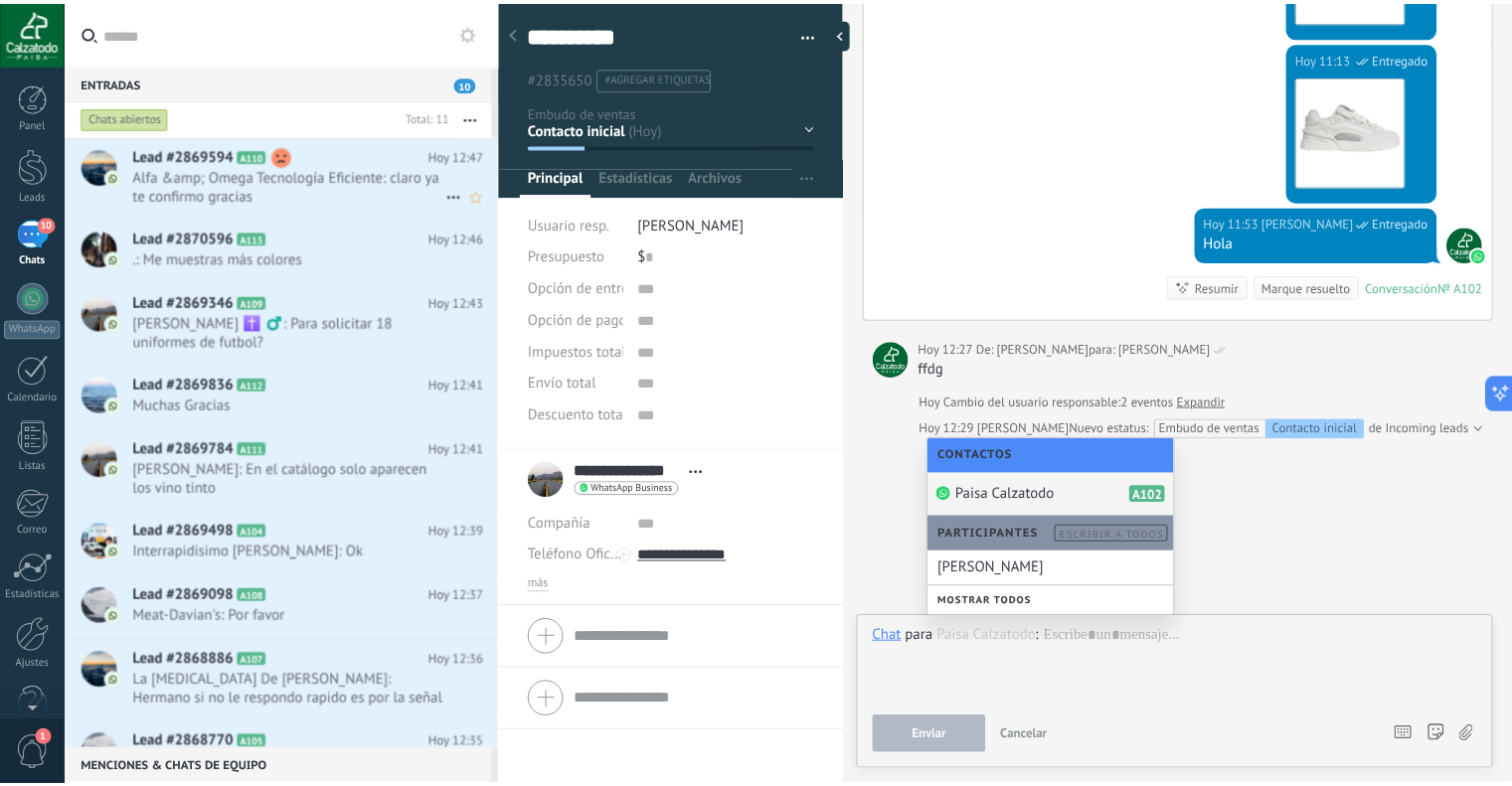 scroll, scrollTop: 0, scrollLeft: 0, axis: both 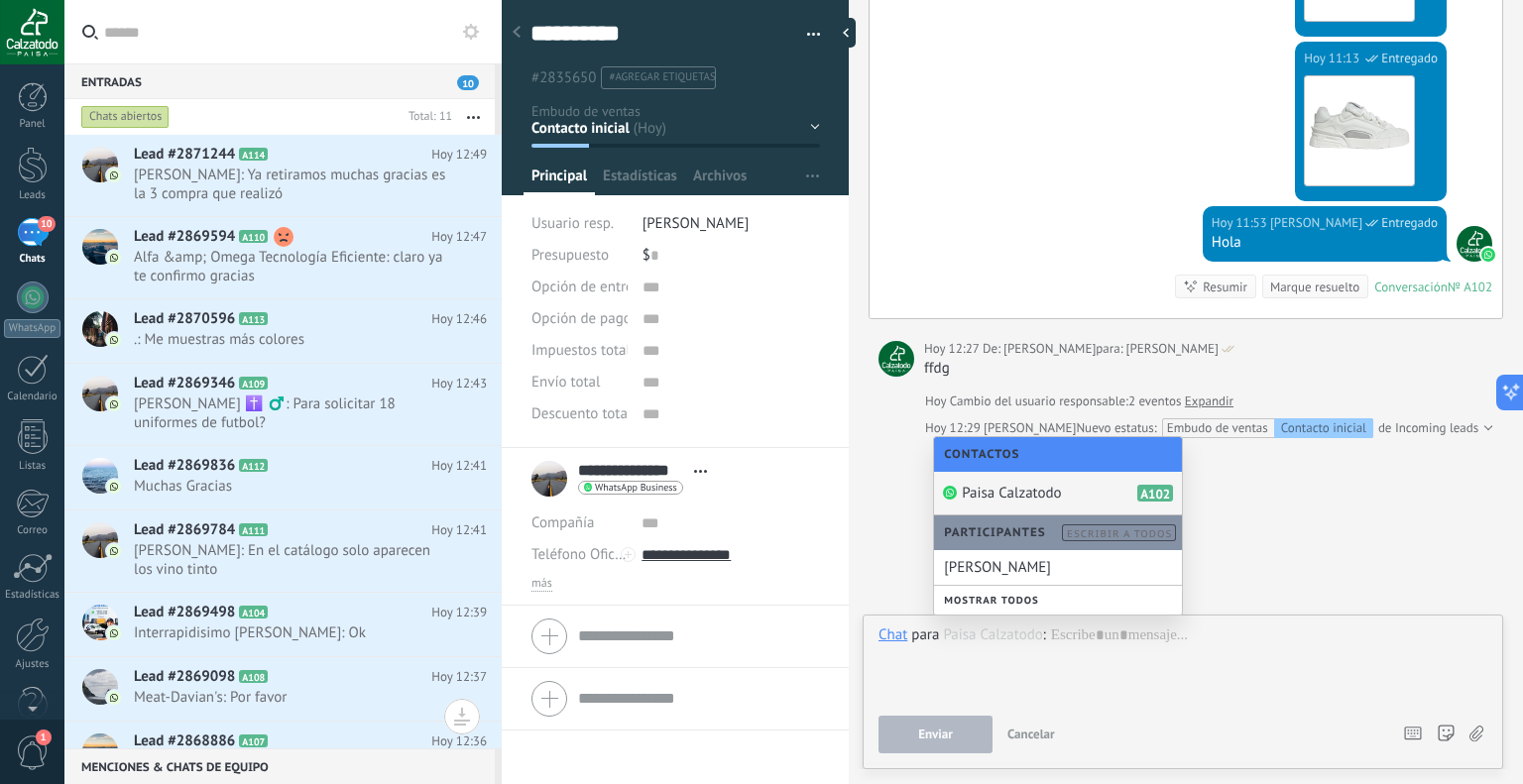 click at bounding box center [294, 32] 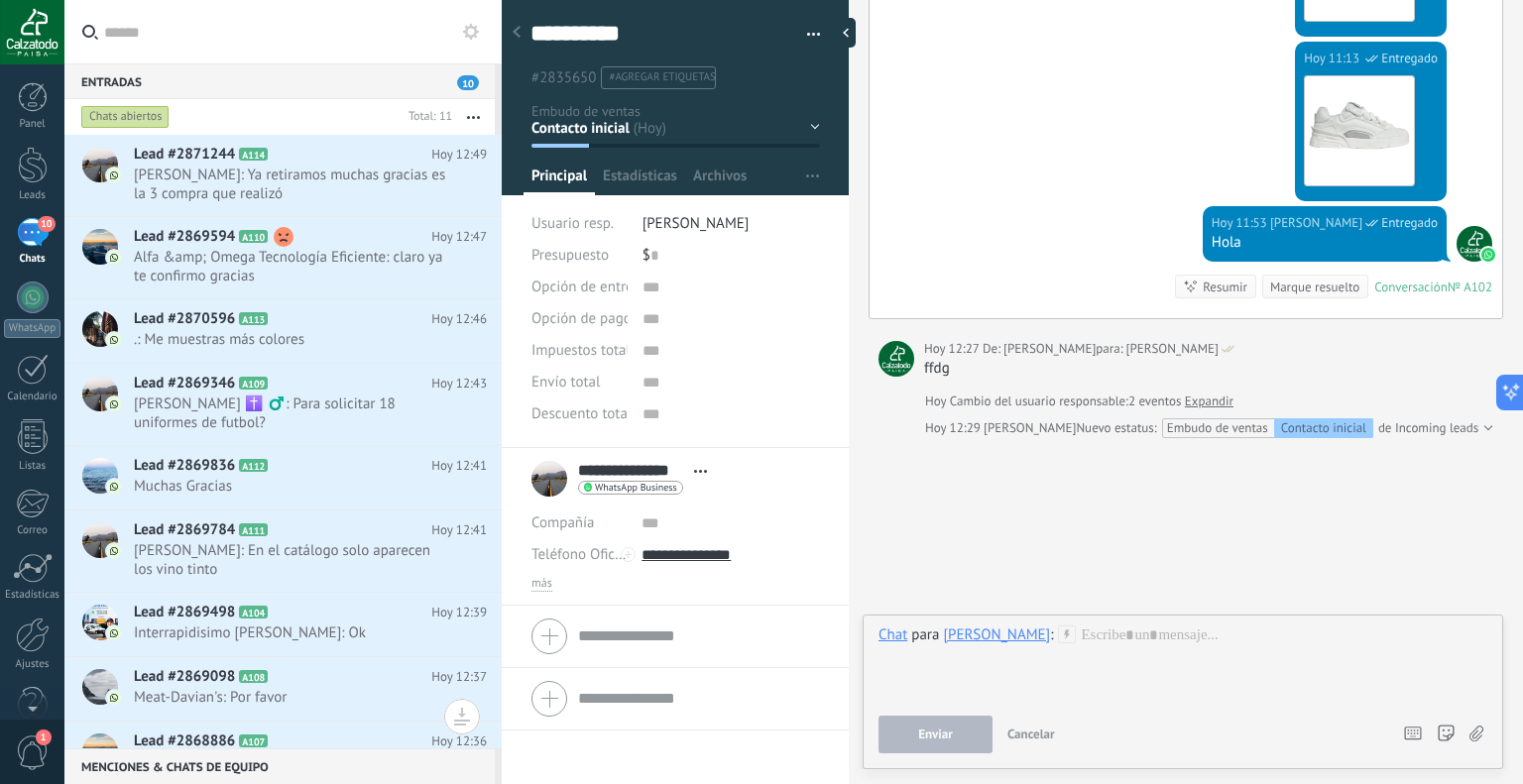 click at bounding box center (517, 33) 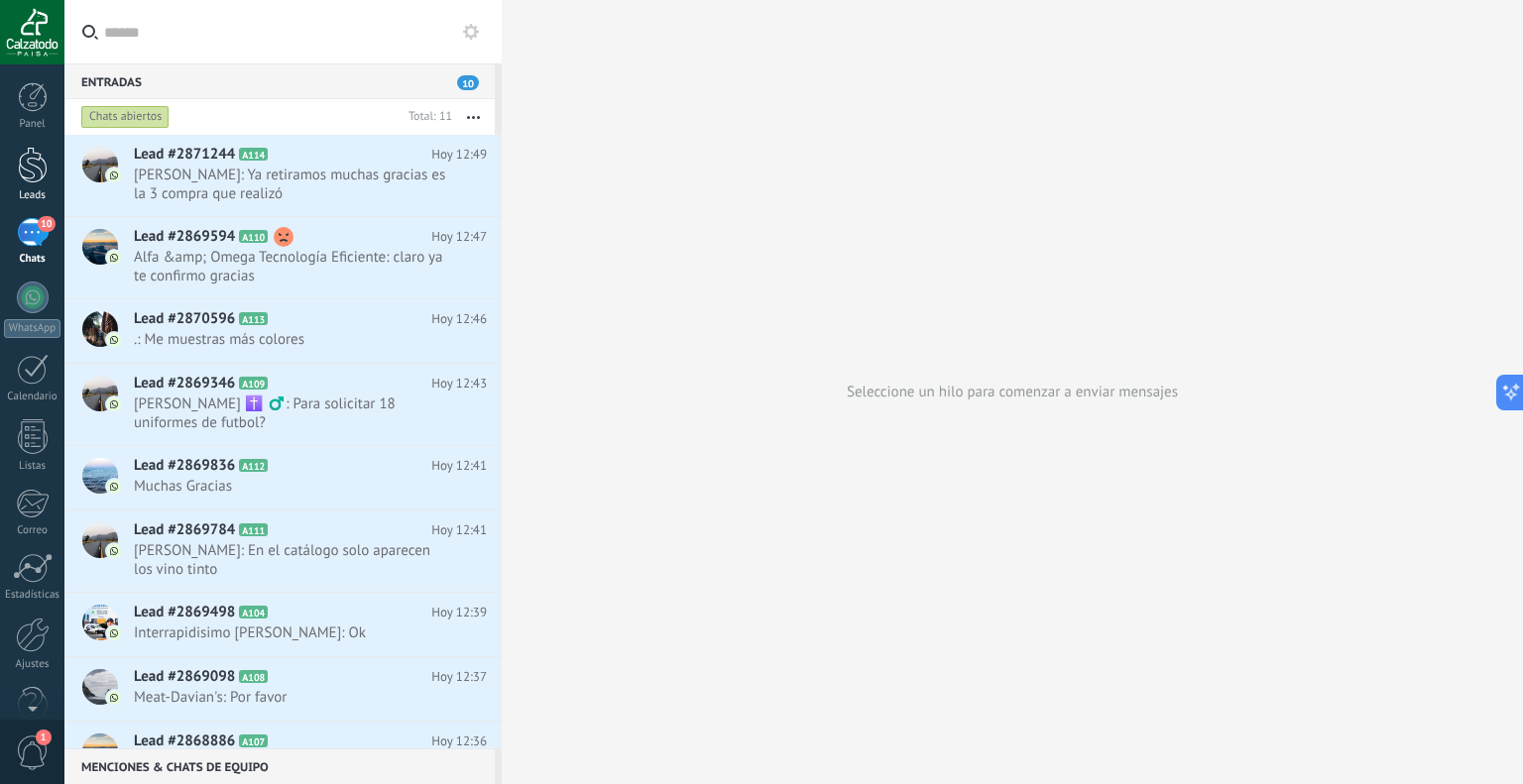 click at bounding box center [33, 165] 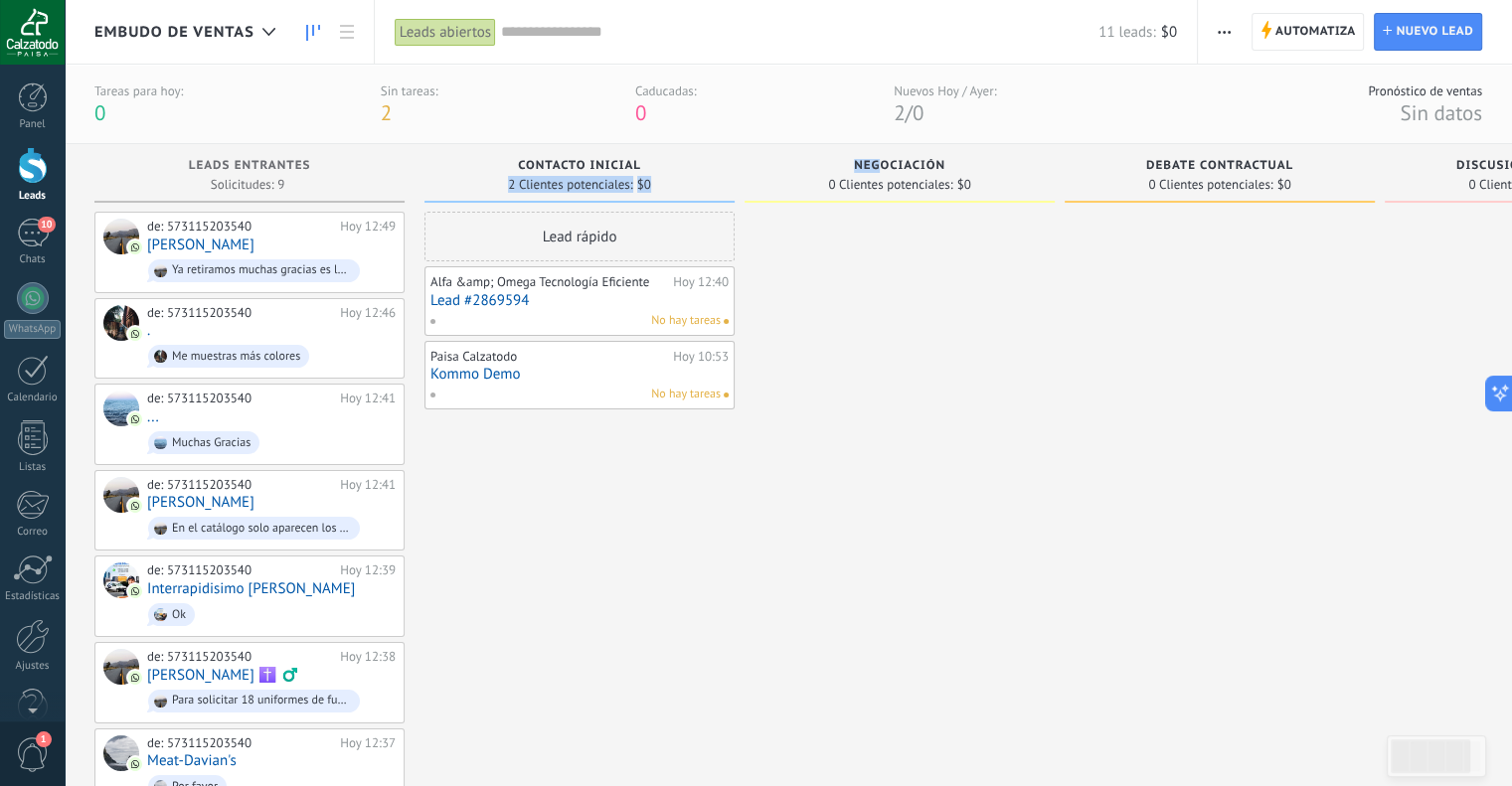 drag, startPoint x: 878, startPoint y: 167, endPoint x: 451, endPoint y: 176, distance: 427.0948 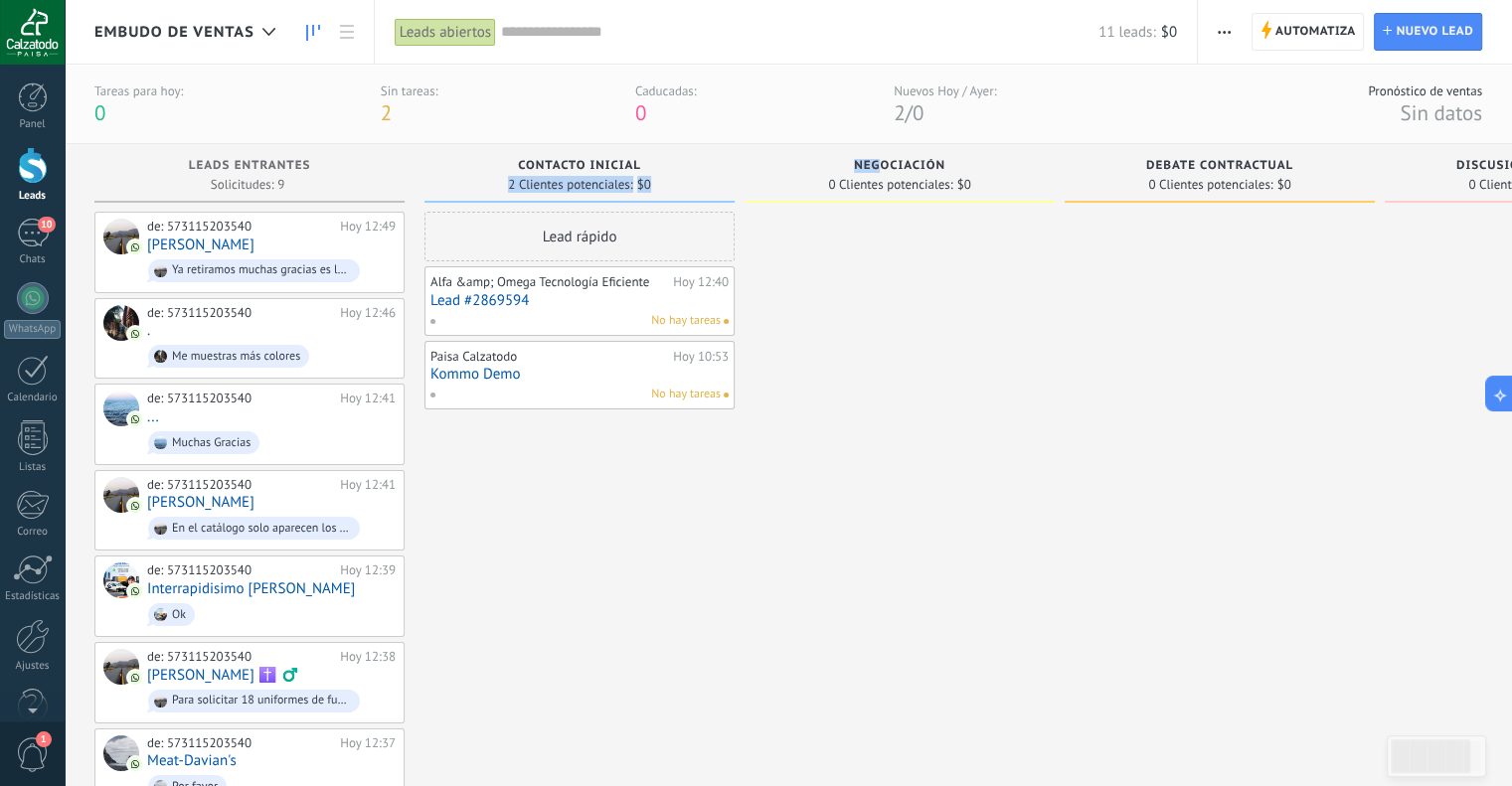 click on "Debate contractual" at bounding box center (1220, 167) 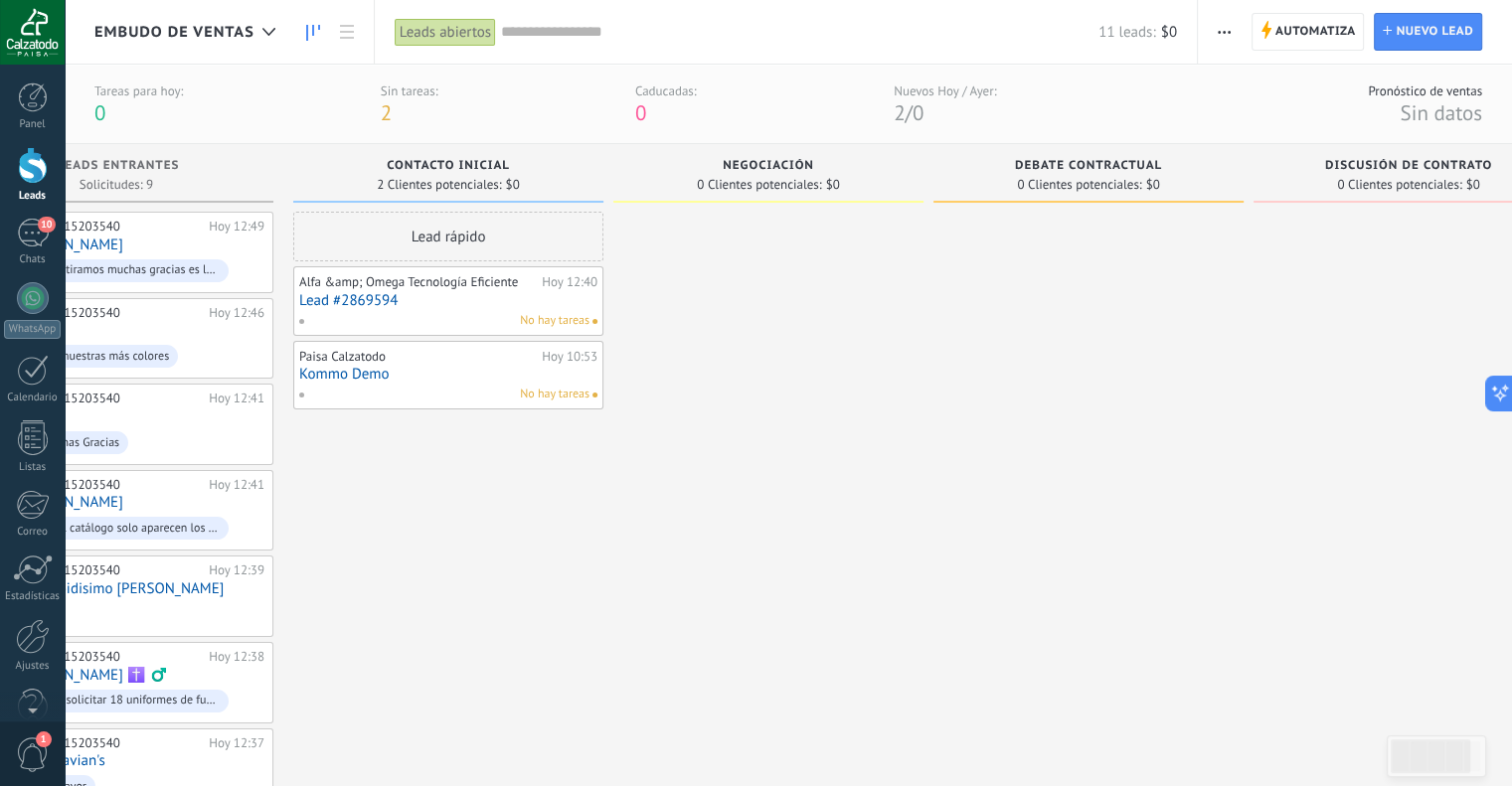 scroll, scrollTop: 0, scrollLeft: 213, axis: horizontal 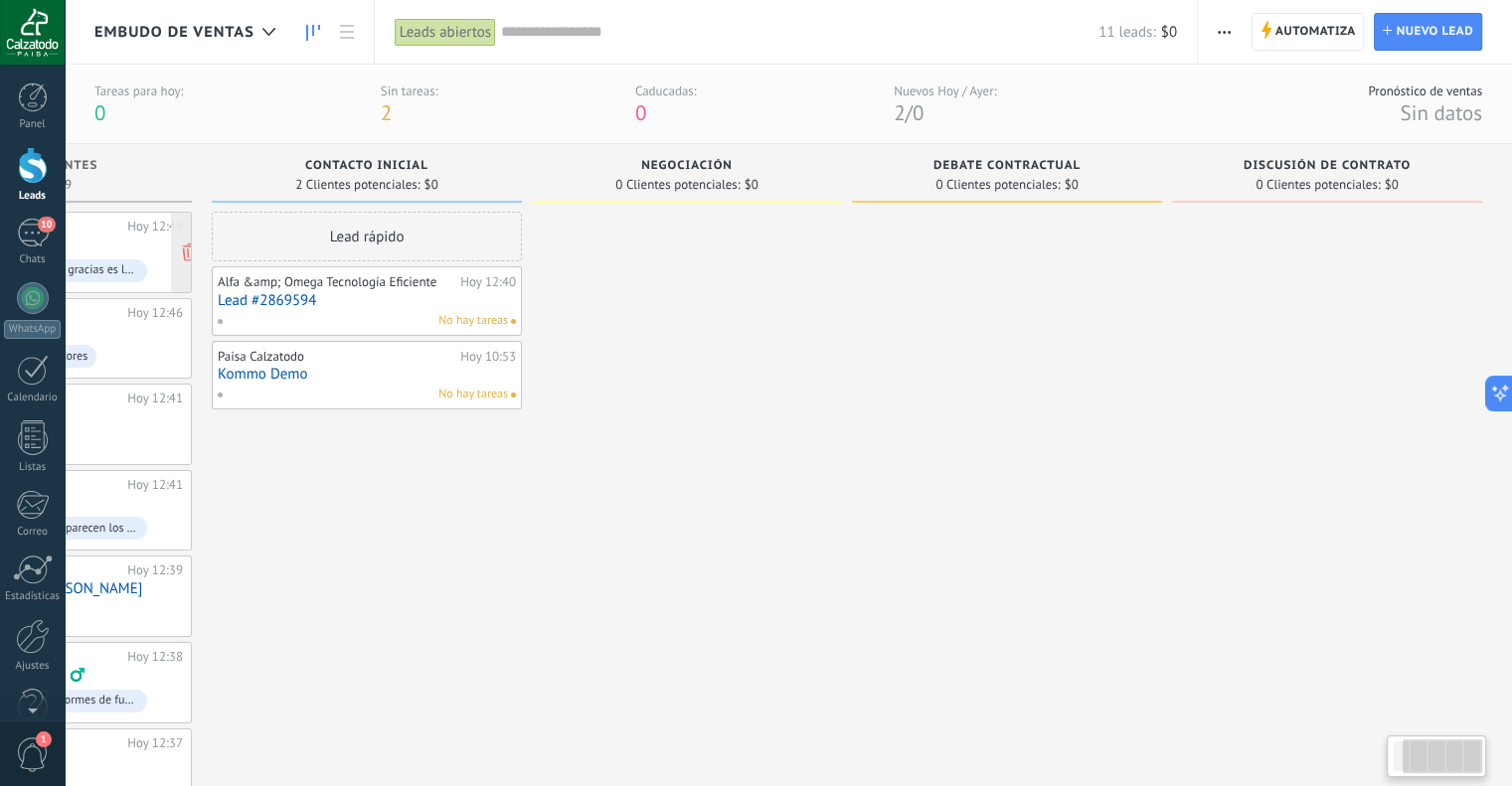 drag, startPoint x: 1338, startPoint y: 166, endPoint x: 83, endPoint y: 232, distance: 1256.7343 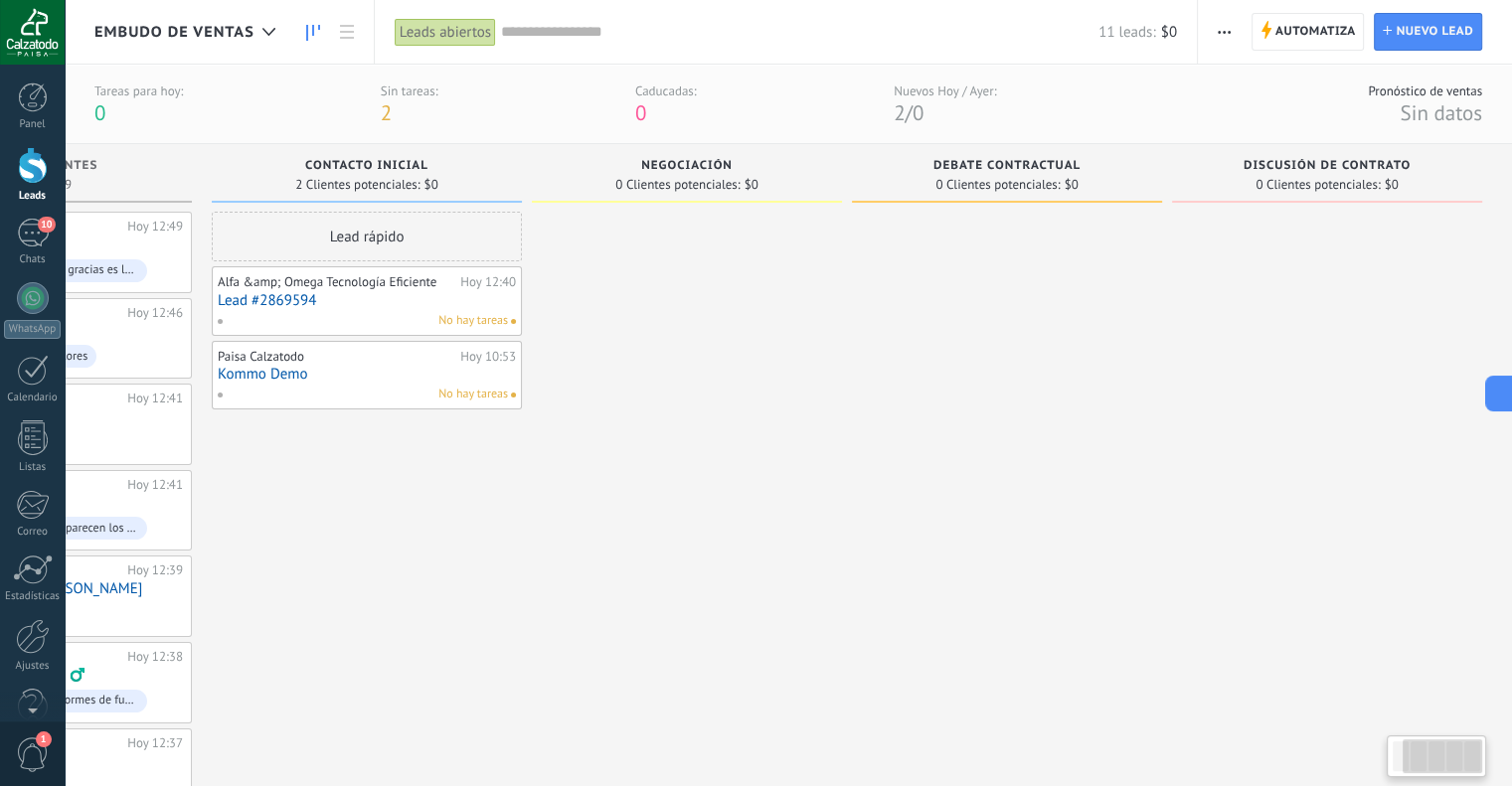 scroll, scrollTop: 0, scrollLeft: 210, axis: horizontal 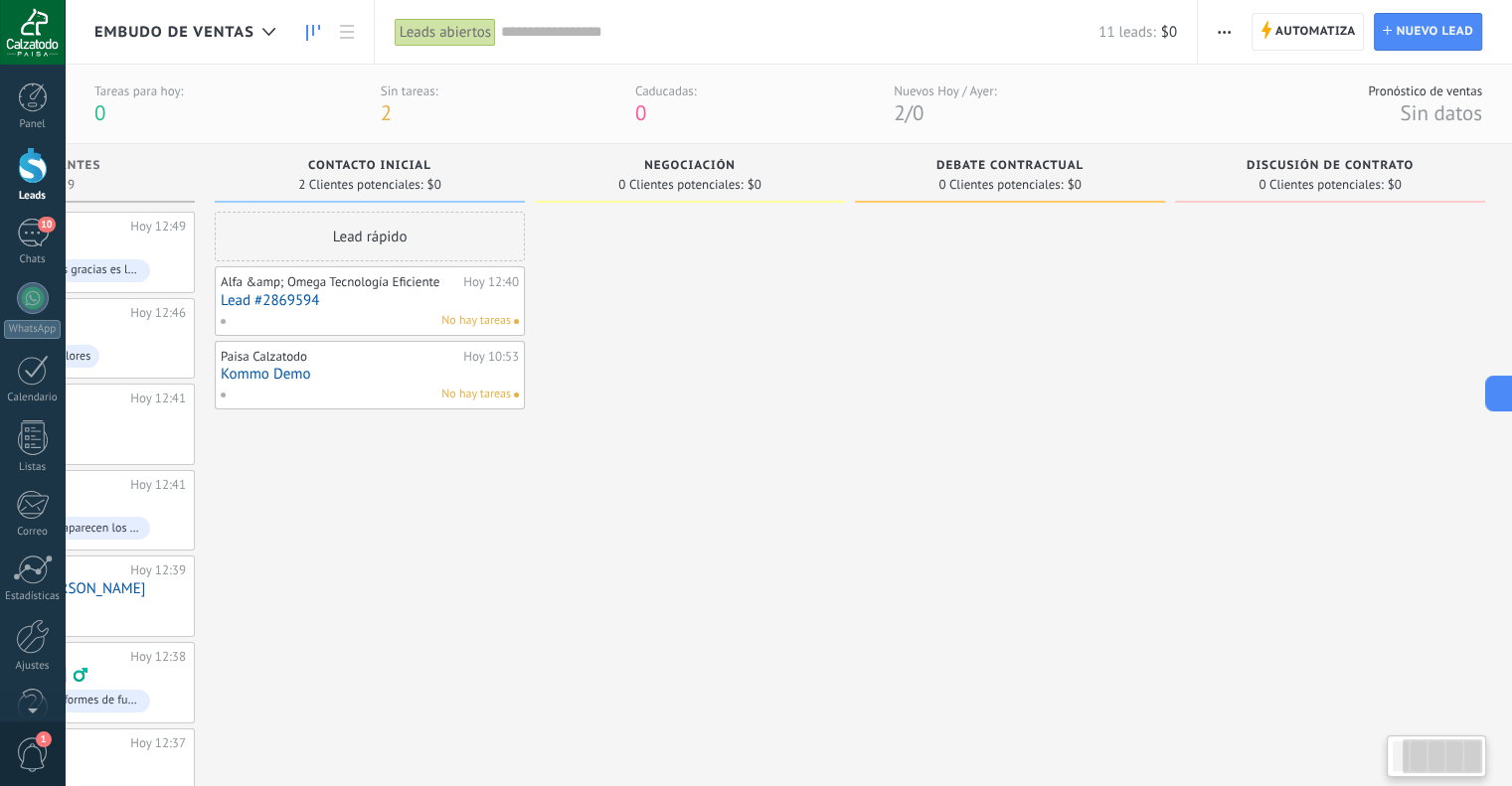 drag, startPoint x: 1121, startPoint y: 159, endPoint x: 1038, endPoint y: 167, distance: 83.38465 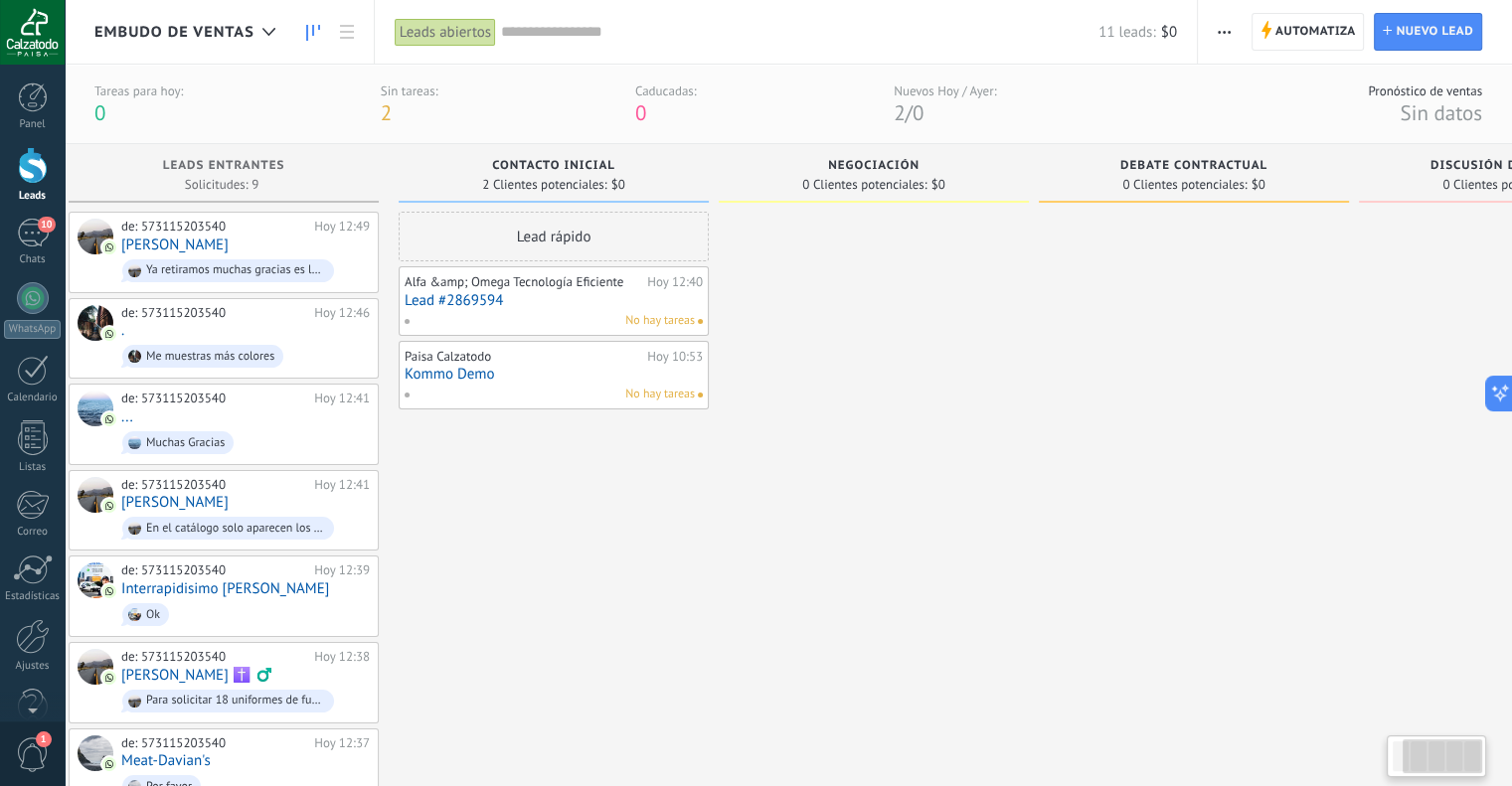 scroll, scrollTop: 0, scrollLeft: 0, axis: both 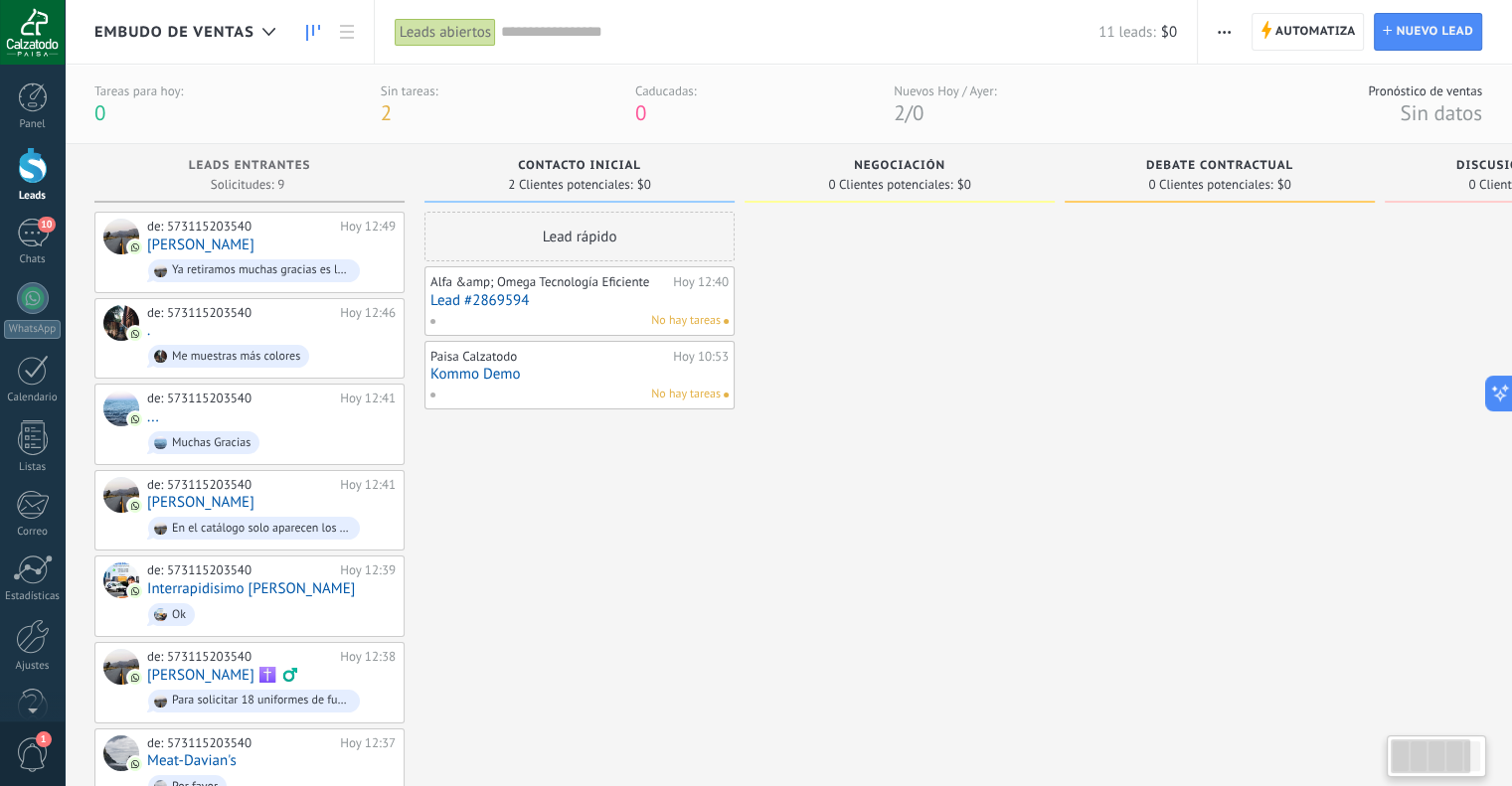 drag, startPoint x: 1093, startPoint y: 167, endPoint x: 1174, endPoint y: 184, distance: 82.764727 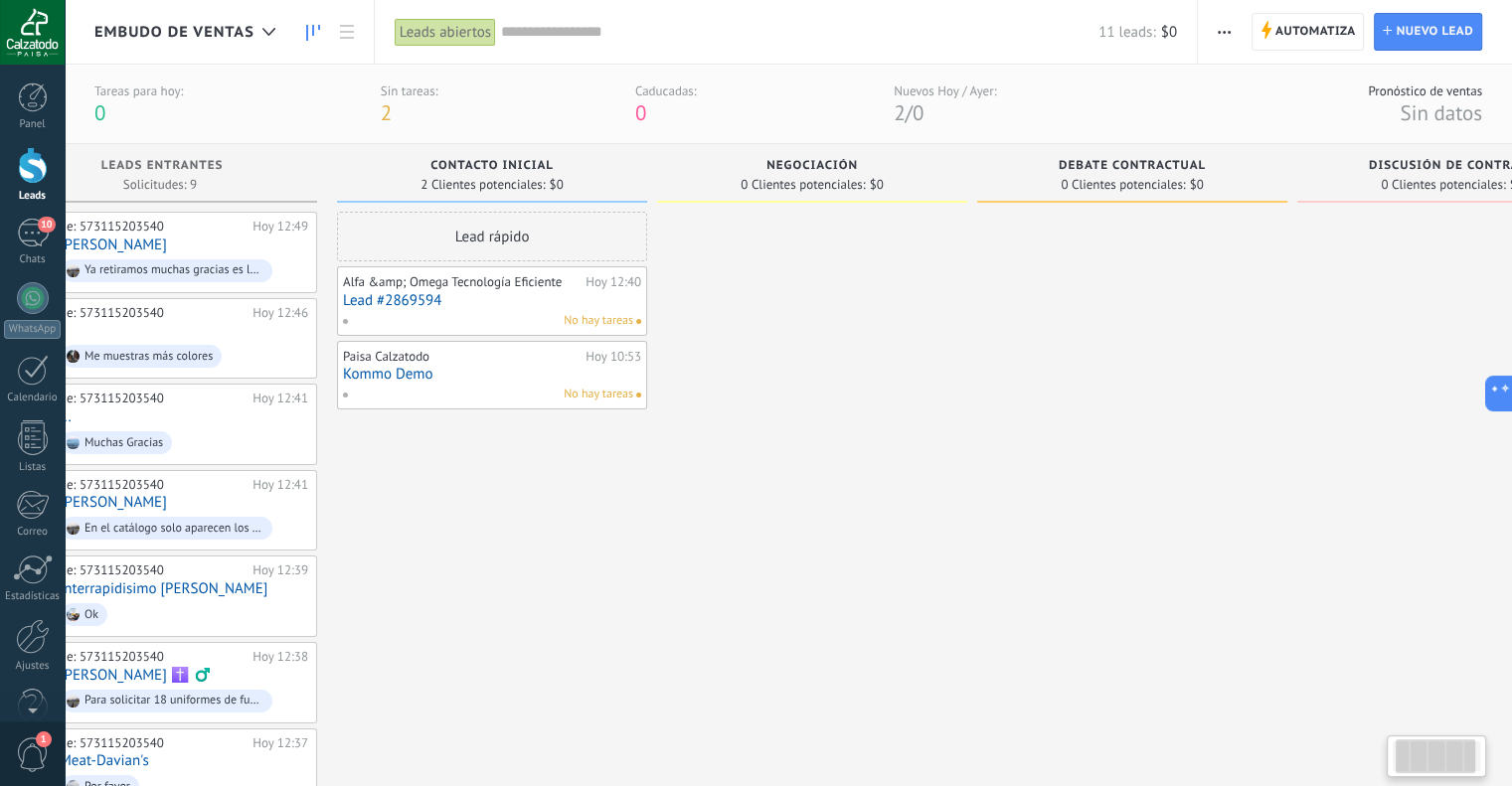 scroll, scrollTop: 0, scrollLeft: 90, axis: horizontal 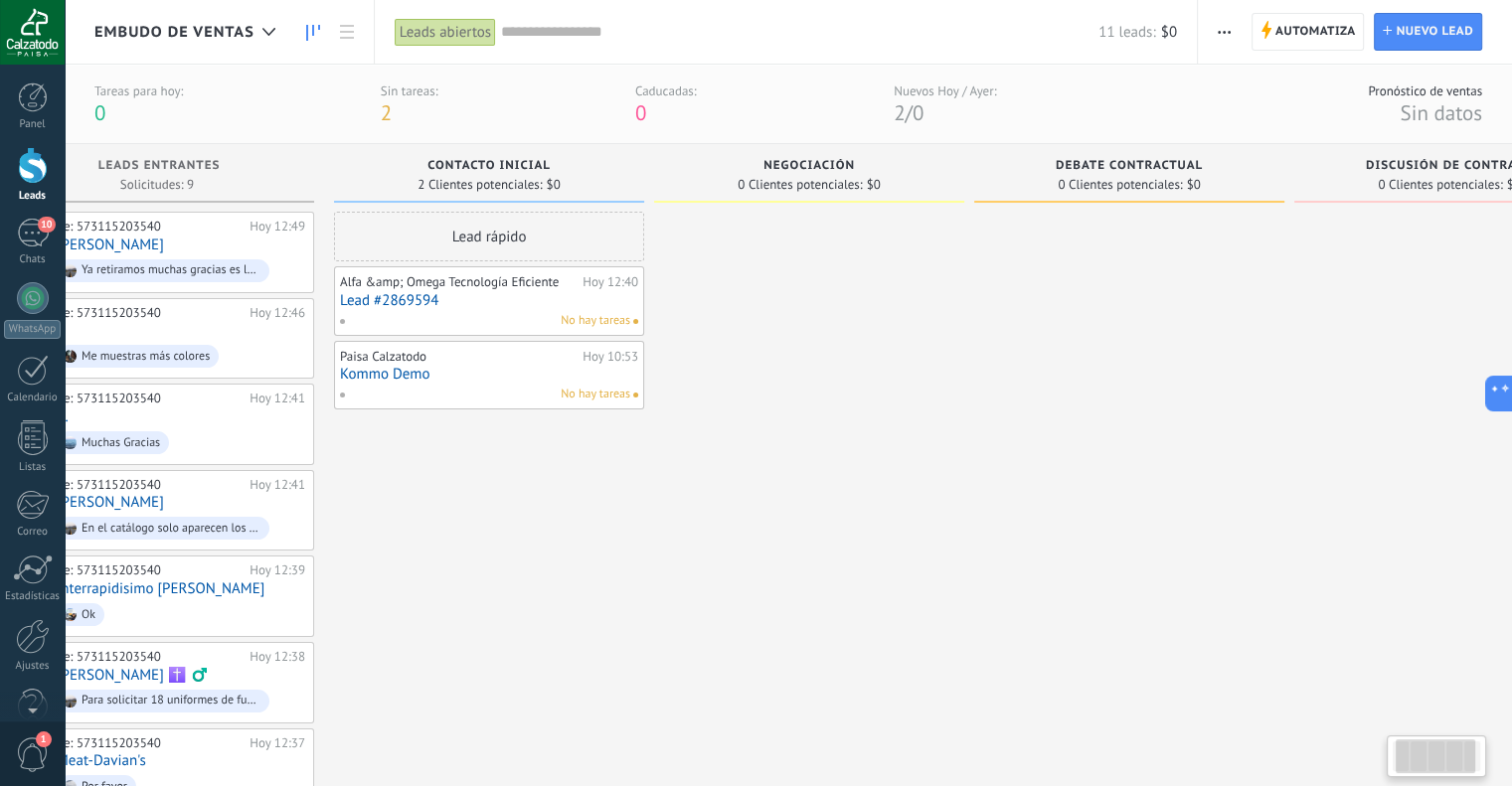 drag, startPoint x: 1319, startPoint y: 165, endPoint x: 1230, endPoint y: 165, distance: 89 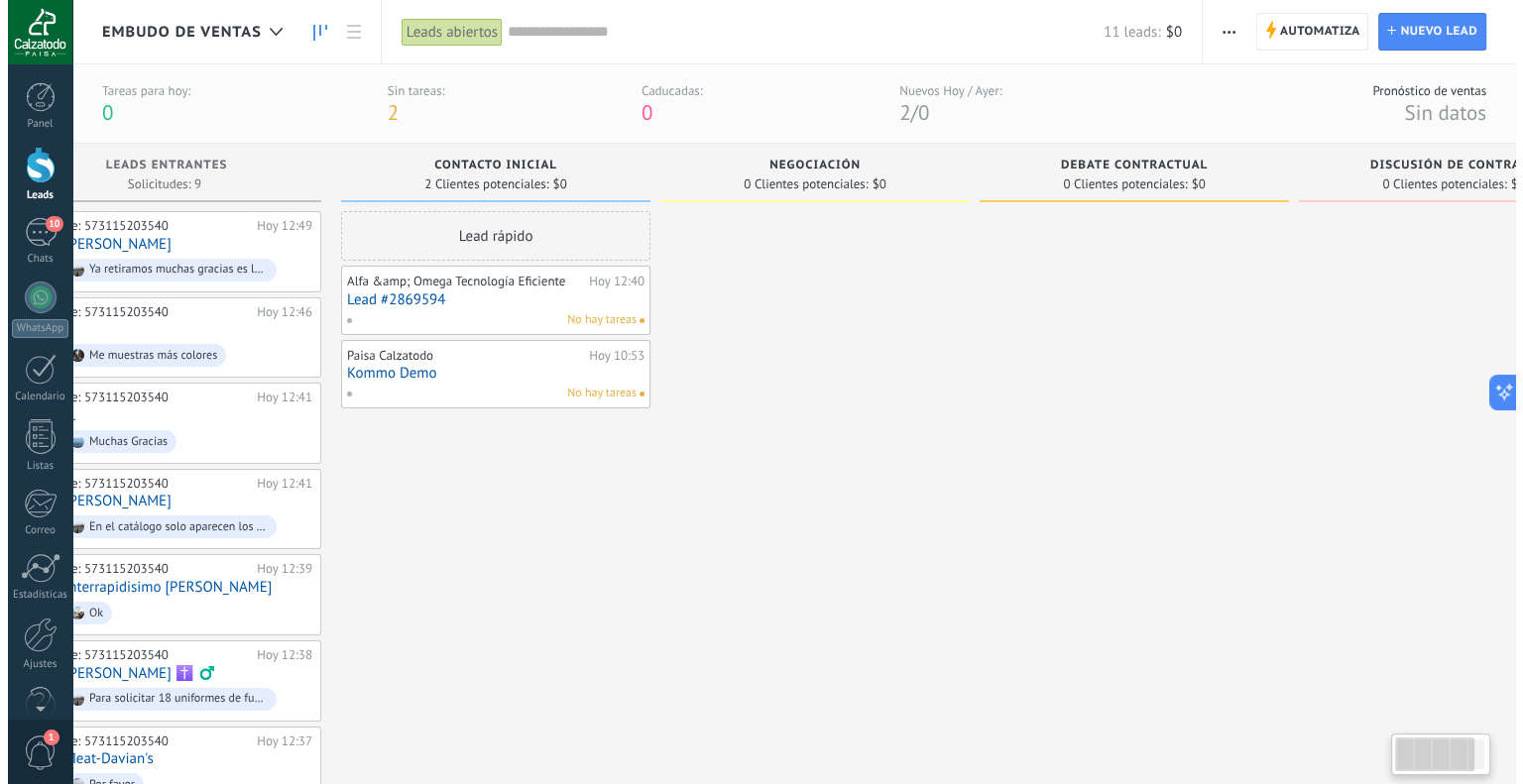 scroll, scrollTop: 0, scrollLeft: 0, axis: both 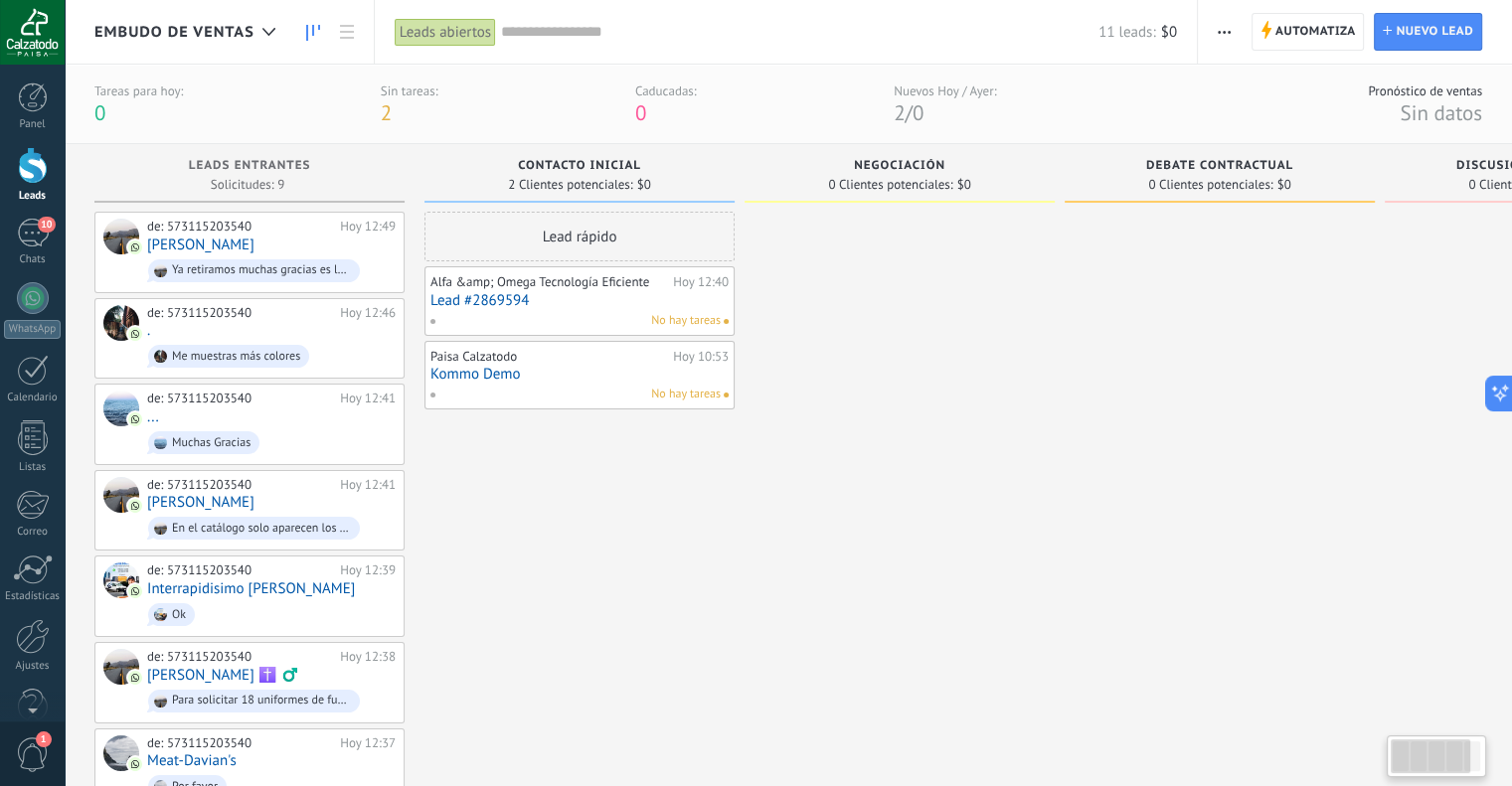 drag, startPoint x: 638, startPoint y: 162, endPoint x: 887, endPoint y: 161, distance: 249.002 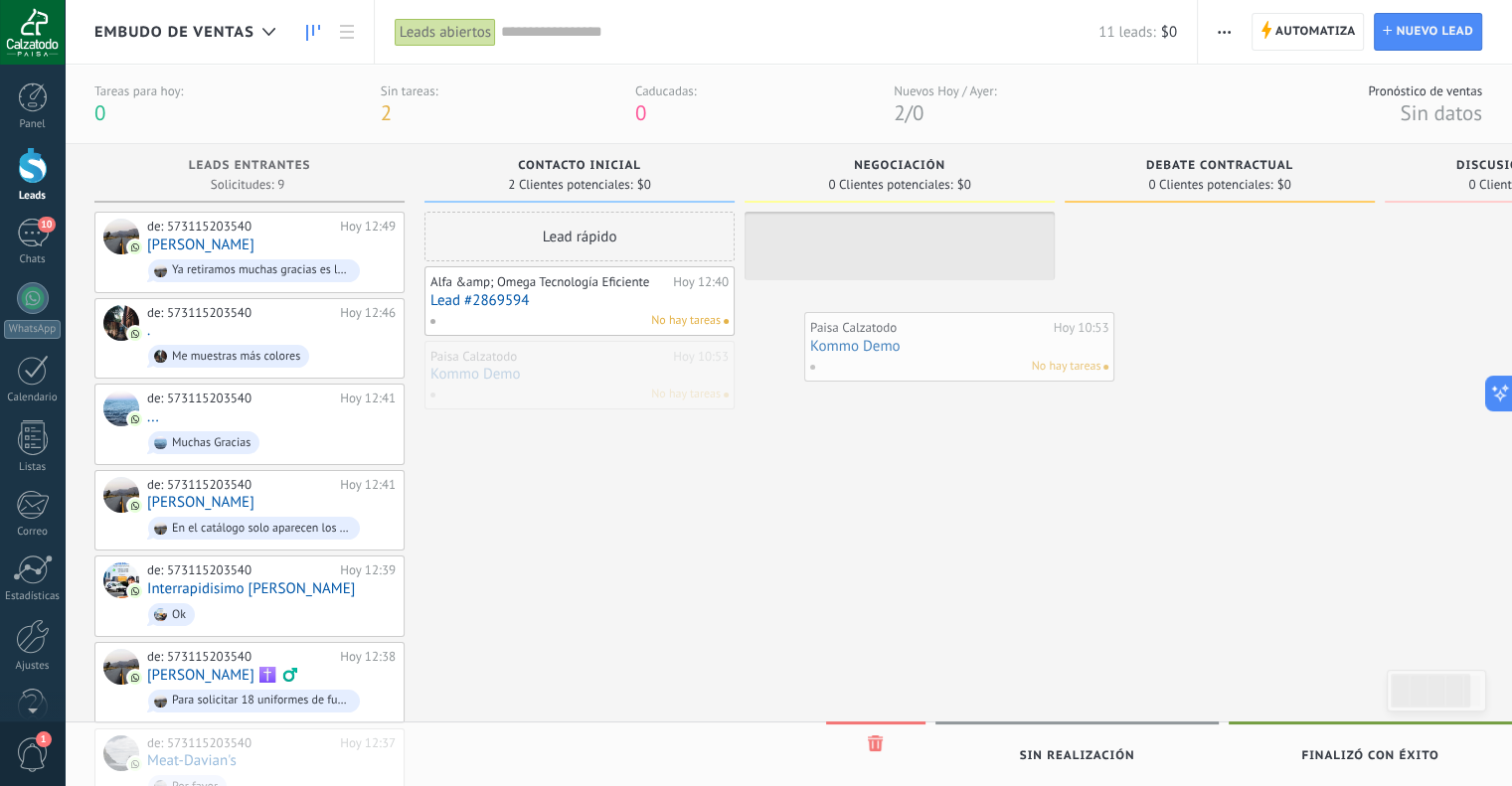 drag, startPoint x: 529, startPoint y: 377, endPoint x: 909, endPoint y: 349, distance: 381.0302 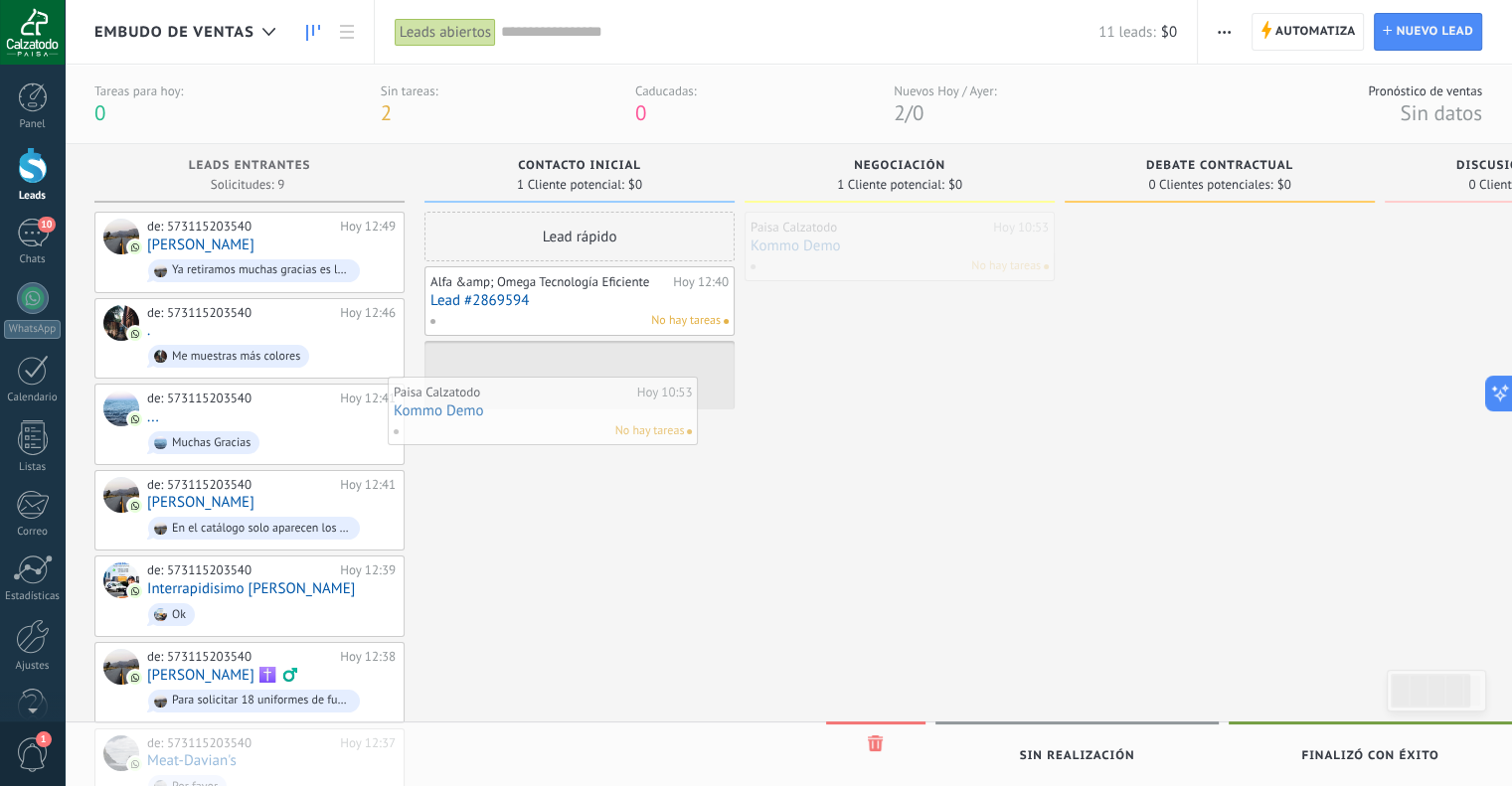 drag, startPoint x: 903, startPoint y: 247, endPoint x: 549, endPoint y: 411, distance: 390.14356 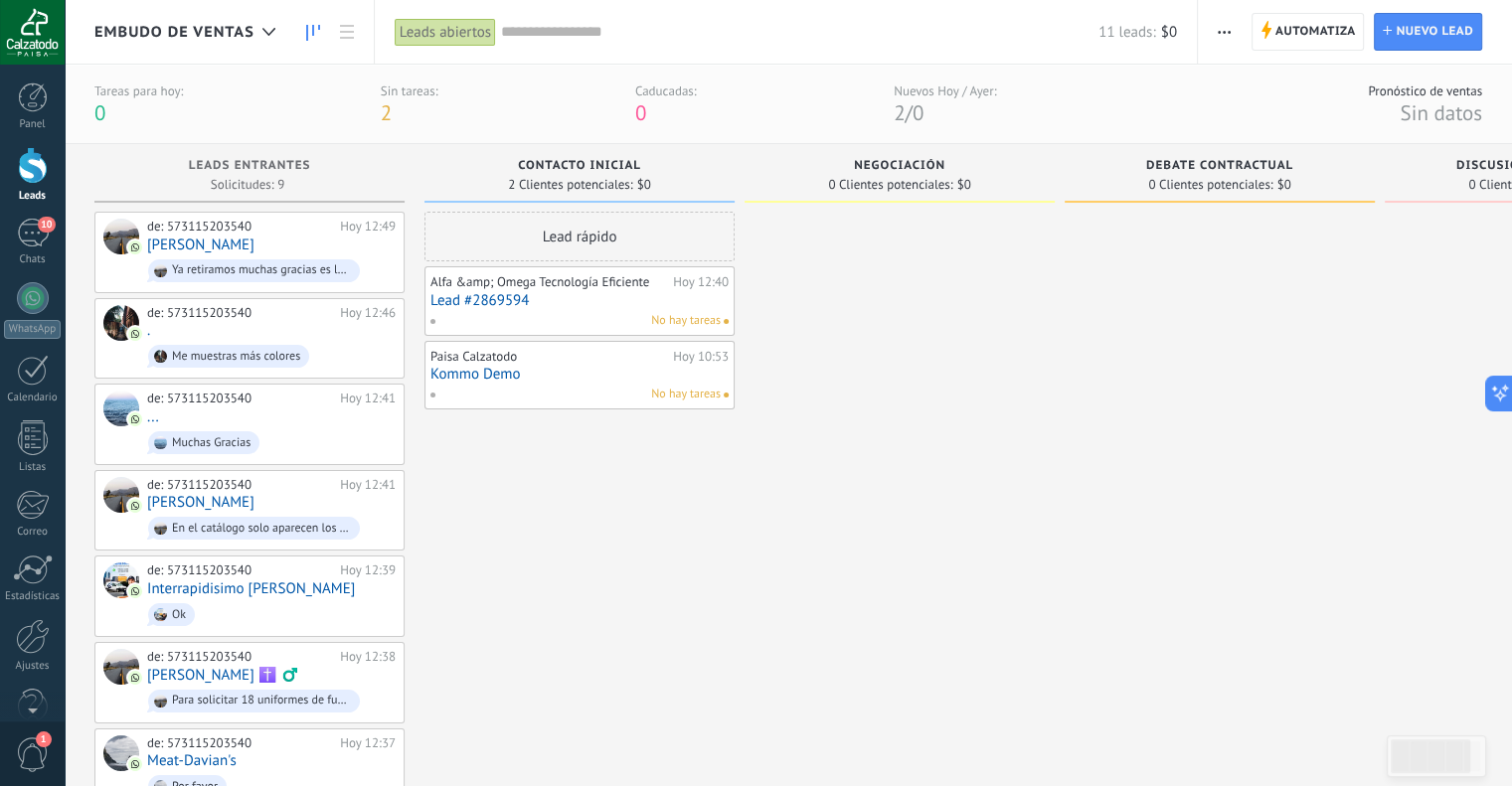 click on "Kommo Demo" at bounding box center [580, 374] 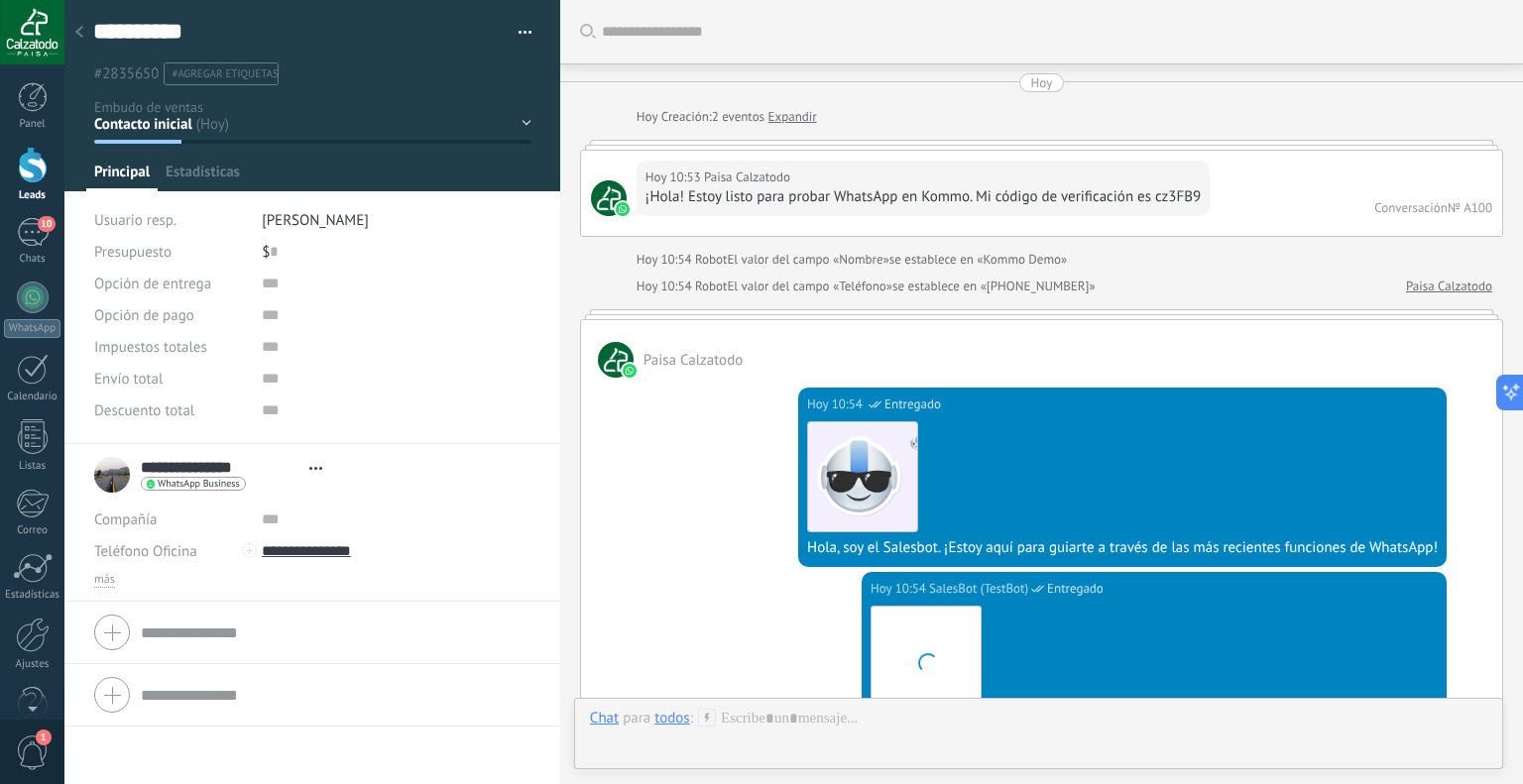 type on "**********" 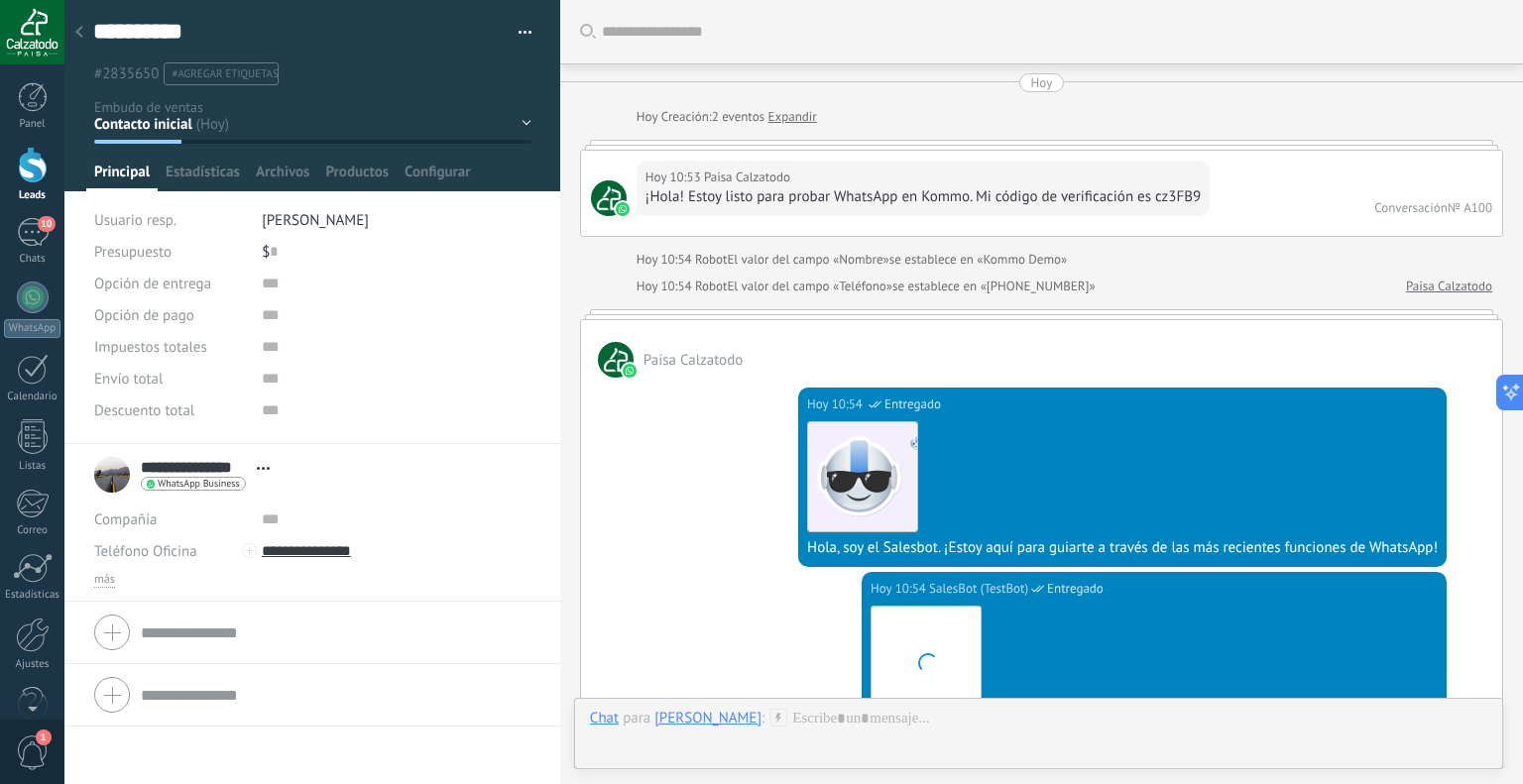 scroll, scrollTop: 29, scrollLeft: 0, axis: vertical 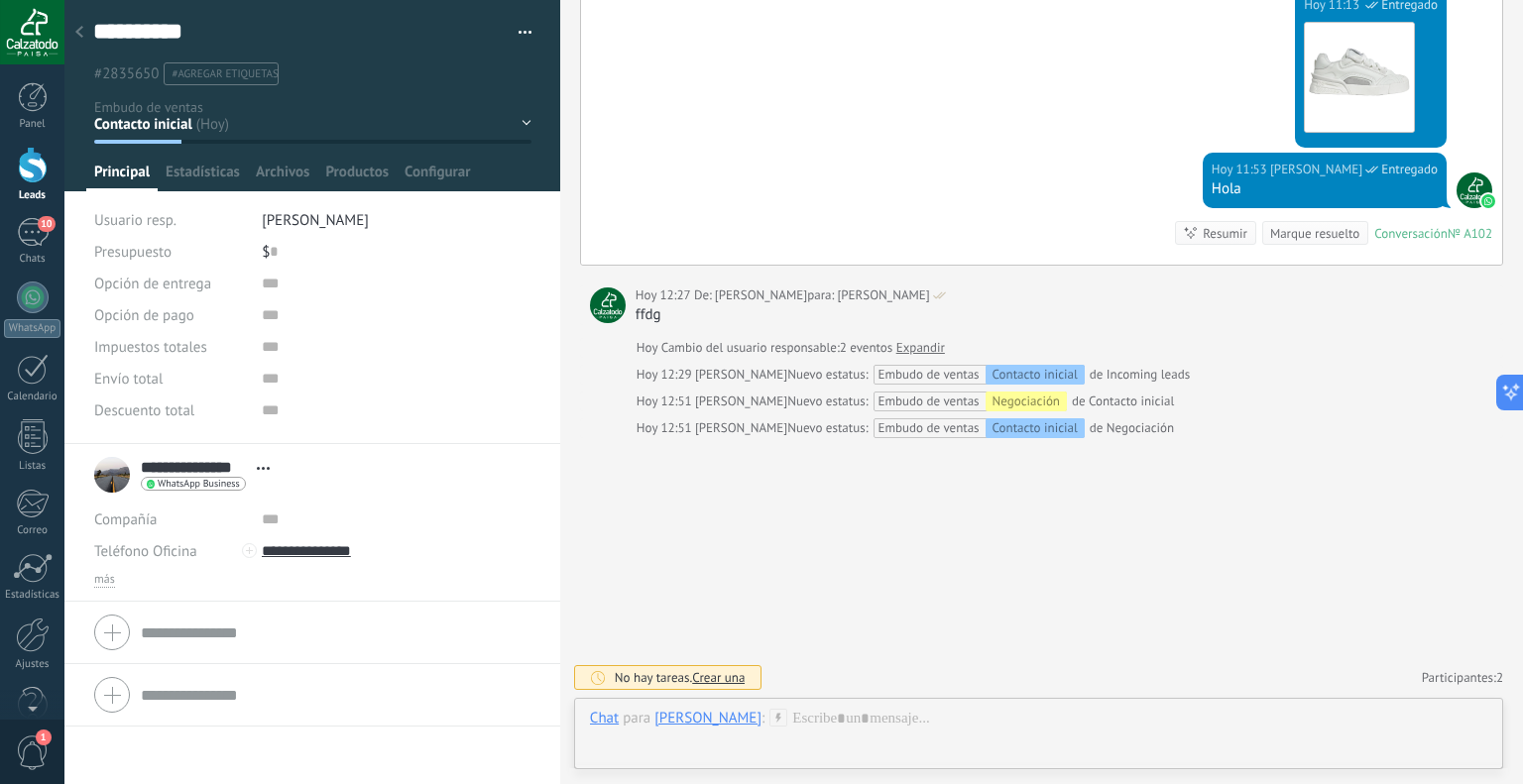 click on "#agregar etiquetas" at bounding box center [224, 74] 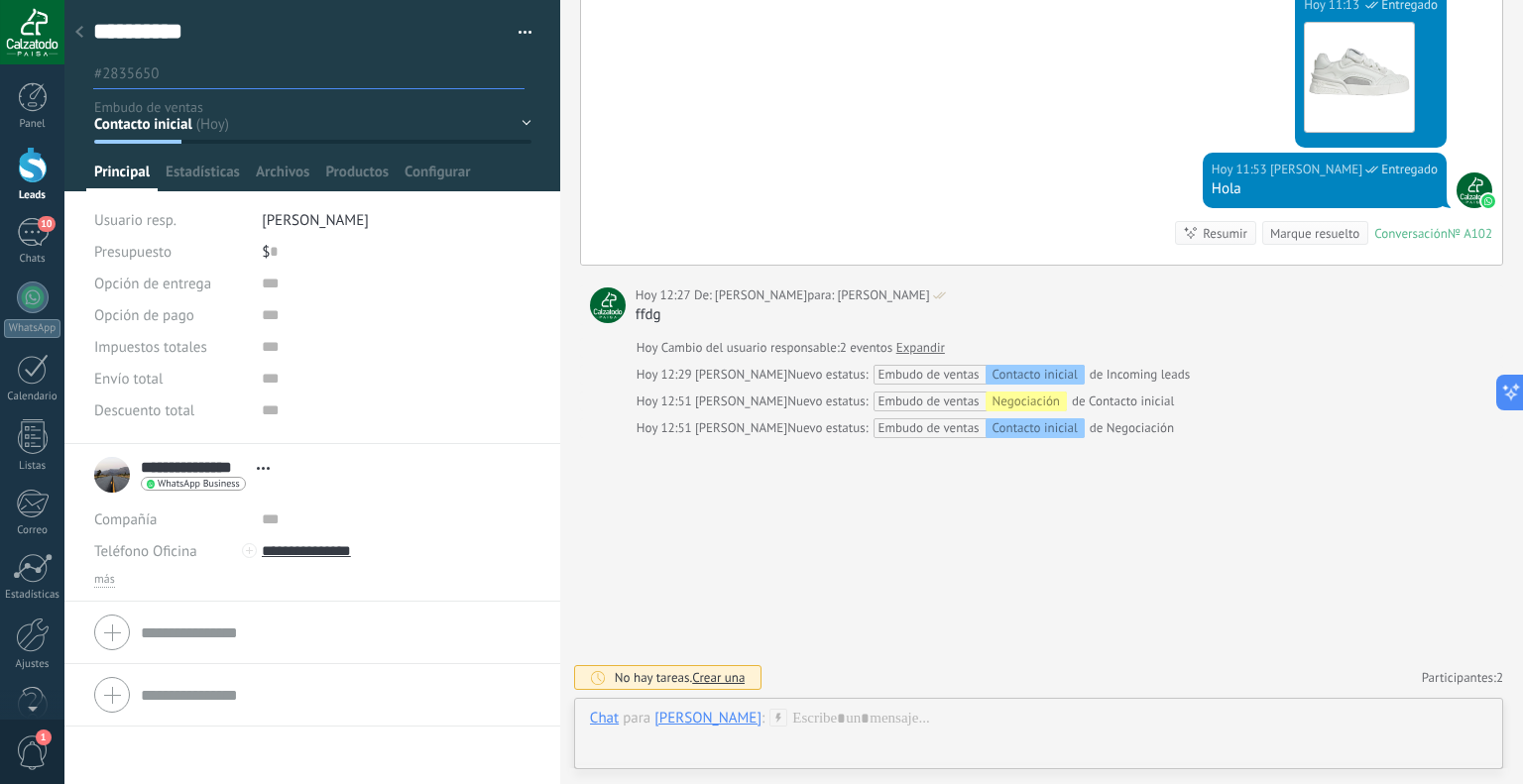 click at bounding box center (345, 73) 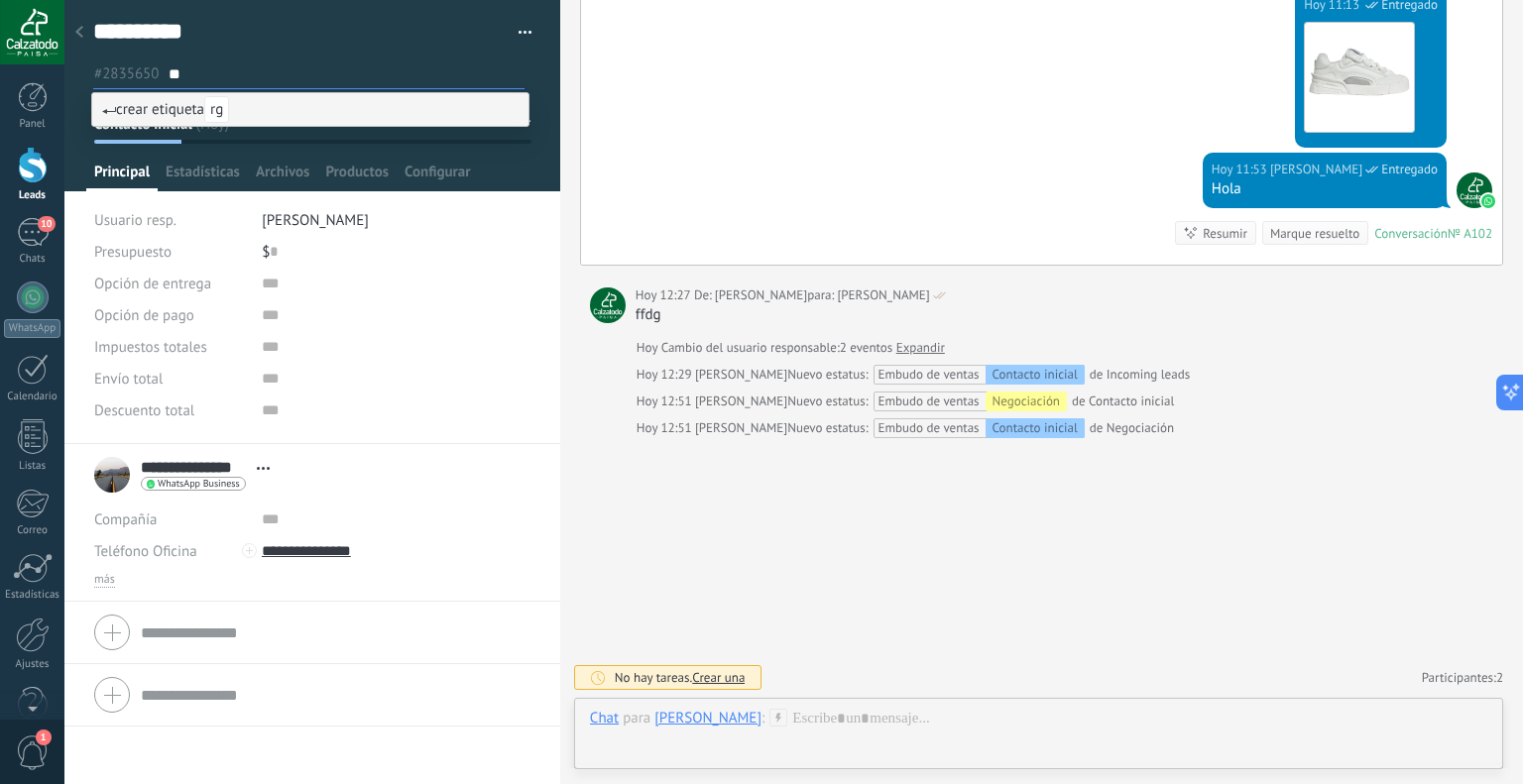 type on "*" 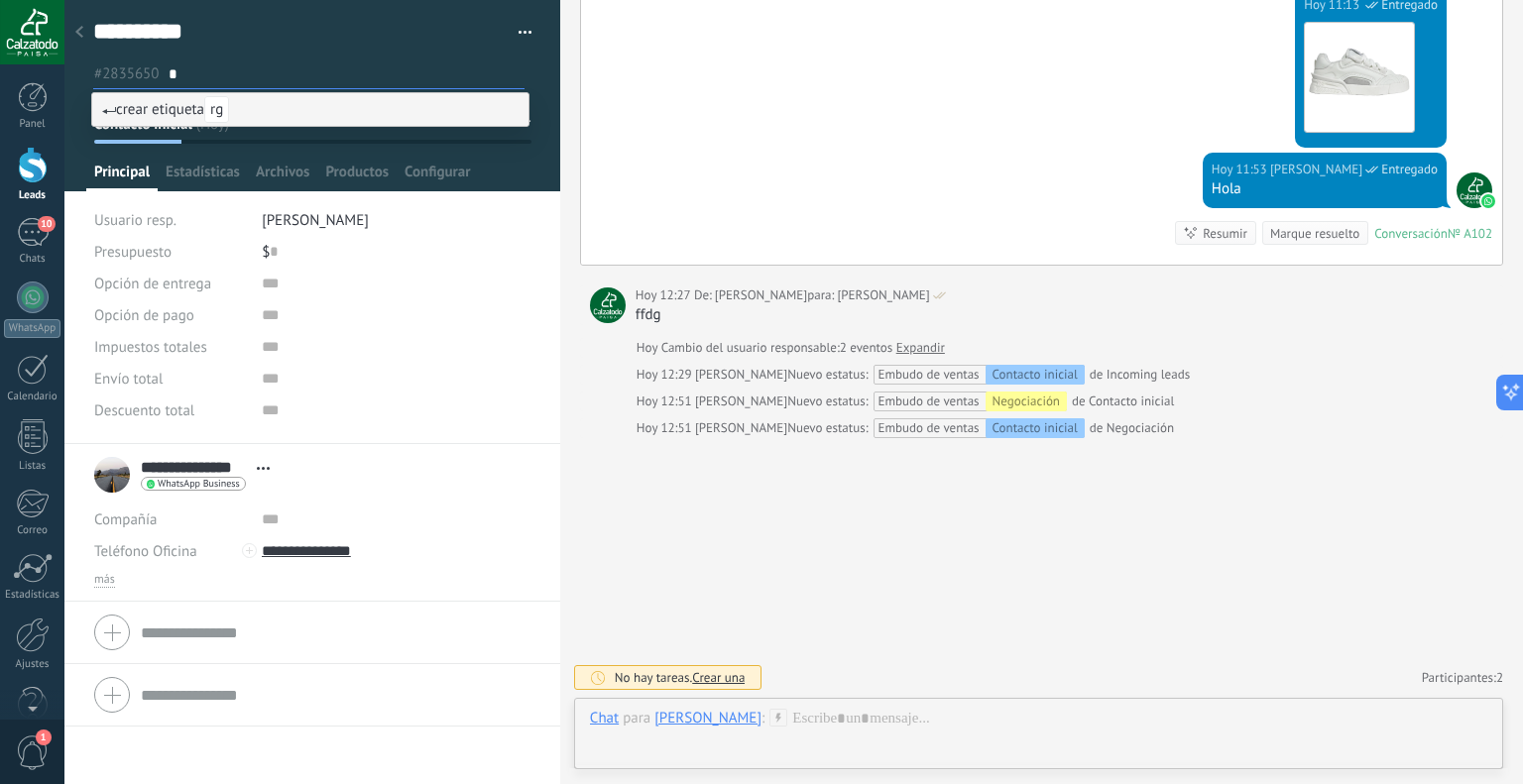 type 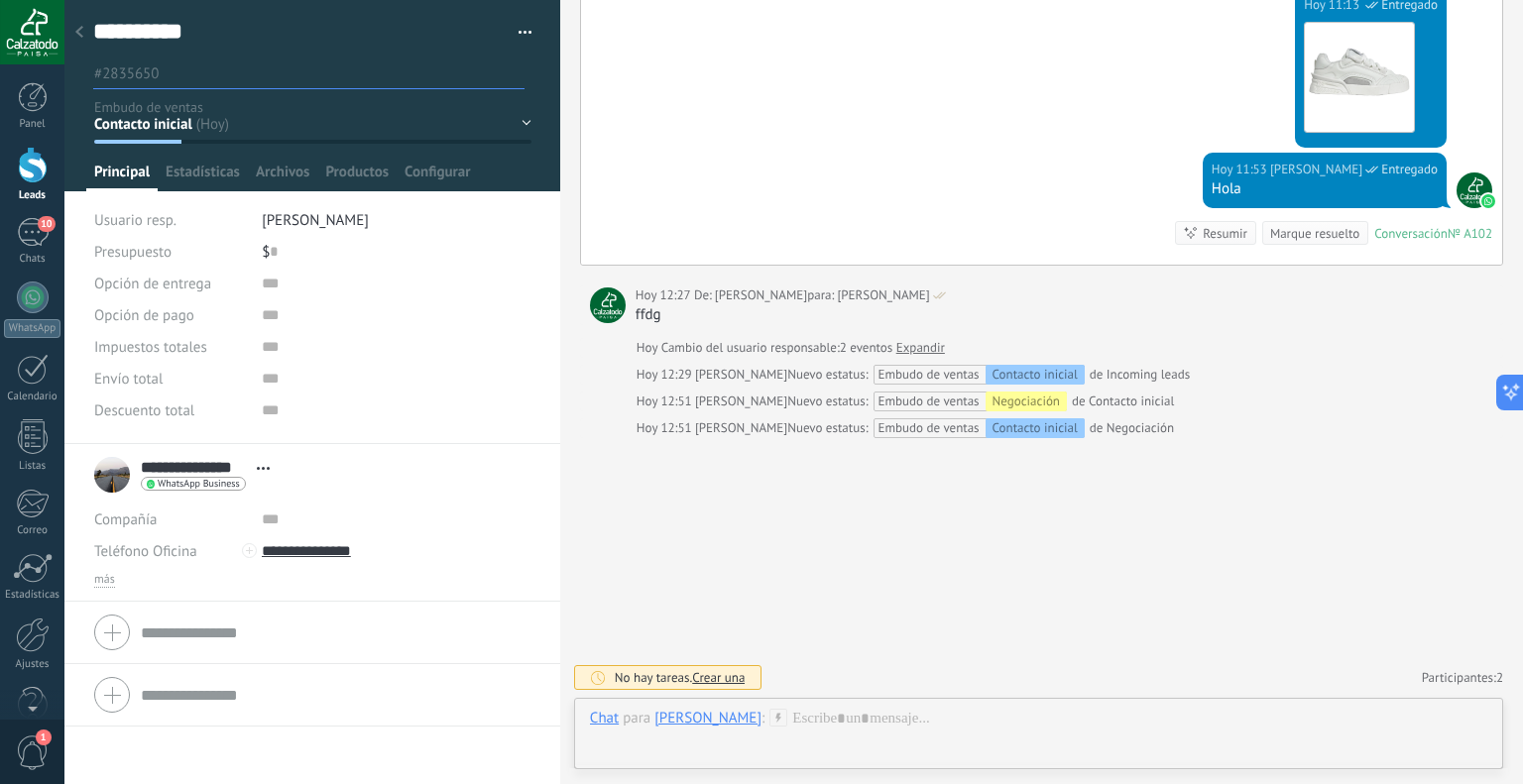 click on "Contacto inicial
Negociación
Debate contractual
Discusión de contrato
Logrado con éxito
Venta Perdido" at bounding box center [0, 0] 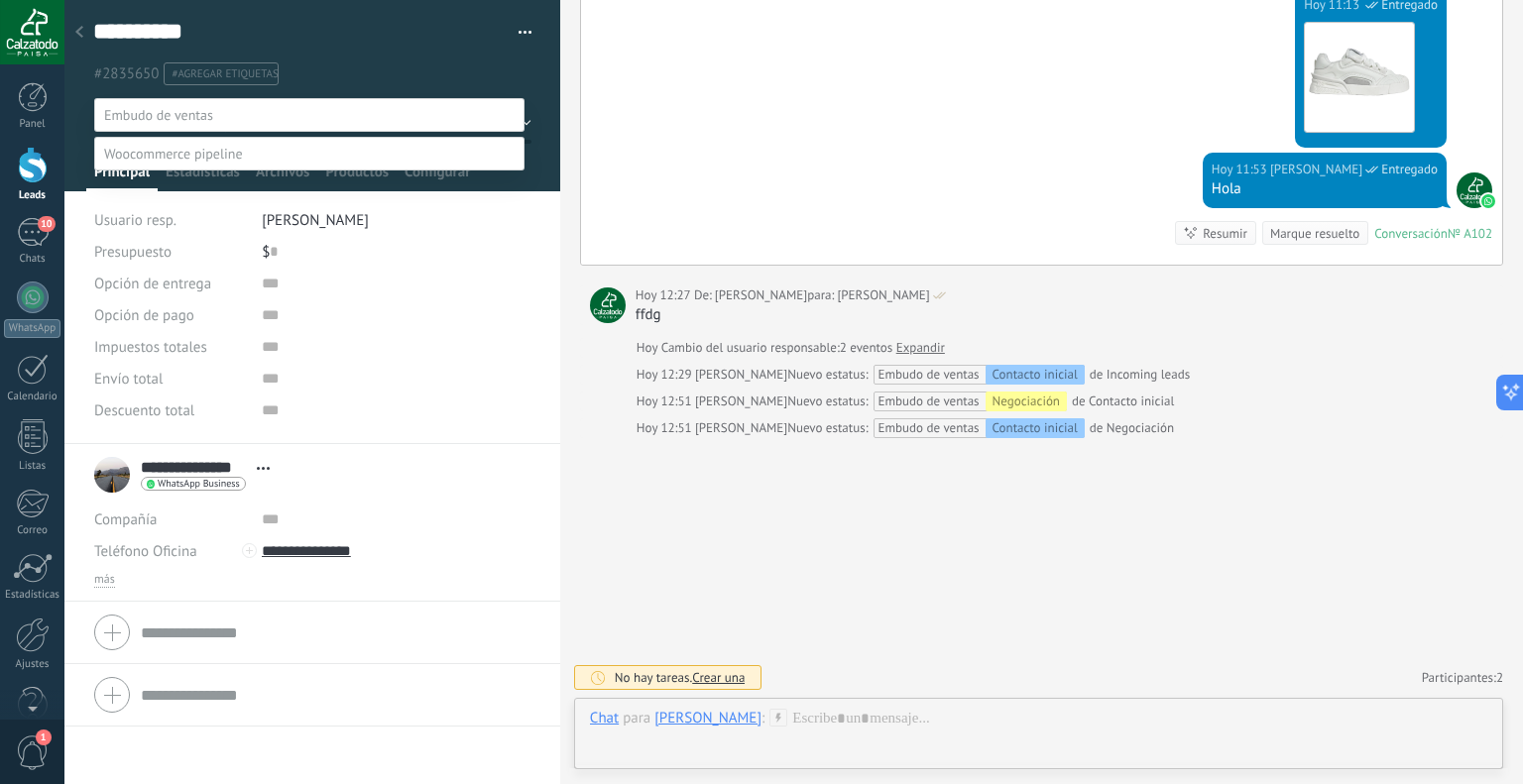 click at bounding box center (793, 392) 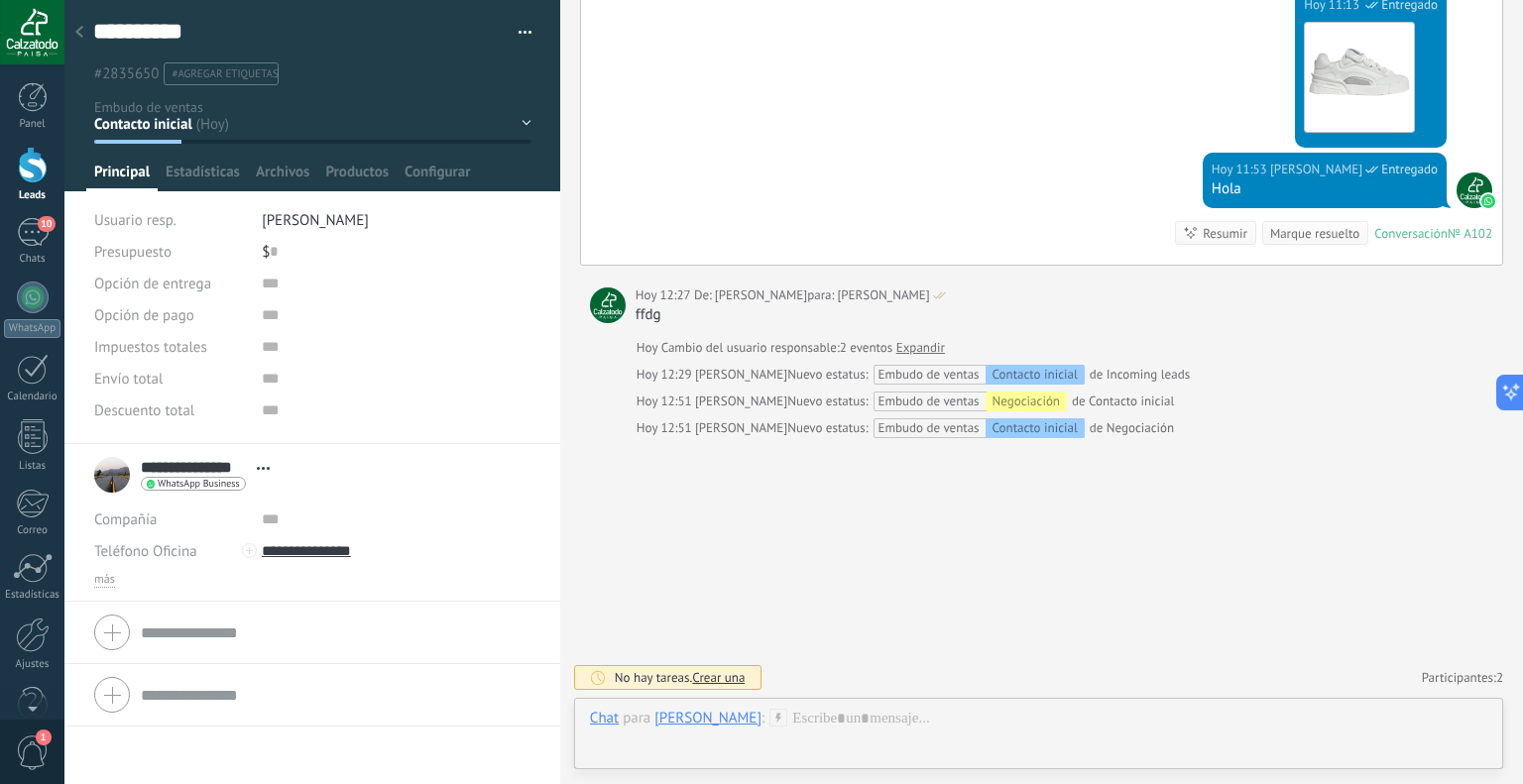 click on "Contacto inicial
Negociación
Debate contractual
Discusión de contrato
Logrado con éxito
Venta Perdido" at bounding box center [0, 0] 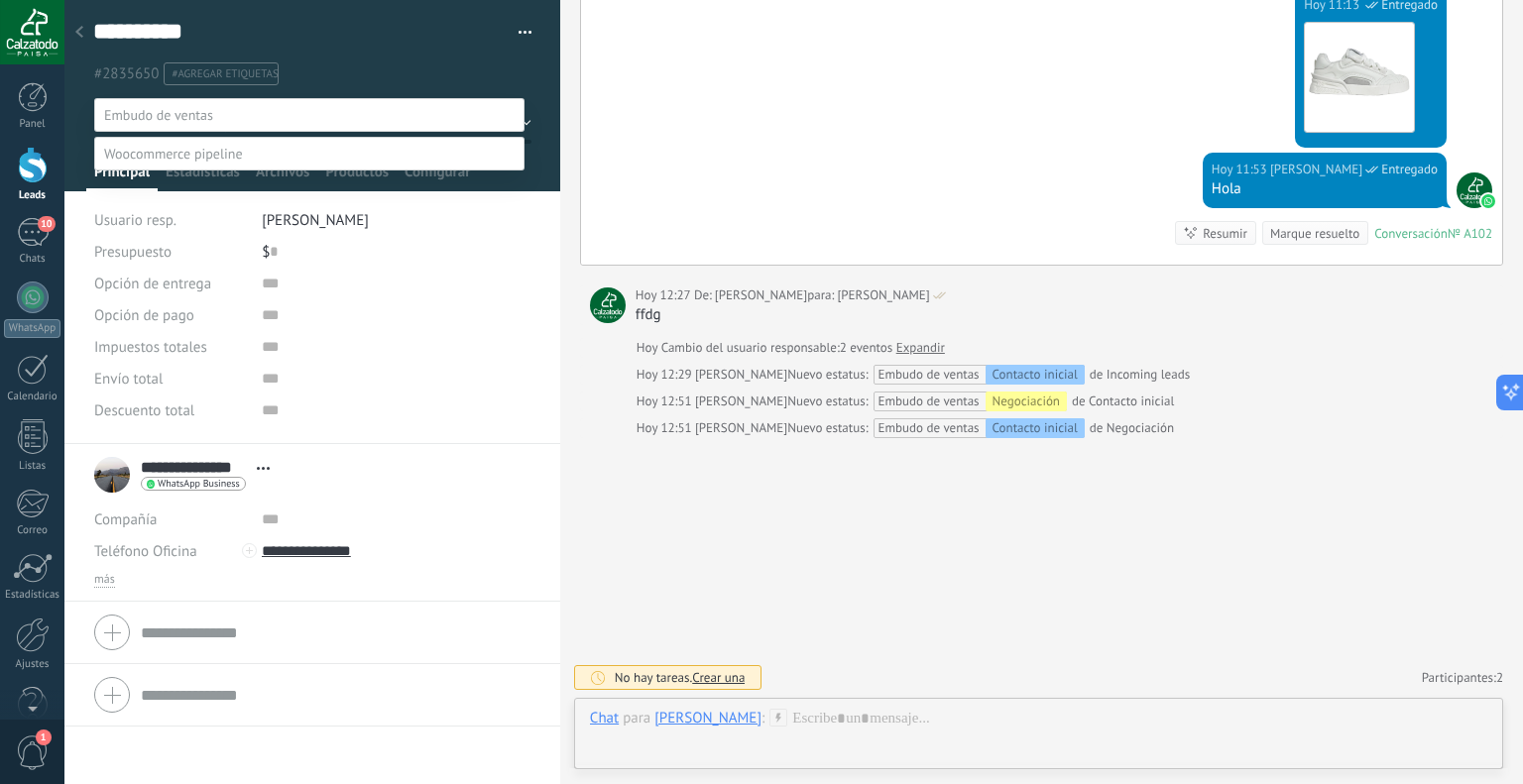 click on "Negociación" at bounding box center (0, 0) 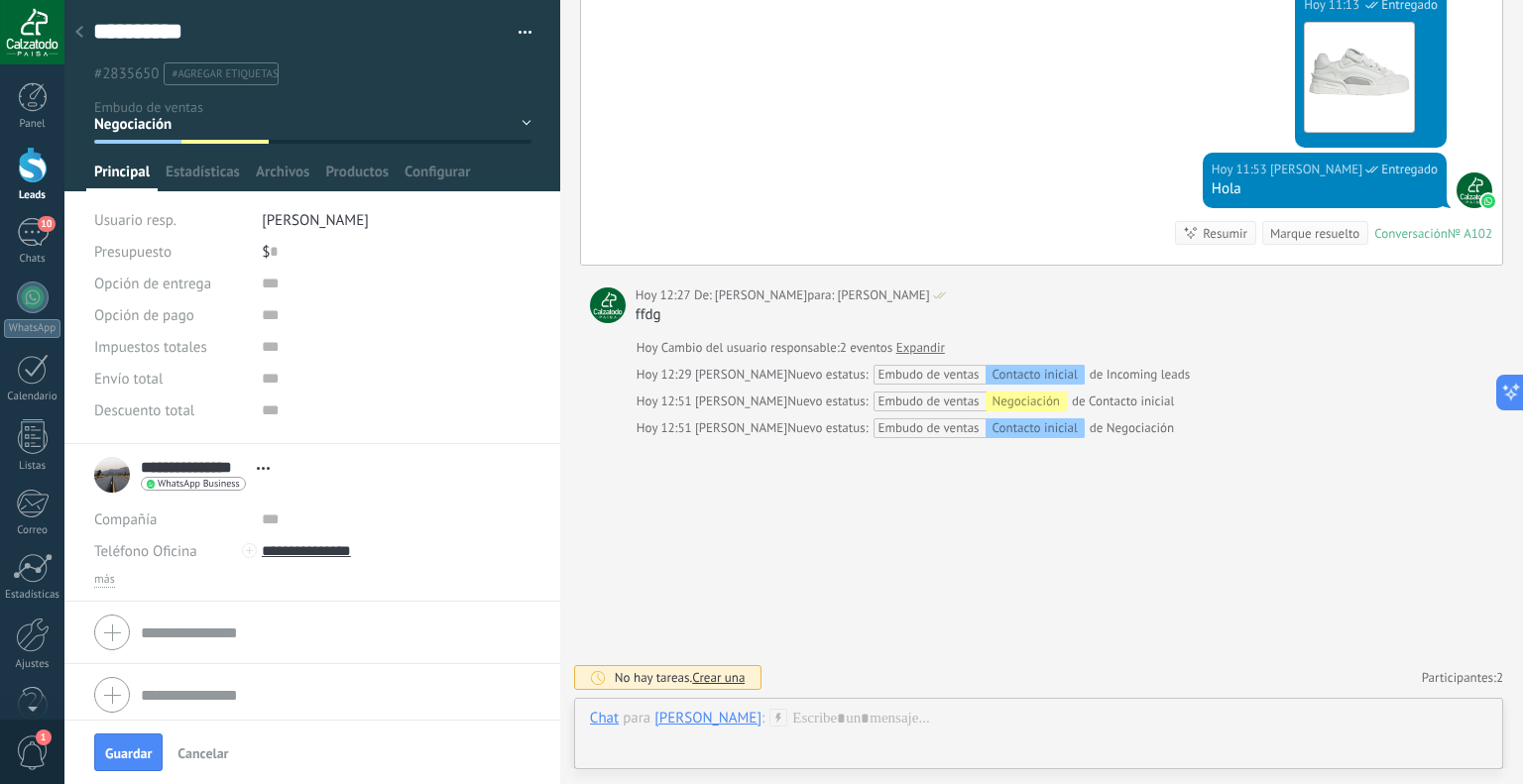 click on "Contacto inicial
Negociación
Debate contractual
Discusión de contrato
Logrado con éxito
Venta Perdido" at bounding box center (0, 0) 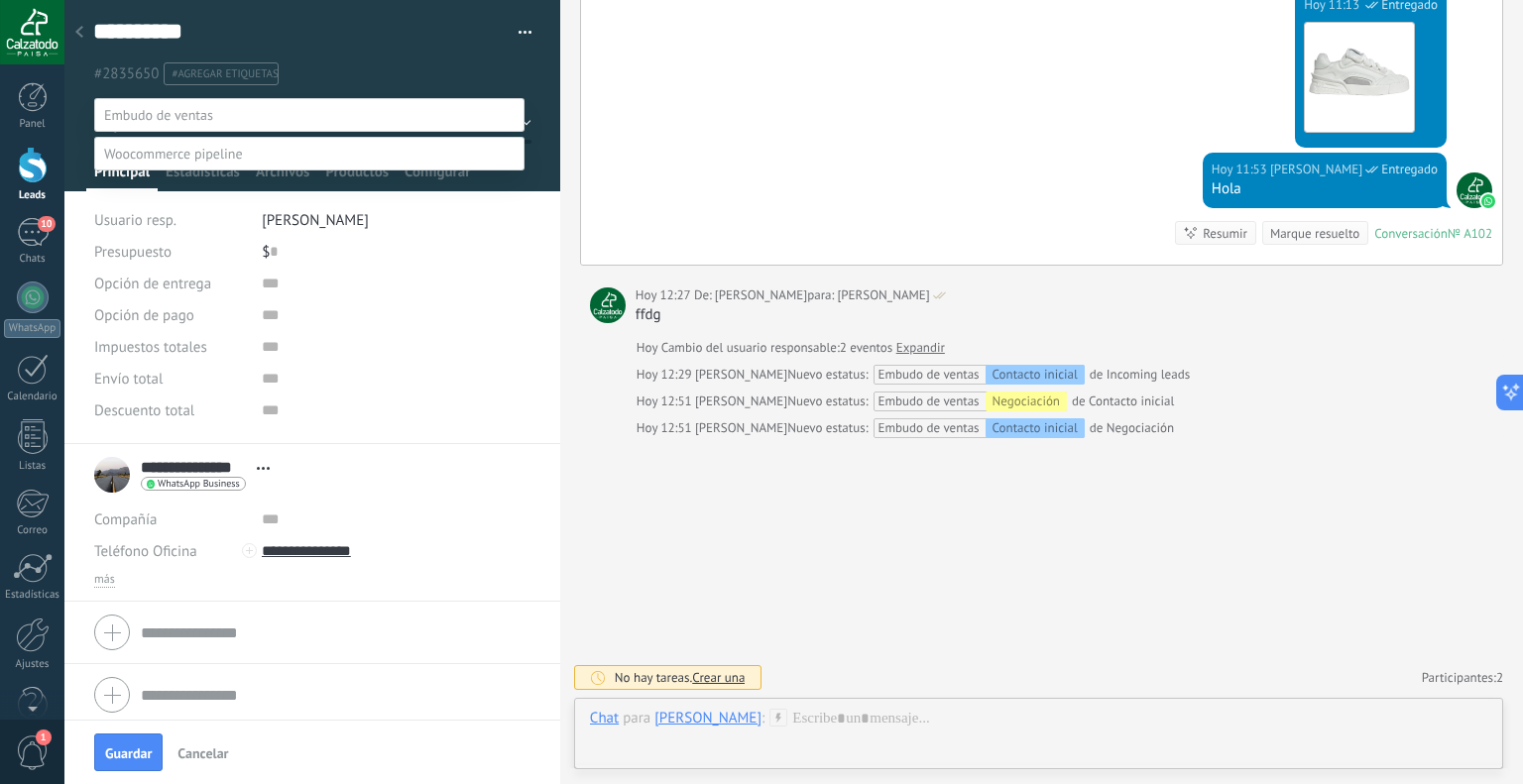 click on "Logrado con éxito" at bounding box center (0, 0) 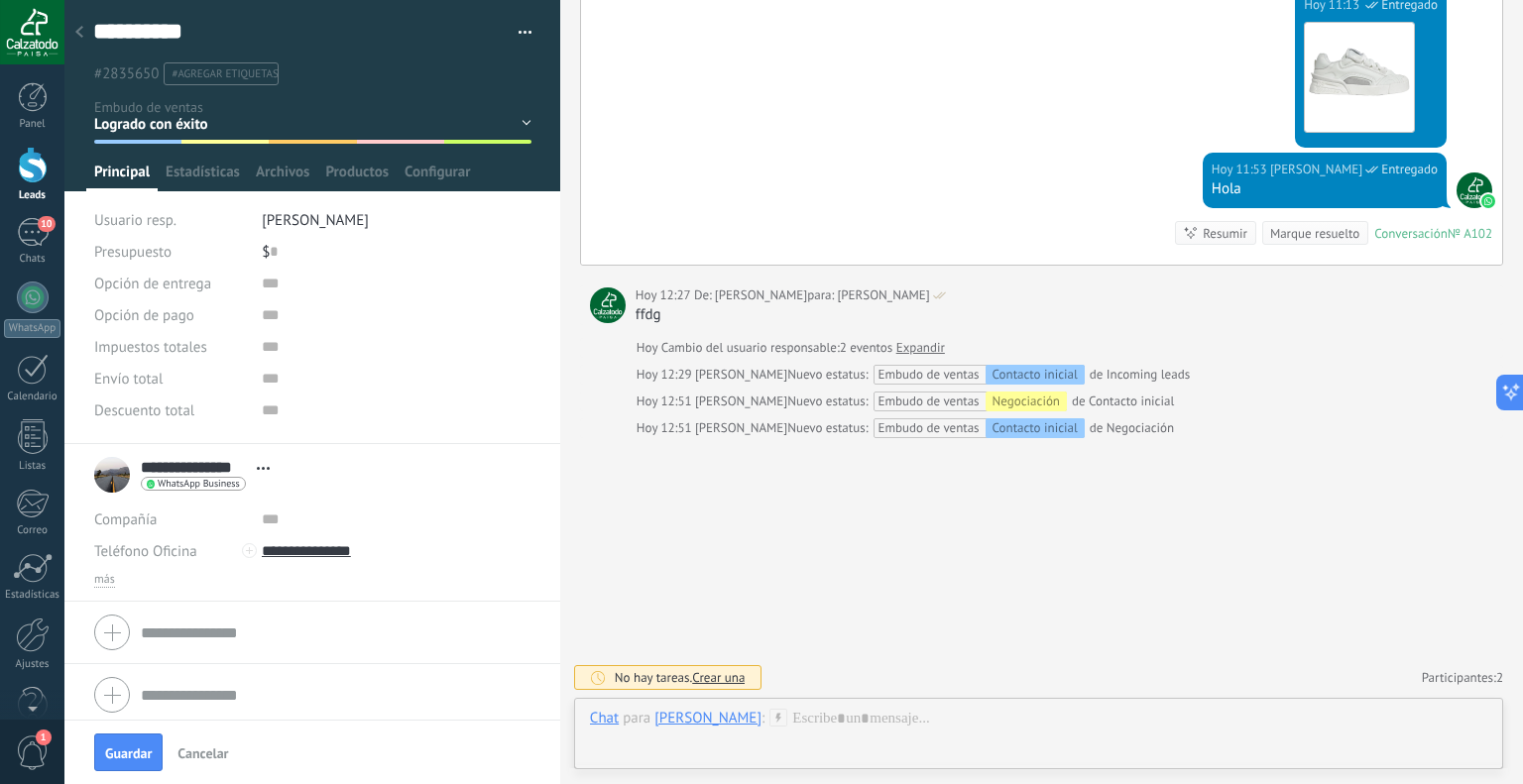 click on "Contacto inicial
Negociación
Debate contractual
Discusión de contrato
Logrado con éxito
Venta Perdido" at bounding box center (0, 0) 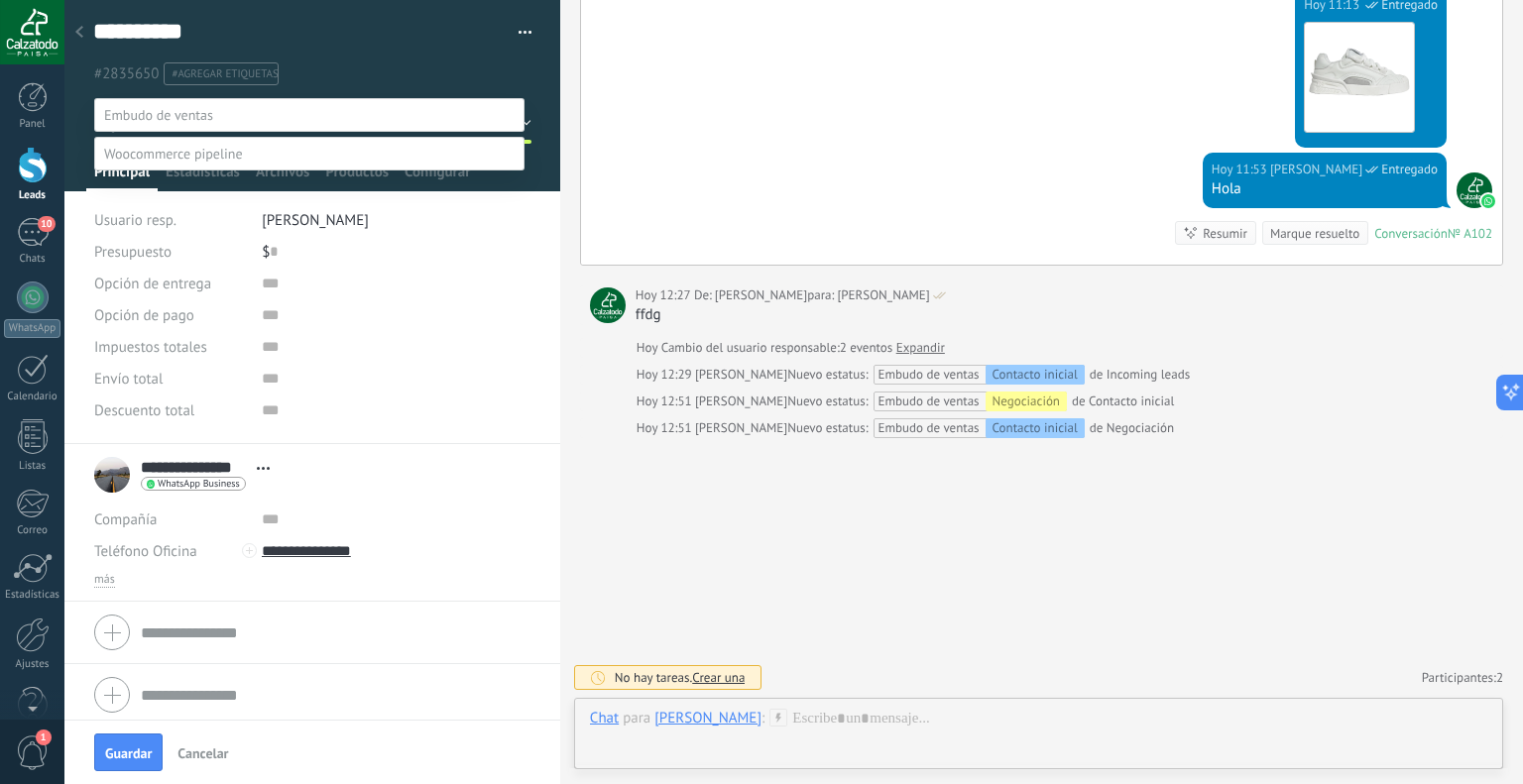 click on "Contacto inicial" at bounding box center [0, 0] 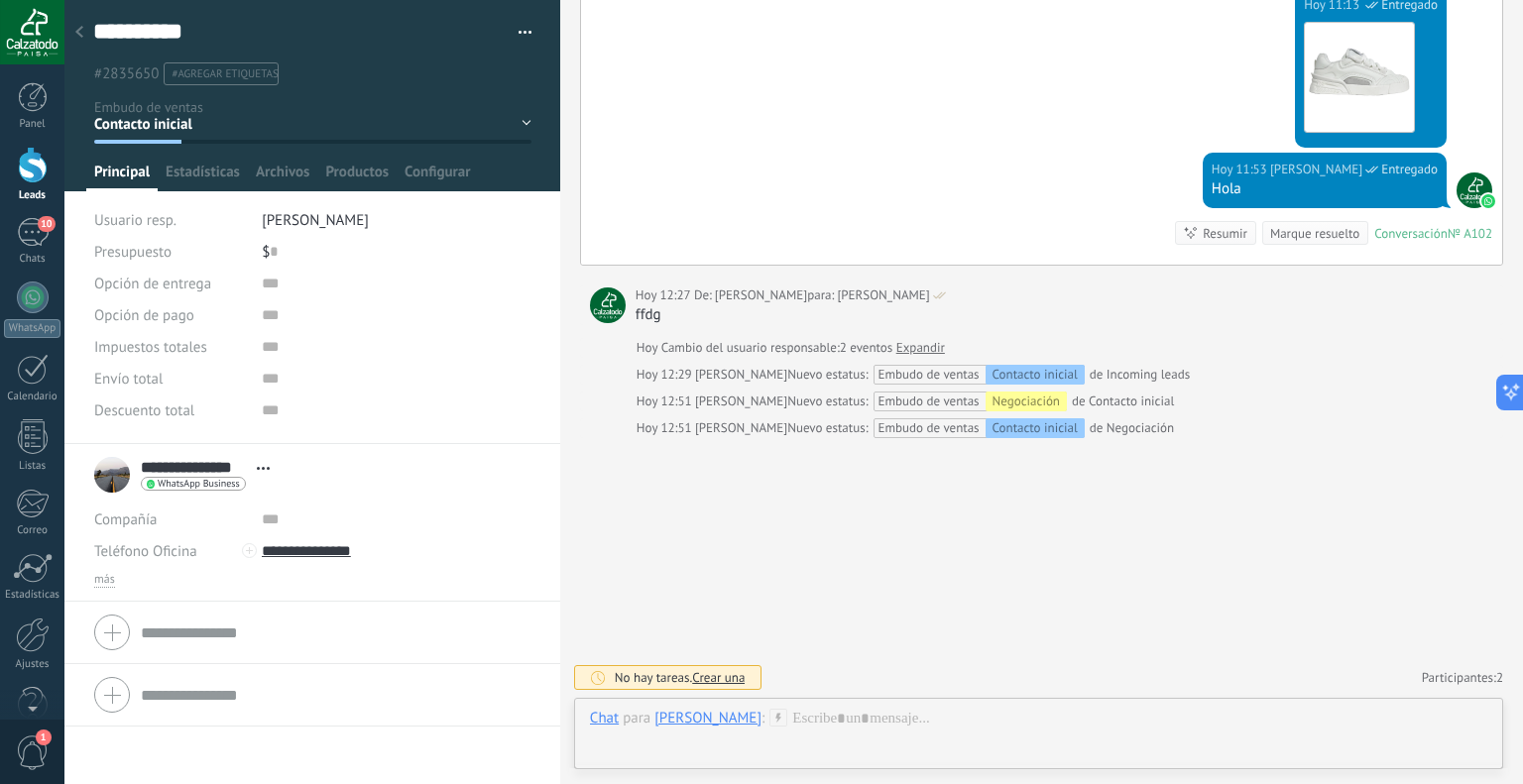 click 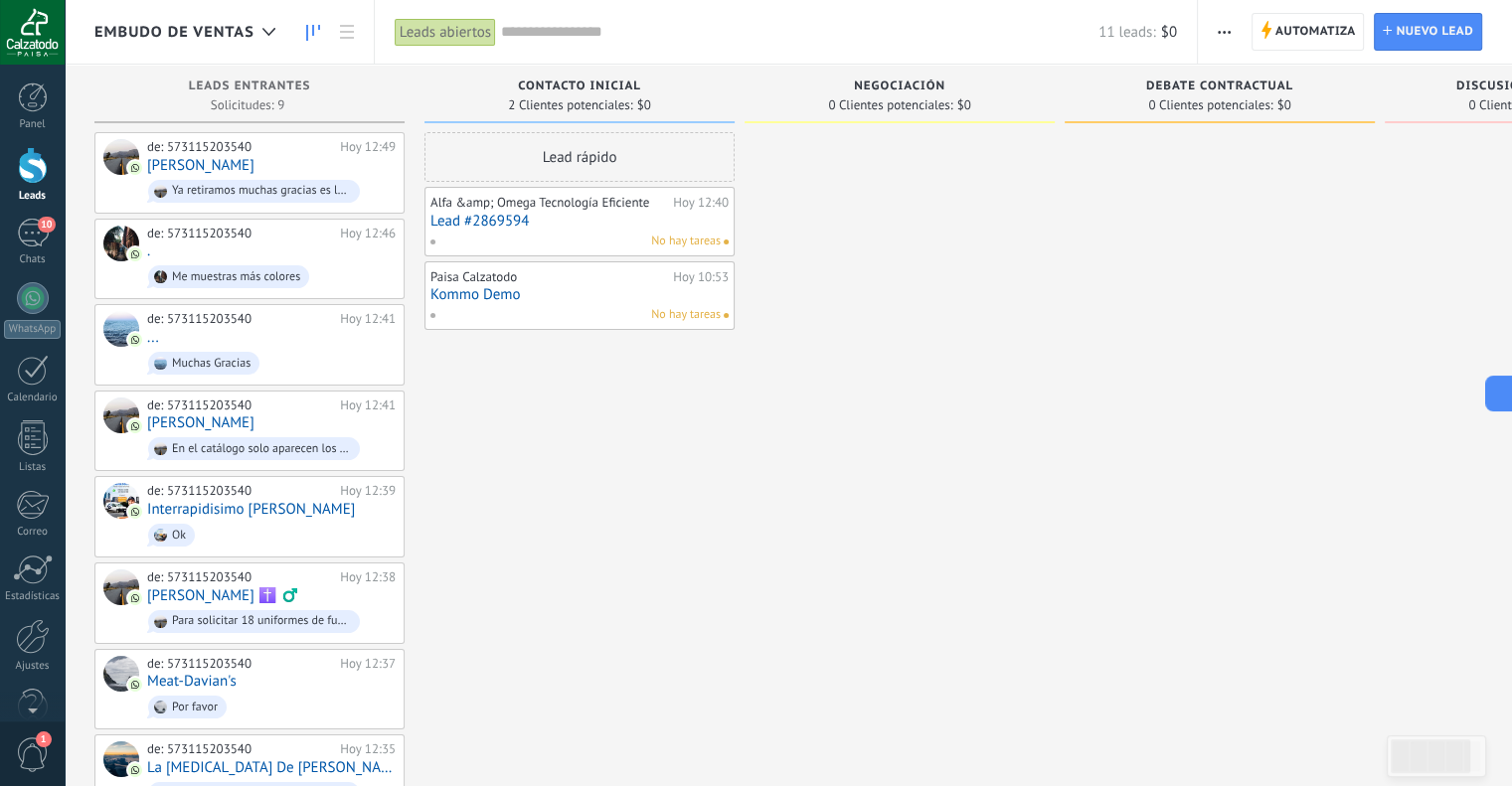 click on "Lead #2869594" at bounding box center (580, 221) 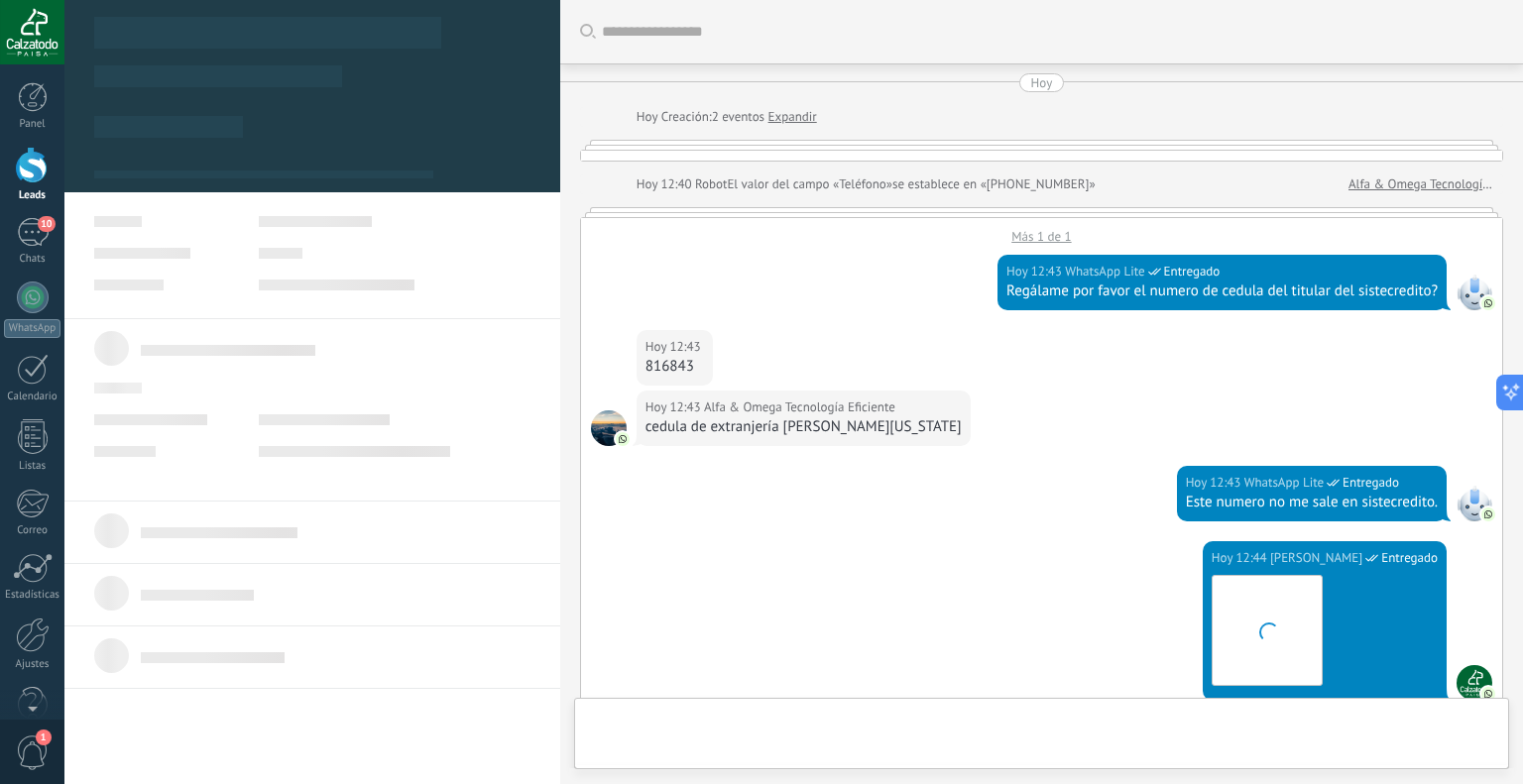 scroll, scrollTop: 29, scrollLeft: 0, axis: vertical 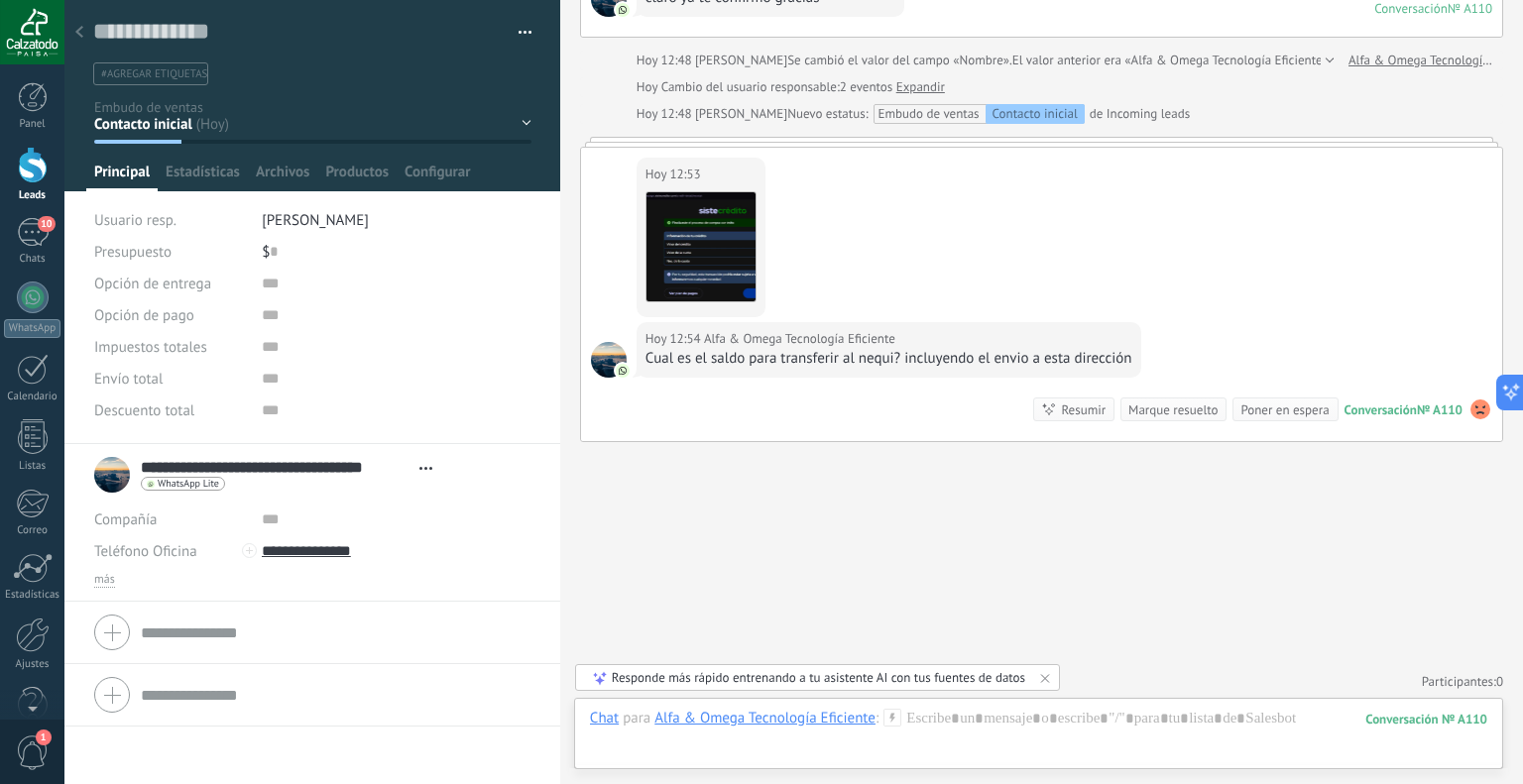 click 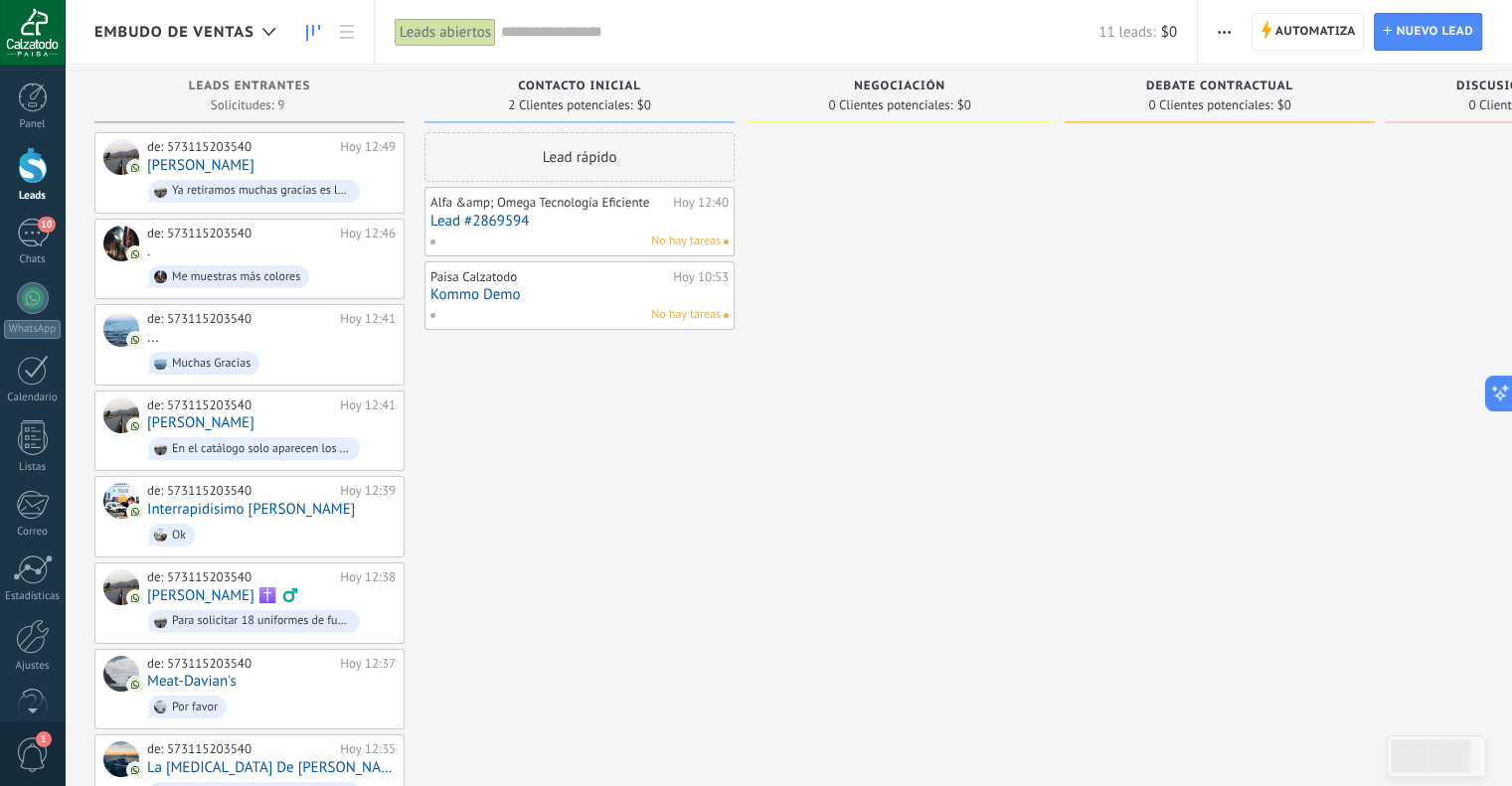 click on "Alfa &amp; Omega Tecnología Eficiente [DATE] 12:40 Lead #2869594 No hay tareas" at bounding box center [580, 222] 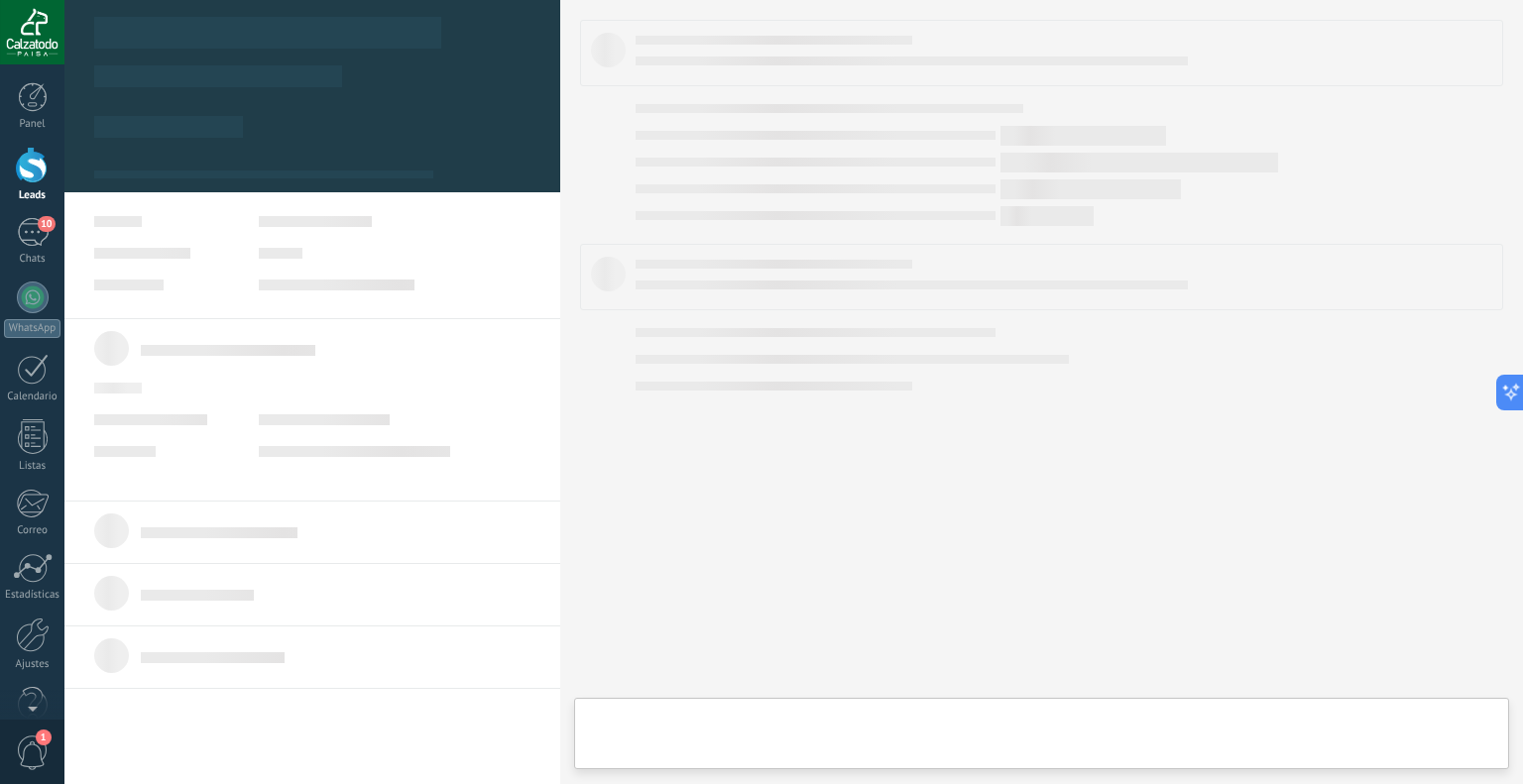 type on "**********" 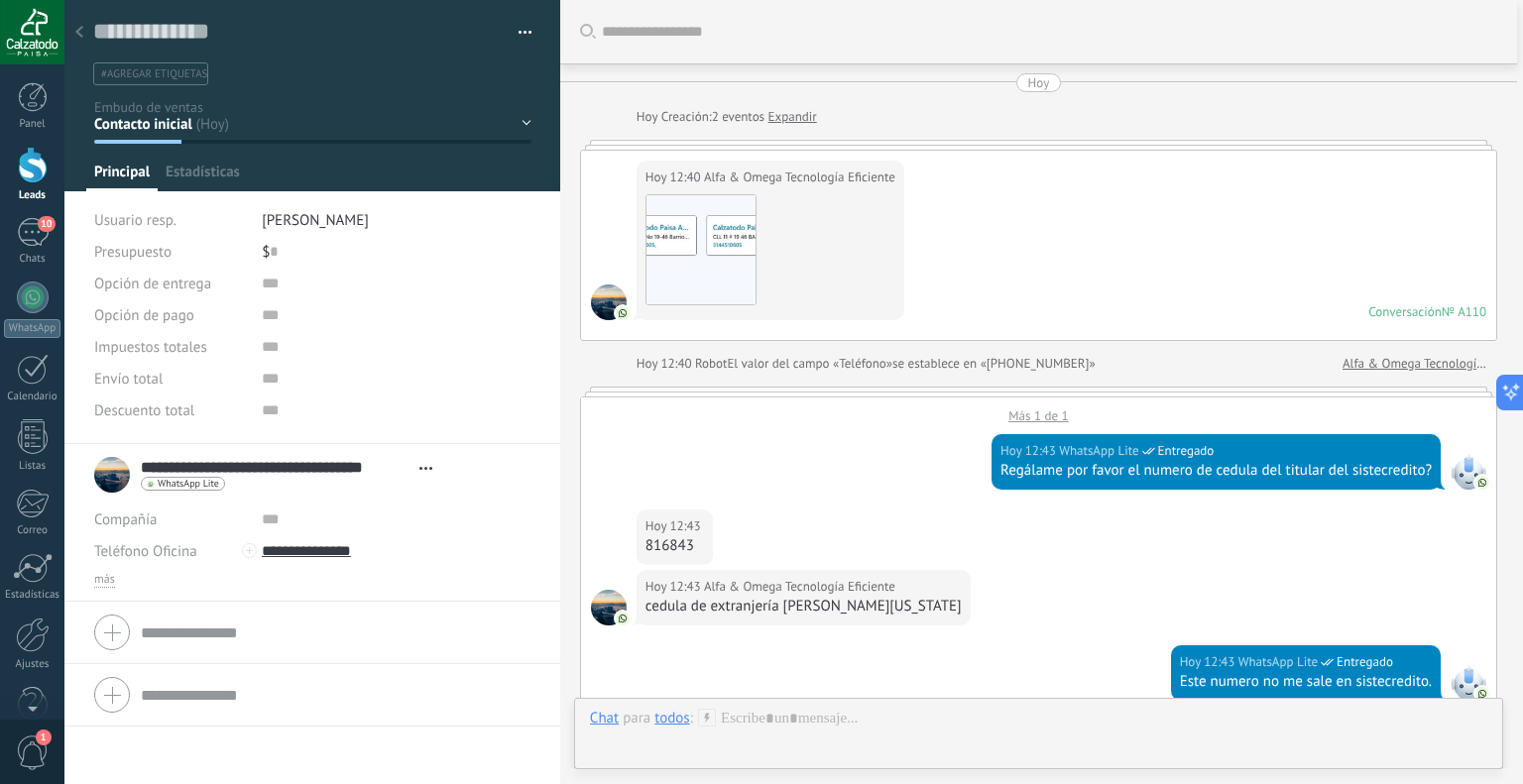 scroll, scrollTop: 29, scrollLeft: 0, axis: vertical 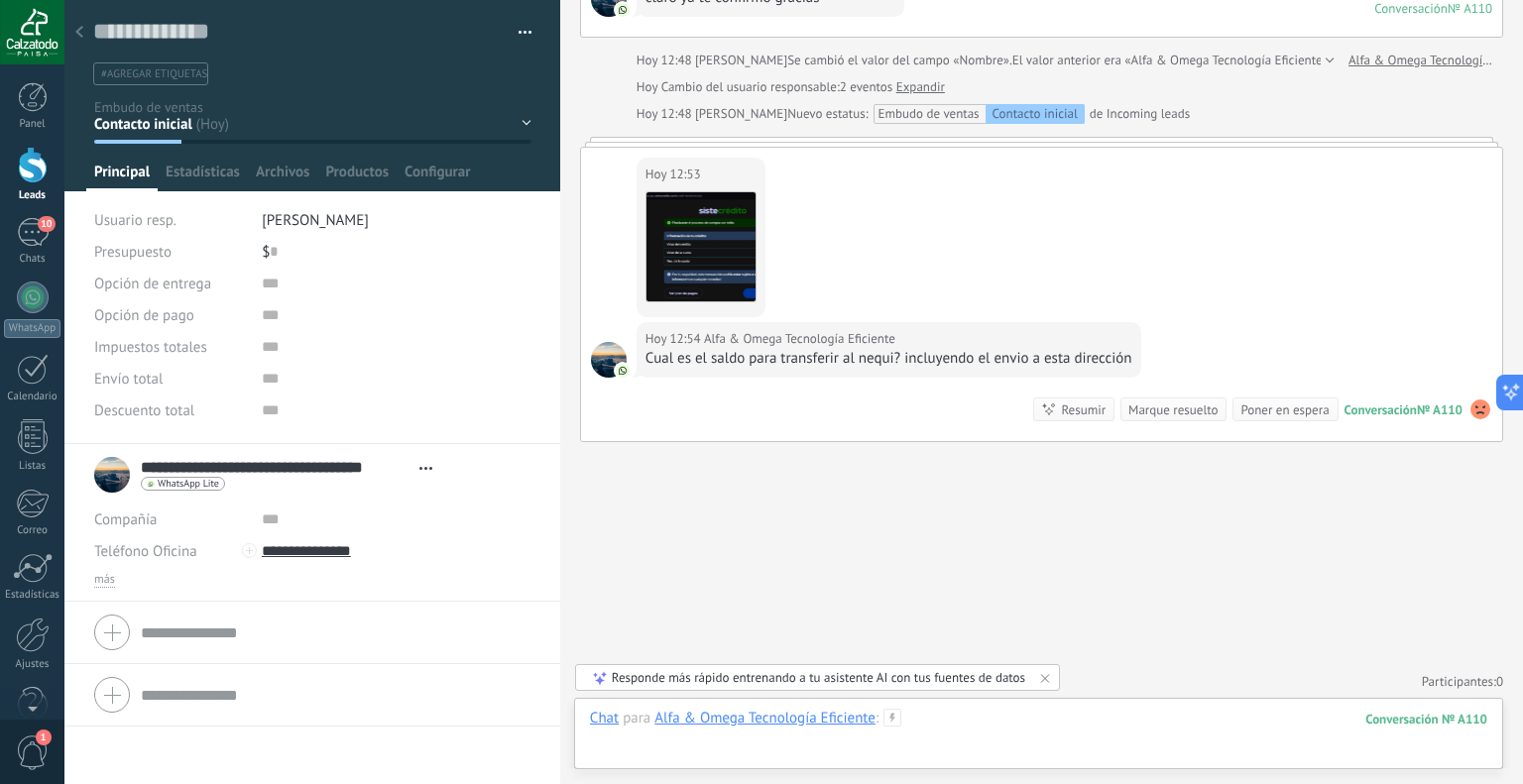 click at bounding box center [1038, 738] 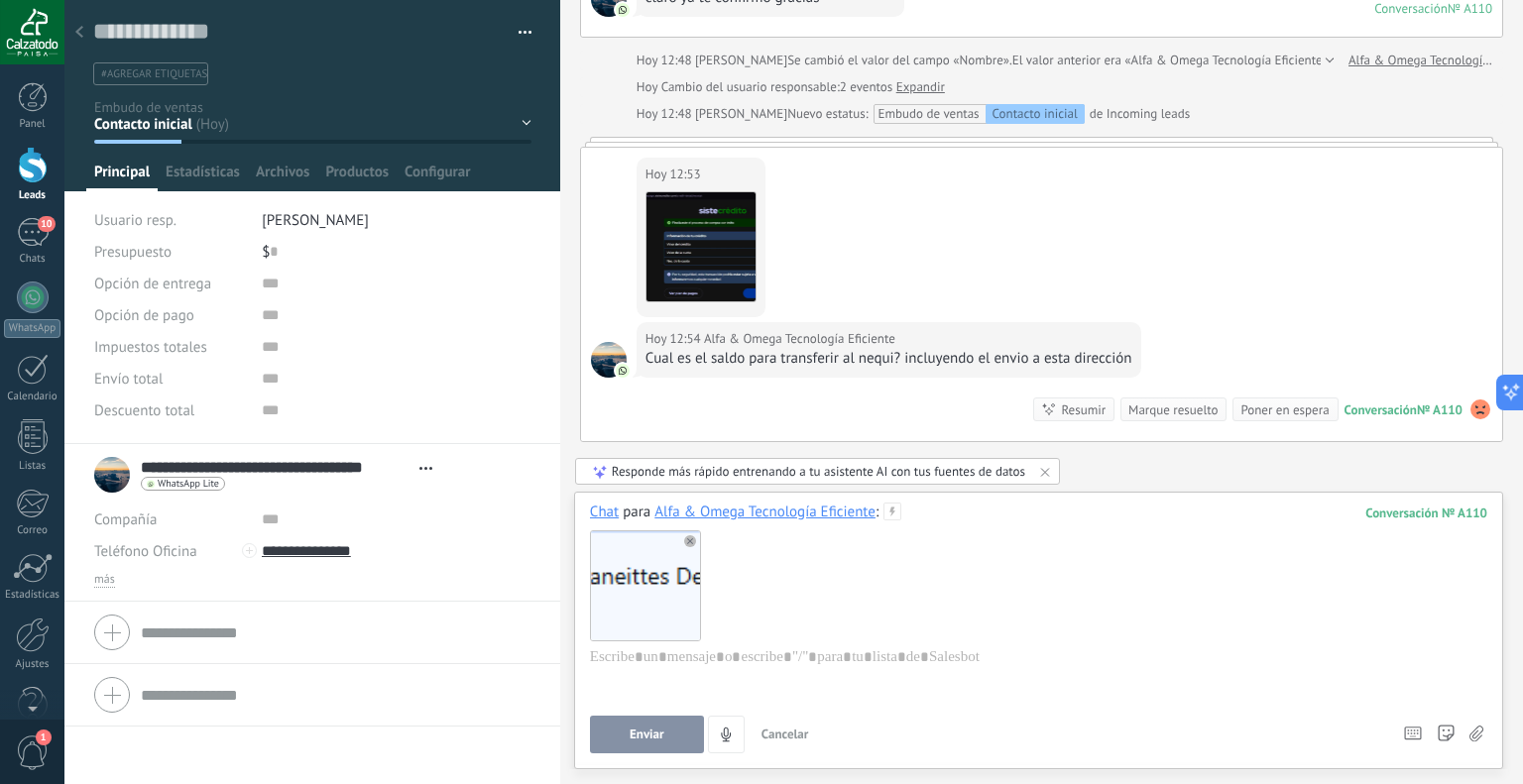 click on "Enviar" at bounding box center (646, 734) 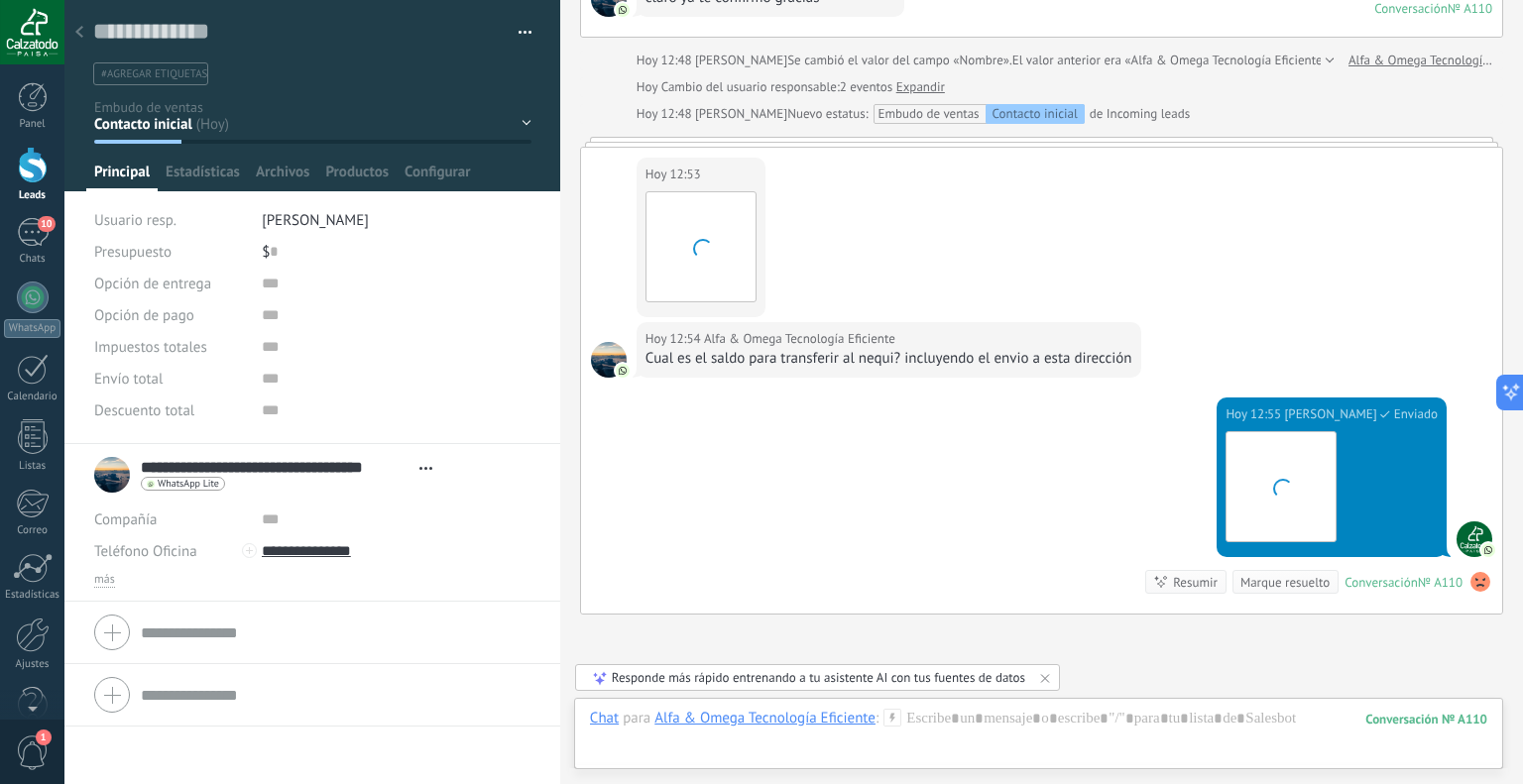 scroll, scrollTop: 1397, scrollLeft: 0, axis: vertical 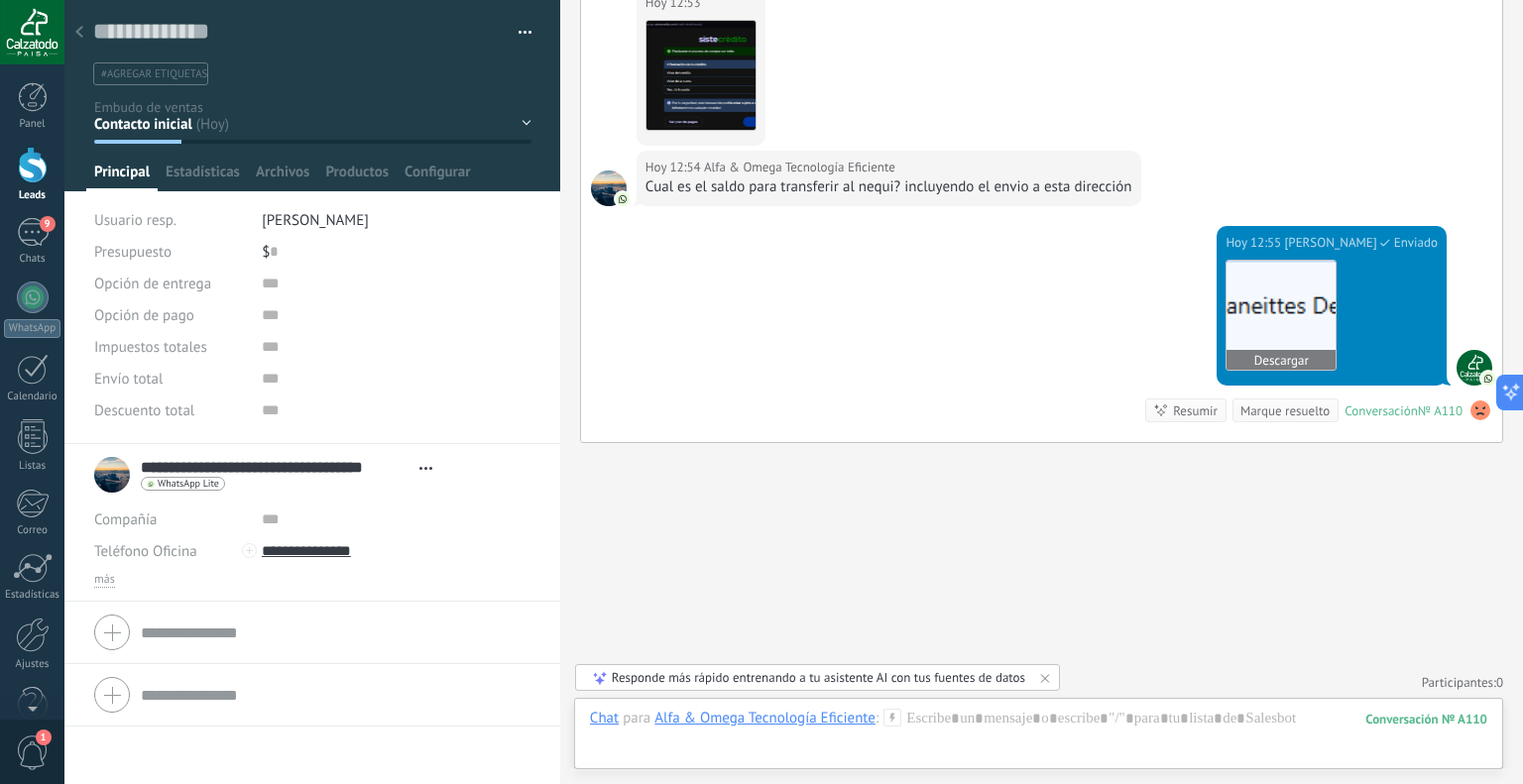 click at bounding box center [1281, 315] 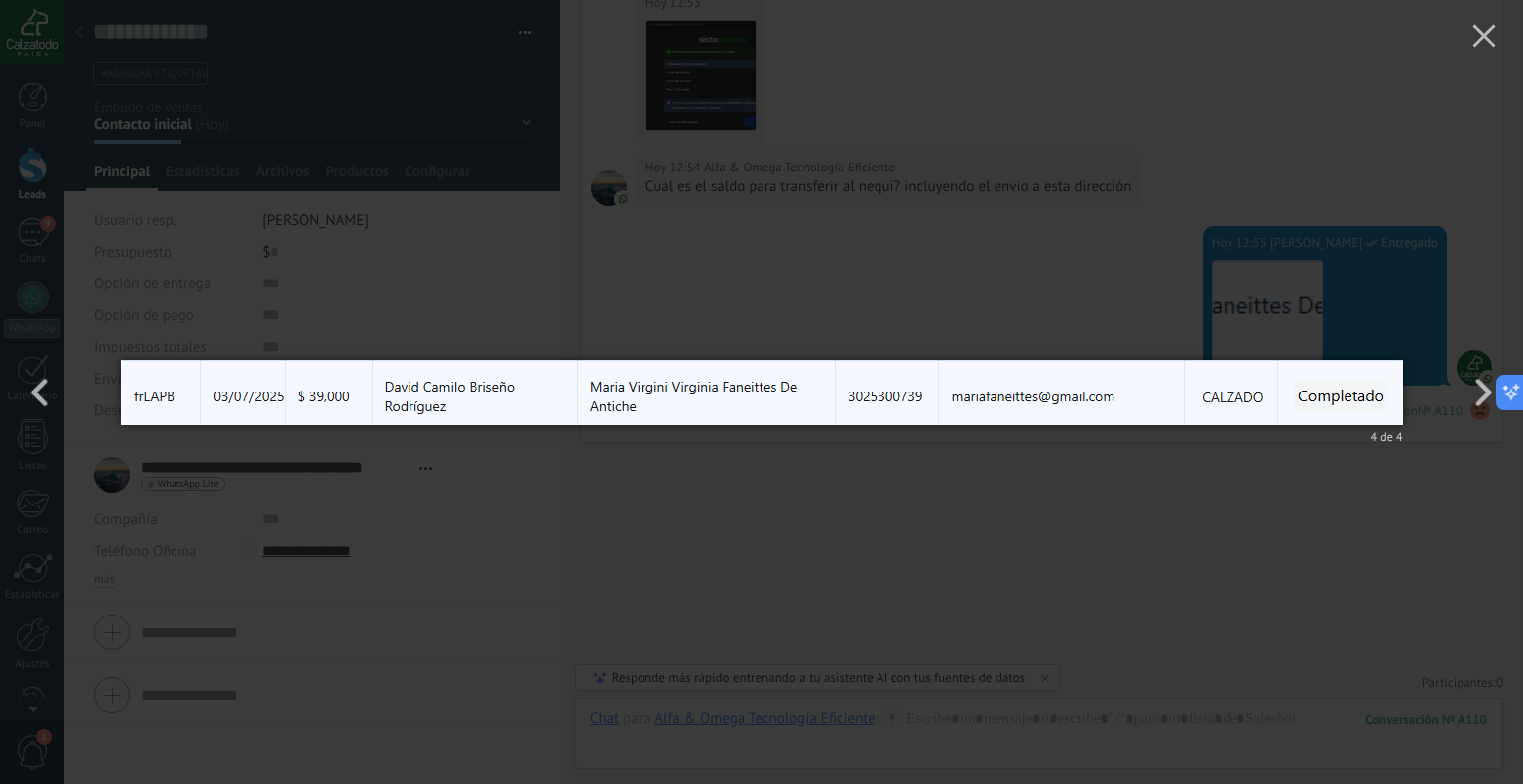 drag, startPoint x: 1378, startPoint y: 138, endPoint x: 1401, endPoint y: 166, distance: 36.23534 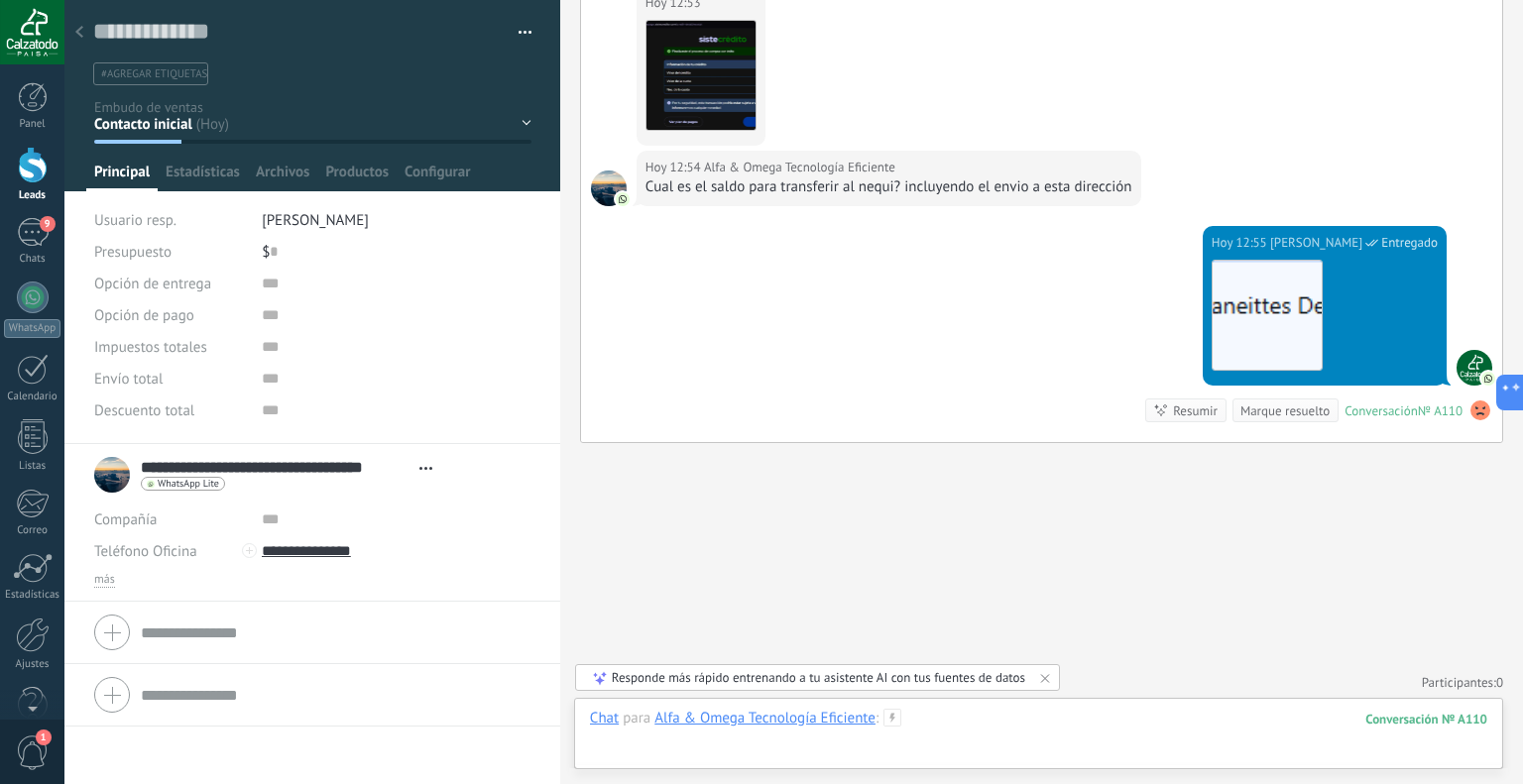 click at bounding box center (1038, 738) 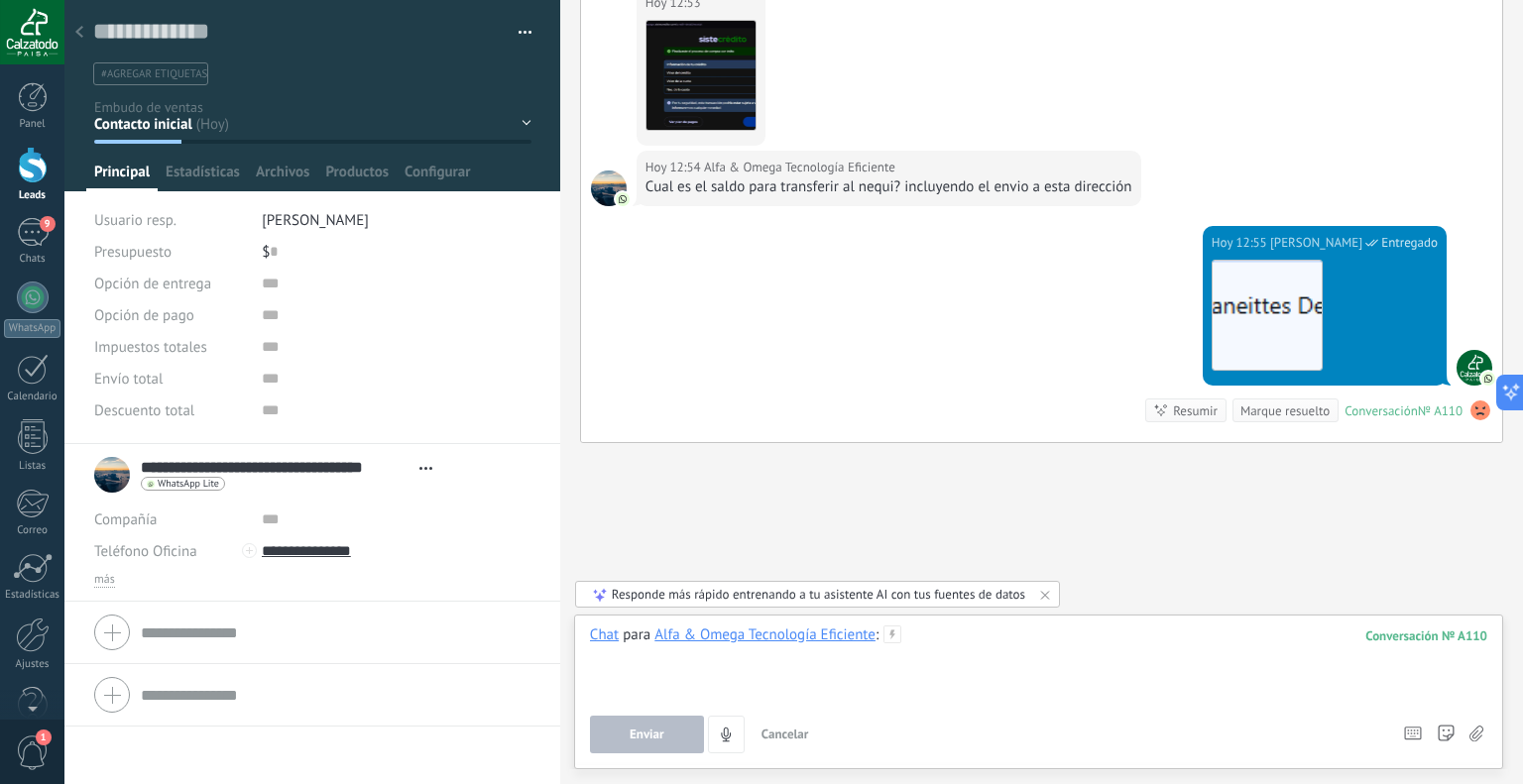 drag, startPoint x: 984, startPoint y: 716, endPoint x: 932, endPoint y: 663, distance: 74.24958 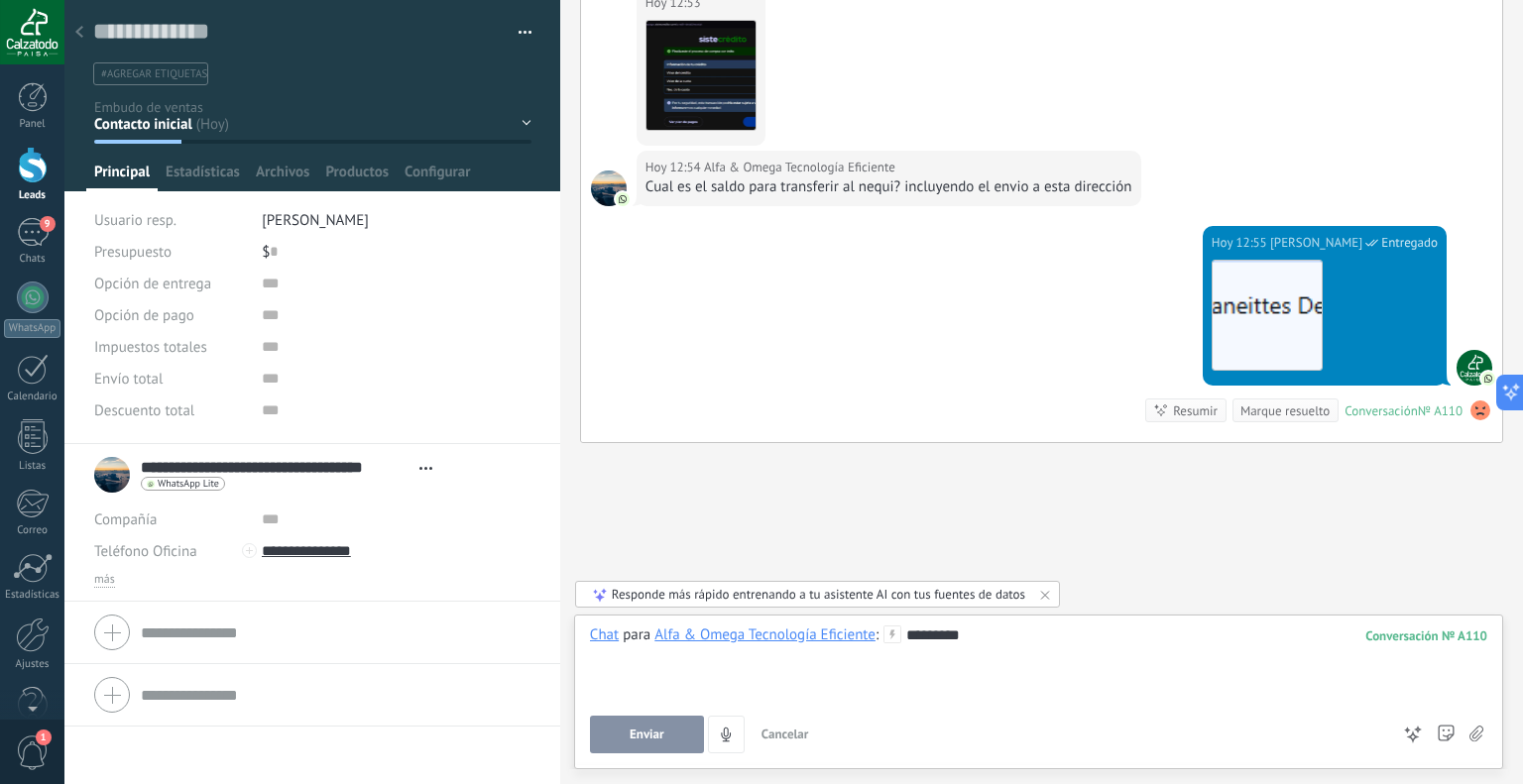 click on "Buscar Carga más [DATE] [DATE] Creación:  2  eventos   Expandir [DATE] 12:40 Alfa & Omega Tecnología Eficiente  Descargar Conversación  № A110 Conversación № A110 [DATE] 12:40 Robot  El valor del campo «Teléfono»  se establece en «[PHONE_NUMBER]» Alfa & Omega Tecnología Eficiente Más 1 de 1 [DATE] 12:43 WhatsApp Lite  Entregado Regálame por favor el numero de cedula del titular del sistecredito? [DATE] 12:43 Alfa & Omega Tecnología Eficiente  816843 [DATE] 12:43 Alfa & Omega Tecnología Eficiente  cedula de extranjería [PERSON_NAME][US_STATE][DATE] 12:43 WhatsApp Lite  Entregado Este numero no me sale en sistecredito. [DATE] 12:44 [PERSON_NAME]  Entregado Descargar [DATE] 12:44 Alfa & Omega Tecnología Eficiente  cedula de extranjería [DATE] 12:45 Alfa & Omega Tecnología Eficiente  dejame ya te muestro [DATE] 12:46 [PERSON_NAME]  Entregado [URL][DOMAIN_NAME] [DATE] 12:47 WhatsApp Lite  Entregado Realiza el proceso por favor! . [DATE] 12:47 № A110 0" at bounding box center (1041, -304) 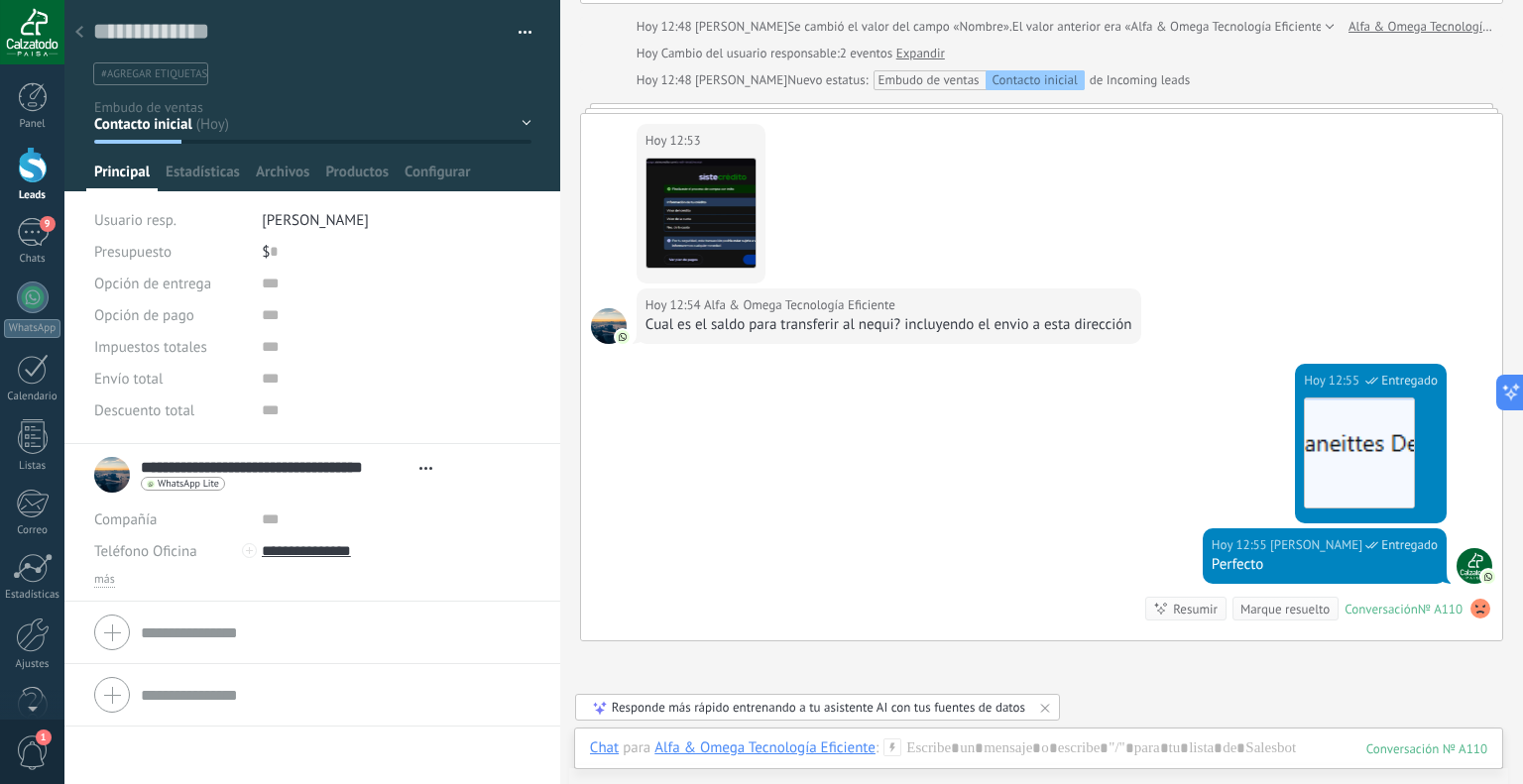 scroll, scrollTop: 1457, scrollLeft: 0, axis: vertical 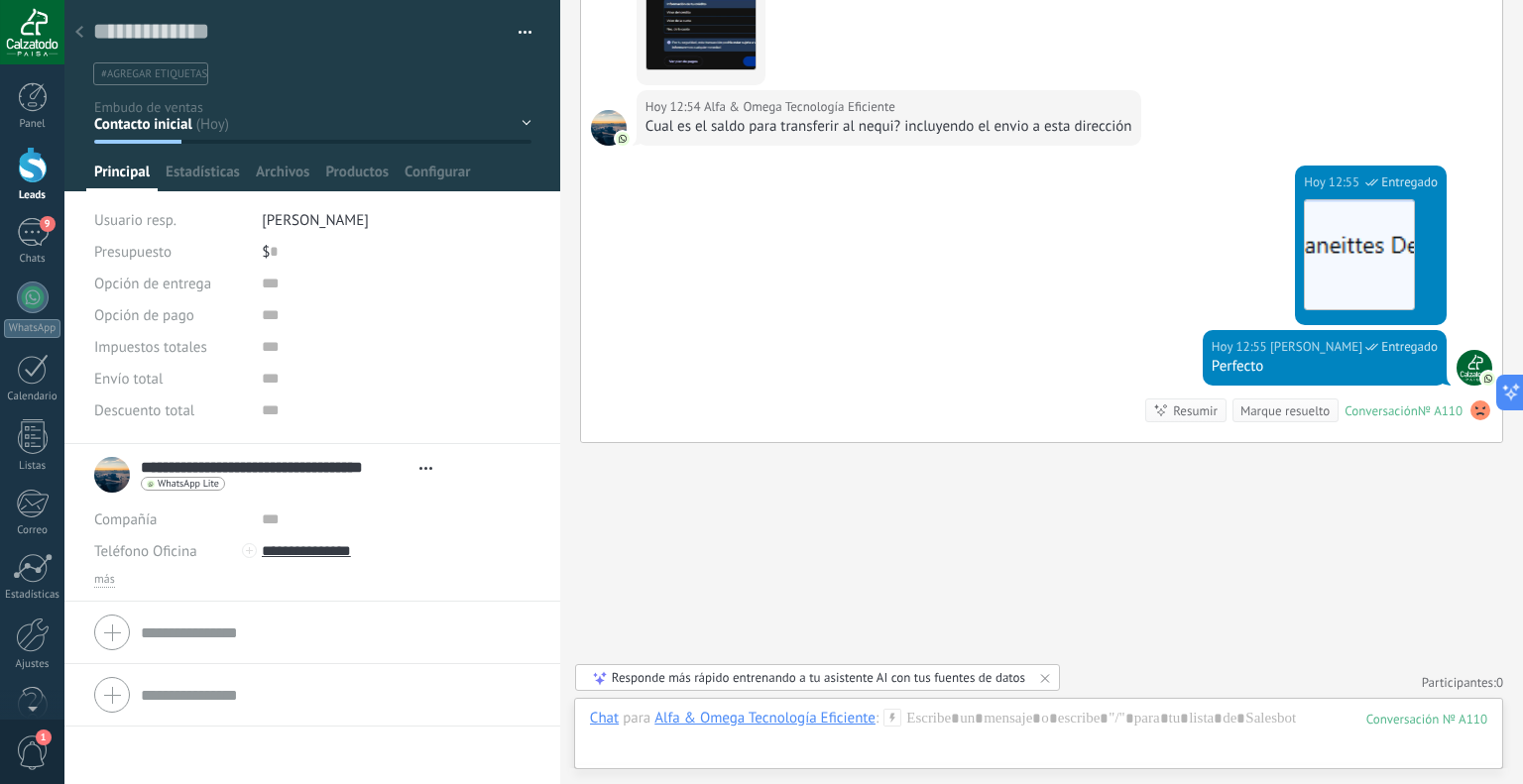 click on "[DATE] 12:55 [PERSON_NAME]  Entregado Descargar" at bounding box center [1041, 248] 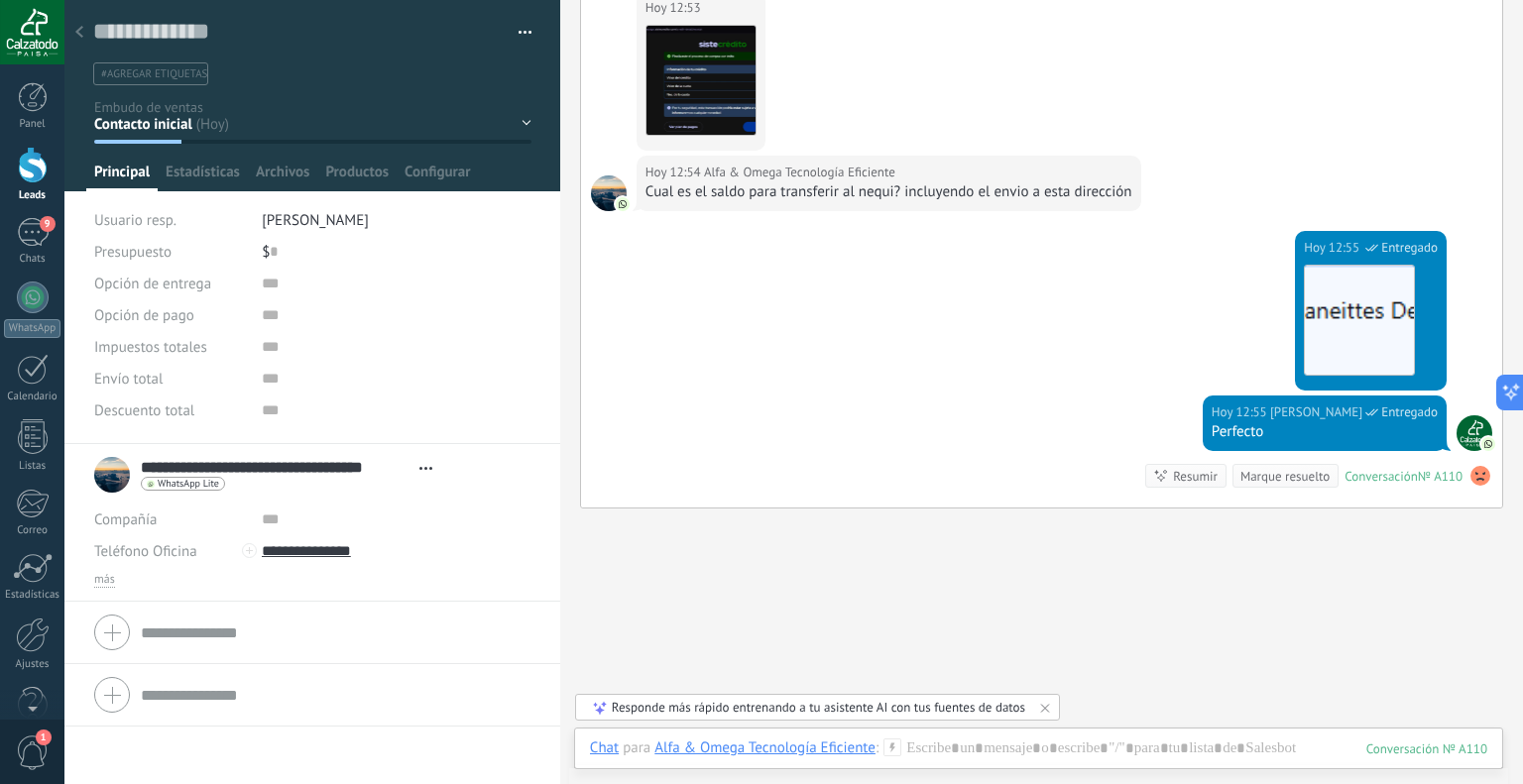 scroll, scrollTop: 1358, scrollLeft: 0, axis: vertical 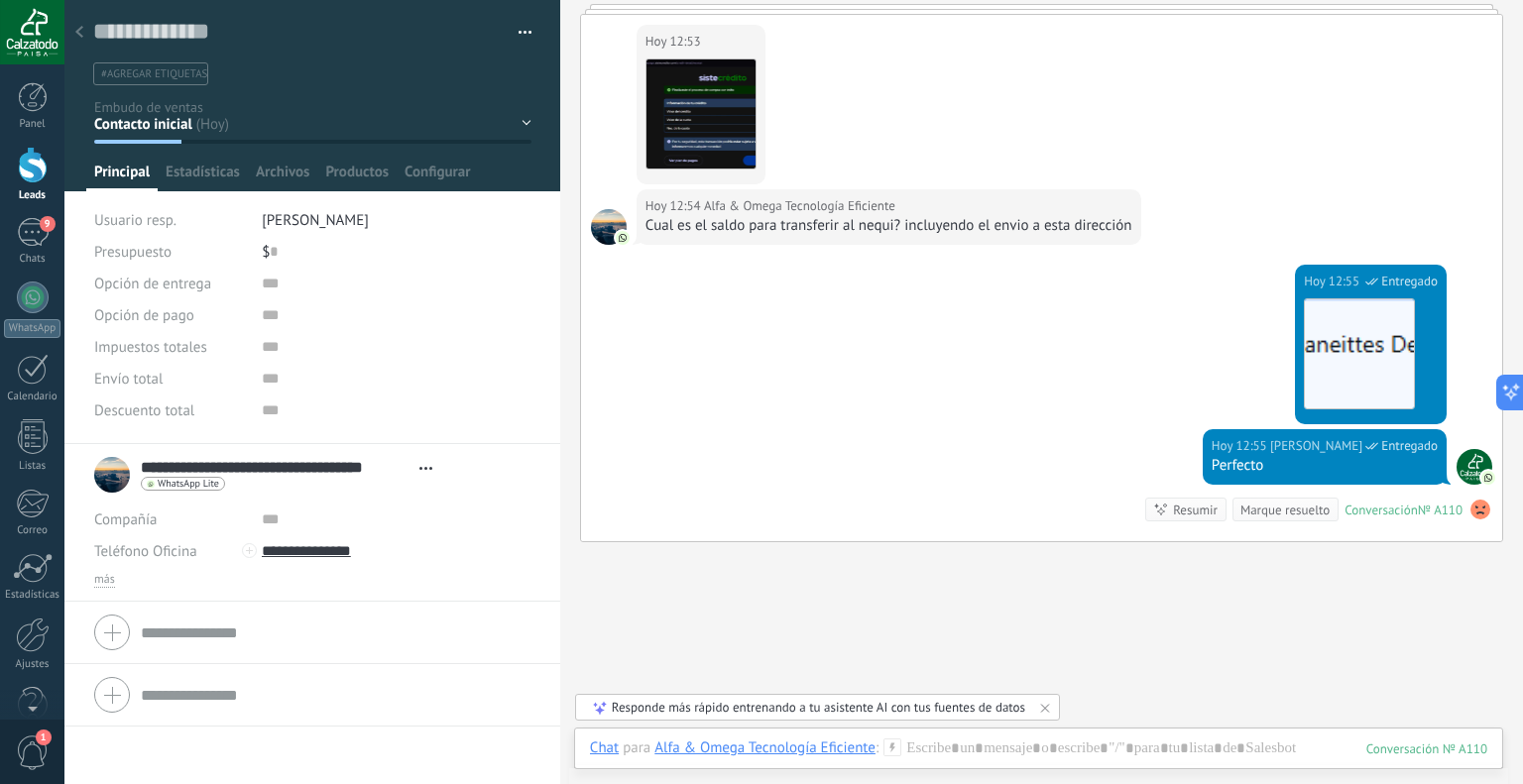 click on "[DATE] 12:55 [PERSON_NAME]  Entregado Descargar" at bounding box center (1041, 347) 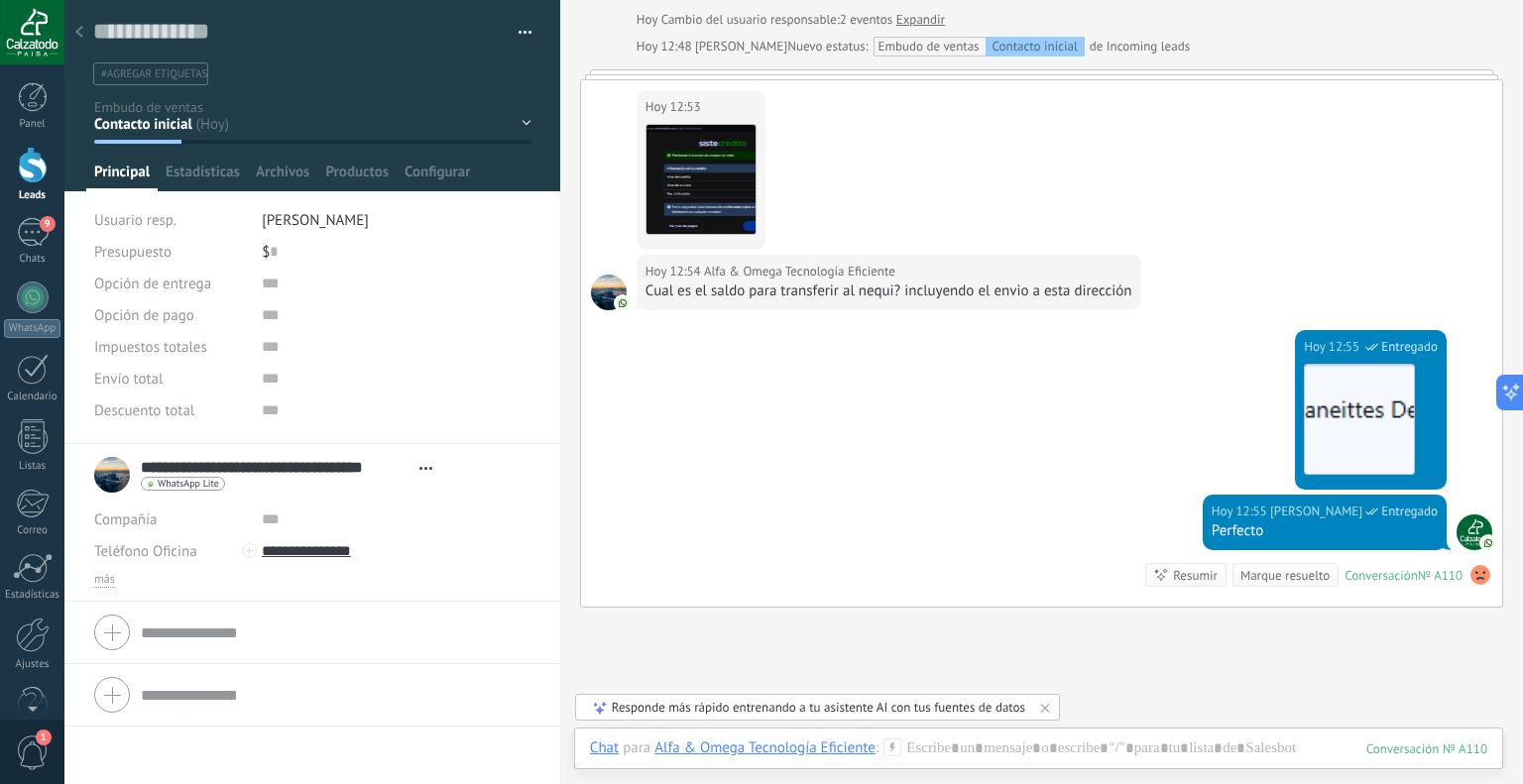 scroll, scrollTop: 1259, scrollLeft: 0, axis: vertical 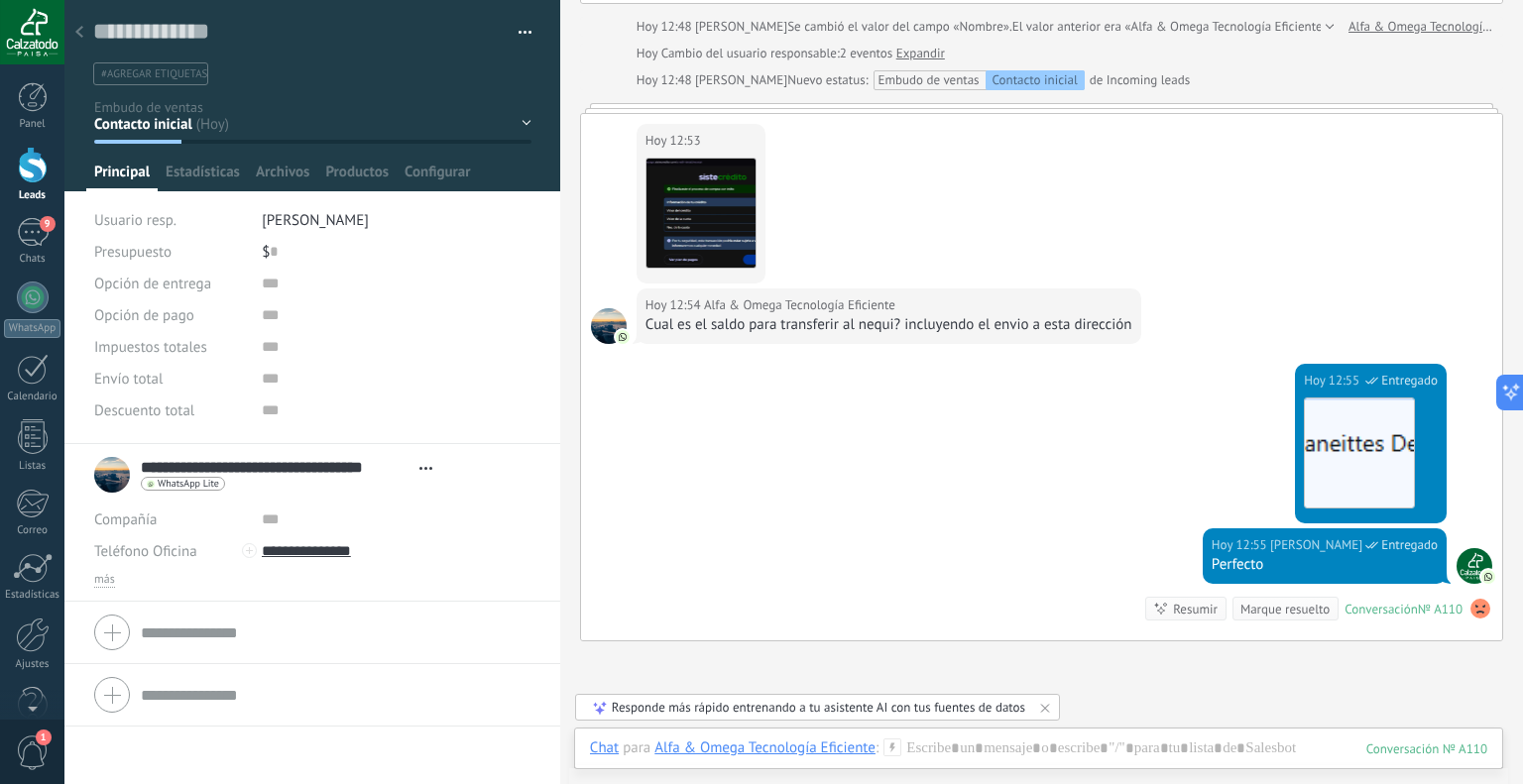 click on "[DATE] 12:55 [PERSON_NAME]  Entregado Descargar" at bounding box center (1041, 446) 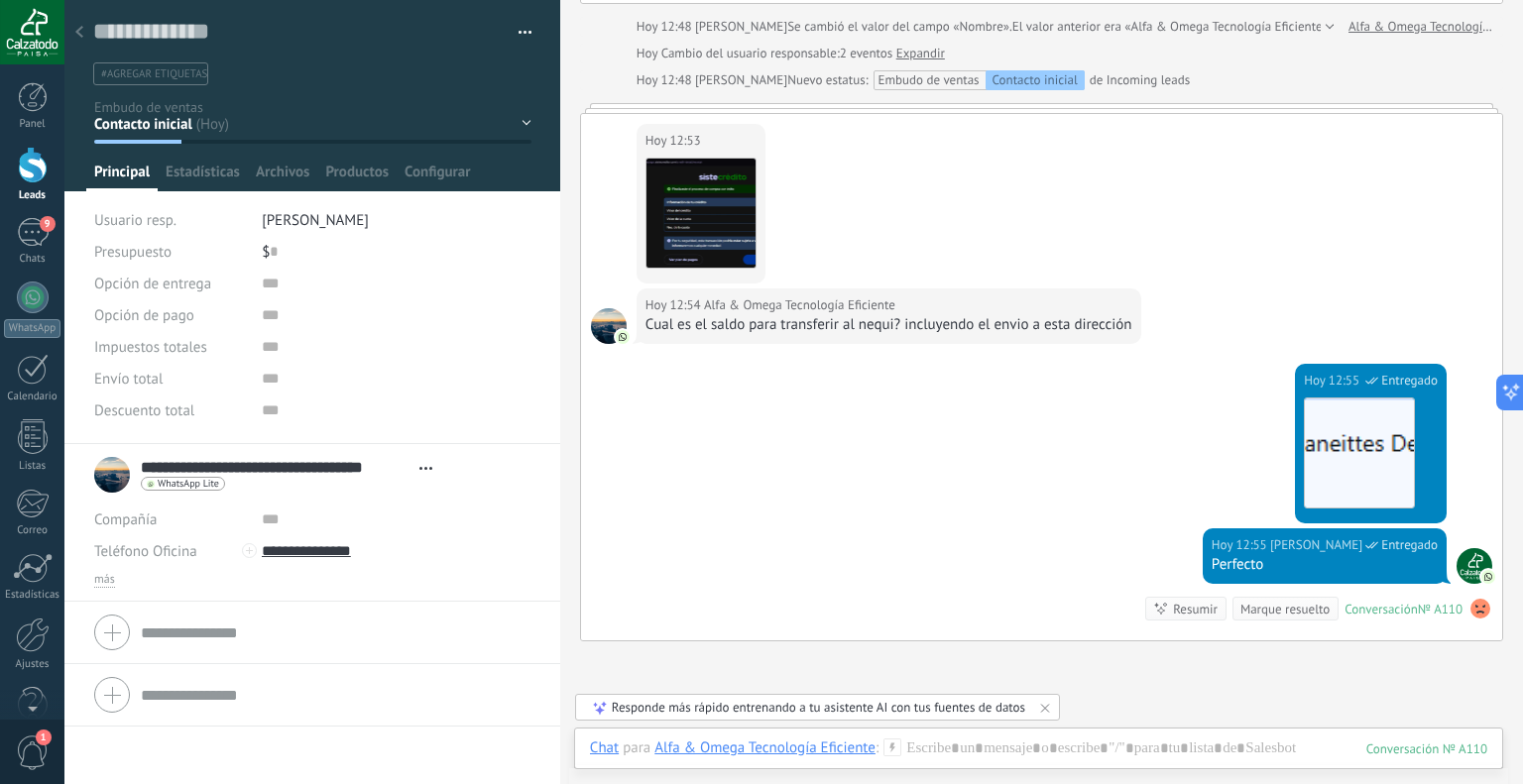 click on "[DATE] 12:55 [PERSON_NAME]  Entregado Descargar" at bounding box center (1041, 446) 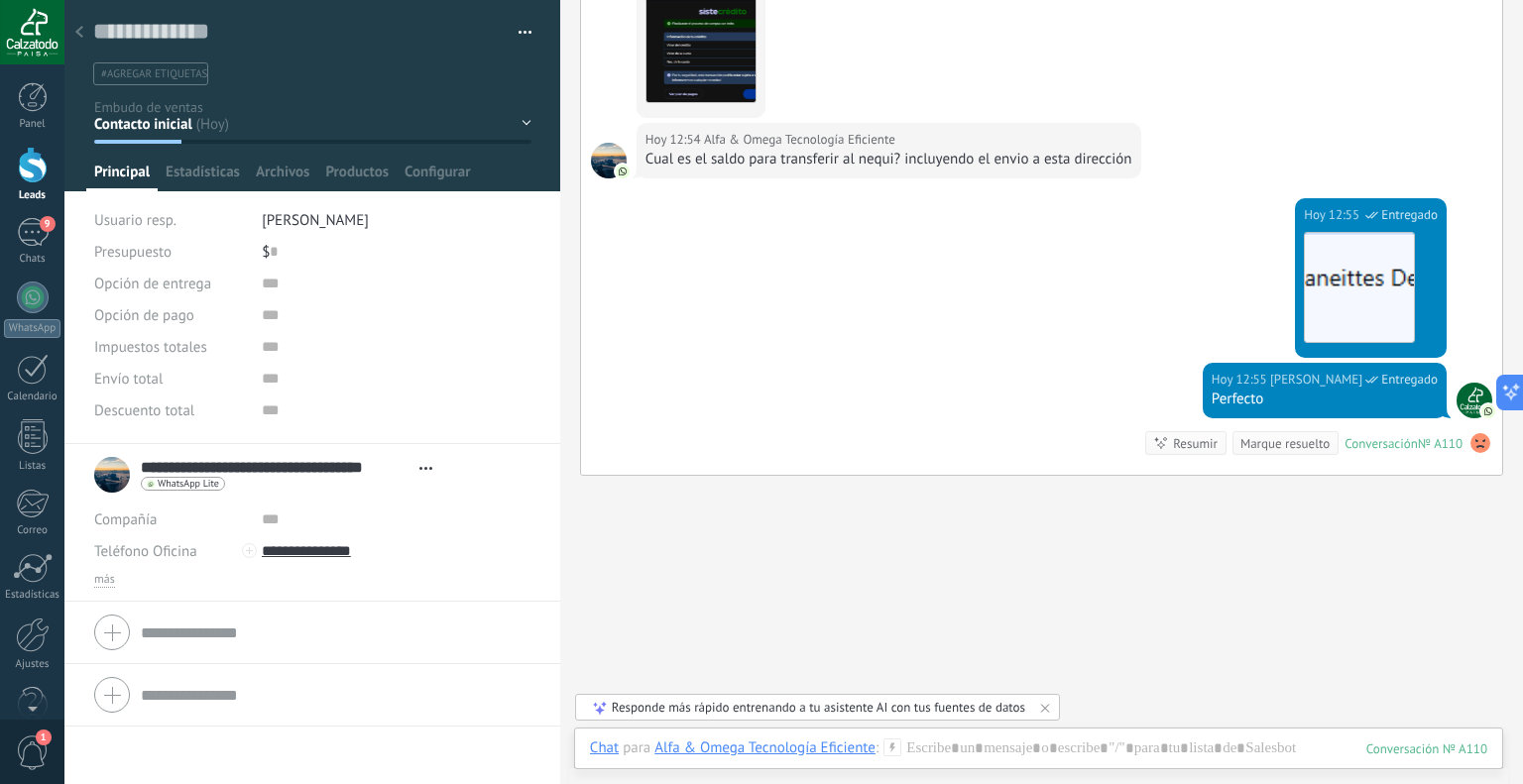 scroll, scrollTop: 1457, scrollLeft: 0, axis: vertical 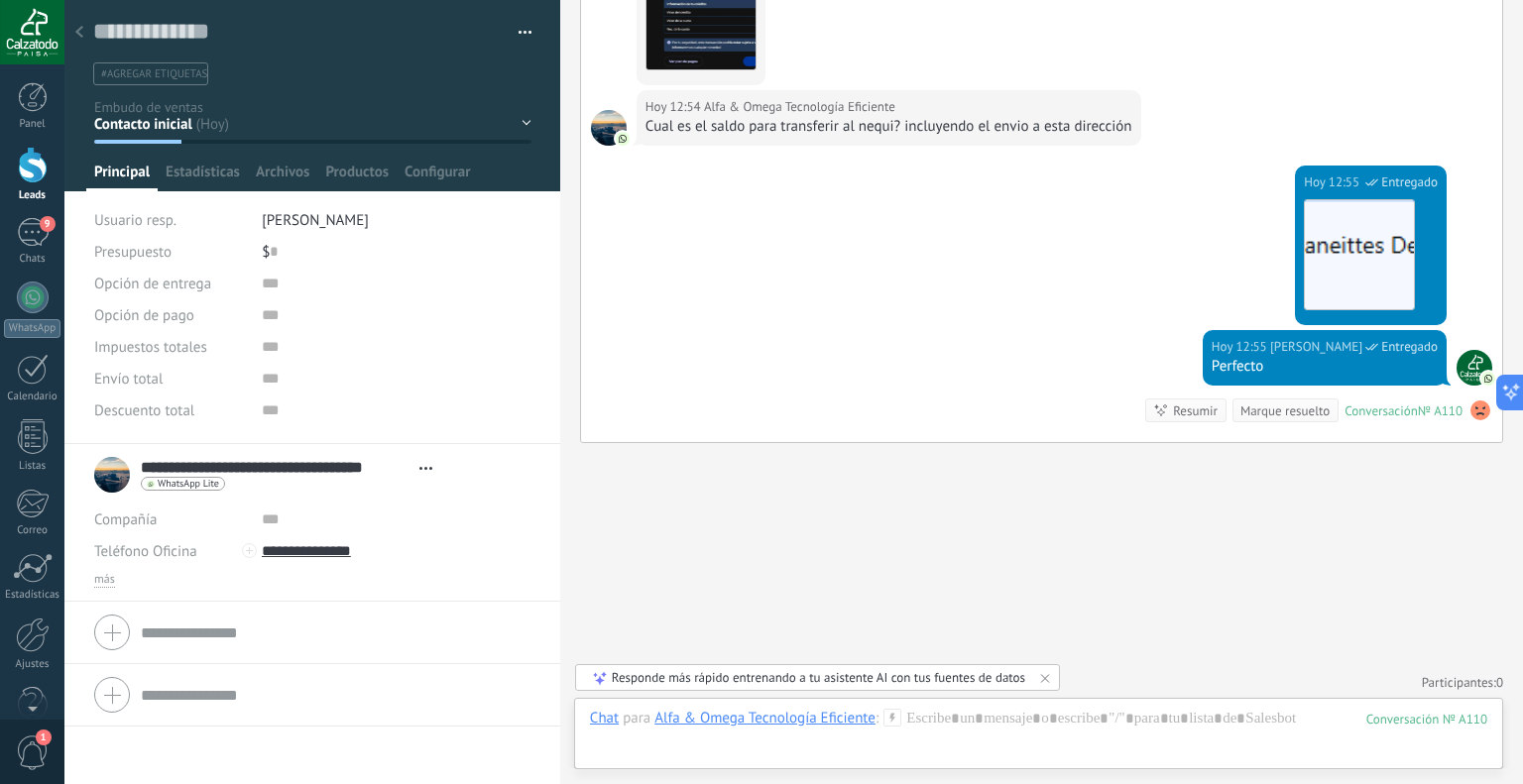 click on "[DATE] 12:55 [PERSON_NAME]  Entregado Descargar" at bounding box center (1041, 248) 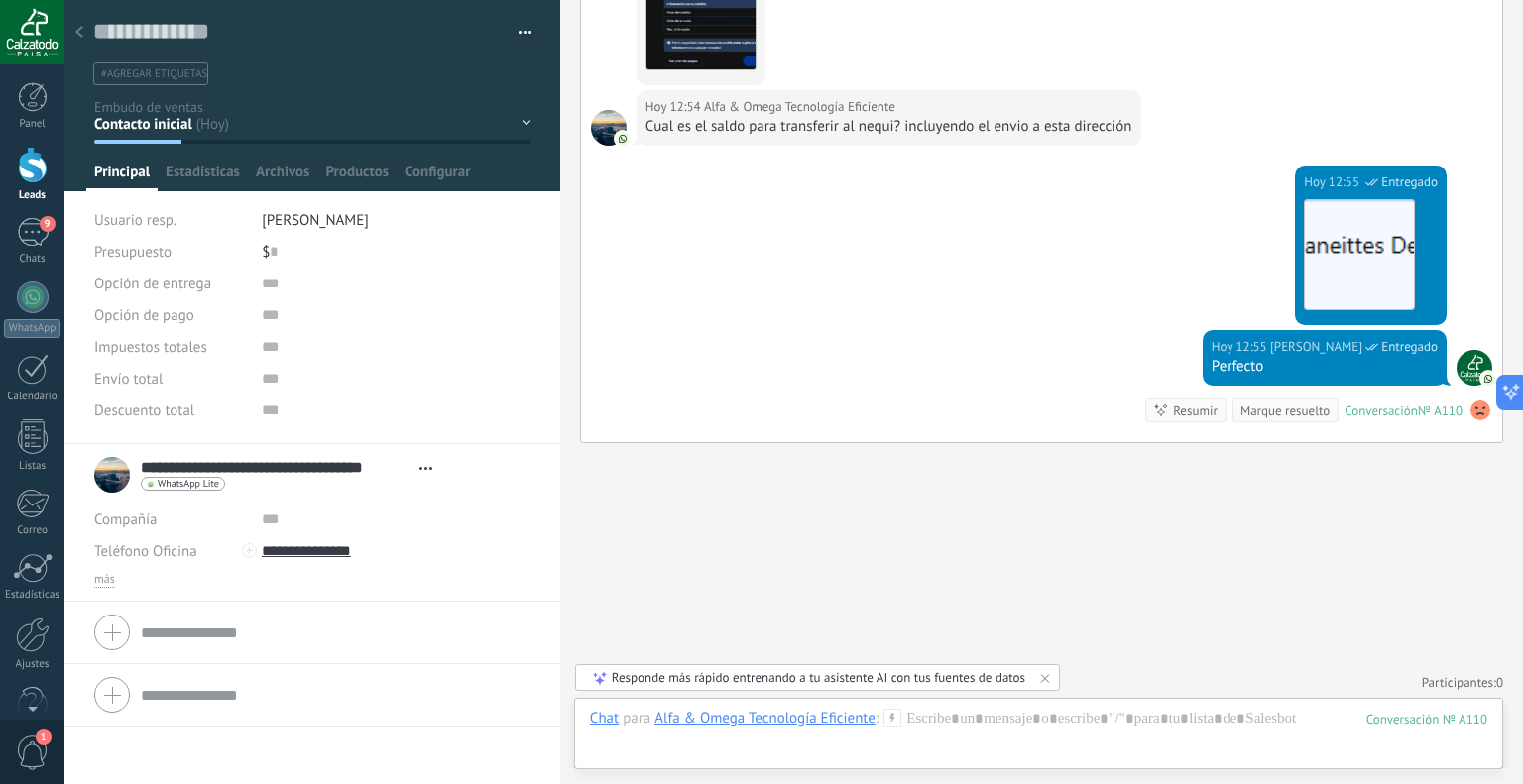 click on "[DATE] 12:55 [PERSON_NAME]  Entregado Descargar" at bounding box center [1041, 248] 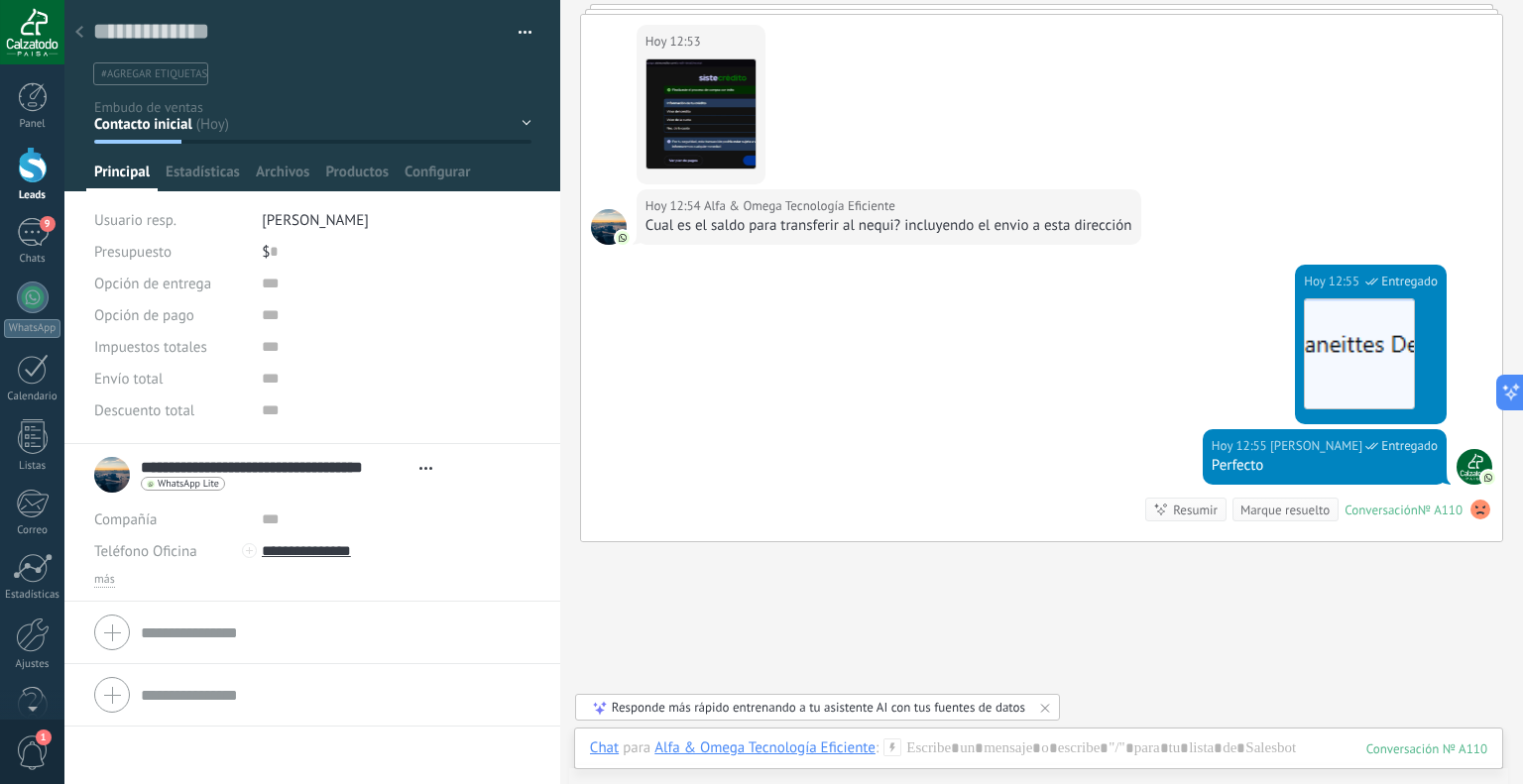 click on "[DATE] 12:55 [PERSON_NAME]  Entregado Descargar" at bounding box center [1041, 347] 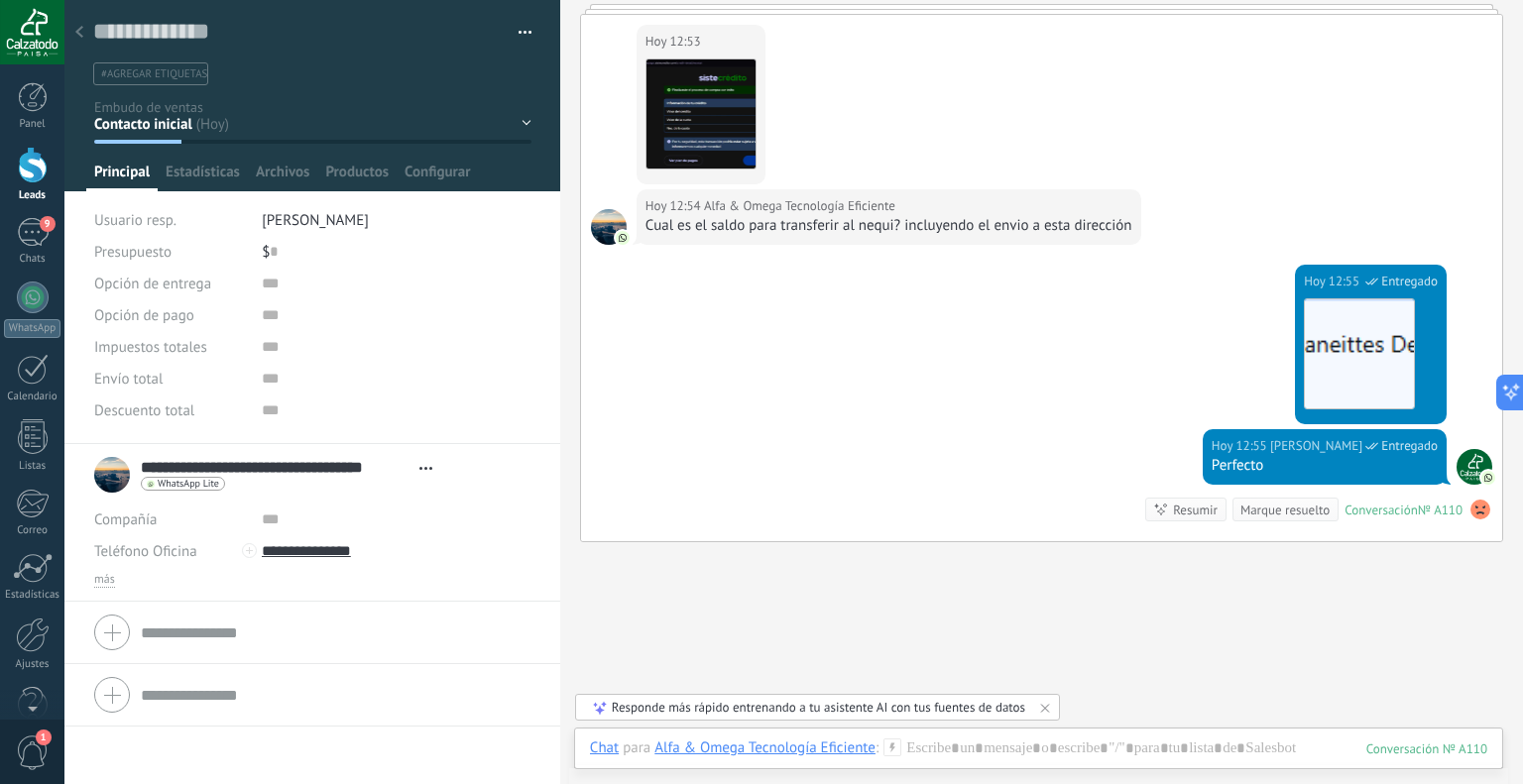 click on "[DATE] 12:55 [PERSON_NAME]  Entregado Descargar" at bounding box center [1041, 347] 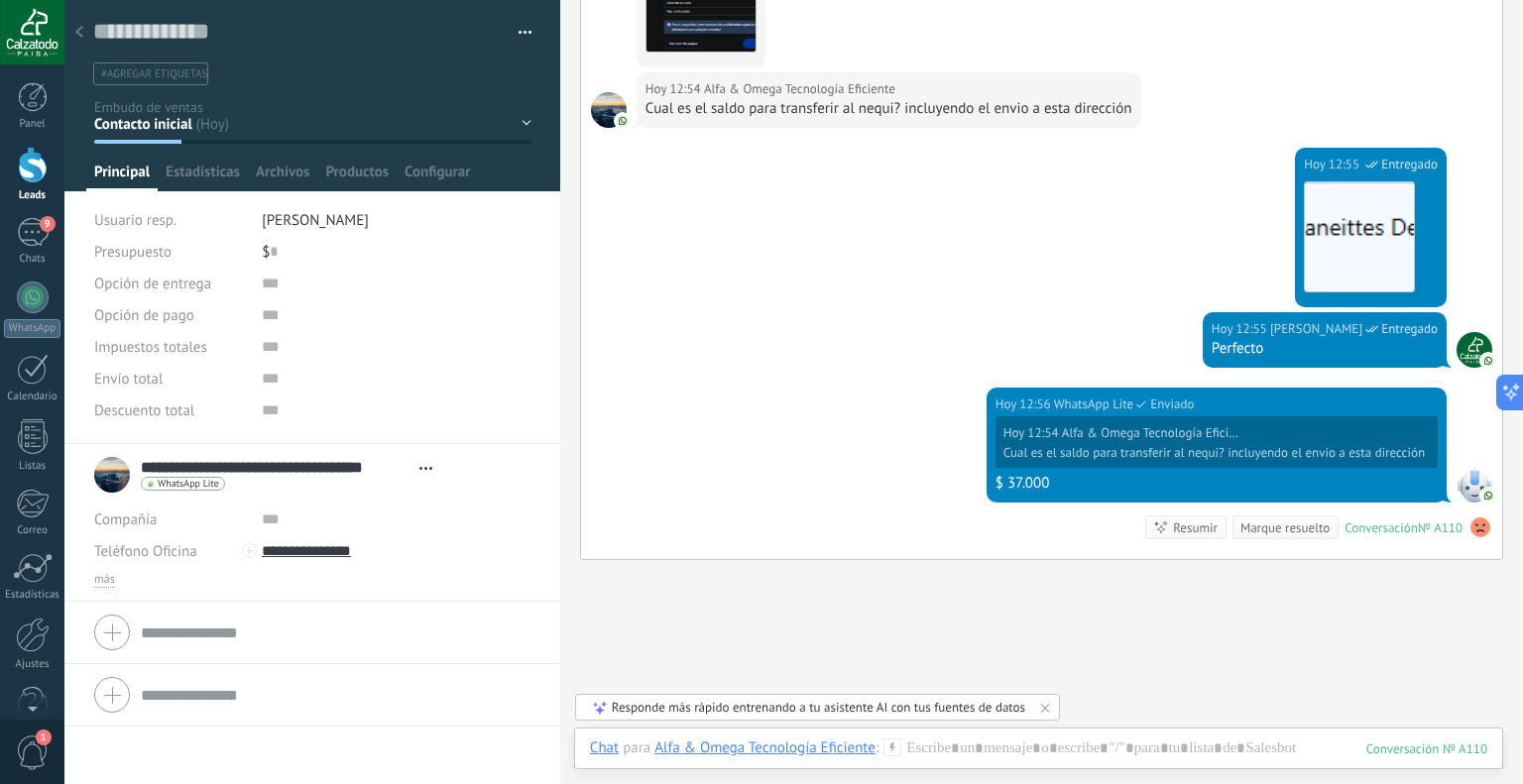 scroll, scrollTop: 1592, scrollLeft: 0, axis: vertical 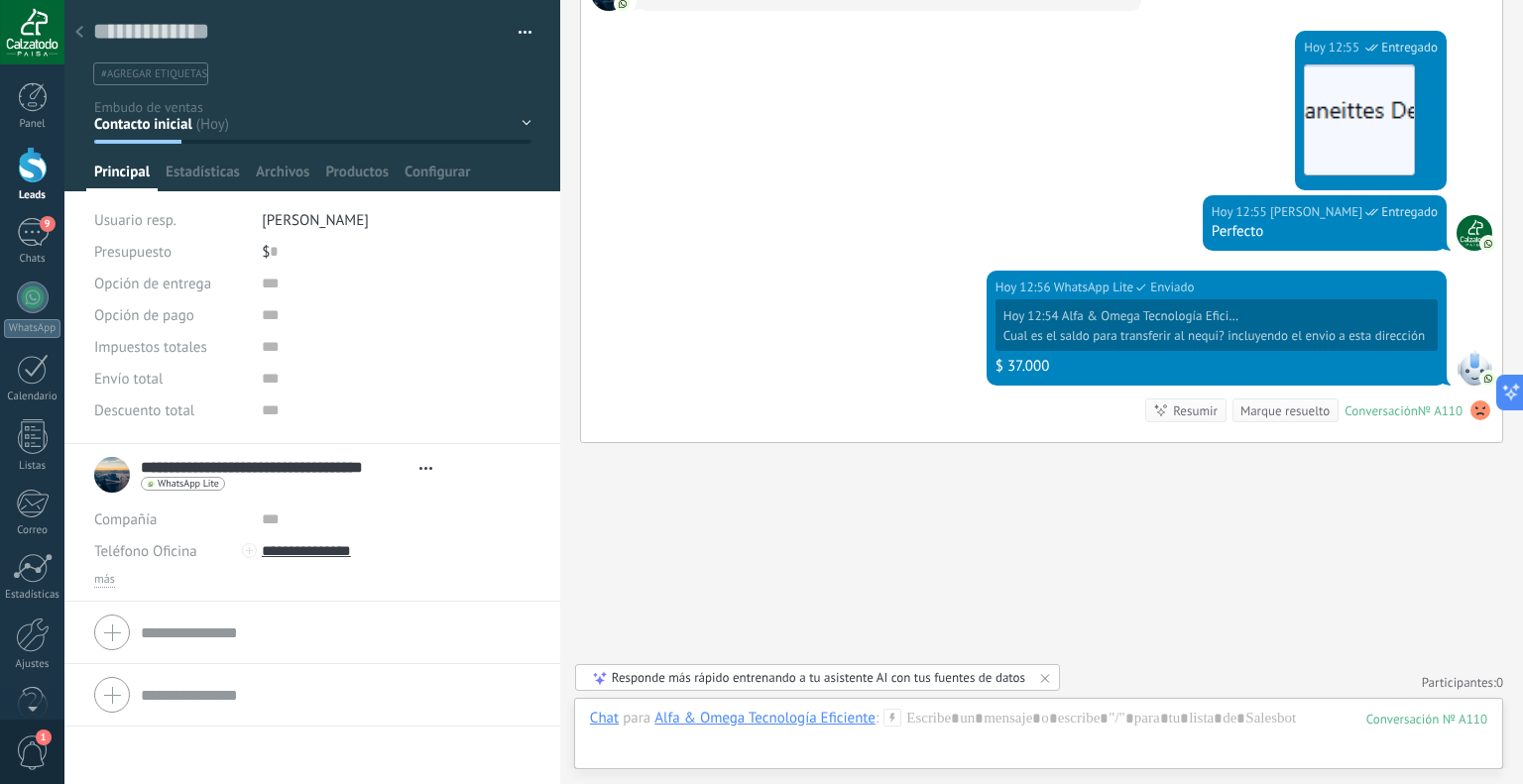 click on "Chat   para   Alfa & Omega Tecnología Eficiente :" at bounding box center [746, 719] 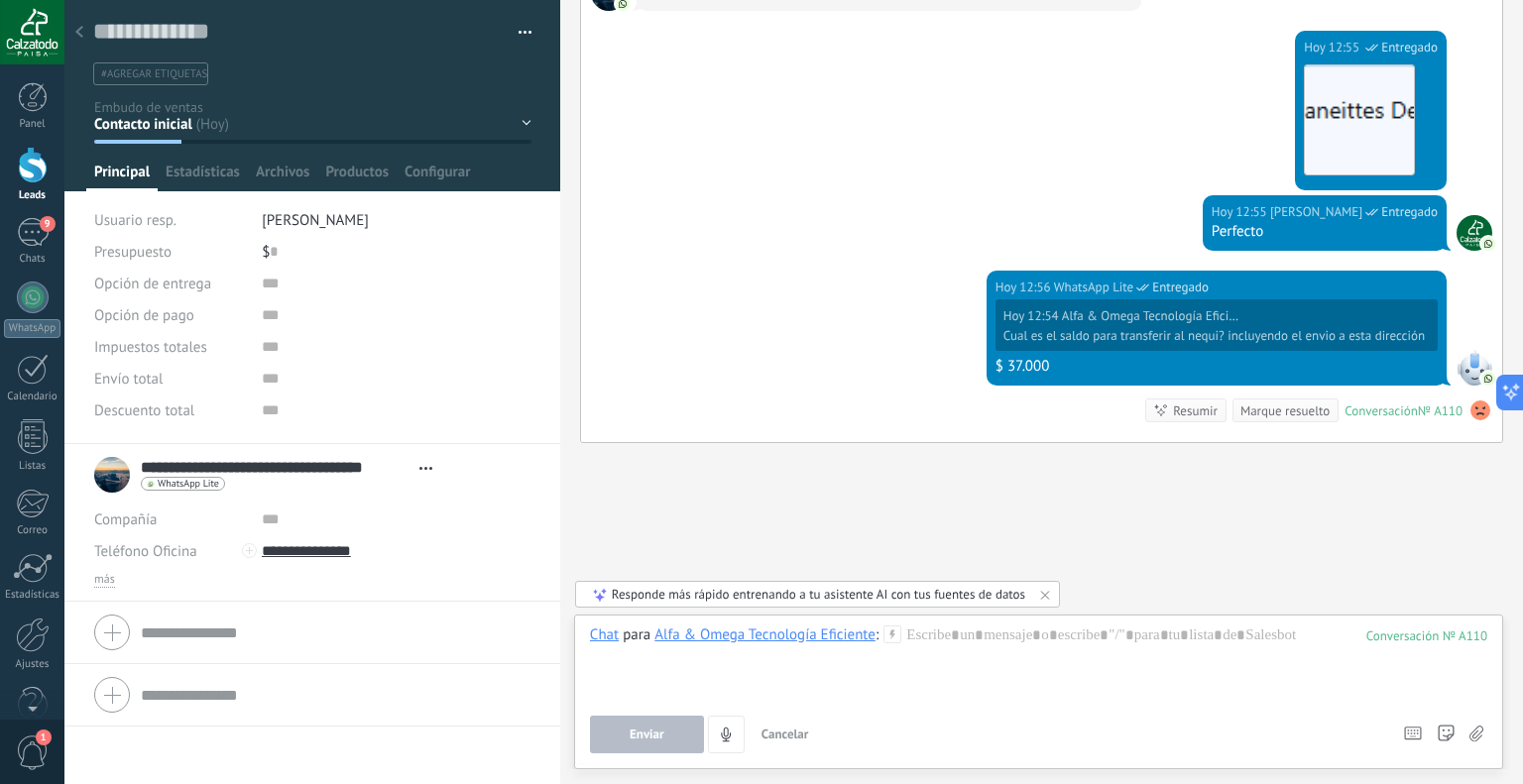 click on "Alfa & Omega Tecnología Eficiente" at bounding box center (764, 634) 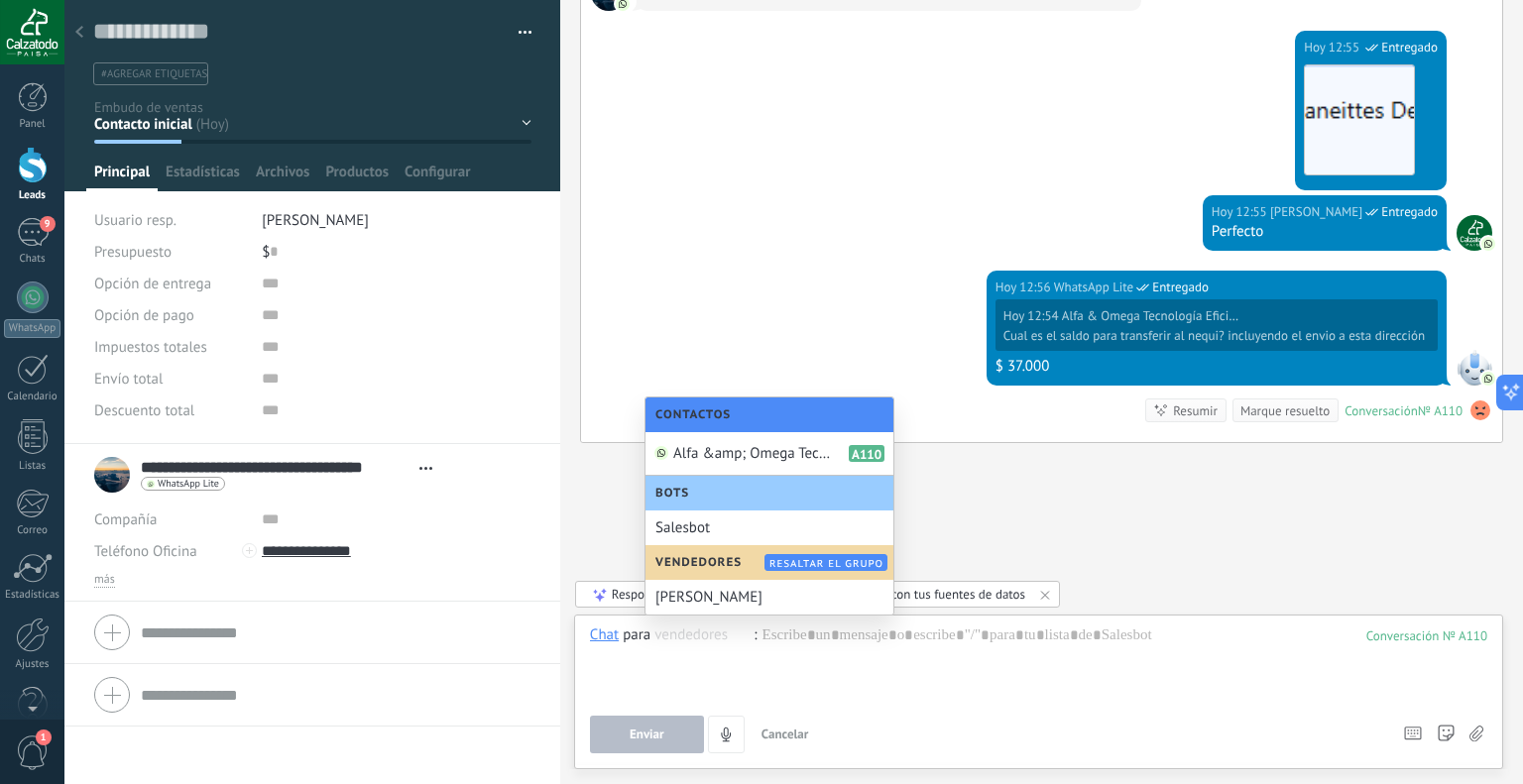 click on "Resaltar el grupo" at bounding box center [826, 563] 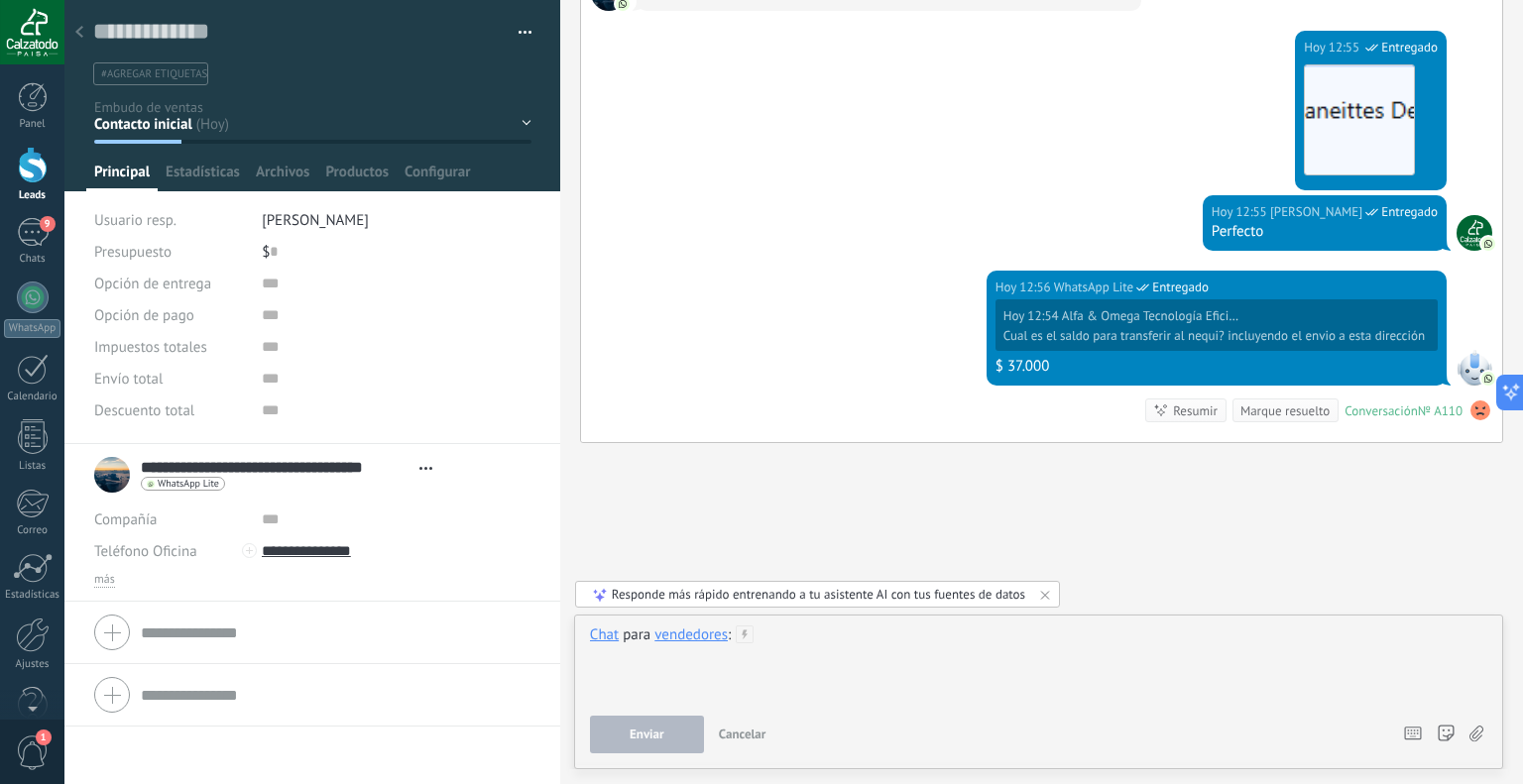 scroll, scrollTop: 1652, scrollLeft: 0, axis: vertical 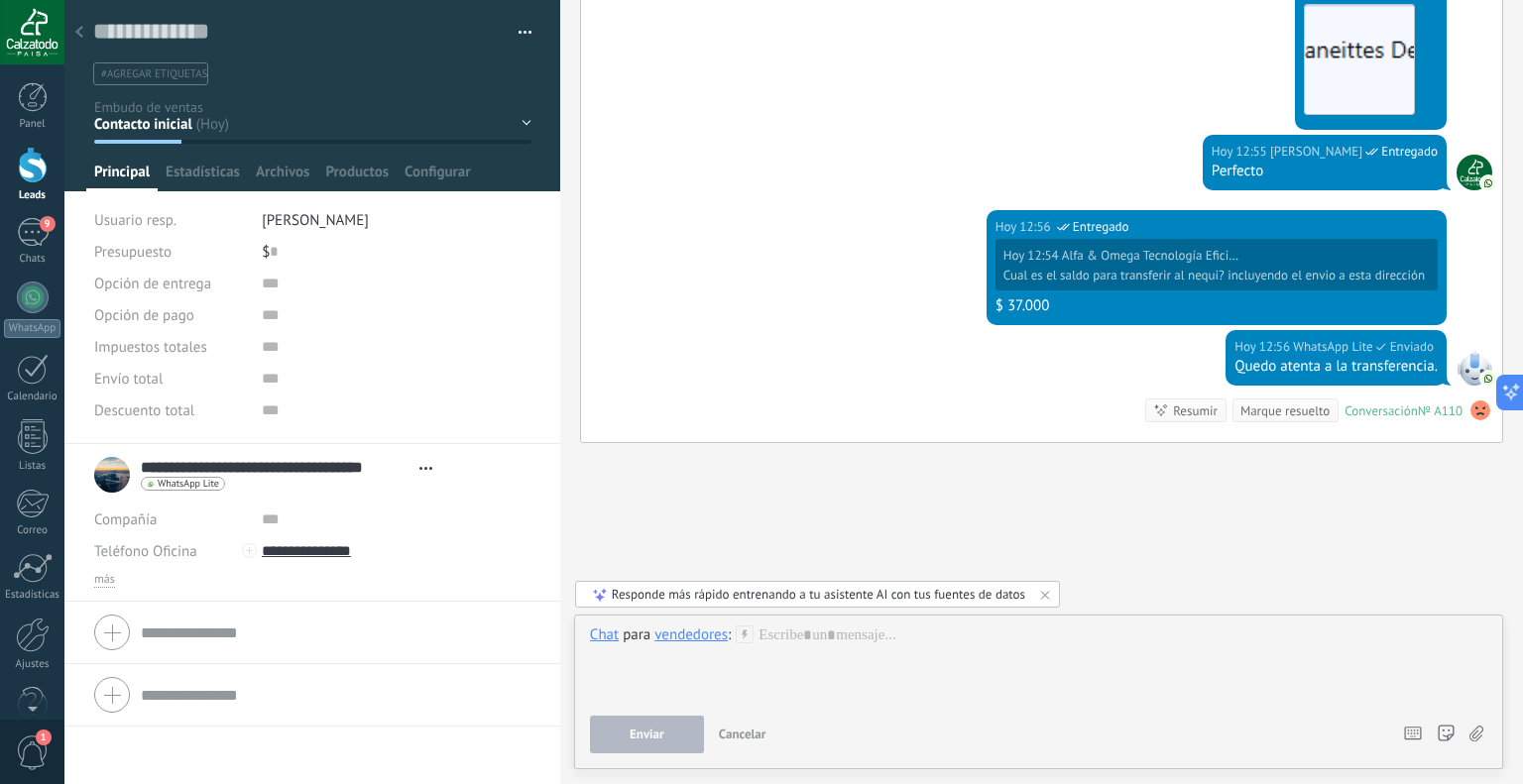 click on "vendedores" at bounding box center [691, 635] 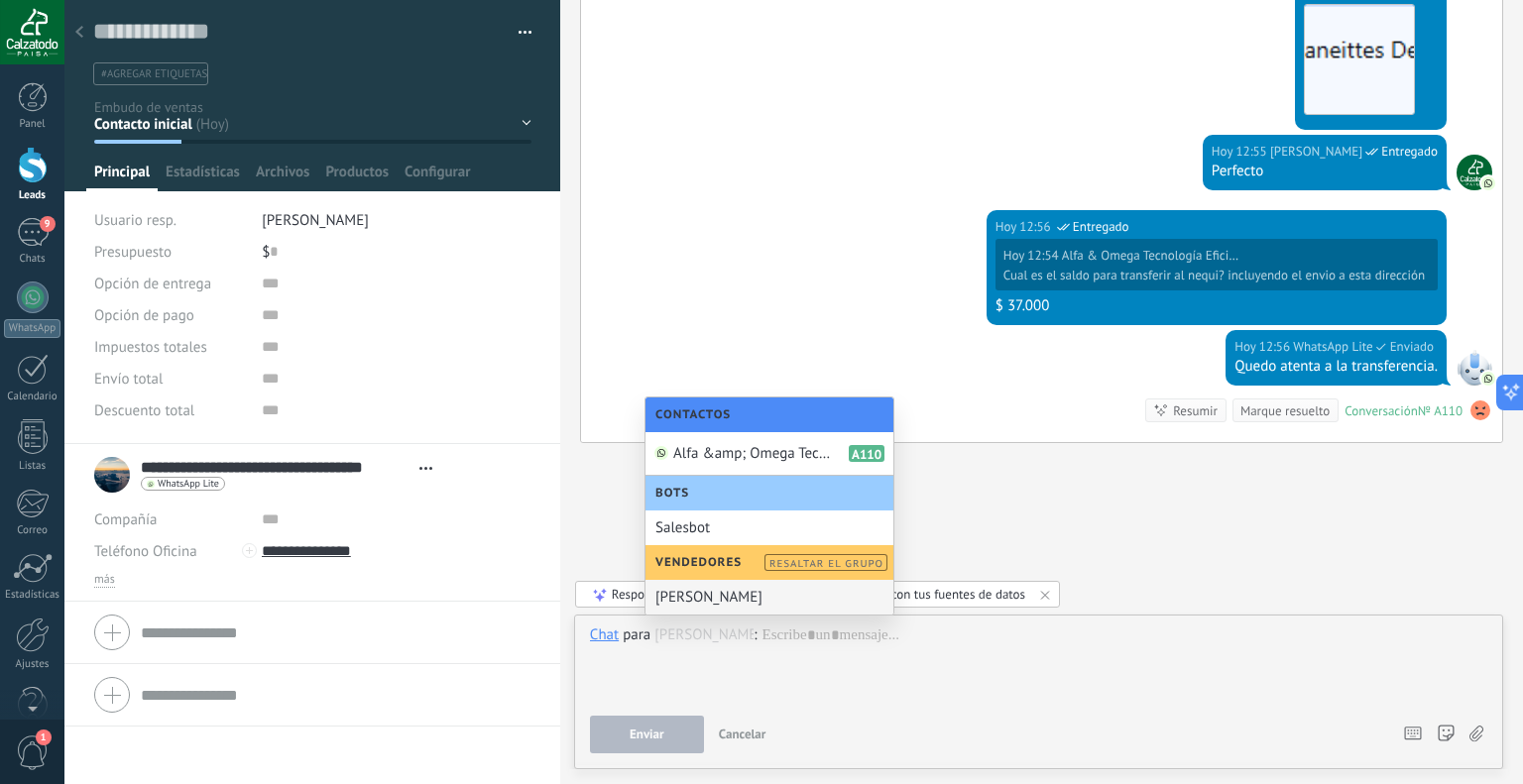 click on "[PERSON_NAME]" at bounding box center (769, 597) 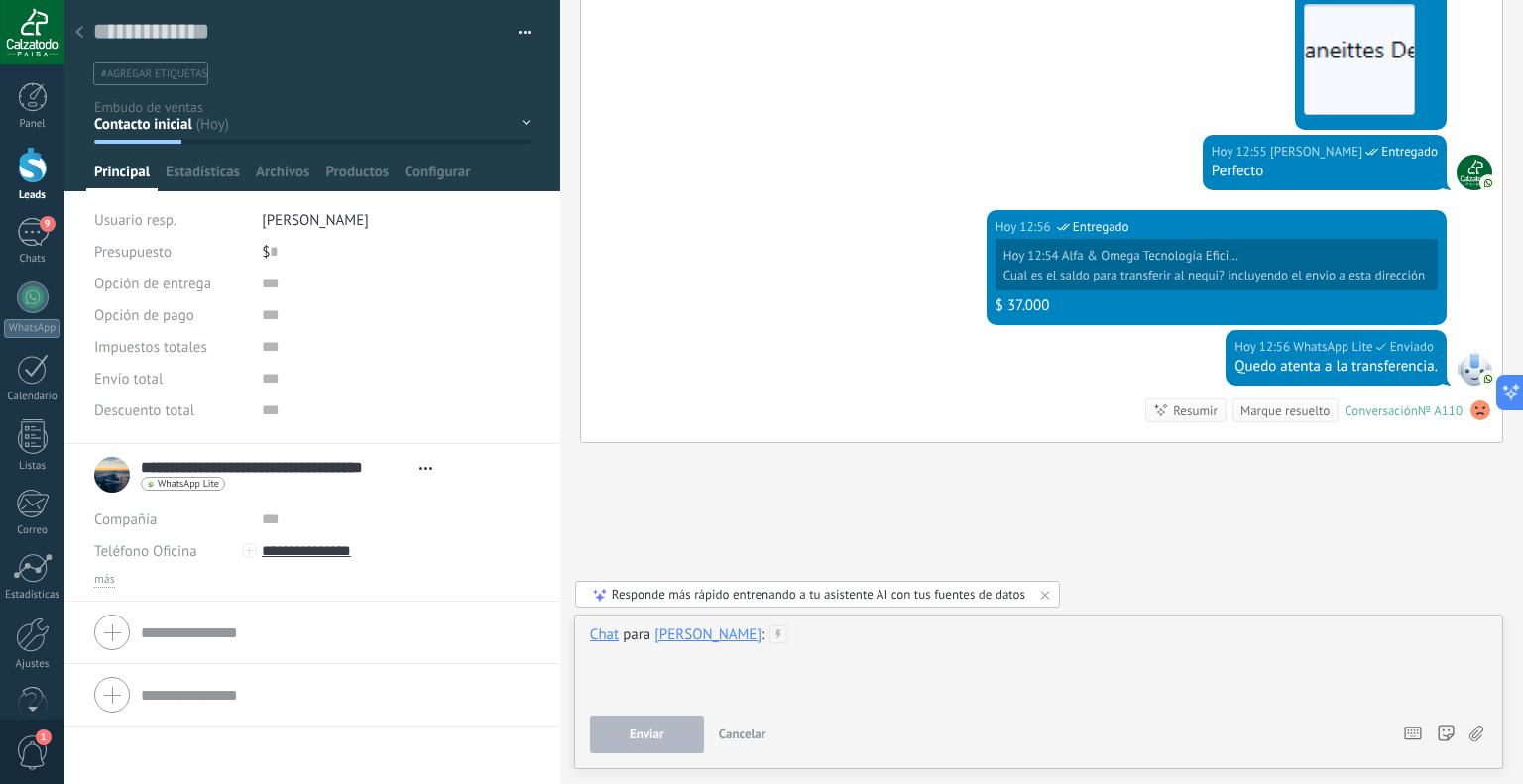 click at bounding box center (1039, 663) 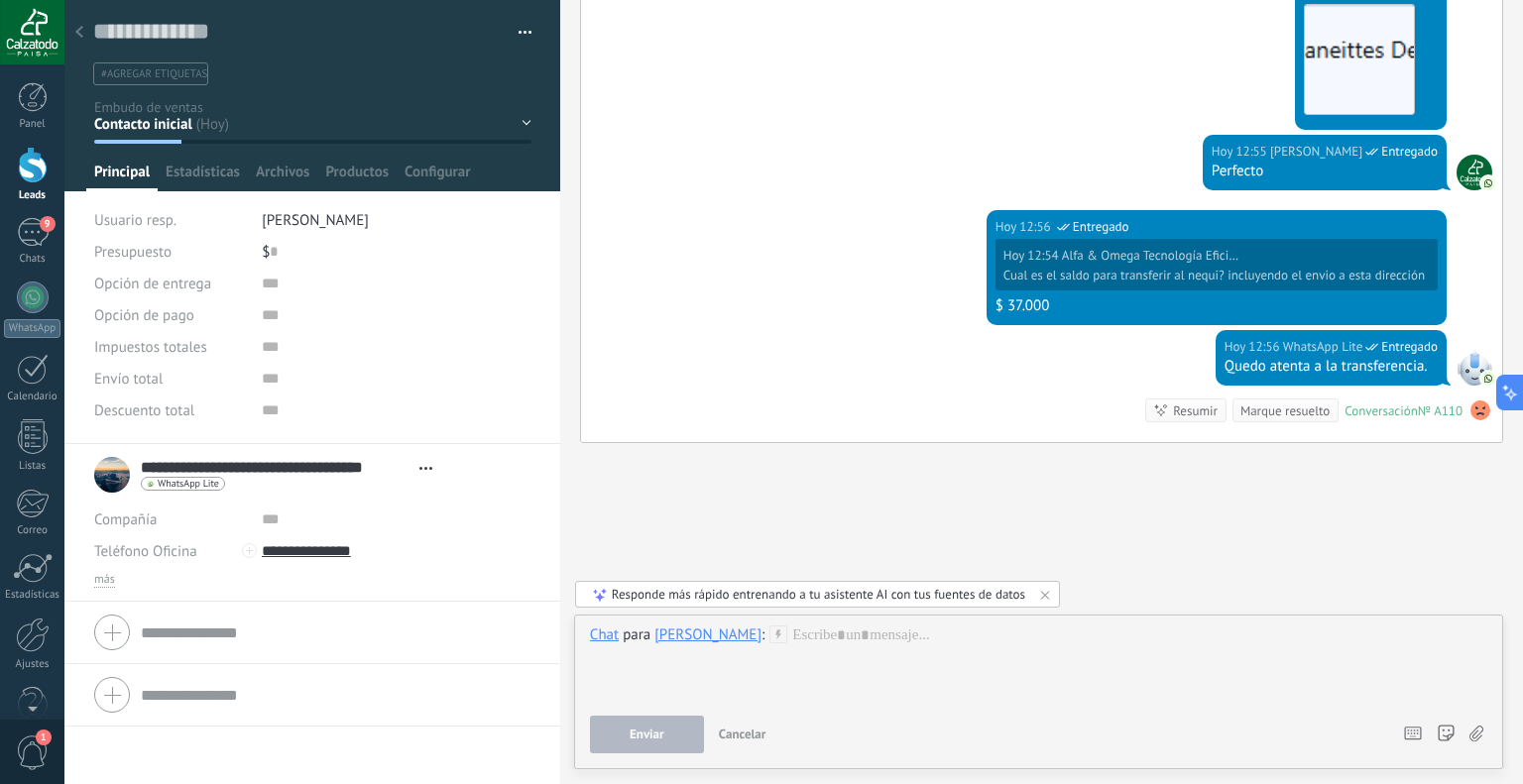 click on "[PERSON_NAME]" at bounding box center [708, 634] 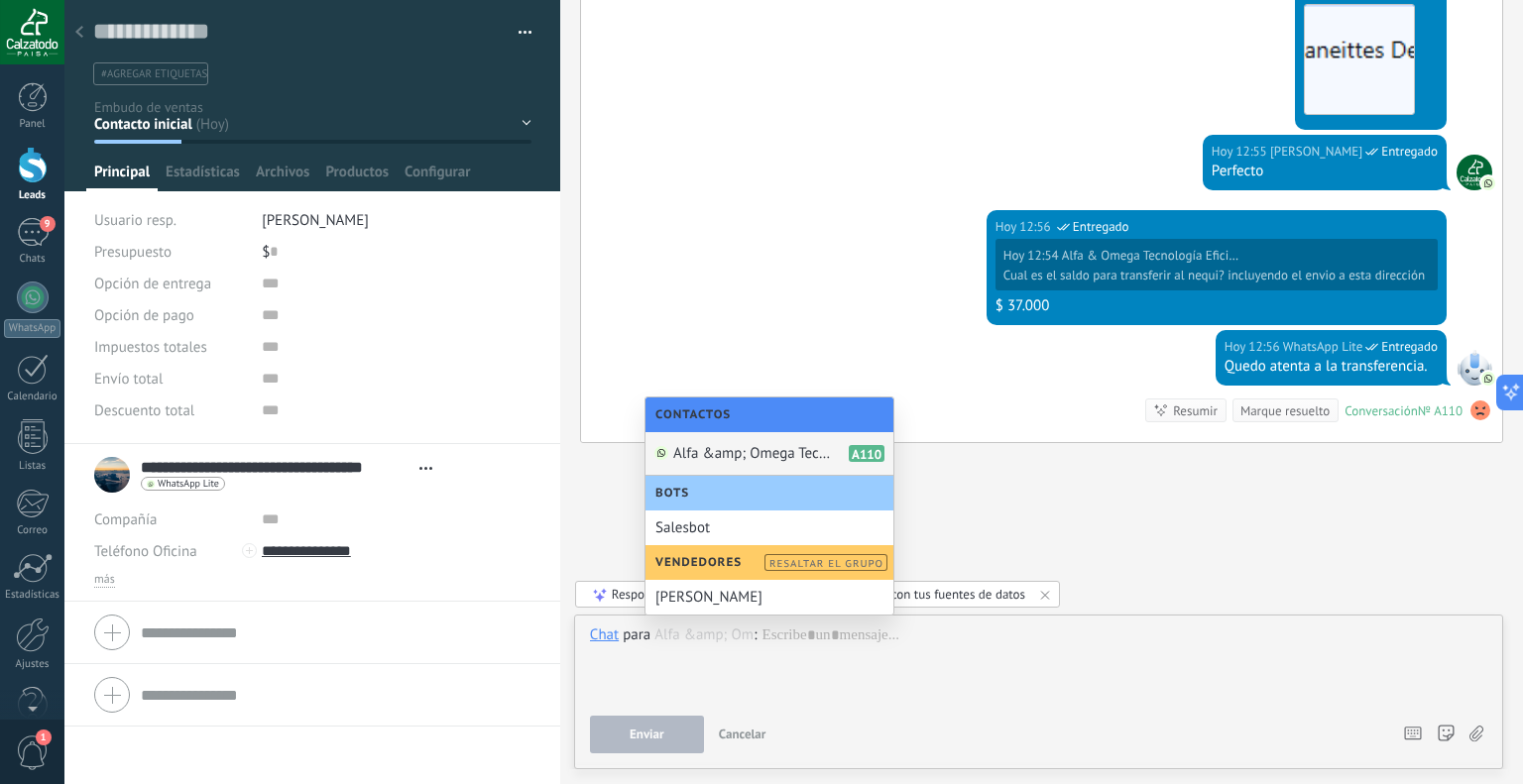 click on "Alfa &amp; Omega Tecnología Eficiente" at bounding box center (753, 453) 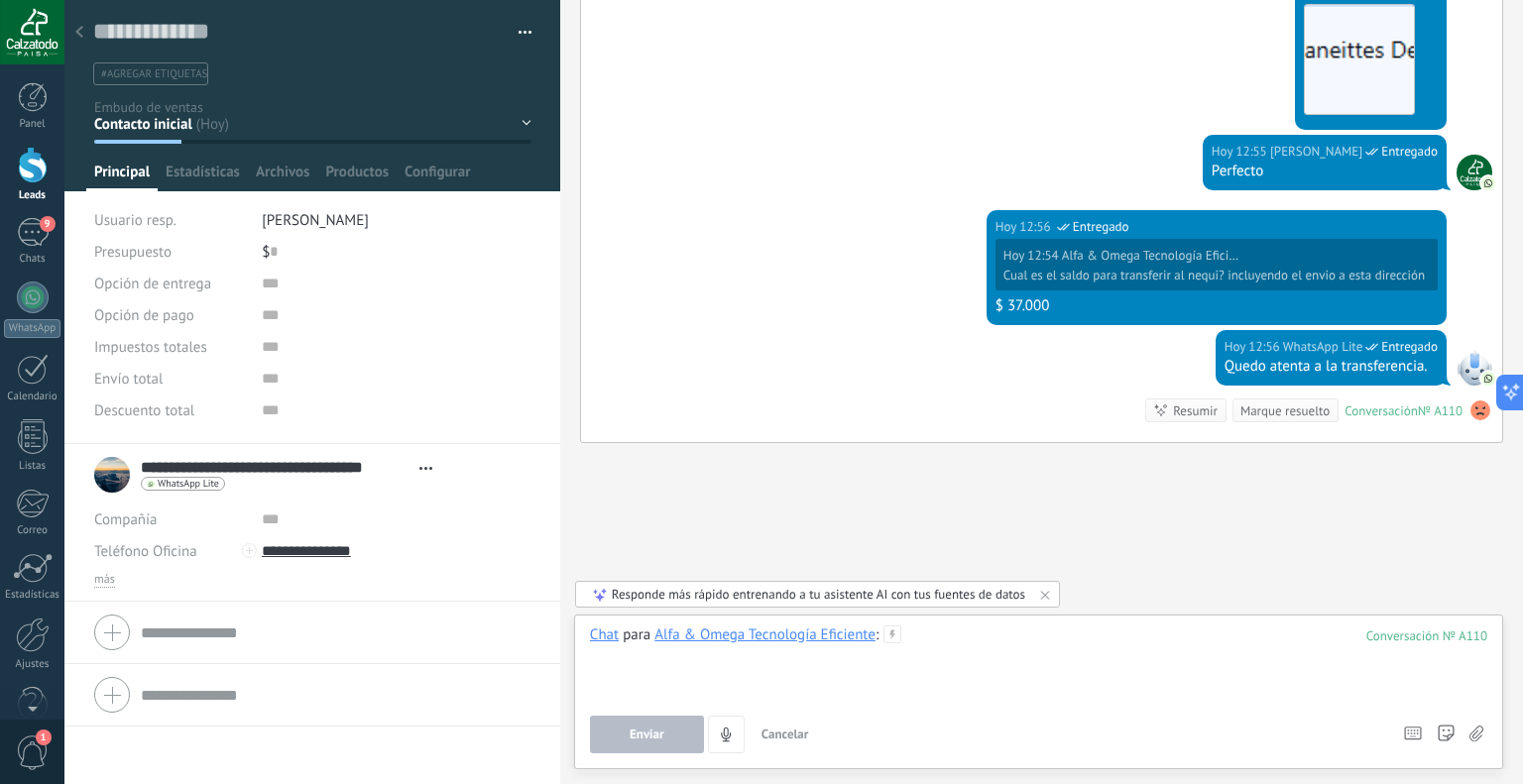 click at bounding box center (1039, 663) 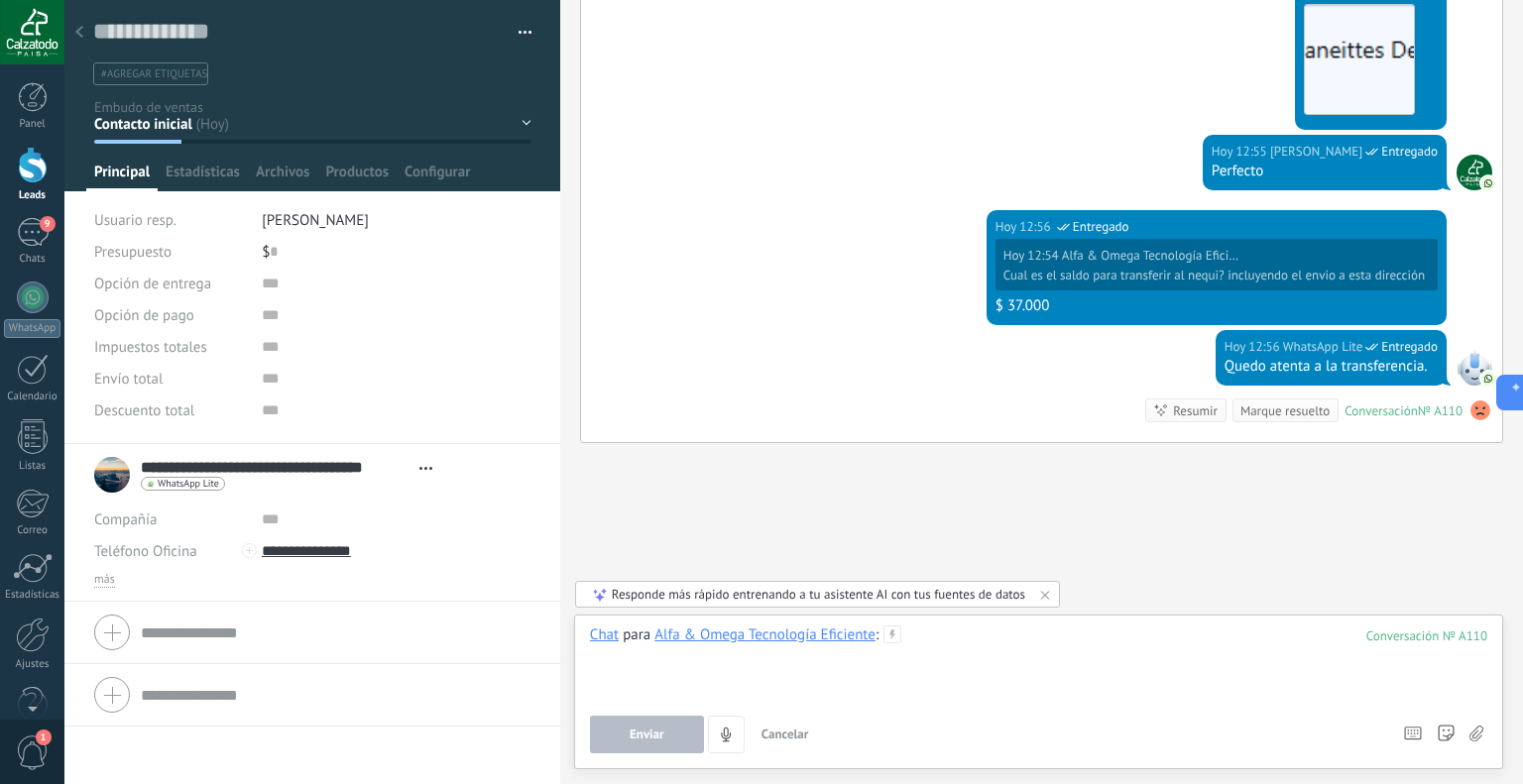 click at bounding box center [1039, 663] 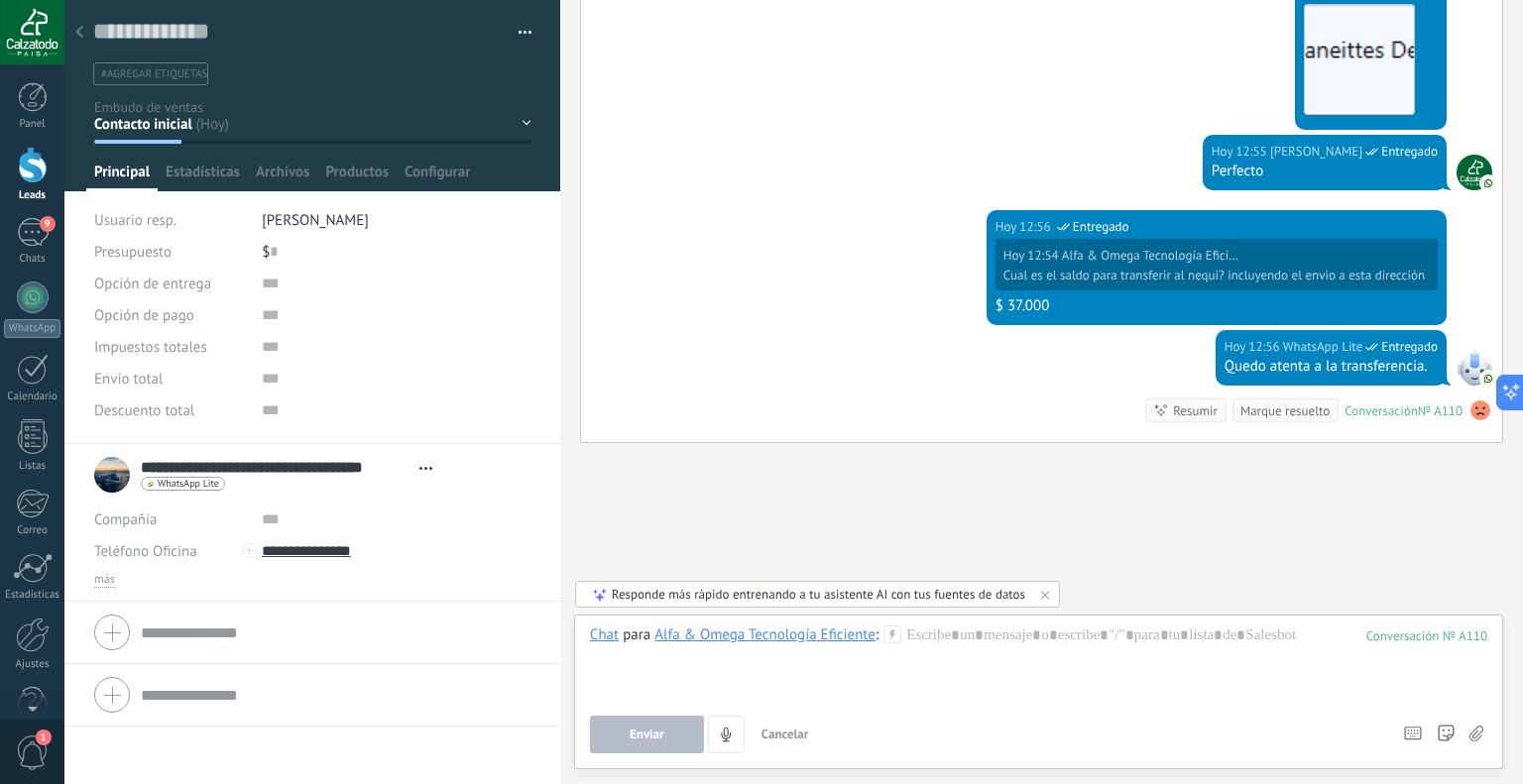 click on "Alfa & Omega Tecnología Eficiente" at bounding box center [764, 634] 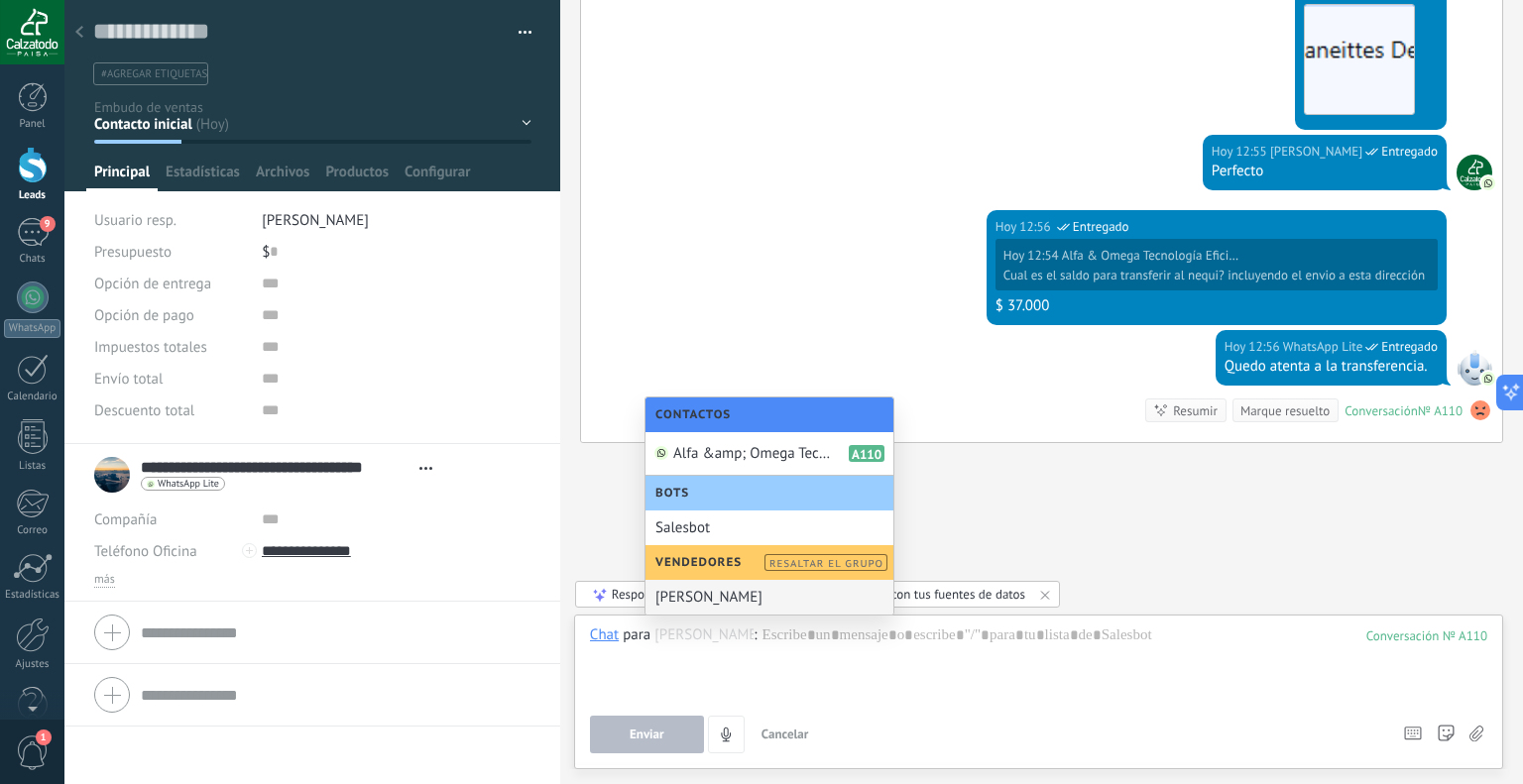 click on "[PERSON_NAME]" at bounding box center (769, 597) 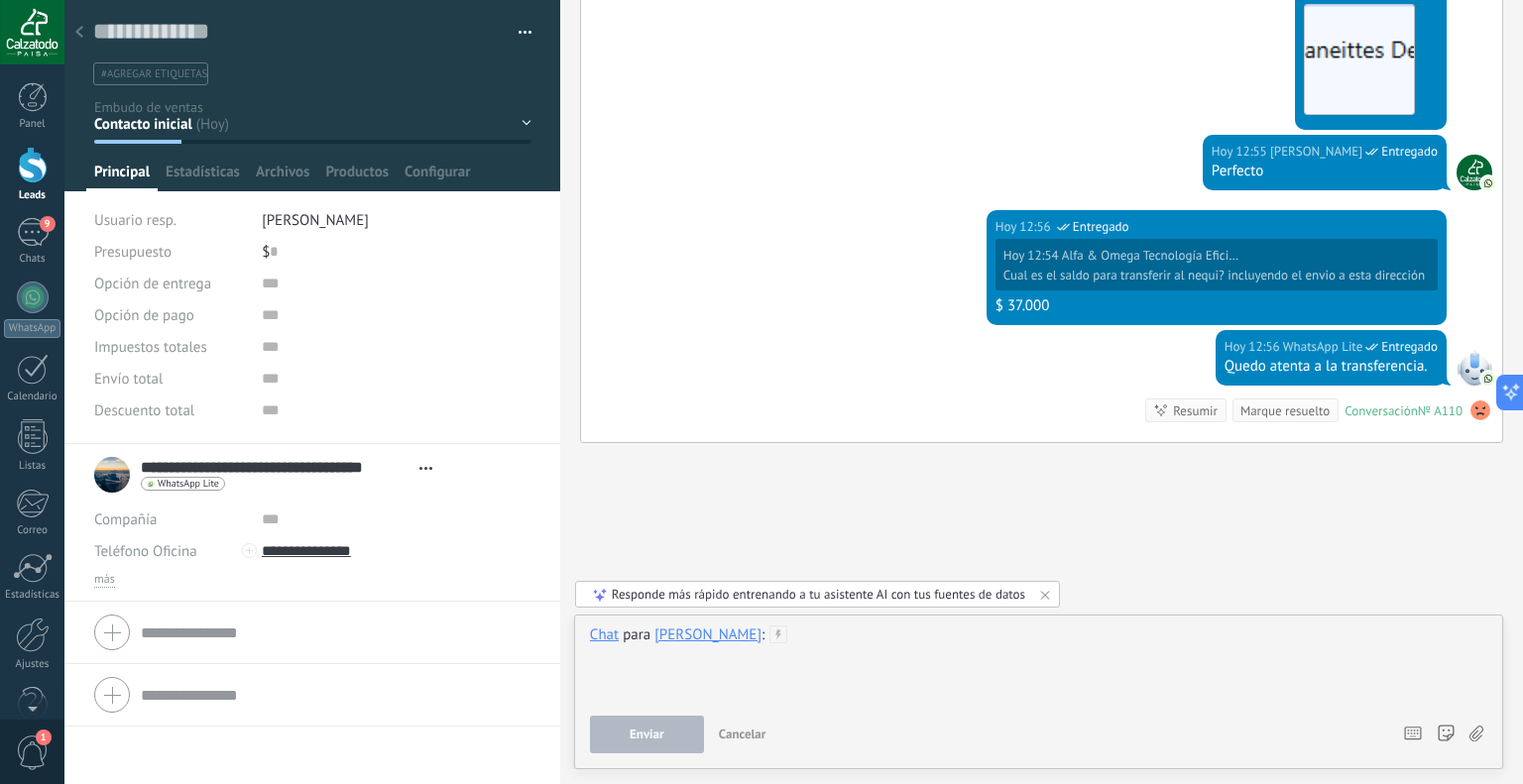 click at bounding box center [1039, 663] 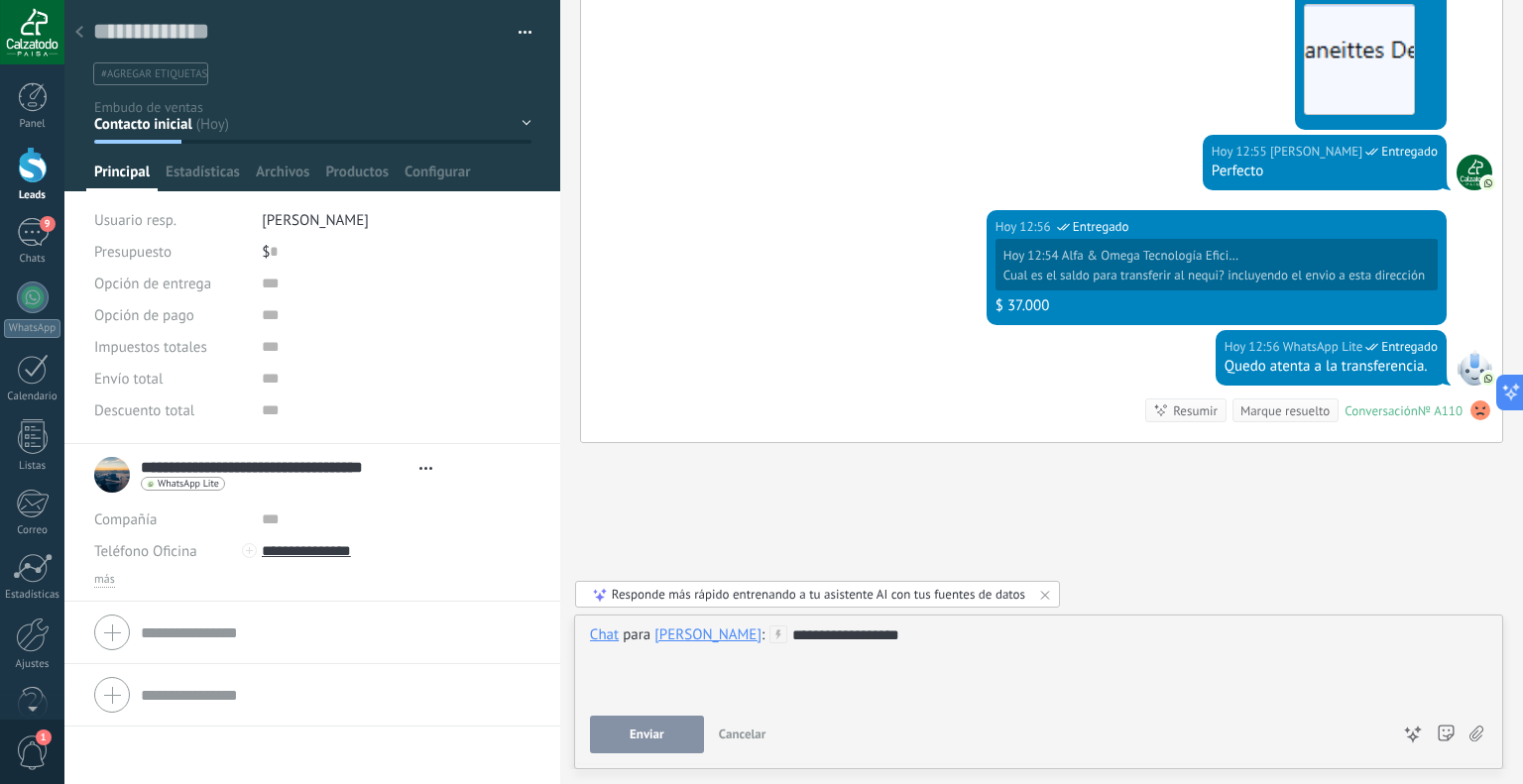 click on "Enviar" at bounding box center (646, 734) 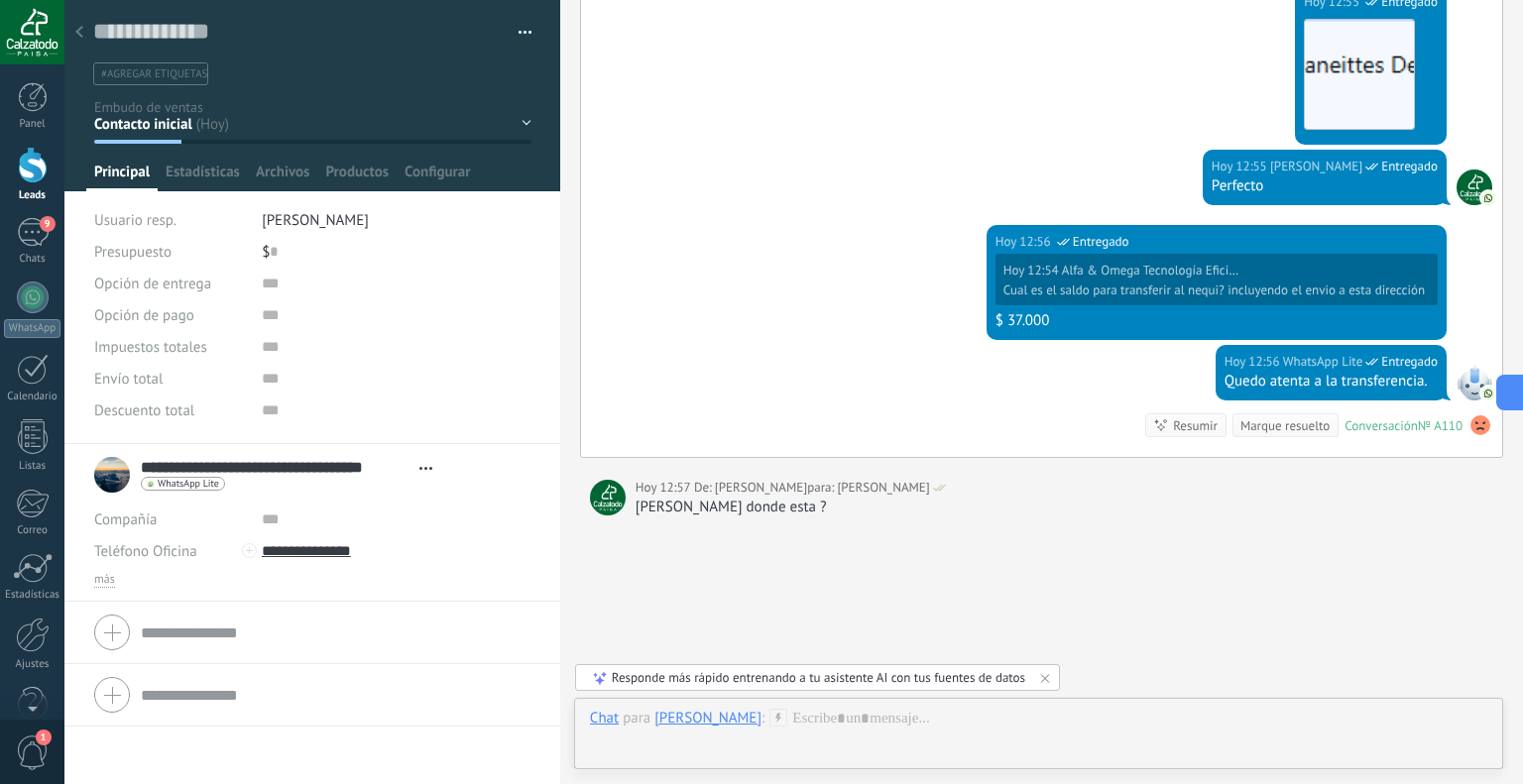 scroll, scrollTop: 1712, scrollLeft: 0, axis: vertical 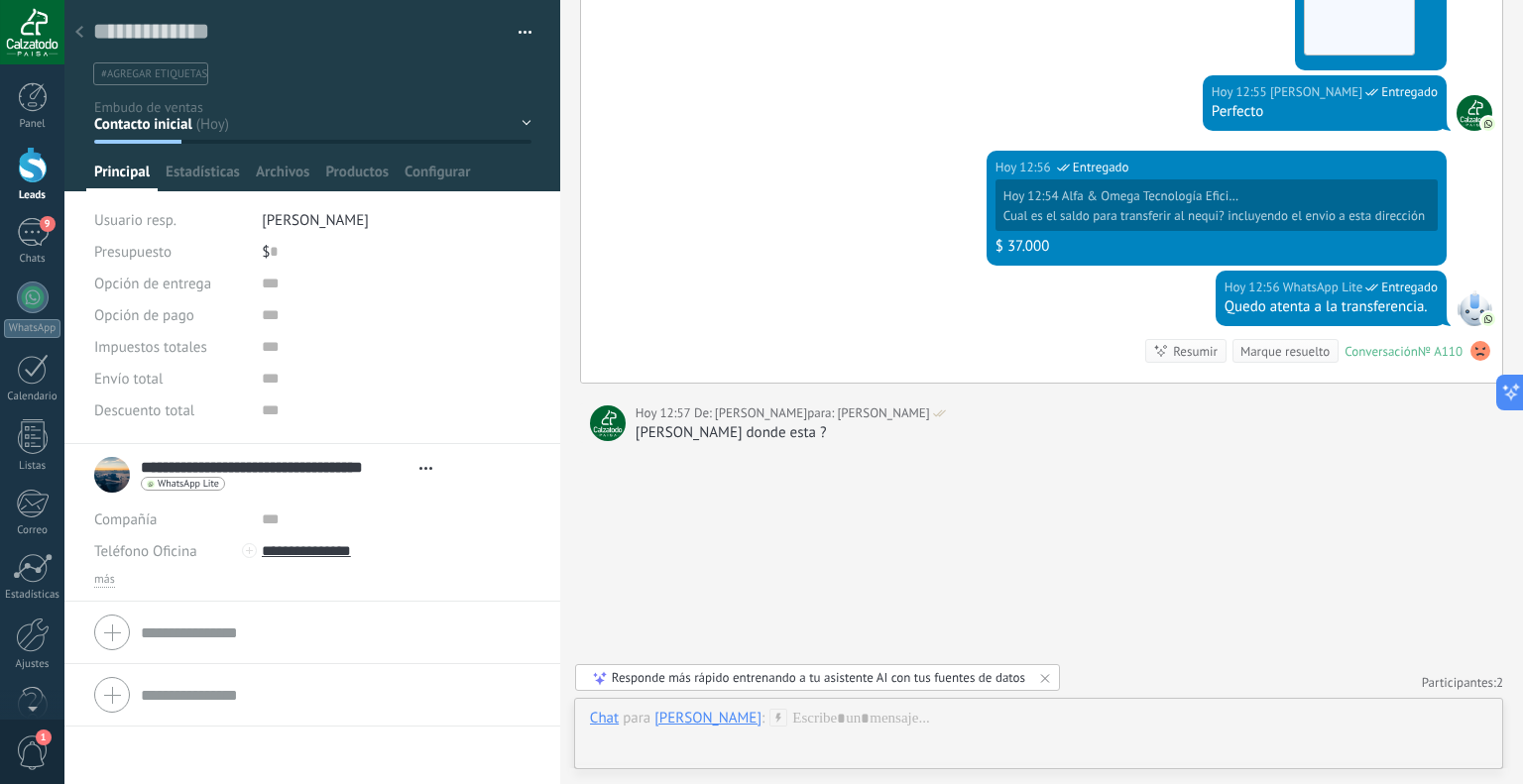 click 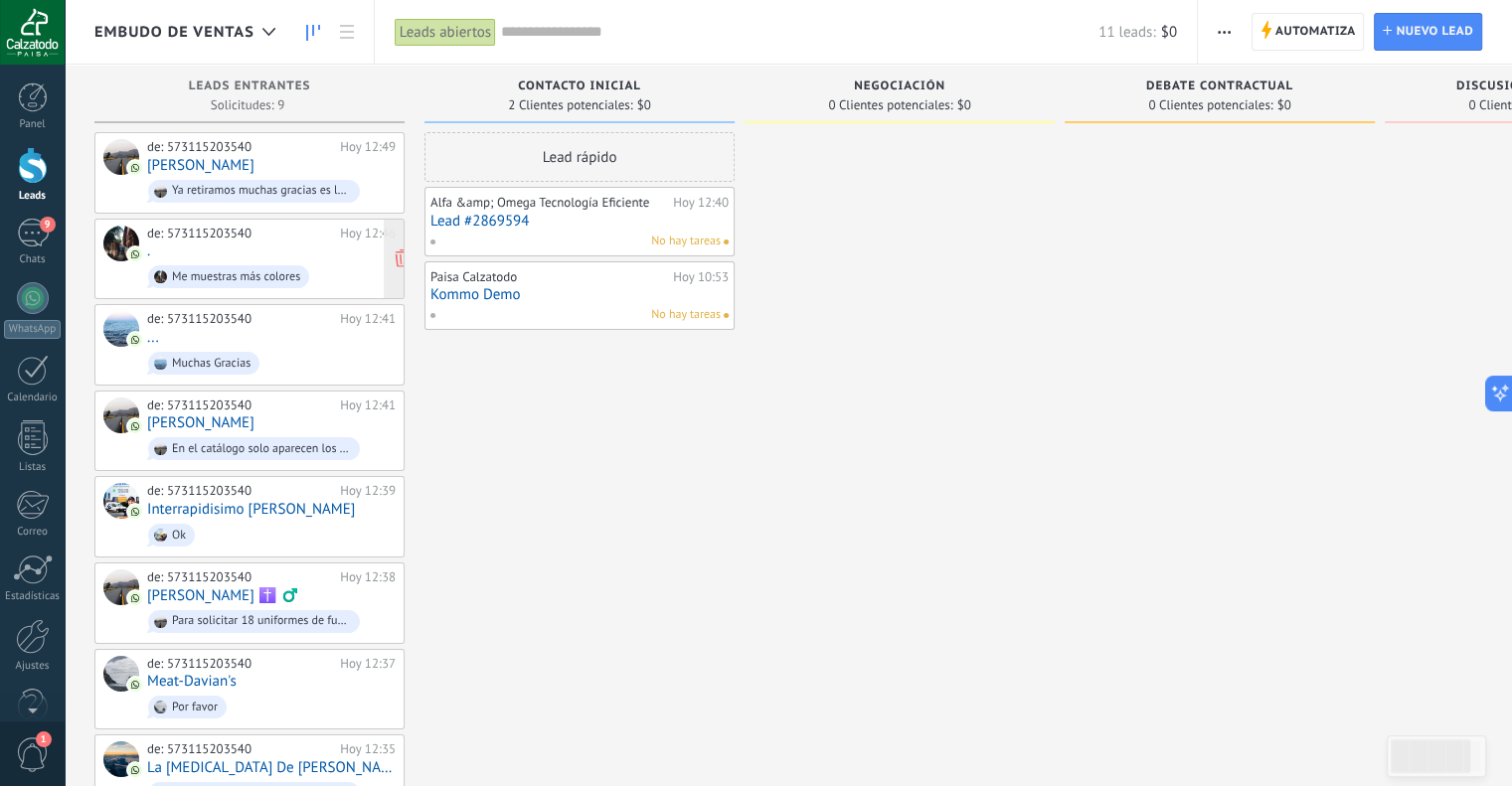 click on "de: 573115203540 [DATE] 12:46 . Me muestras más colores" at bounding box center (271, 259) 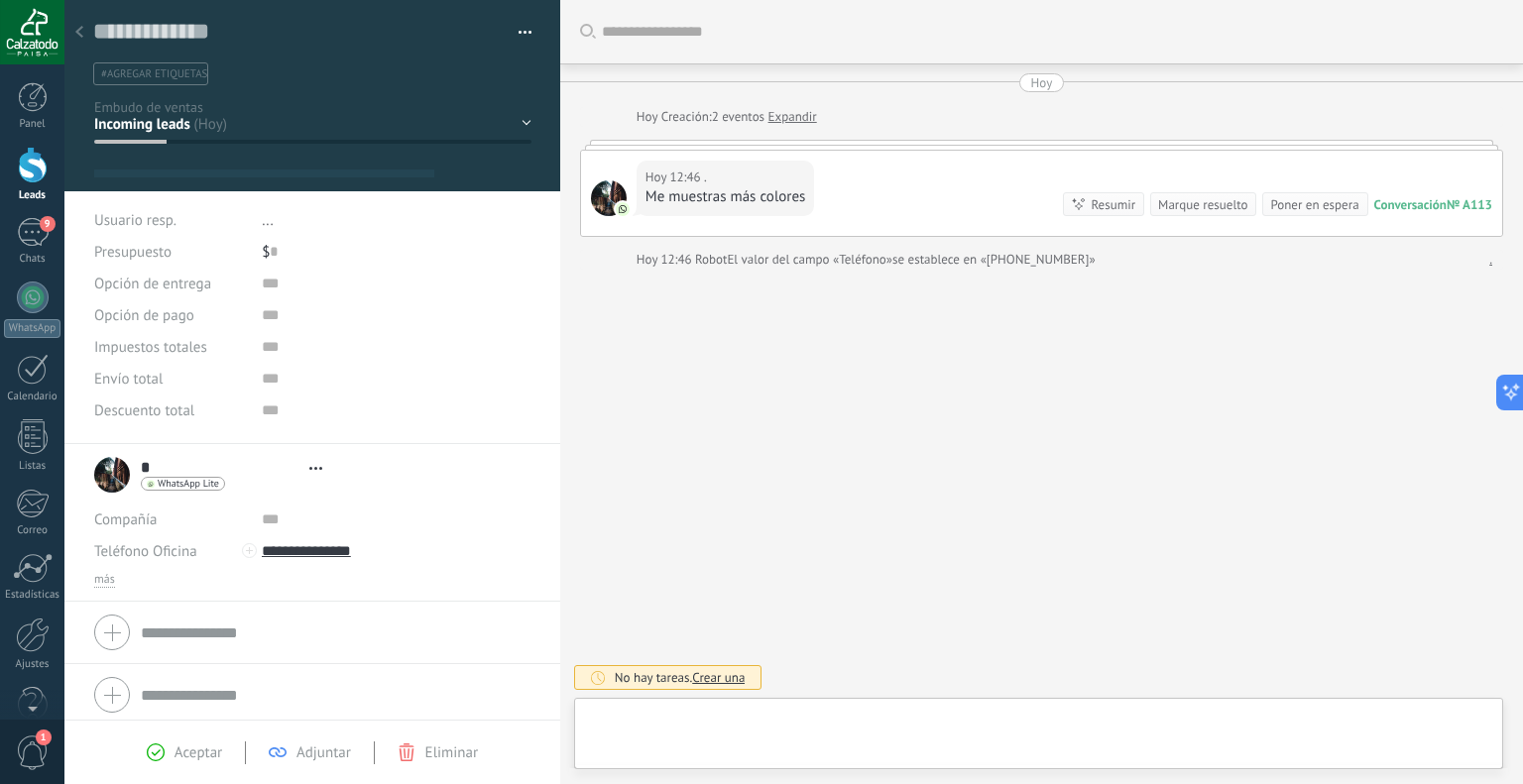 type on "**********" 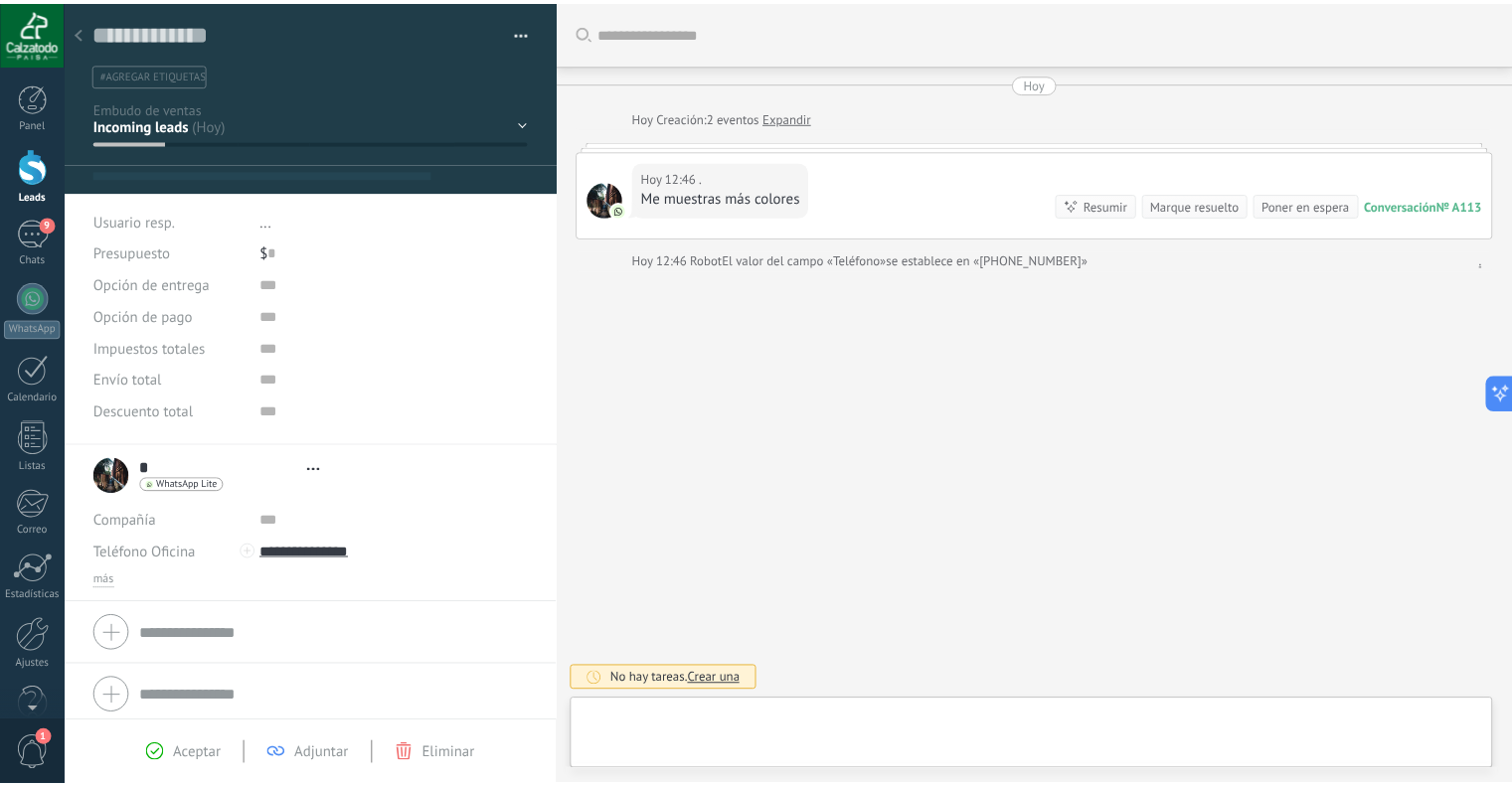 scroll, scrollTop: 29, scrollLeft: 0, axis: vertical 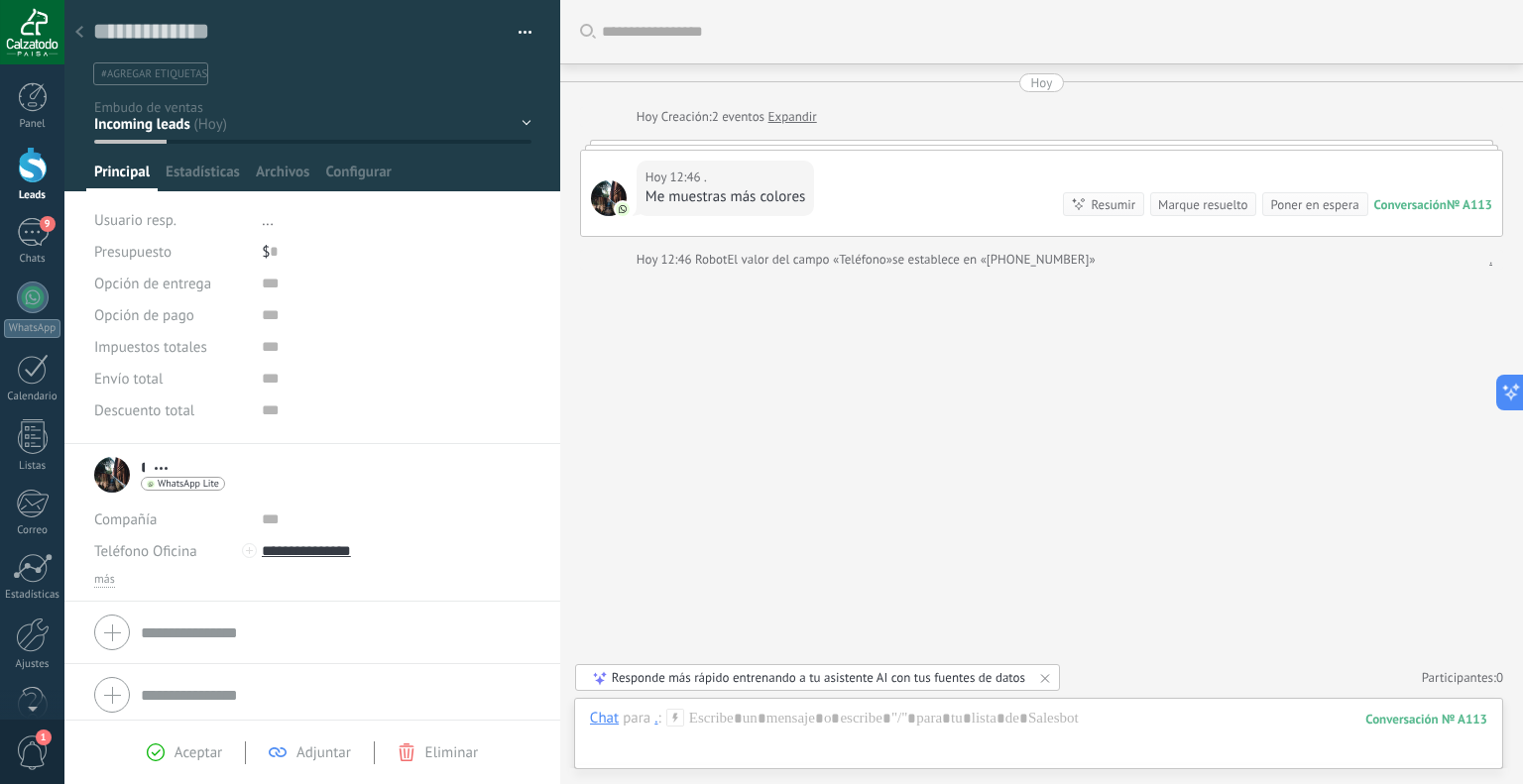 click at bounding box center (79, 33) 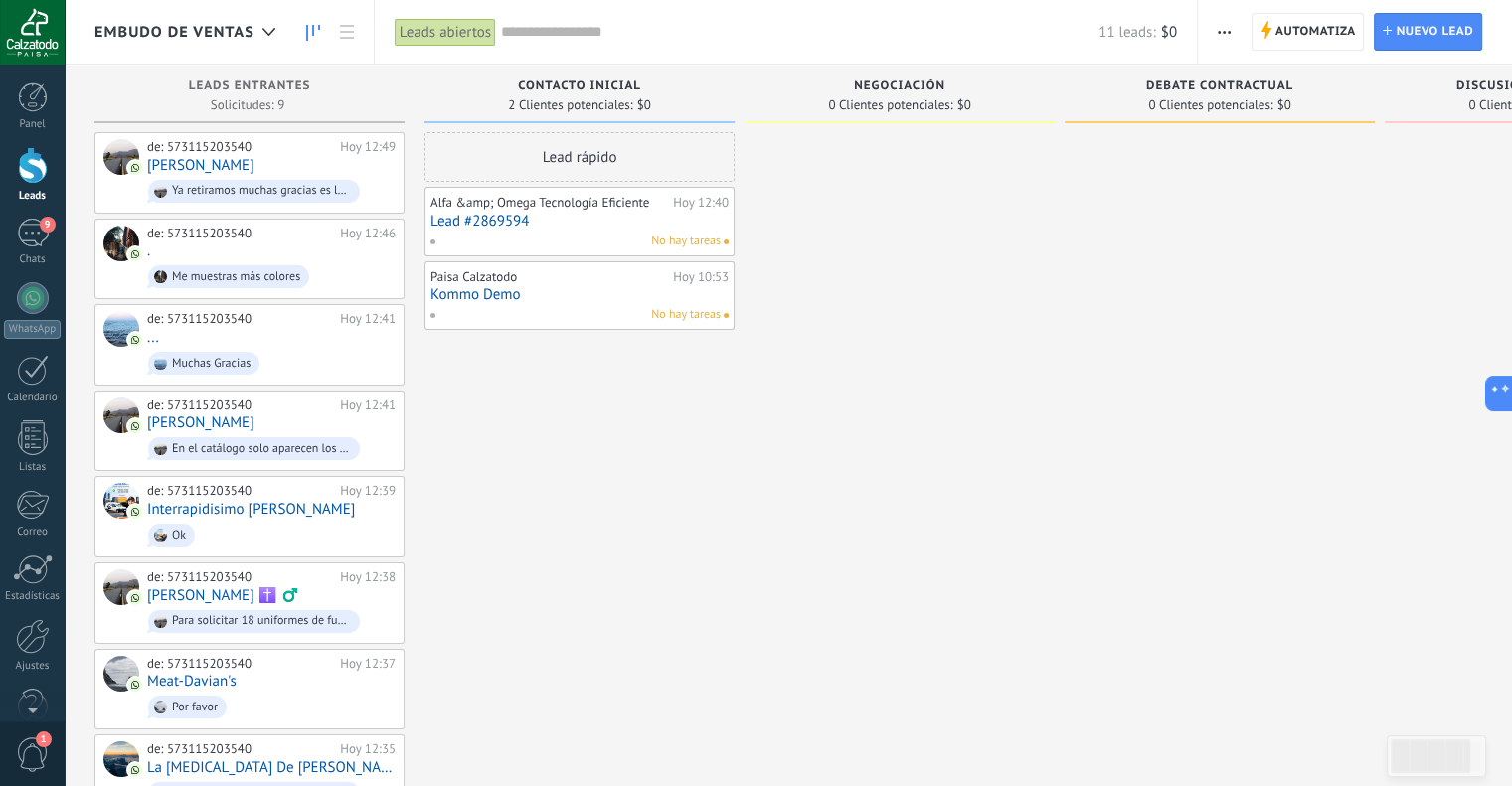 click at bounding box center [32, 32] 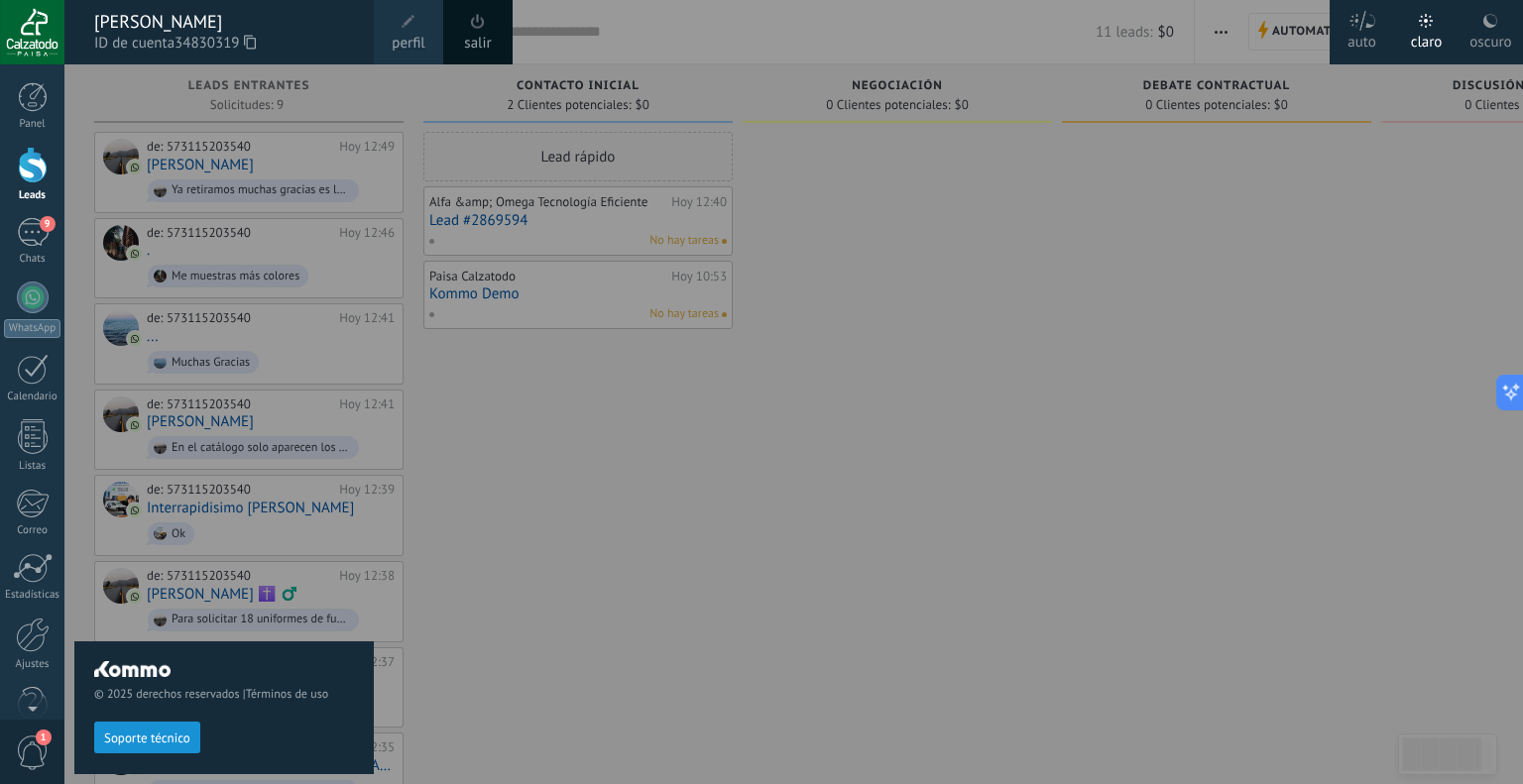 click on "perfil" at bounding box center (408, 44) 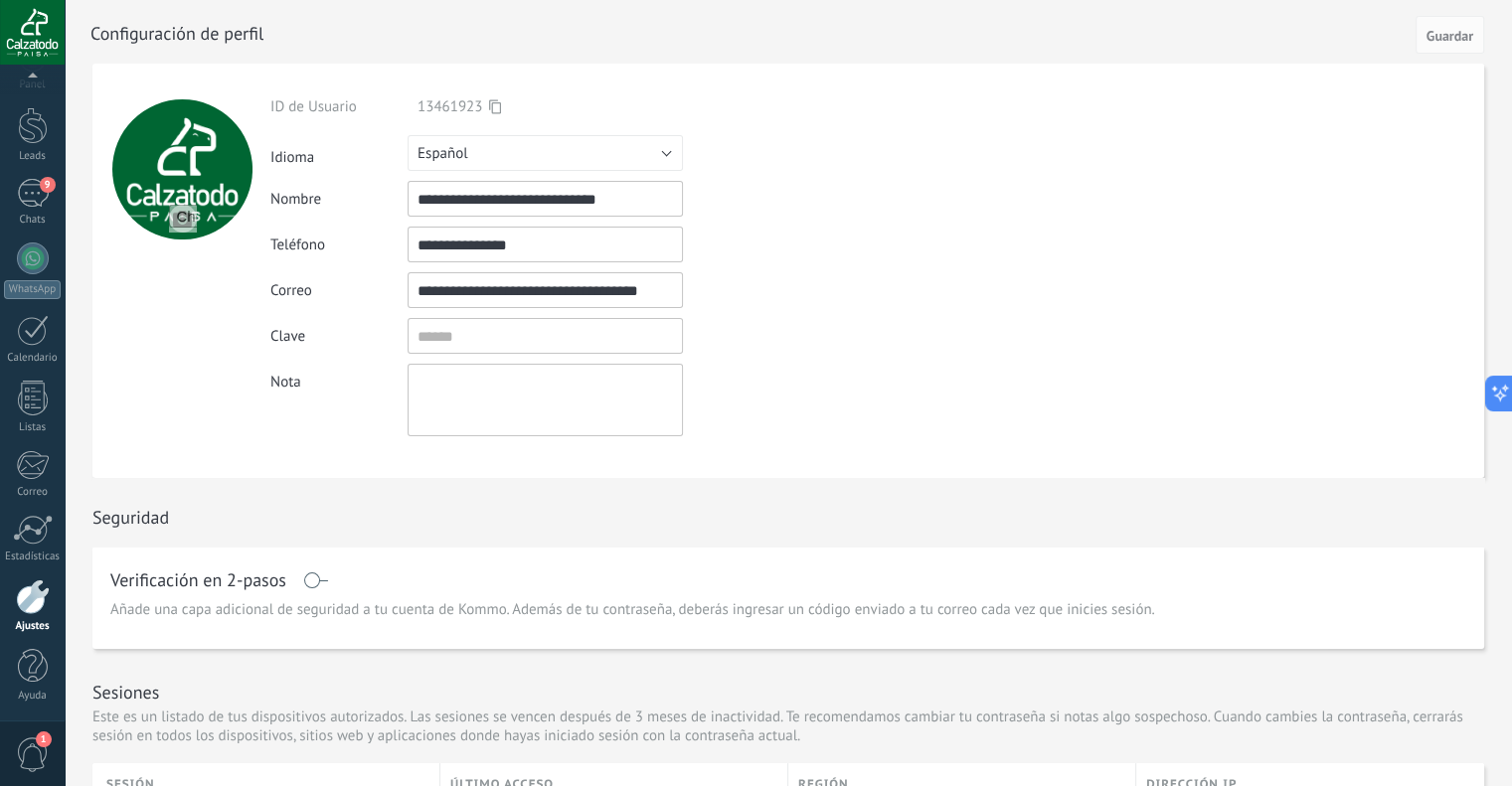 scroll, scrollTop: 0, scrollLeft: 0, axis: both 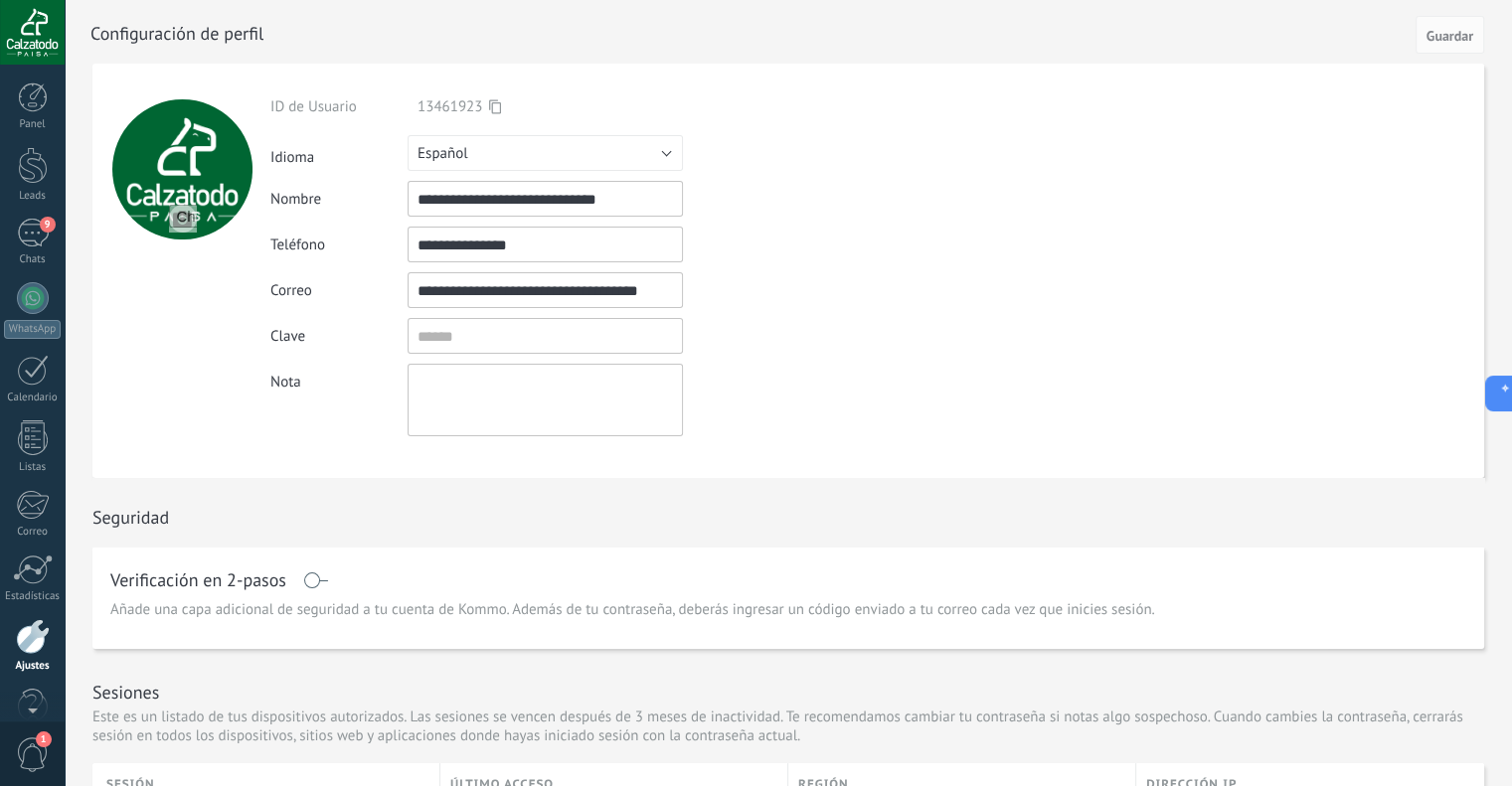 click at bounding box center [32, 32] 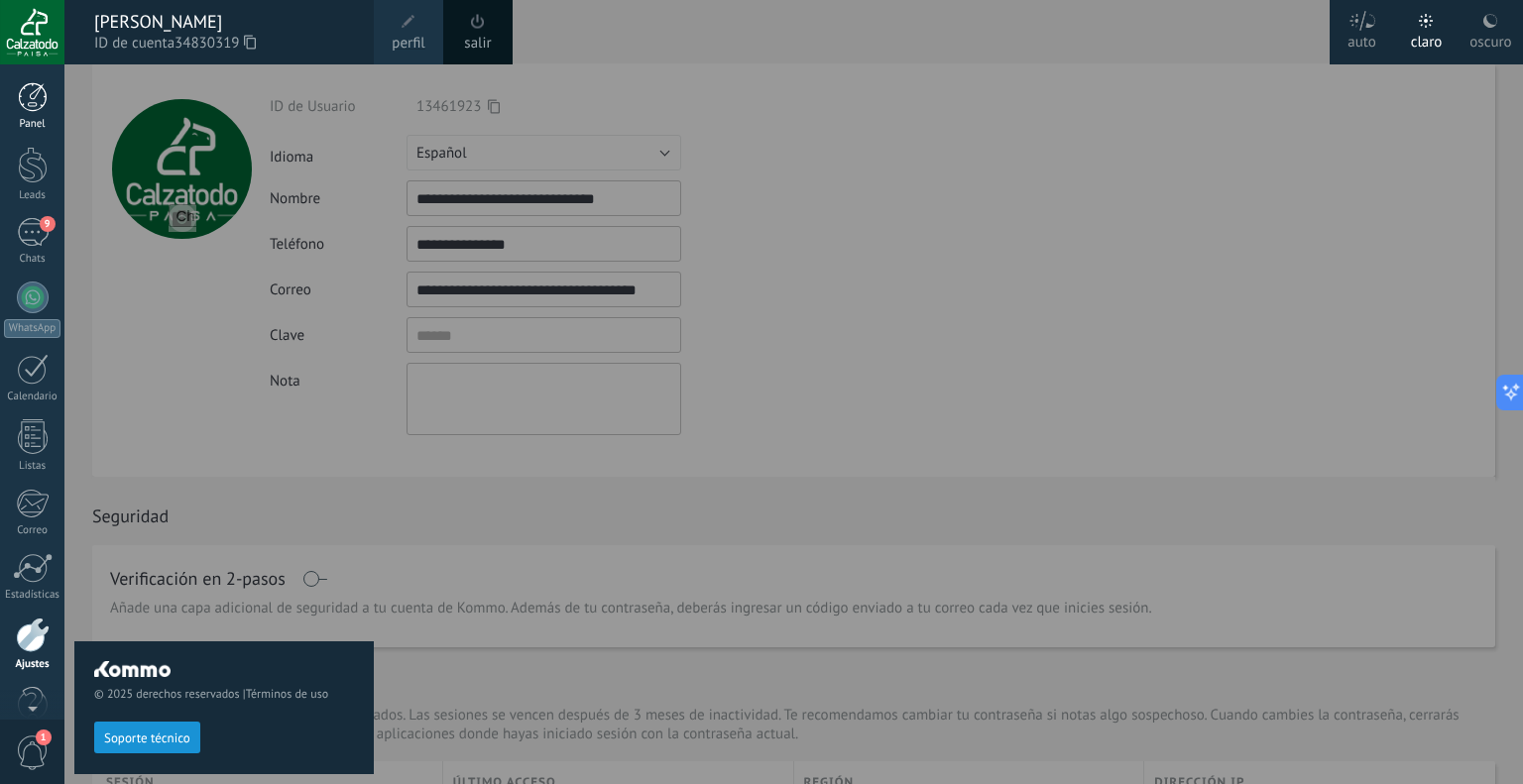 click at bounding box center (33, 97) 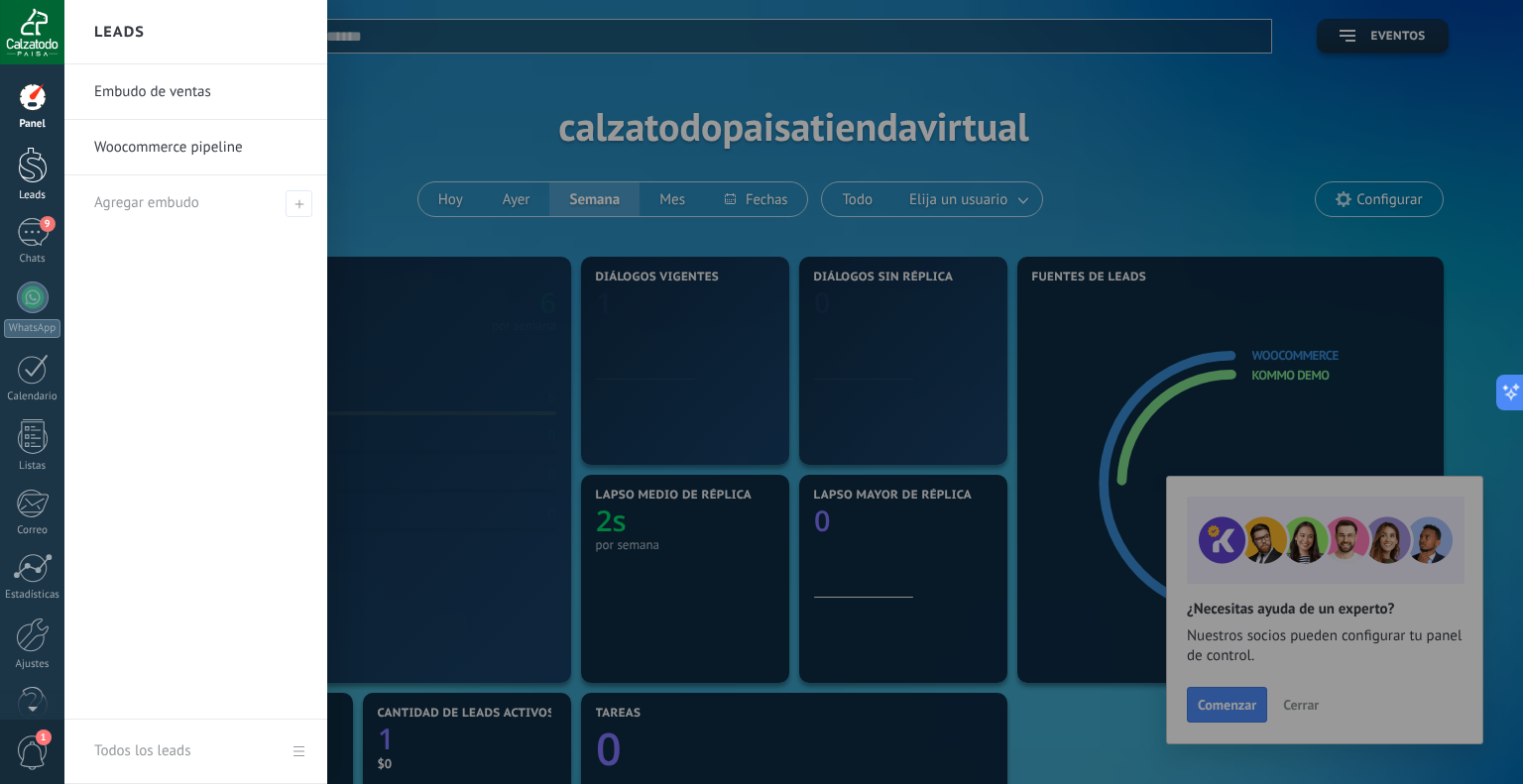 click at bounding box center (33, 165) 